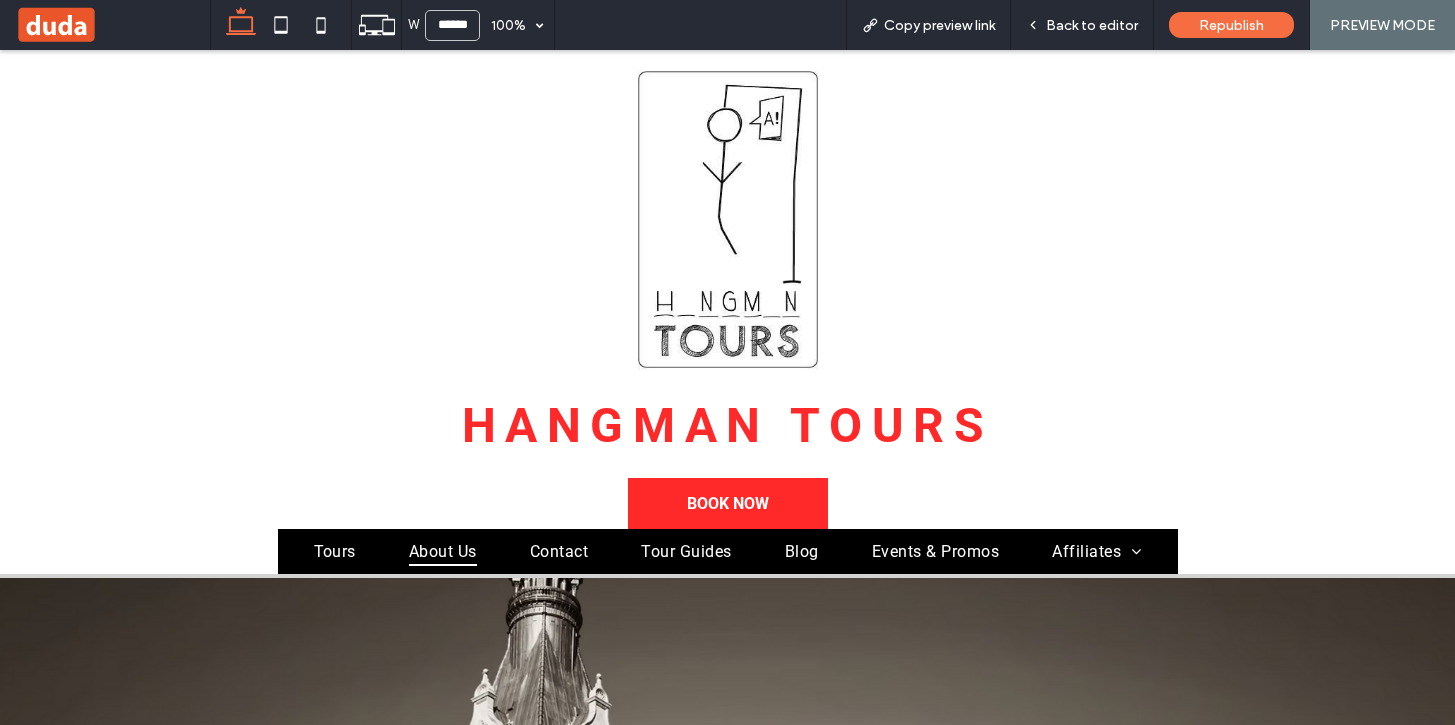 scroll, scrollTop: 0, scrollLeft: 0, axis: both 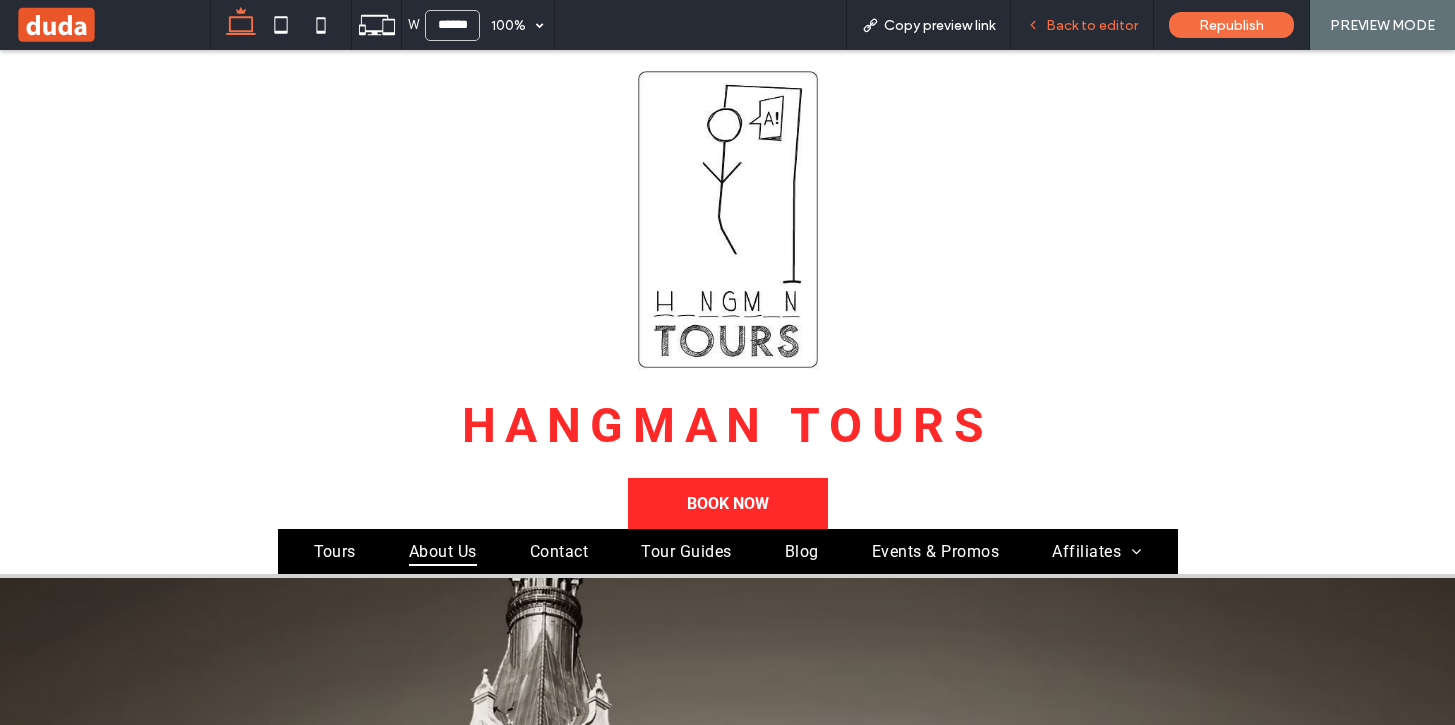 click on "Back to editor" at bounding box center [1082, 25] 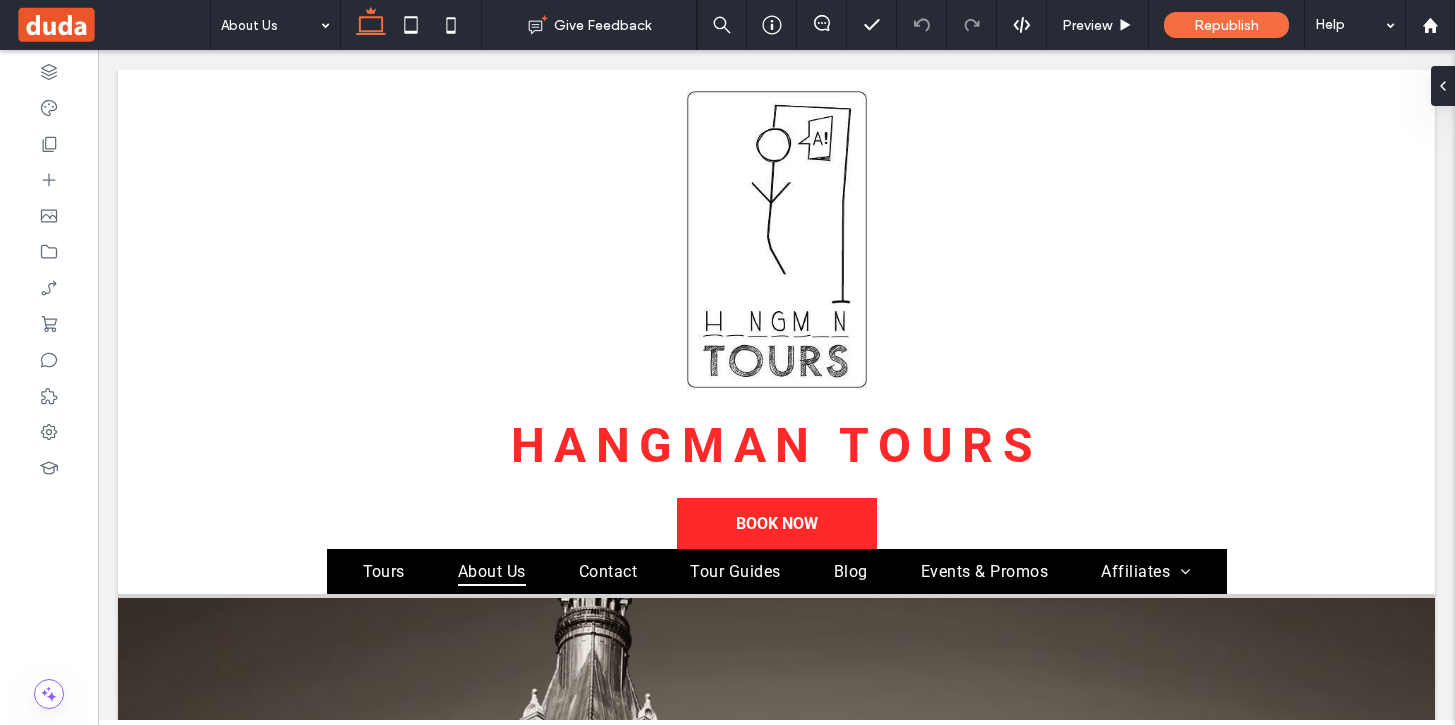 scroll, scrollTop: 1908, scrollLeft: 0, axis: vertical 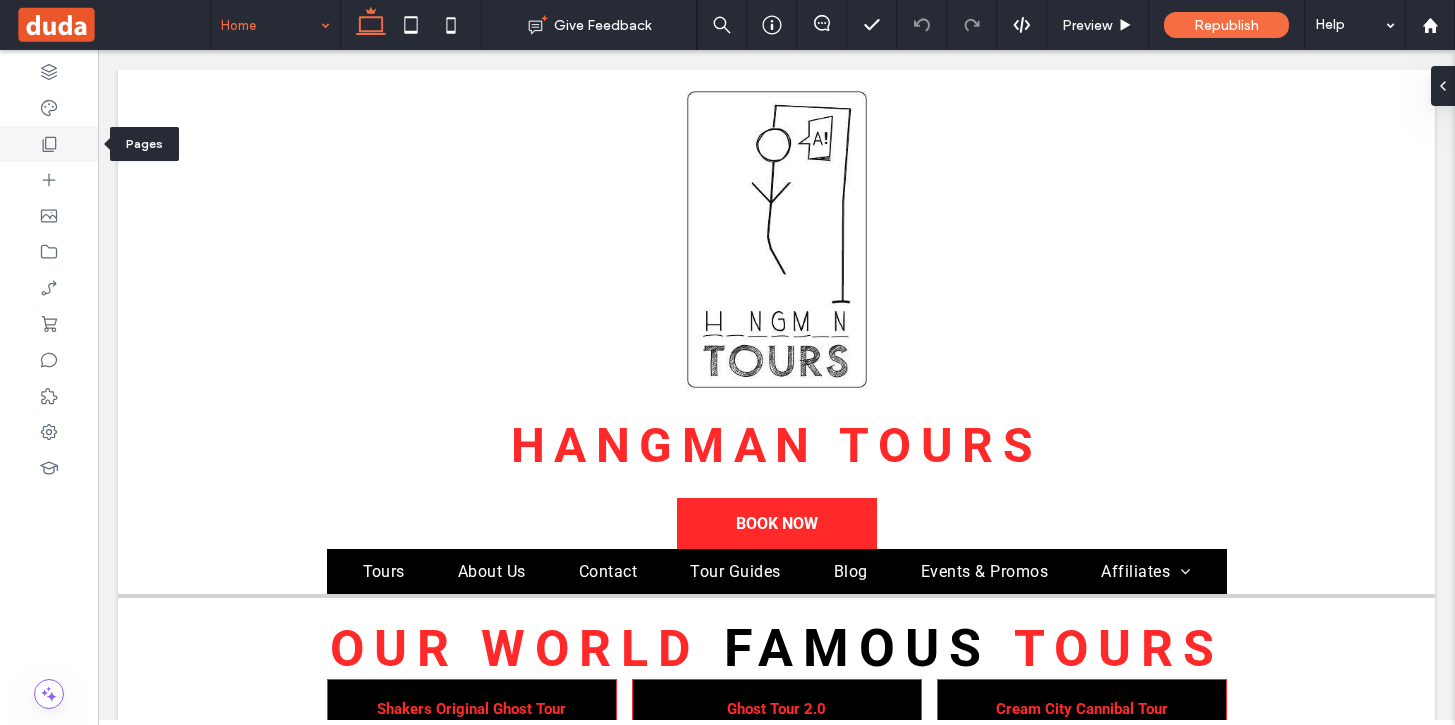 click 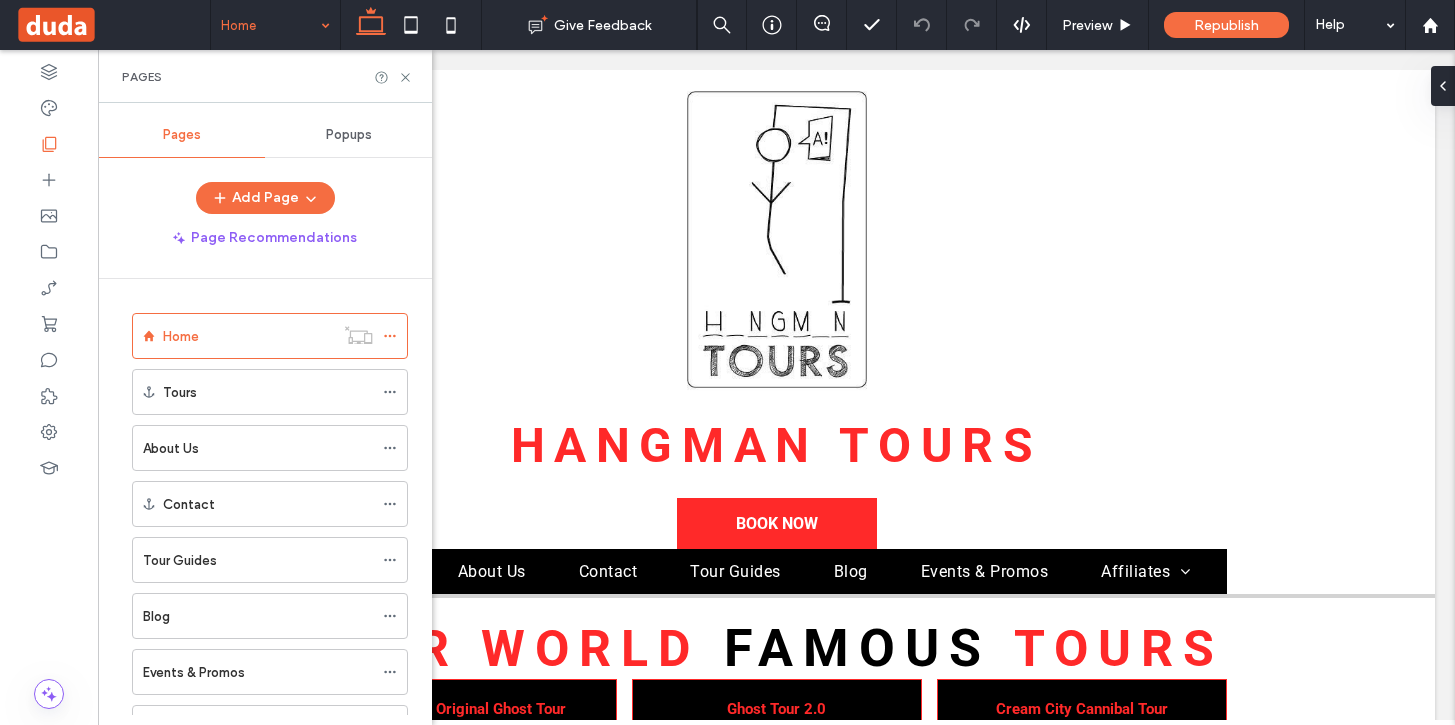 click on "Popups" at bounding box center [348, 135] 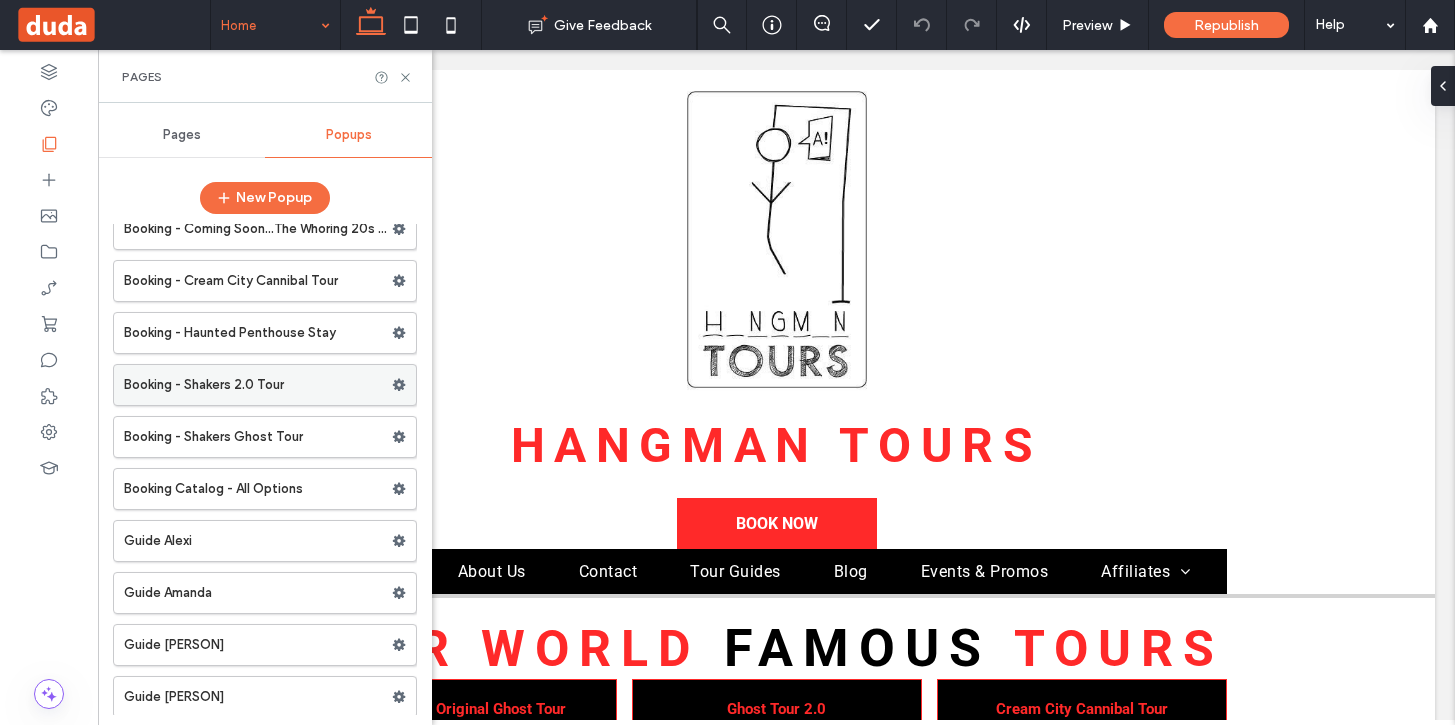 scroll, scrollTop: 0, scrollLeft: 0, axis: both 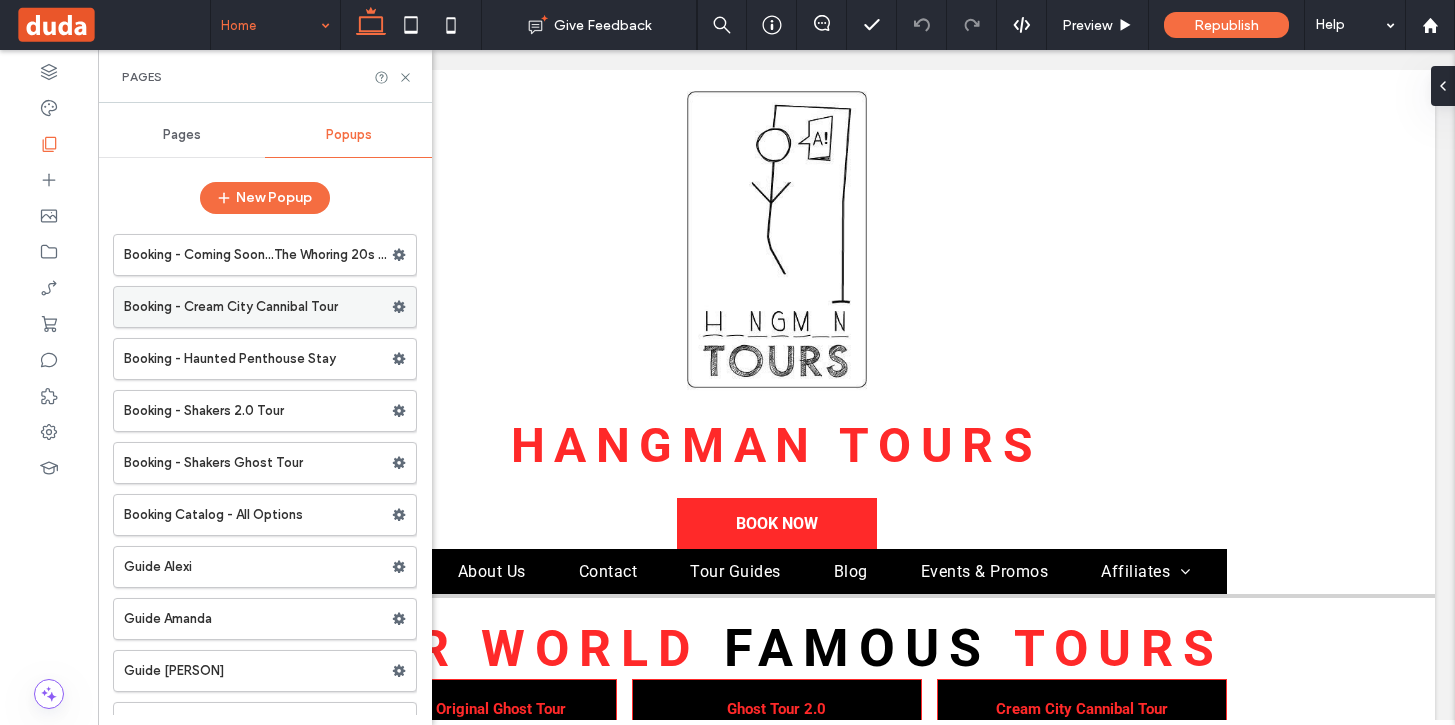 click on "Booking - Cream City Cannibal Tour" at bounding box center (258, 307) 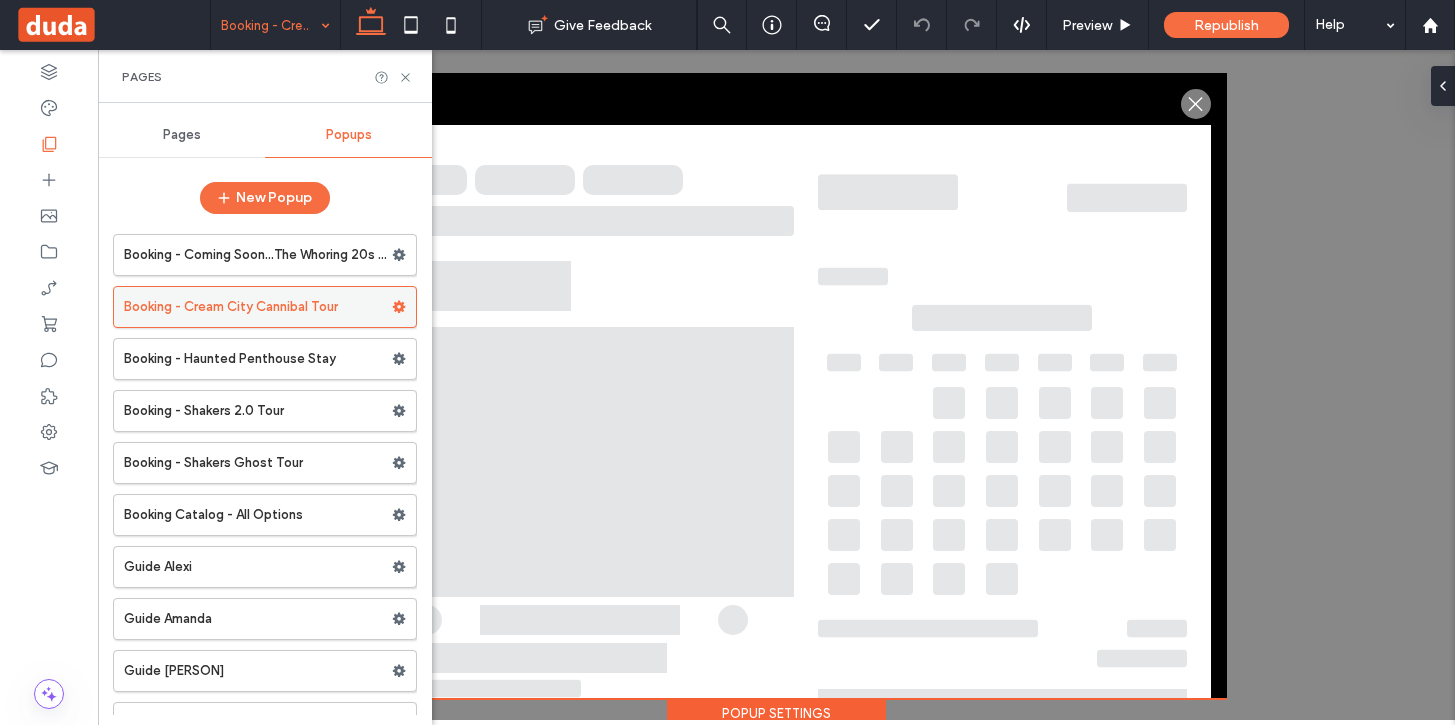 scroll, scrollTop: 0, scrollLeft: 0, axis: both 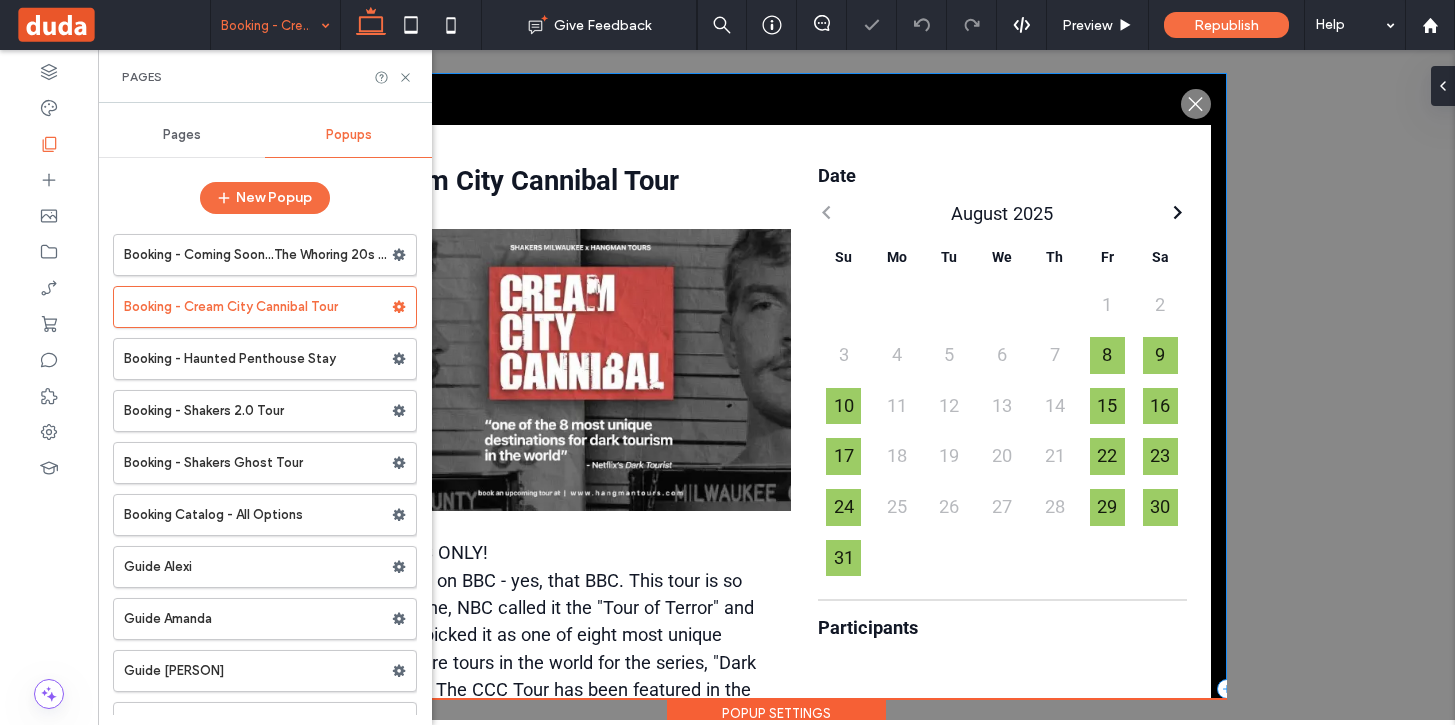 click on ".st0-1091118977{fill-rule:evenodd;clip-rule:evenodd;}" at bounding box center (777, 689) 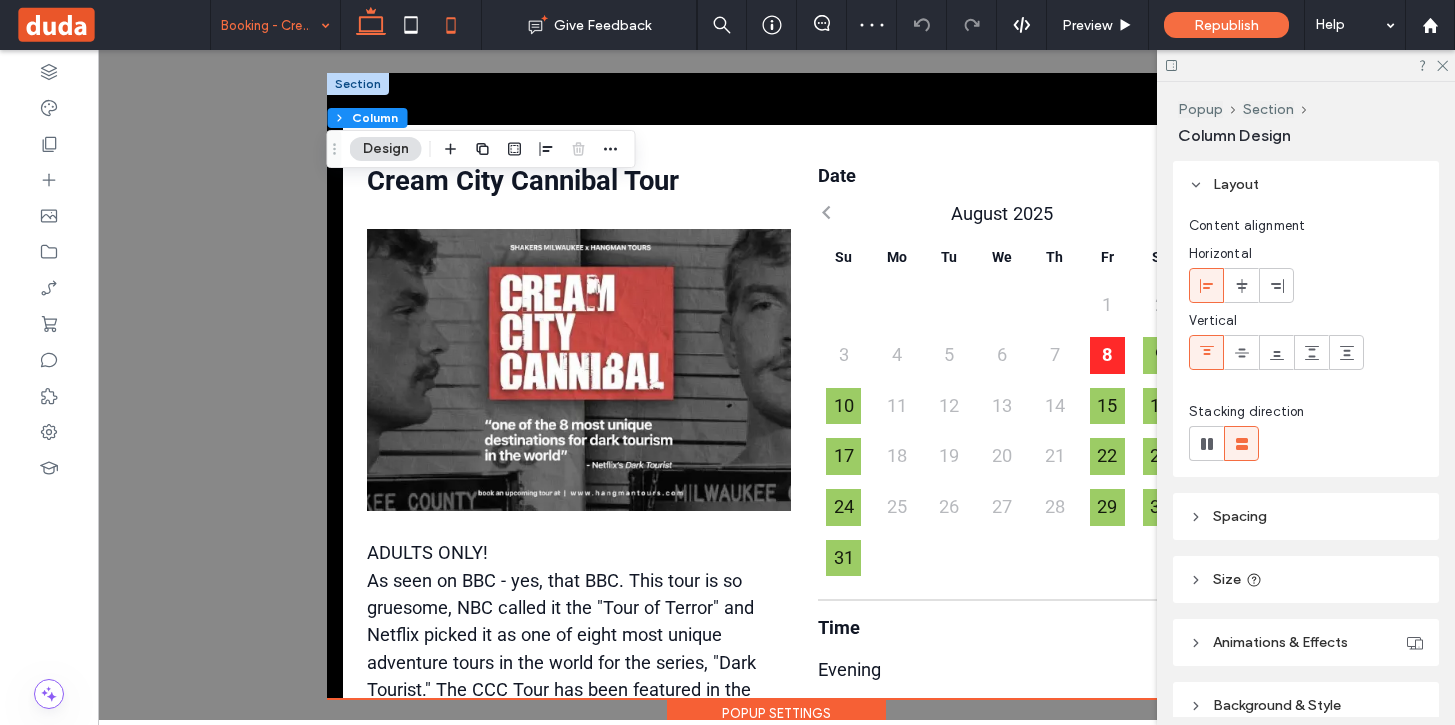 click 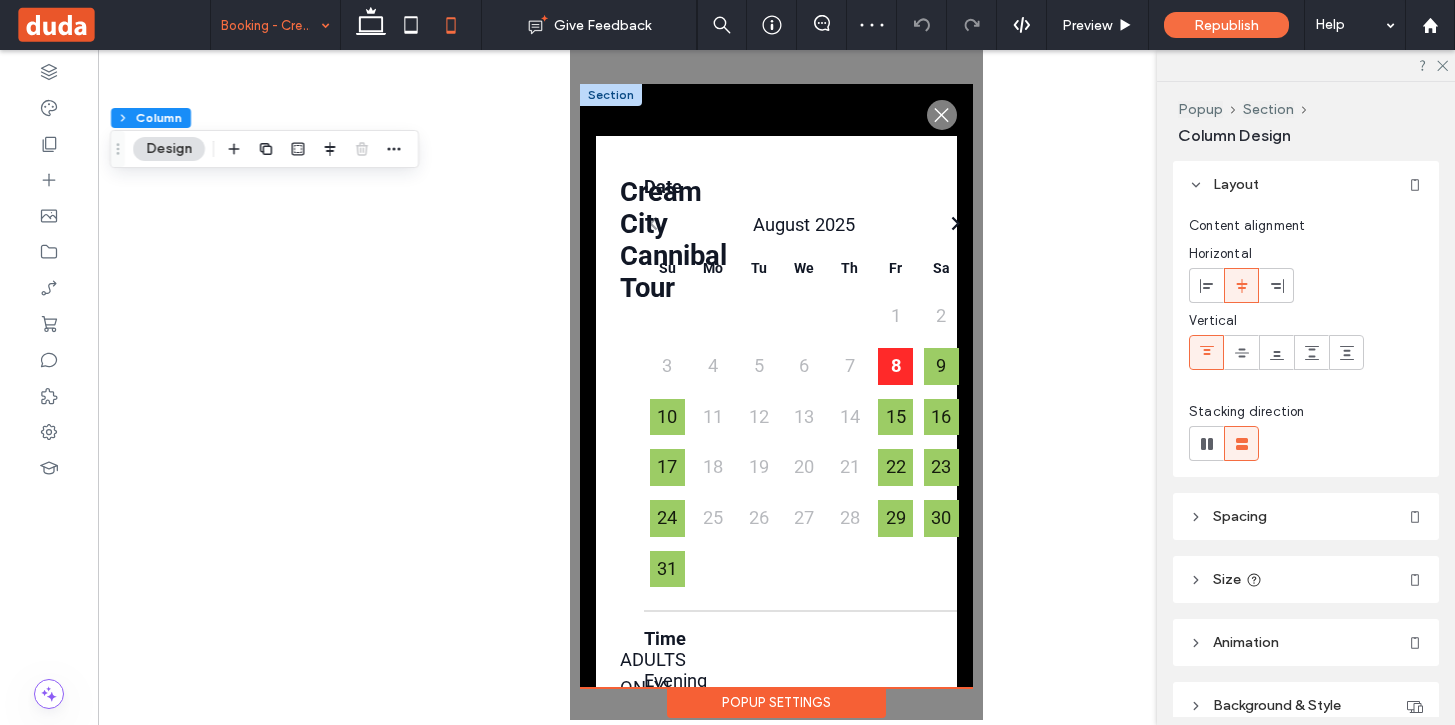 type on "**" 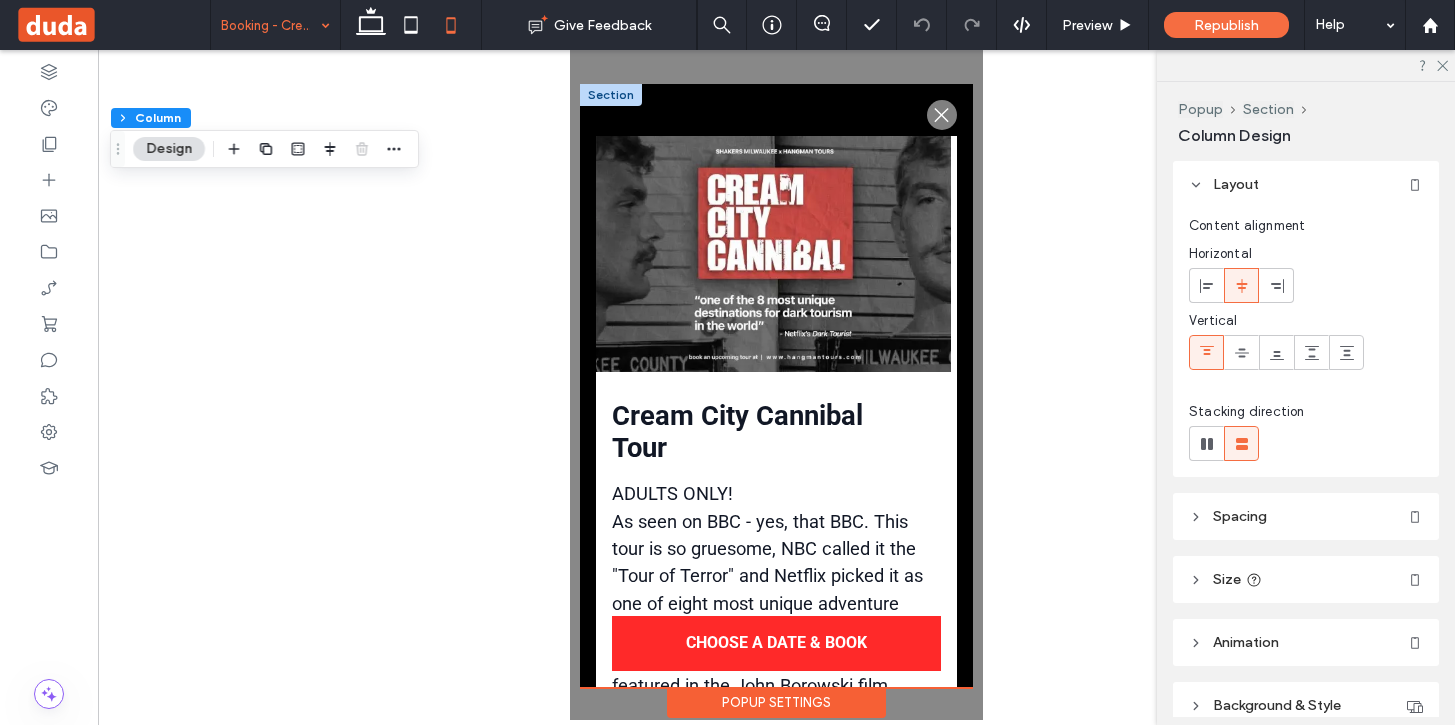click on ".st0-1091118977{fill-rule:evenodd;clip-rule:evenodd;}" at bounding box center [776, 812] 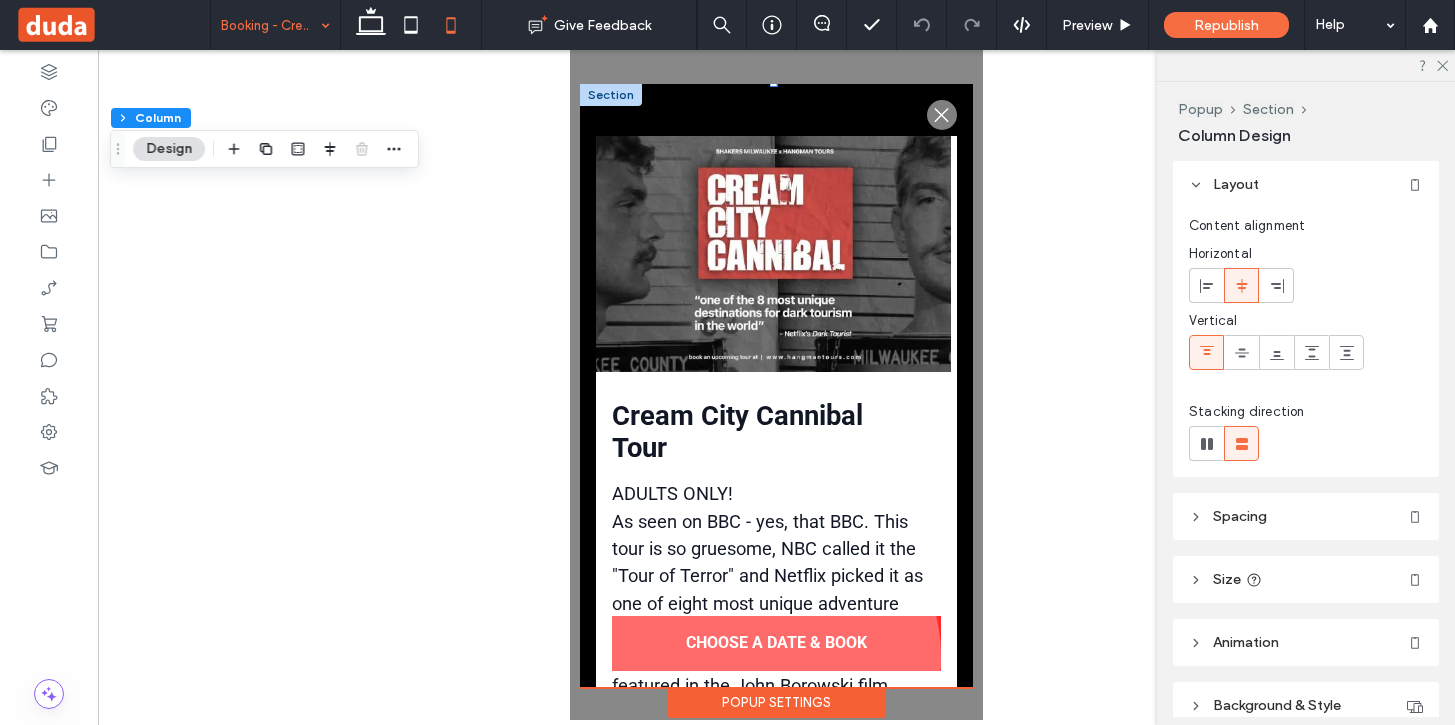 click on "Choose a date & book" at bounding box center (776, 642) 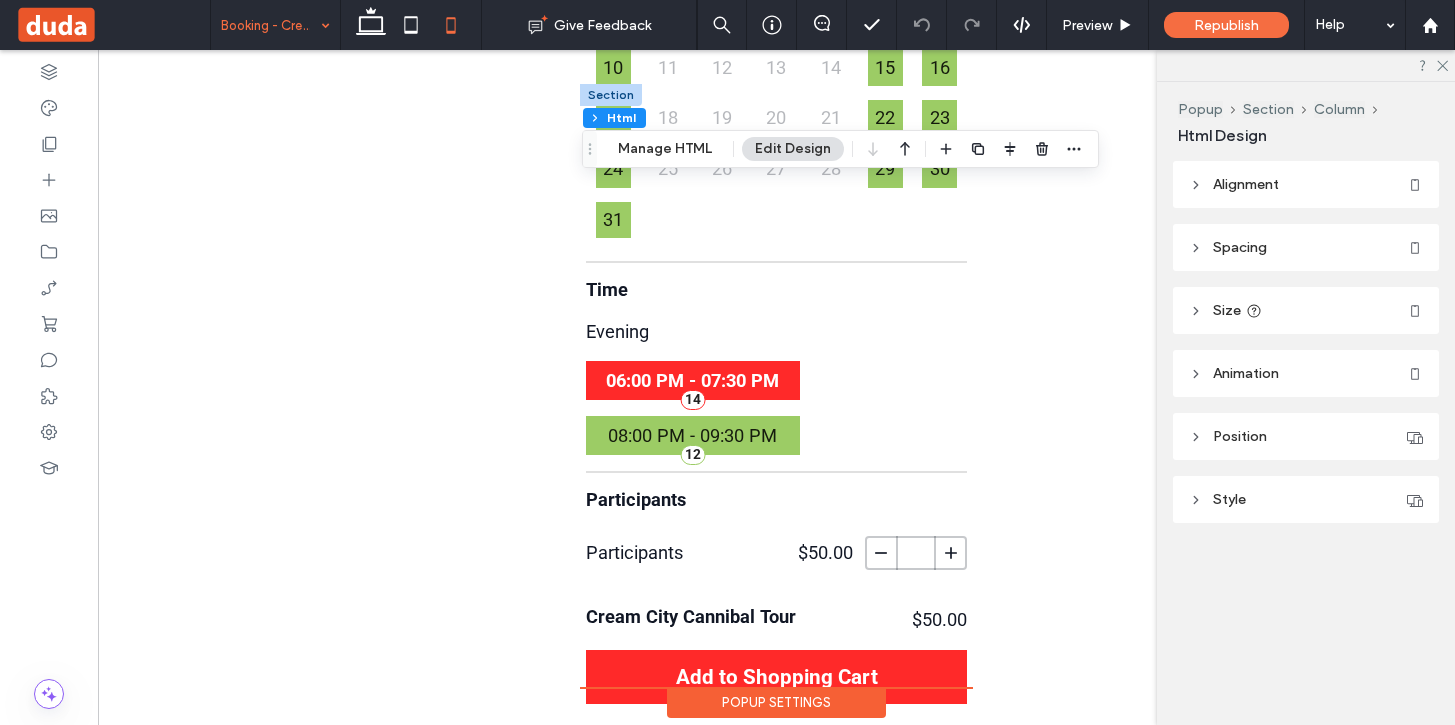 scroll, scrollTop: 0, scrollLeft: 0, axis: both 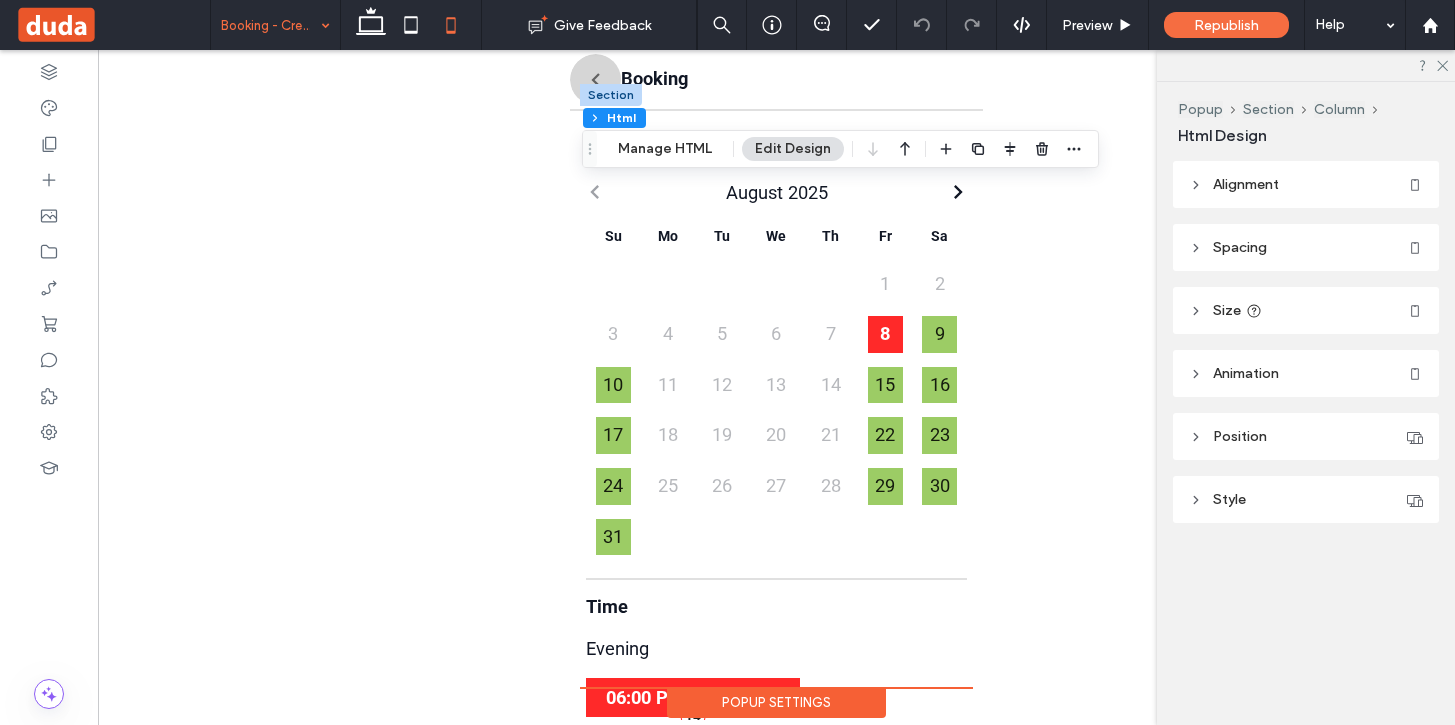 click 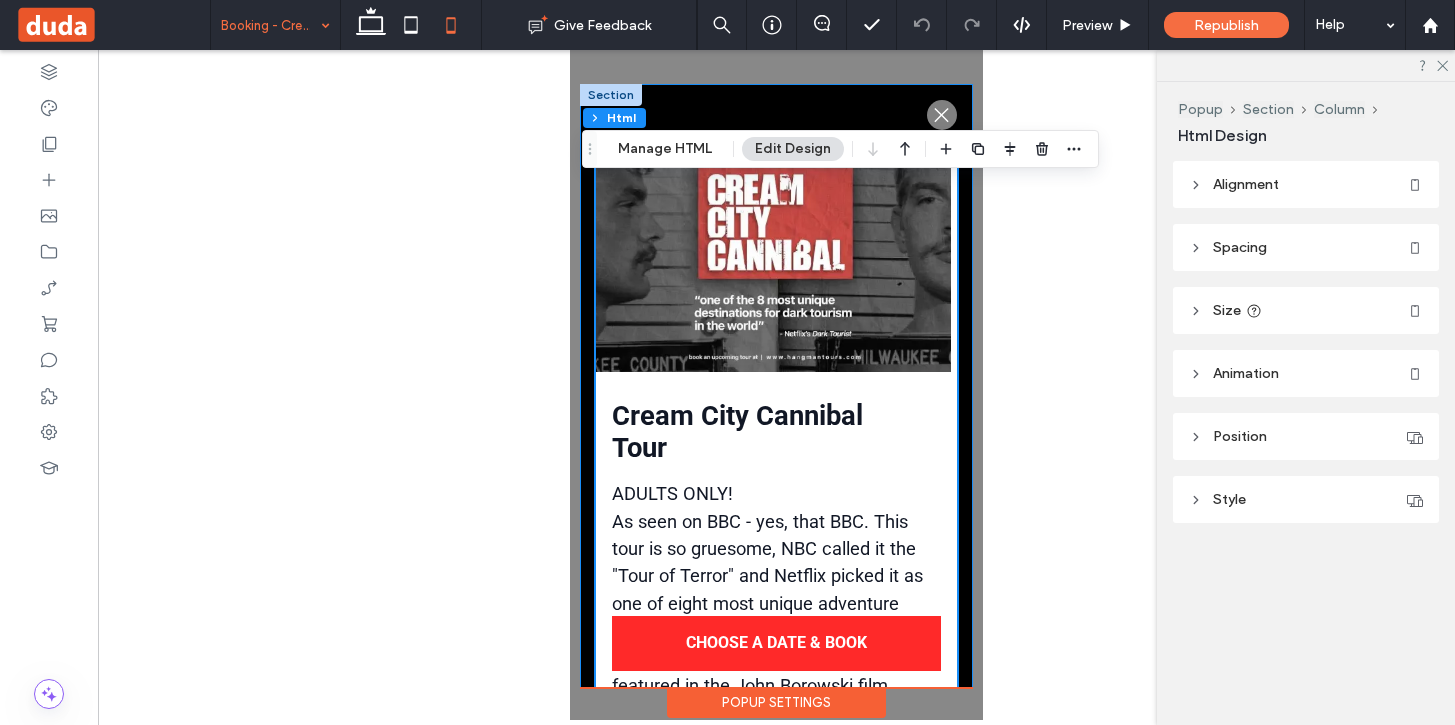click on ".st0-1091118977{fill-rule:evenodd;clip-rule:evenodd;}" at bounding box center (776, 812) 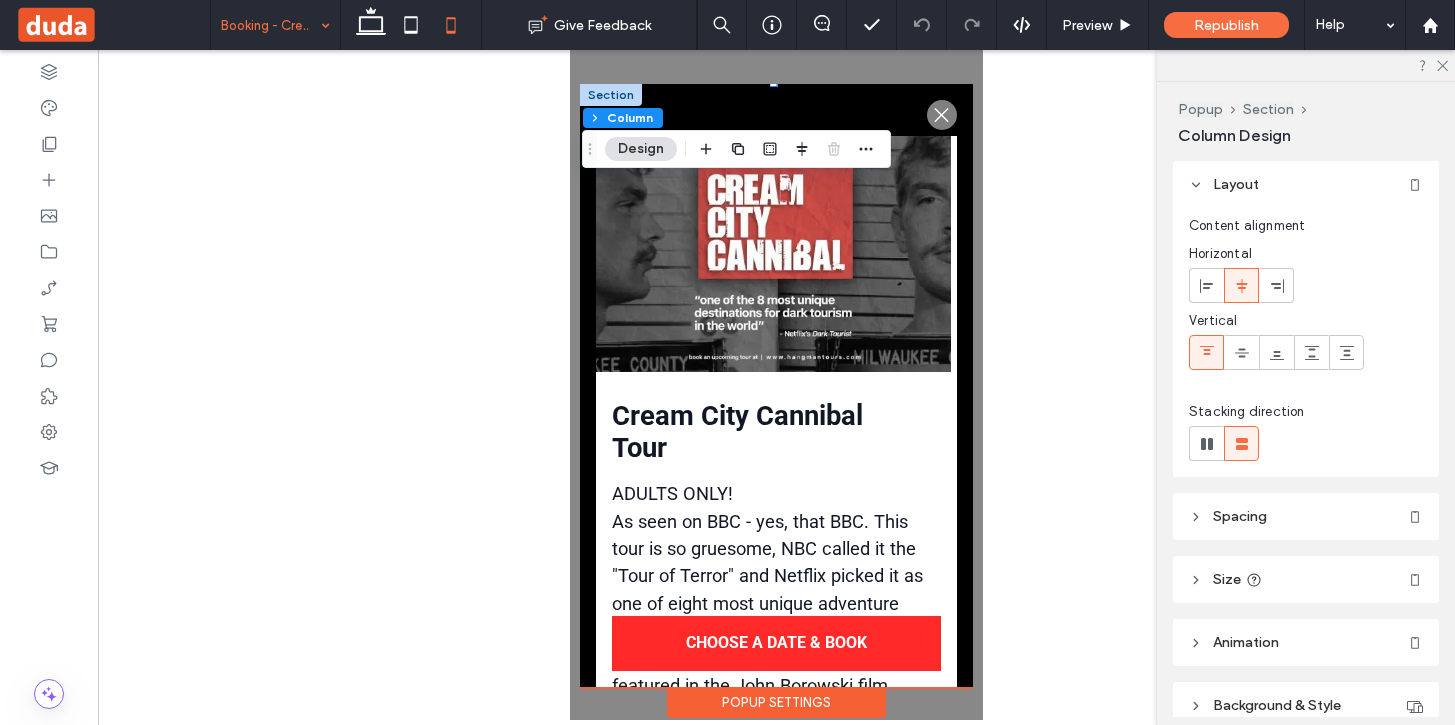 click on ".st0-1091118977{fill-rule:evenodd;clip-rule:evenodd;}" at bounding box center (776, 812) 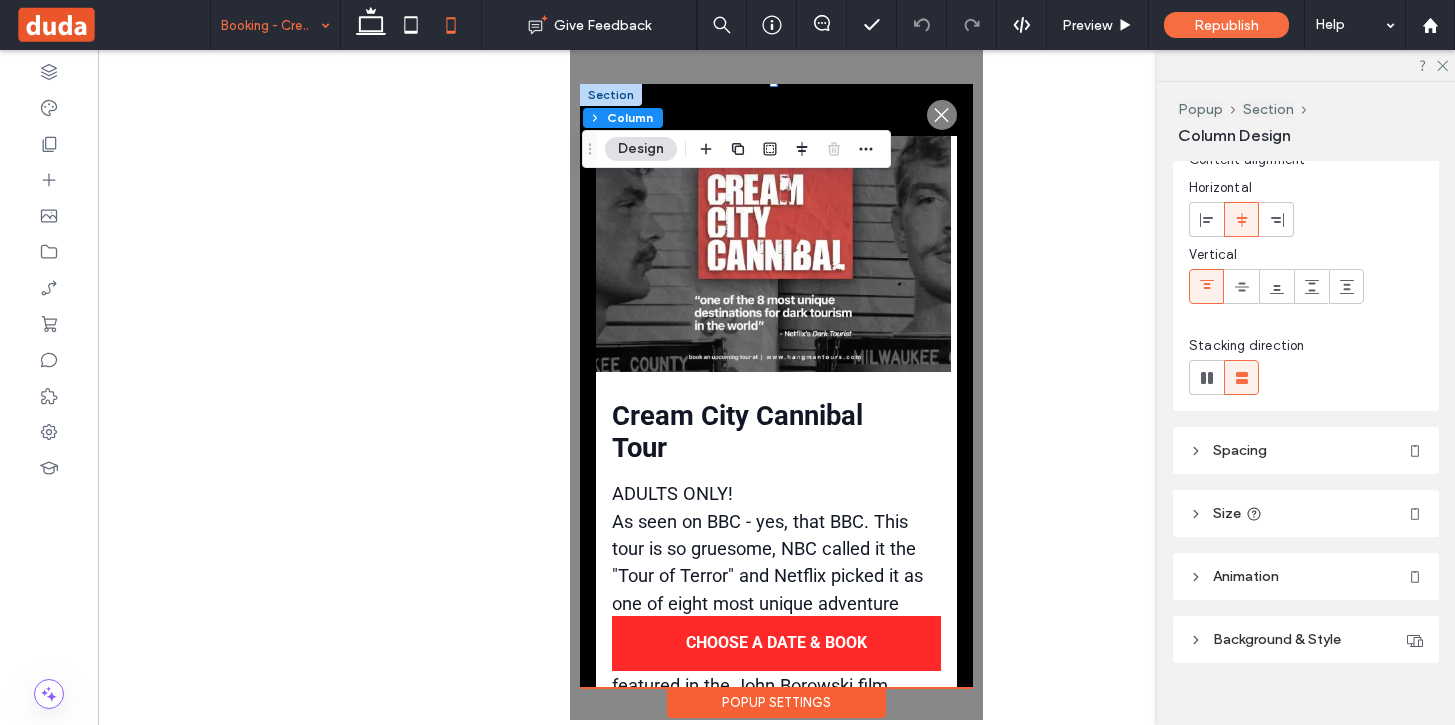 scroll, scrollTop: 92, scrollLeft: 0, axis: vertical 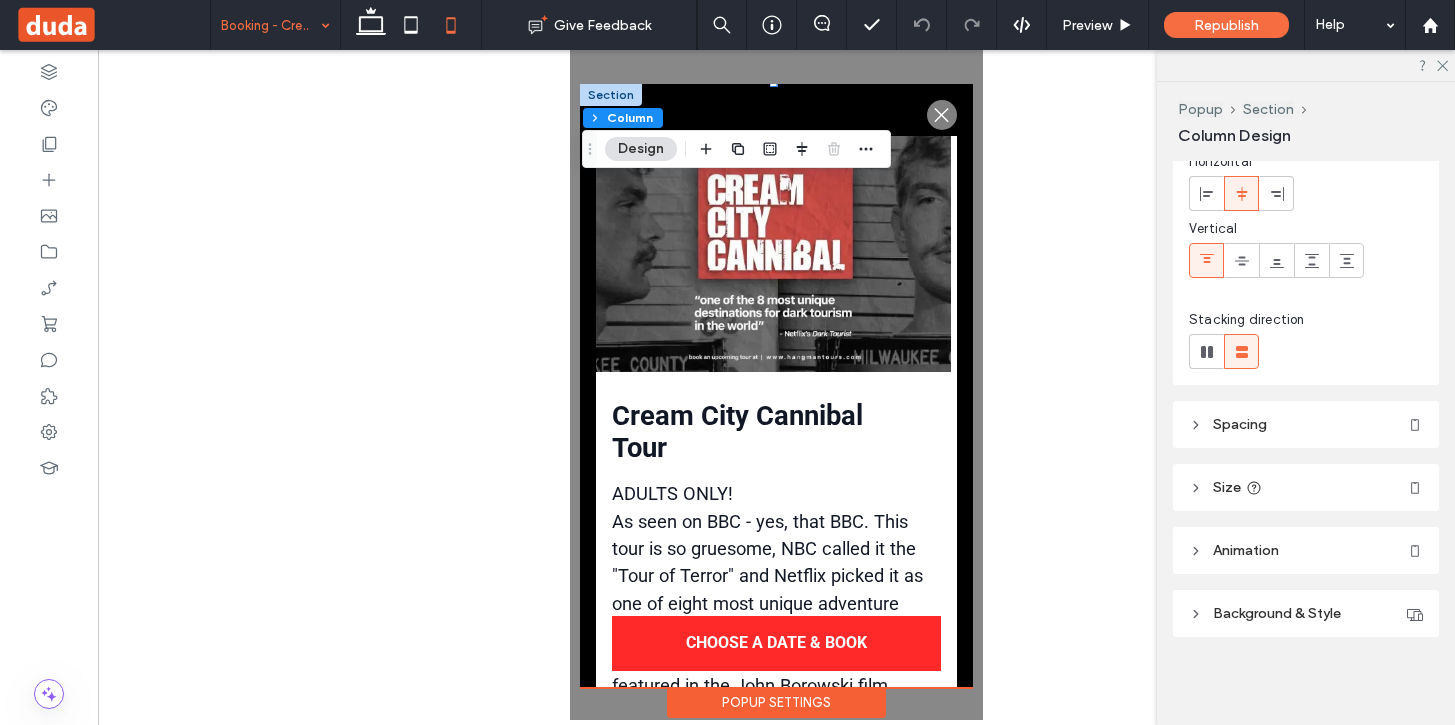 click 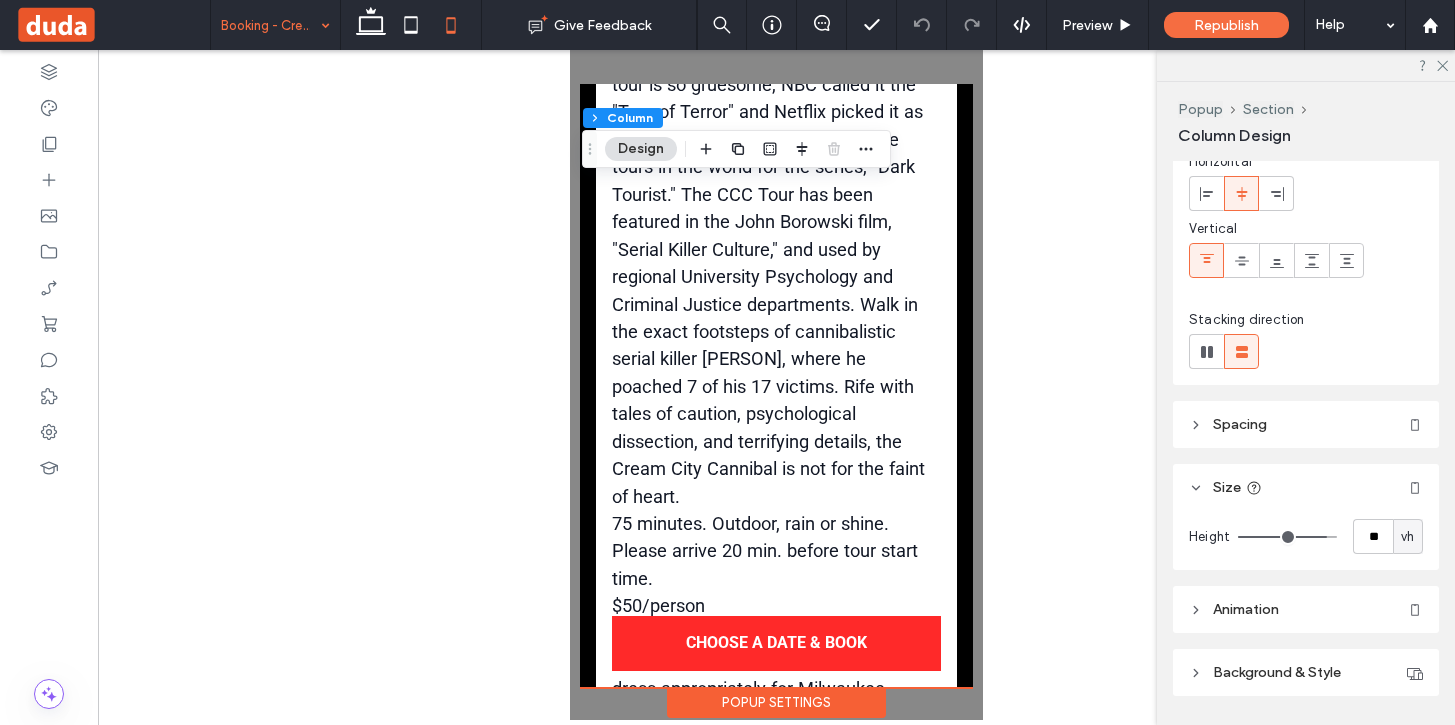 scroll, scrollTop: 0, scrollLeft: 0, axis: both 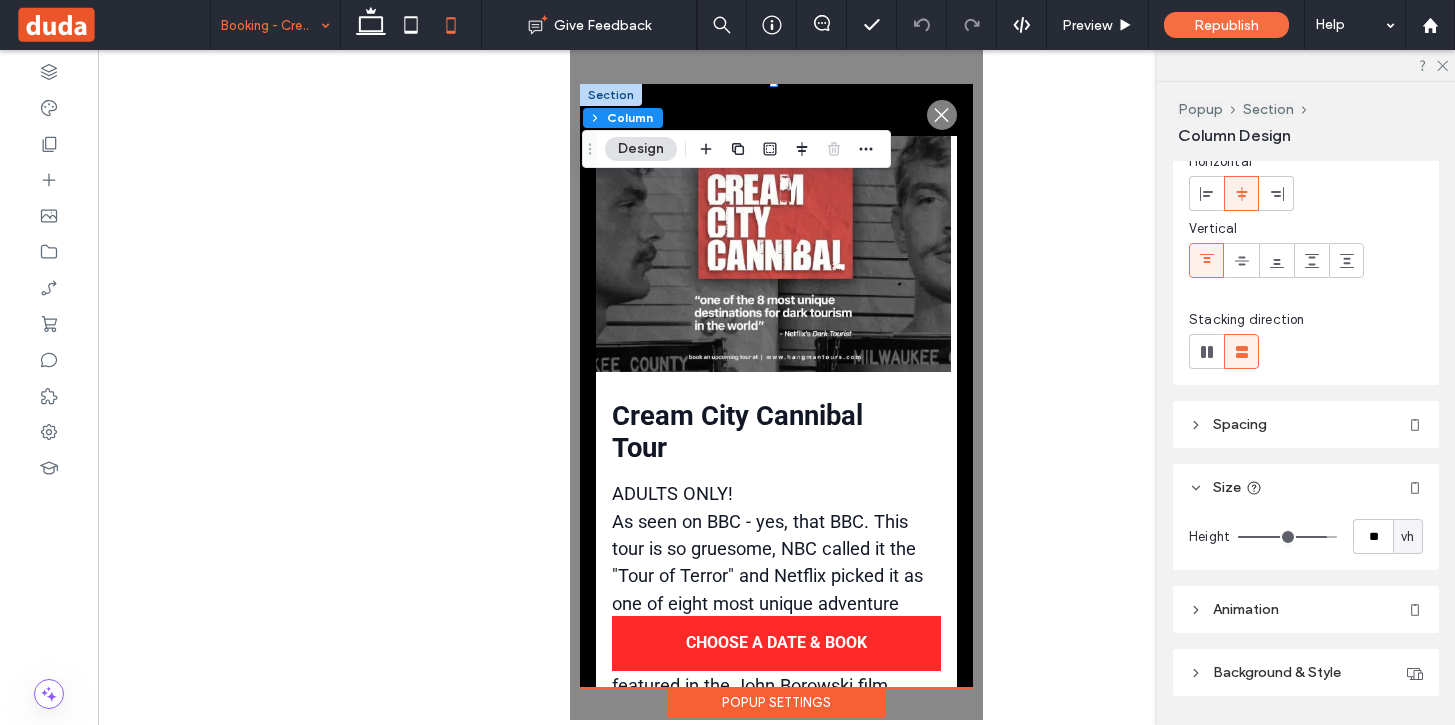 type on "***" 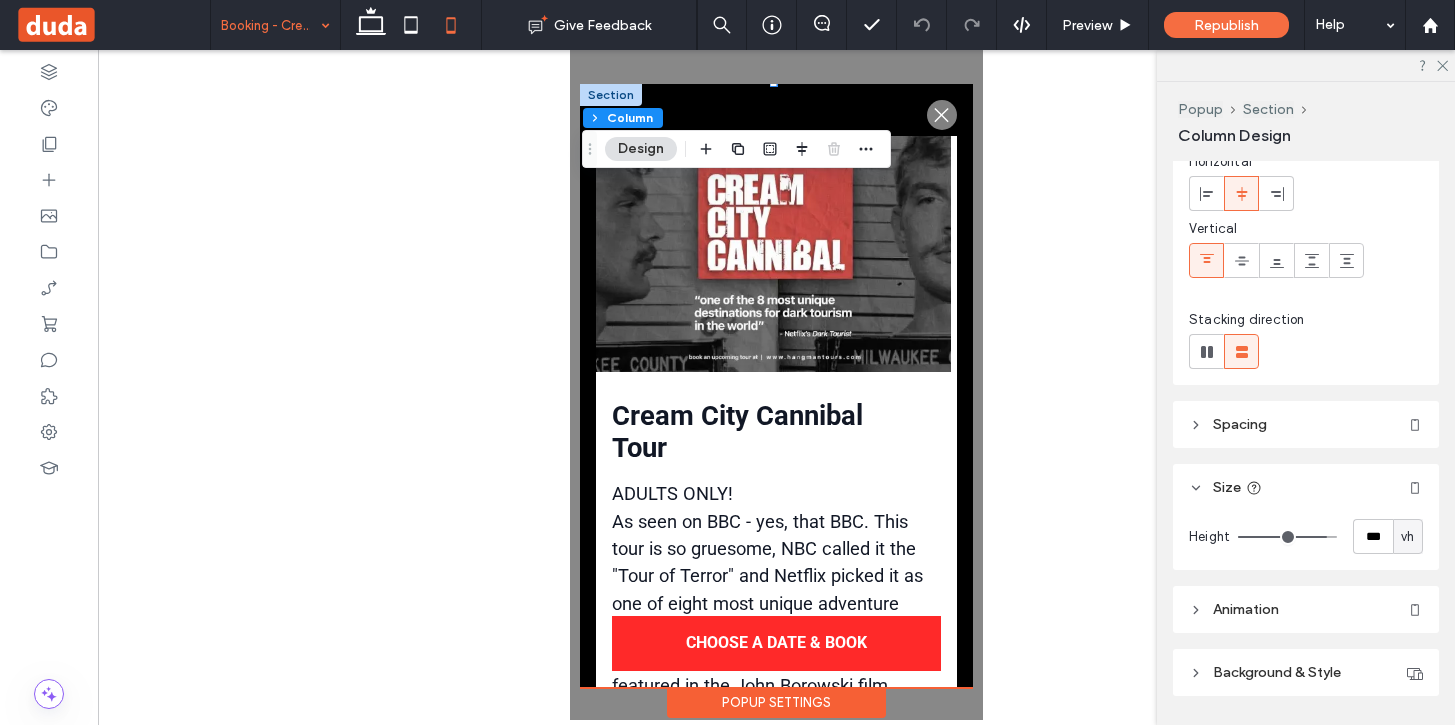 drag, startPoint x: 1328, startPoint y: 537, endPoint x: 1361, endPoint y: 538, distance: 33.01515 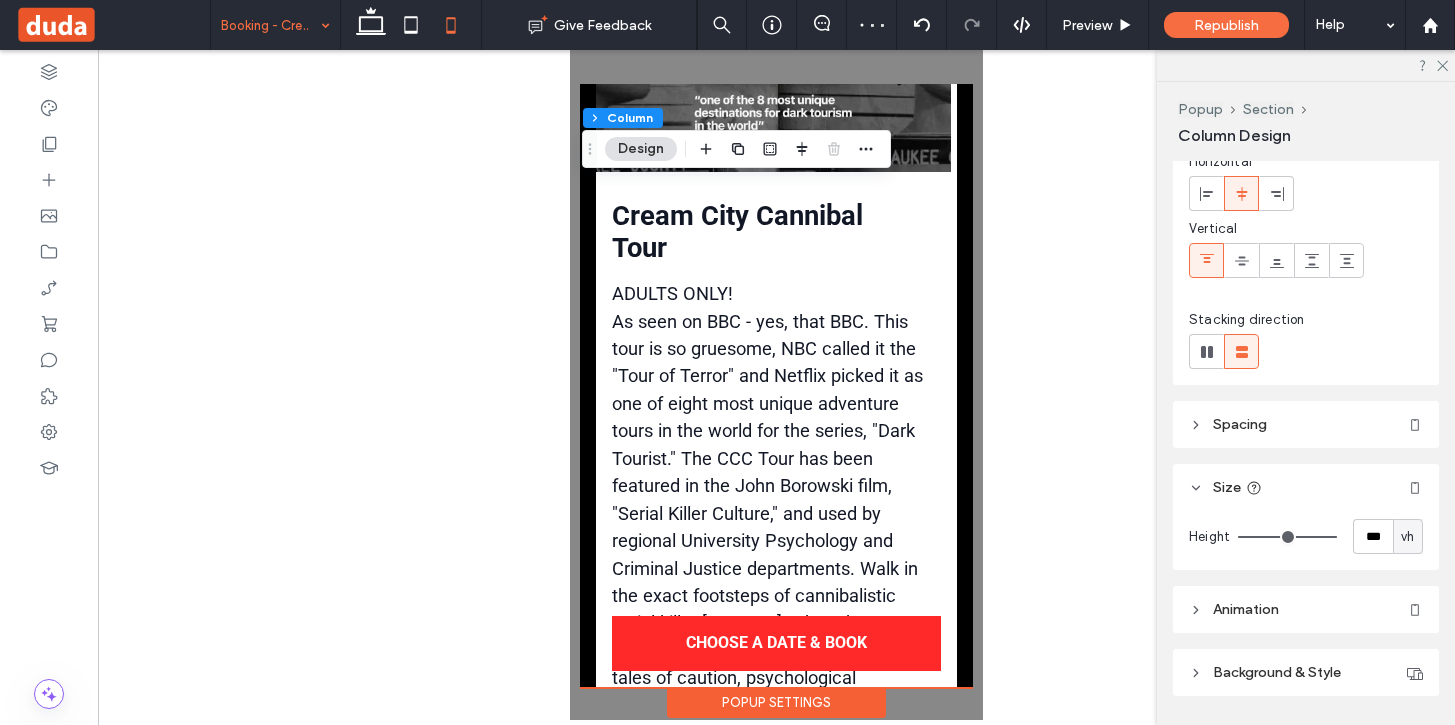 scroll, scrollTop: 0, scrollLeft: 0, axis: both 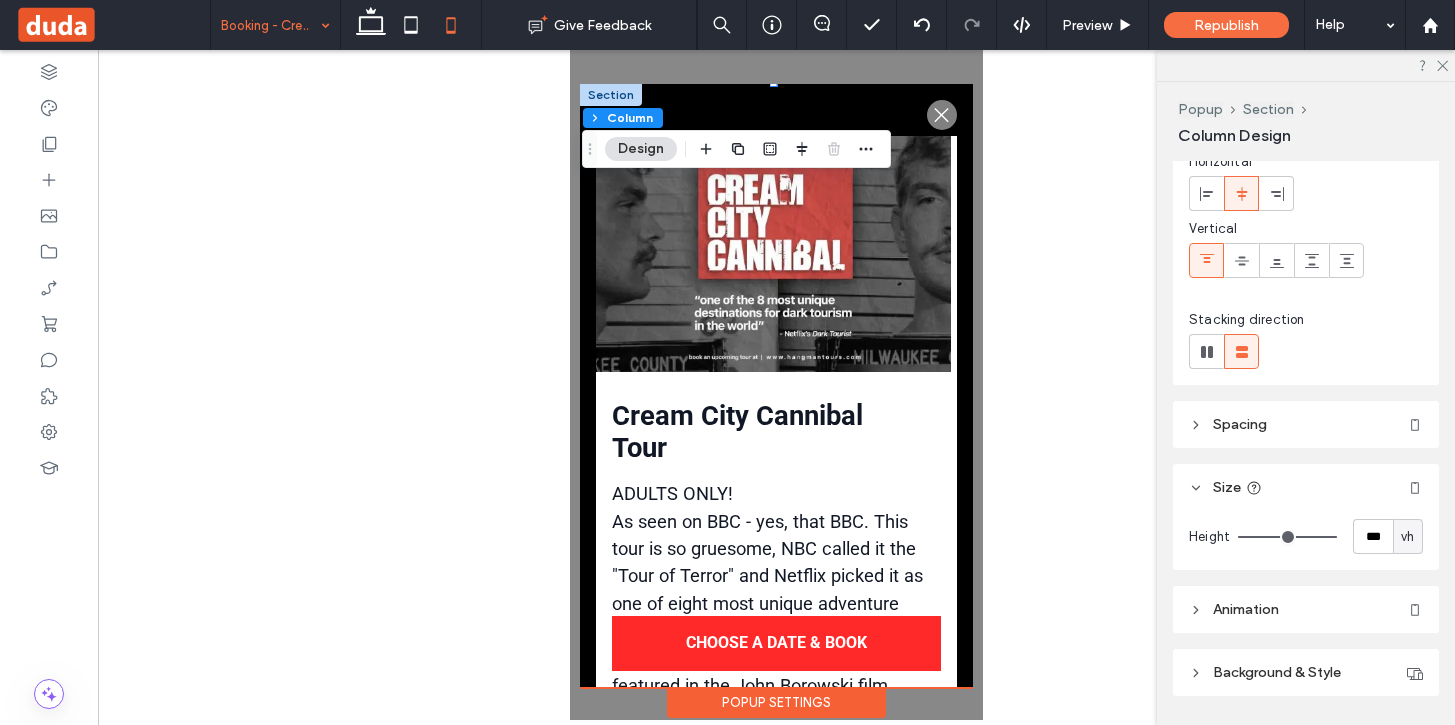 type on "**" 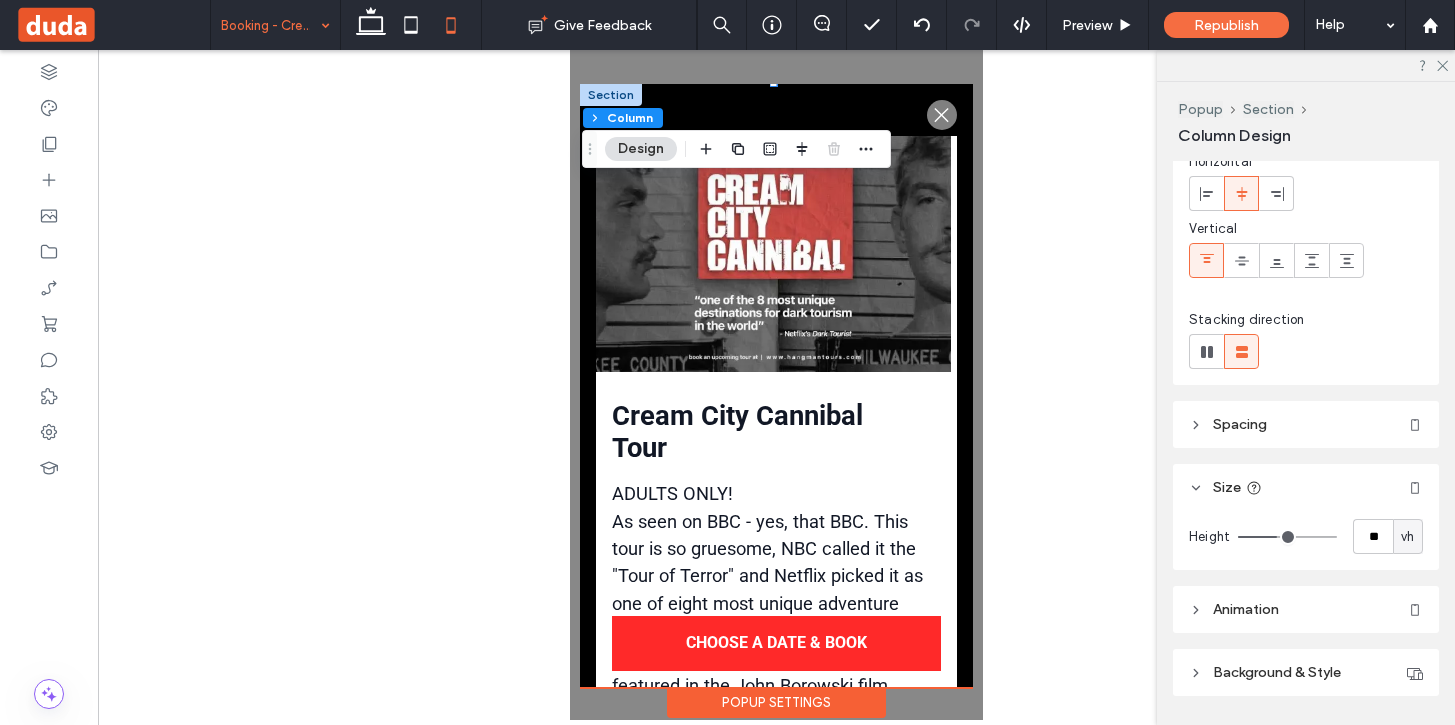 click at bounding box center [1287, 537] 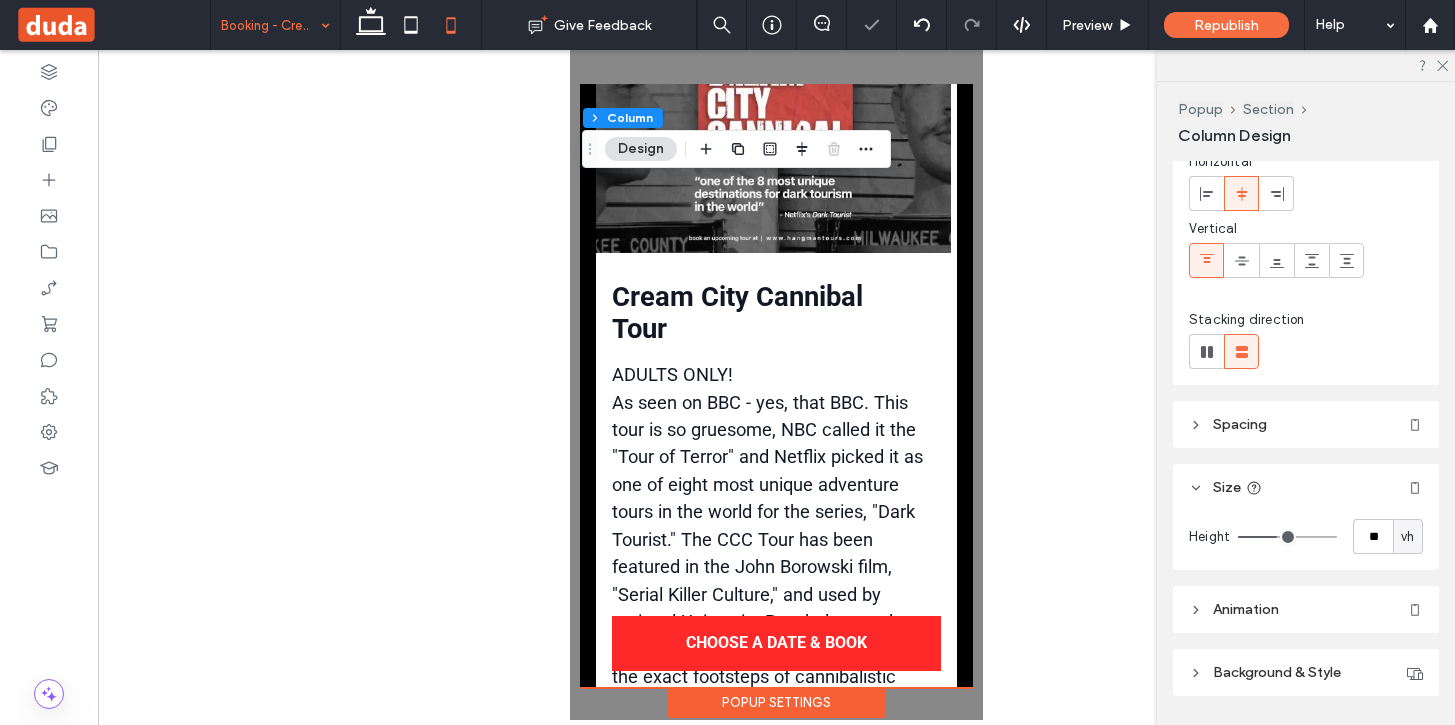scroll, scrollTop: 0, scrollLeft: 0, axis: both 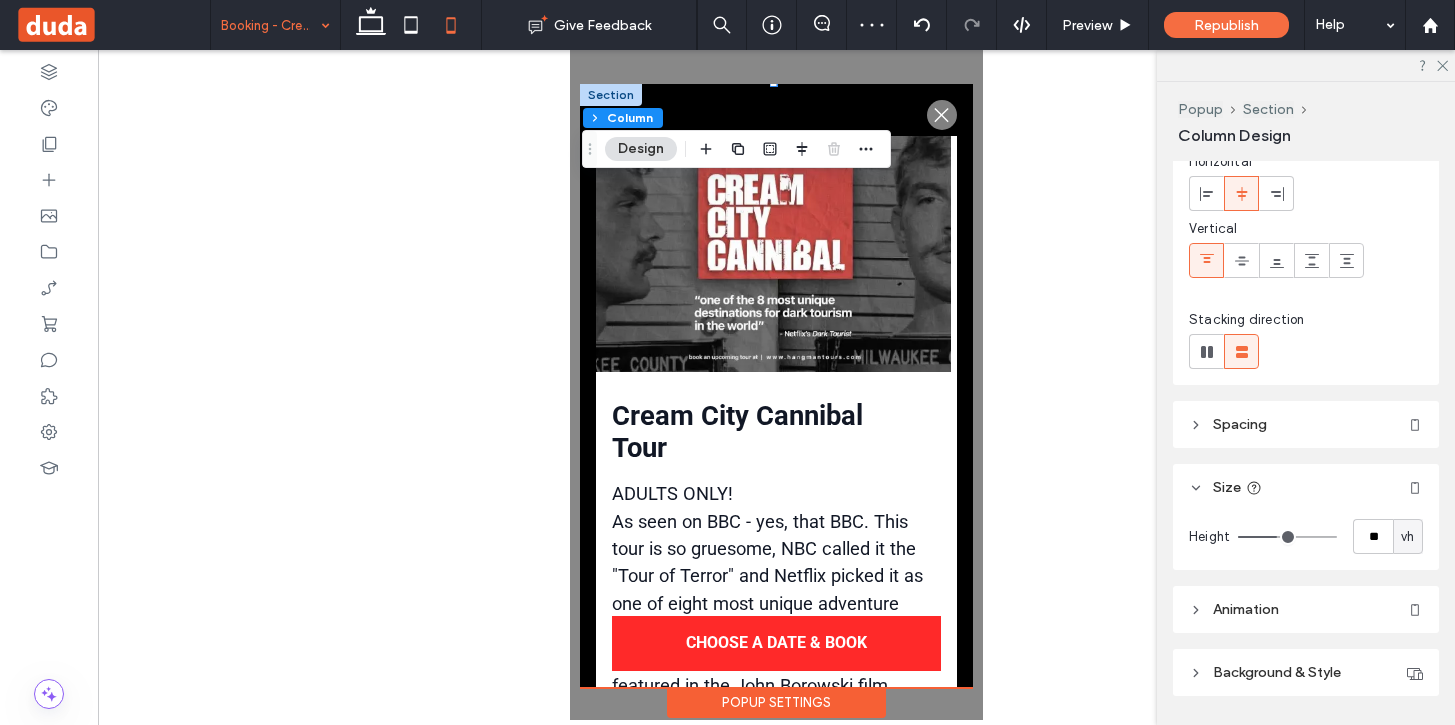 type on "**" 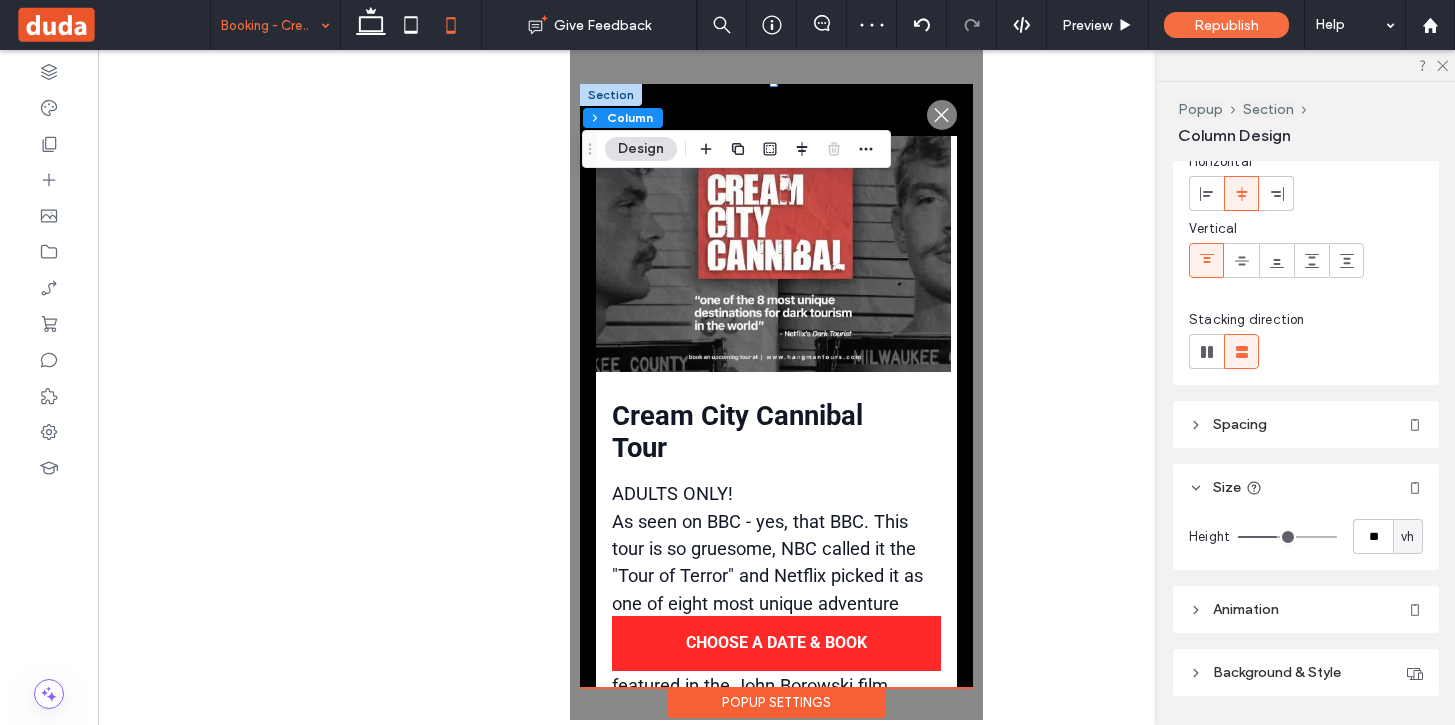 type on "**" 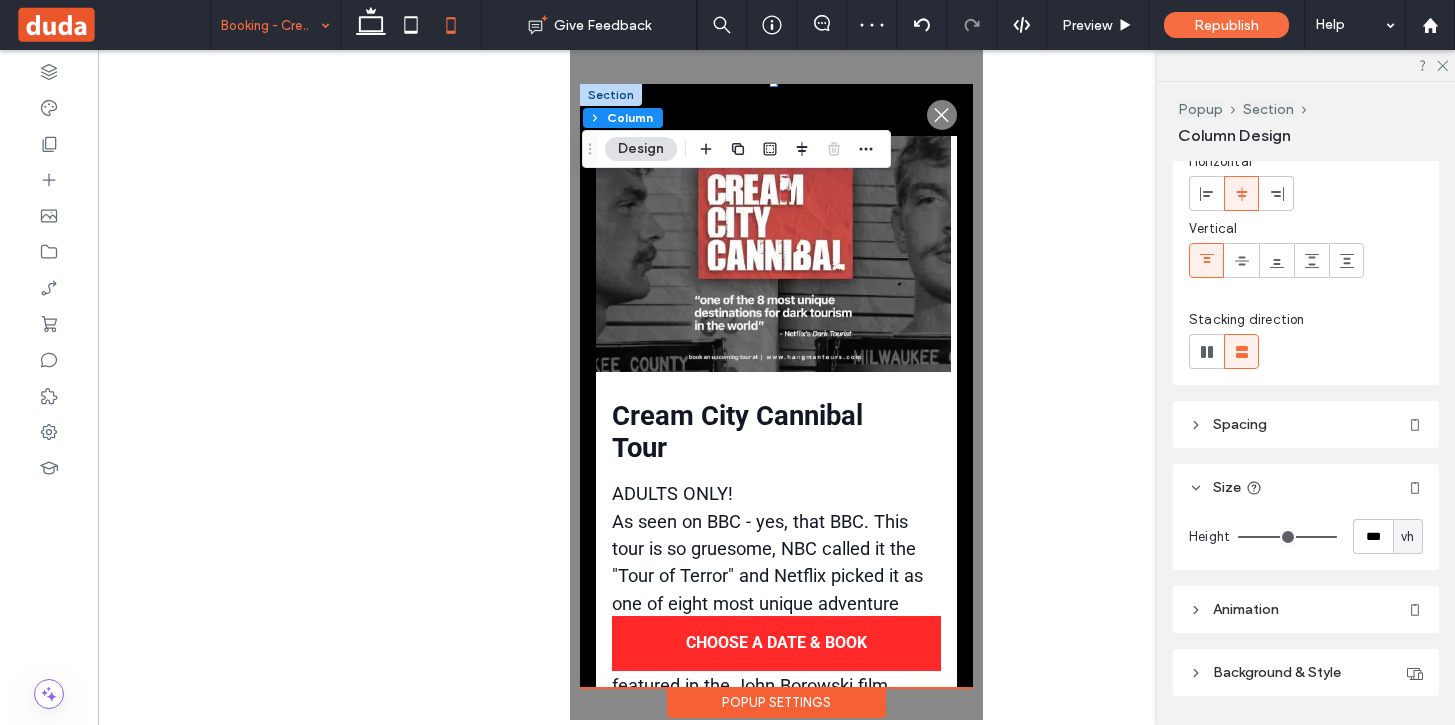 drag, startPoint x: 1279, startPoint y: 535, endPoint x: 1378, endPoint y: 533, distance: 99.0202 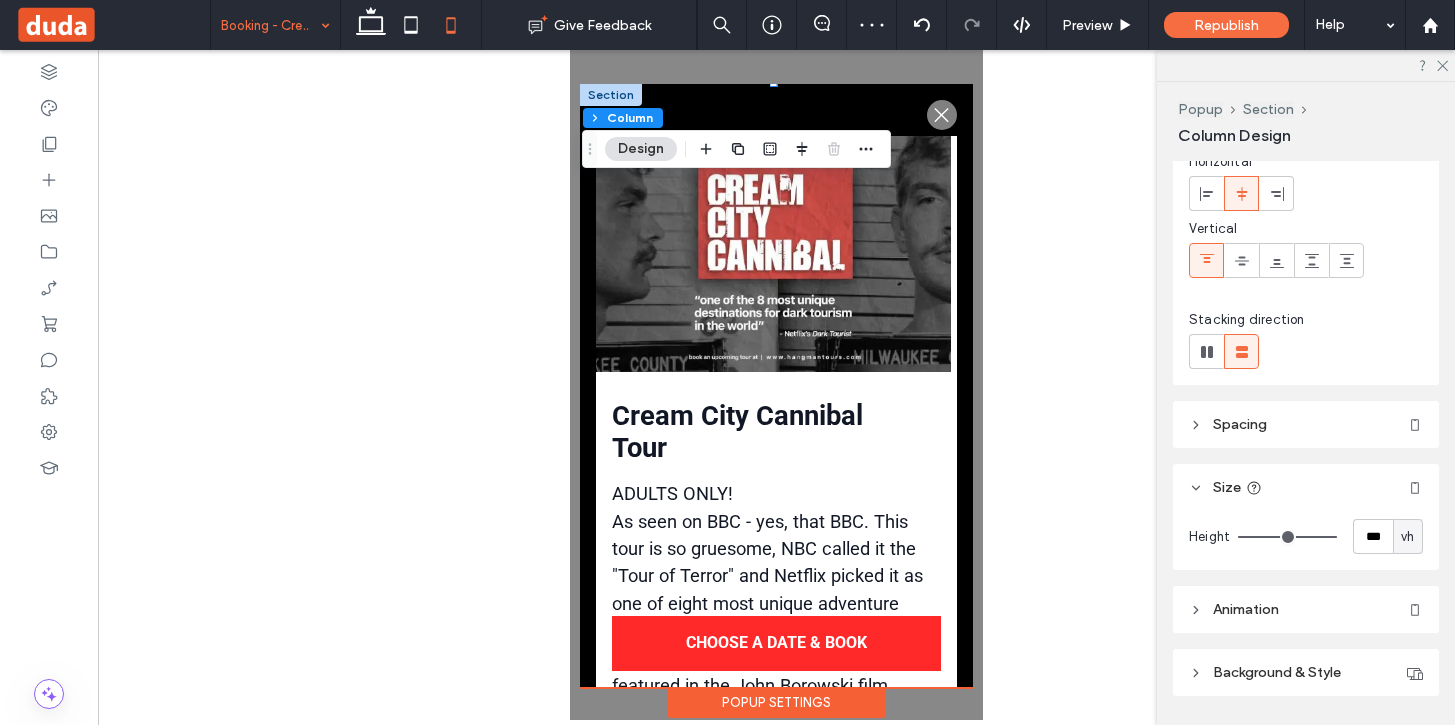 type on "***" 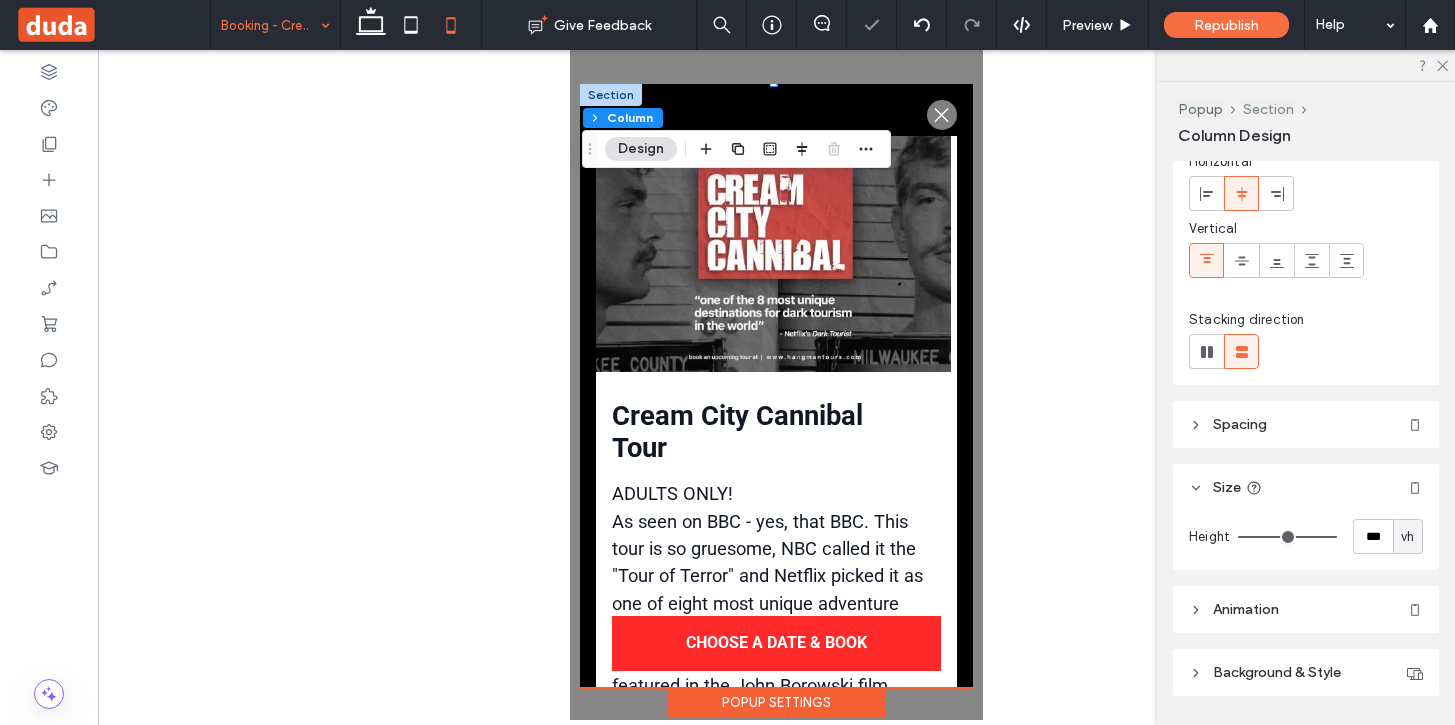 click on "Section" at bounding box center (1268, 109) 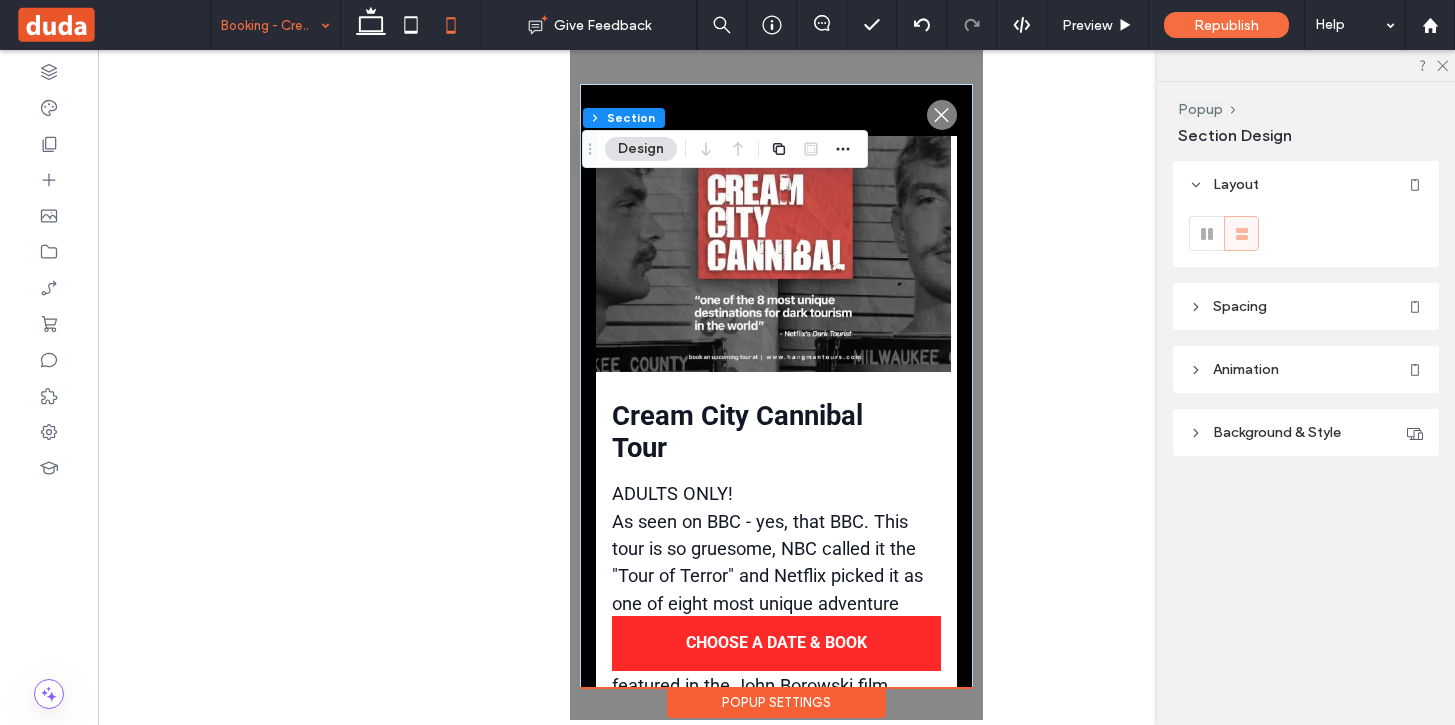 click at bounding box center (773, 254) 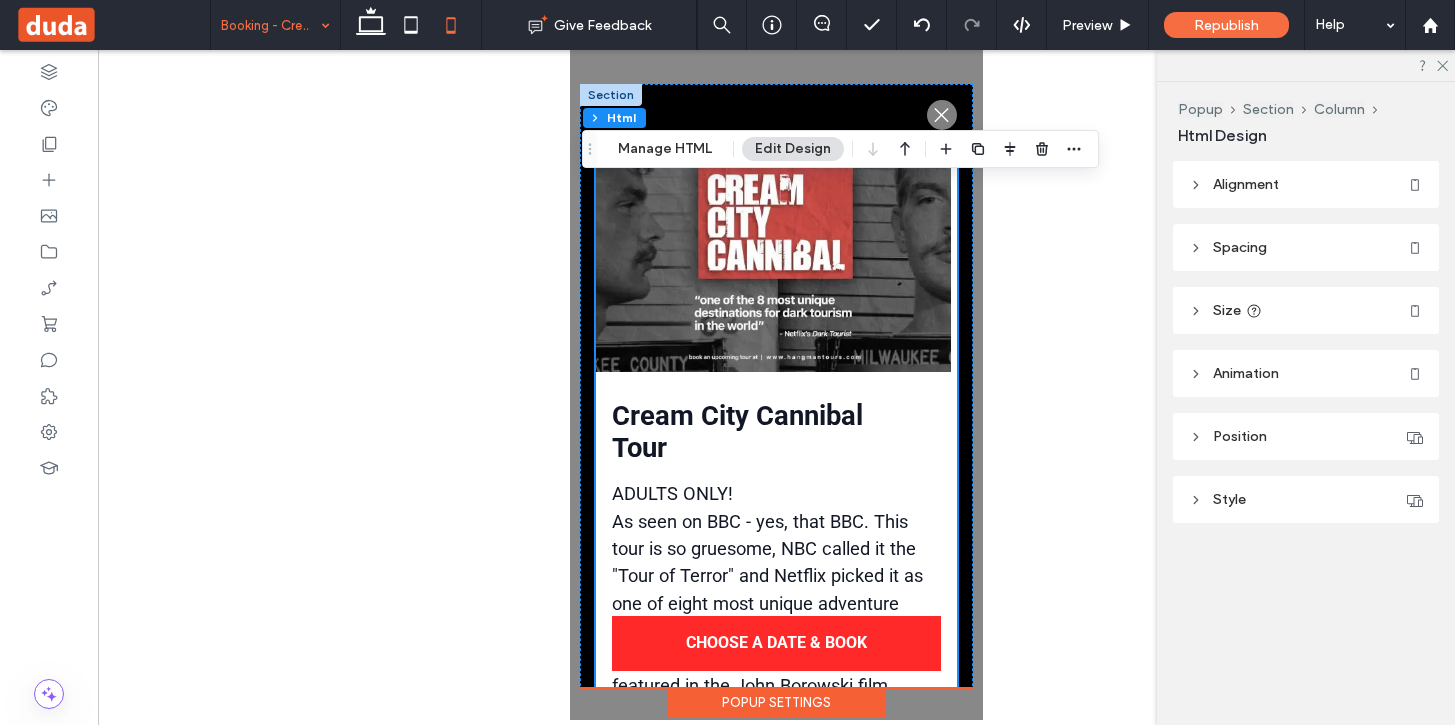 click at bounding box center (773, 254) 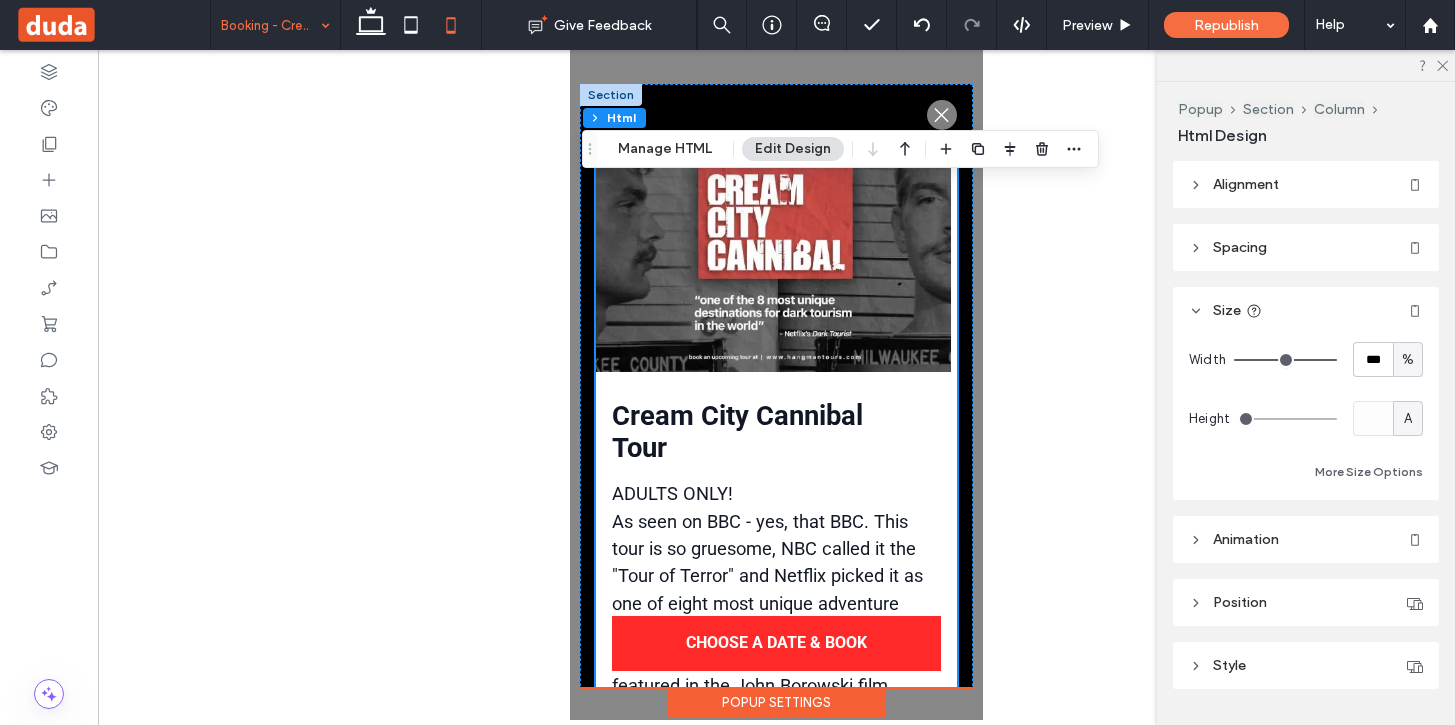 click on "A" at bounding box center [1408, 419] 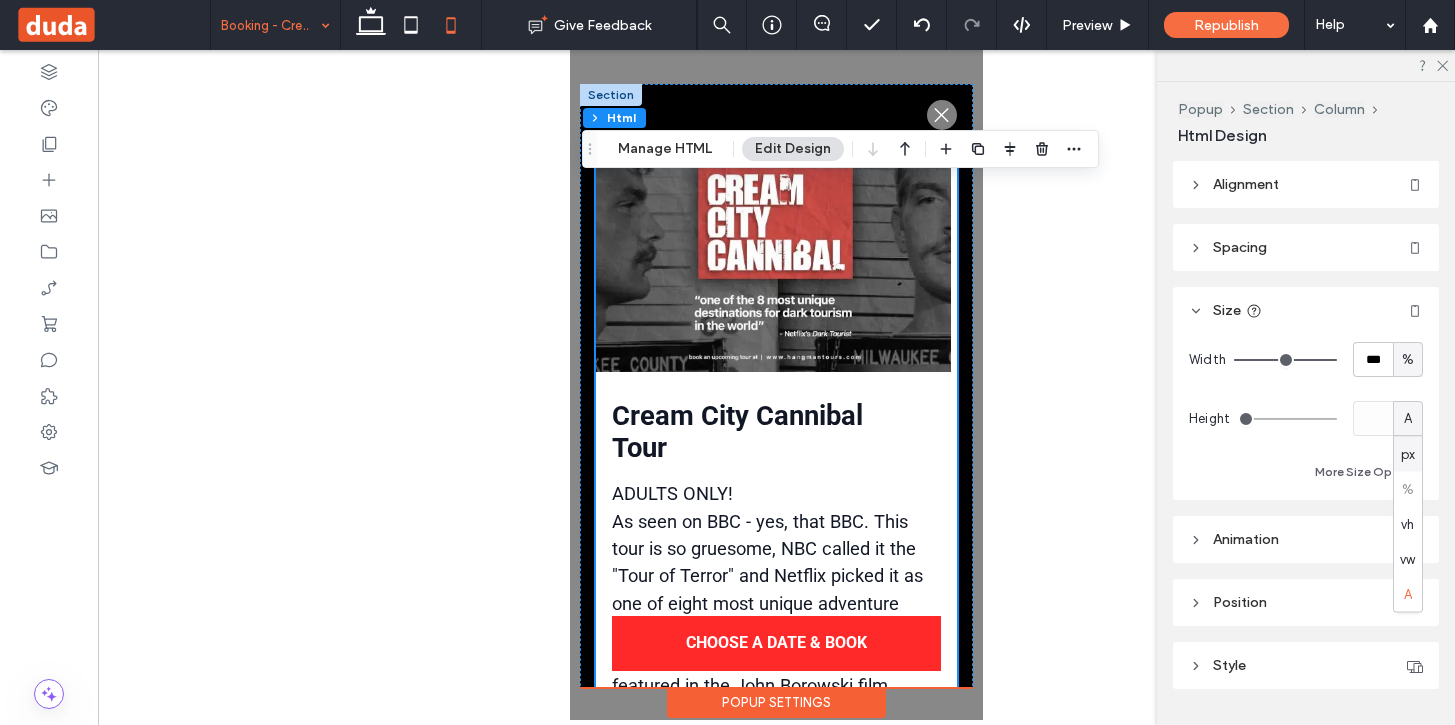 click on "px % vh vw A" at bounding box center (1408, 524) 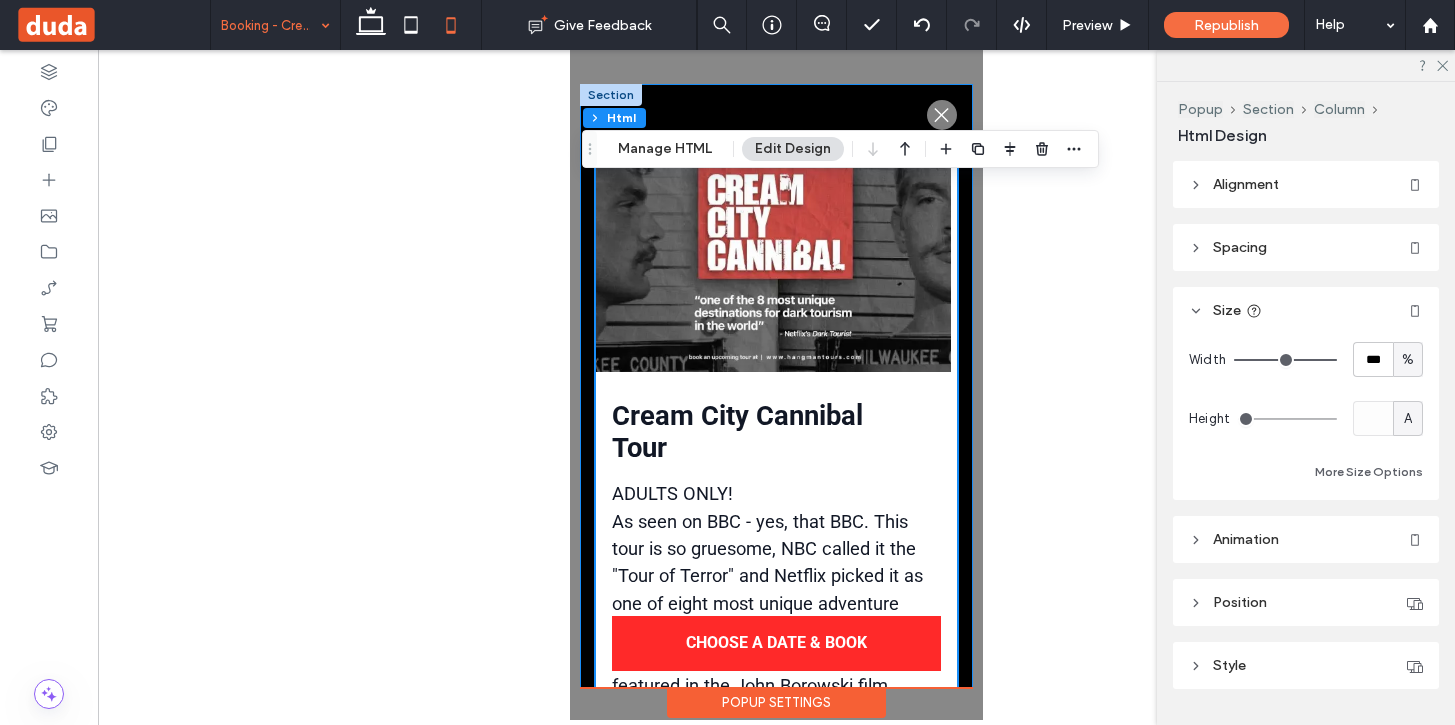 click on ".st0-1091118977{fill-rule:evenodd;clip-rule:evenodd;}" at bounding box center [776, 812] 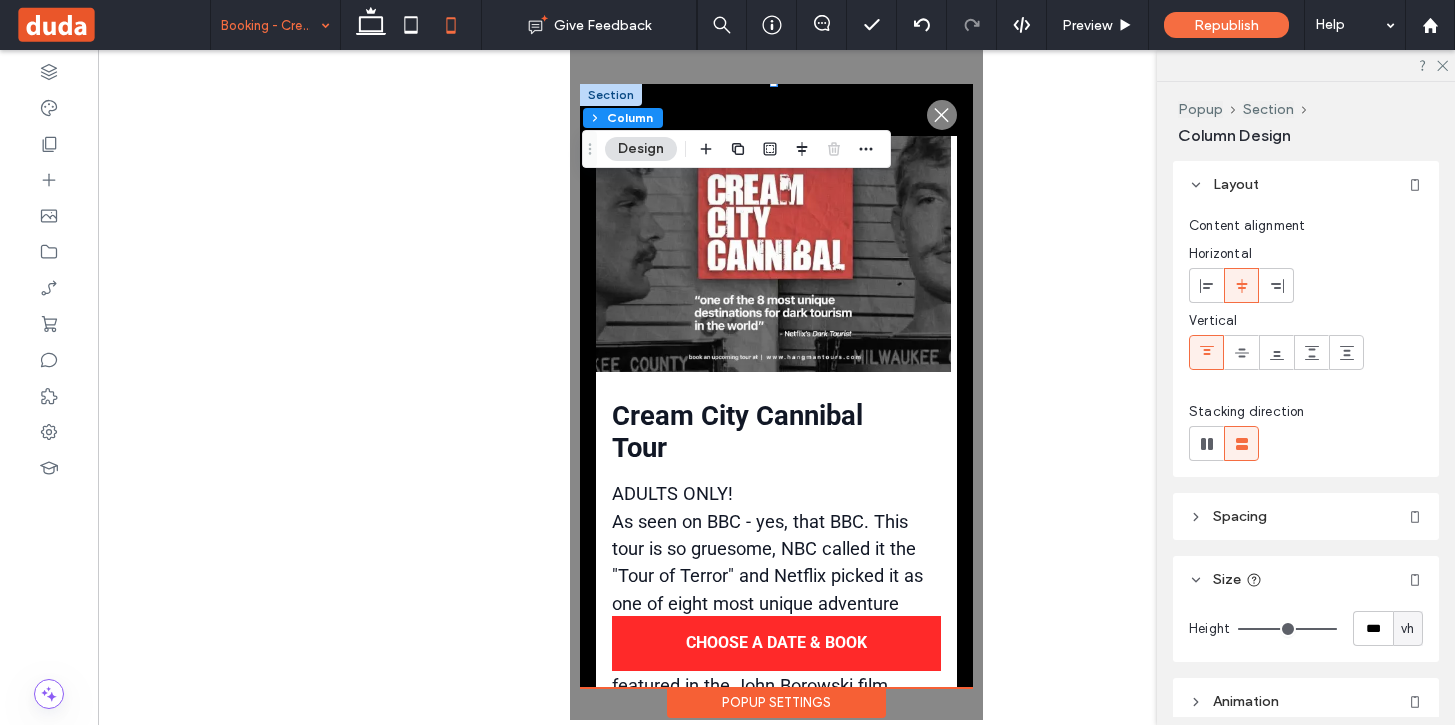 click at bounding box center (773, 254) 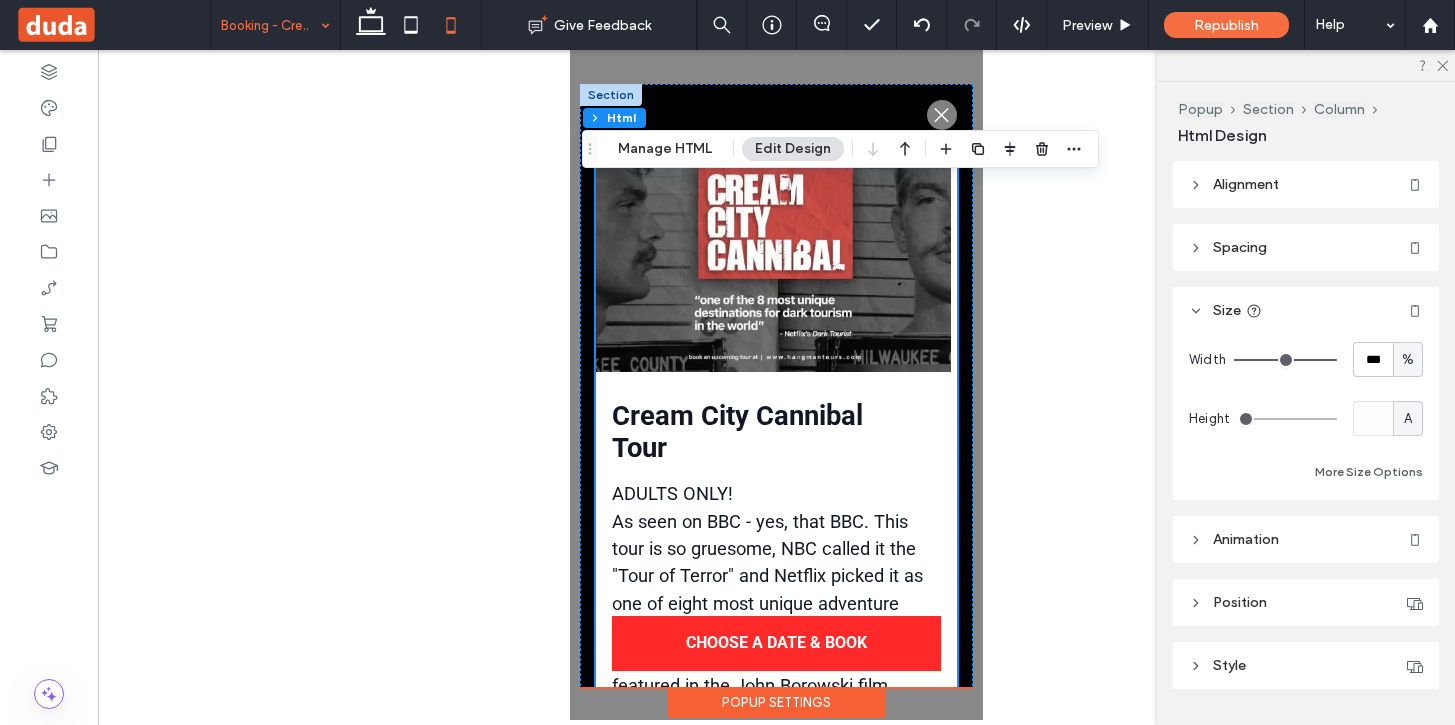 click on "Spacing" at bounding box center [1240, 247] 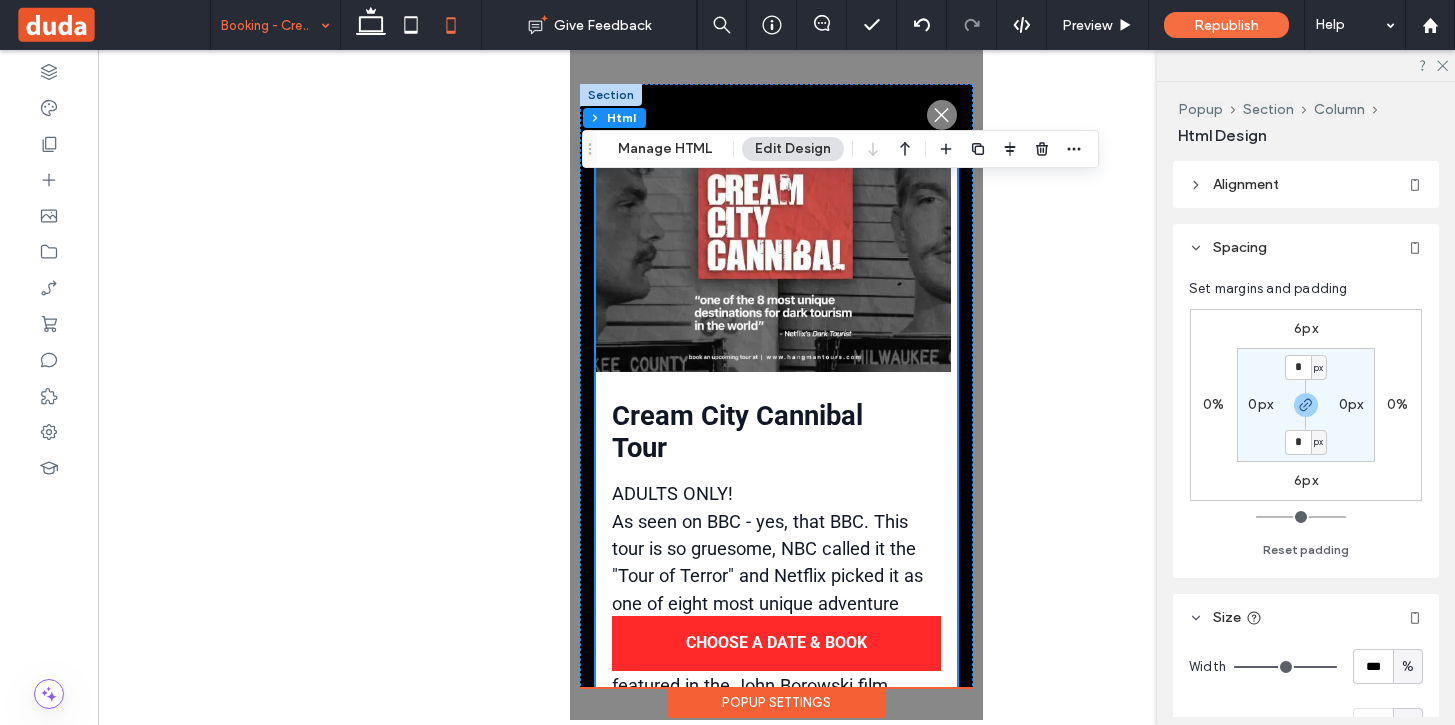 click on "6px" at bounding box center [1306, 328] 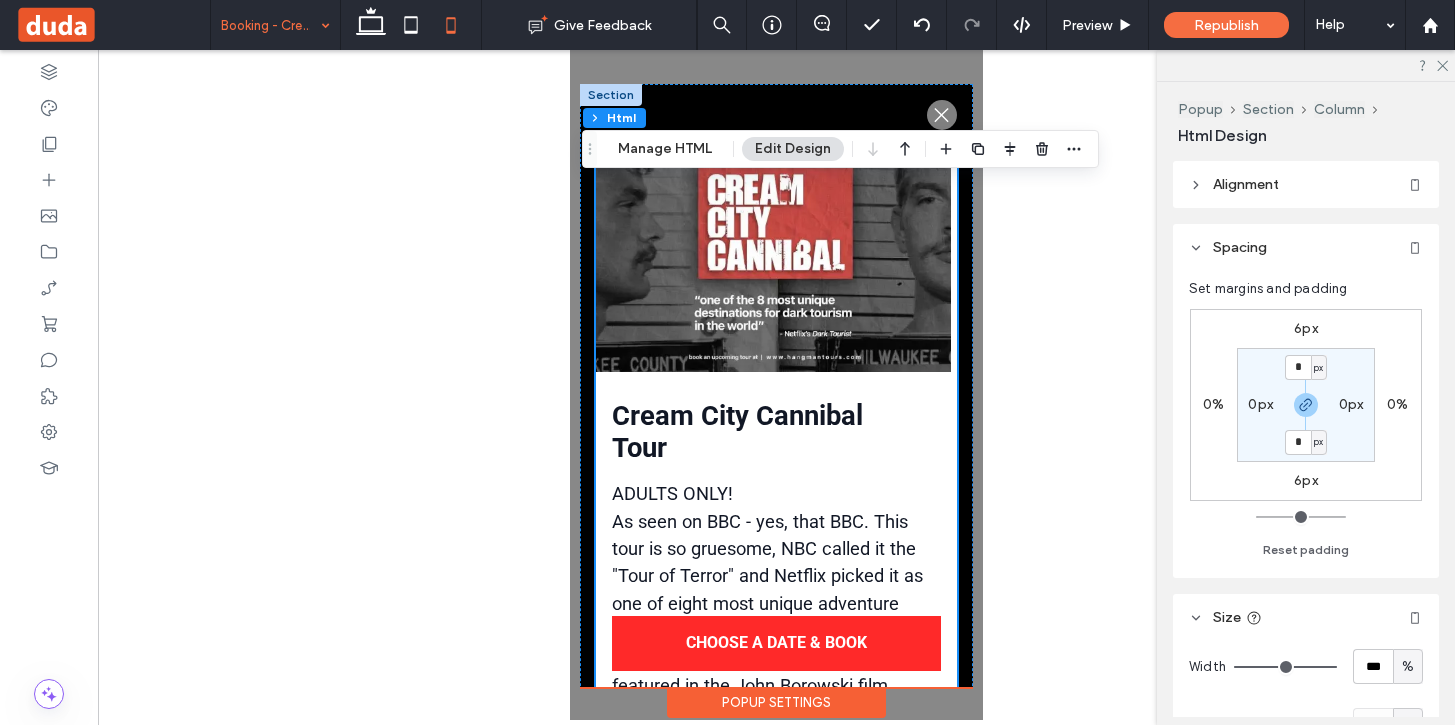 type on "*" 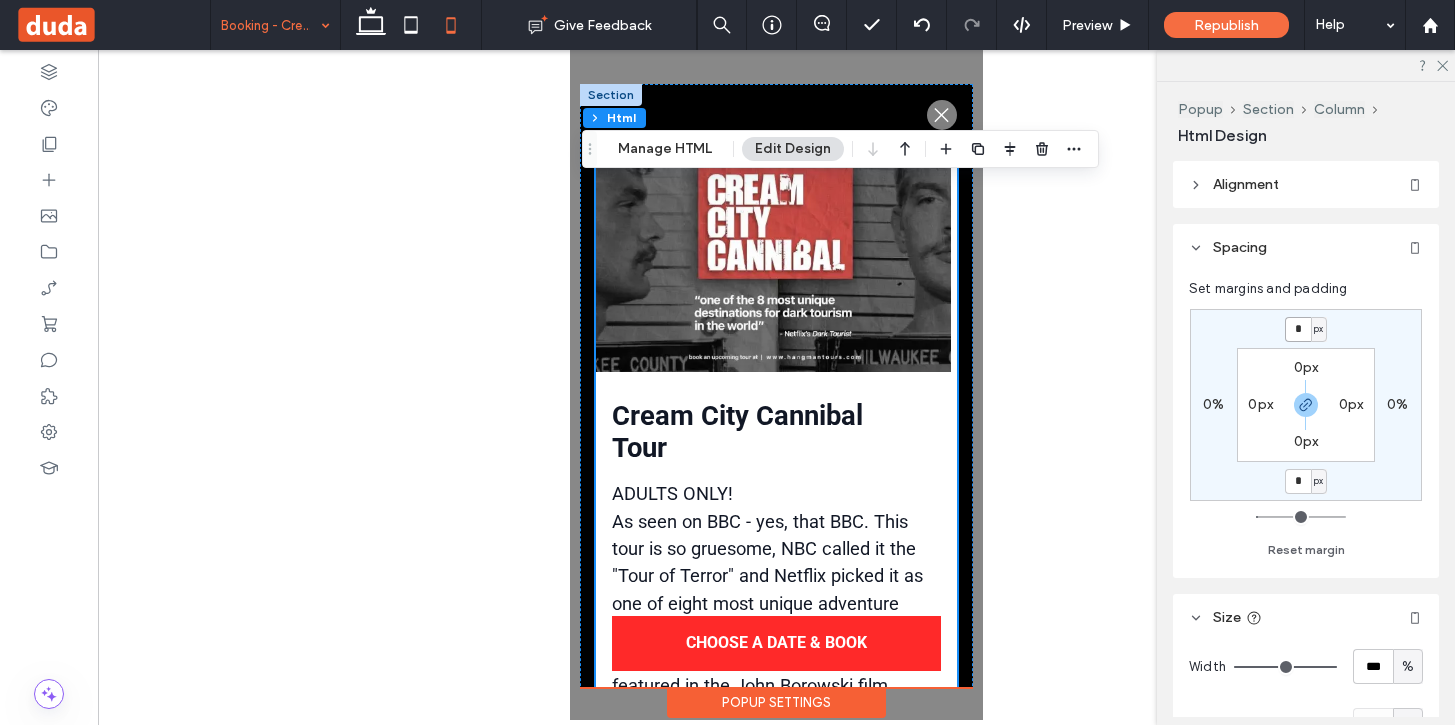 click on "*" at bounding box center (1298, 329) 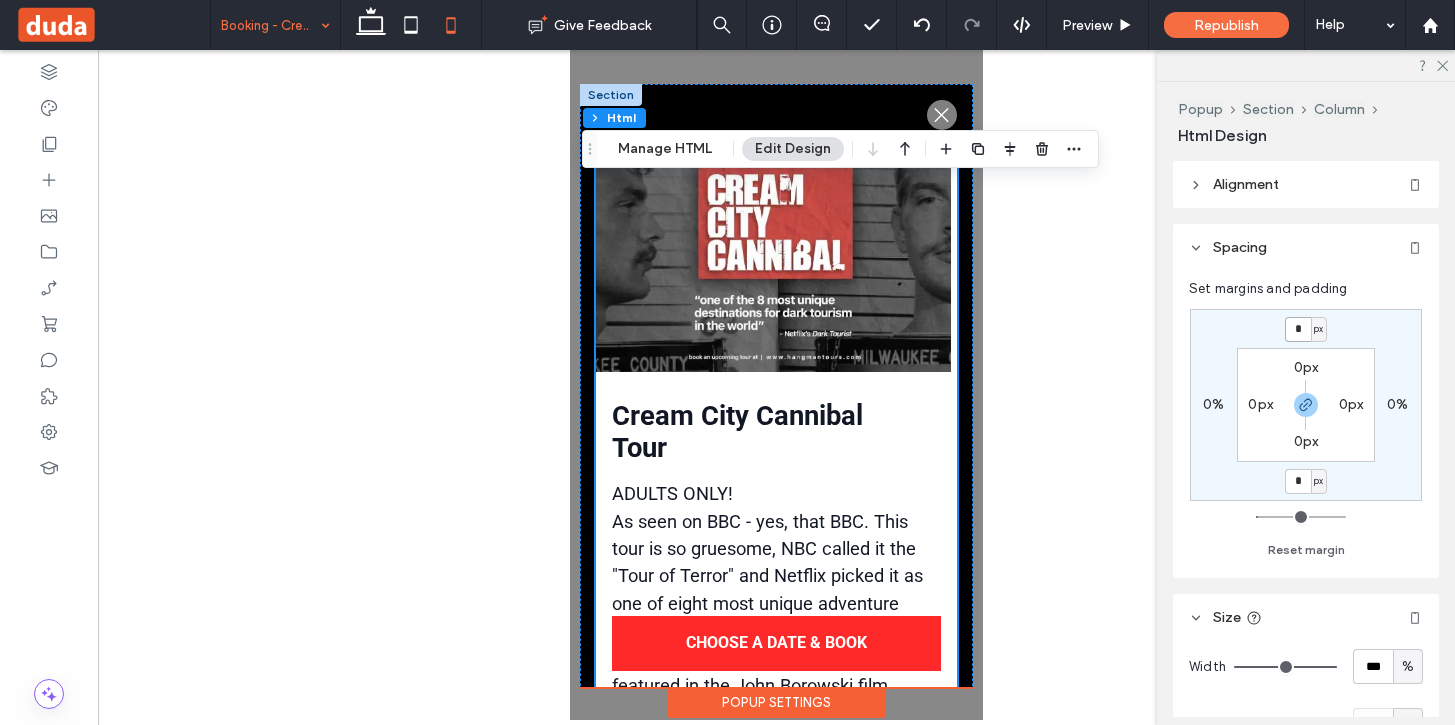 type on "*" 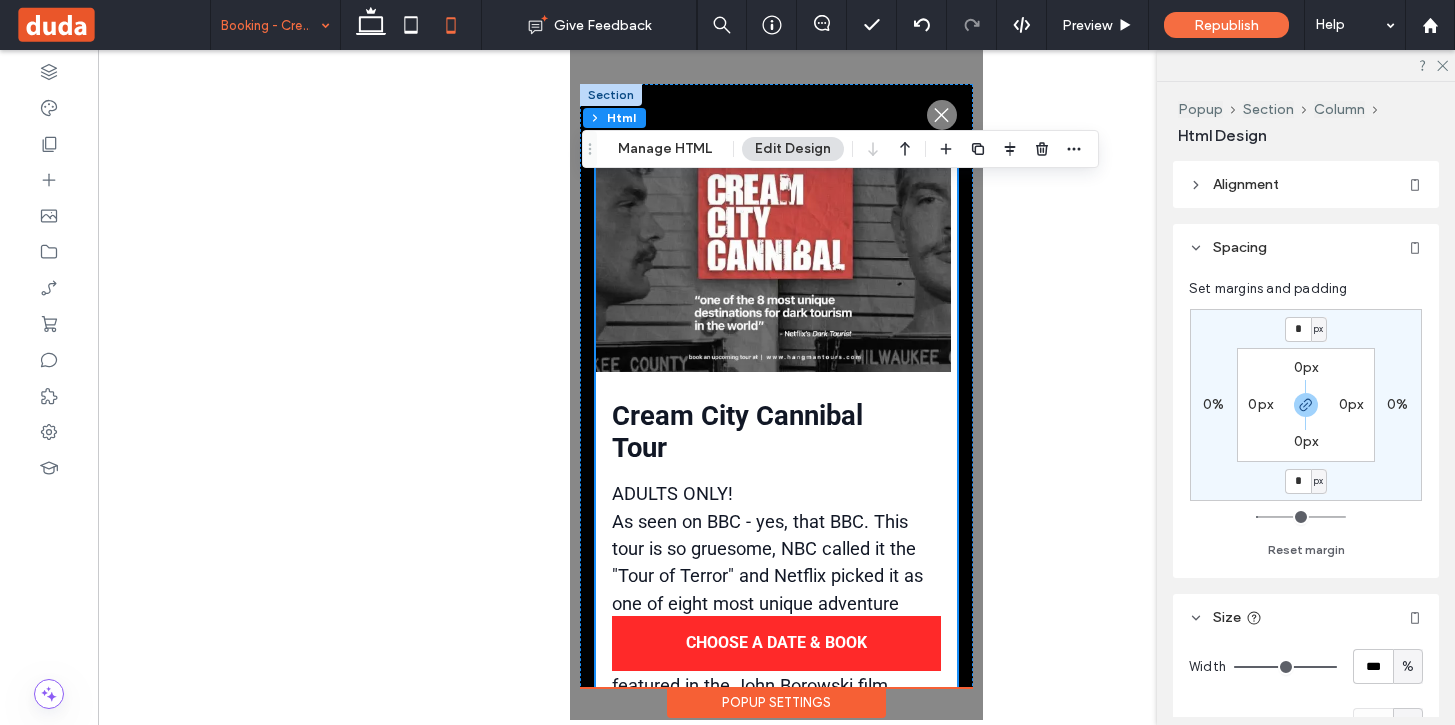 type on "*" 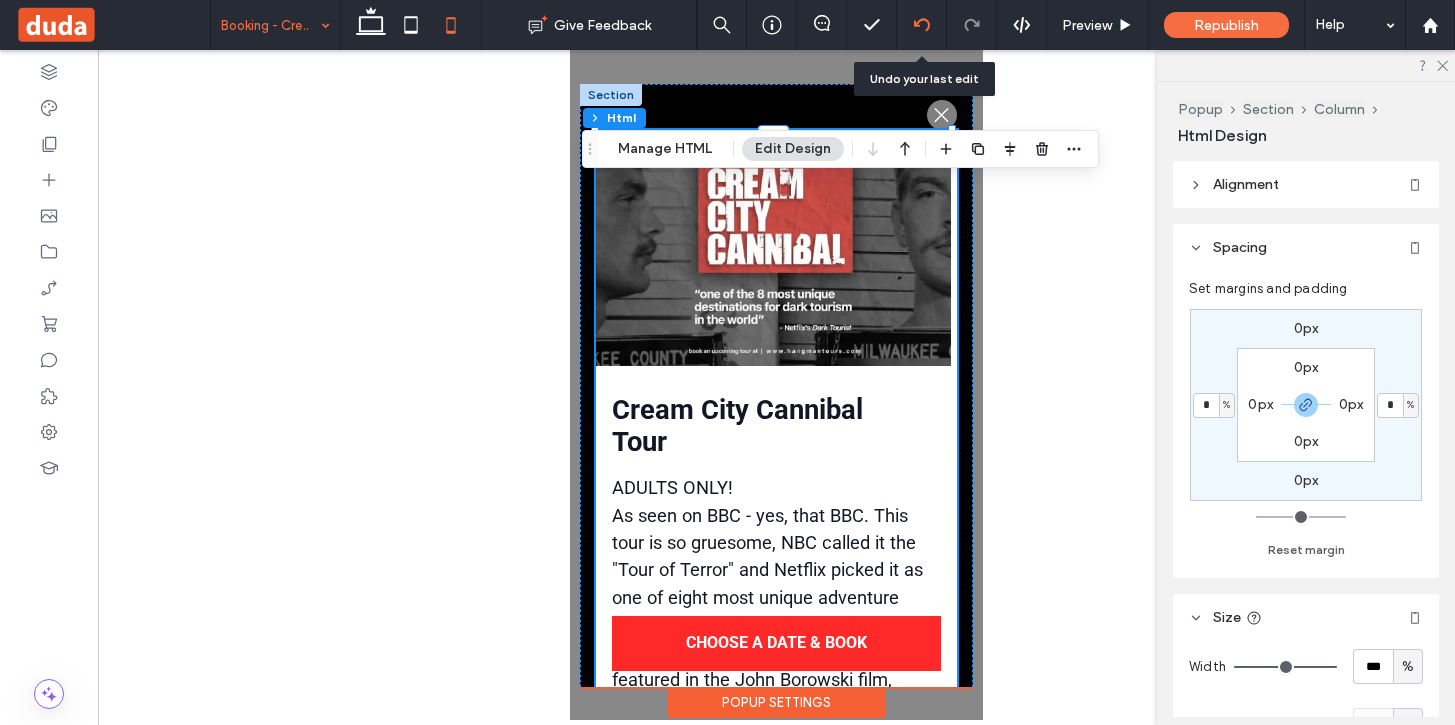 click 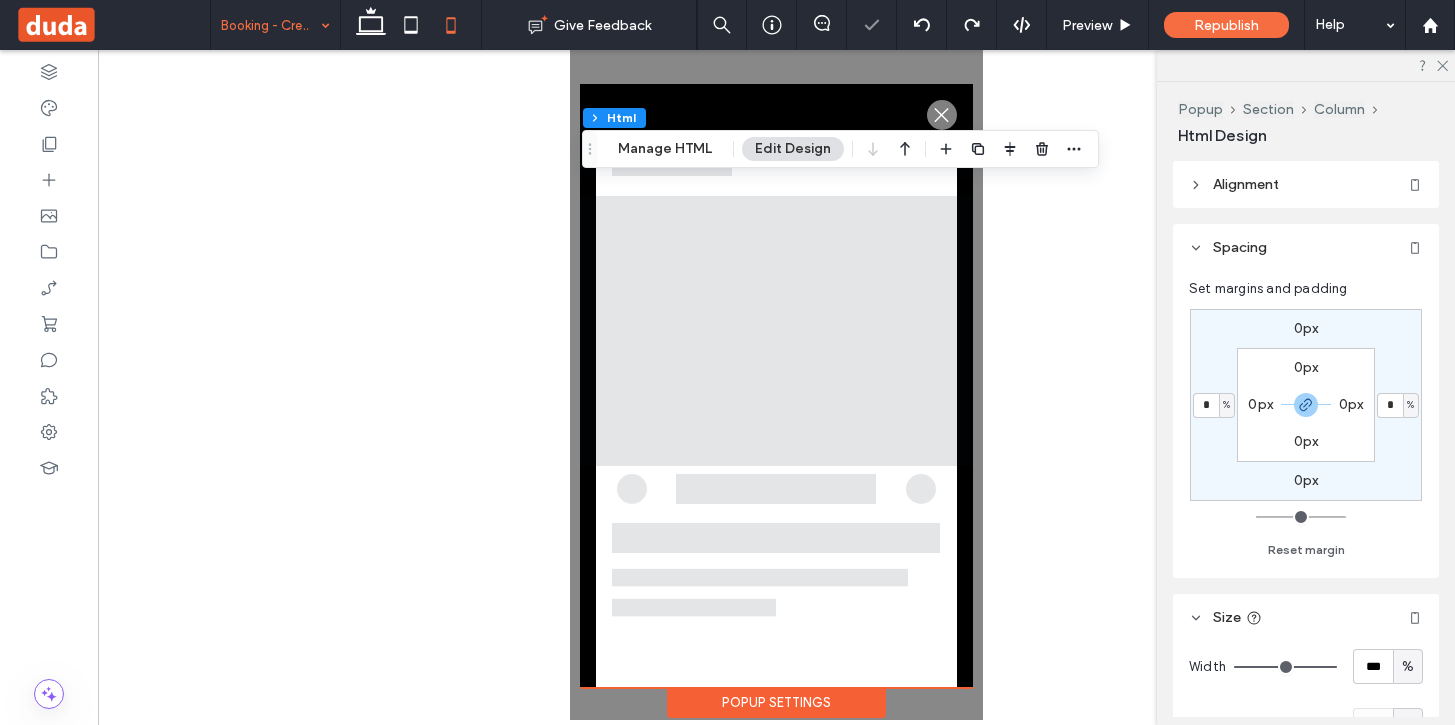 scroll, scrollTop: 0, scrollLeft: 0, axis: both 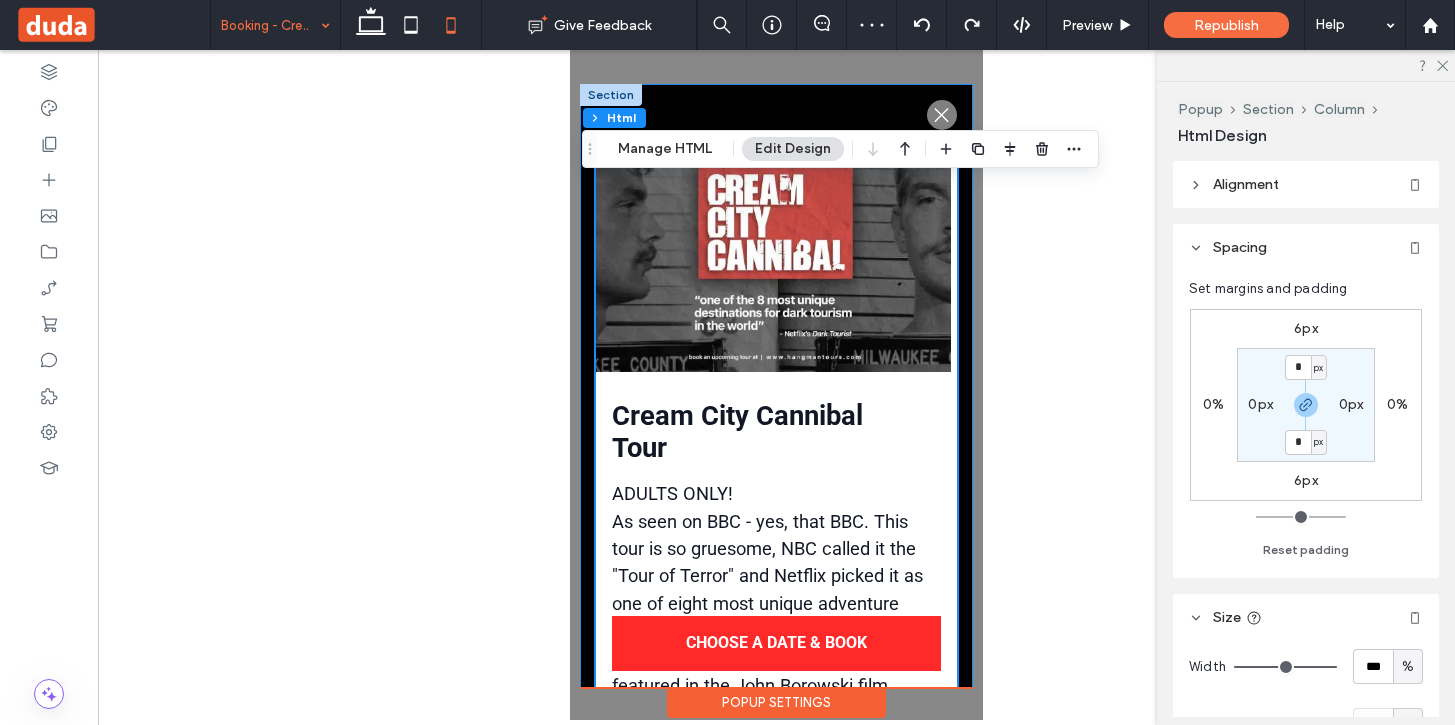 click on ".st0-1091118977{fill-rule:evenodd;clip-rule:evenodd;}" at bounding box center [776, 812] 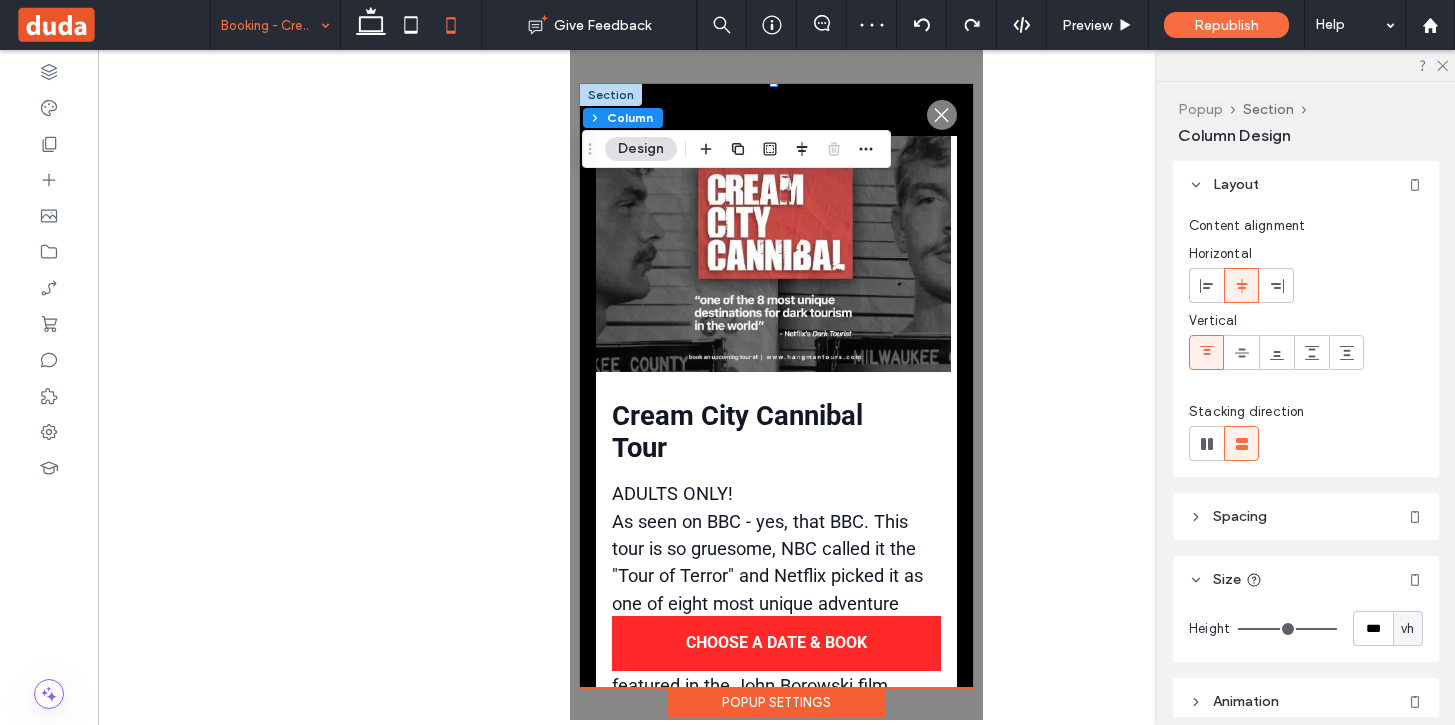 click on "Popup" at bounding box center (1200, 109) 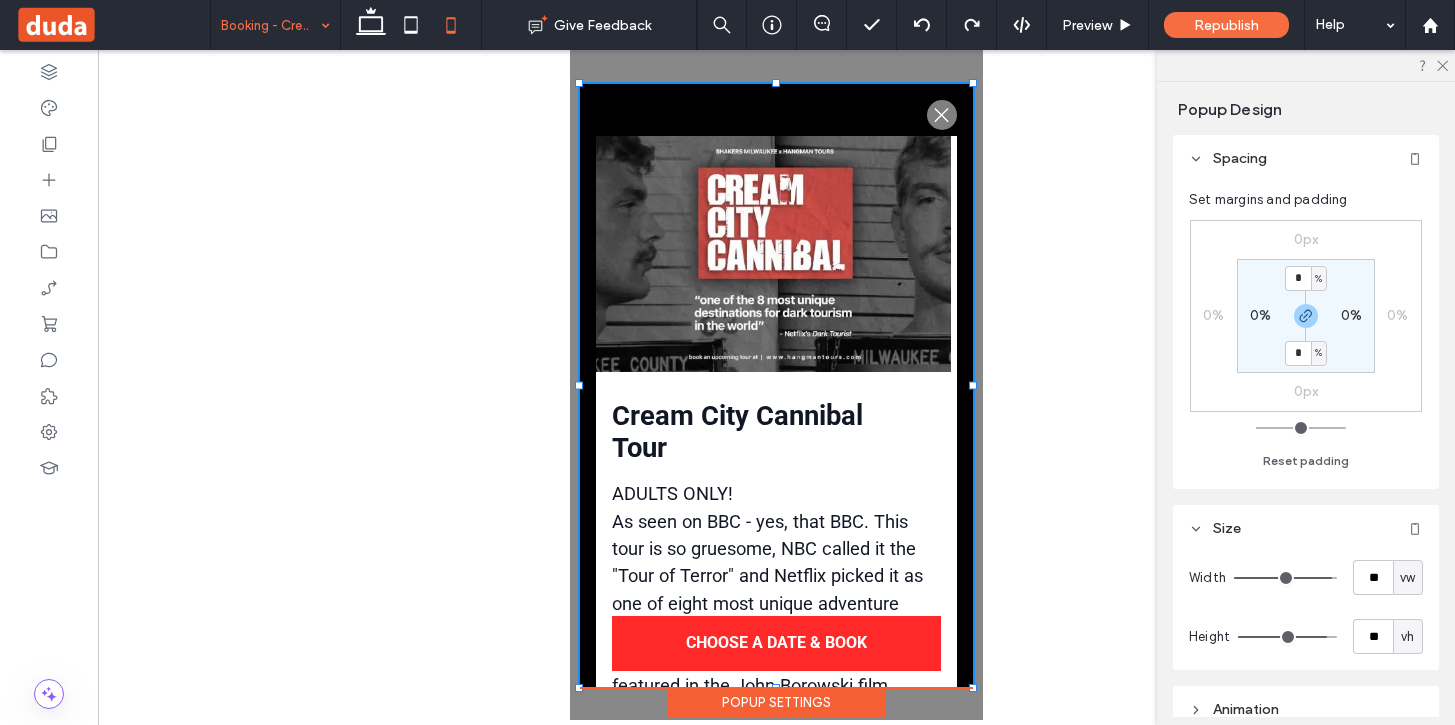 scroll, scrollTop: 131, scrollLeft: 0, axis: vertical 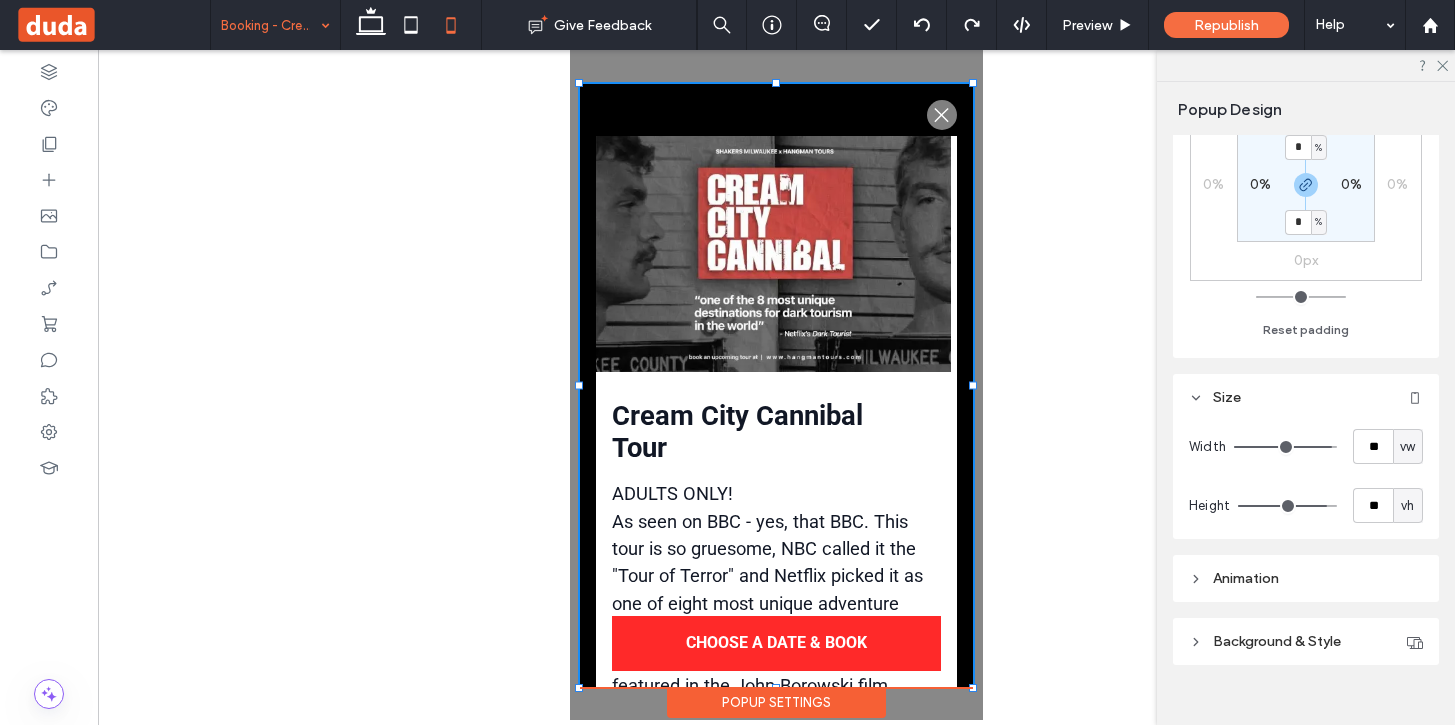 type on "***" 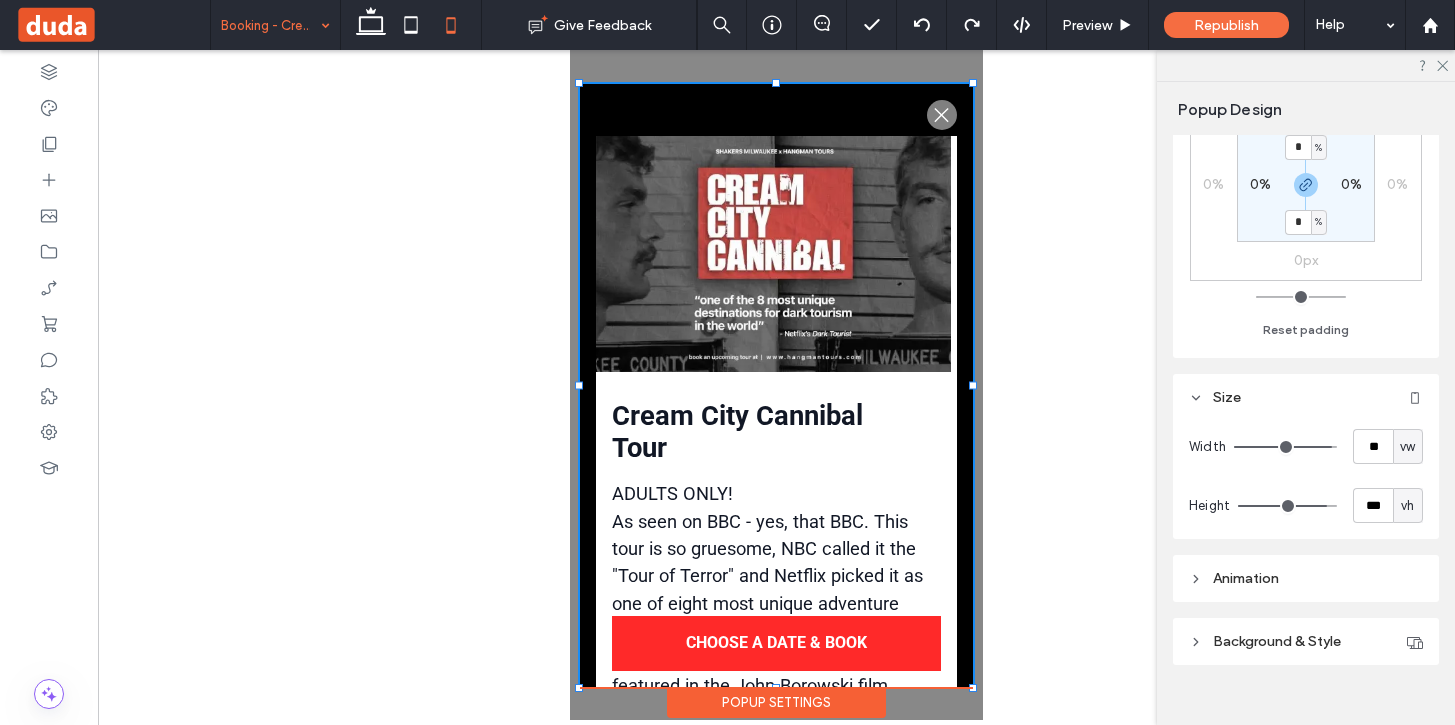 drag, startPoint x: 1326, startPoint y: 508, endPoint x: 1362, endPoint y: 507, distance: 36.013885 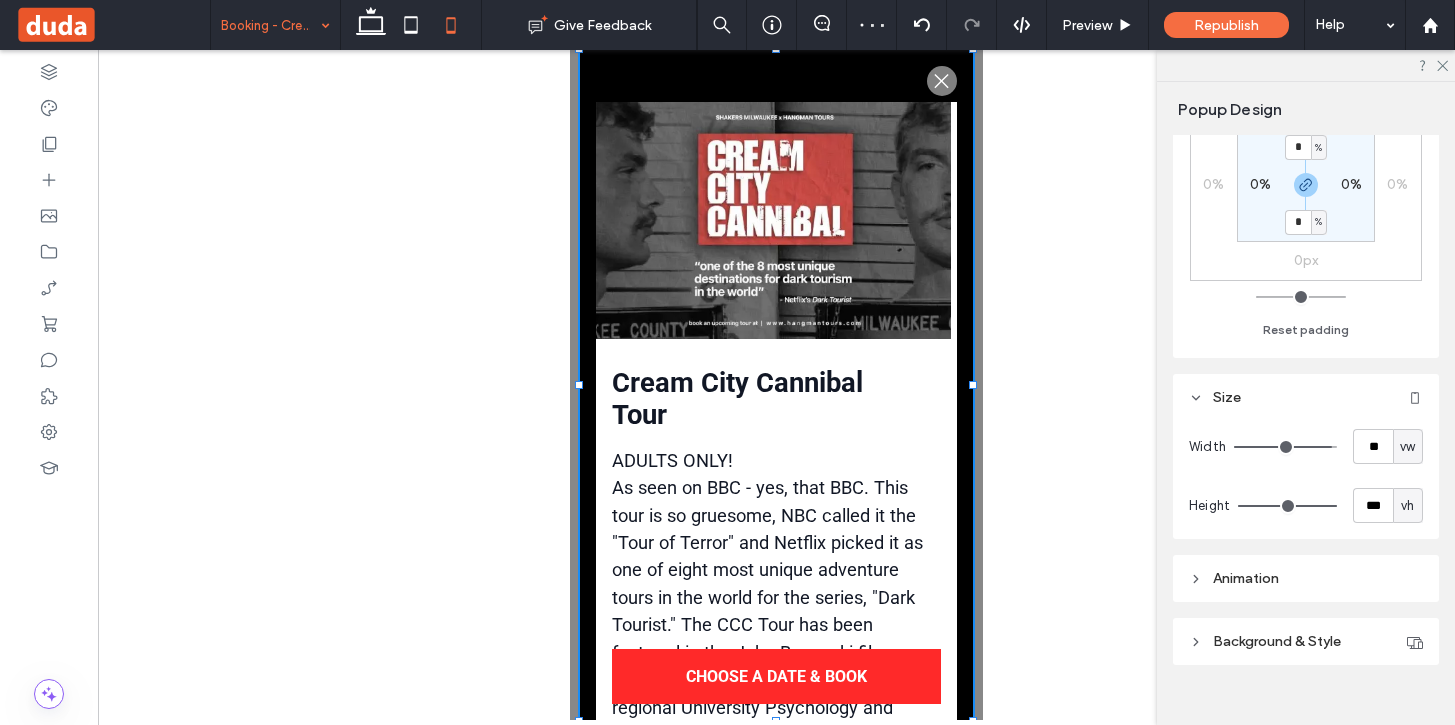type on "**" 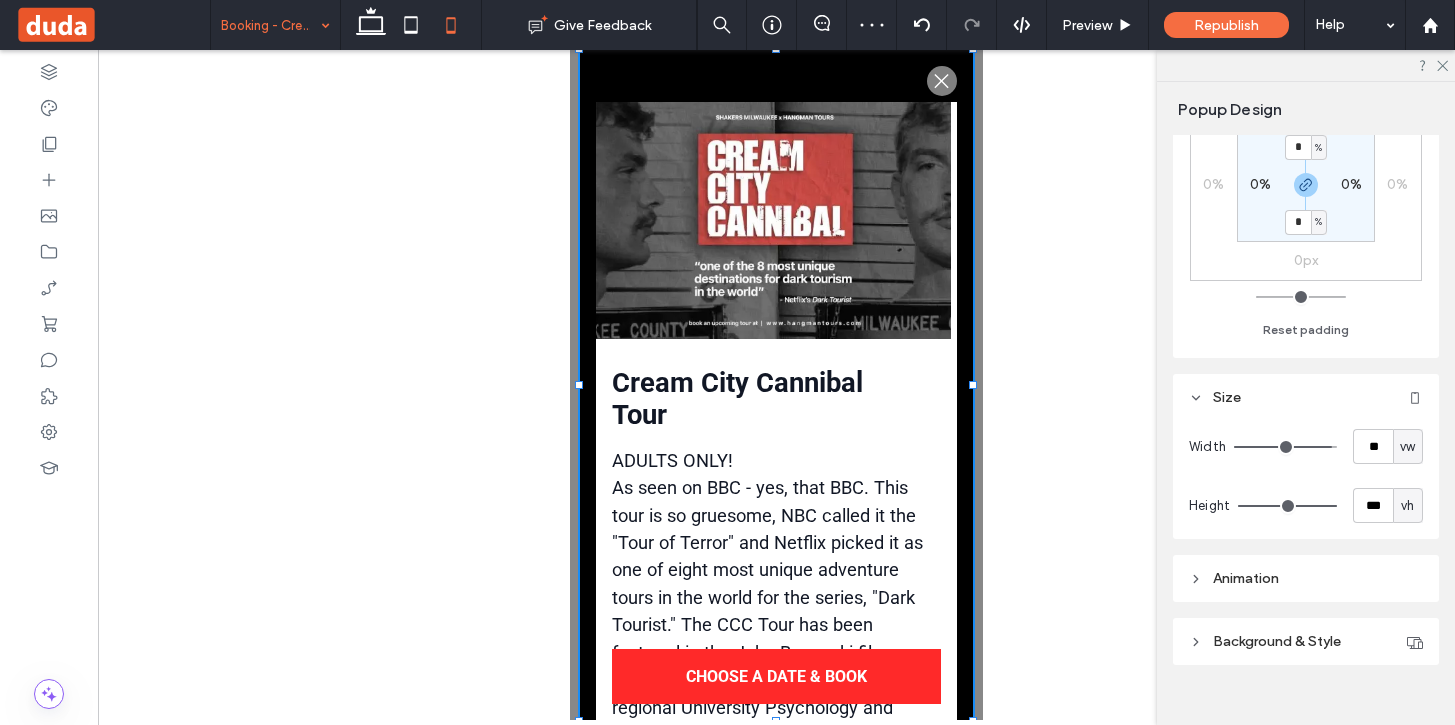 type on "**" 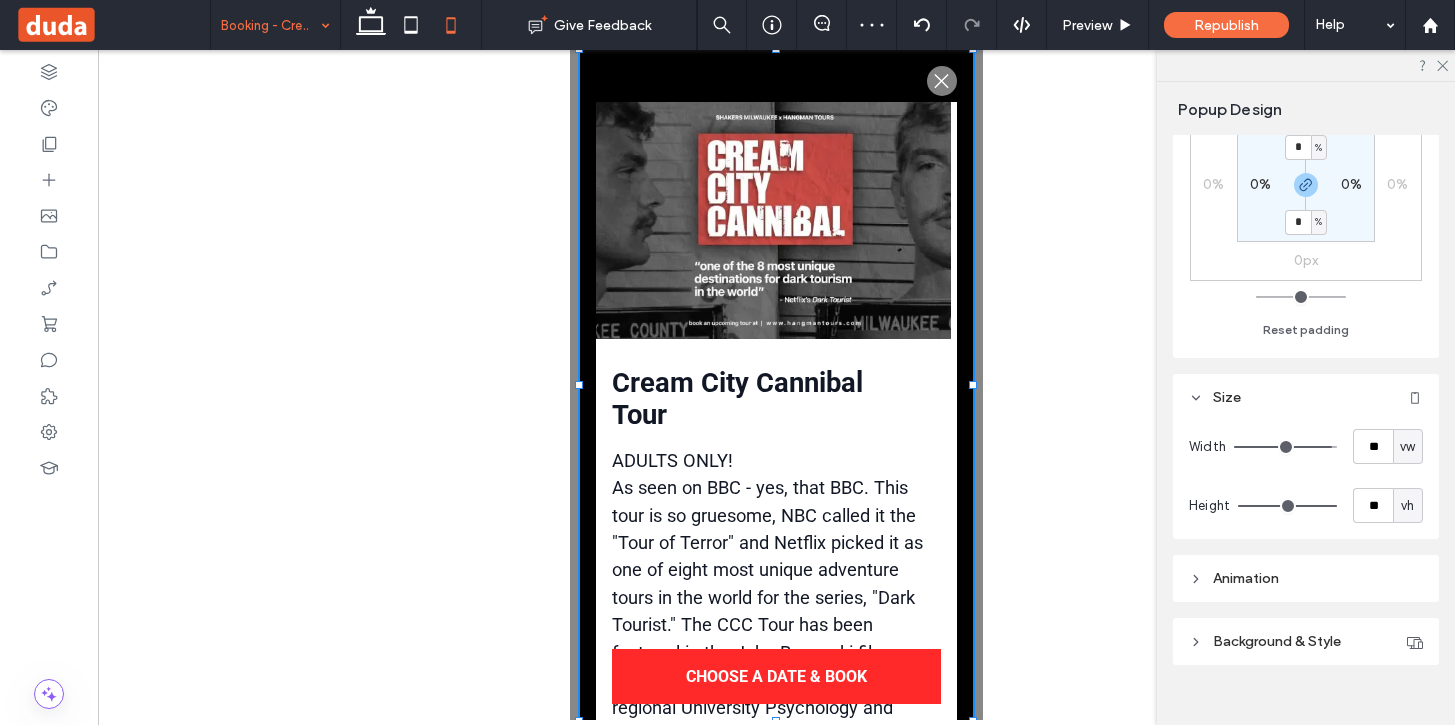 type on "**" 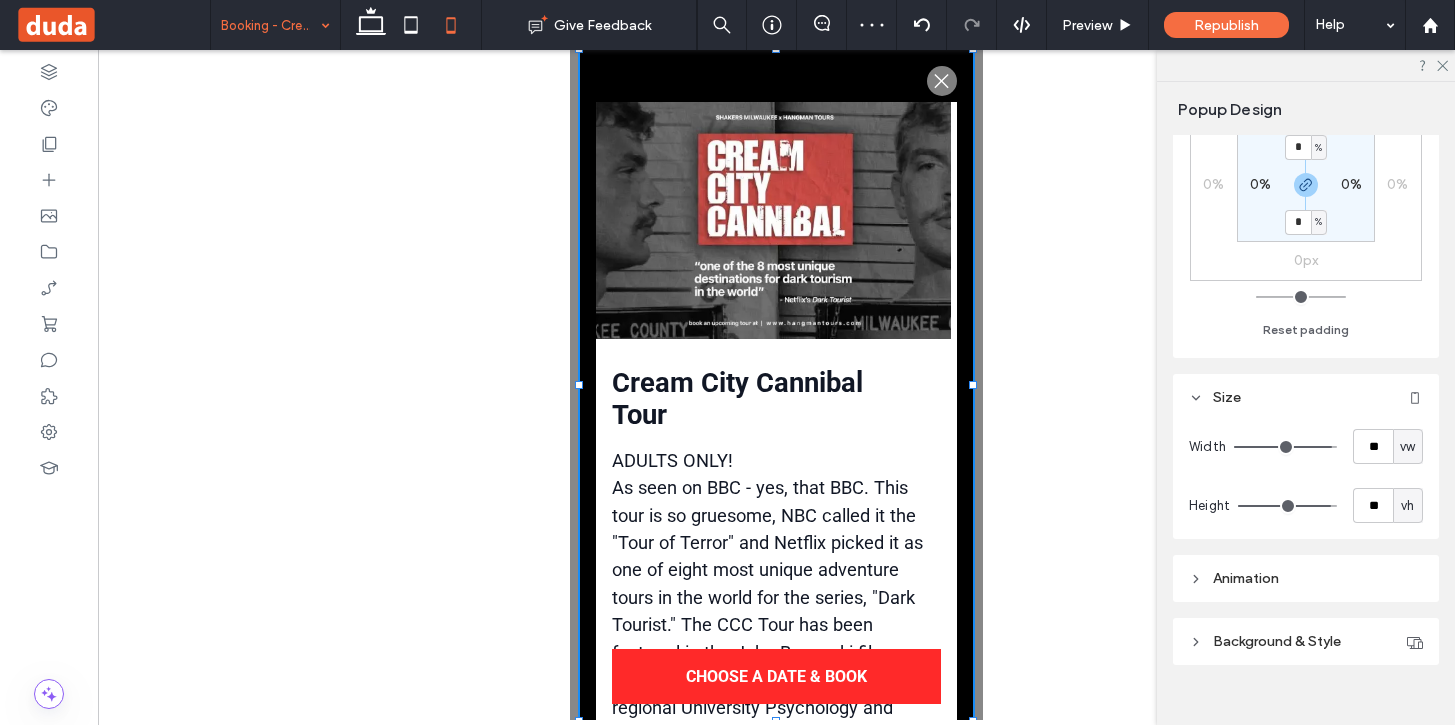 type on "**" 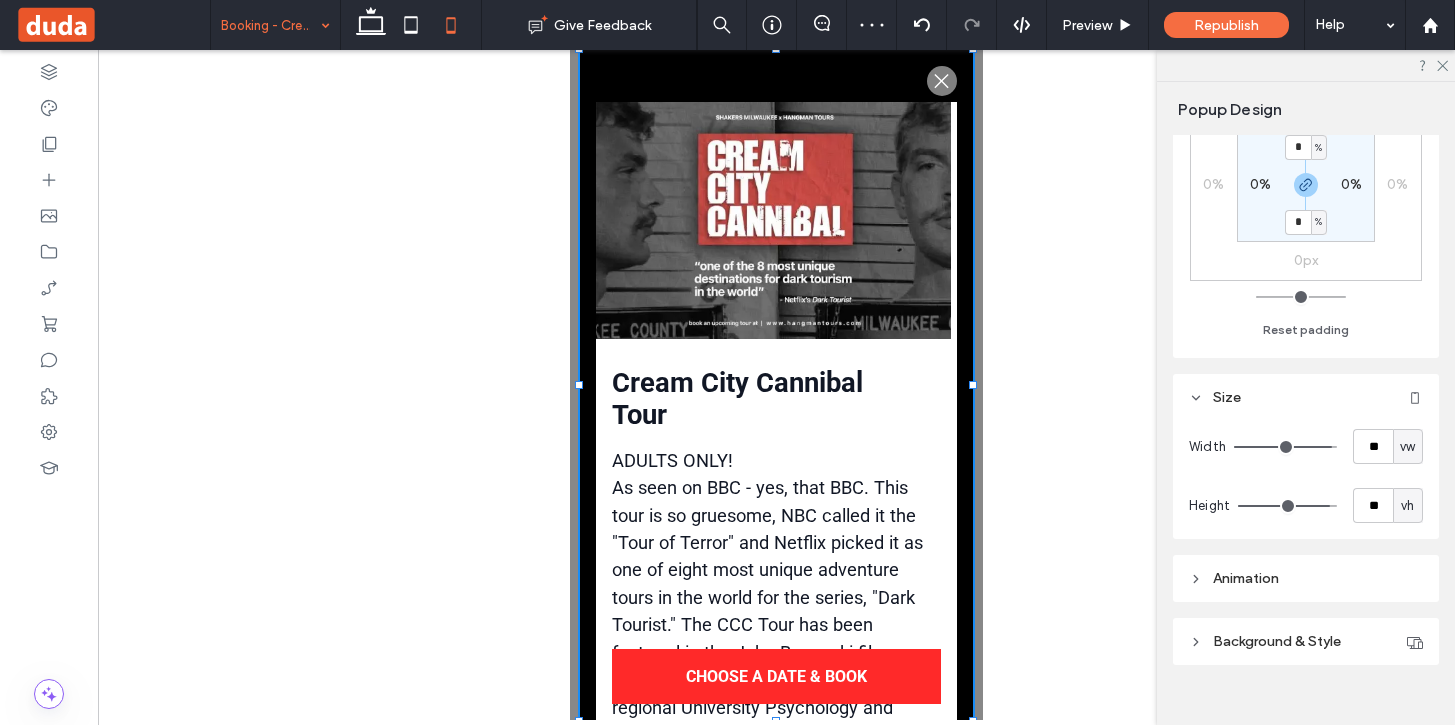 type on "**" 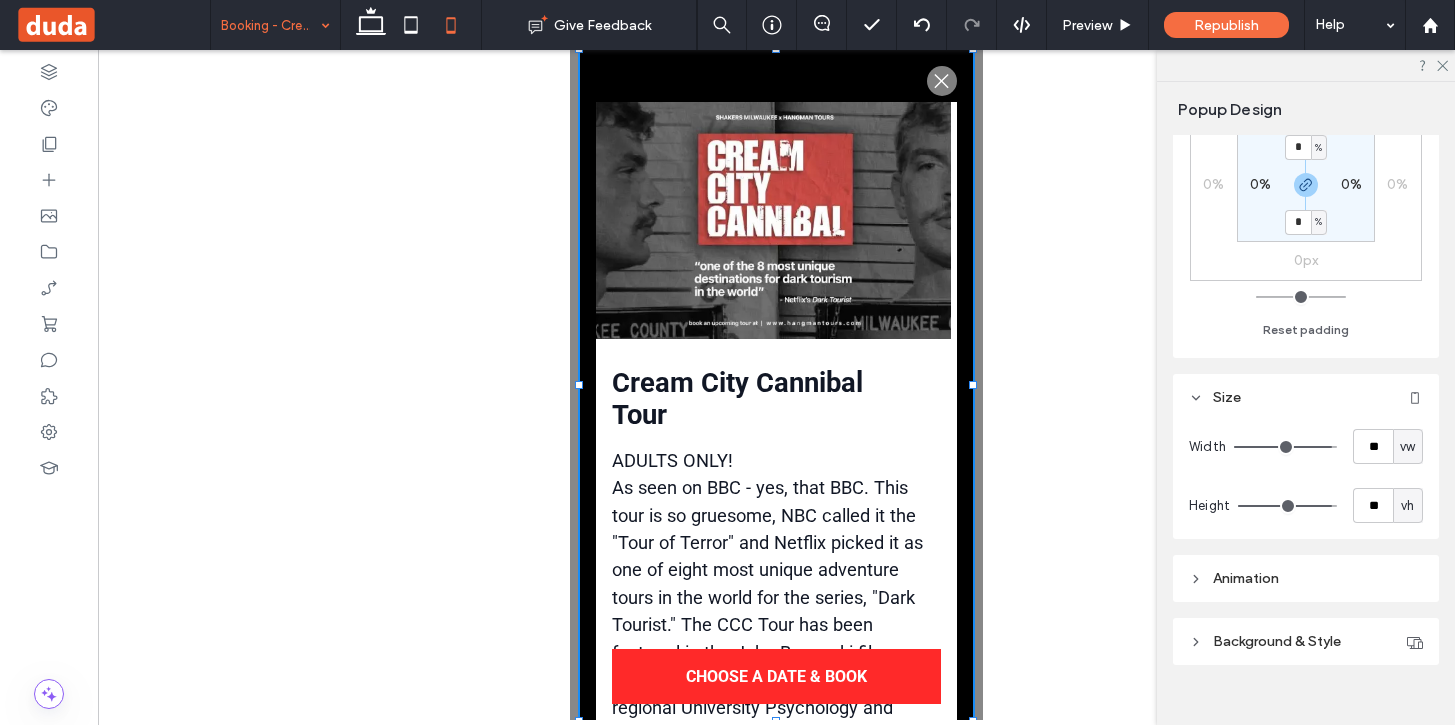 click at bounding box center [1287, 506] 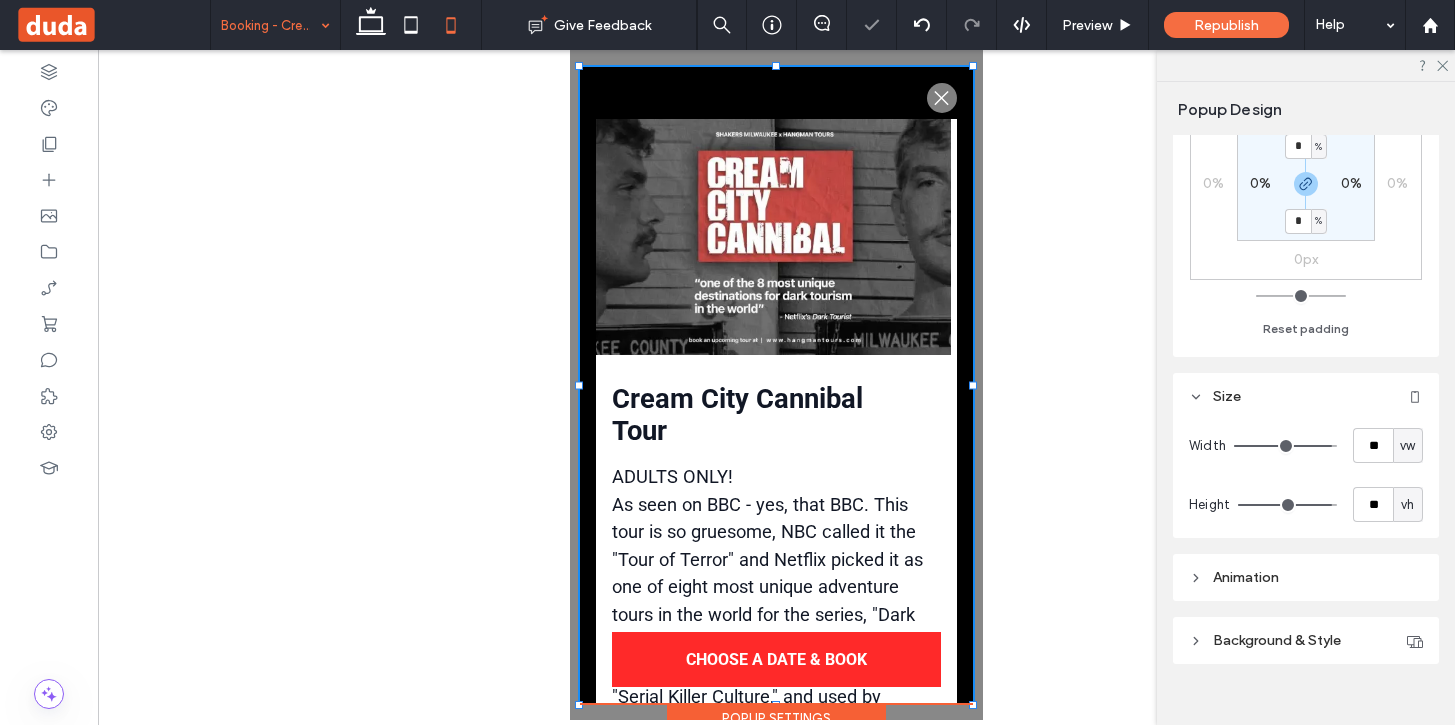 type on "**" 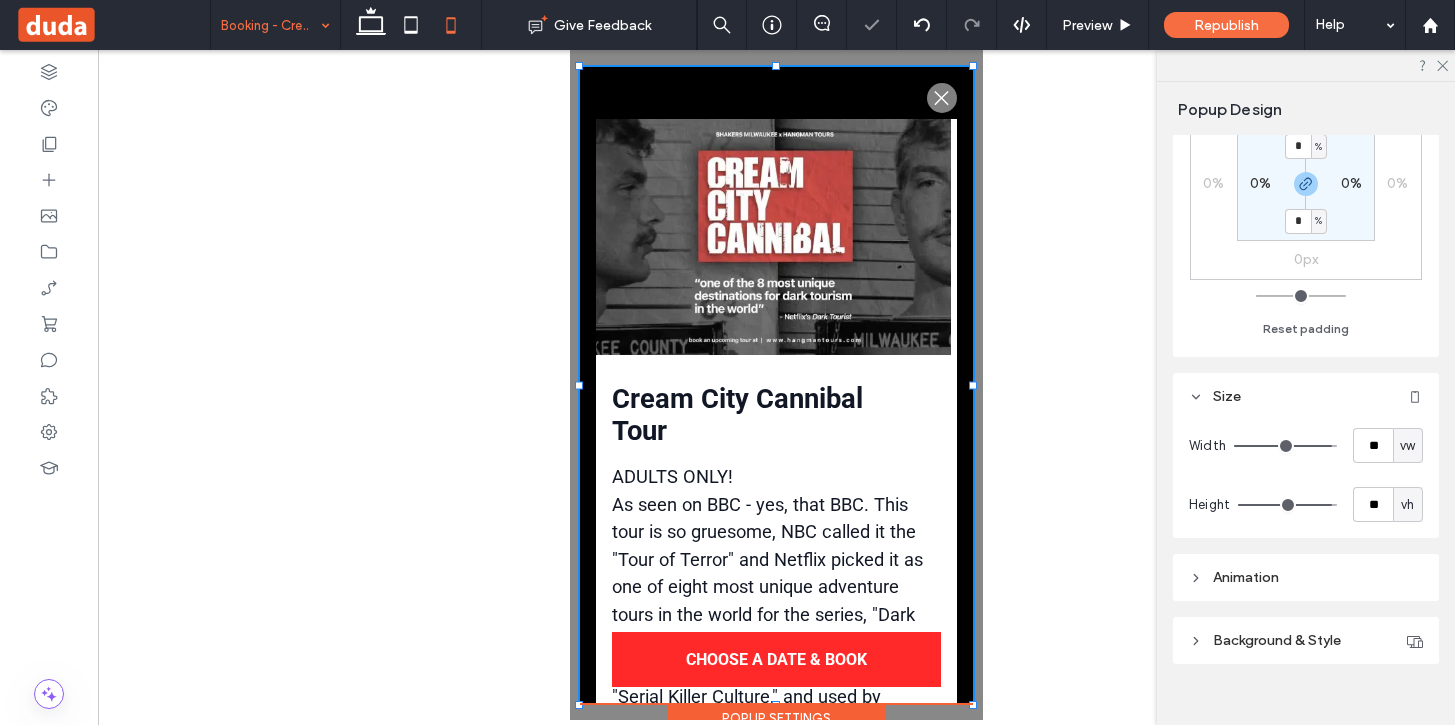 type on "**" 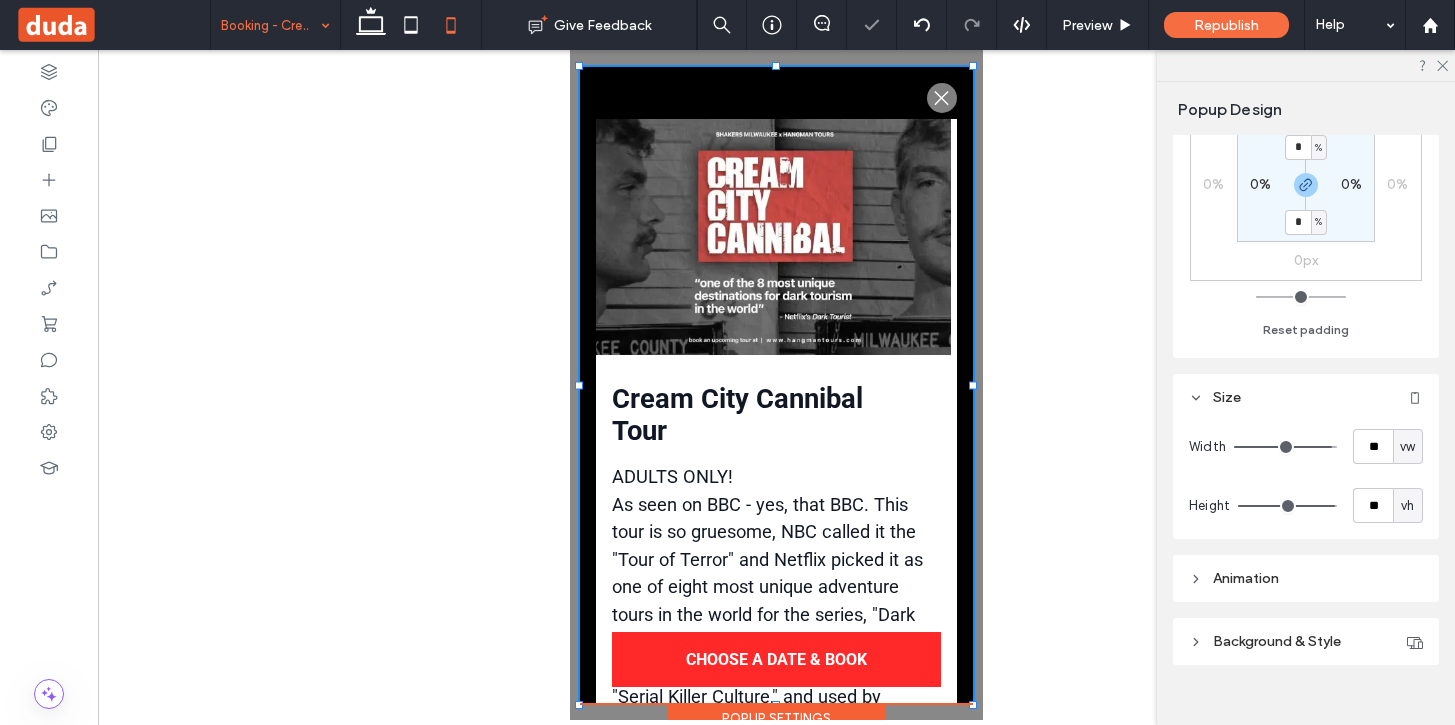 scroll, scrollTop: 127, scrollLeft: 0, axis: vertical 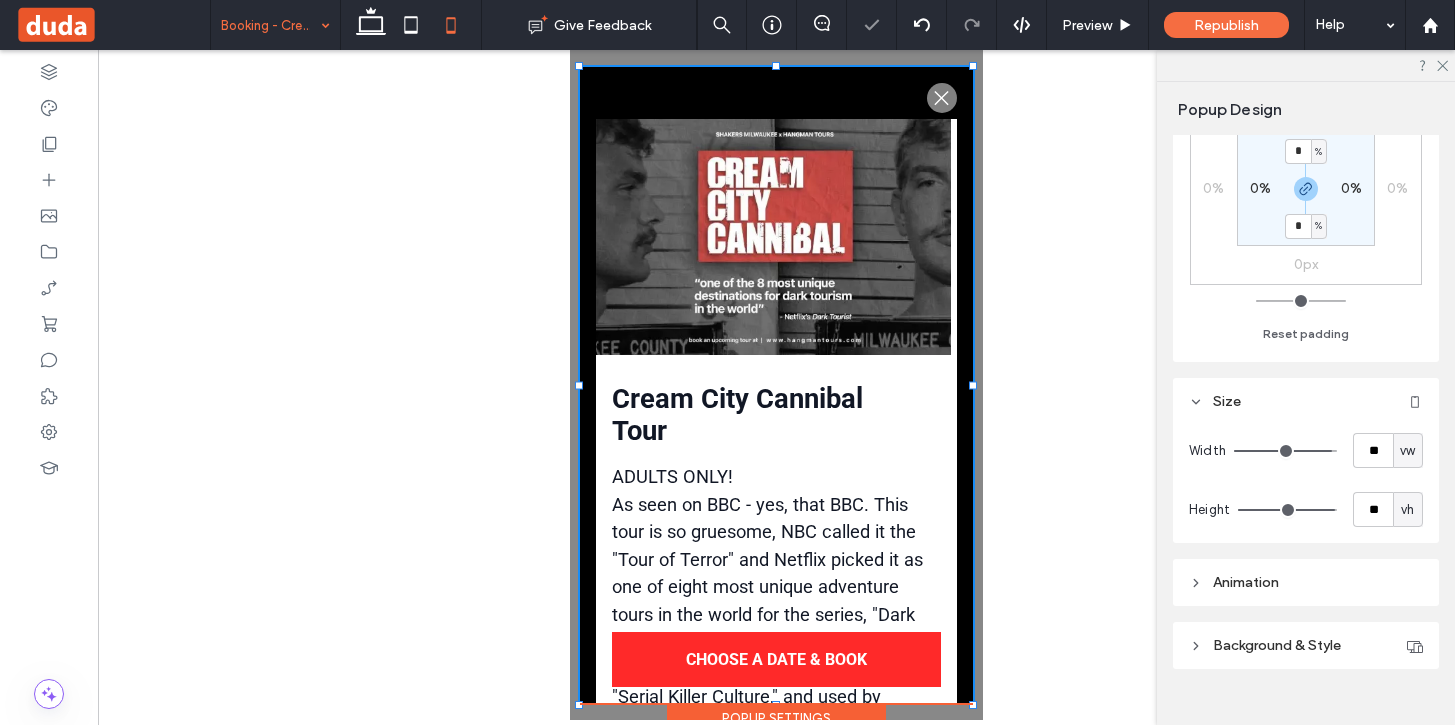 type on "**" 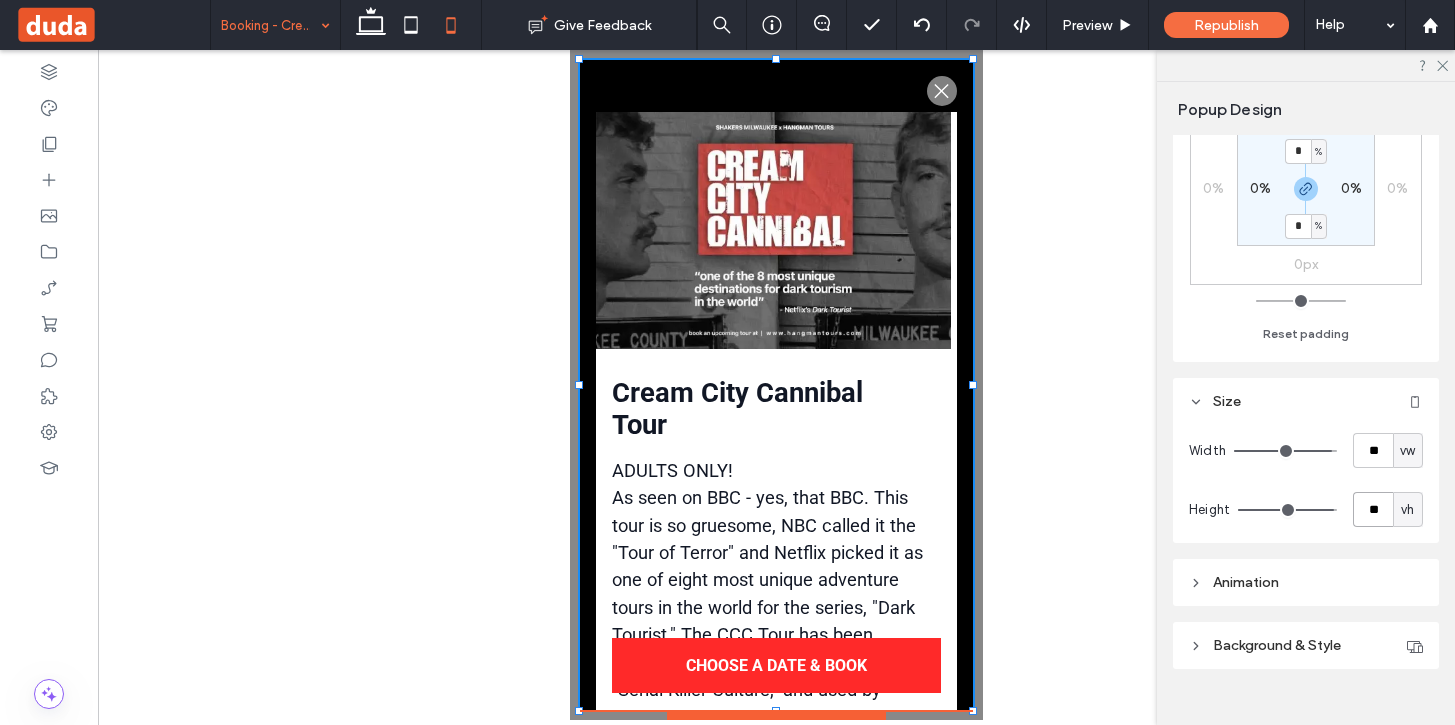 click on "**" at bounding box center [1373, 509] 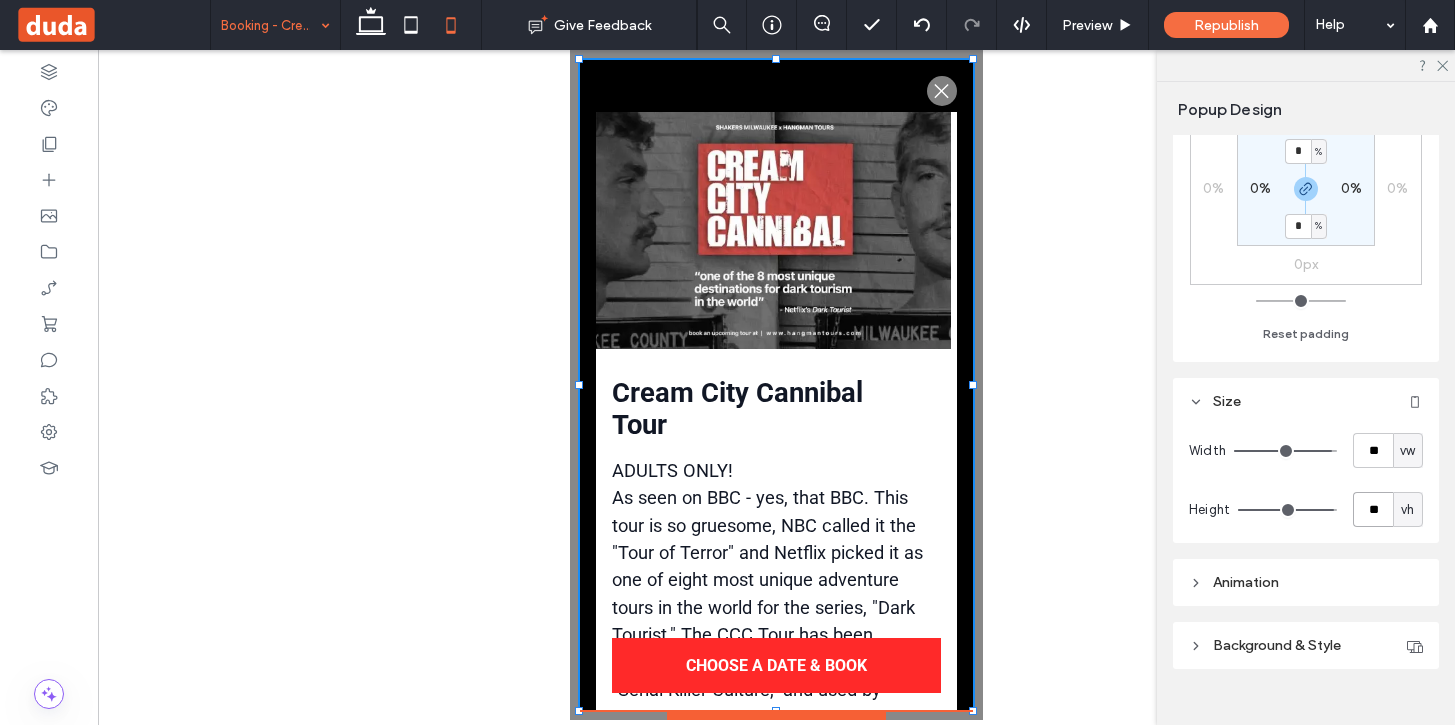 type on "**" 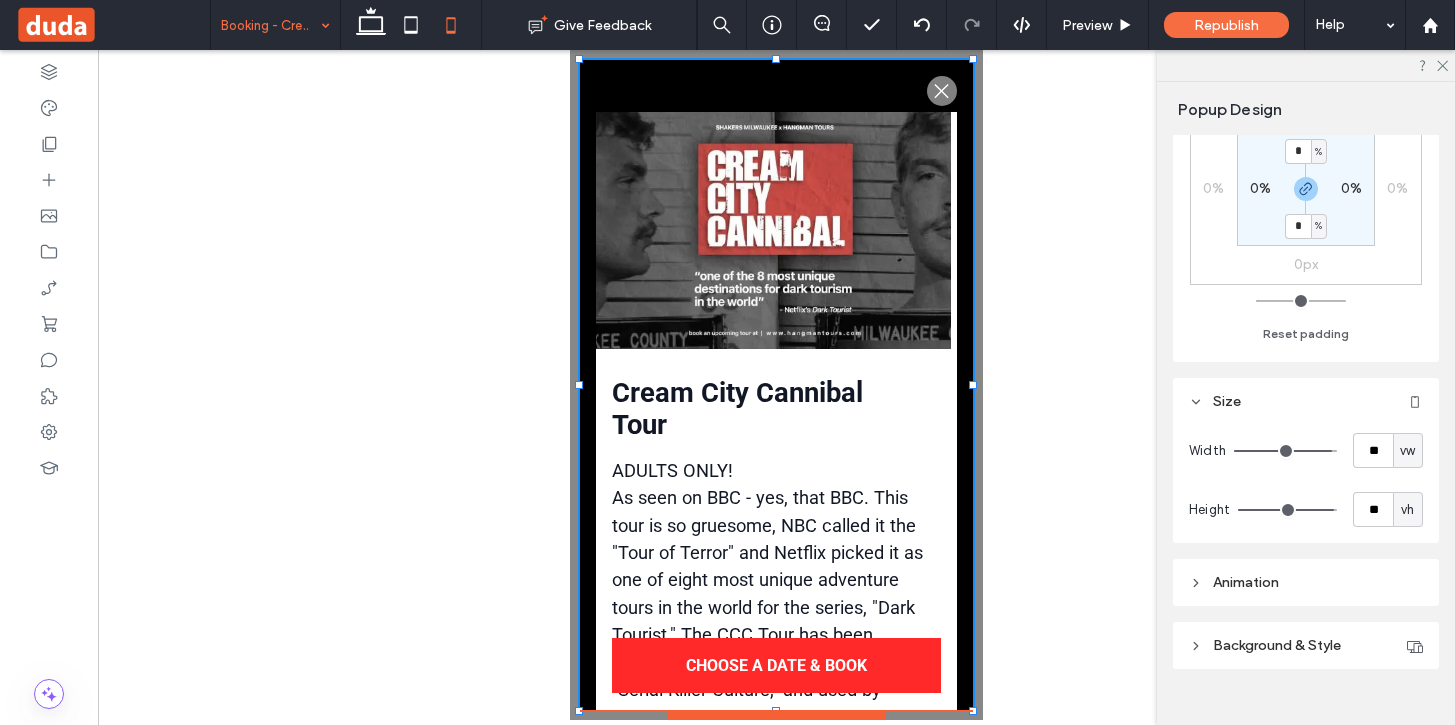 type on "**" 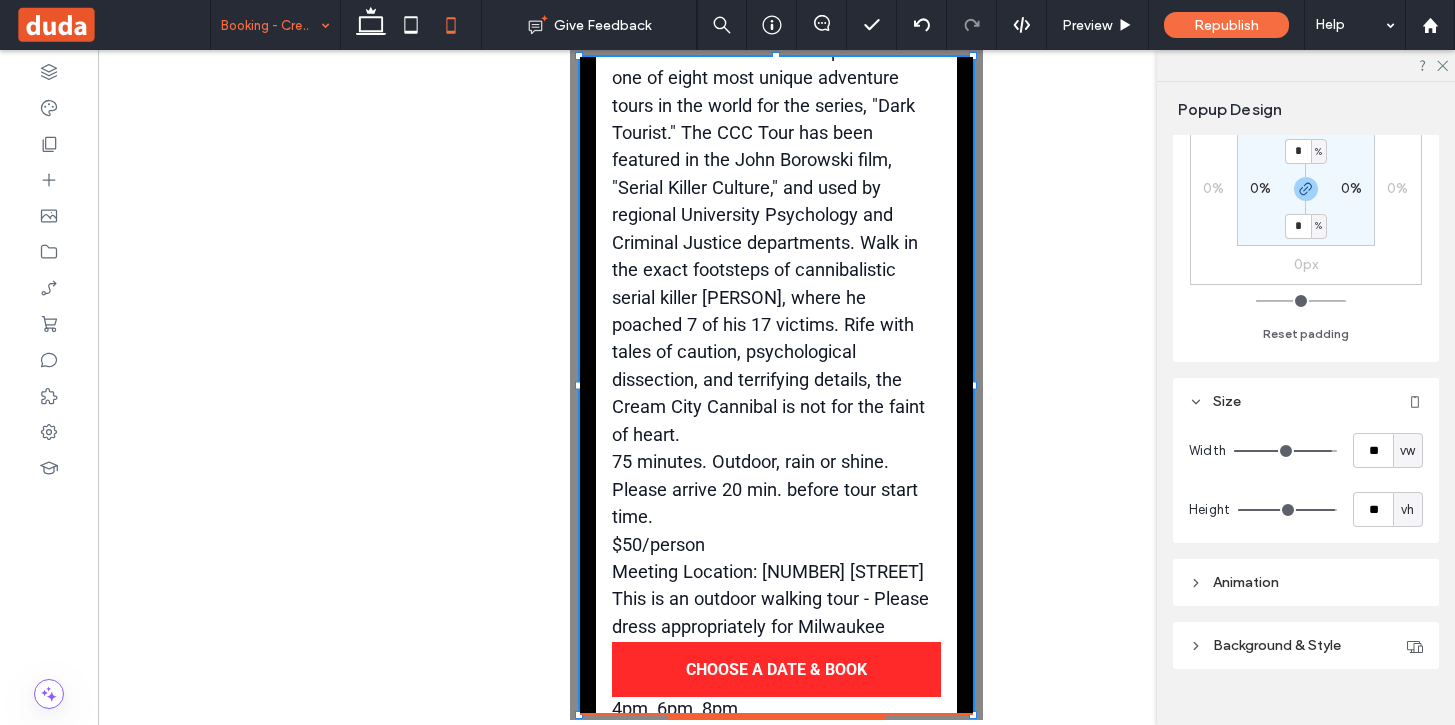 scroll, scrollTop: 0, scrollLeft: 0, axis: both 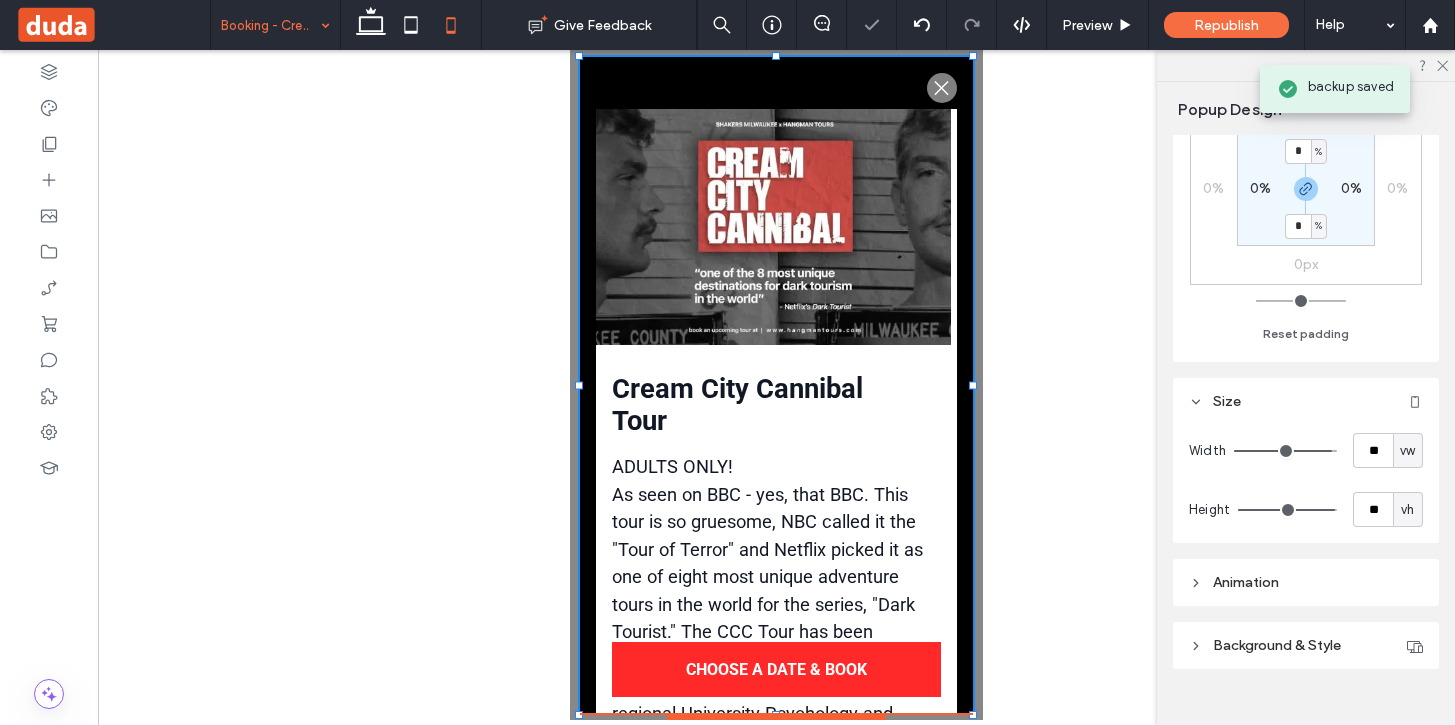 click at bounding box center (773, 227) 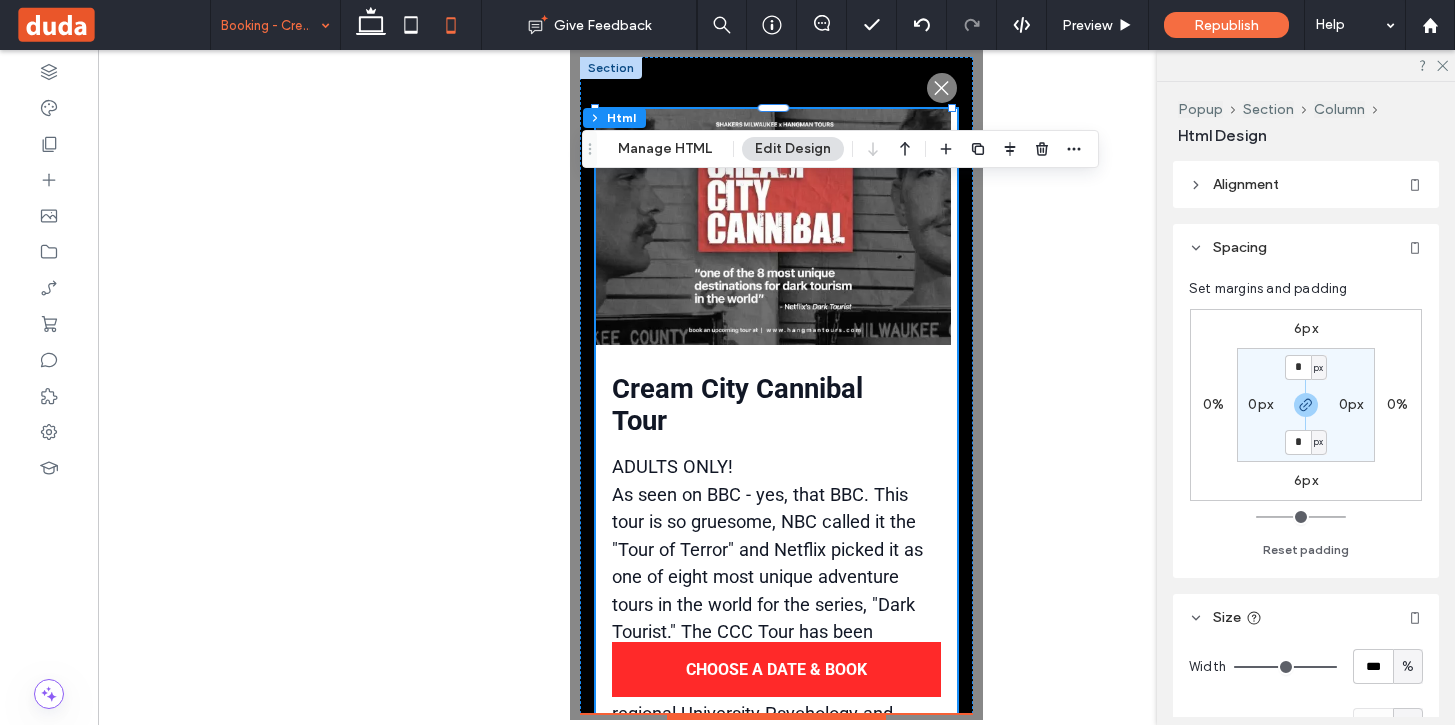 scroll, scrollTop: 8, scrollLeft: 0, axis: vertical 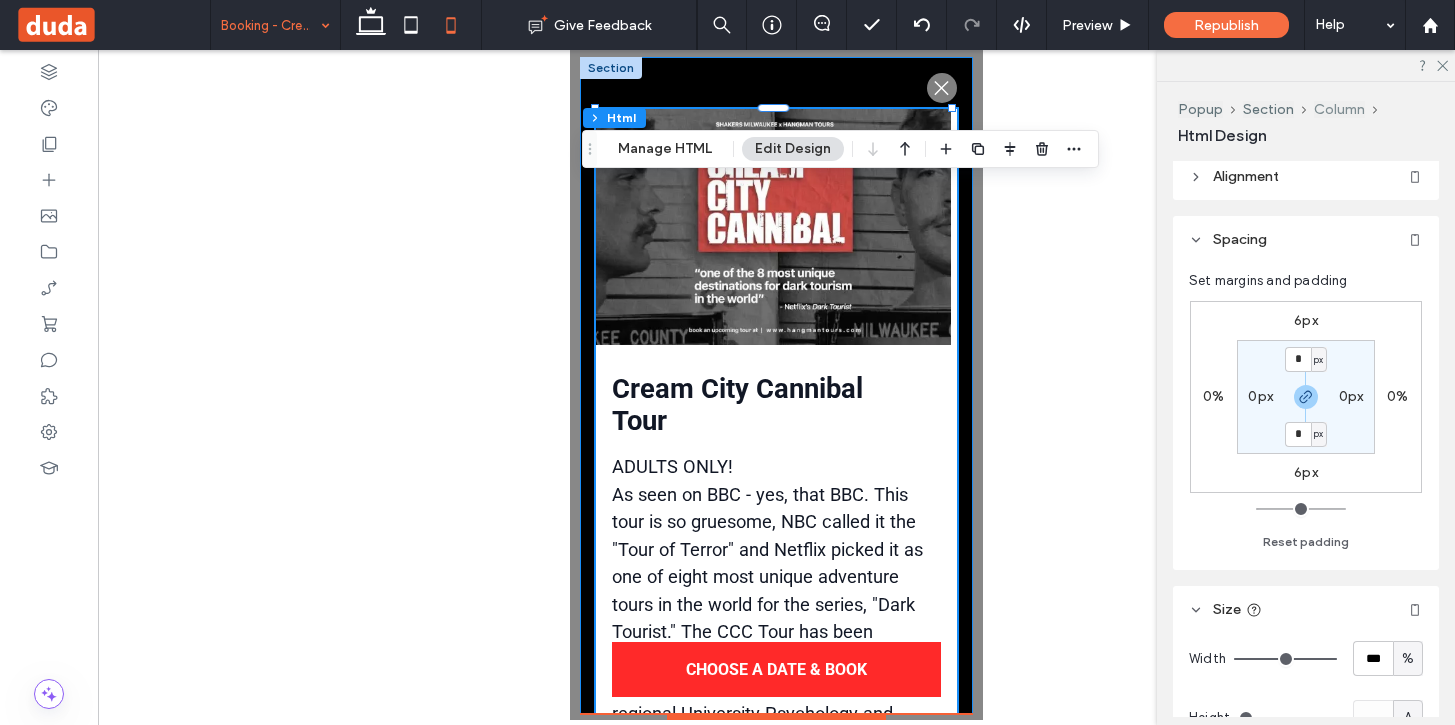 click on "Column" at bounding box center (1339, 109) 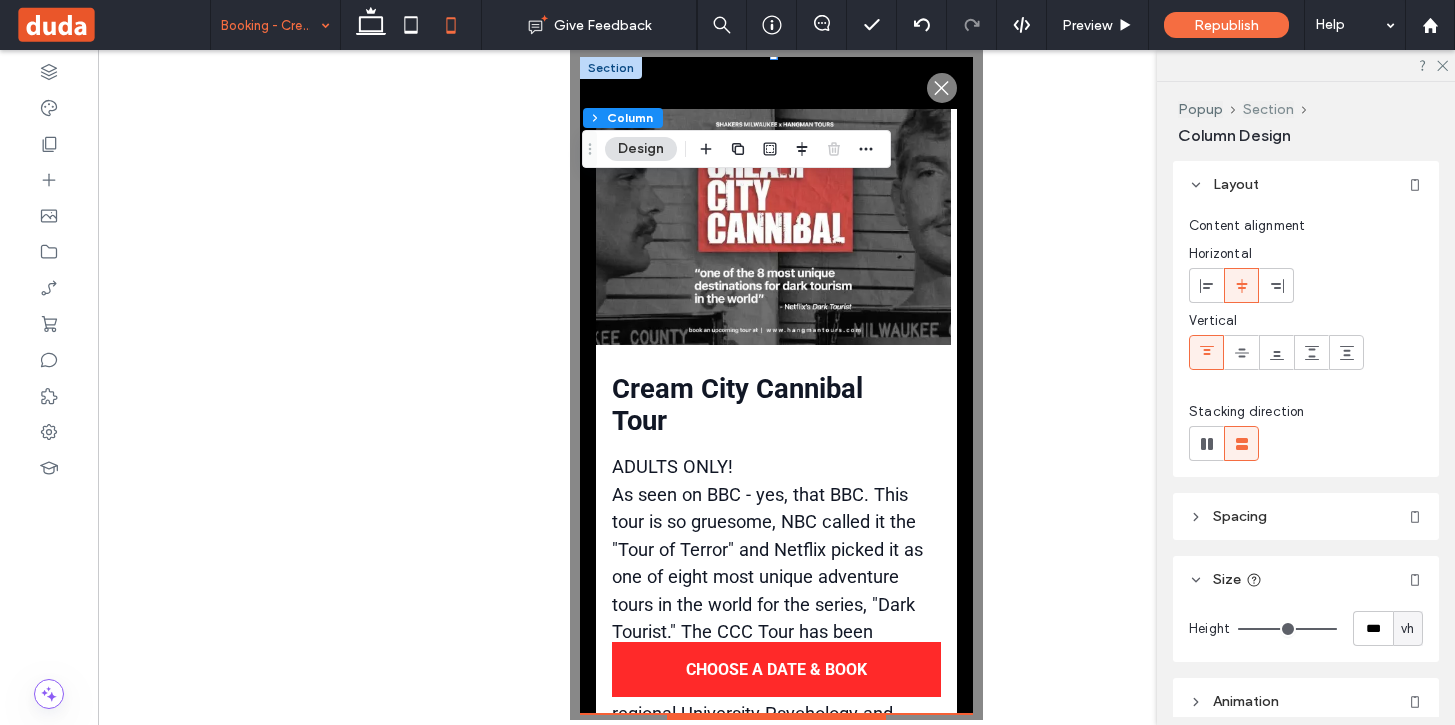 click on "Section" at bounding box center [1268, 109] 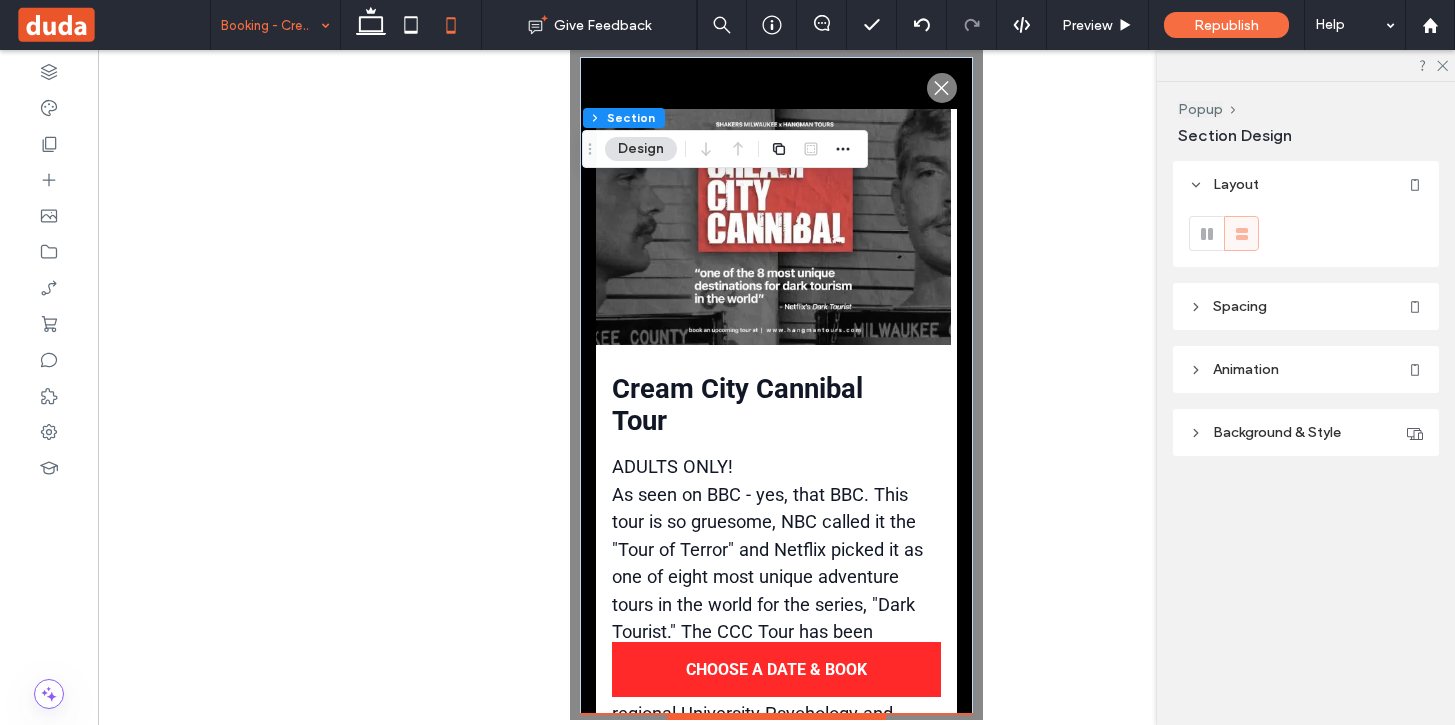 click on "Spacing" at bounding box center (1306, 306) 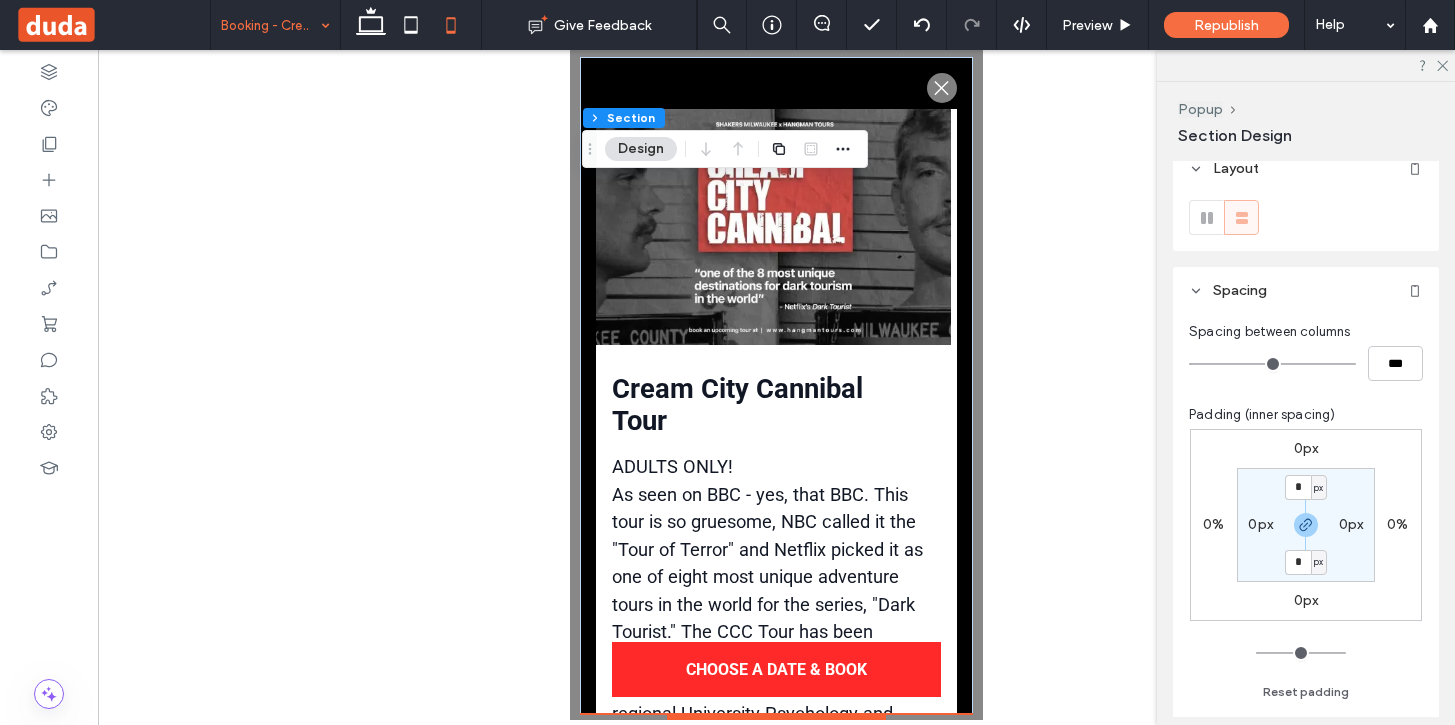 scroll, scrollTop: 0, scrollLeft: 0, axis: both 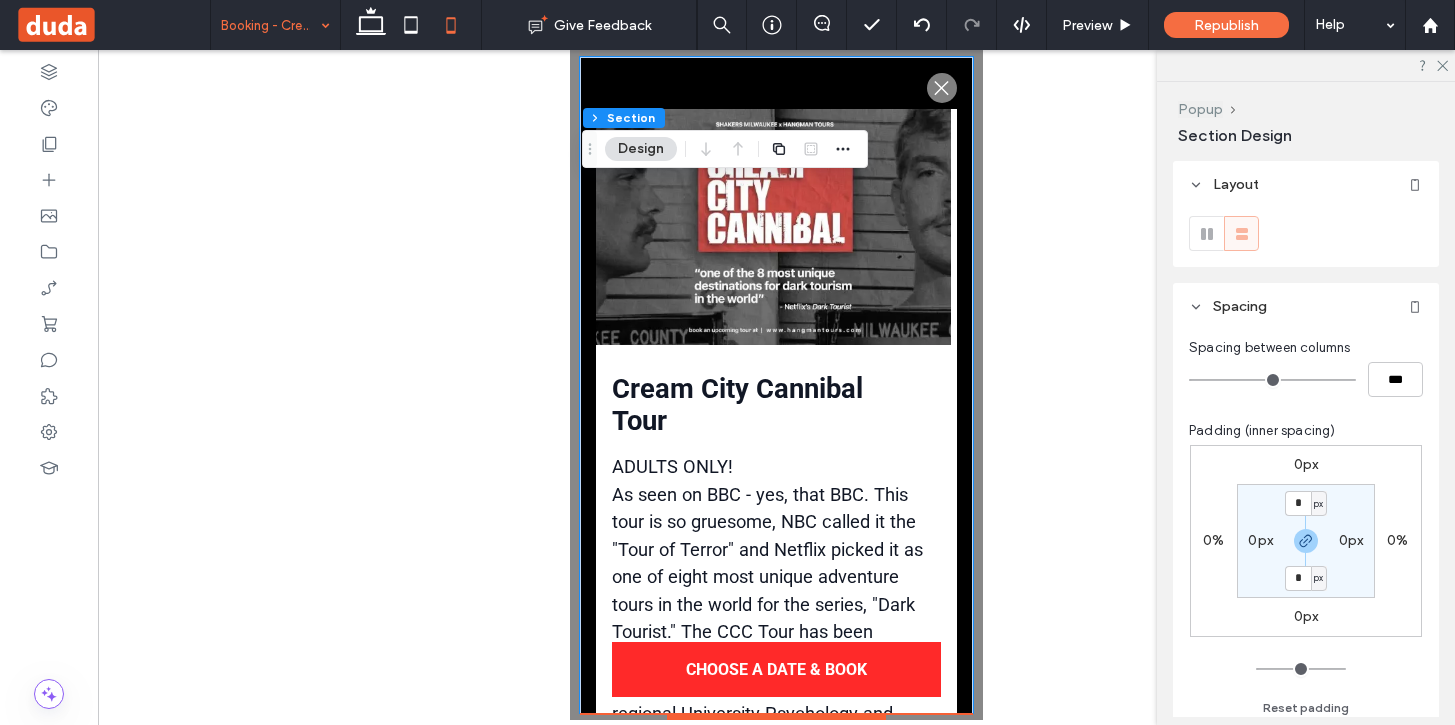 click on "Popup" at bounding box center (1200, 109) 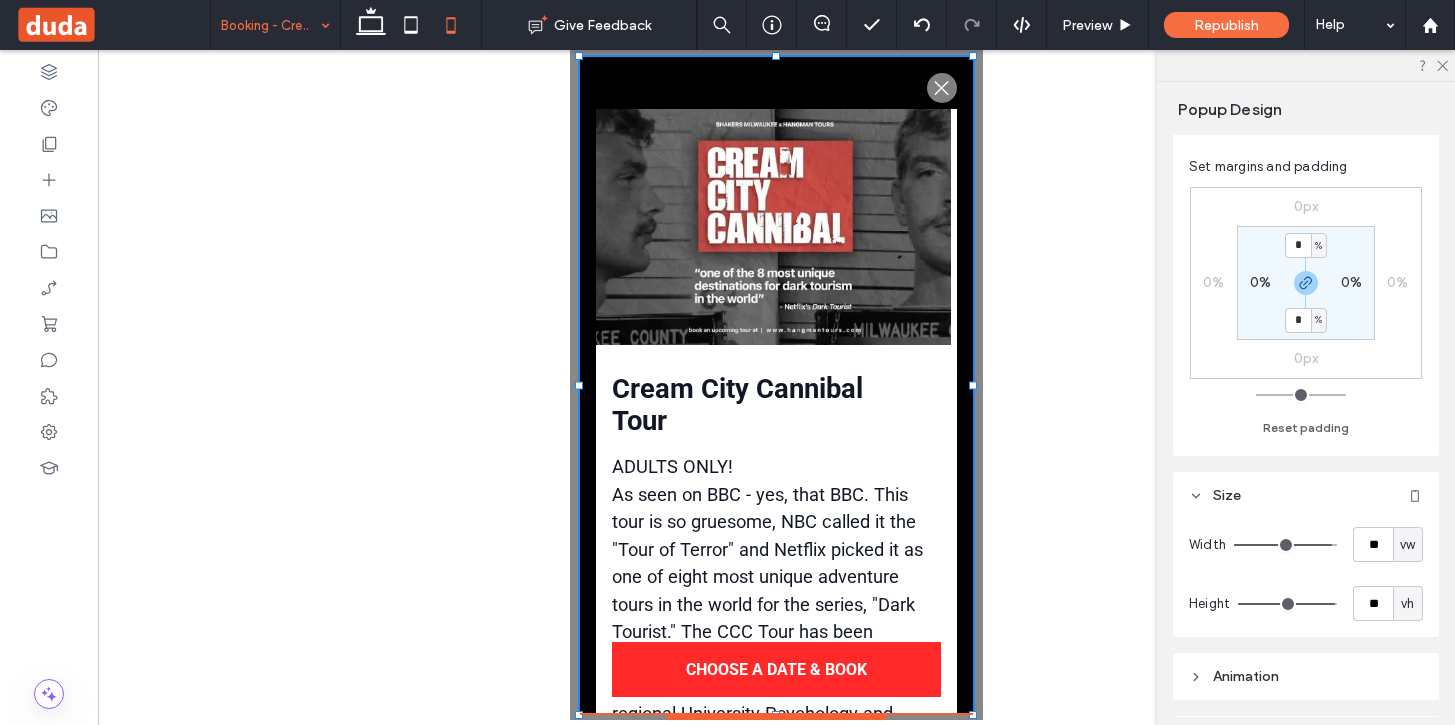 scroll, scrollTop: 0, scrollLeft: 0, axis: both 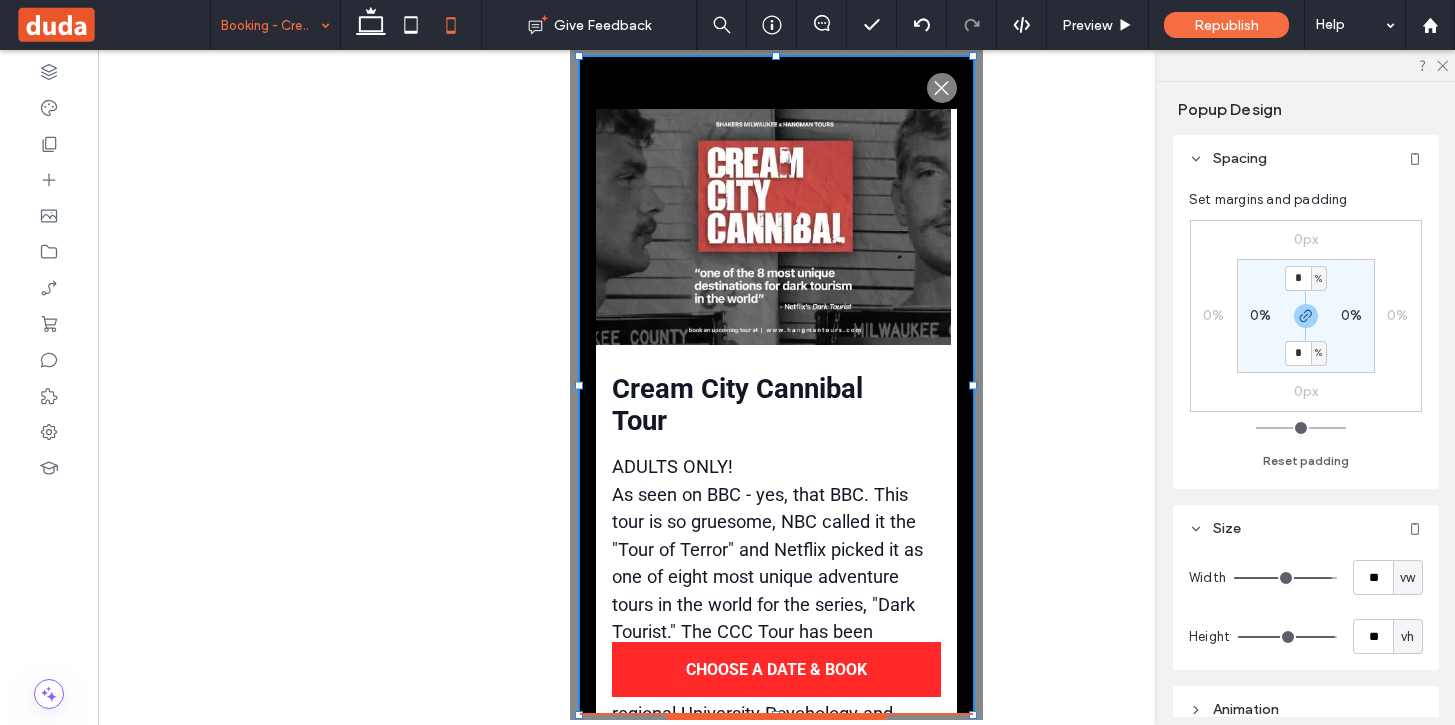 click at bounding box center (776, 385) 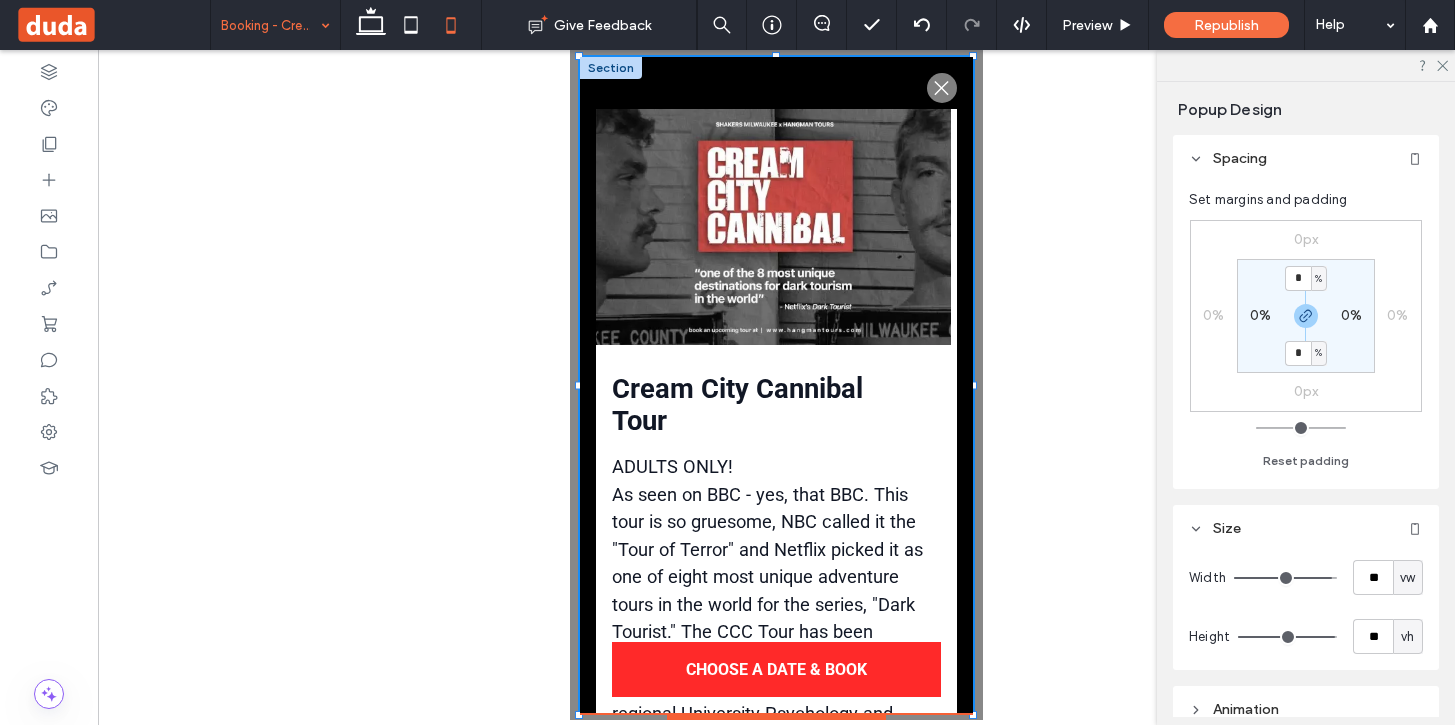 click at bounding box center [773, 227] 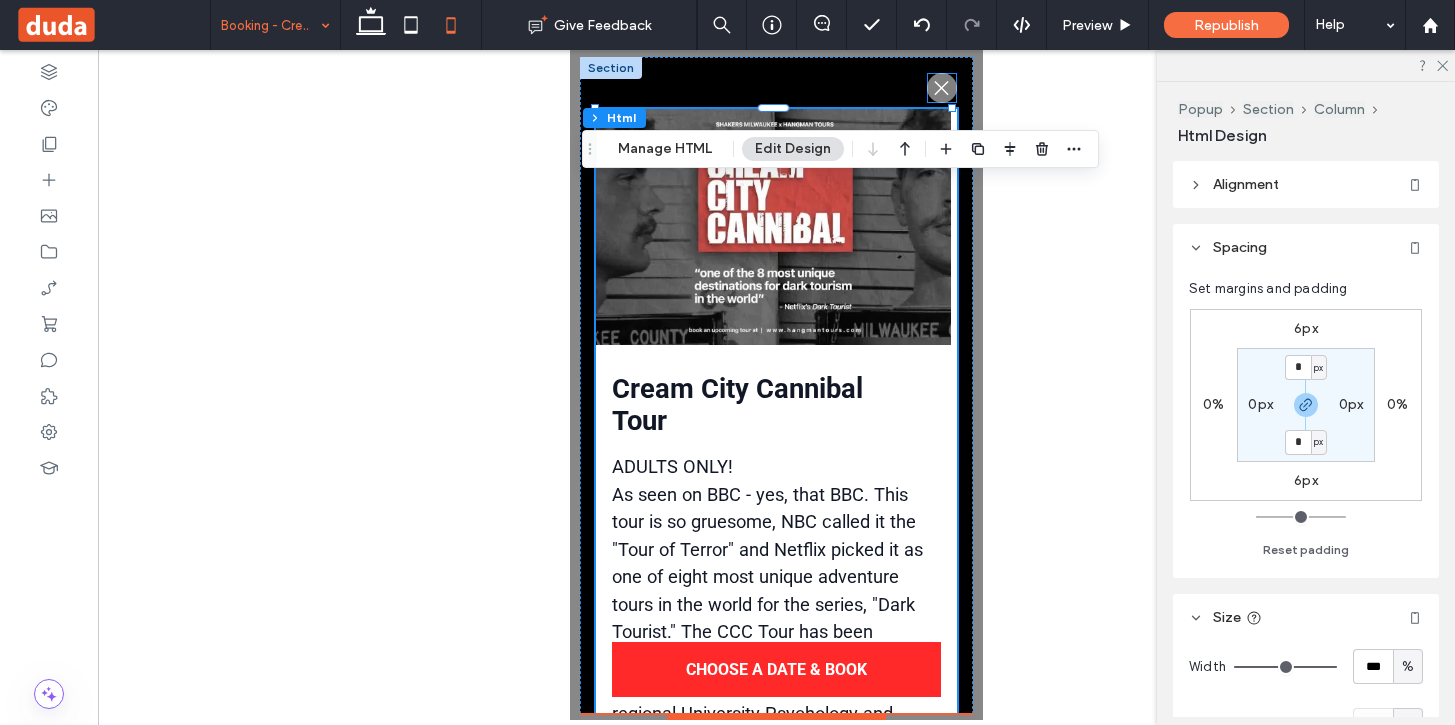 click on ".st0-1091118977{fill-rule:evenodd;clip-rule:evenodd;}" 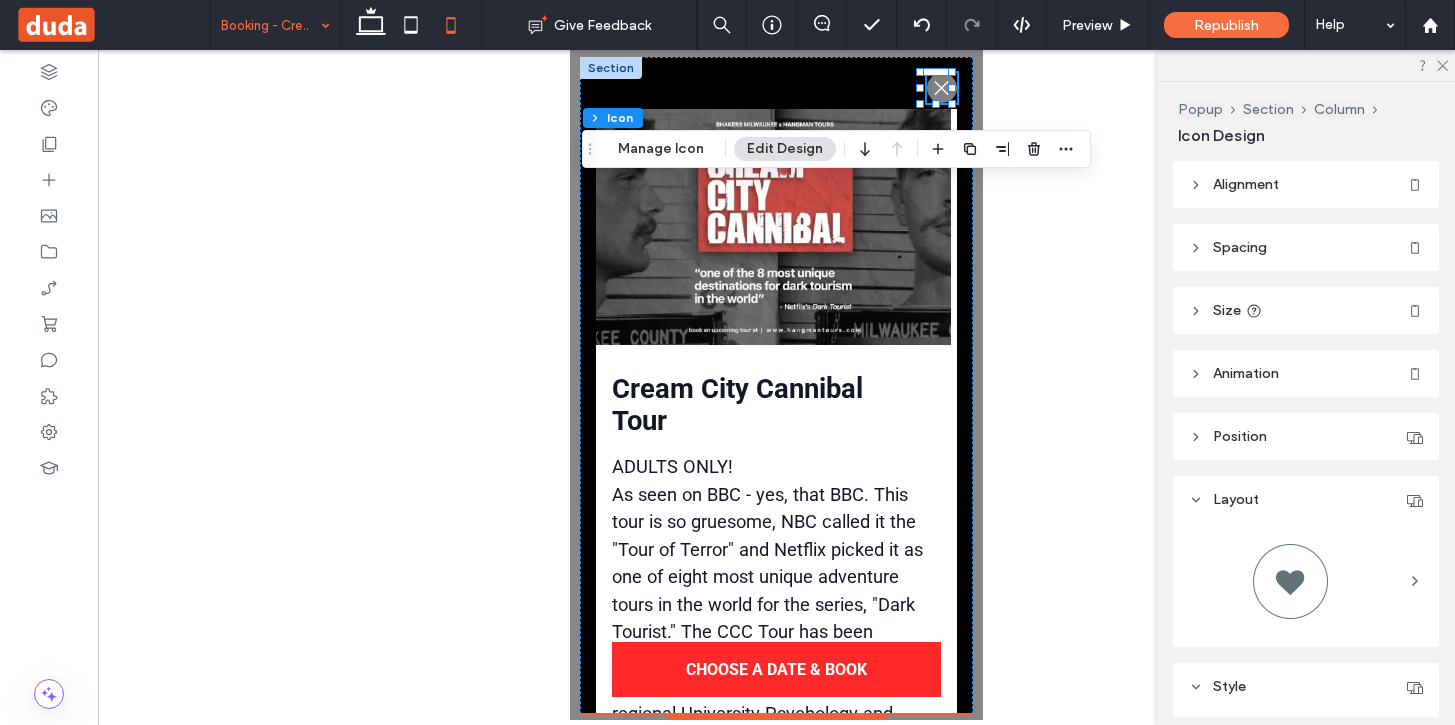 click on "Spacing" at bounding box center [1240, 247] 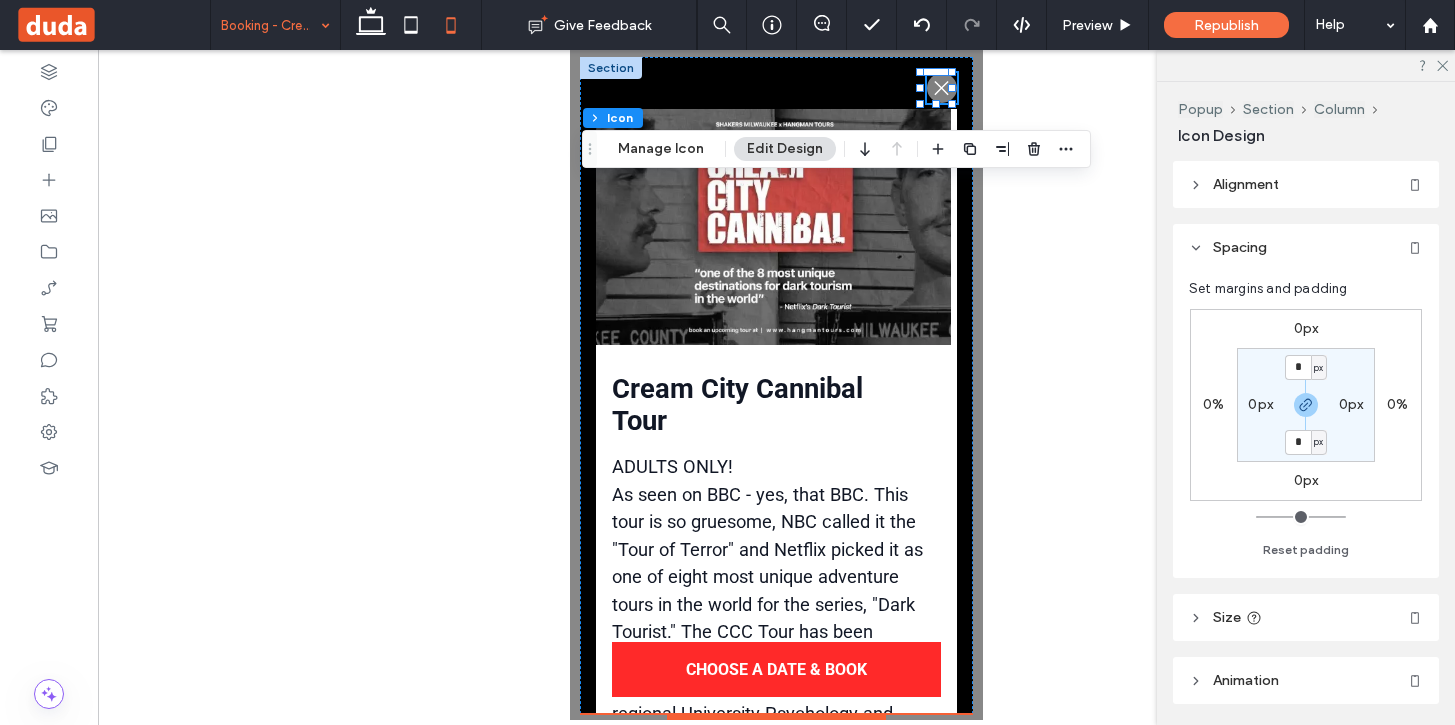 click on "Size" at bounding box center (1227, 617) 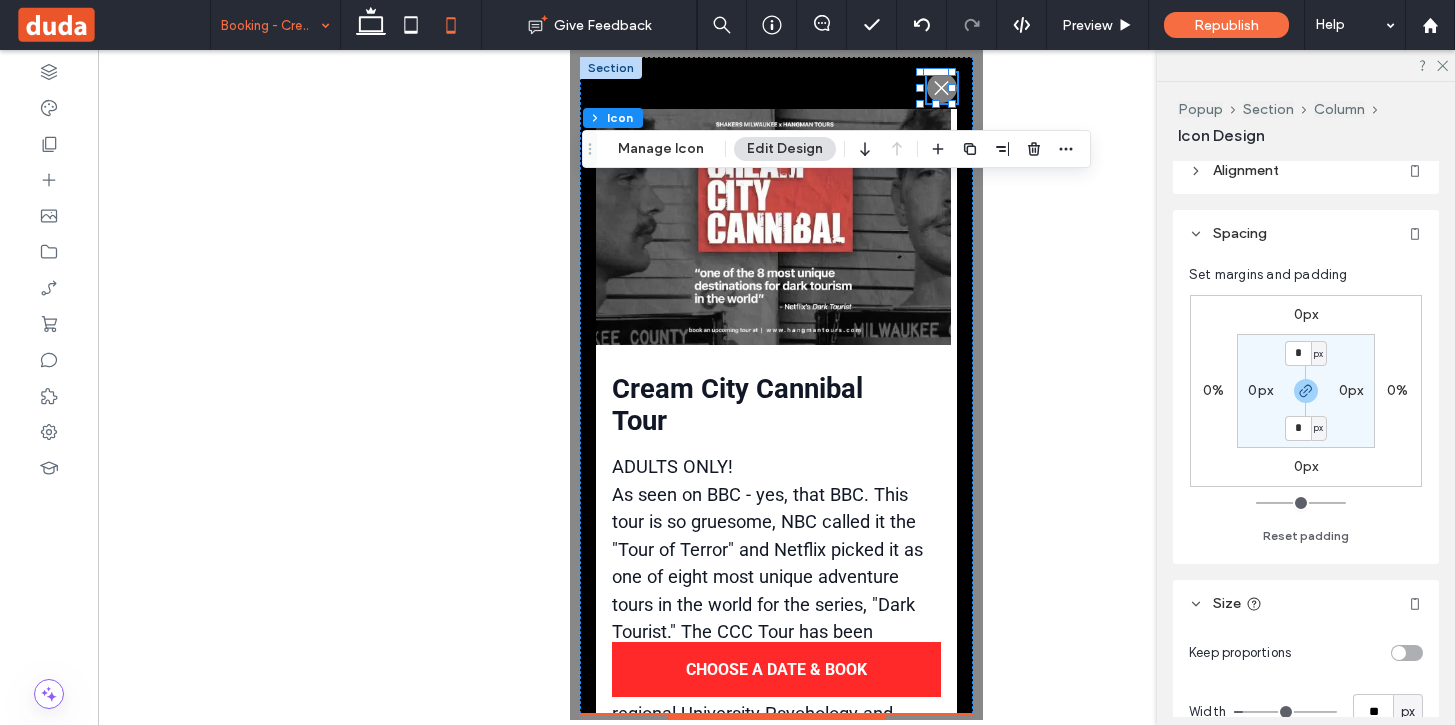 scroll, scrollTop: 0, scrollLeft: 0, axis: both 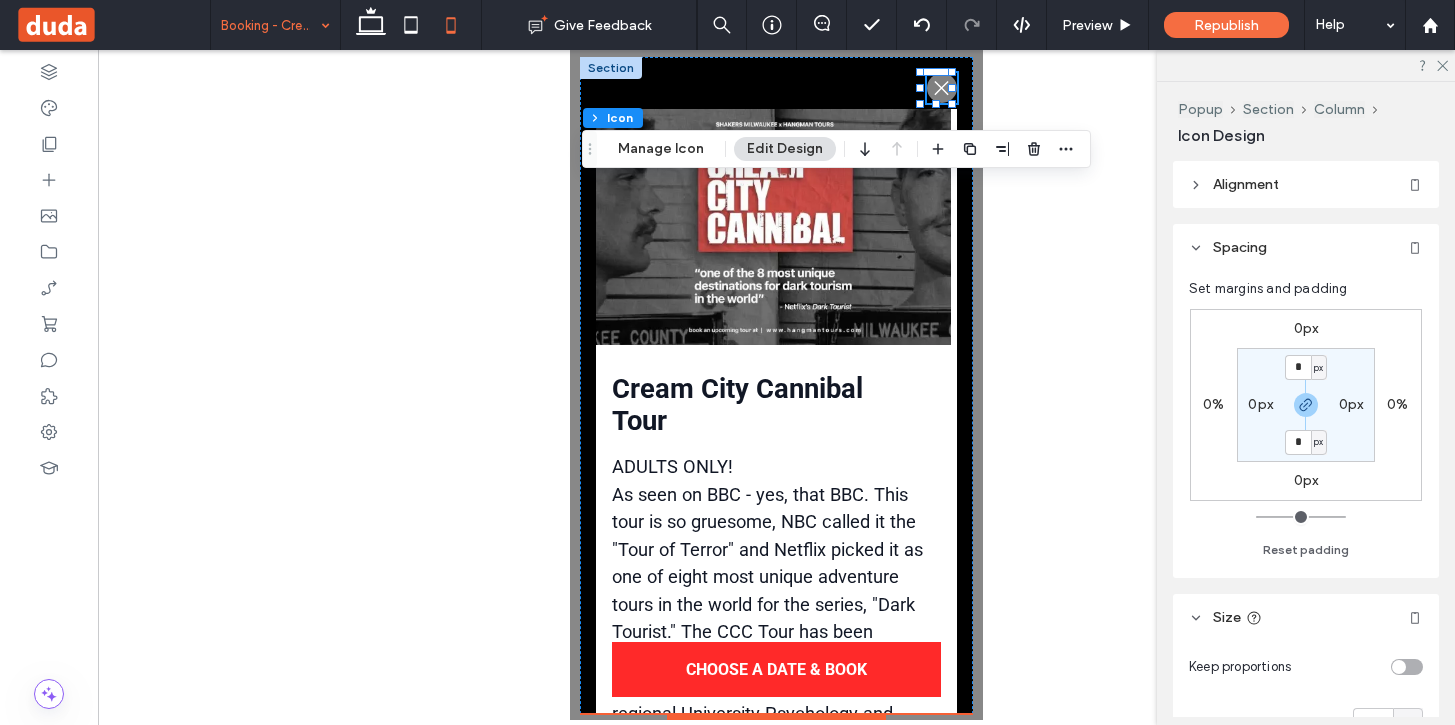 click on "0px" at bounding box center [1306, 328] 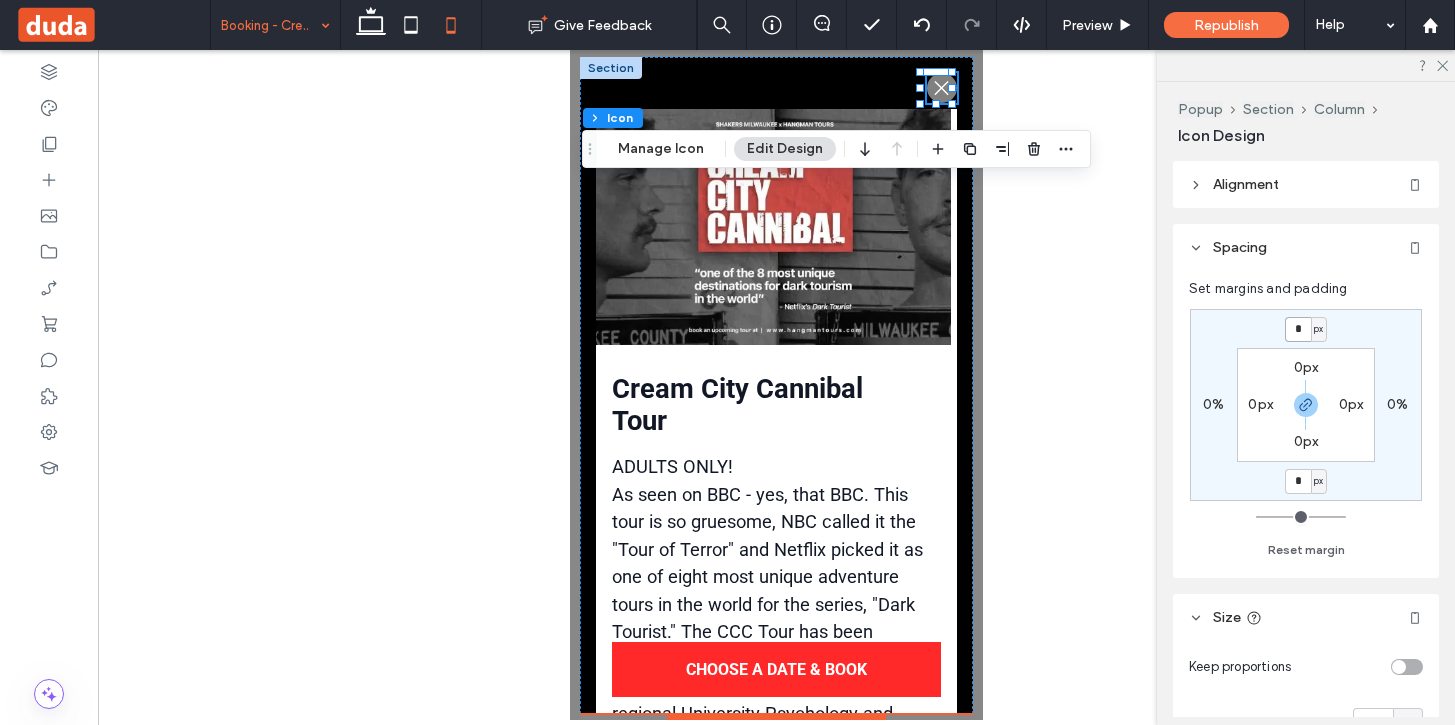 click on "*" at bounding box center [1298, 329] 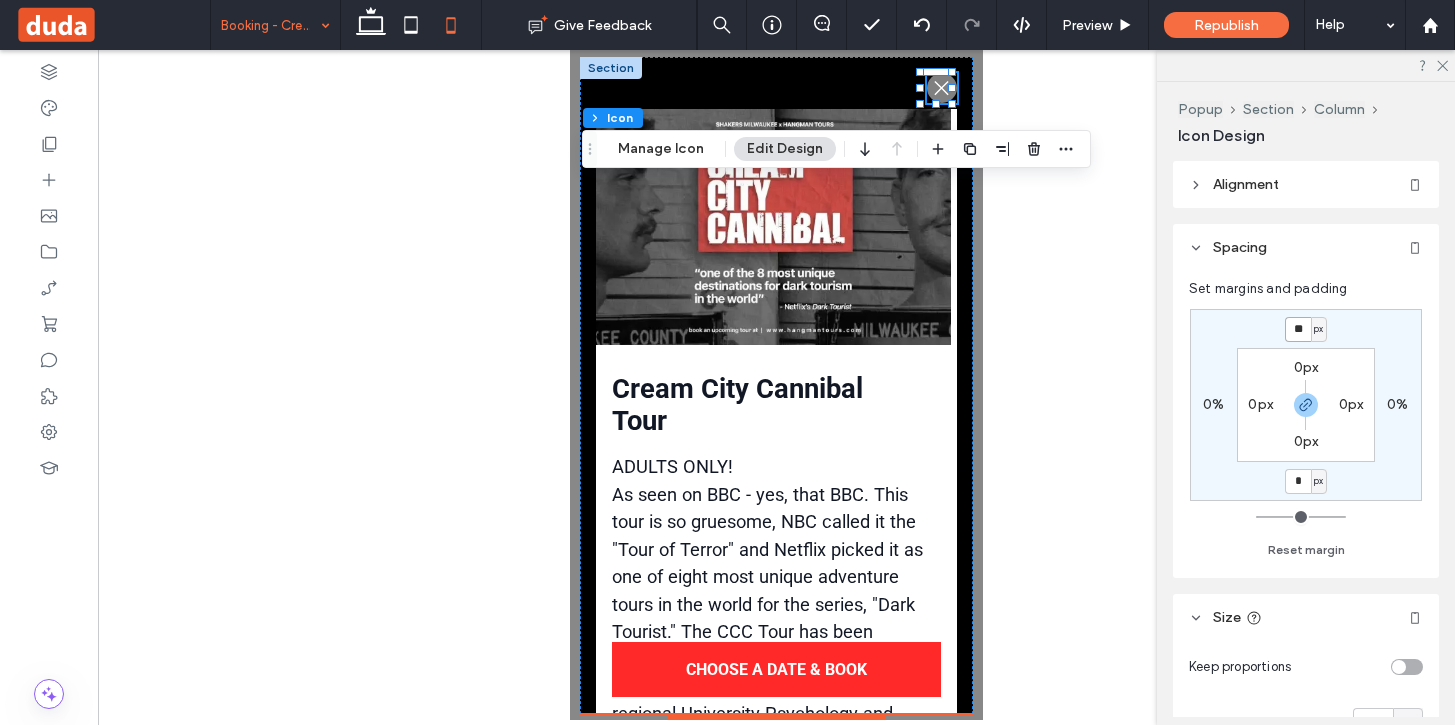 type on "*" 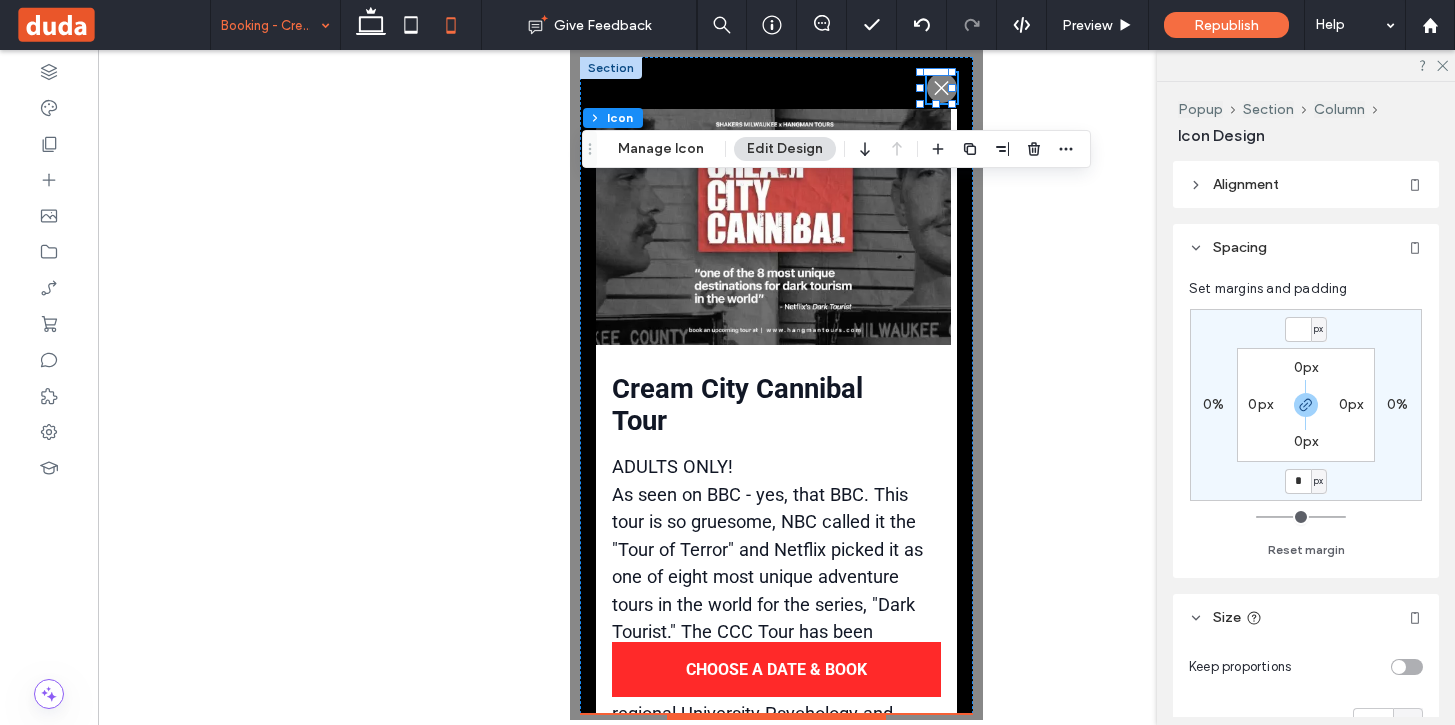 drag, startPoint x: 1306, startPoint y: 408, endPoint x: 1294, endPoint y: 365, distance: 44.64303 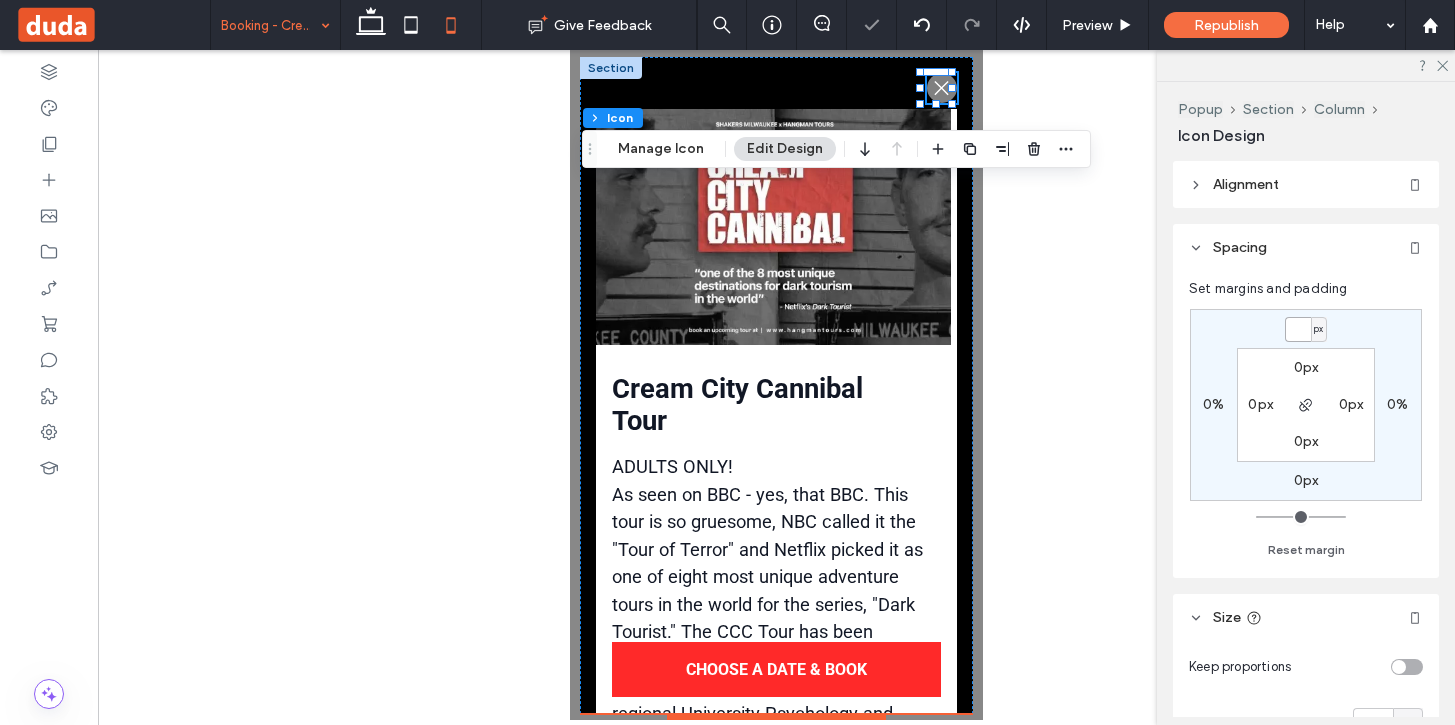 click at bounding box center [1298, 329] 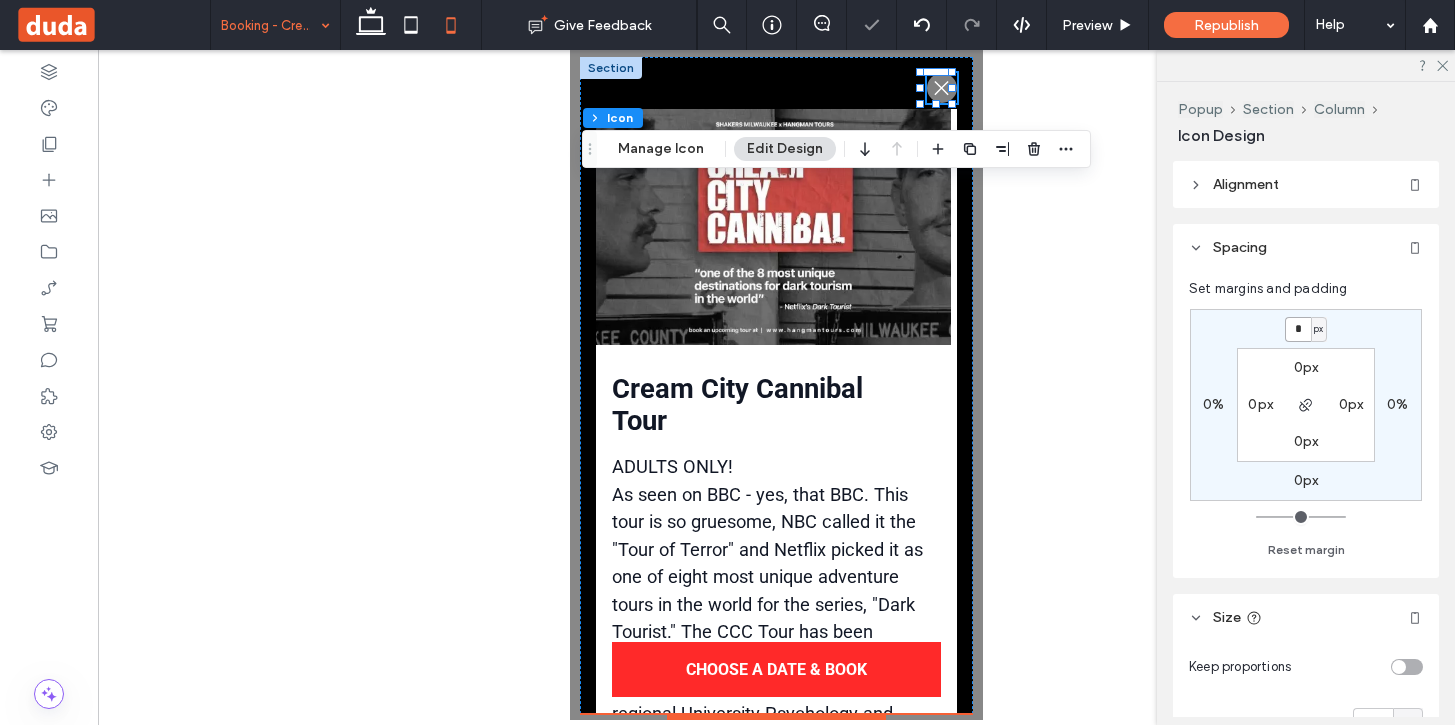 type on "**" 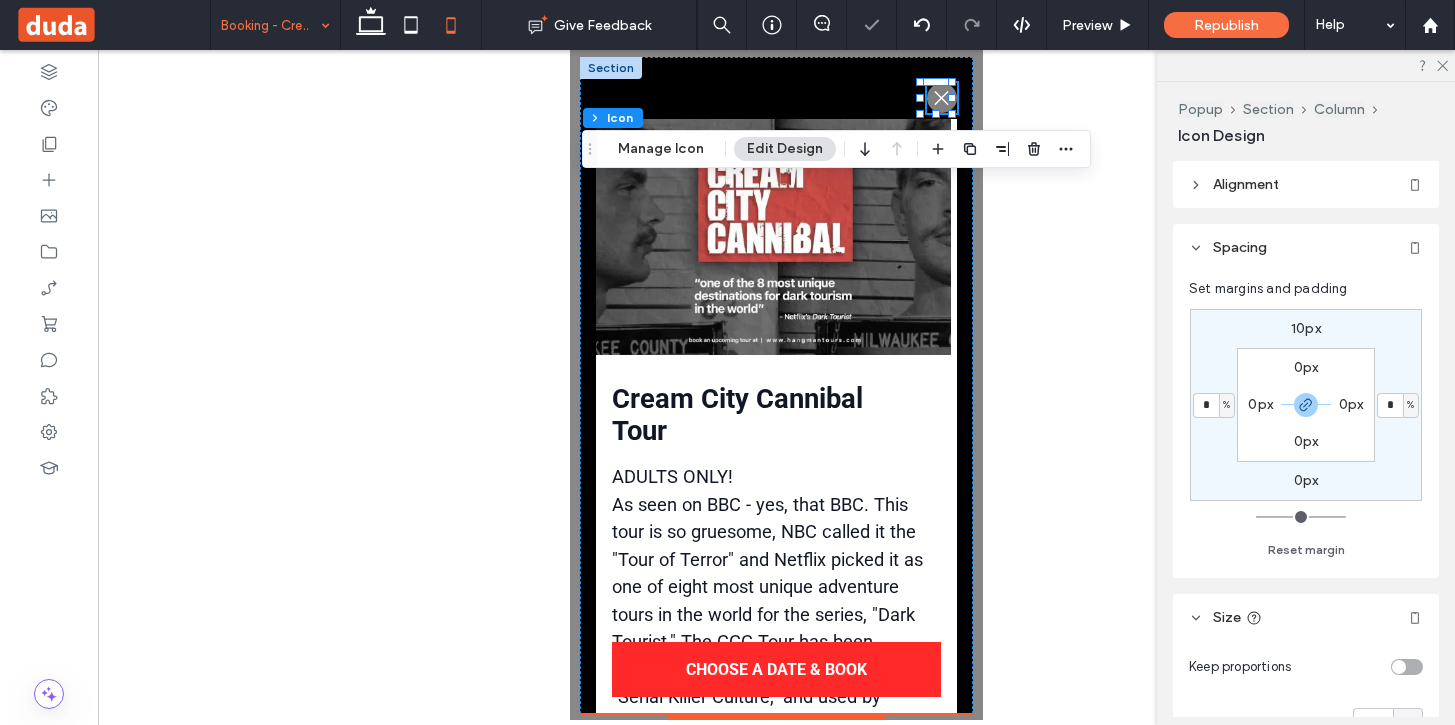 click on "10px" at bounding box center (1306, 328) 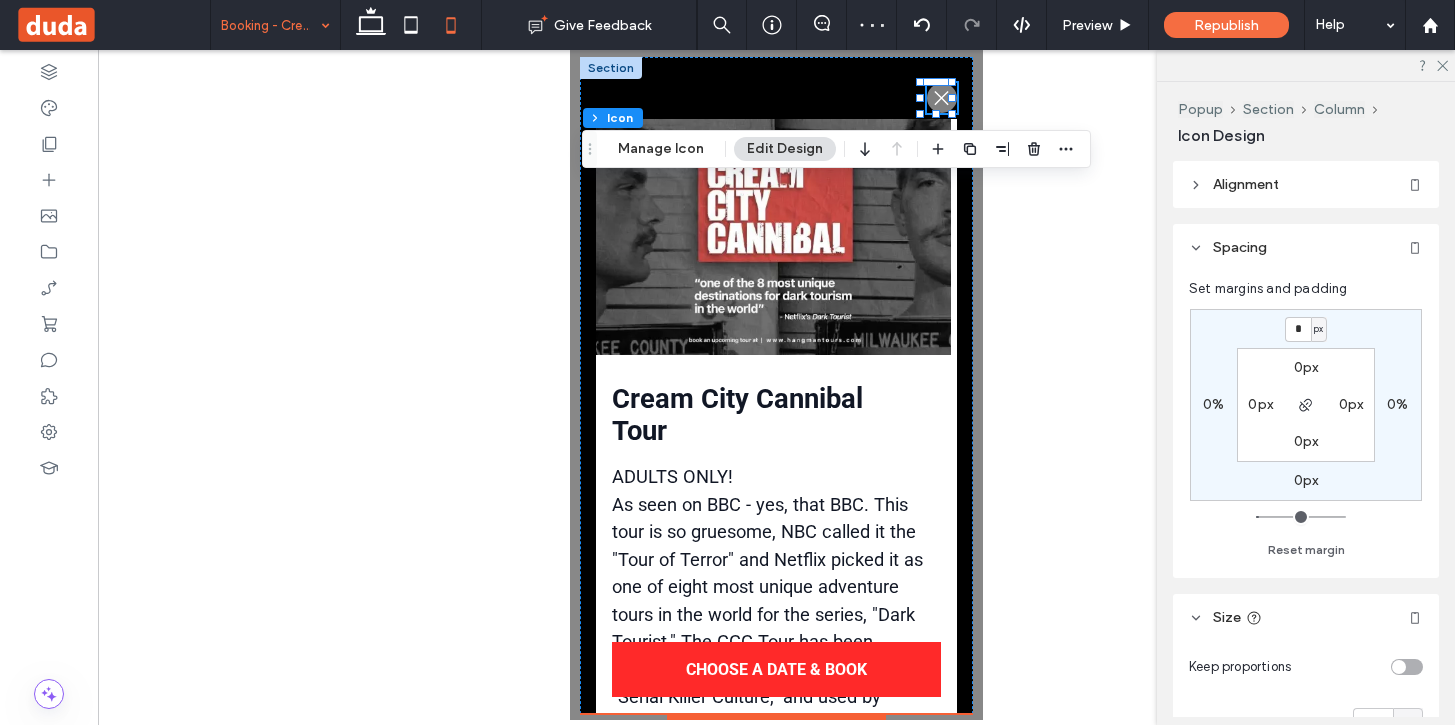 type on "**" 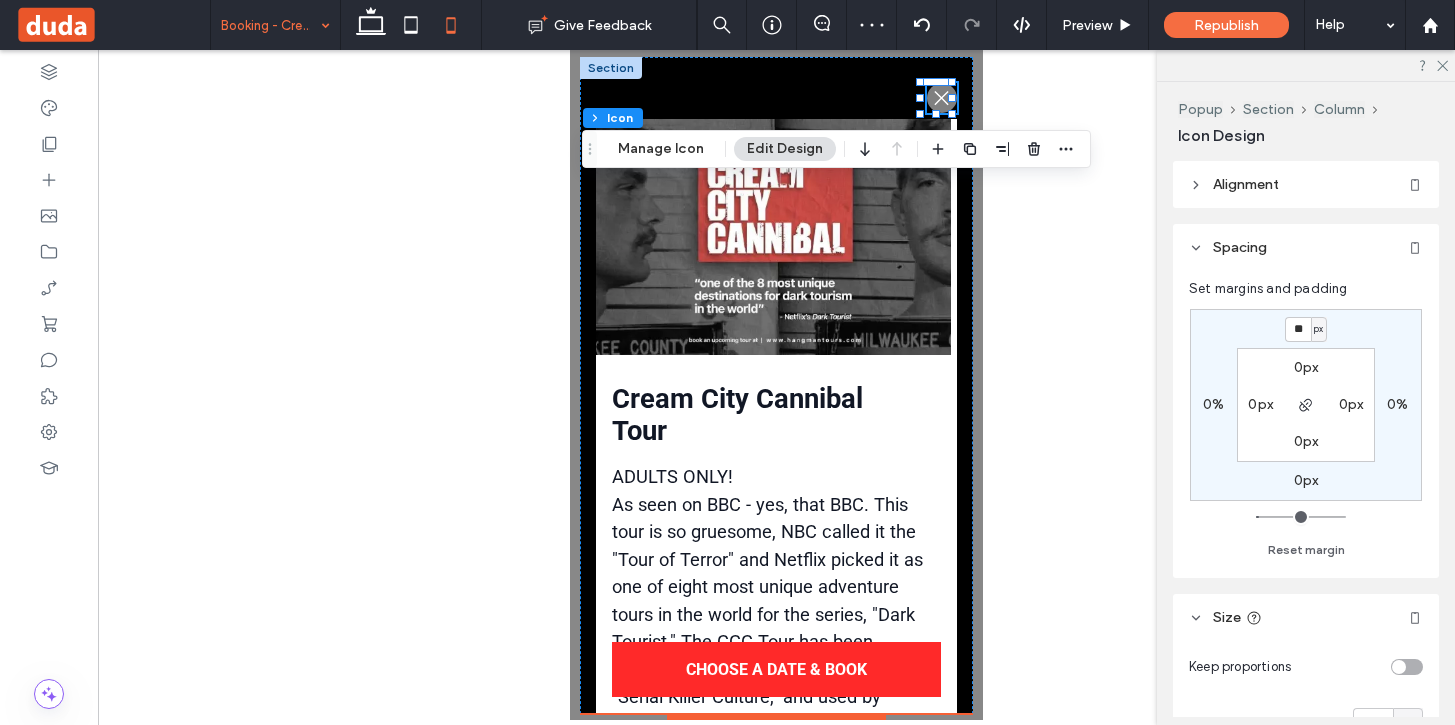 type on "*" 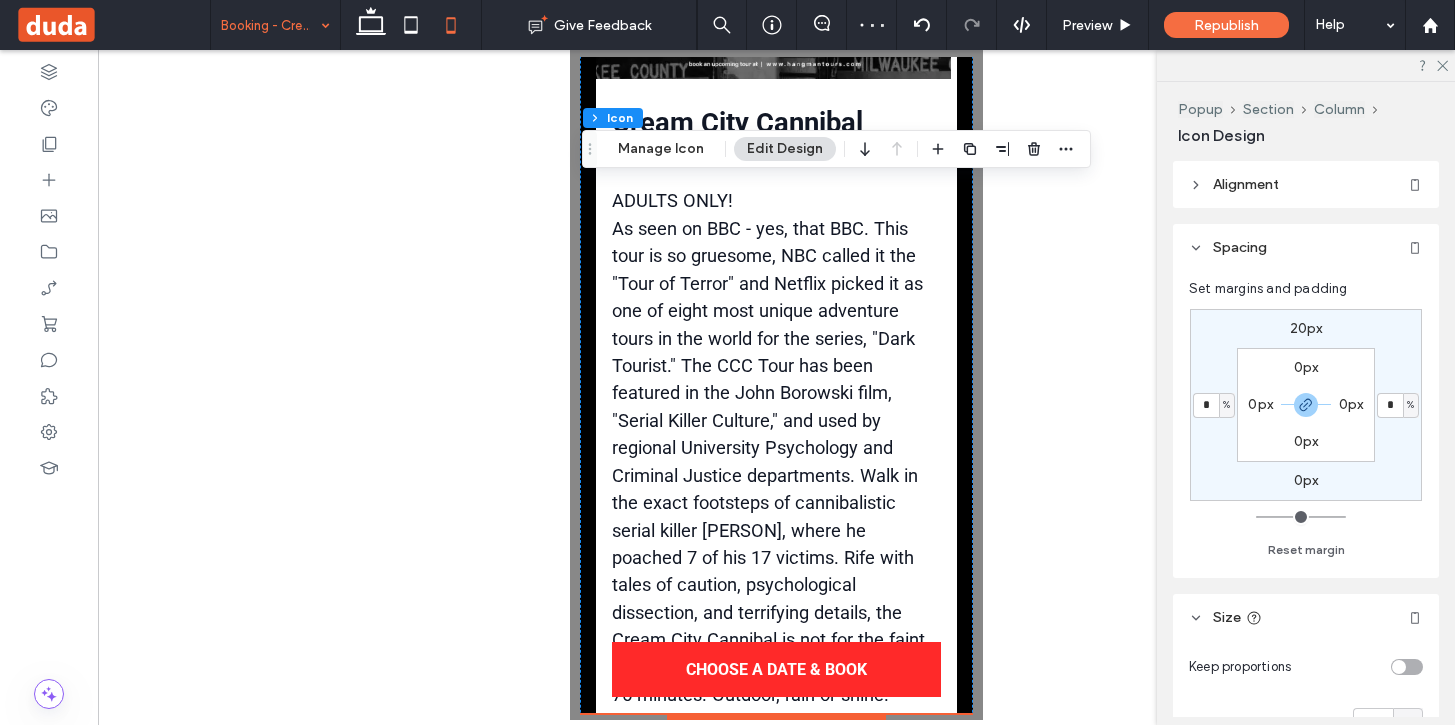 scroll, scrollTop: 0, scrollLeft: 0, axis: both 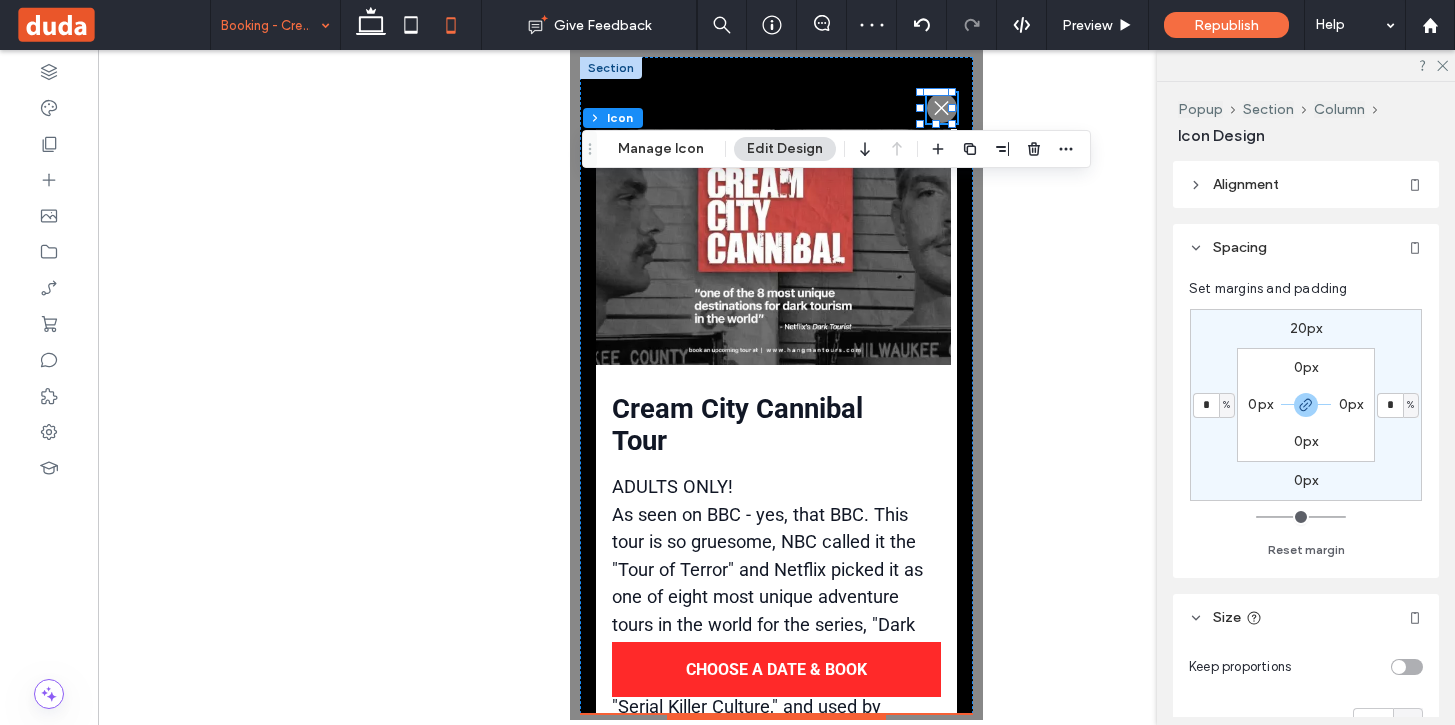 click at bounding box center [776, 385] 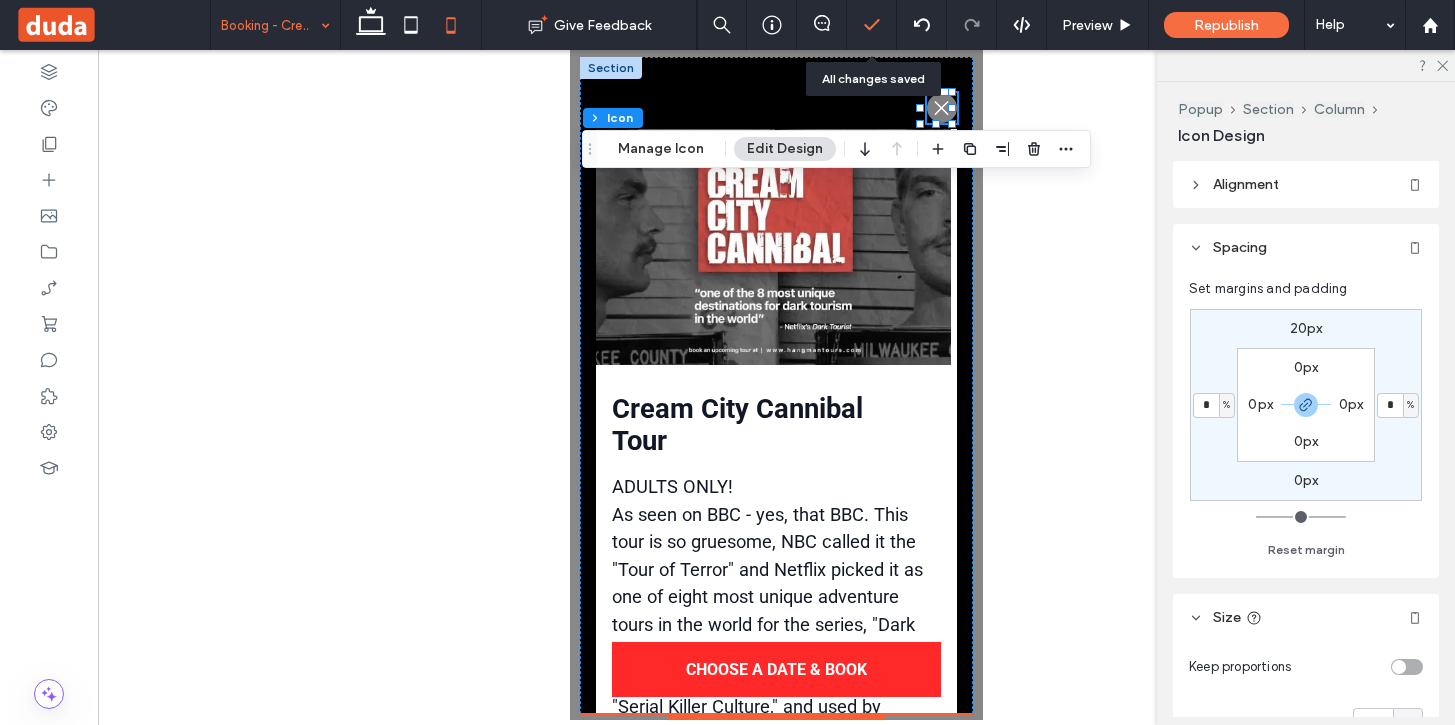 click 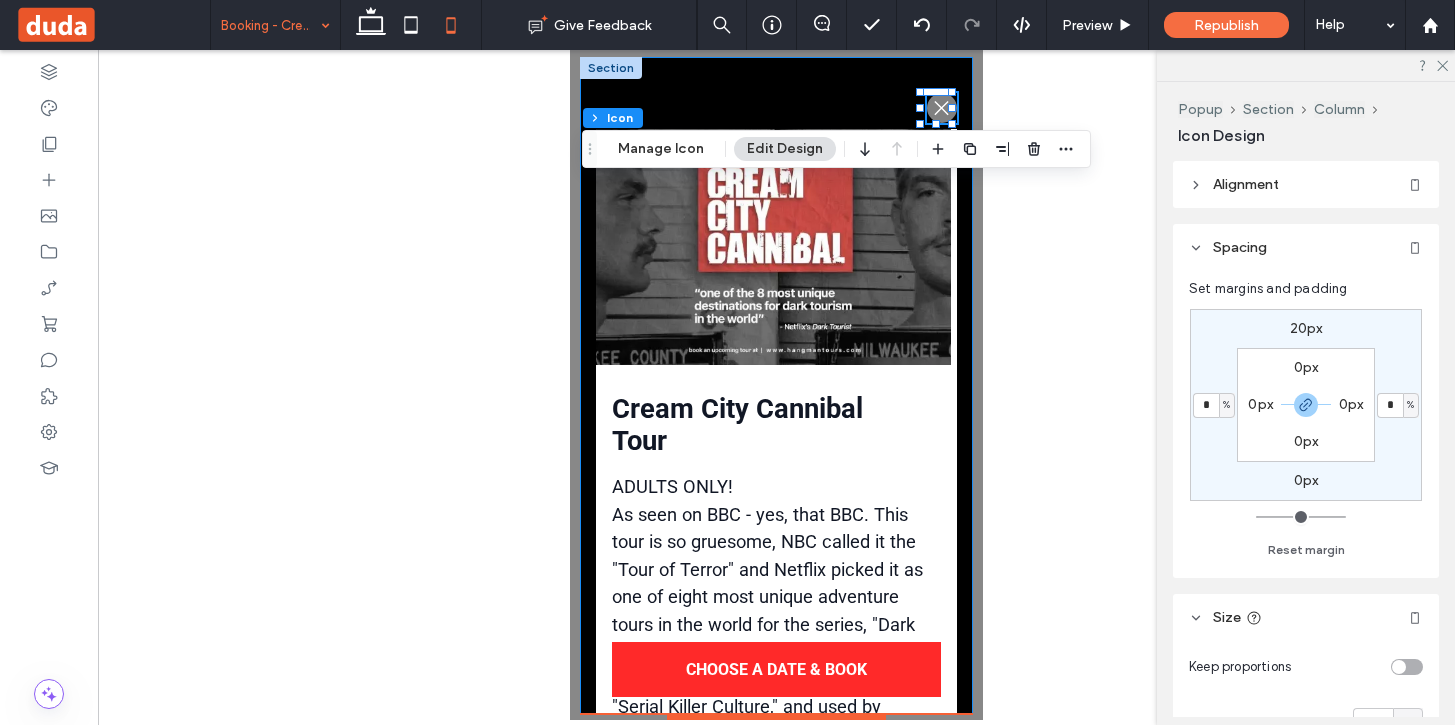 click on ".st0-1091118977{fill-rule:evenodd;clip-rule:evenodd;}" at bounding box center [776, 795] 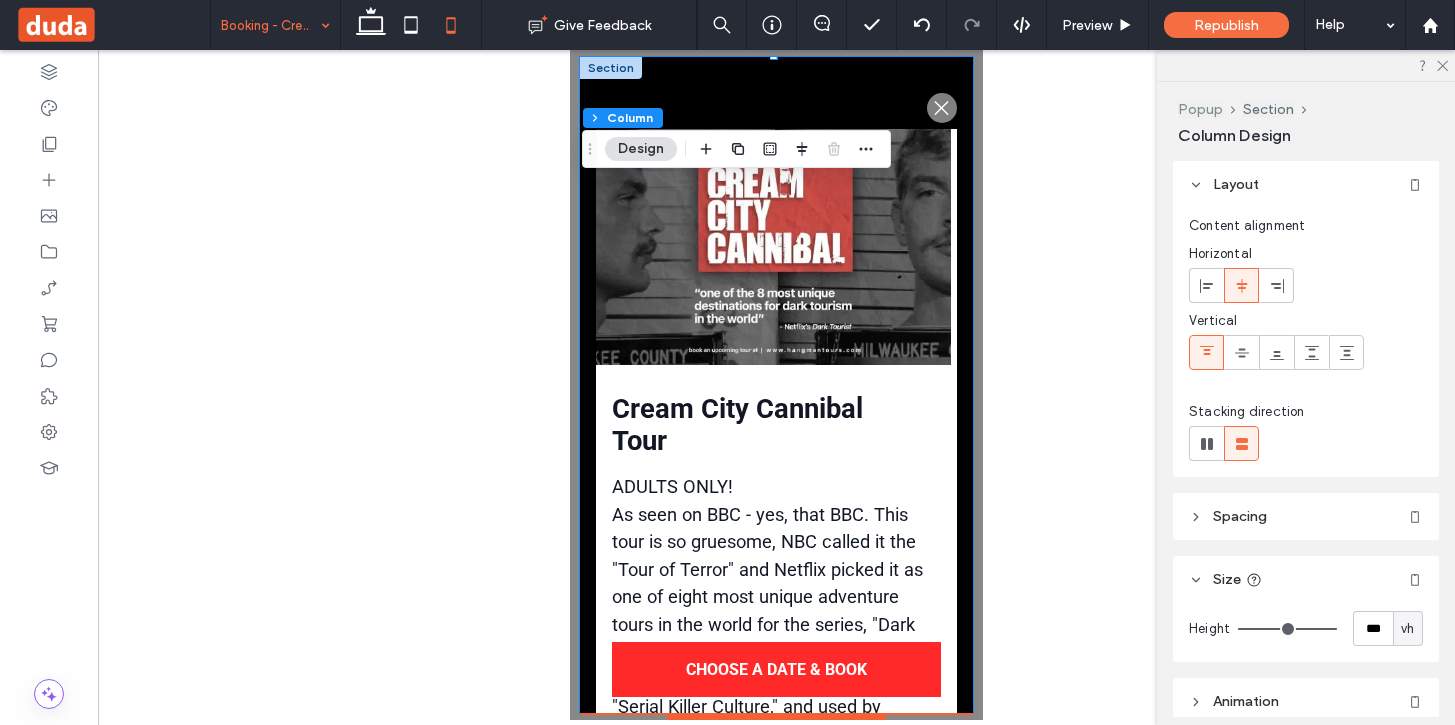 click on "Popup" at bounding box center (1200, 109) 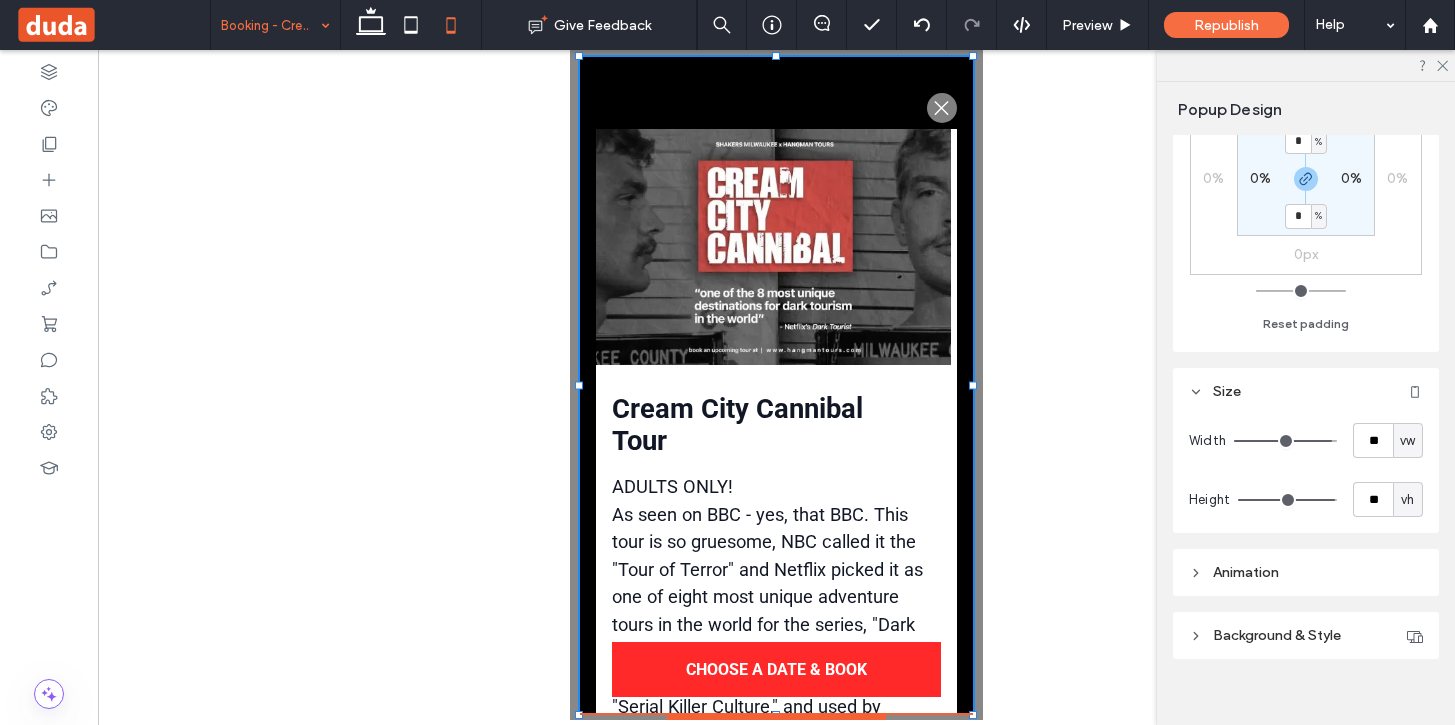 scroll, scrollTop: 159, scrollLeft: 0, axis: vertical 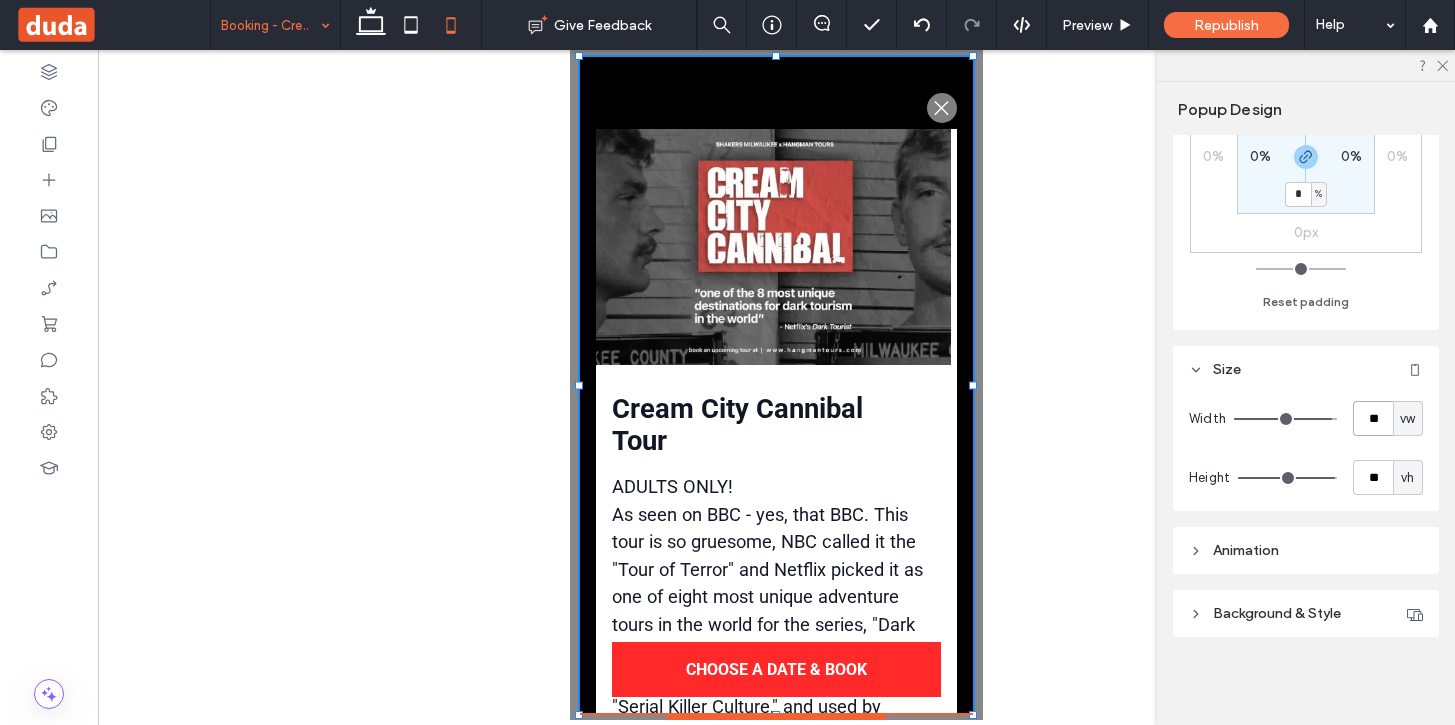 click on "**" at bounding box center [1373, 418] 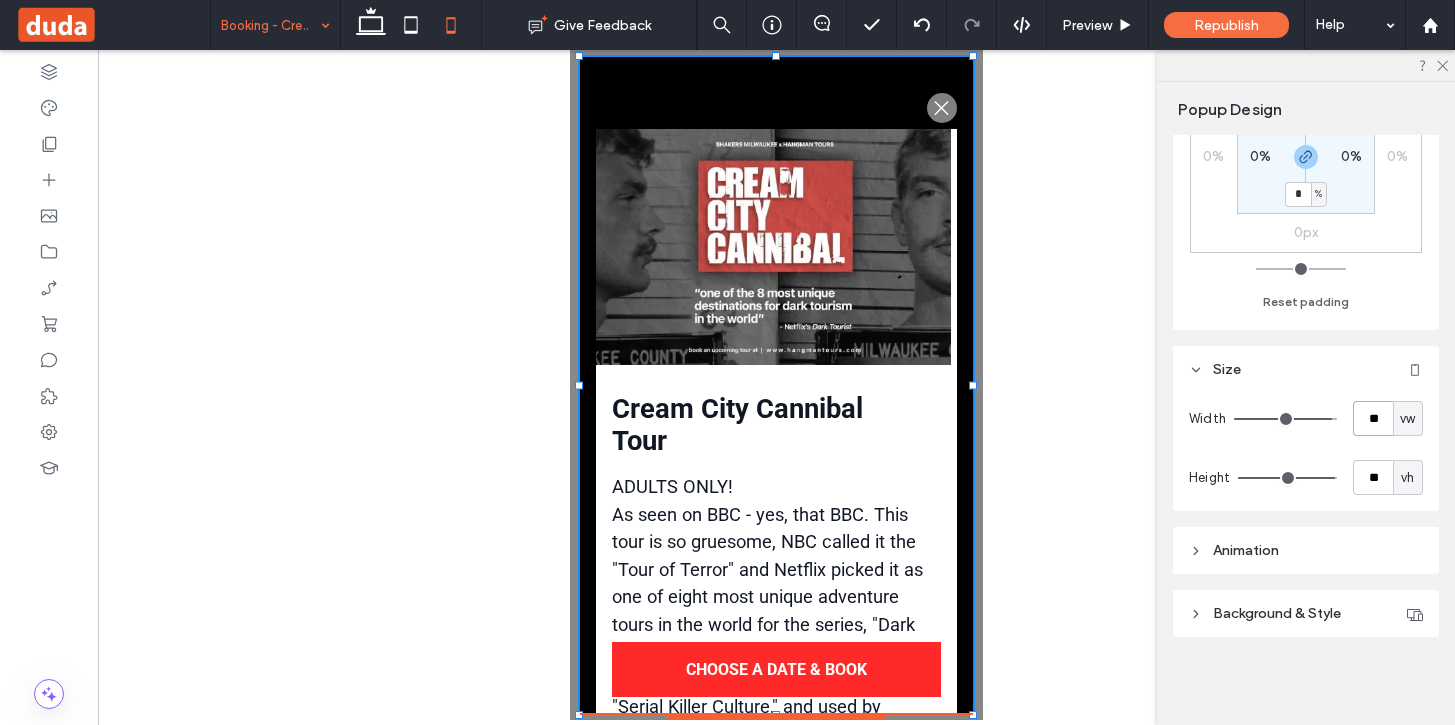 type on "**" 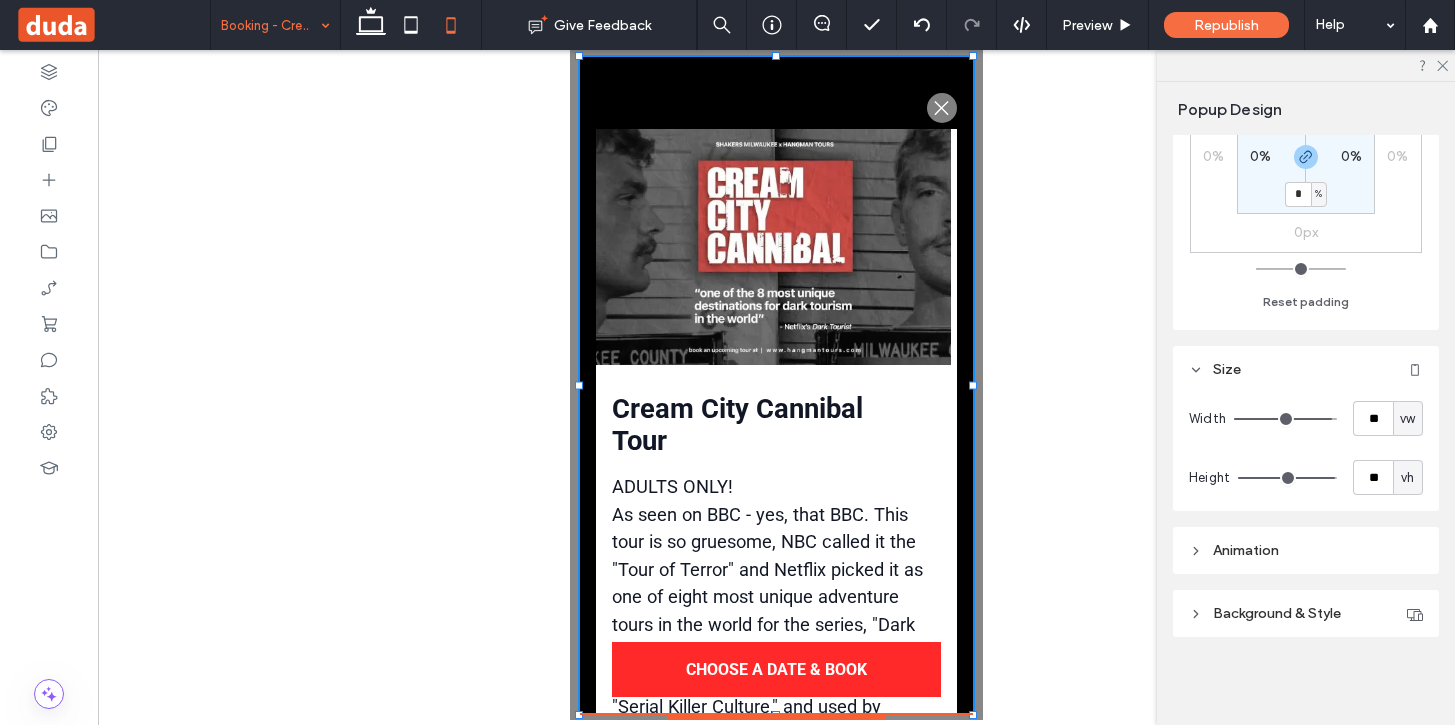 type on "**" 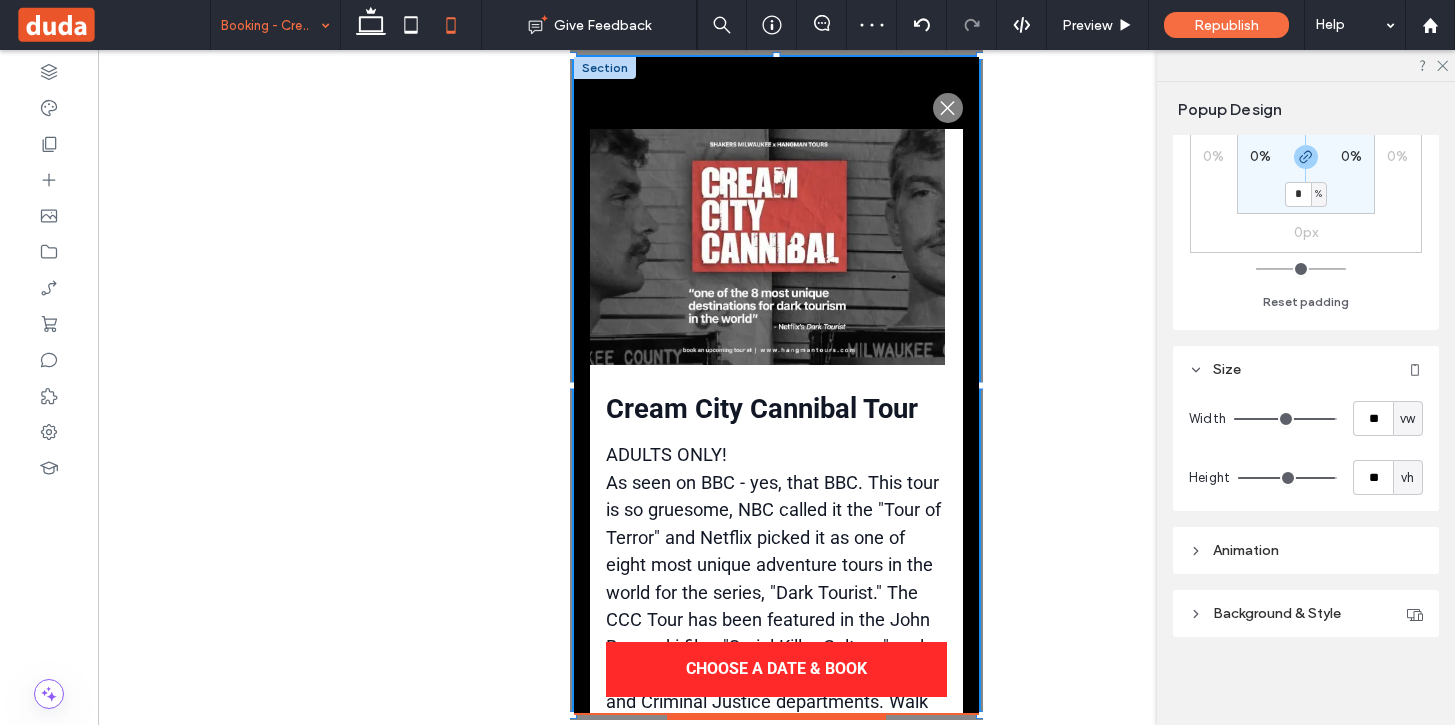 click at bounding box center [767, 247] 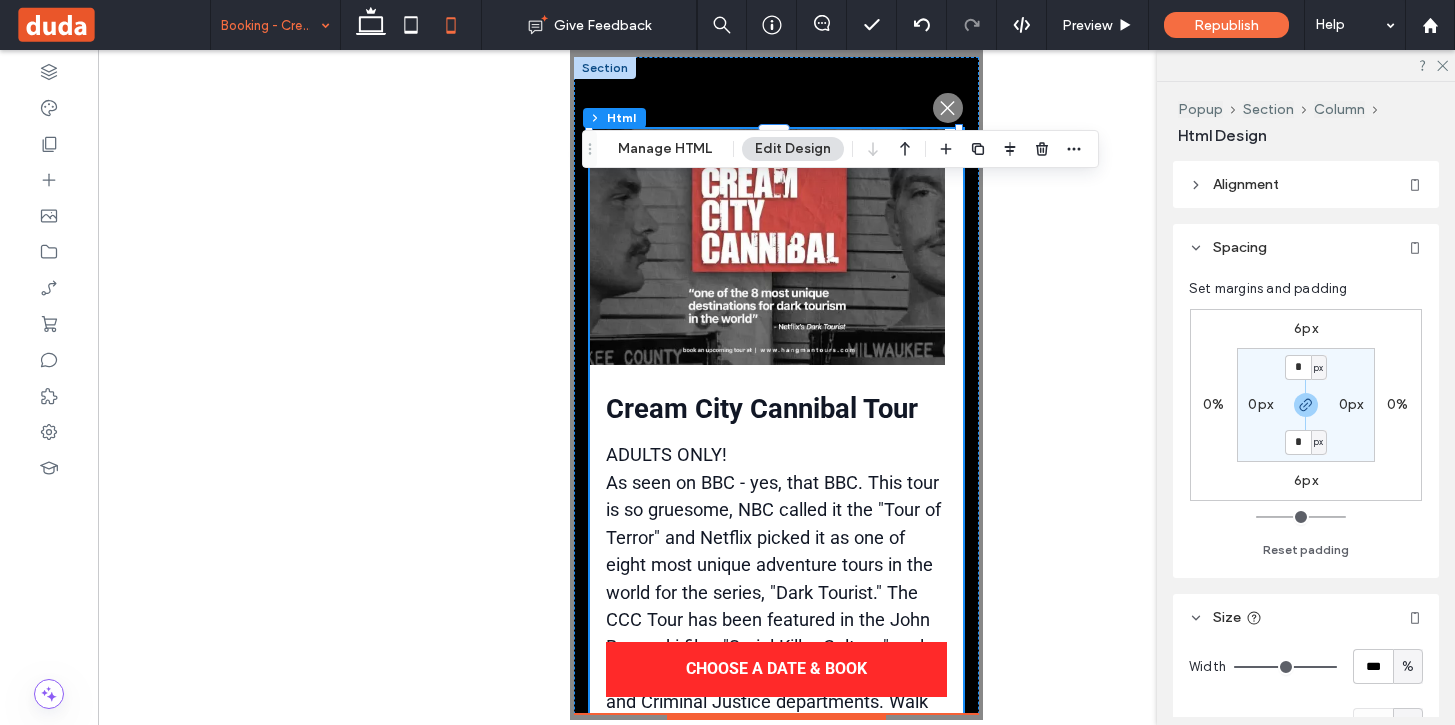 click on "Cream City Cannibal Tour" at bounding box center (776, 409) 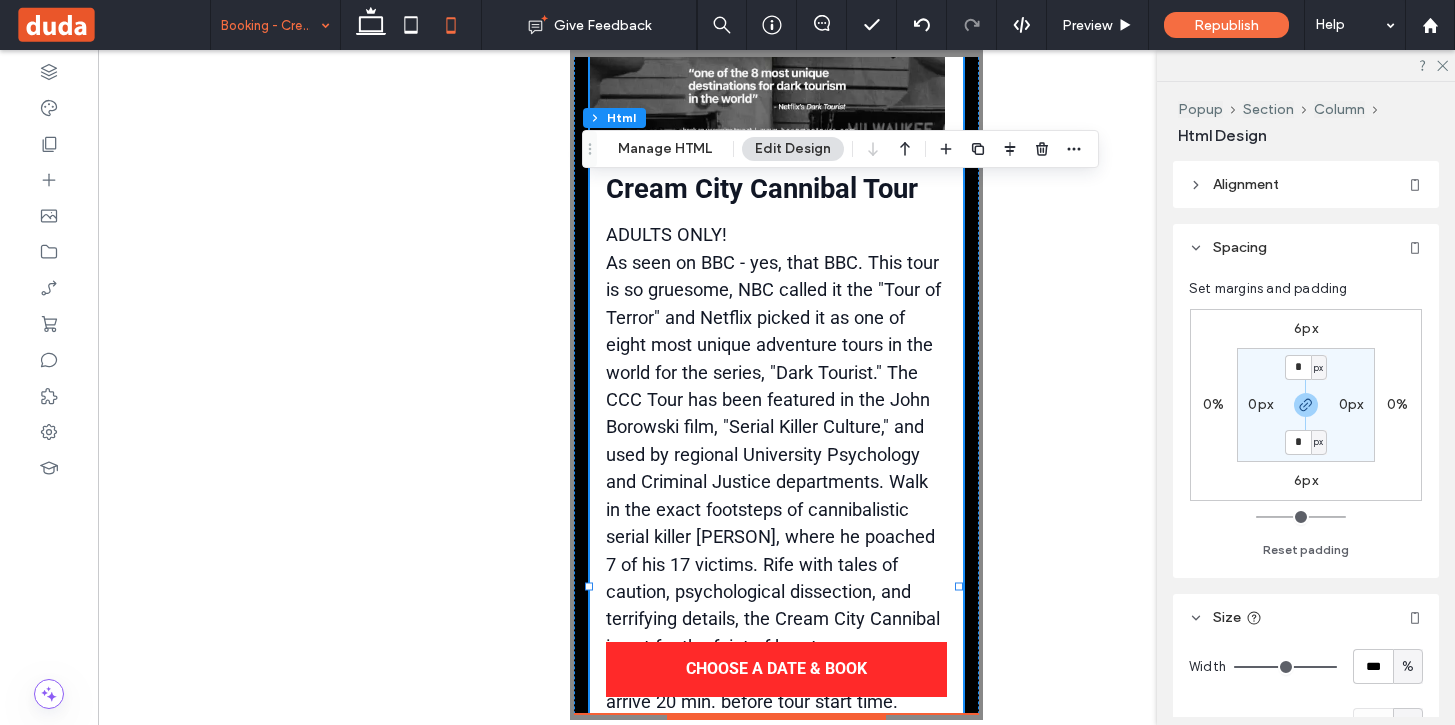 scroll, scrollTop: 0, scrollLeft: 0, axis: both 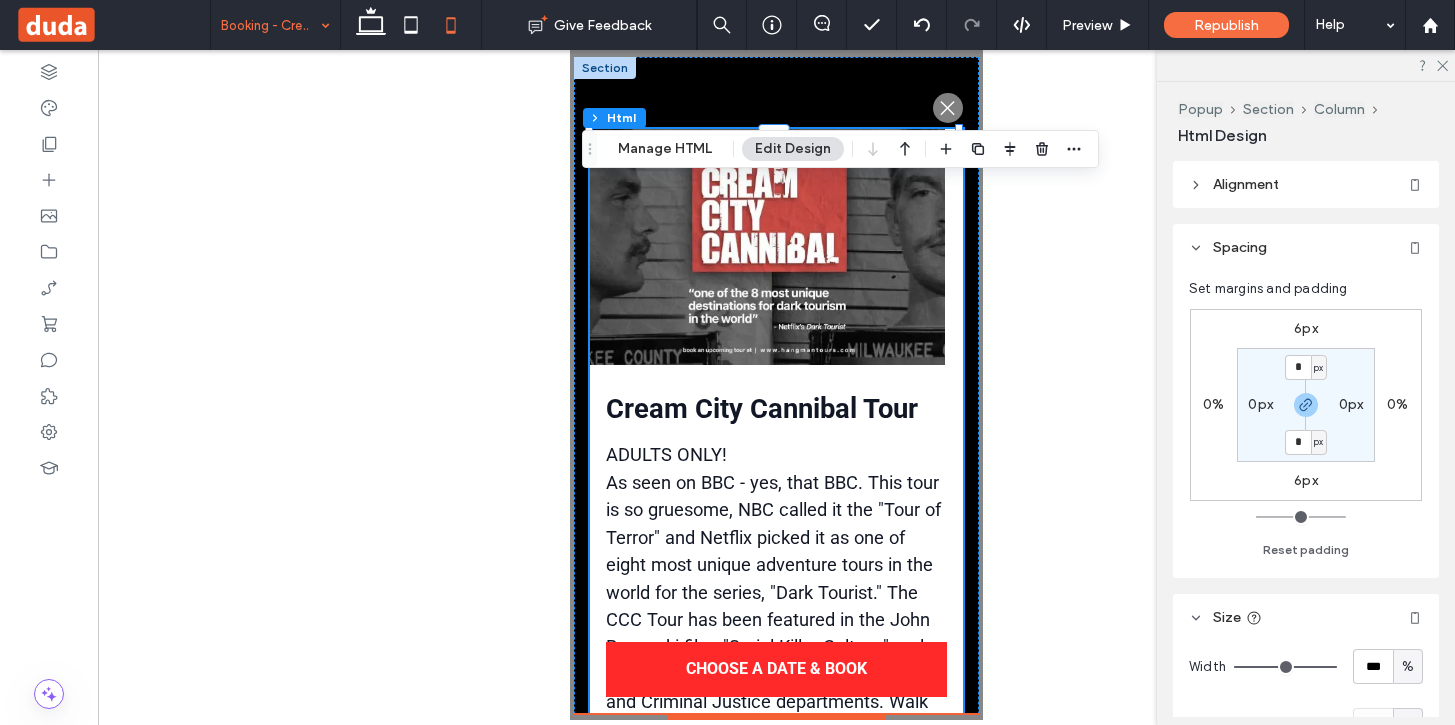 click on "Cream City Cannibal Tour ADULTS ONLY!
As seen on BBC - yes, that BBC. This tour is so gruesome, NBC called it the "Tour of Terror" and Netflix picked it as one of eight most unique adventure tours in the world for the series, "Dark Tourist." The CCC Tour has been featured in the John Borowski film, "Serial Killer Culture," and used by regional University Psychology and Criminal Justice departments. Walk in the exact footsteps of cannibalistic serial killer Jeffrey Dahmer, where he poached 7 of his 17 victims. Rife with tales of caution, psychological dissection, and terrifying details, the Cream City Cannibal is not for the faint of heart.
75 minutes. Outdoor, rain or shine. Please arrive 20 min. before tour start time.
$50/person
Meeting Location: 422 S. 2nd Street
This is an outdoor walking tour - Please dress appropriately for Milwaukee weather.​
​​​saturday
4pm, 6pm, 8pm
​
sundays
1pm, 3pm" at bounding box center (776, 711) 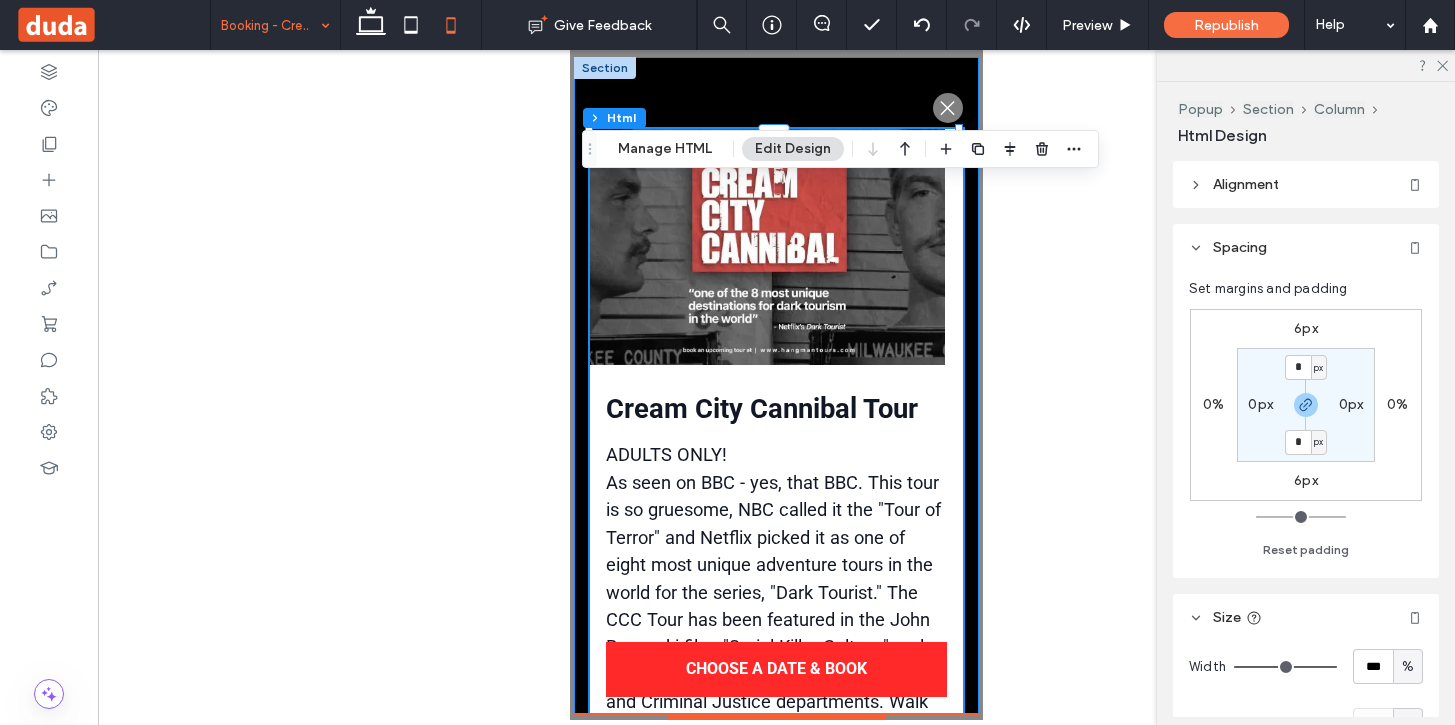 click on ".st0-1091118977{fill-rule:evenodd;clip-rule:evenodd;}" at bounding box center [776, 738] 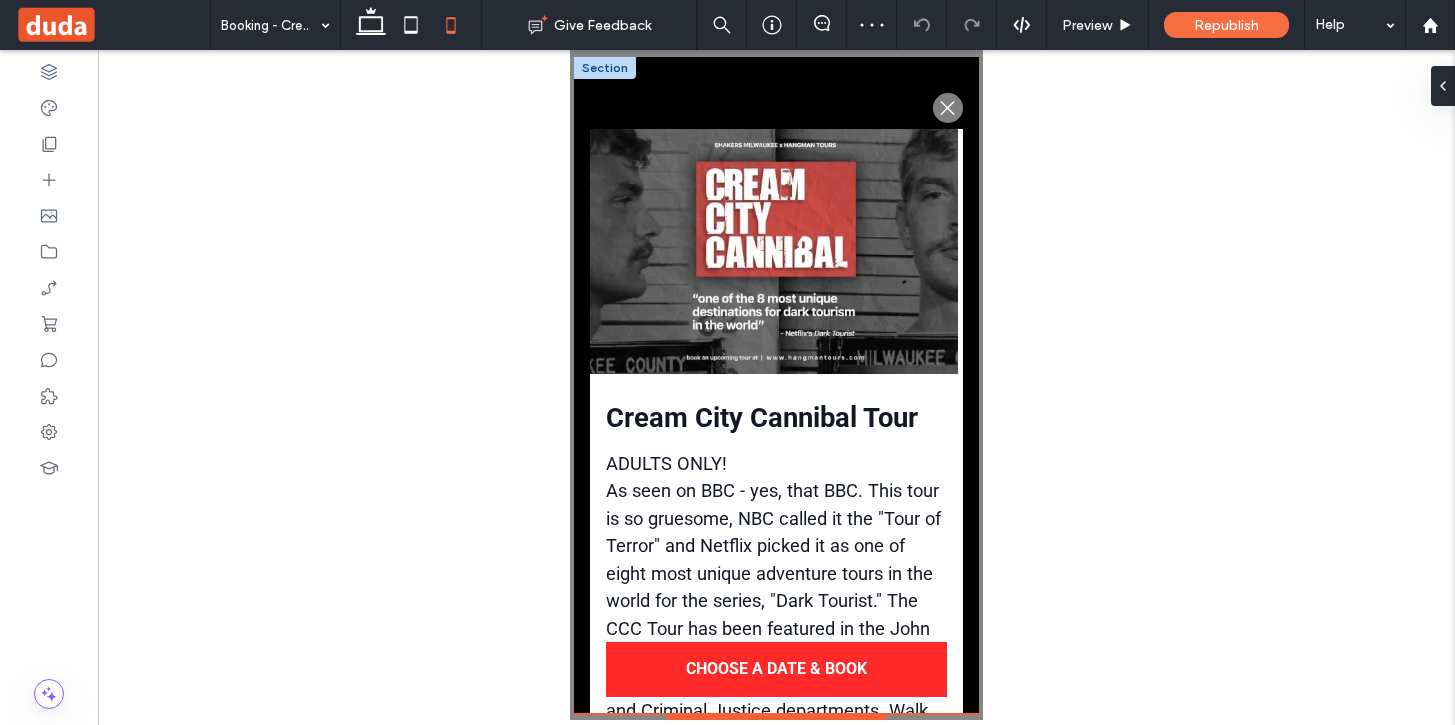scroll, scrollTop: 0, scrollLeft: 0, axis: both 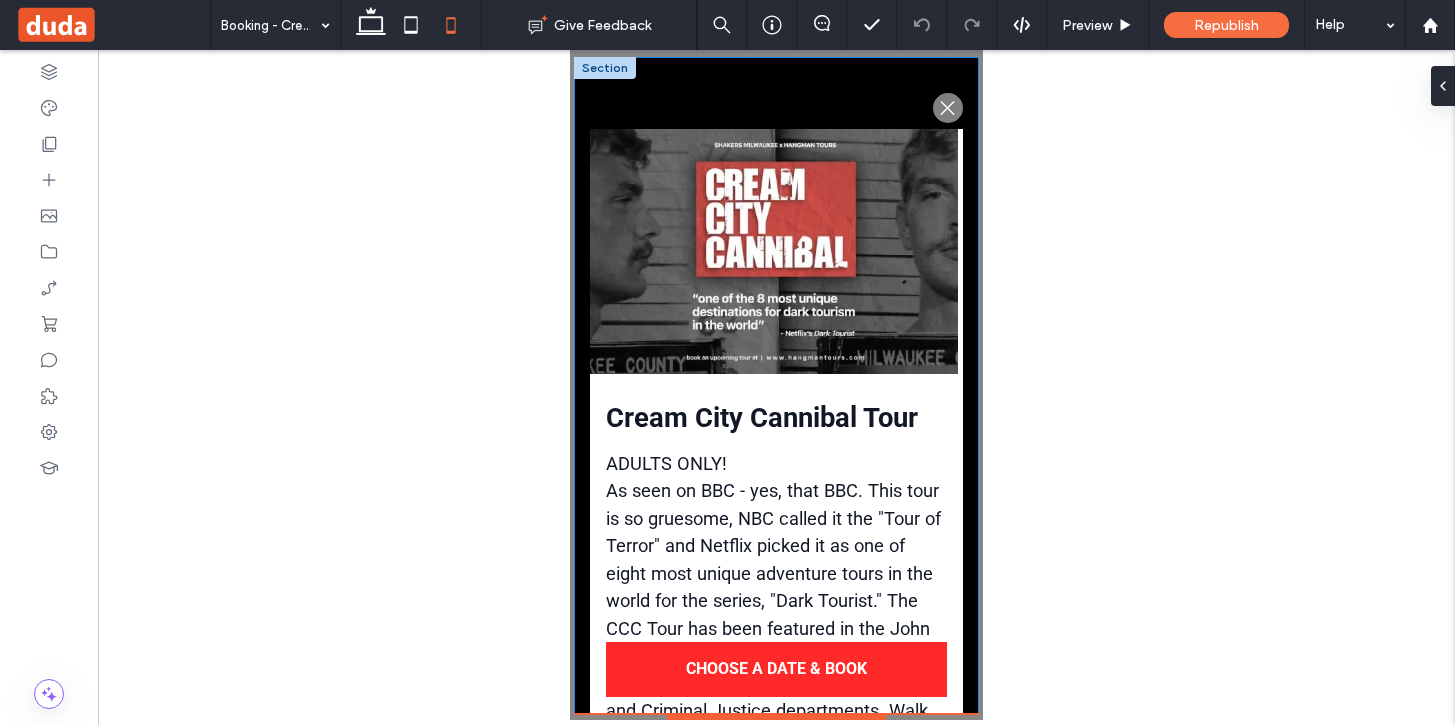 click on ".st0-1091118977{fill-rule:evenodd;clip-rule:evenodd;}" at bounding box center (776, 728) 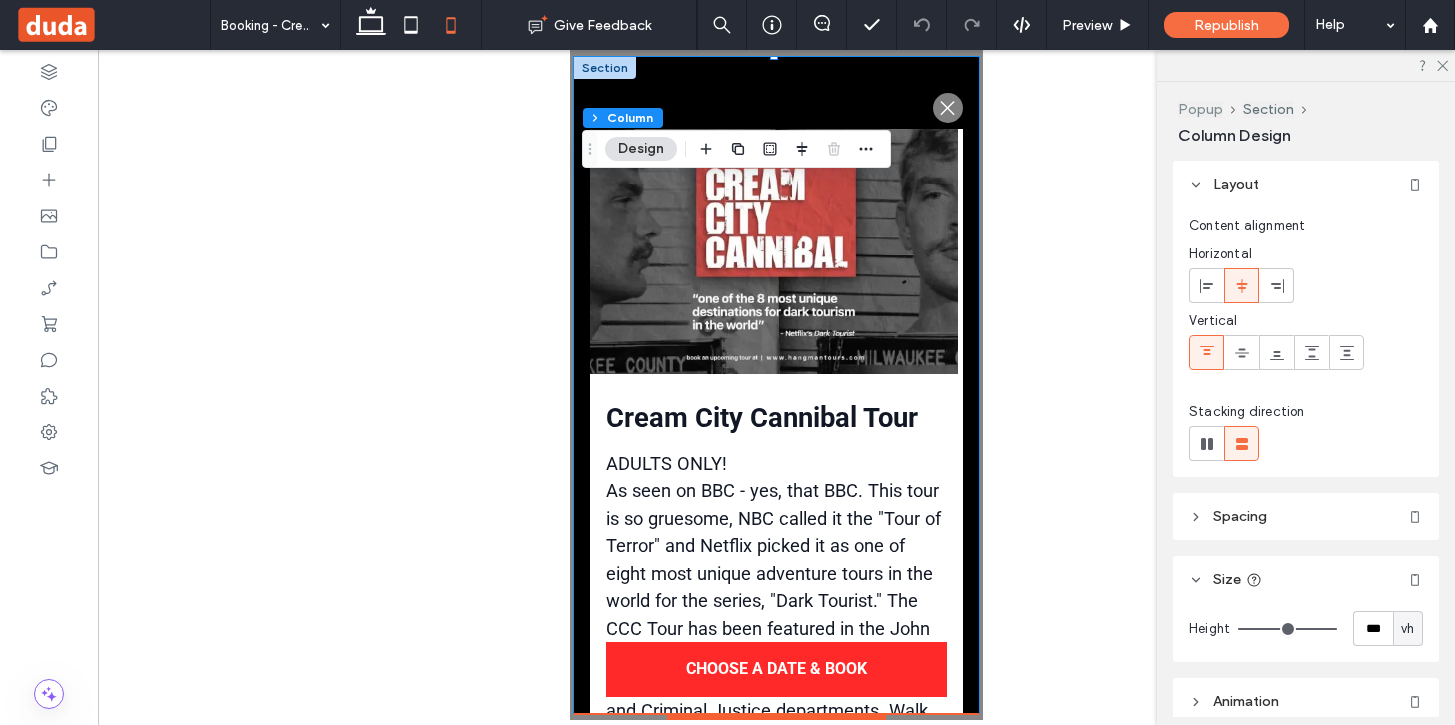 click on "Popup" at bounding box center (1200, 109) 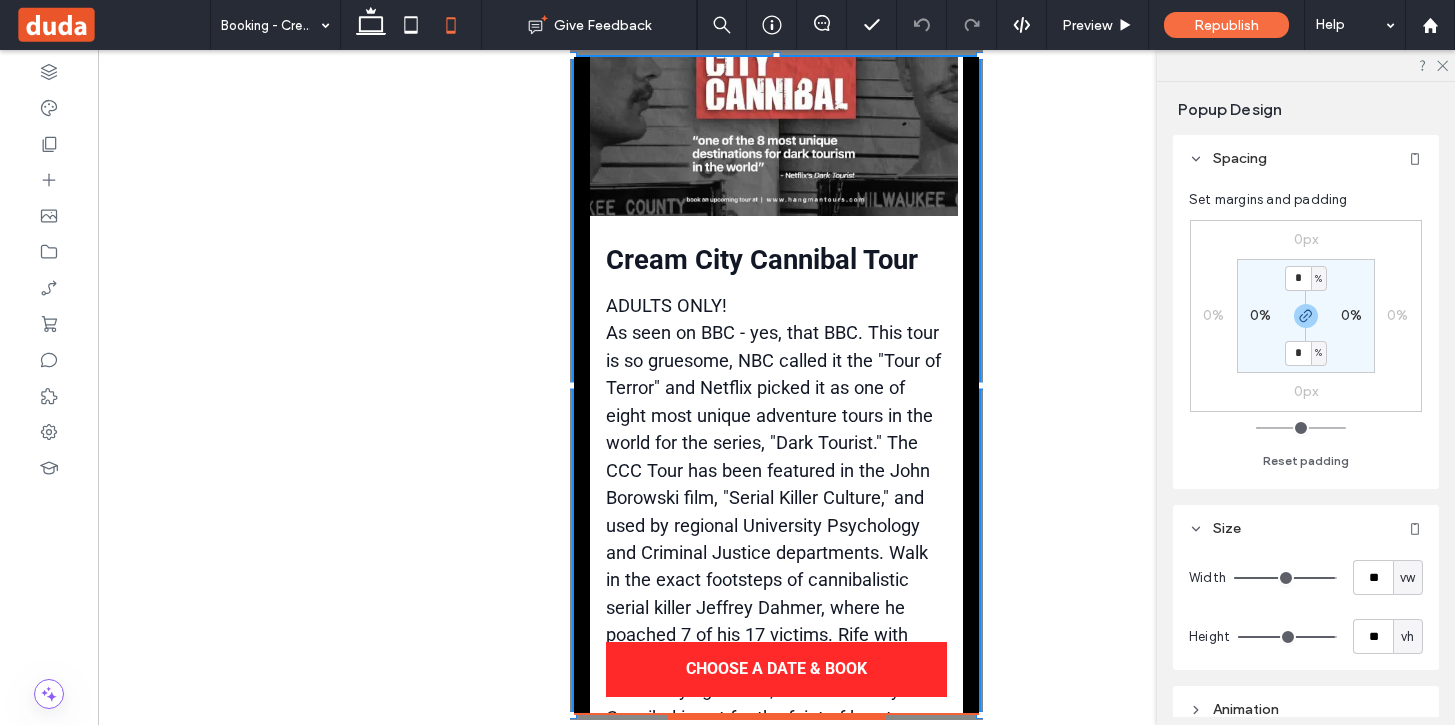 scroll, scrollTop: 0, scrollLeft: 0, axis: both 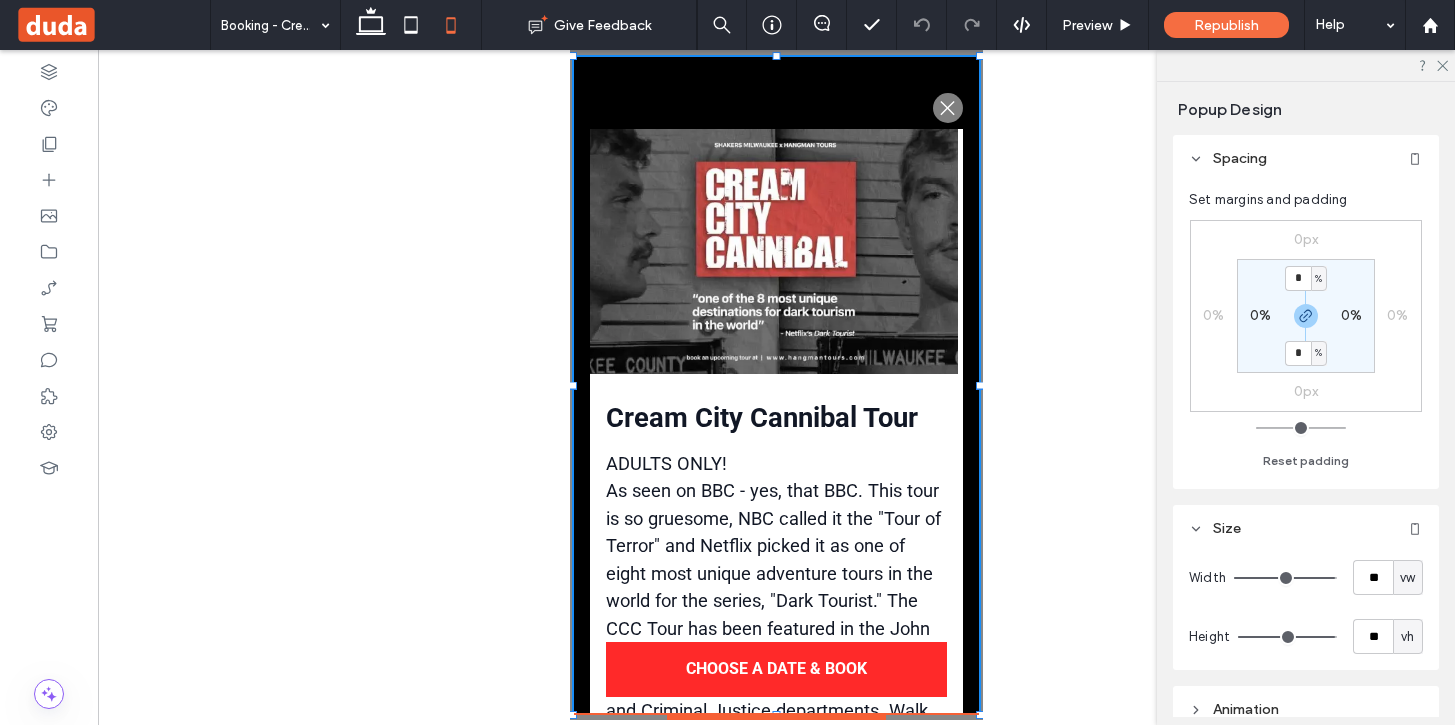 click at bounding box center [776, 385] 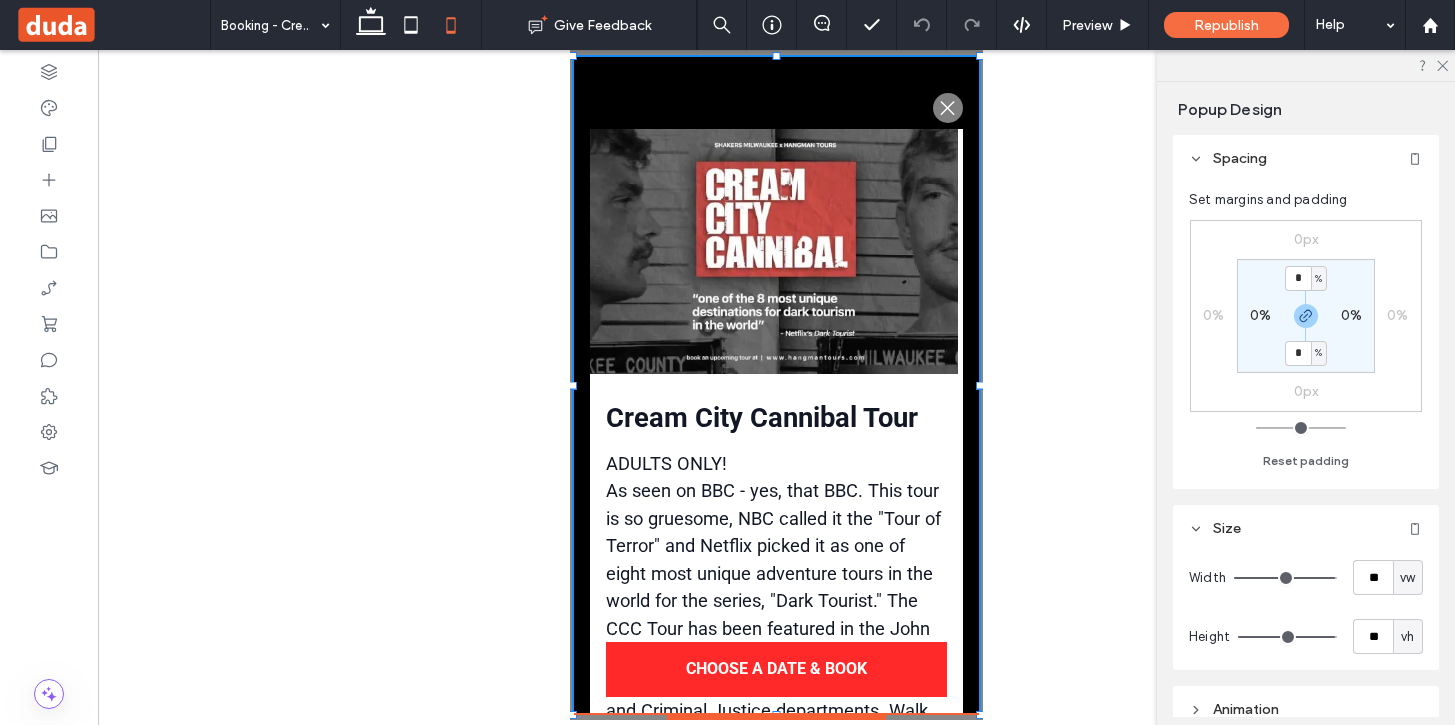 click at bounding box center (776, 385) 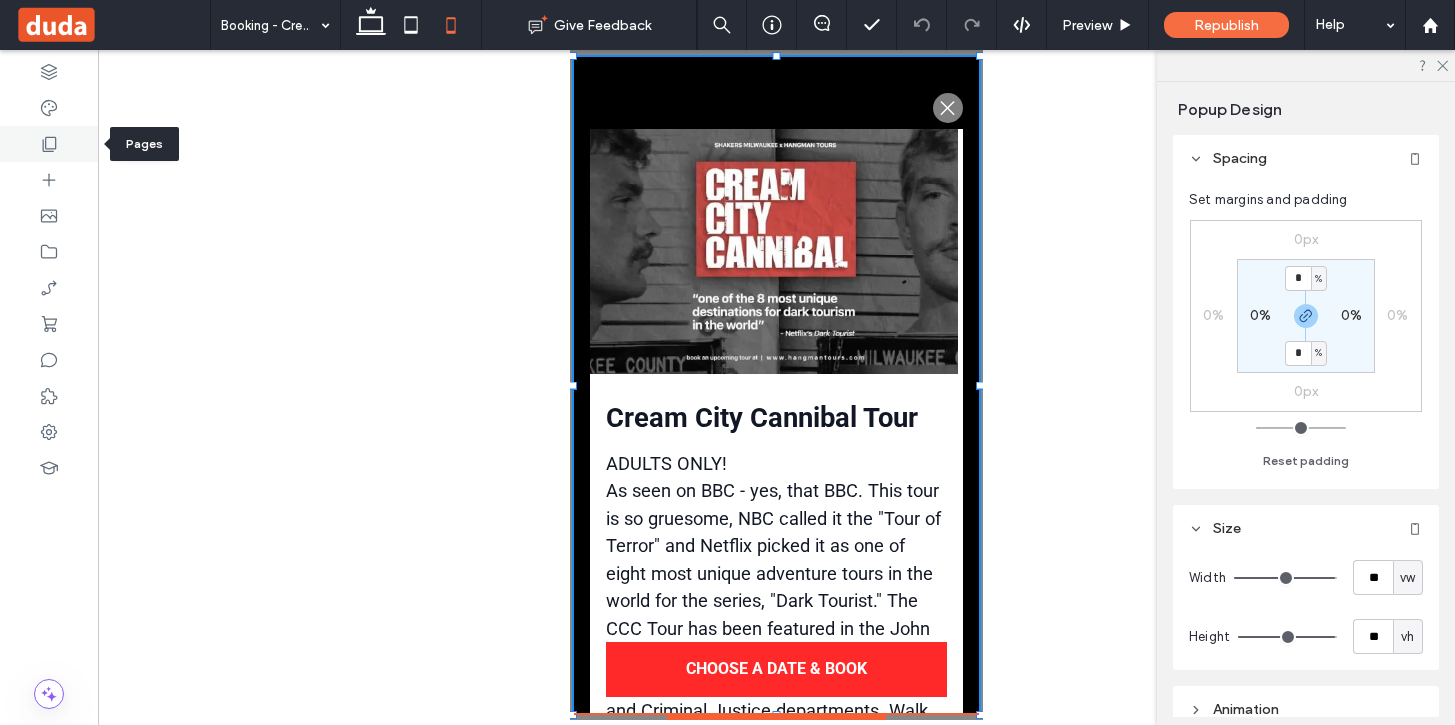 click 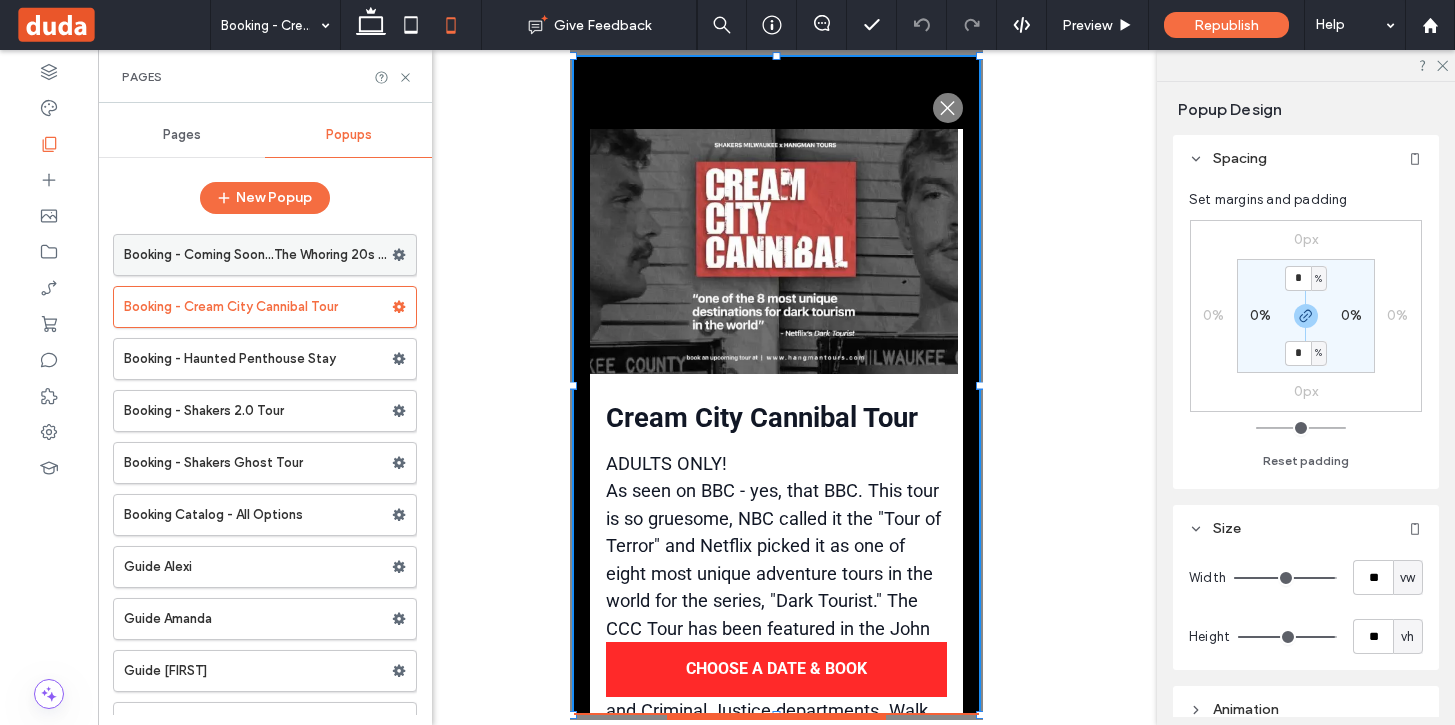 click on "Booking - Coming Soon...The Whoring 20s Tour" at bounding box center [258, 255] 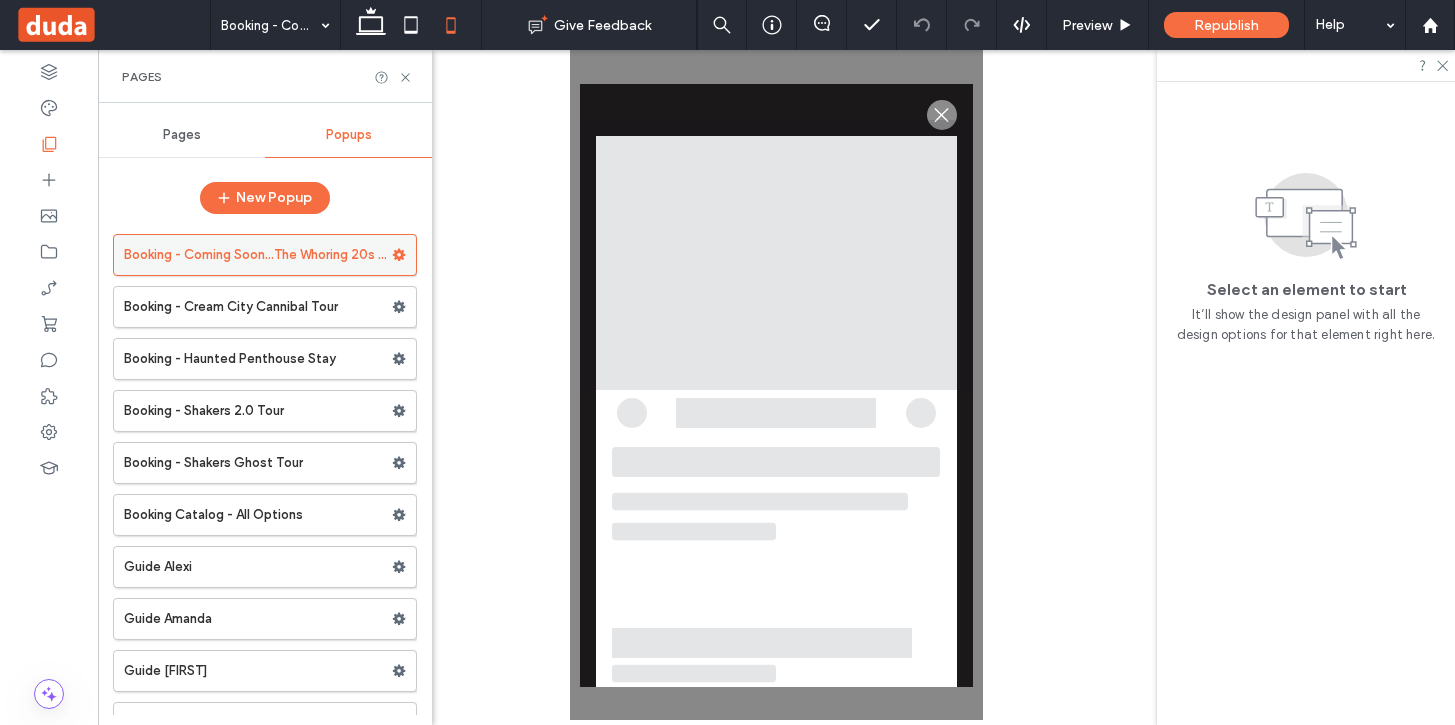 scroll, scrollTop: 0, scrollLeft: 0, axis: both 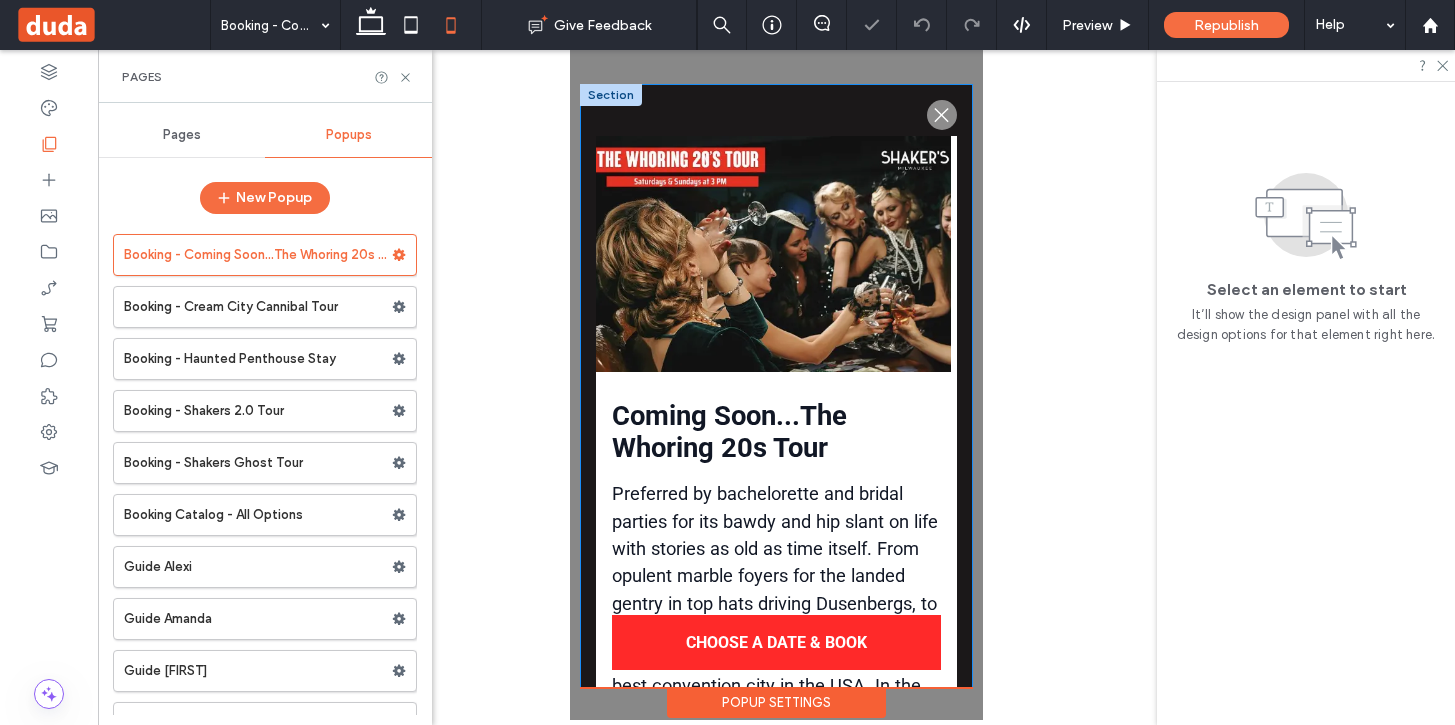 click on ".st0-1091118977{fill-rule:evenodd;clip-rule:evenodd;}" at bounding box center (776, 727) 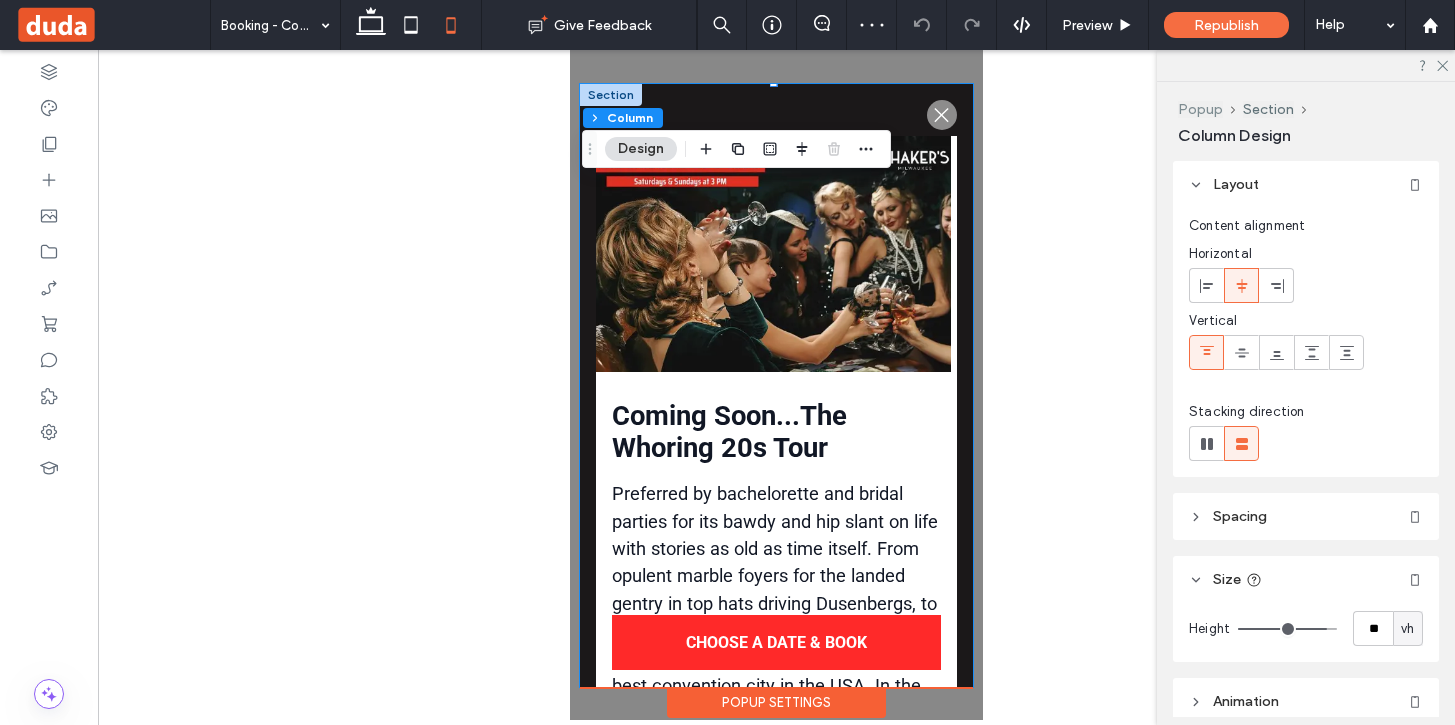 click on "Popup" at bounding box center [1200, 109] 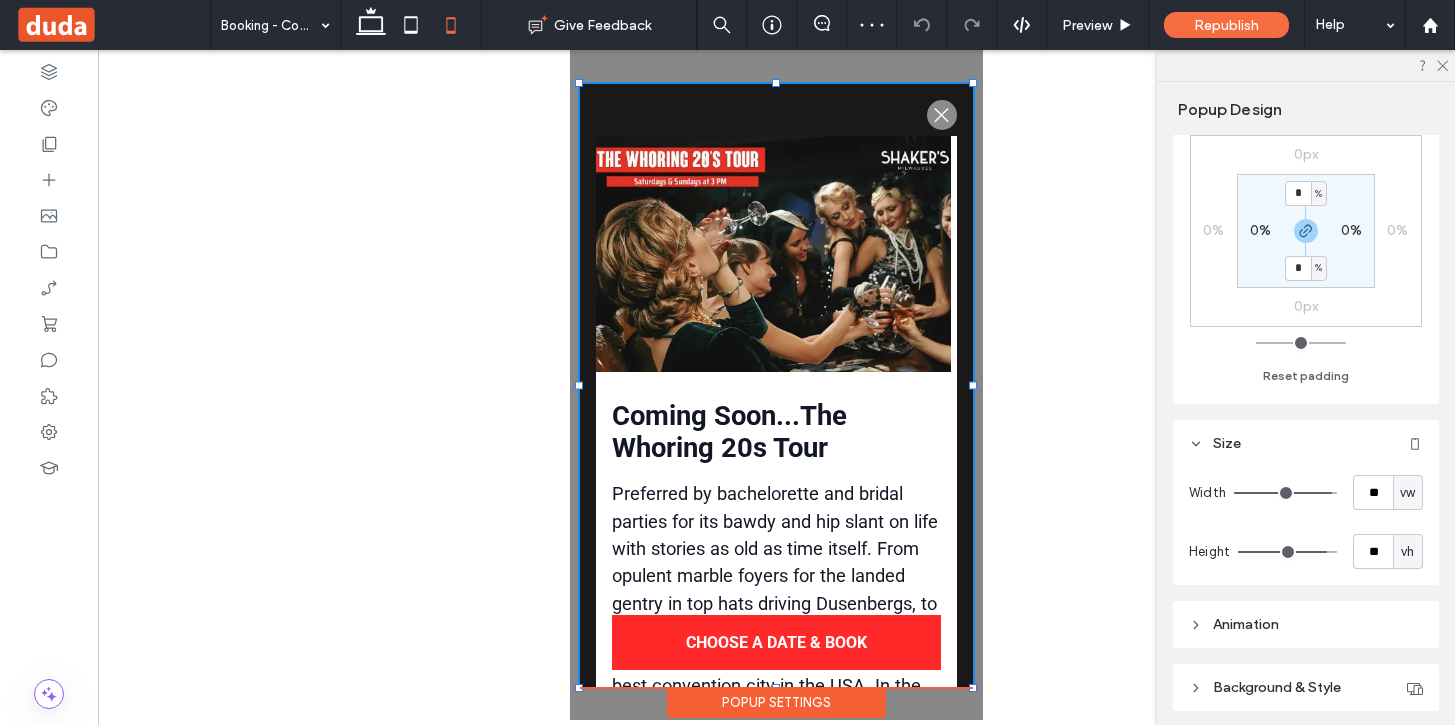 scroll, scrollTop: 159, scrollLeft: 0, axis: vertical 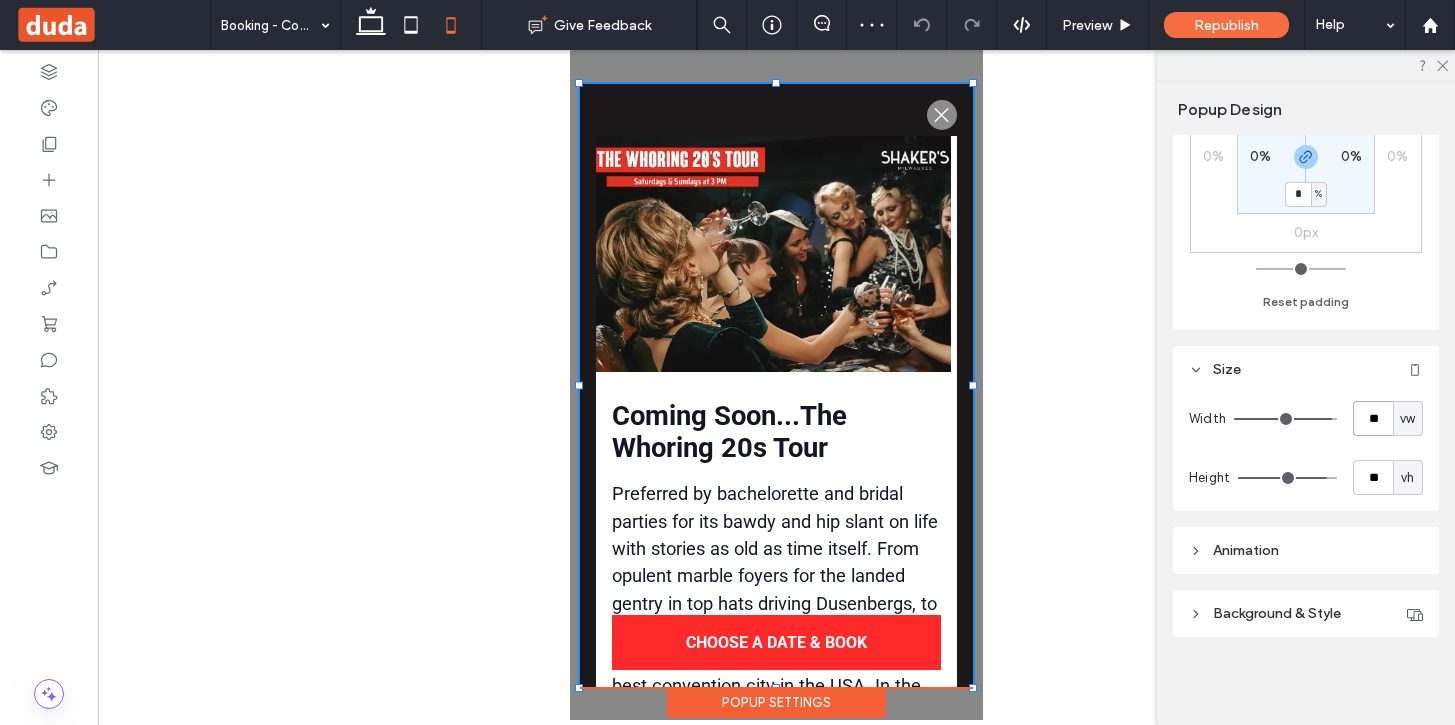 click on "**" at bounding box center (1373, 418) 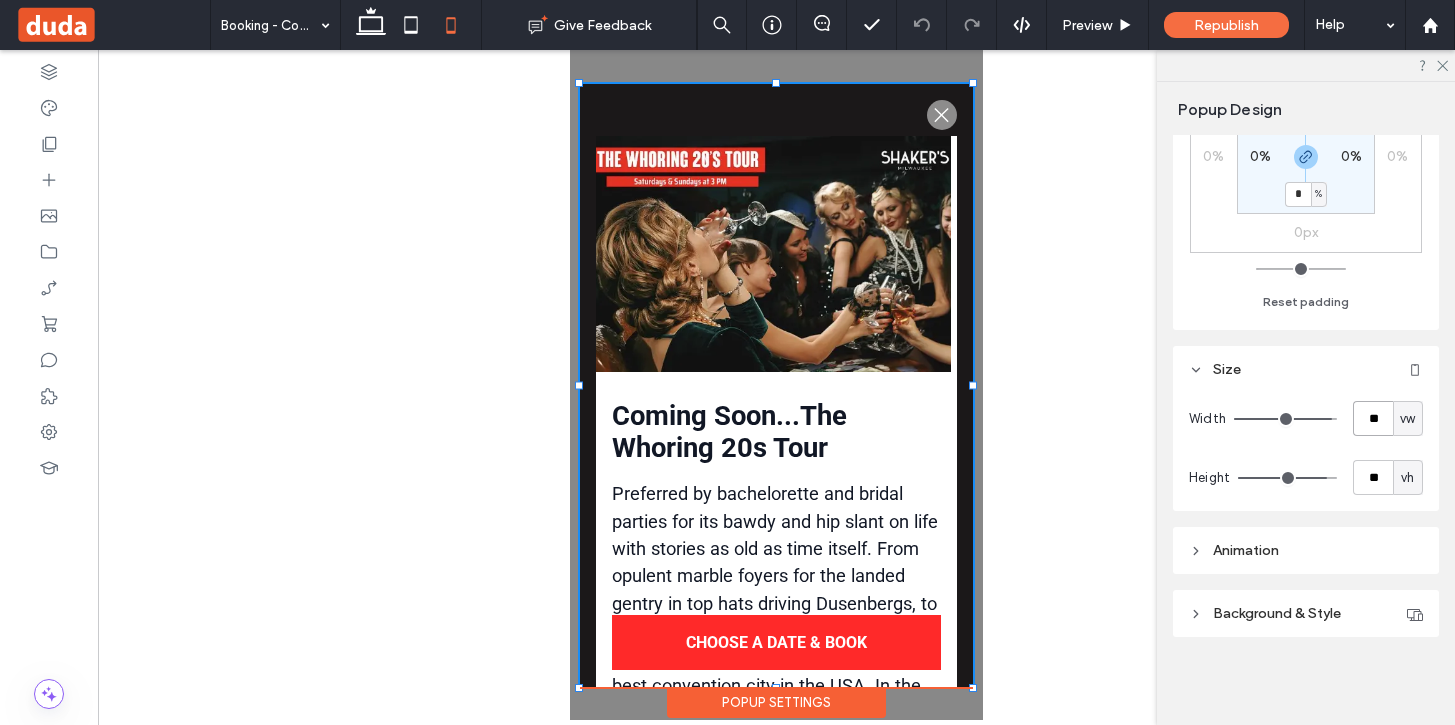 type on "**" 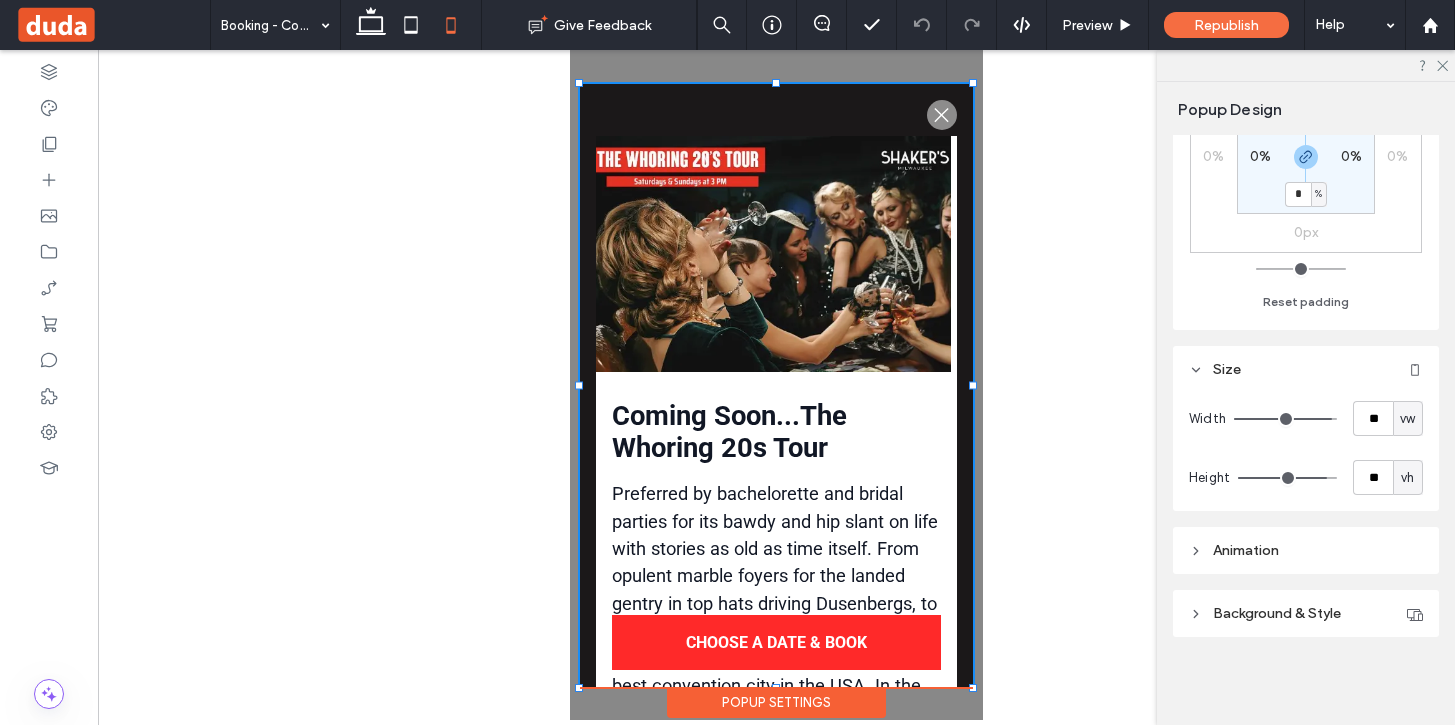 type on "**" 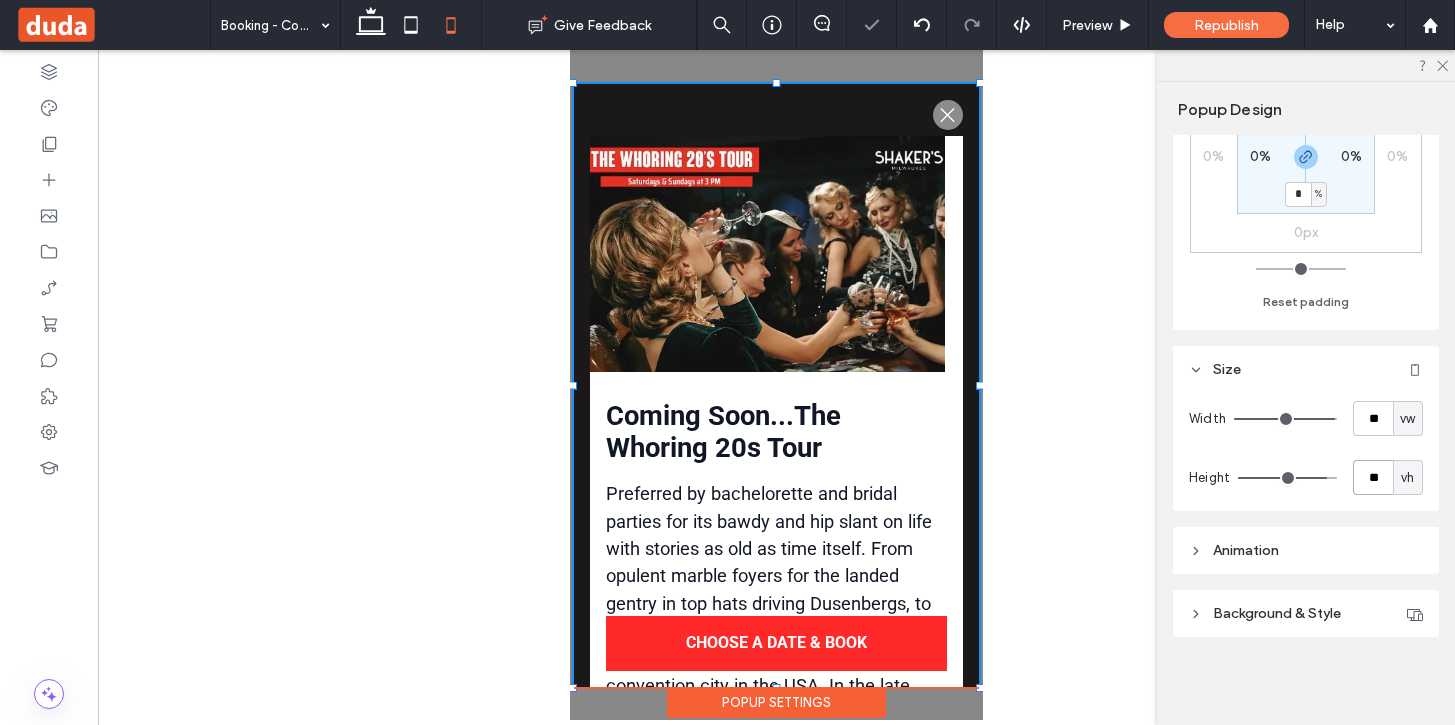 type on "**" 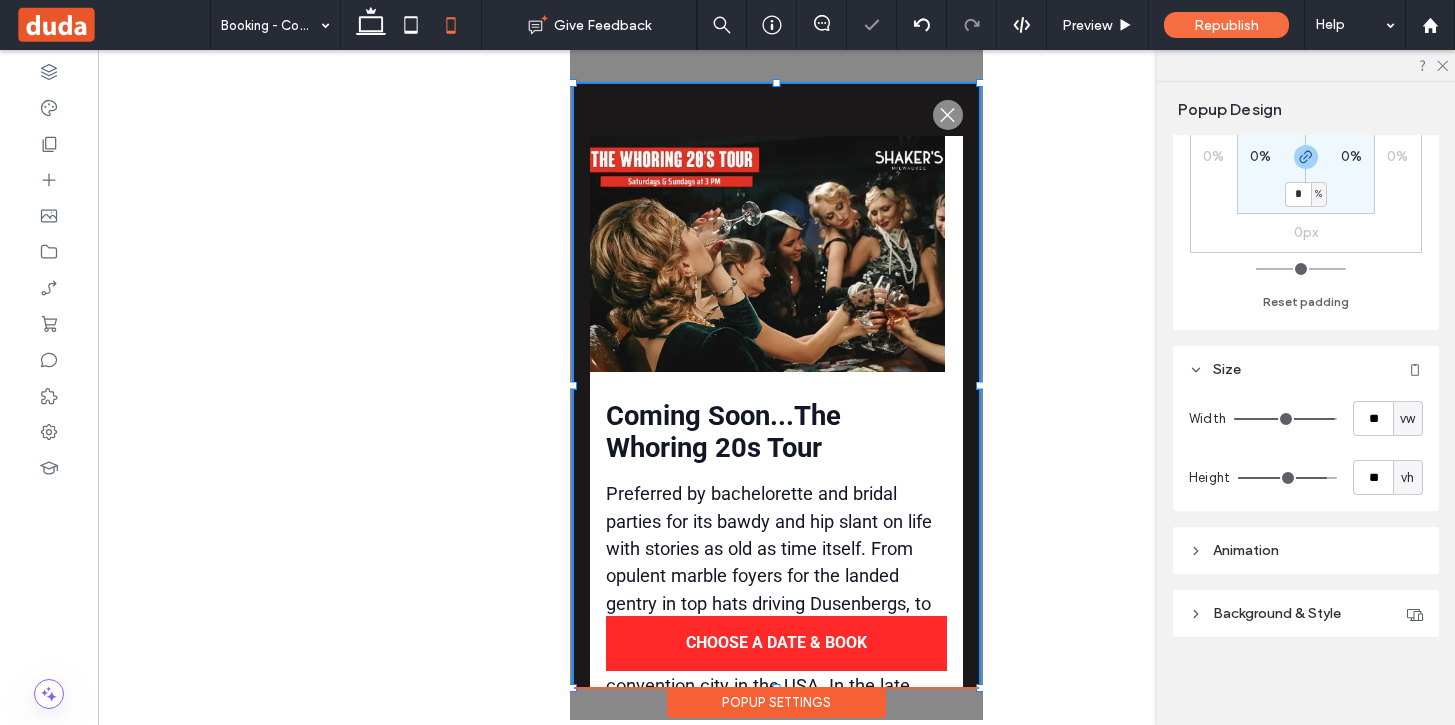 type on "**" 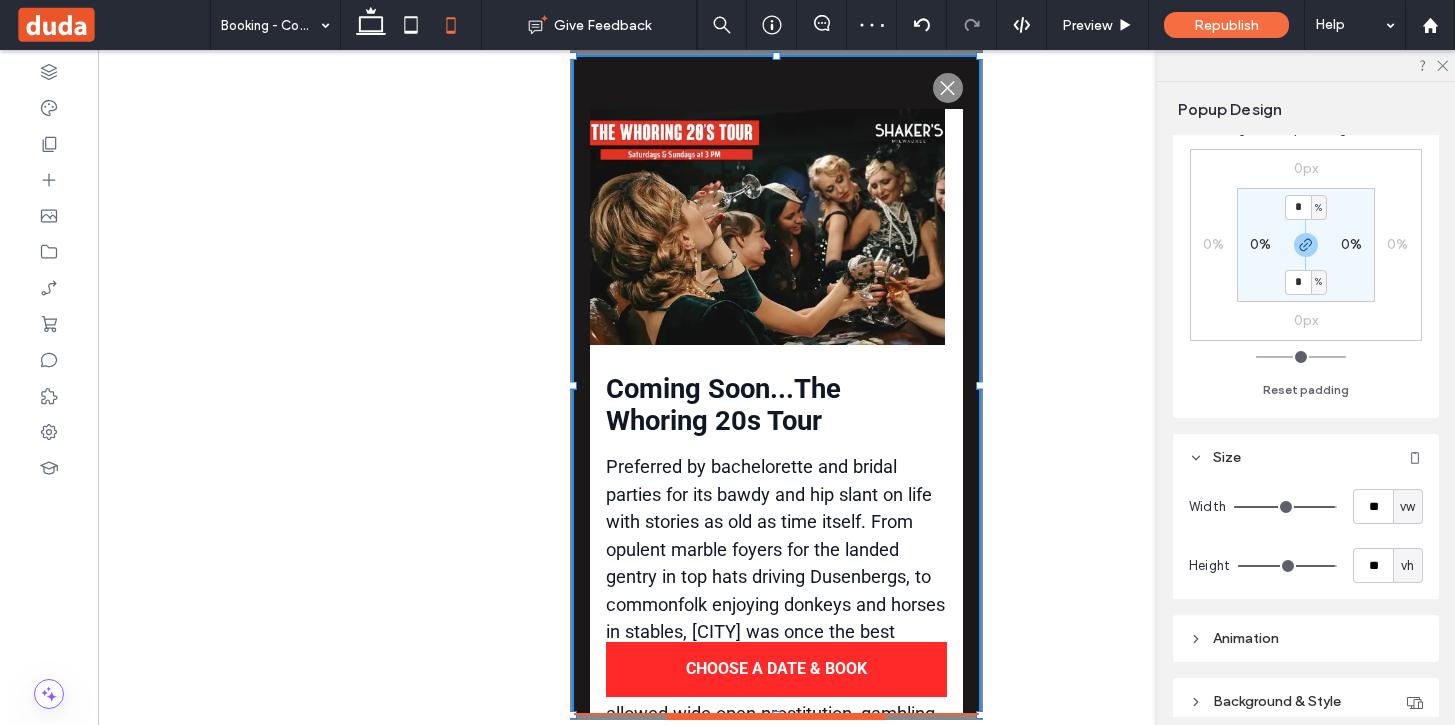 scroll, scrollTop: 0, scrollLeft: 0, axis: both 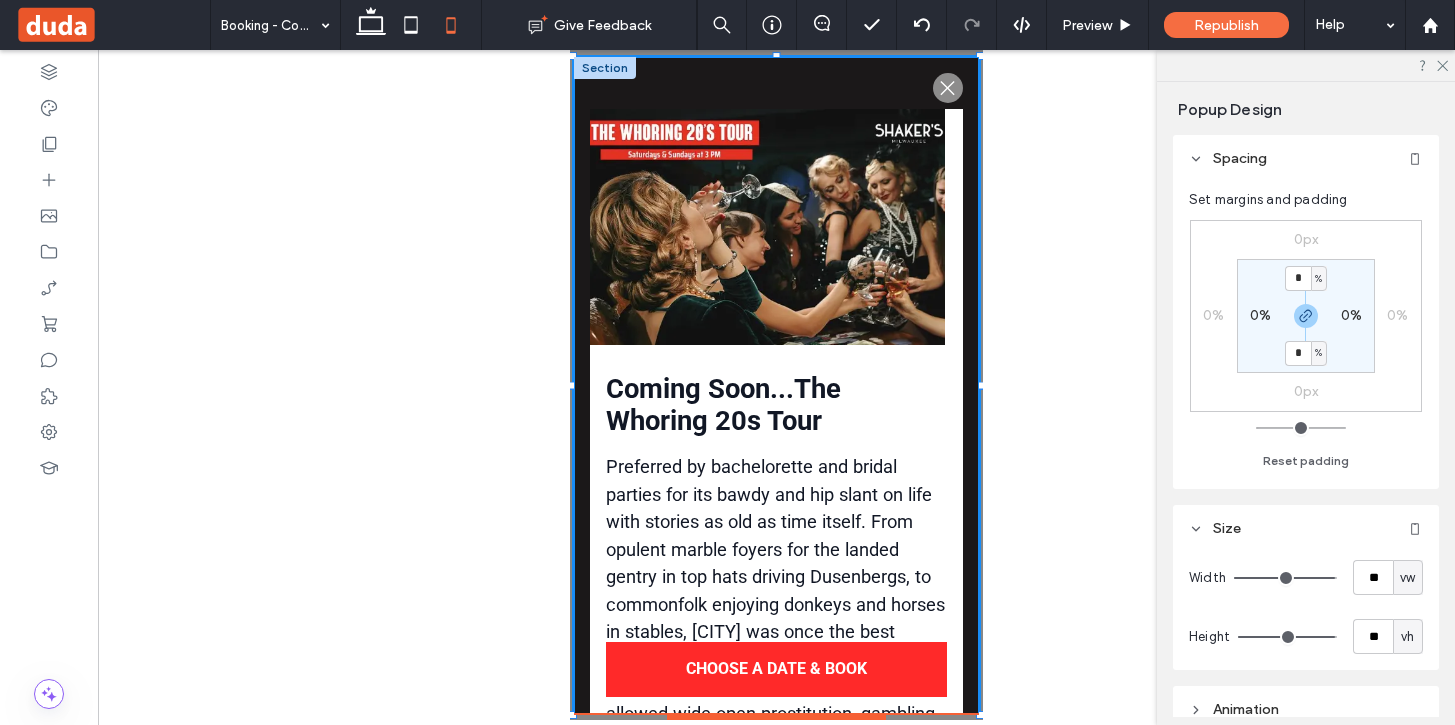 click on ".st0-1091118977{fill-rule:evenodd;clip-rule:evenodd;}" at bounding box center (776, 686) 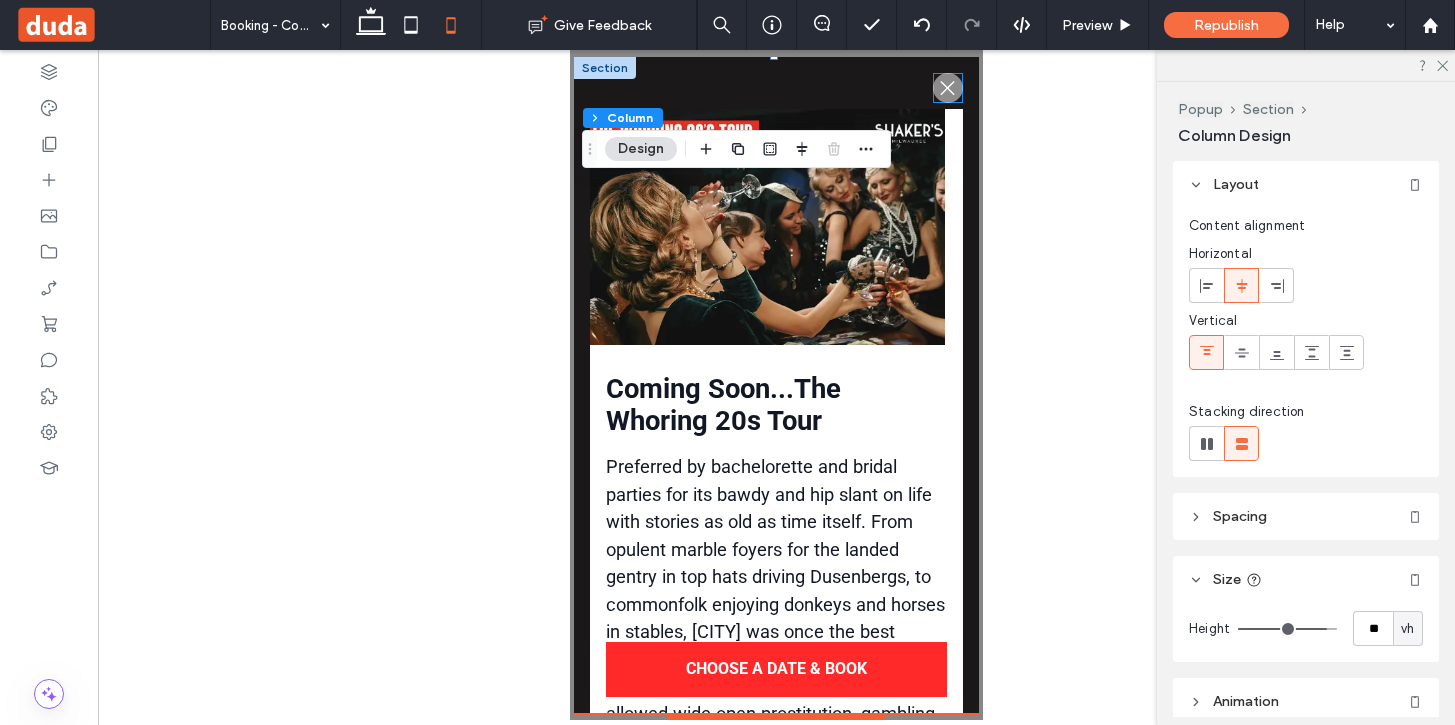 click on ".st0-1091118977{fill-rule:evenodd;clip-rule:evenodd;}" 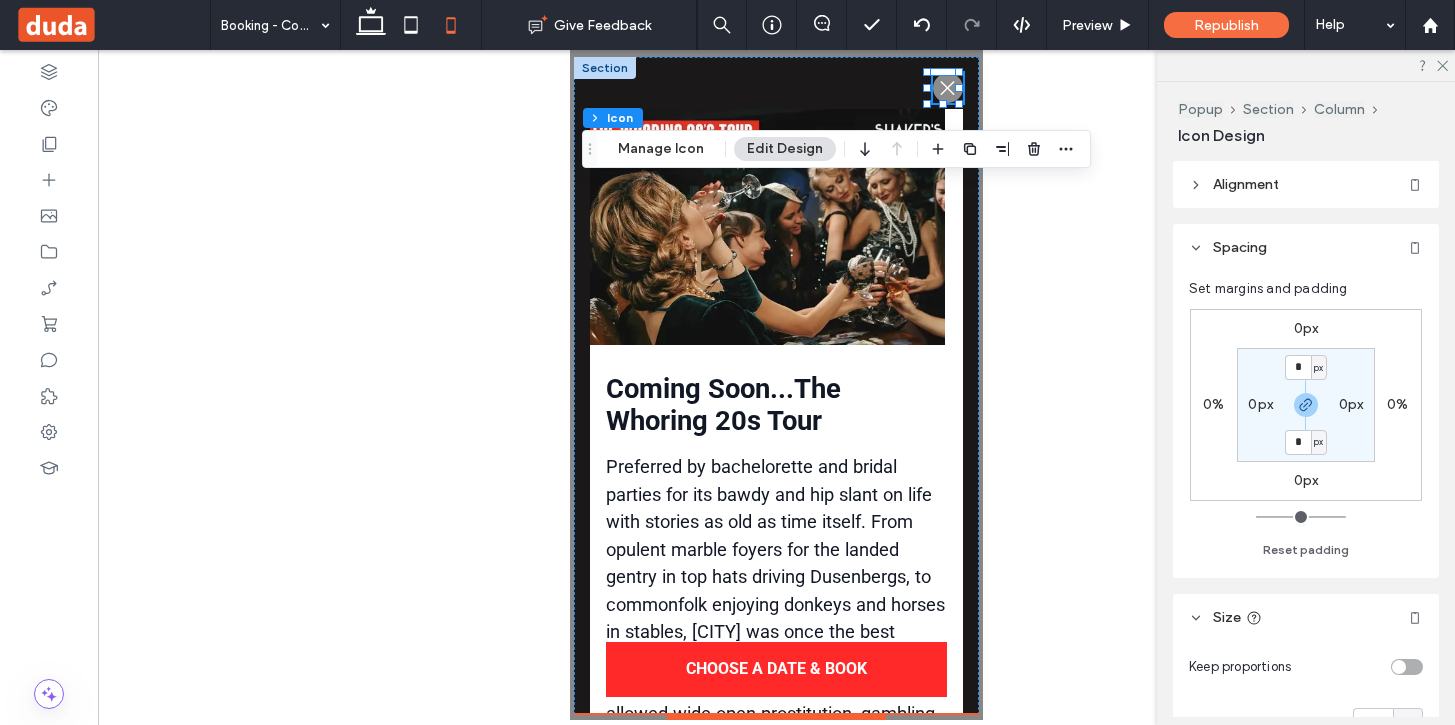 click on "0px" at bounding box center (1306, 328) 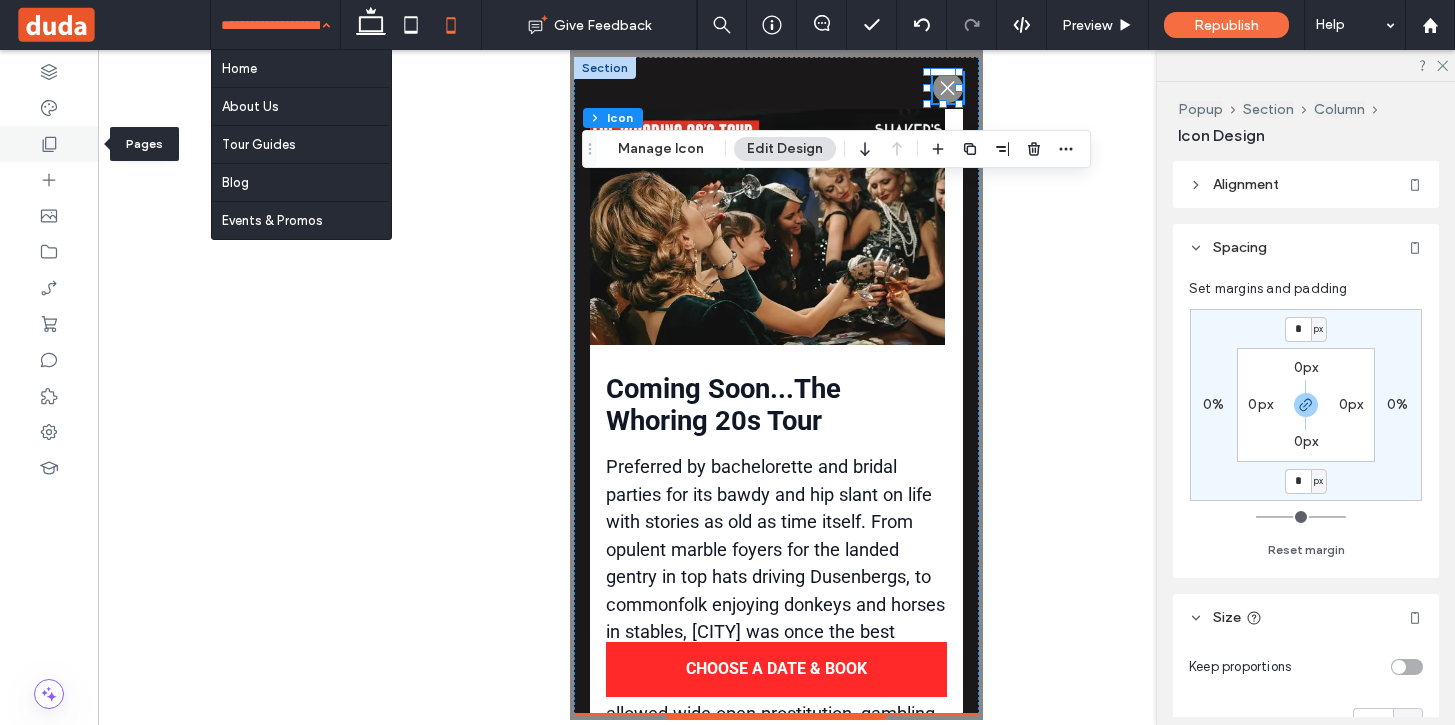 click 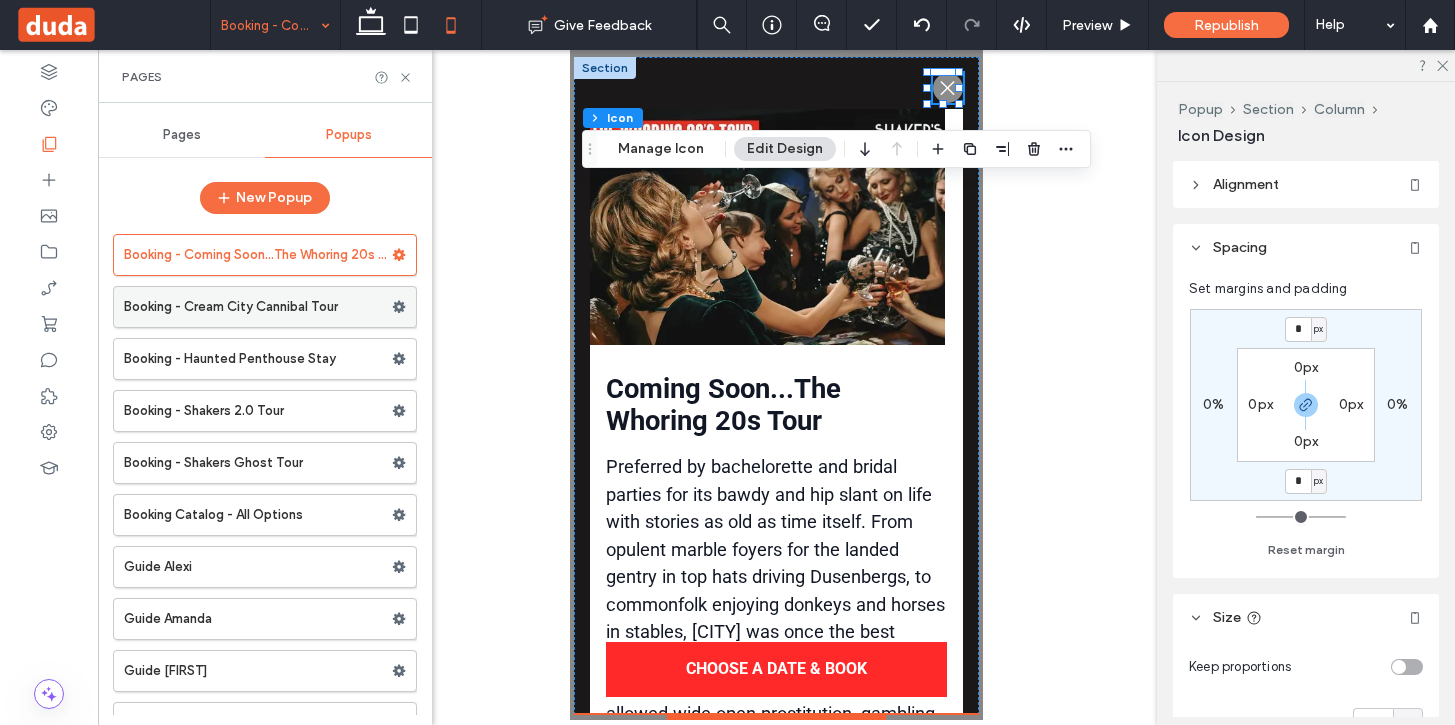 click on "Booking - Cream City Cannibal Tour" at bounding box center (258, 307) 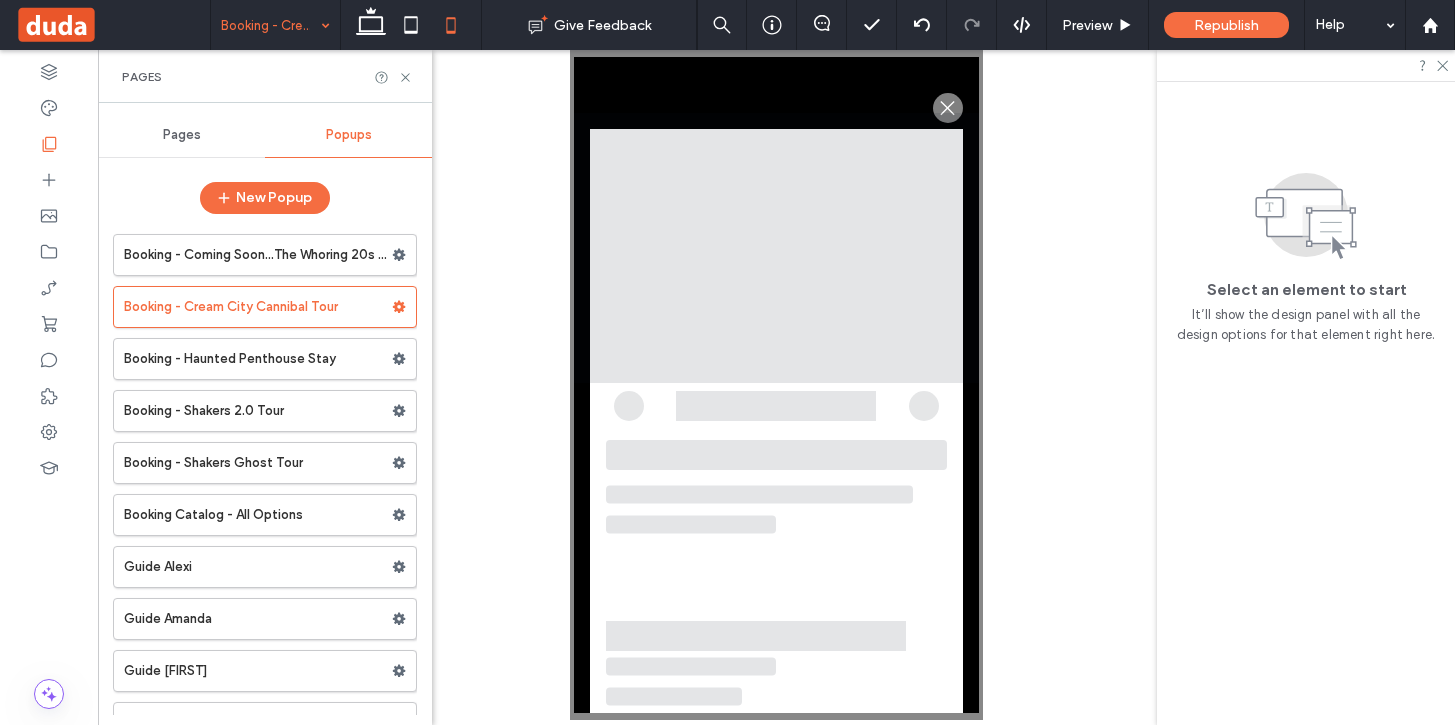 scroll, scrollTop: 0, scrollLeft: 0, axis: both 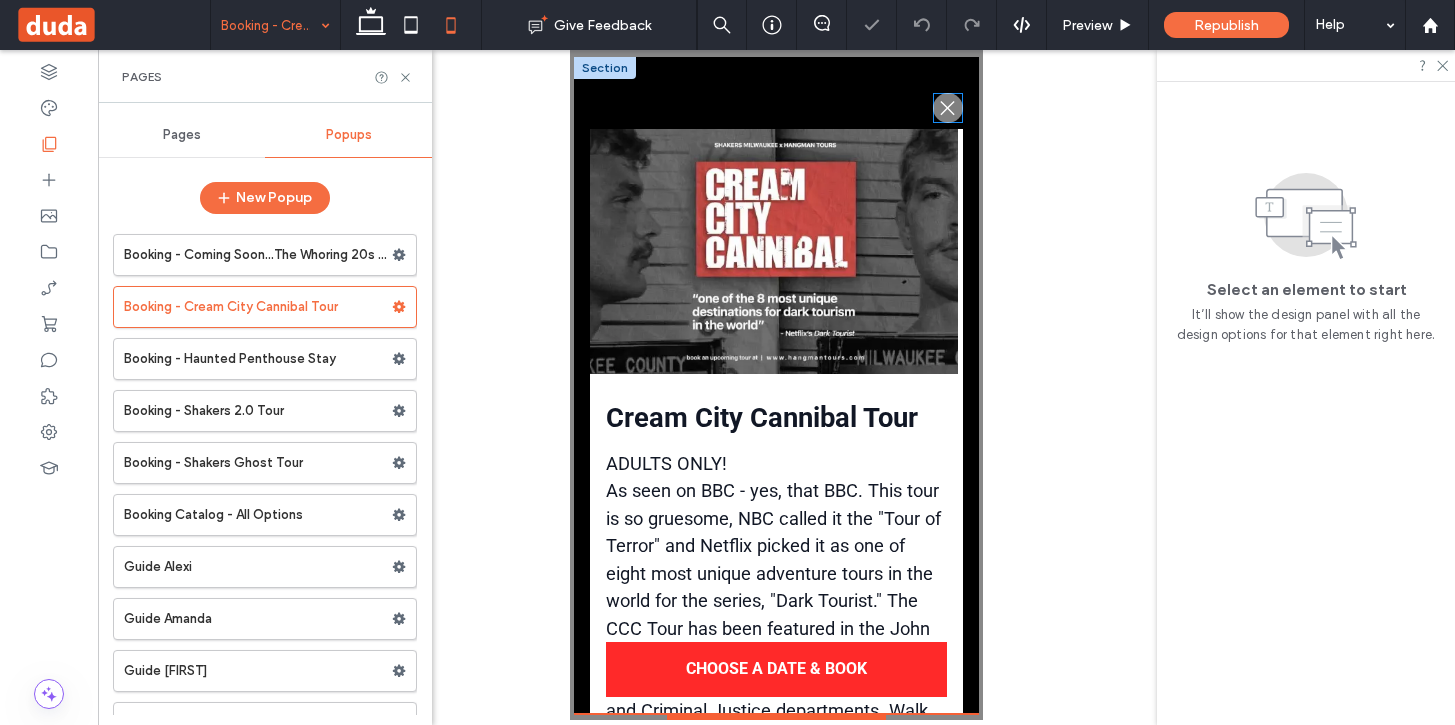 click on ".st0-1091118977{fill-rule:evenodd;clip-rule:evenodd;}" 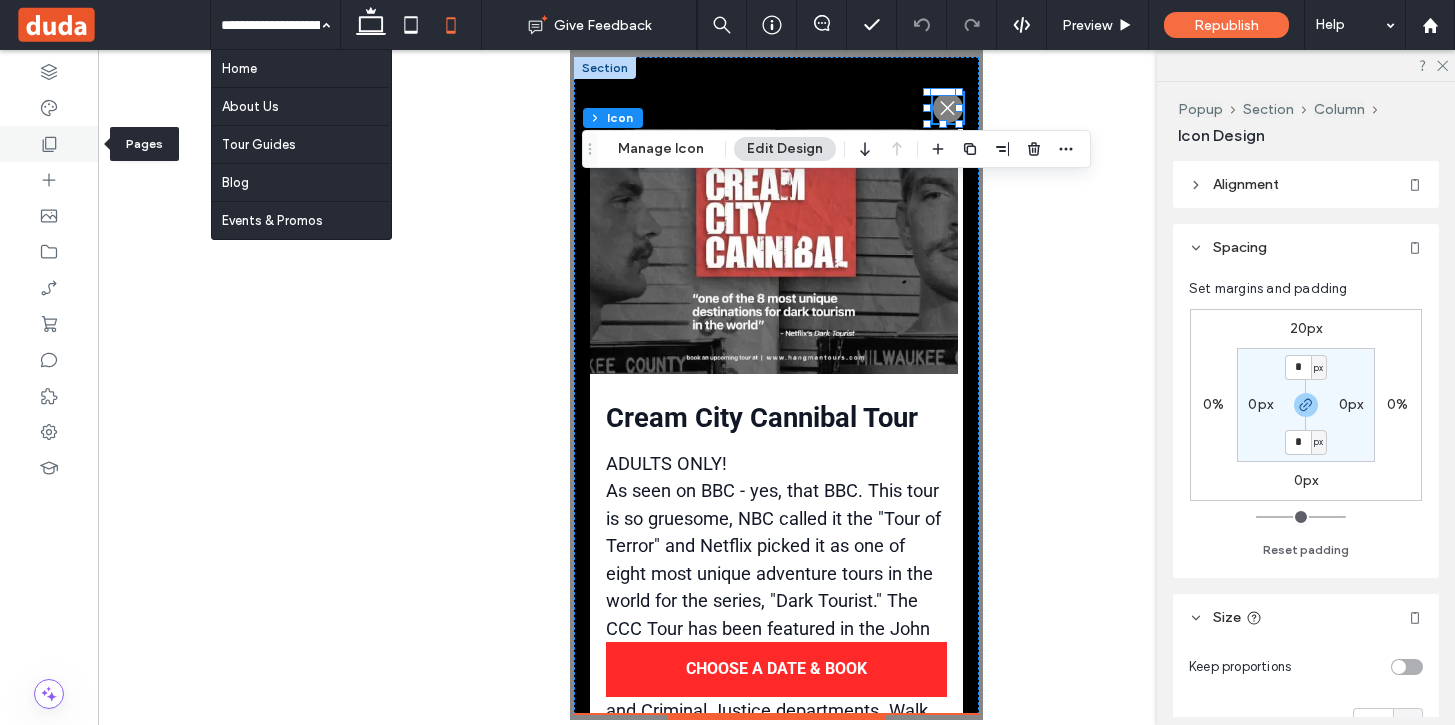 click 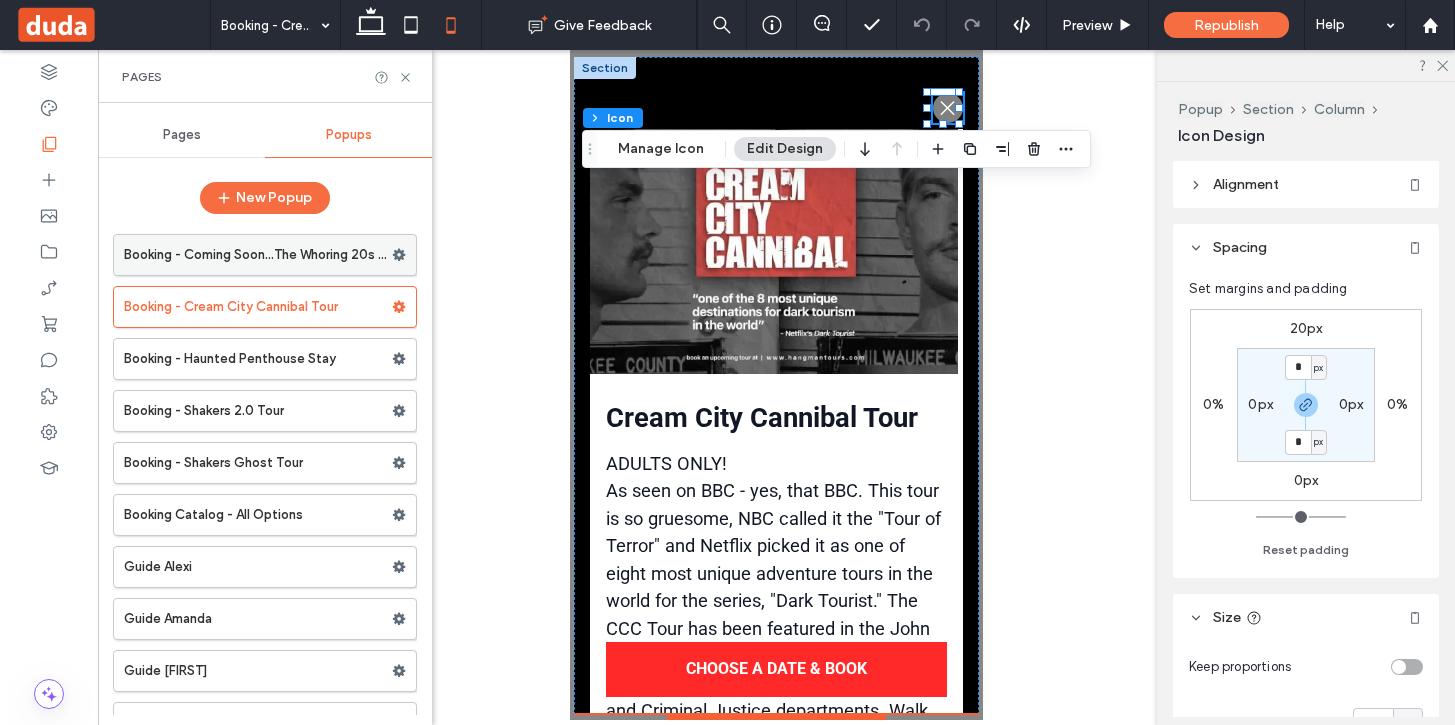 click on "Booking - Coming Soon...The Whoring 20s Tour" at bounding box center [258, 255] 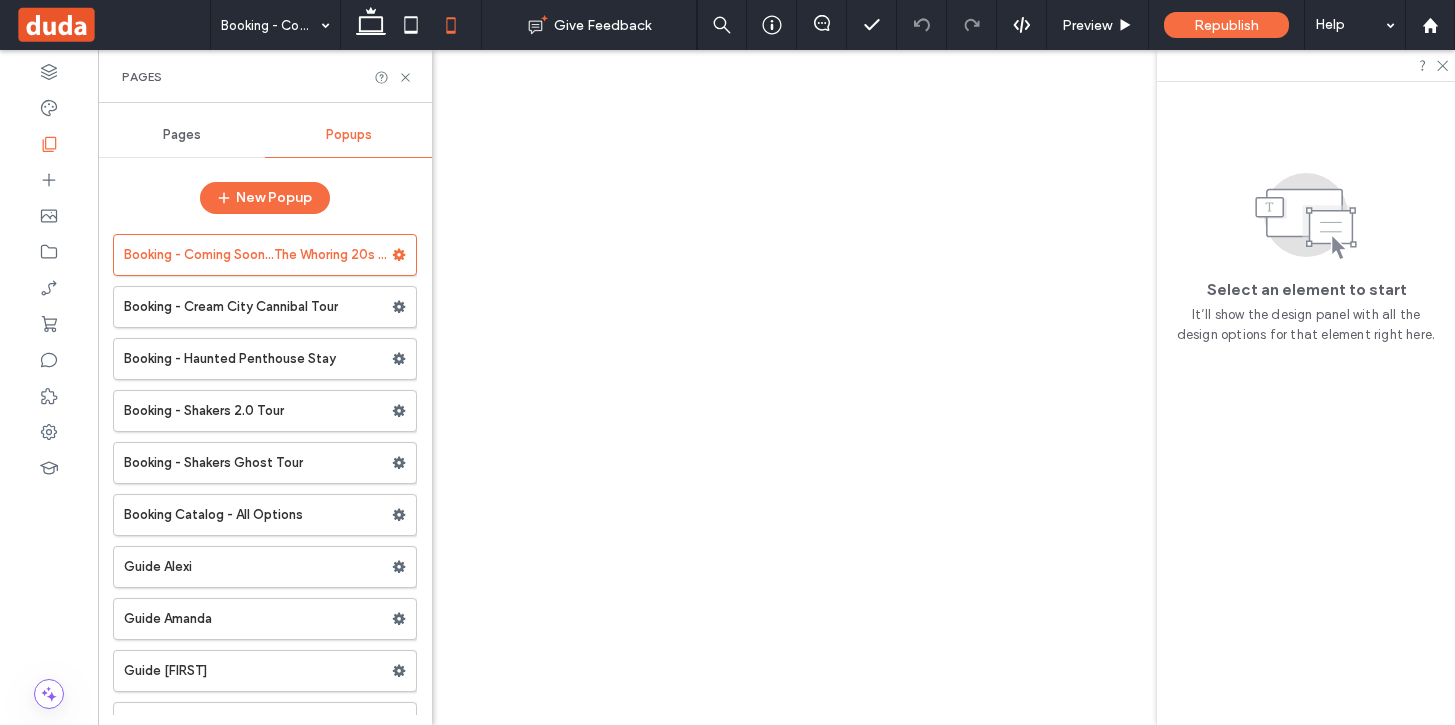 scroll, scrollTop: 0, scrollLeft: 0, axis: both 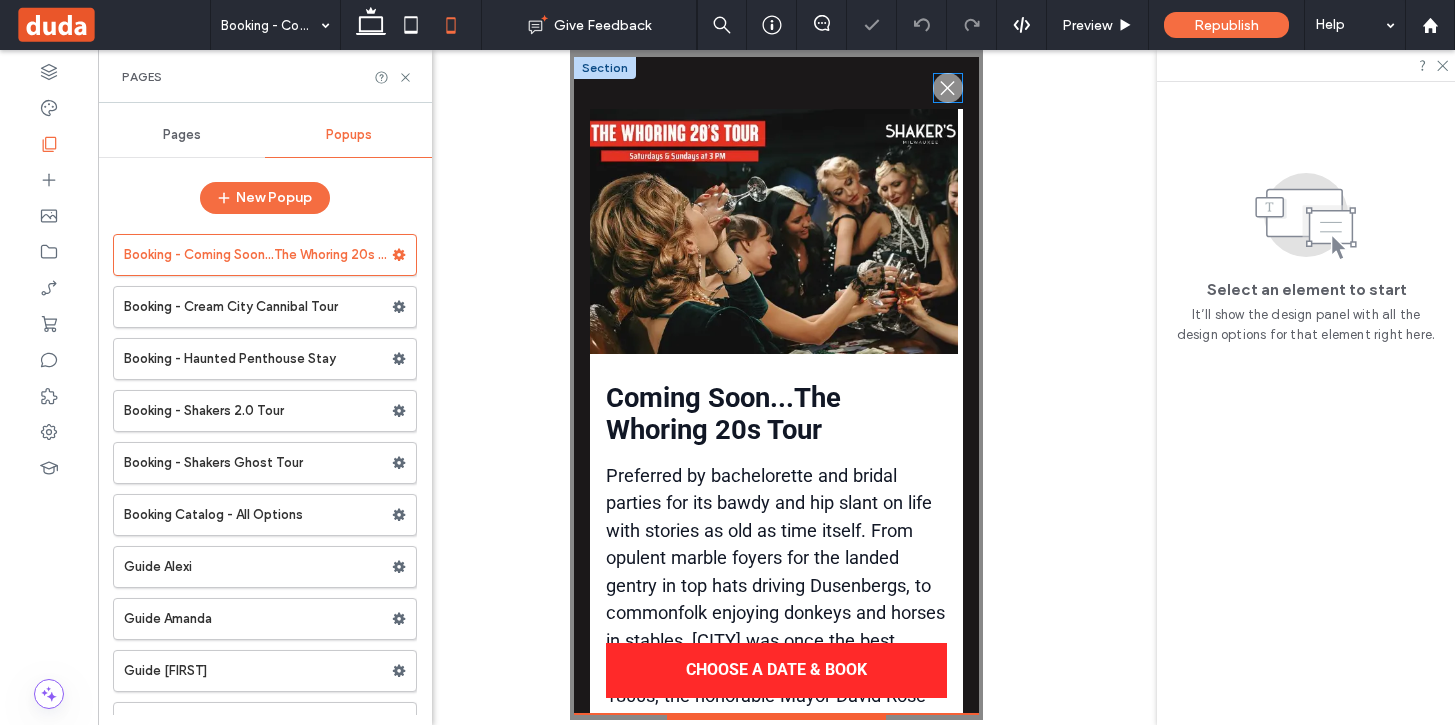 click on ".st0-1091118977{fill-rule:evenodd;clip-rule:evenodd;}" 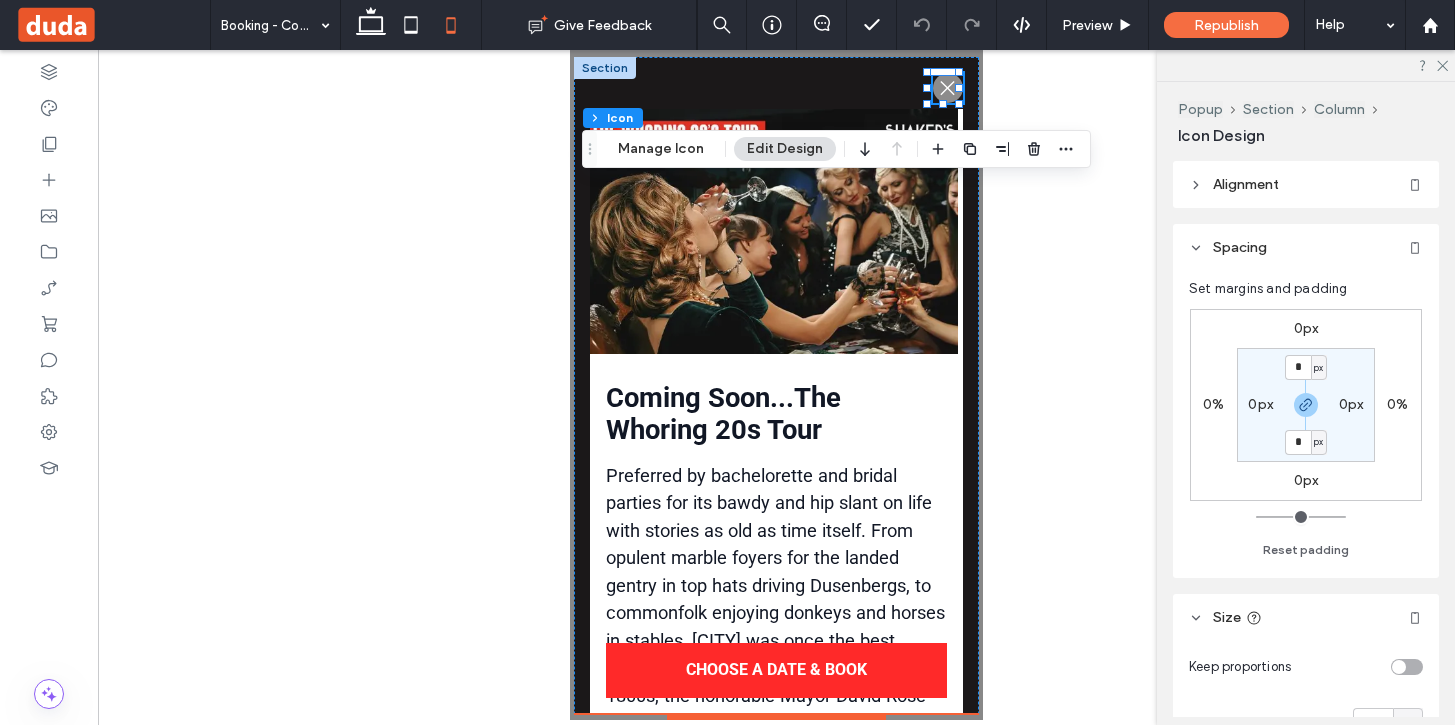 click on "0px" at bounding box center [1306, 328] 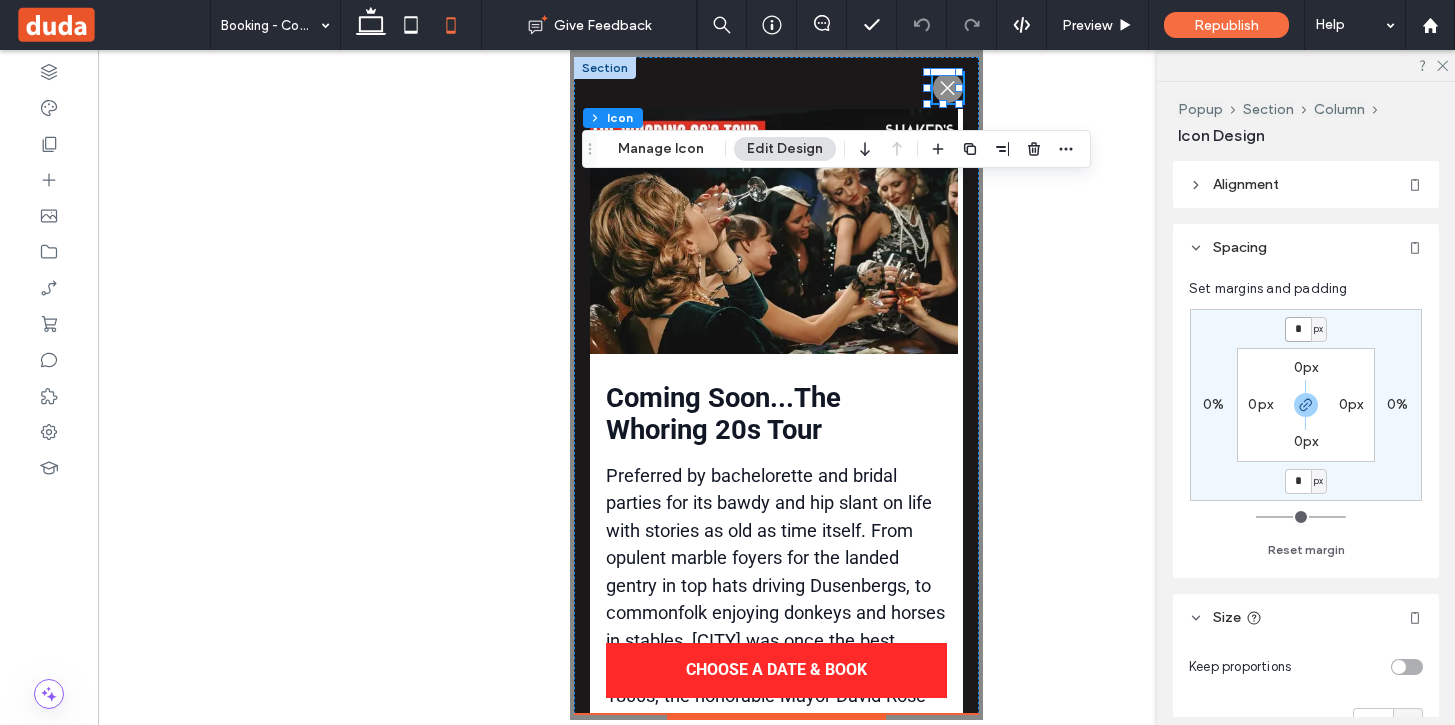 click on "*" at bounding box center [1298, 329] 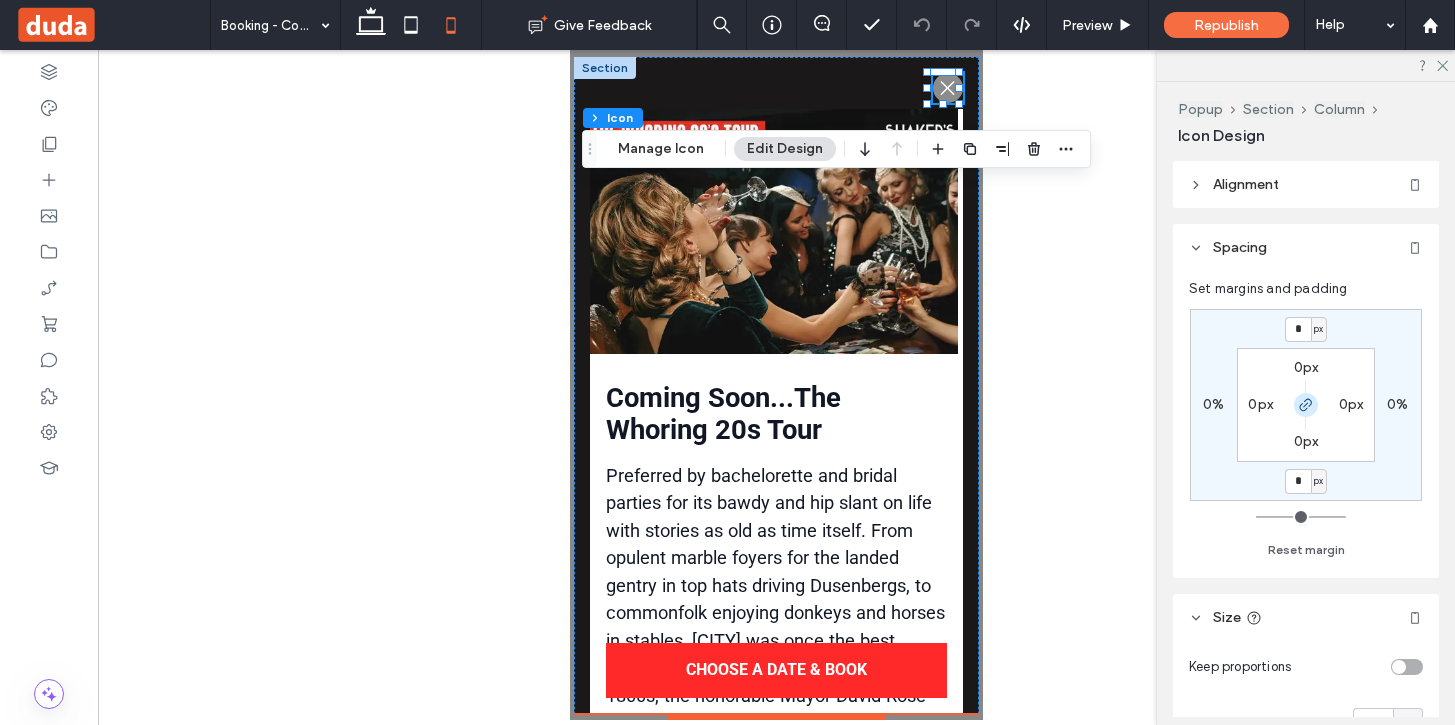 click 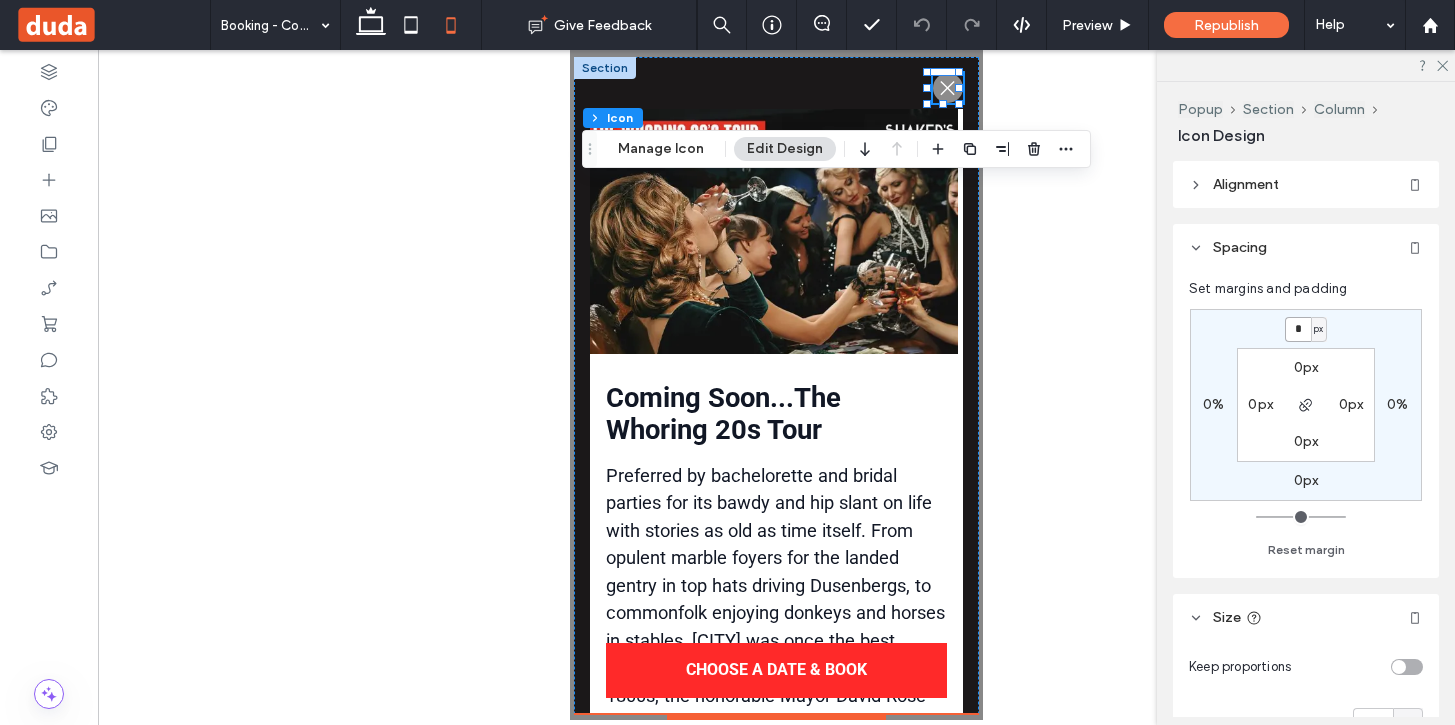 click on "*" at bounding box center [1298, 329] 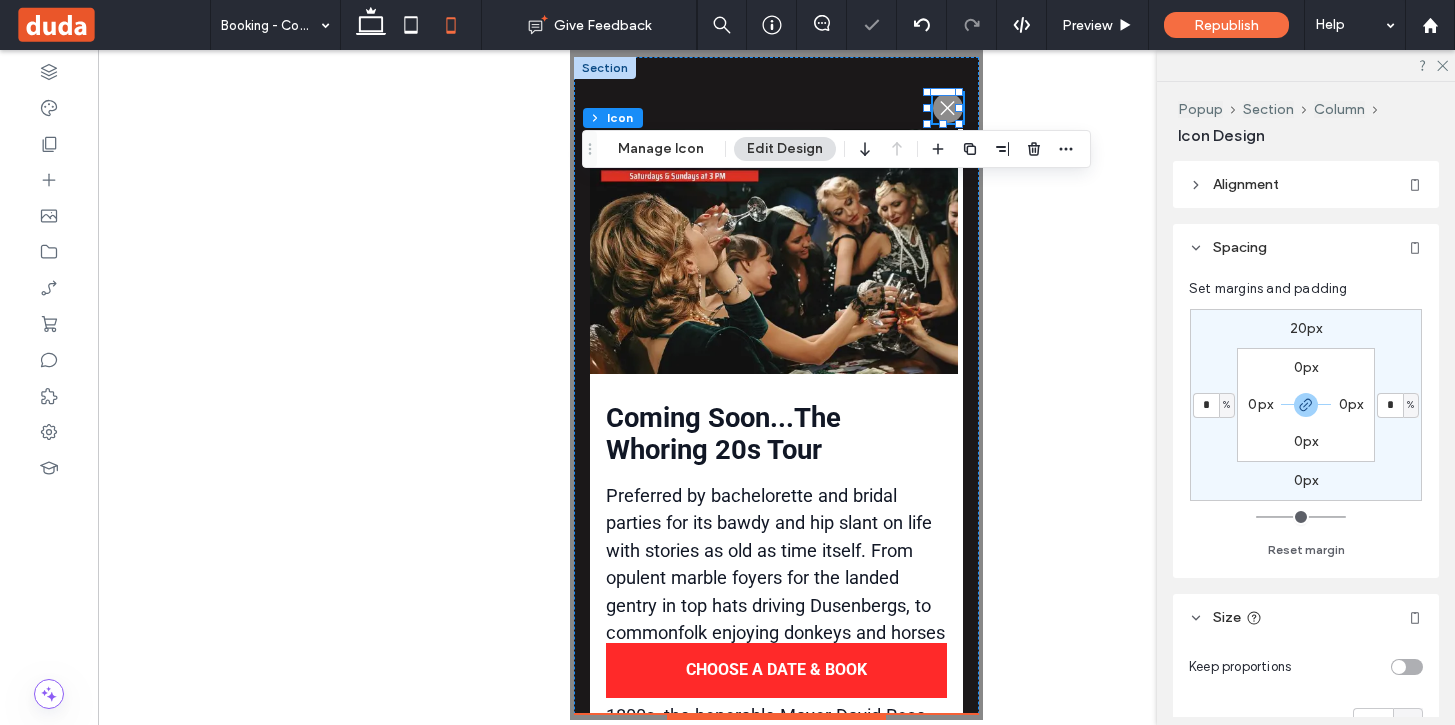 click at bounding box center (774, 251) 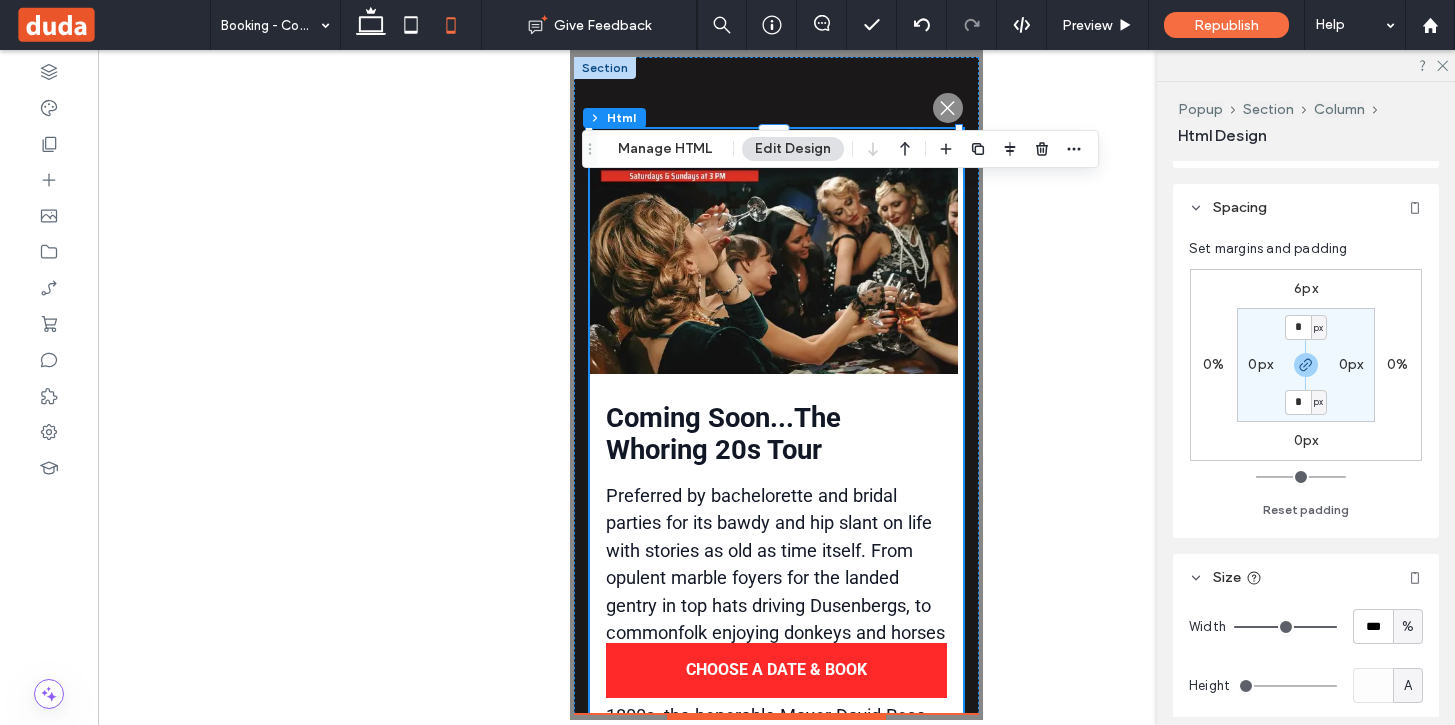 scroll, scrollTop: 0, scrollLeft: 0, axis: both 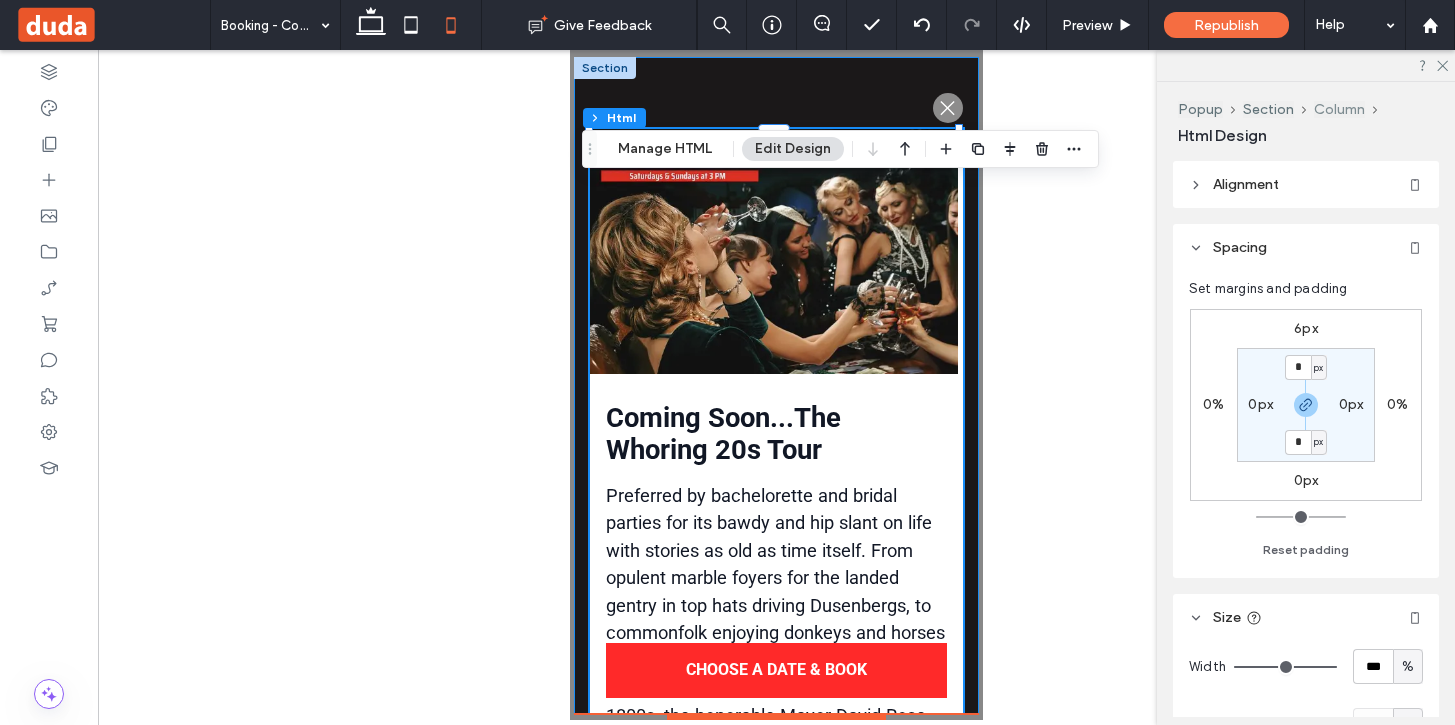 click on "Column" at bounding box center [1339, 109] 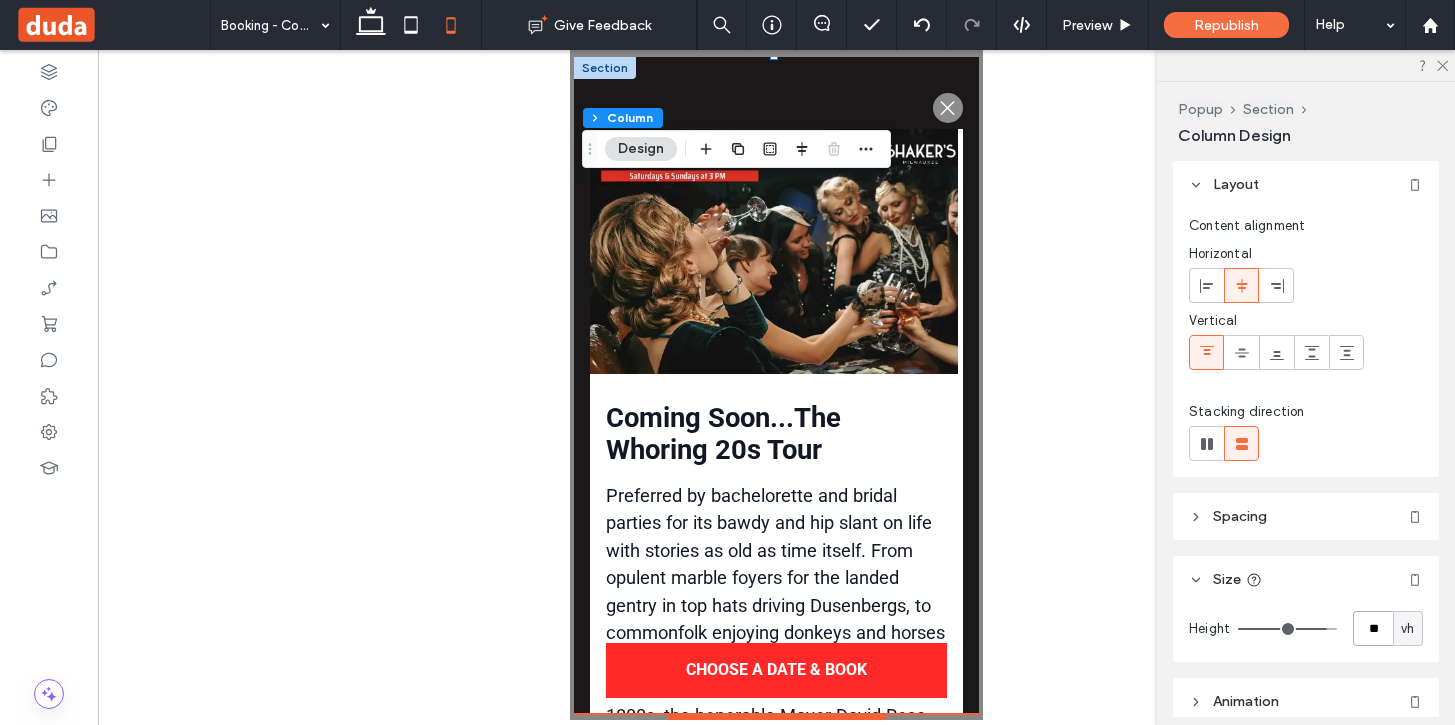 click on "**" at bounding box center (1373, 628) 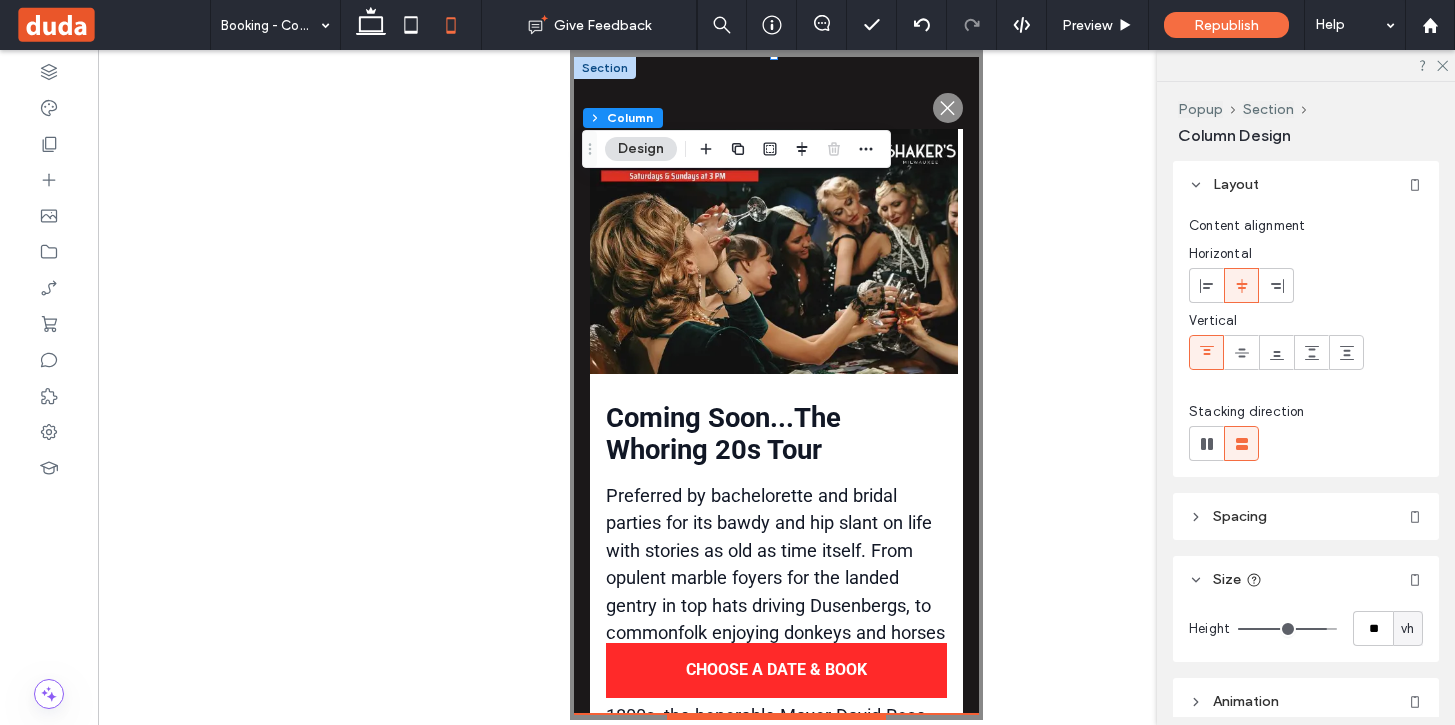 click at bounding box center (776, 385) 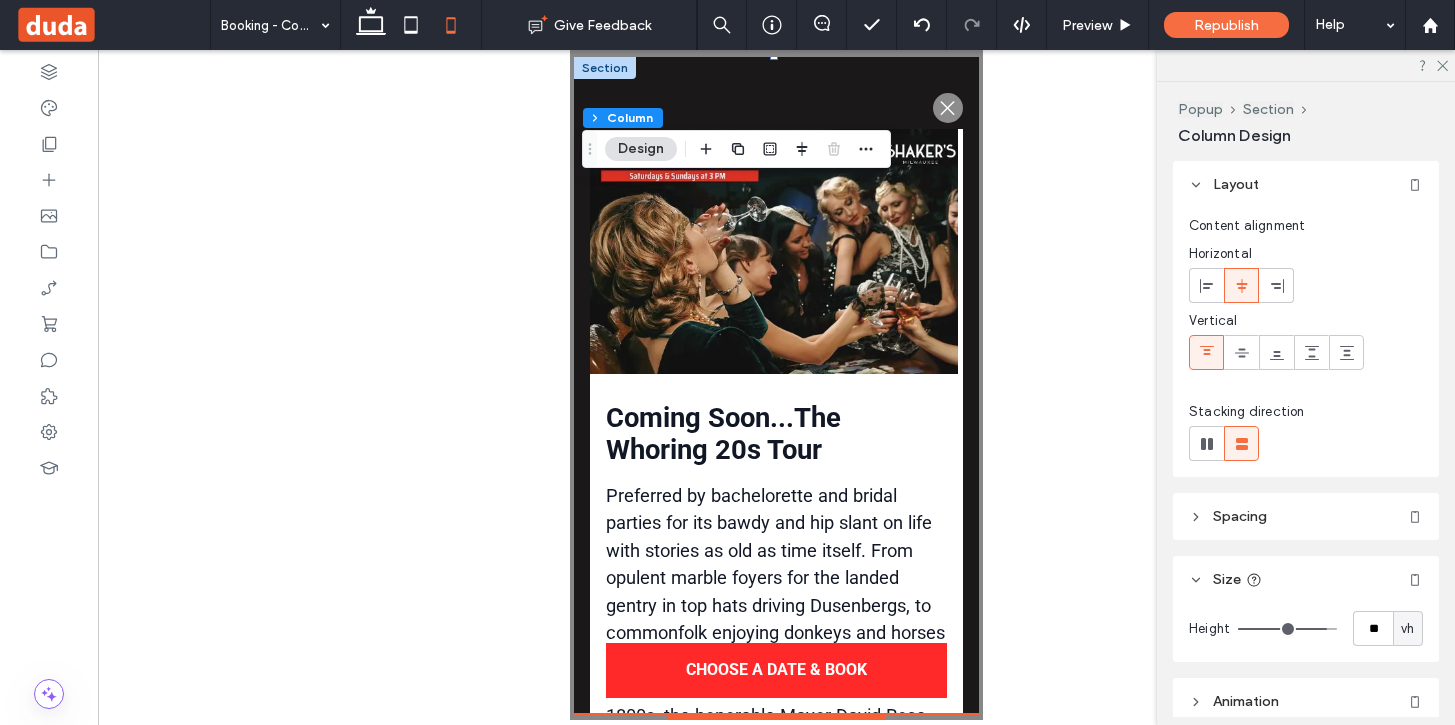 click at bounding box center [776, 385] 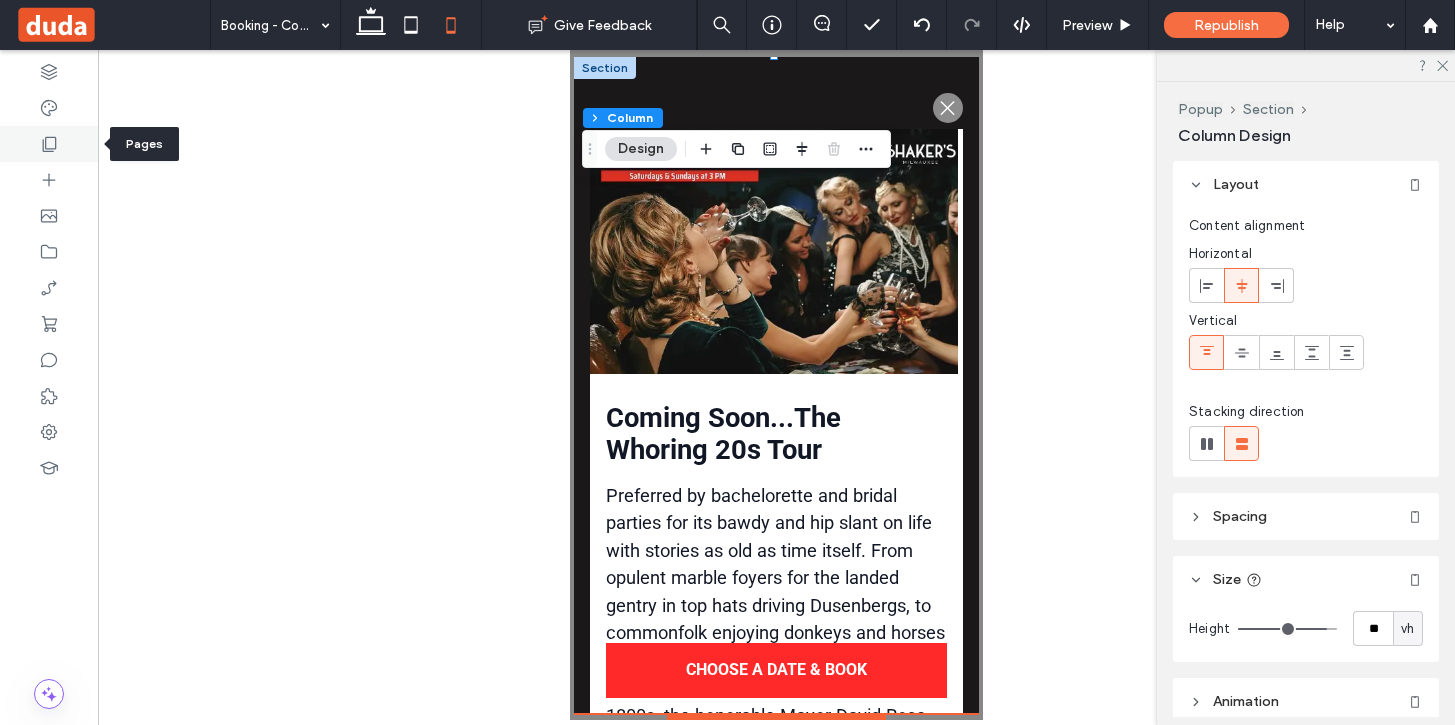 click 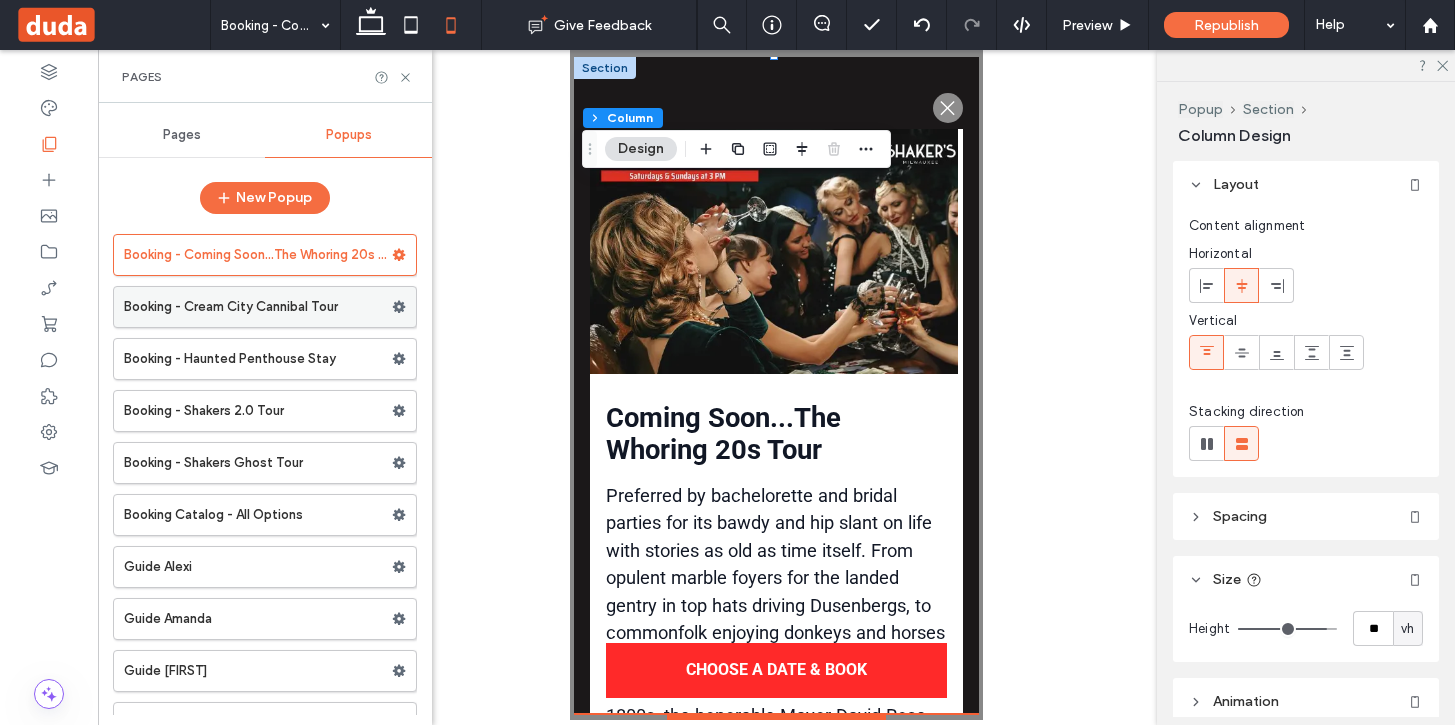 click on "Booking - Cream City Cannibal Tour" at bounding box center [258, 307] 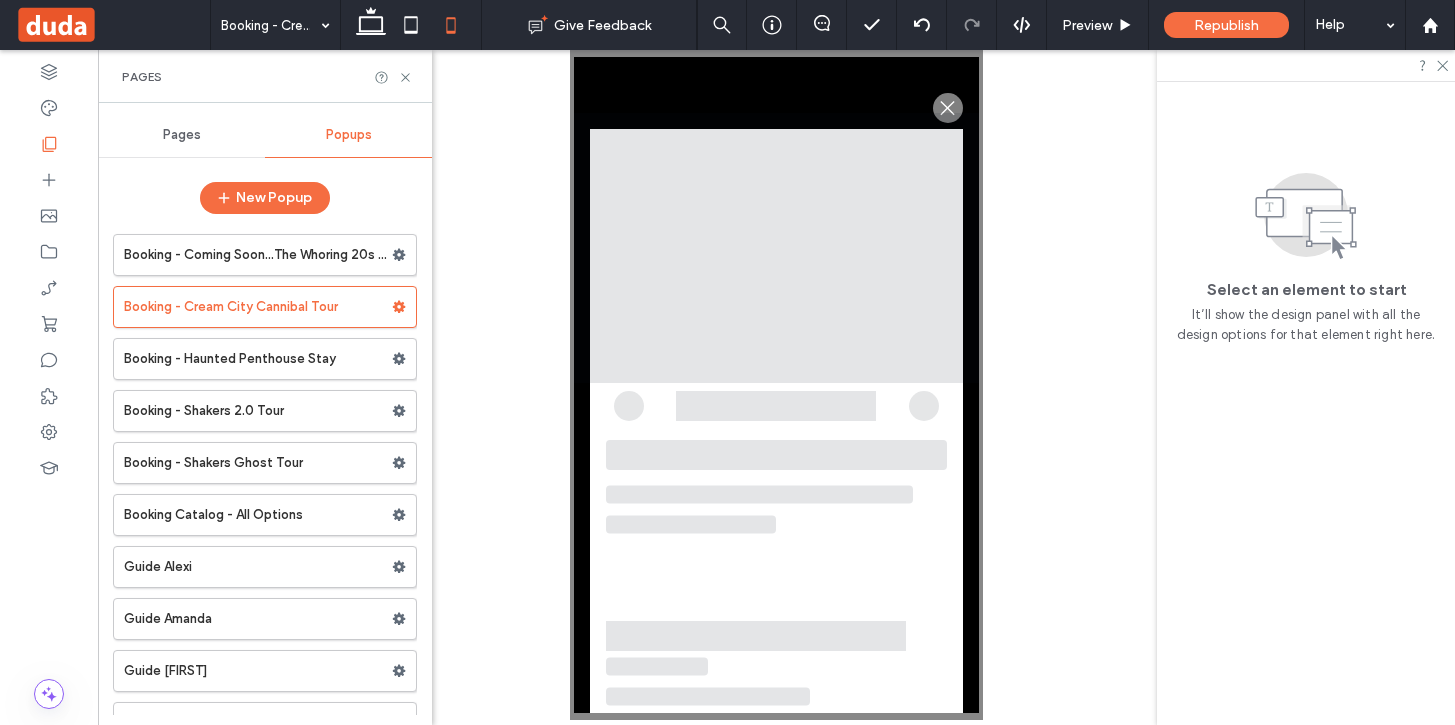 scroll, scrollTop: 0, scrollLeft: 0, axis: both 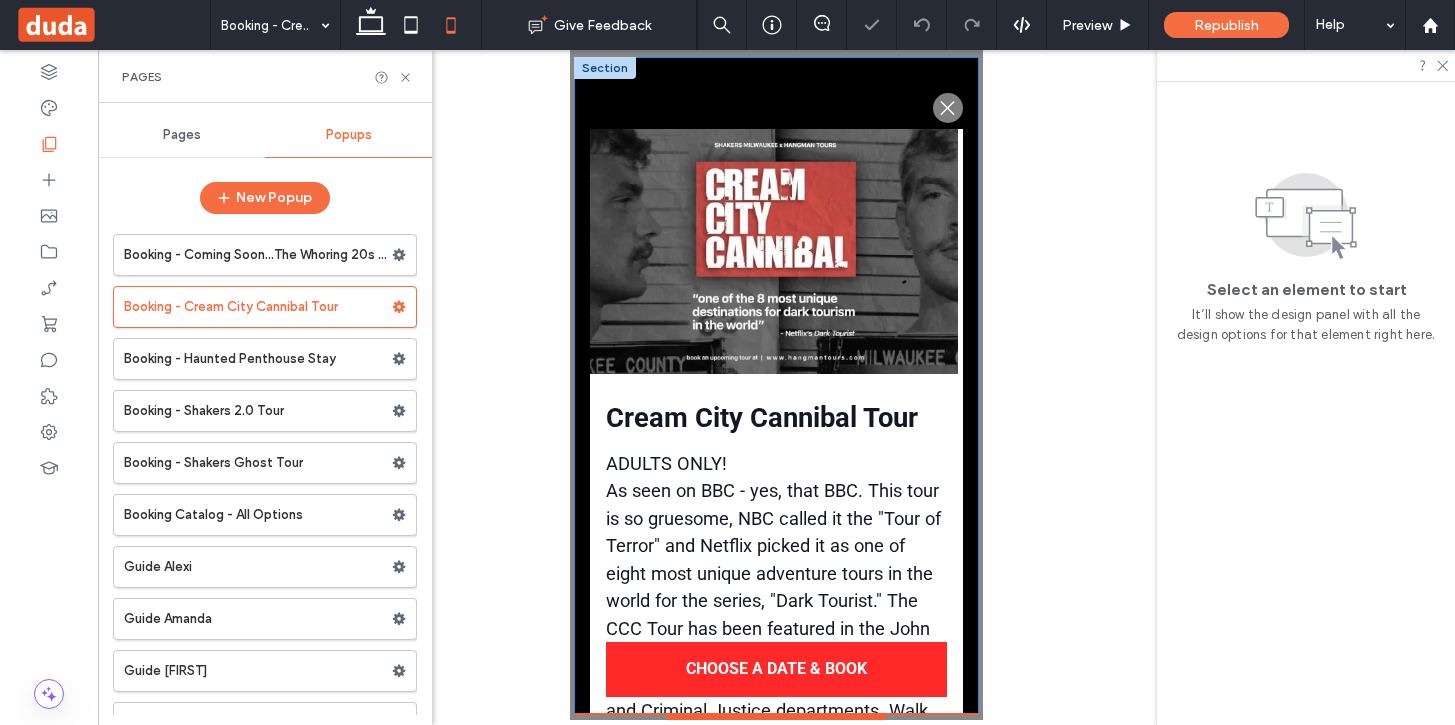 click on ".st0-1091118977{fill-rule:evenodd;clip-rule:evenodd;}" at bounding box center [776, 728] 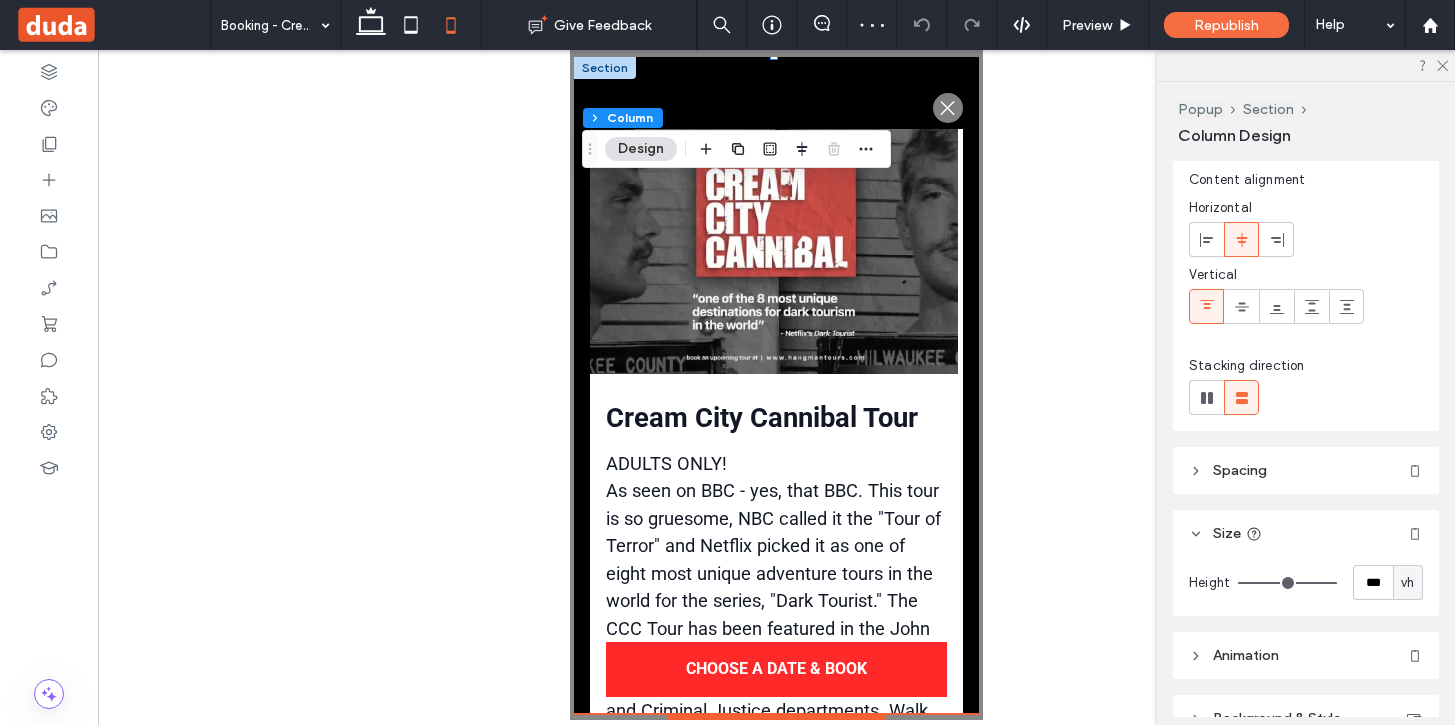 scroll, scrollTop: 67, scrollLeft: 0, axis: vertical 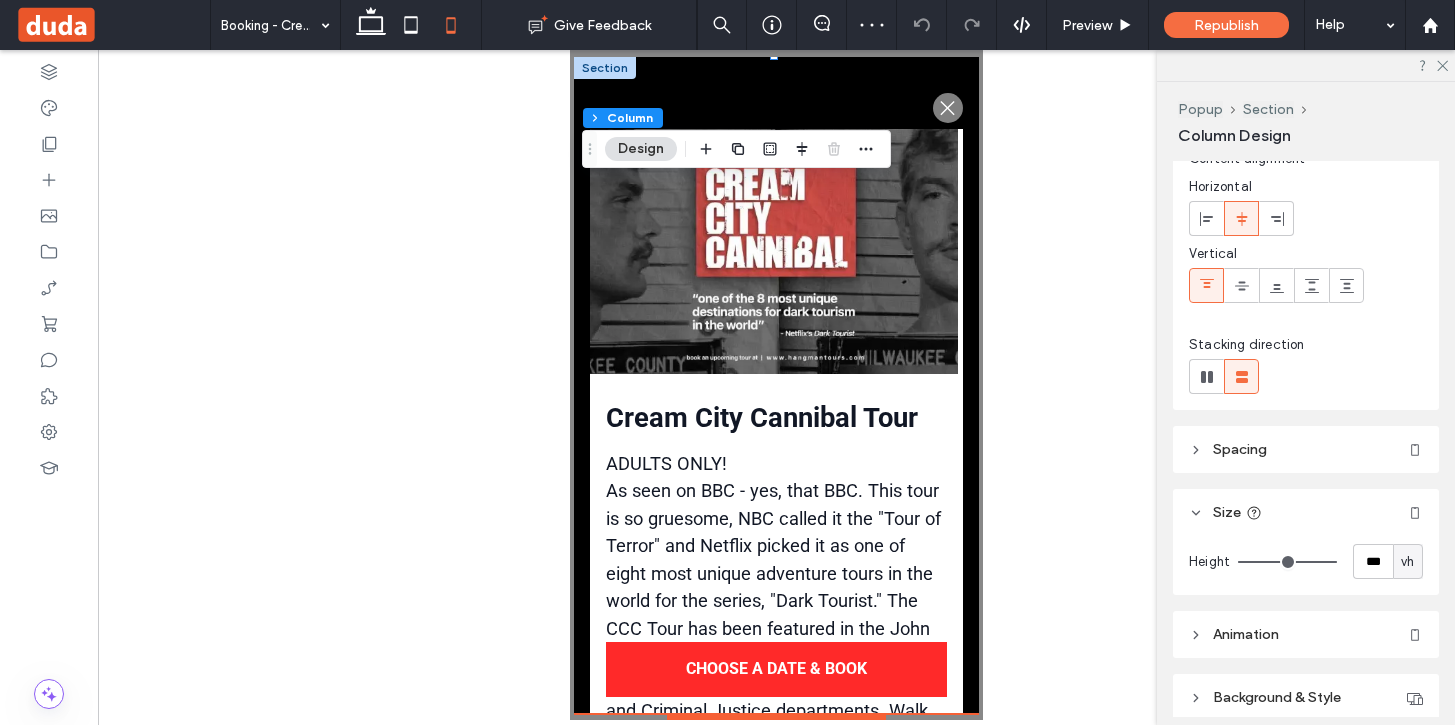 click on "***" at bounding box center (1373, 561) 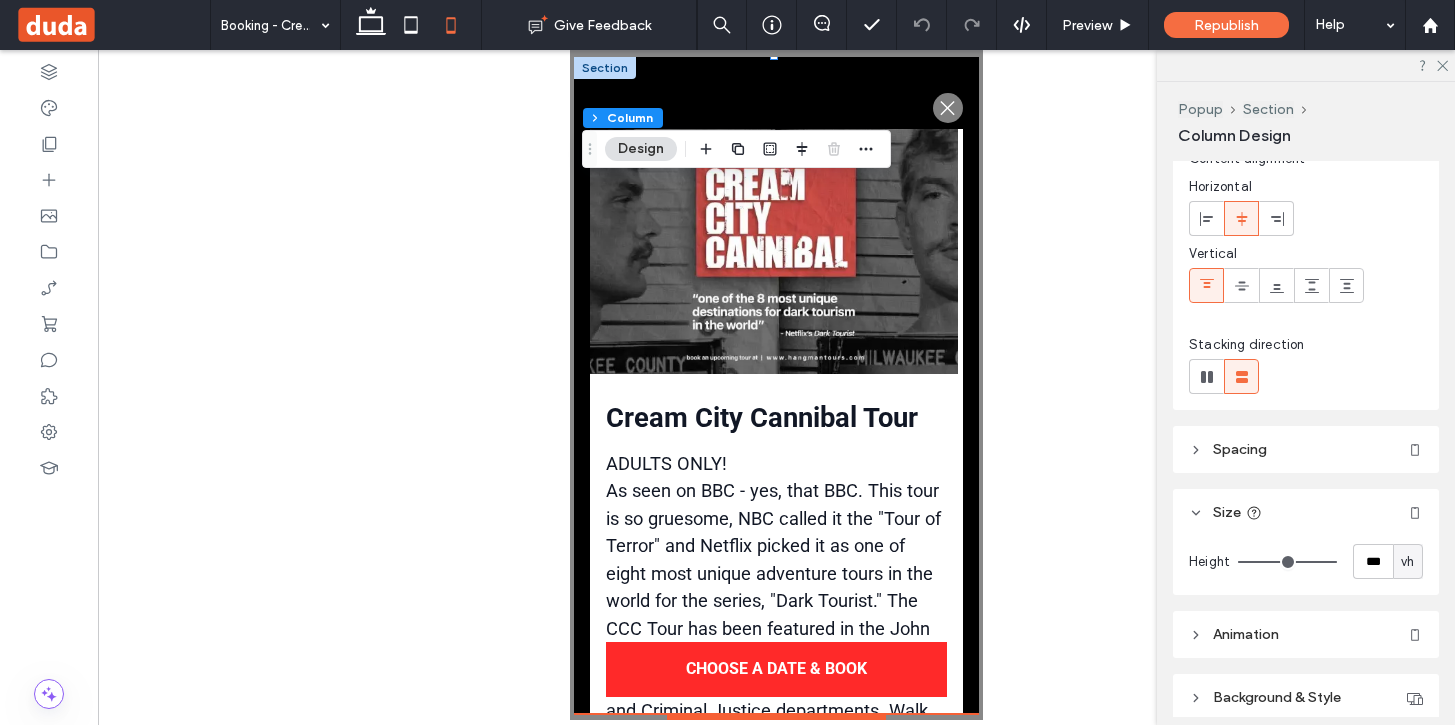 click on "vh" at bounding box center (1407, 562) 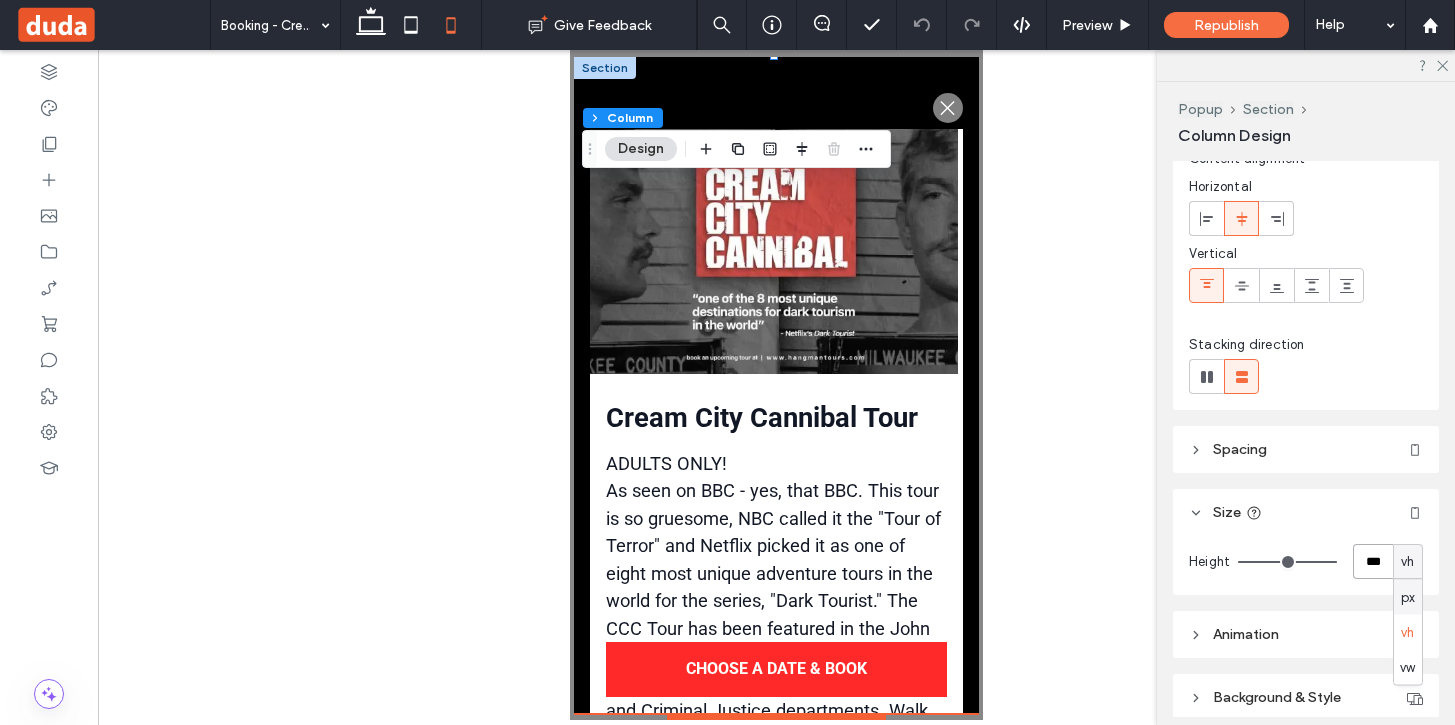click on "***" at bounding box center [1373, 561] 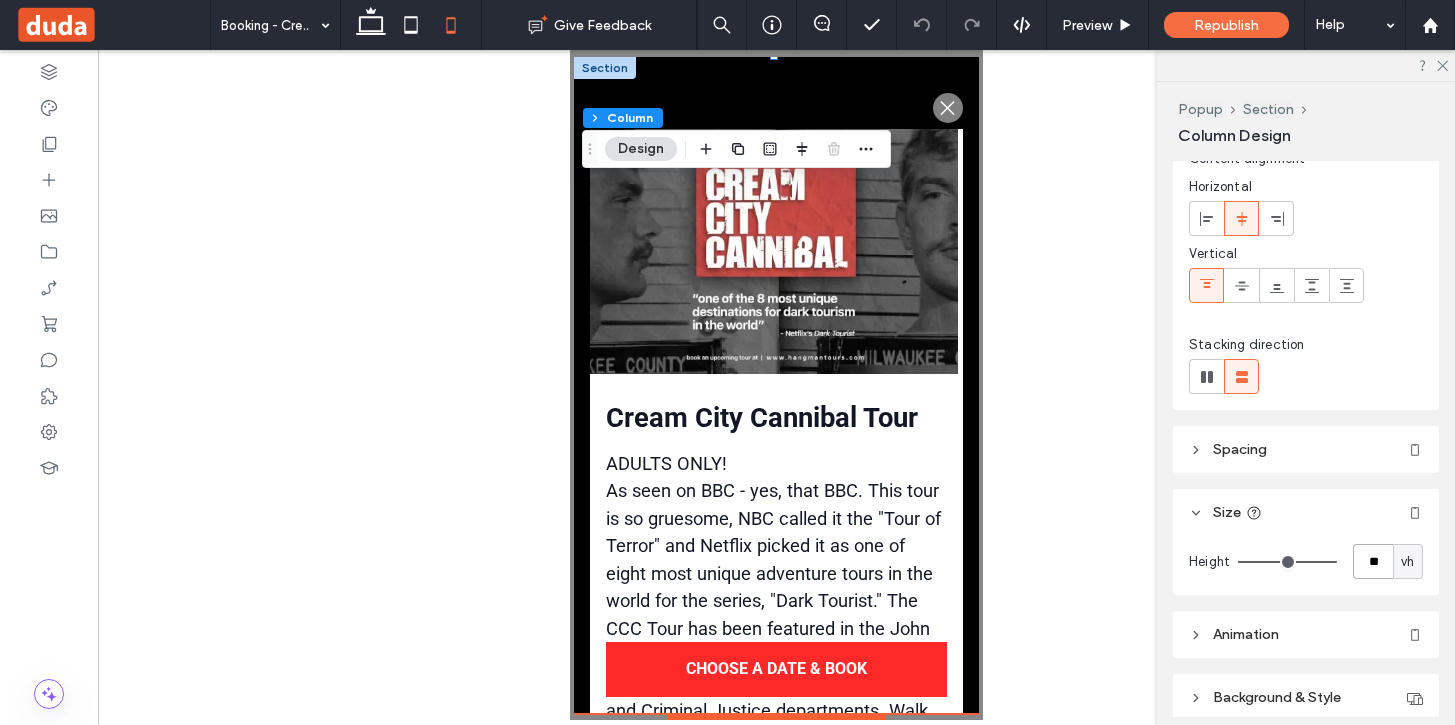 type on "**" 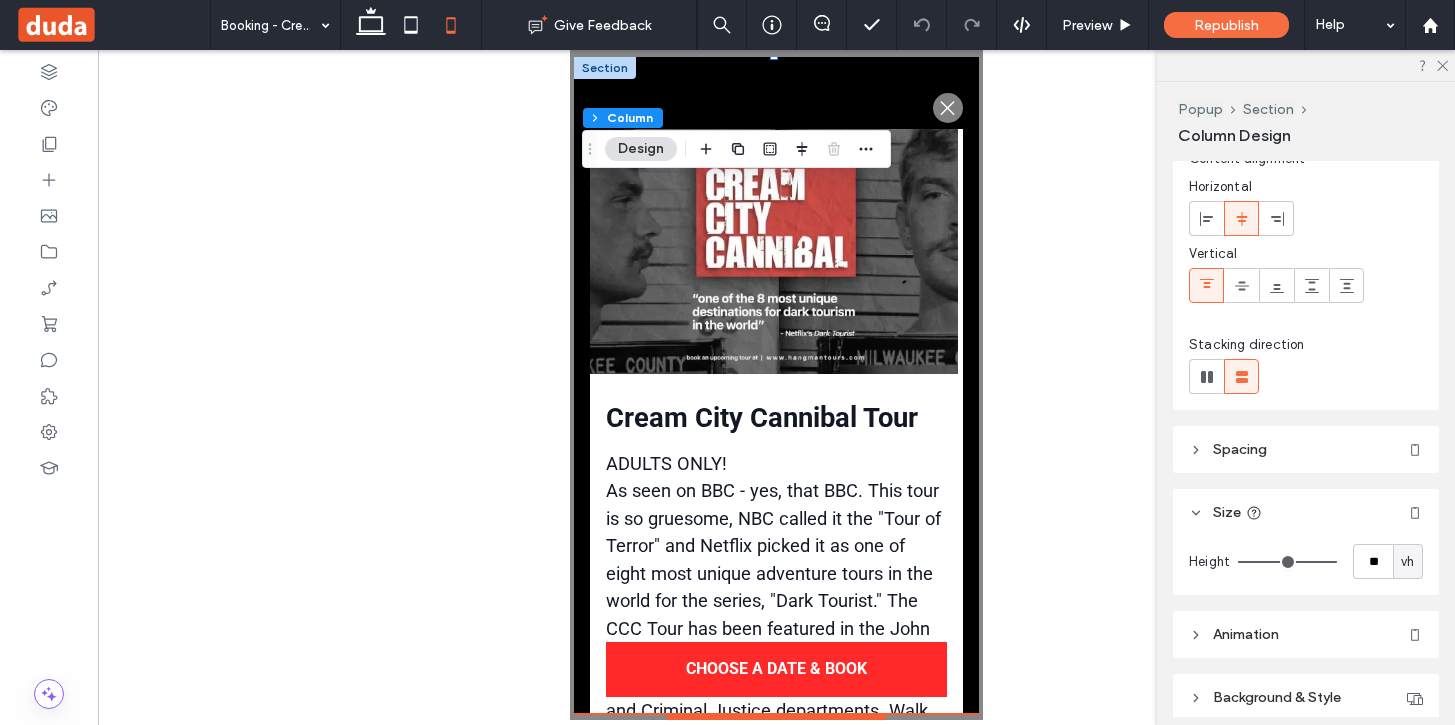 type on "**" 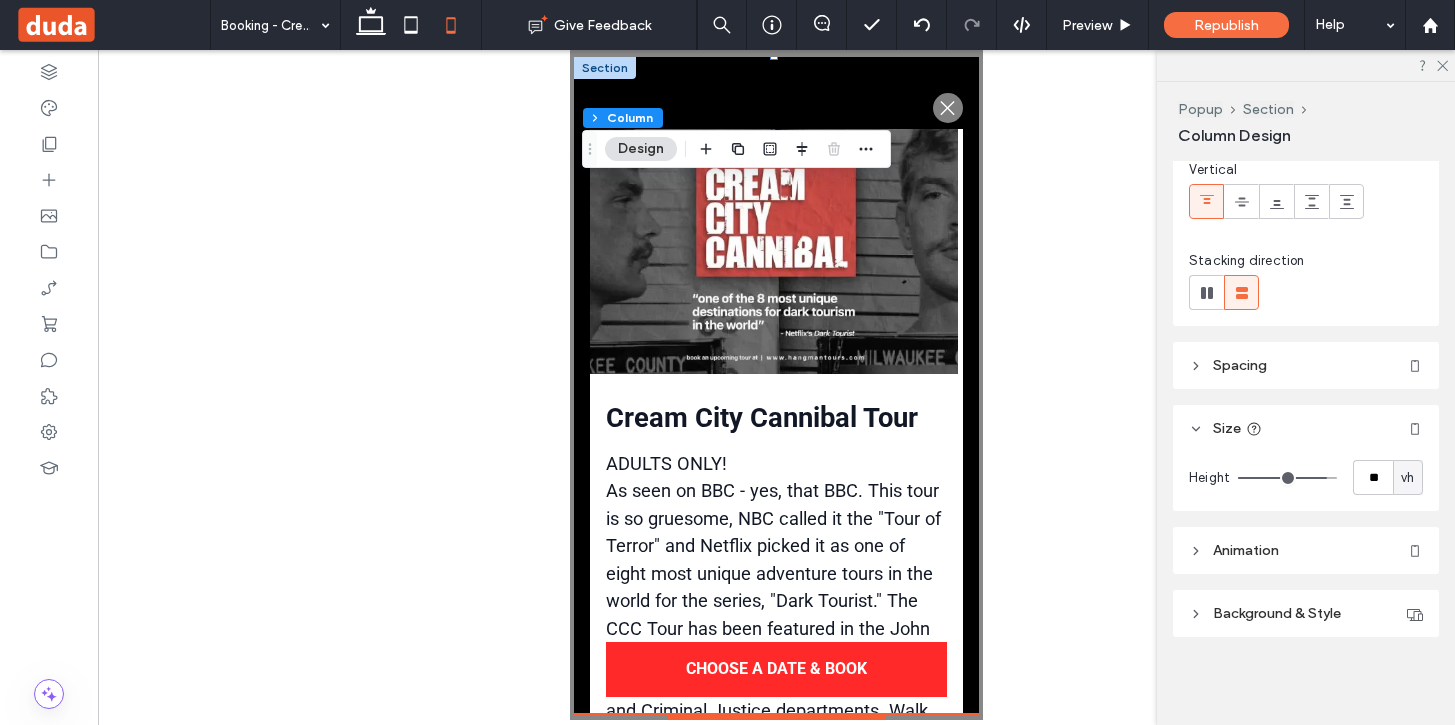 click at bounding box center (776, 385) 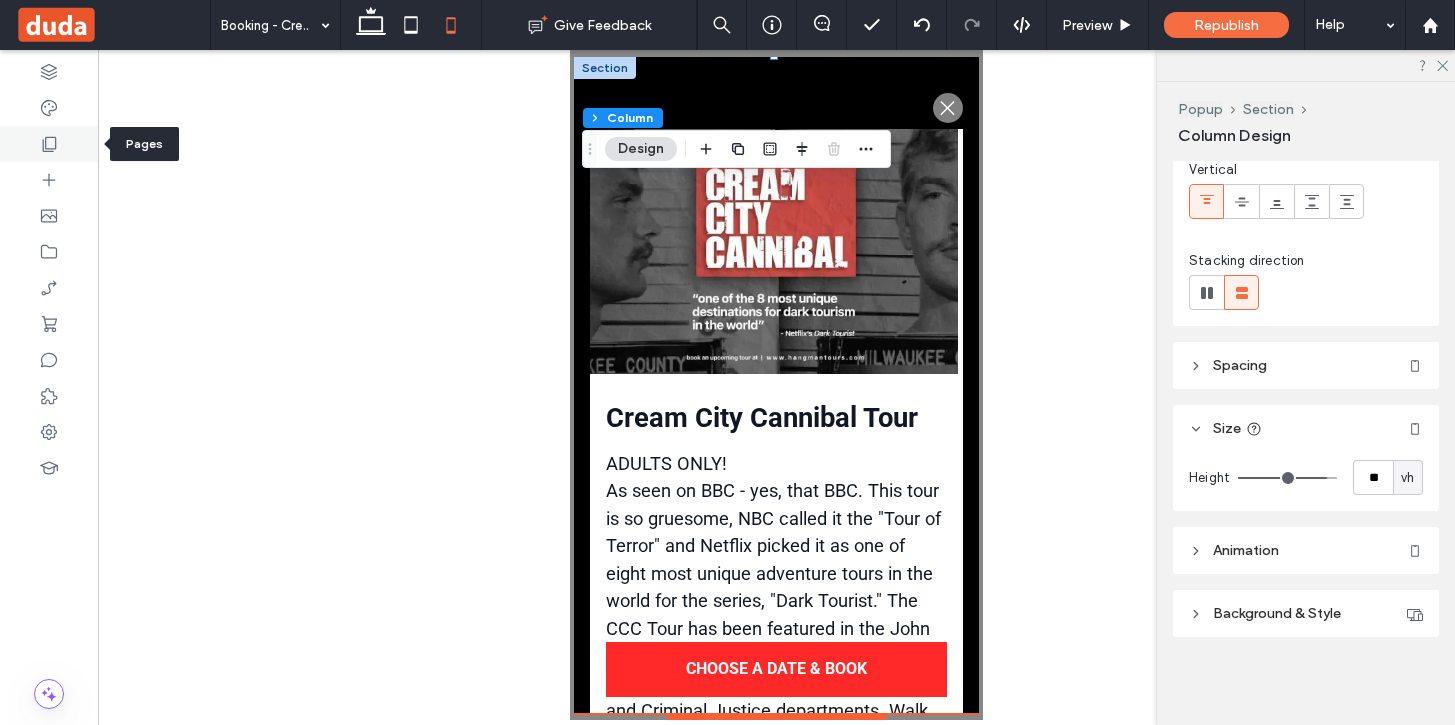click 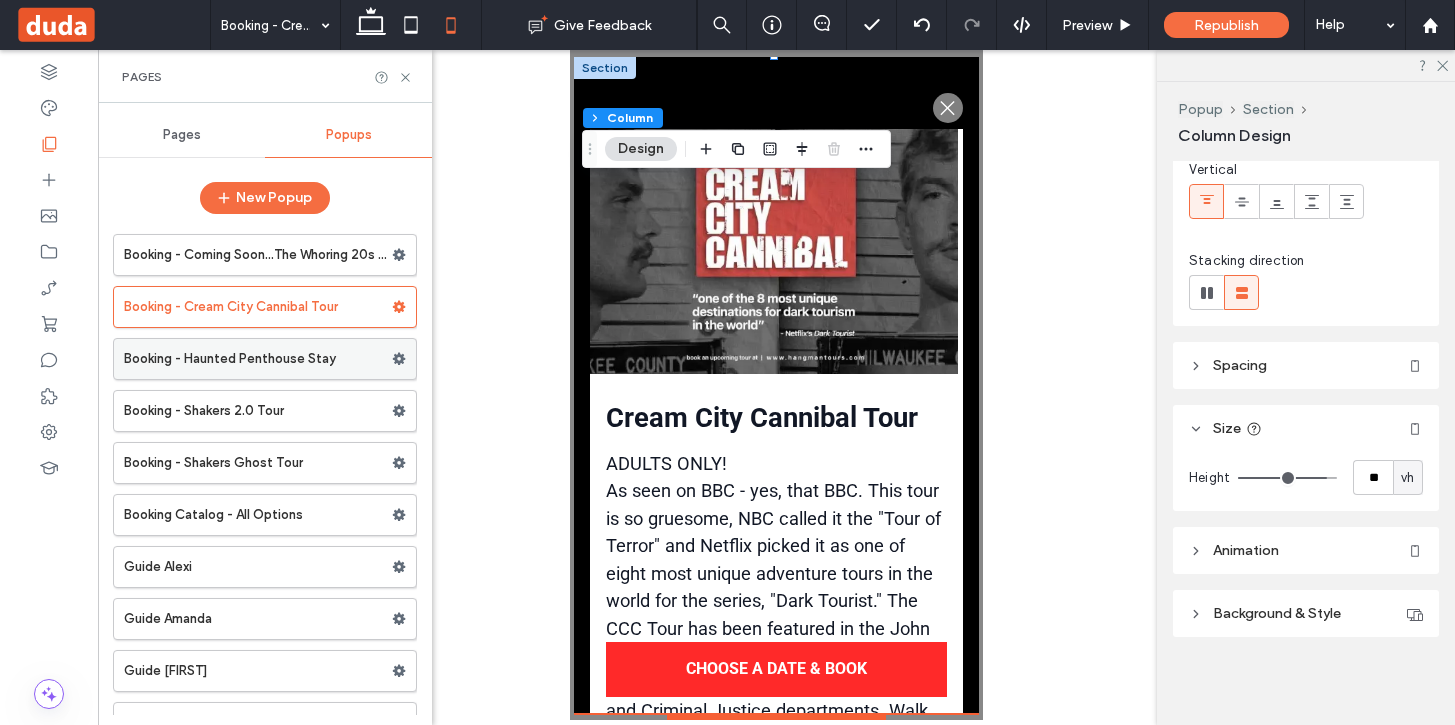 click on "Booking - Haunted Penthouse Stay" at bounding box center [258, 359] 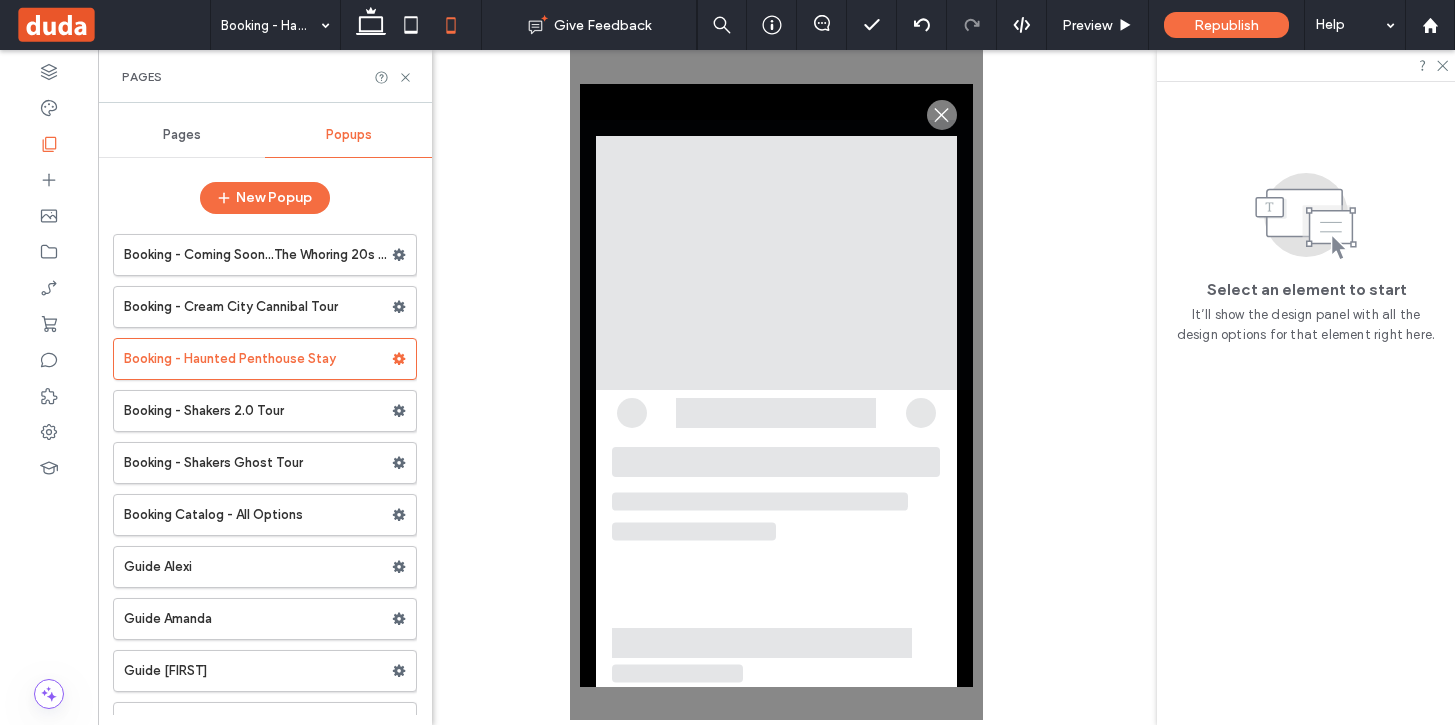 scroll, scrollTop: 0, scrollLeft: 0, axis: both 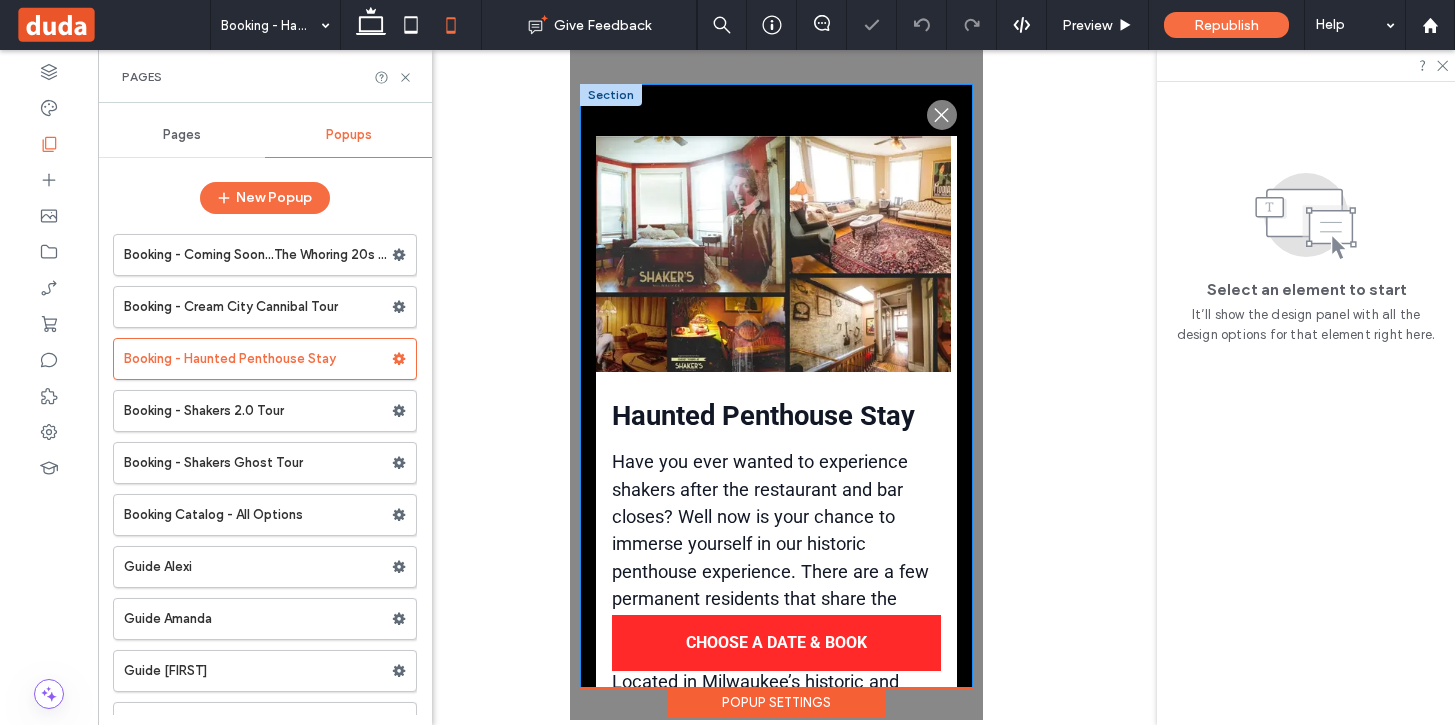 click on ".st0-1091118977{fill-rule:evenodd;clip-rule:evenodd;}" at bounding box center [776, 659] 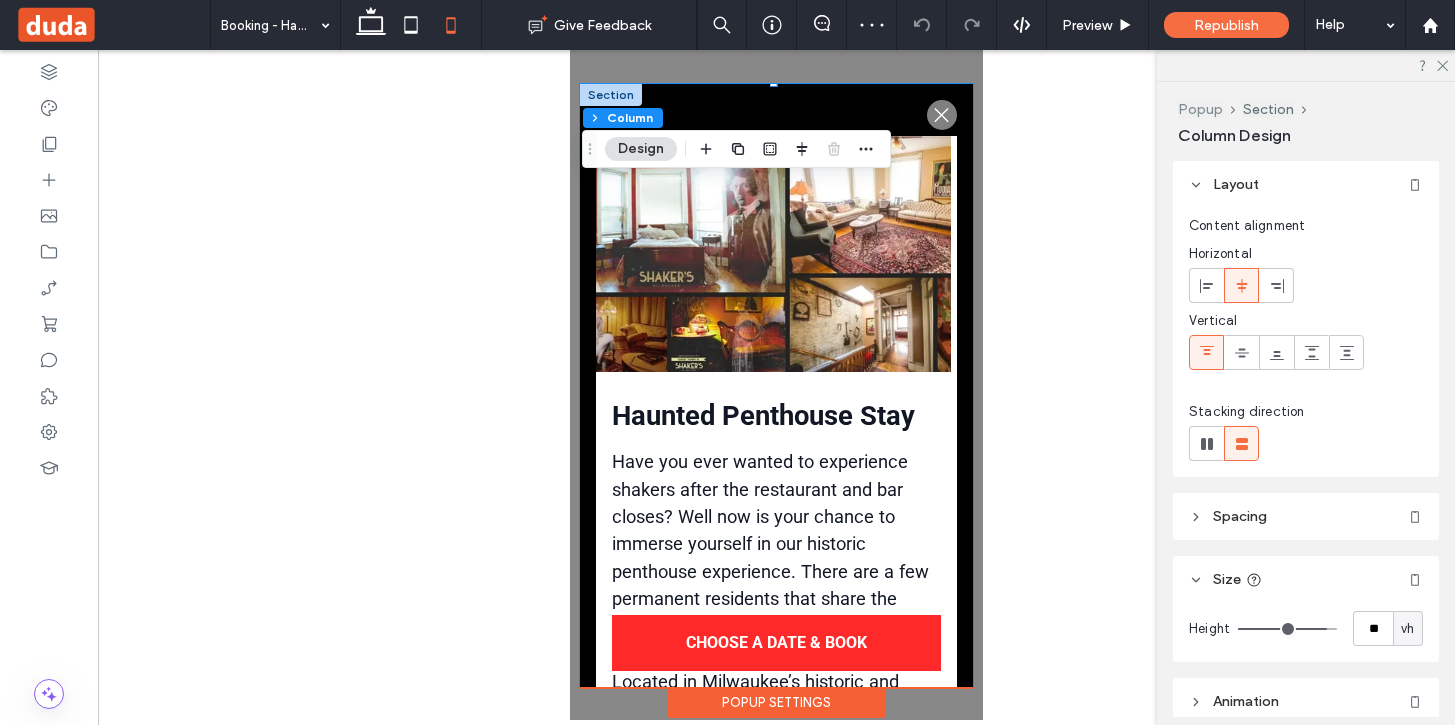 click on "Popup" at bounding box center [1200, 109] 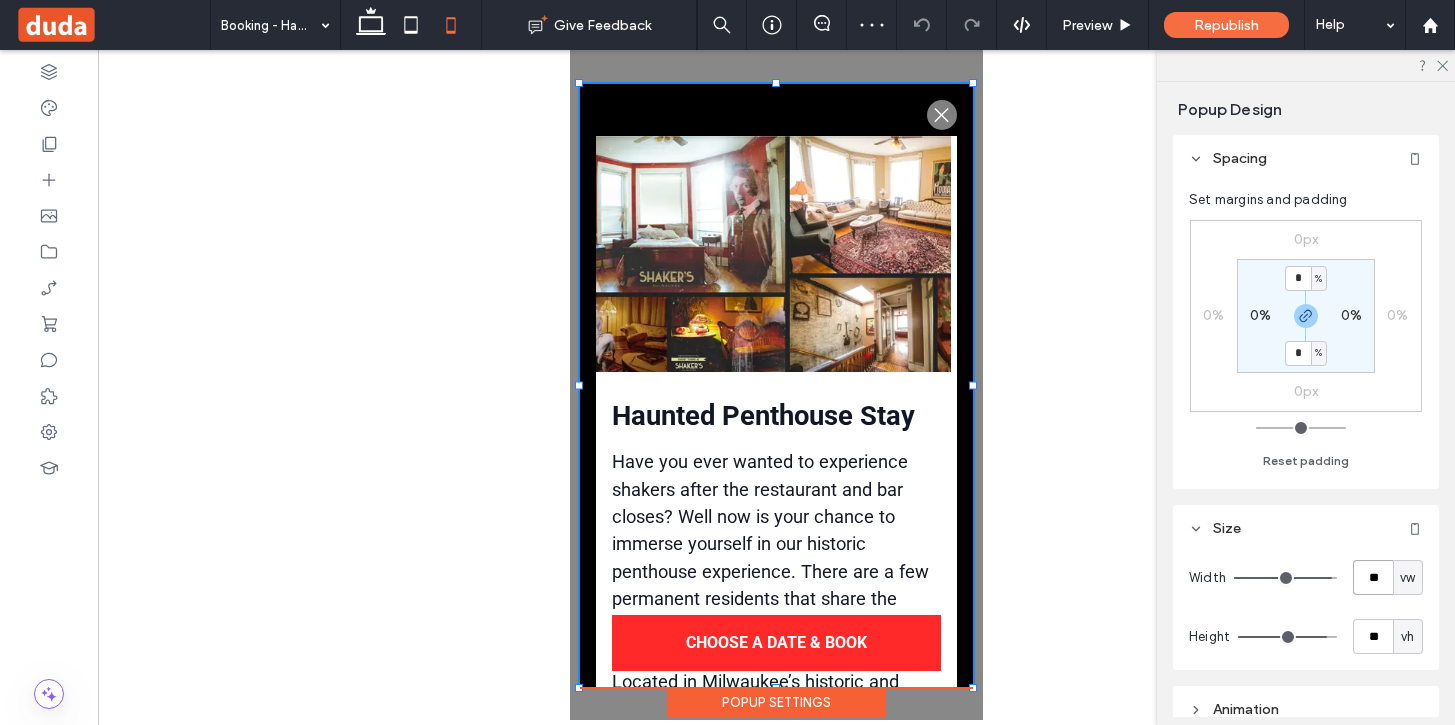 click on "**" at bounding box center [1373, 577] 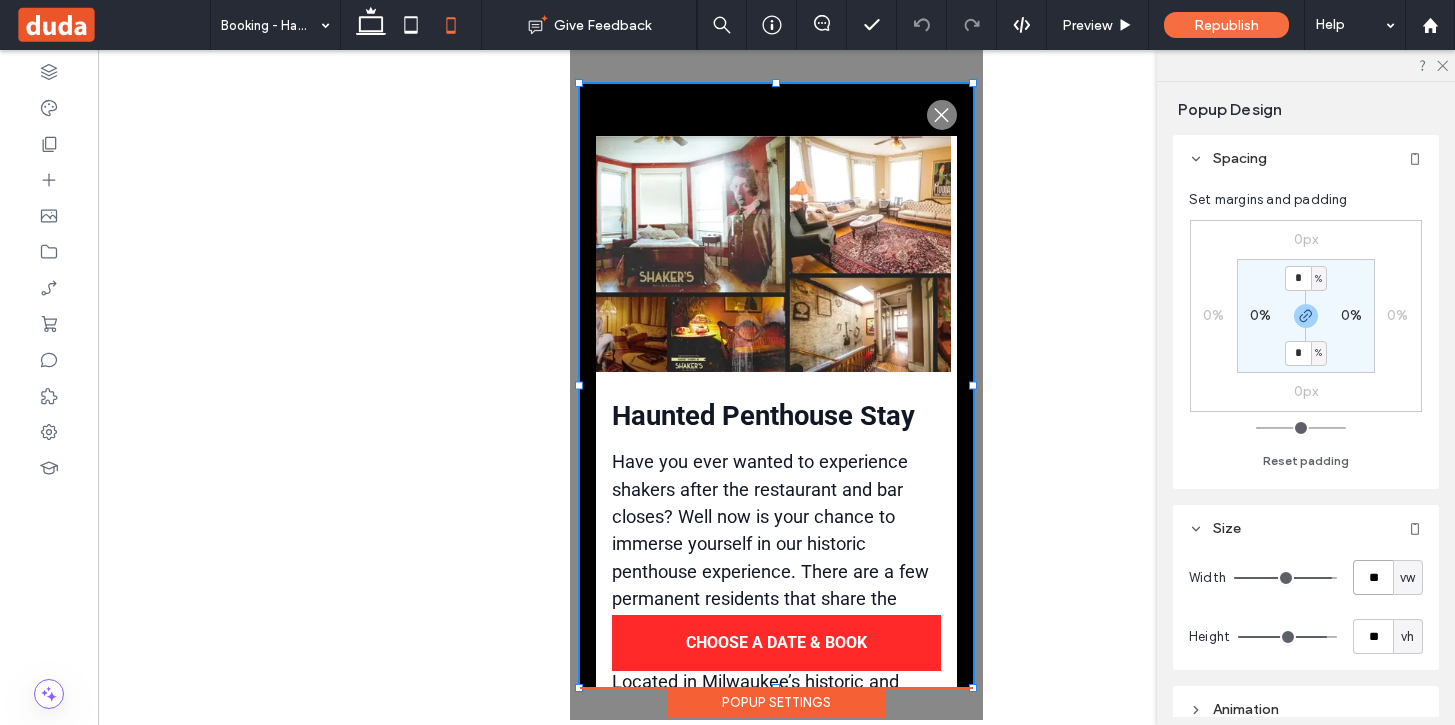 type on "**" 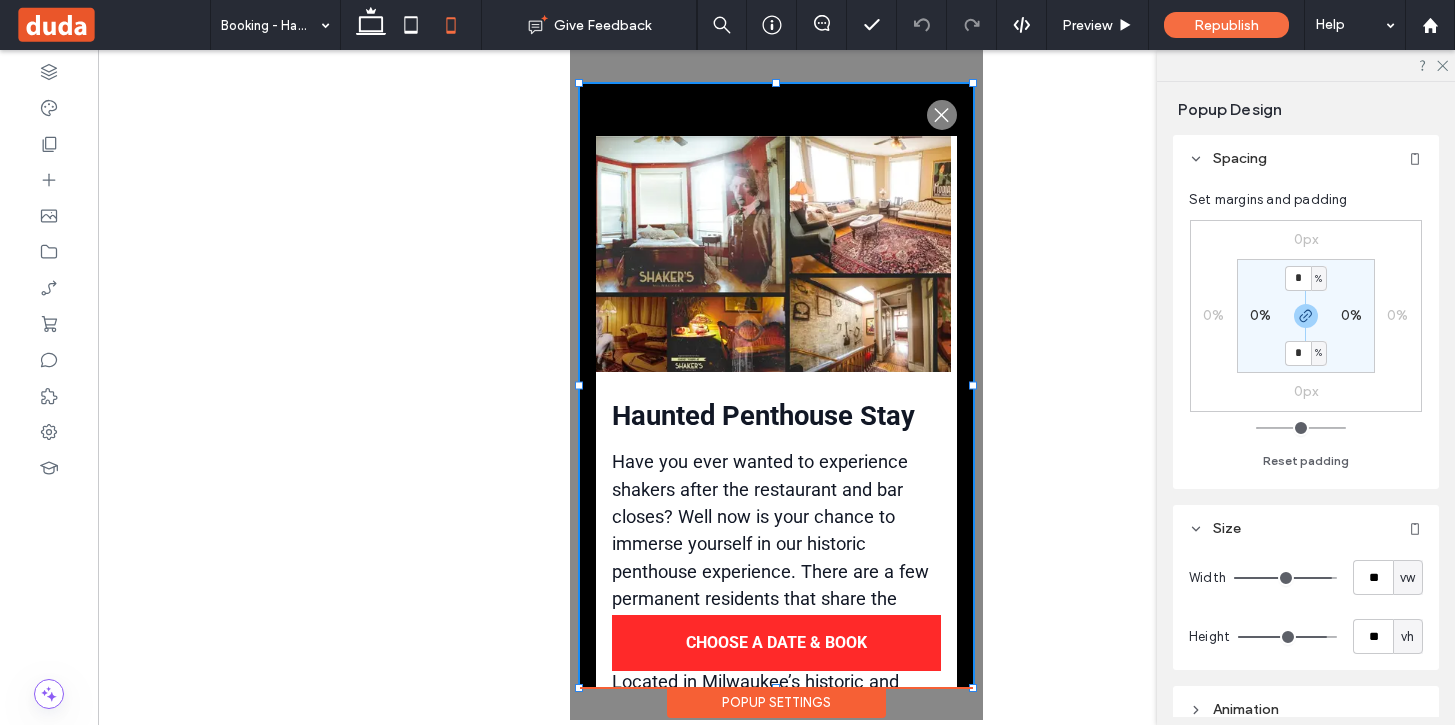 type on "**" 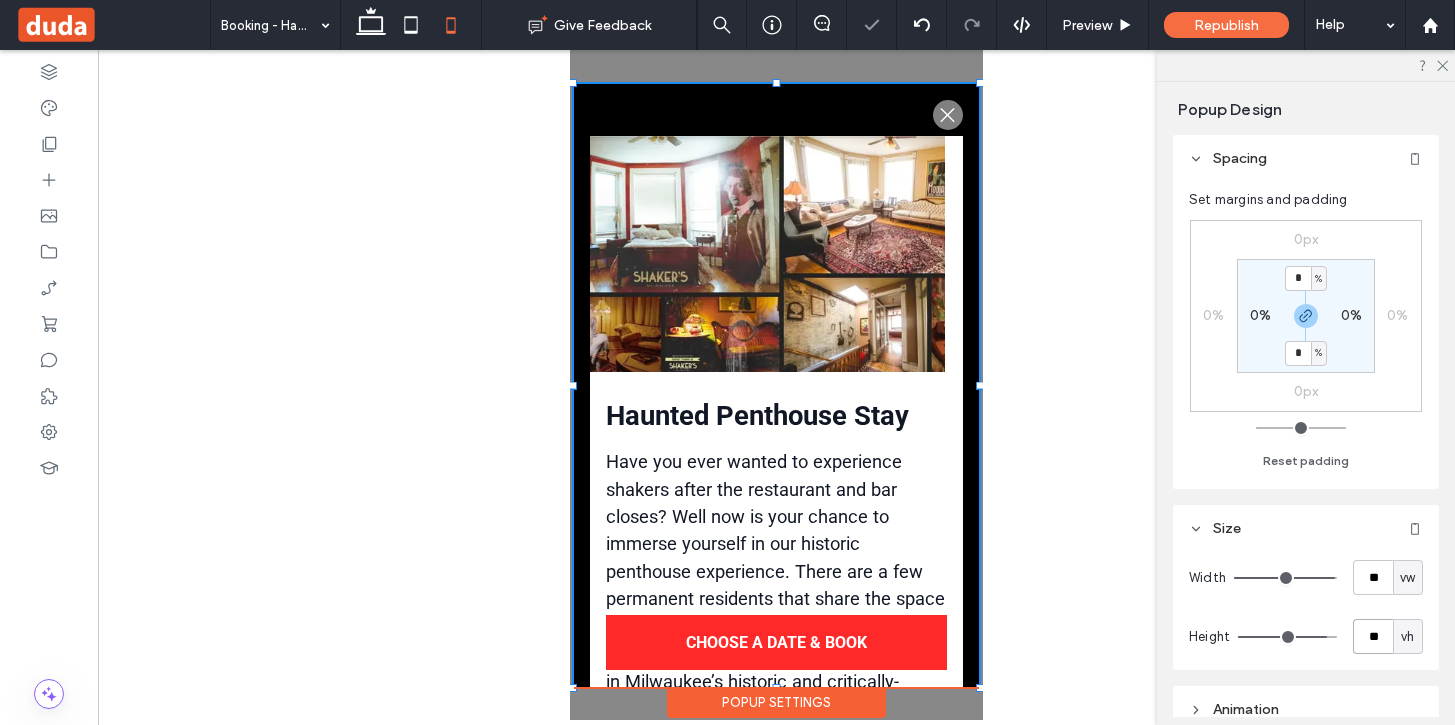 type on "**" 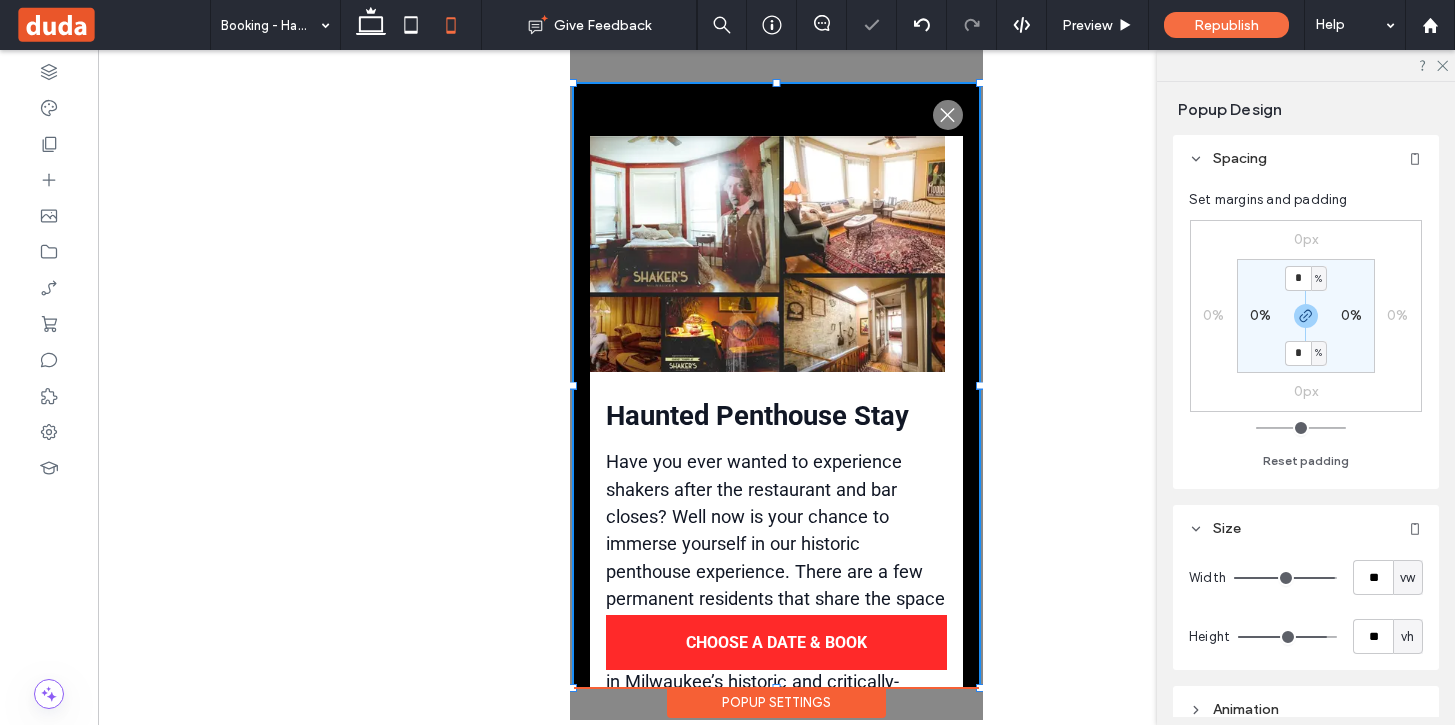 type on "**" 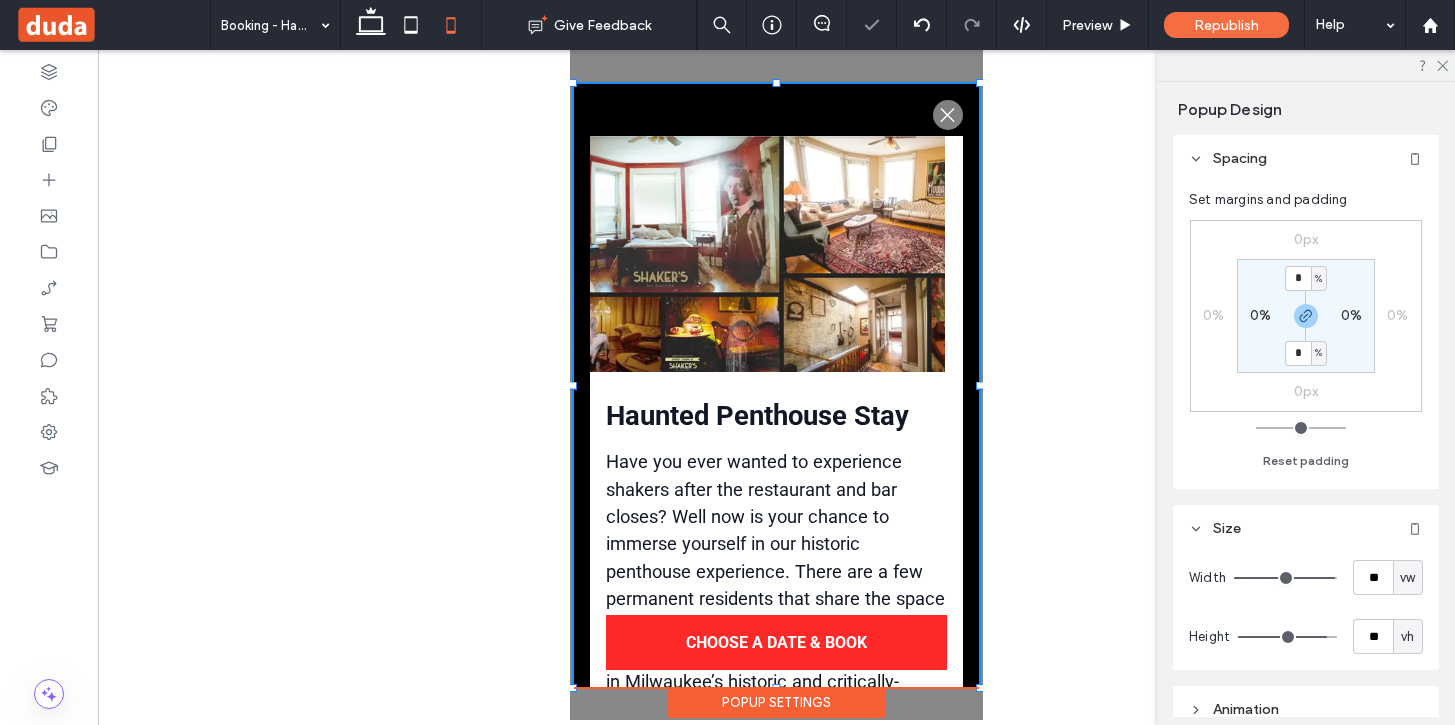 scroll, scrollTop: 305, scrollLeft: 0, axis: vertical 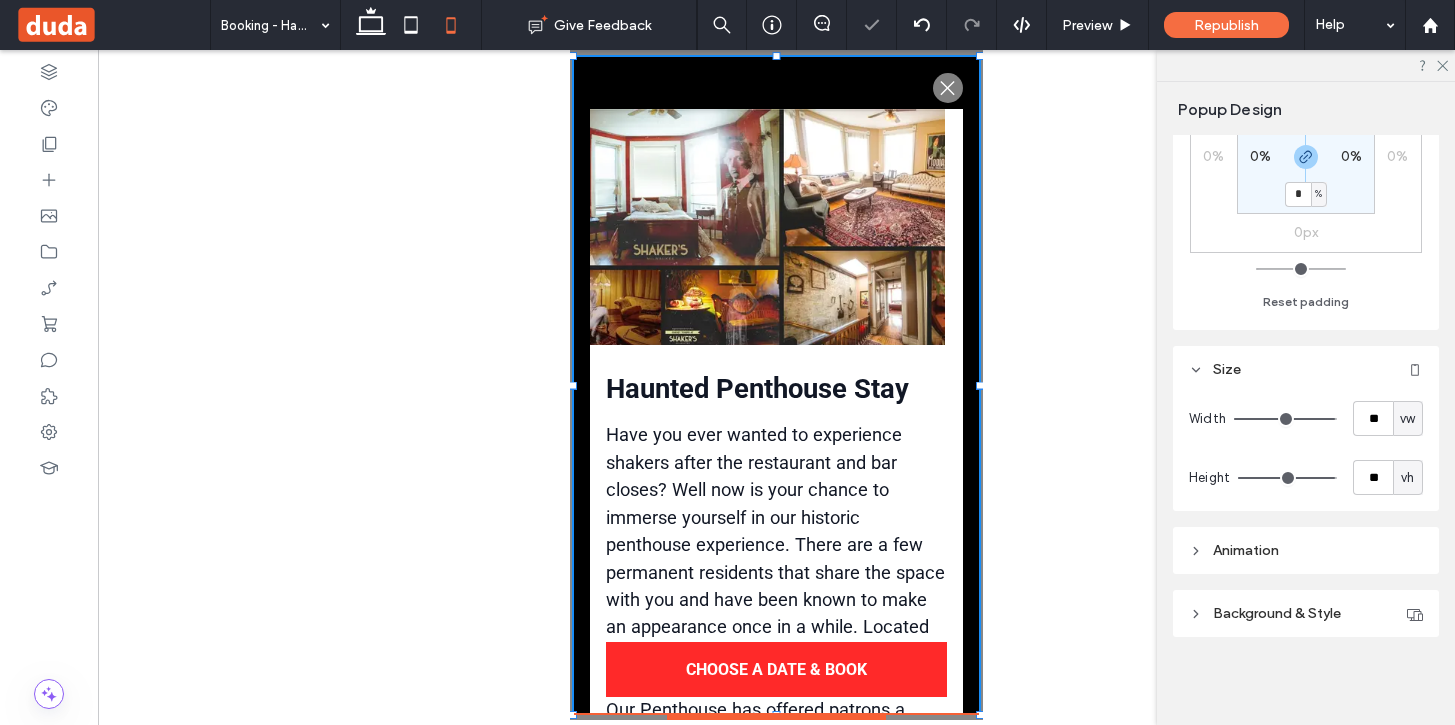 click at bounding box center (776, 385) 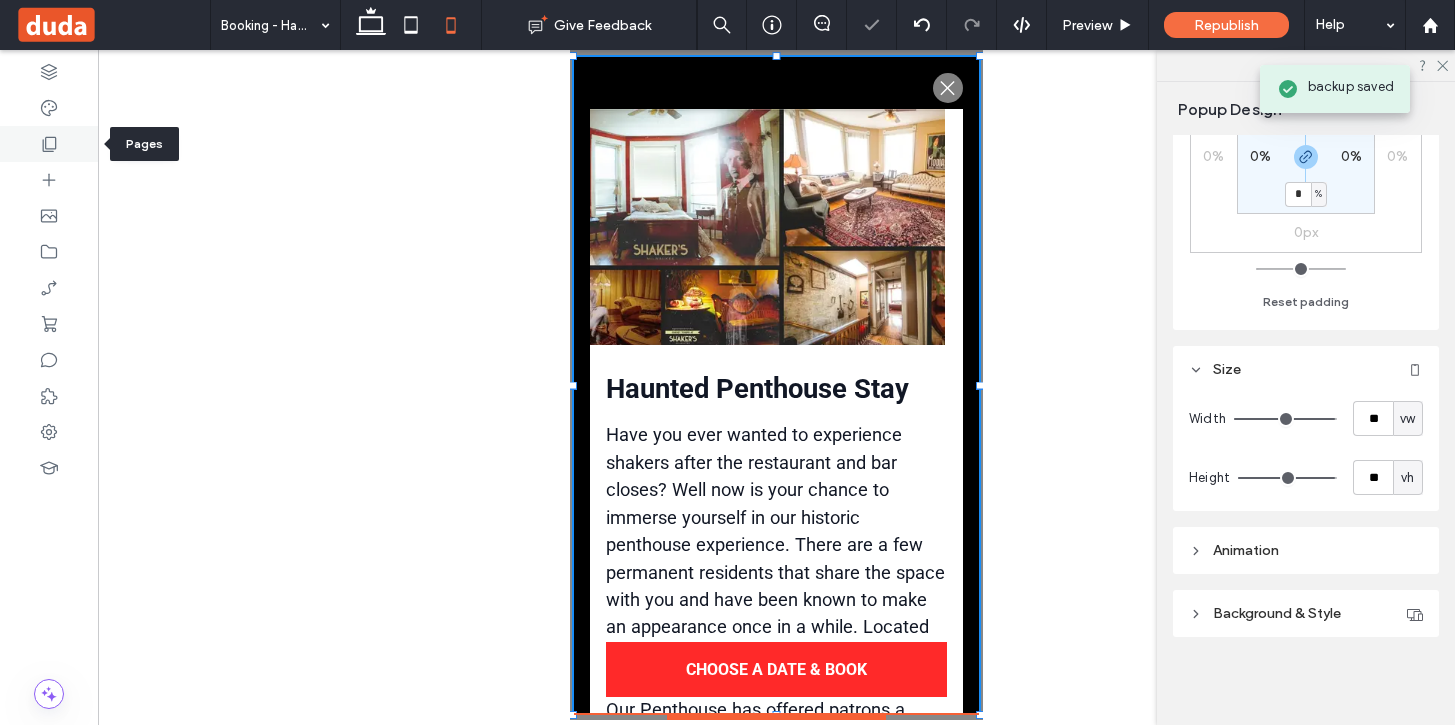 click at bounding box center (49, 144) 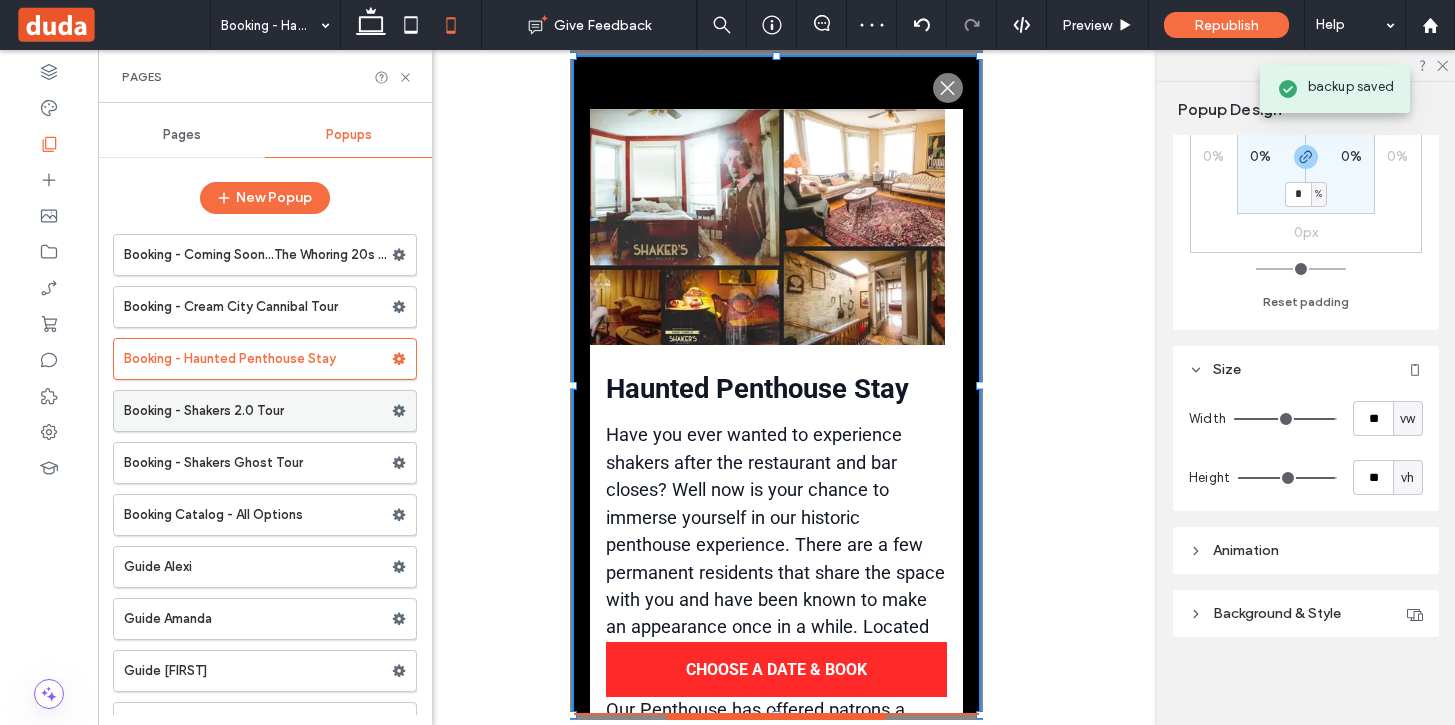 click on "Booking - Shakers 2.0 Tour" at bounding box center (258, 411) 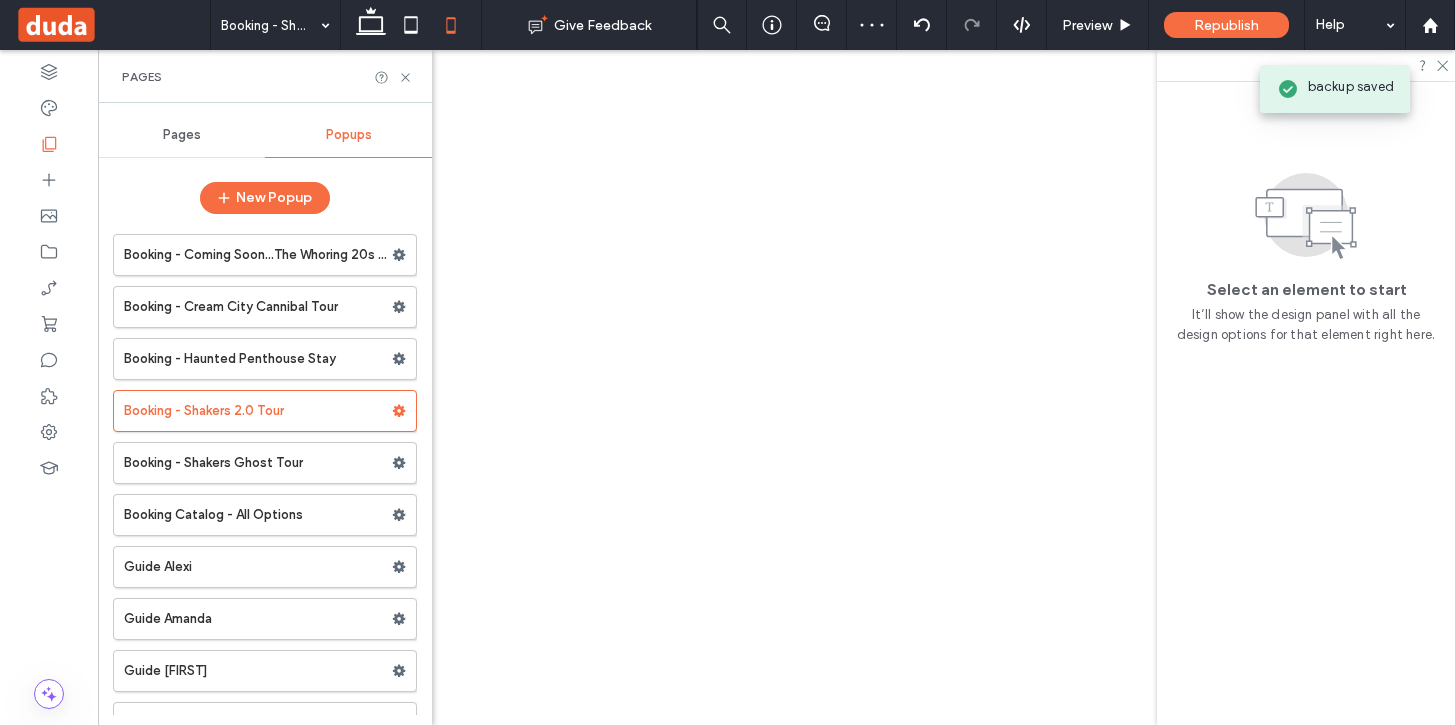 scroll, scrollTop: 0, scrollLeft: 0, axis: both 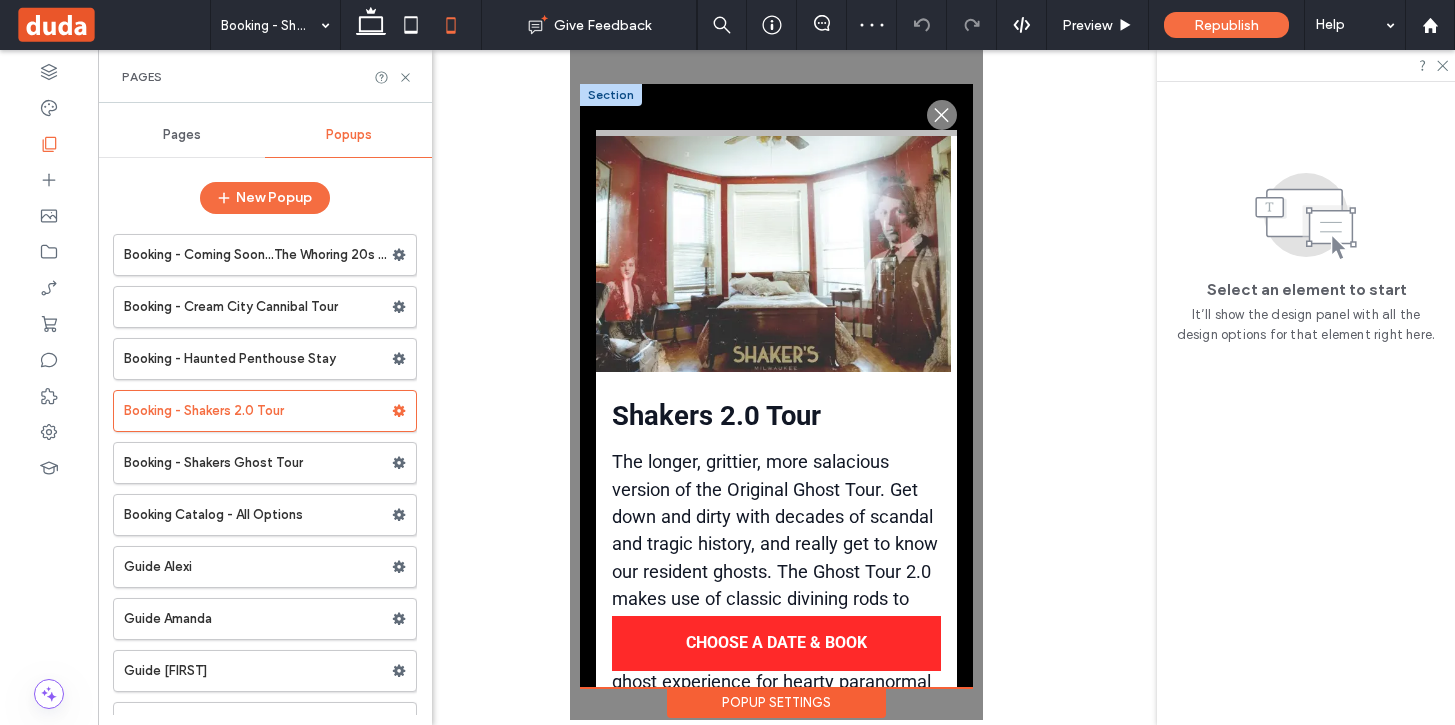 click on ".st0-1091118977{fill-rule:evenodd;clip-rule:evenodd;}" at bounding box center (776, 576) 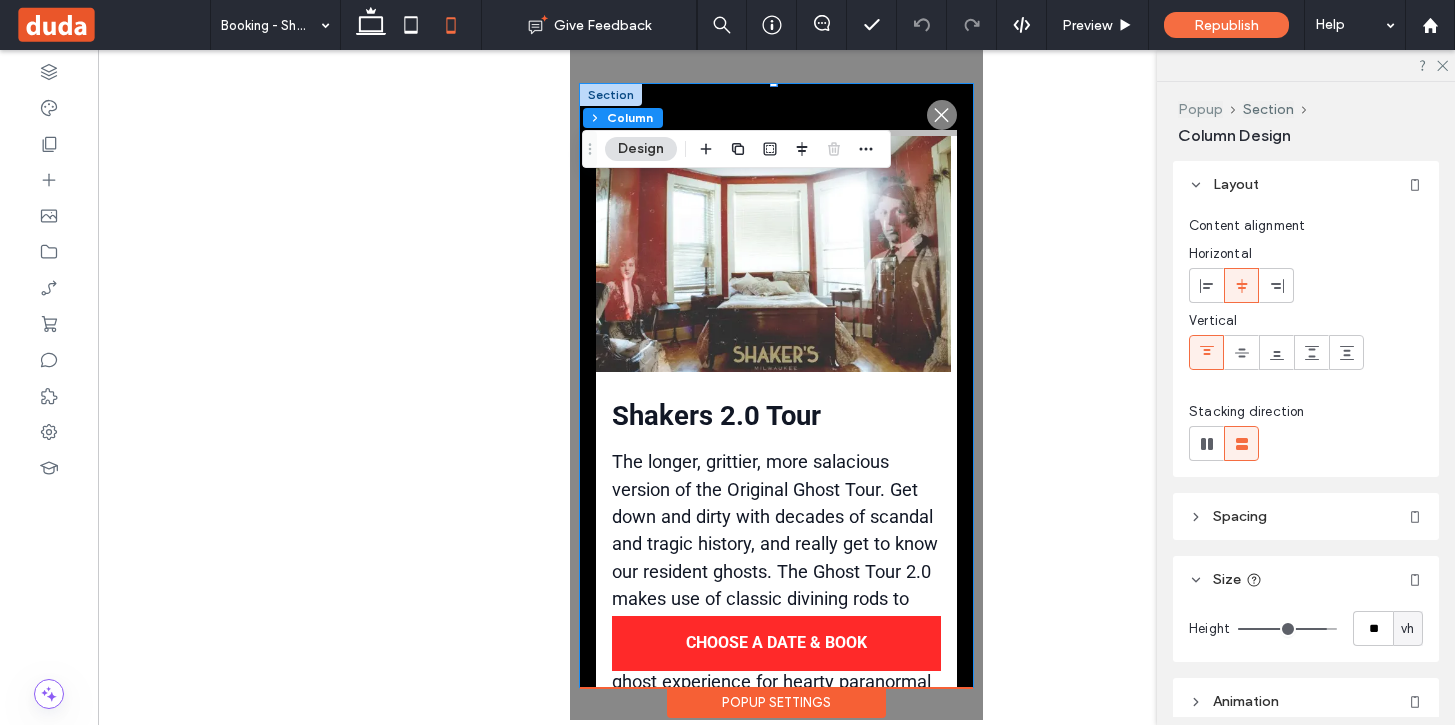 click on "Popup" at bounding box center (1200, 109) 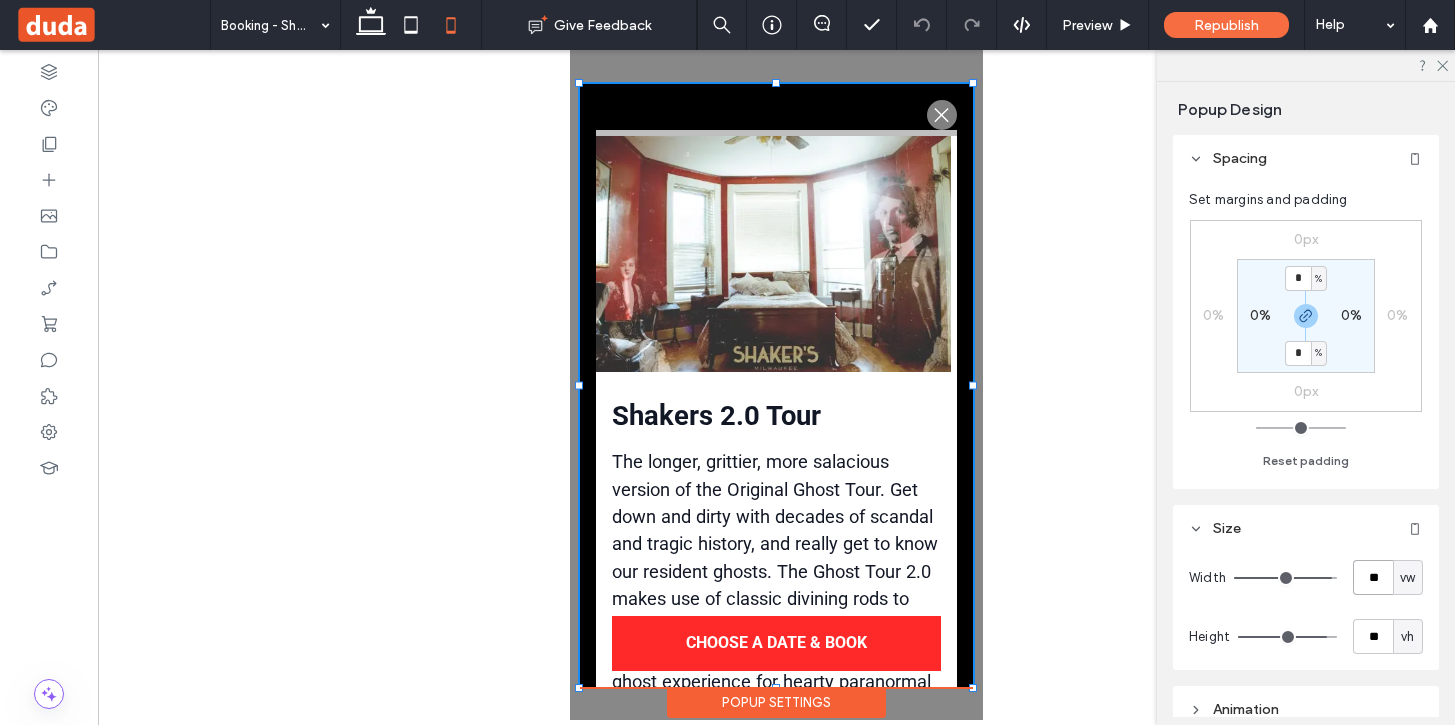 click on "**" at bounding box center (1373, 577) 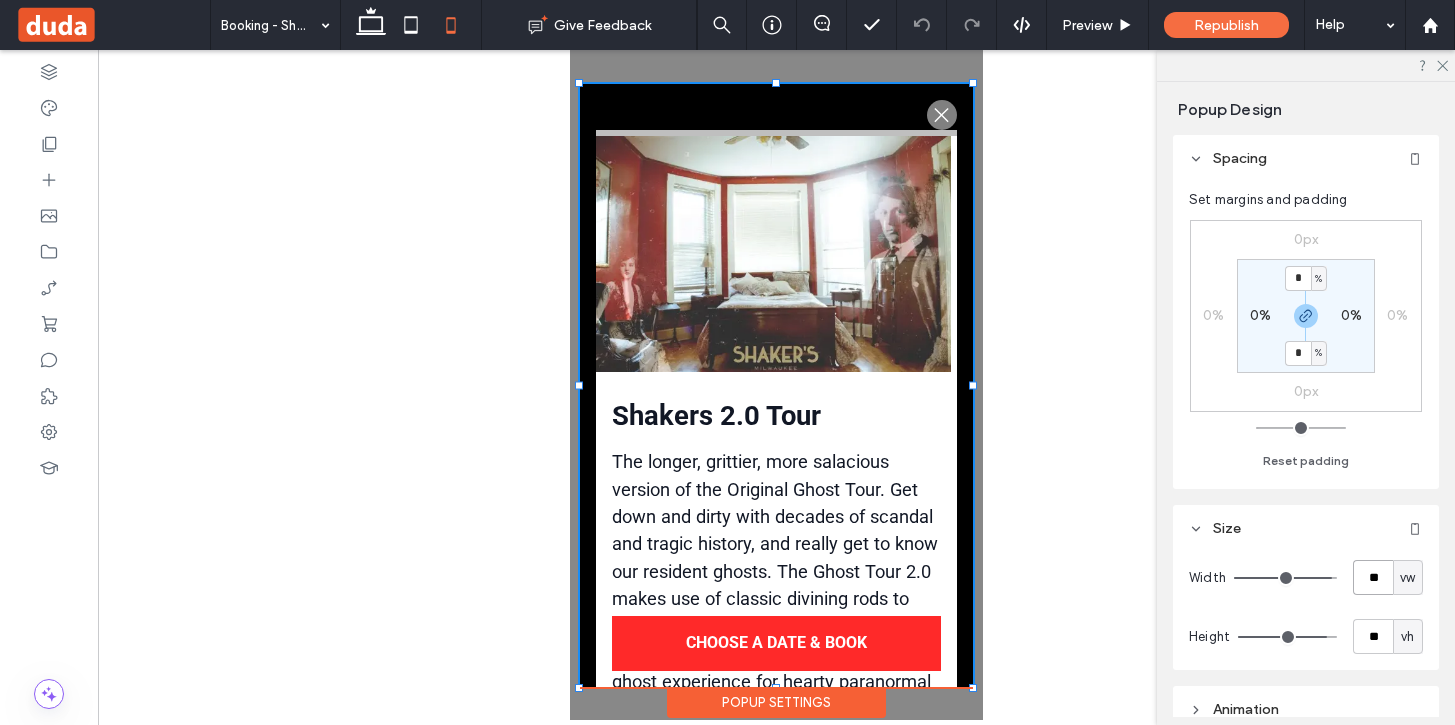 type on "**" 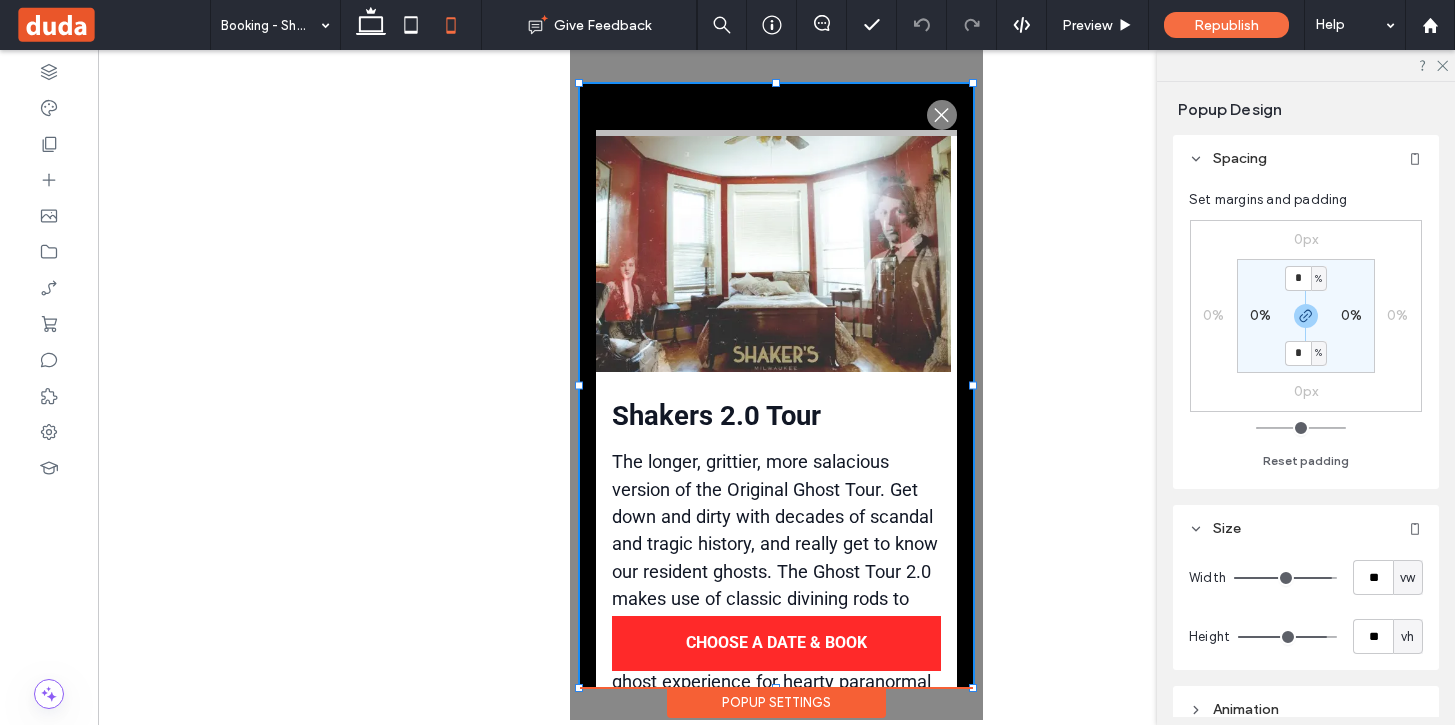type on "**" 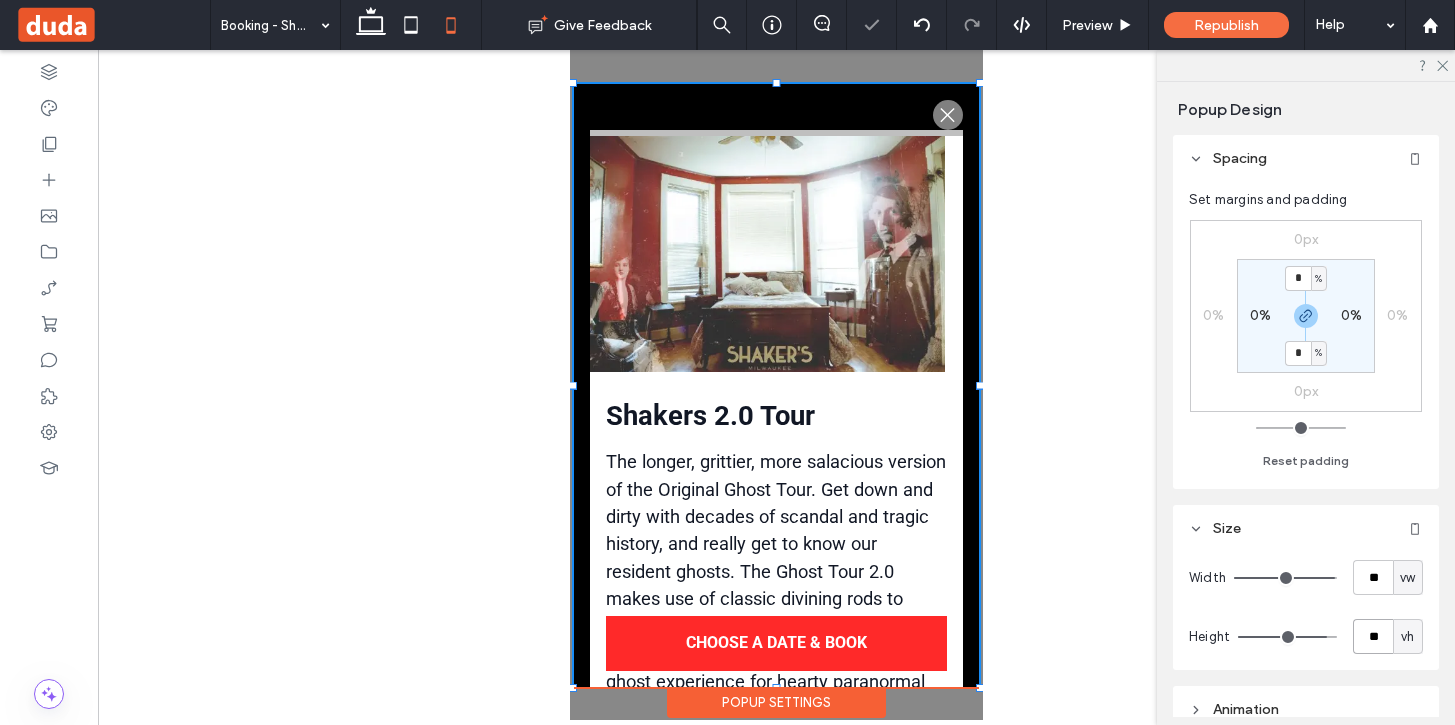type on "**" 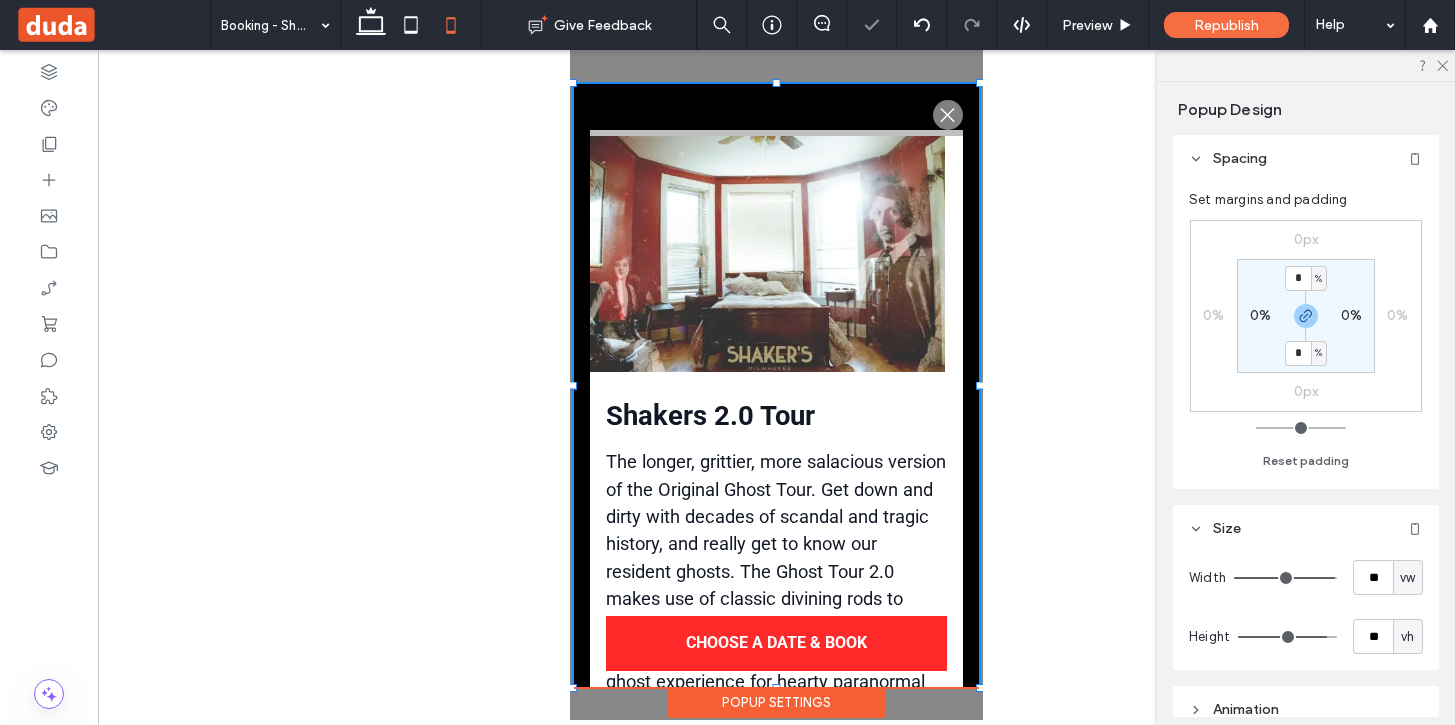 type on "**" 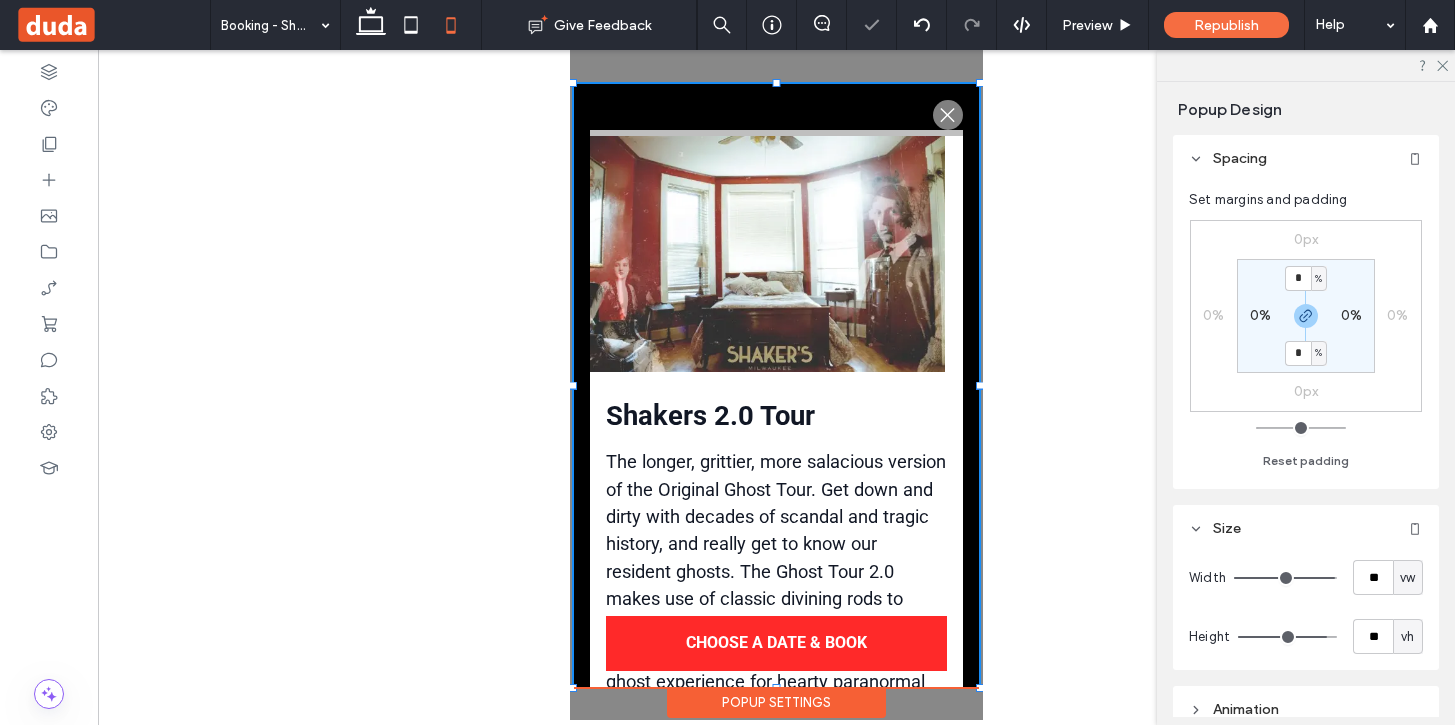 scroll, scrollTop: 305, scrollLeft: 0, axis: vertical 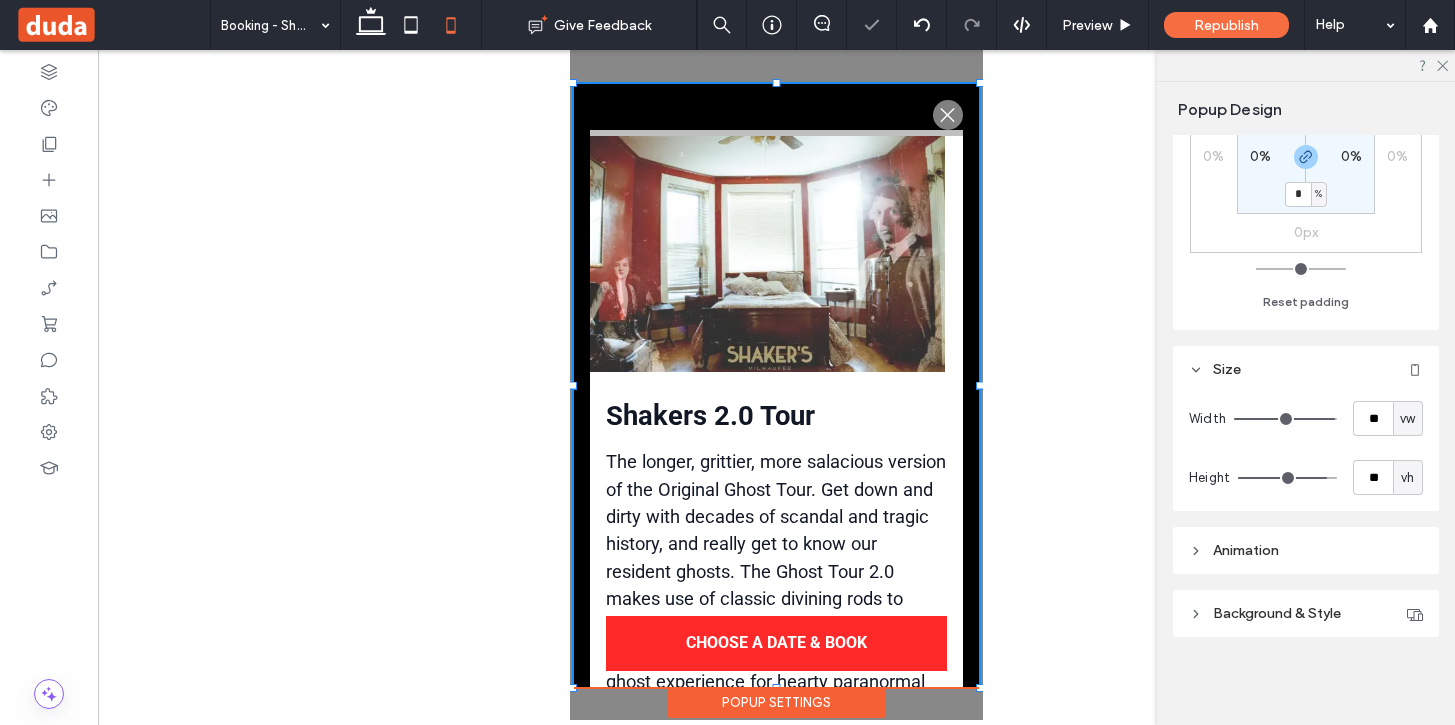 type 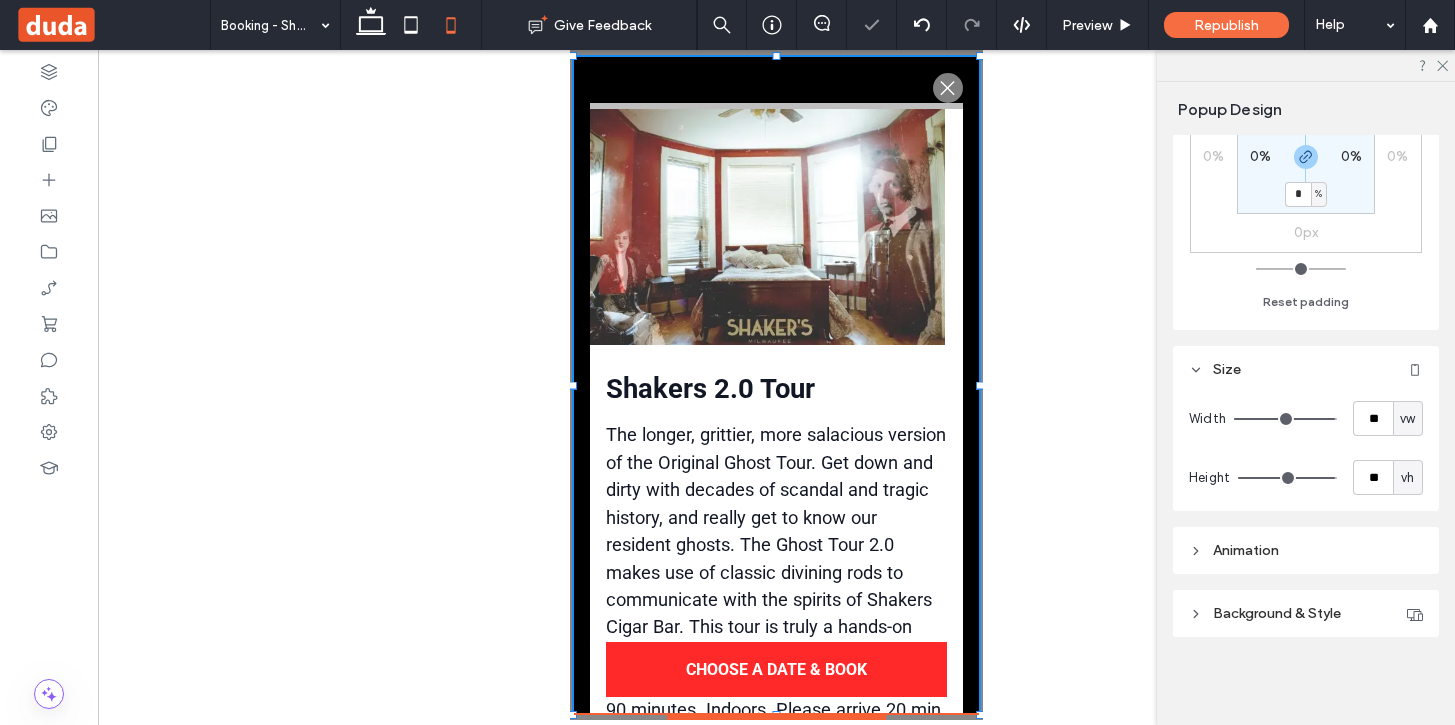 click at bounding box center [776, 385] 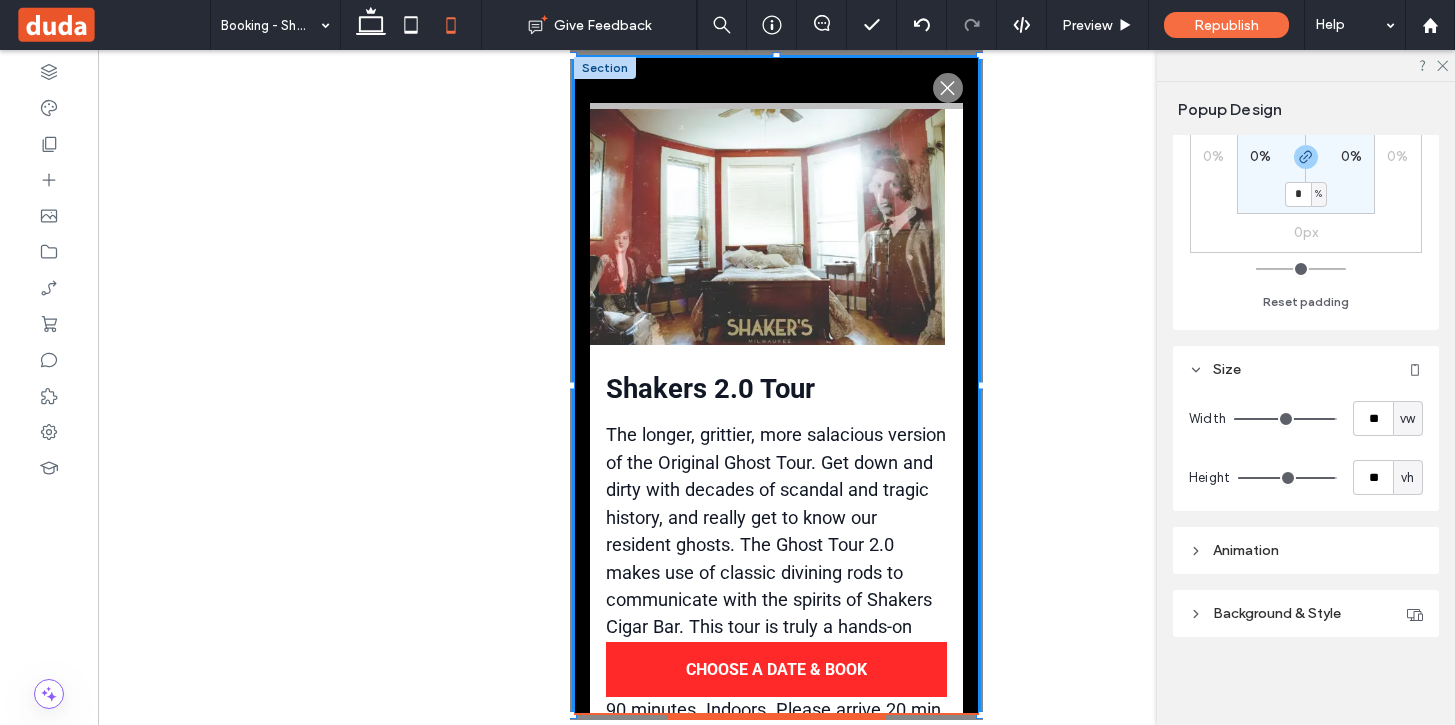 click on ".st0-1091118977{fill-rule:evenodd;clip-rule:evenodd;}" at bounding box center (776, 549) 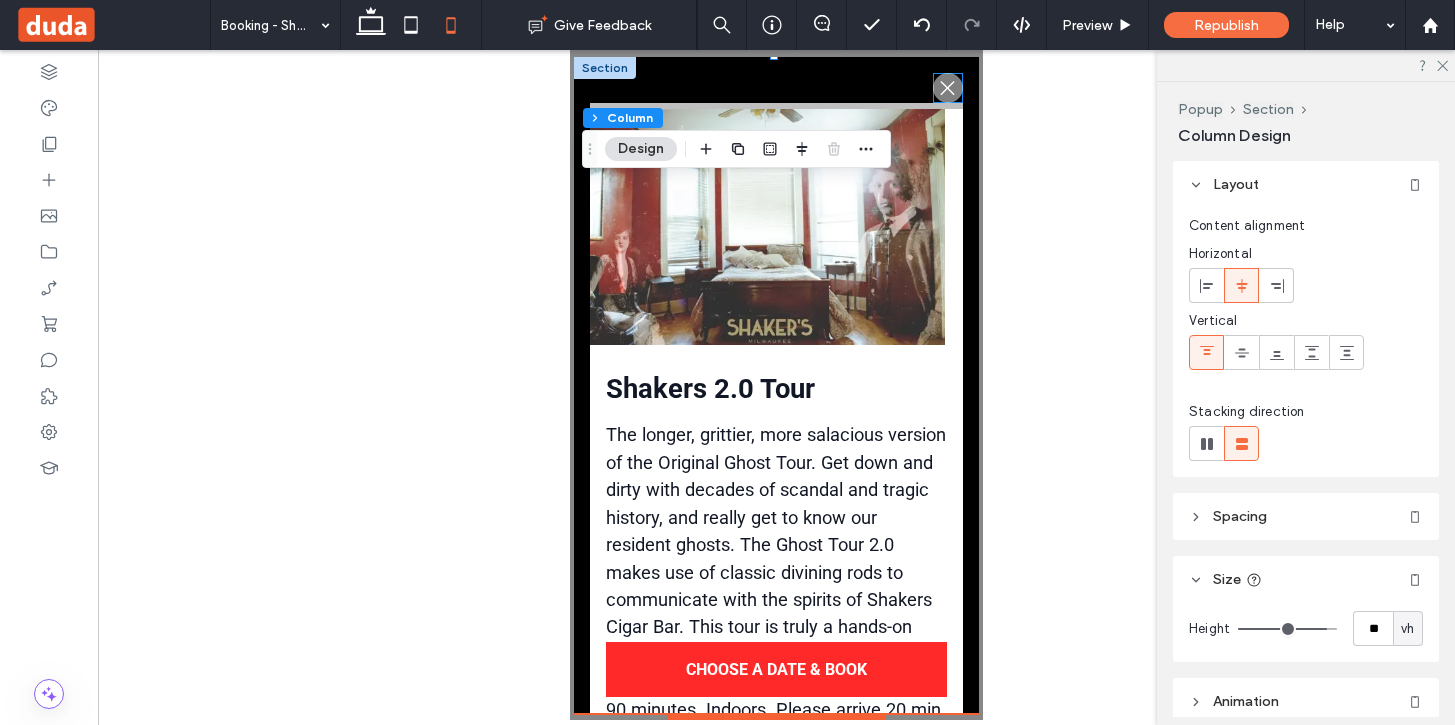 click on ".st0-1091118977{fill-rule:evenodd;clip-rule:evenodd;}" 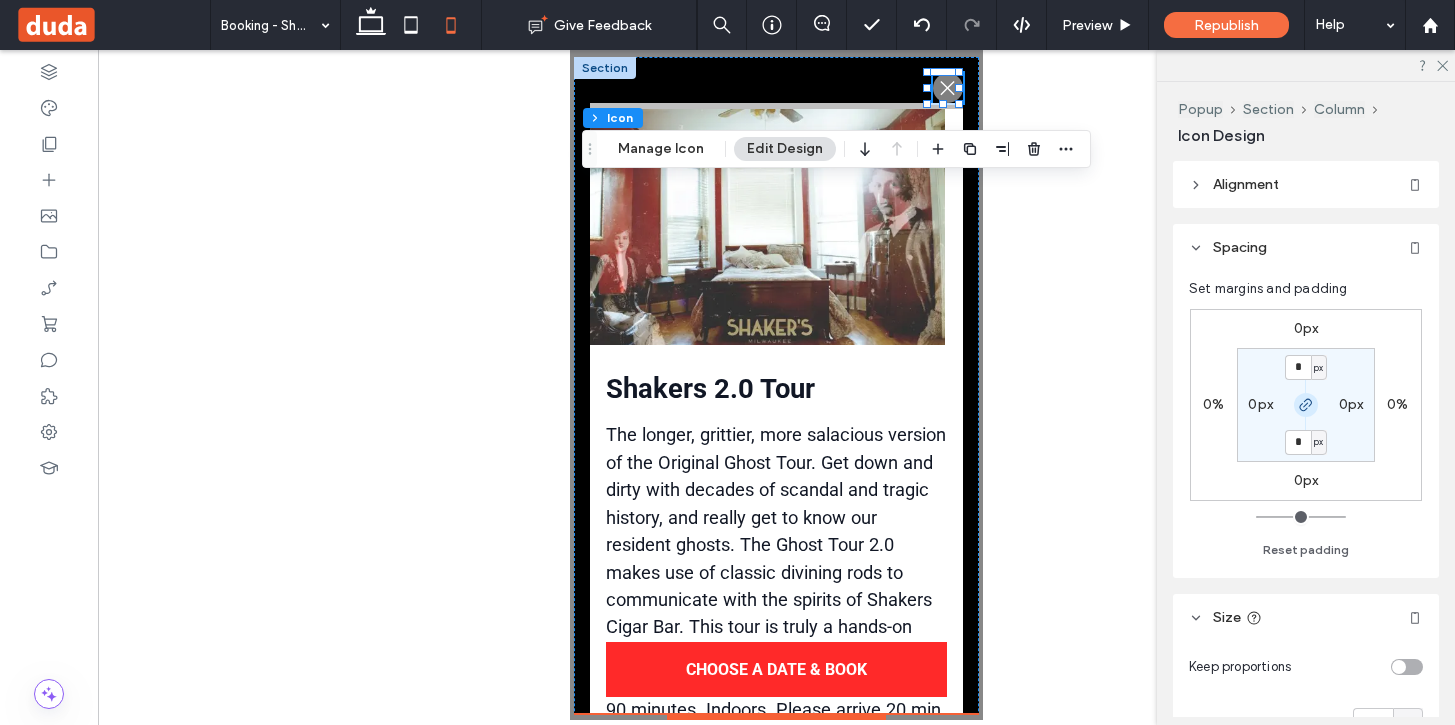 click 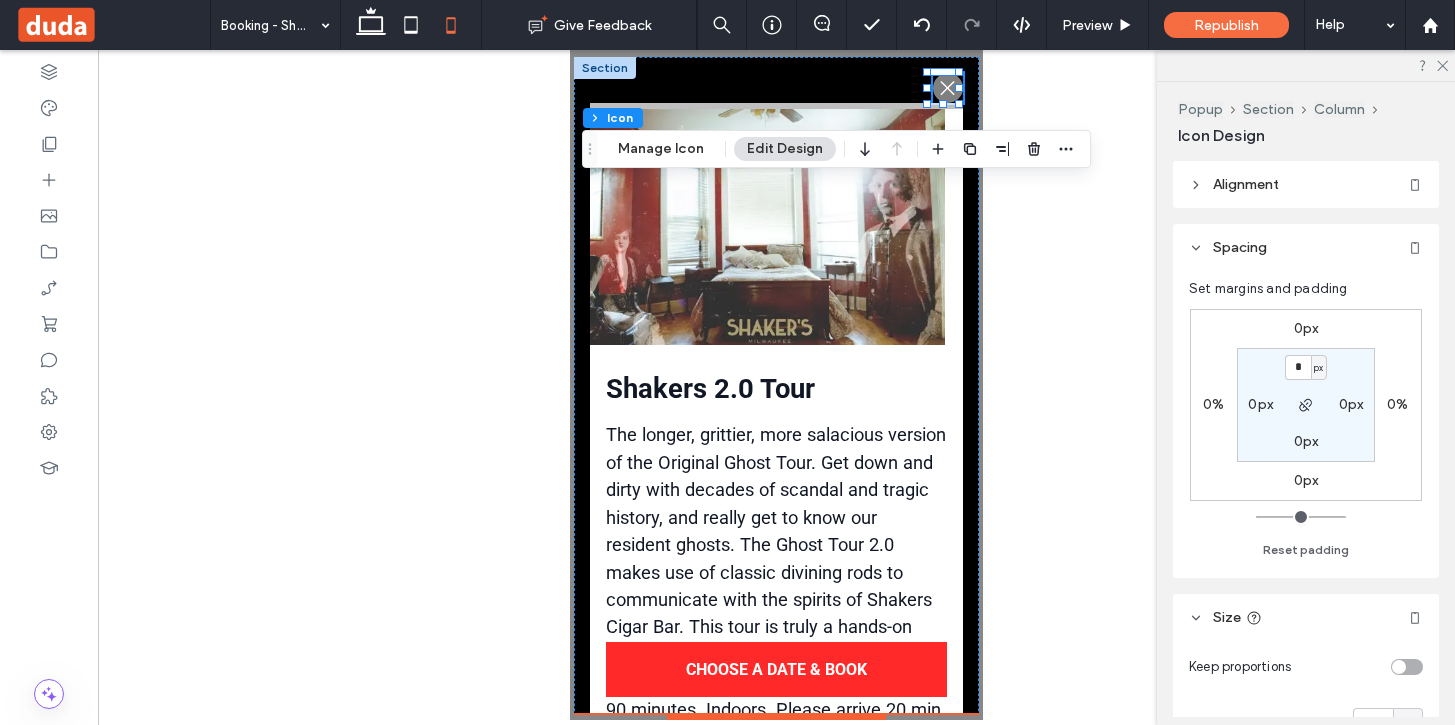 click on "0px" at bounding box center (1306, 328) 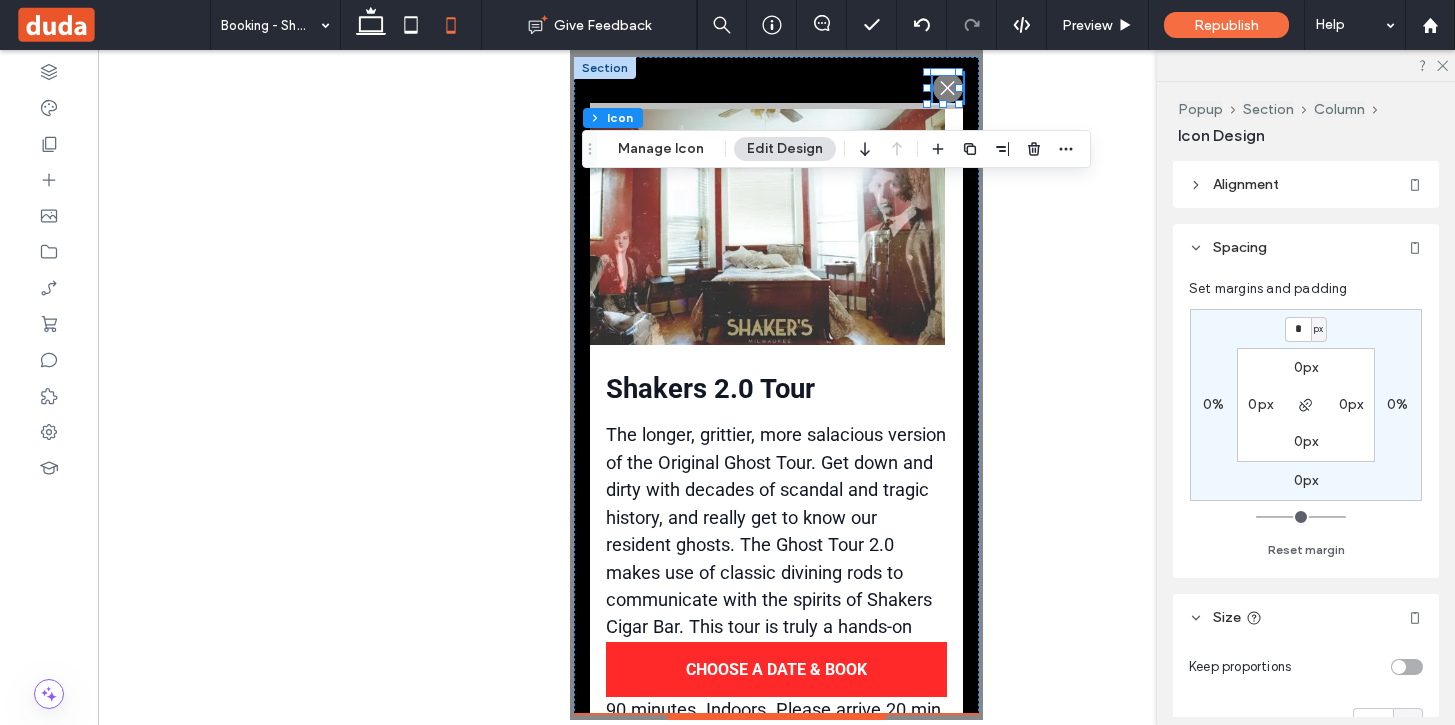 type on "**" 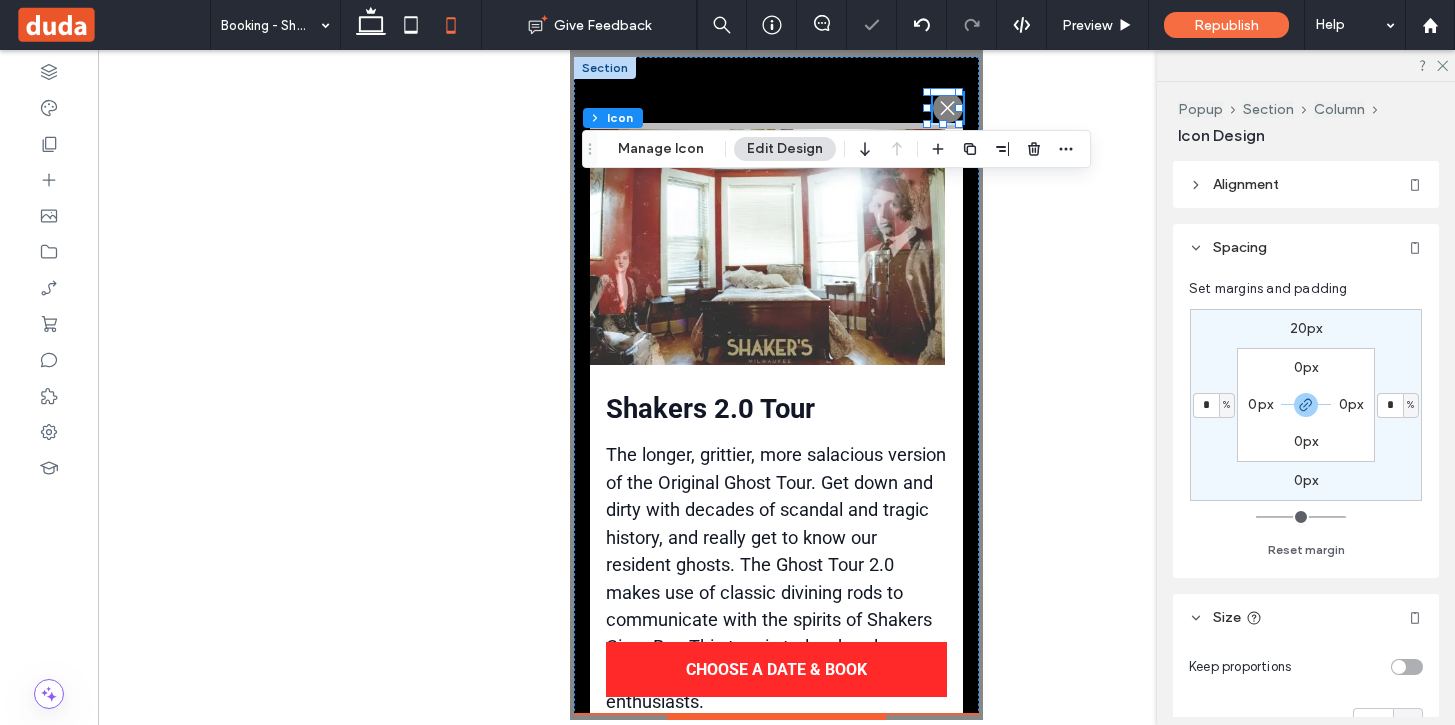 click at bounding box center [776, 385] 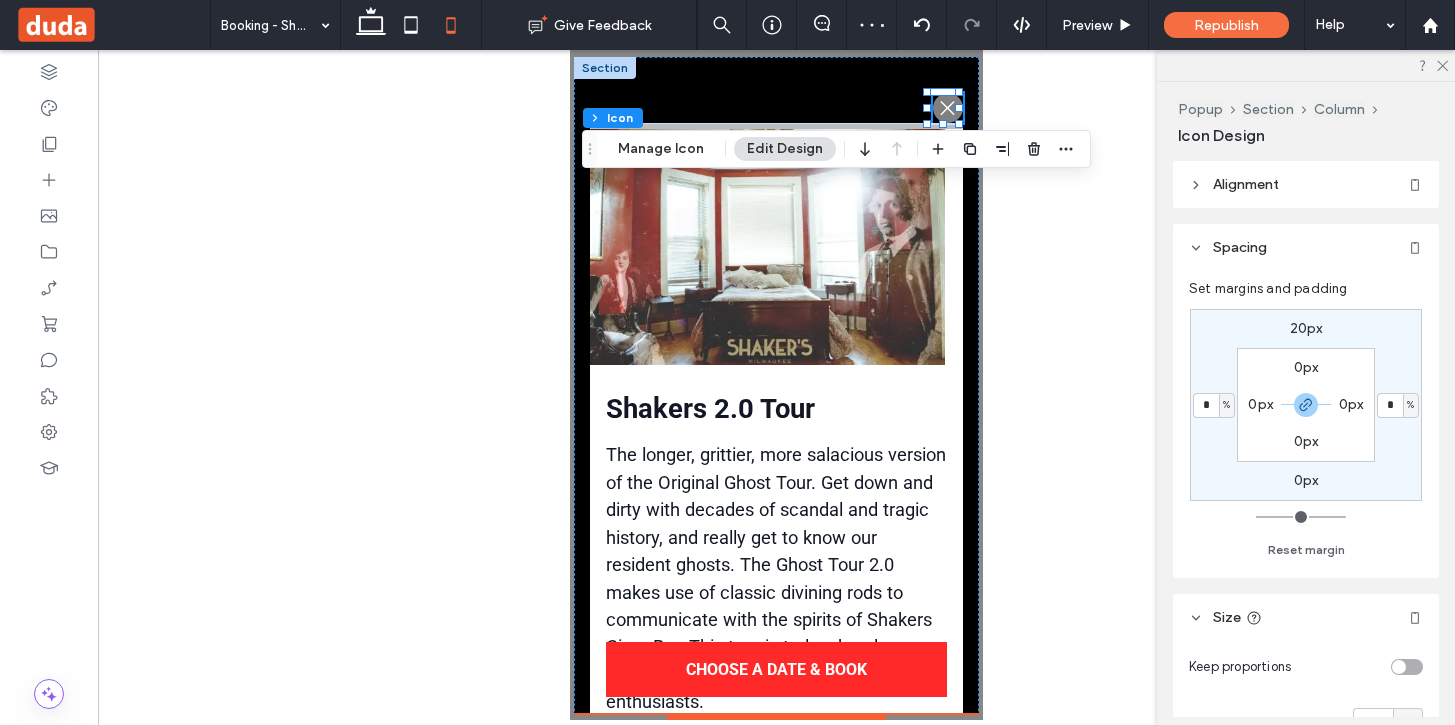 click at bounding box center [767, 247] 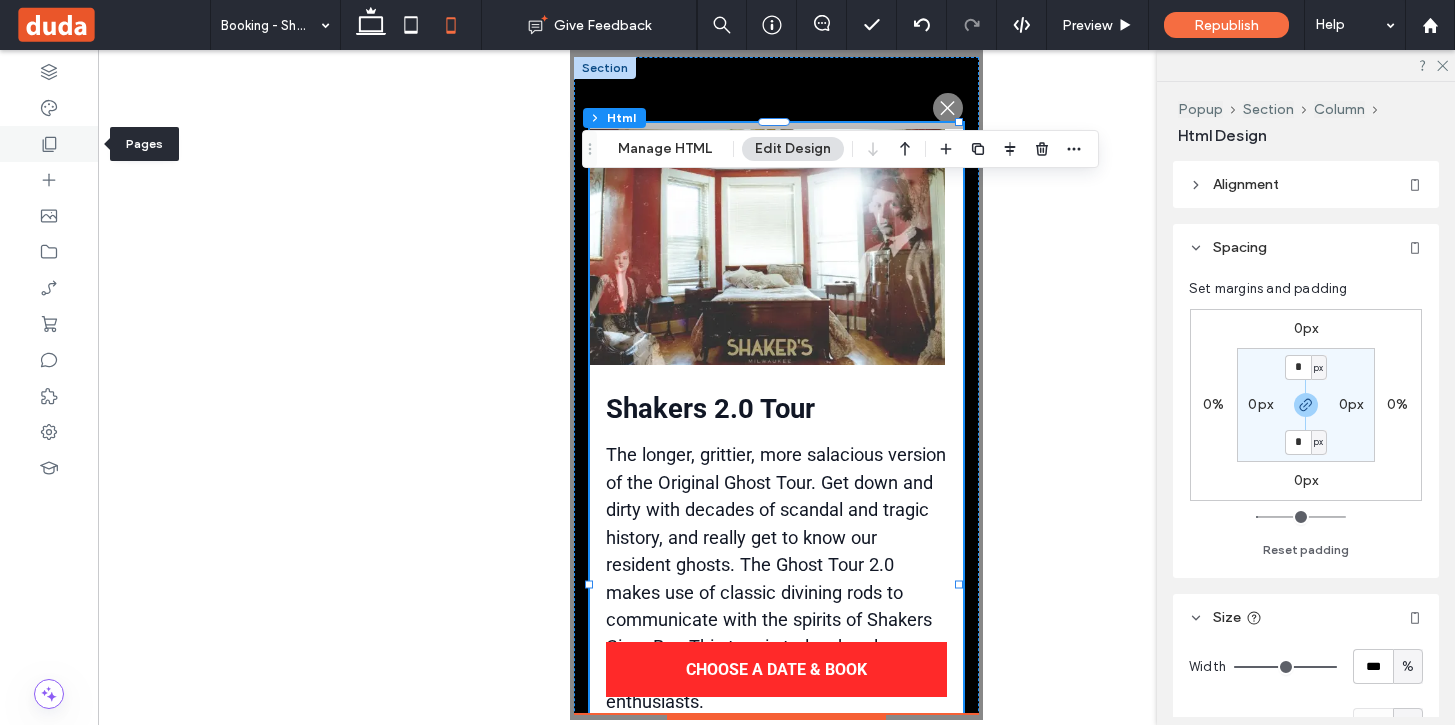 click 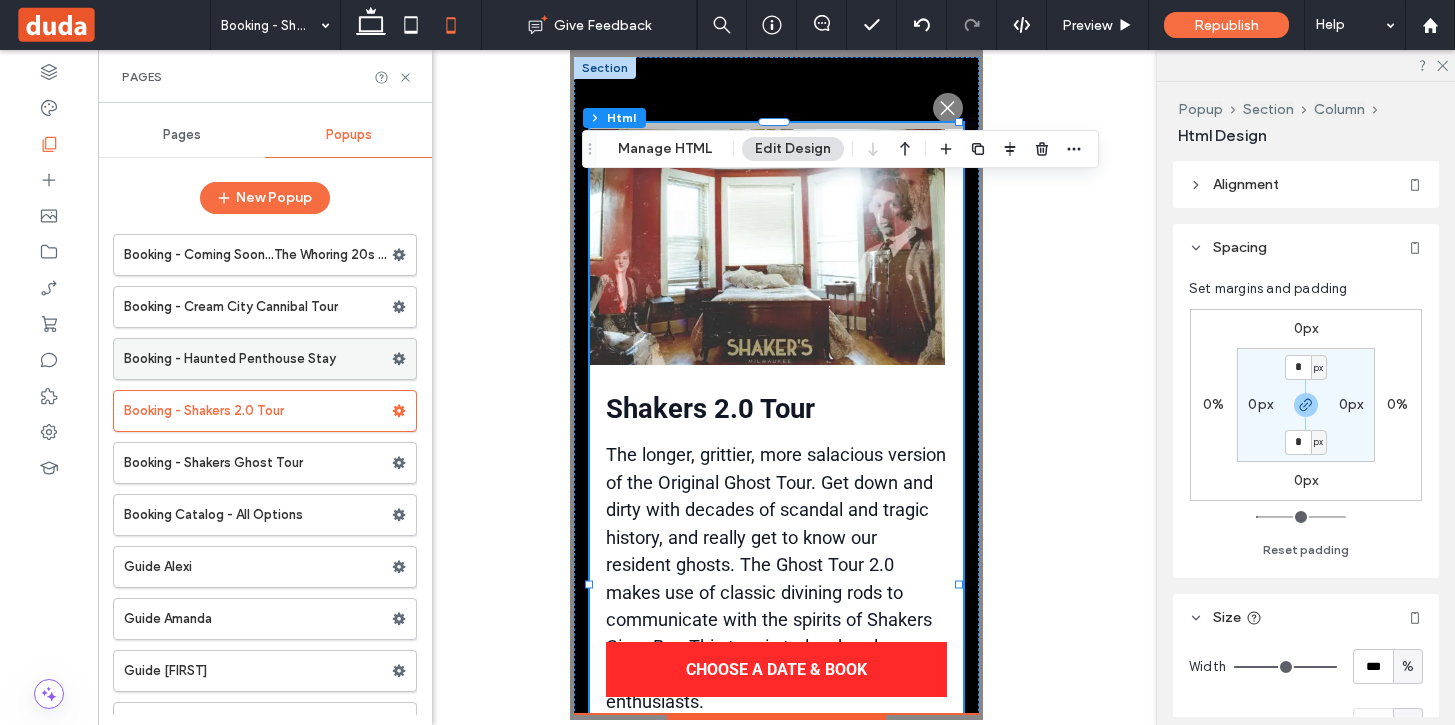 click on "Booking - Haunted Penthouse Stay" at bounding box center [258, 359] 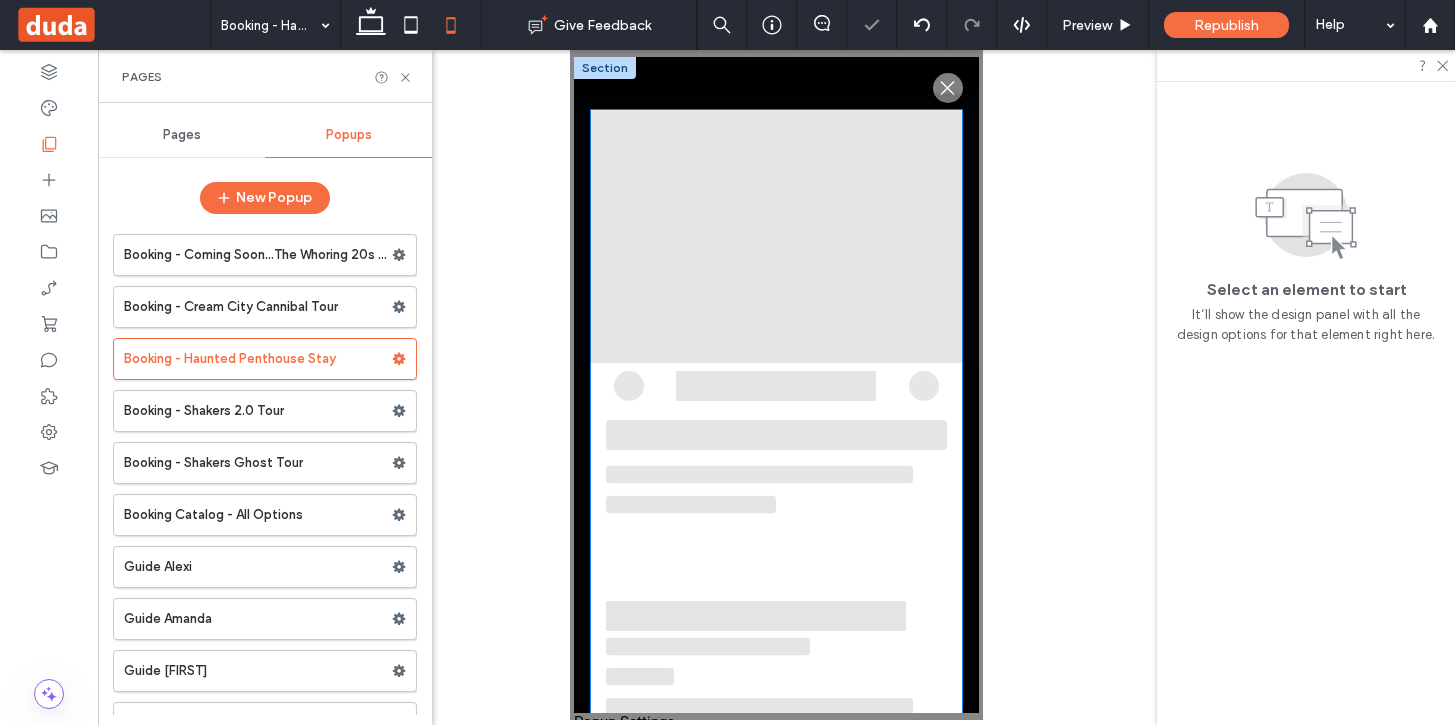 scroll, scrollTop: 0, scrollLeft: 0, axis: both 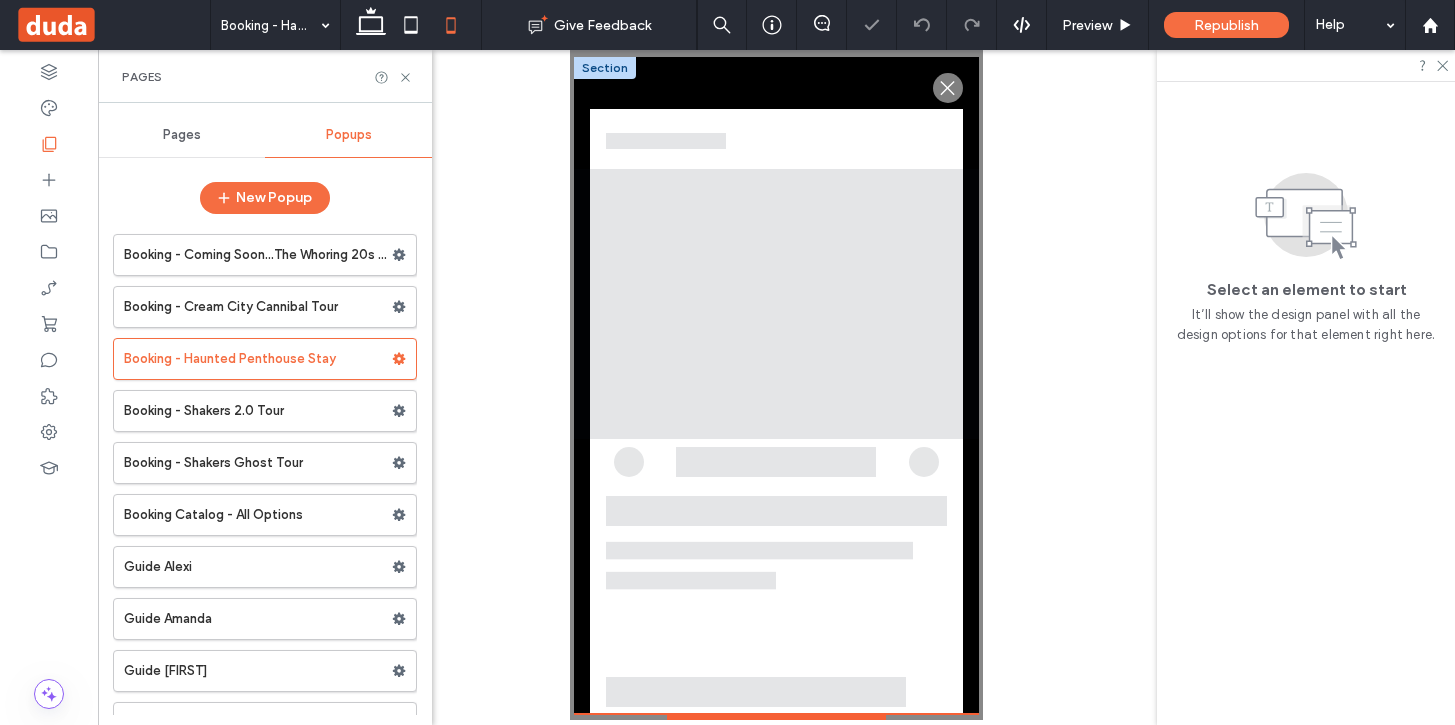 click at bounding box center (776, 304) 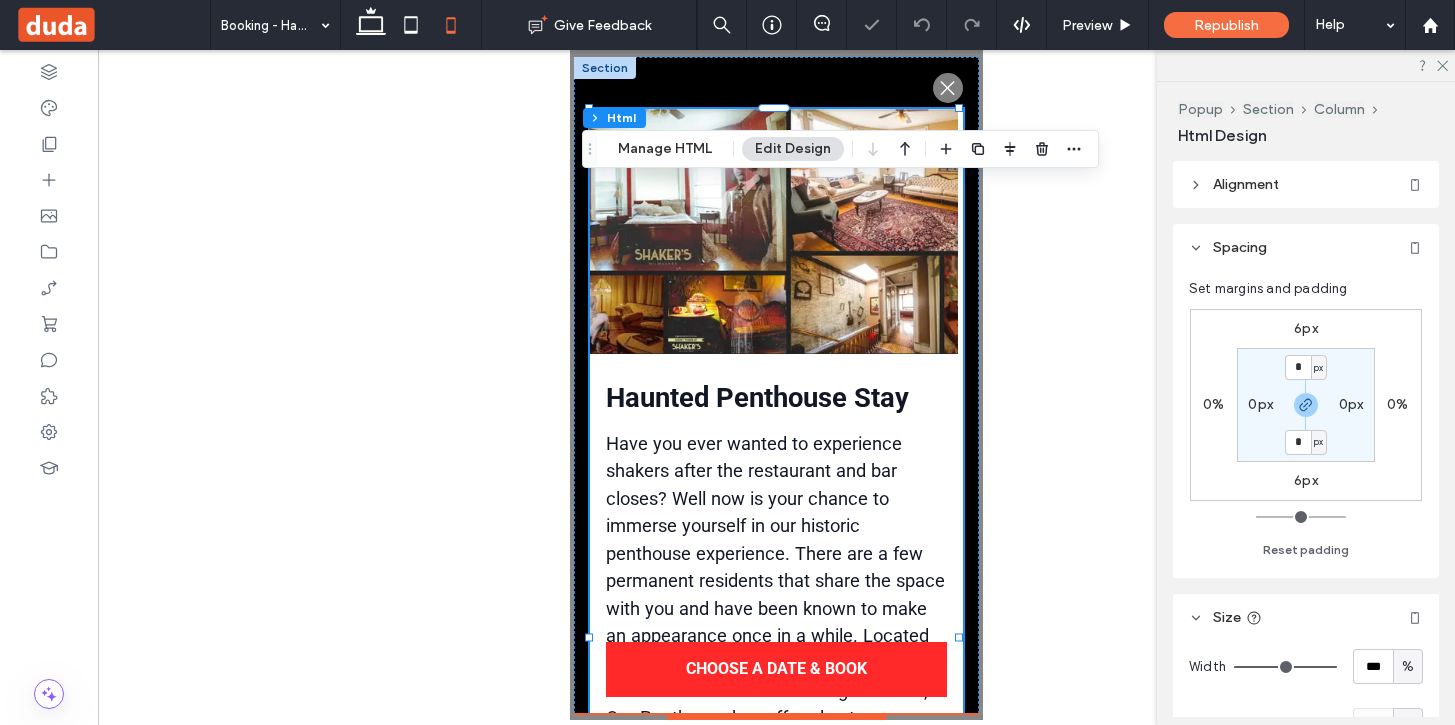click at bounding box center [774, 231] 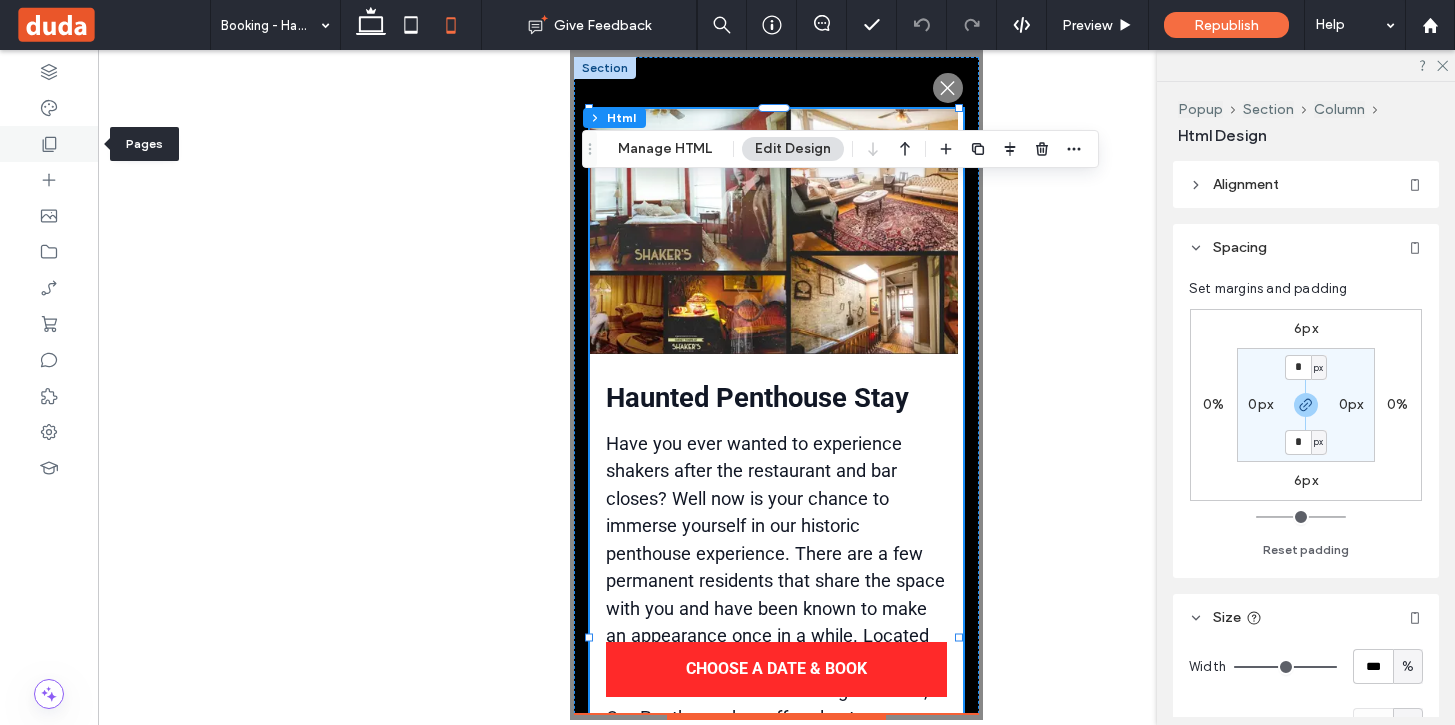click at bounding box center [49, 144] 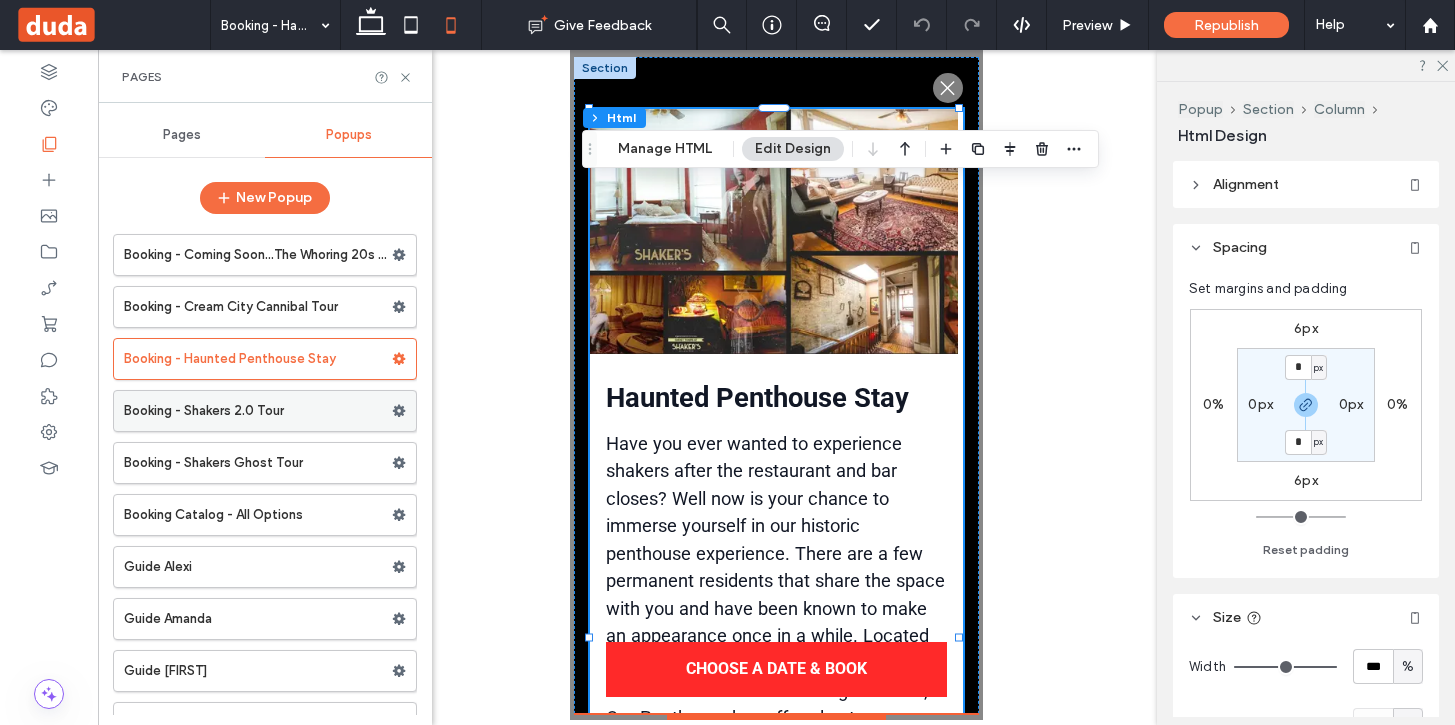 click on "Booking - Shakers 2.0 Tour" at bounding box center [258, 411] 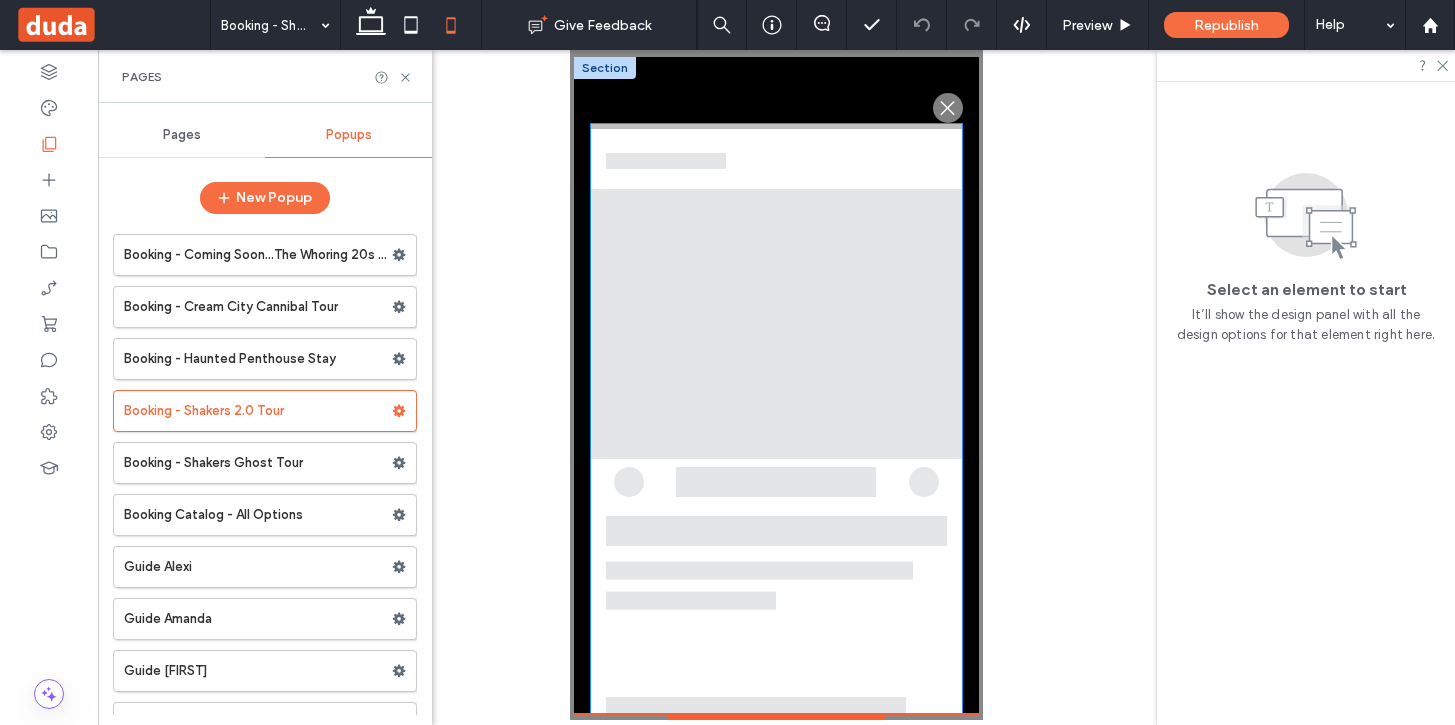 scroll, scrollTop: 0, scrollLeft: 0, axis: both 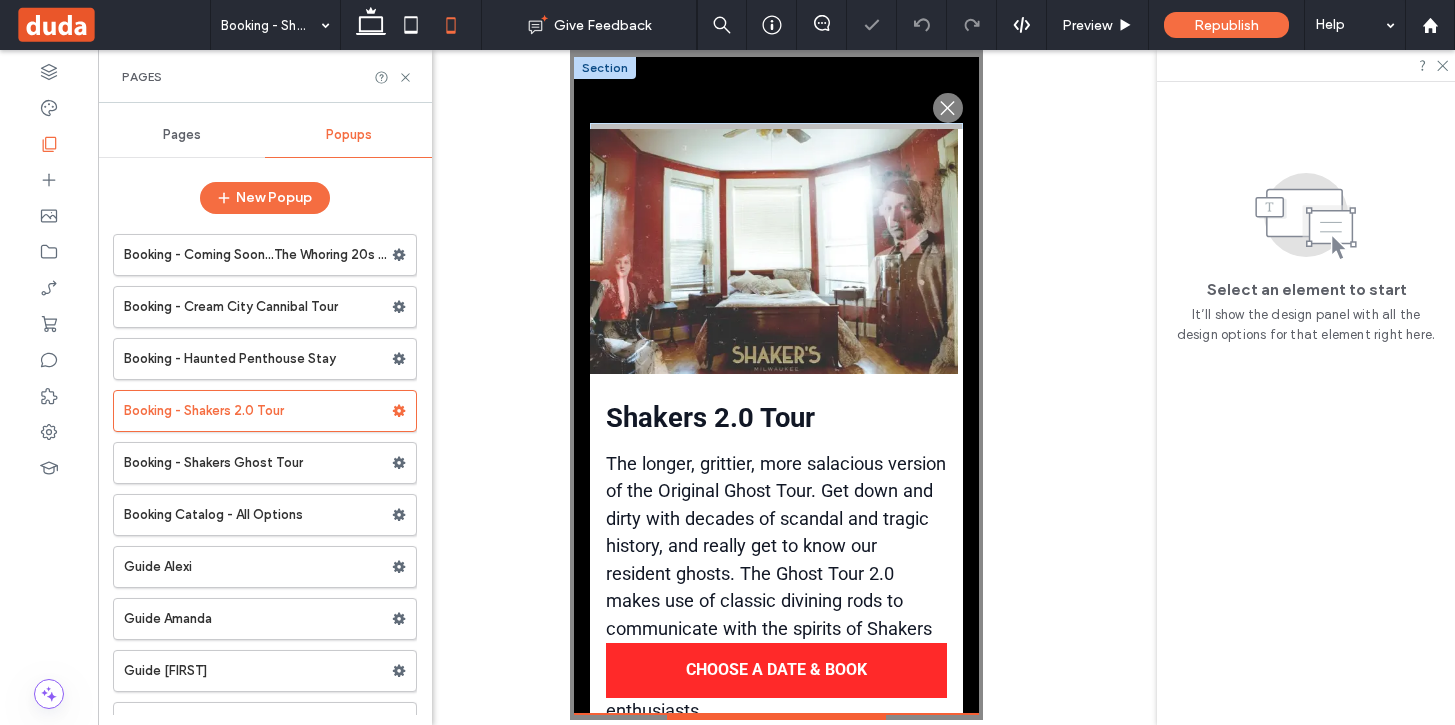 click on "Shakers 2.0 Tour  The longer, grittier, more salacious version of the Original Ghost Tour. Get down and dirty with decades of scandal and tragic history, and really get to know our resident ghosts. The Ghost Tour 2.0 makes use of classic divining rods to communicate with the spirits of Shakers Cigar Bar. This tour is truly a hands-on ghost experience for hearty paranormal enthusiasts.
90 minutes. Indoors. Please arrive 20 min. before tour start time.
$50/person
thursday, friday, saturday
10:00 pm" at bounding box center (776, 537) 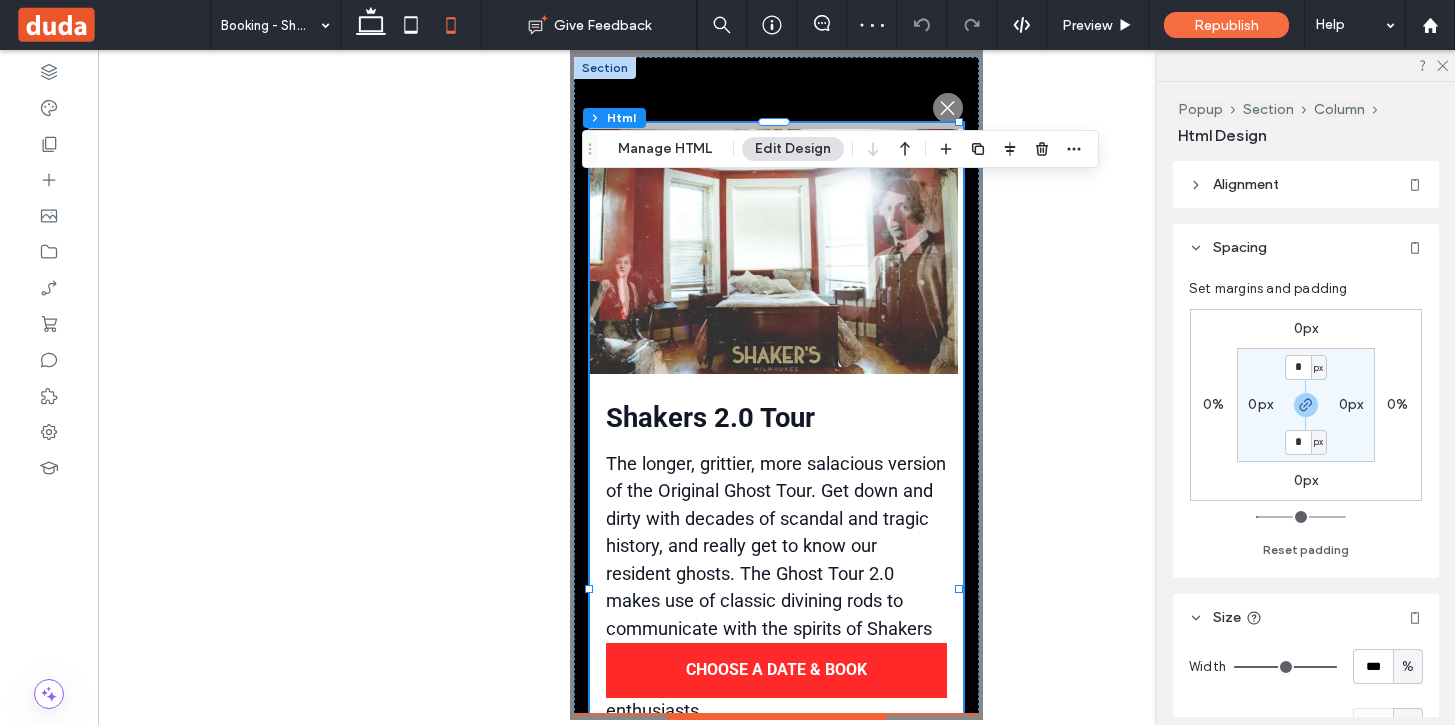 click on "0px" at bounding box center (1306, 328) 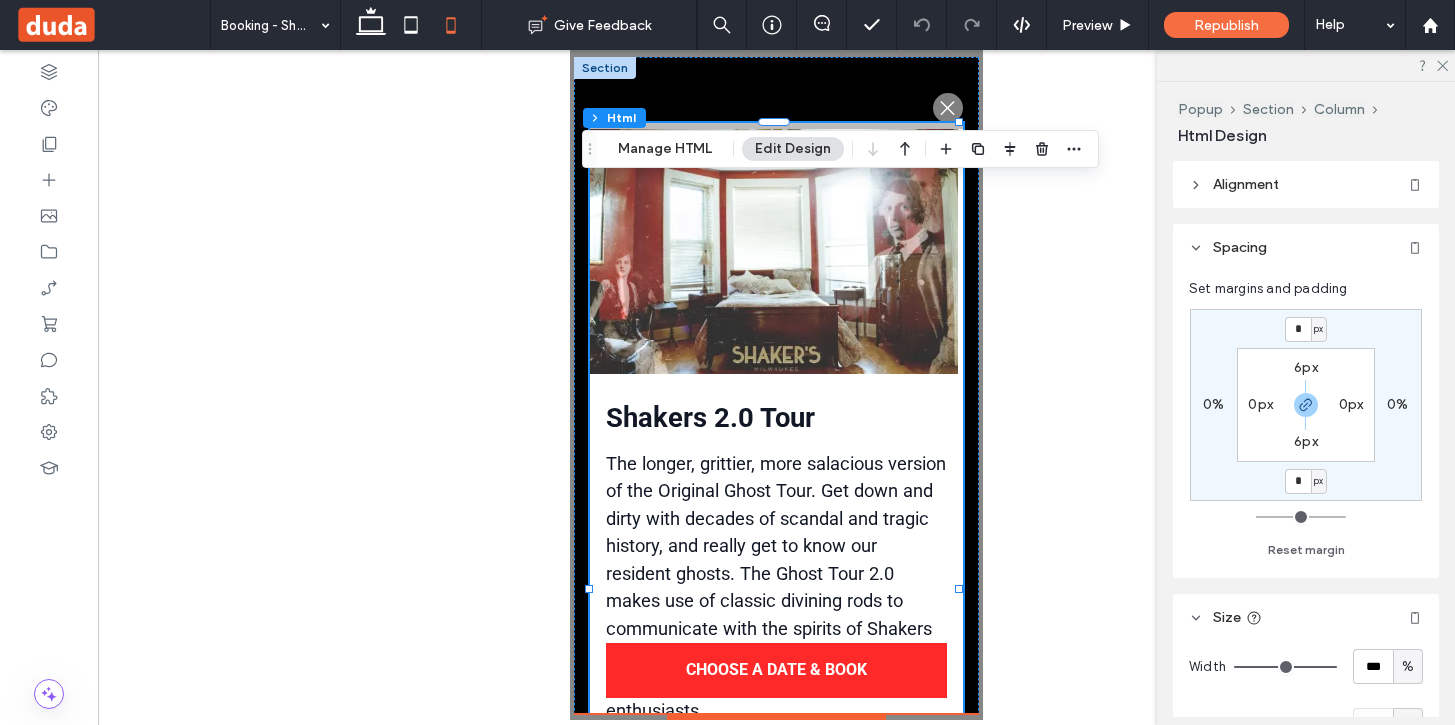click on "6px" at bounding box center [1306, 367] 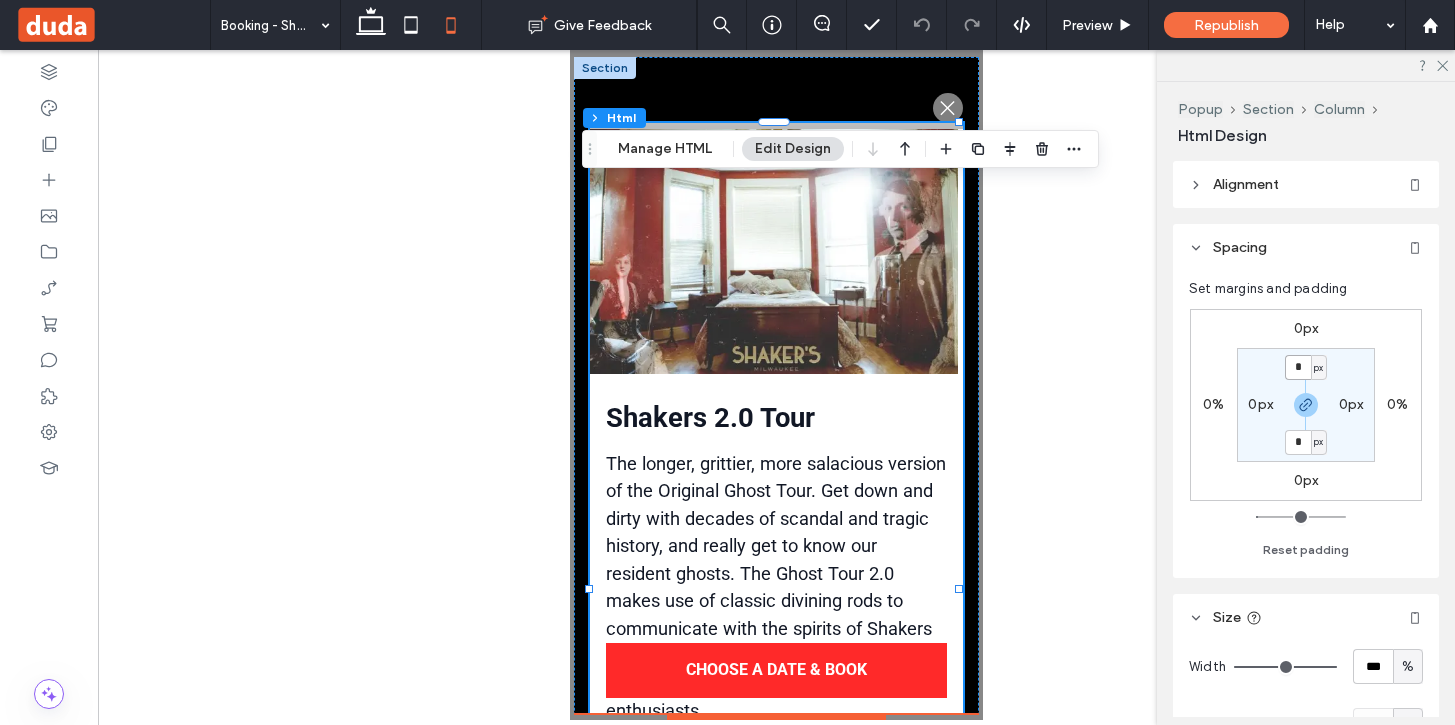 click on "*" at bounding box center [1298, 367] 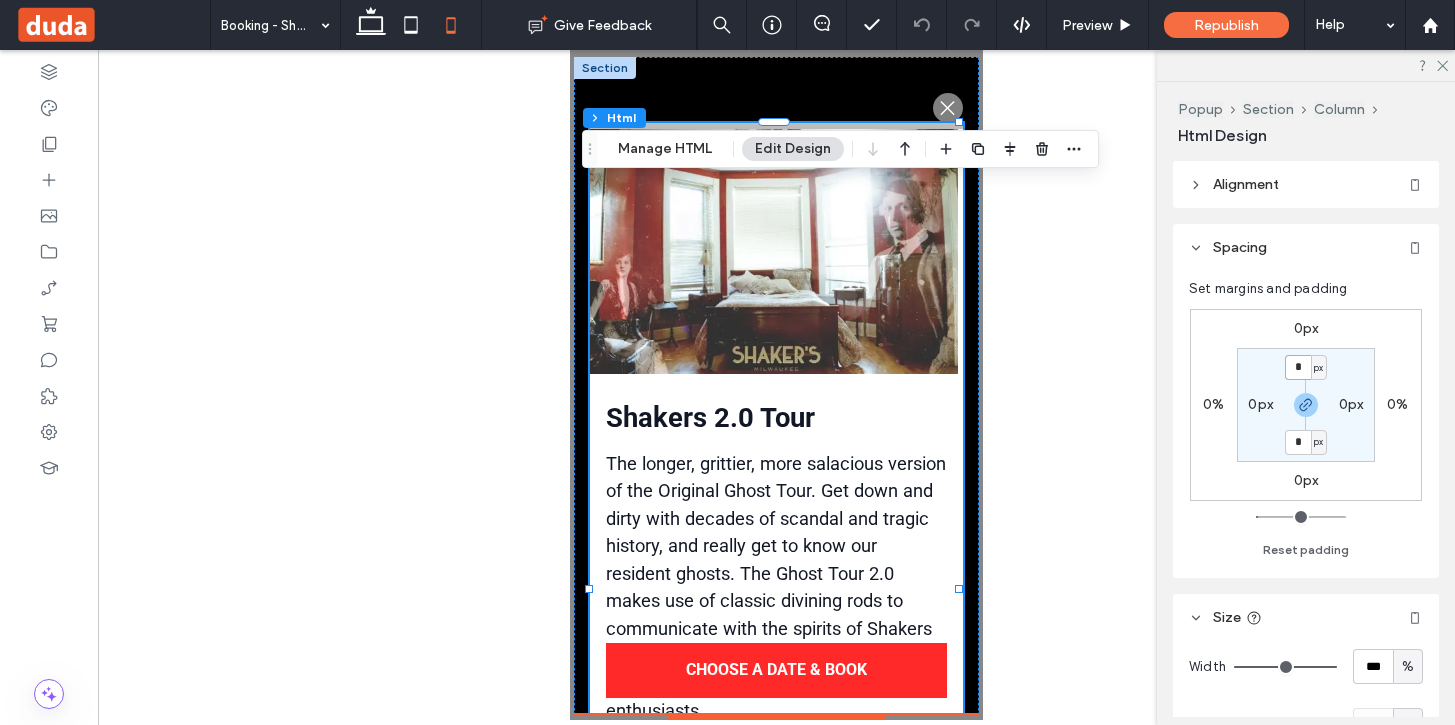 type on "*" 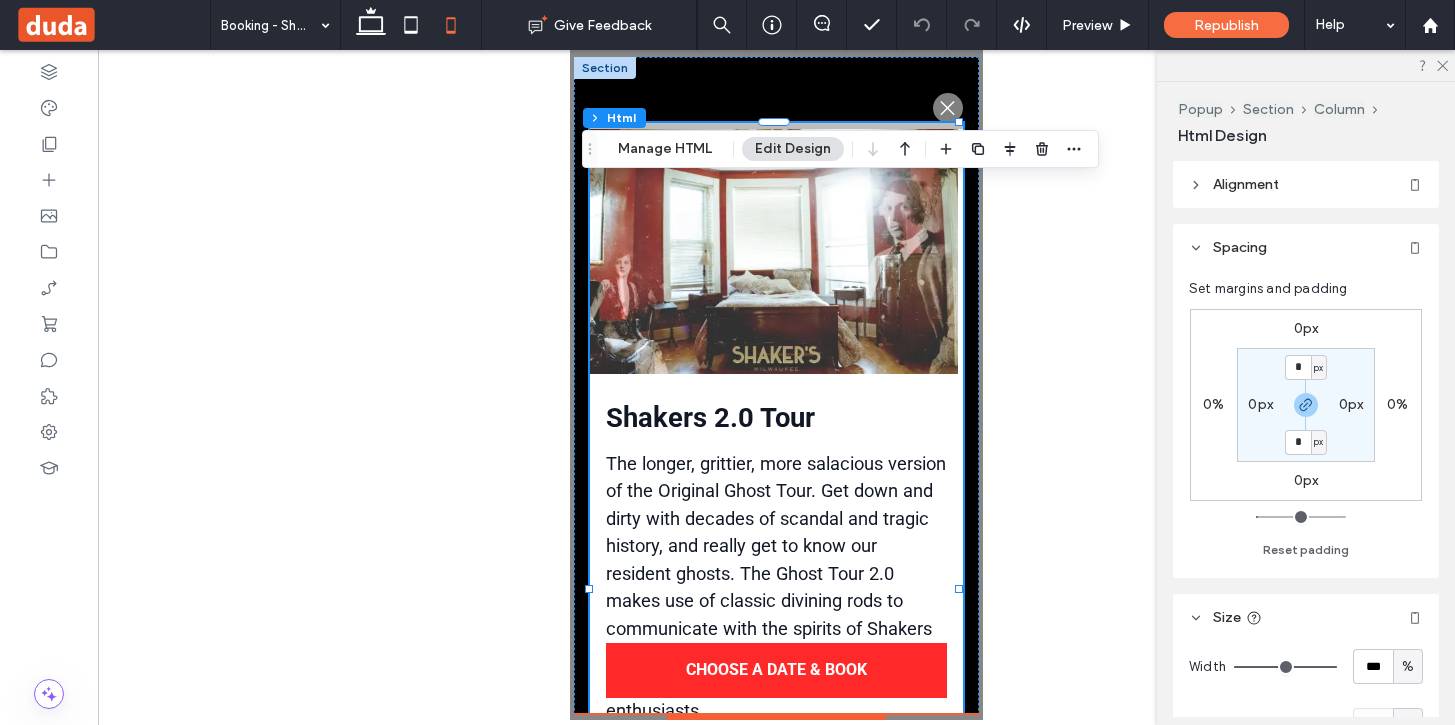 type on "*" 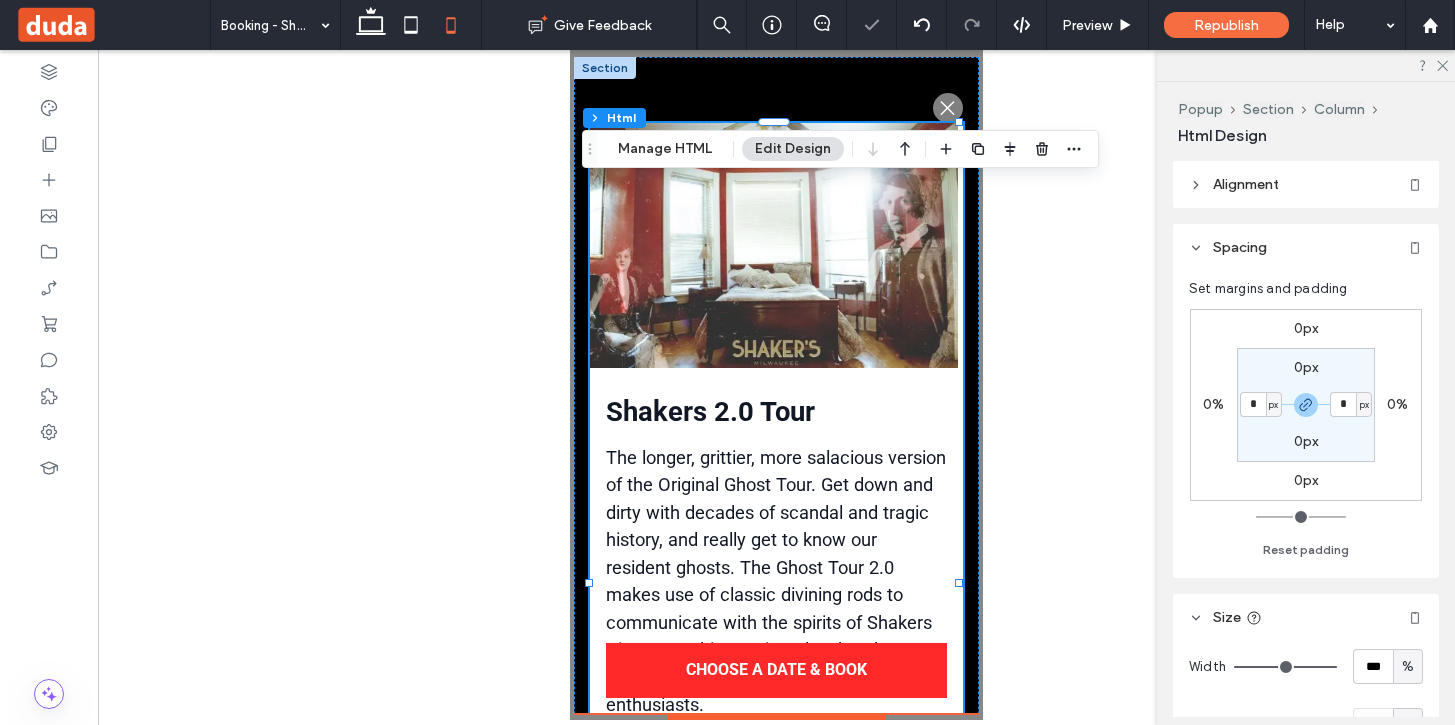click on "0px" at bounding box center (1306, 328) 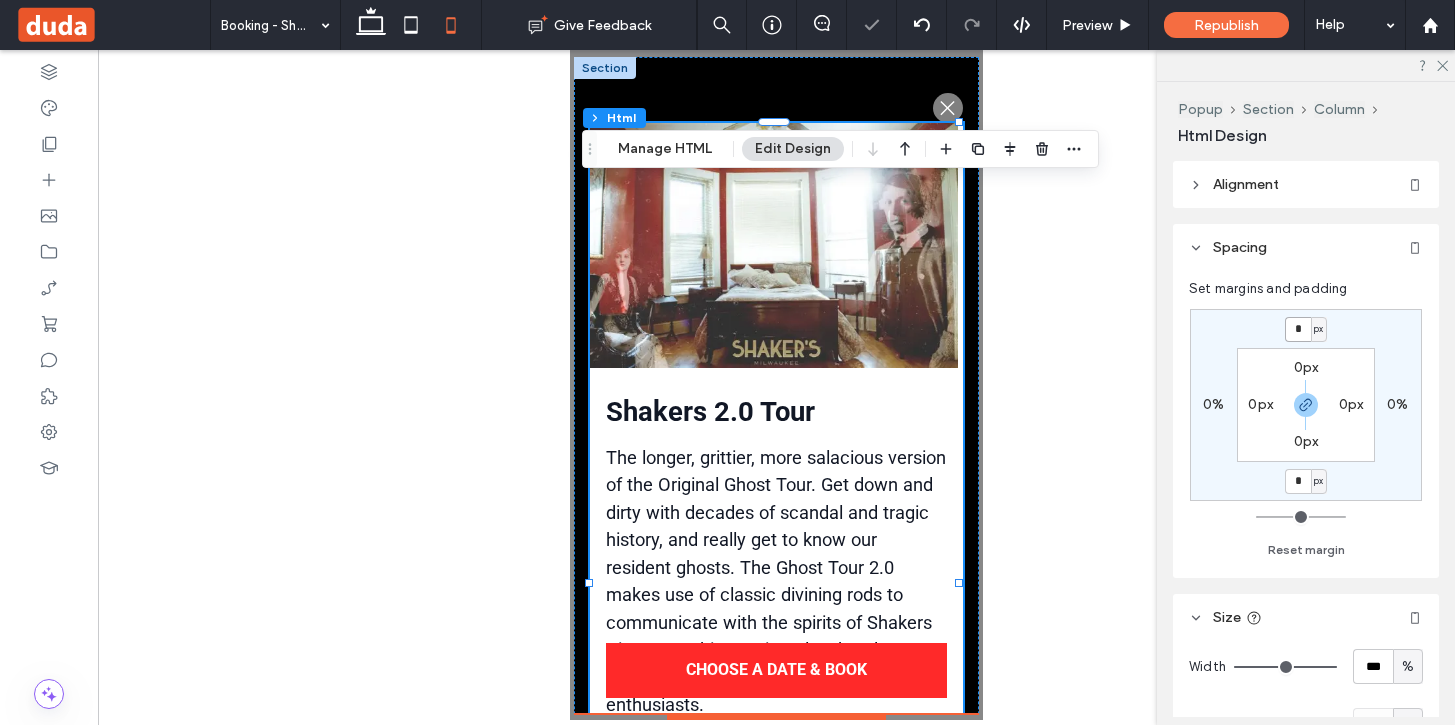 click on "*" at bounding box center (1298, 329) 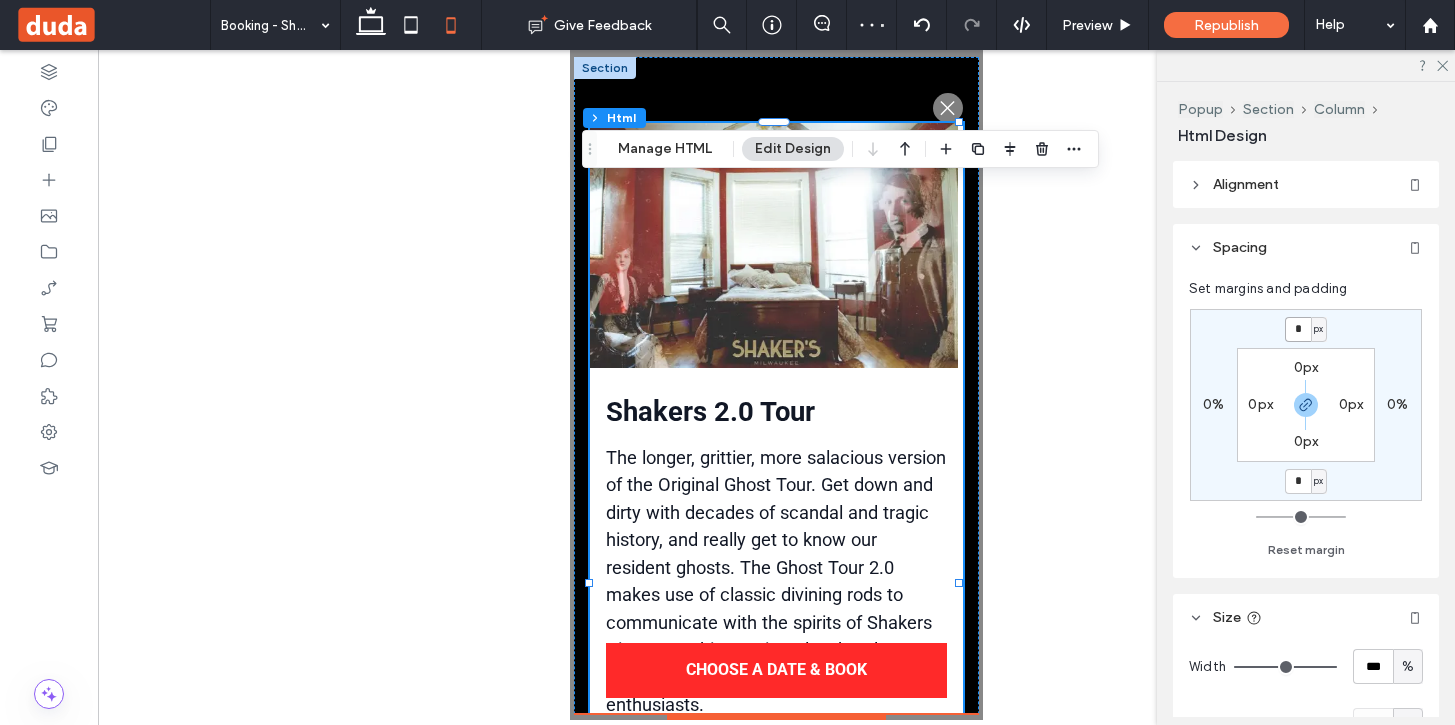 type on "*" 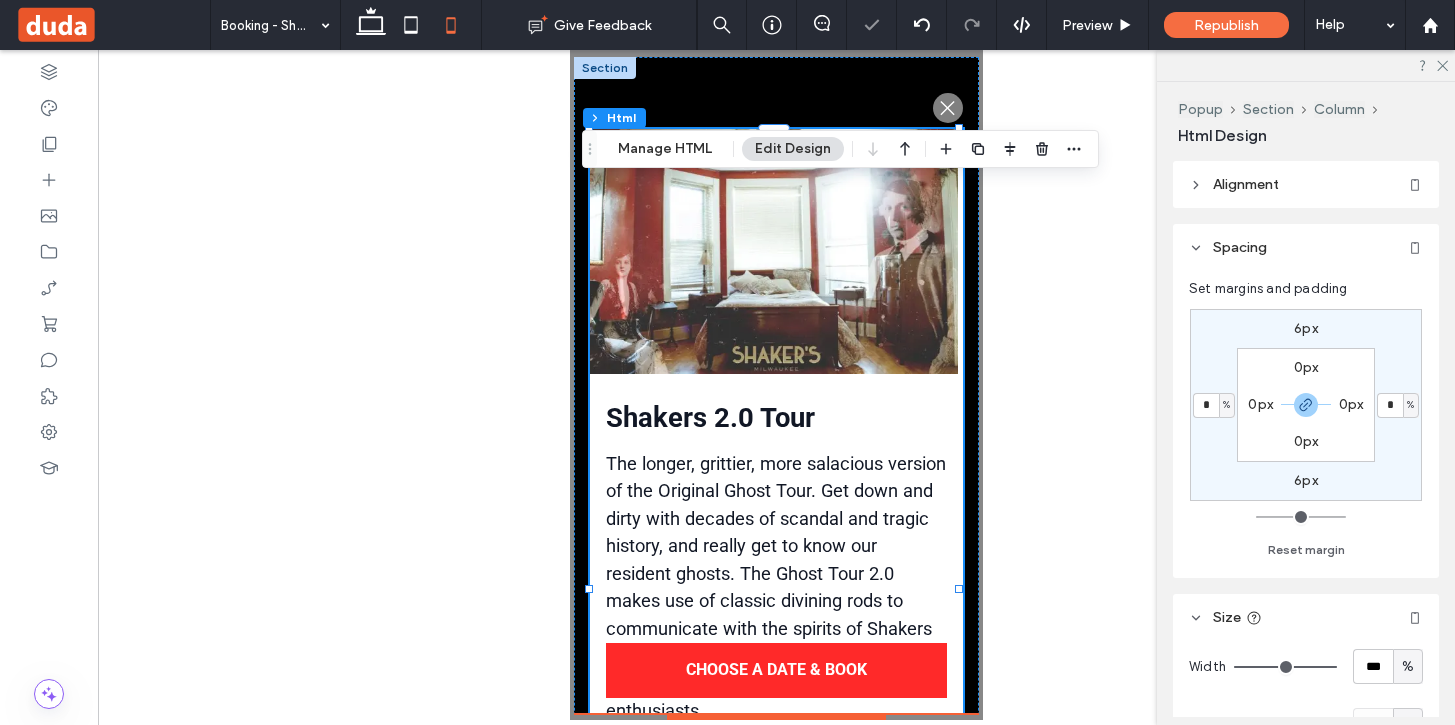 click at bounding box center (776, 385) 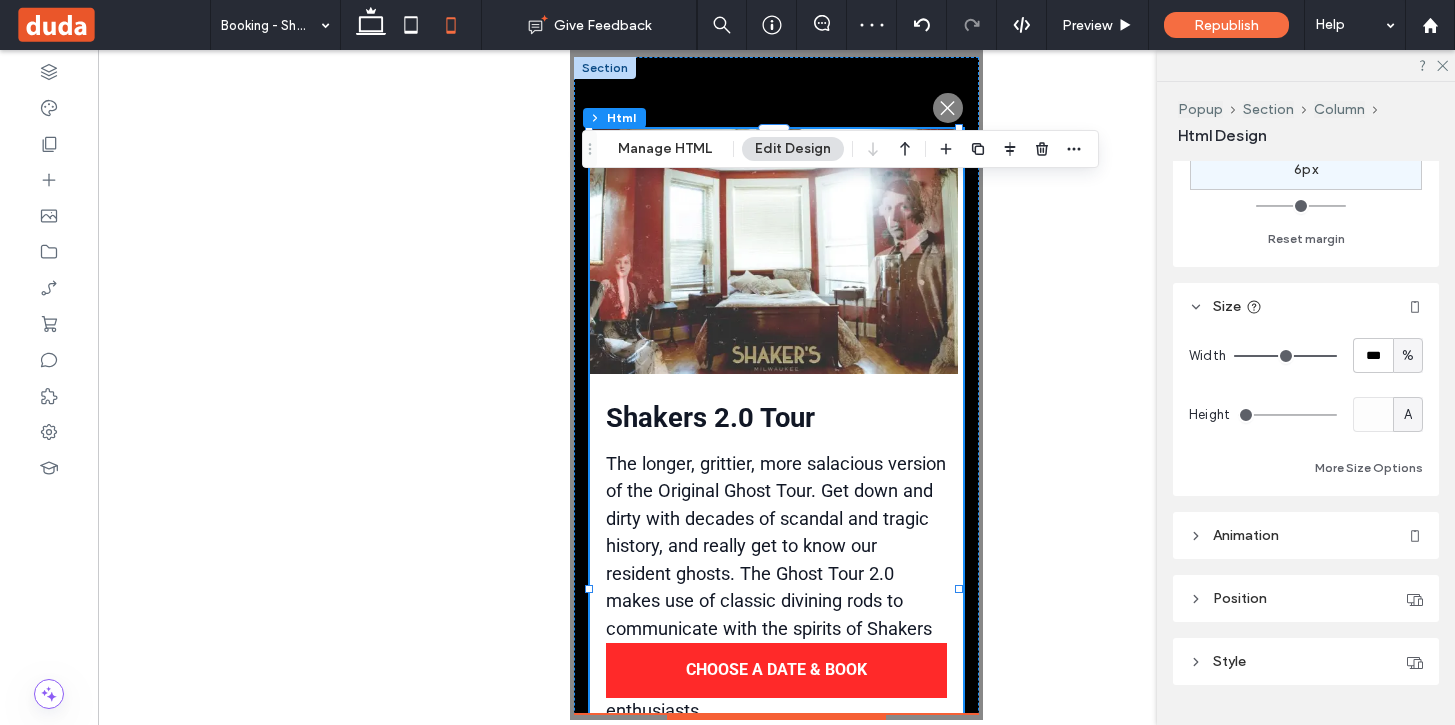 scroll, scrollTop: 312, scrollLeft: 0, axis: vertical 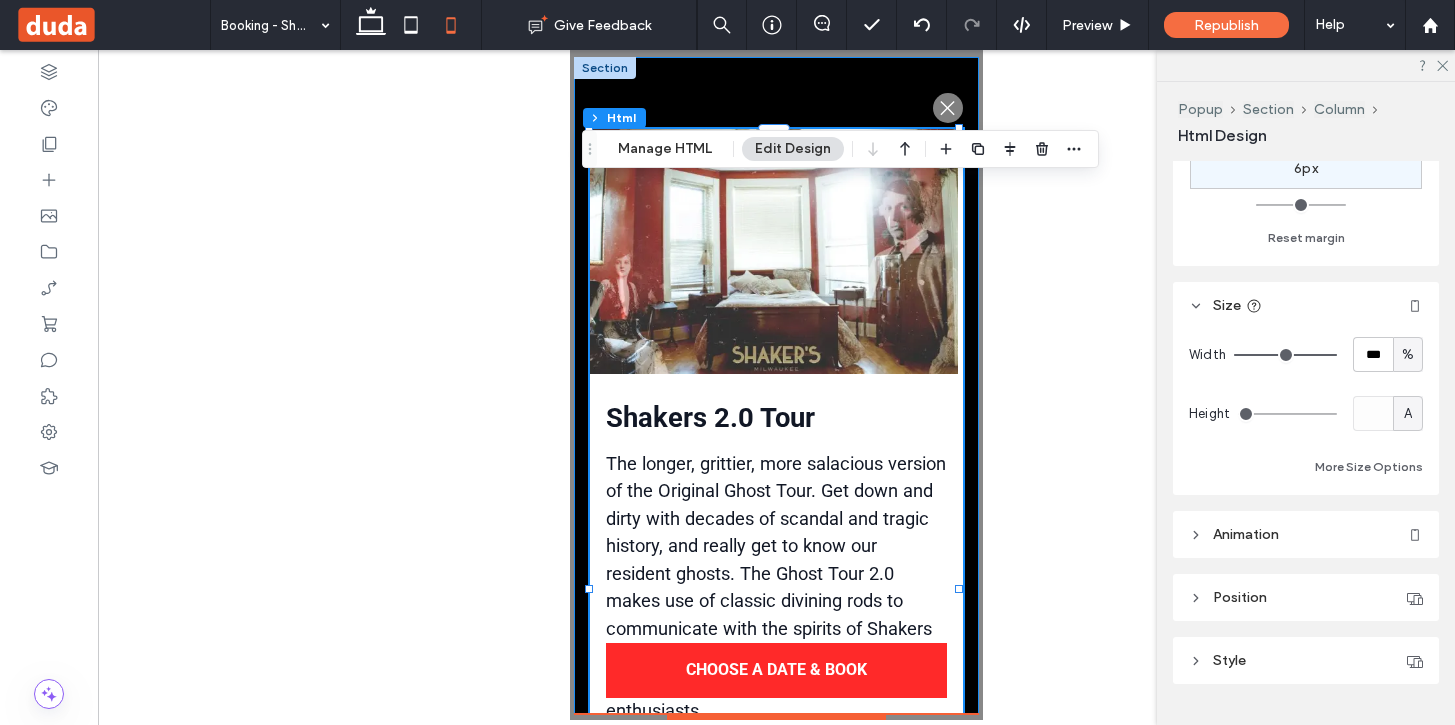 click on ".st0-1091118977{fill-rule:evenodd;clip-rule:evenodd;}" at bounding box center (776, 564) 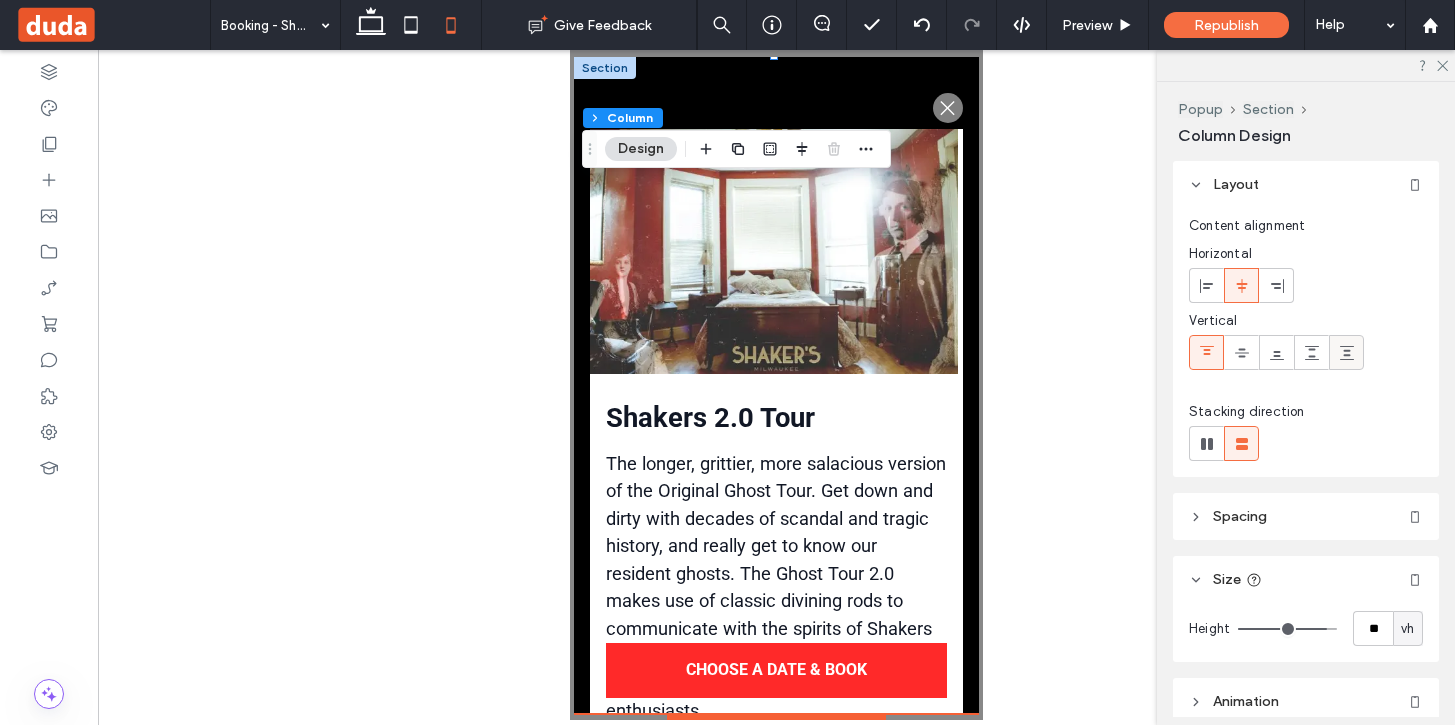 scroll, scrollTop: 151, scrollLeft: 0, axis: vertical 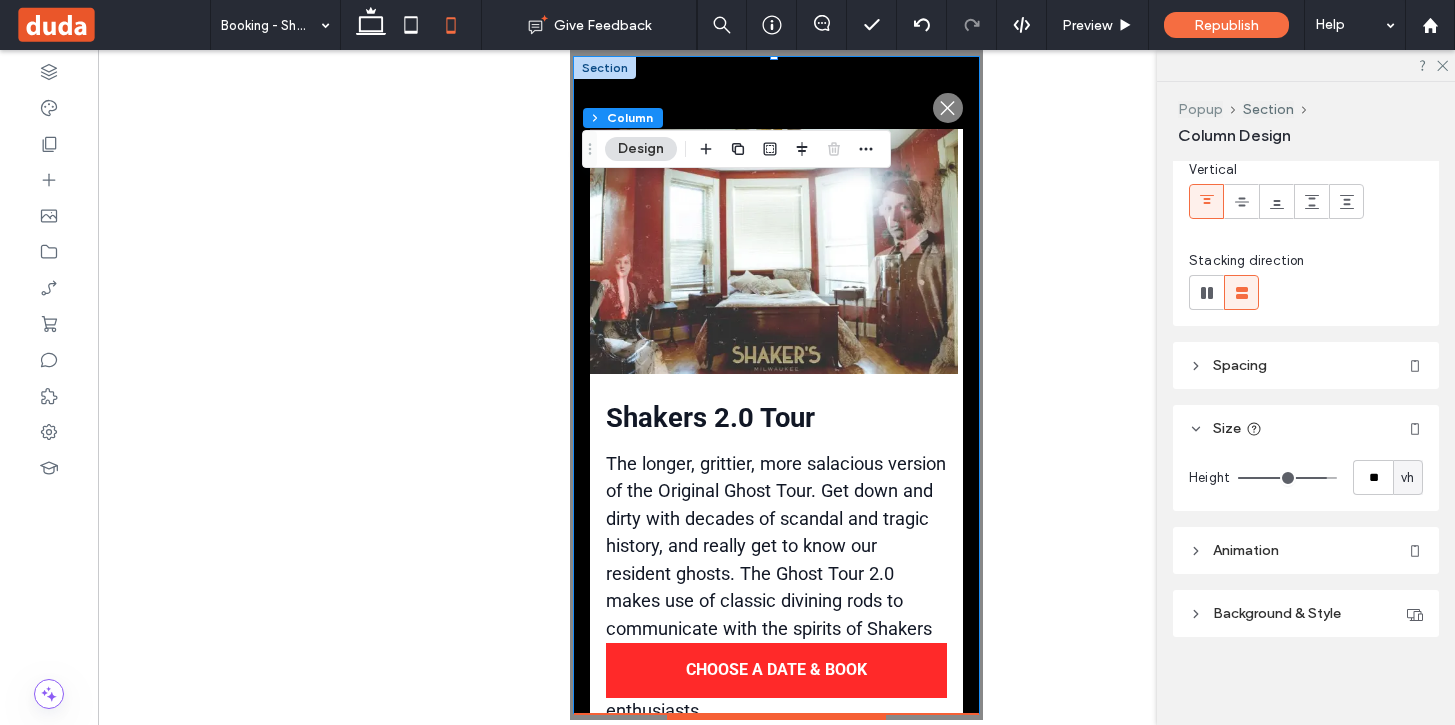 click on "Popup" at bounding box center (1200, 109) 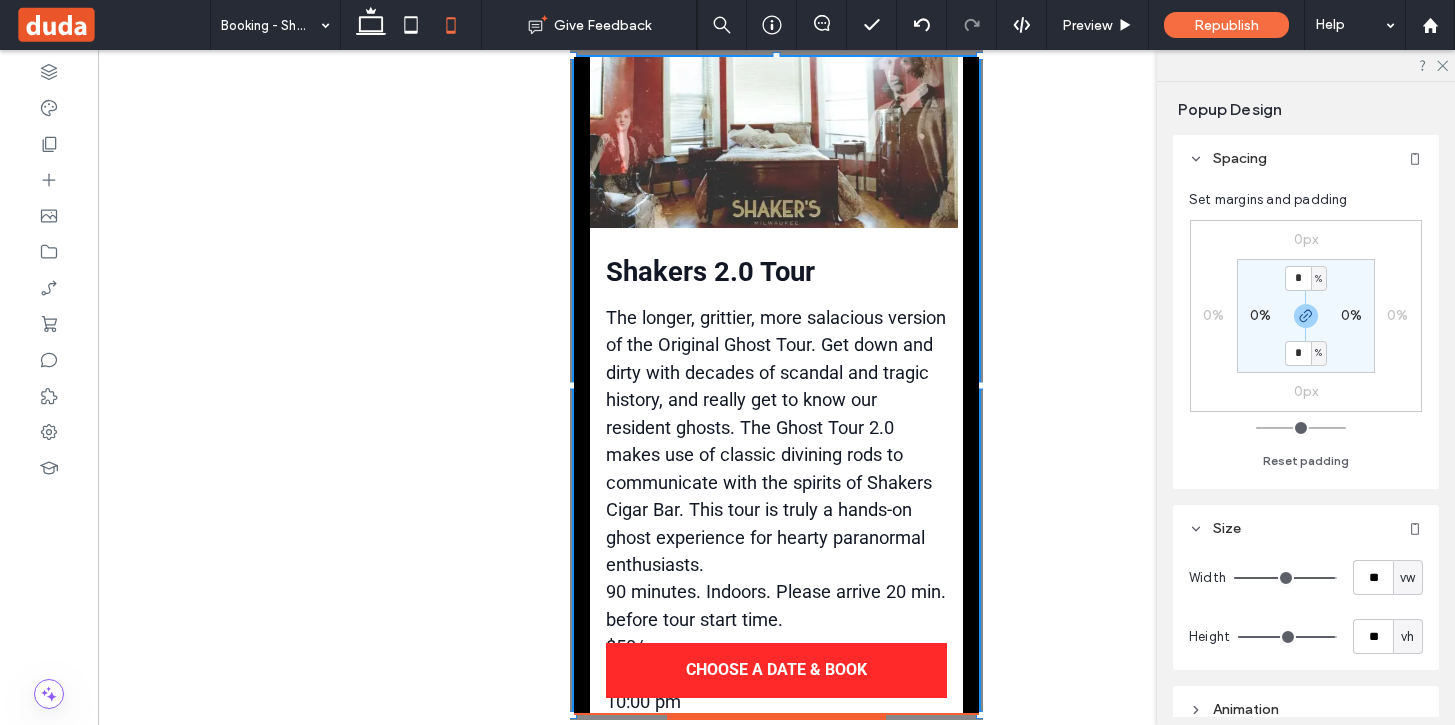 scroll, scrollTop: 0, scrollLeft: 0, axis: both 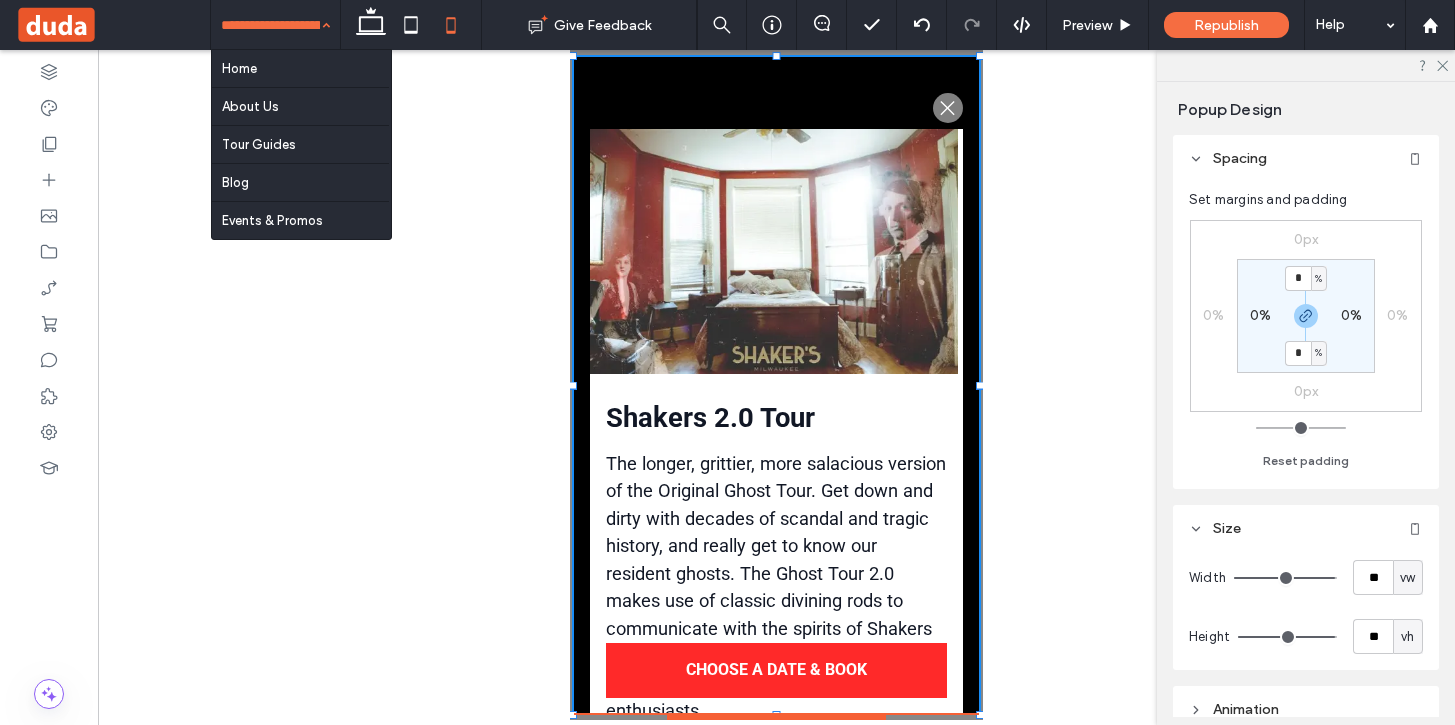 click at bounding box center (270, 25) 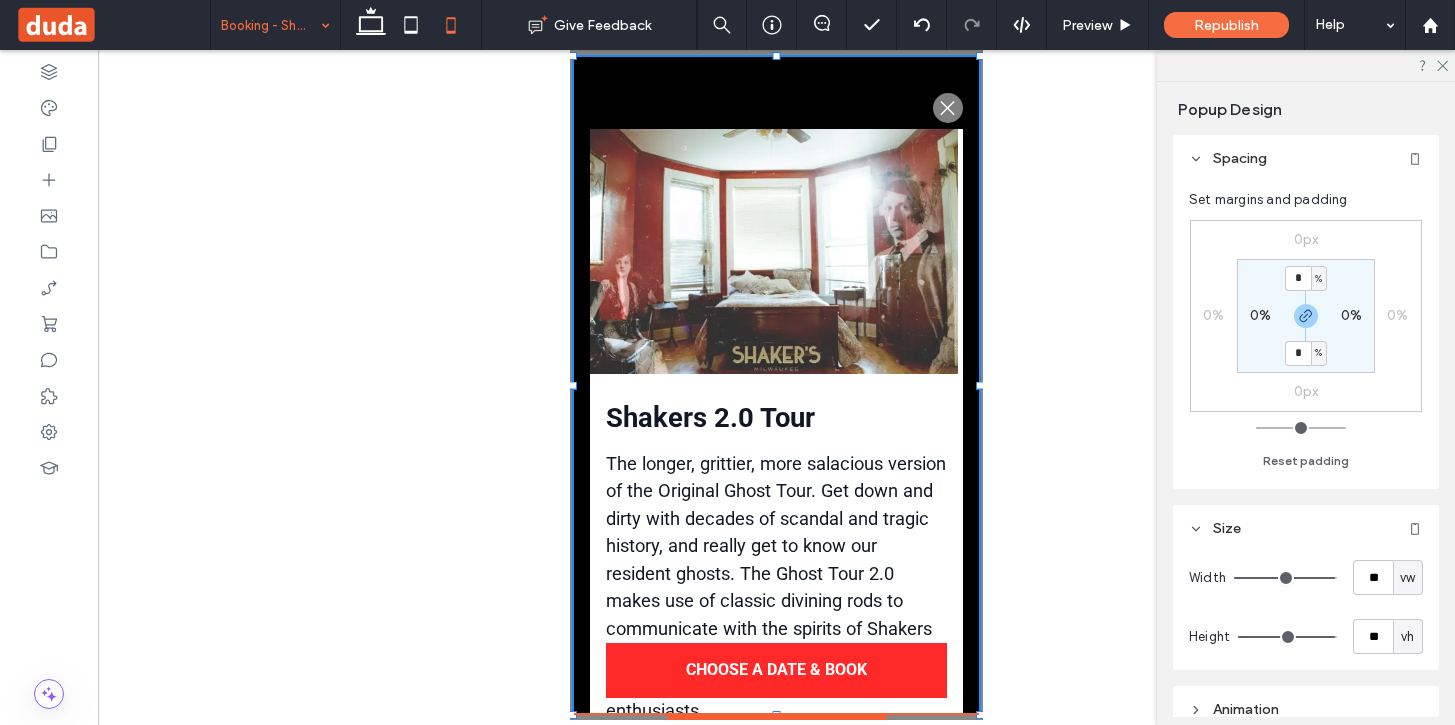 click at bounding box center [776, 385] 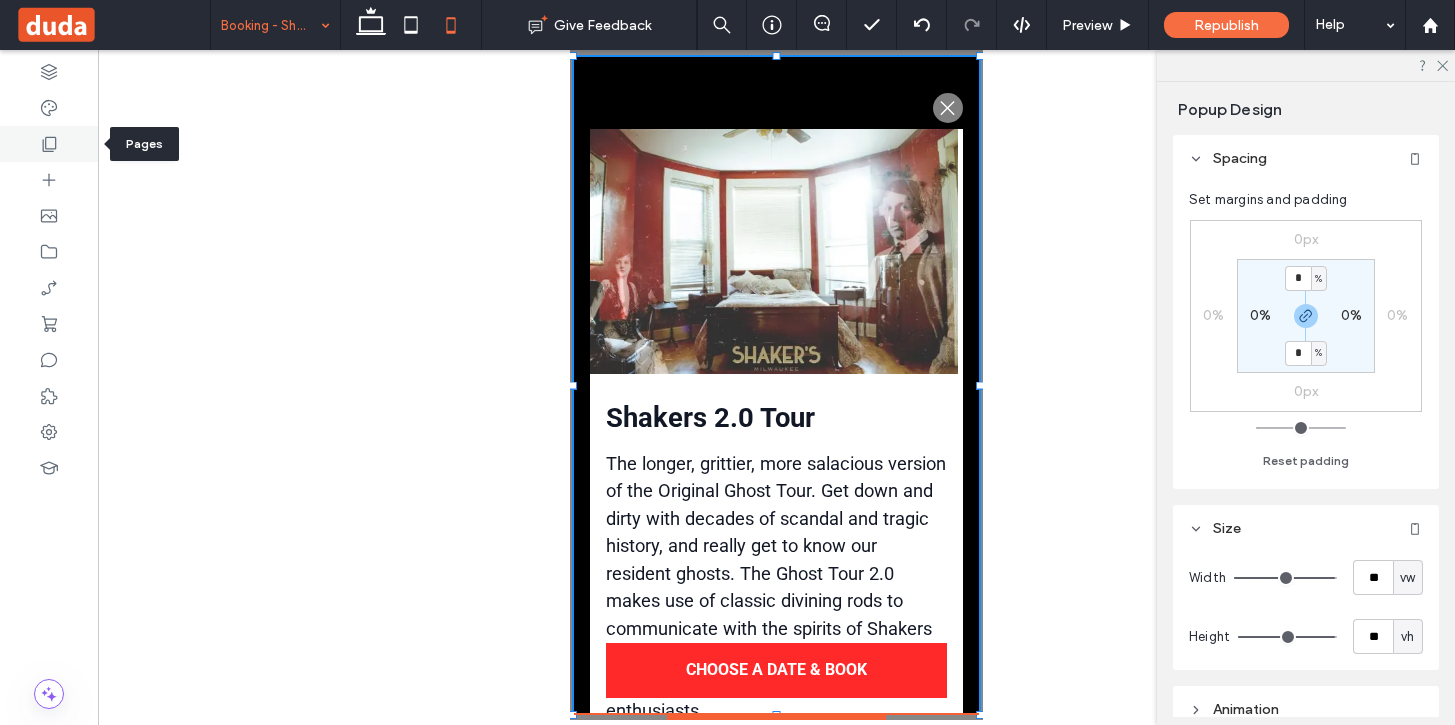 click 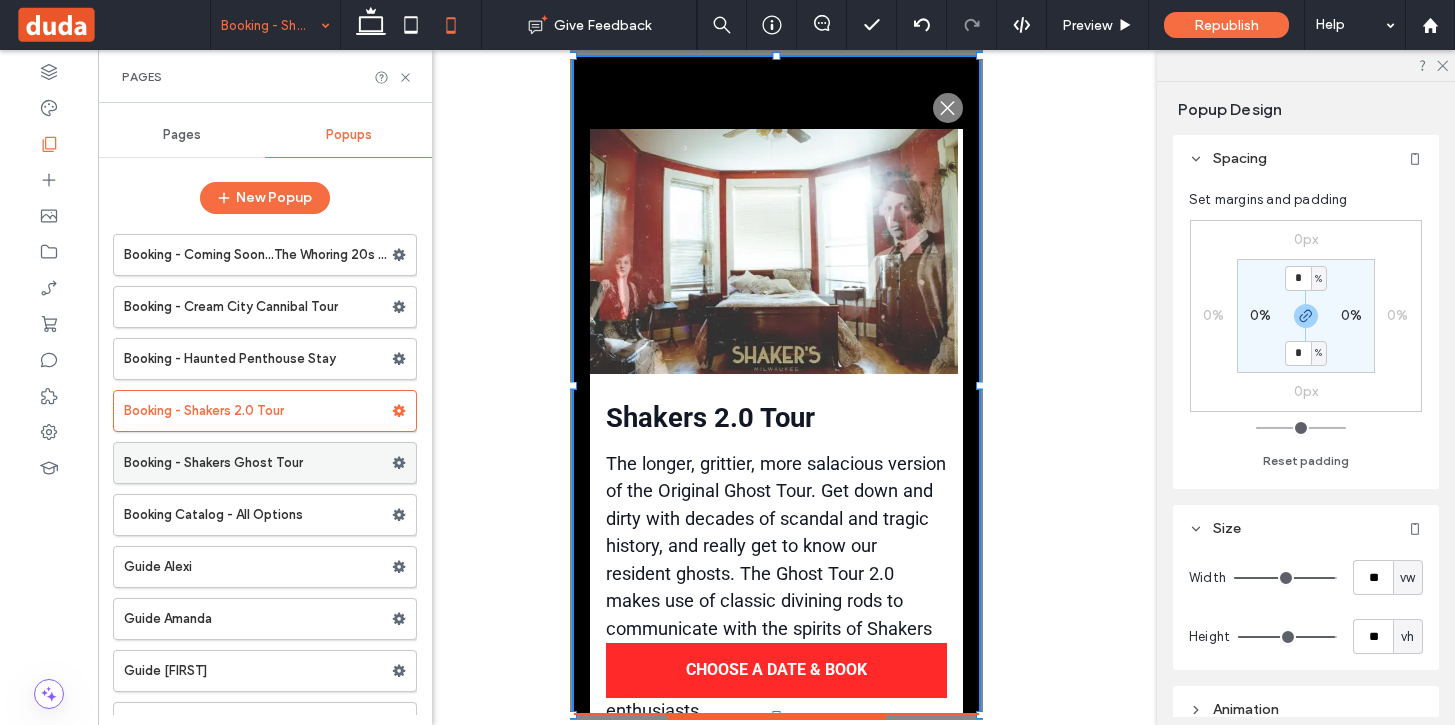 click on "Booking - Shakers Ghost Tour" at bounding box center (258, 463) 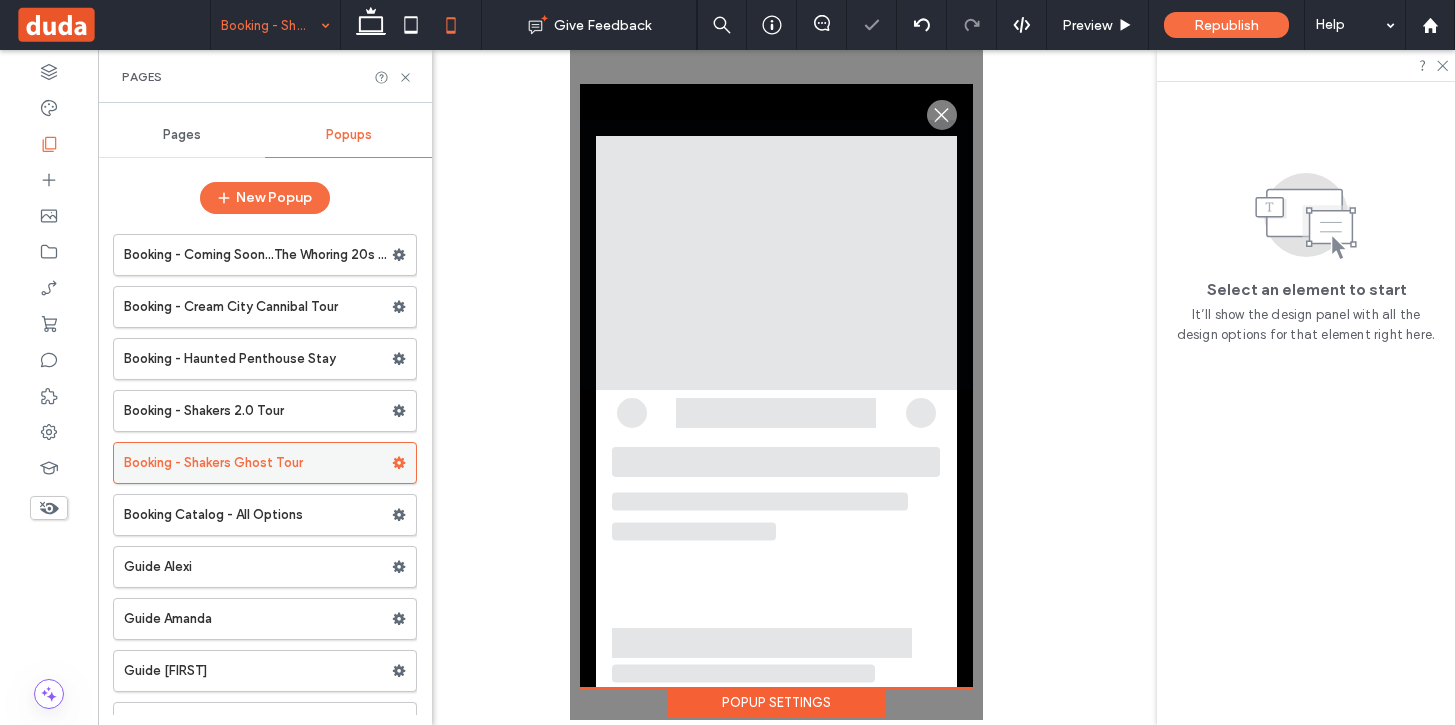 scroll, scrollTop: 0, scrollLeft: 0, axis: both 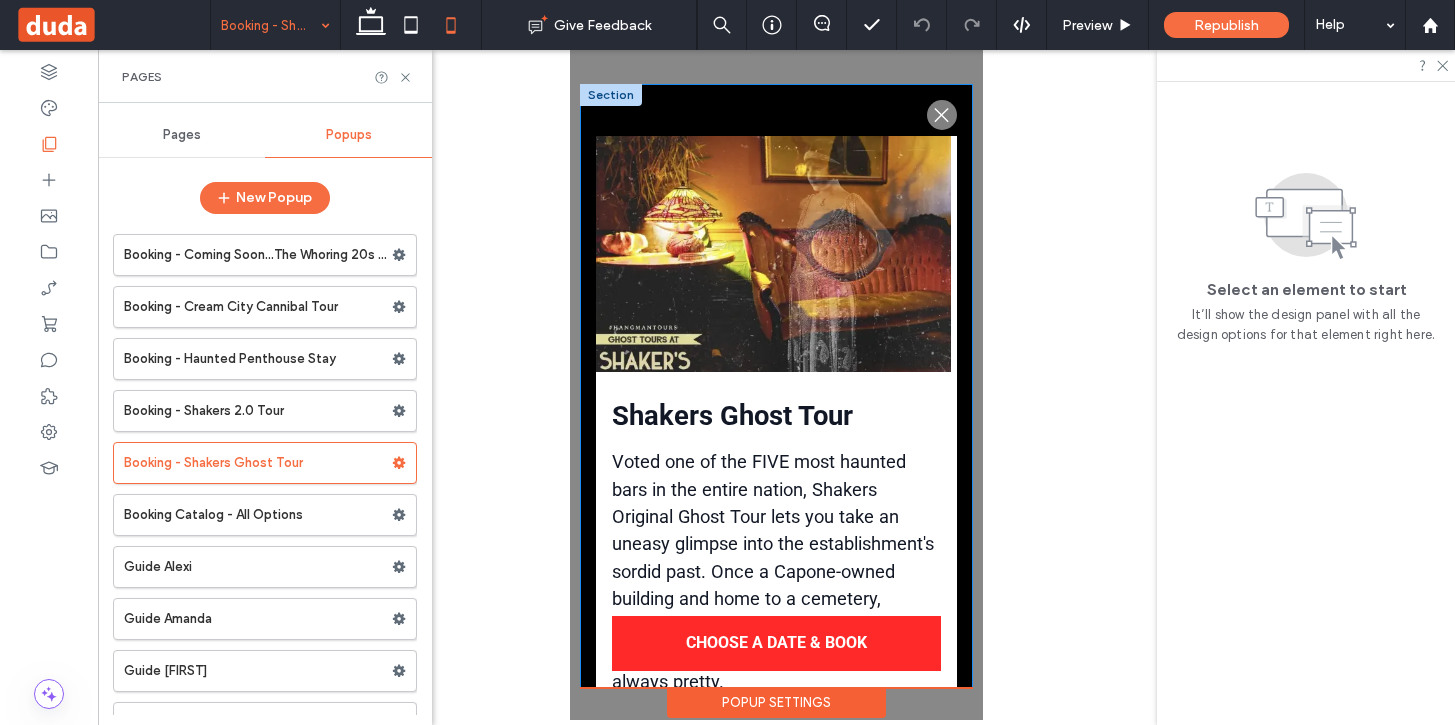 click on ".st0-1091118977{fill-rule:evenodd;clip-rule:evenodd;}" at bounding box center (776, 604) 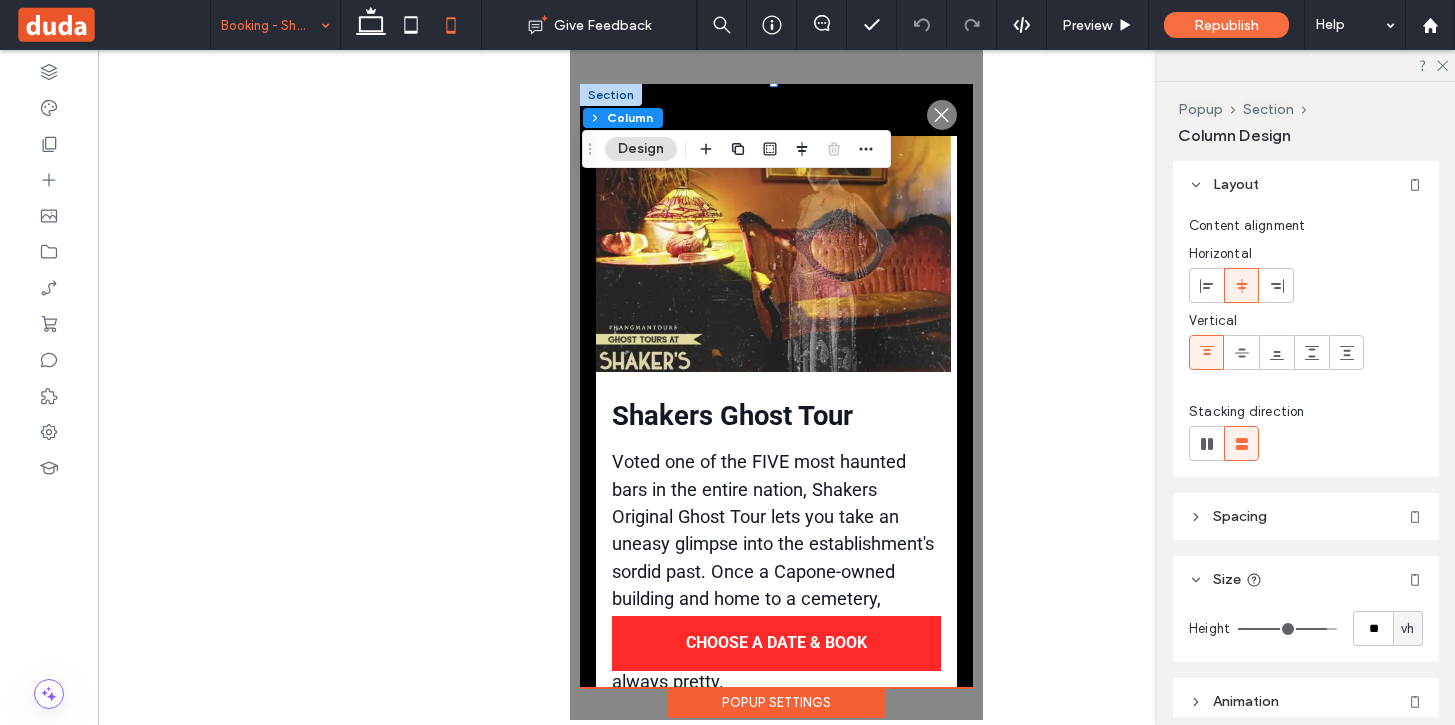 click on ".st0-1091118977{fill-rule:evenodd;clip-rule:evenodd;}" at bounding box center (776, 604) 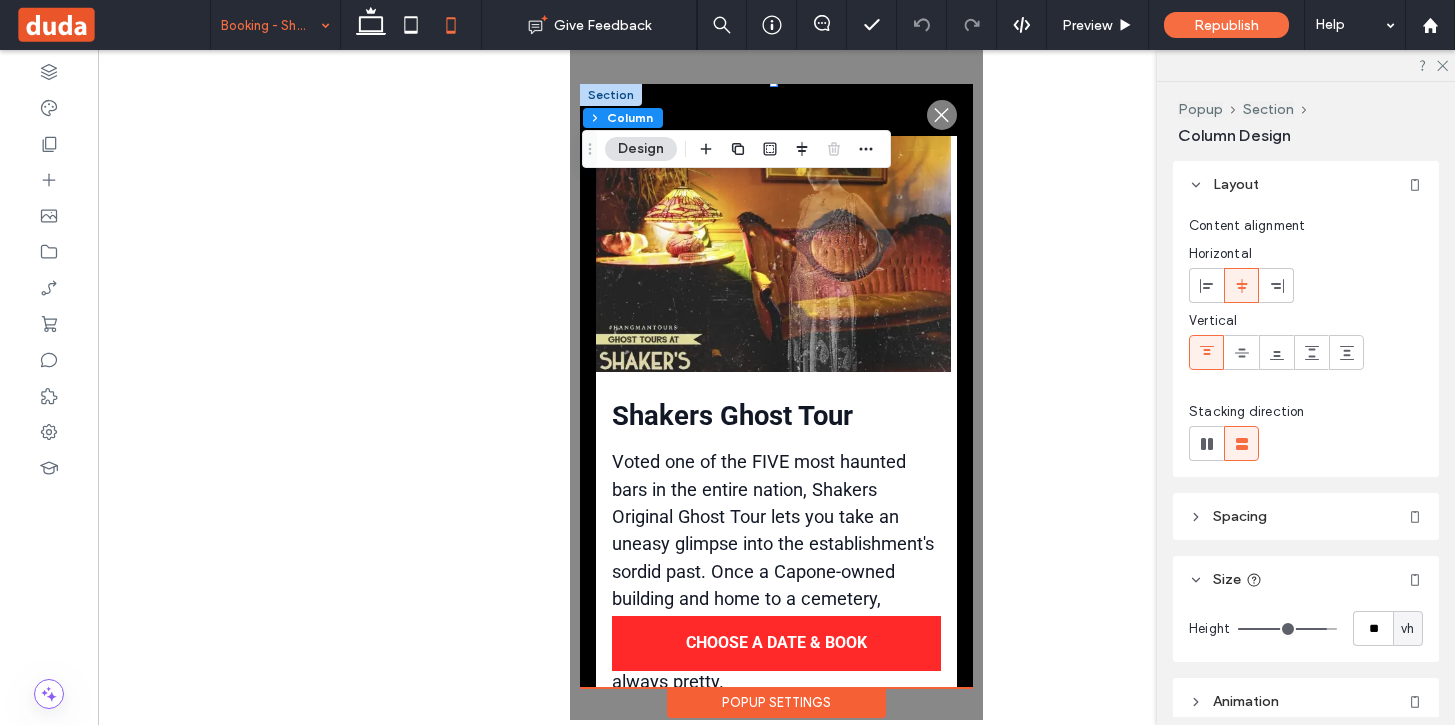 click on ".st0-1091118977{fill-rule:evenodd;clip-rule:evenodd;}" at bounding box center [942, 115] 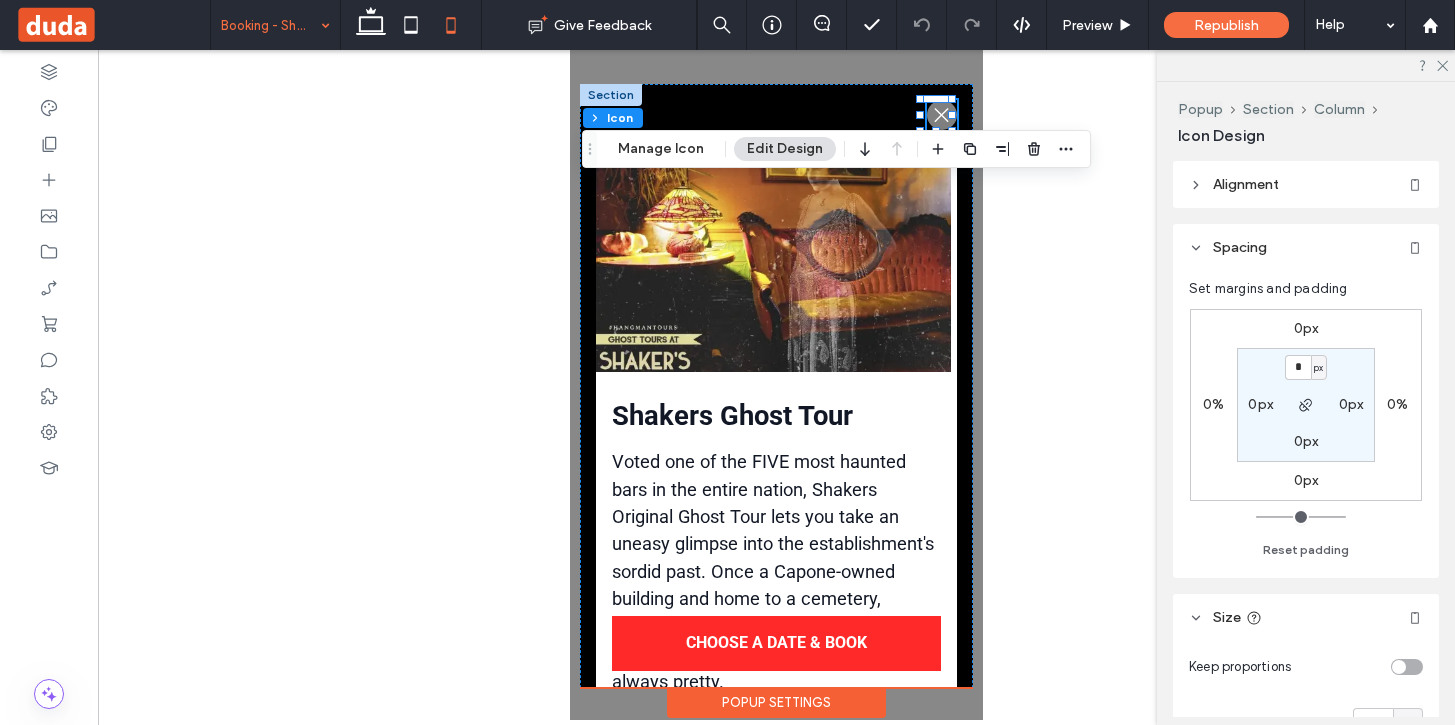 click on "0px" at bounding box center (1306, 328) 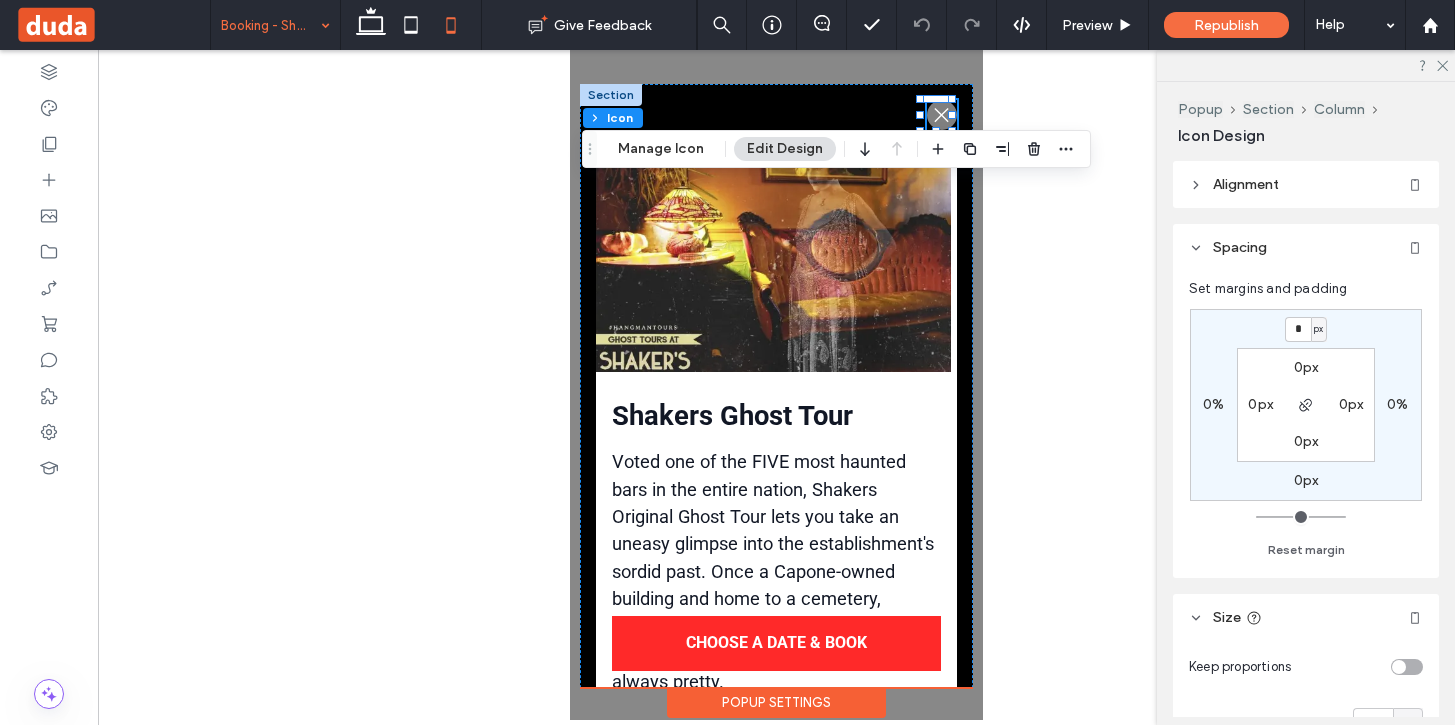 type on "**" 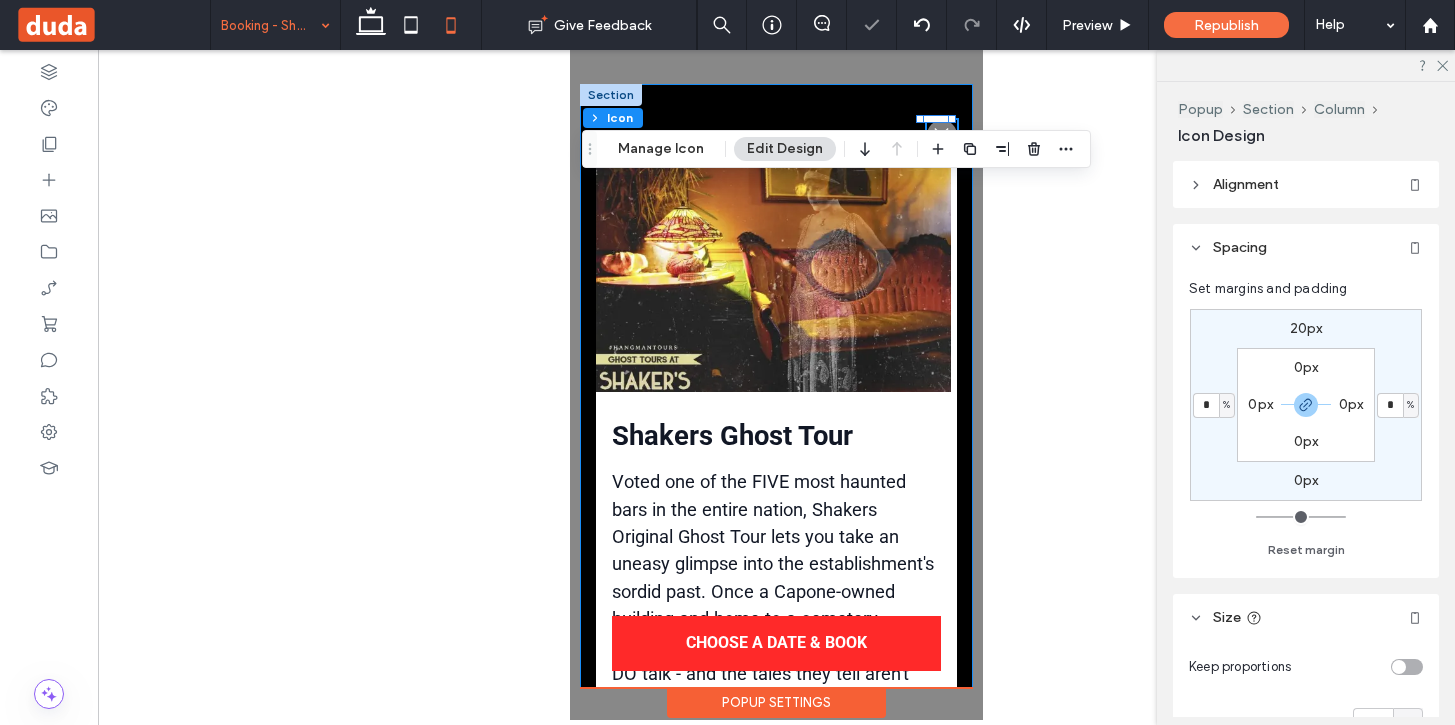 click on ".st0-1091118977{fill-rule:evenodd;clip-rule:evenodd;}" at bounding box center [776, 614] 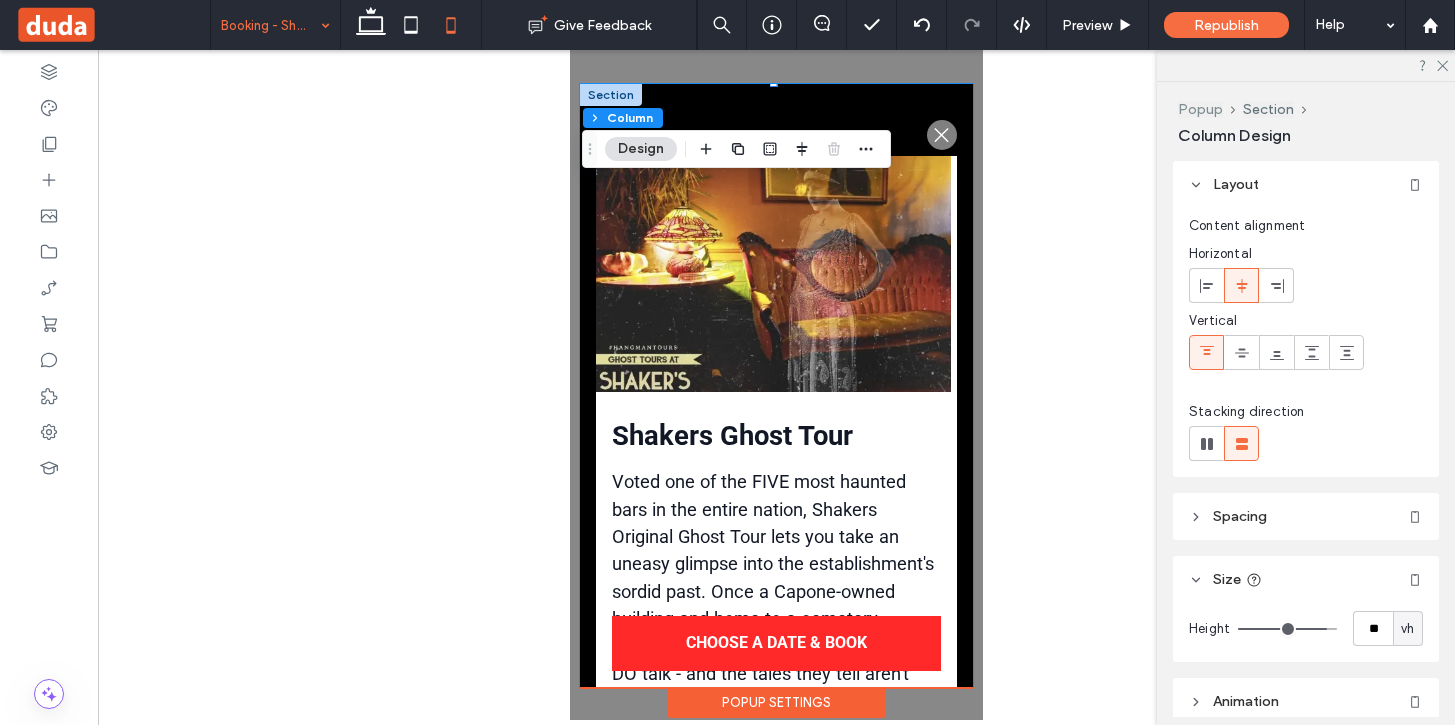 click on "Popup" at bounding box center (1200, 109) 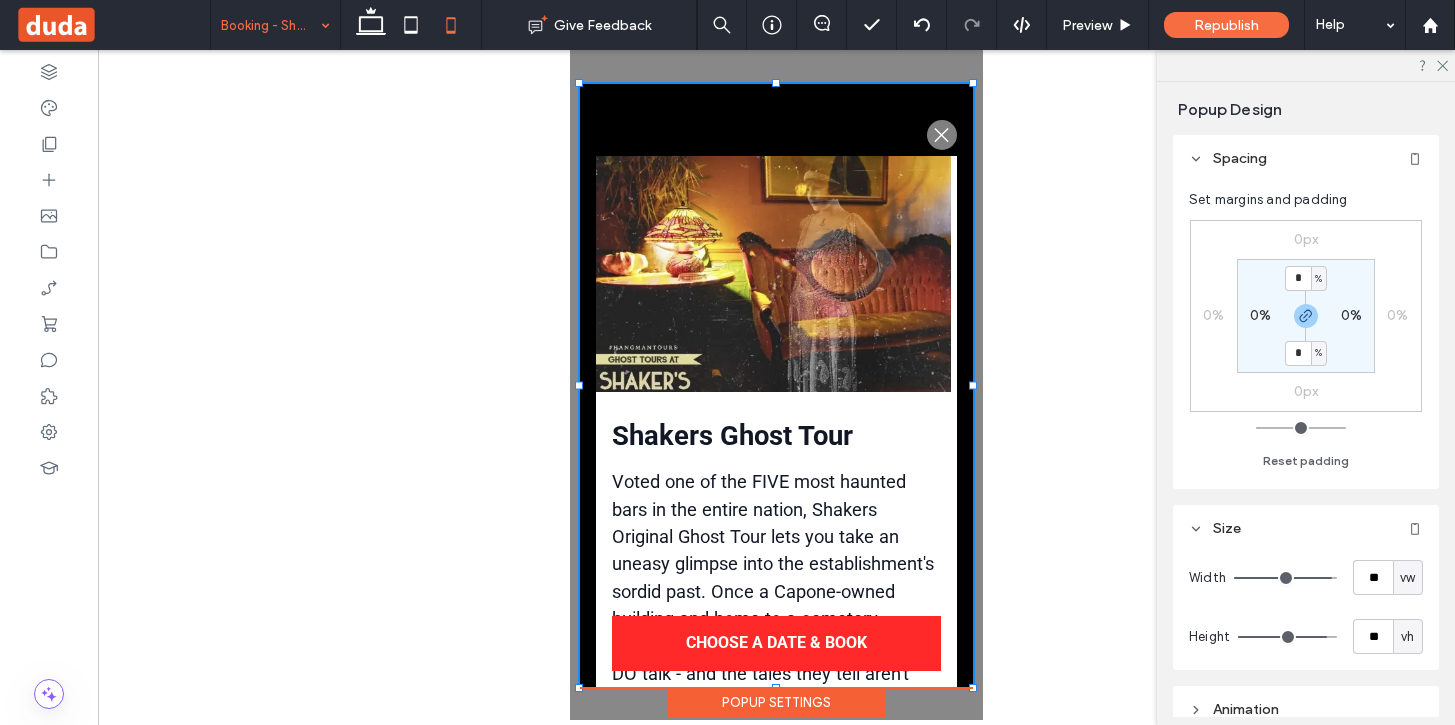scroll, scrollTop: 92, scrollLeft: 0, axis: vertical 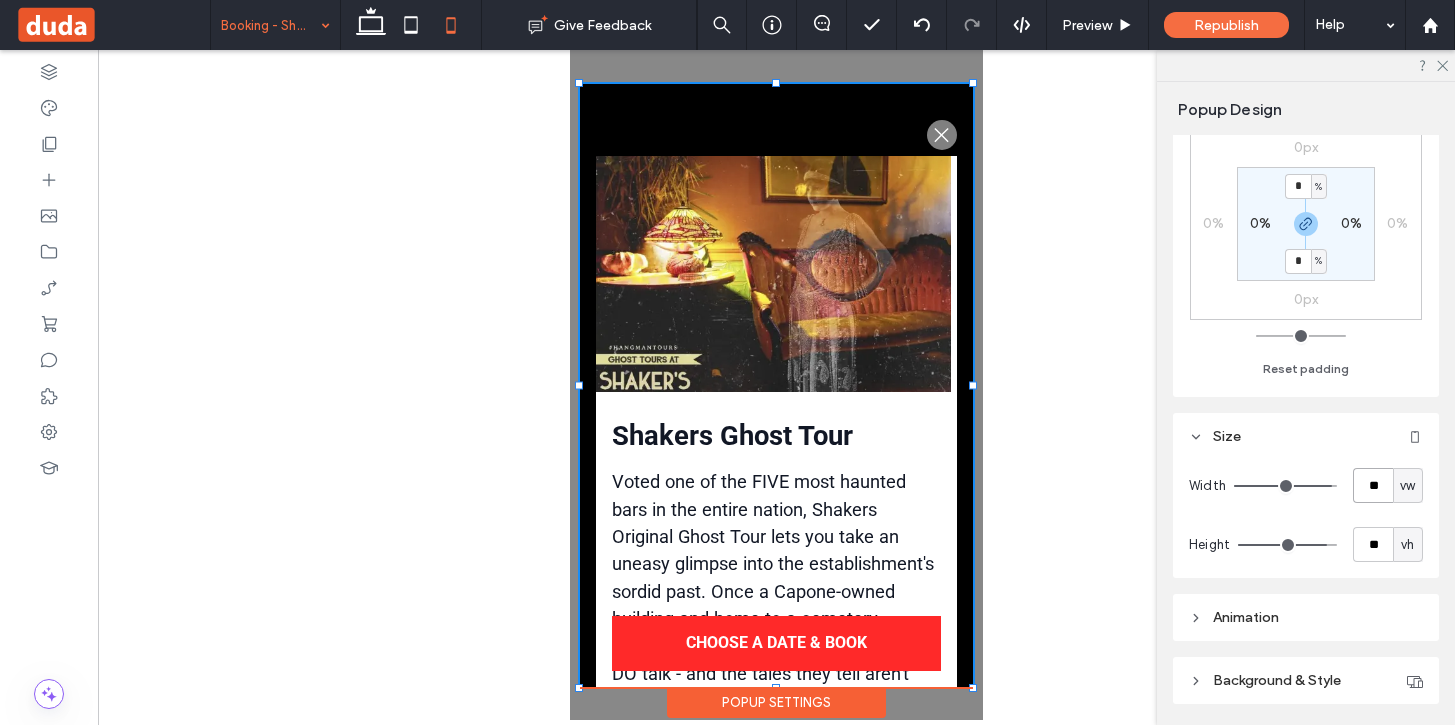 click on "**" at bounding box center (1373, 485) 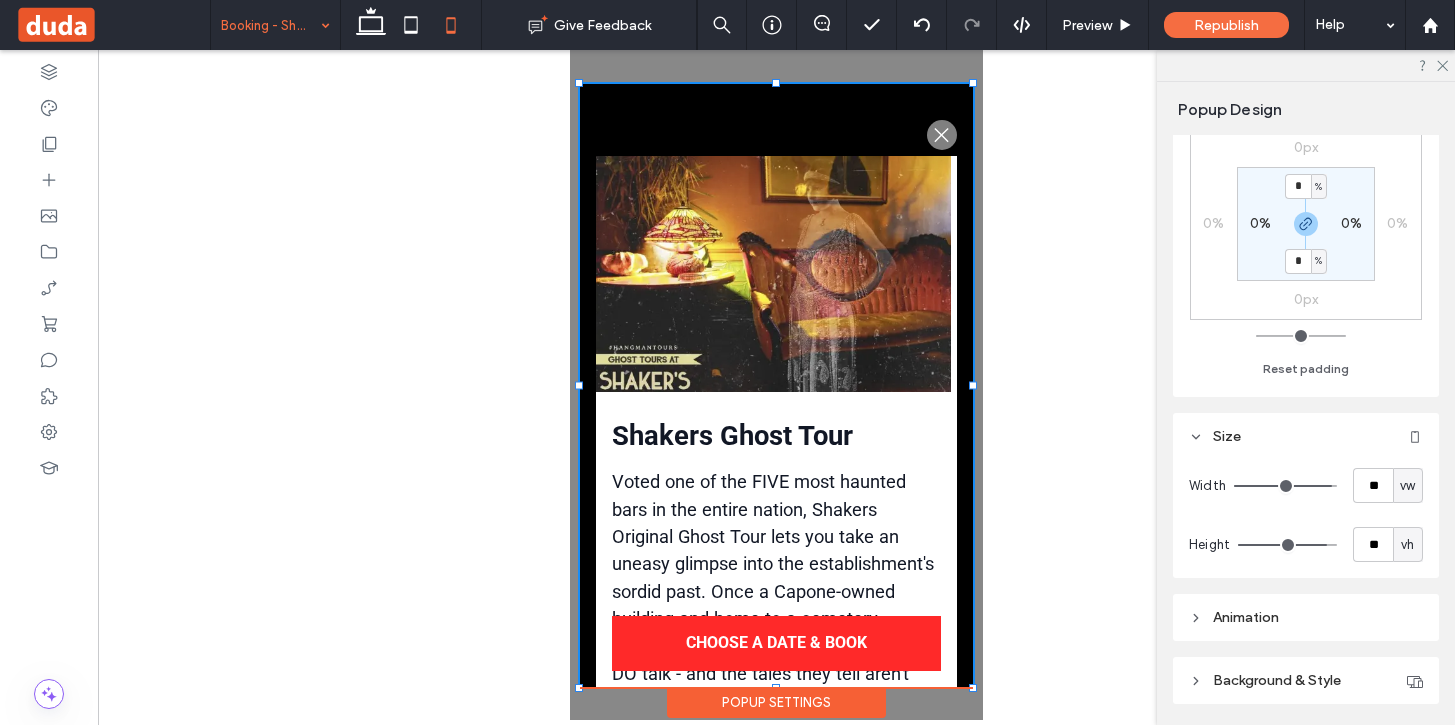 type on "**" 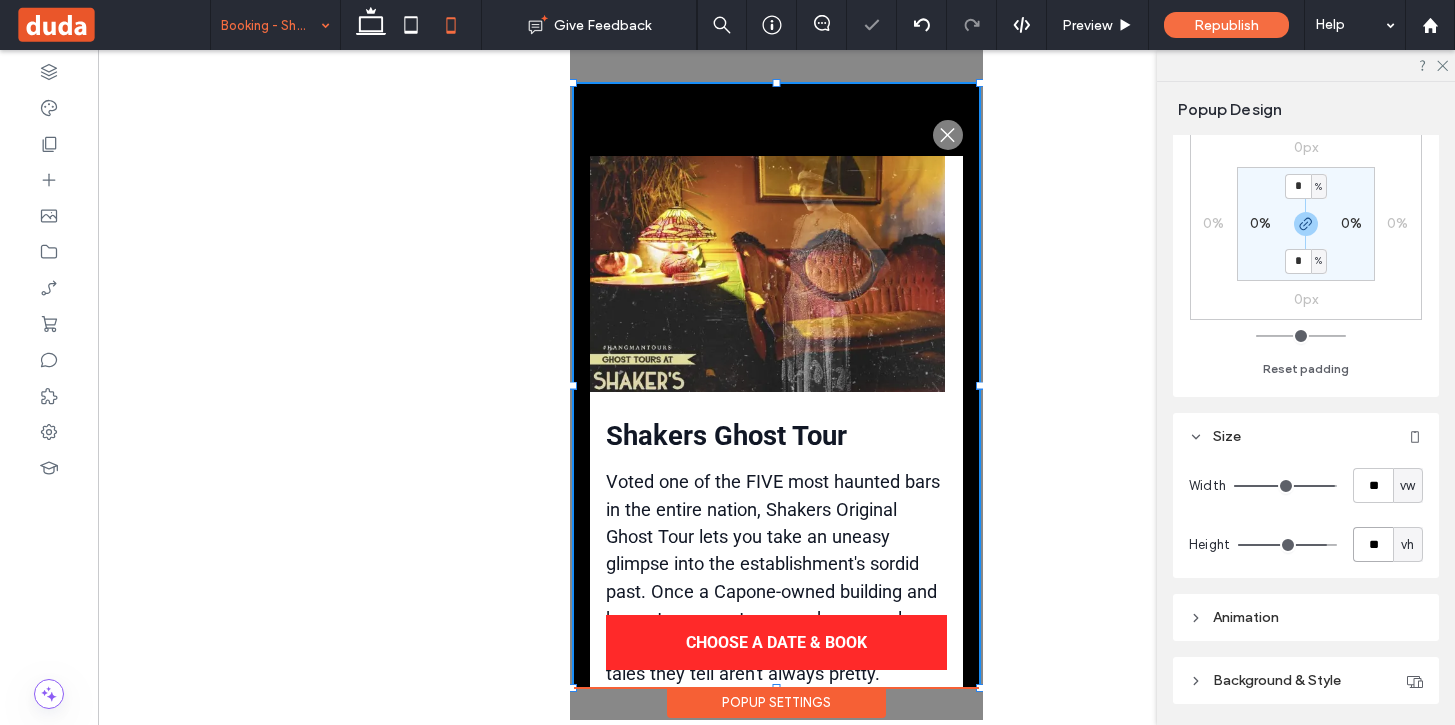 type on "**" 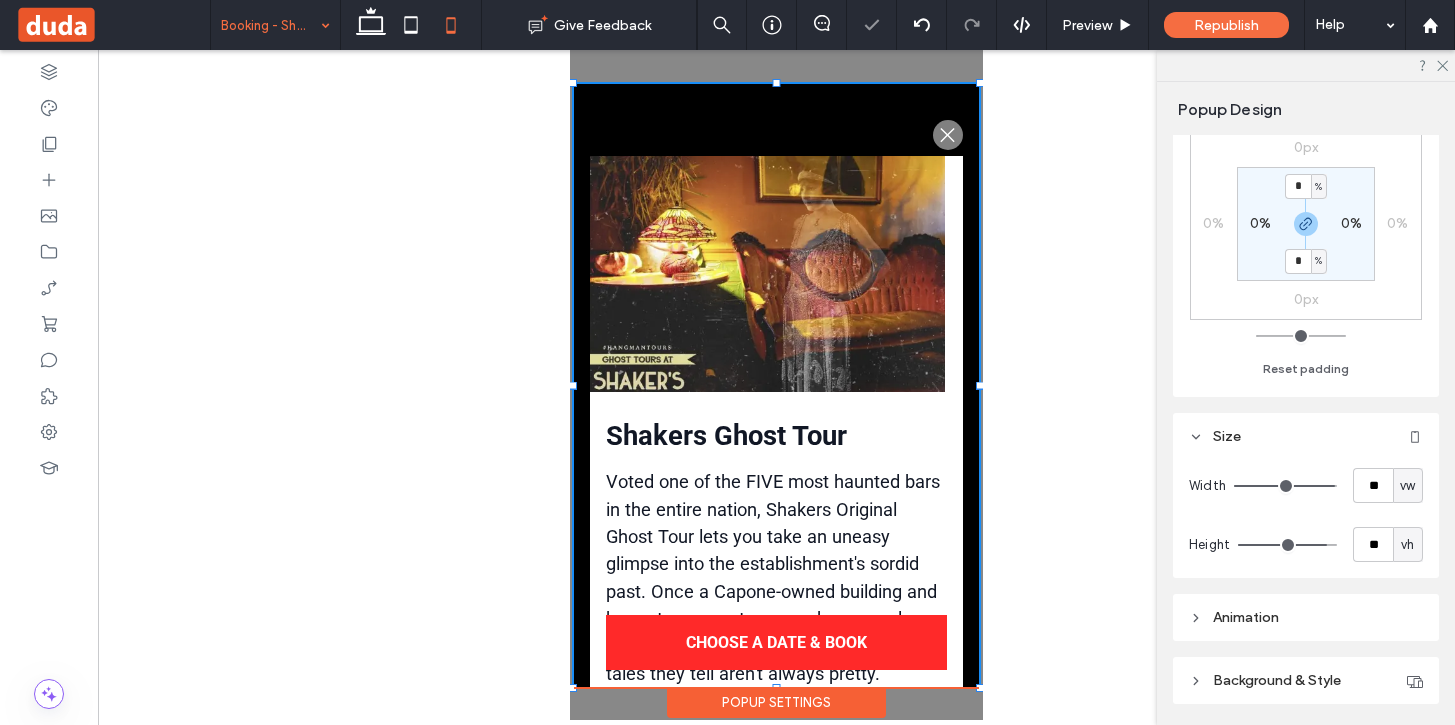 type on "**" 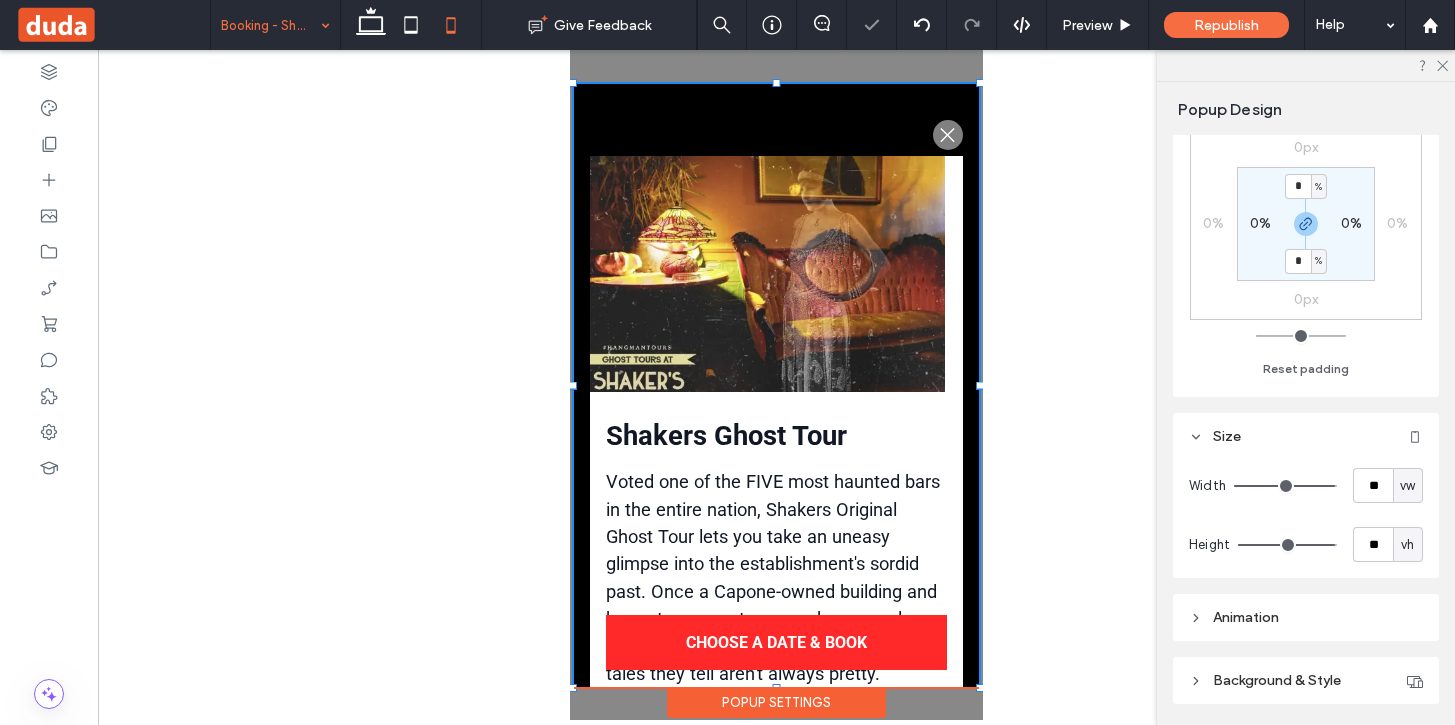 type 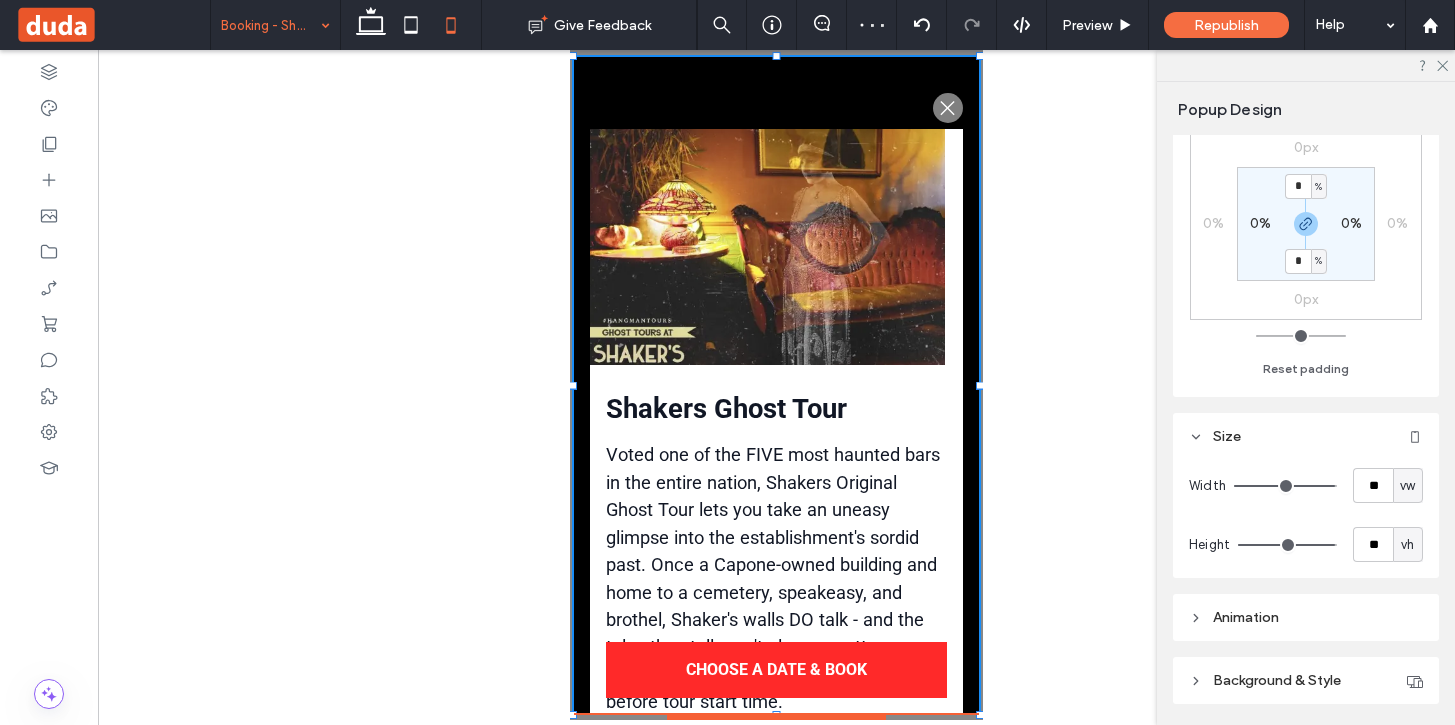 click at bounding box center (776, 385) 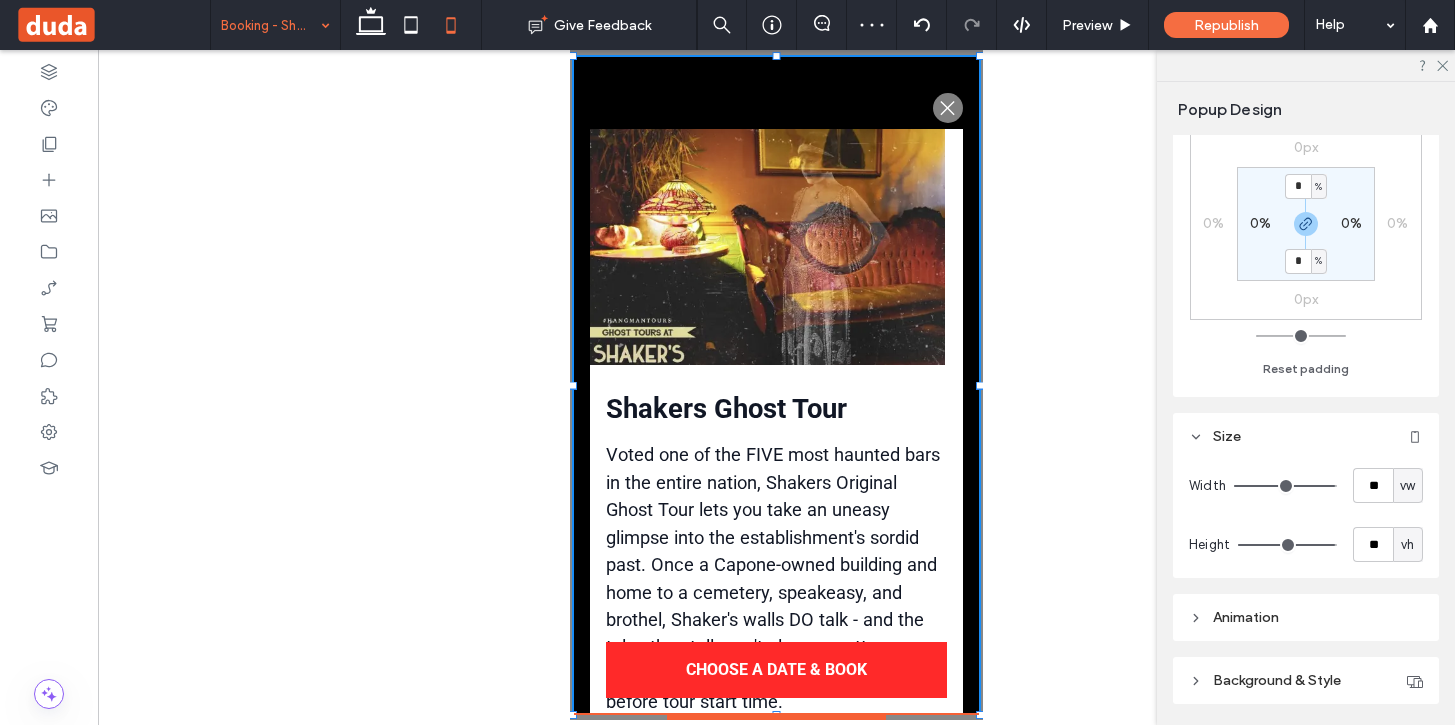 scroll, scrollTop: 0, scrollLeft: 0, axis: both 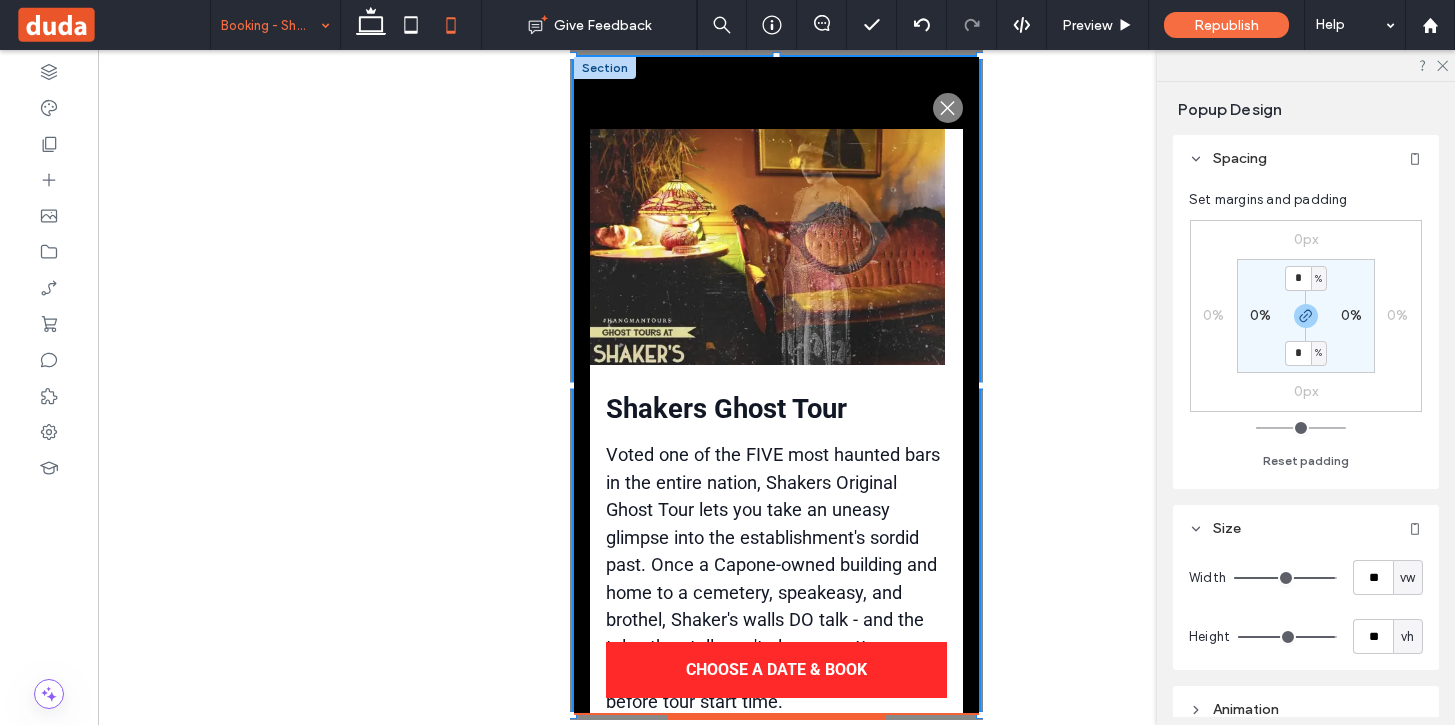 click at bounding box center (767, 247) 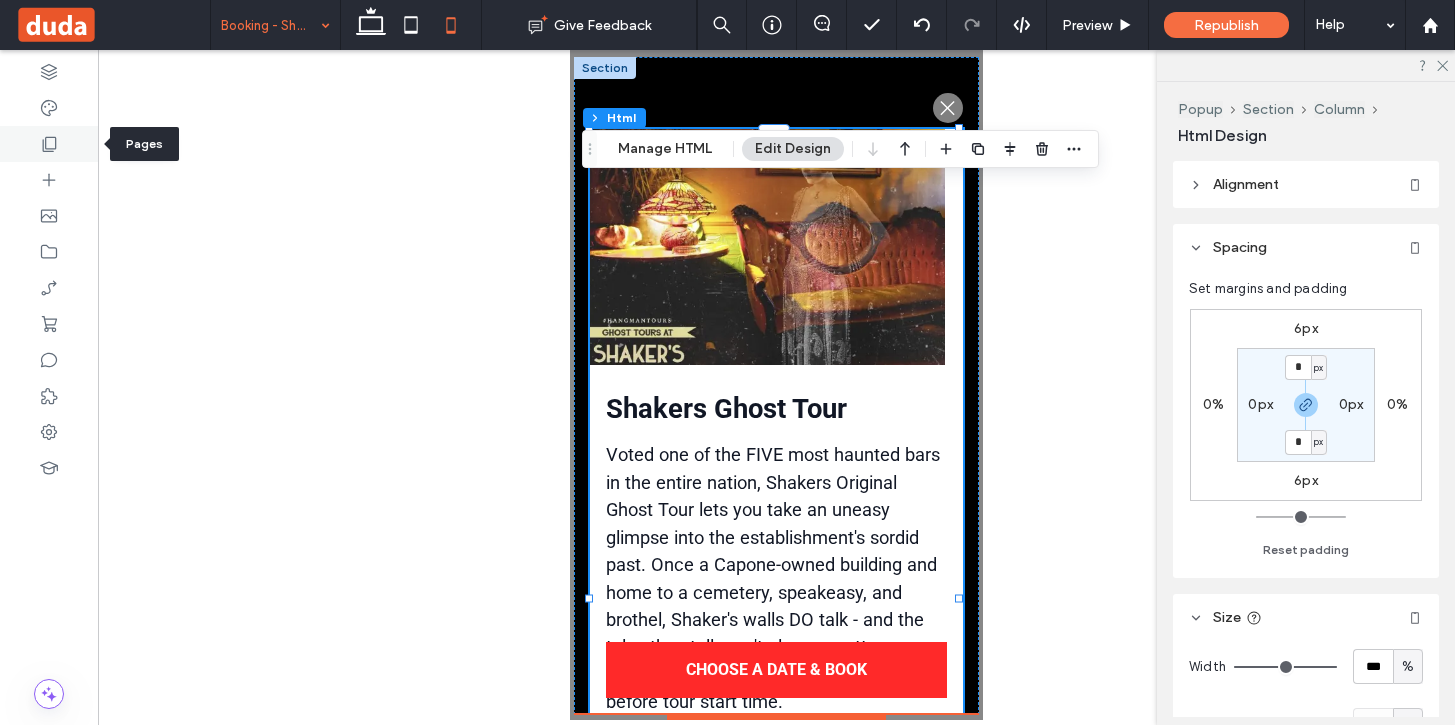 click 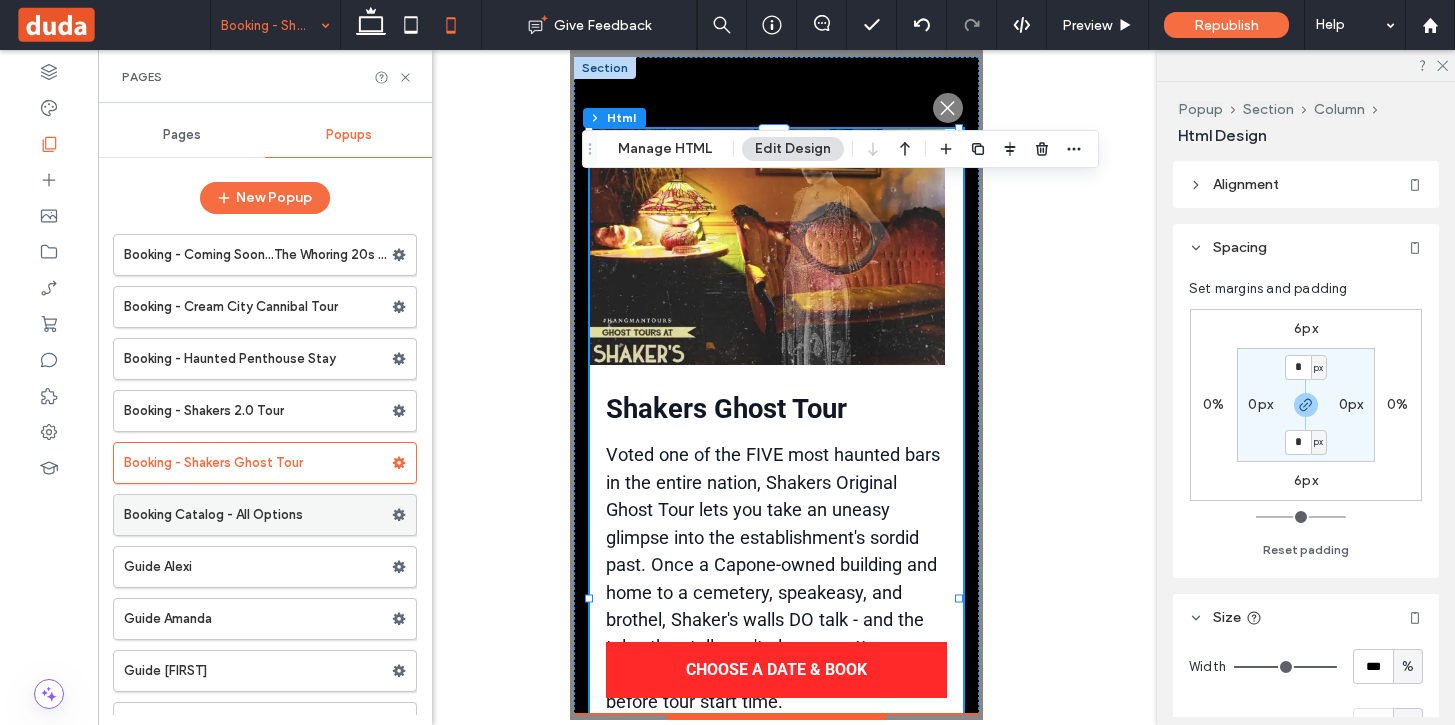 click on "Booking Catalog - All Options" at bounding box center (258, 515) 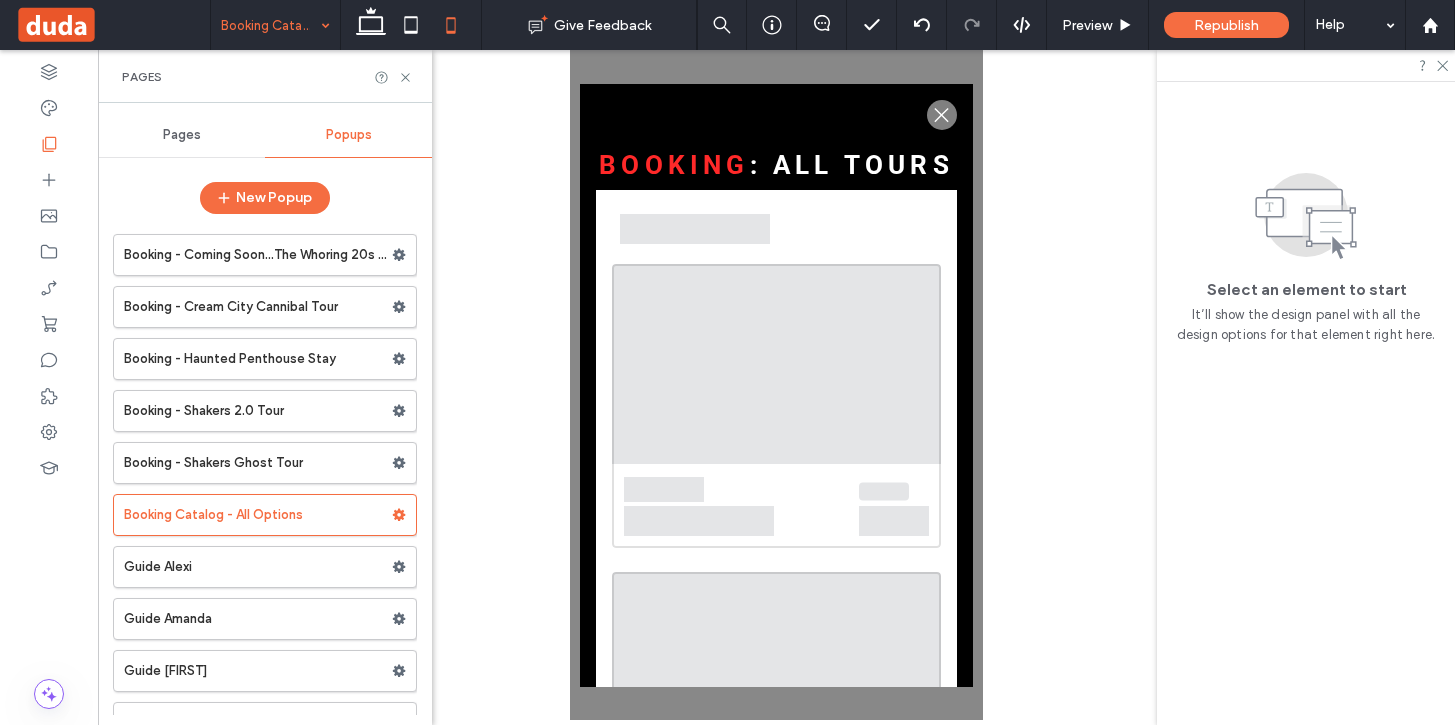 scroll, scrollTop: 0, scrollLeft: 0, axis: both 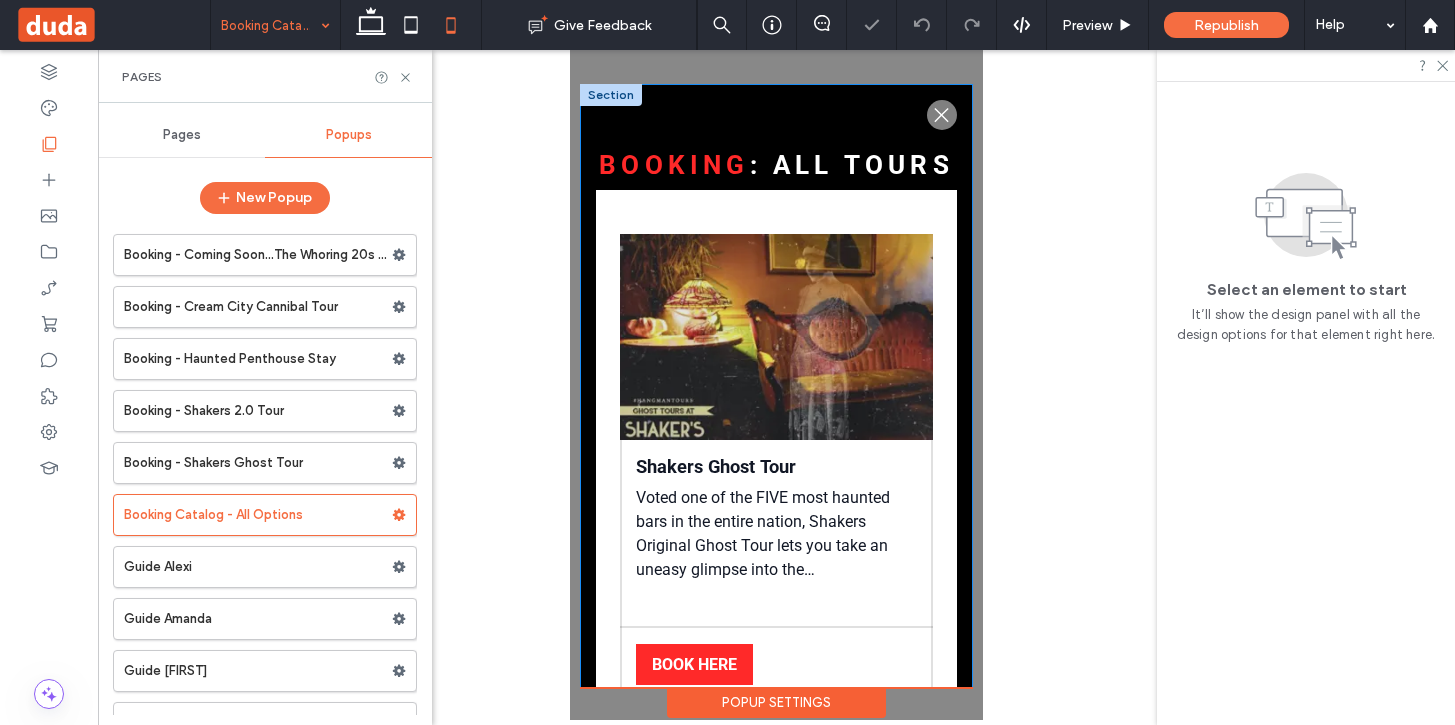 click on ".st0-1091118977{fill-rule:evenodd;clip-rule:evenodd;}
Booking : All Tours" at bounding box center [776, 1408] 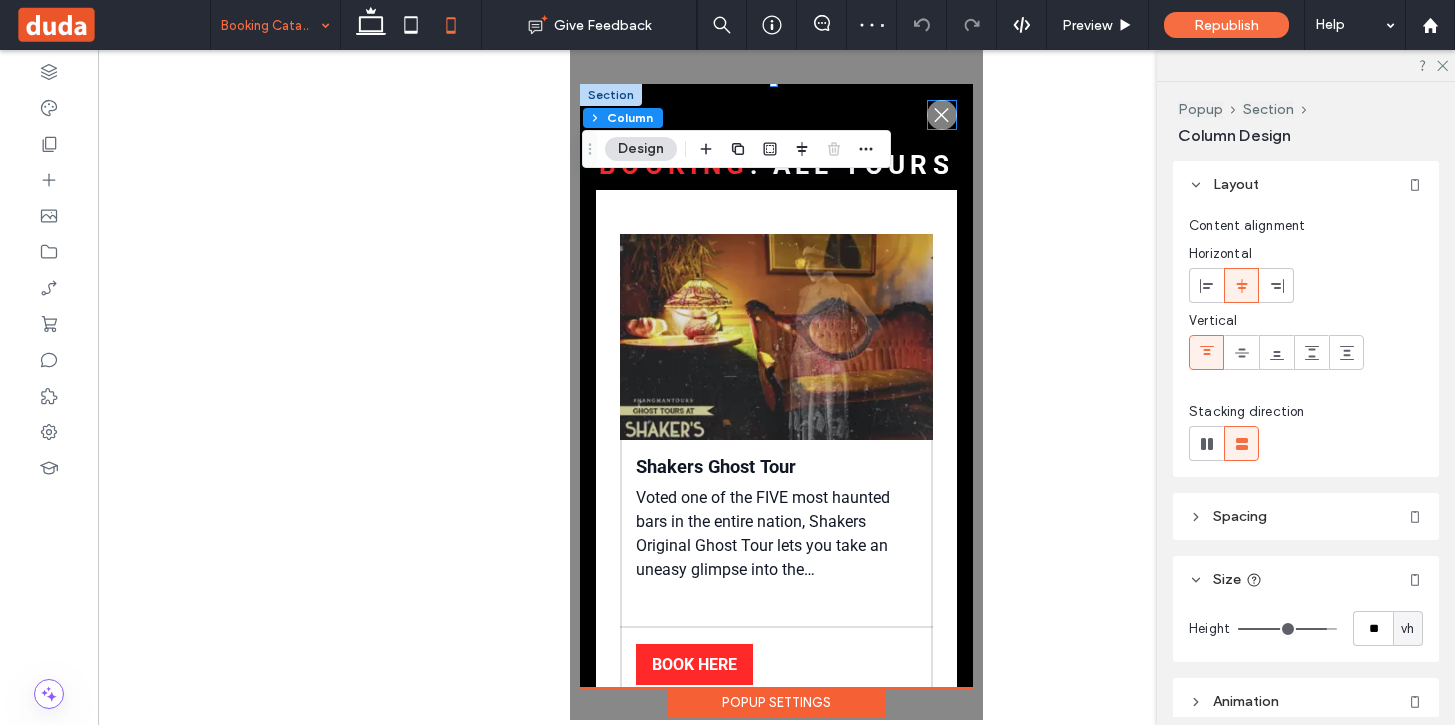 click on ".st0-1091118977{fill-rule:evenodd;clip-rule:evenodd;}" 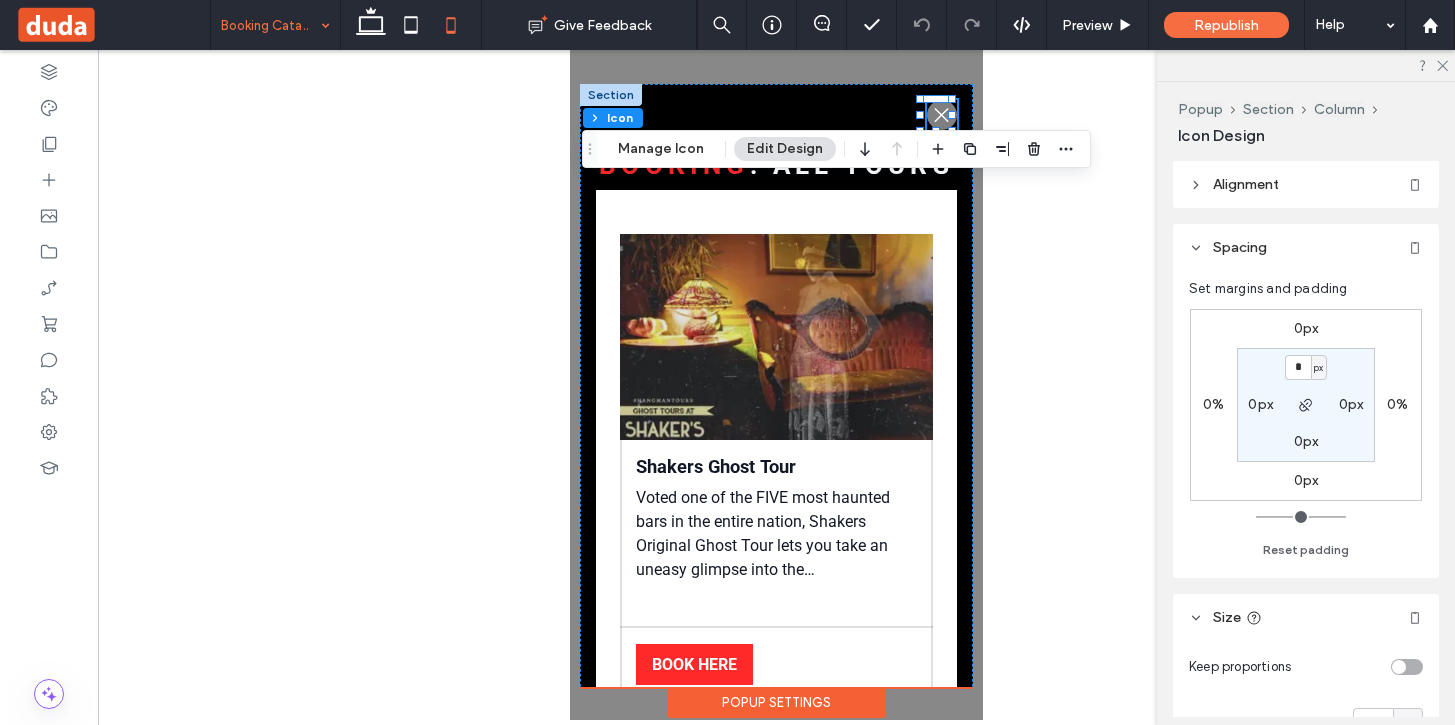 click on "0px" at bounding box center (1306, 328) 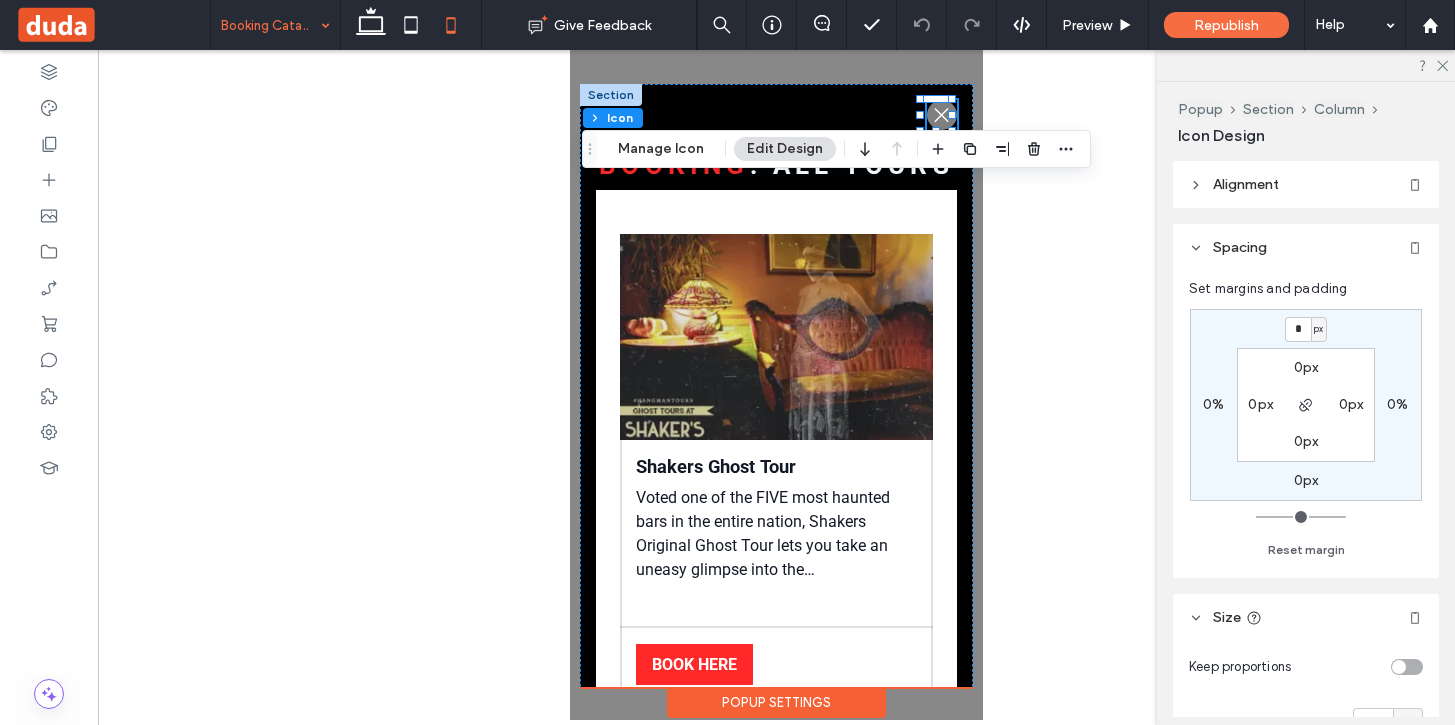 type on "**" 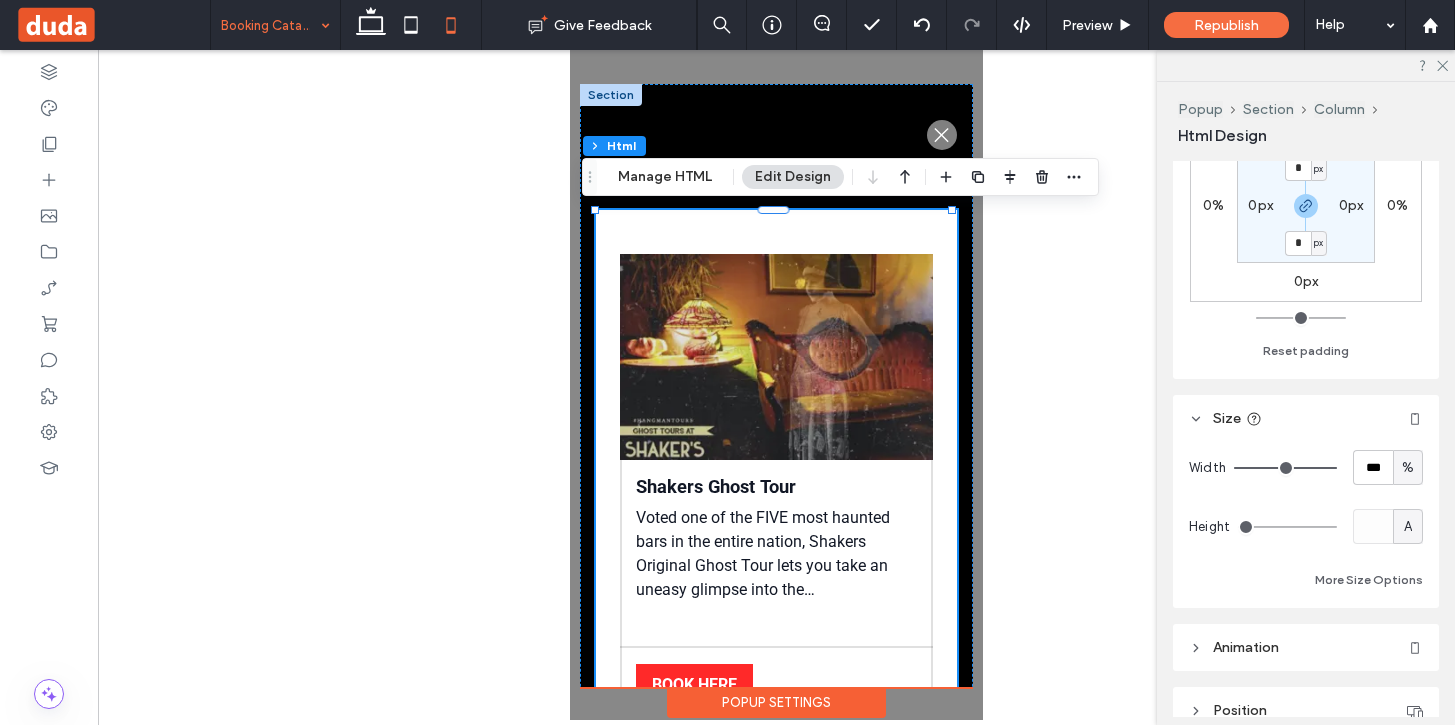 scroll, scrollTop: 200, scrollLeft: 0, axis: vertical 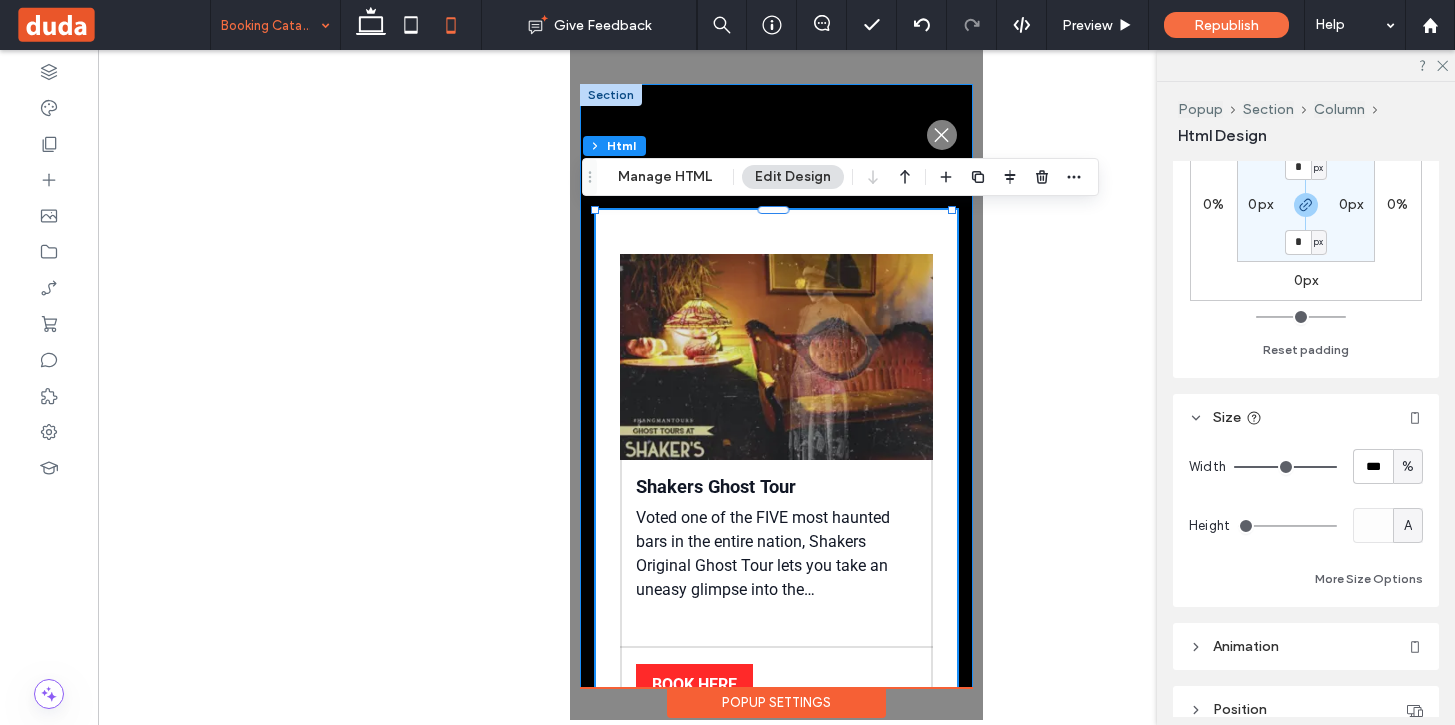 click on ".st0-1091118977{fill-rule:evenodd;clip-rule:evenodd;}
Booking : All Tours" at bounding box center [776, 1418] 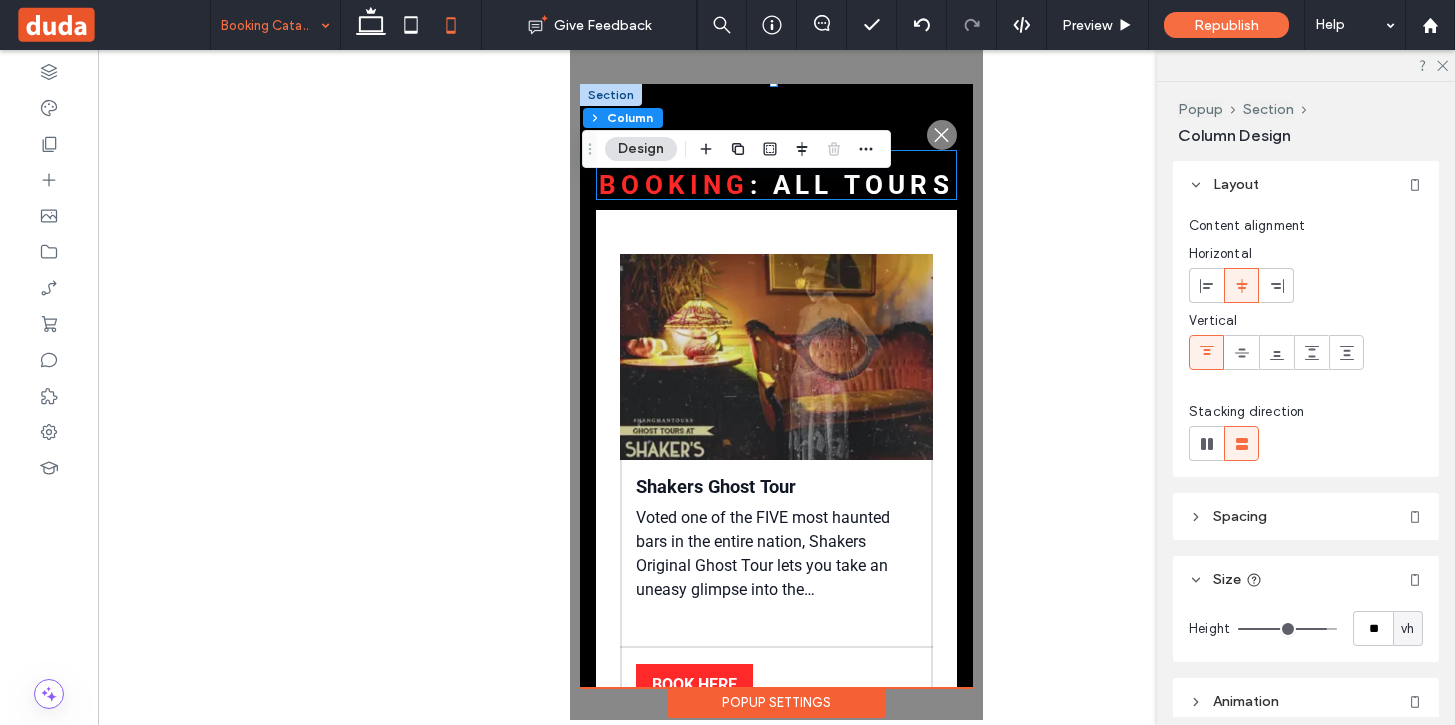click on ": All Tours" at bounding box center [852, 185] 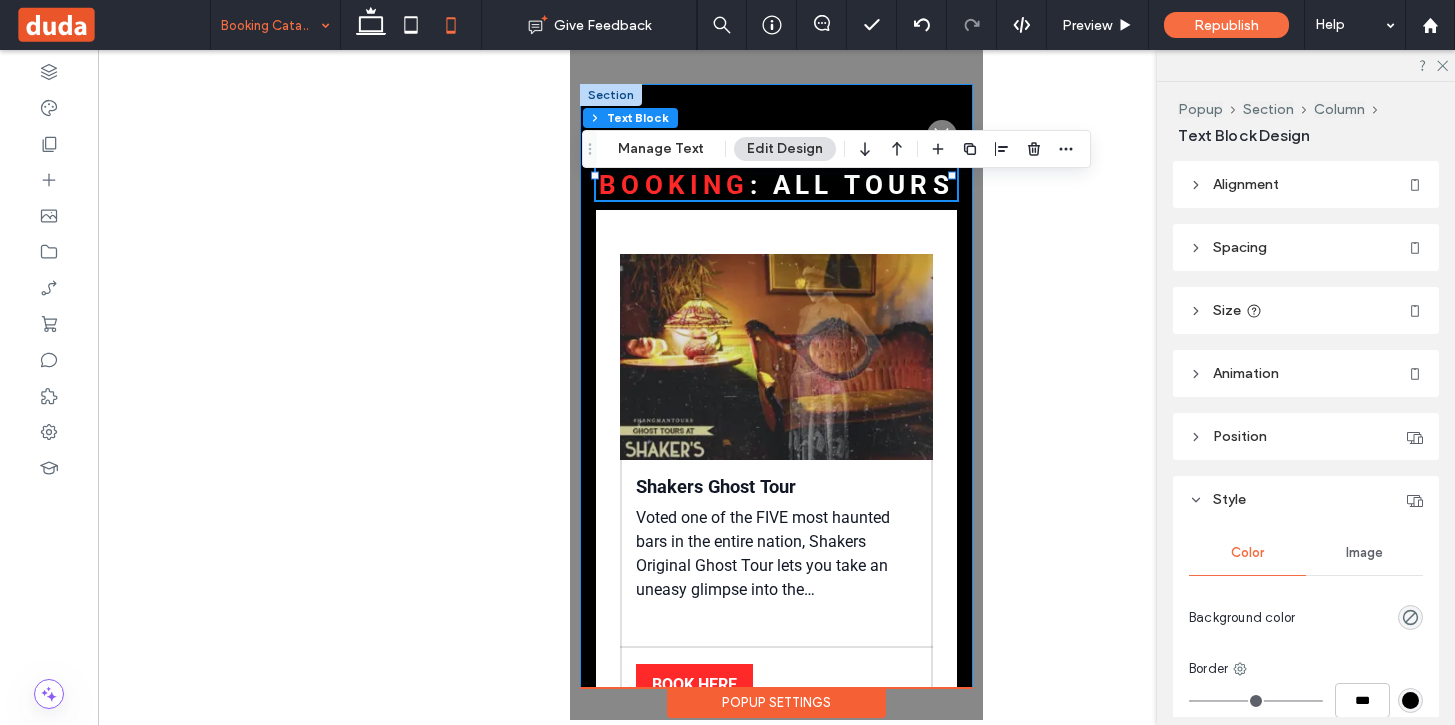 click on ".st0-1091118977{fill-rule:evenodd;clip-rule:evenodd;}
Booking : All Tours" at bounding box center [776, 1418] 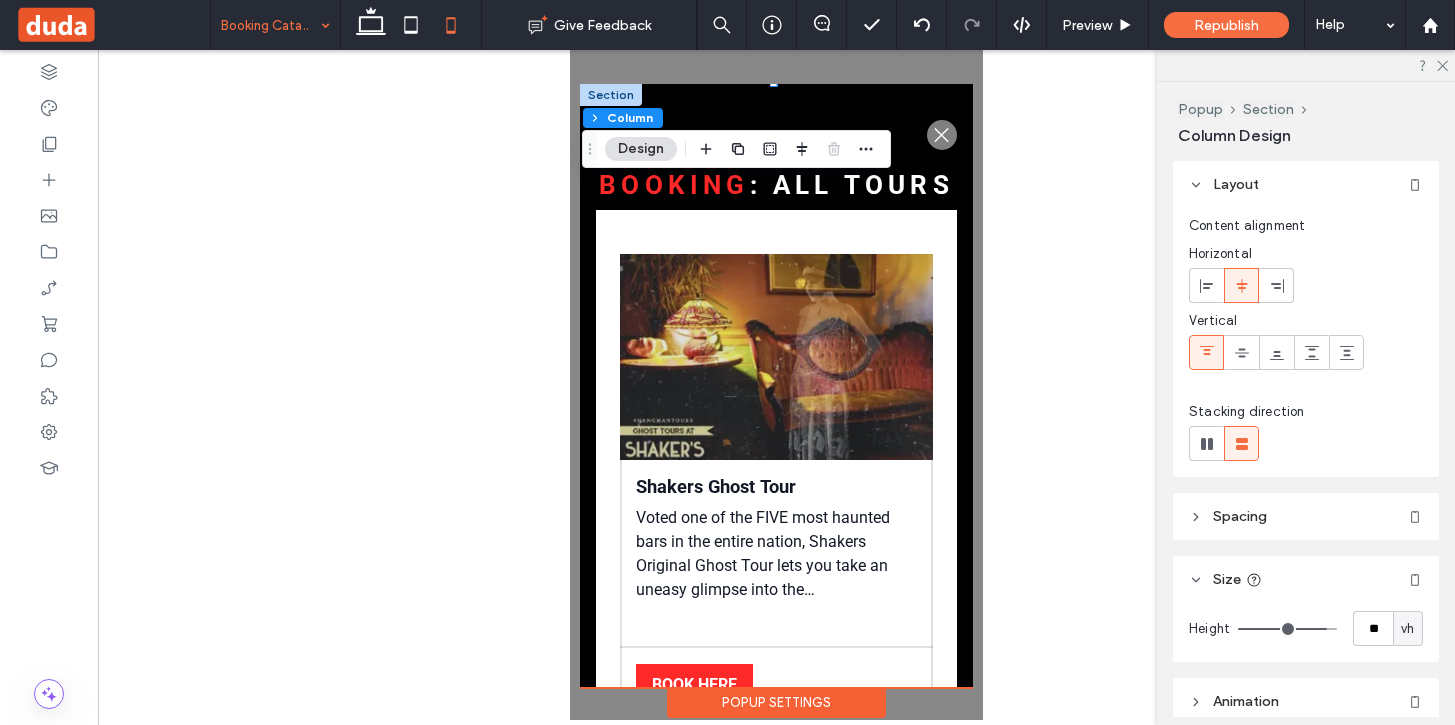 click on ".st0-1091118977{fill-rule:evenodd;clip-rule:evenodd;}
Booking : All Tours" at bounding box center [776, 1418] 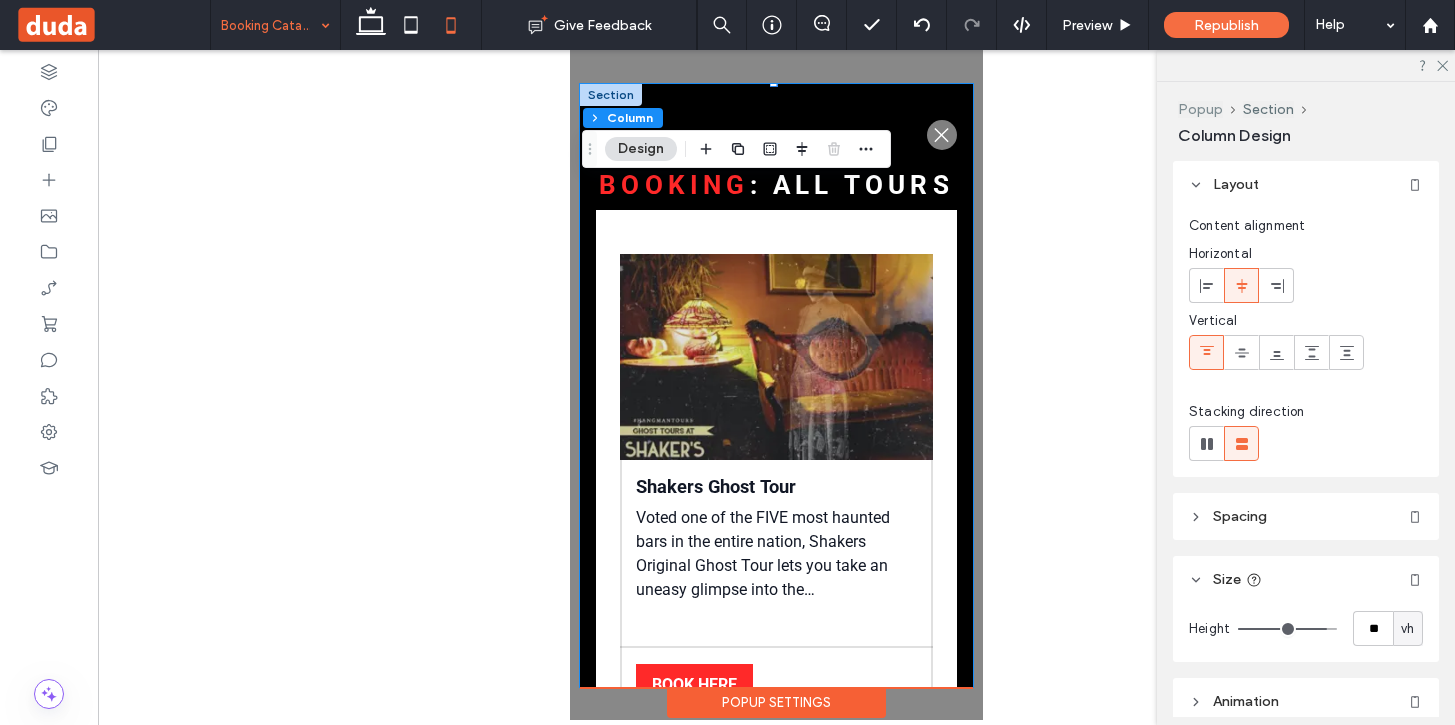 click on "Popup" at bounding box center [1200, 109] 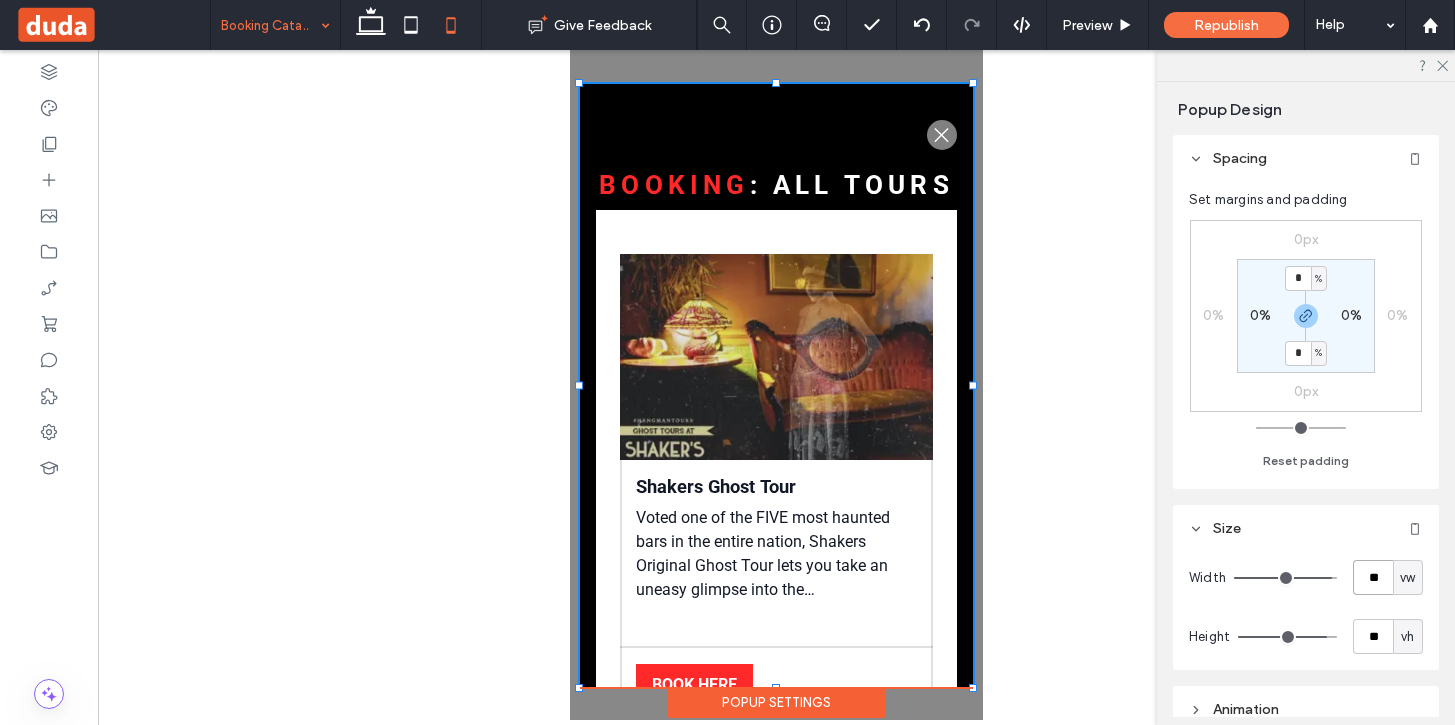 click on "**" at bounding box center (1373, 577) 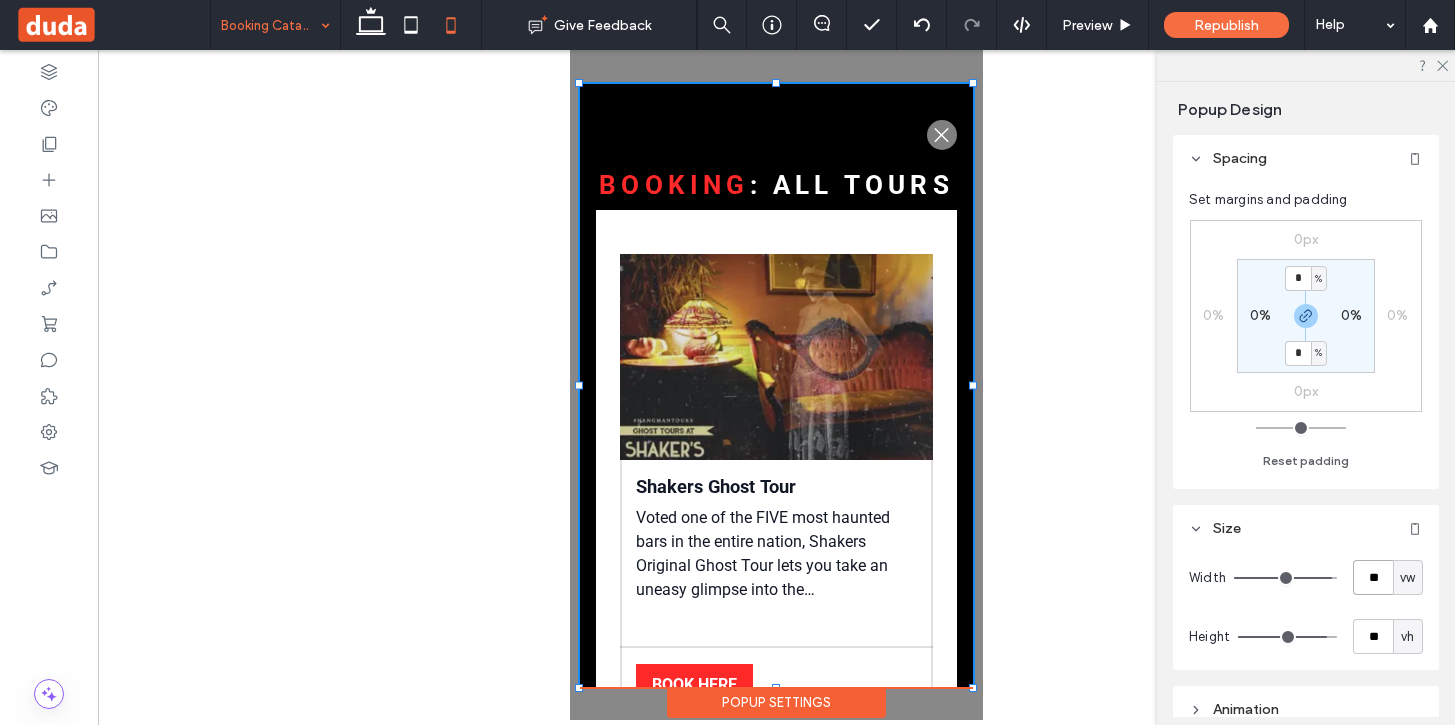 type on "**" 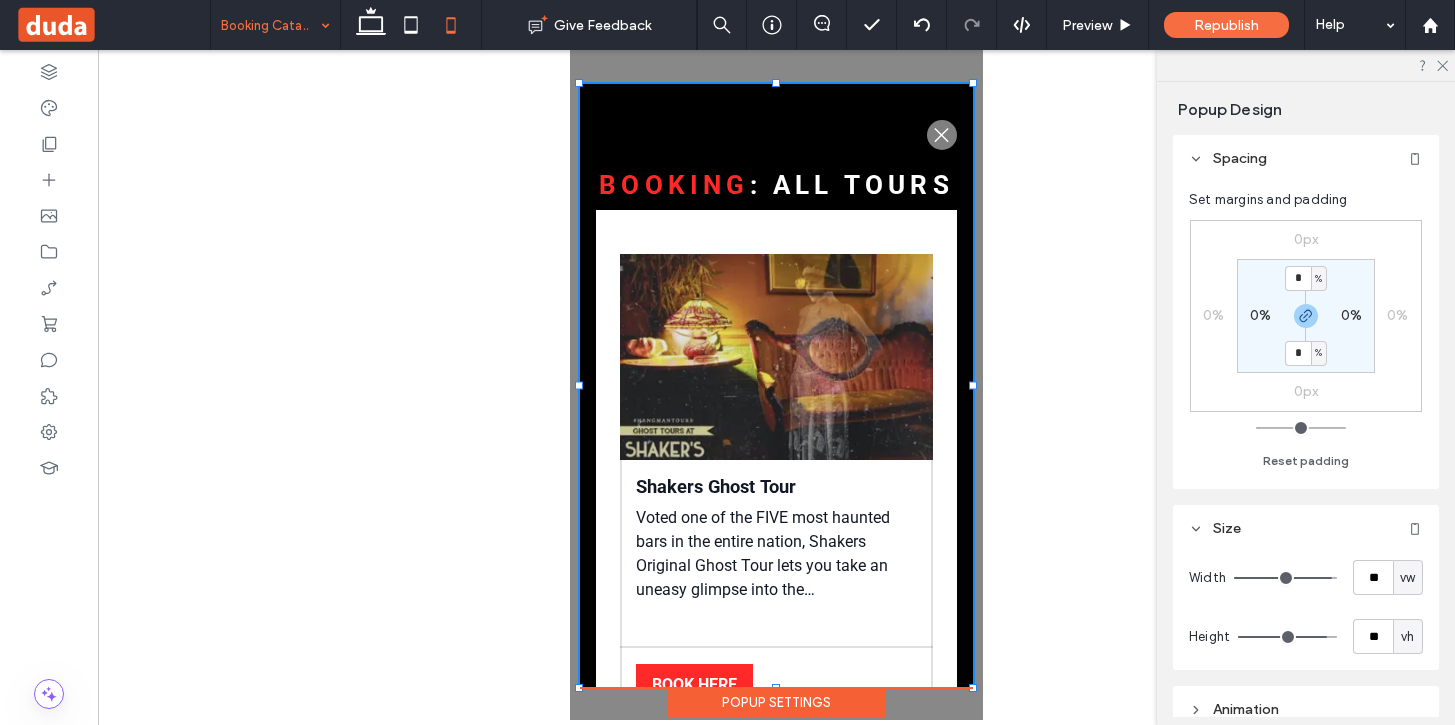 type on "**" 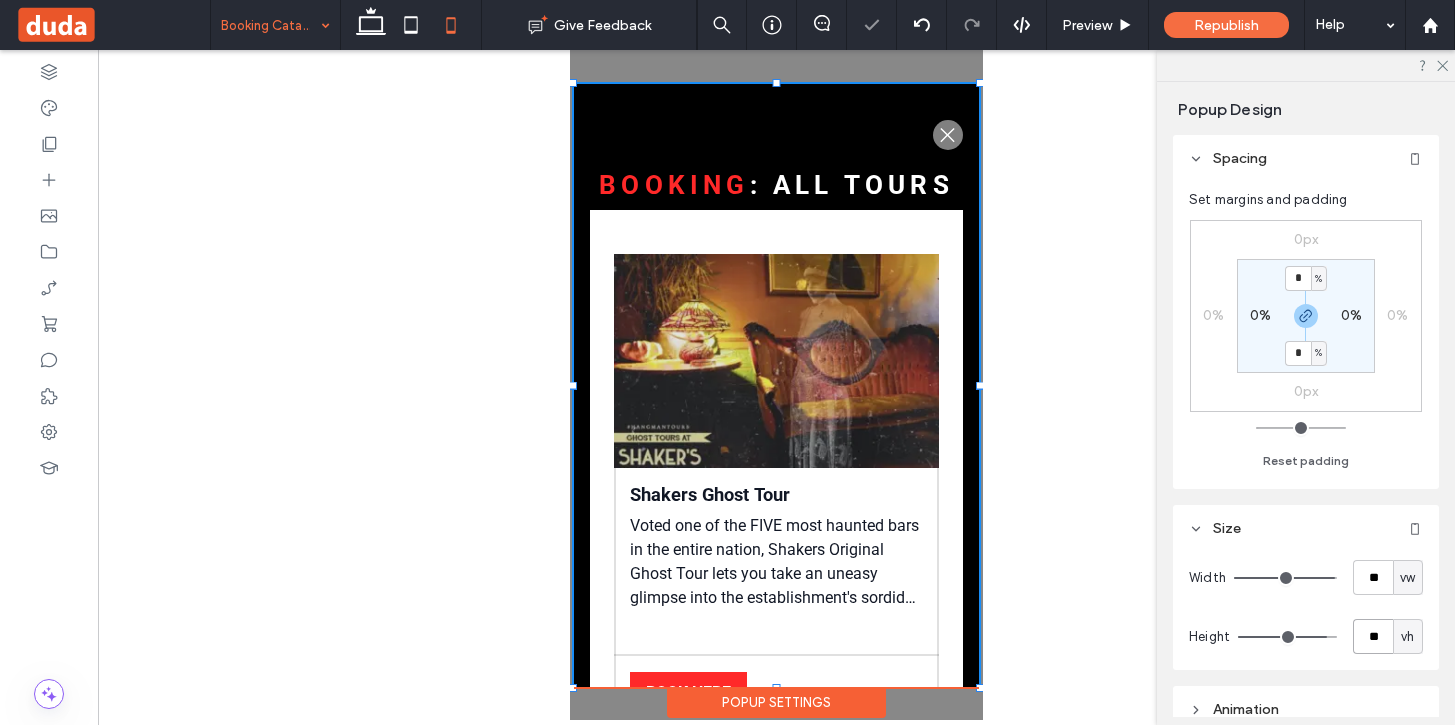 type on "**" 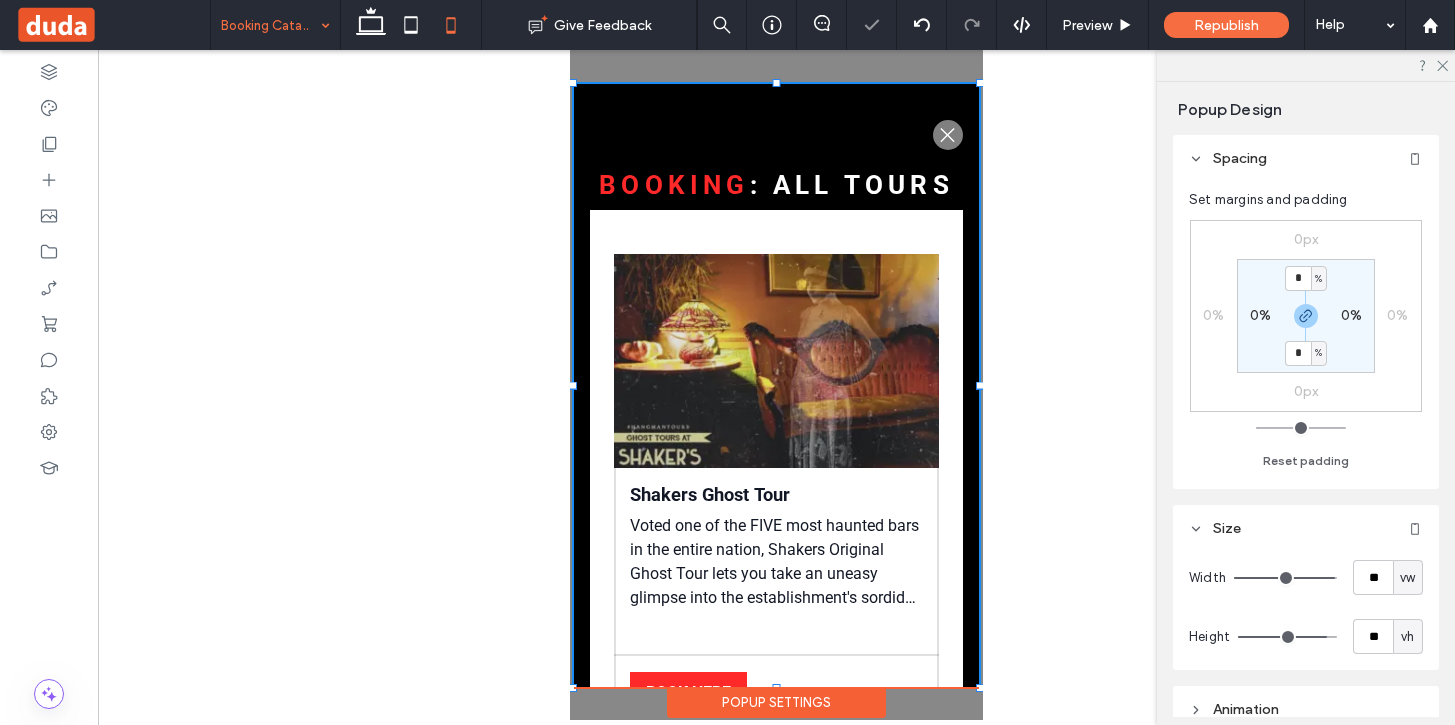 type on "**" 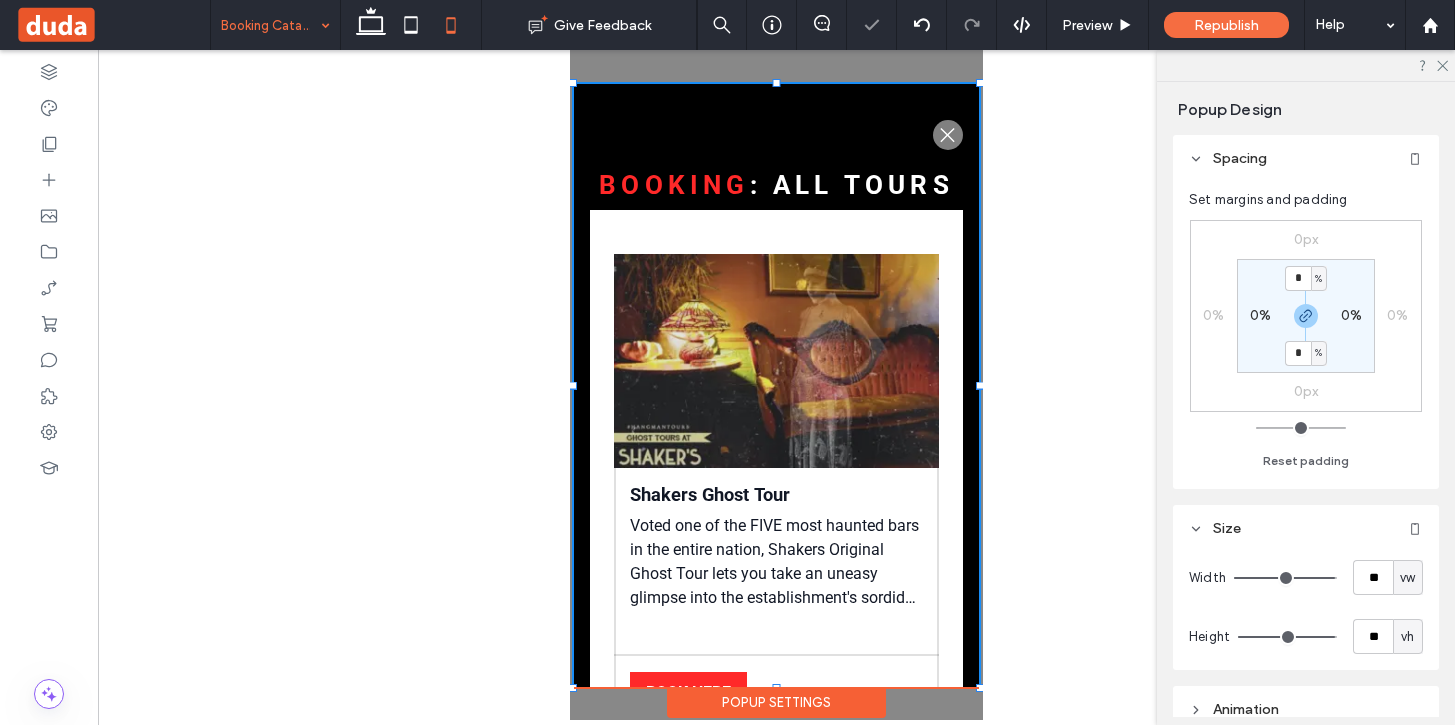 type 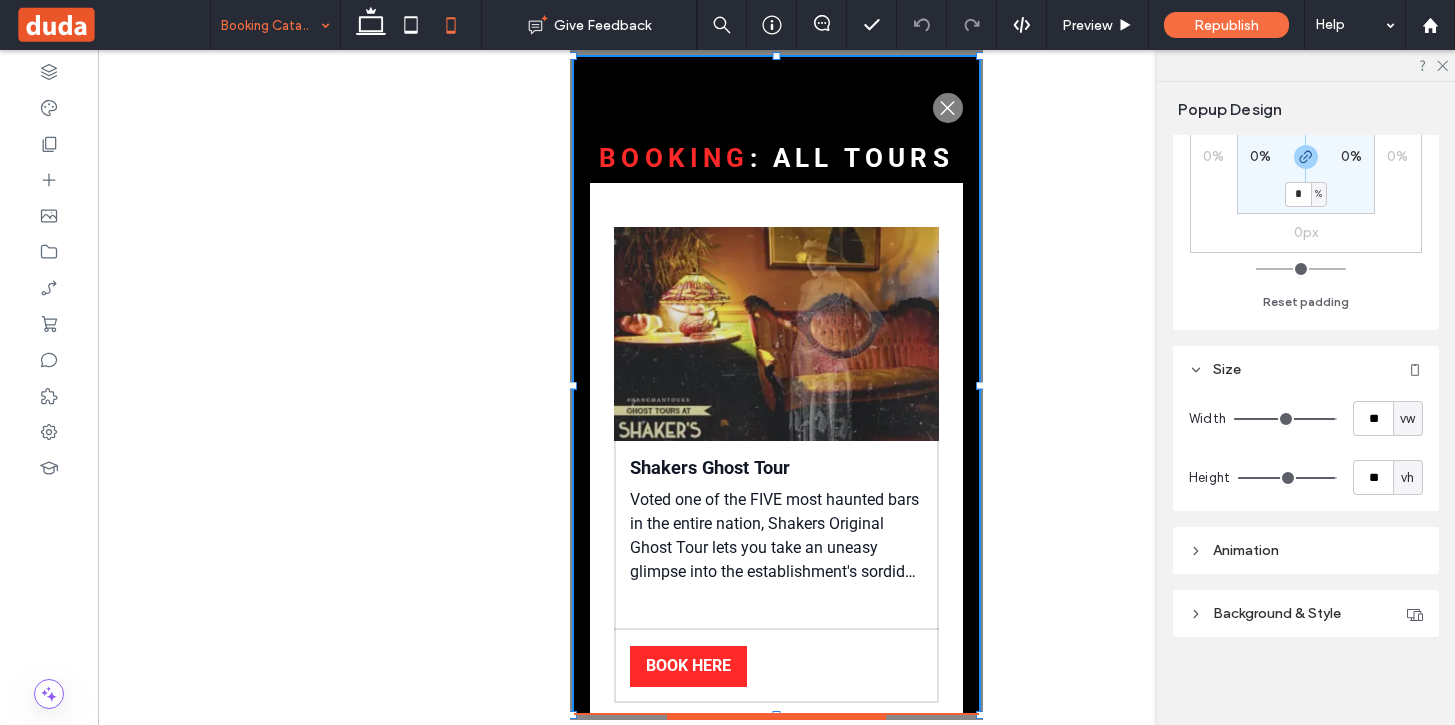 click at bounding box center (776, 385) 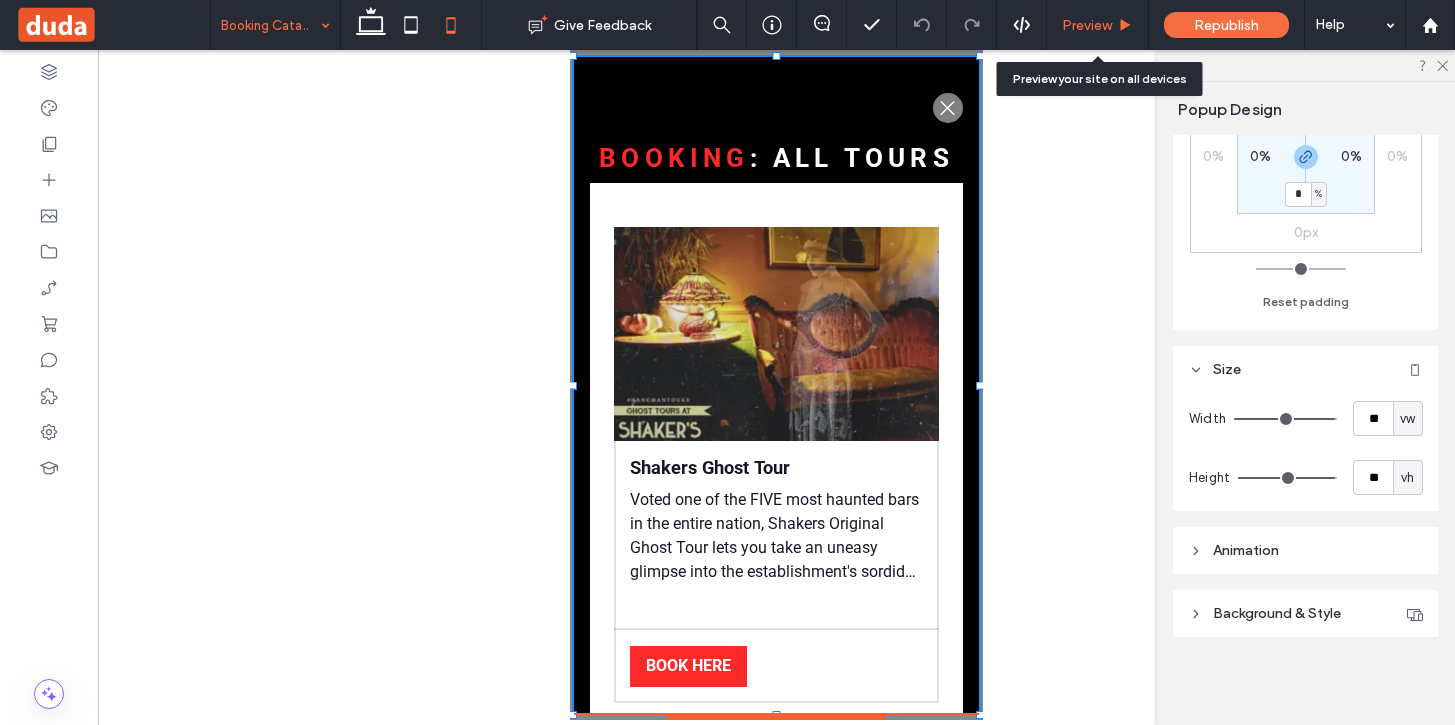 click on "Preview" at bounding box center [1087, 25] 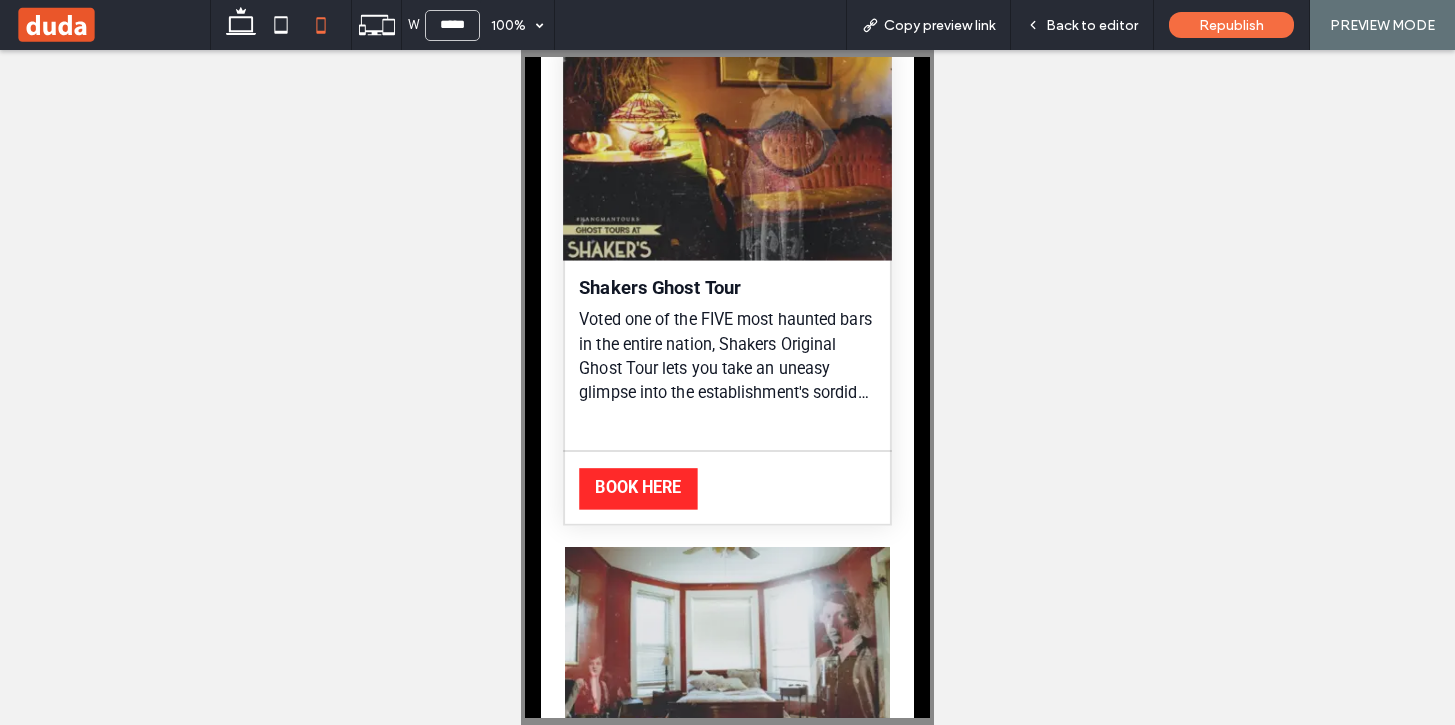 scroll, scrollTop: 0, scrollLeft: 0, axis: both 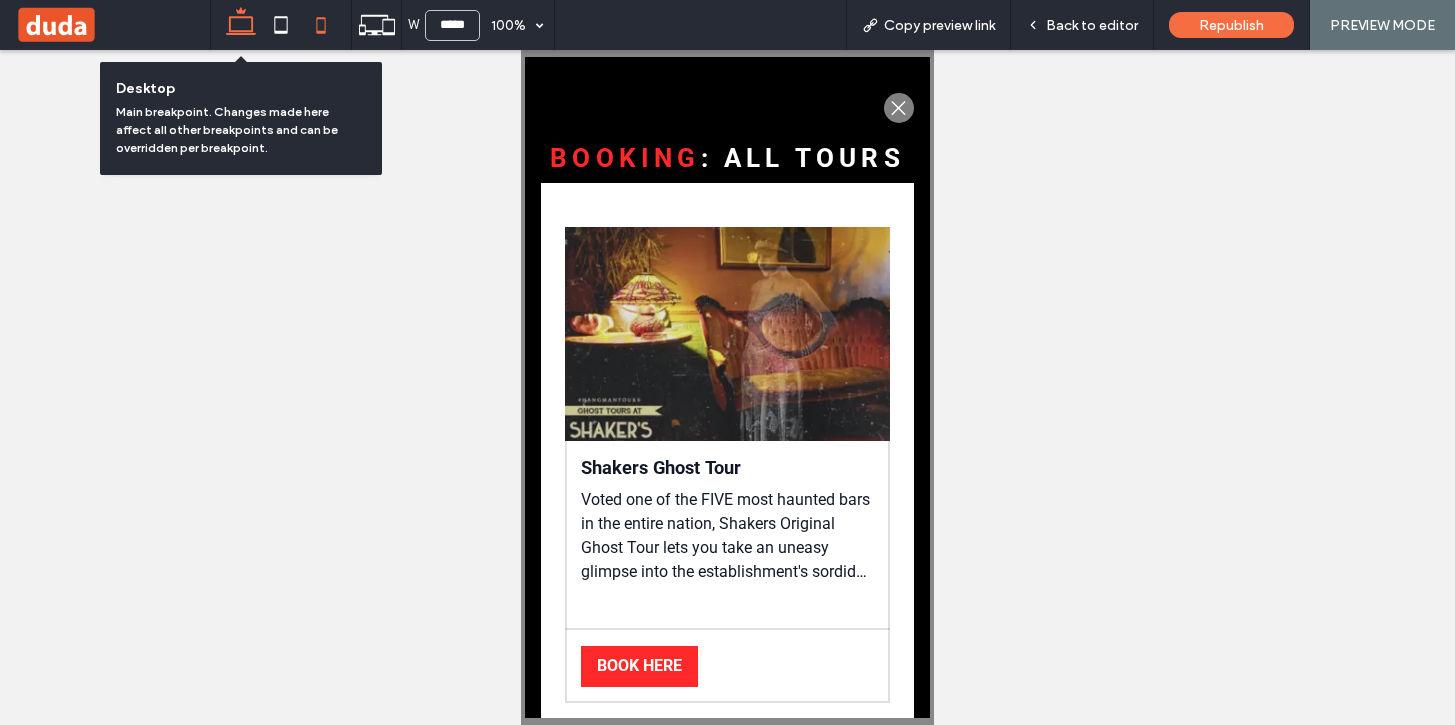 click 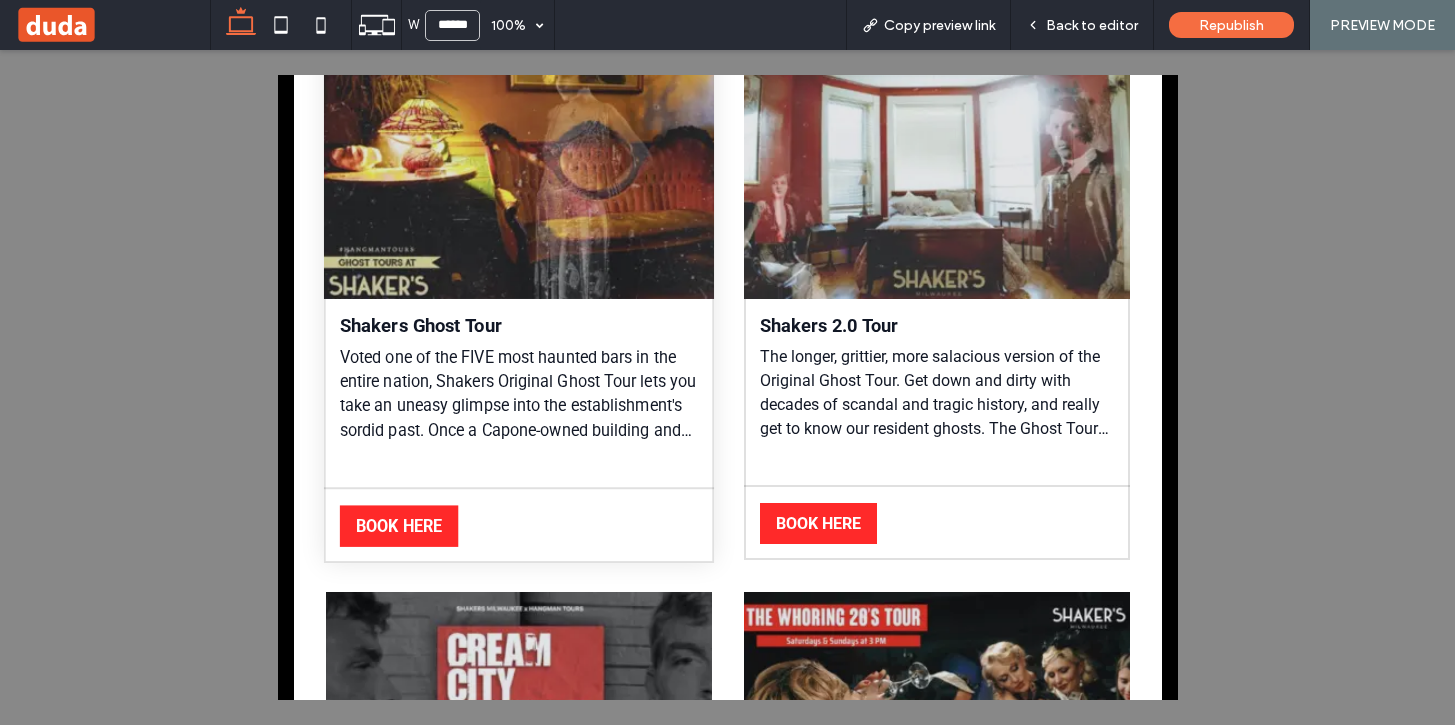 scroll, scrollTop: 0, scrollLeft: 0, axis: both 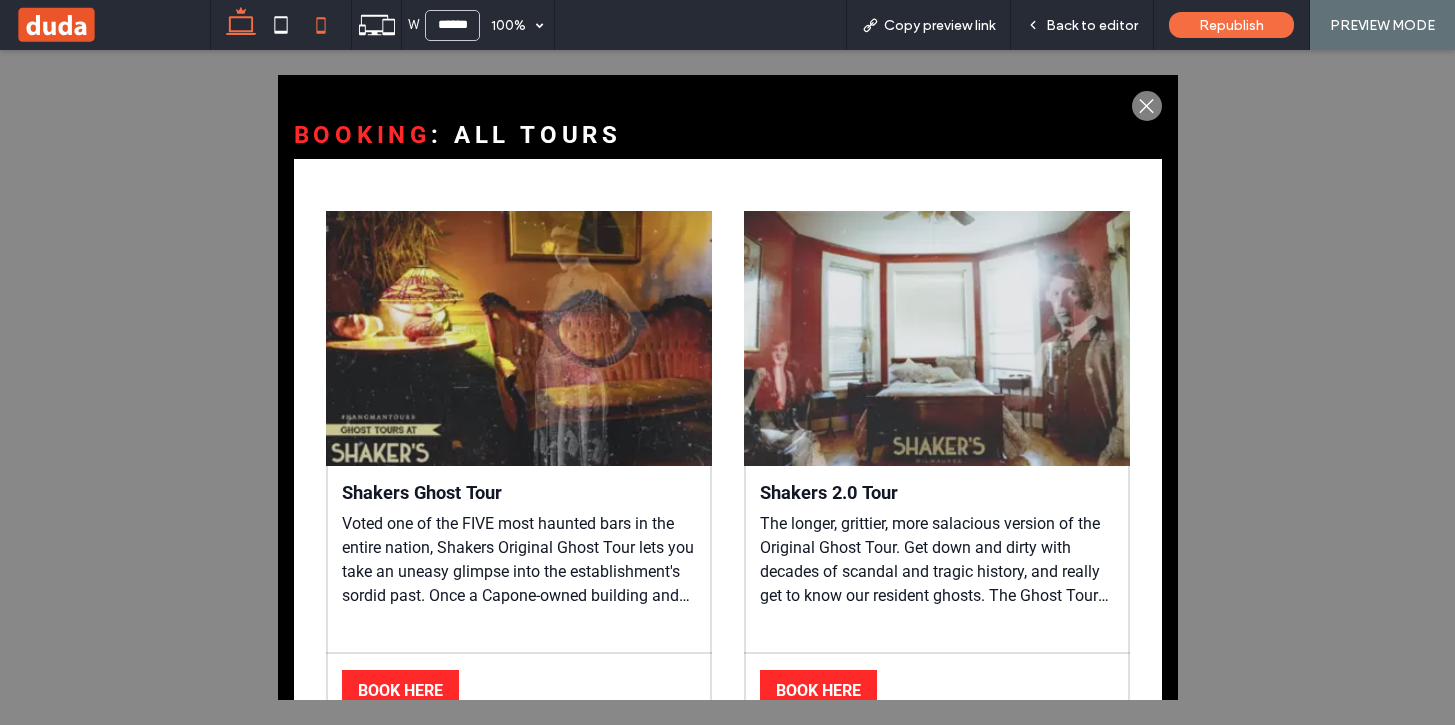 click 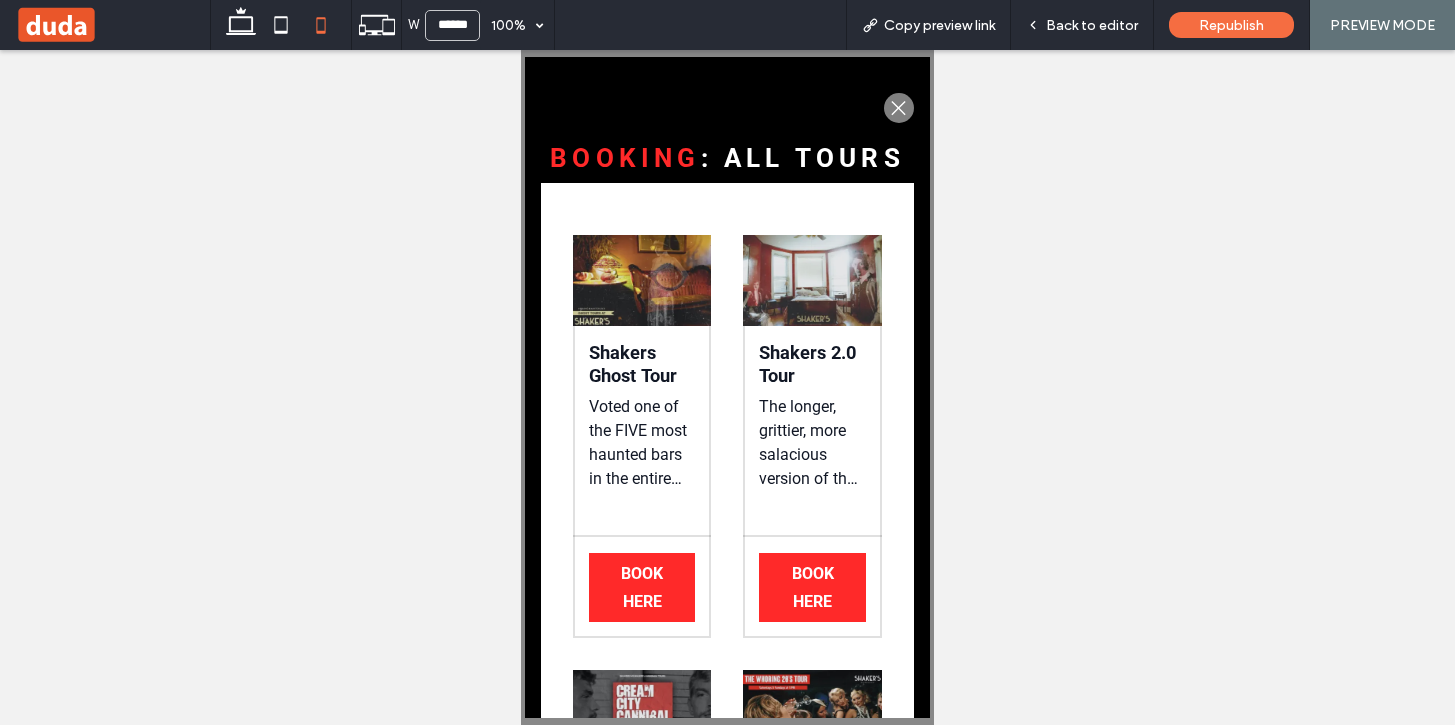 type on "*****" 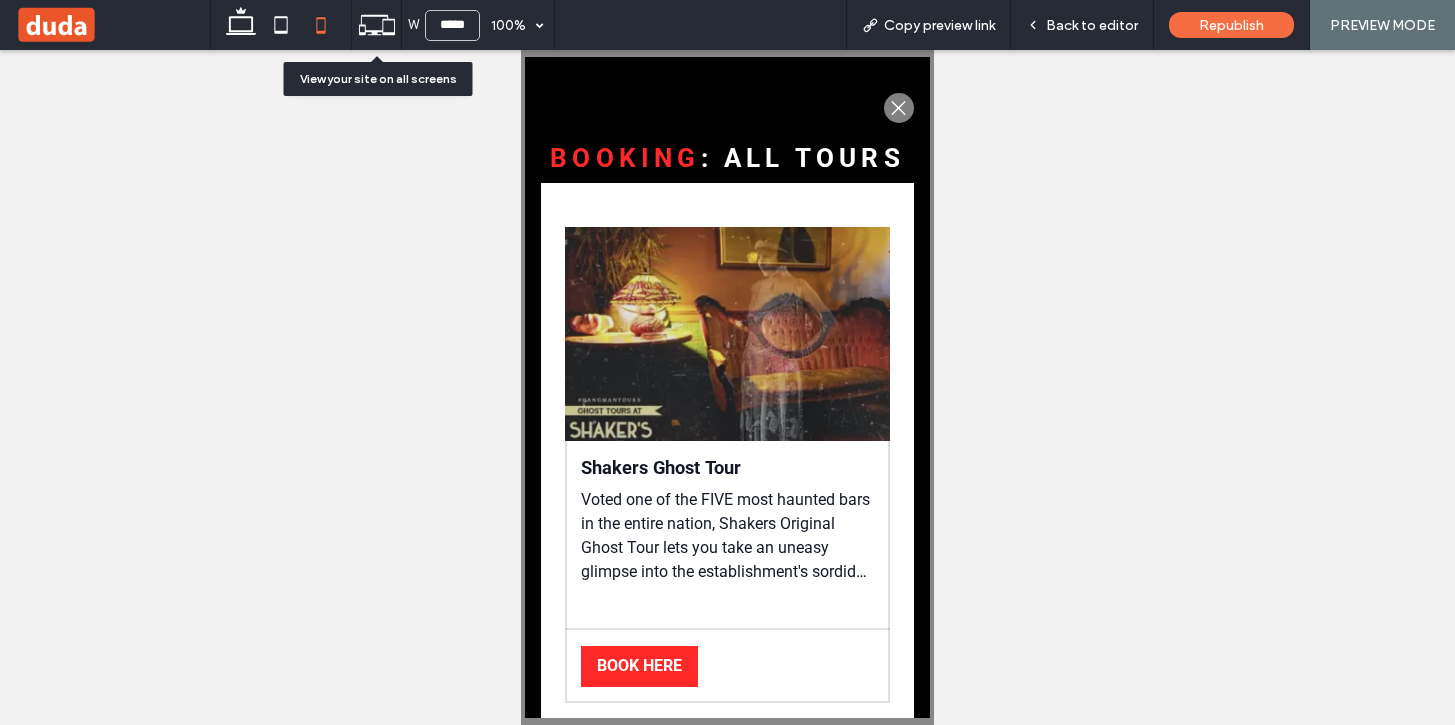 click 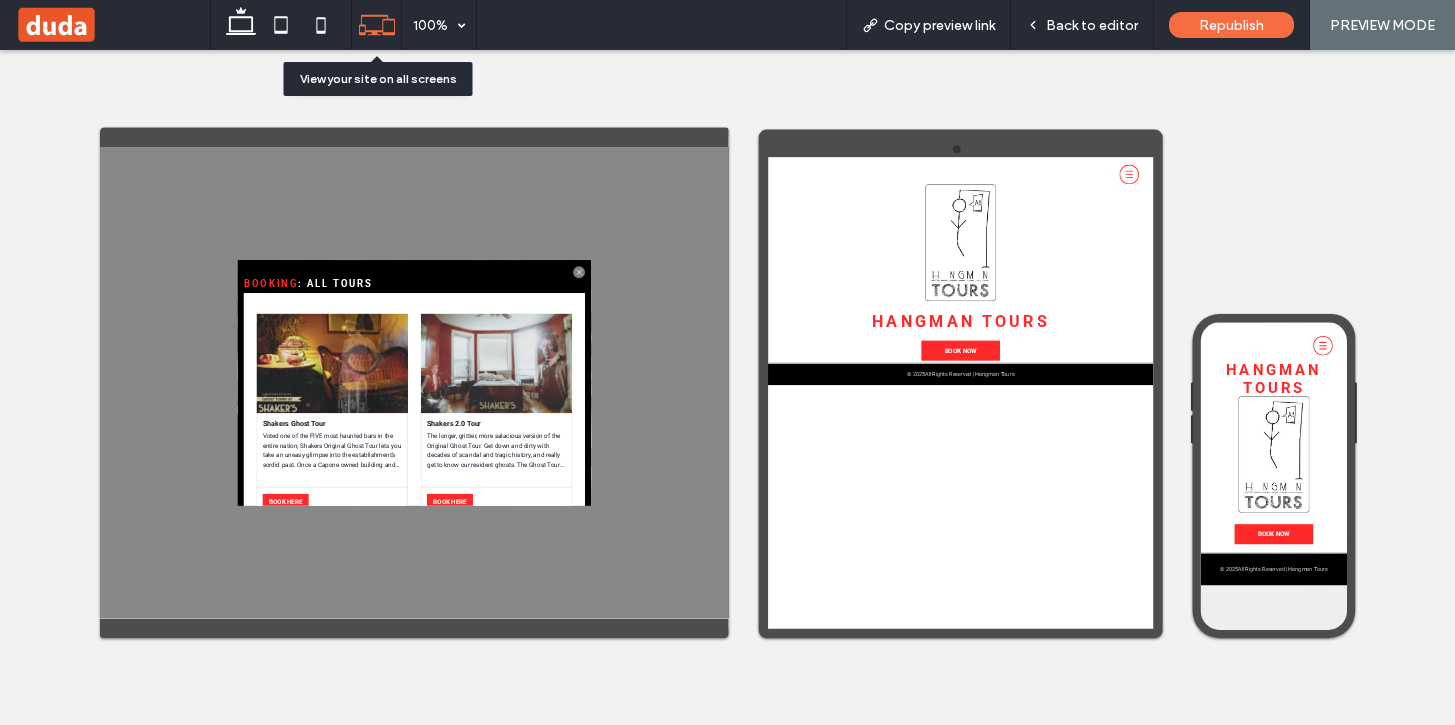 scroll, scrollTop: 0, scrollLeft: 0, axis: both 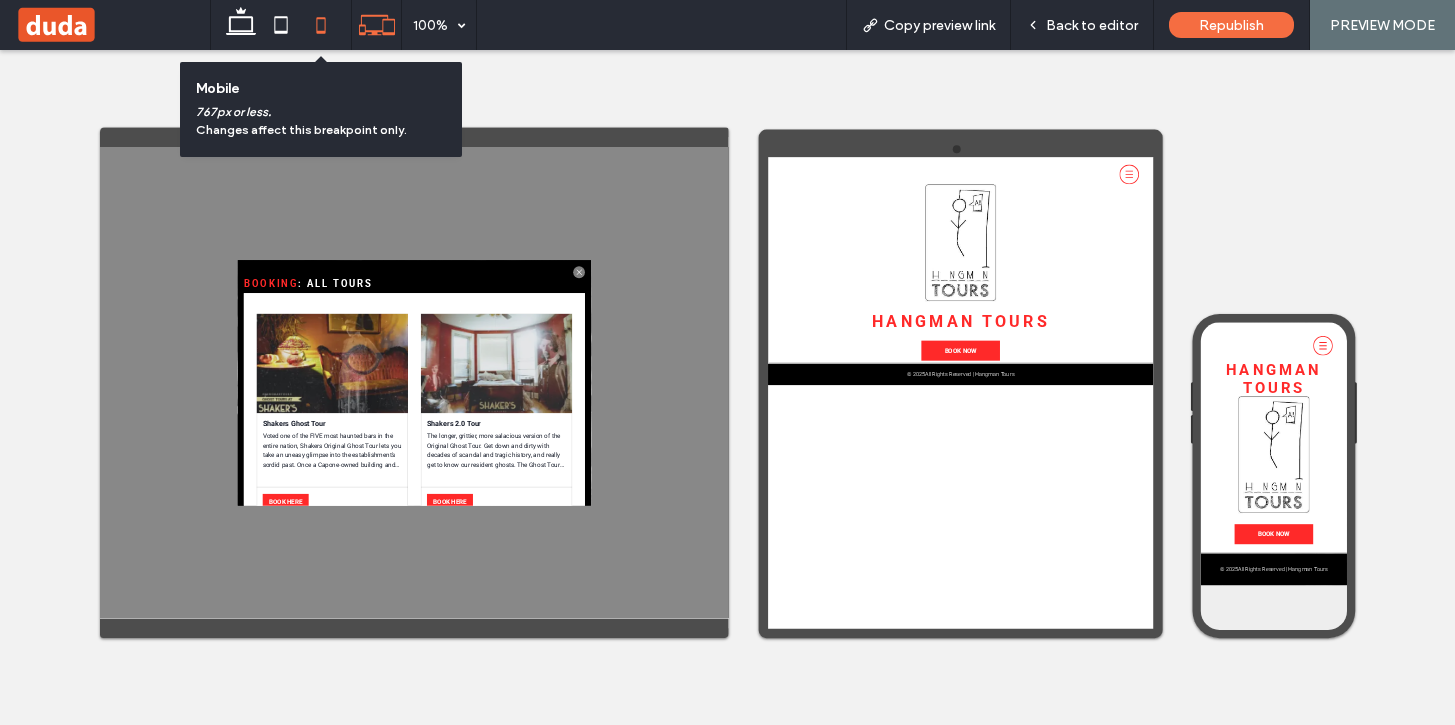 click 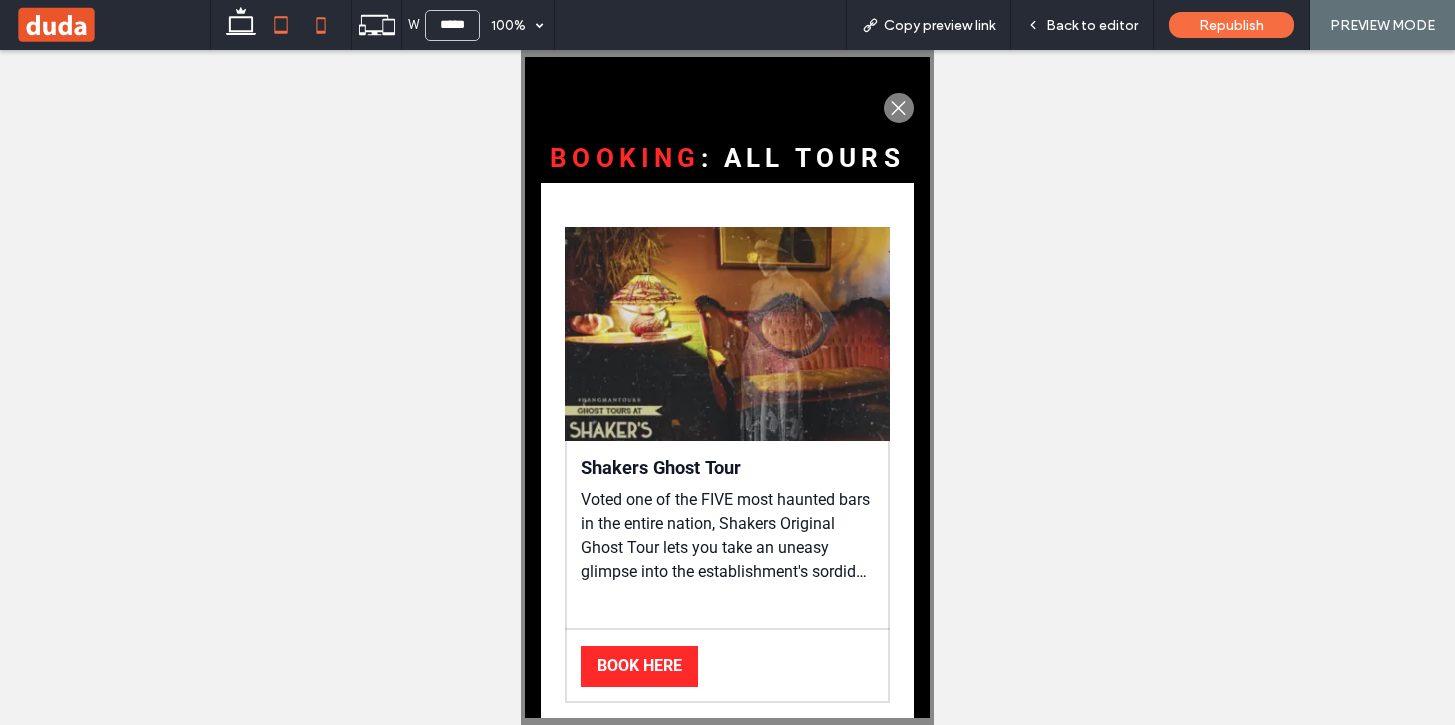 click 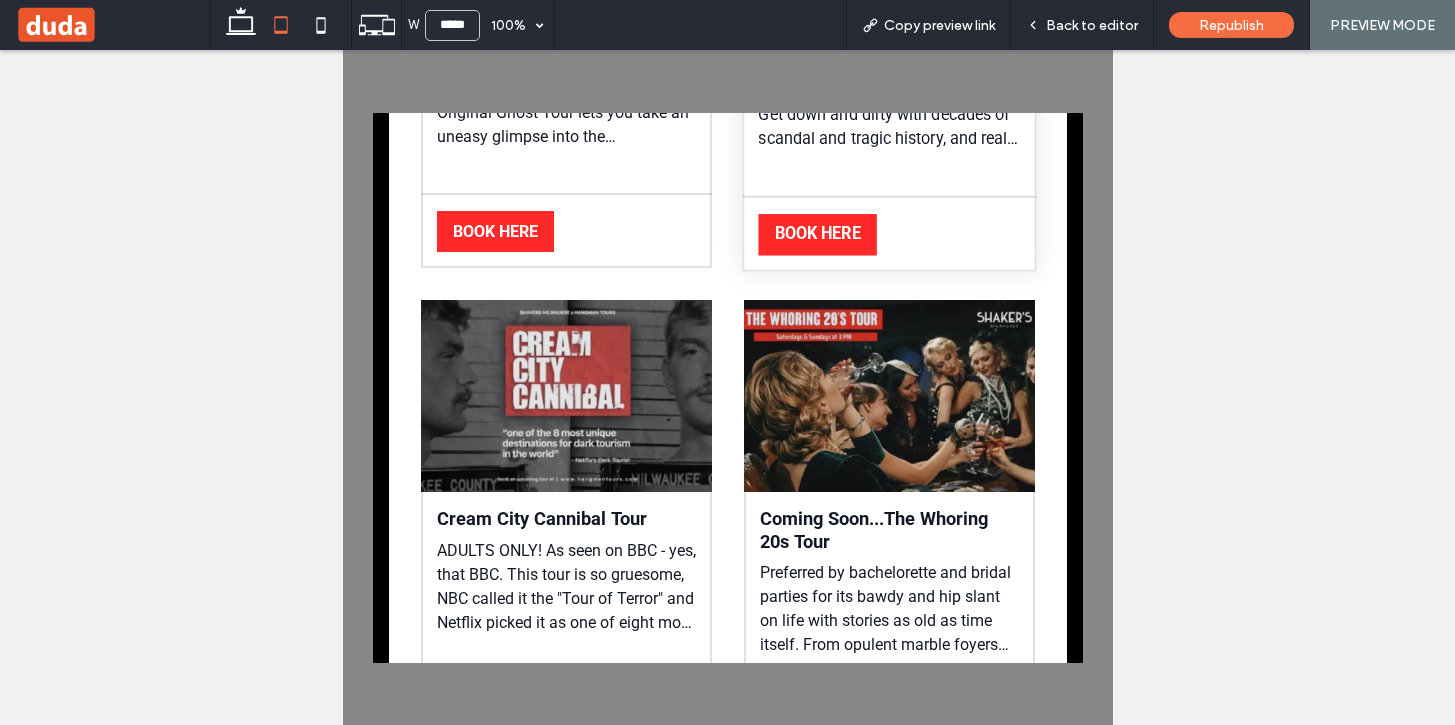 scroll, scrollTop: 0, scrollLeft: 0, axis: both 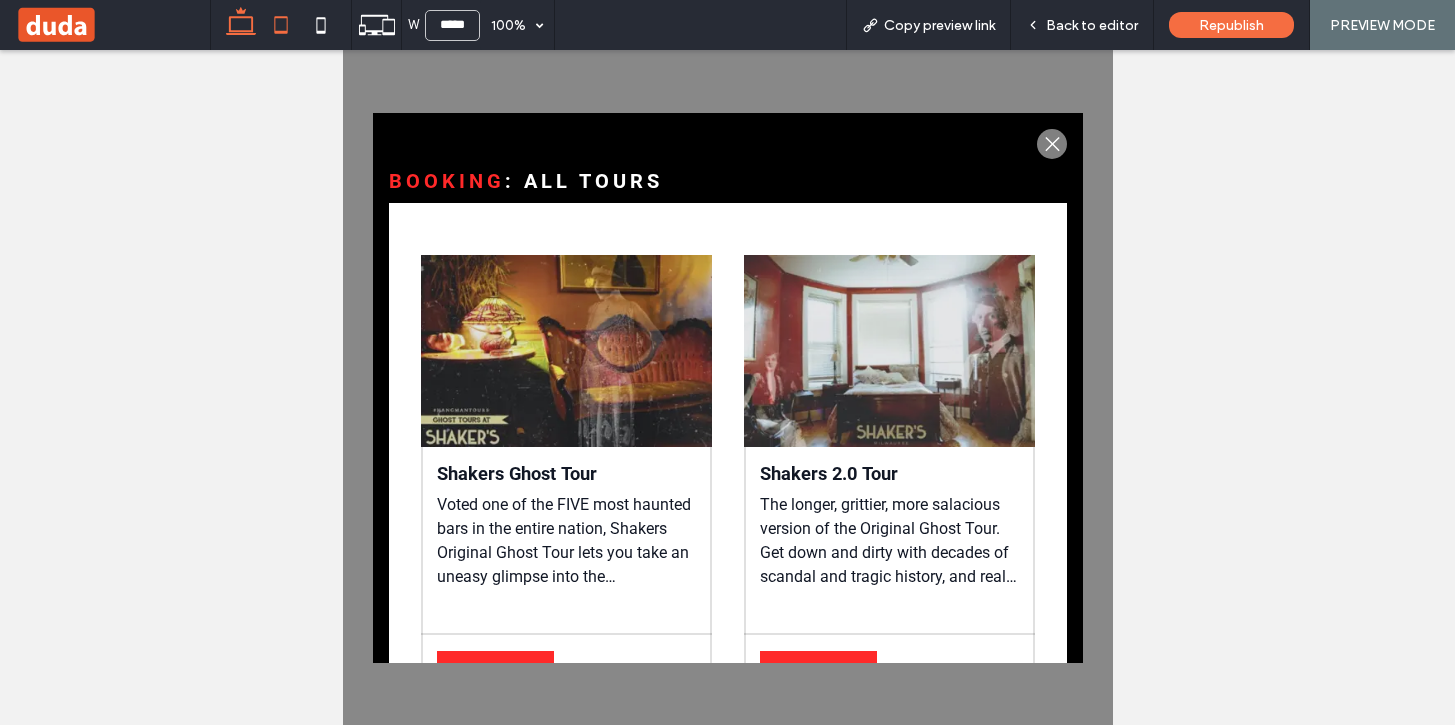 click 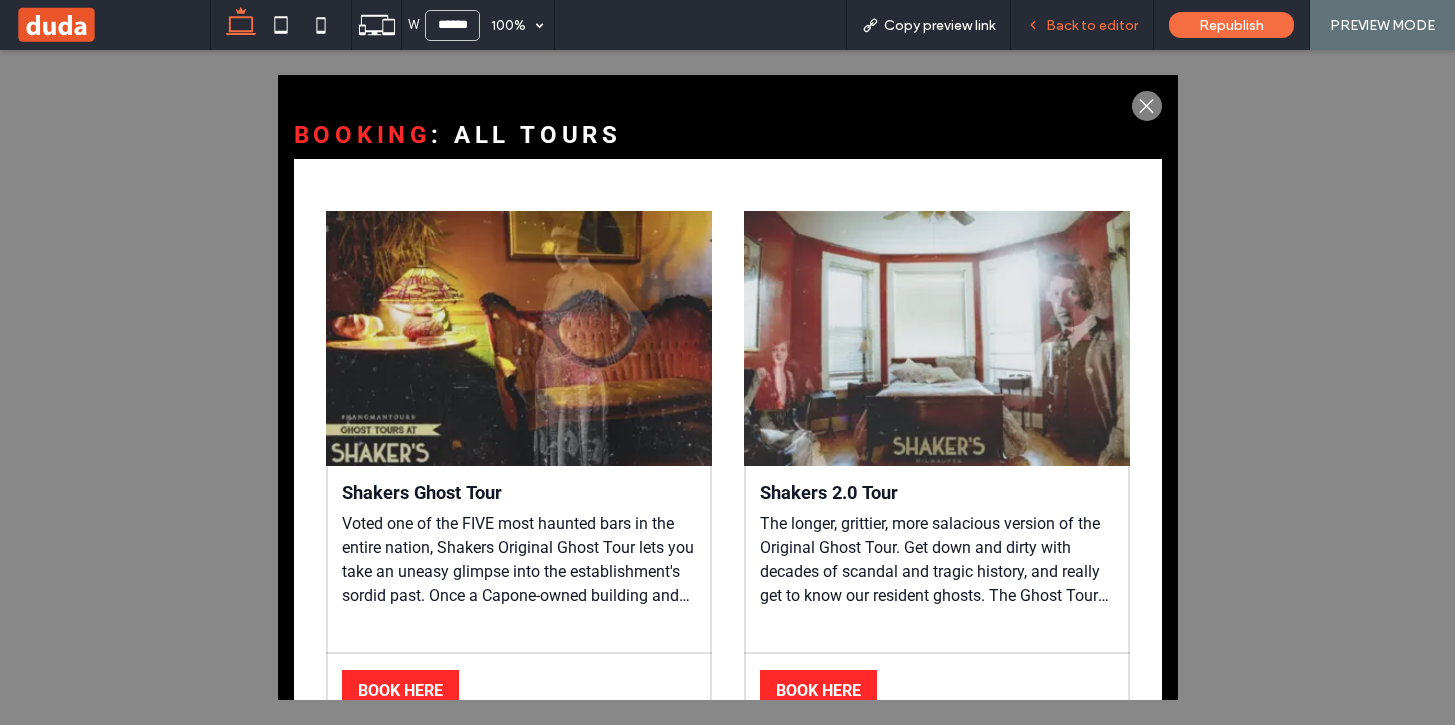 click on "Back to editor" at bounding box center (1092, 25) 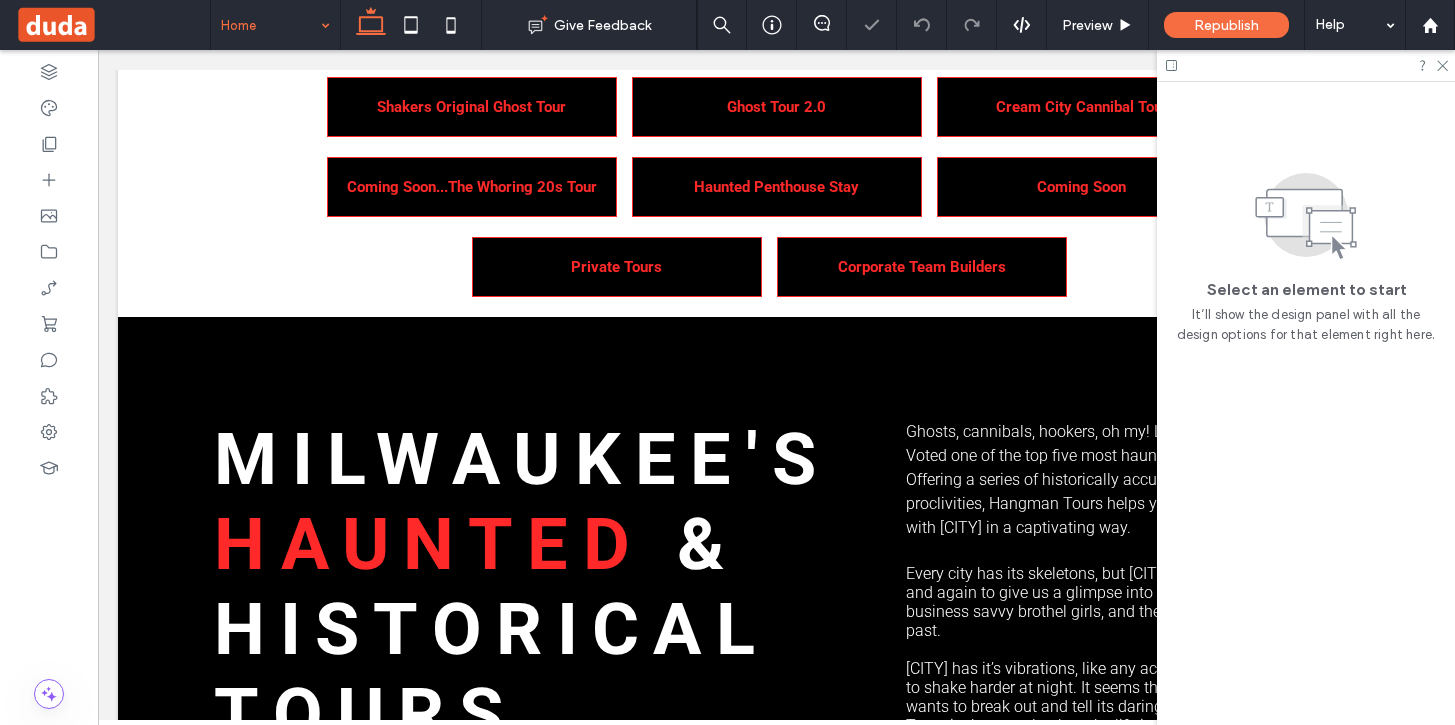 scroll, scrollTop: 605, scrollLeft: 0, axis: vertical 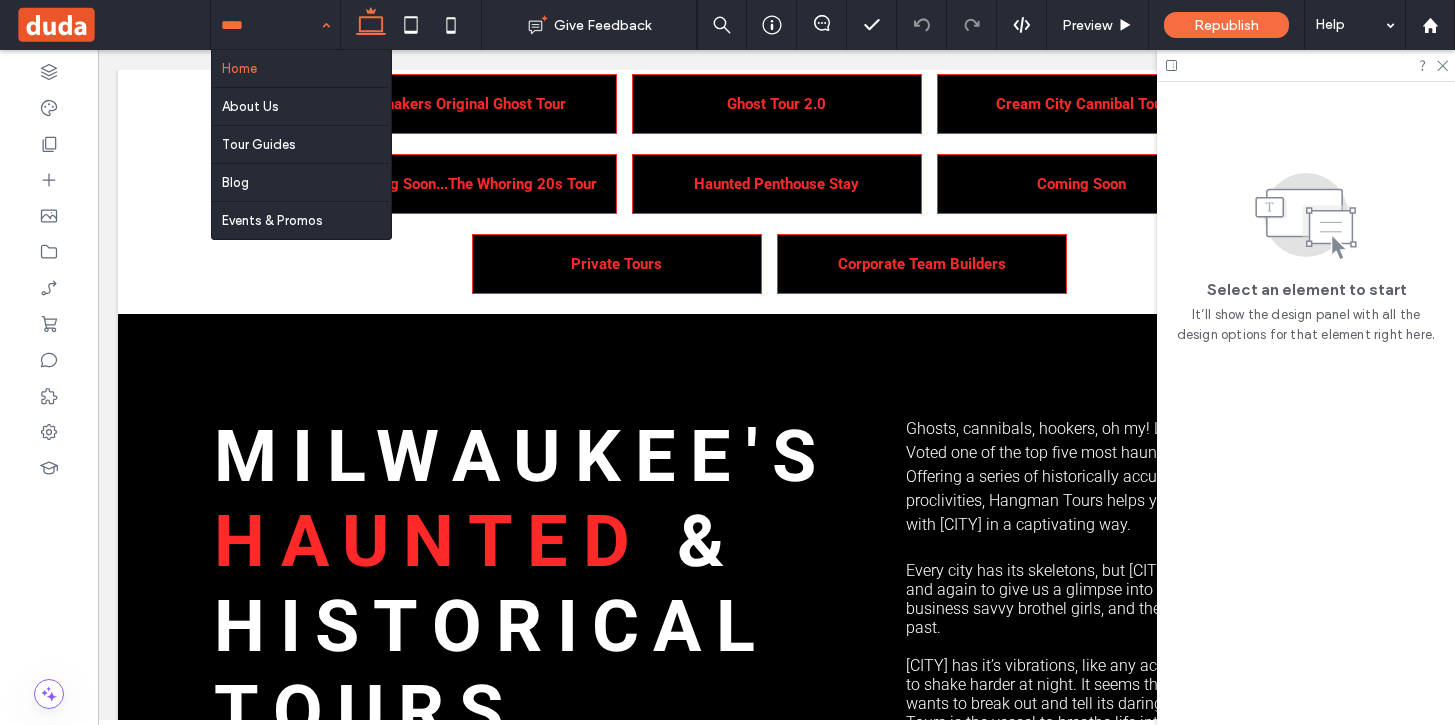 click on "Hangman Tours
Hangman Tours
BOOK NOW
Tours
About Us
Contact
Tour Guides
Blog
Events & Promos
Affiliates
Shakers Cigar Bar
Section
Advanced Header
Section
Tours
About Us
Contact
Tour Guides
Blog
Events & Promos
Affiliates
Shakers Cigar Bar
Section
Section
Menu" at bounding box center [776, 2302] 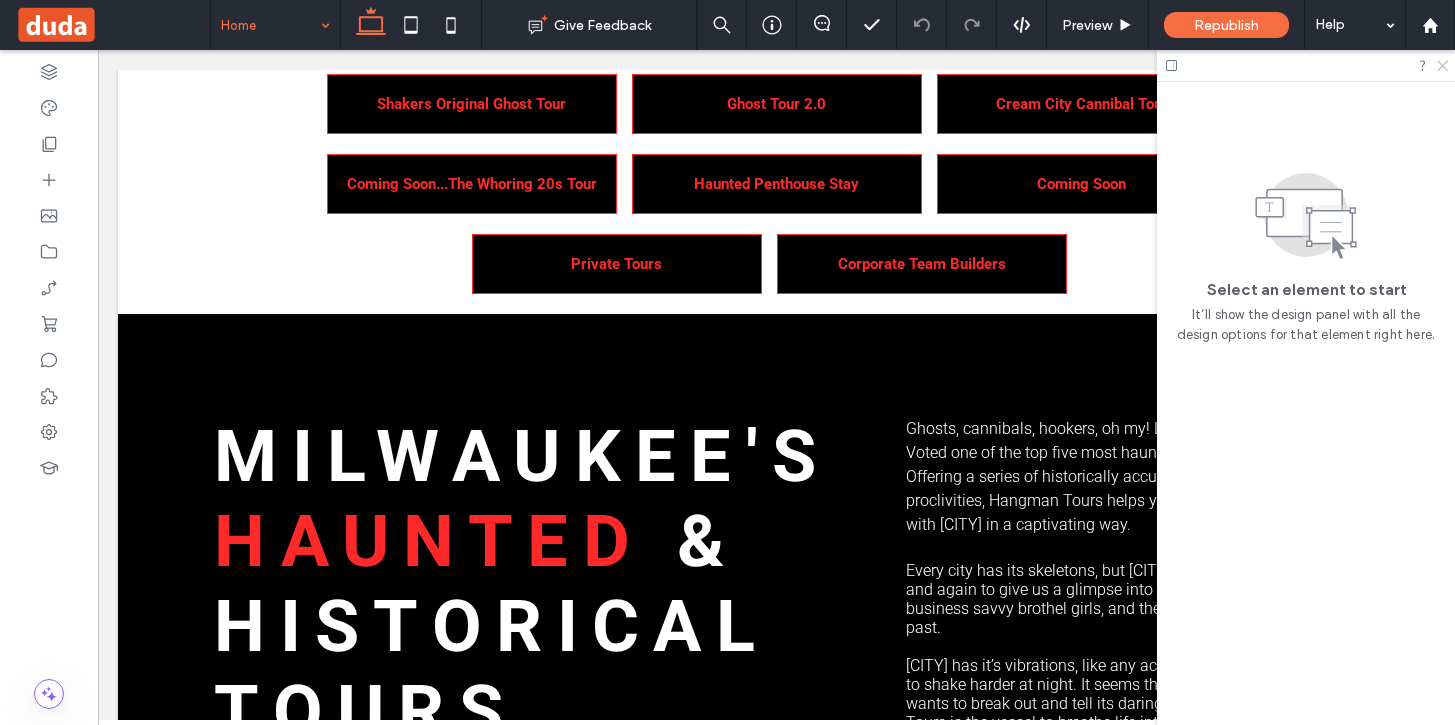 click 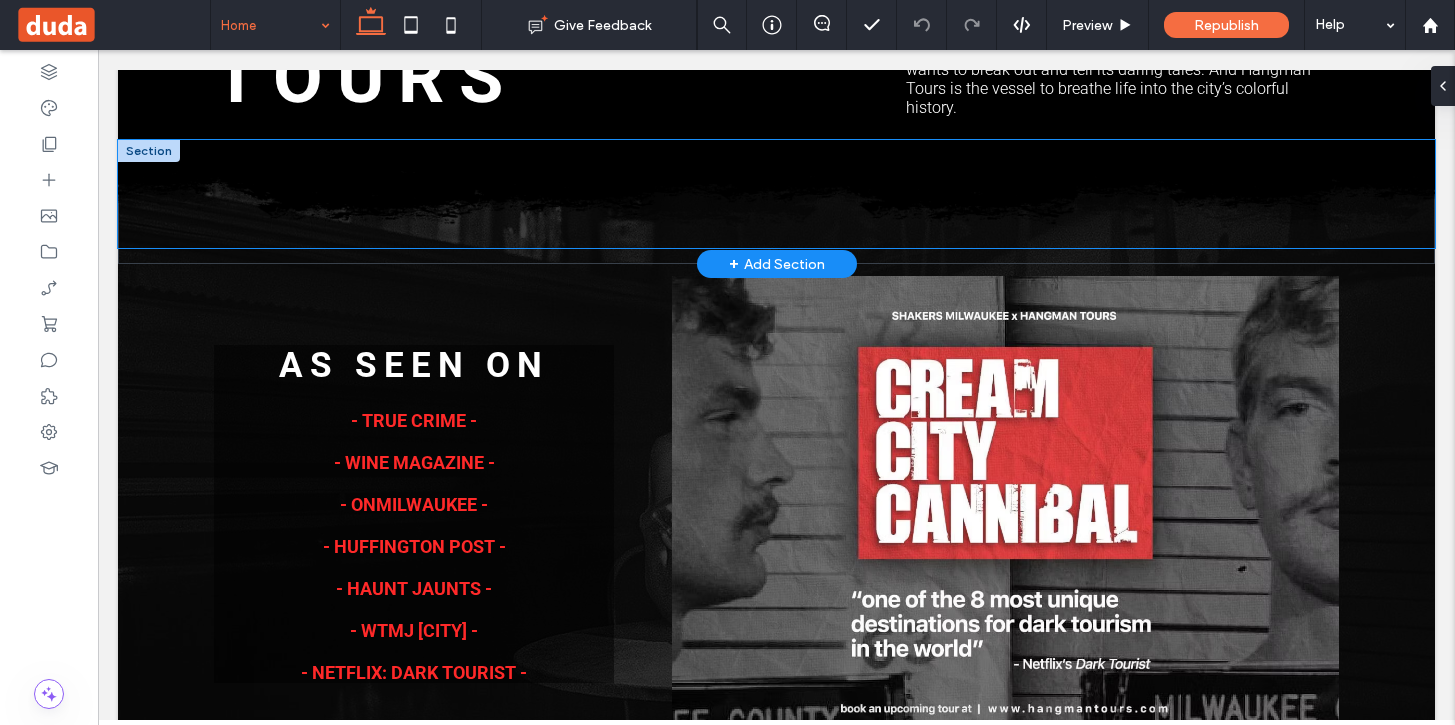 scroll, scrollTop: 1240, scrollLeft: 0, axis: vertical 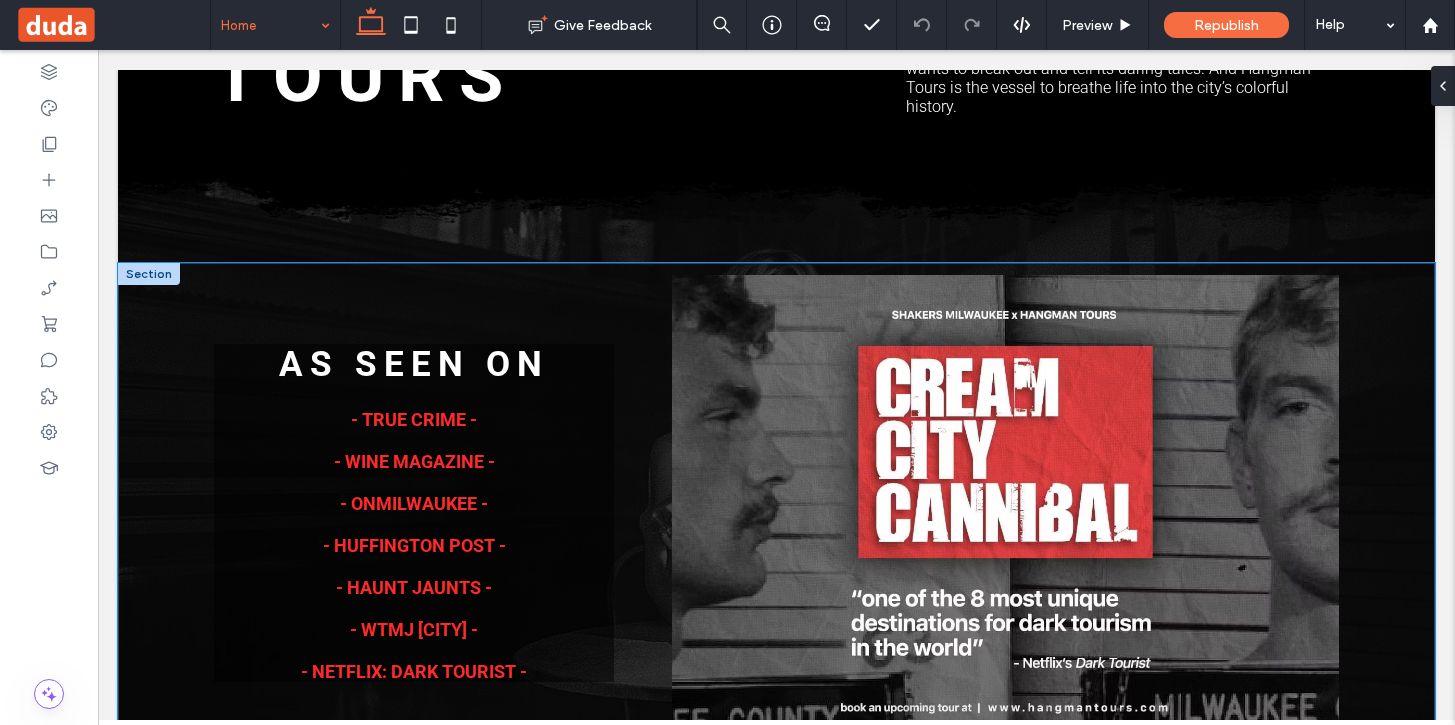 click on "As Seen On
- TRUE CRIME -
- WINE MAGAZINE -
- ONMILWAUKEE -
- HUFFINGTON POST -
- HAUNT JAUNTS -
- WTMJ MILWAUKEE -
- NETFLIX: DARK TOURIST -" at bounding box center [776, 513] 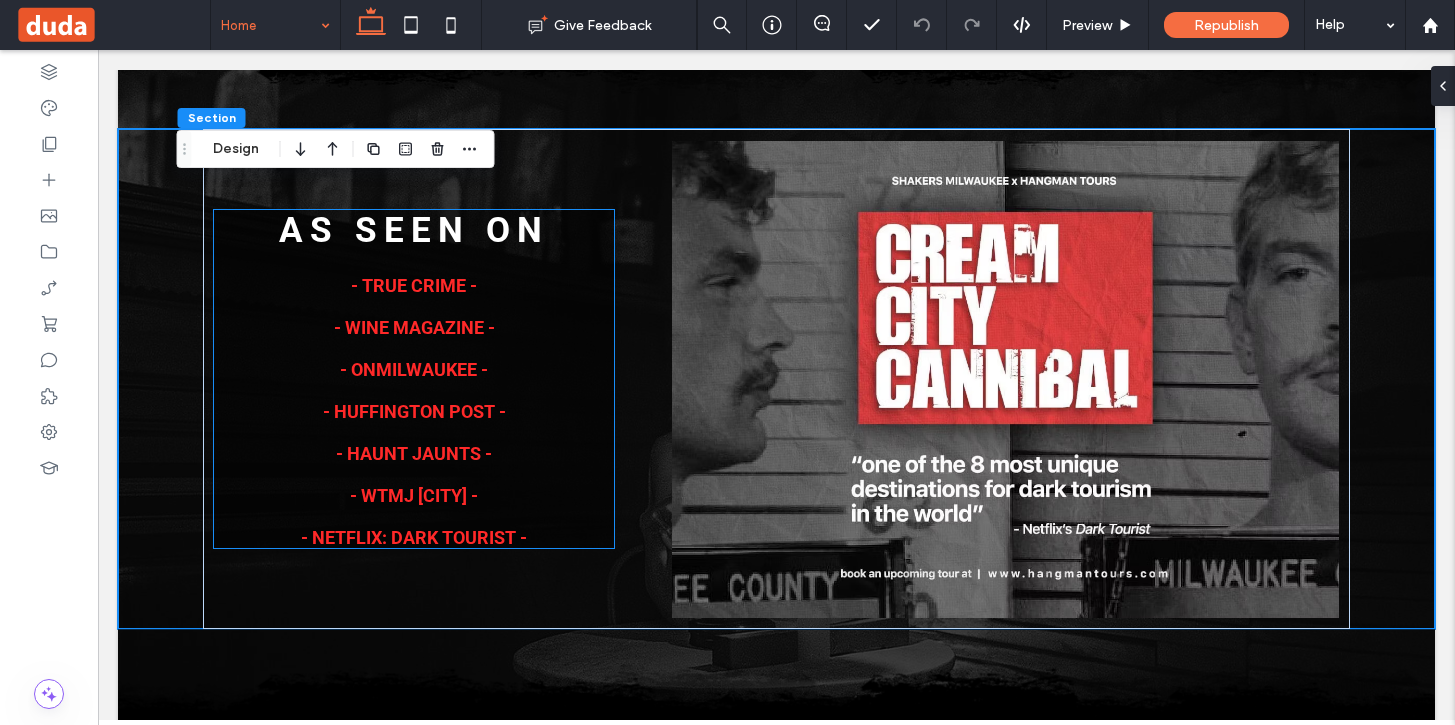 scroll, scrollTop: 1377, scrollLeft: 0, axis: vertical 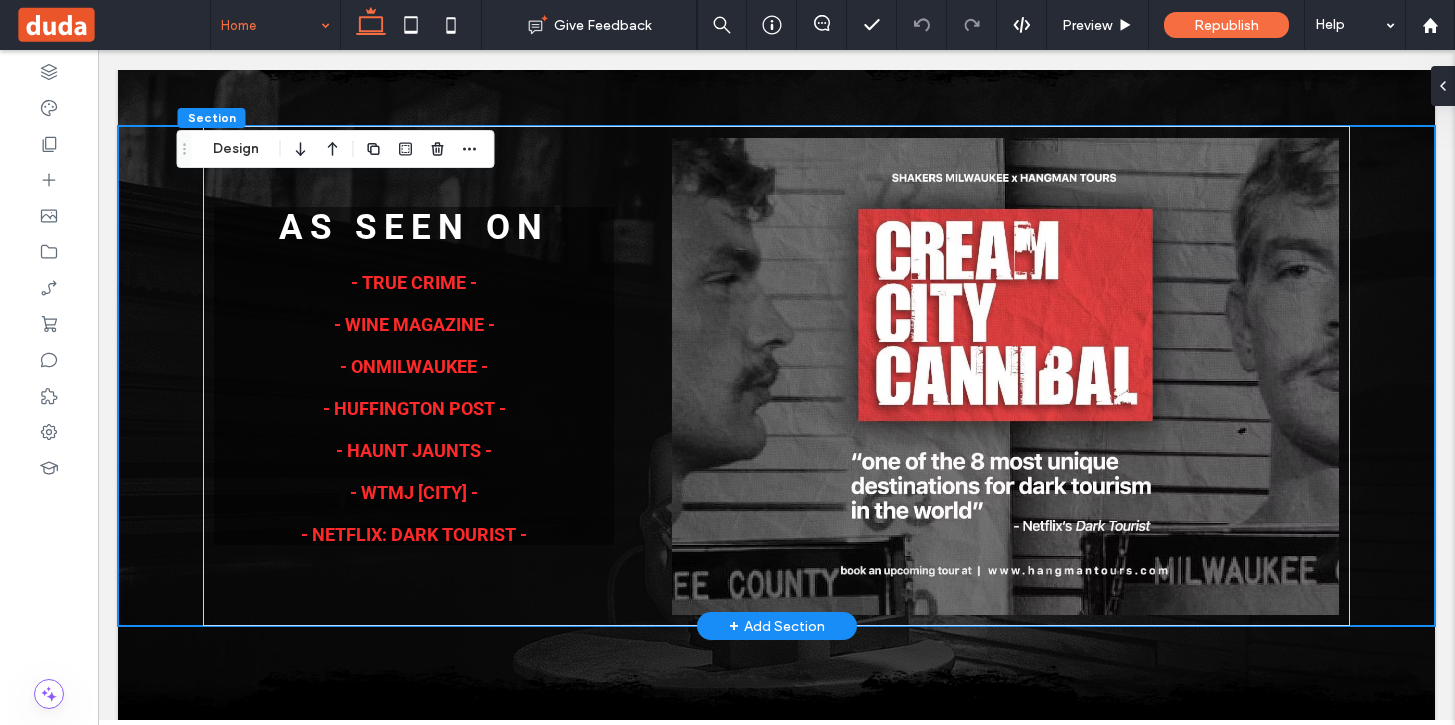 click on "As Seen On
- TRUE CRIME -
- WINE MAGAZINE -
- ONMILWAUKEE -
- HUFFINGTON POST -
- HAUNT JAUNTS -
- WTMJ MILWAUKEE -
- NETFLIX: DARK TOURIST -" at bounding box center (776, 376) 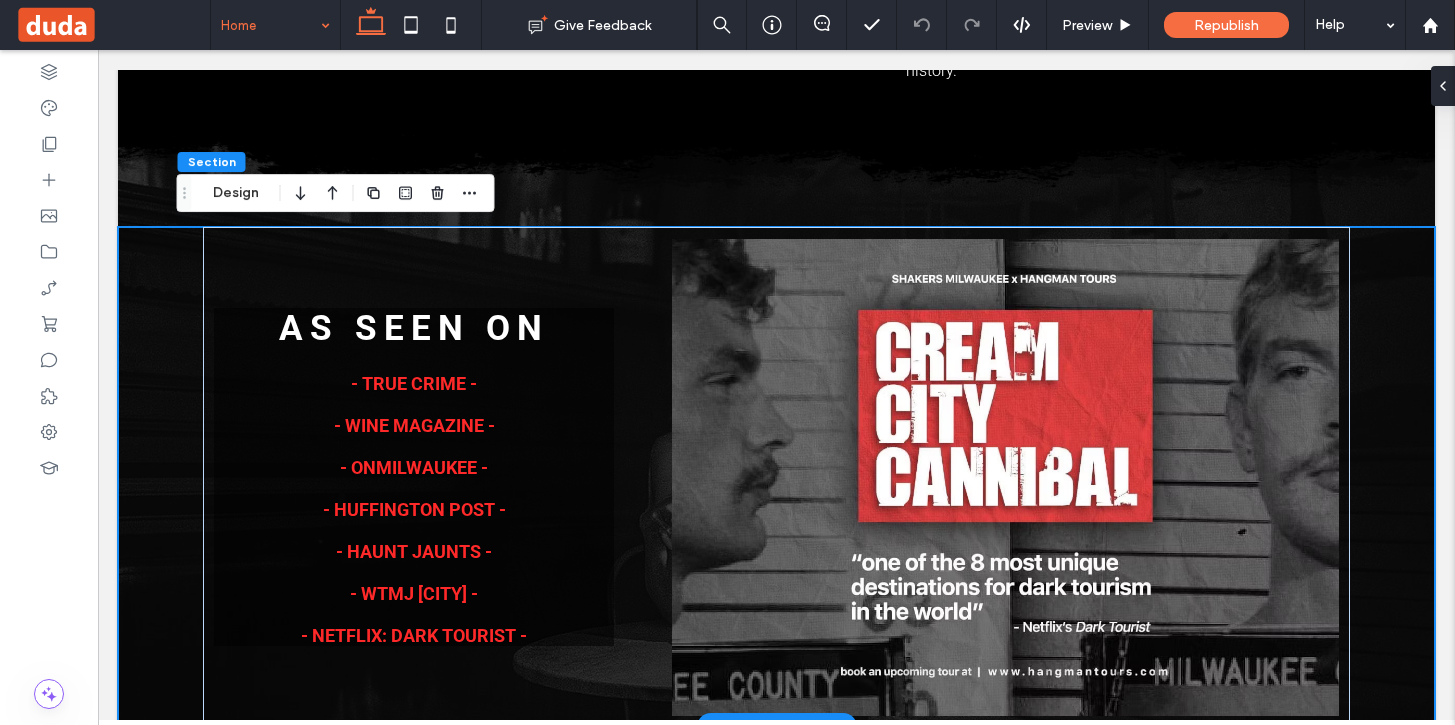 scroll, scrollTop: 1279, scrollLeft: 0, axis: vertical 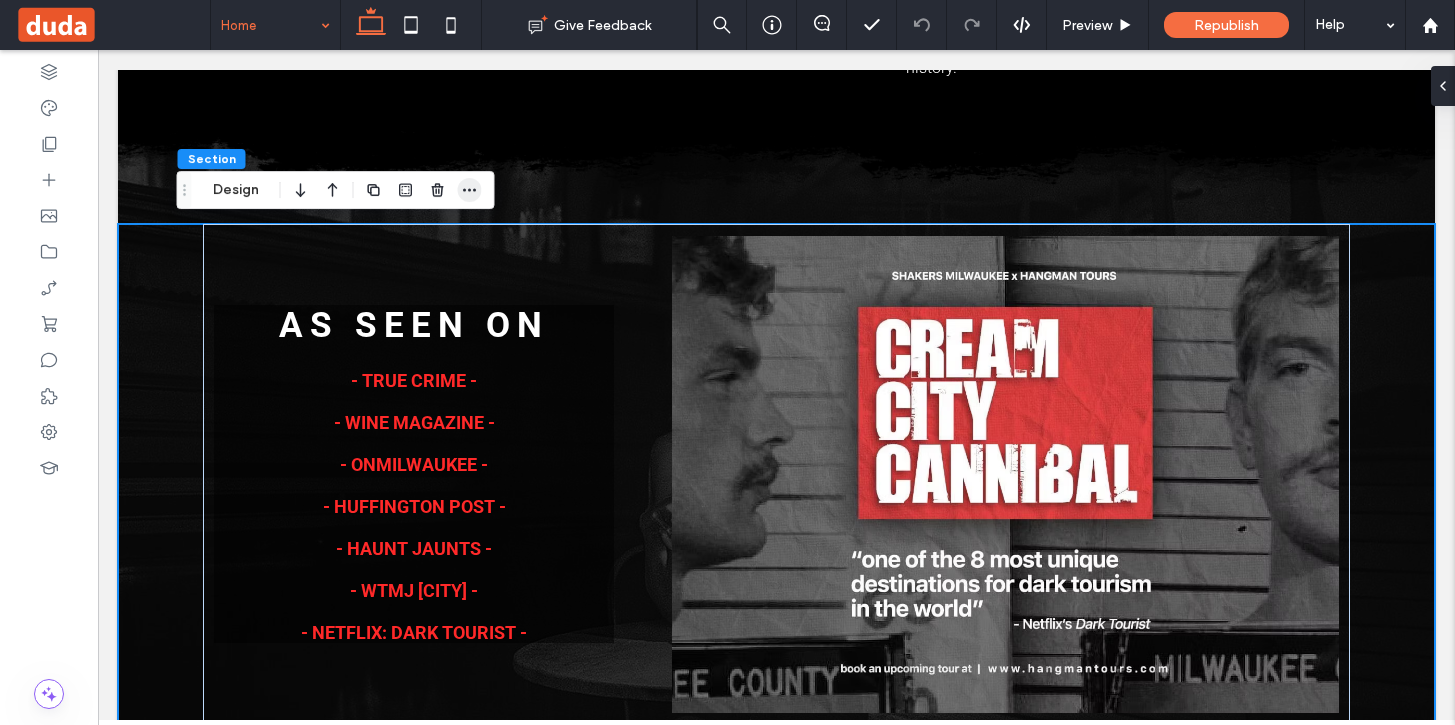 click 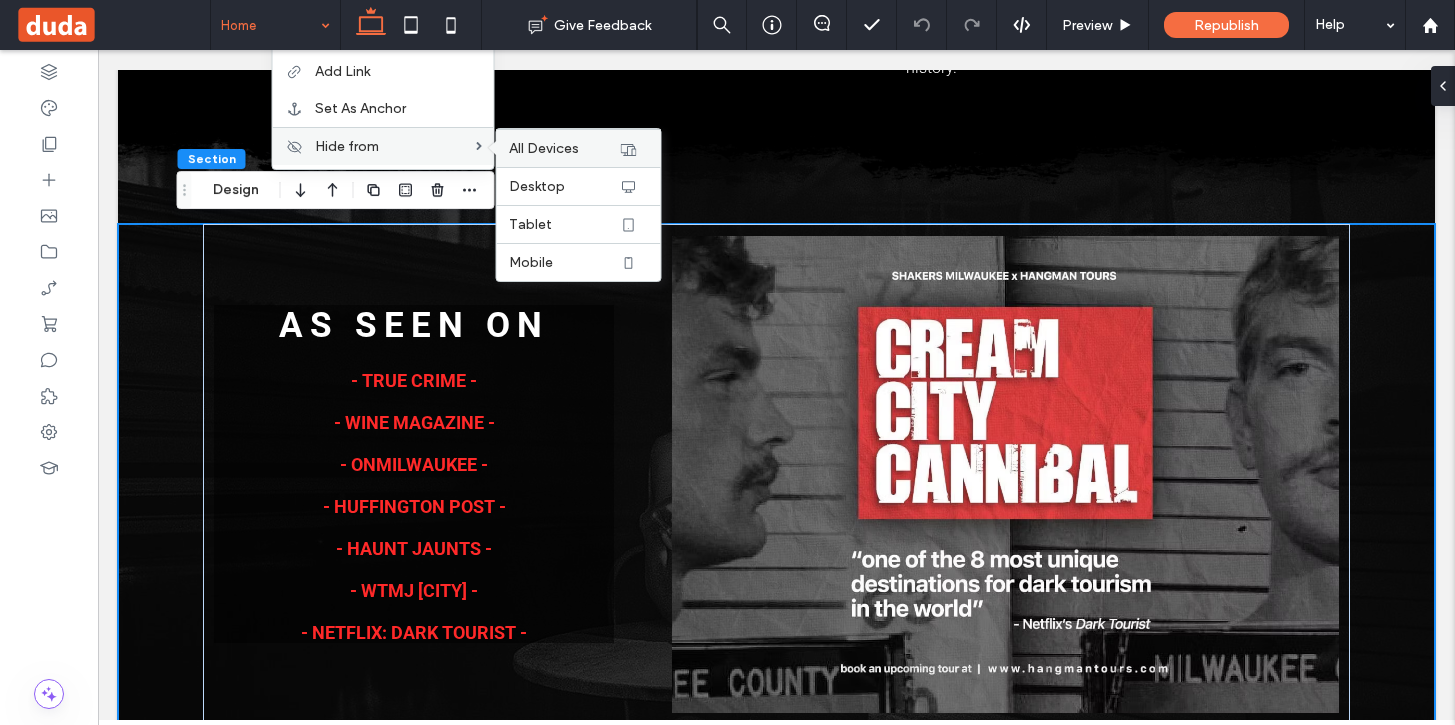 click on "All Devices" at bounding box center (544, 148) 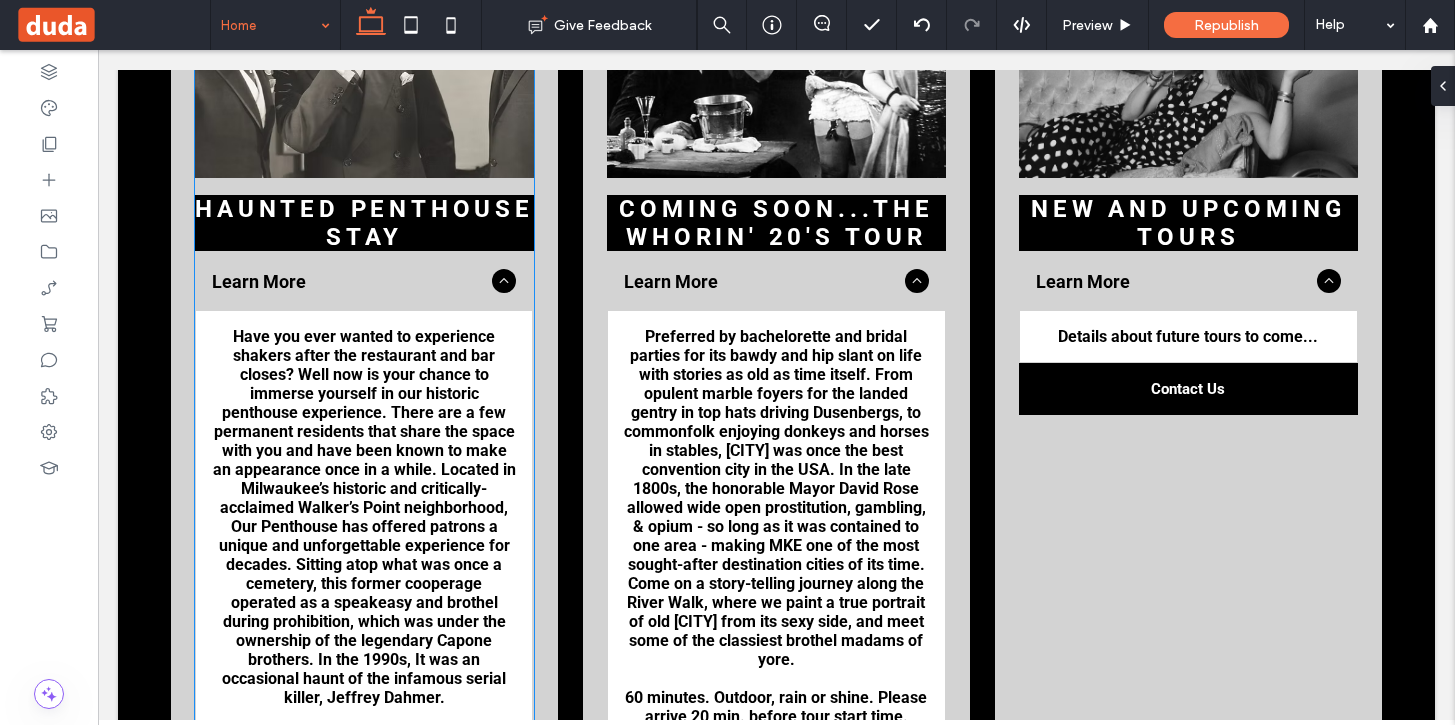 scroll, scrollTop: 3180, scrollLeft: 0, axis: vertical 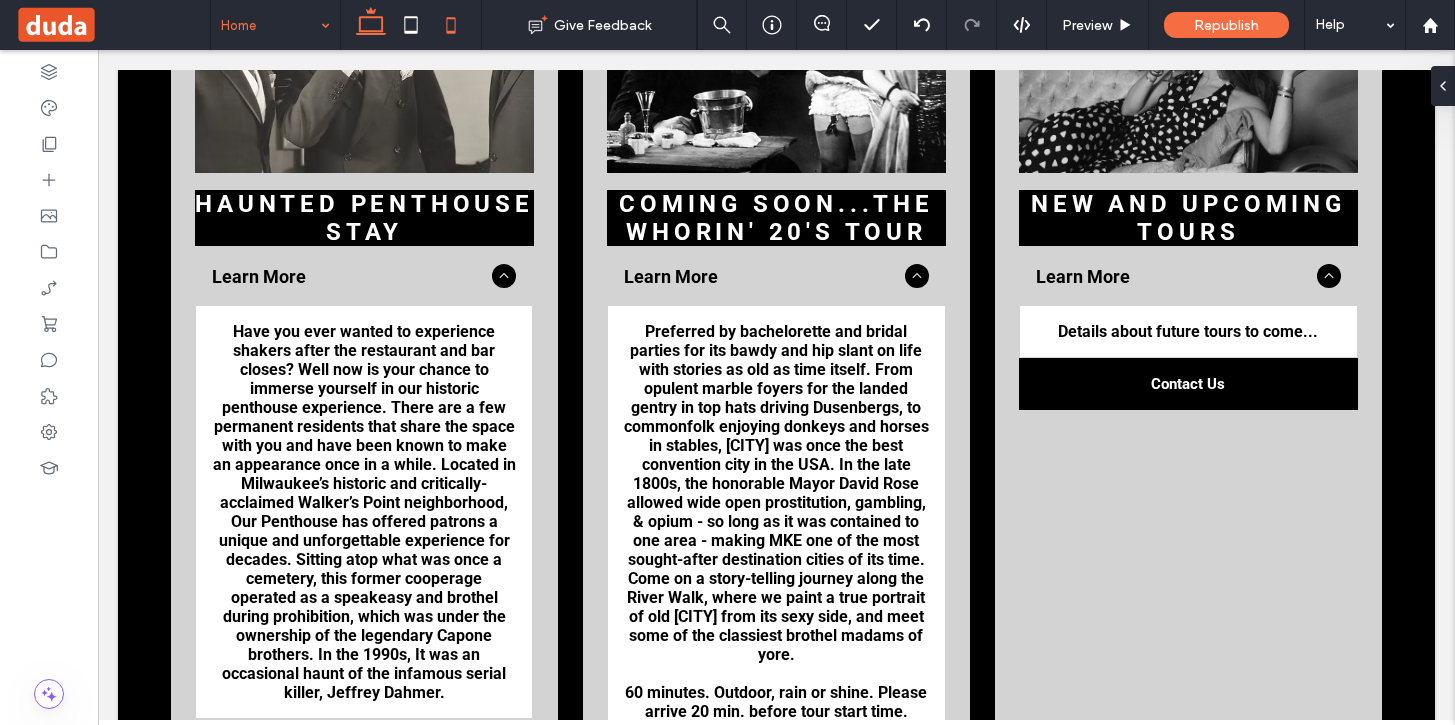 click 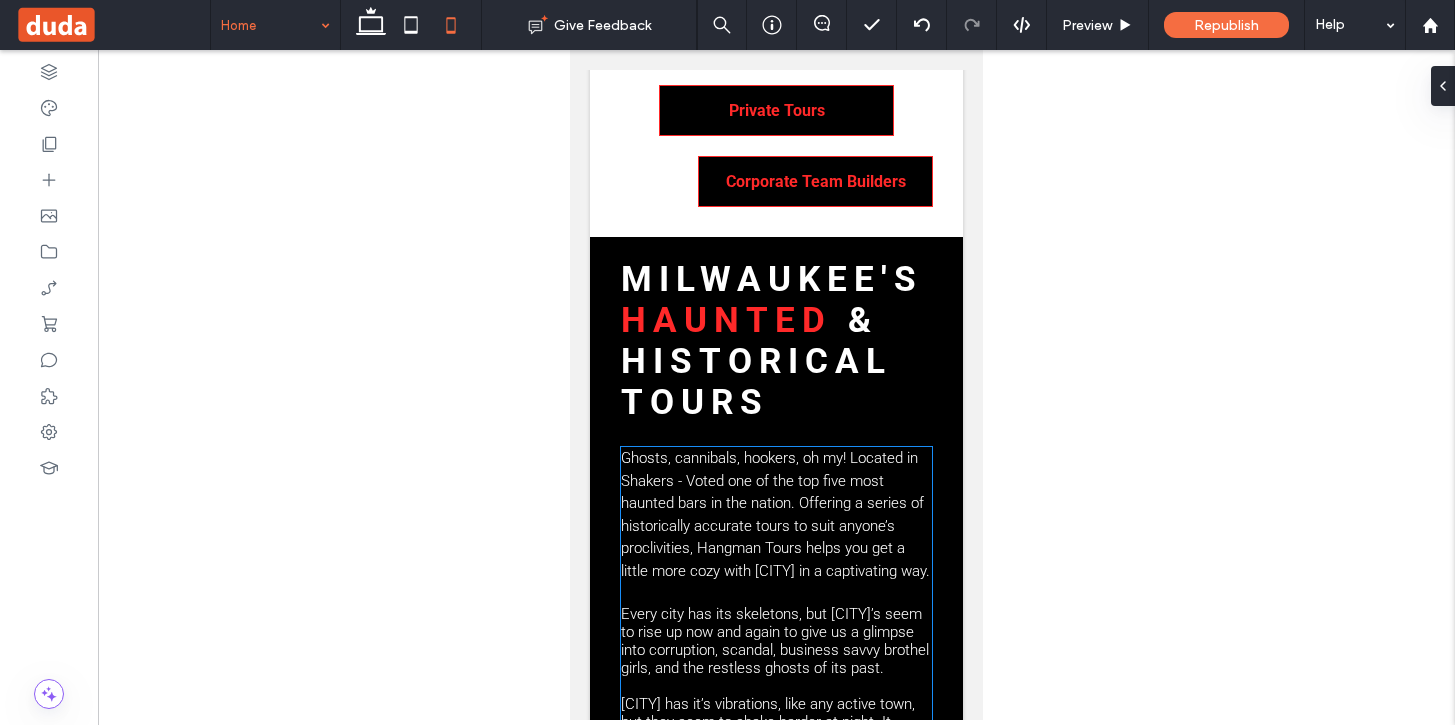 scroll, scrollTop: 1183, scrollLeft: 0, axis: vertical 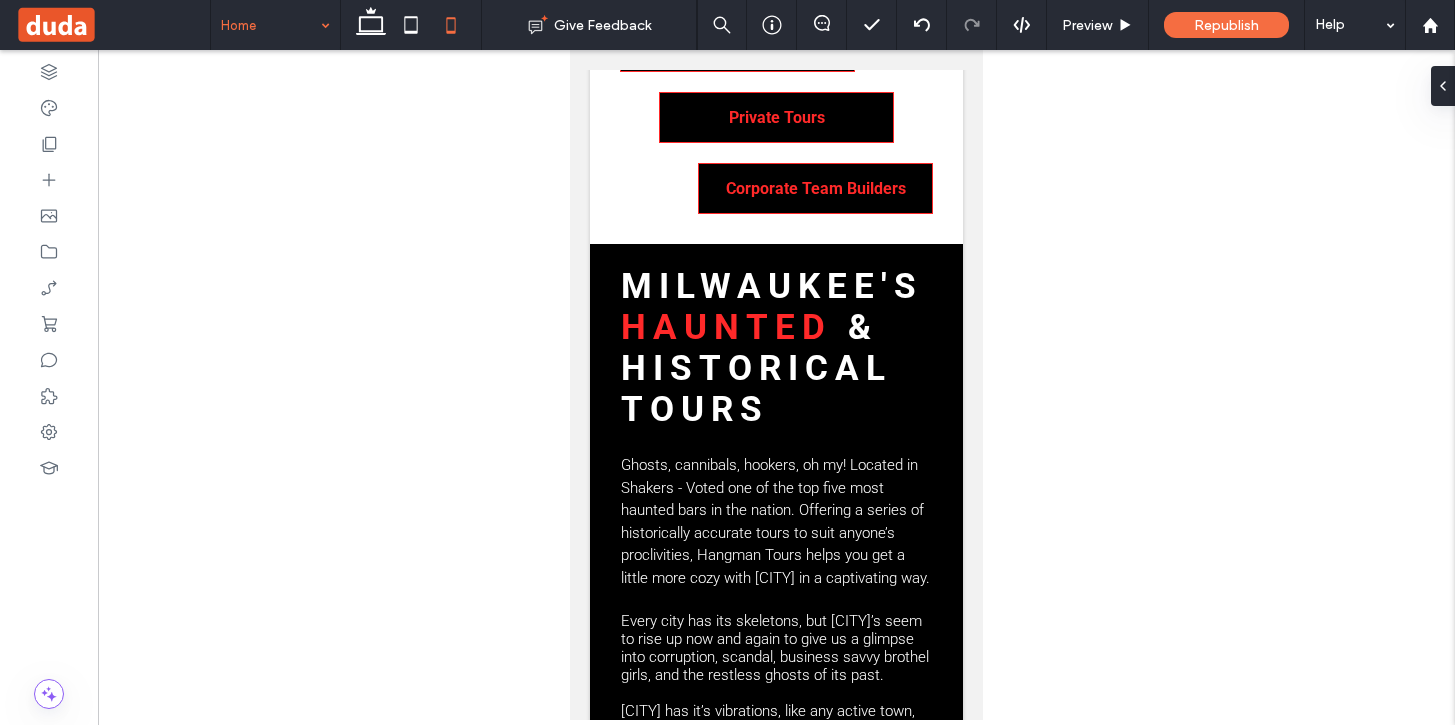 click at bounding box center (776, 385) 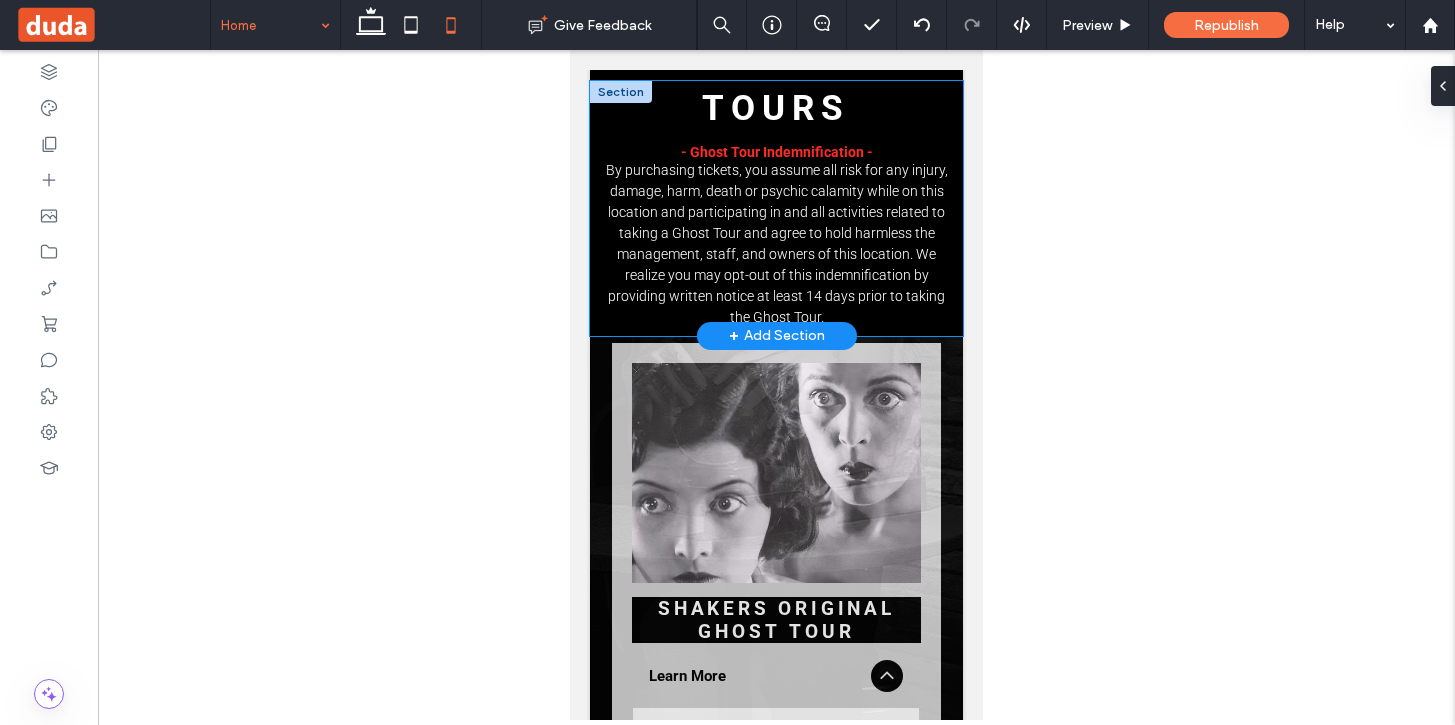scroll, scrollTop: 1936, scrollLeft: 0, axis: vertical 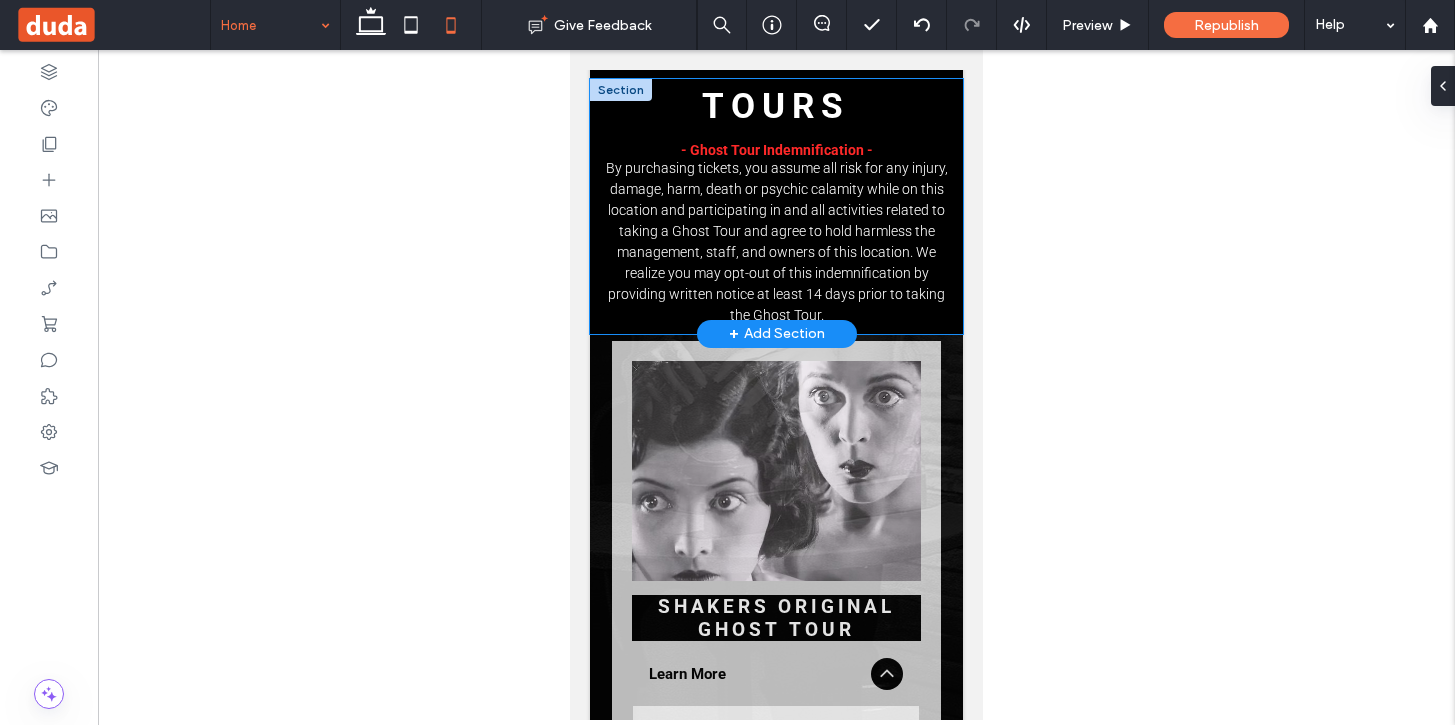 click on "@VOGUE Magazine
Button
@Paris Olympia
Button
@Shoreditch London
Button
@Los Angeles
Button
@Los Angeles
Button
@No inspiration
Button
@Studio RWC
Button
@NYC Carnegie hall
Button
View more
Tours
- Ghost Tour Indemnification -" at bounding box center (776, 206) 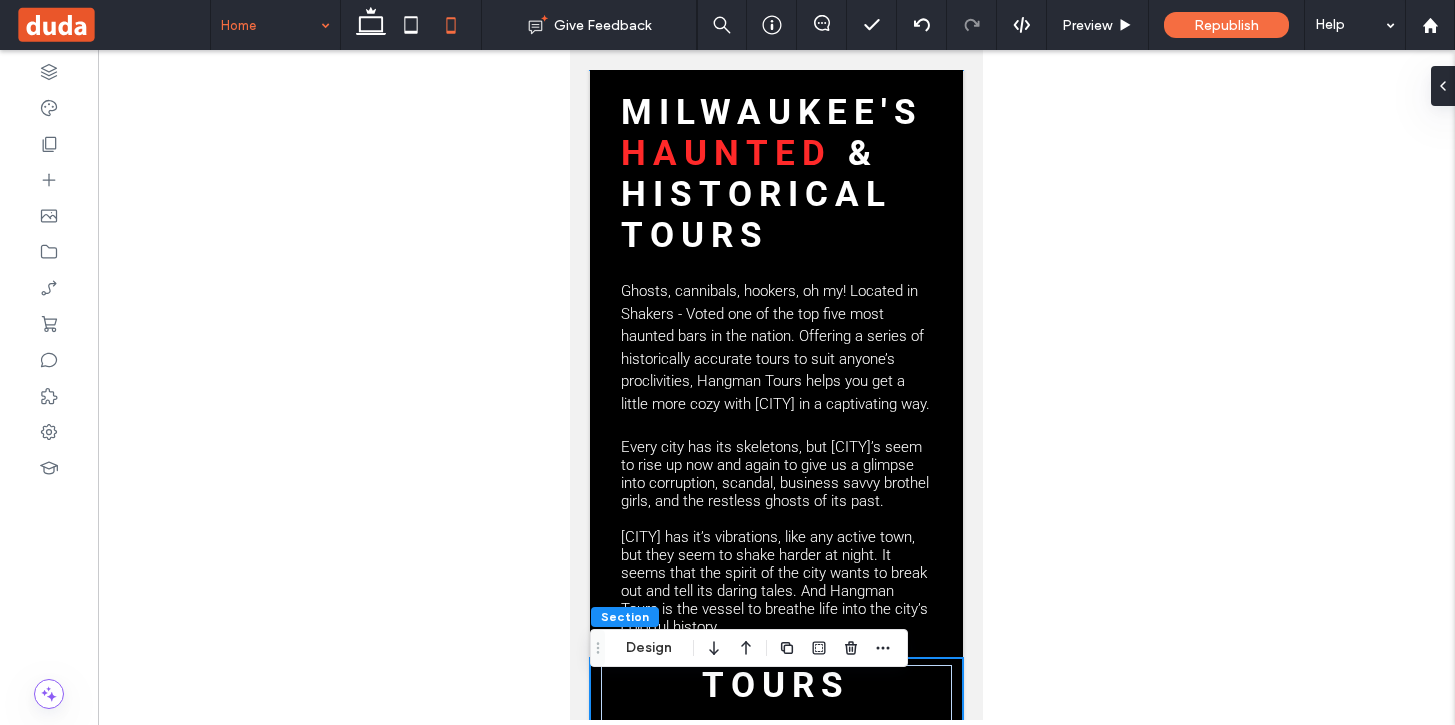 scroll, scrollTop: 1361, scrollLeft: 0, axis: vertical 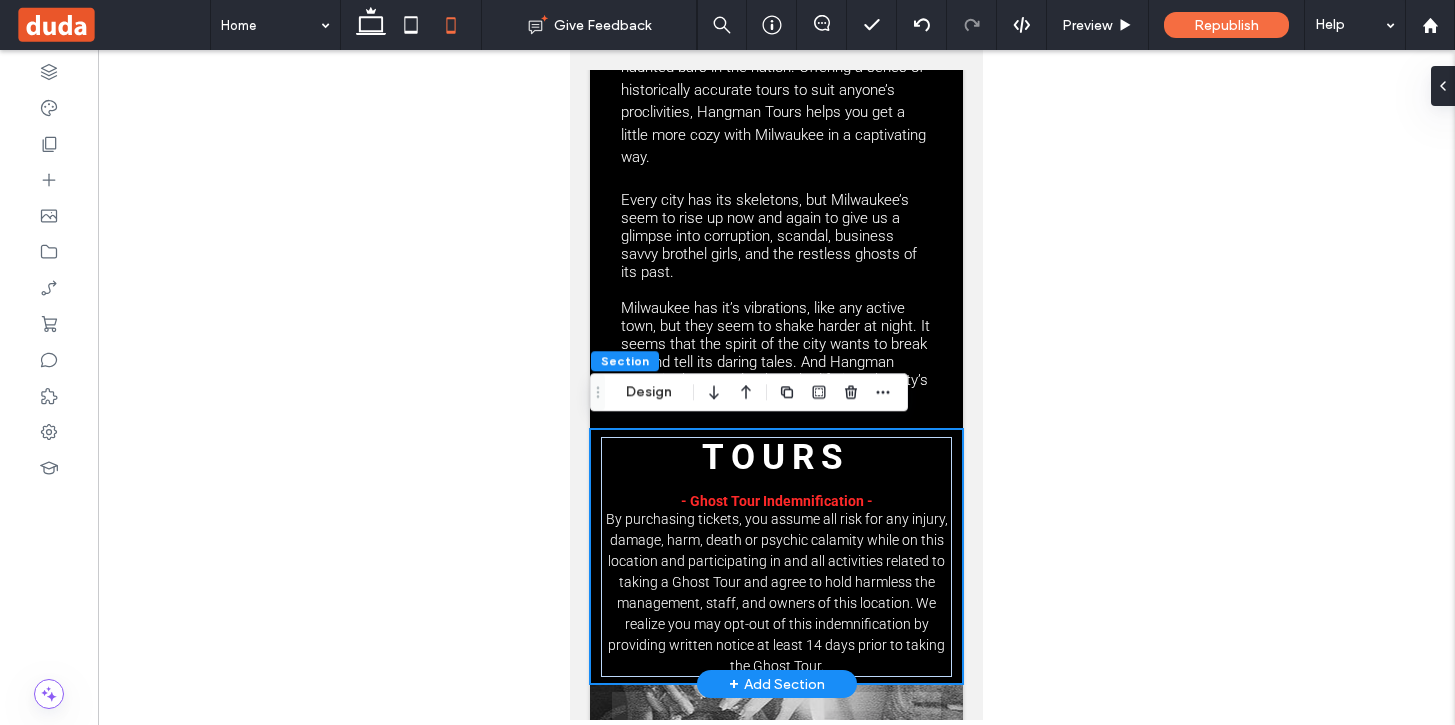 click on "@VOGUE Magazine
Button
@Paris Olympia
Button
@Shoreditch London
Button
@Los Angeles
Button
@Los Angeles
Button
@No inspiration
Button
@Studio RWC
Button
@NYC Carnegie hall
Button
View more
Tours
- Ghost Tour Indemnification -" at bounding box center [776, 556] 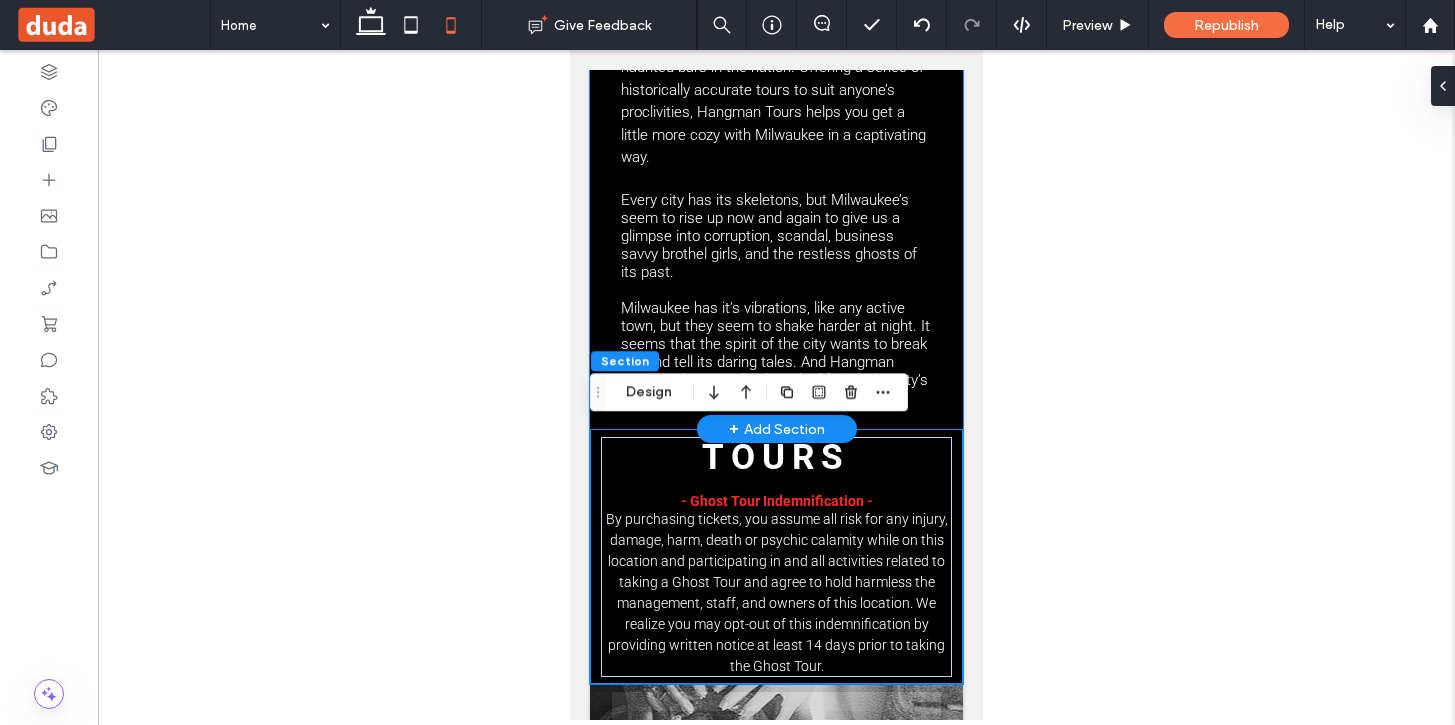 click on "Milwaukee's
Haunted   & Historical Tours
Ghosts, cannibals, hookers, oh my! Located in Shakers - Voted one of the top five most haunted bars in the nation. Offering a series of historically accurate tours to suit anyone’s proclivities, Hangman Tours helps you get a little more cozy with Milwaukee in a captivating way.
Every city has its skeletons, but Milwaukee’s seem to rise up now and again to give us a glimpse into corruption, scandal, business savvy brothel girls, and the restless ghosts of its past.
﻿ Milwaukee has it’s vibrations, like any active town, but they seem to shake harder at night. It seems that the spirit of the city wants to break out and tell its daring tales. And Hangman Tours is the vessel to breathe life into the city’s colorful history." at bounding box center [776, 115] 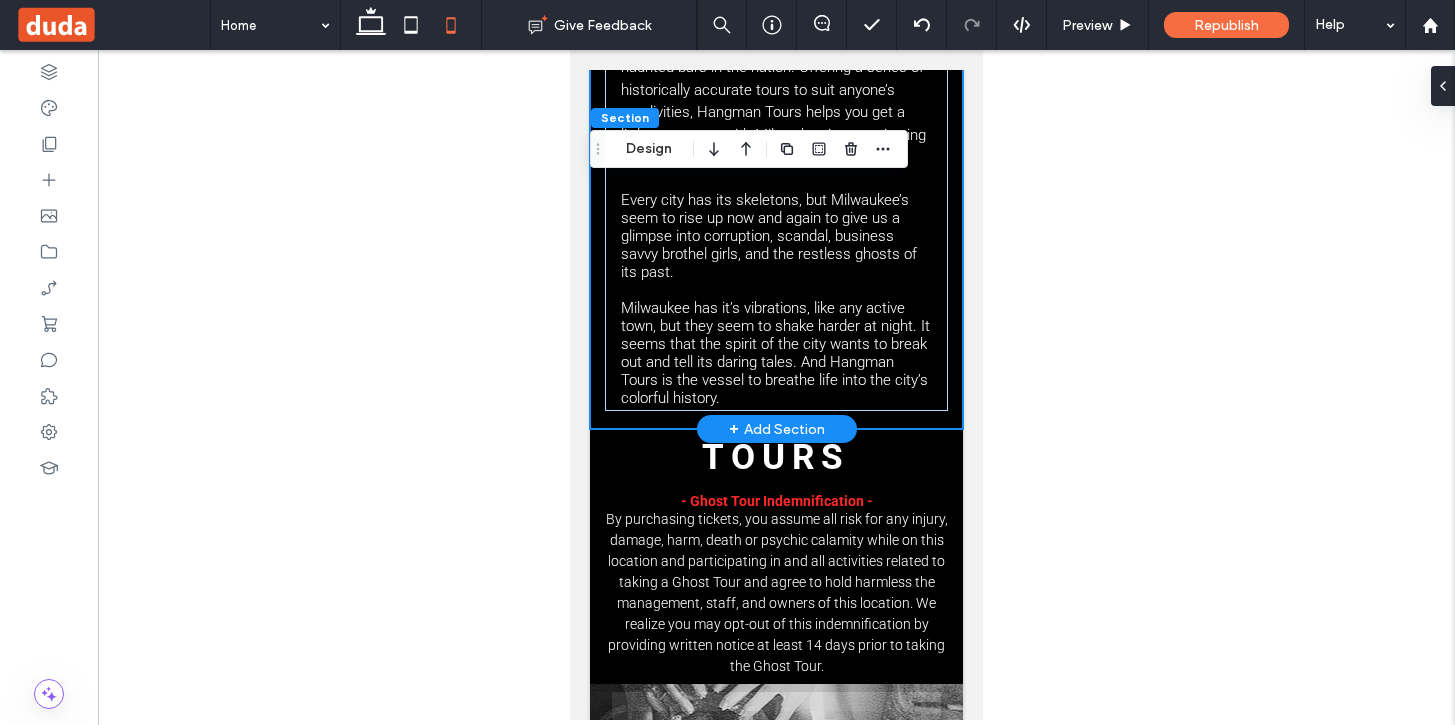click on "+ Add Section" at bounding box center (777, 429) 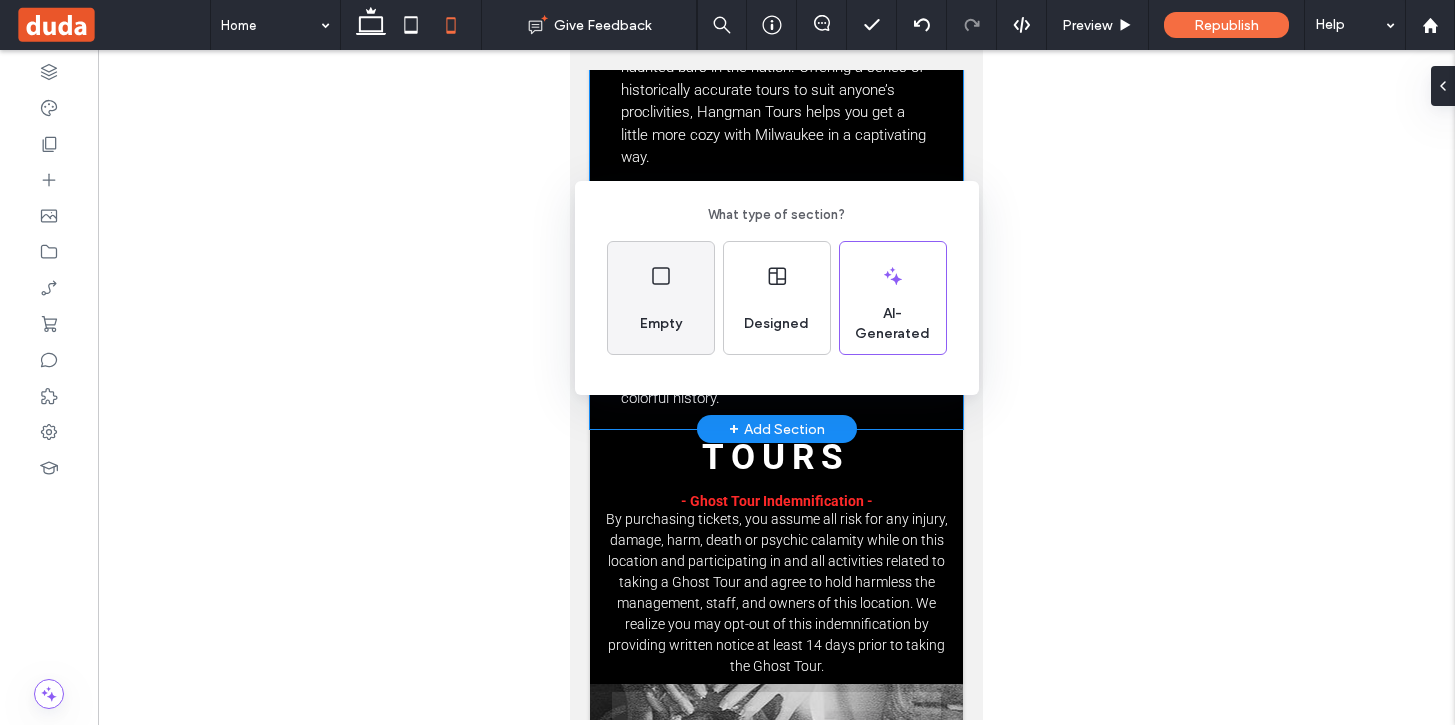 click on "Empty" at bounding box center (661, 324) 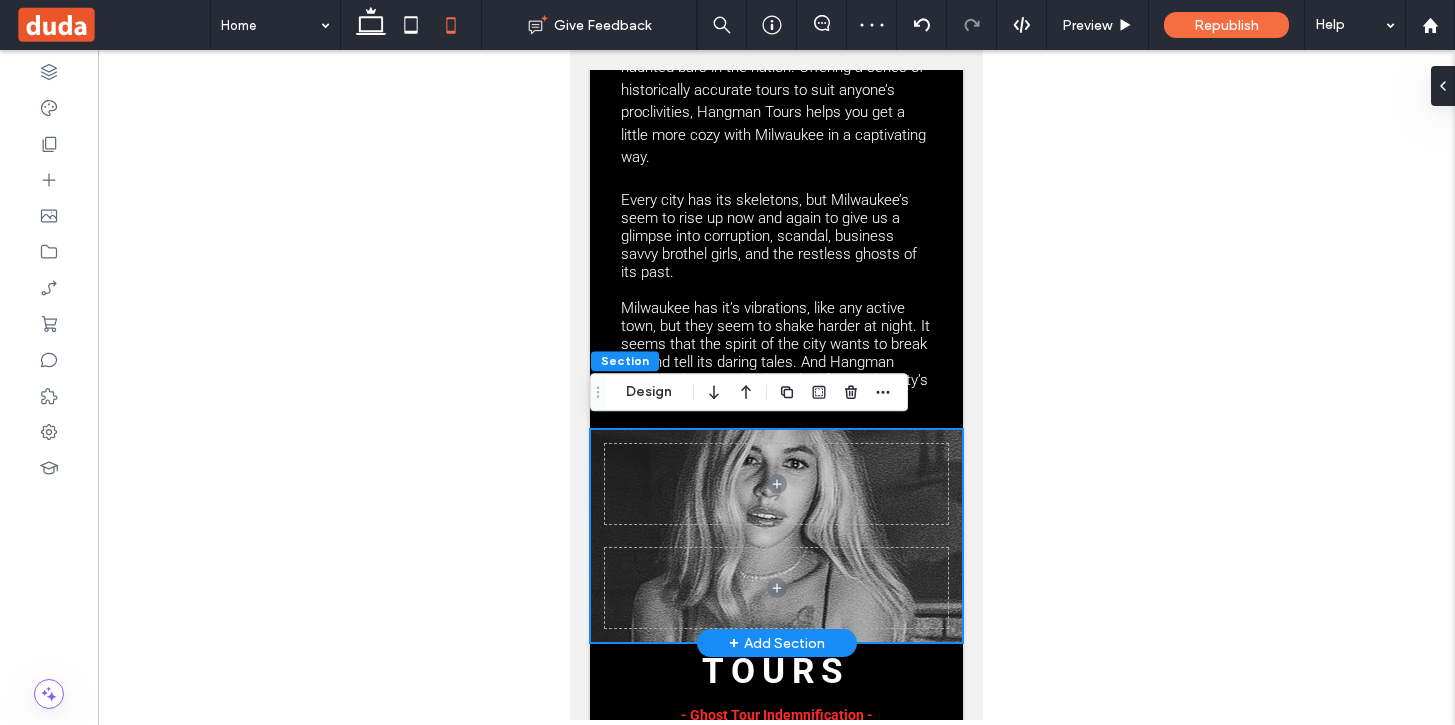 click at bounding box center [776, 536] 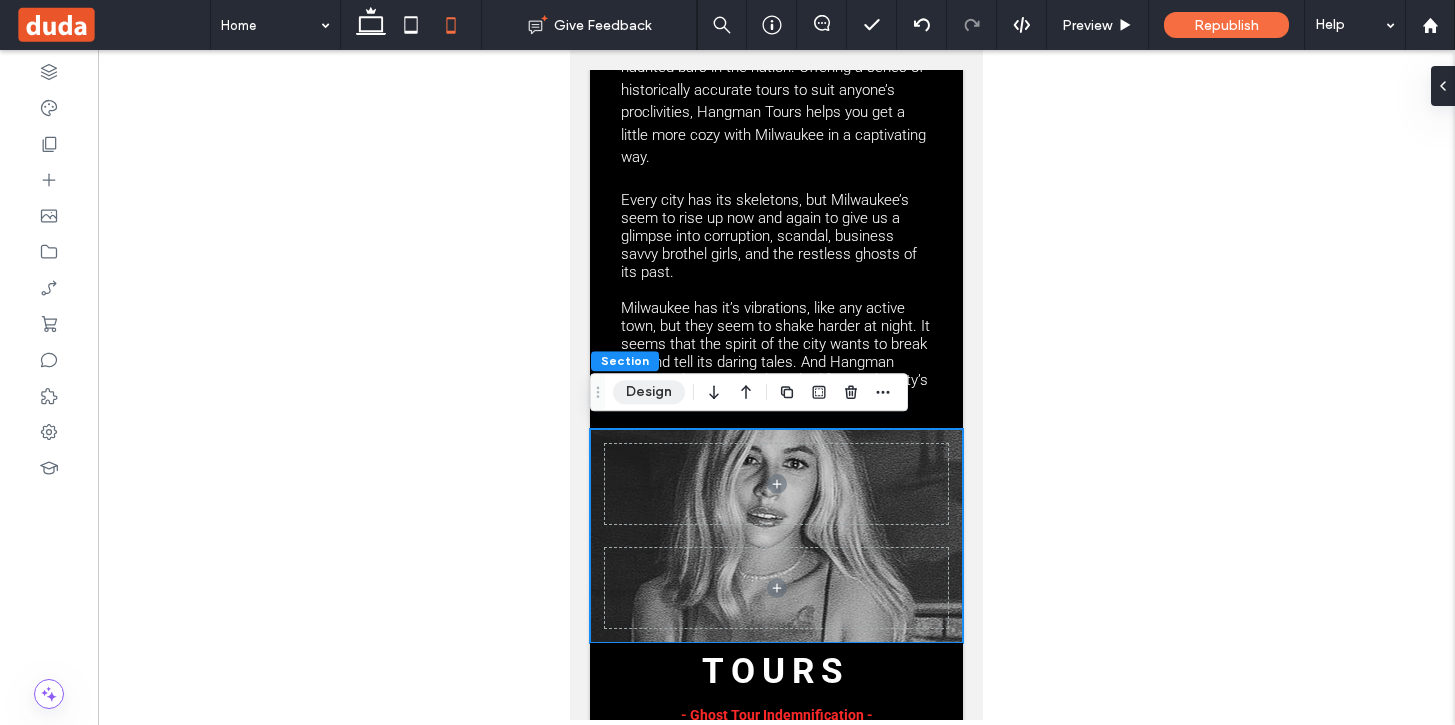 click on "Design" at bounding box center (649, 392) 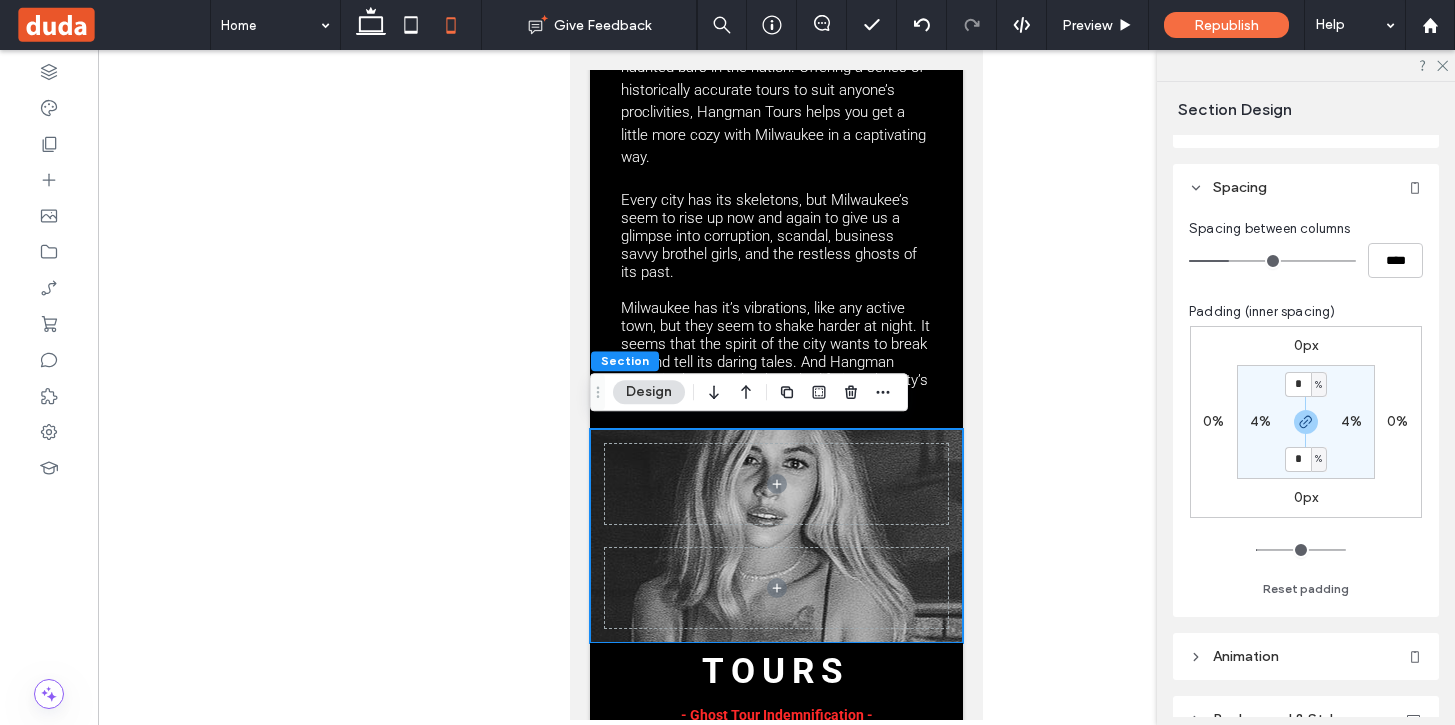 scroll, scrollTop: 199, scrollLeft: 0, axis: vertical 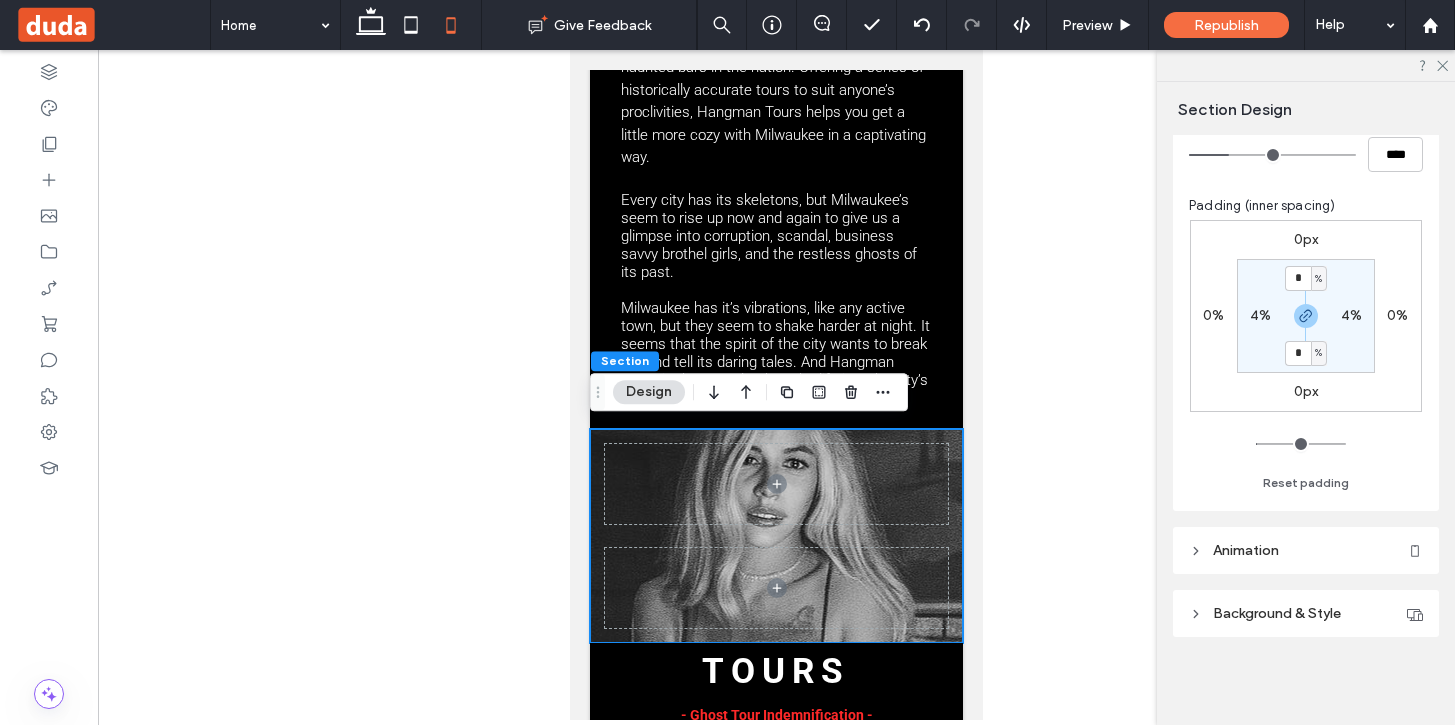 click on "Background & Style" at bounding box center (1277, 613) 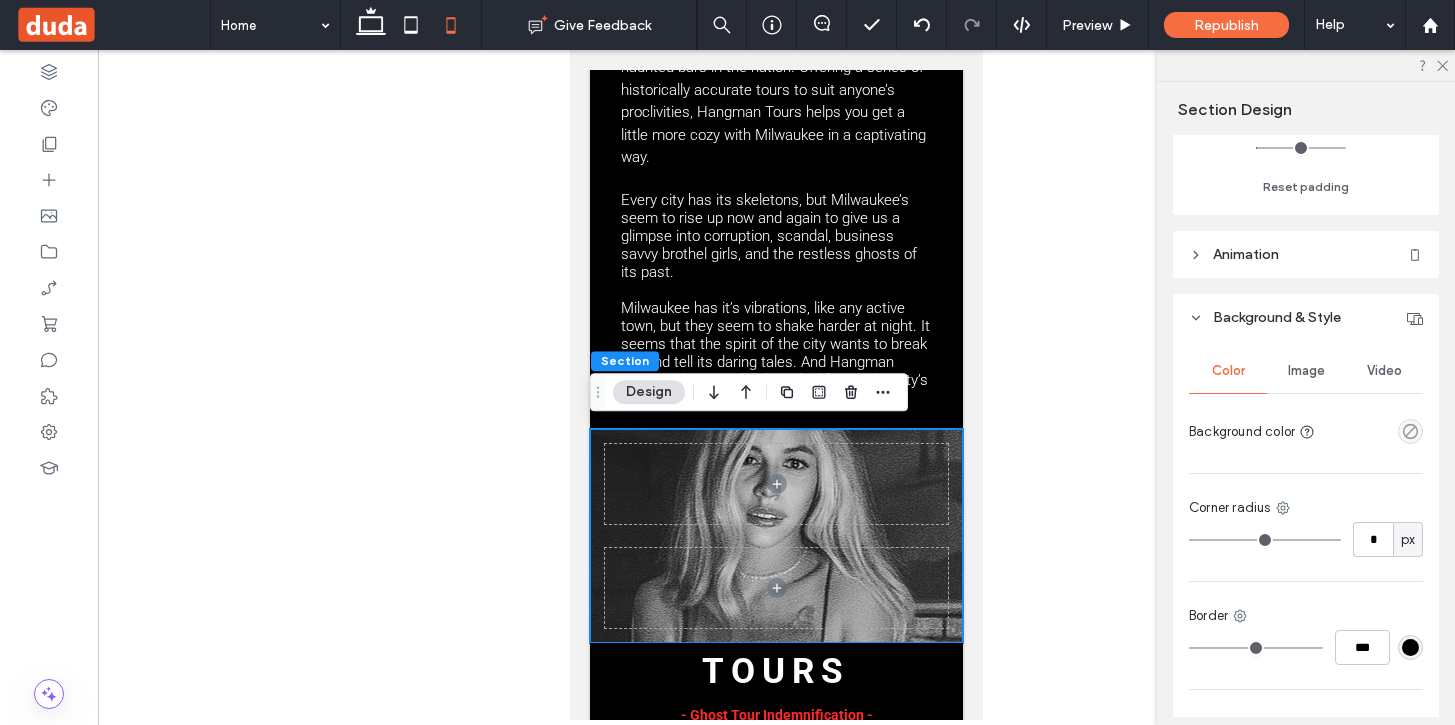 scroll, scrollTop: 520, scrollLeft: 0, axis: vertical 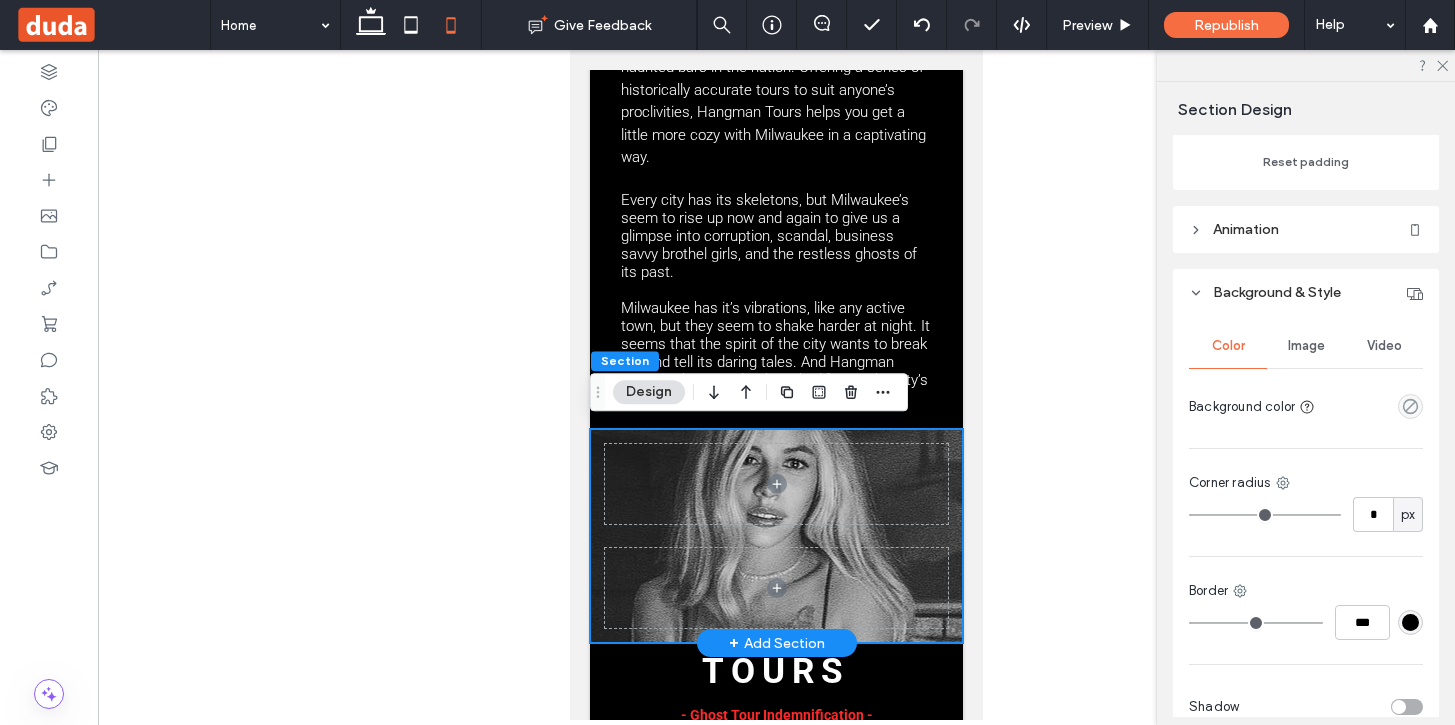 click at bounding box center [776, 536] 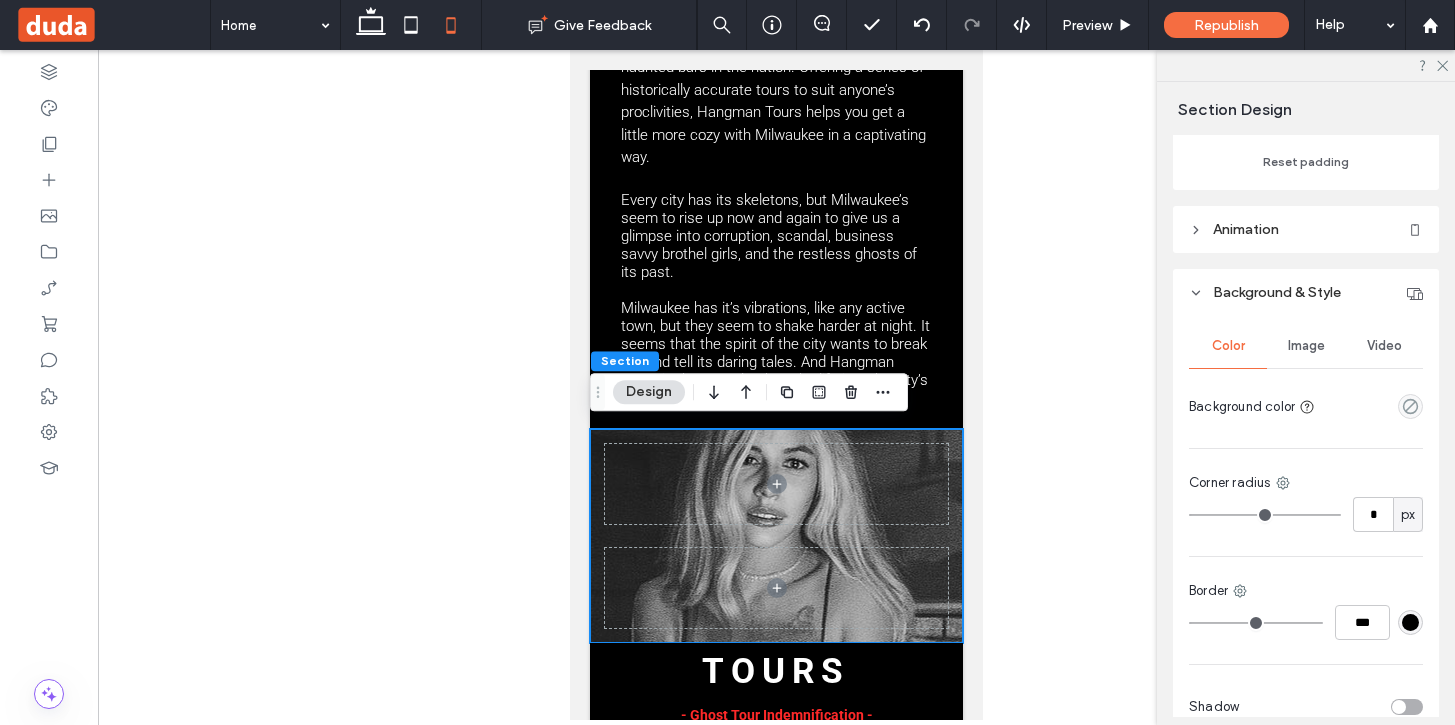 click on "Image" at bounding box center (1306, 346) 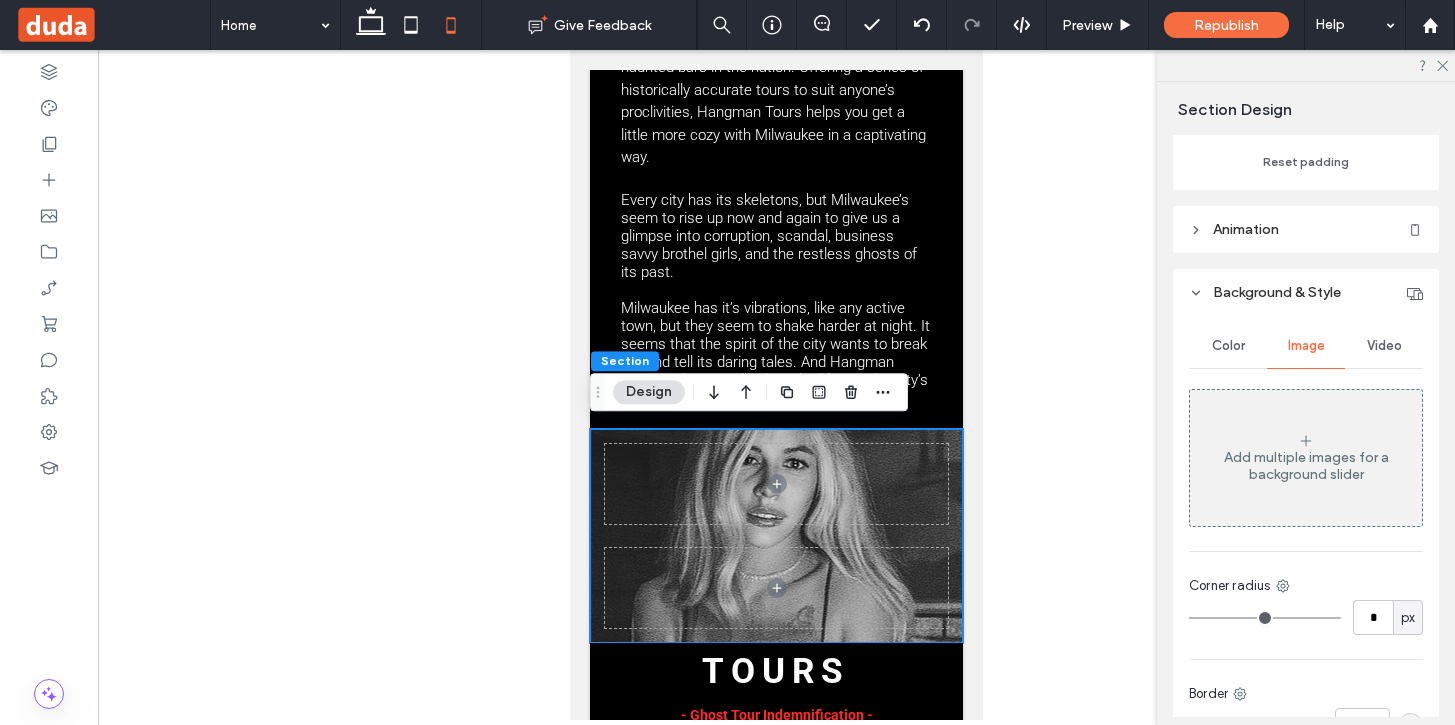 click on "Add multiple images for a background slider" at bounding box center (1306, 458) 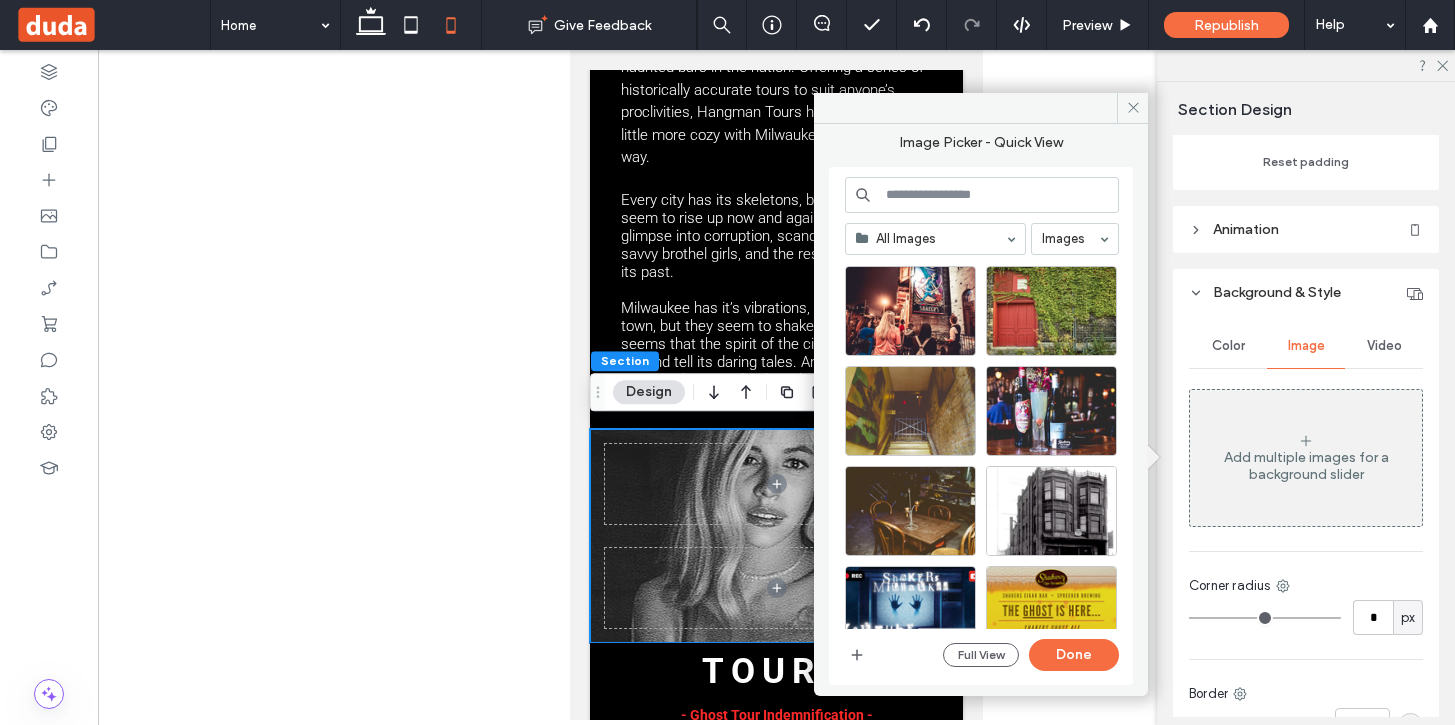 scroll, scrollTop: 4133, scrollLeft: 0, axis: vertical 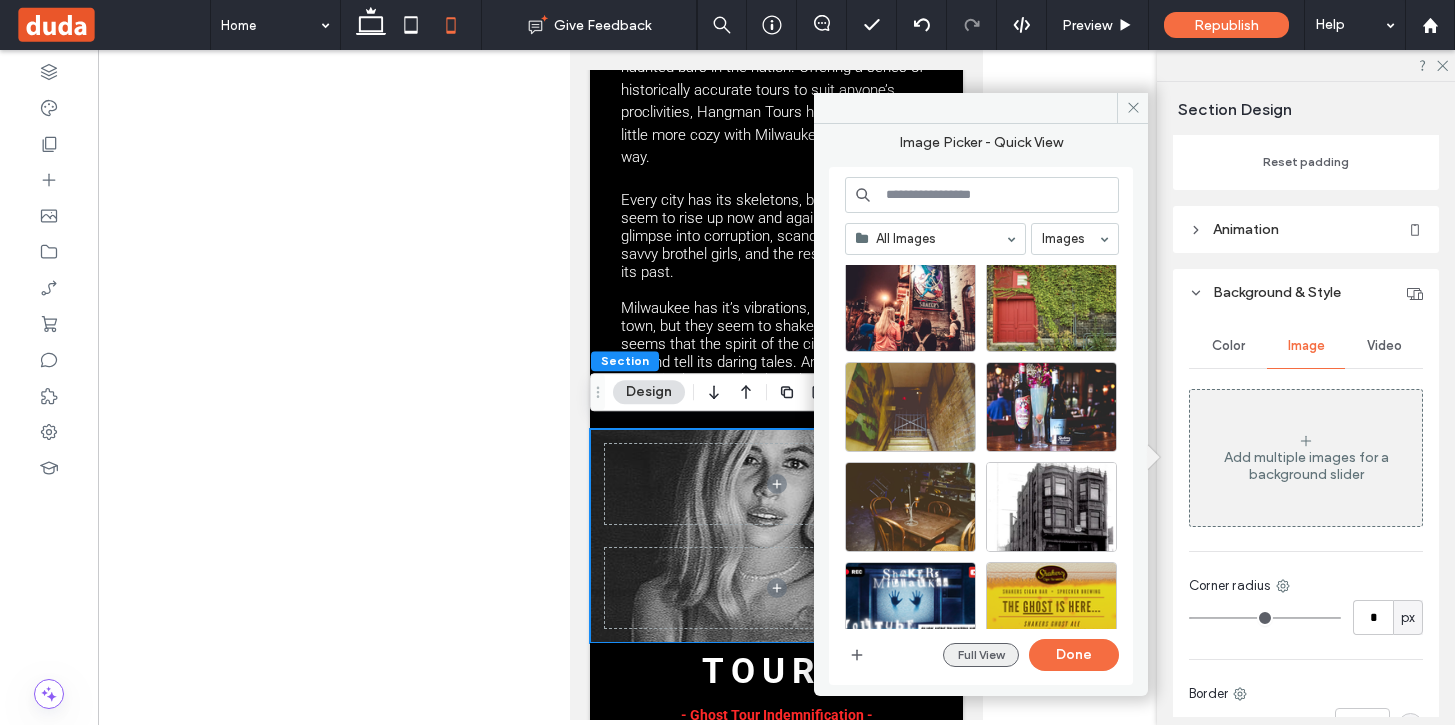 click on "Full View" at bounding box center (981, 655) 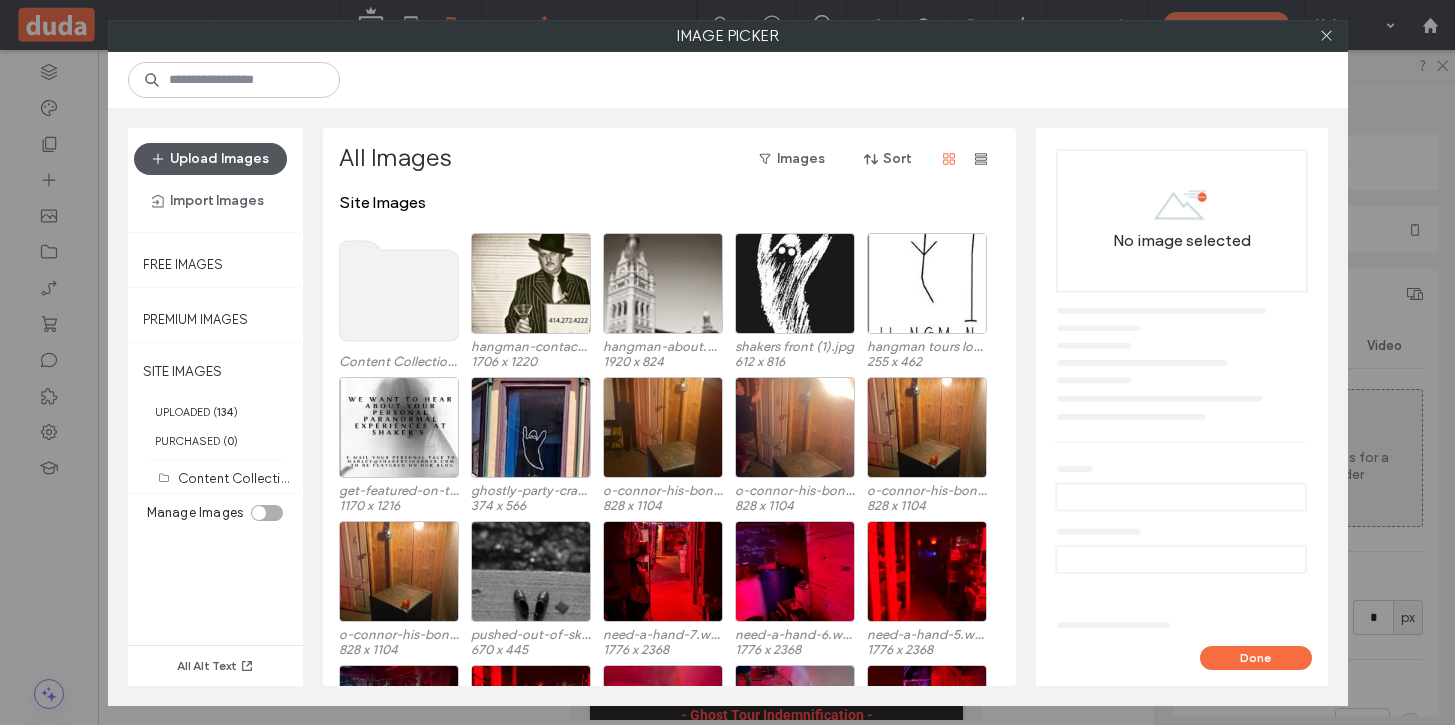 click on "Upload Images" at bounding box center (210, 159) 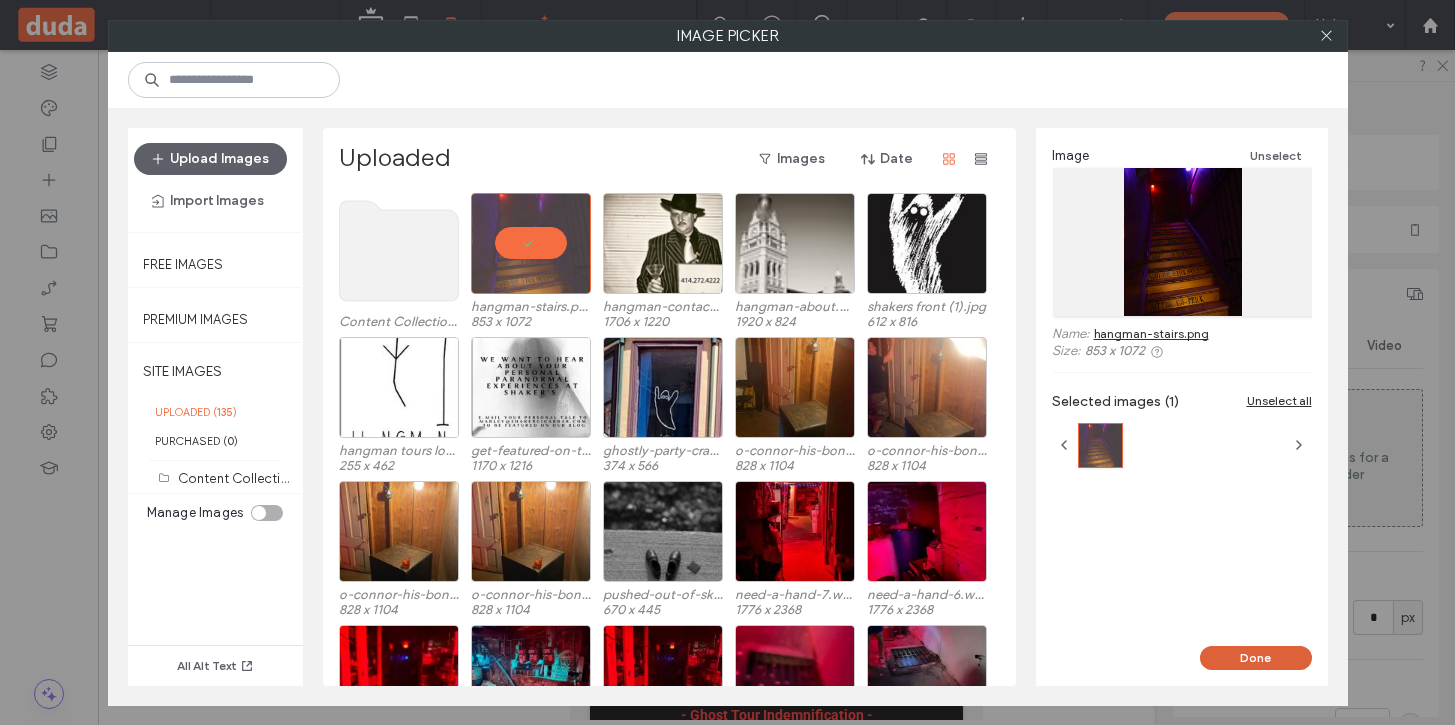 click on "Done" at bounding box center [1256, 658] 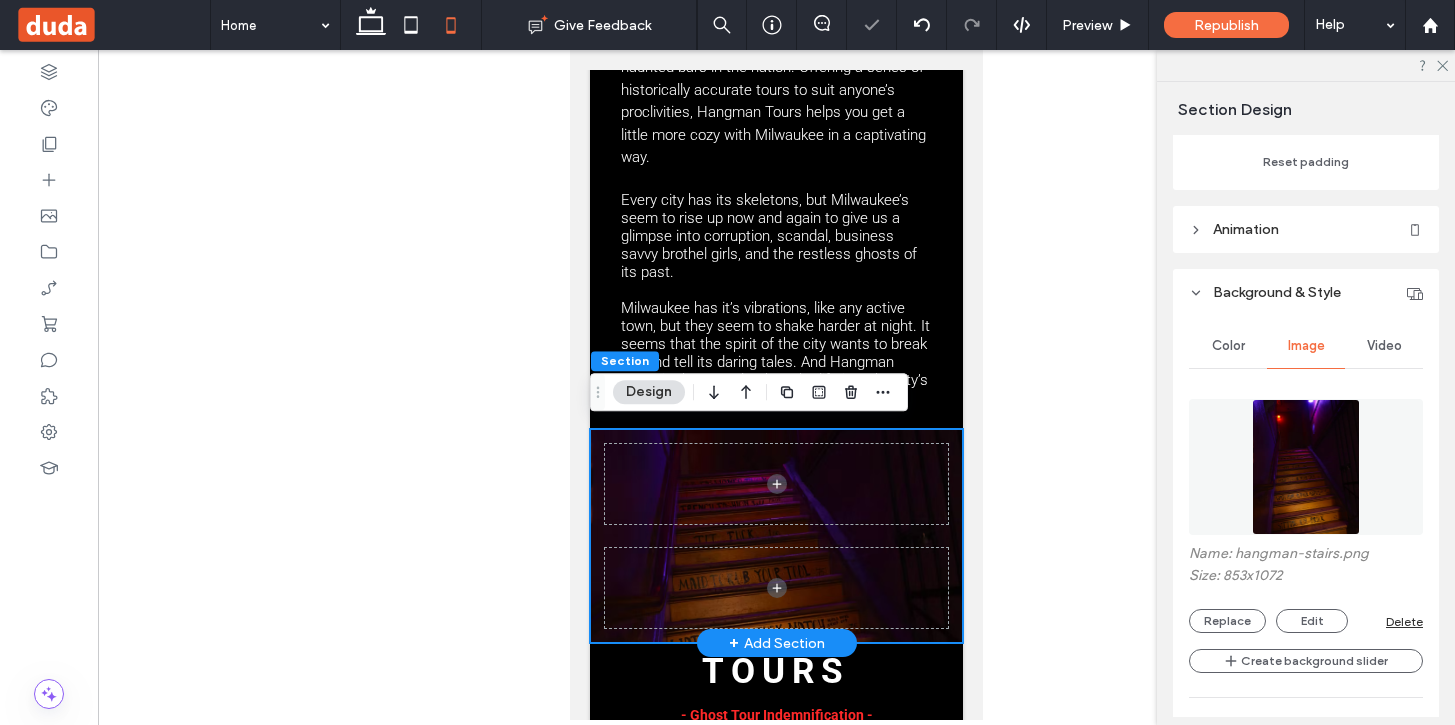 click at bounding box center (776, 536) 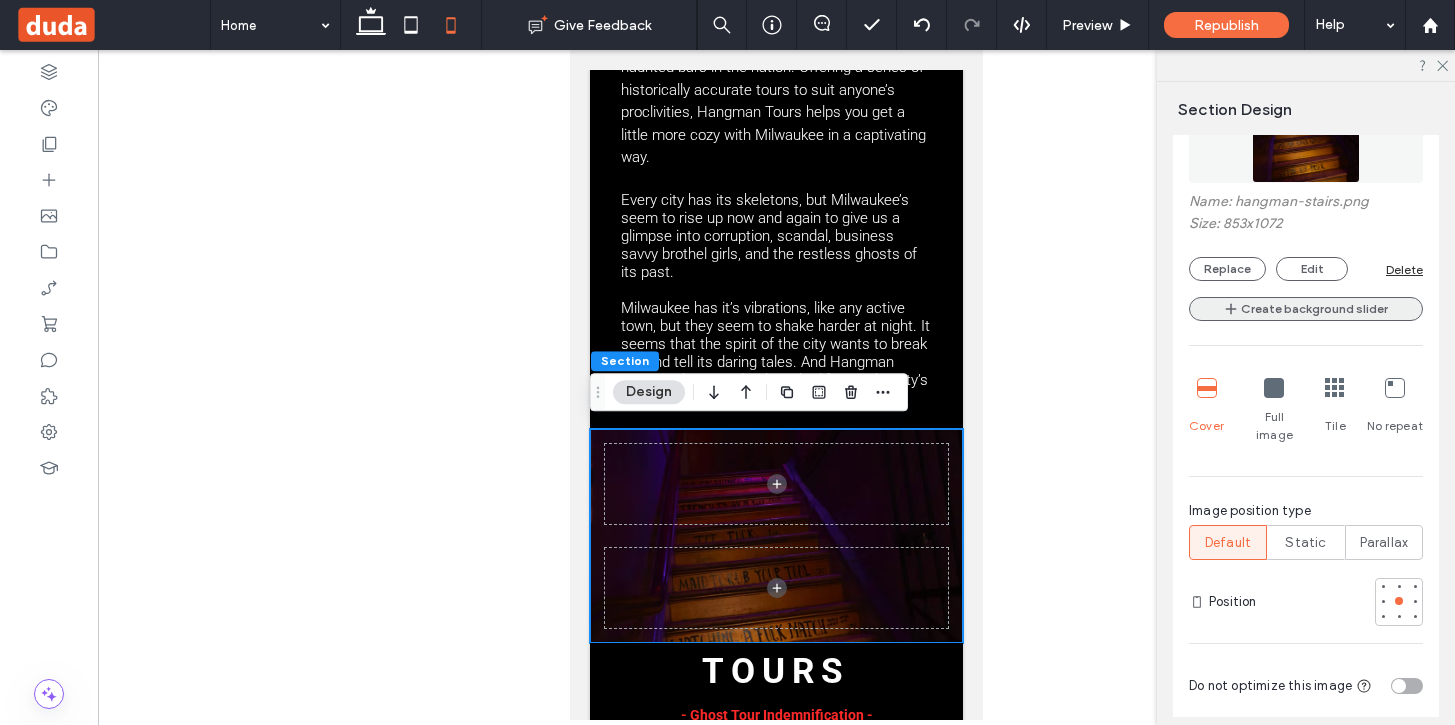 scroll, scrollTop: 909, scrollLeft: 0, axis: vertical 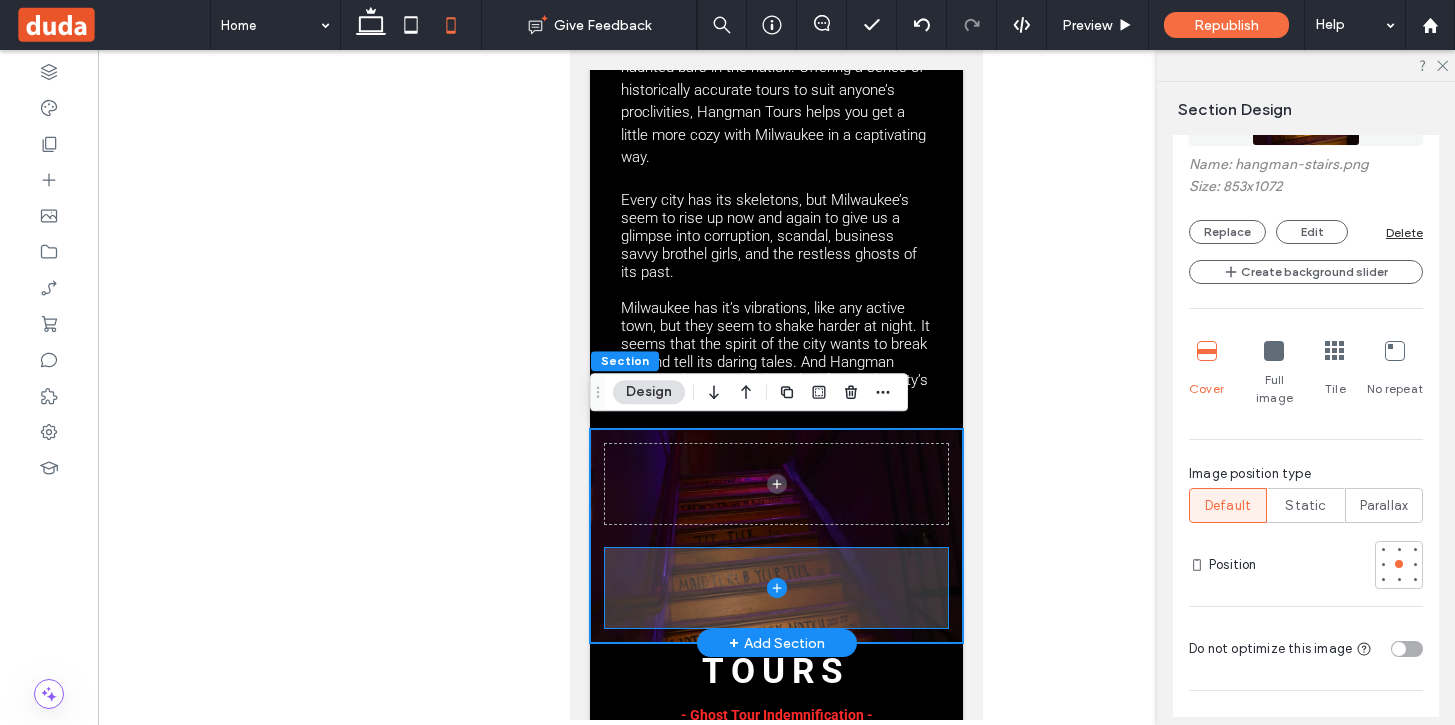 click at bounding box center (776, 588) 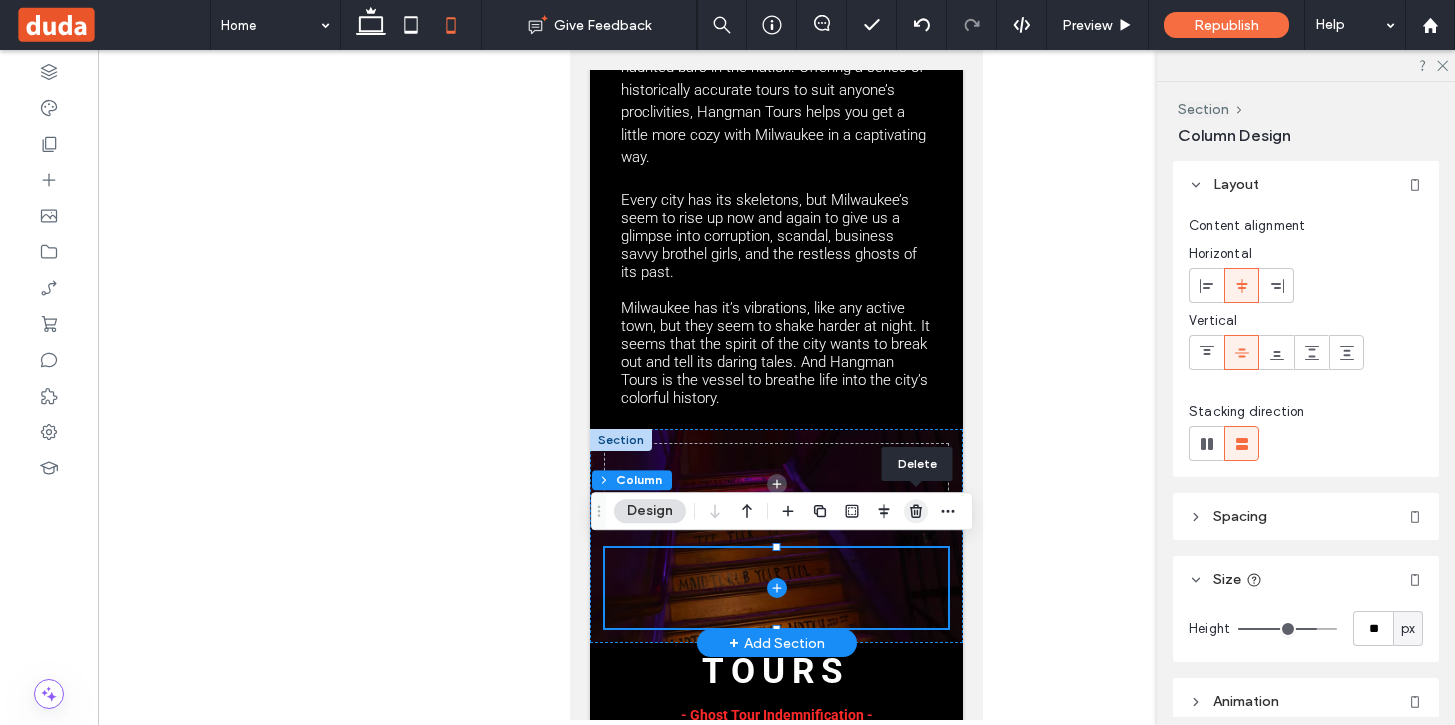 click 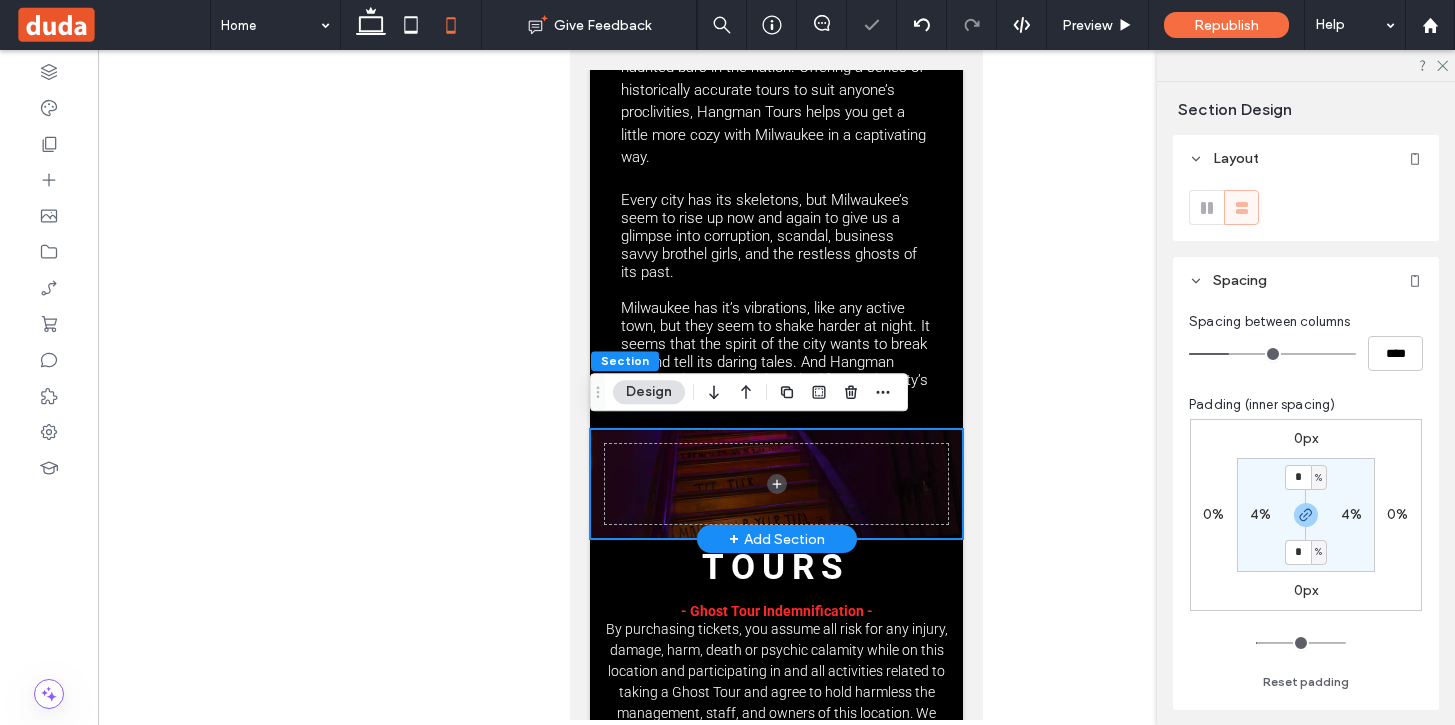 click at bounding box center (776, 484) 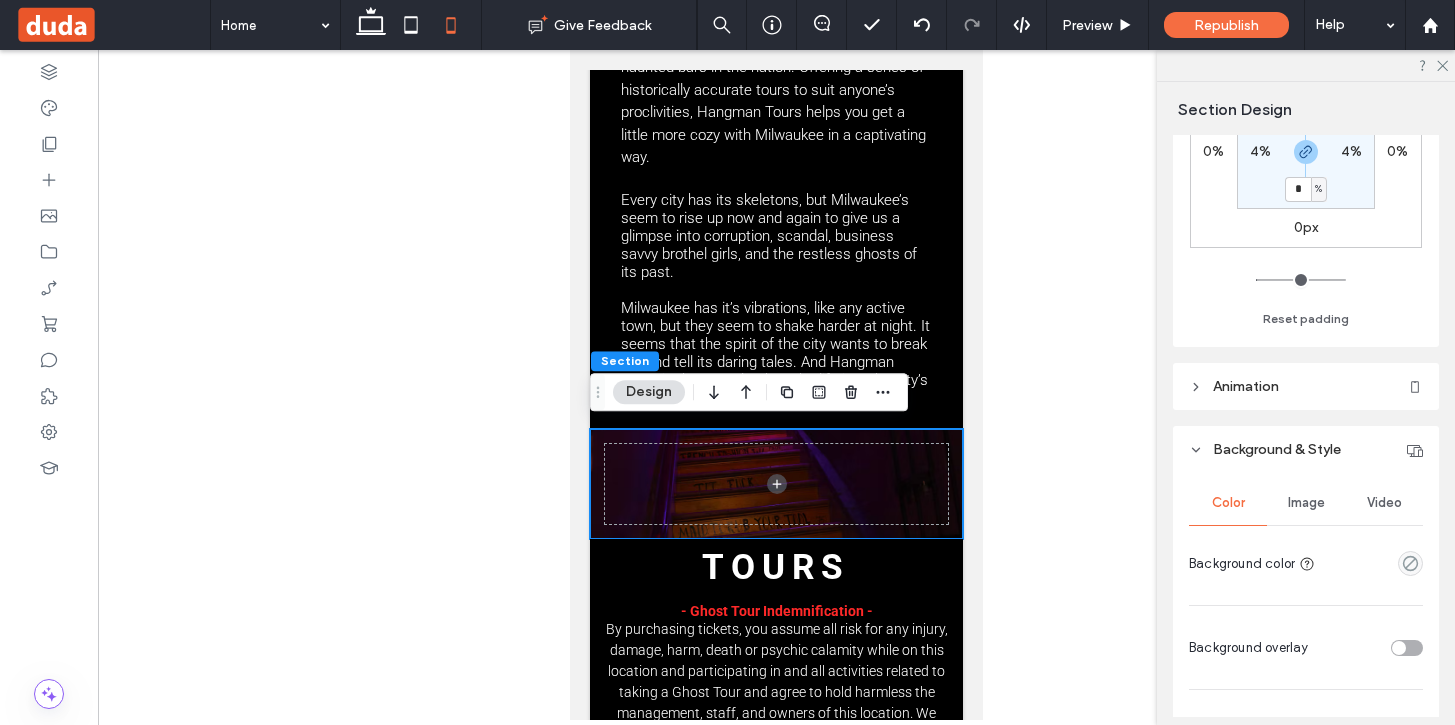 scroll, scrollTop: 358, scrollLeft: 0, axis: vertical 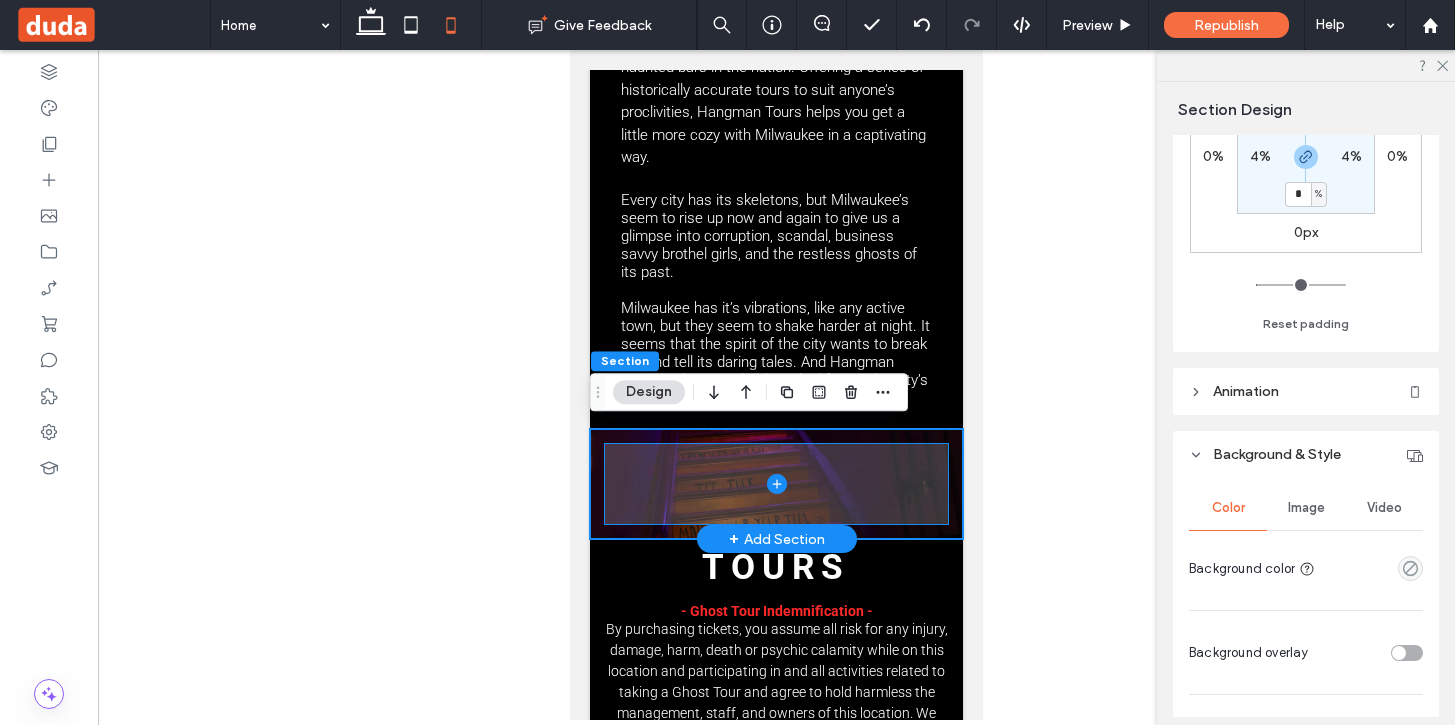 click at bounding box center (776, 484) 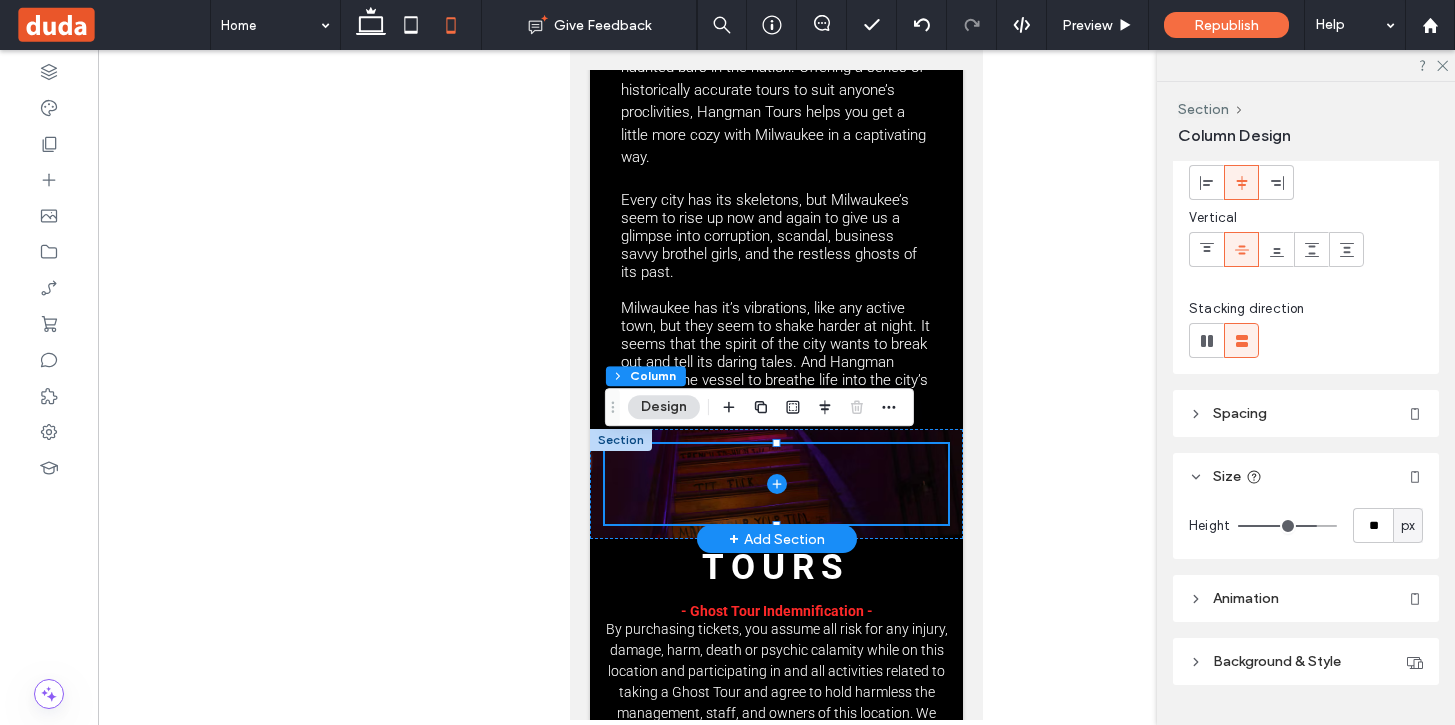 scroll, scrollTop: 151, scrollLeft: 0, axis: vertical 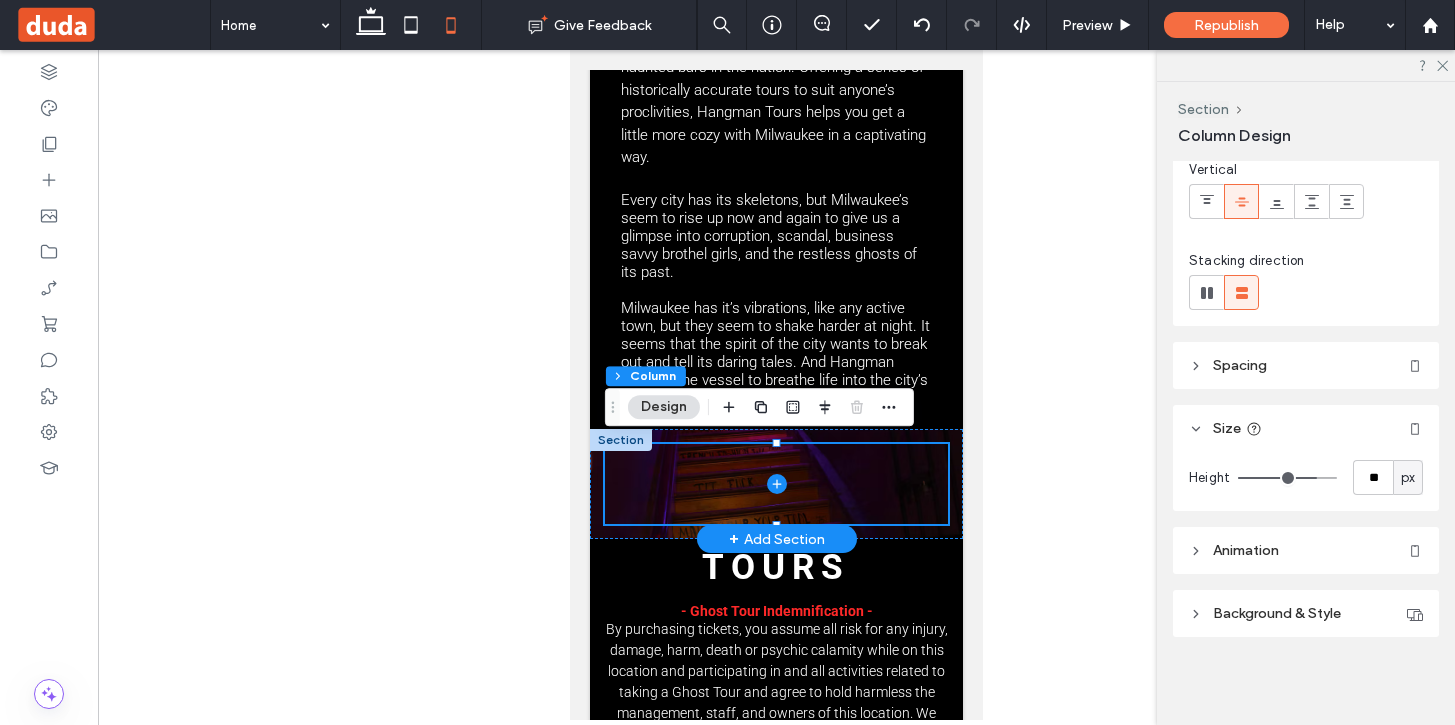 click on "px" at bounding box center (1408, 478) 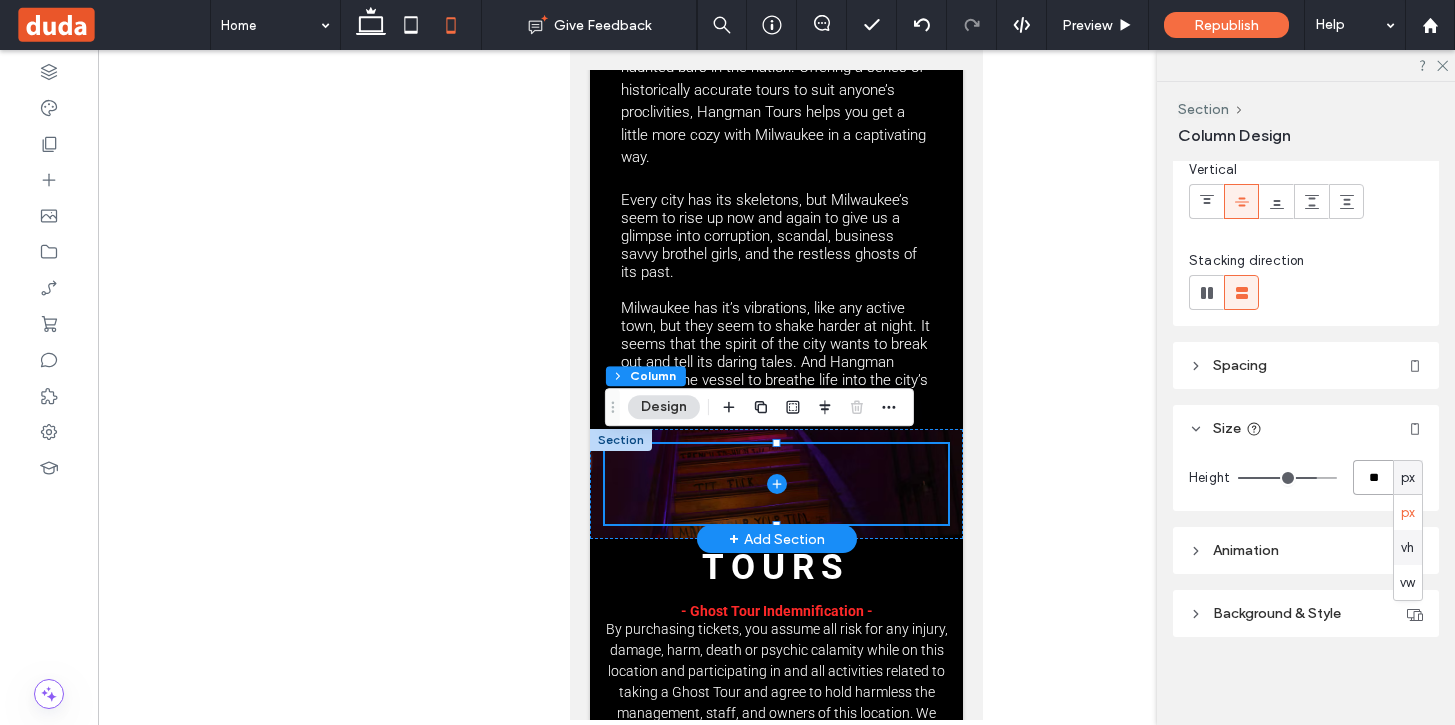 click on "**" at bounding box center [1373, 477] 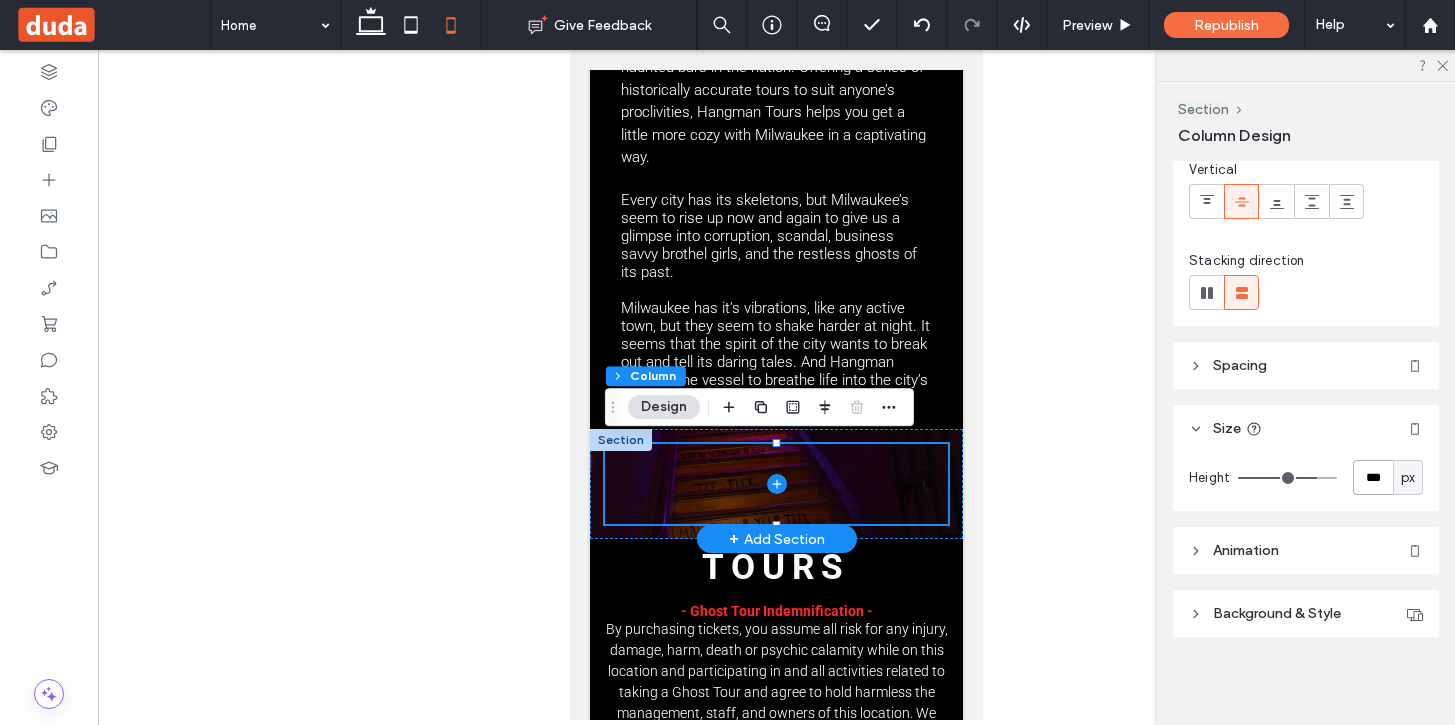 type on "***" 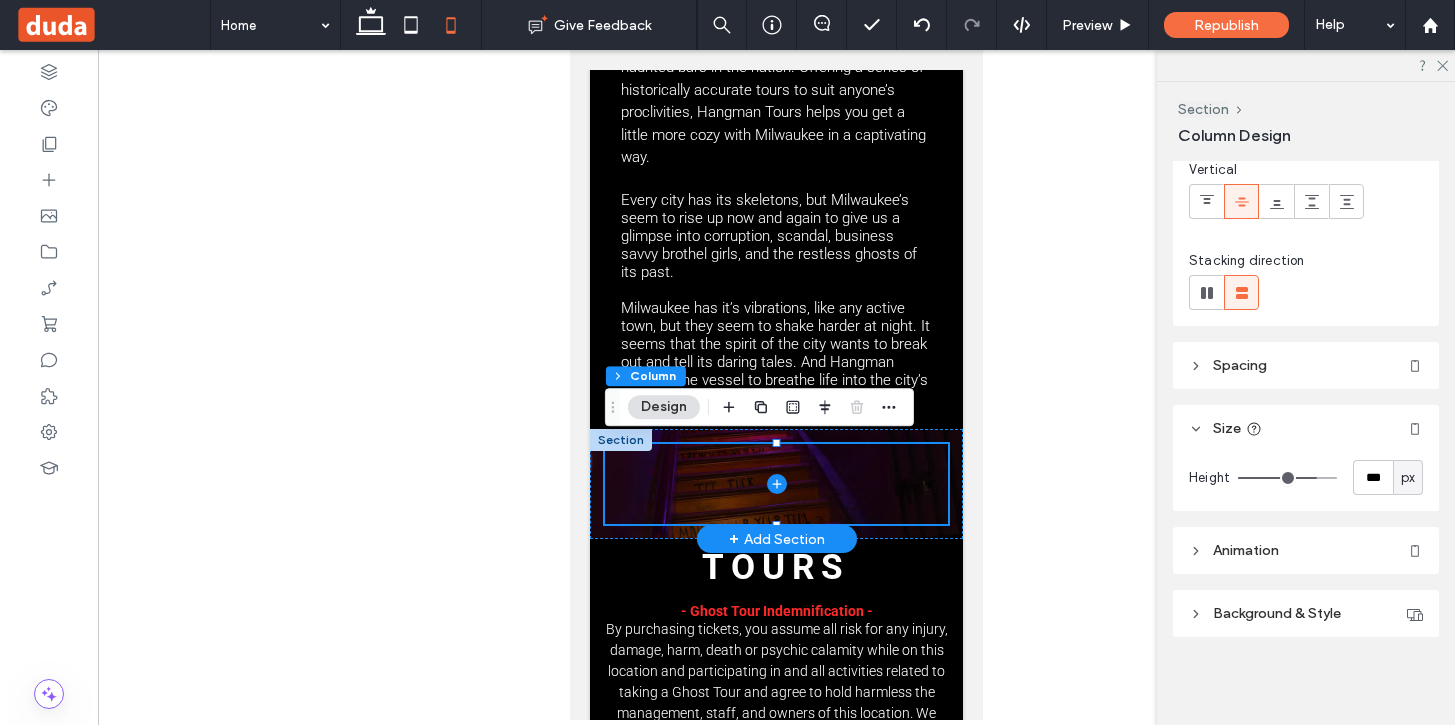 type on "***" 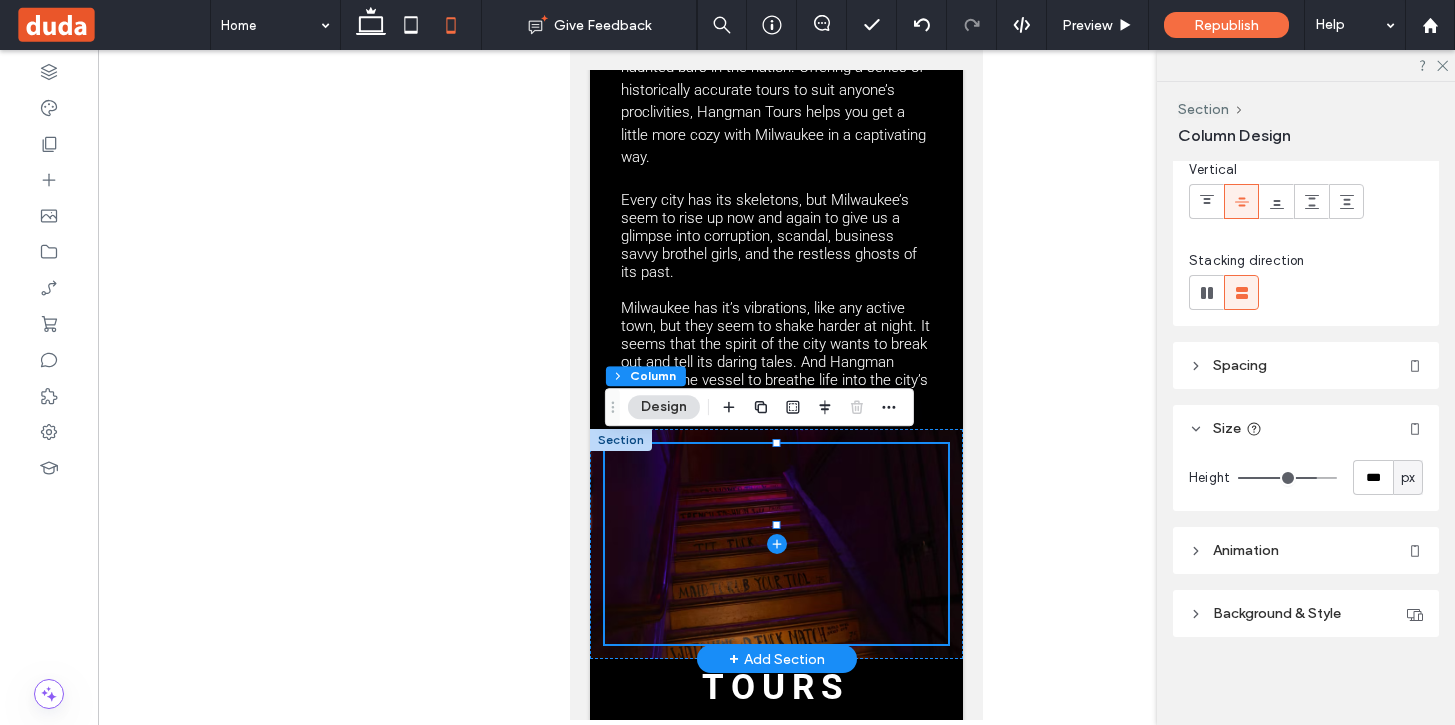 scroll, scrollTop: 198, scrollLeft: 0, axis: vertical 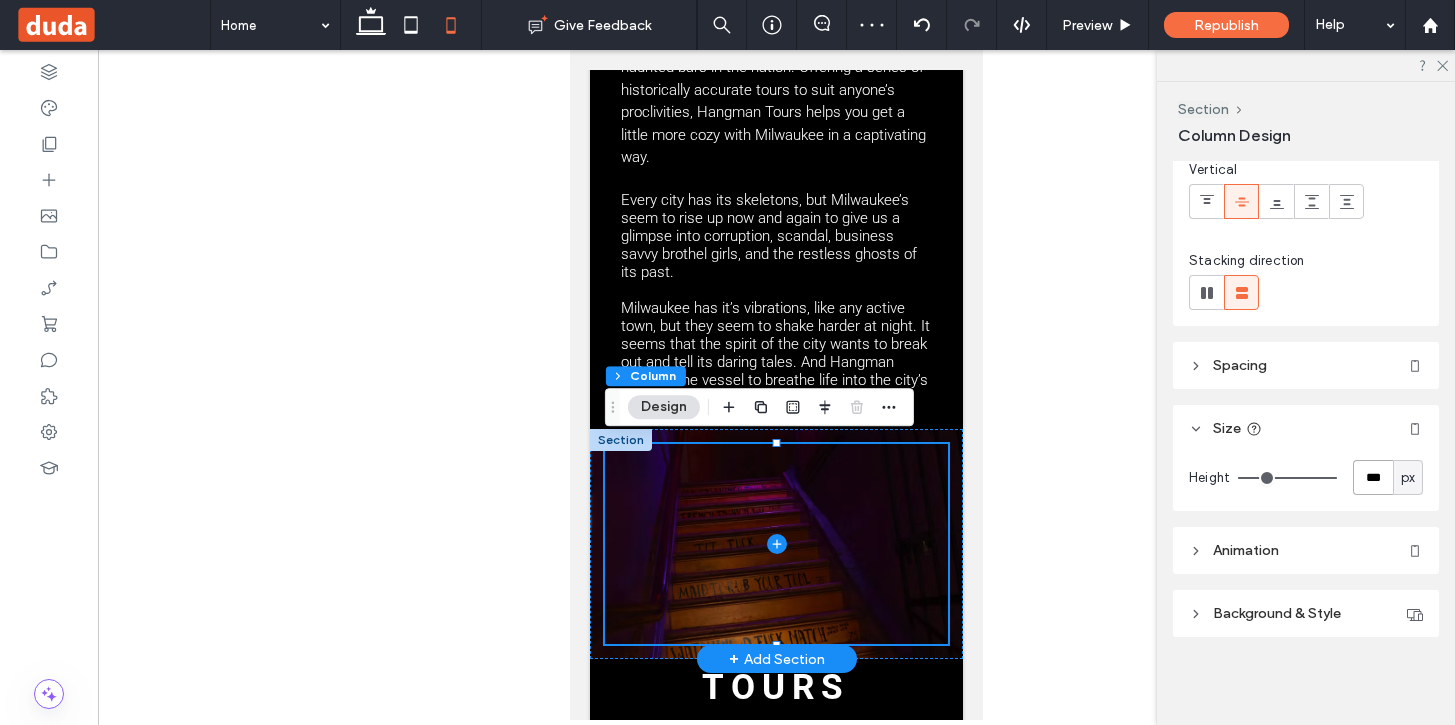 click on "***" at bounding box center [1373, 477] 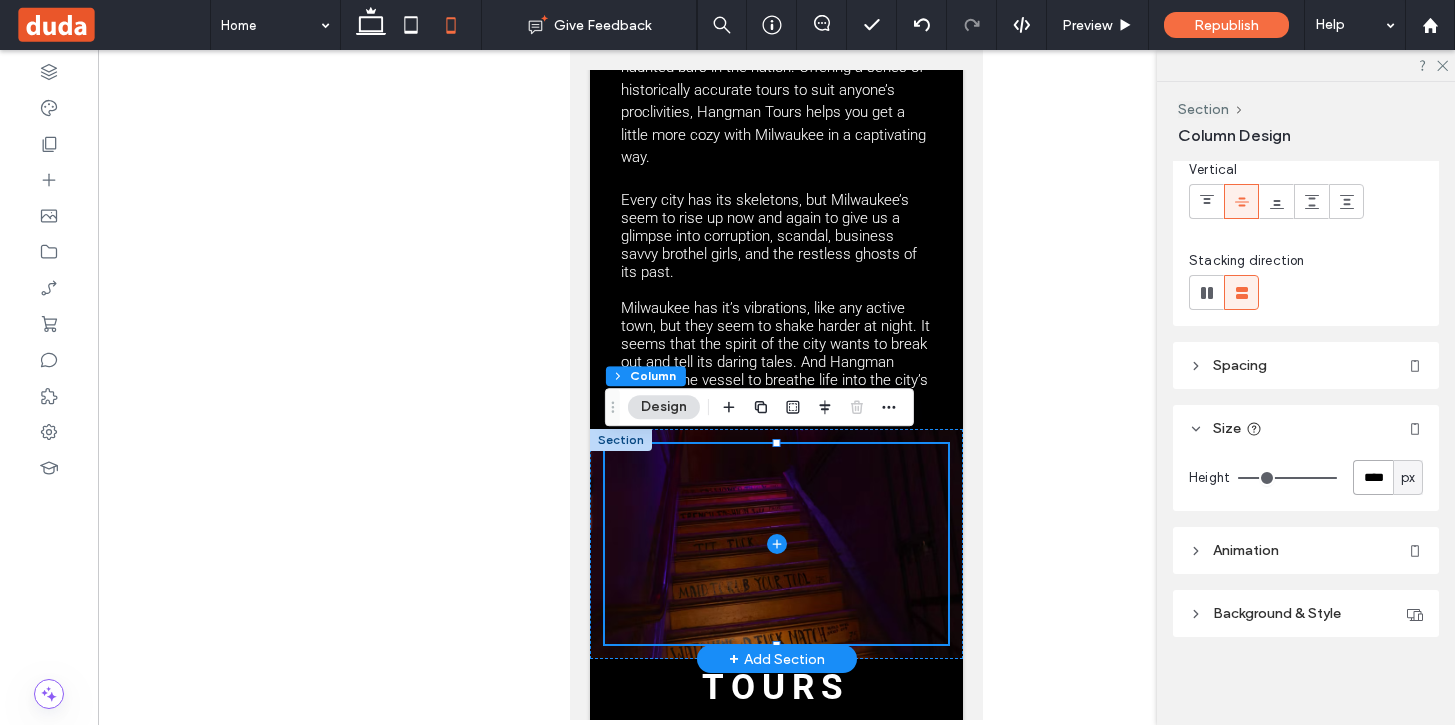 click on "****" at bounding box center [1373, 477] 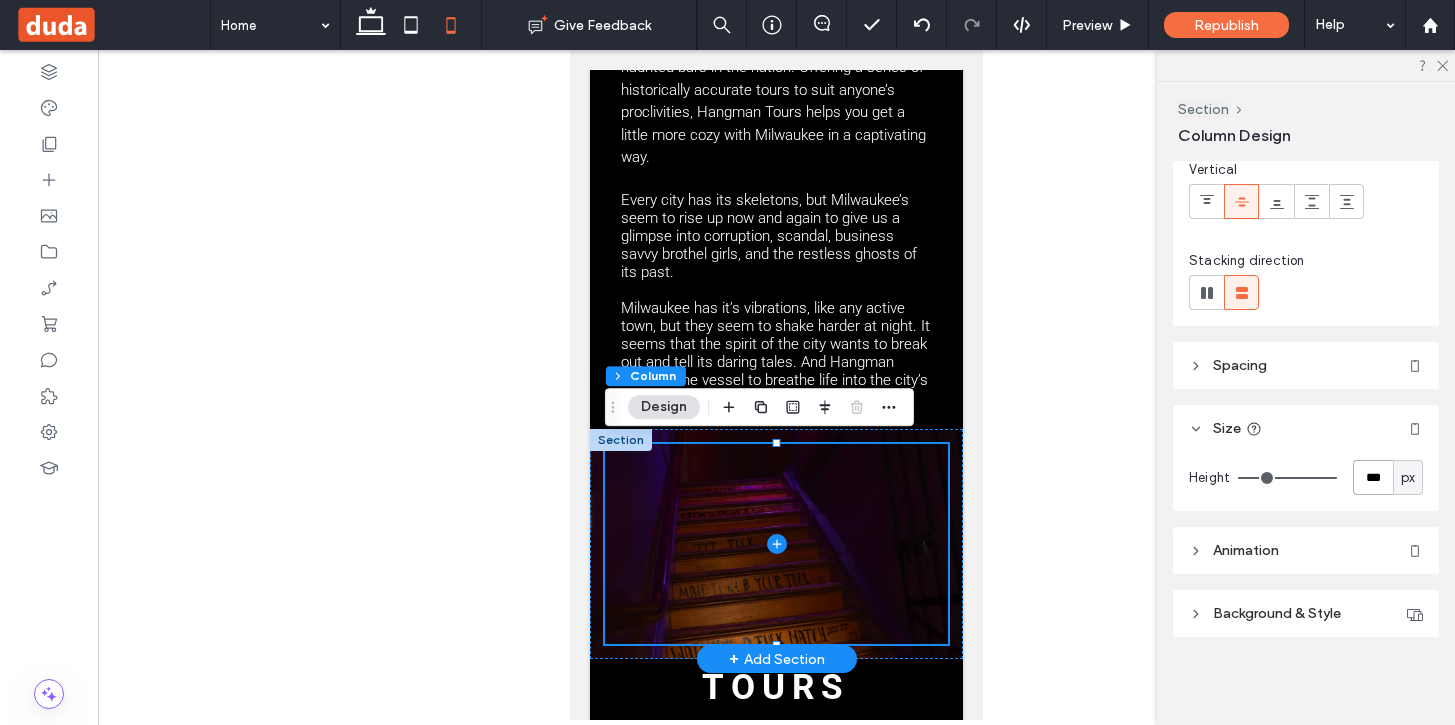 type on "***" 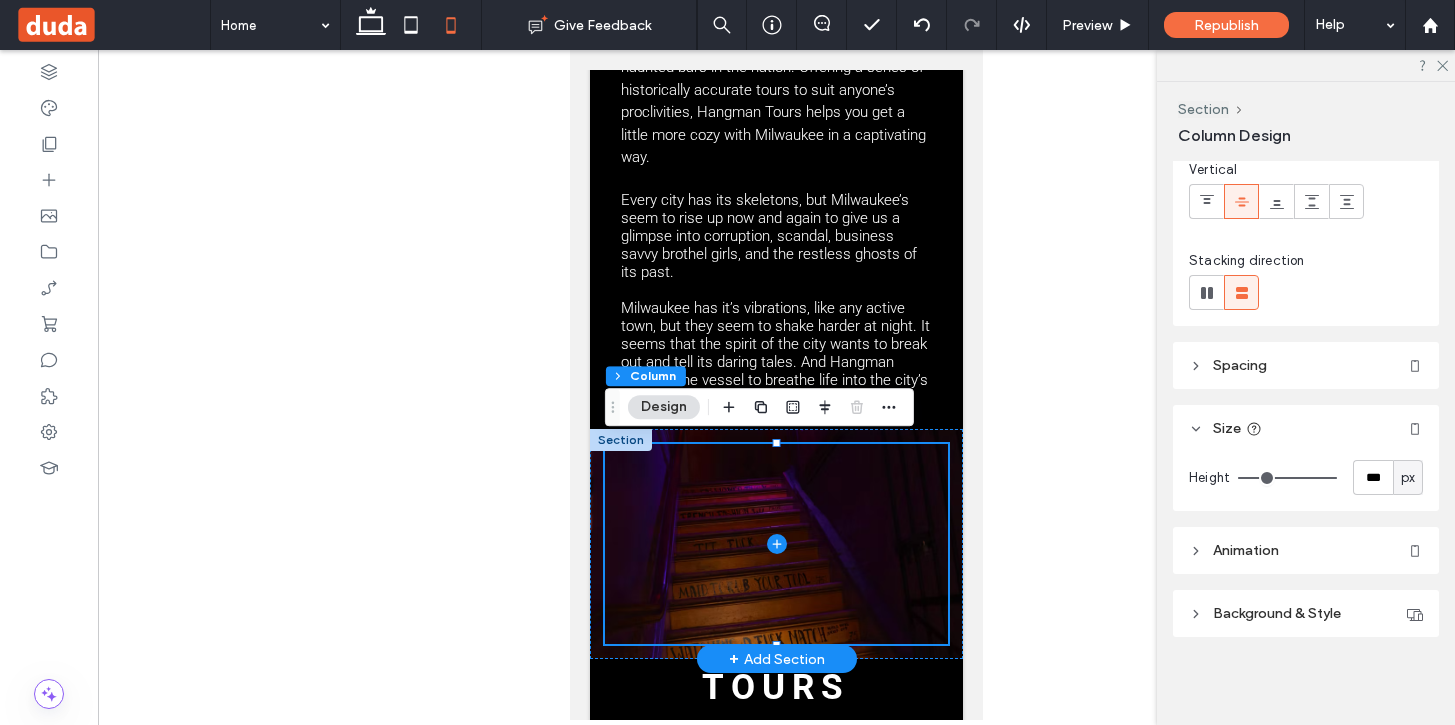 type on "***" 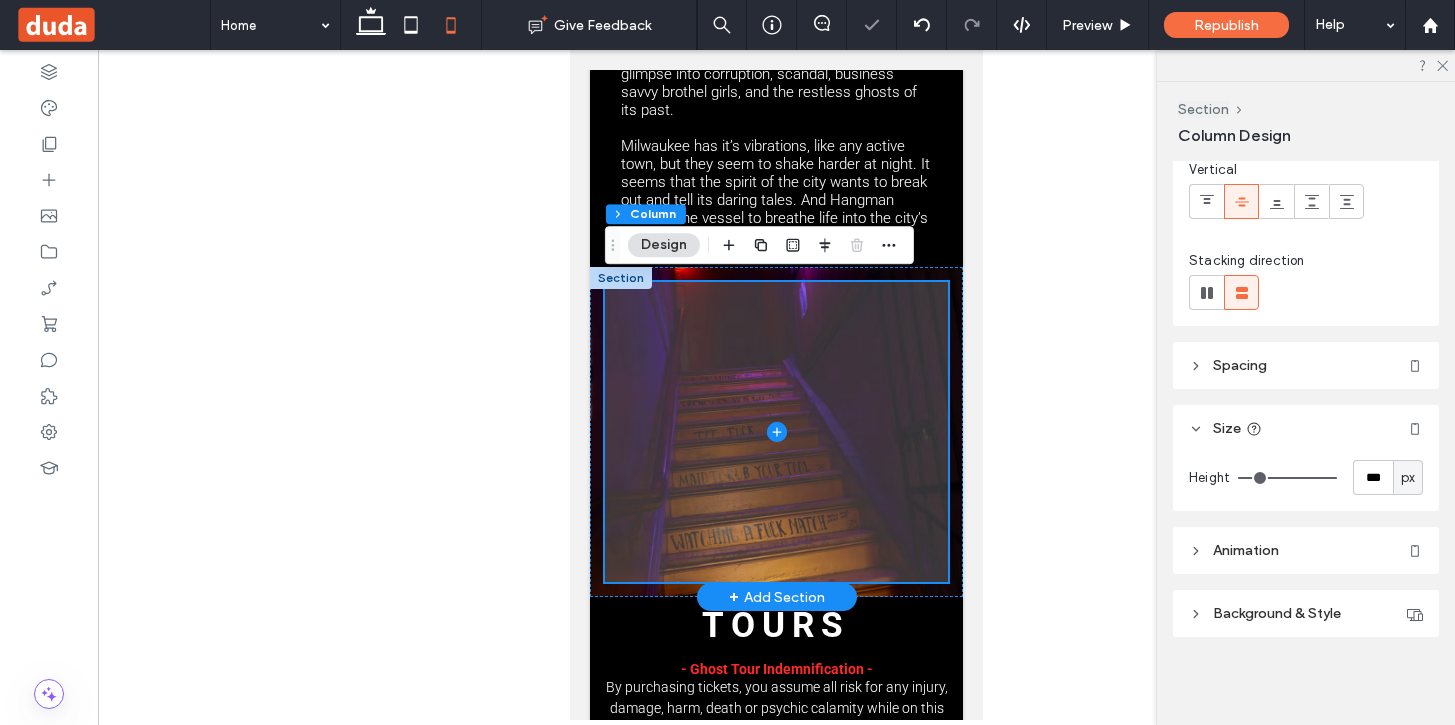 scroll, scrollTop: 1818, scrollLeft: 0, axis: vertical 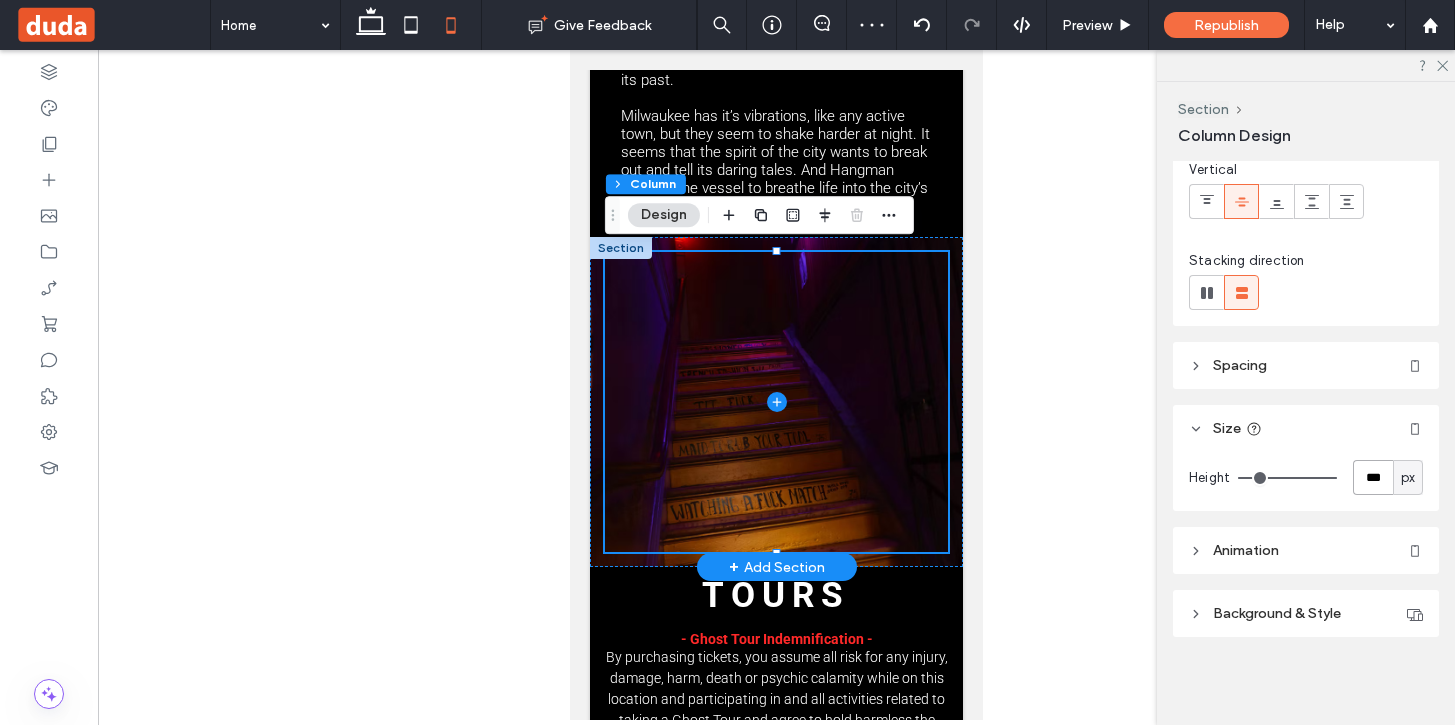 click on "***" at bounding box center (1373, 477) 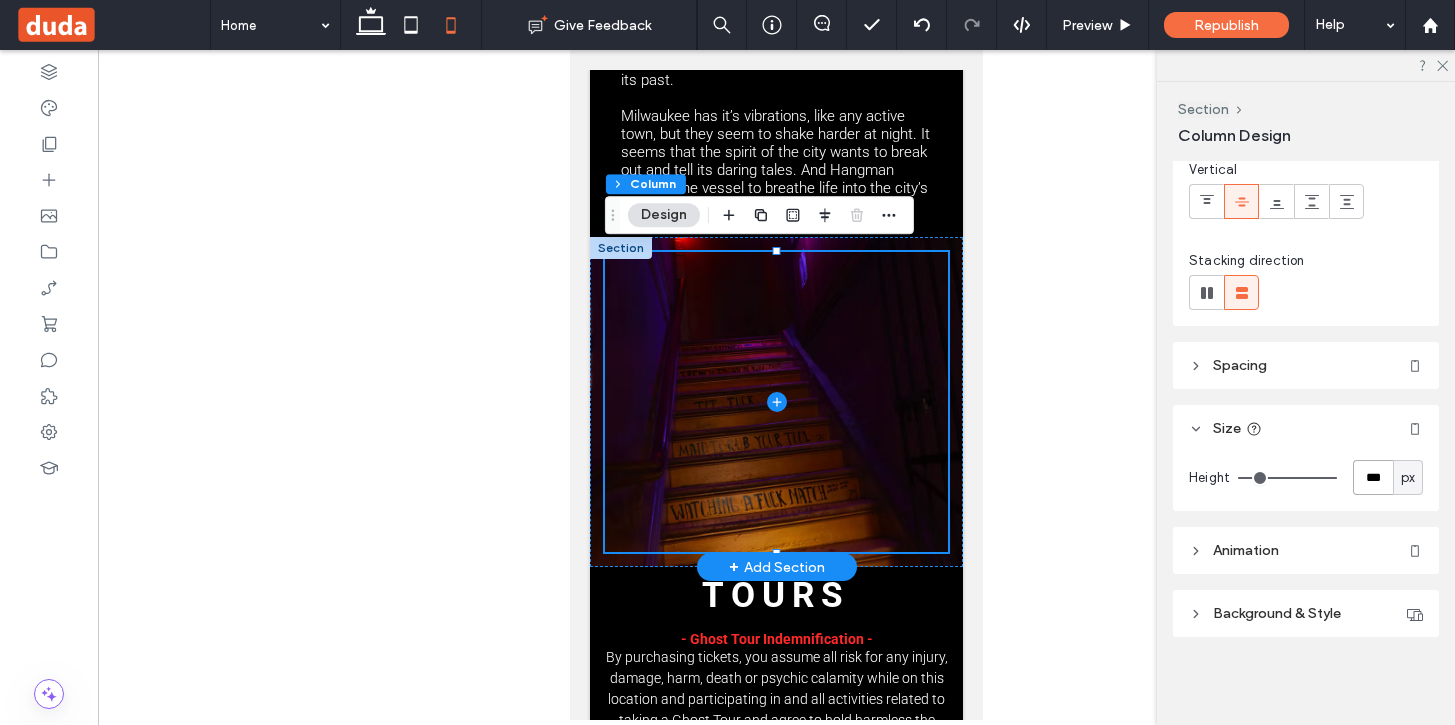 type on "***" 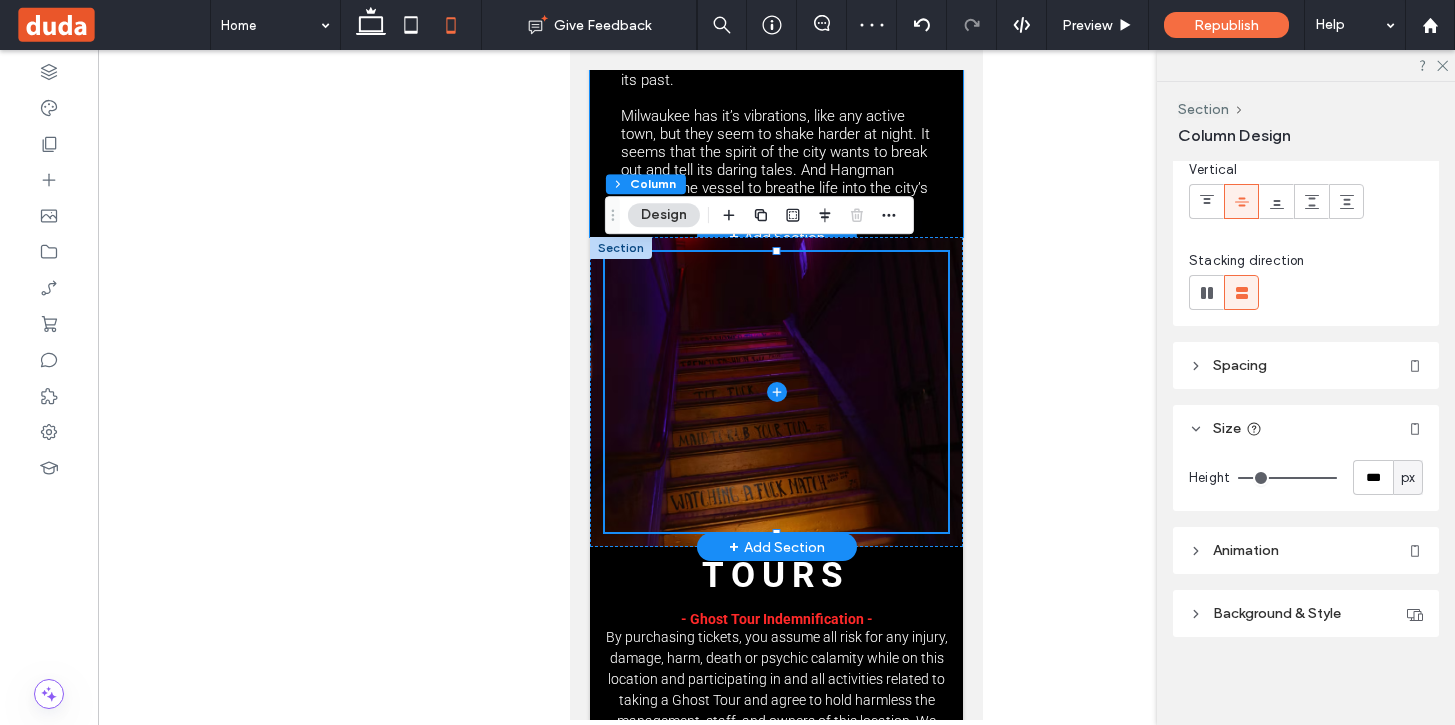 click on "Milwaukee's
Haunted   & Historical Tours
Ghosts, cannibals, hookers, oh my! Located in Shakers - Voted one of the top five most haunted bars in the nation. Offering a series of historically accurate tours to suit anyone’s proclivities, Hangman Tours helps you get a little more cozy with Milwaukee in a captivating way.
Every city has its skeletons, but Milwaukee’s seem to rise up now and again to give us a glimpse into corruption, scandal, business savvy brothel girls, and the restless ghosts of its past.
﻿ Milwaukee has it’s vibrations, like any active town, but they seem to shake harder at night. It seems that the spirit of the city wants to break out and tell its daring tales. And Hangman Tours is the vessel to breathe life into the city’s colorful history." at bounding box center [776, -77] 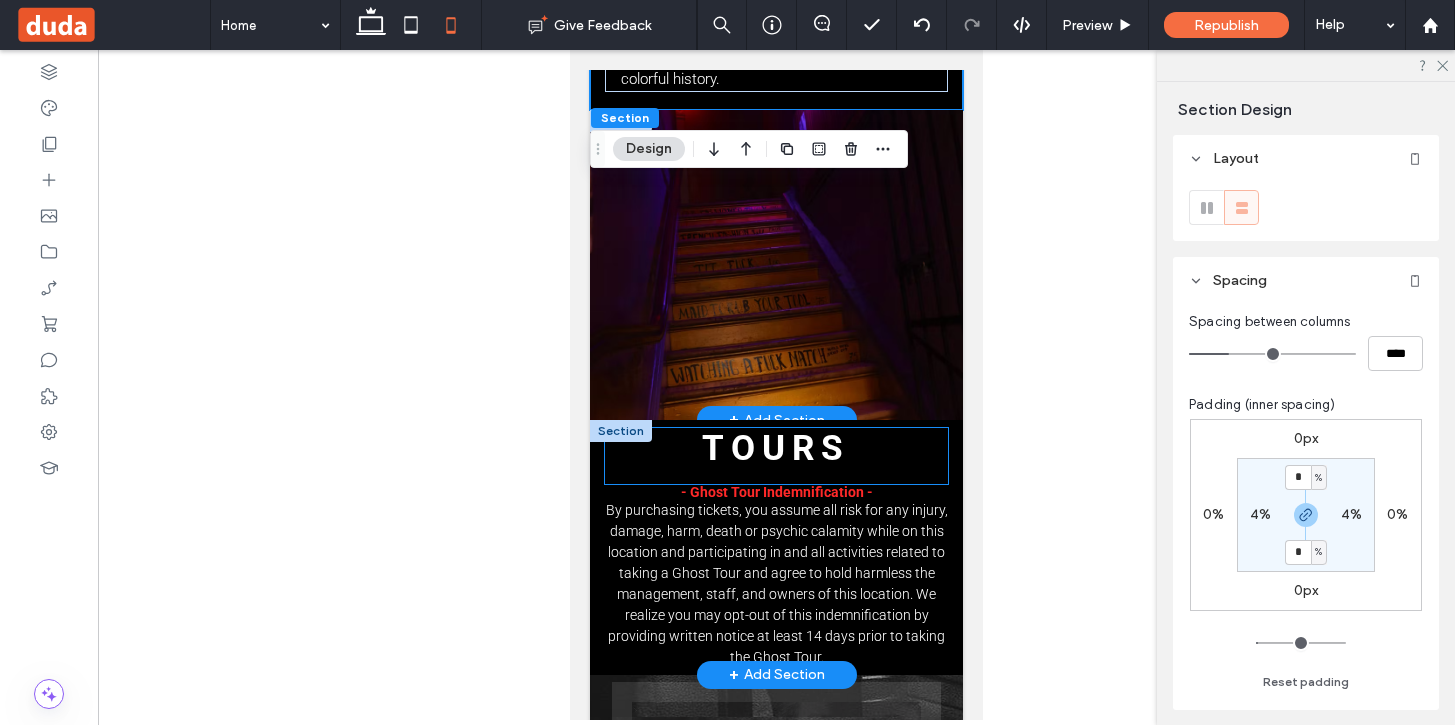 scroll, scrollTop: 1942, scrollLeft: 0, axis: vertical 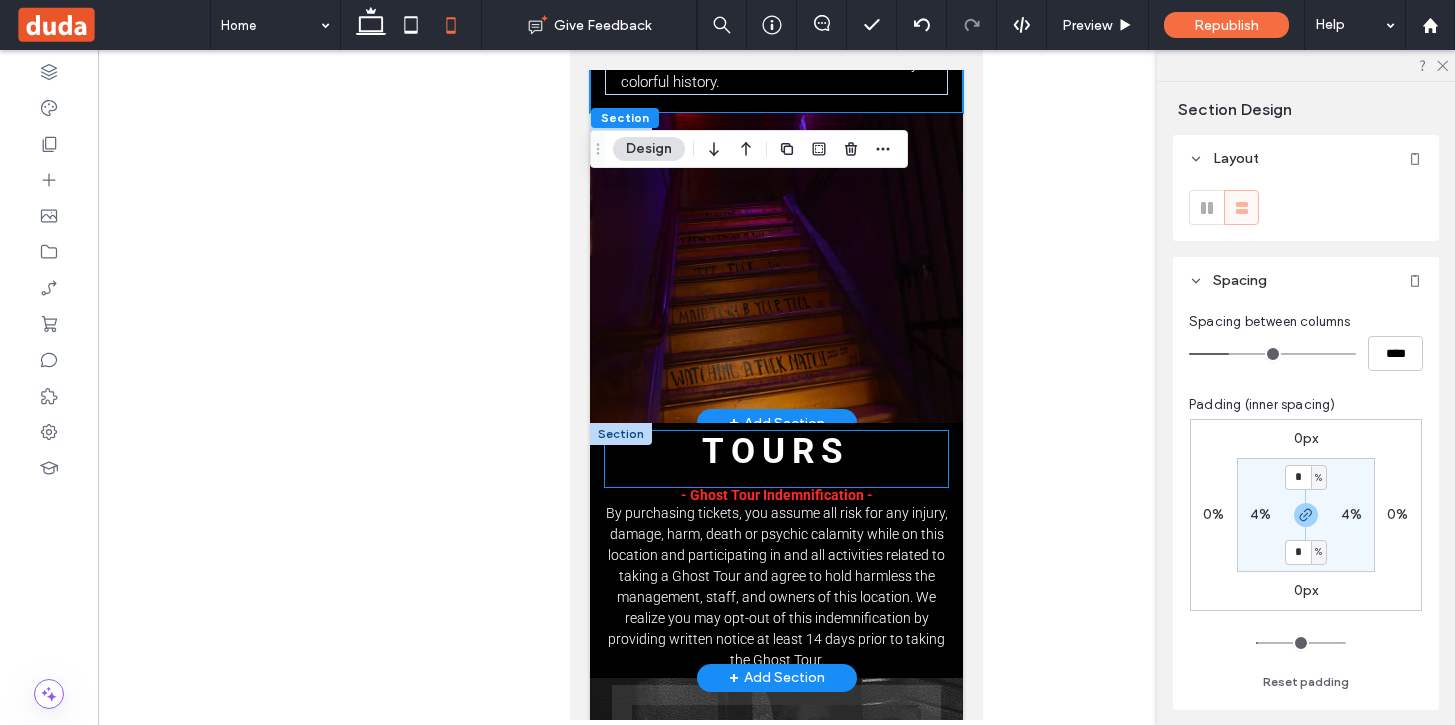 click on "Tours" at bounding box center (776, 451) 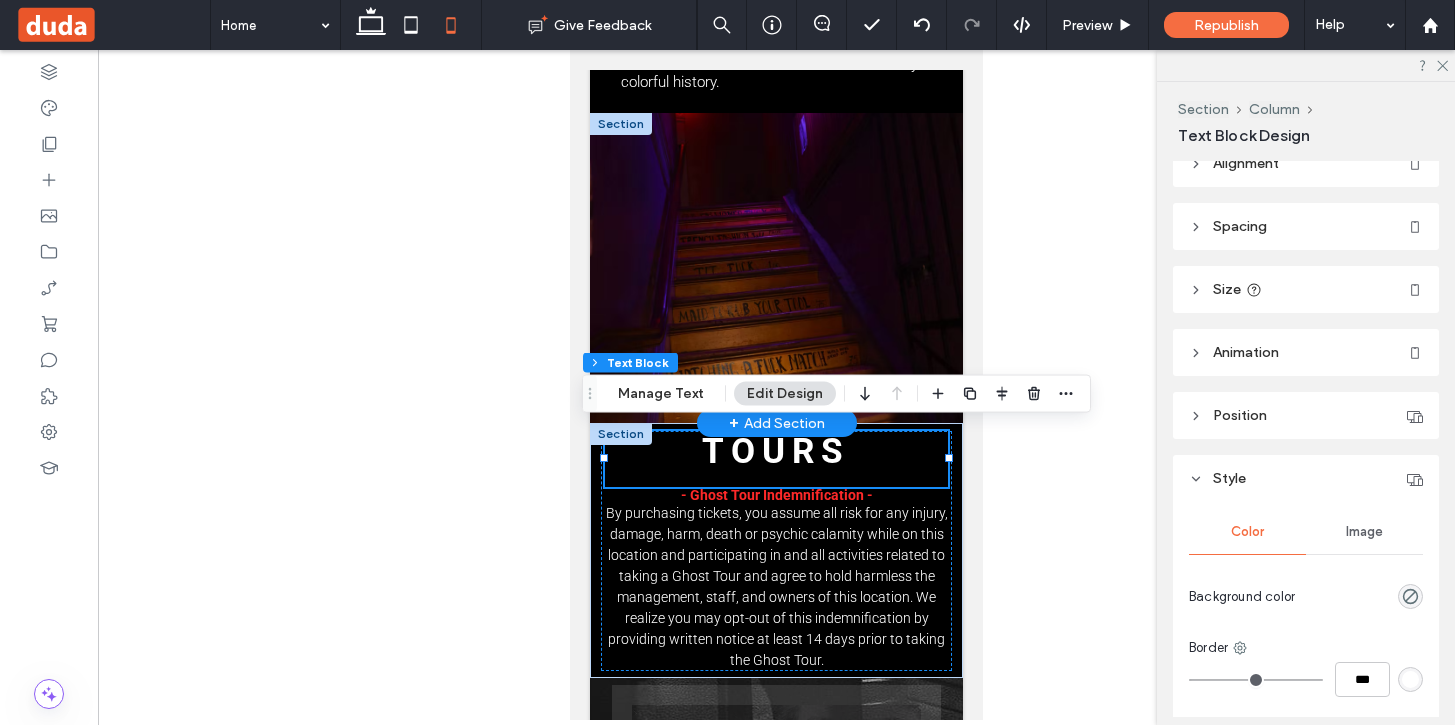 scroll, scrollTop: 0, scrollLeft: 0, axis: both 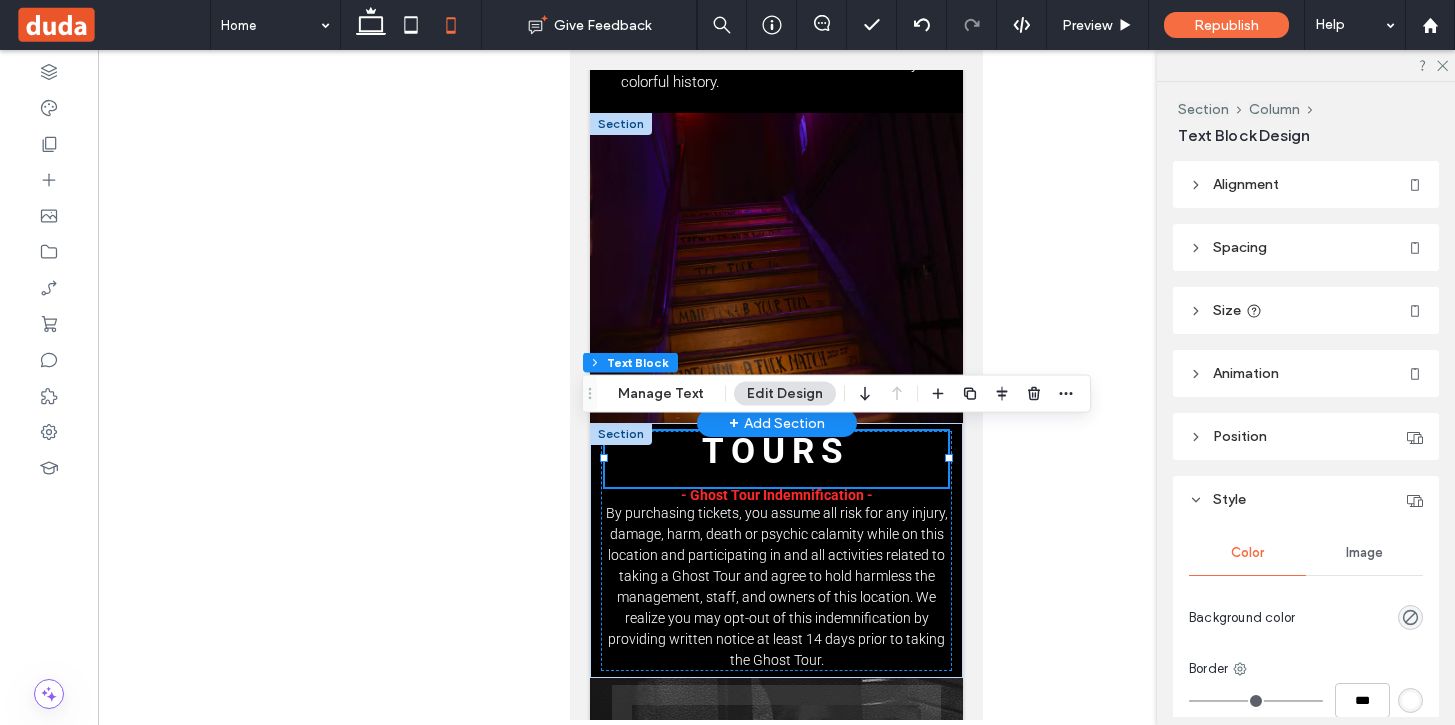 click on "Spacing" at bounding box center (1306, 247) 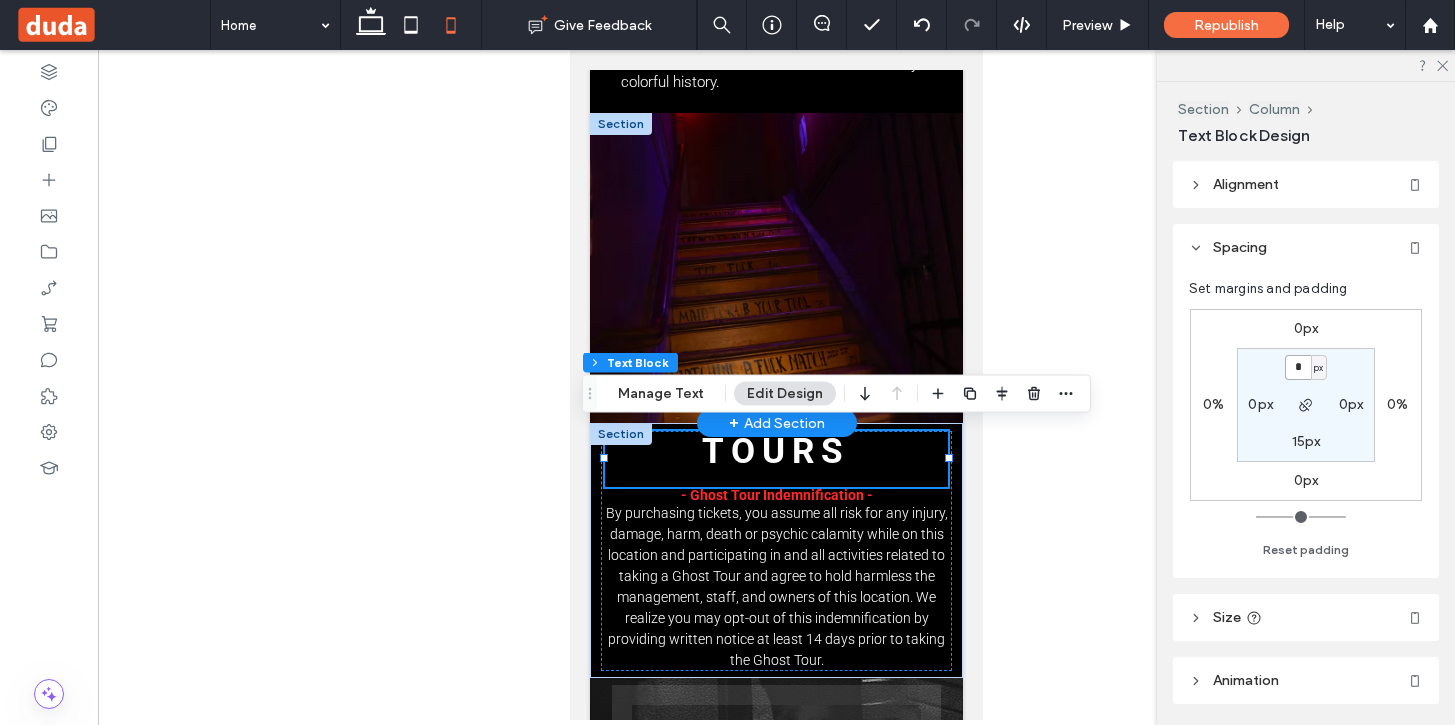click on "*" at bounding box center (1298, 367) 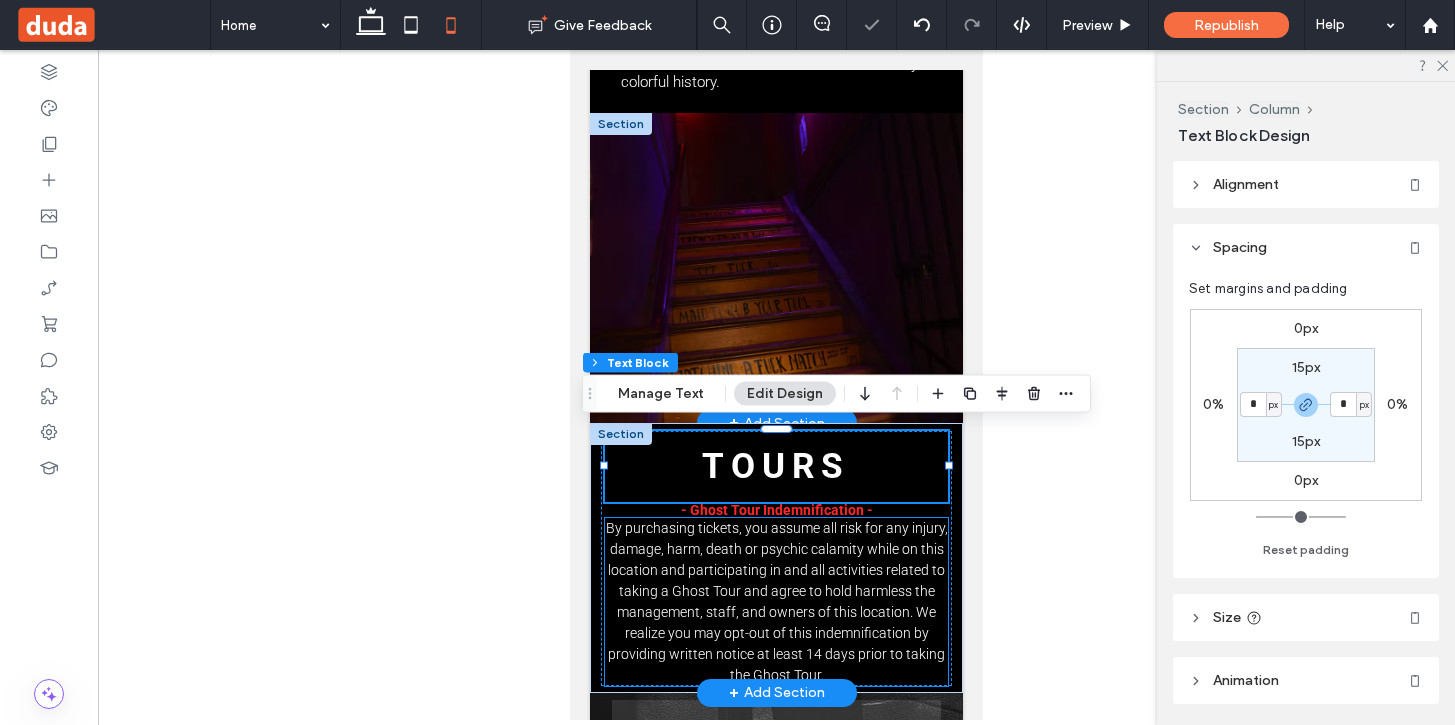 click on "By purchasing tickets, you assume all risk for any injury, damage, harm, death or psychic calamity while on this location and participating in and all activities related to taking a Ghost Tour and agree to hold harmless the management, staff, and owners of this location. We realize you may opt-out of this indemnification by providing written notice at least 14 days prior to taking the Ghost Tour." at bounding box center [777, 601] 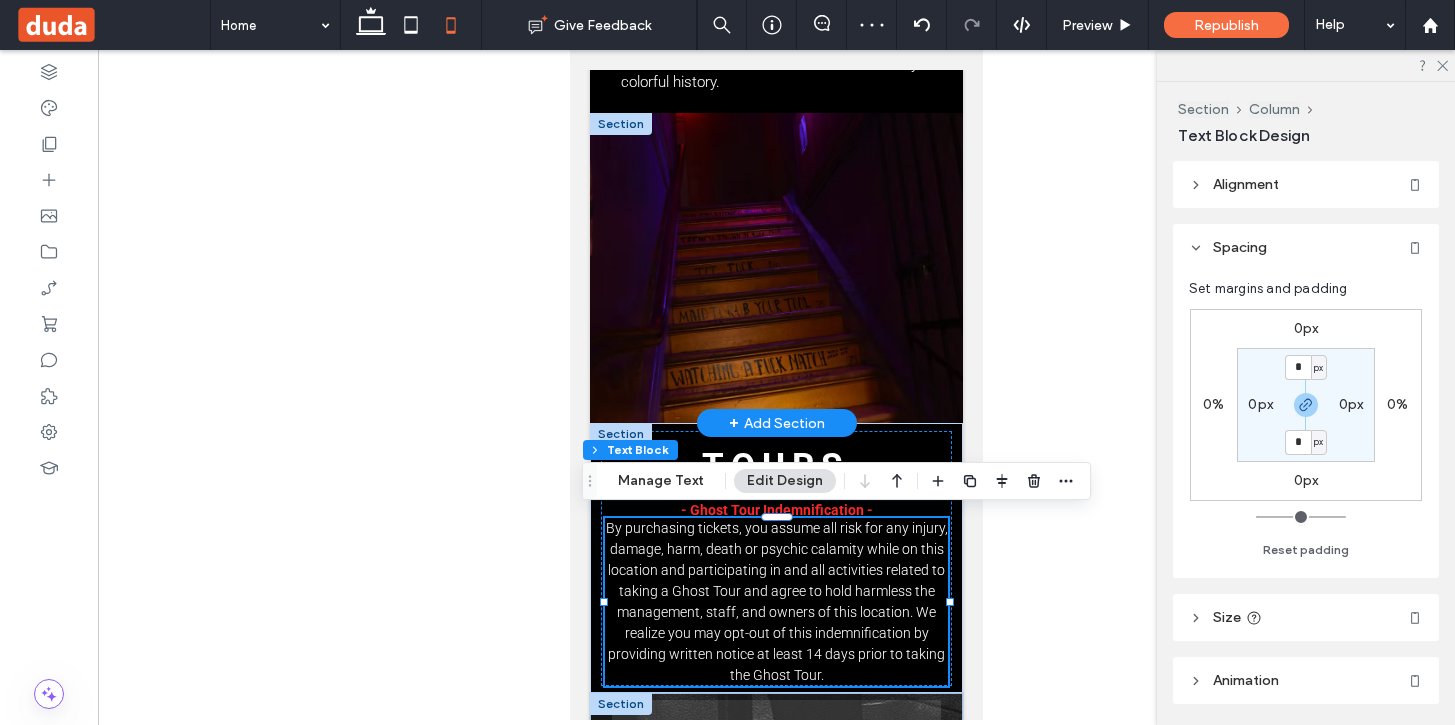 click on "SHAKERS ORIGINAL GHOST TOUR
Learn More Voted one of the FIVE most haunted bars in the entire nation, Shakers Original Ghost Tour lets you take an uneasy glimpse into the establishment's sordid past. Once a Capone-owned building and home to a cemetery, speakeasy, and brothel, Shaker's walls DO talk - and the tales they tell aren't always pretty. 60 minutes. Indoors. Please arrive 20 min. before tour start time. Title or Question Describe the item or answer the question so that site visitors who are interested get more information. You can emphasize this text with bullets, italics or bold, and add links. Button Button
DAILy
SUN-MON
5:45 pm | 7 pm | 8:30 pm
​   yes, we have ghost tours 365/year!
Book Now
Shakers Ghost Tour 2.0
Learn More 90 minutes. Indoors. Please arrive 20 min. before tour start time. $50/person Title or Question Button Button
thursday, friday, saturday" at bounding box center (776, 2057) 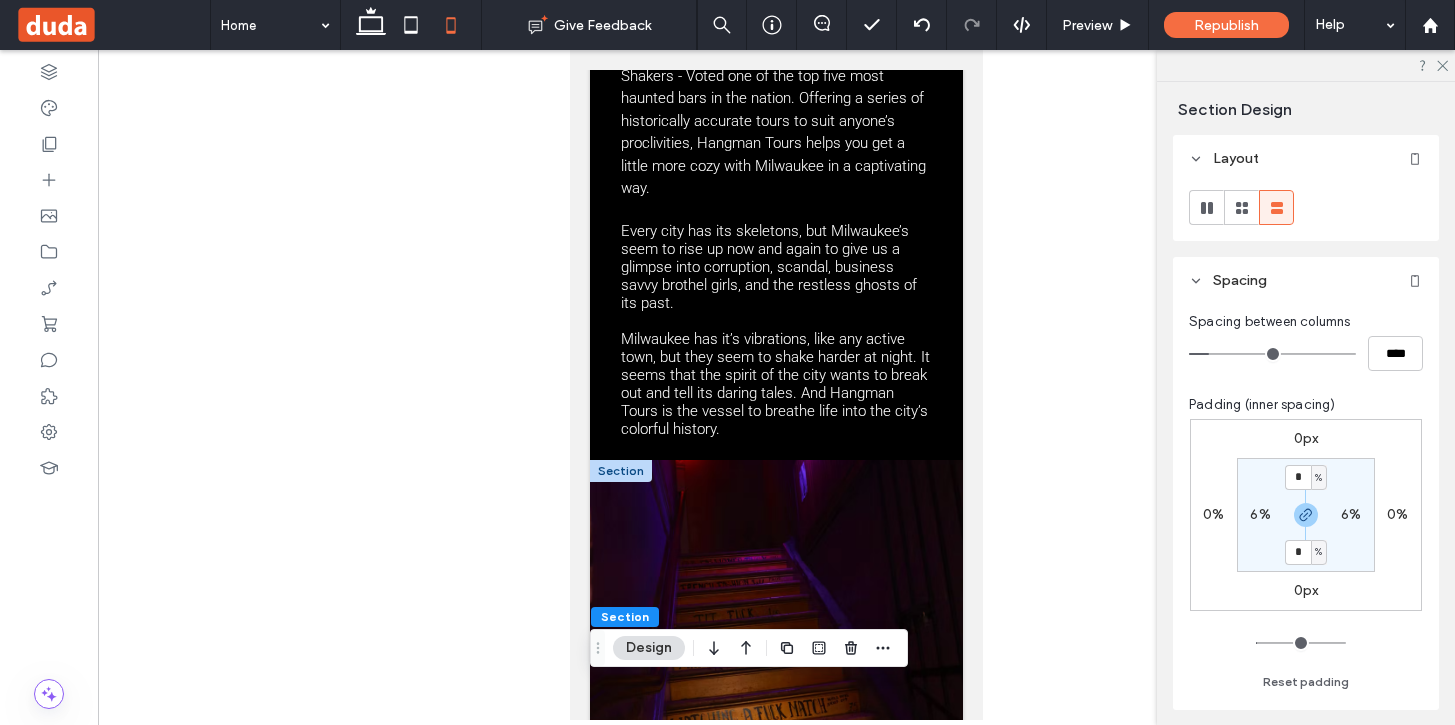 scroll, scrollTop: 1590, scrollLeft: 0, axis: vertical 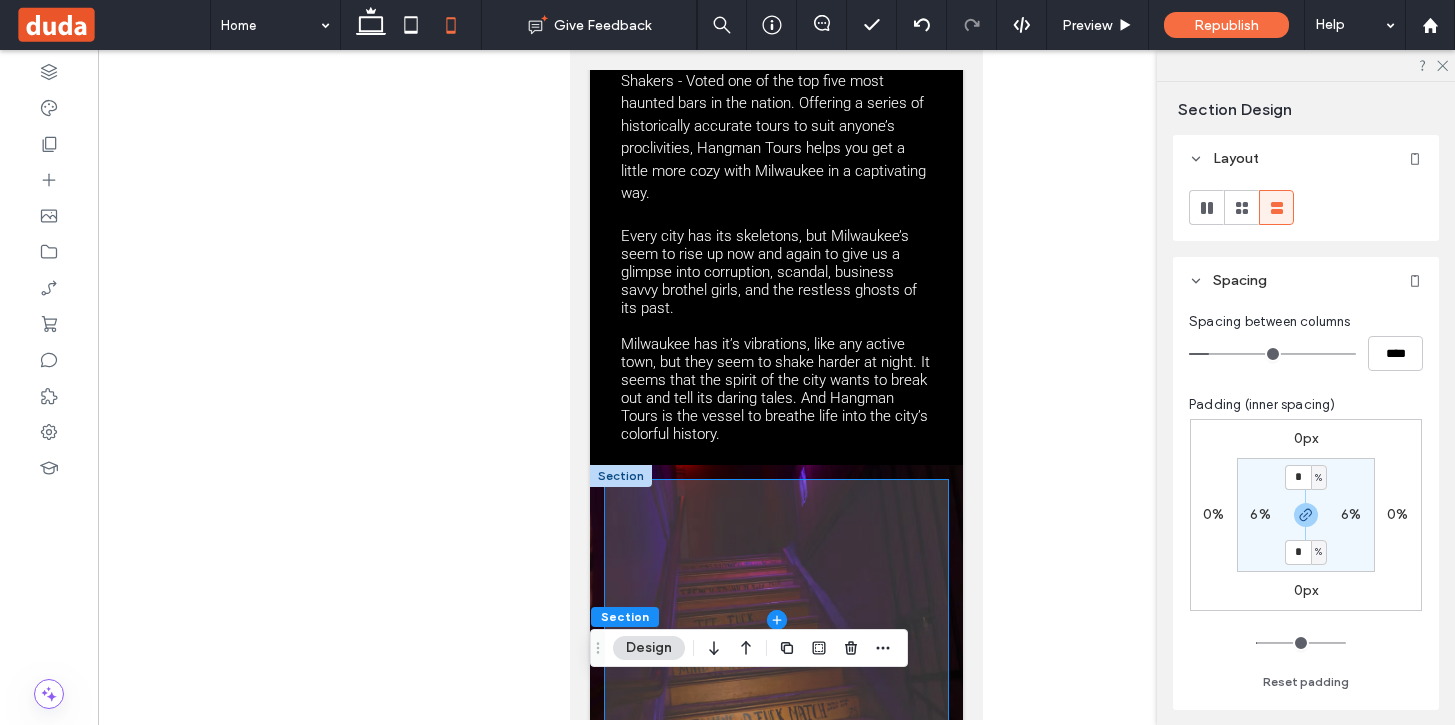 click at bounding box center [776, 620] 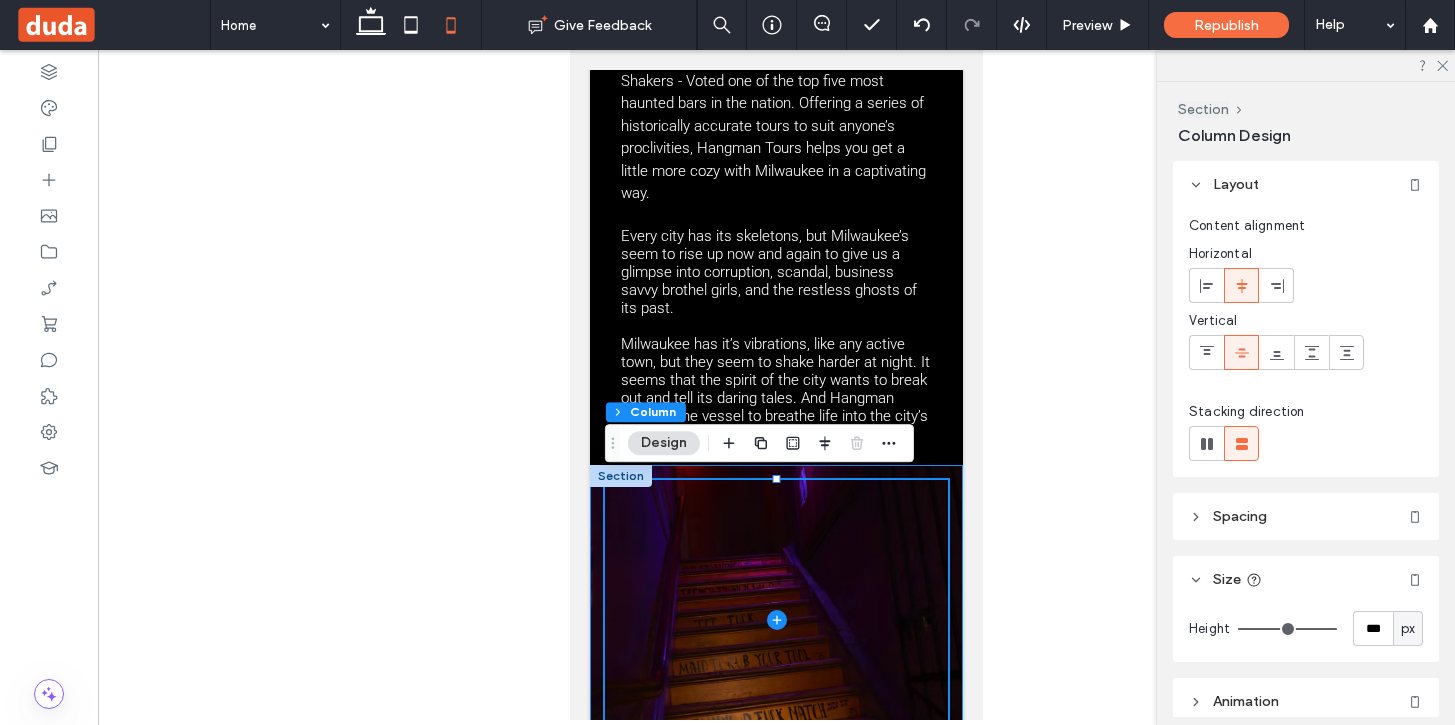 click at bounding box center (776, 620) 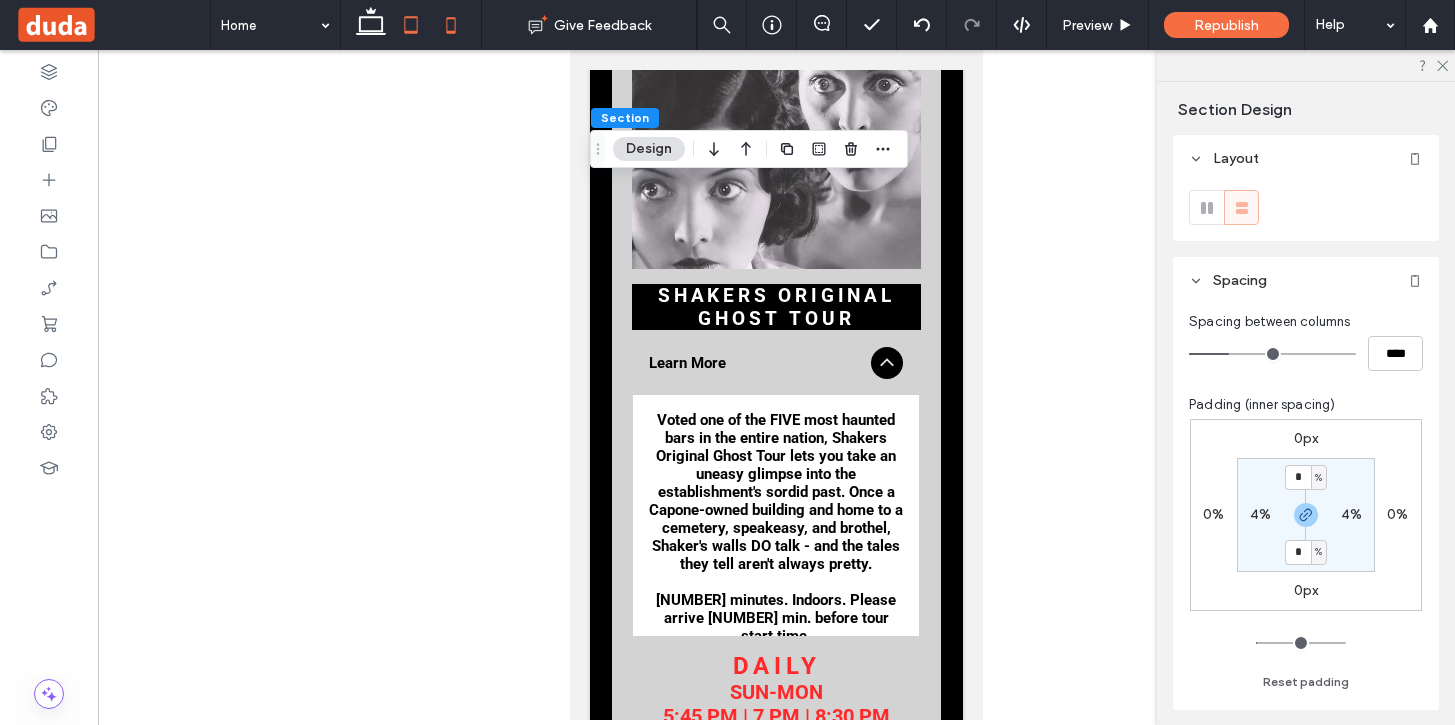 scroll, scrollTop: 2618, scrollLeft: 0, axis: vertical 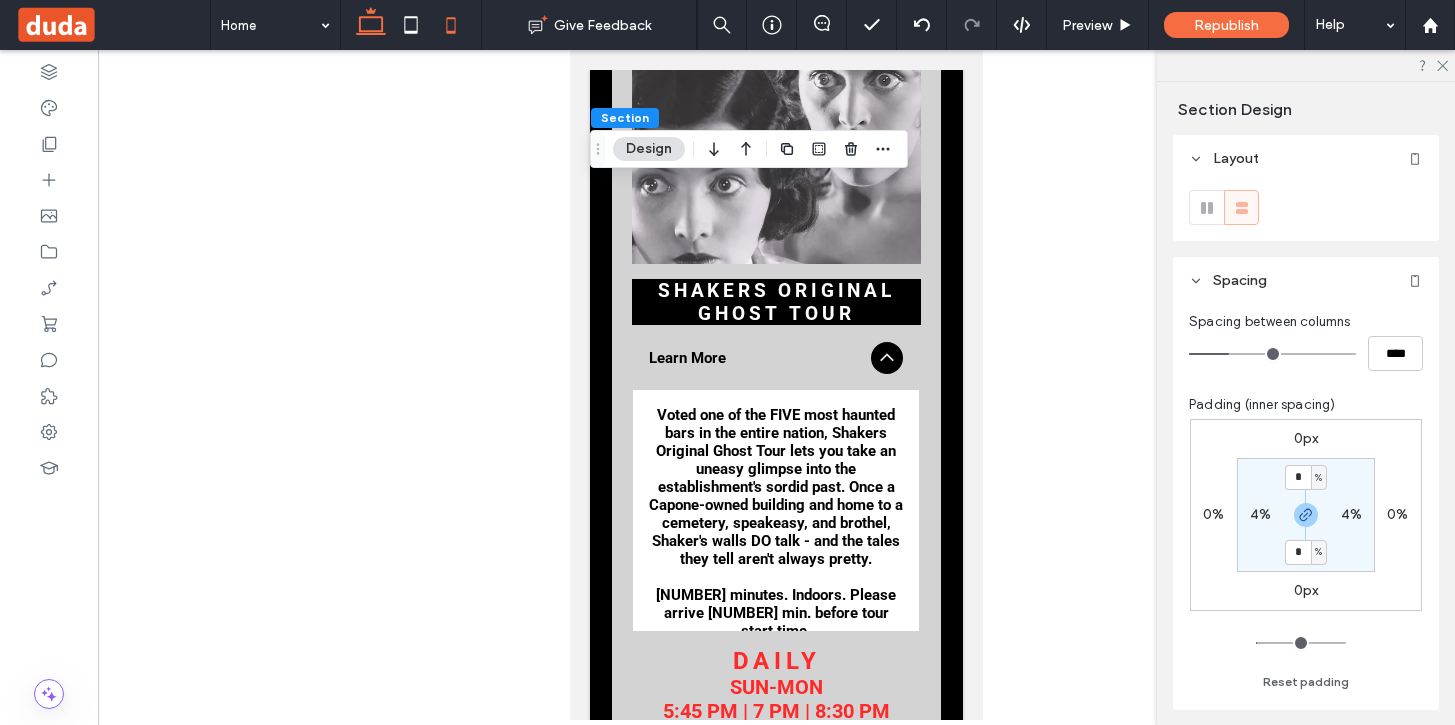 click 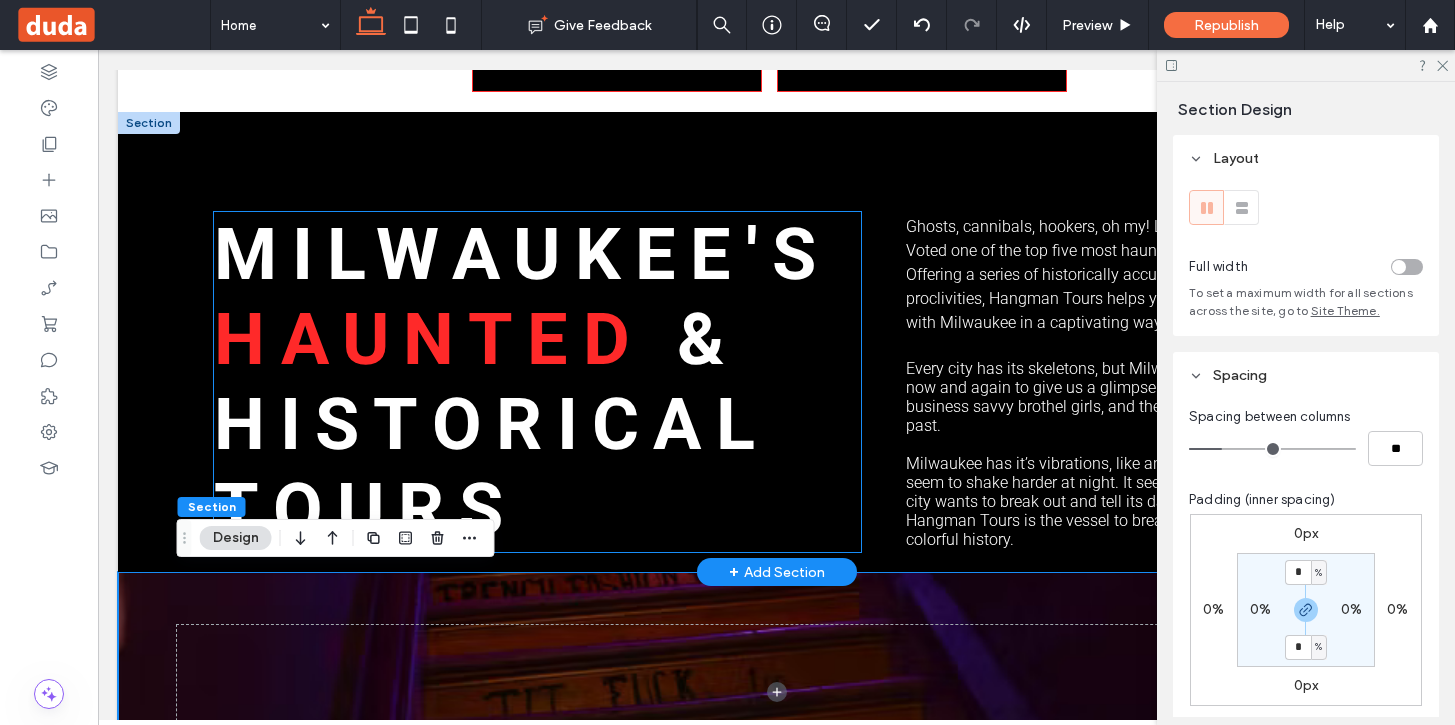 scroll, scrollTop: 801, scrollLeft: 0, axis: vertical 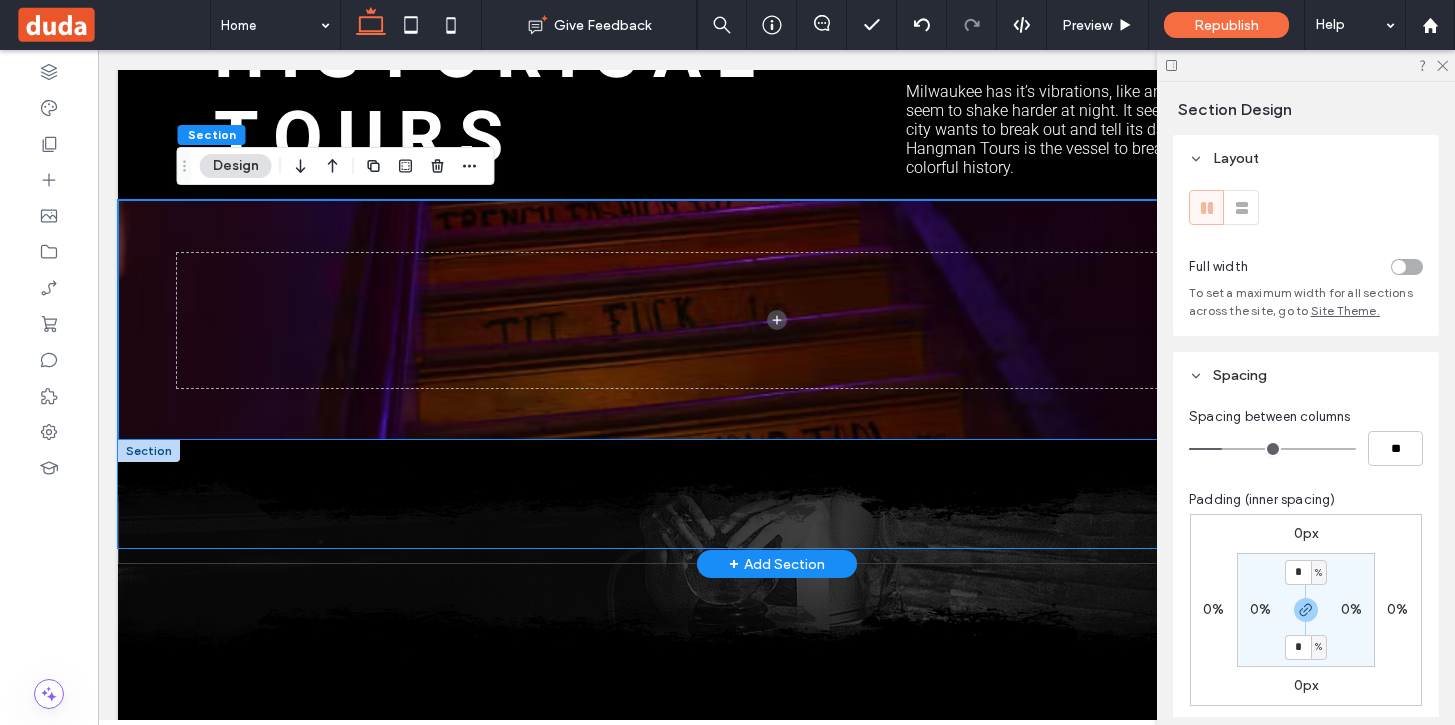 click at bounding box center [776, 494] 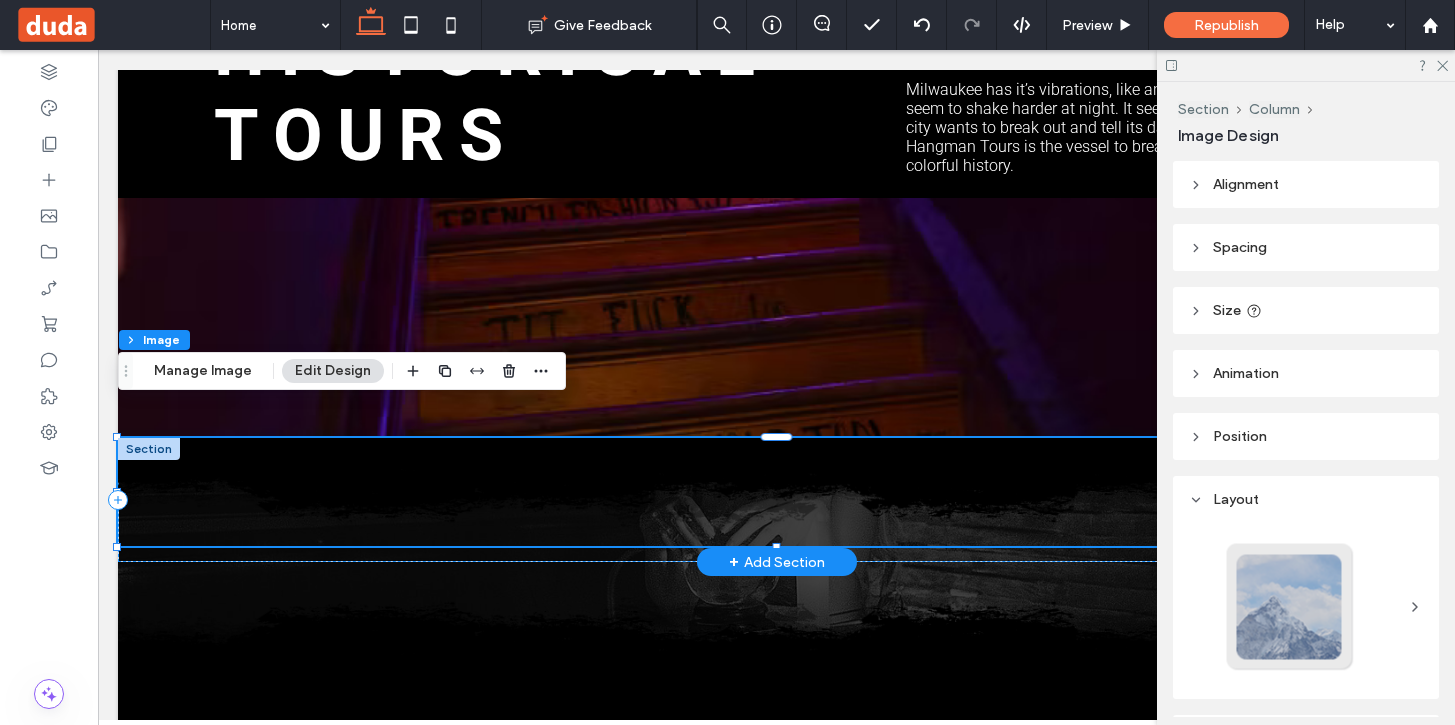 scroll, scrollTop: 1247, scrollLeft: 0, axis: vertical 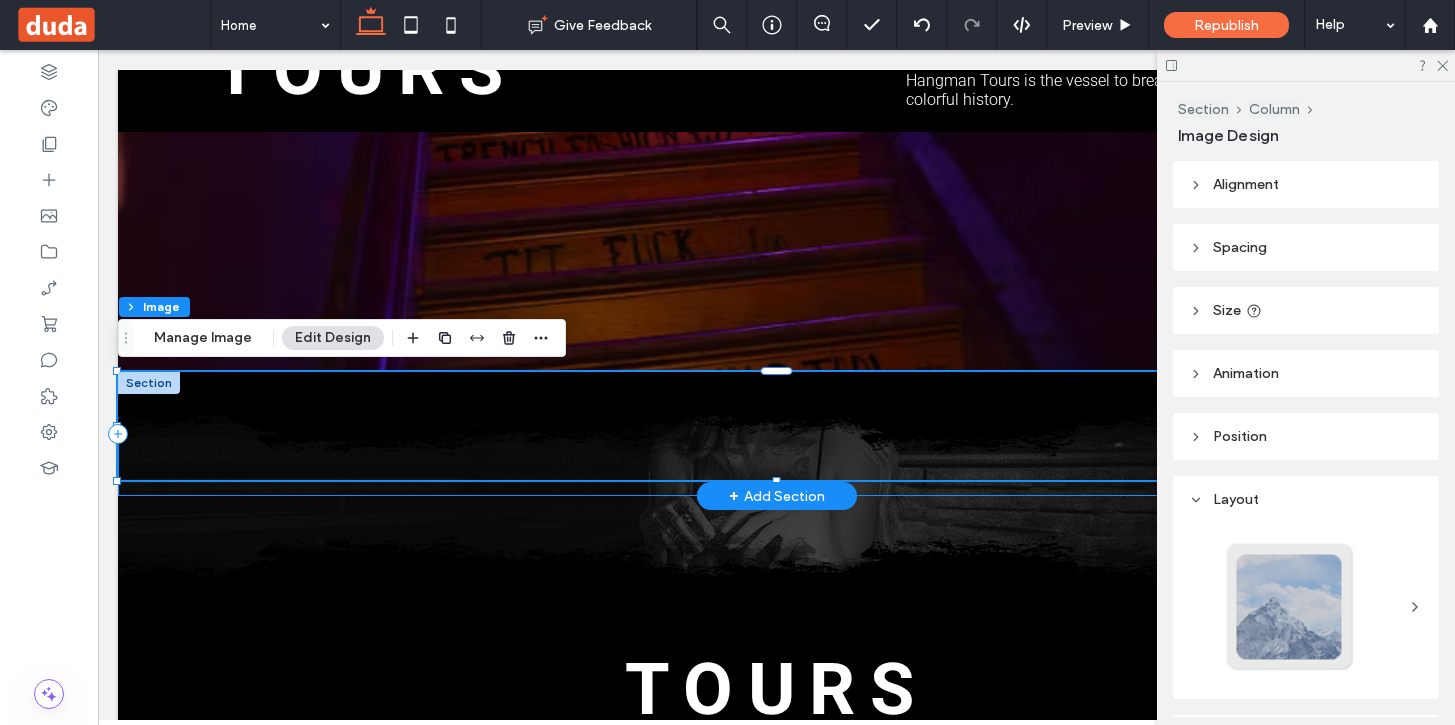 click at bounding box center [776, 434] 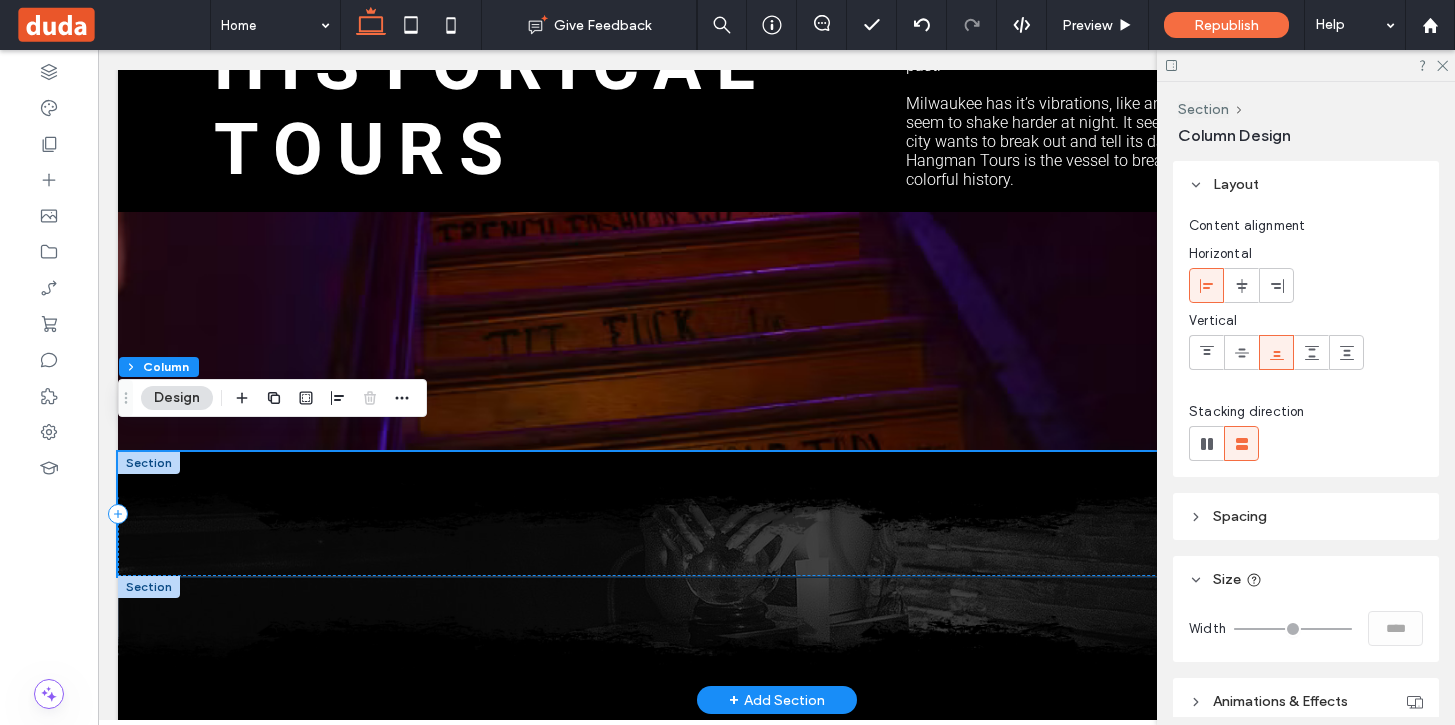 scroll, scrollTop: 1119, scrollLeft: 0, axis: vertical 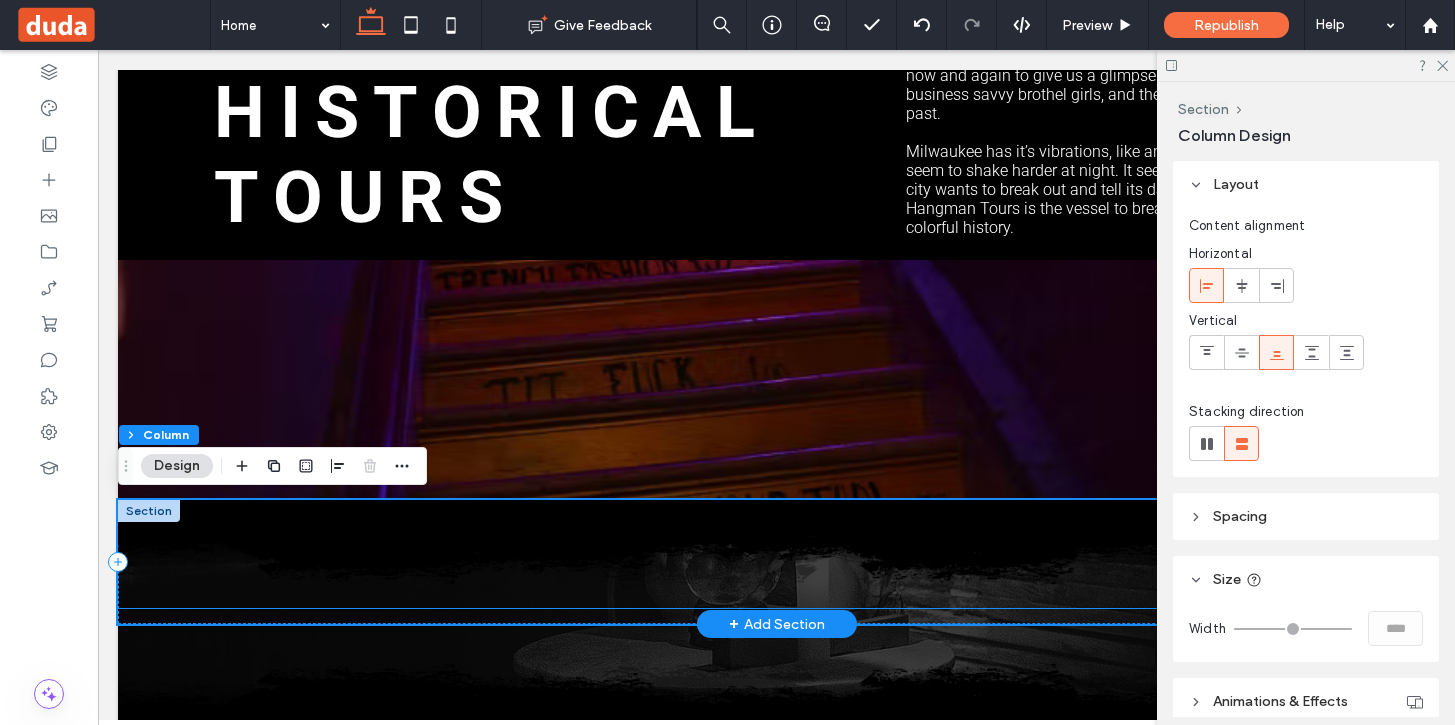 click at bounding box center (776, 554) 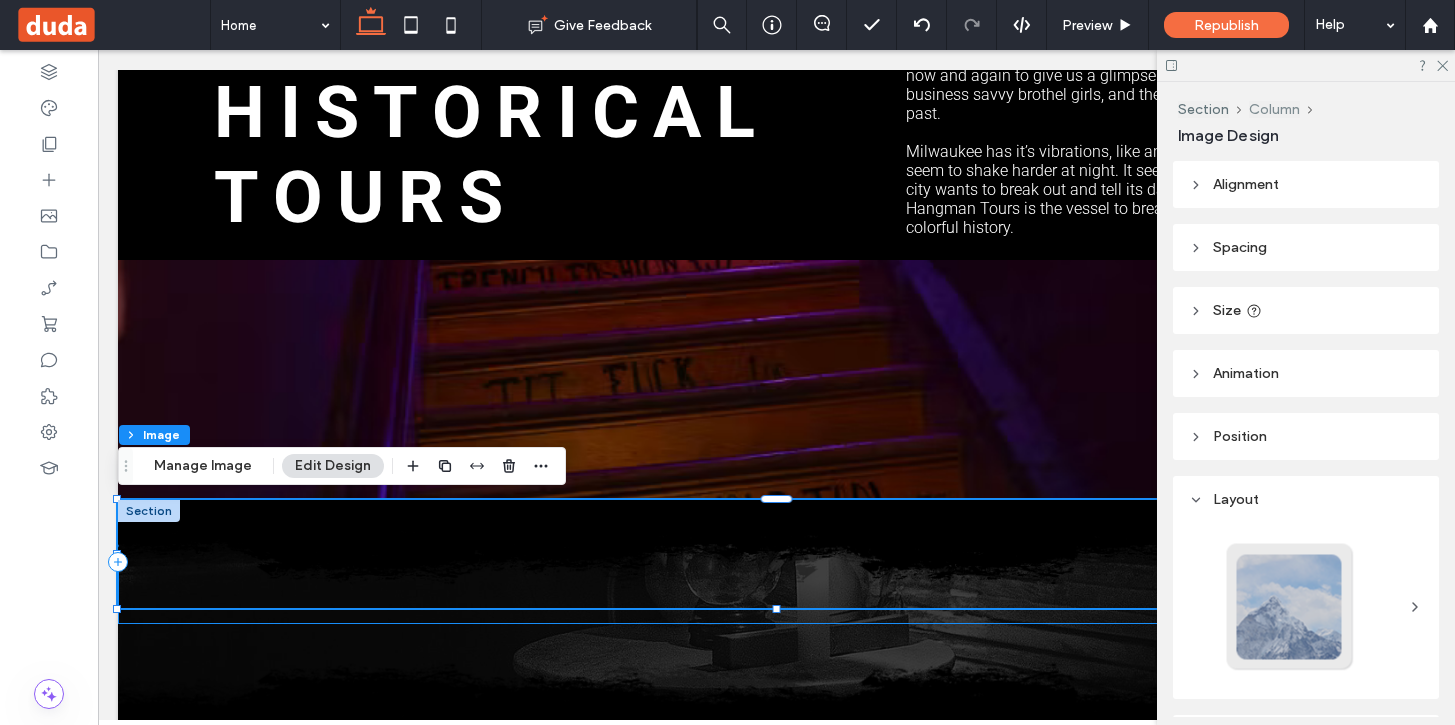 click on "Column" at bounding box center [1274, 109] 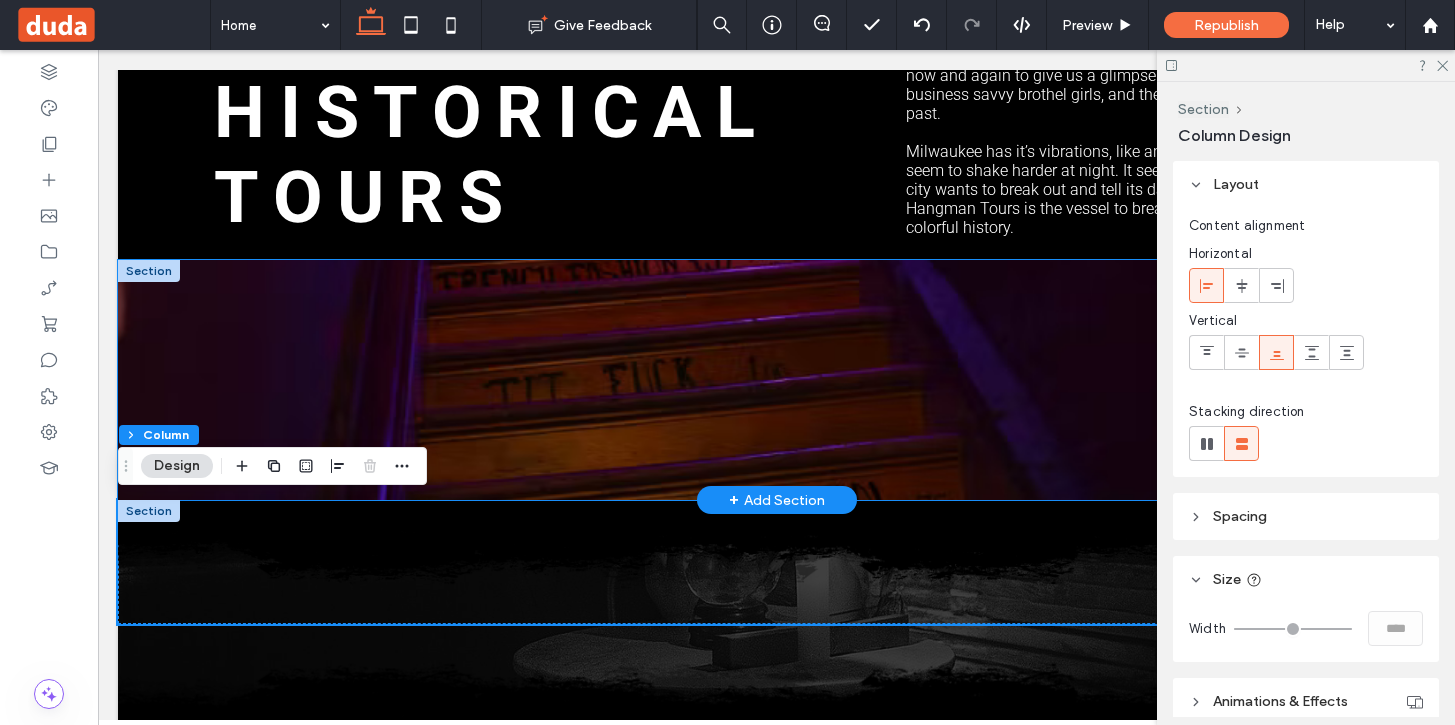 click at bounding box center (777, 380) 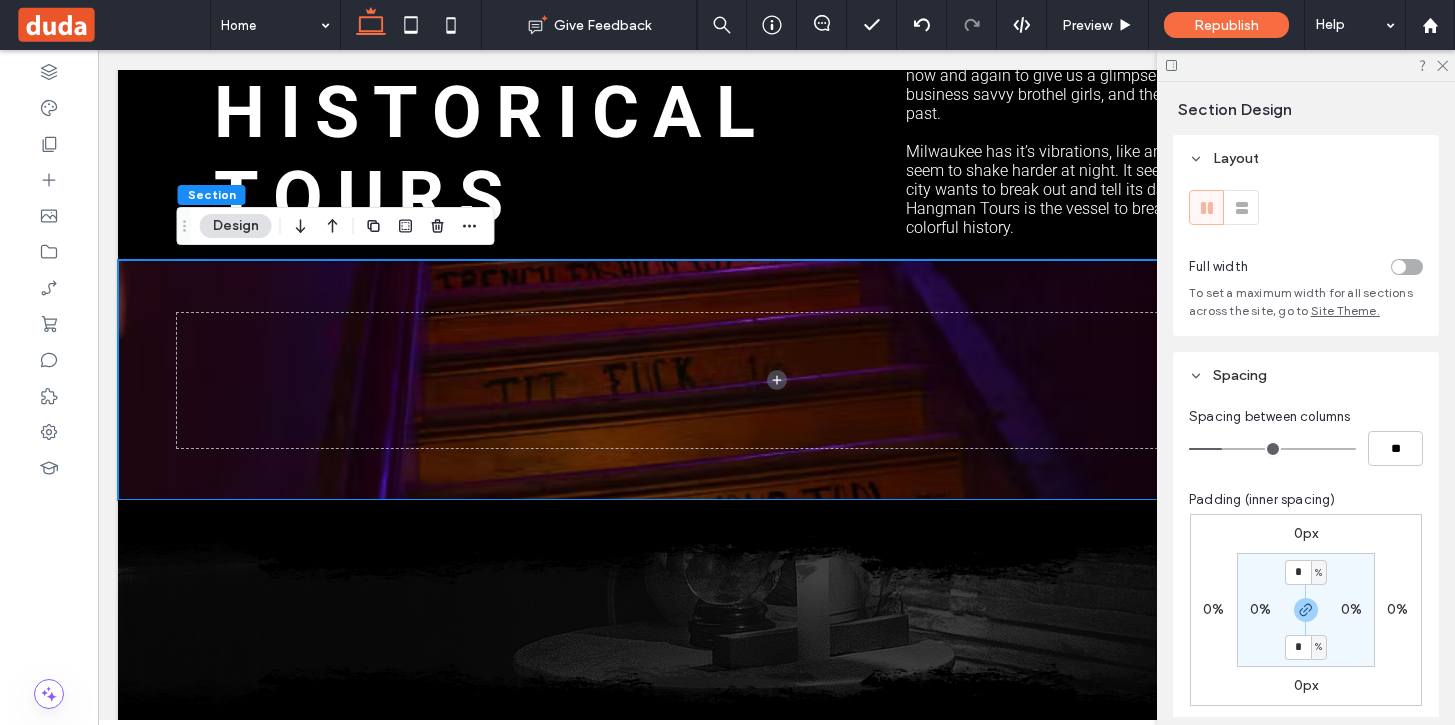 click at bounding box center (1407, 267) 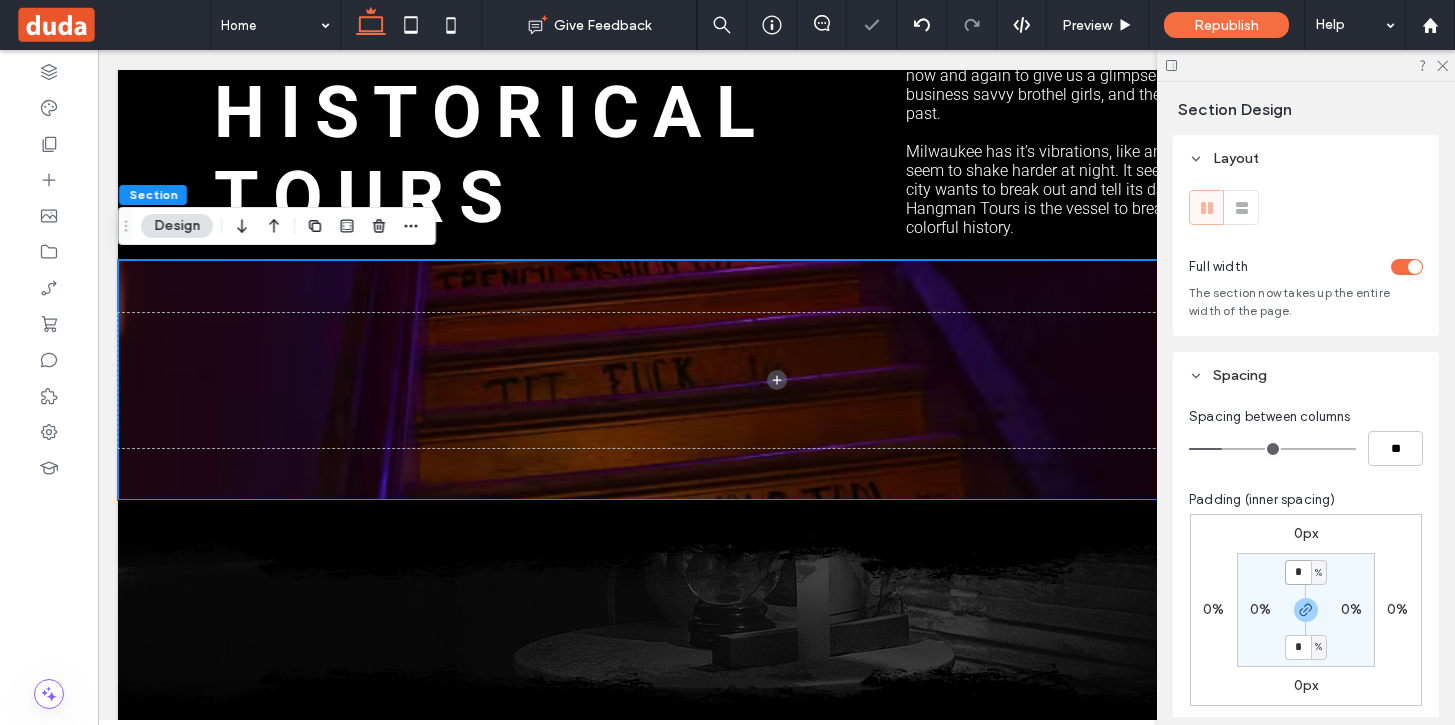 click on "*" at bounding box center [1298, 572] 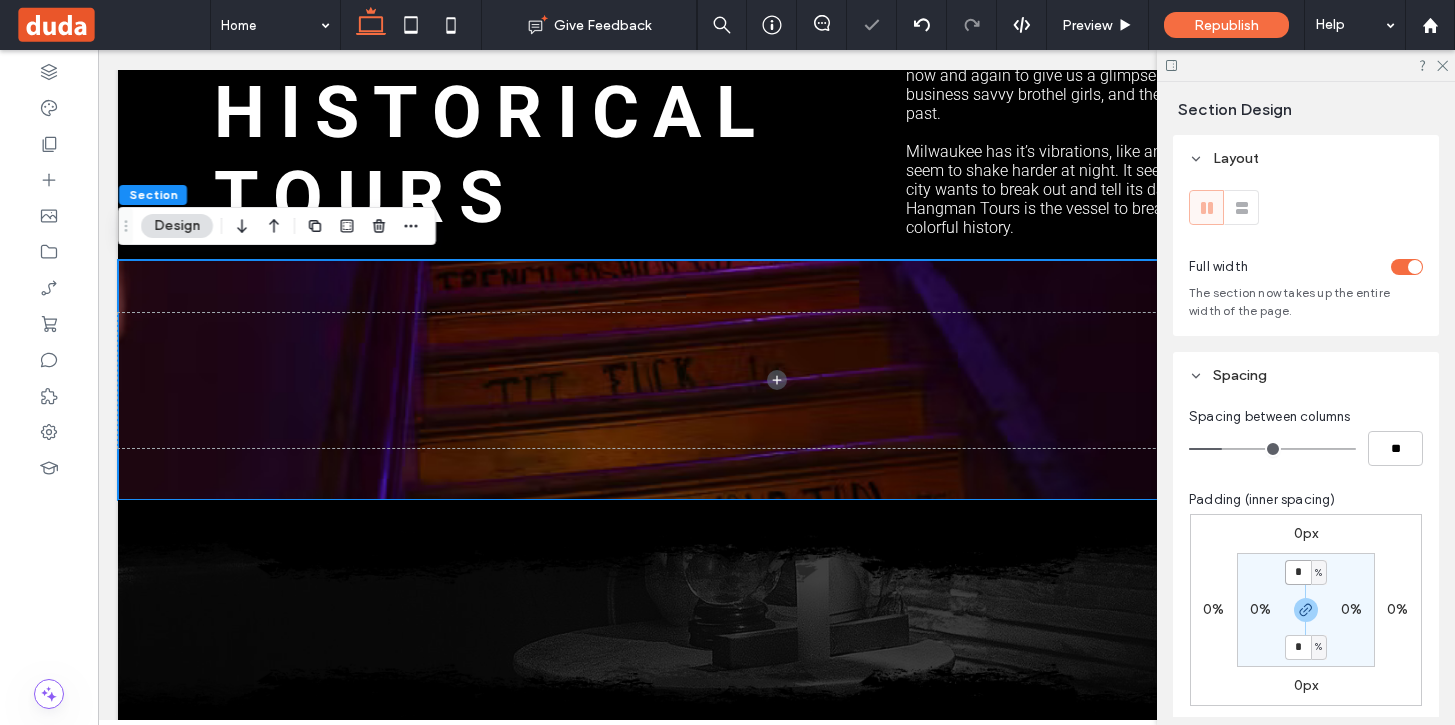type on "*" 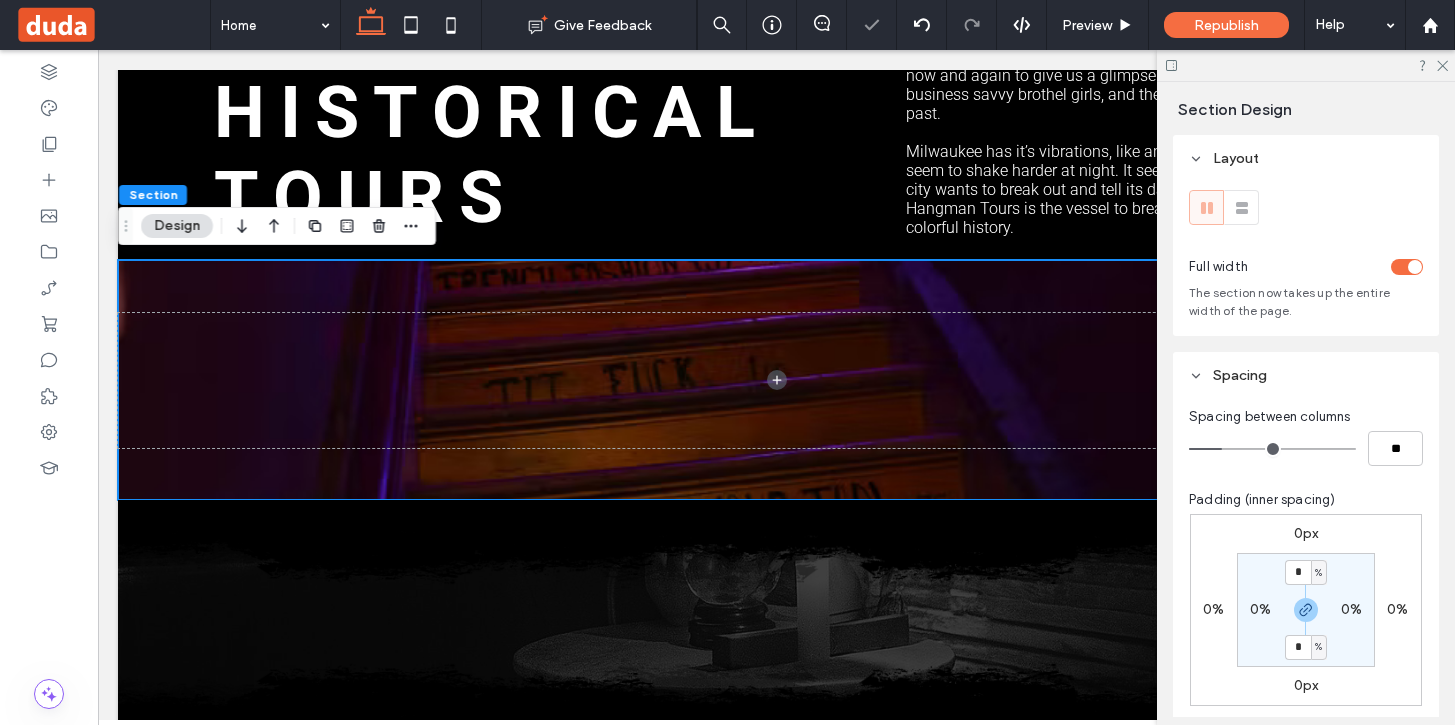 type on "*" 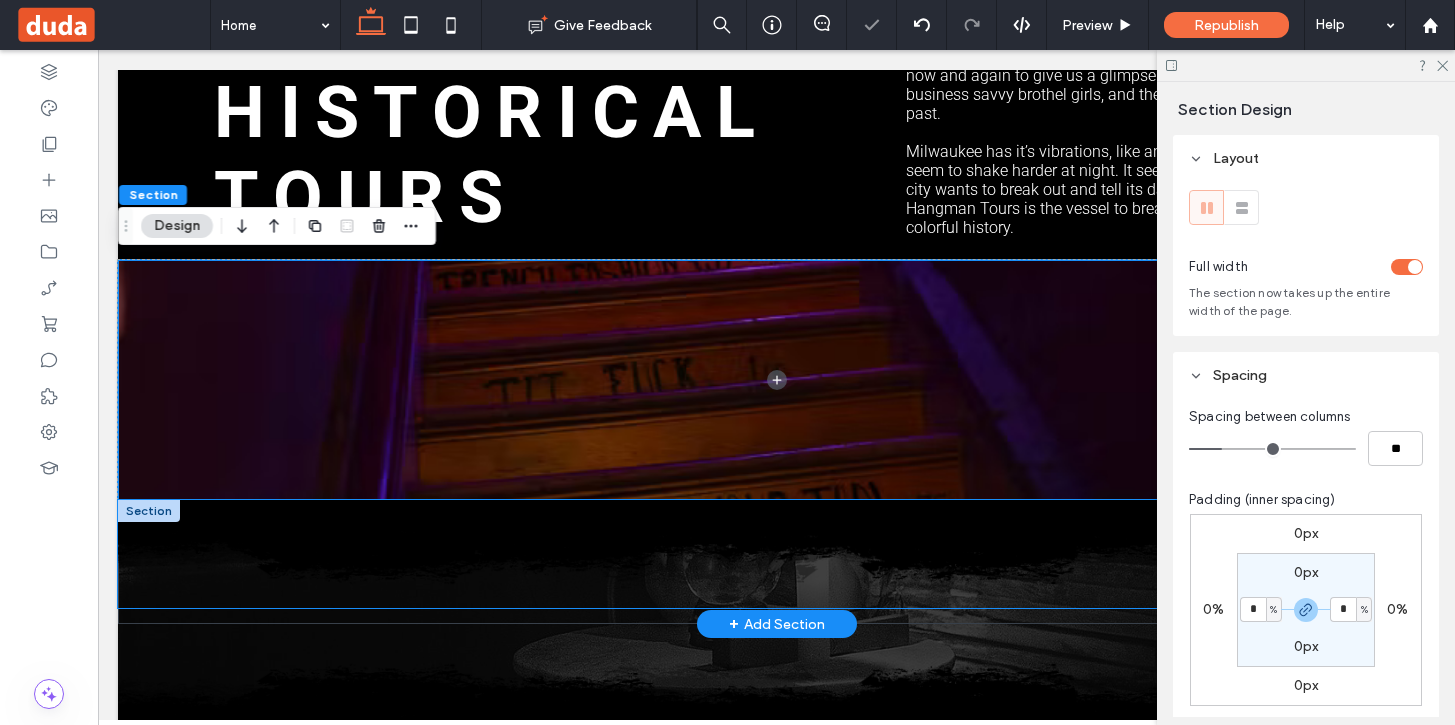 click at bounding box center [776, 554] 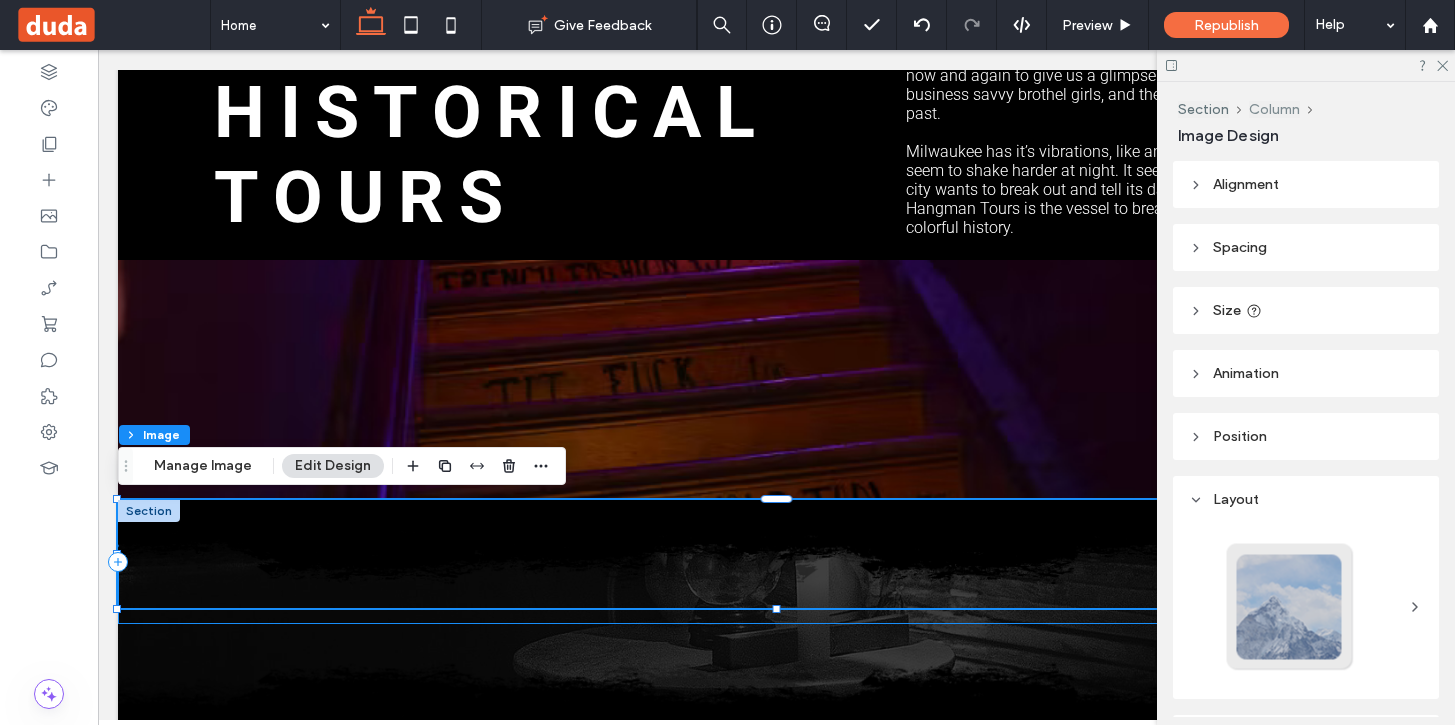 click on "Column" at bounding box center (1274, 109) 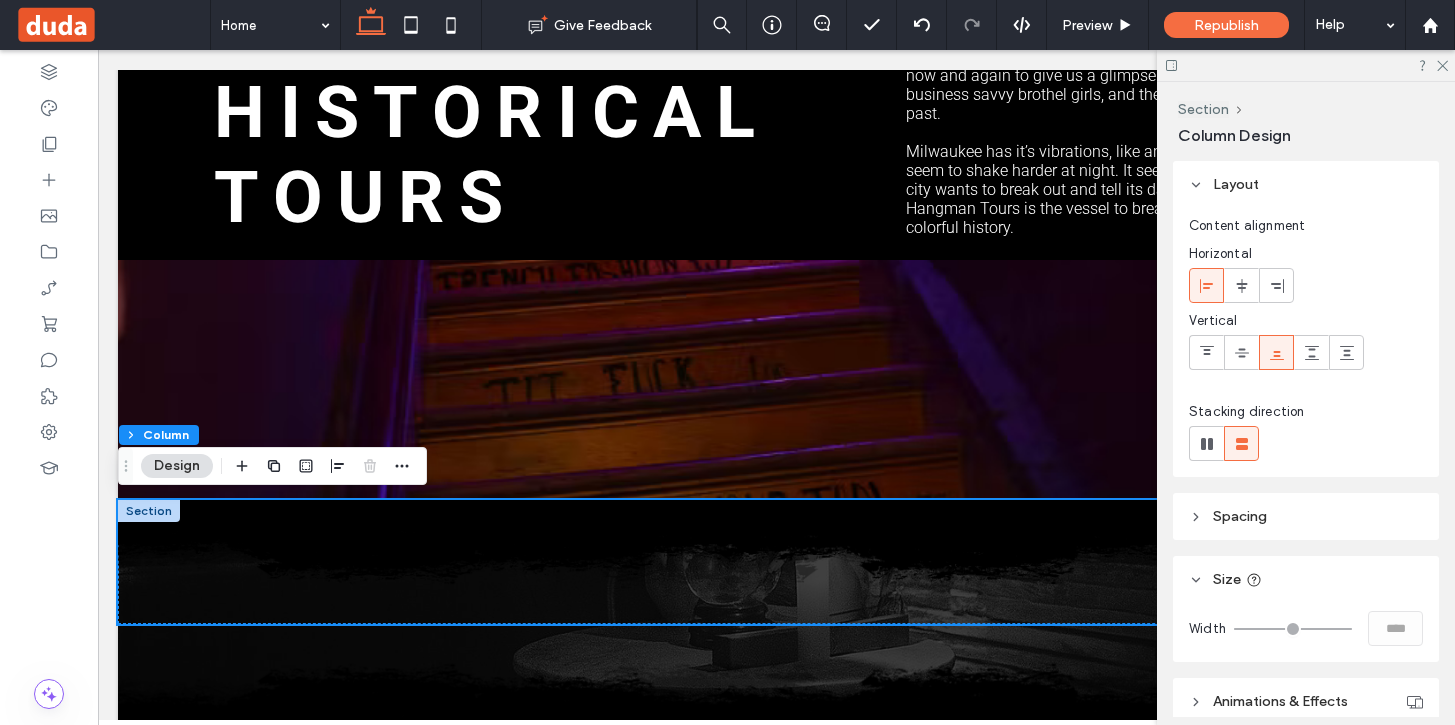 click on "Section Column Design" at bounding box center [272, 466] 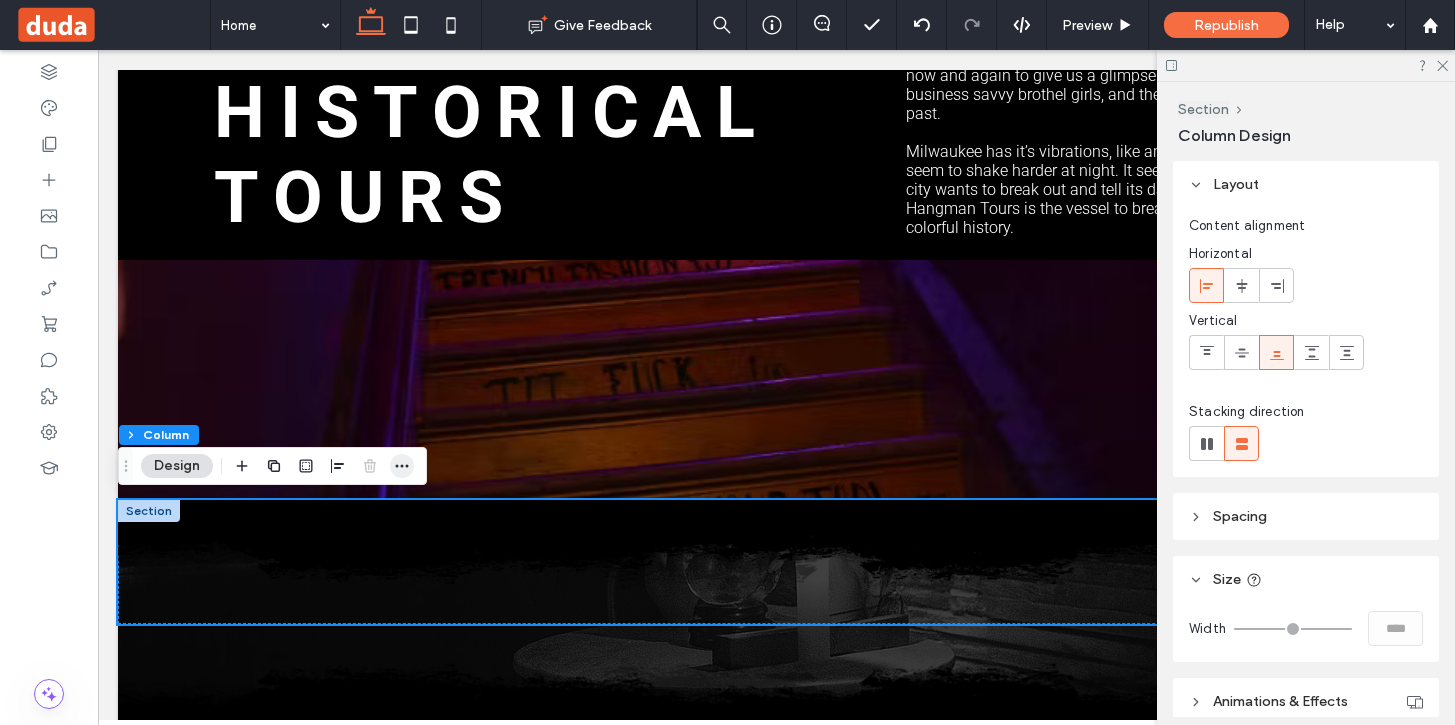 click 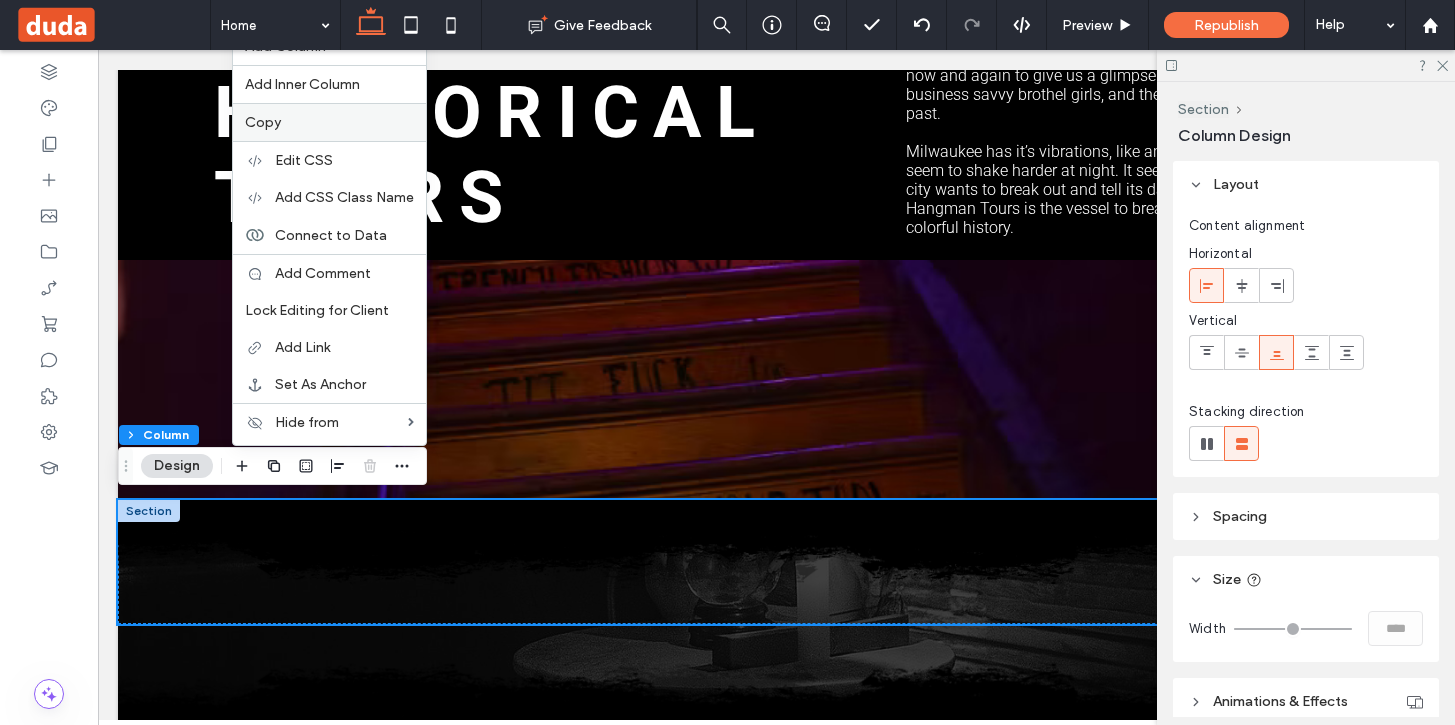 click on "Copy" at bounding box center (329, 122) 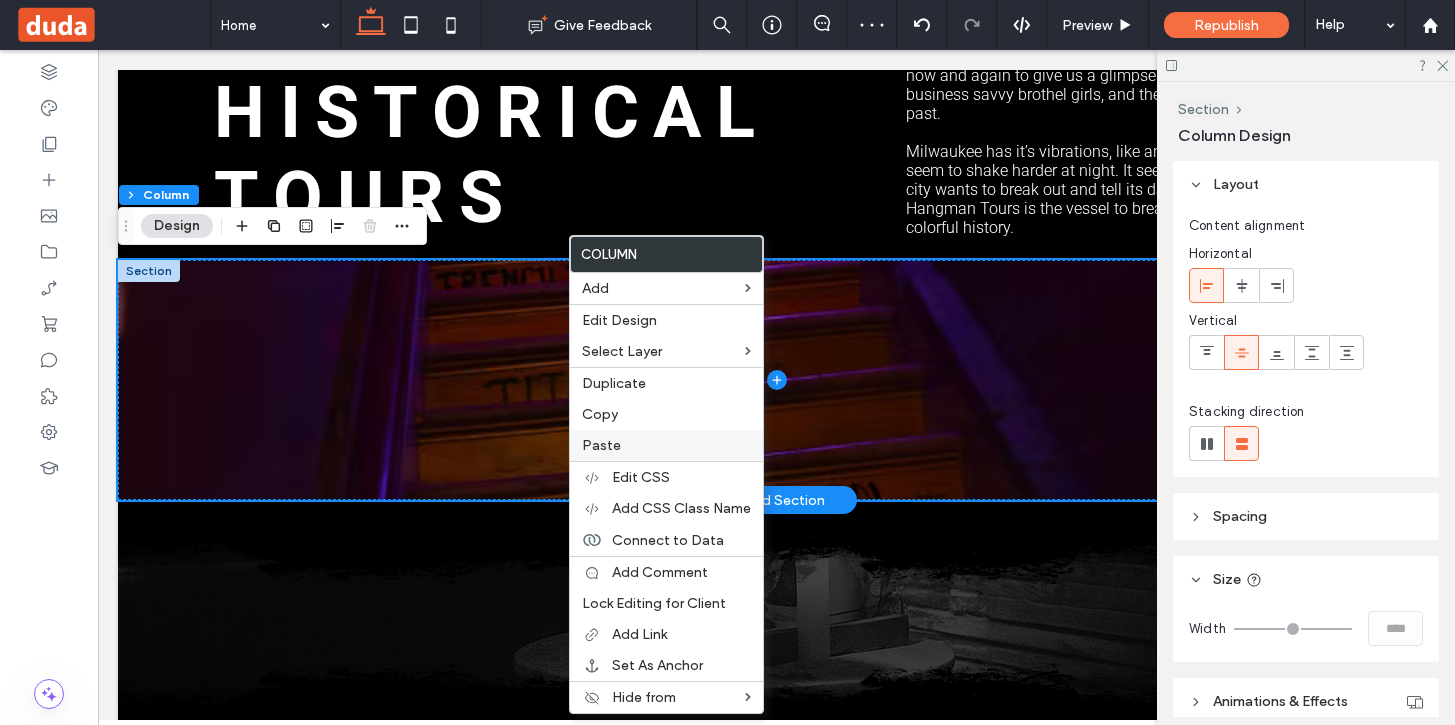 click on "Paste" at bounding box center (666, 445) 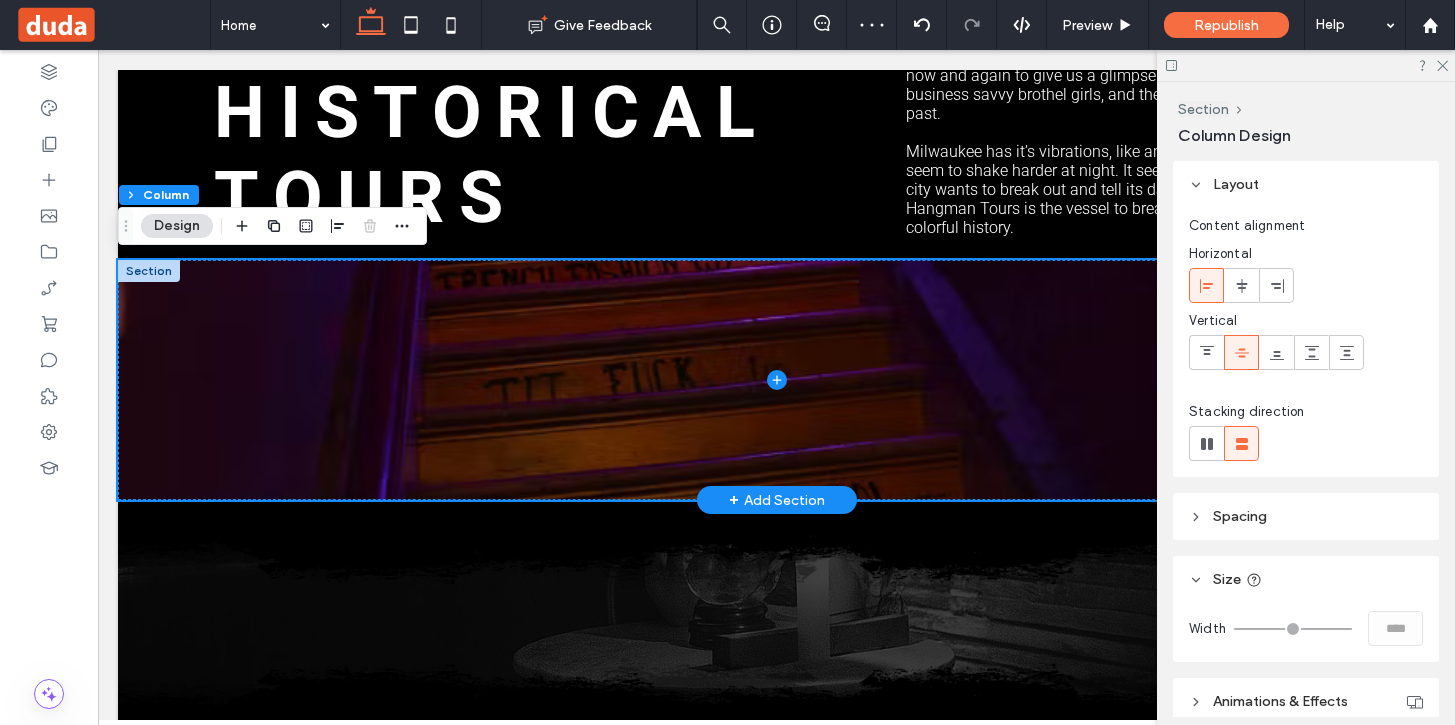 type on "**" 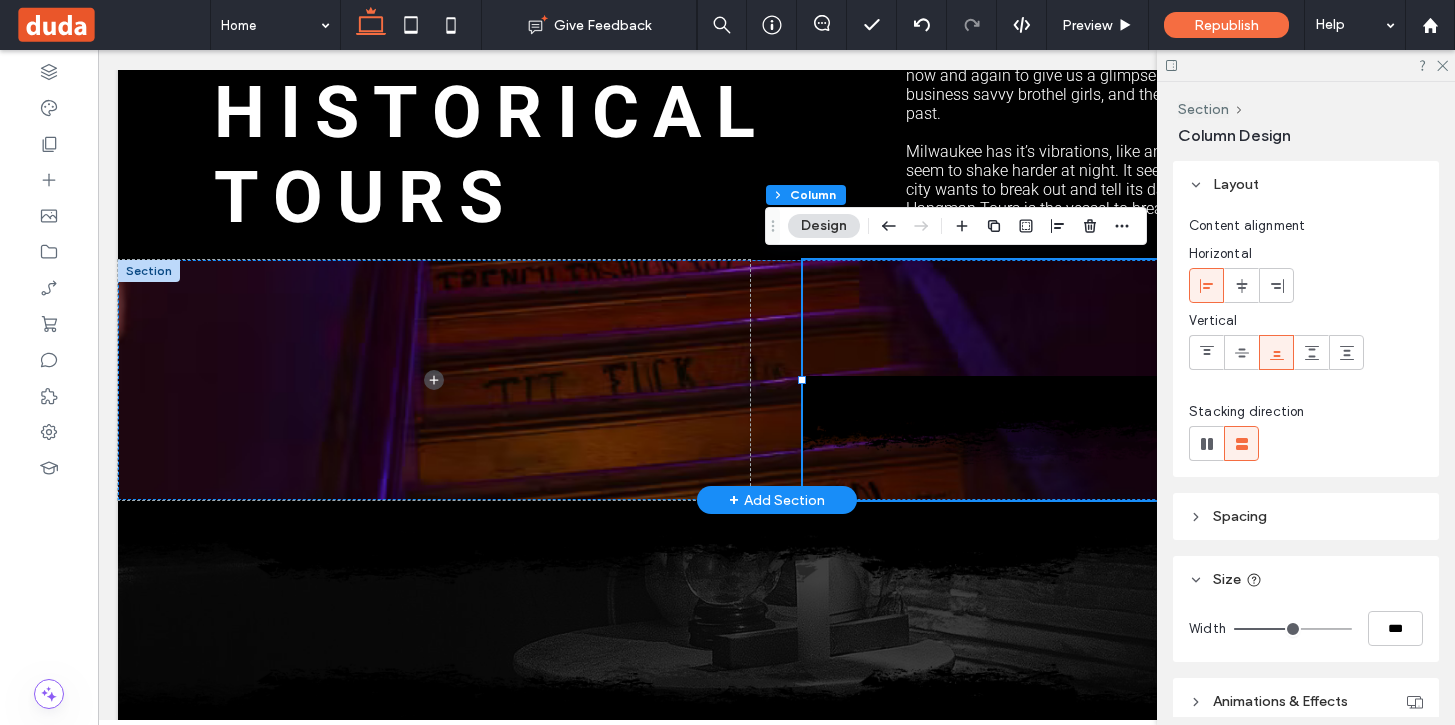 click at bounding box center (1119, 380) 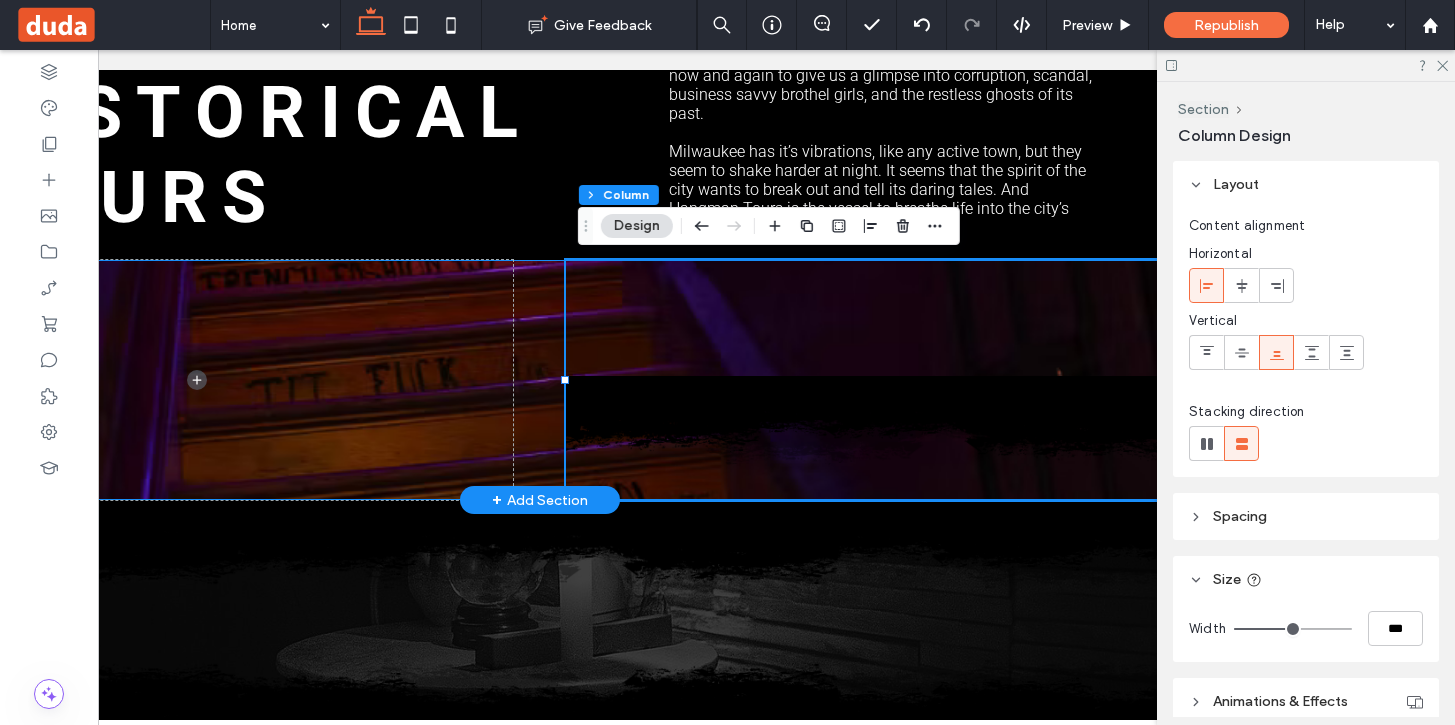 scroll, scrollTop: 0, scrollLeft: 298, axis: horizontal 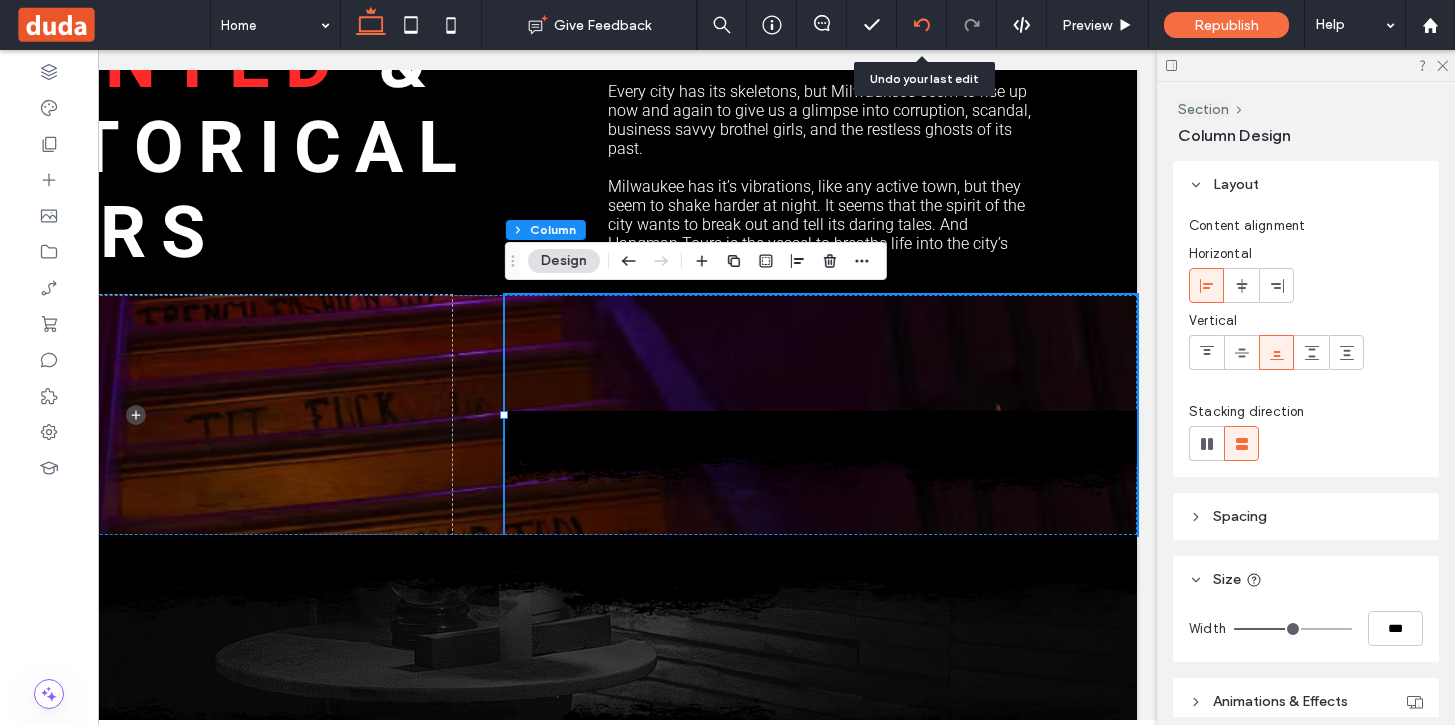 click 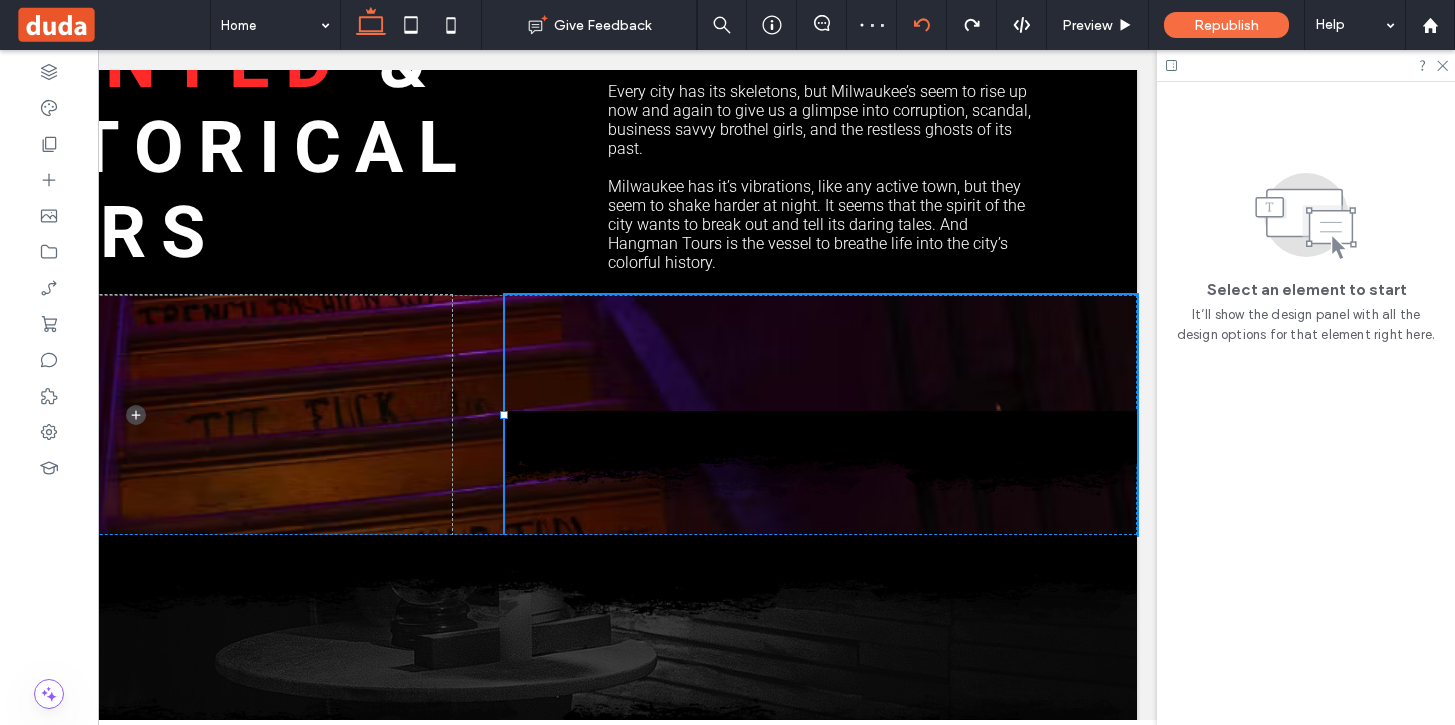 scroll, scrollTop: 0, scrollLeft: 0, axis: both 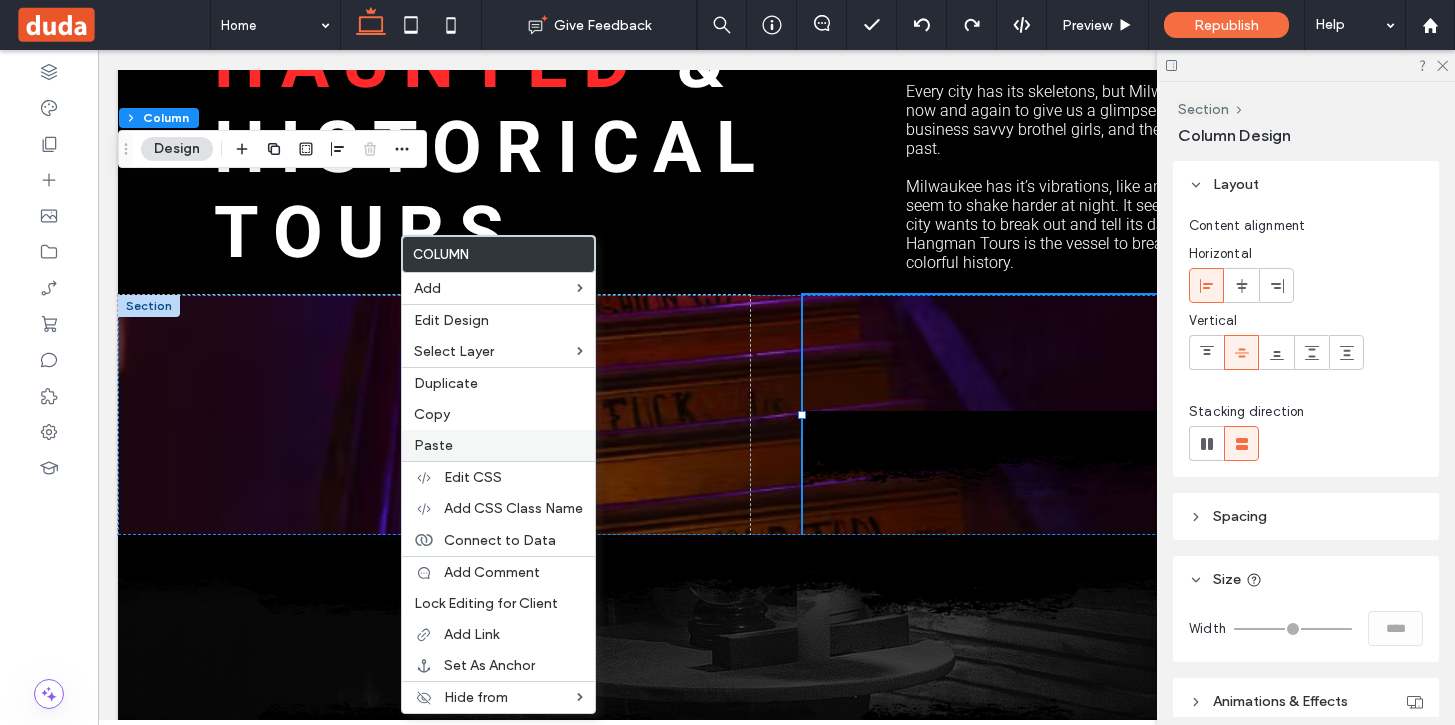click on "Paste" at bounding box center (433, 445) 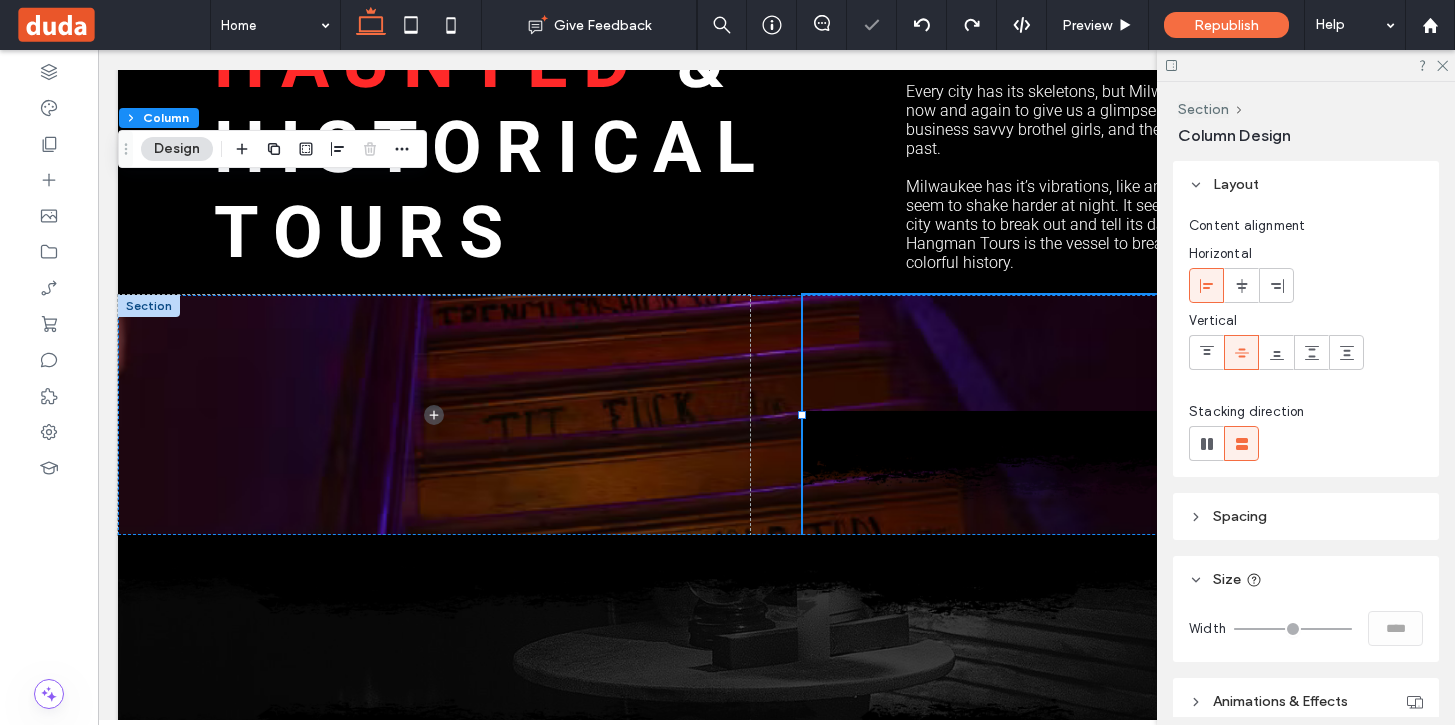 type on "**" 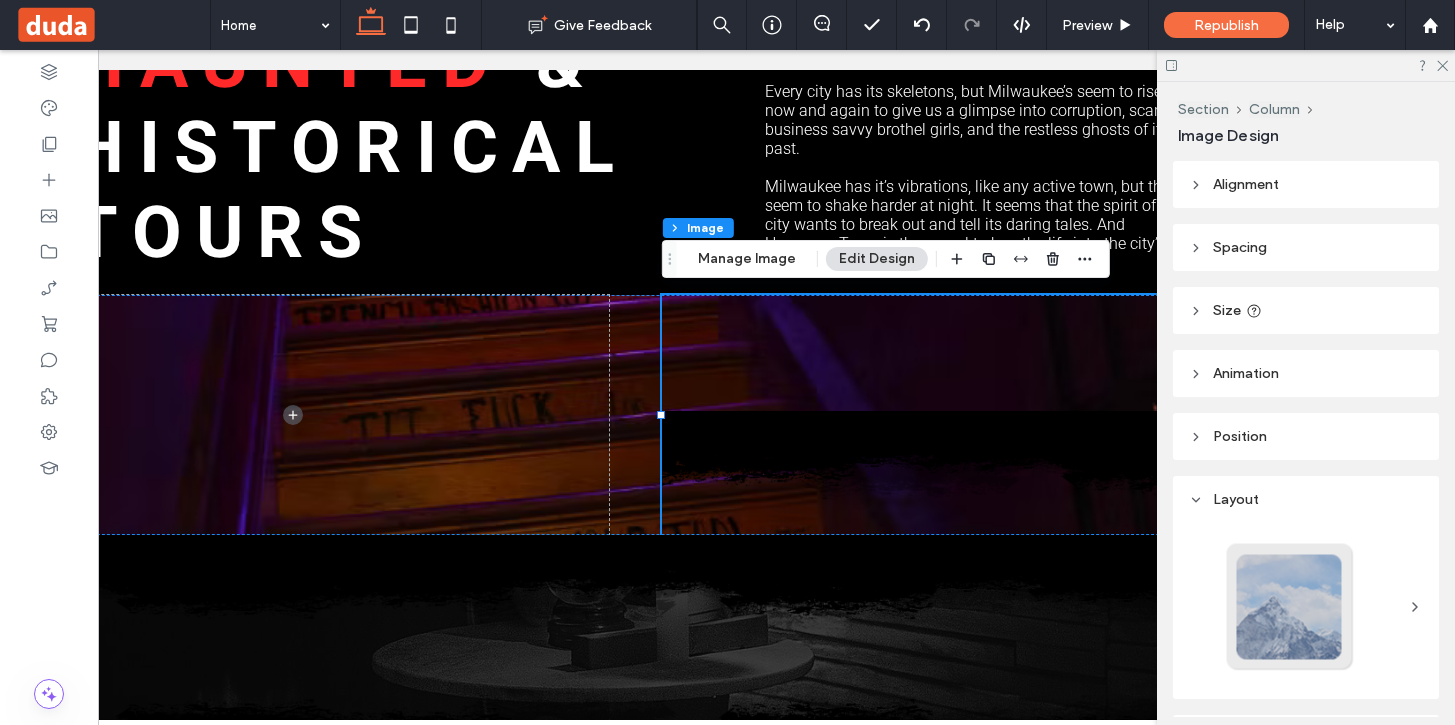 scroll, scrollTop: 0, scrollLeft: 298, axis: horizontal 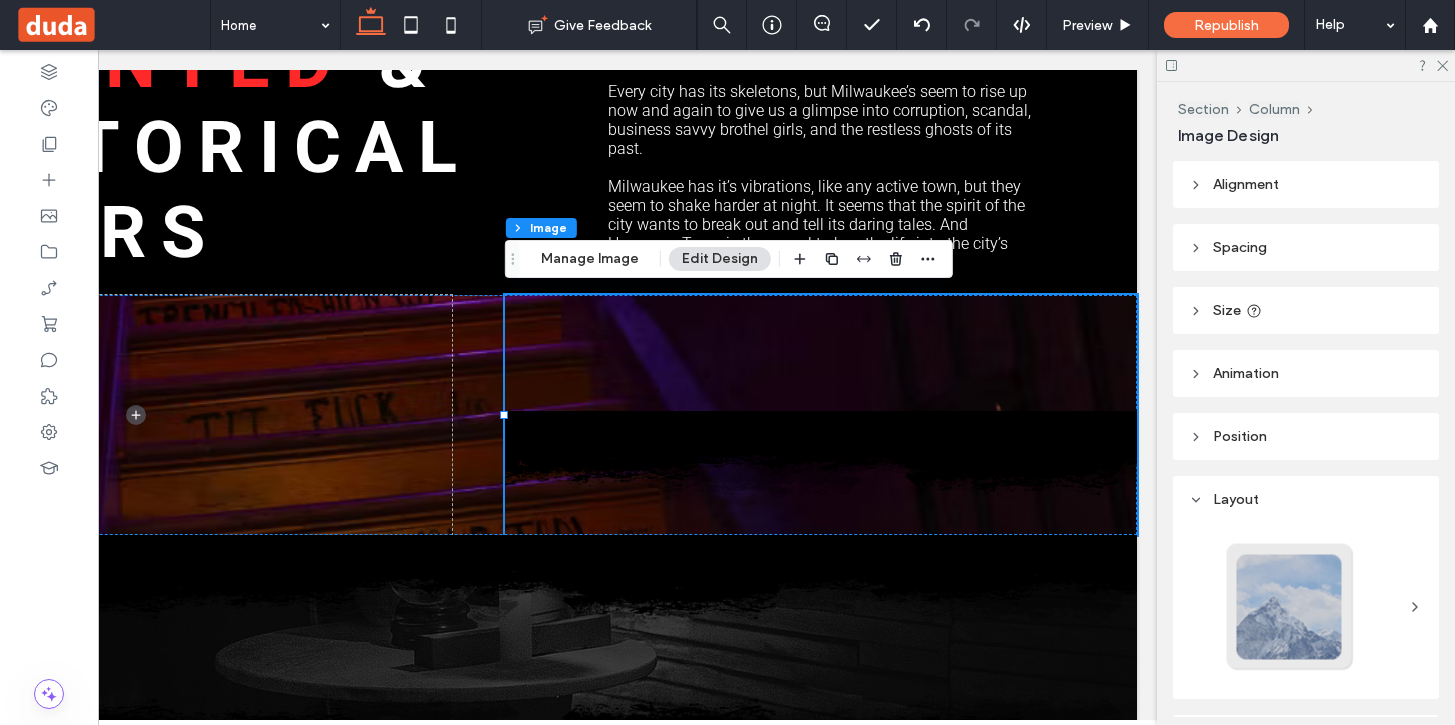 click on "Alignment" at bounding box center [1306, 184] 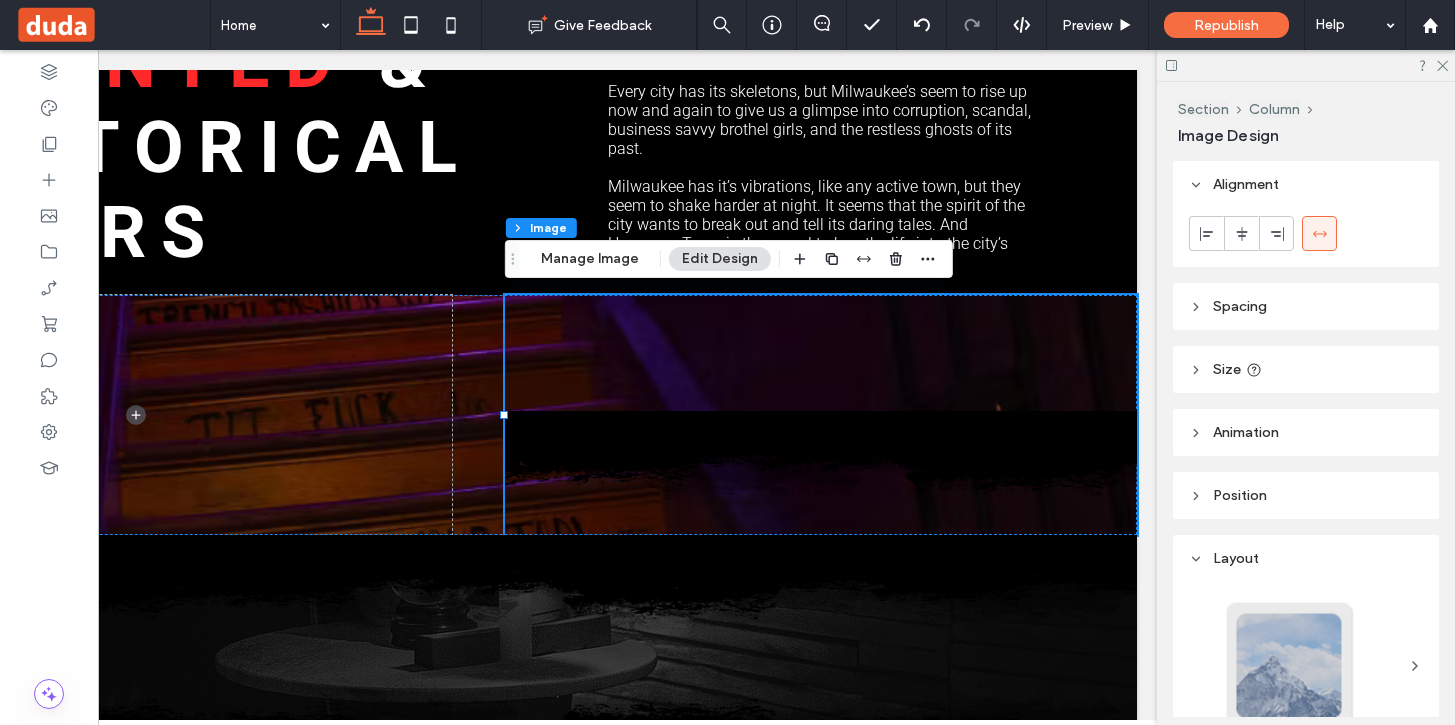 click on "Spacing" at bounding box center [1240, 306] 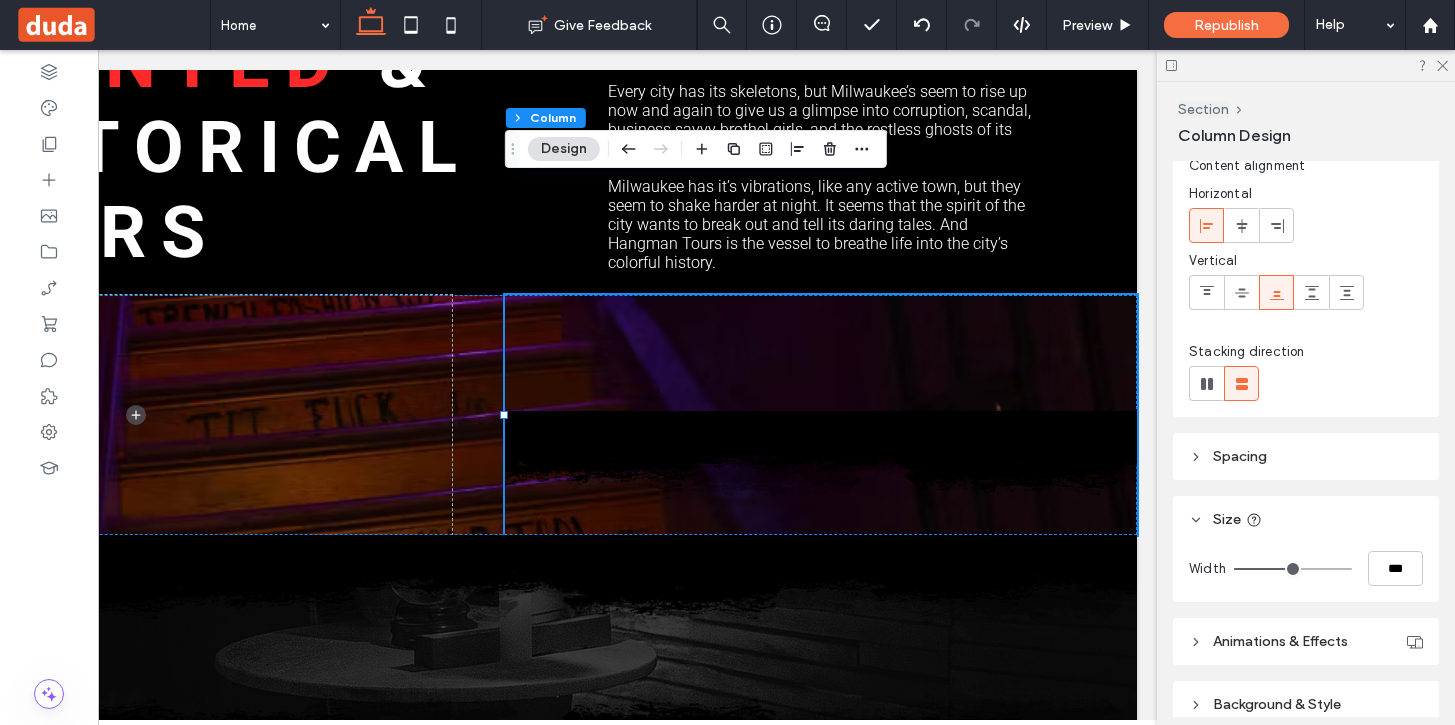 scroll, scrollTop: 151, scrollLeft: 0, axis: vertical 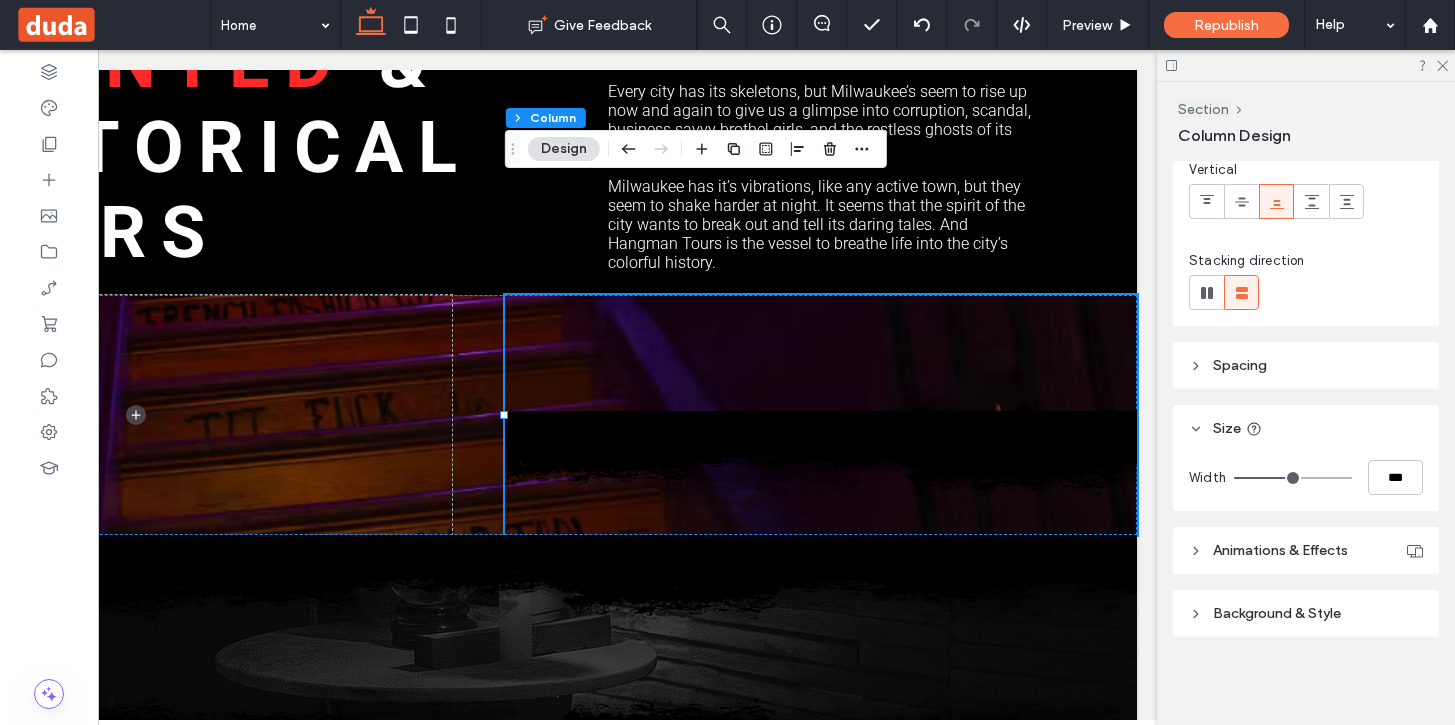 click on "Spacing" at bounding box center [1240, 365] 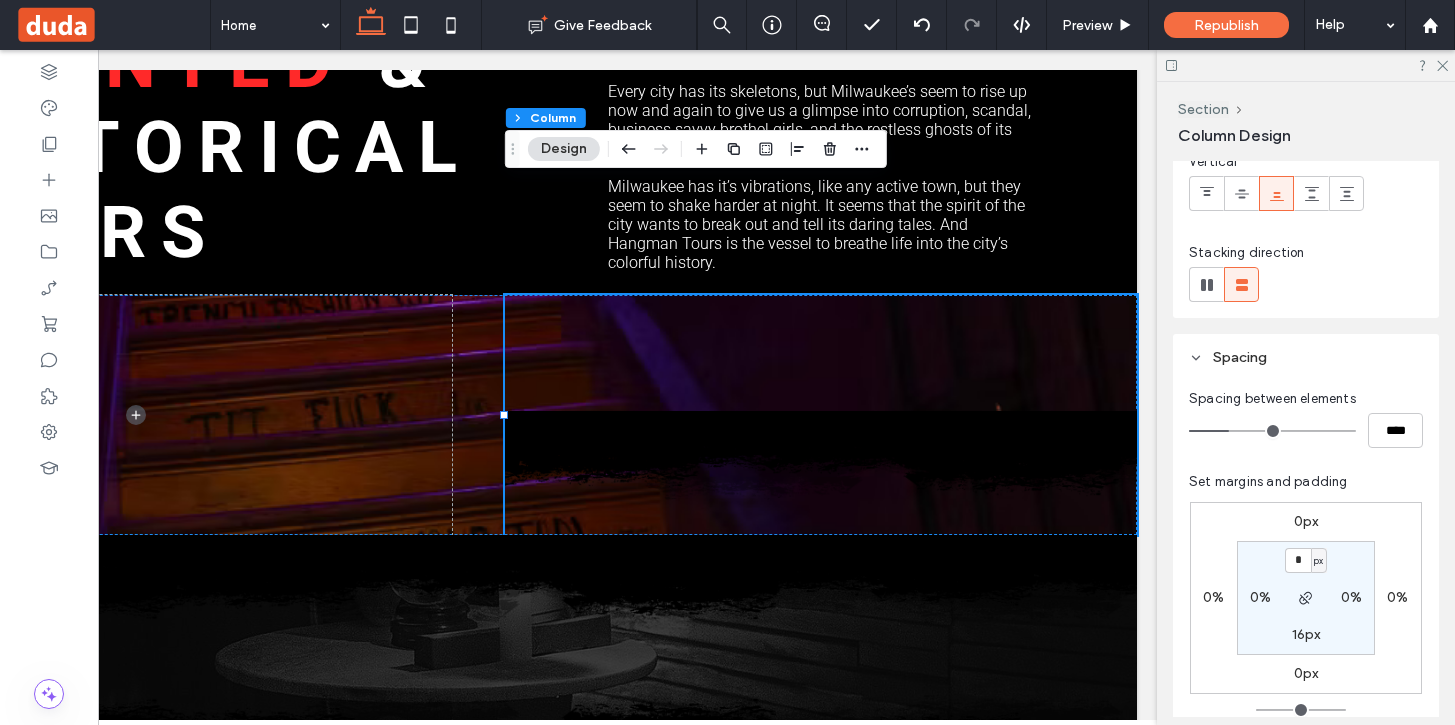 scroll, scrollTop: 161, scrollLeft: 0, axis: vertical 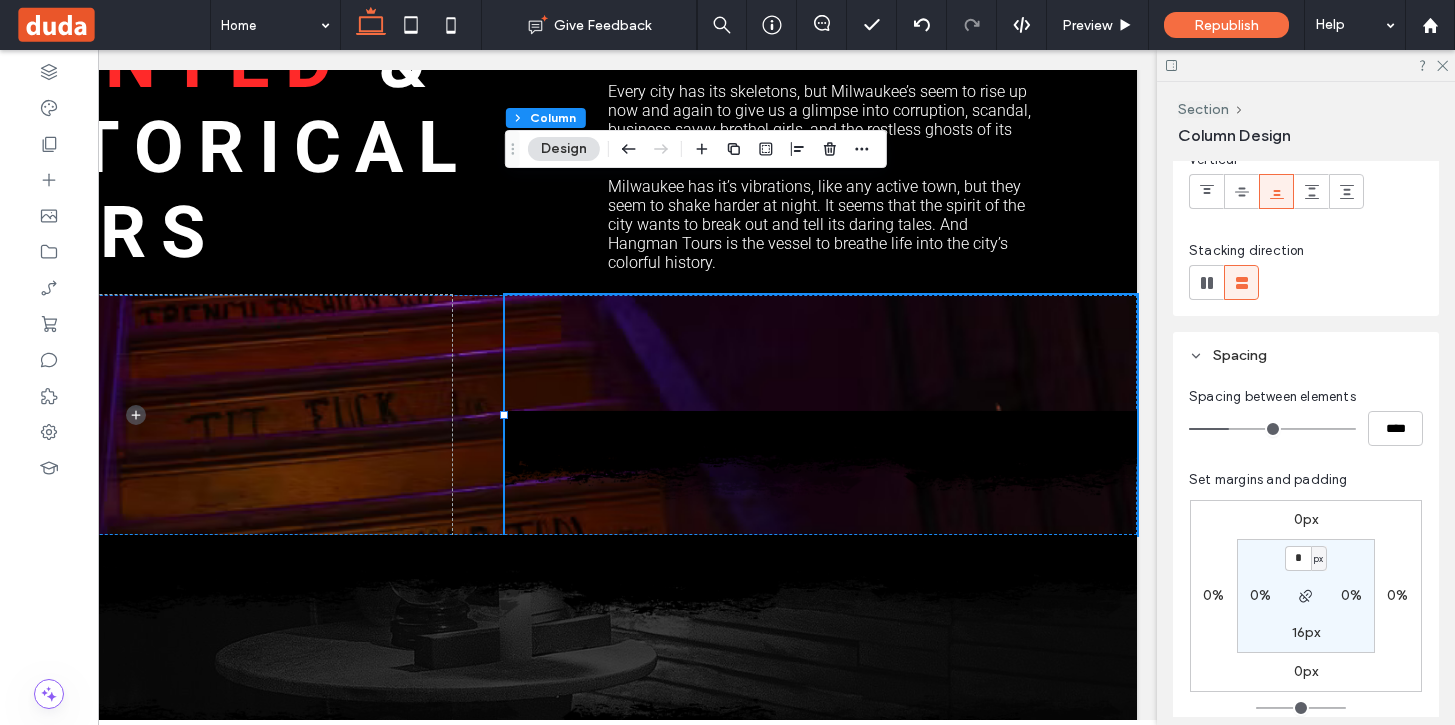 drag, startPoint x: 1228, startPoint y: 441, endPoint x: 1171, endPoint y: 436, distance: 57.21888 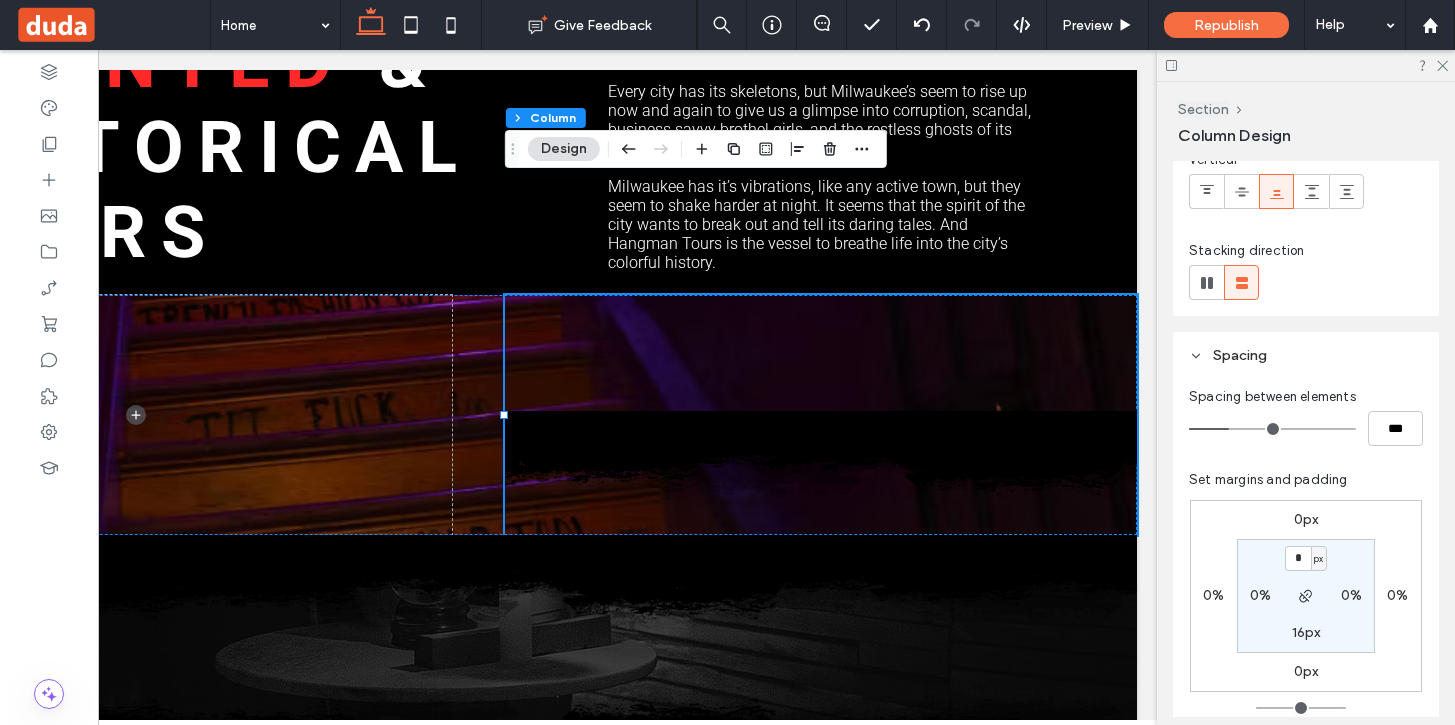 drag, startPoint x: 1231, startPoint y: 428, endPoint x: 1112, endPoint y: 421, distance: 119.2057 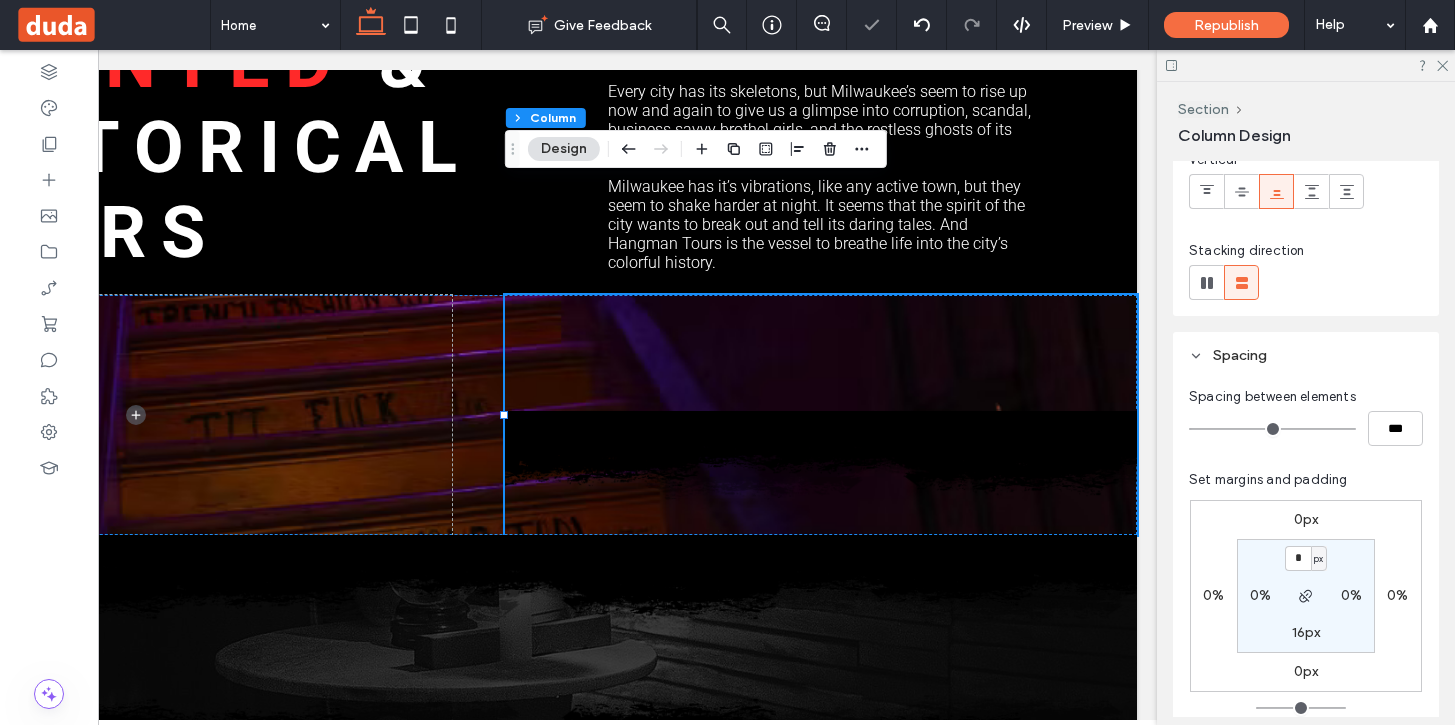click on "16px" at bounding box center [1306, 632] 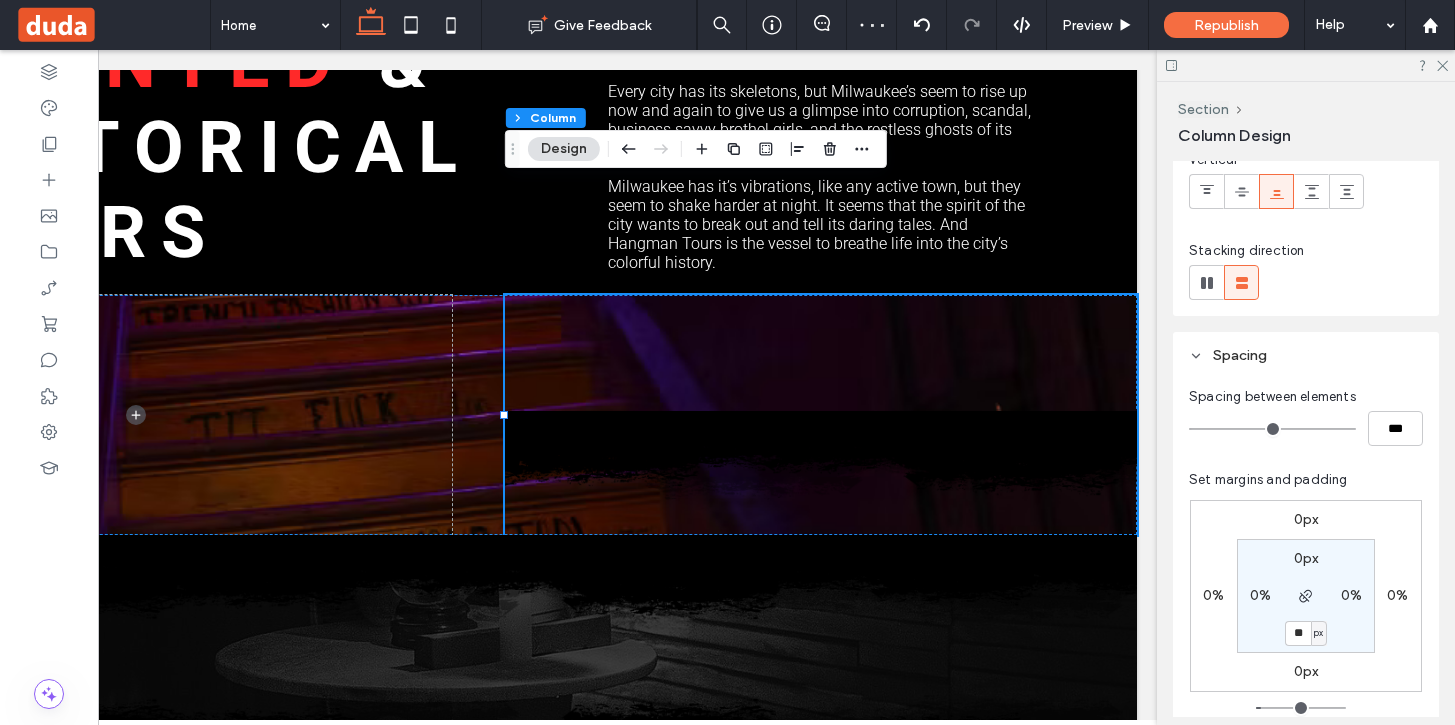 type on "*" 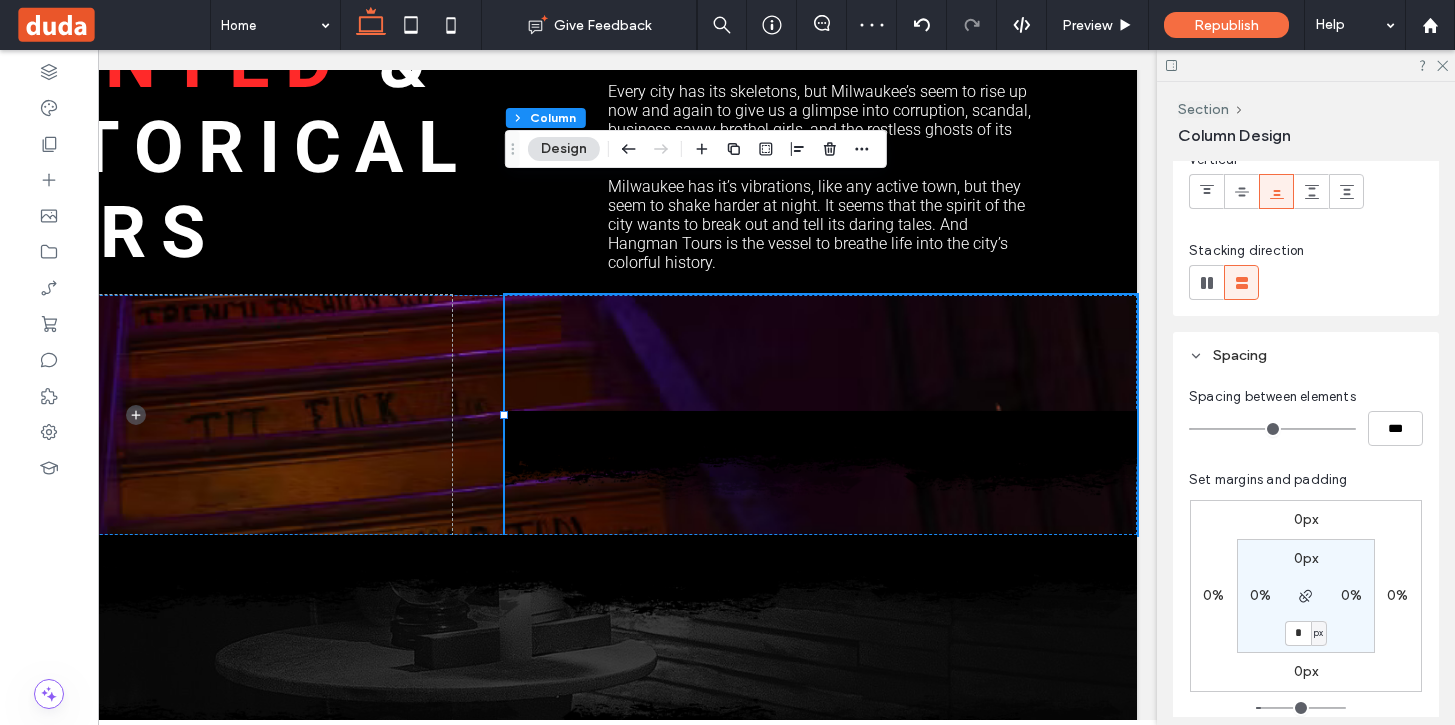 type on "*" 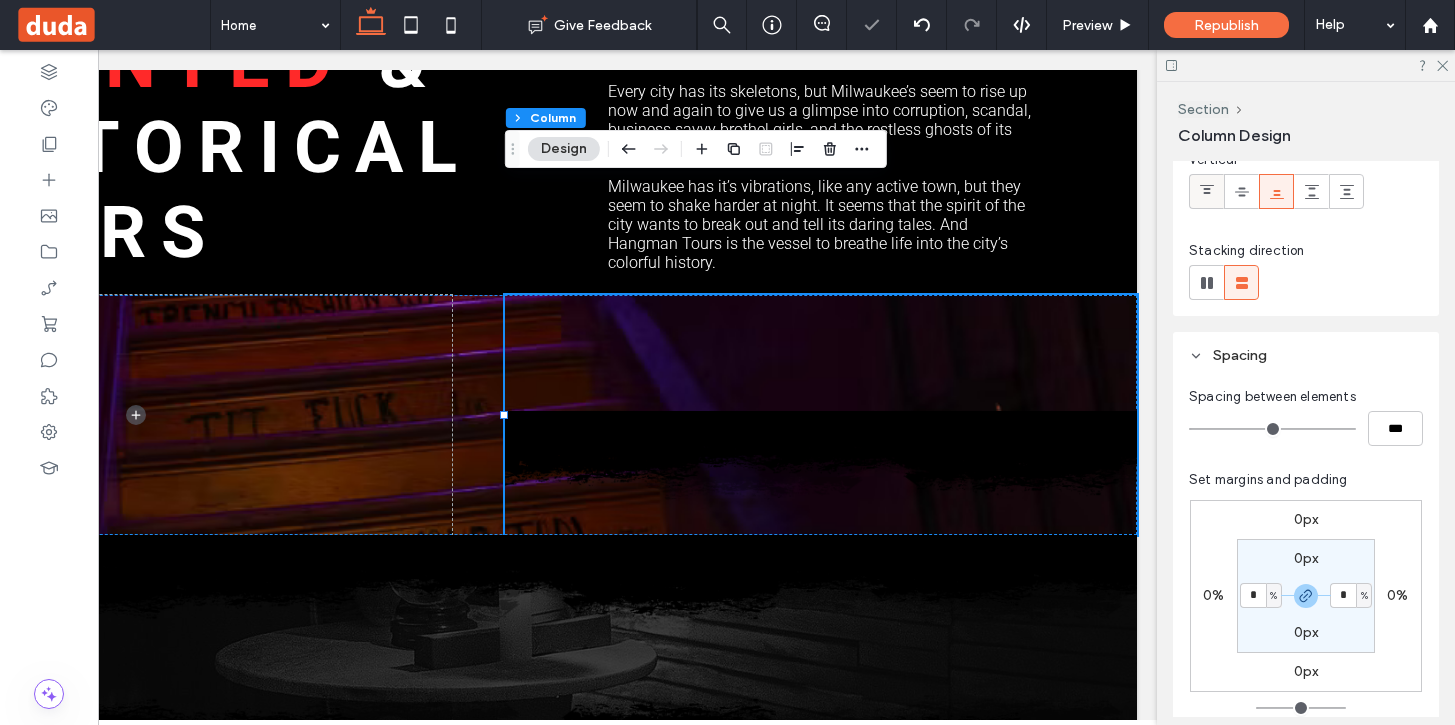 click at bounding box center [1206, 191] 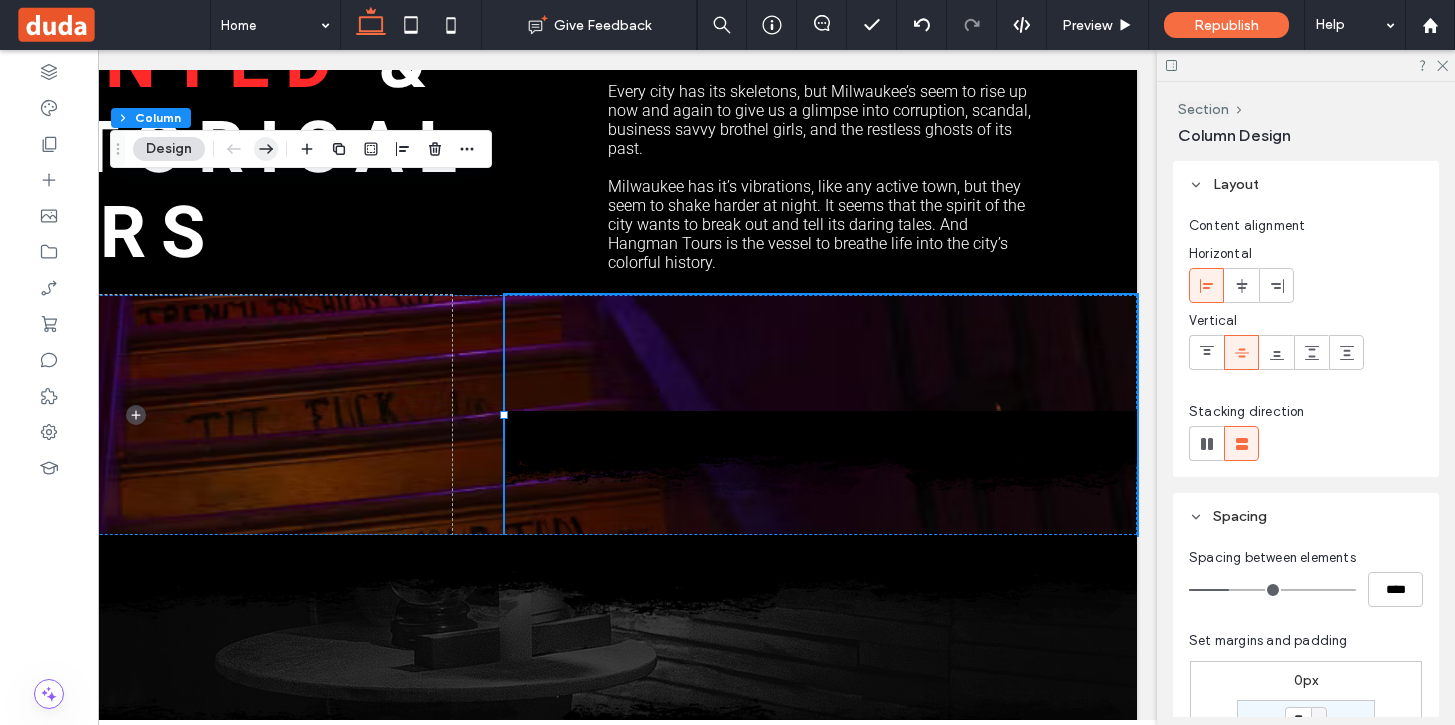 click 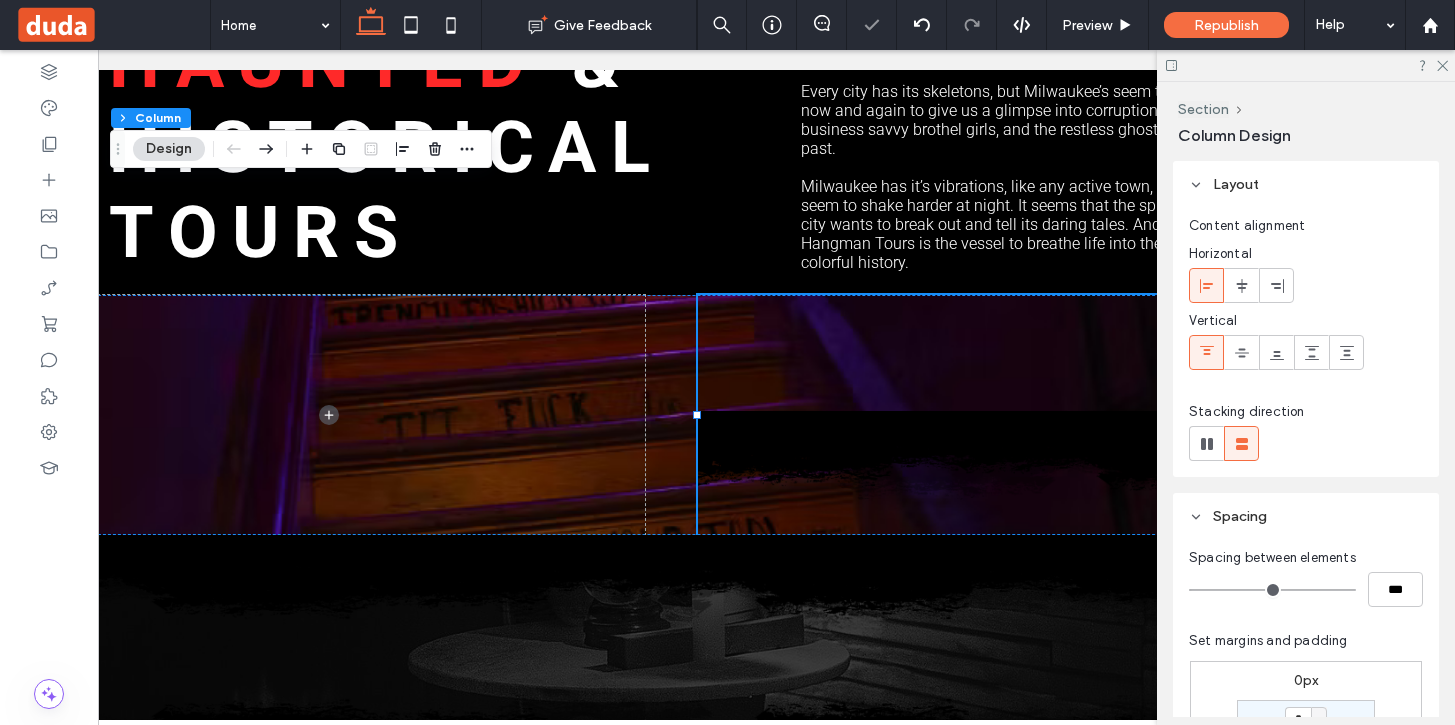 scroll, scrollTop: 0, scrollLeft: 0, axis: both 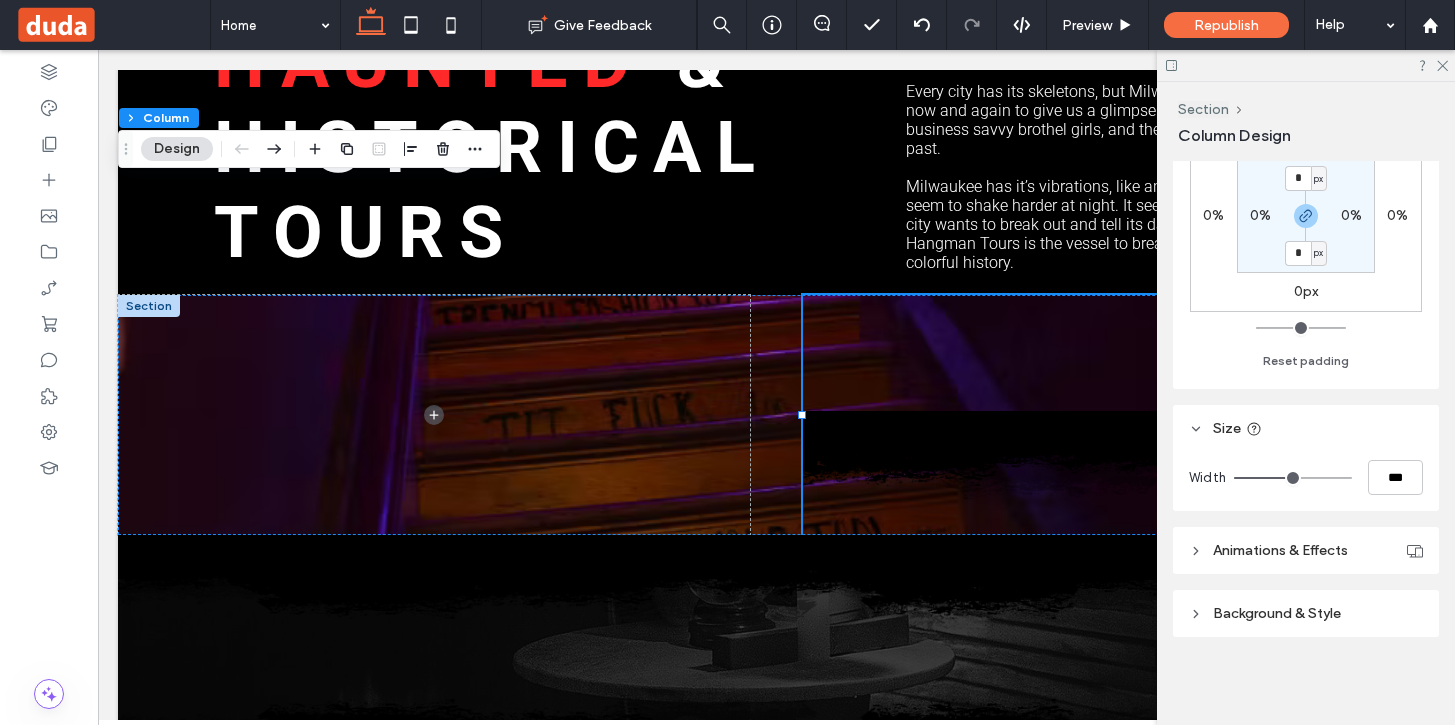 type on "**" 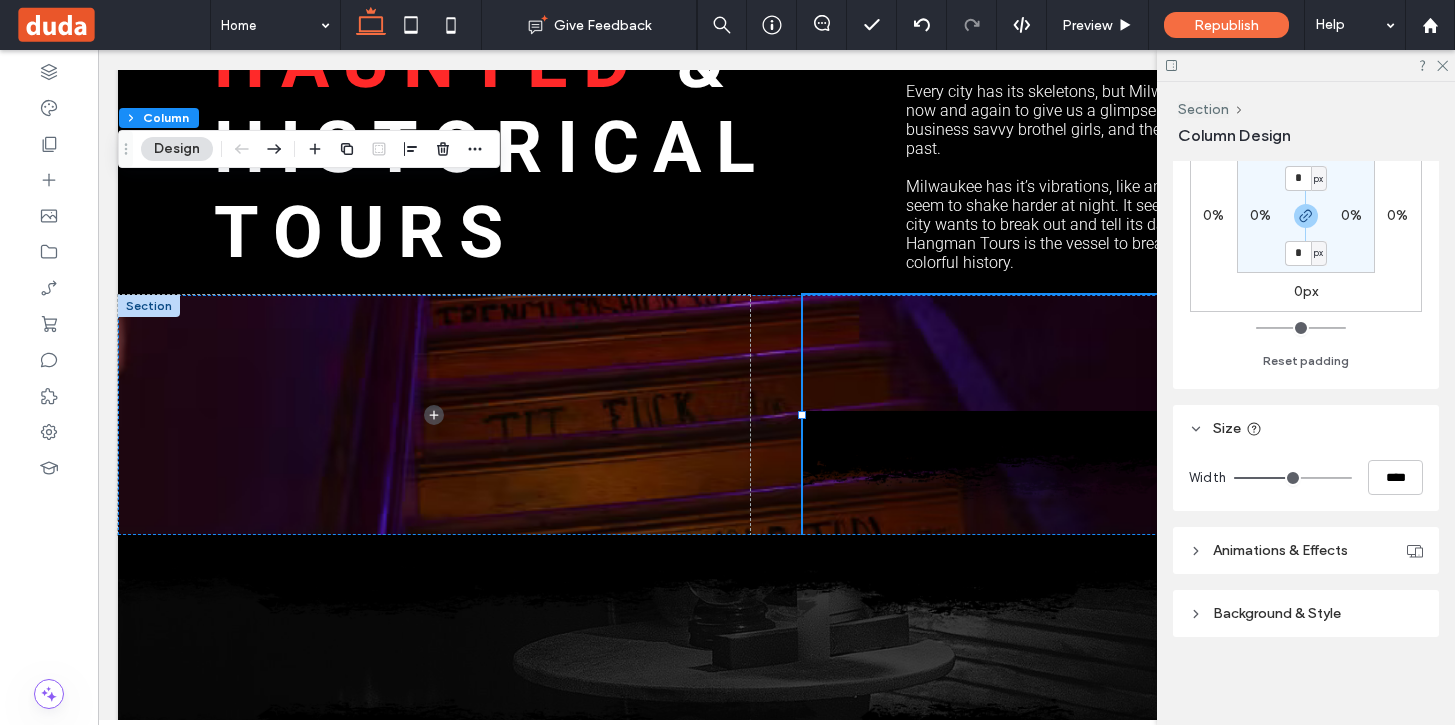 drag, startPoint x: 1293, startPoint y: 482, endPoint x: 1403, endPoint y: 477, distance: 110.11358 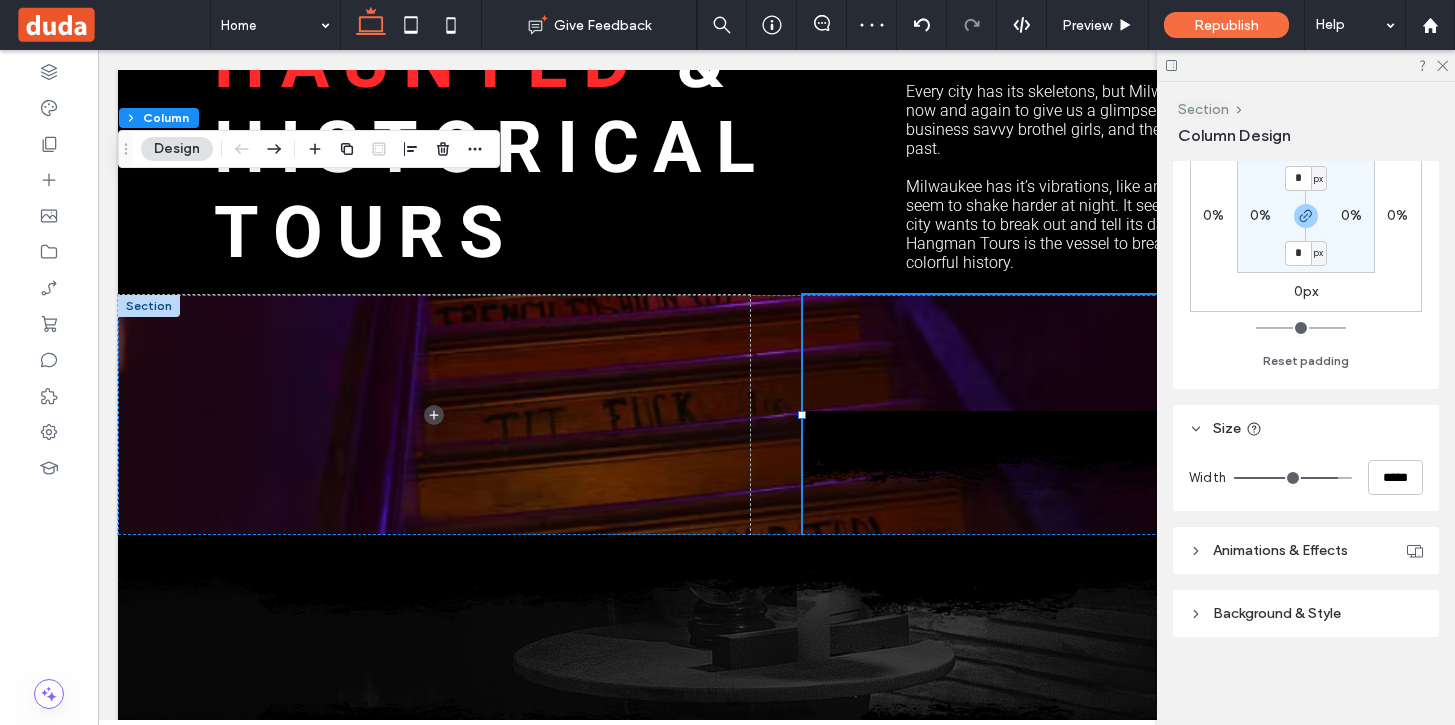 click on "Section" at bounding box center [1203, 109] 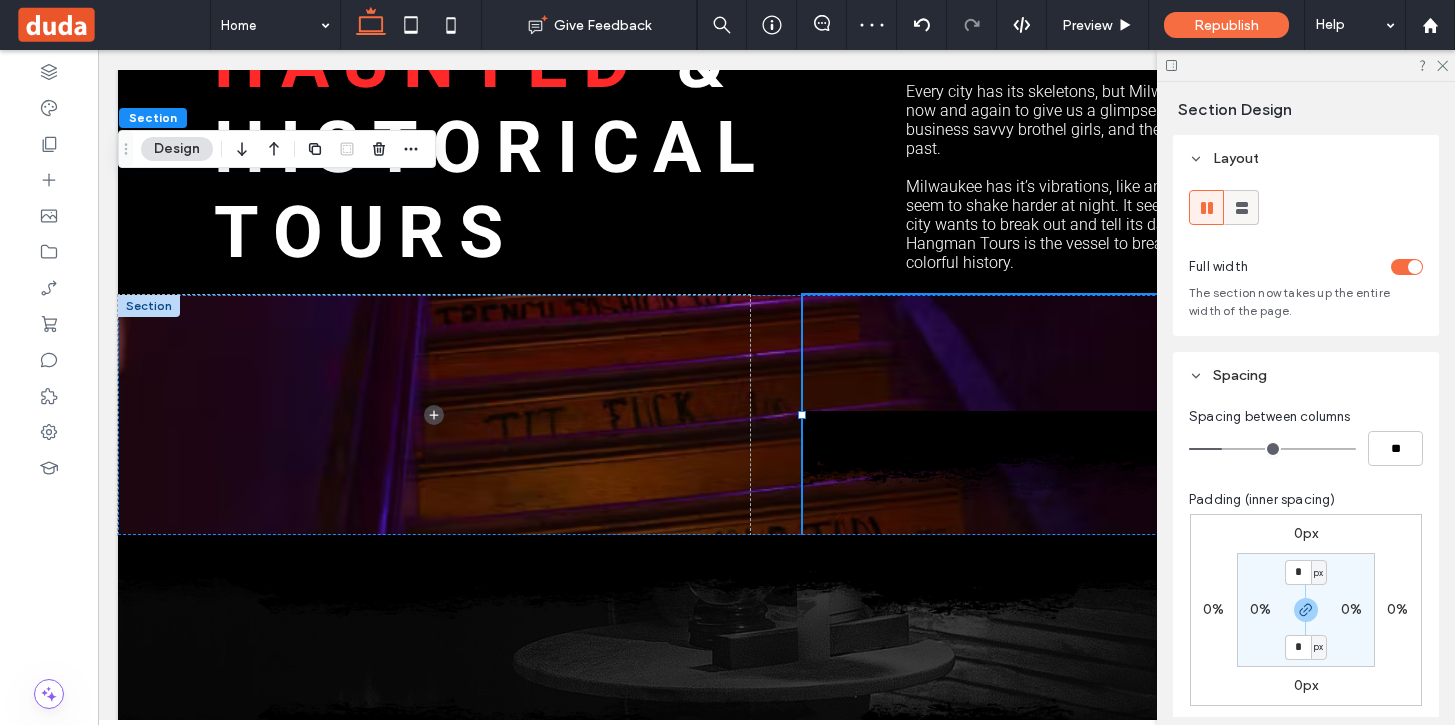 click 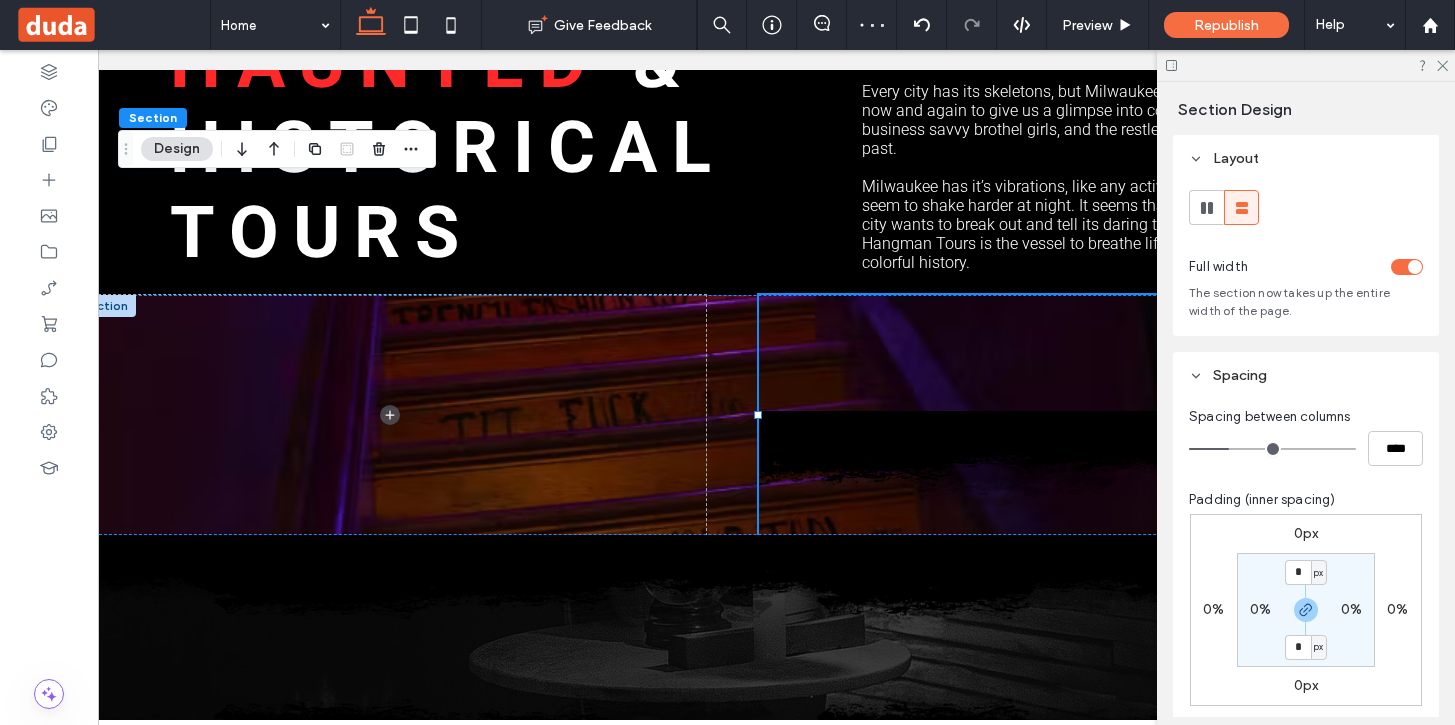 scroll, scrollTop: 0, scrollLeft: 0, axis: both 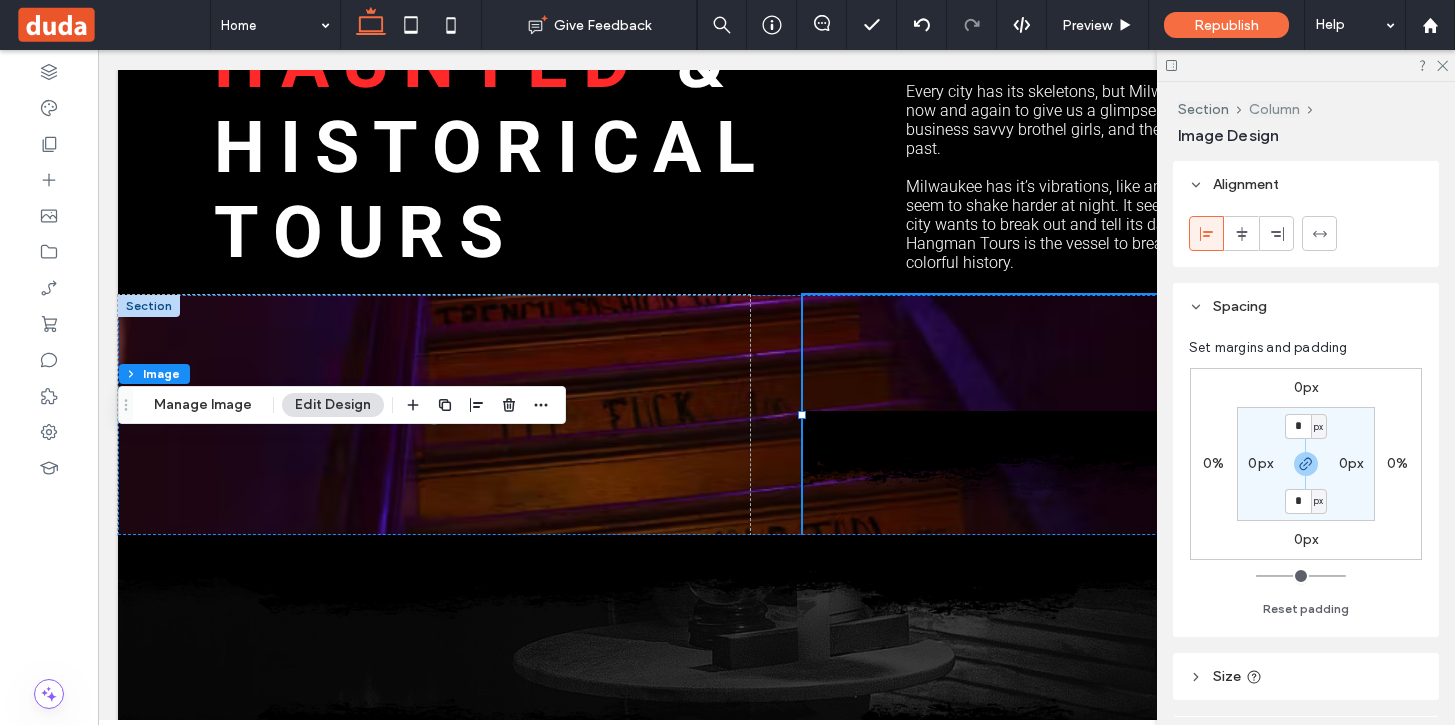 click on "Column" at bounding box center (1274, 109) 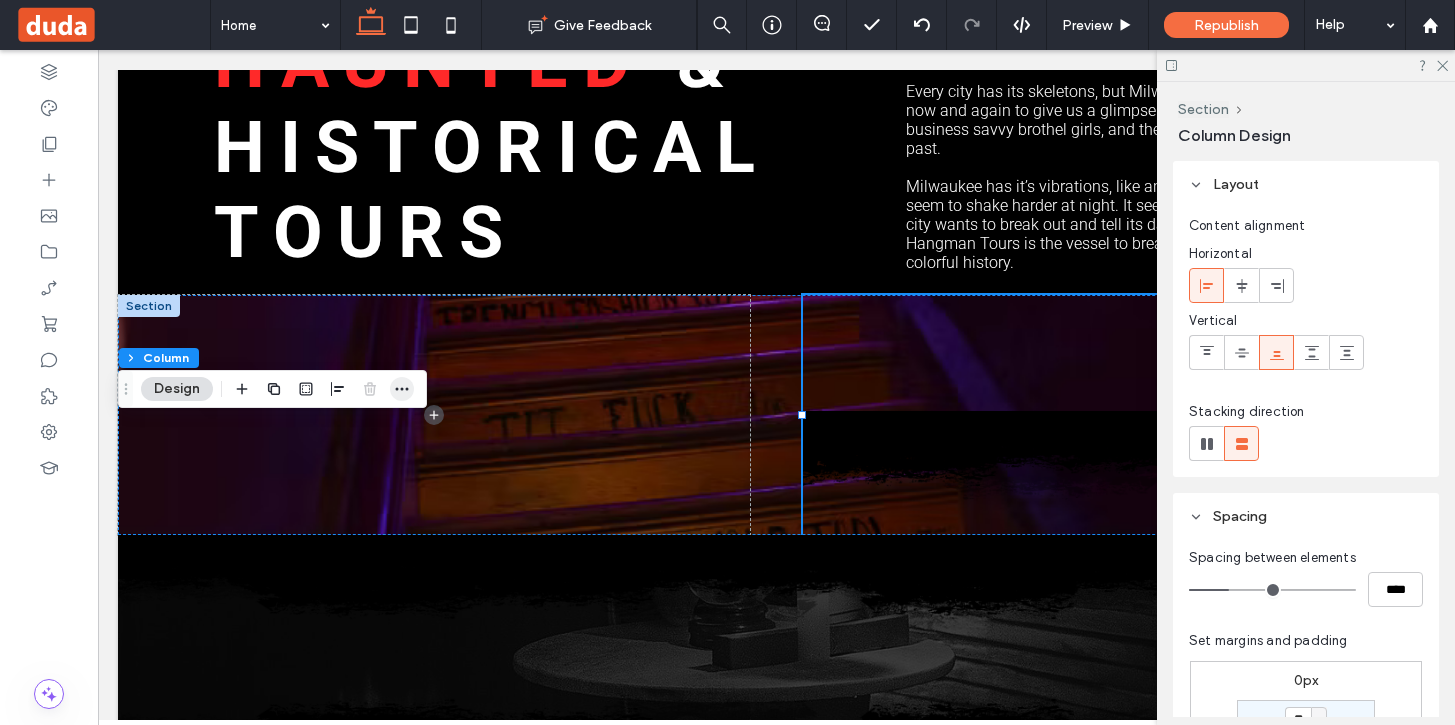 click 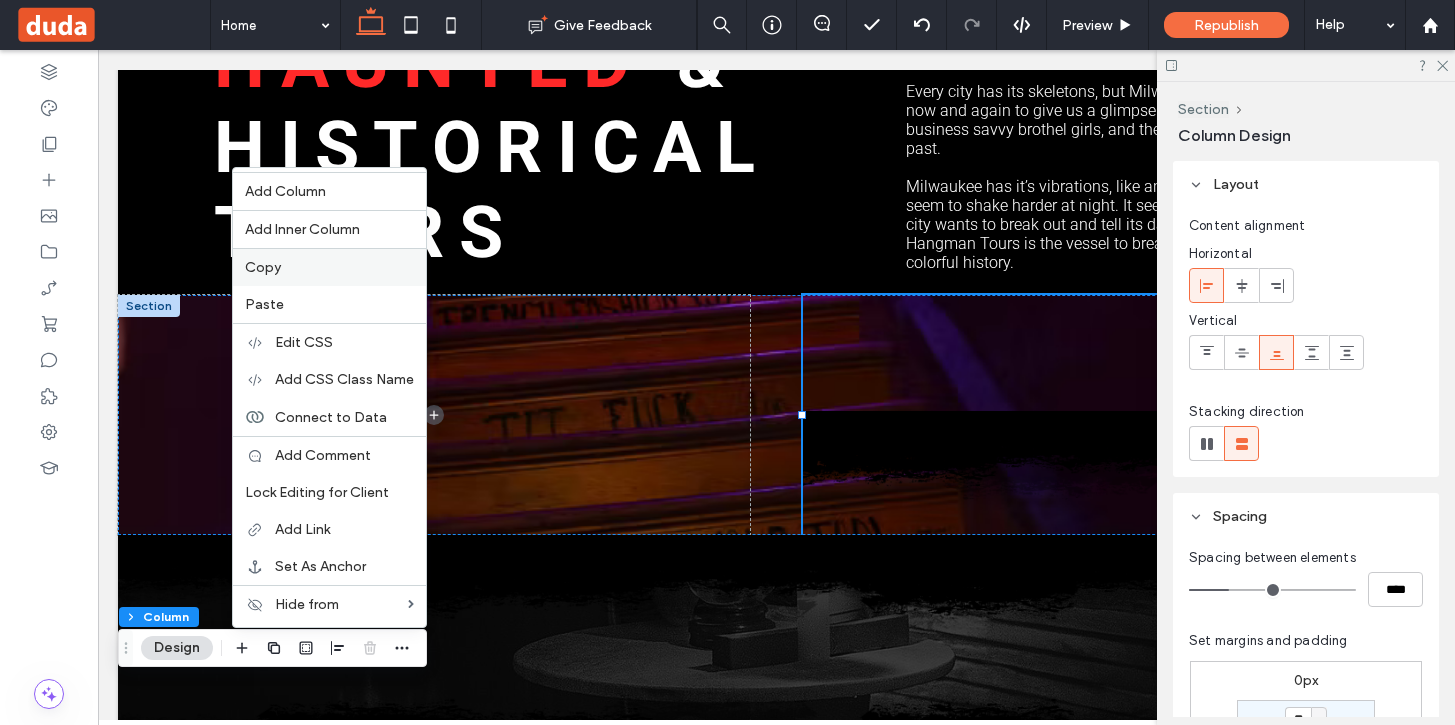 click on "Copy" at bounding box center [263, 267] 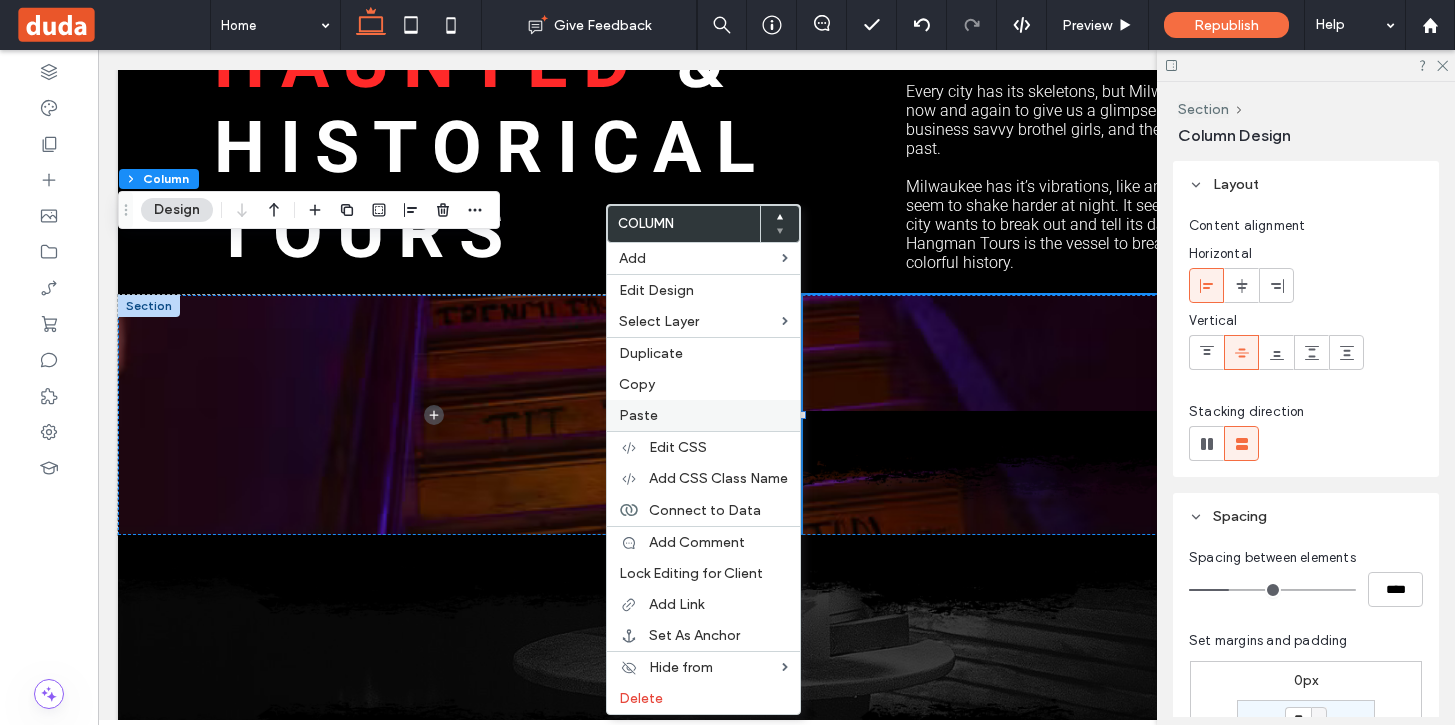 click on "Paste" at bounding box center (703, 415) 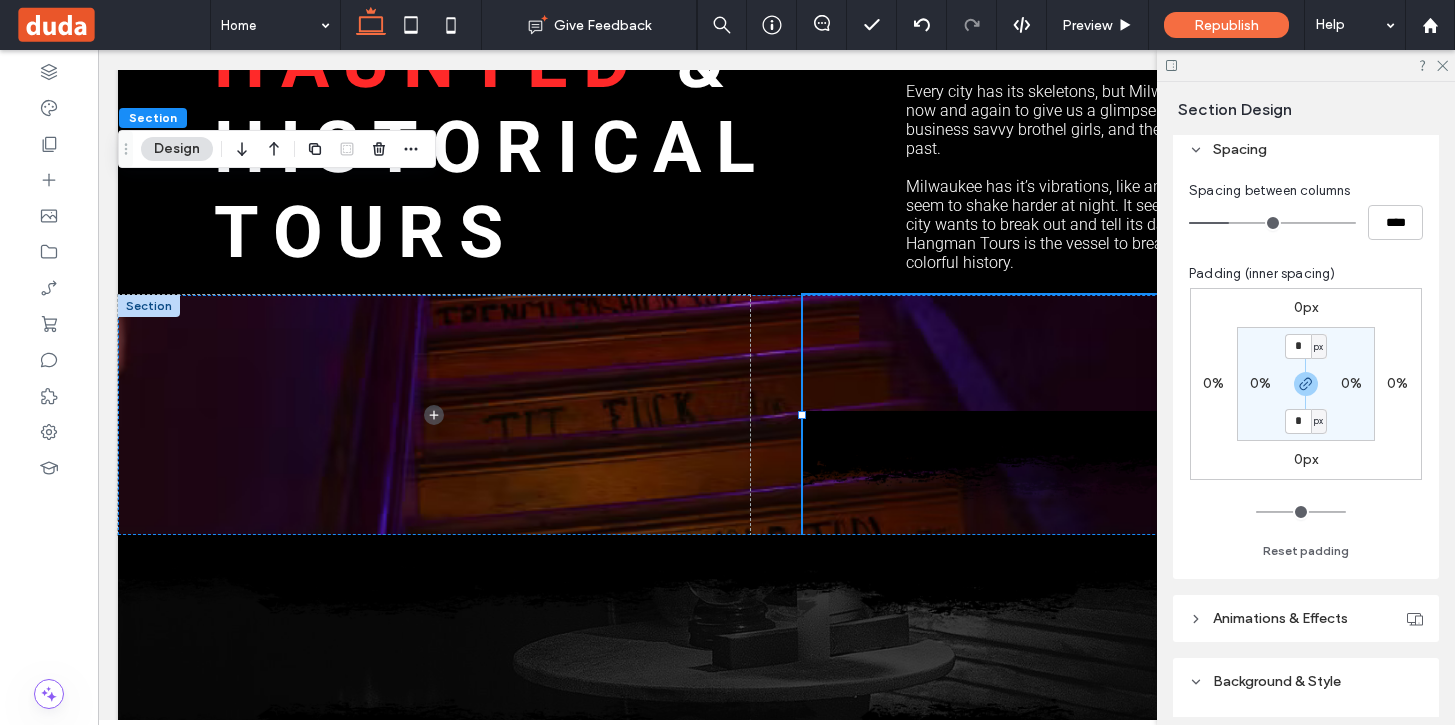 scroll, scrollTop: 107, scrollLeft: 0, axis: vertical 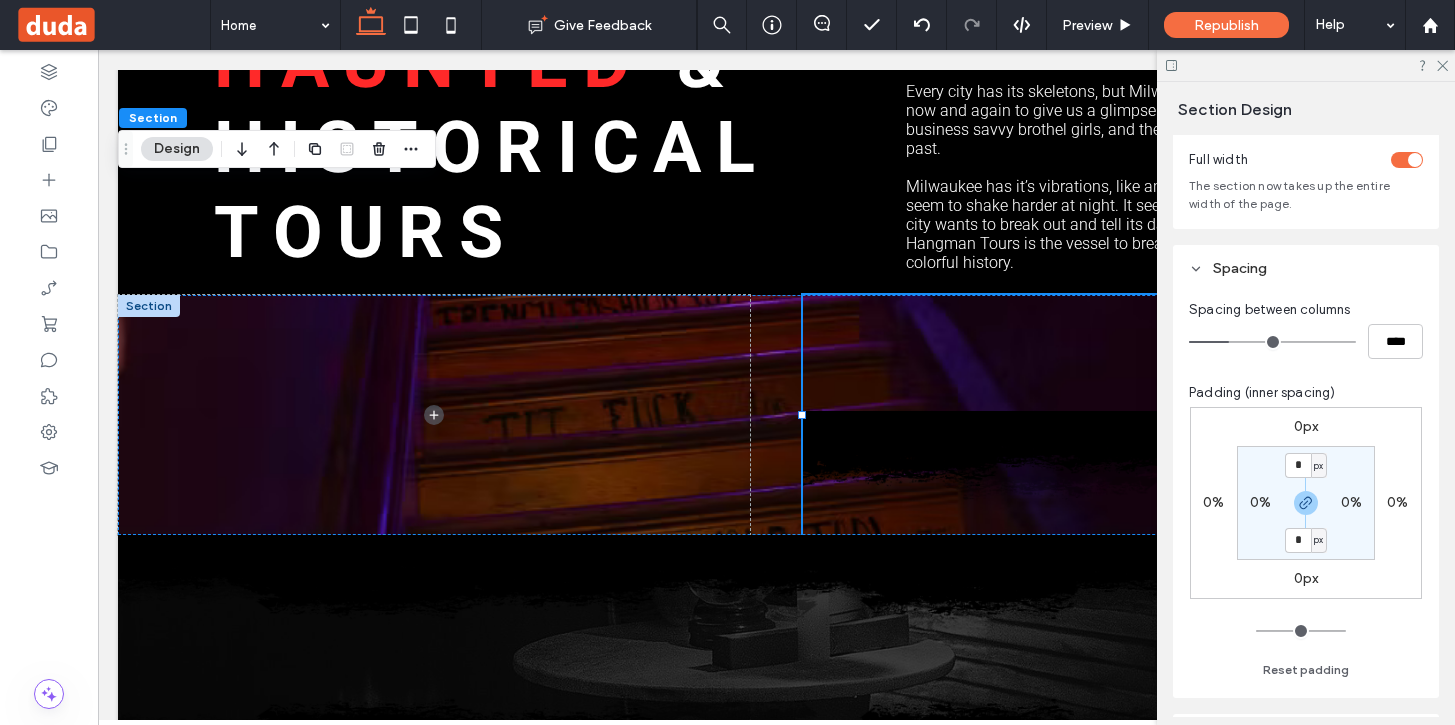 type on "*" 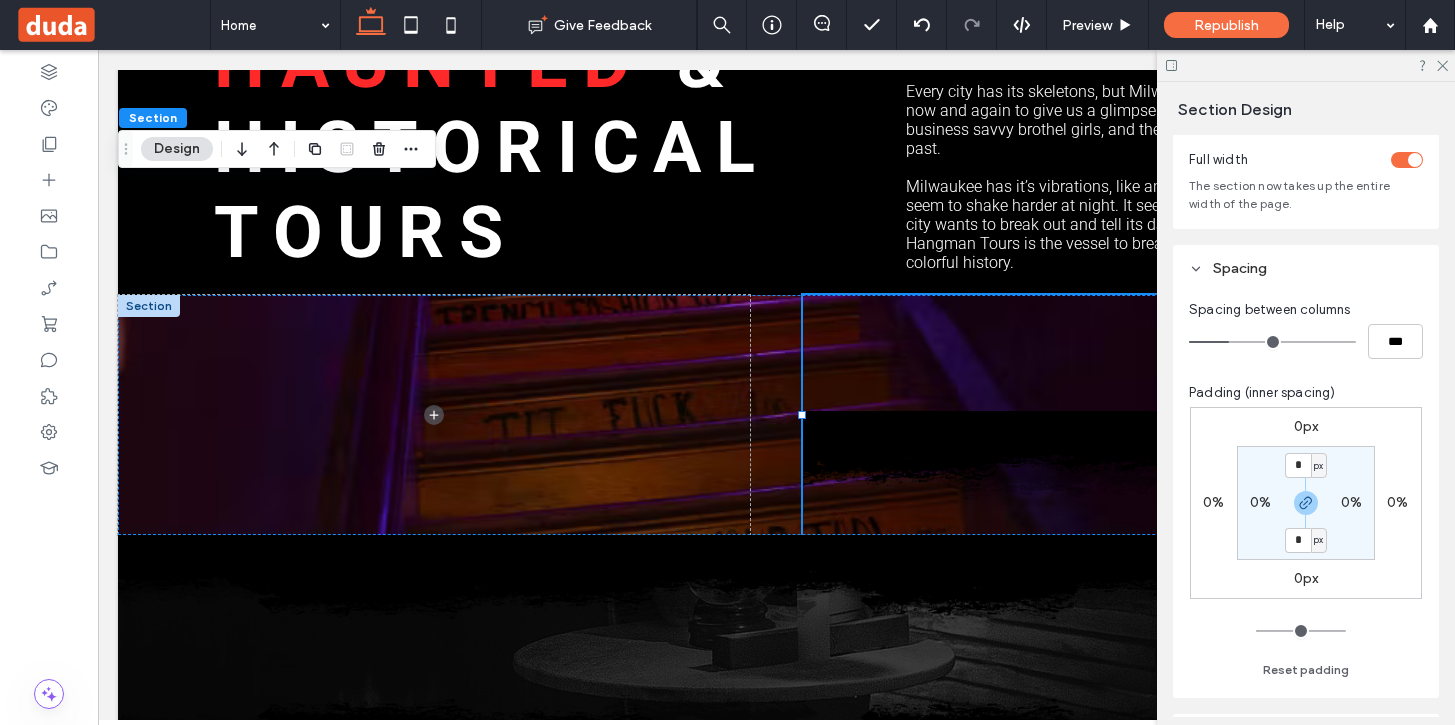 type on "*" 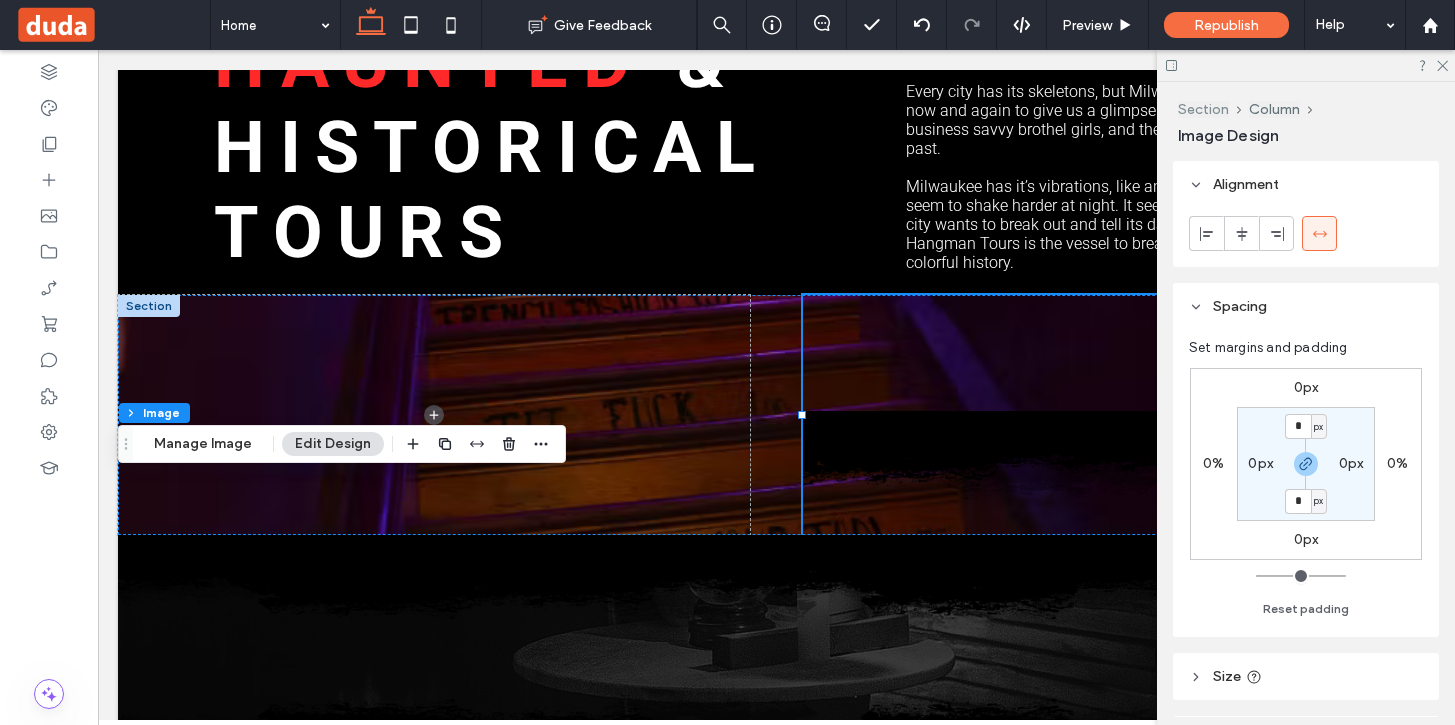click on "Section" at bounding box center [1203, 109] 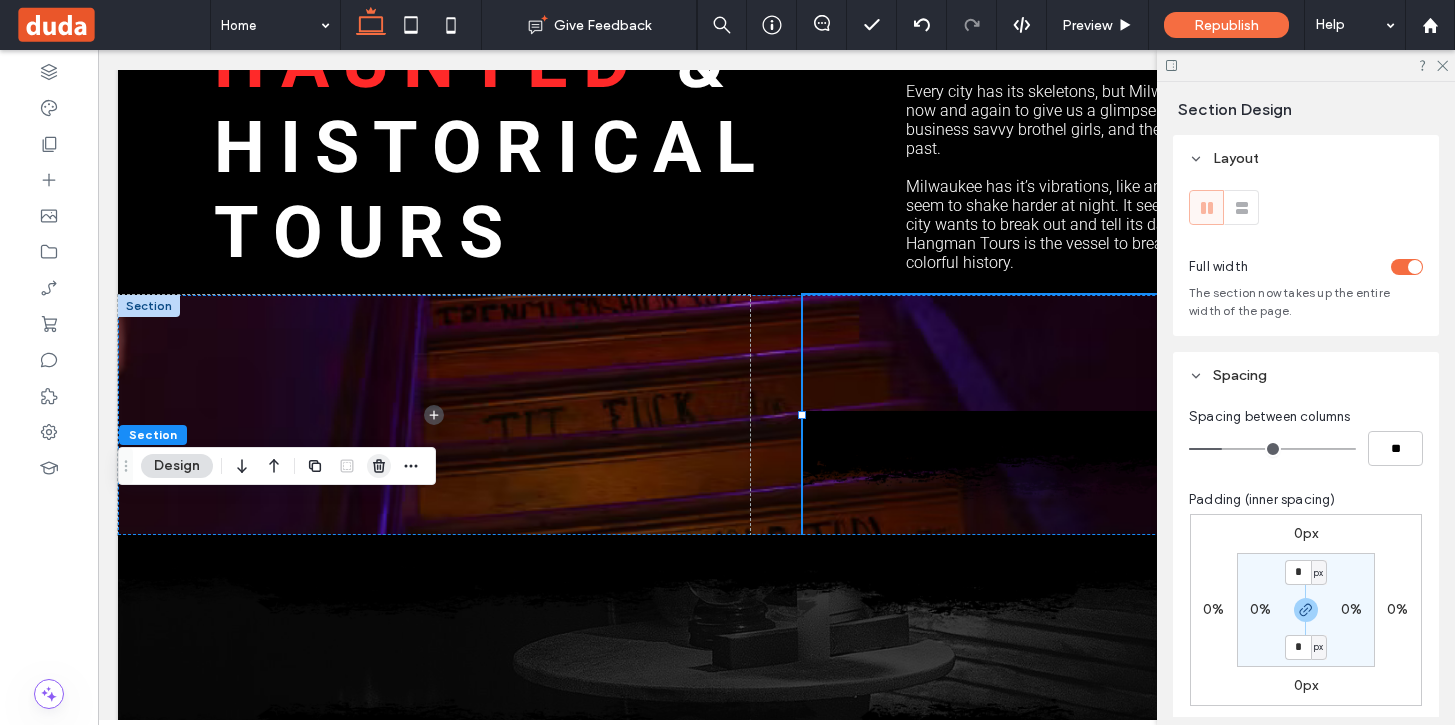 click at bounding box center [379, 466] 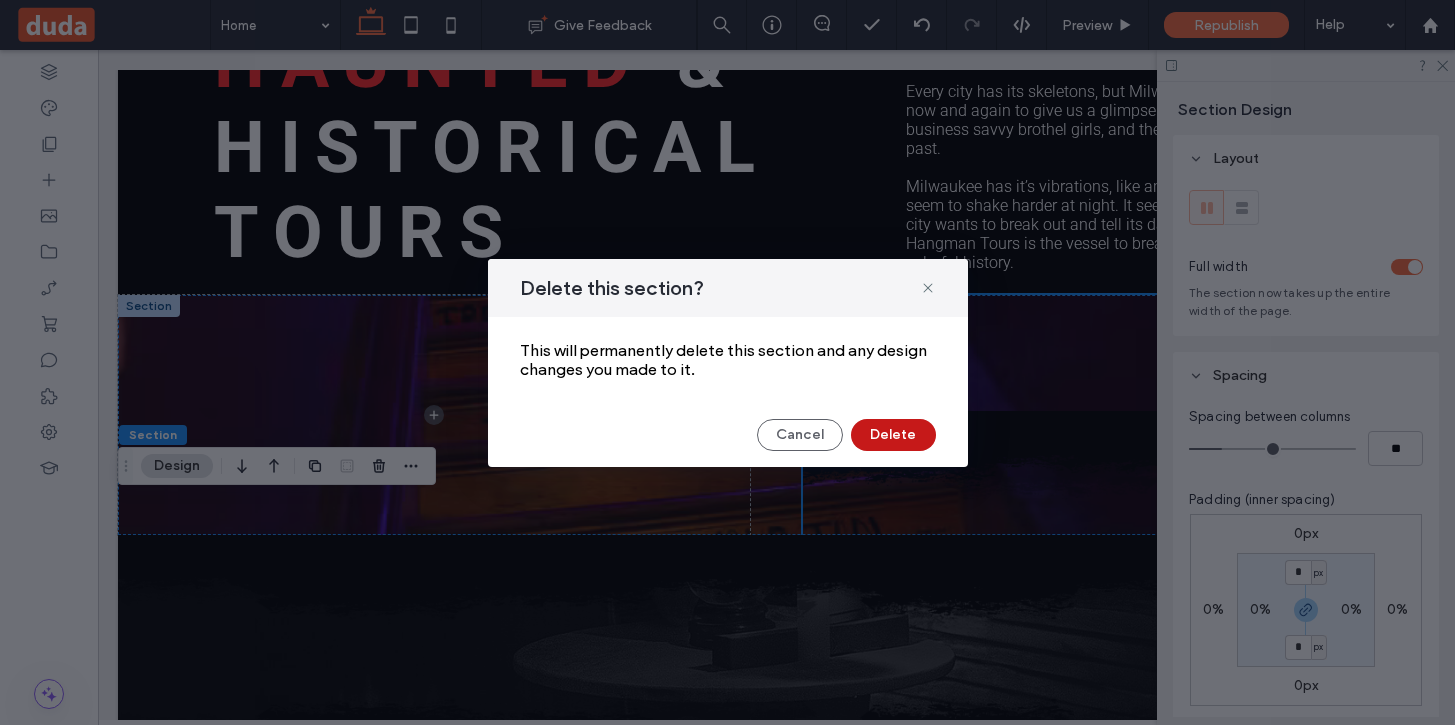 click on "Delete" at bounding box center [893, 435] 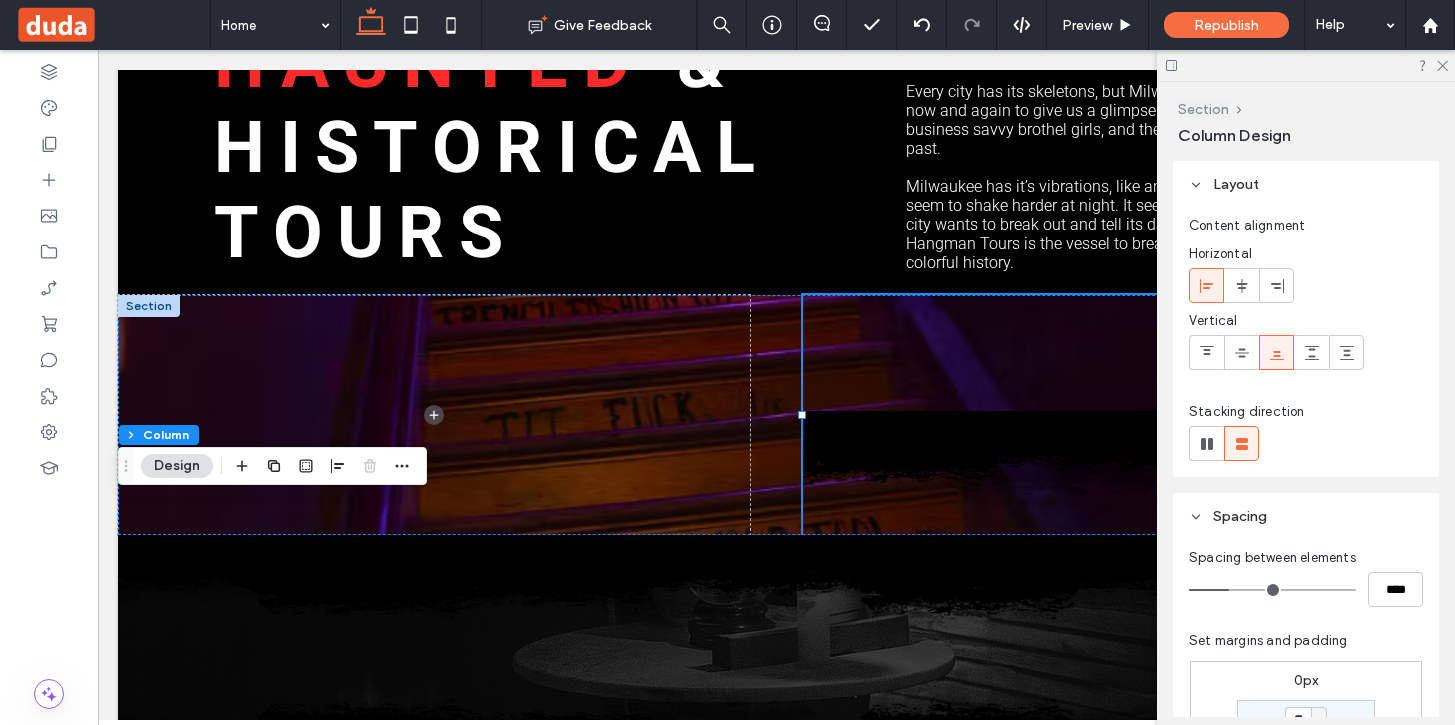 click on "Section" at bounding box center (1203, 109) 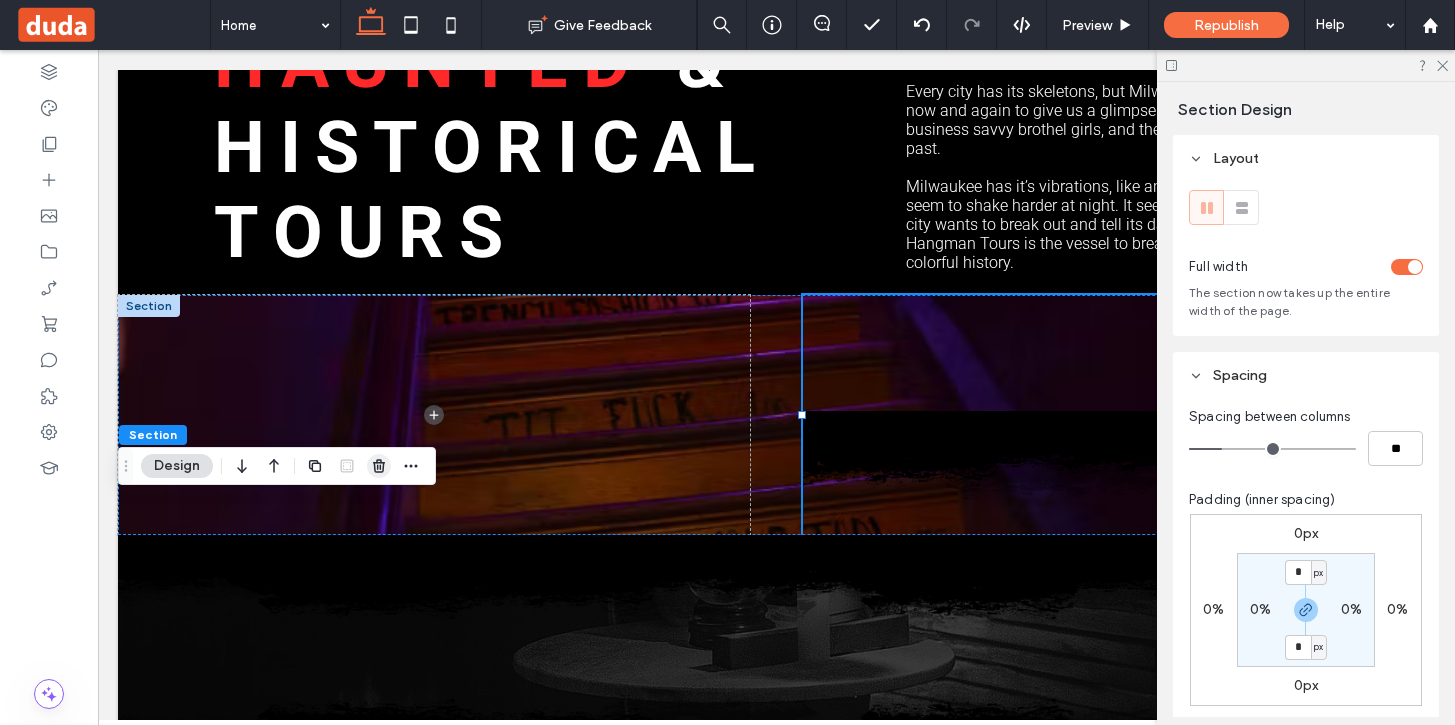 click 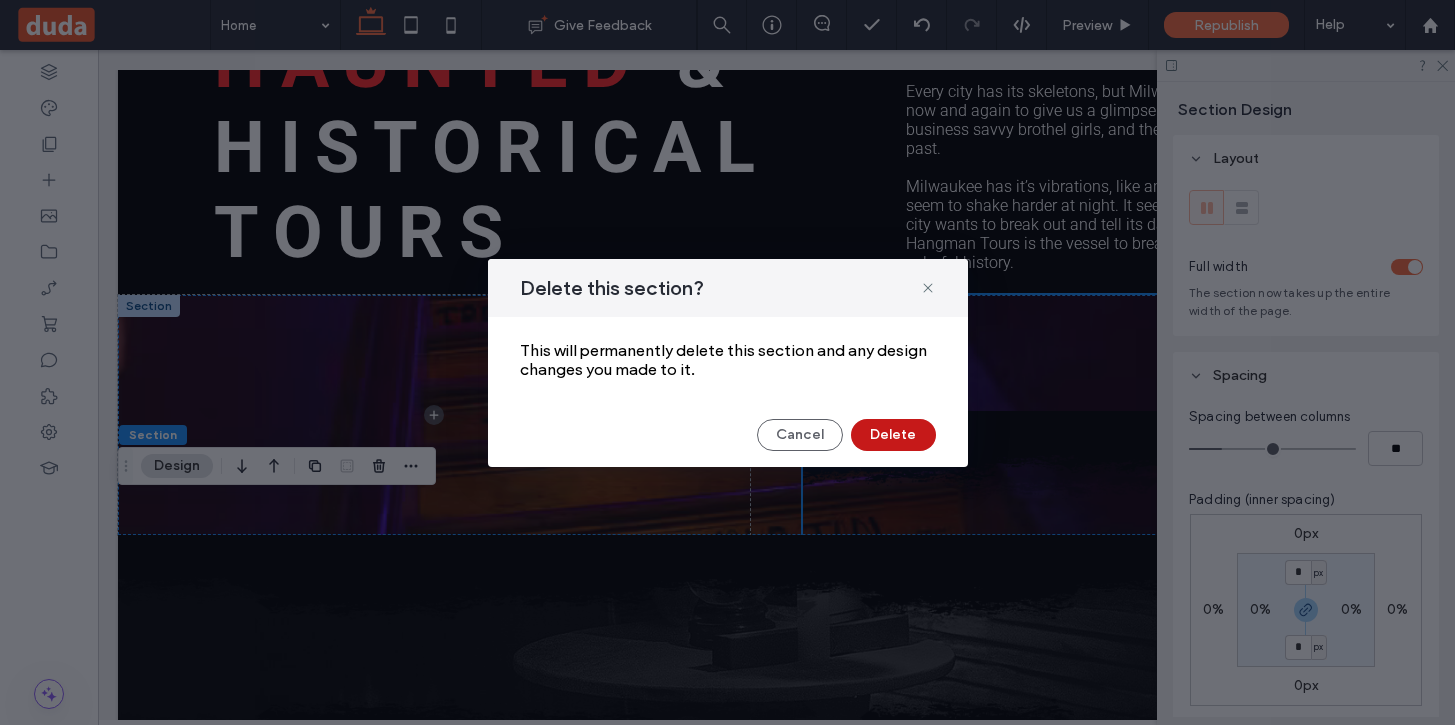 click on "Delete" at bounding box center [893, 435] 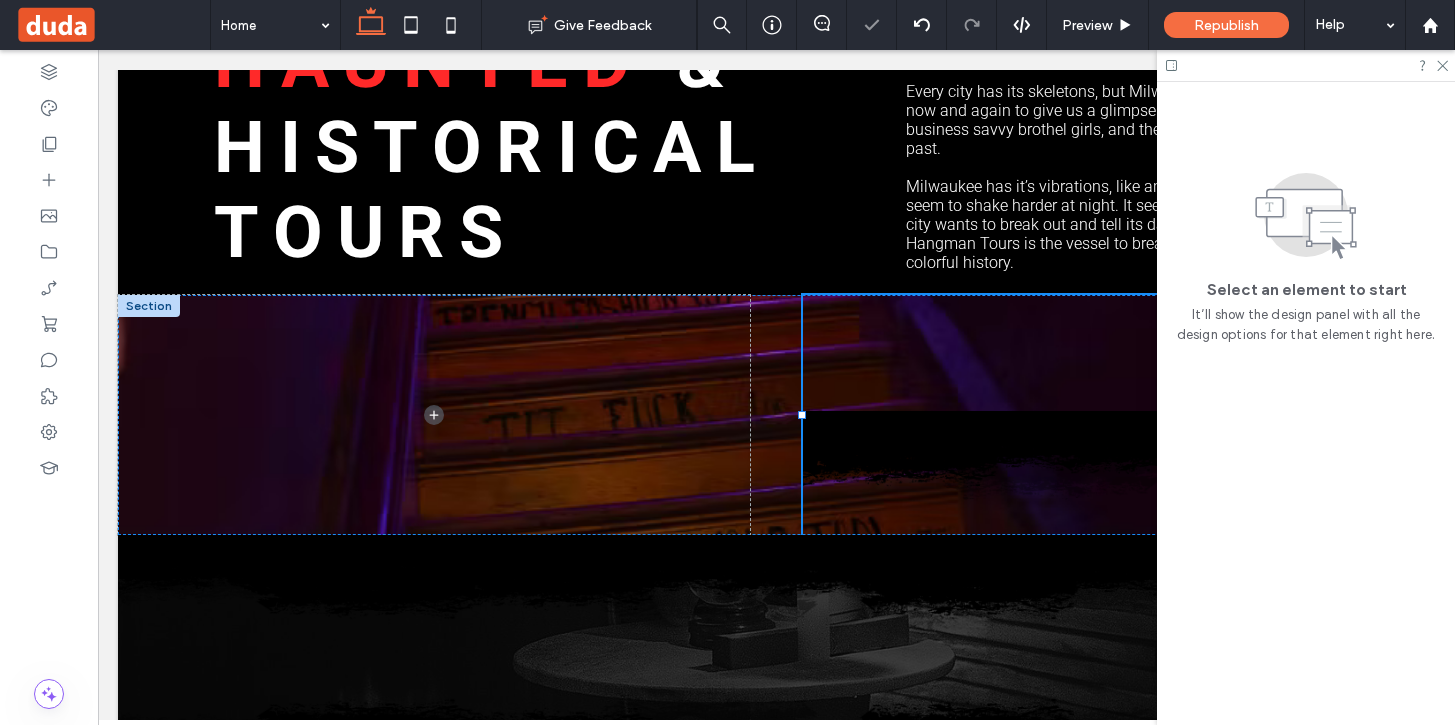 scroll, scrollTop: 0, scrollLeft: 1, axis: horizontal 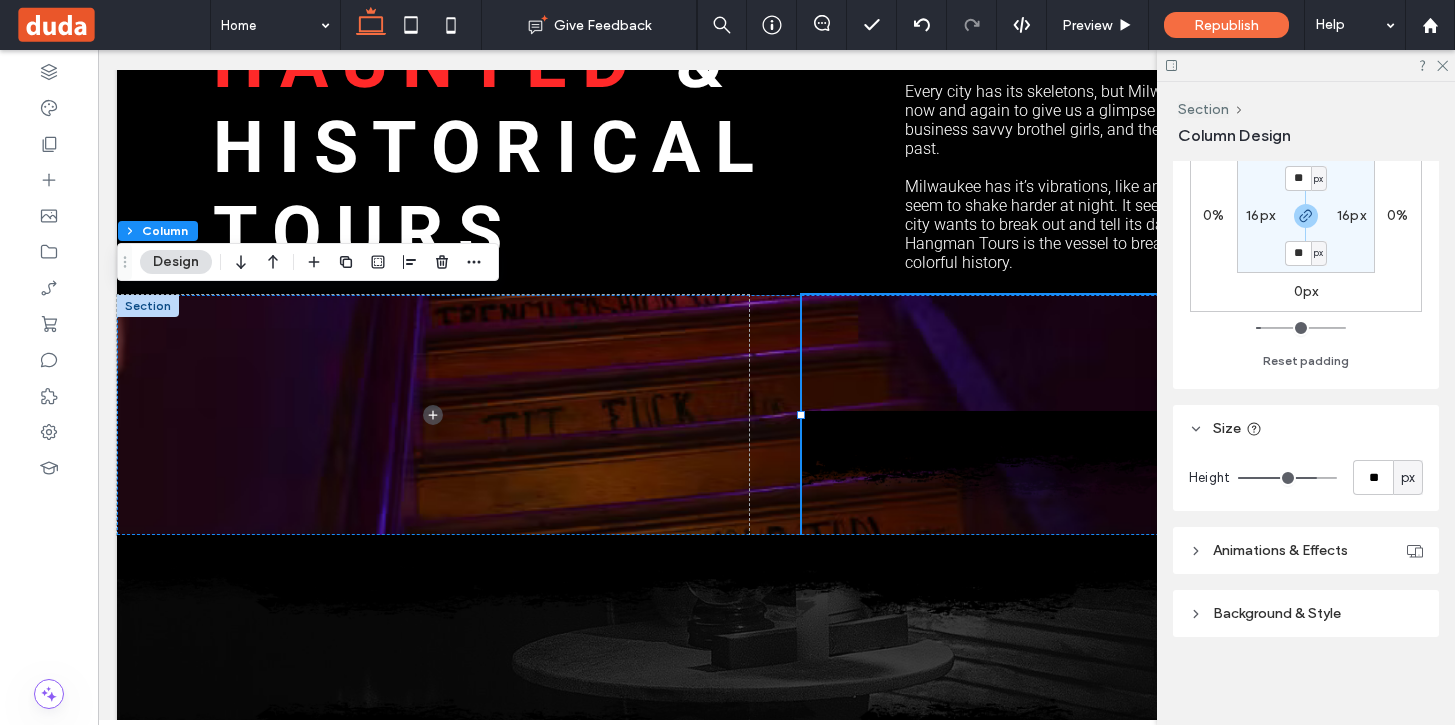 type on "**" 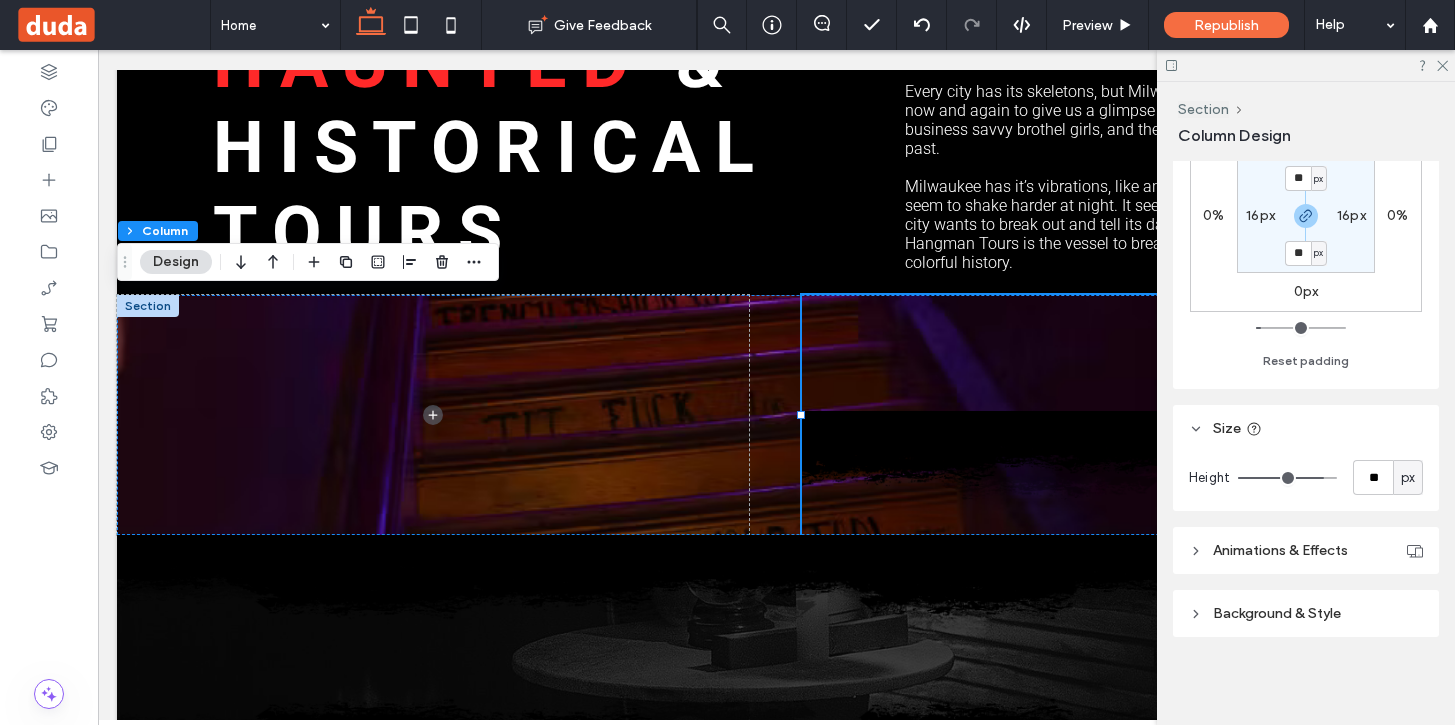 type on "**" 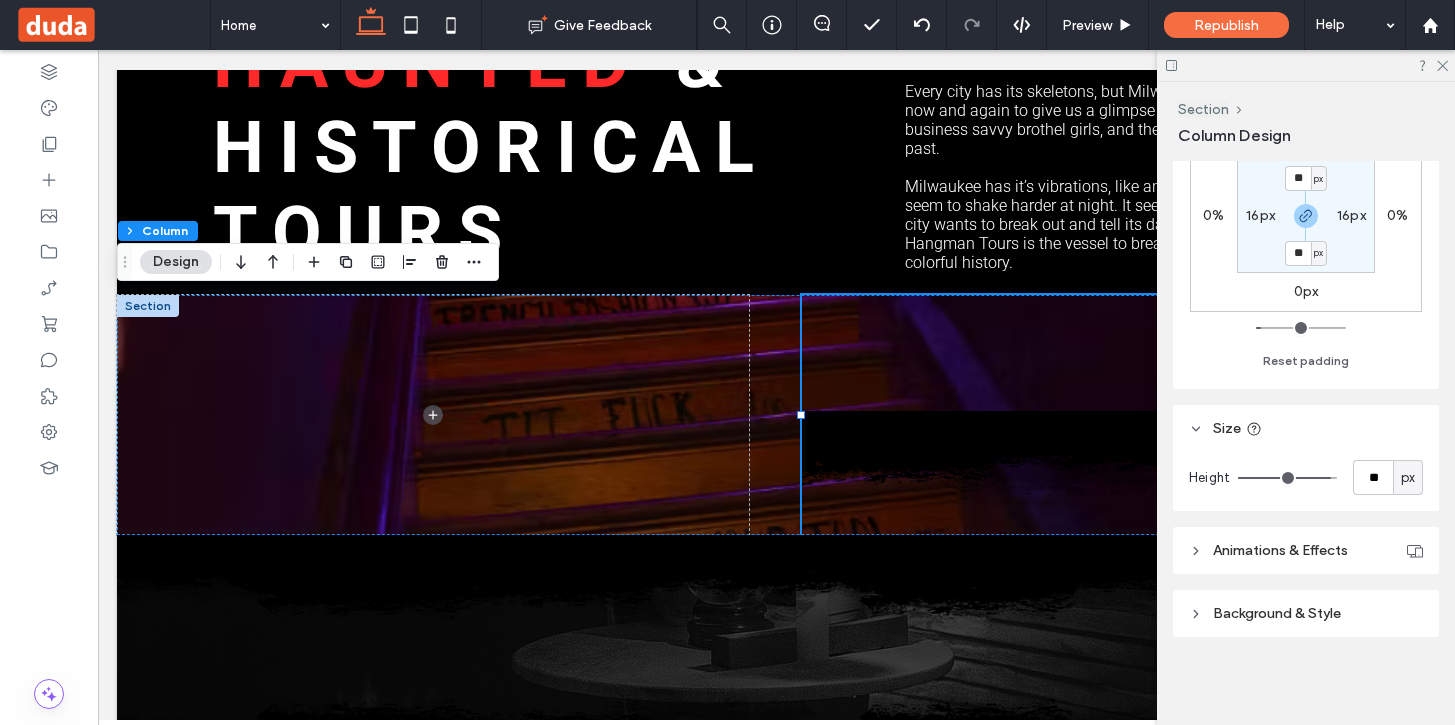 type on "**" 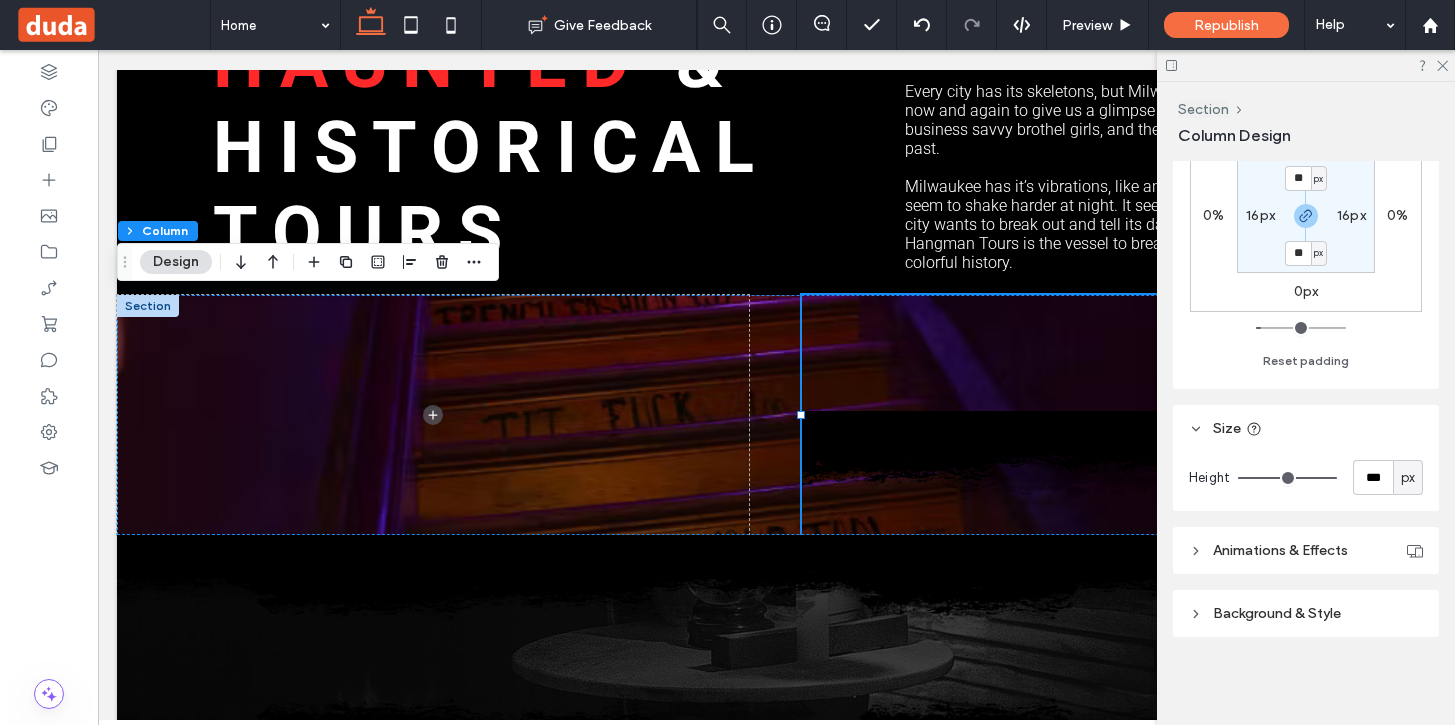 drag, startPoint x: 1315, startPoint y: 481, endPoint x: 1339, endPoint y: 478, distance: 24.186773 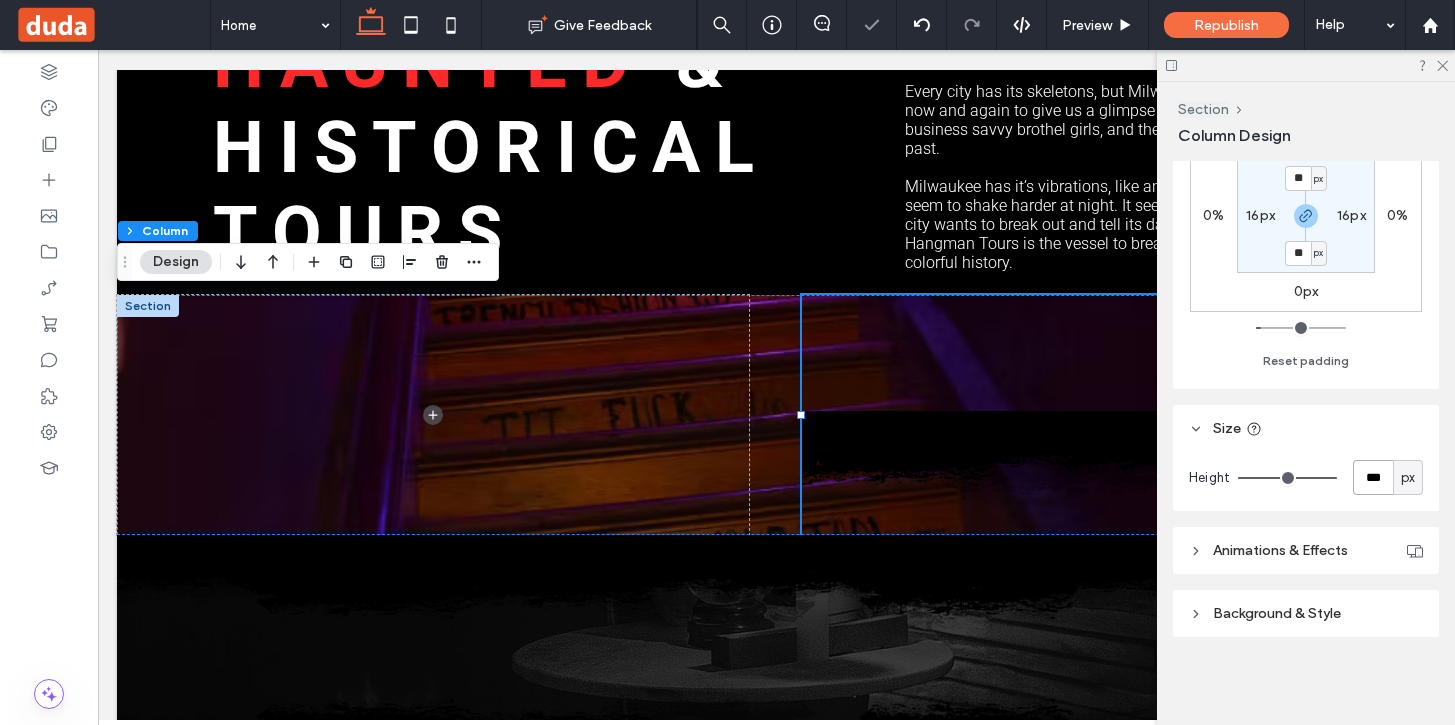 click on "***" at bounding box center [1373, 477] 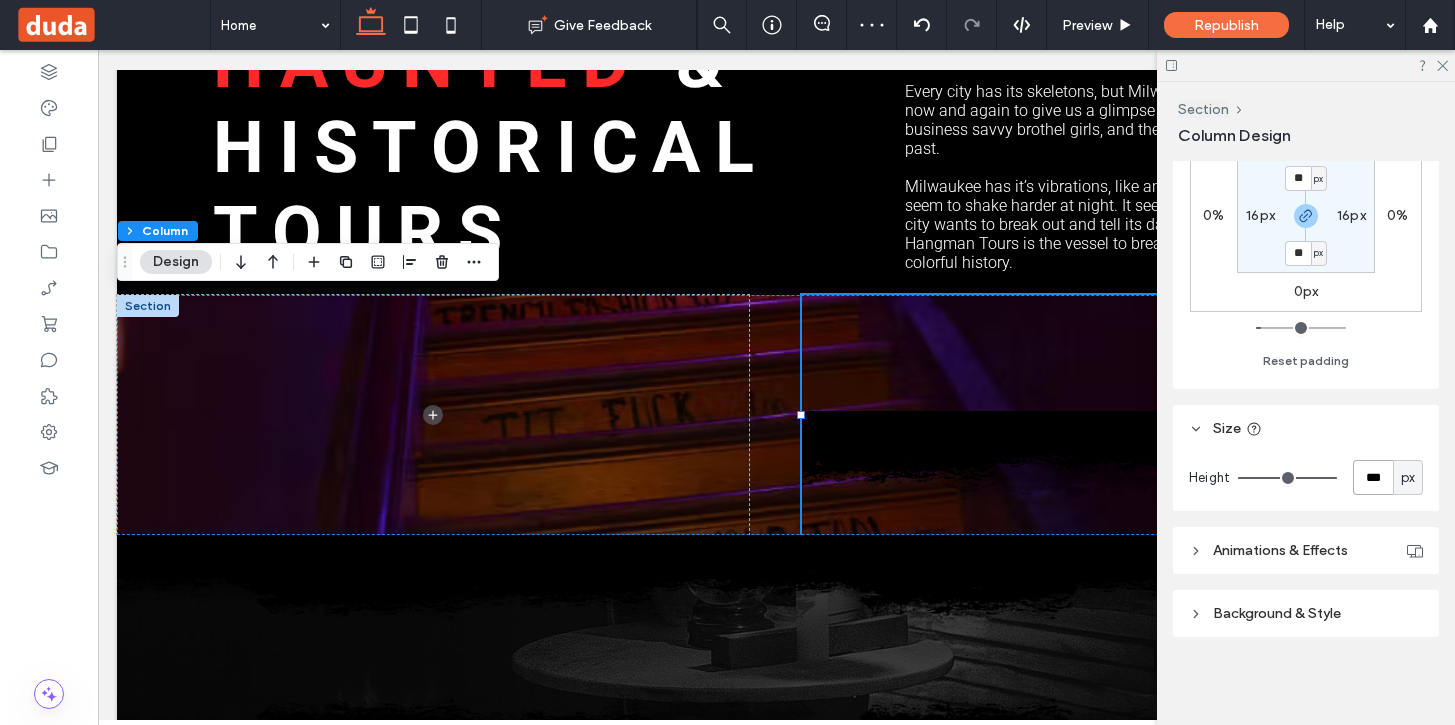 type on "***" 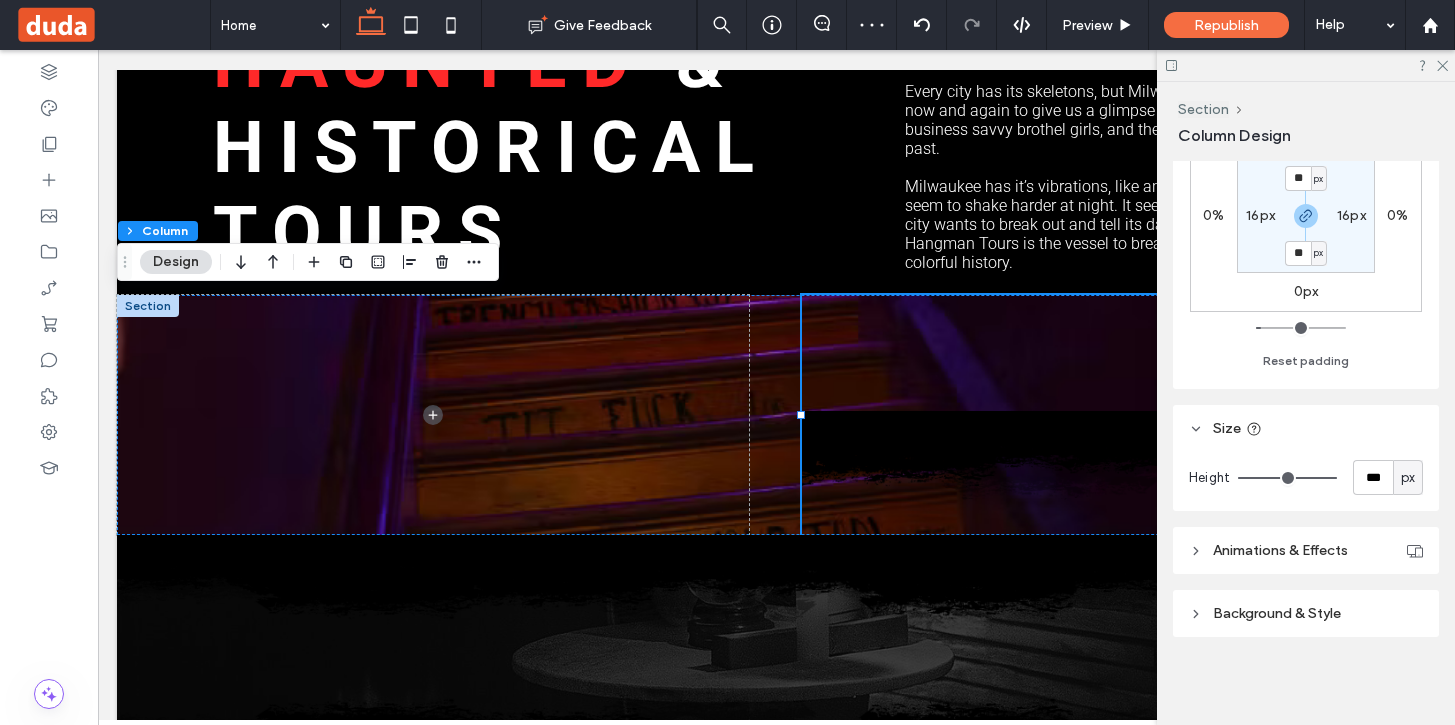 type on "***" 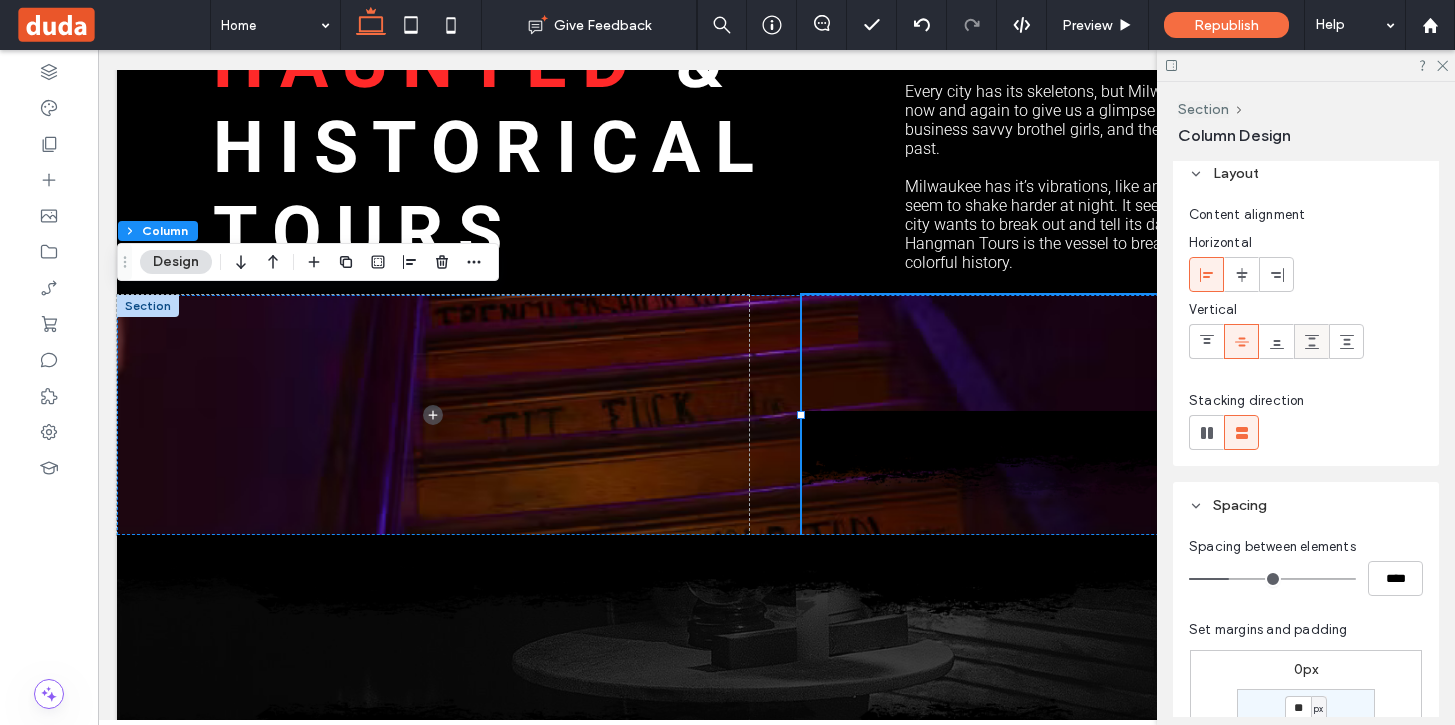 scroll, scrollTop: 0, scrollLeft: 0, axis: both 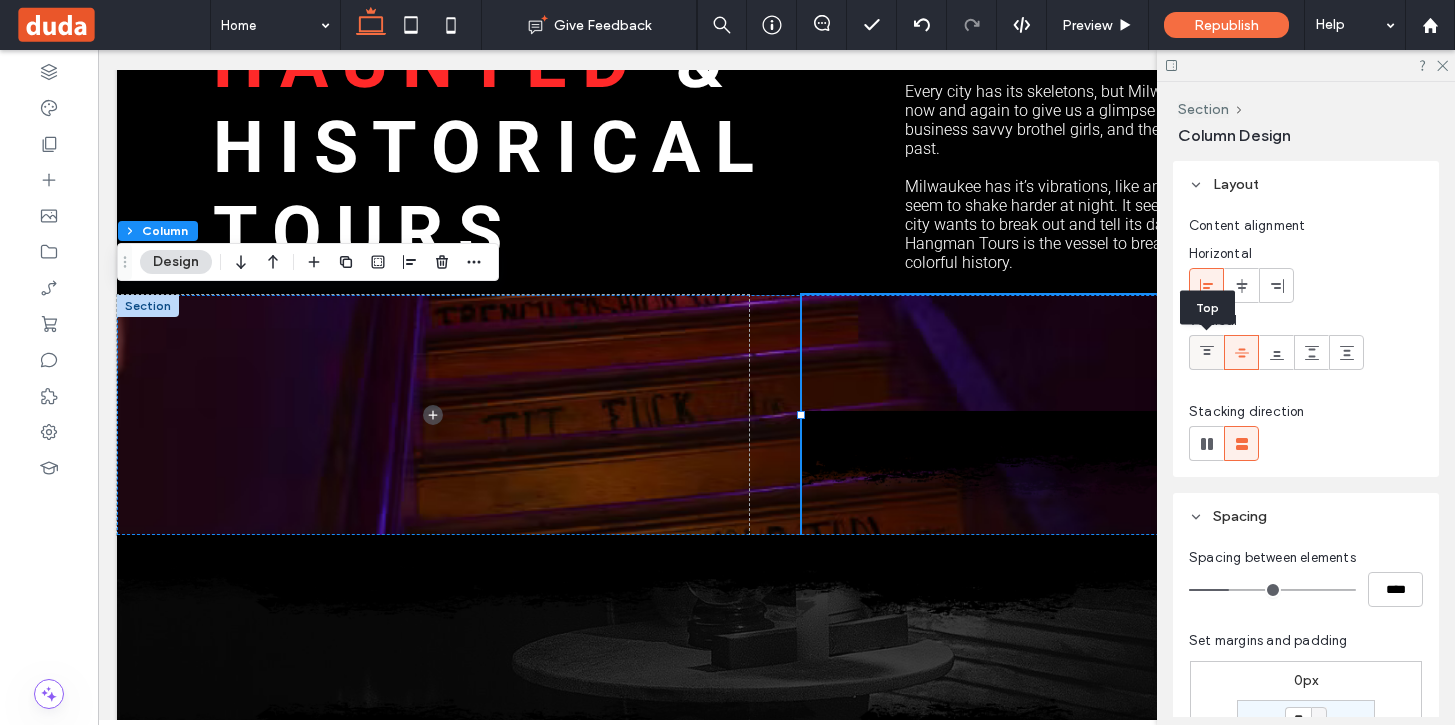 click 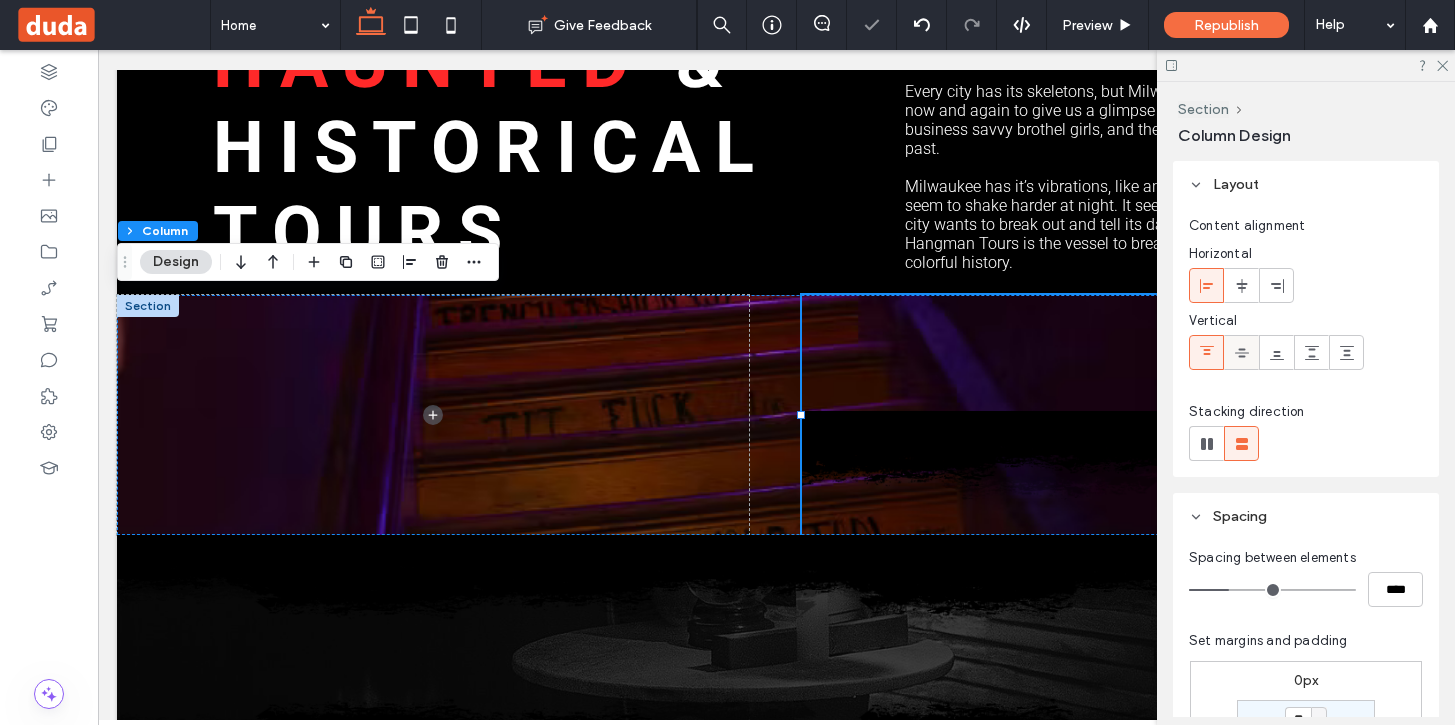 click at bounding box center [1242, 352] 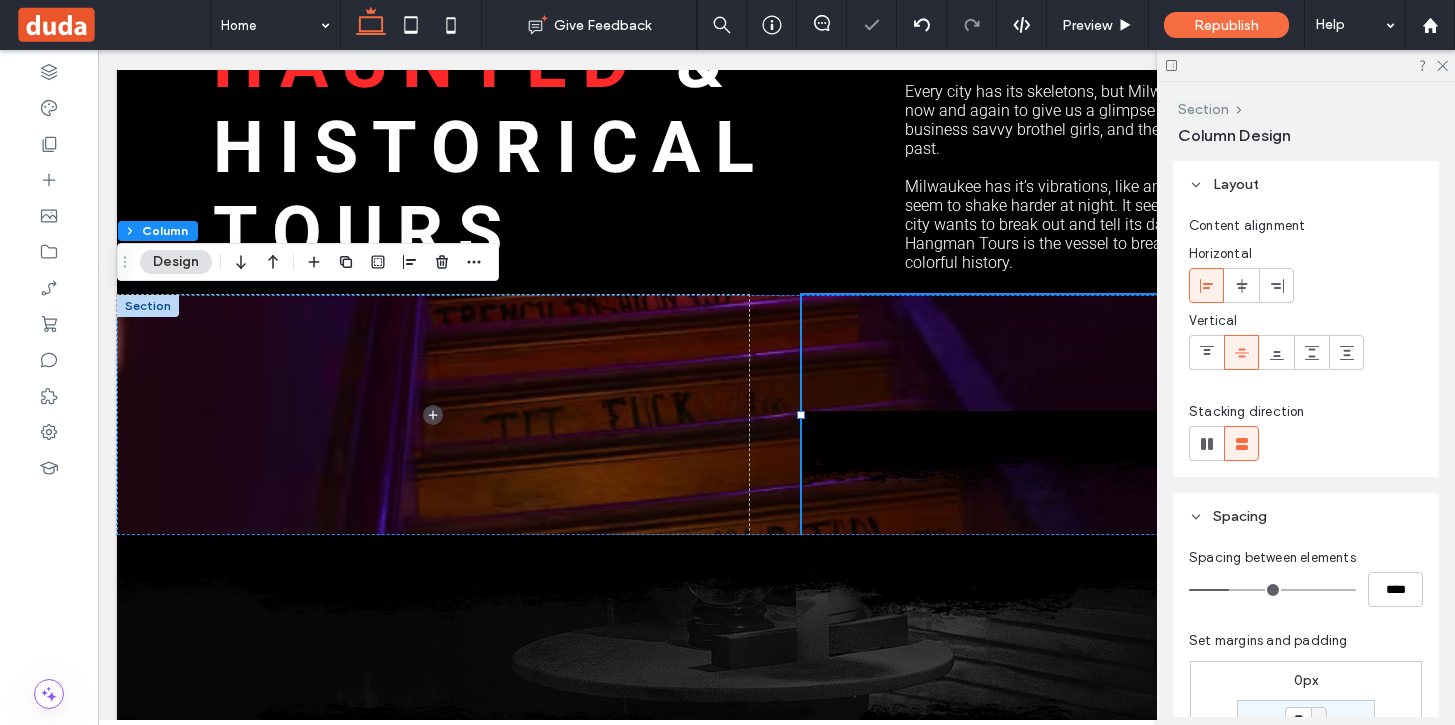 click on "Section" at bounding box center (1203, 109) 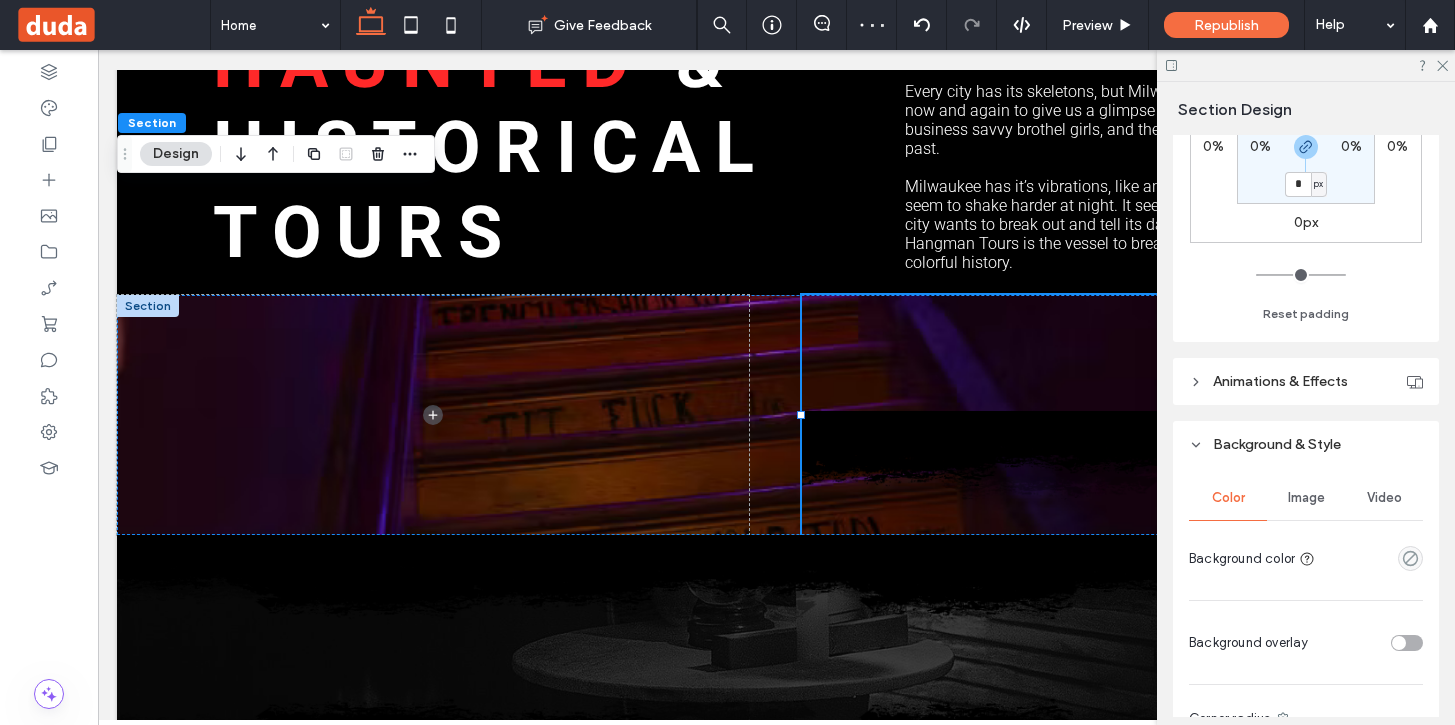 scroll, scrollTop: 803, scrollLeft: 0, axis: vertical 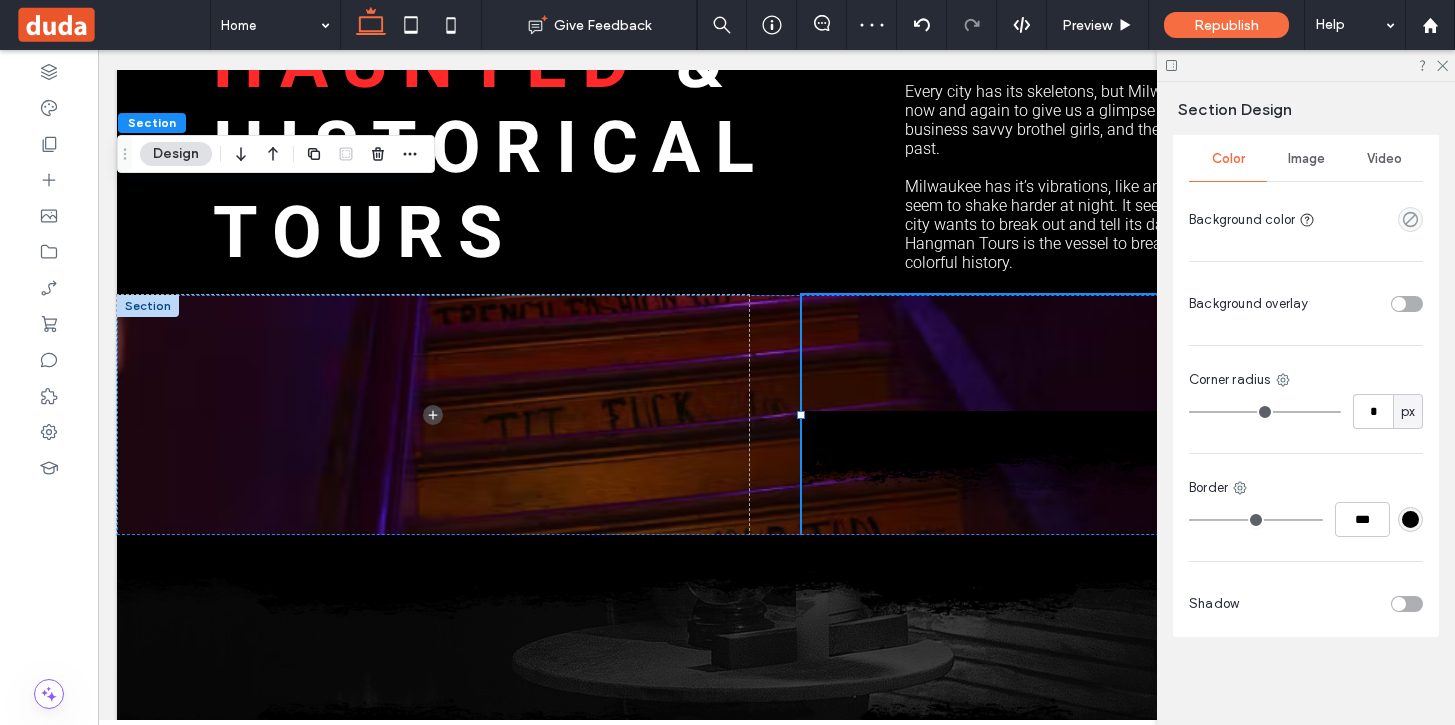 click on "Image" at bounding box center [1306, 159] 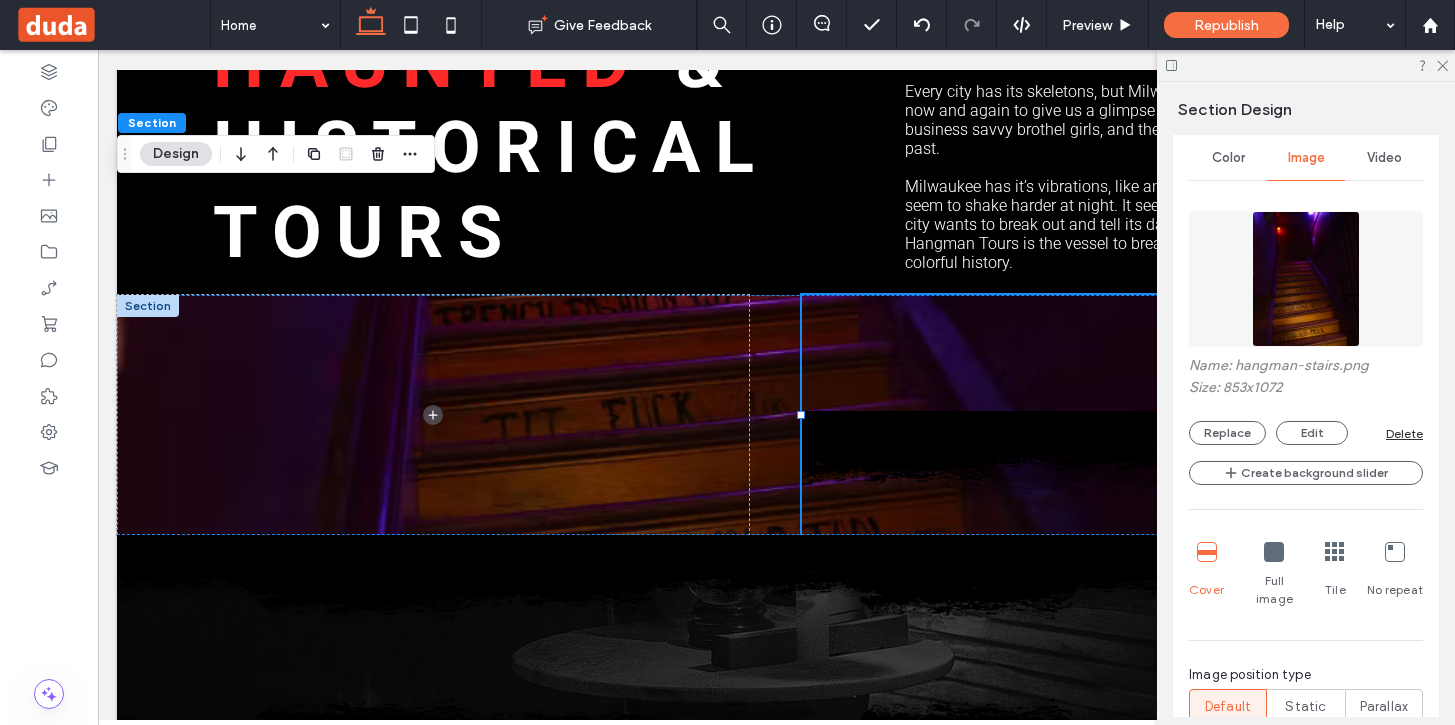 click at bounding box center [1274, 552] 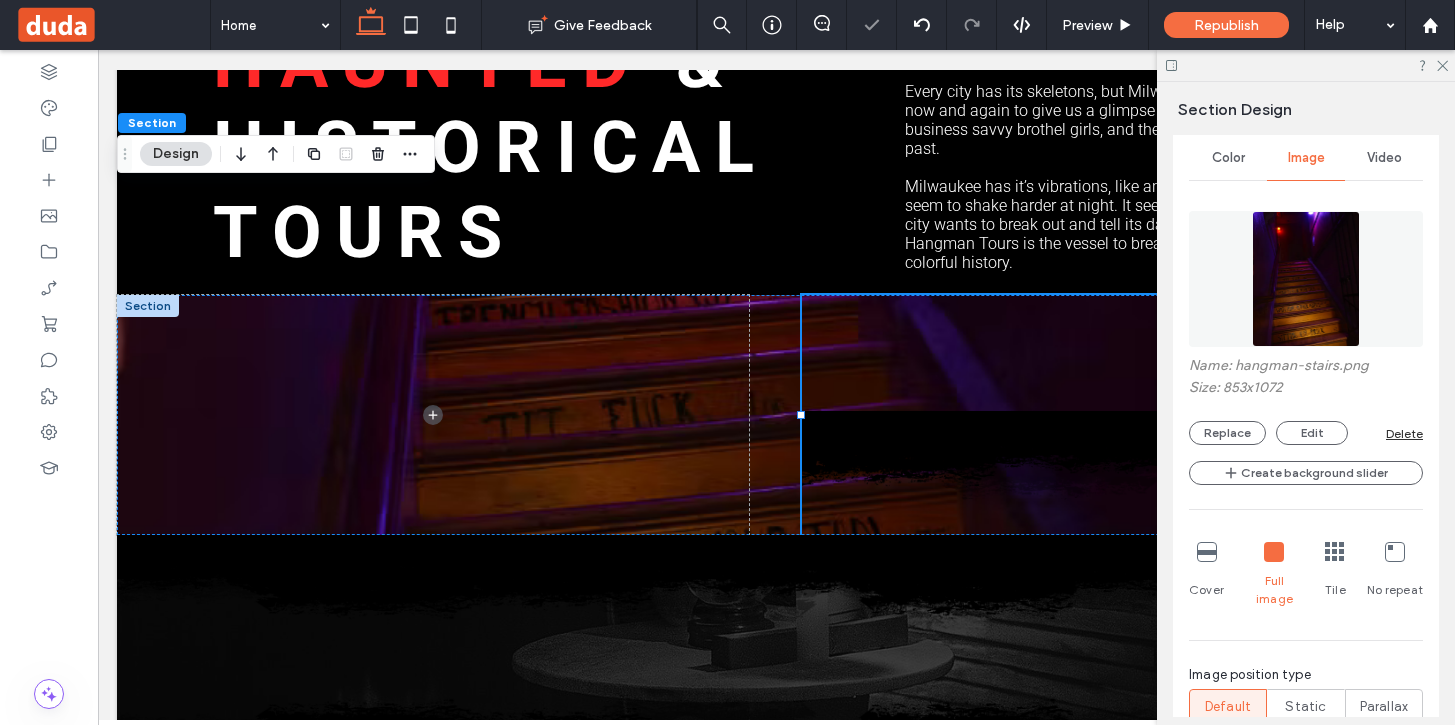 click at bounding box center [1207, 552] 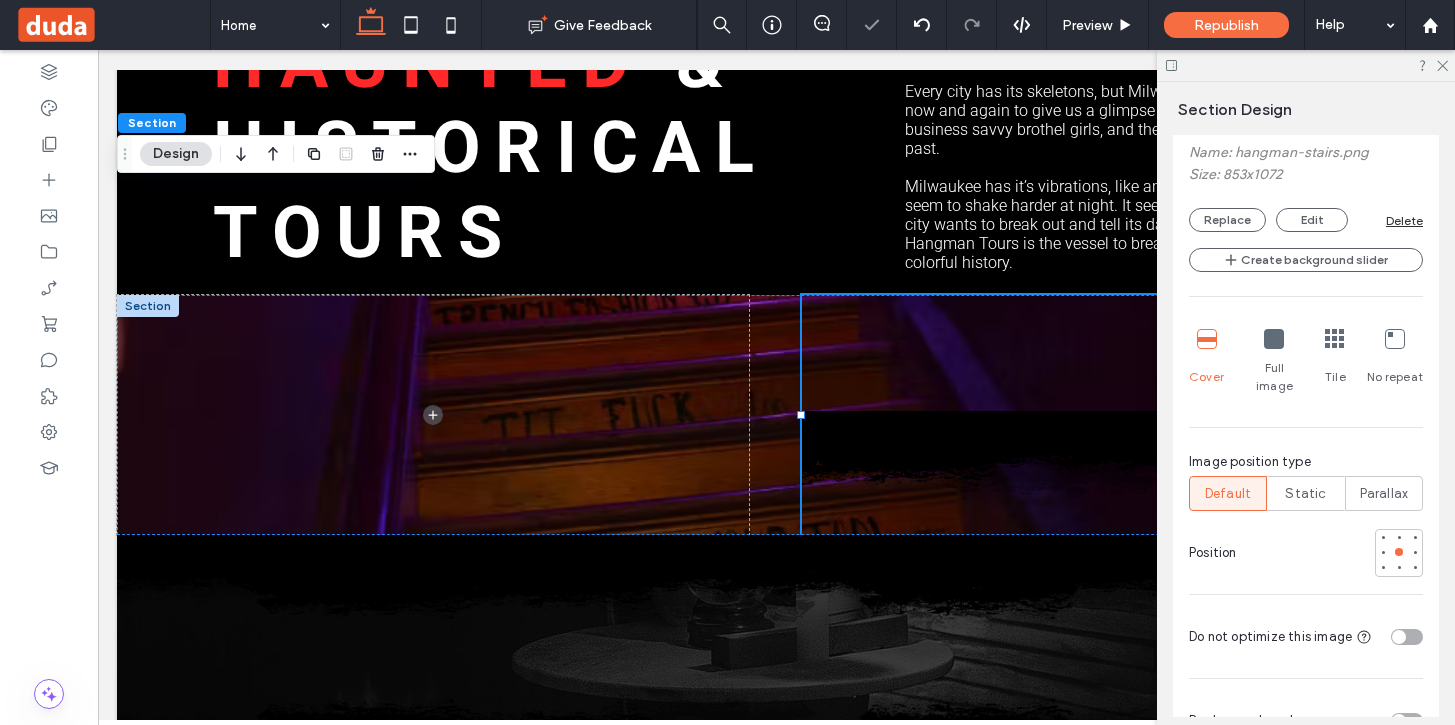 scroll, scrollTop: 1021, scrollLeft: 0, axis: vertical 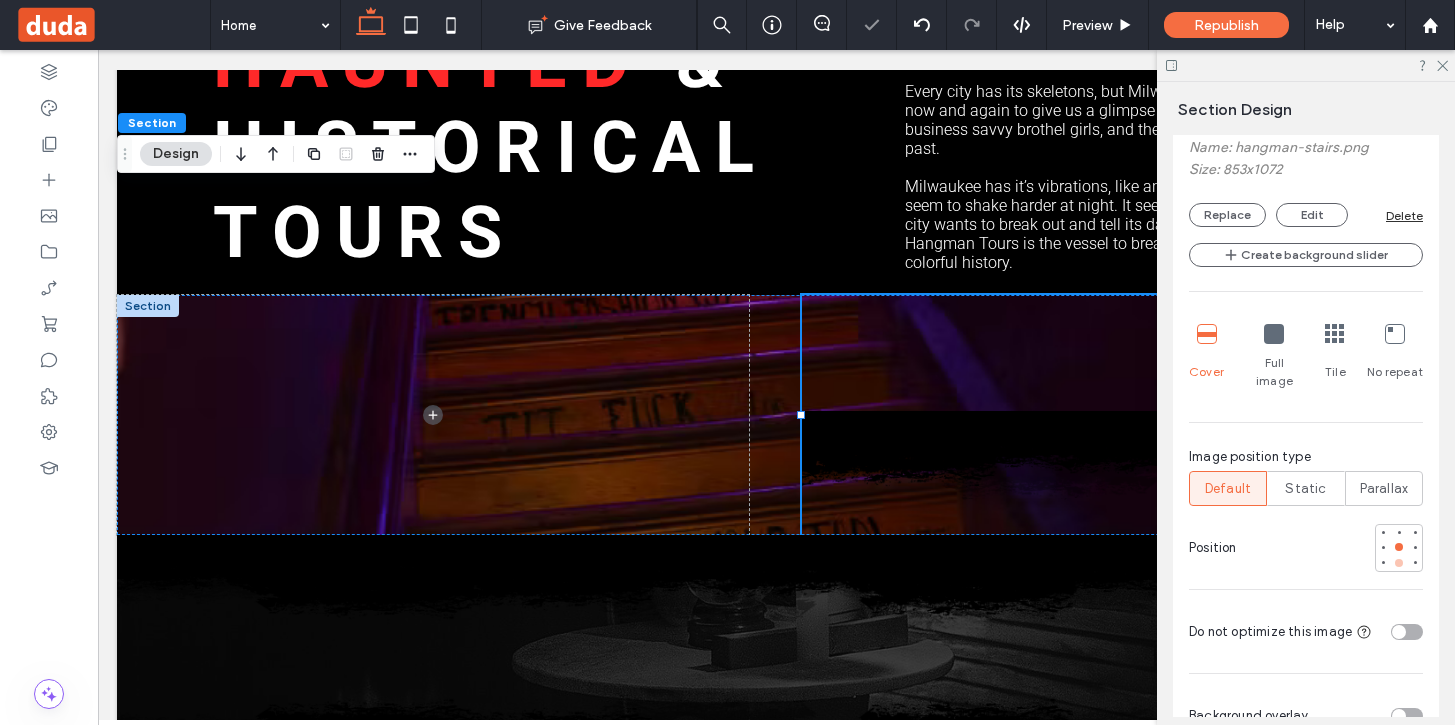 click at bounding box center [1399, 563] 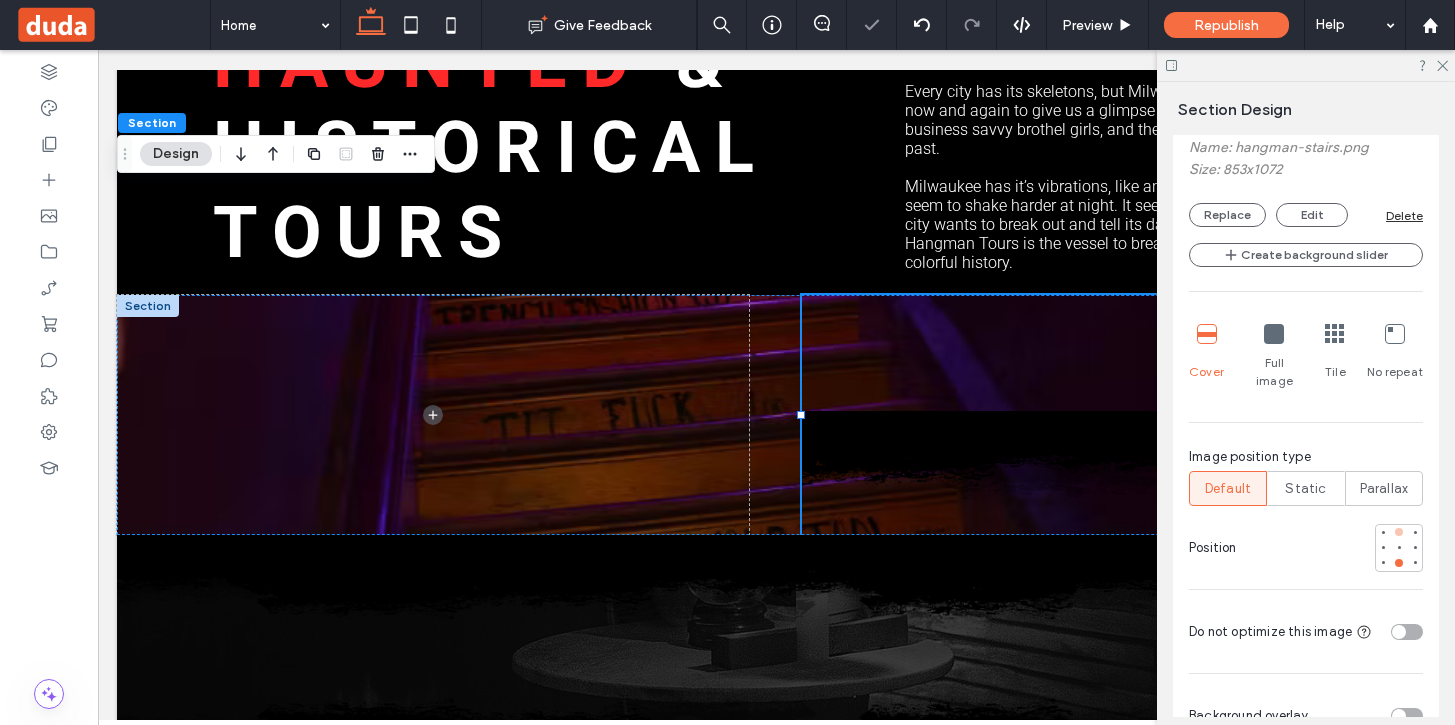 click at bounding box center [1399, 532] 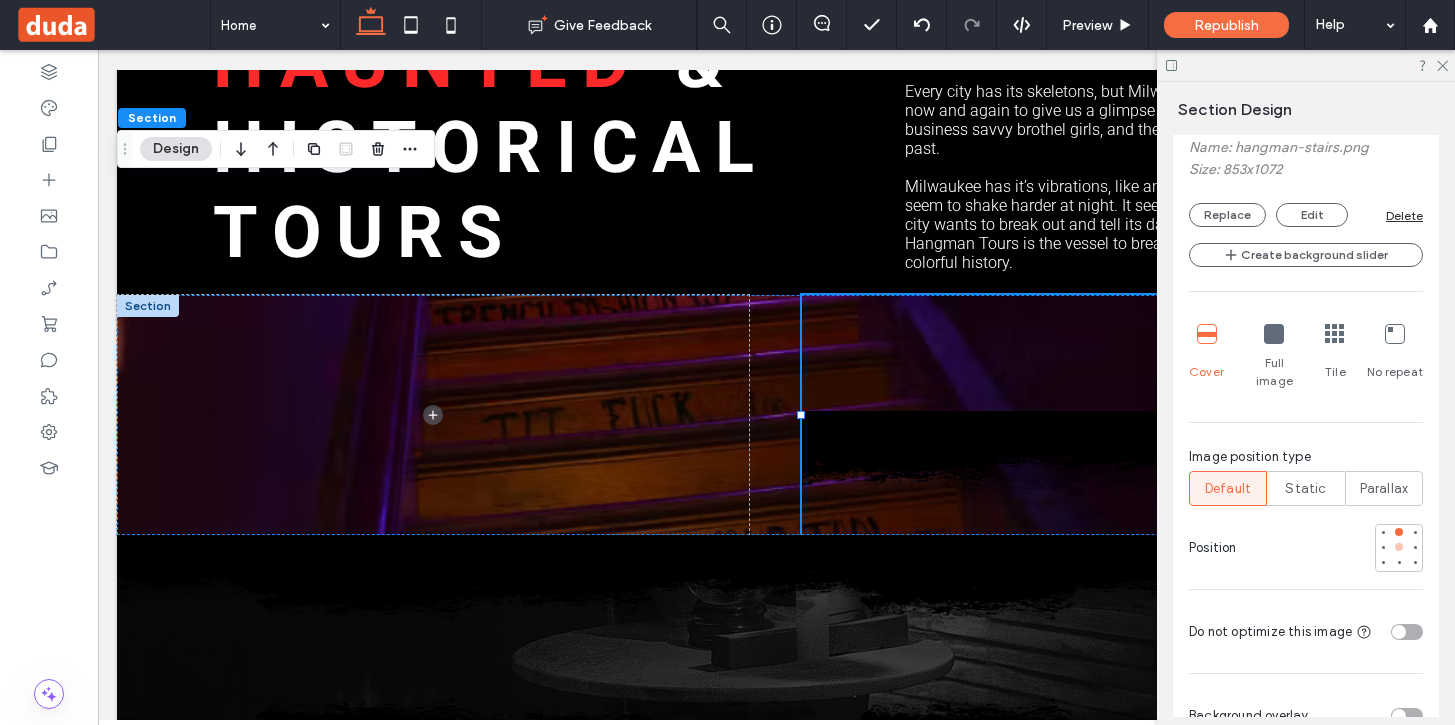 click at bounding box center [1399, 547] 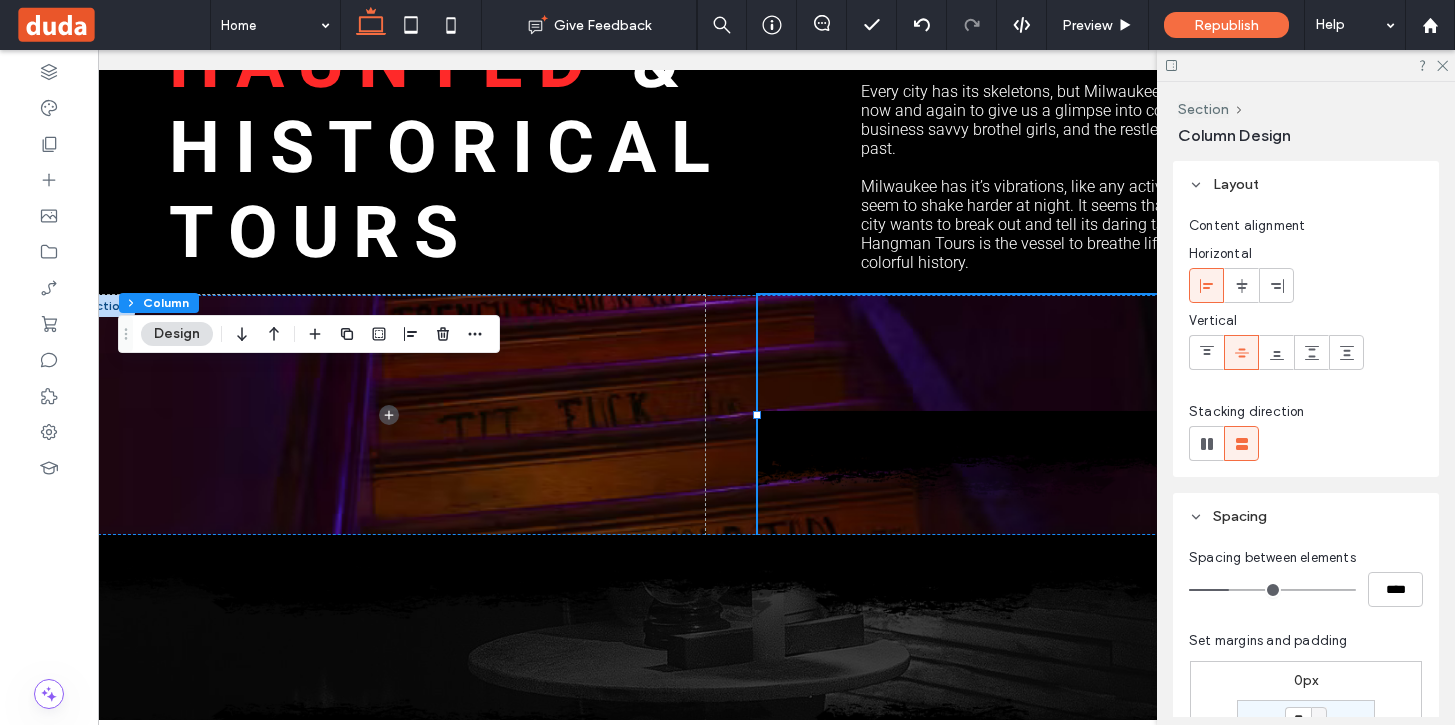 scroll, scrollTop: 0, scrollLeft: 0, axis: both 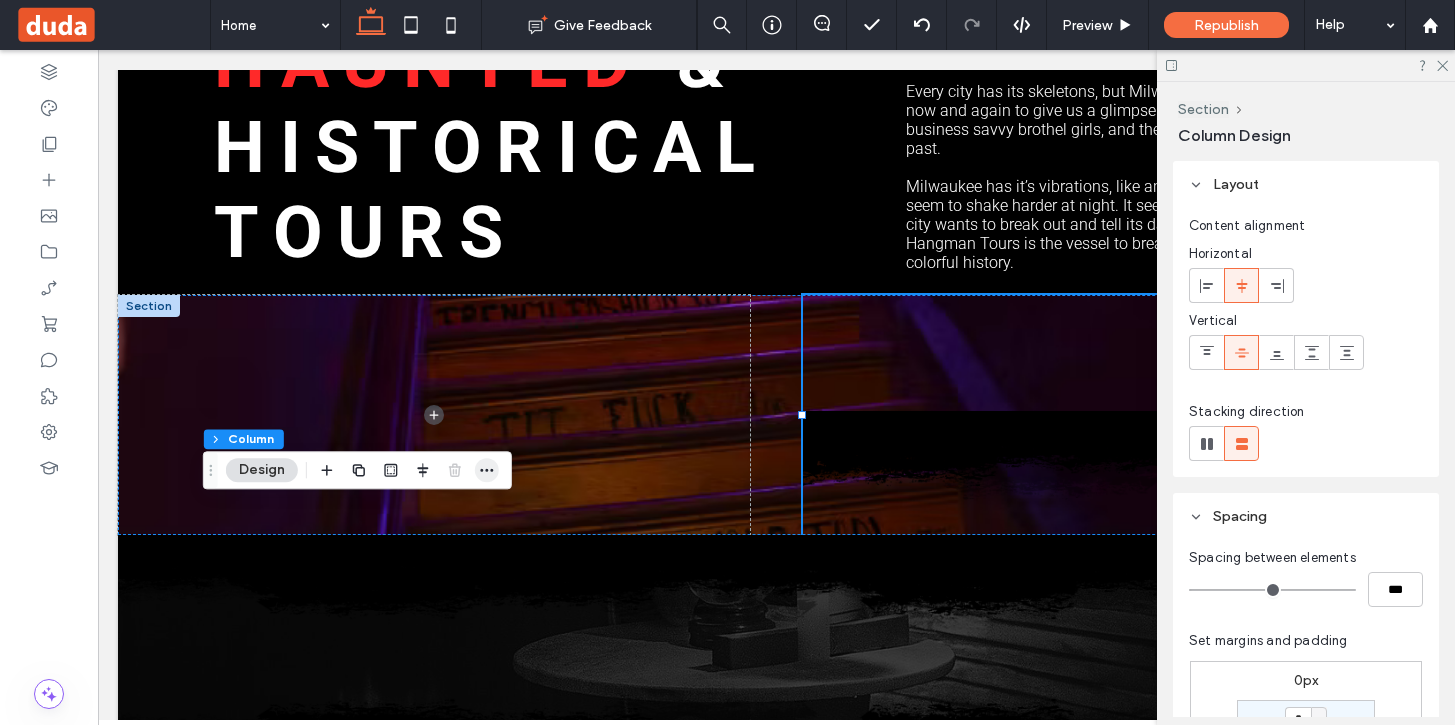 click 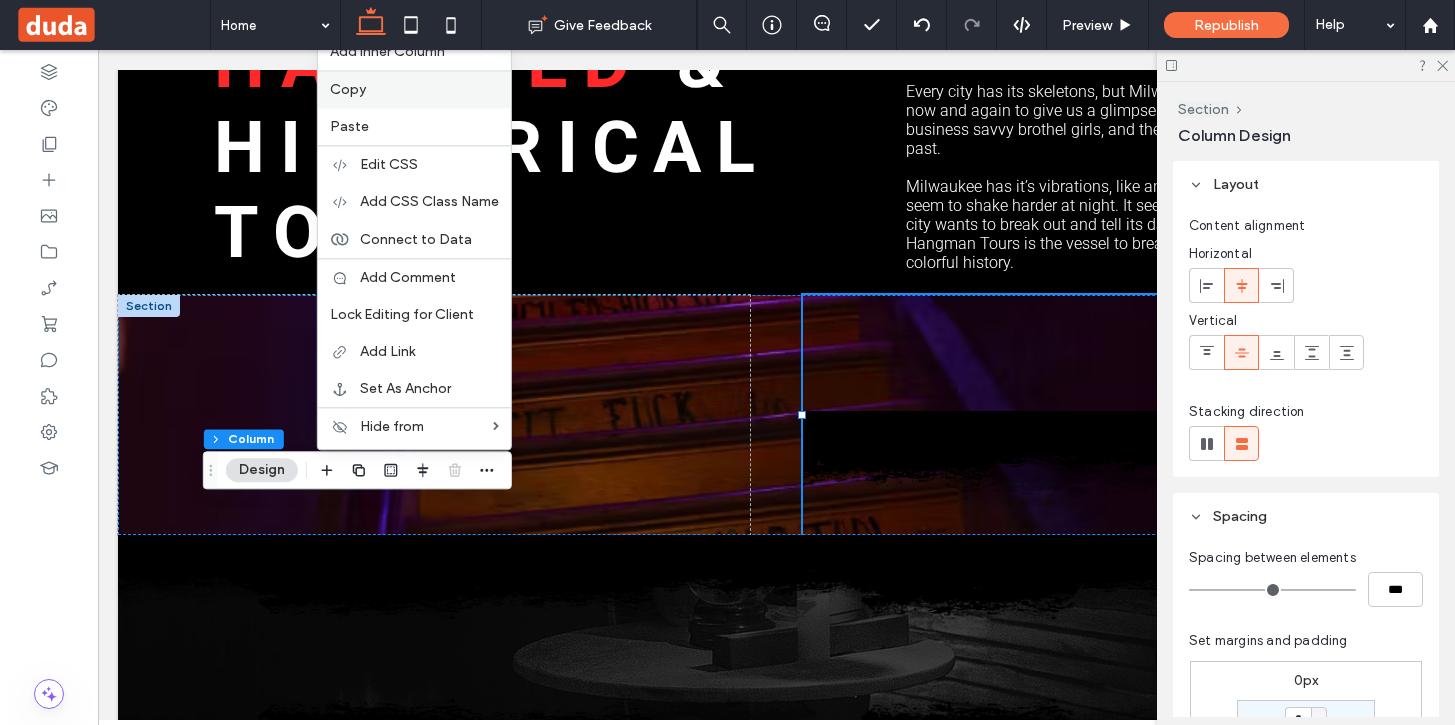 click on "Copy" at bounding box center [348, 89] 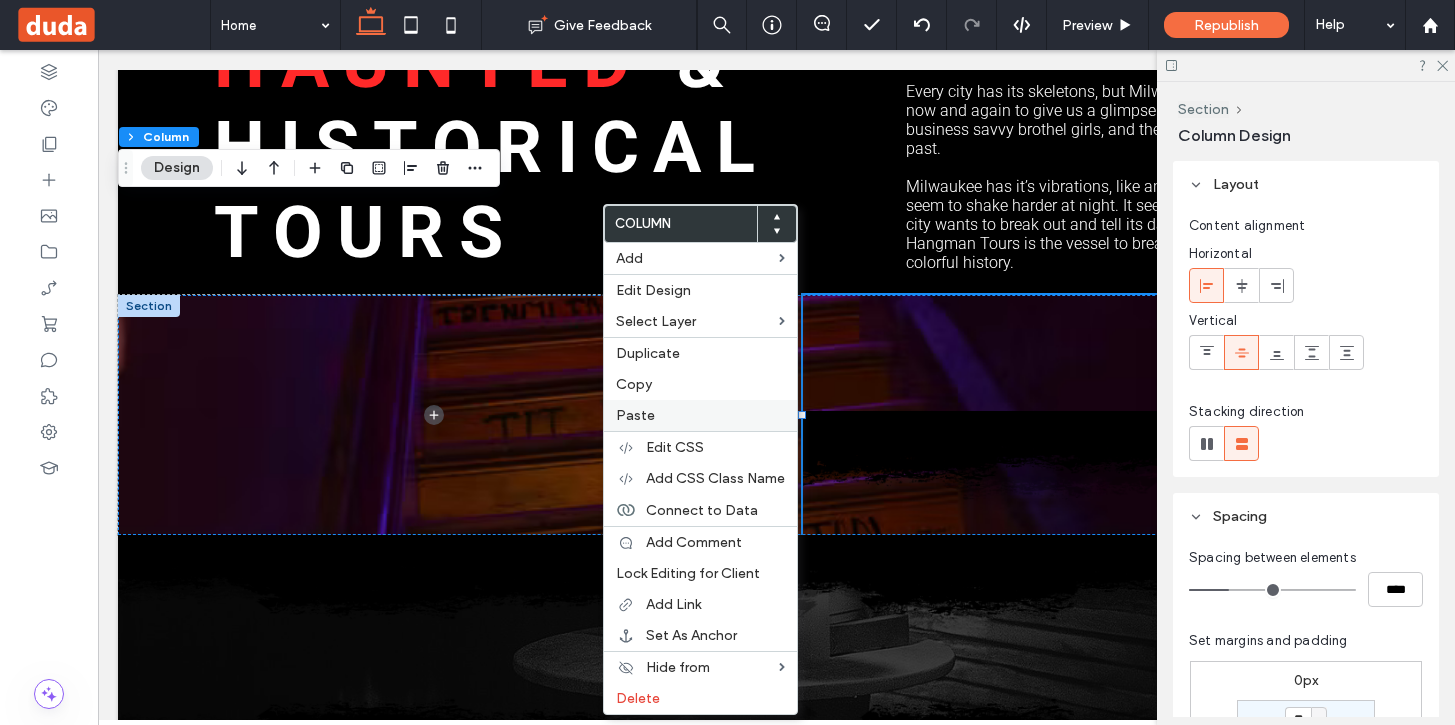 click on "Paste" at bounding box center (635, 415) 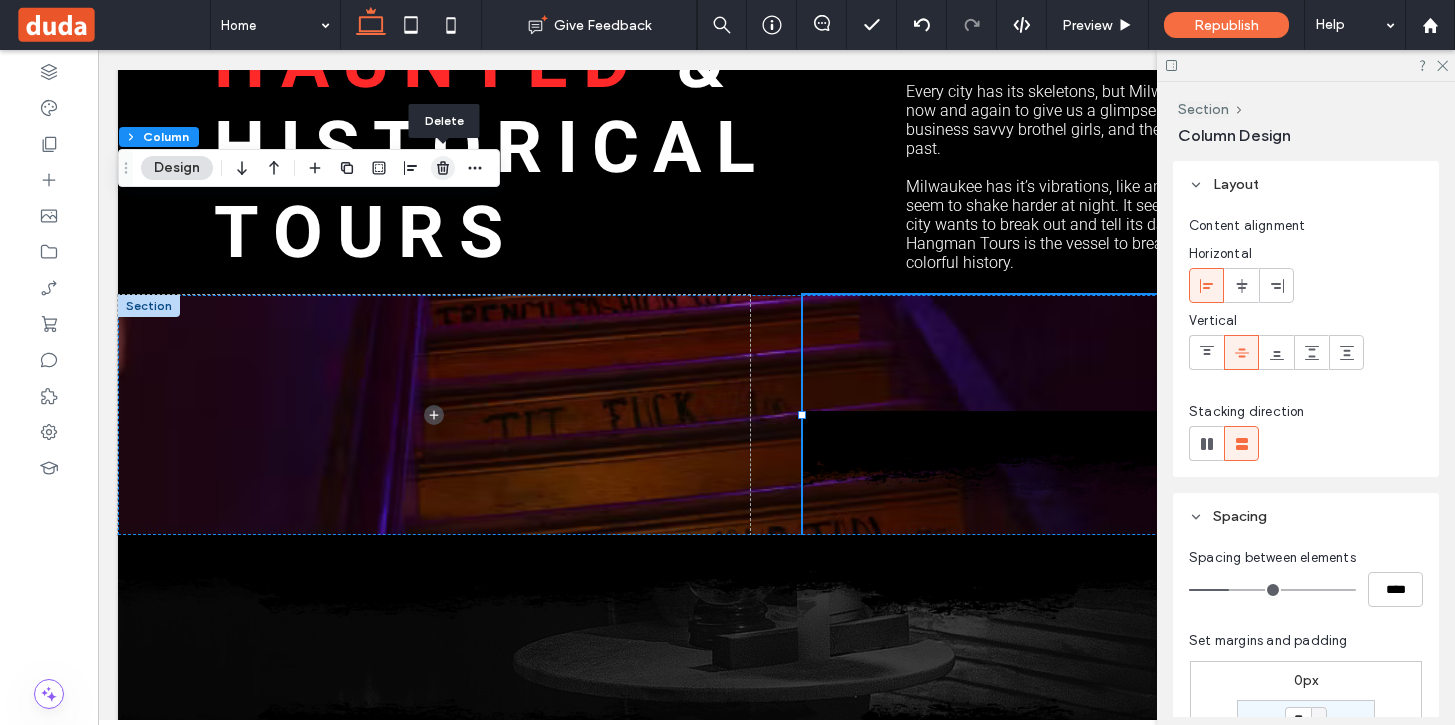 click 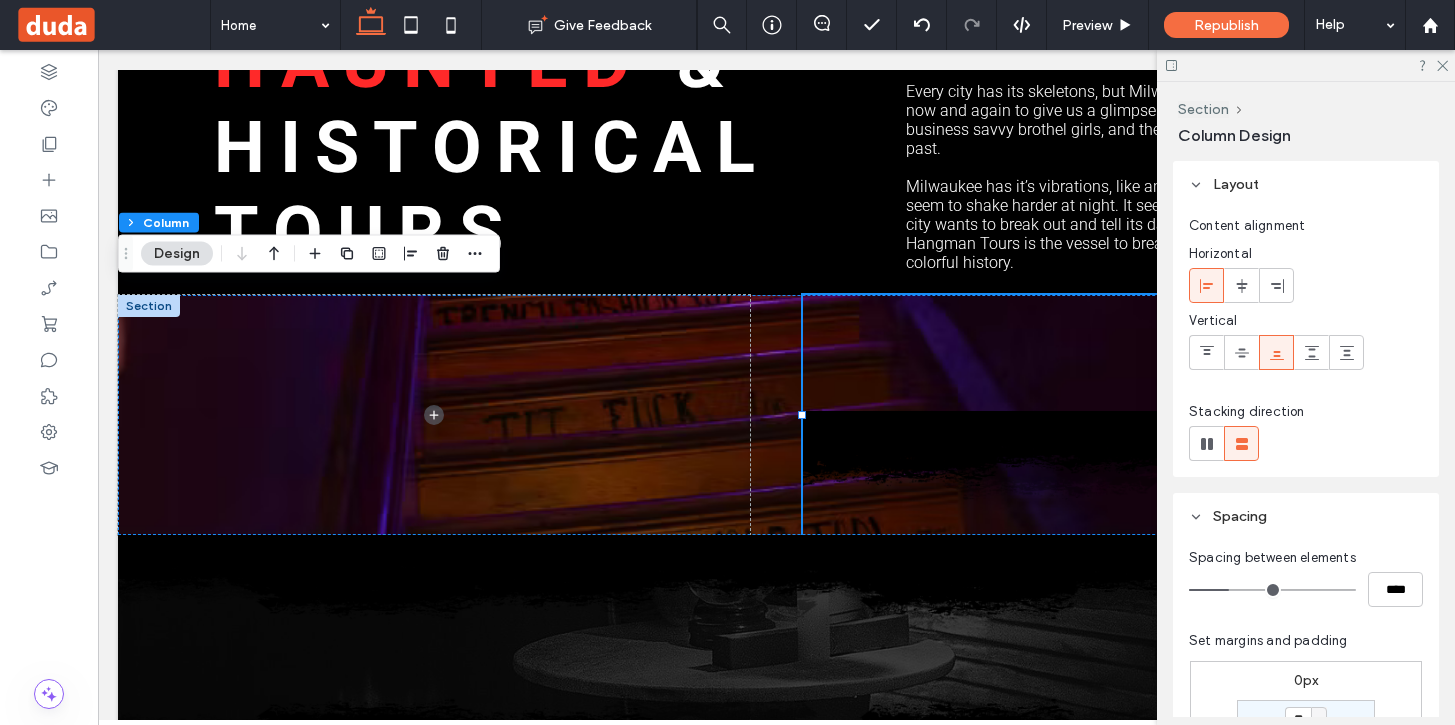type on "**" 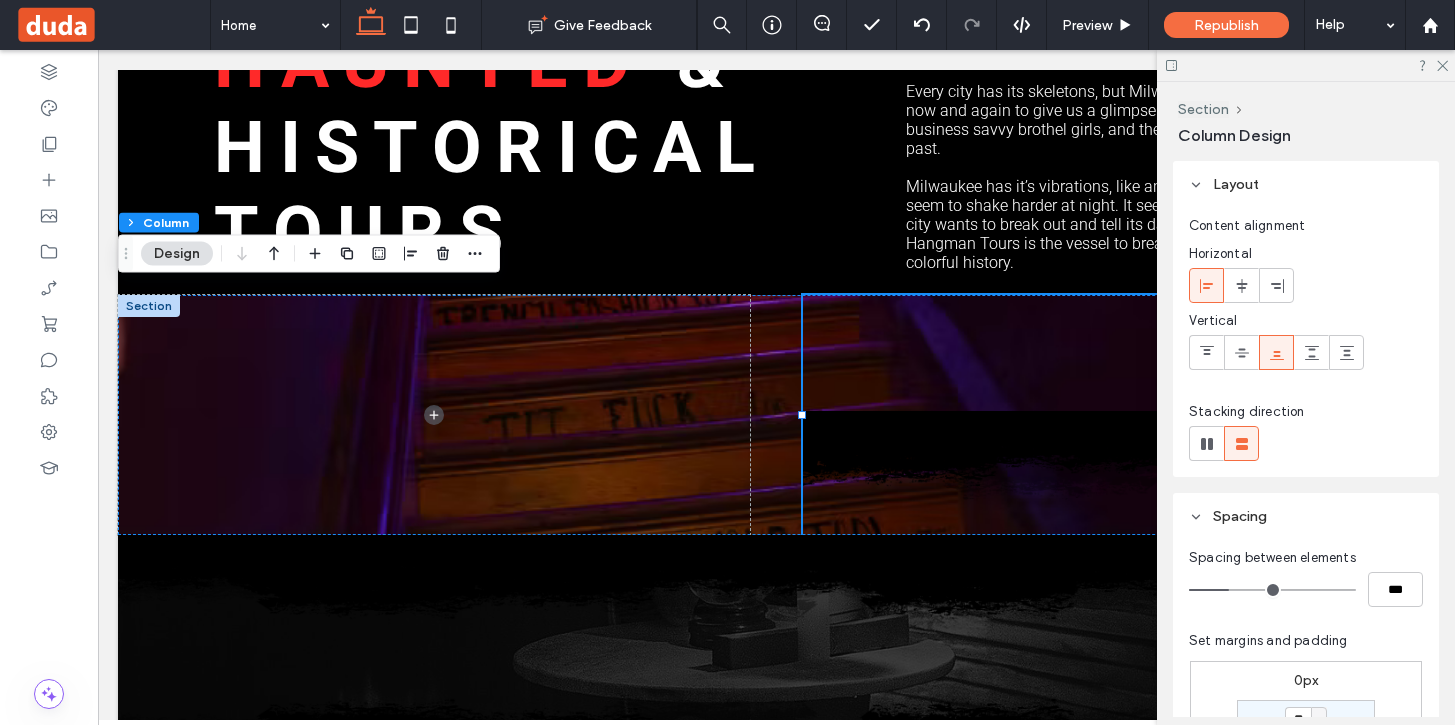 type on "*" 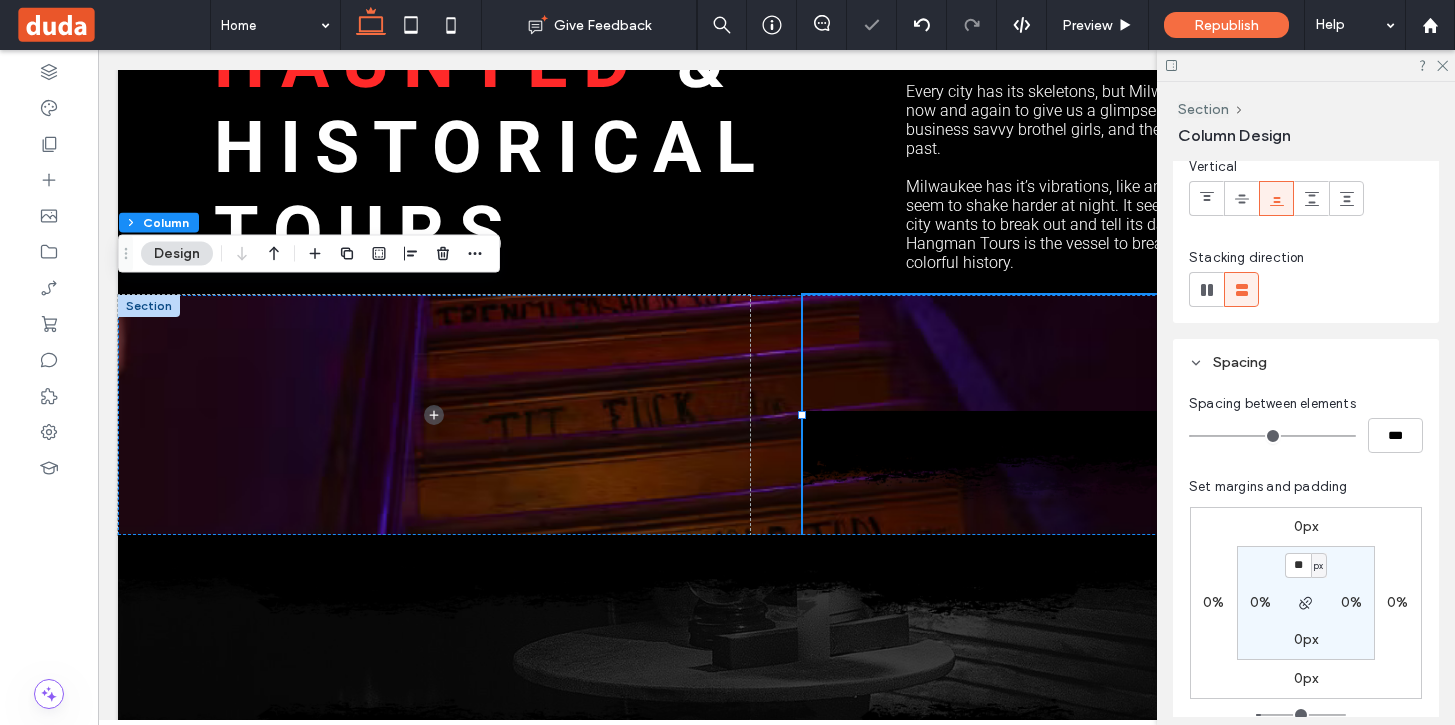 scroll, scrollTop: 172, scrollLeft: 0, axis: vertical 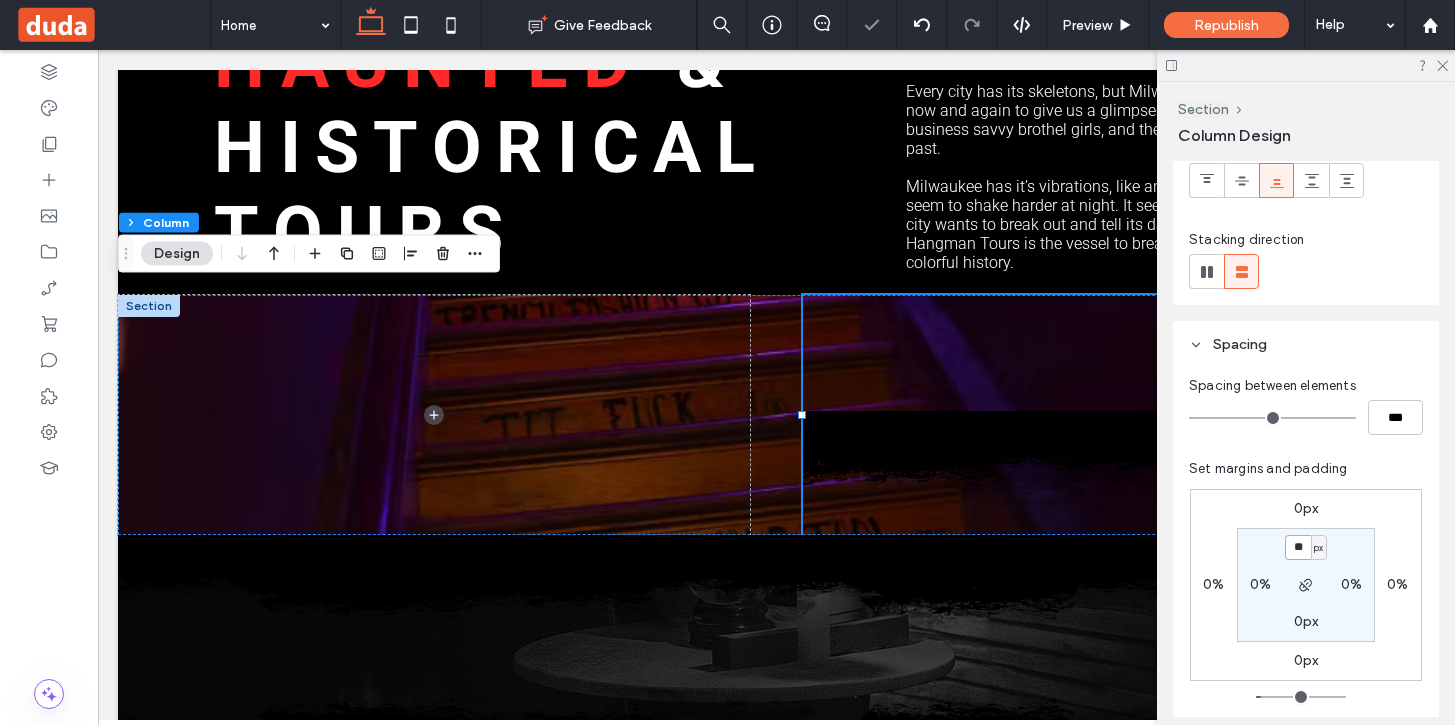 click on "**" at bounding box center (1298, 547) 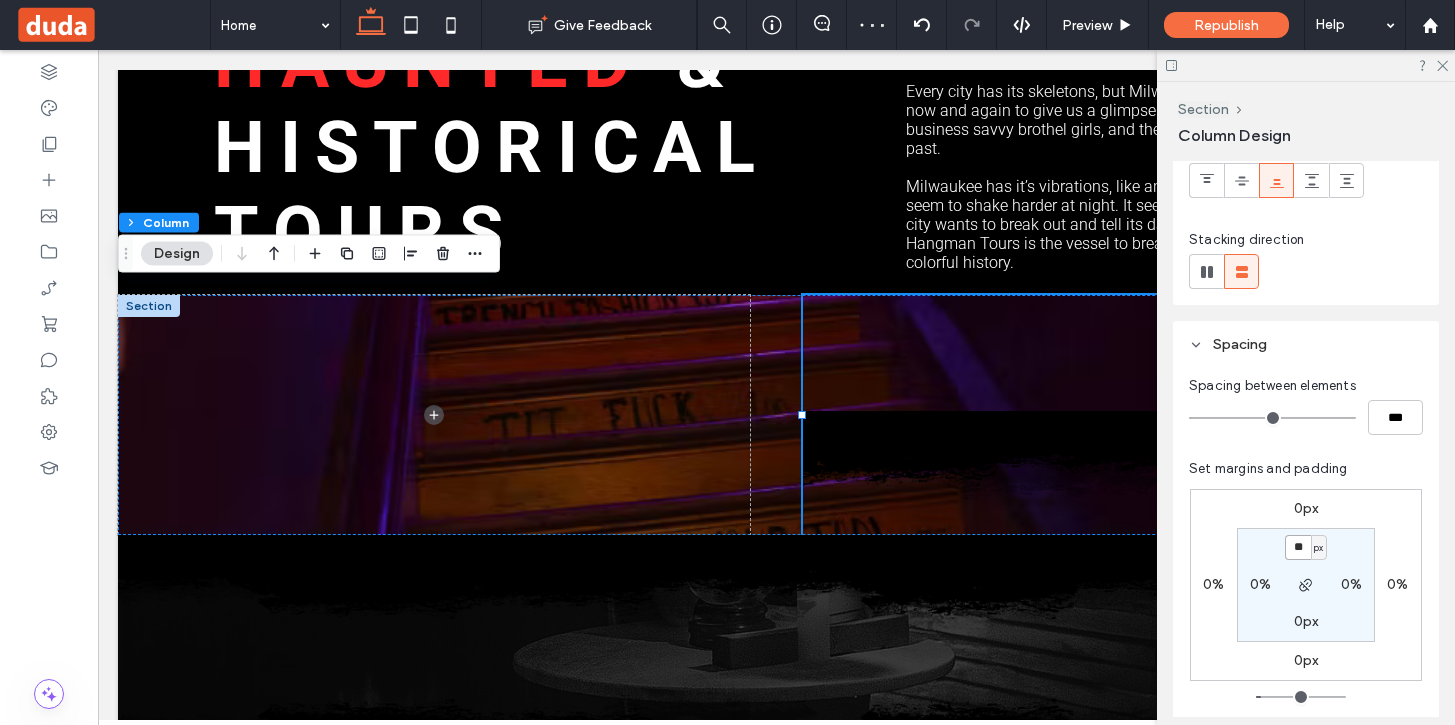 type on "*" 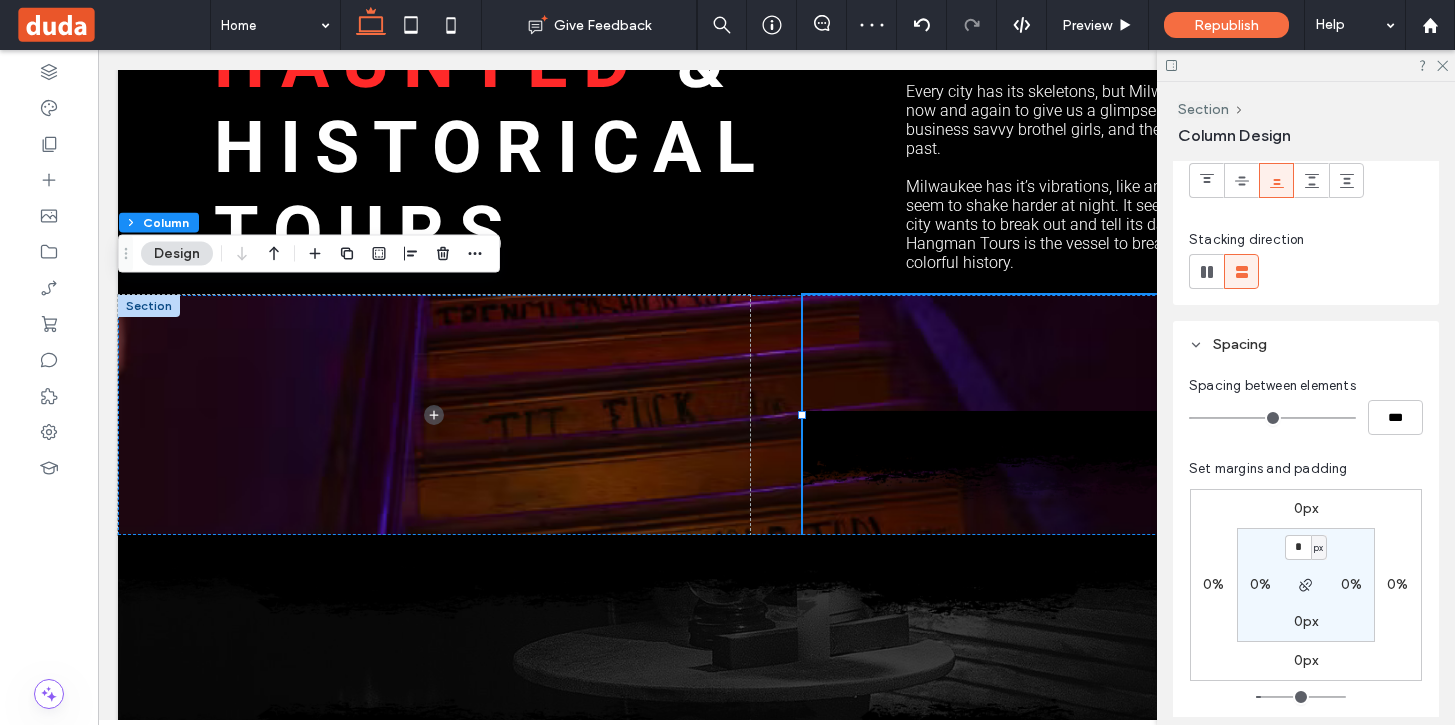 type on "*" 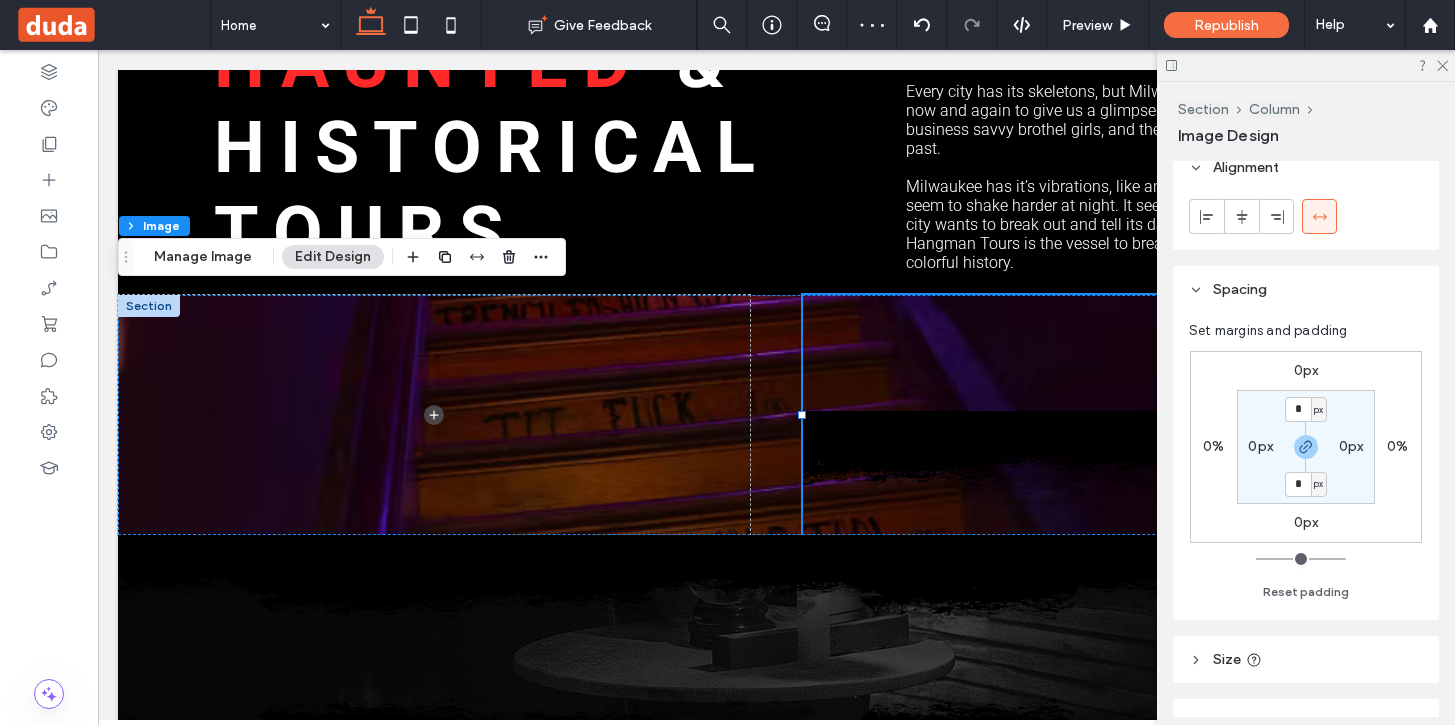 scroll, scrollTop: 21, scrollLeft: 0, axis: vertical 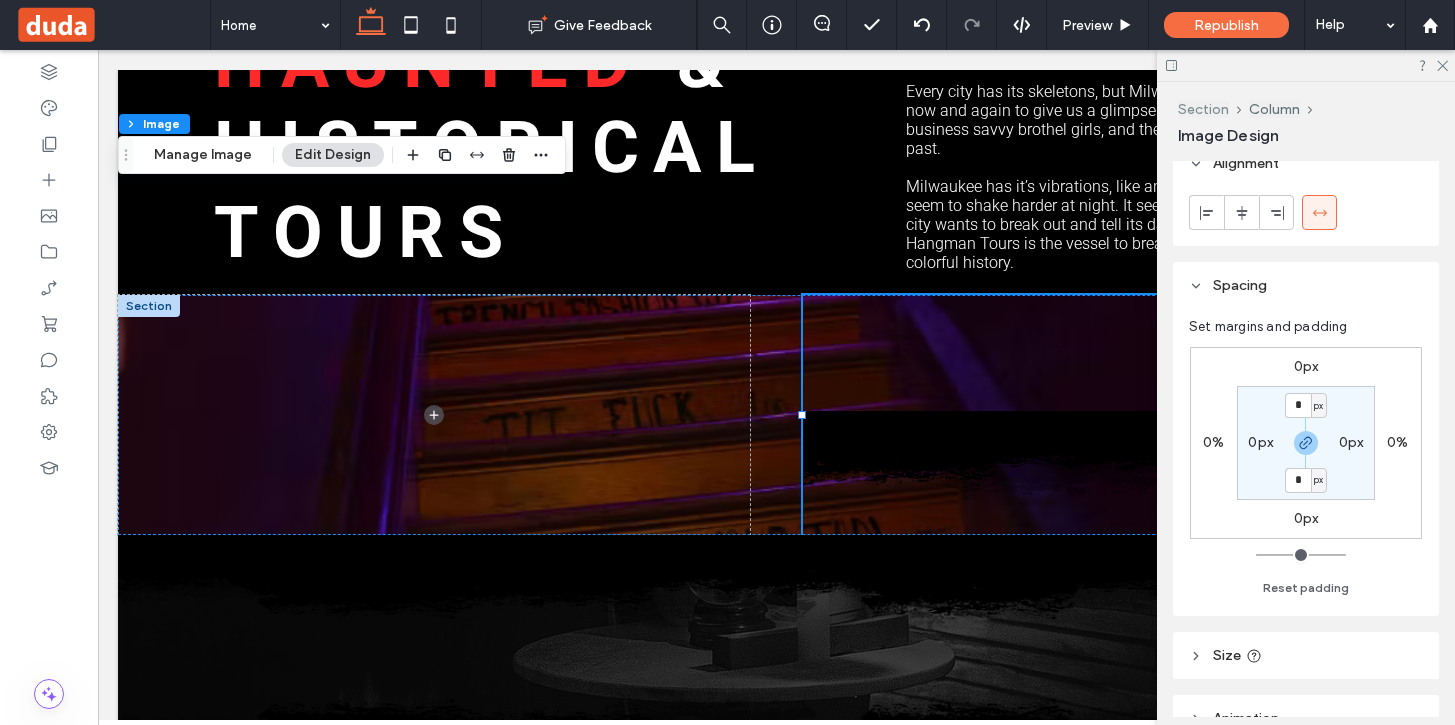 click on "Section" at bounding box center [1203, 109] 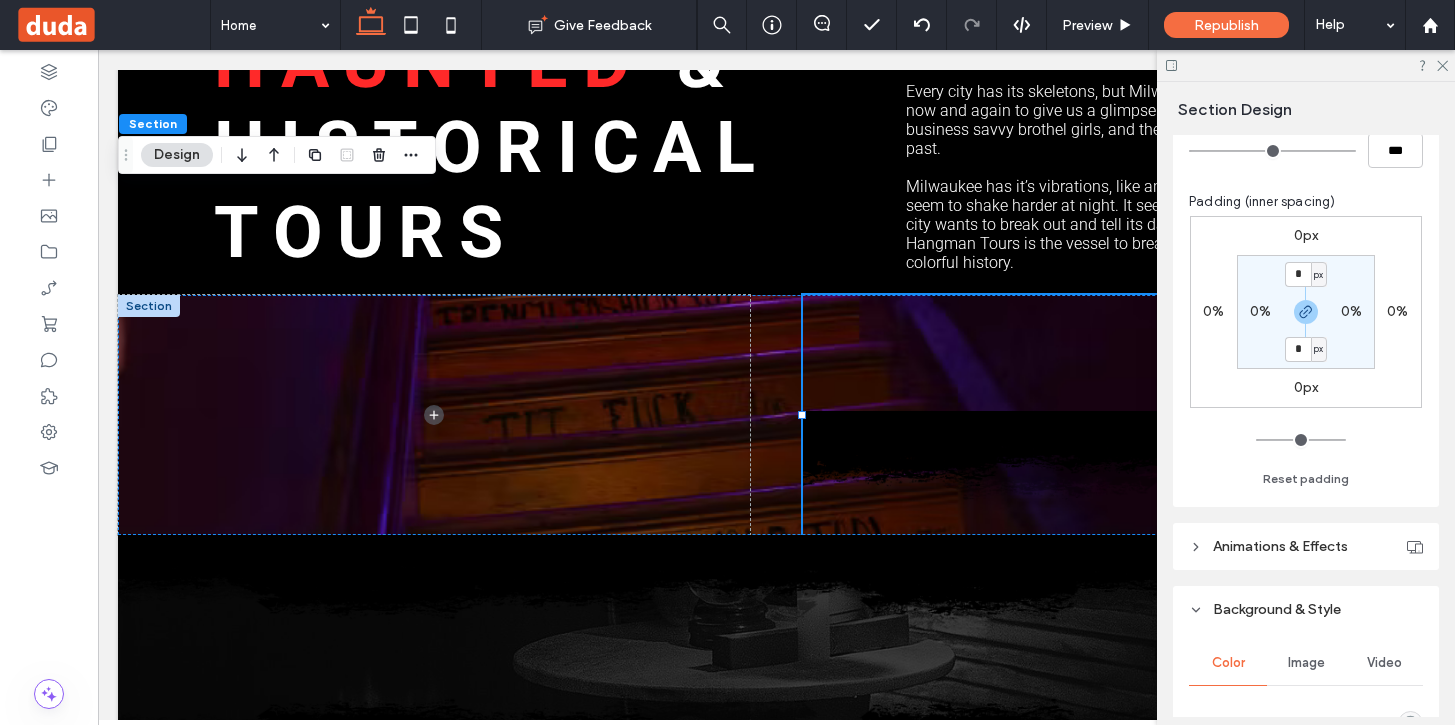 scroll, scrollTop: 0, scrollLeft: 0, axis: both 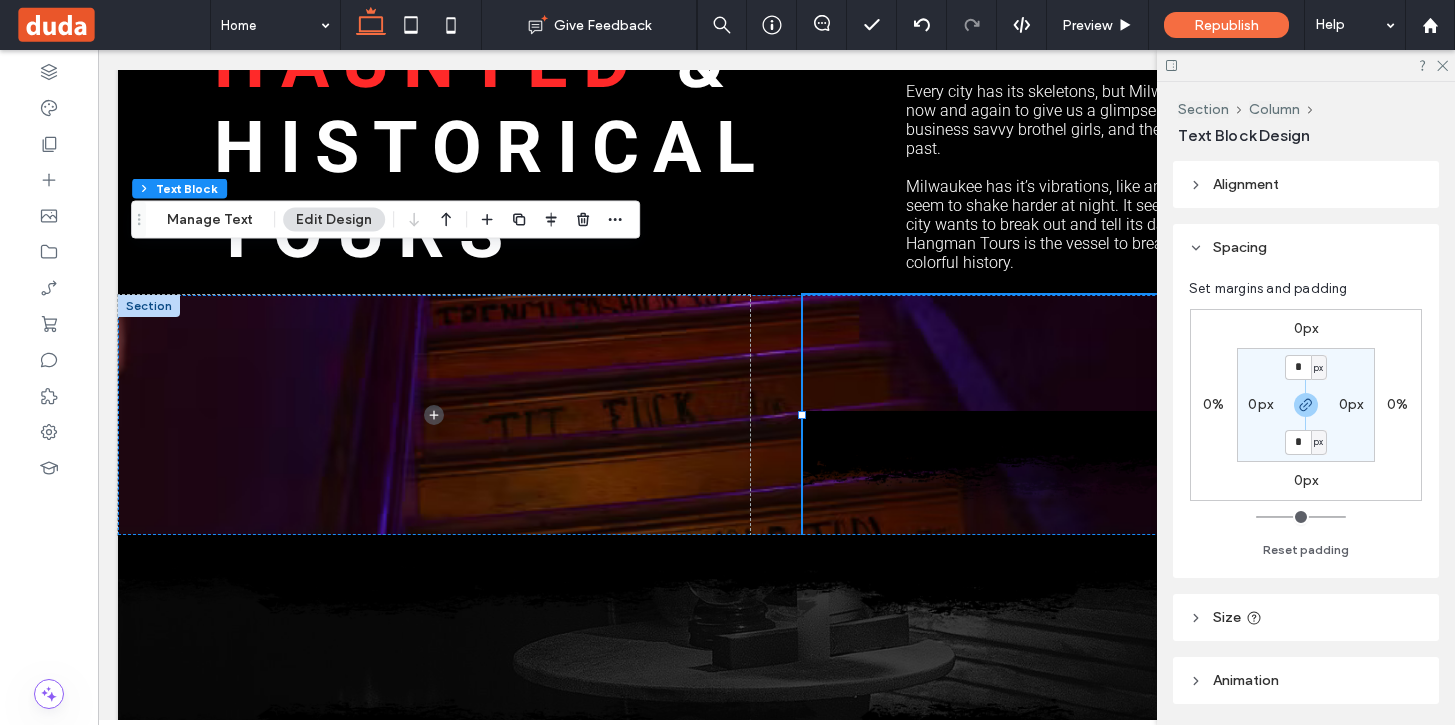 click on "0%" at bounding box center [1213, 404] 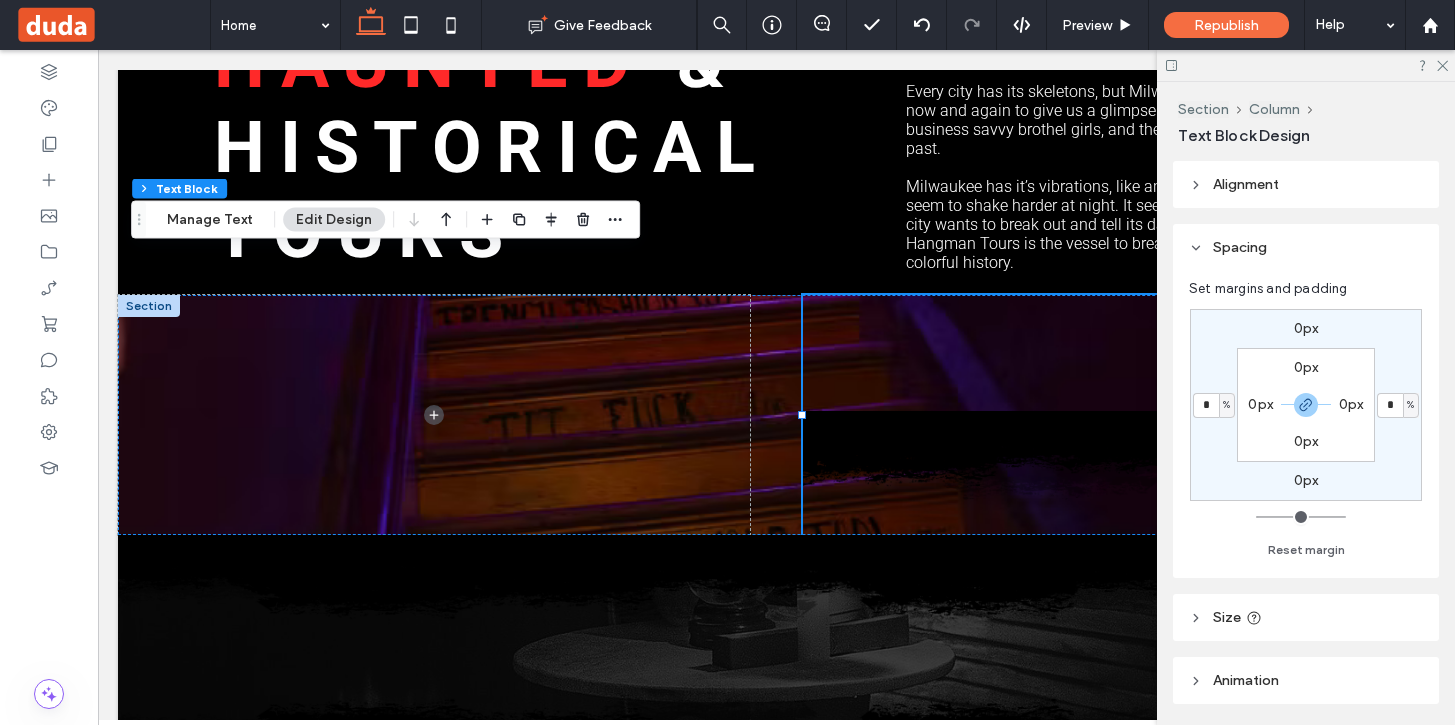 type on "*" 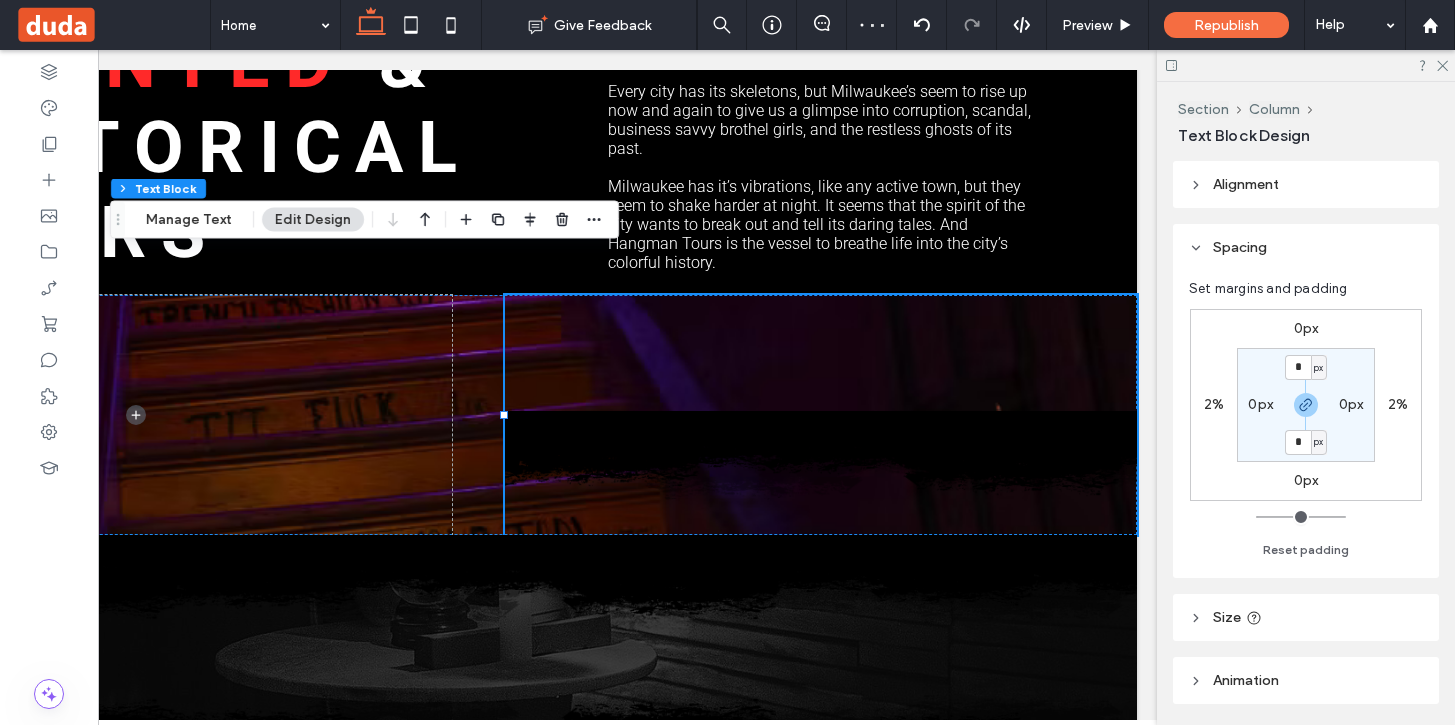 scroll, scrollTop: 0, scrollLeft: 0, axis: both 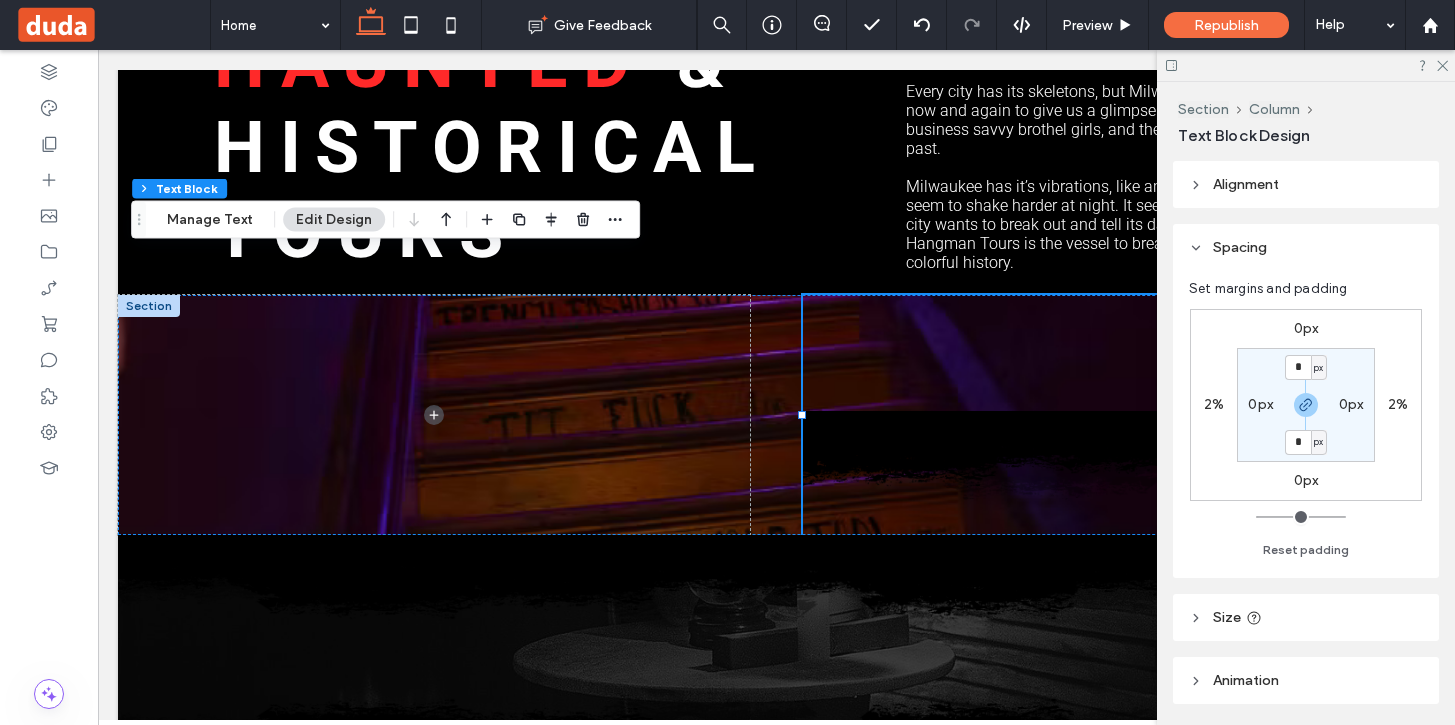 click on "2%" at bounding box center [1214, 404] 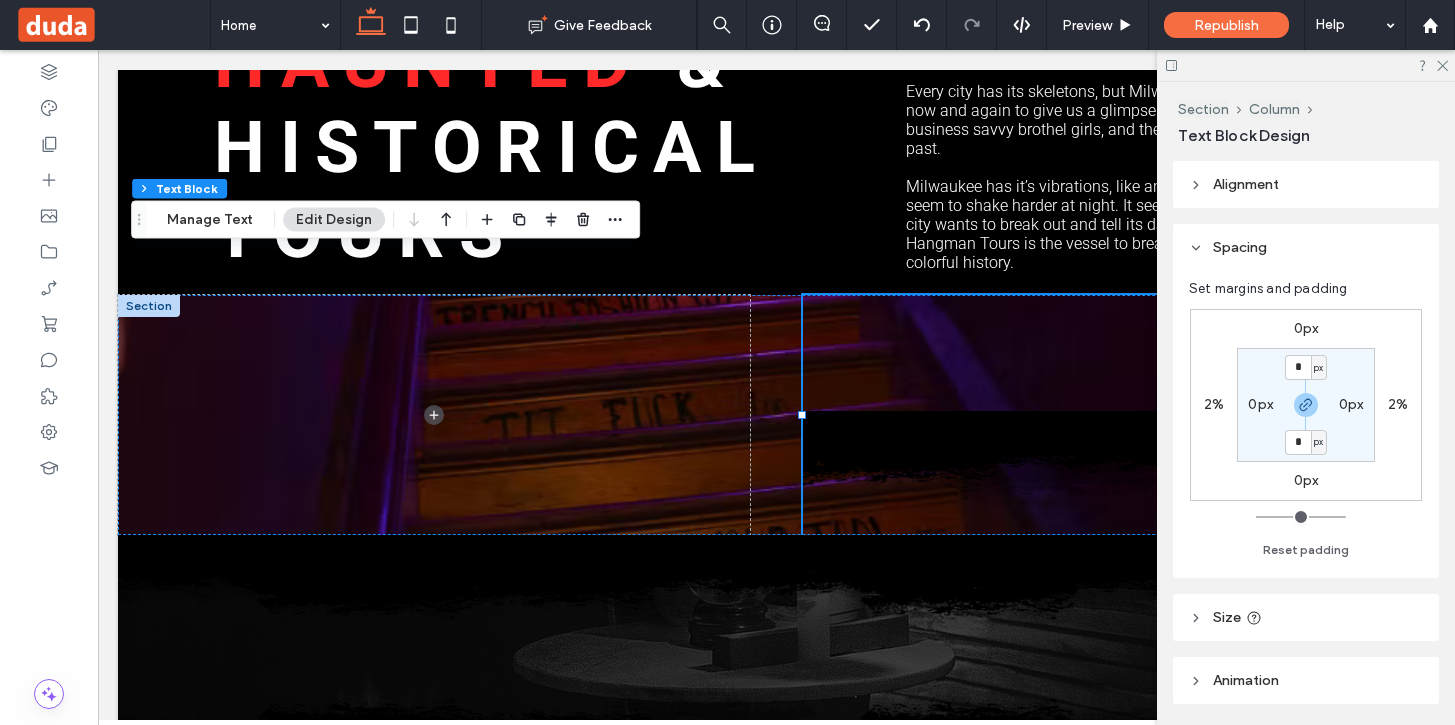type on "*" 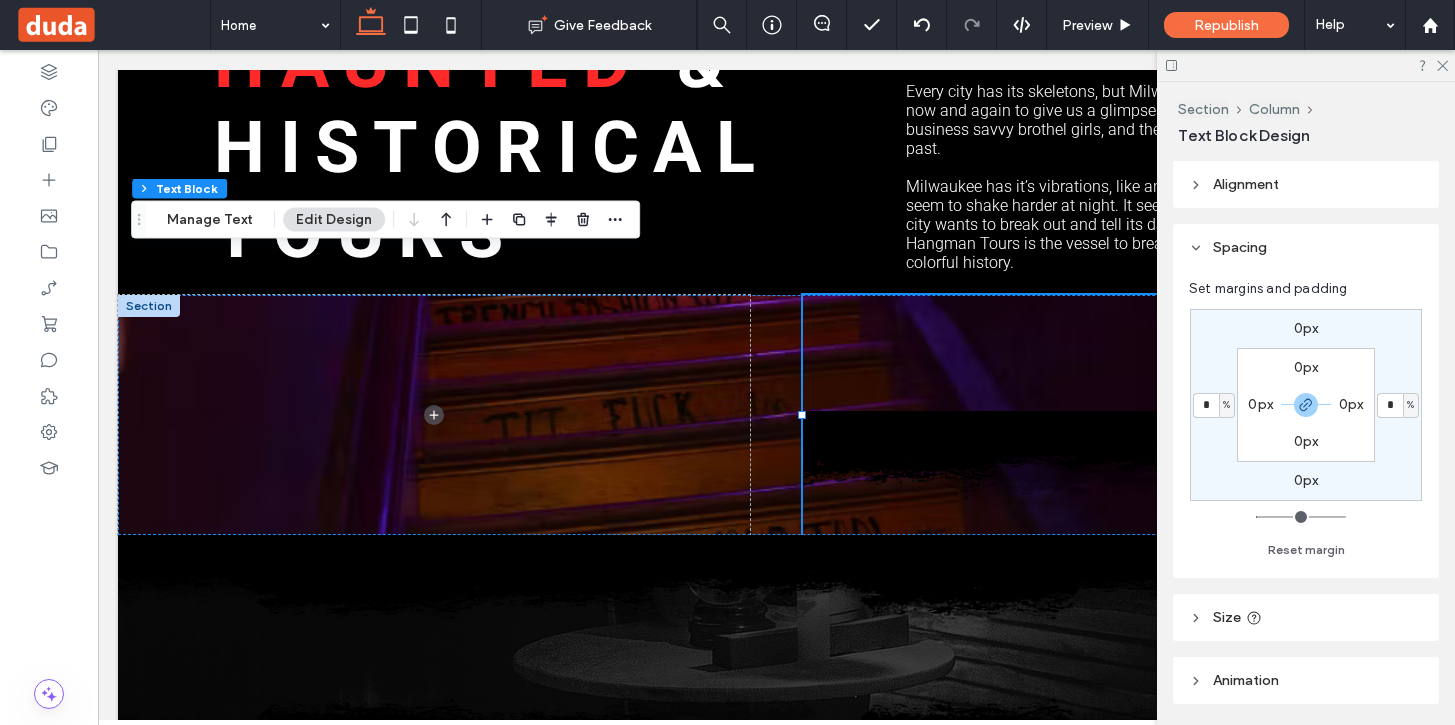 type on "**" 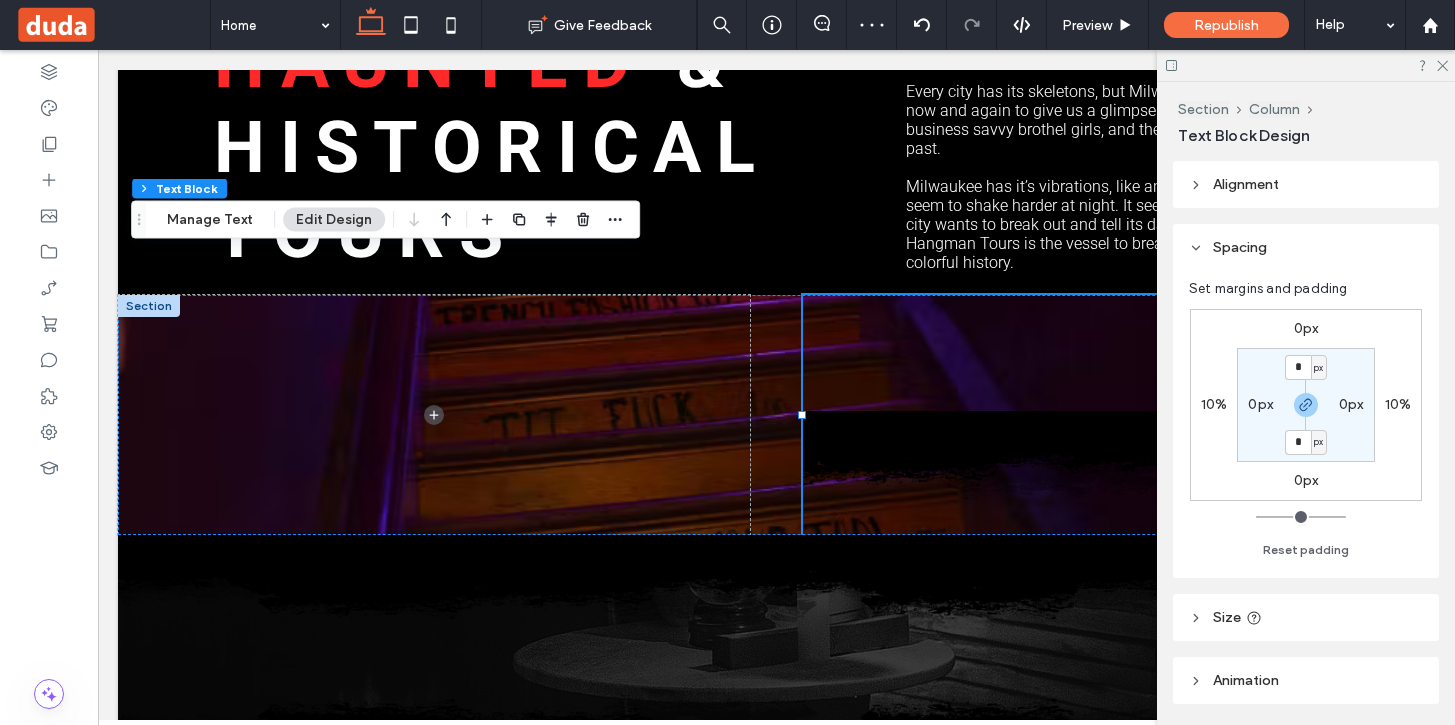 click on "10%" at bounding box center (1214, 404) 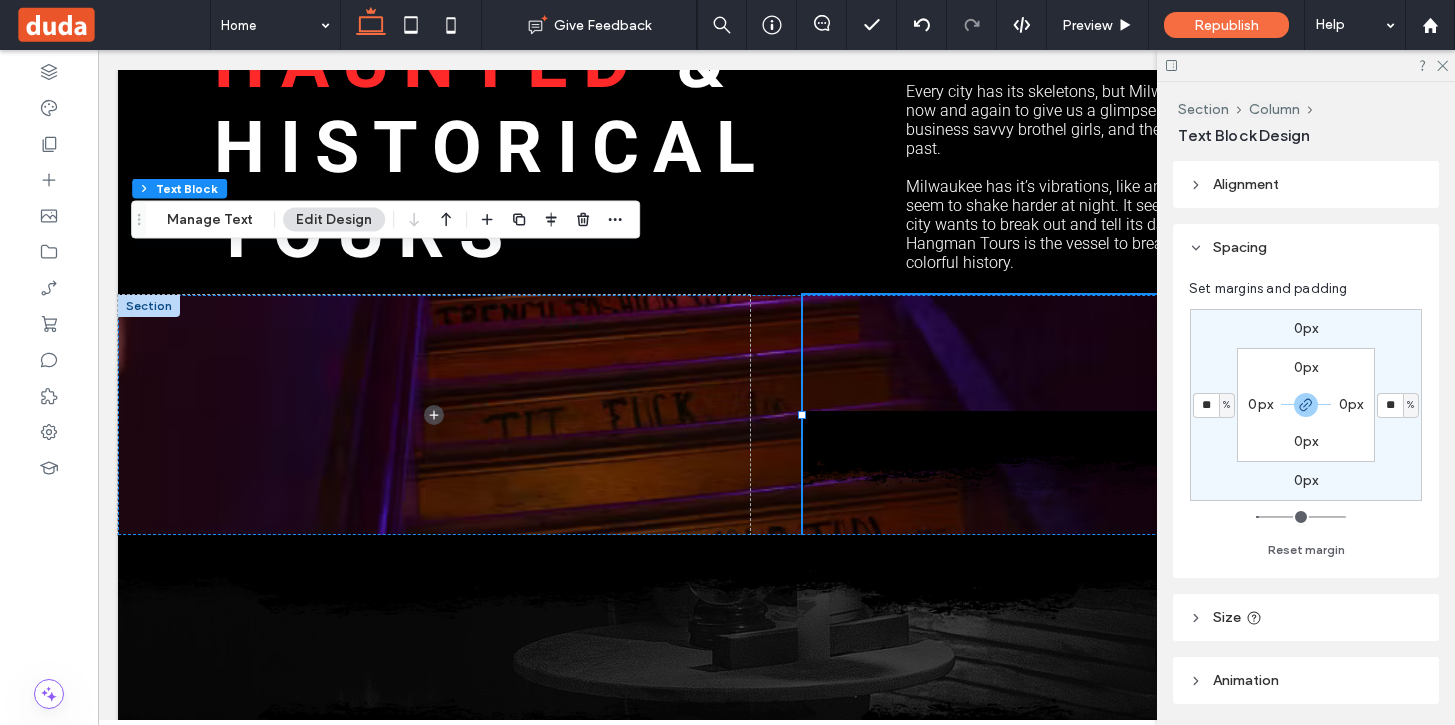 type on "*" 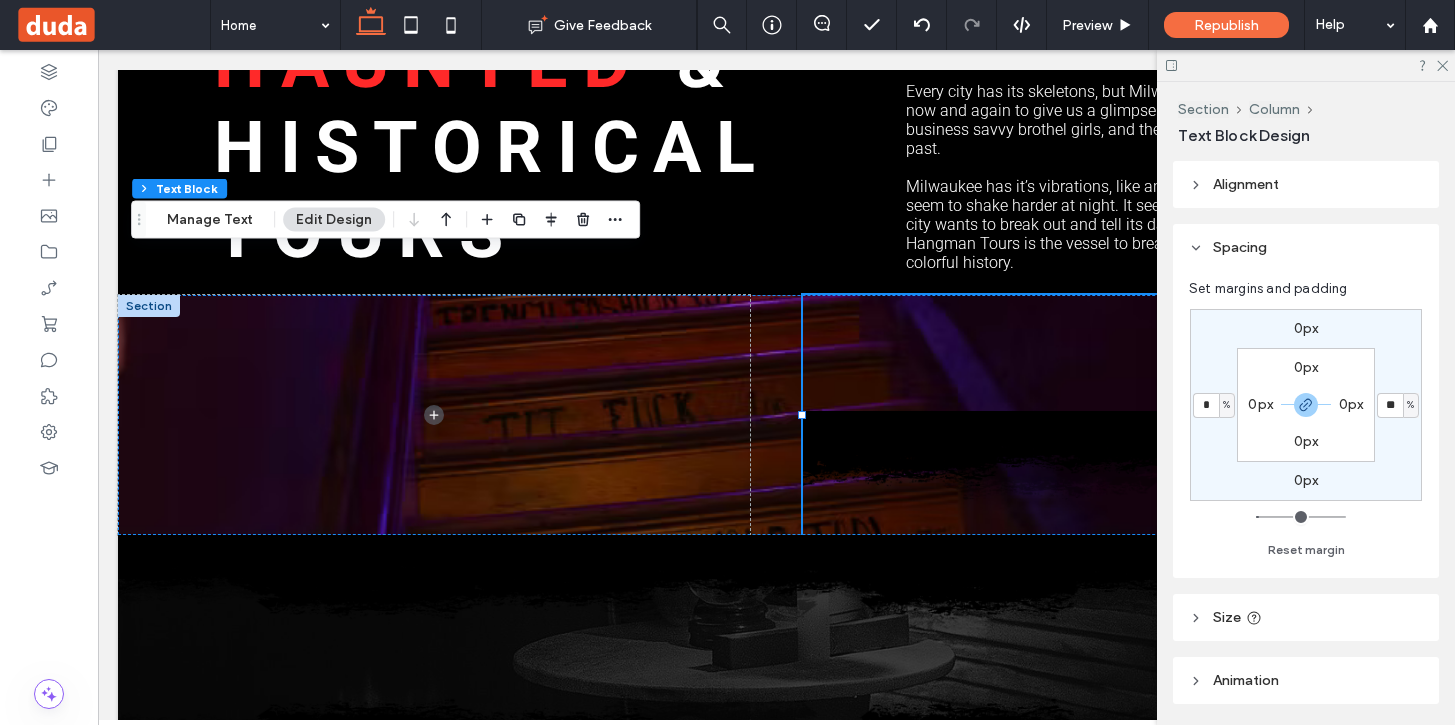 type on "*" 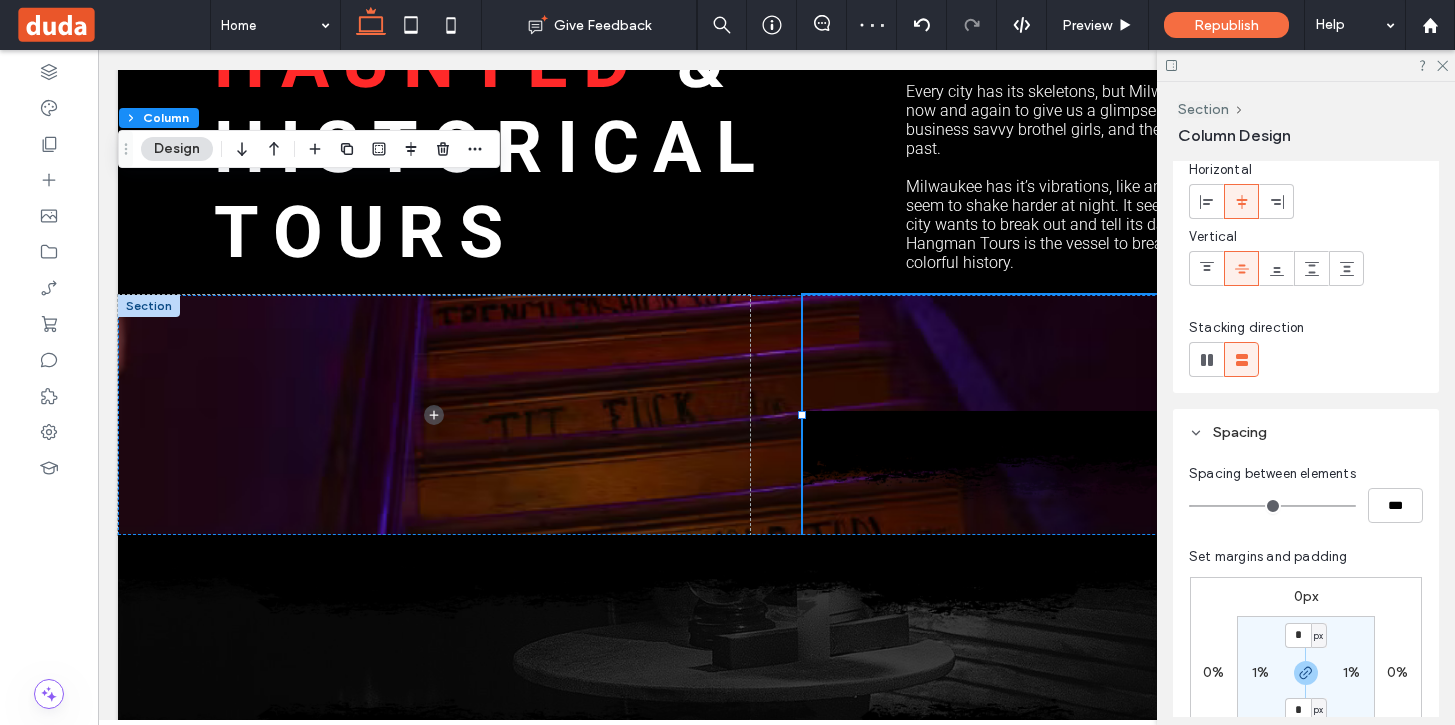 scroll, scrollTop: 167, scrollLeft: 0, axis: vertical 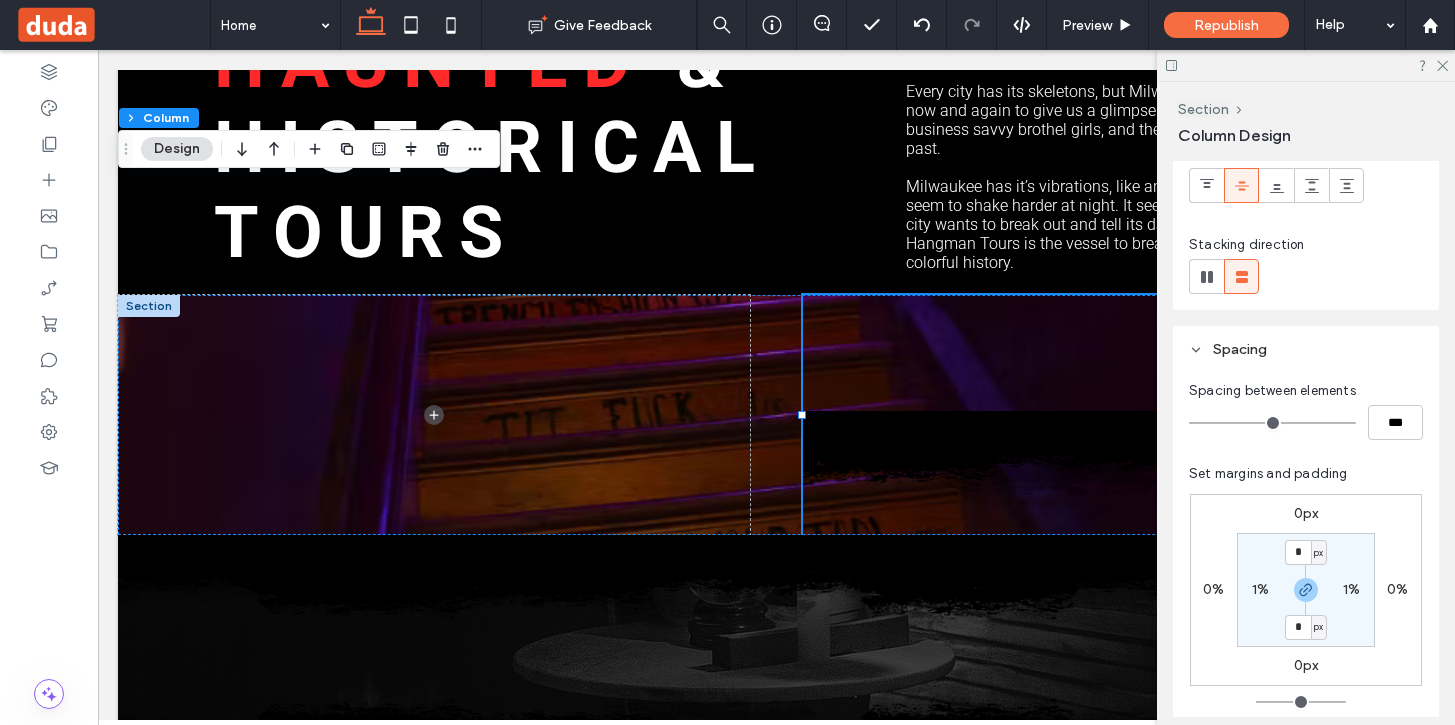 click on "0%" at bounding box center [1213, 589] 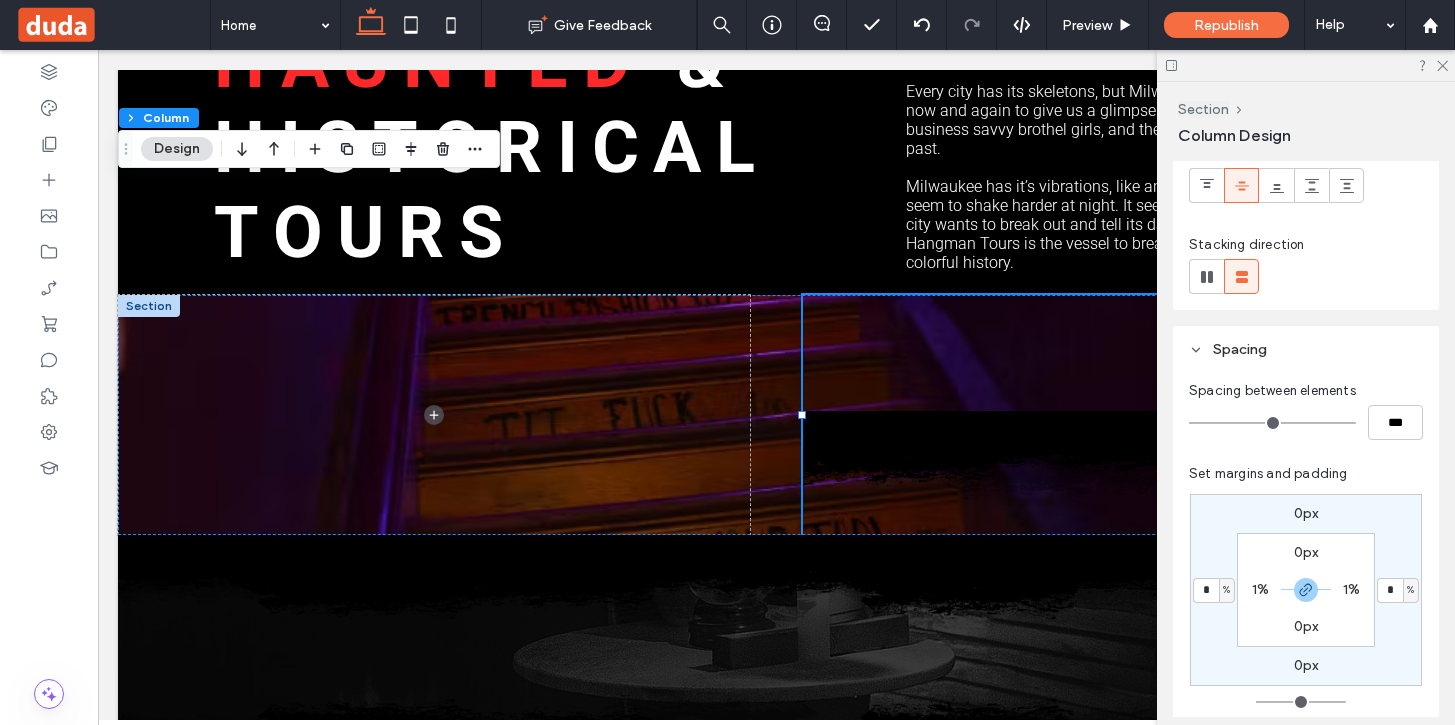 type on "*" 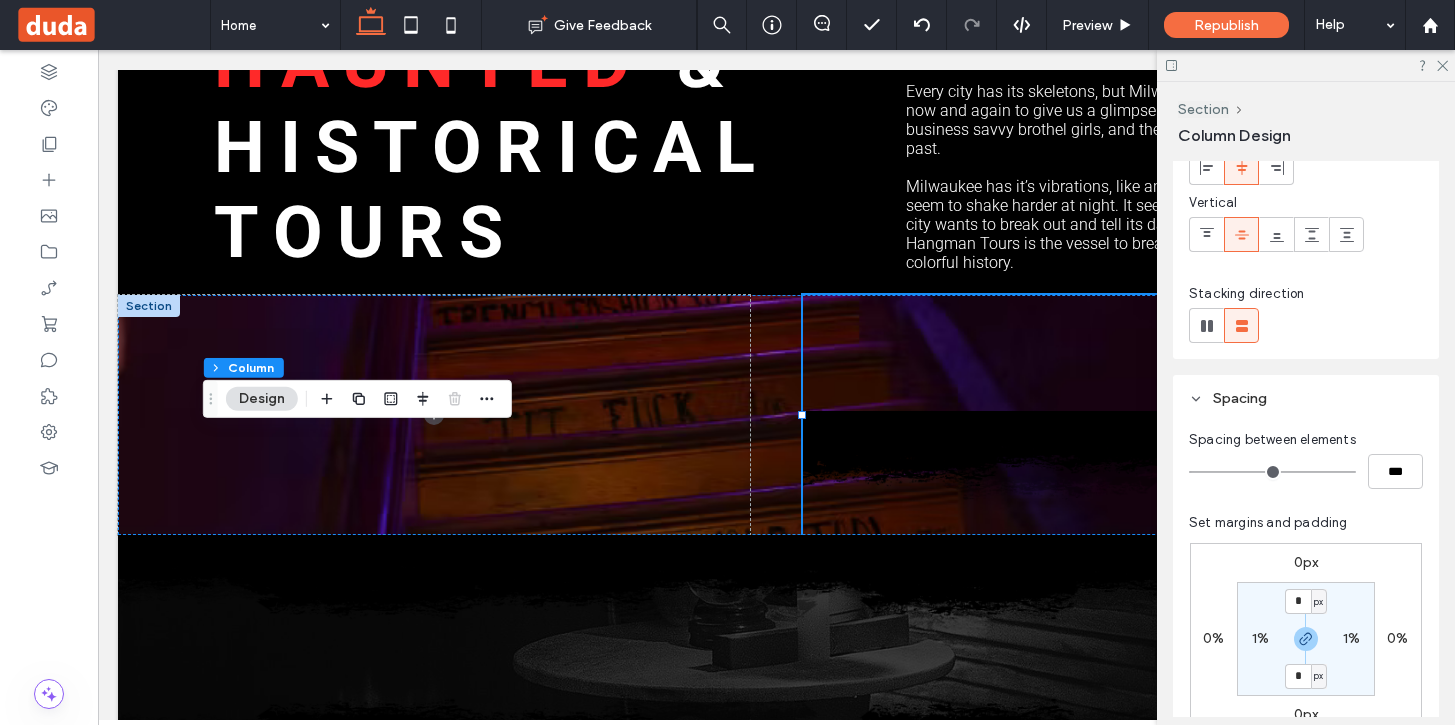 scroll, scrollTop: 132, scrollLeft: 0, axis: vertical 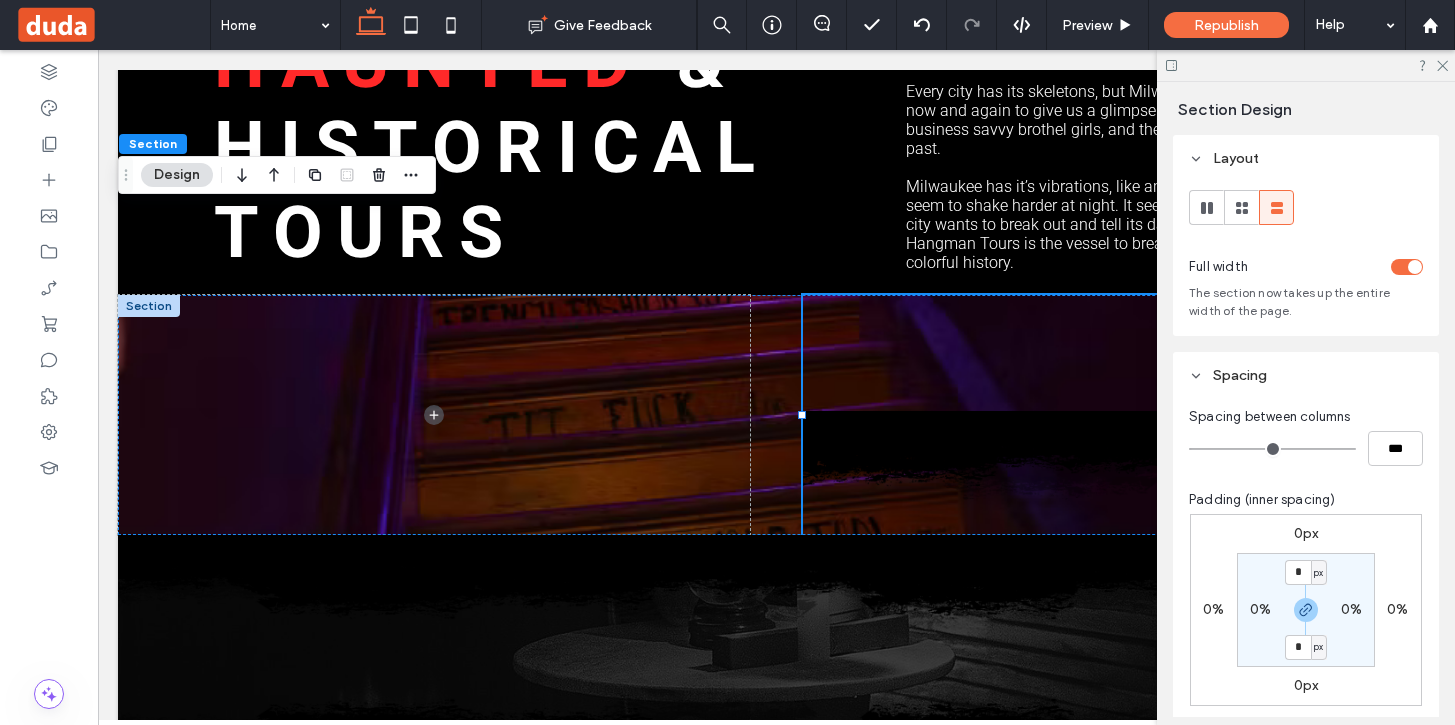 click at bounding box center [1407, 267] 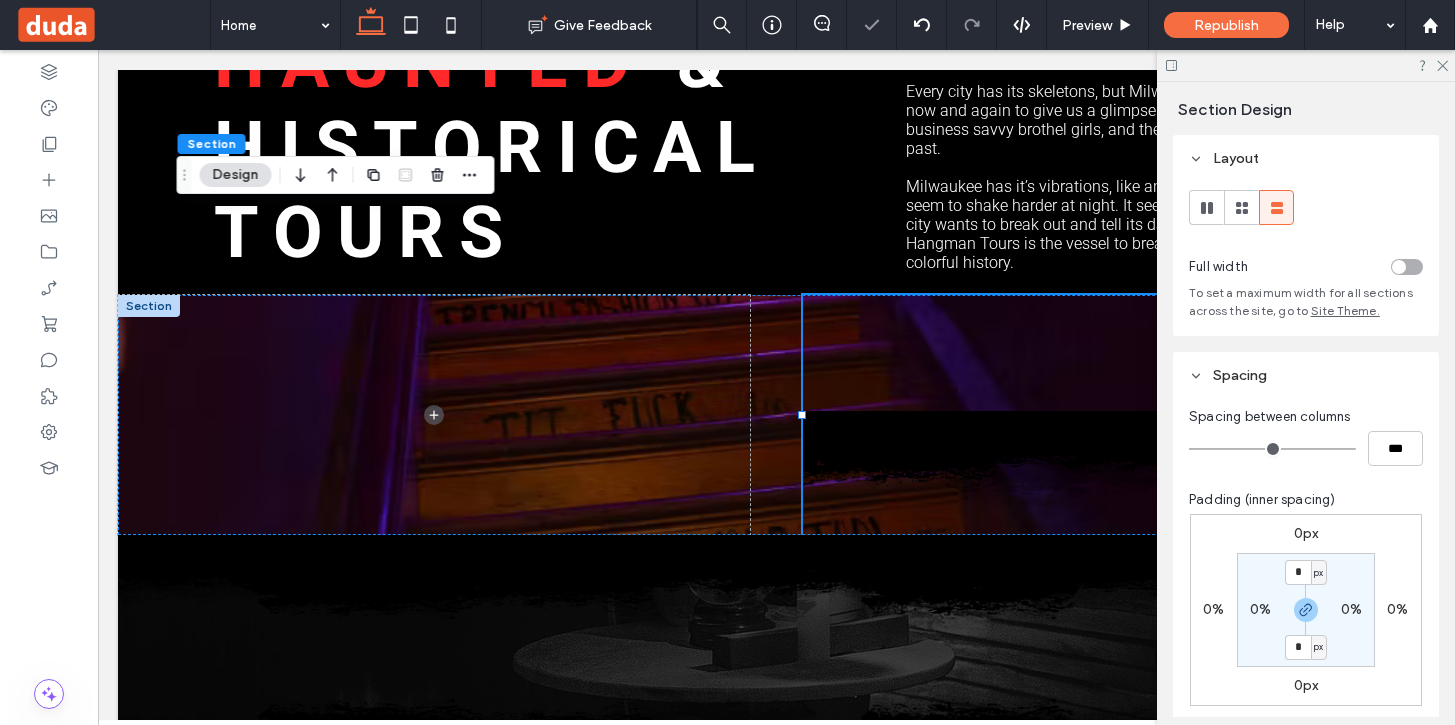 click at bounding box center [1399, 267] 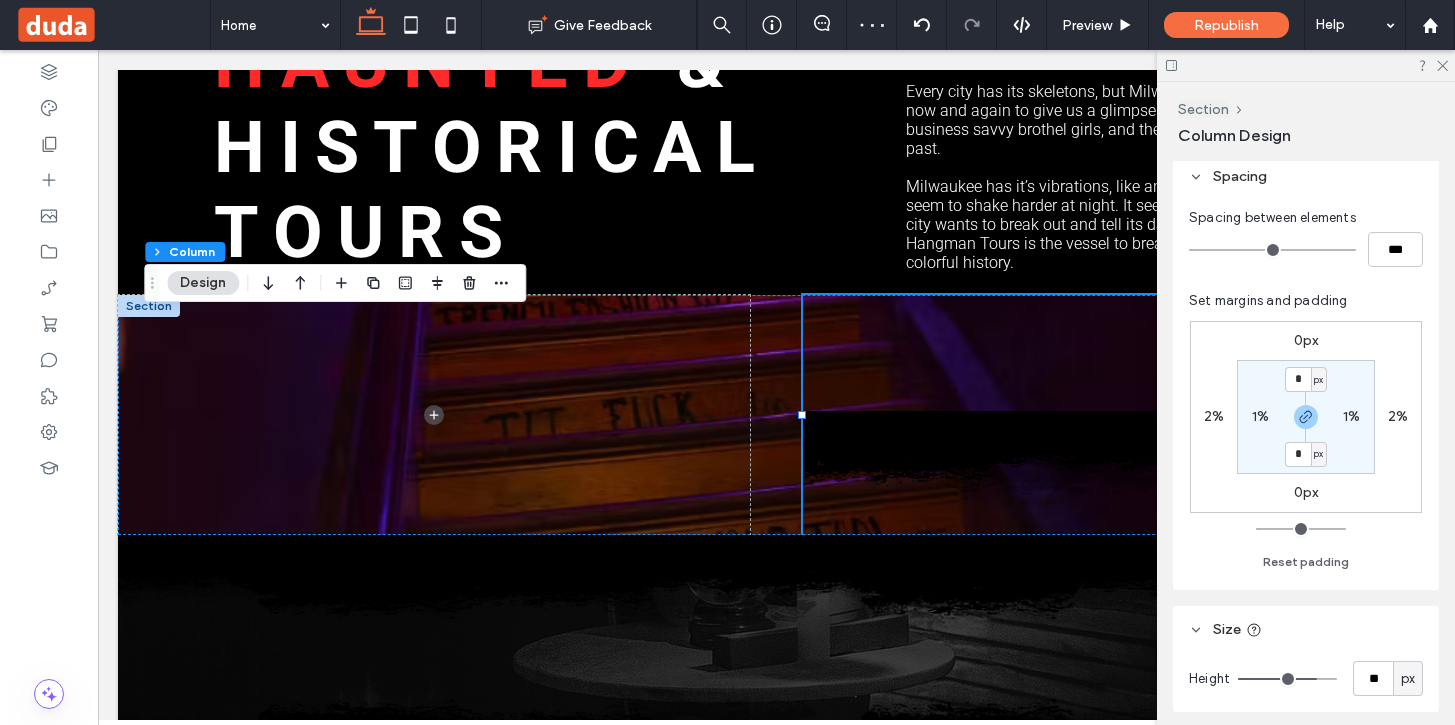 scroll, scrollTop: 349, scrollLeft: 0, axis: vertical 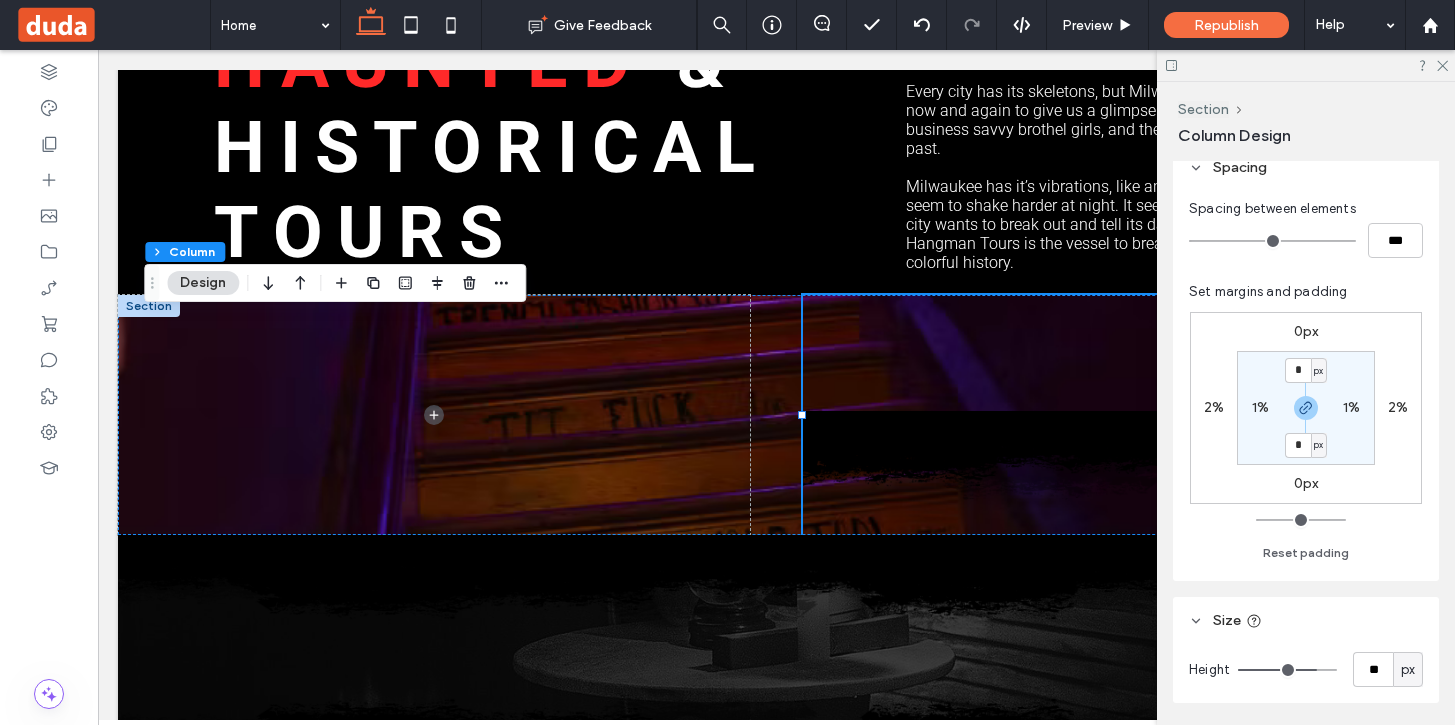 click on "2%" at bounding box center [1214, 407] 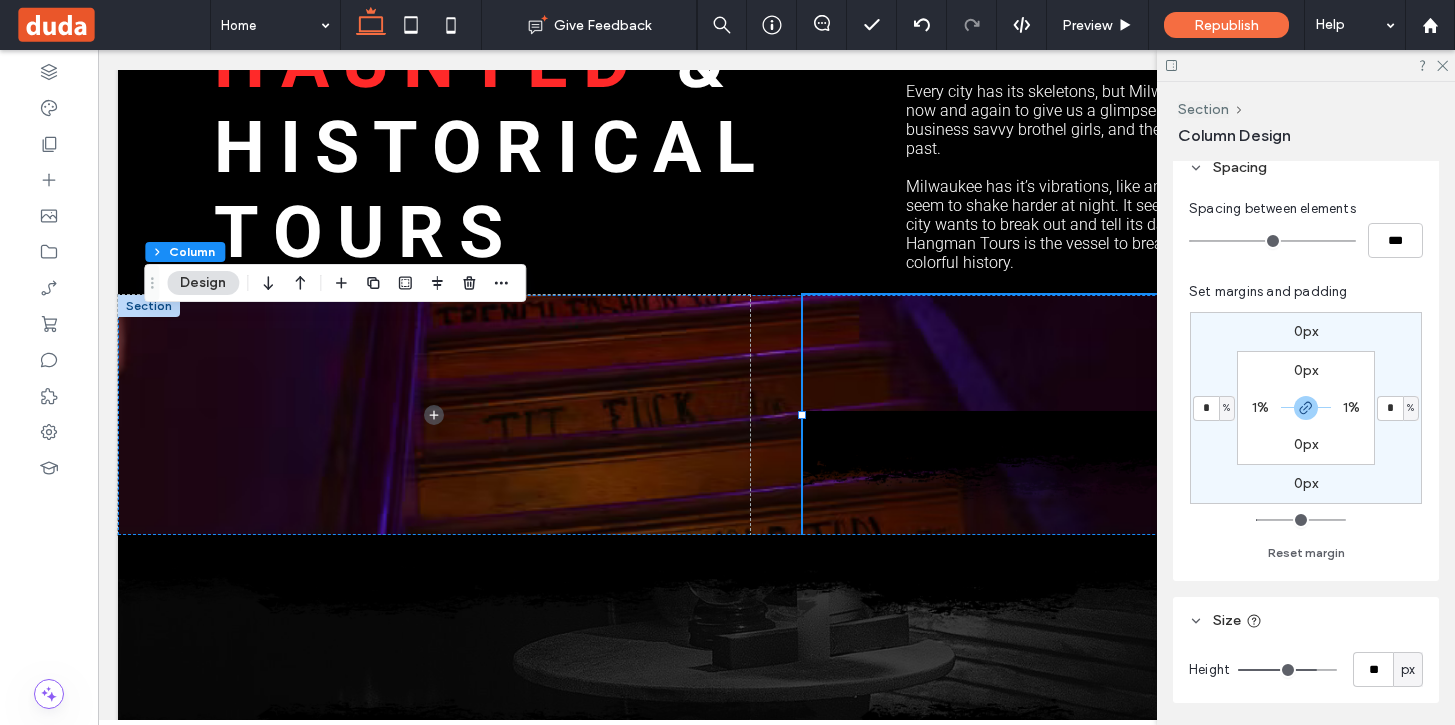 type on "*" 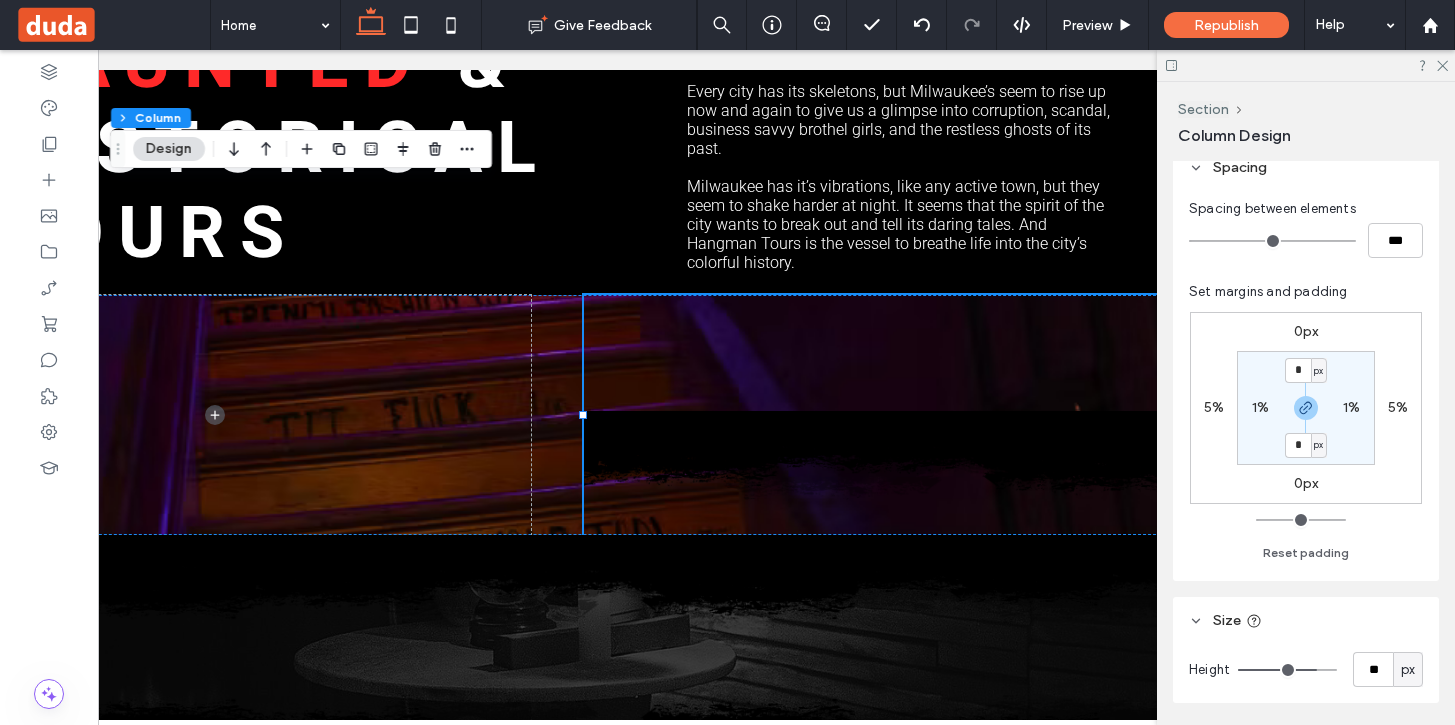 scroll, scrollTop: 0, scrollLeft: 221, axis: horizontal 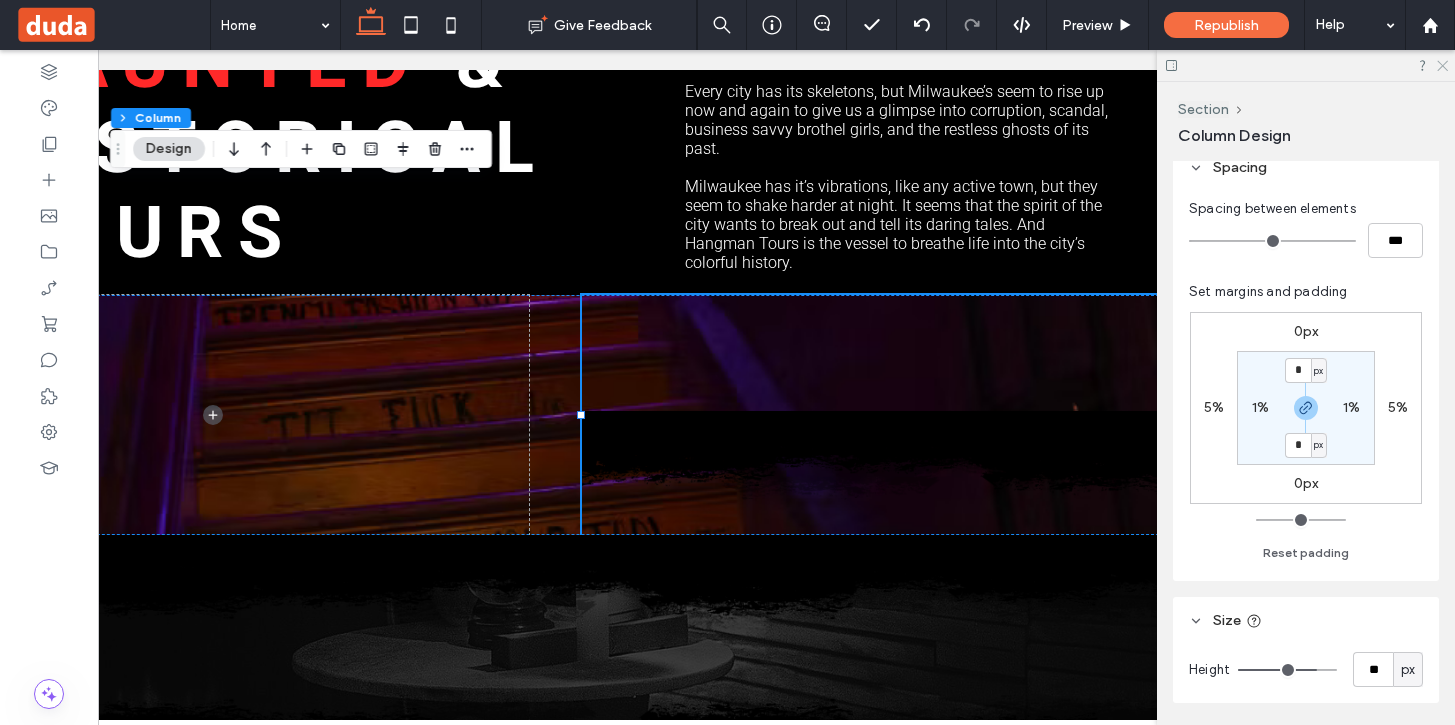 click 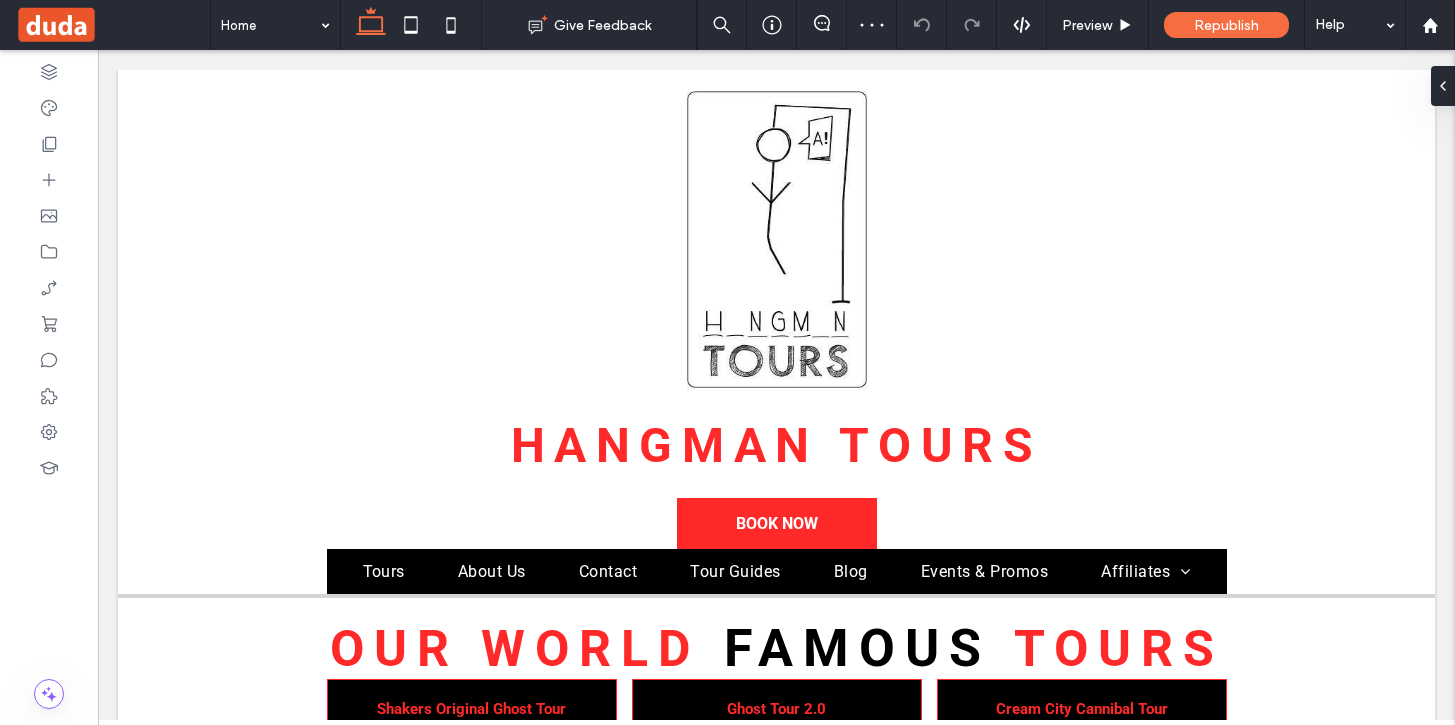 scroll, scrollTop: 1372, scrollLeft: 0, axis: vertical 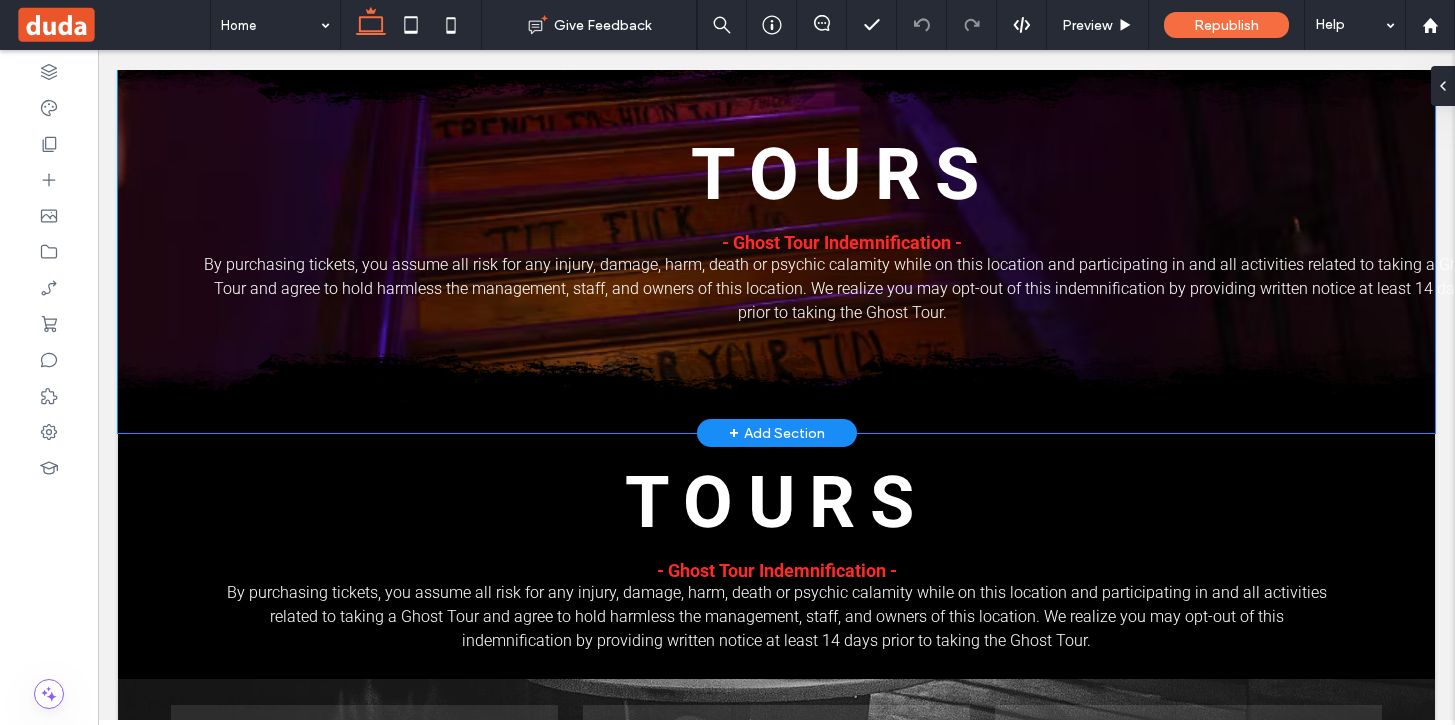 click on "@VOGUE Magazine
Button
@Paris Olympia
Button
@Shoreditch London
Button
@Los Angeles
Button
@Los Angeles
Button
@No inspiration
Button
@Studio RWC
Button
@NYC Carnegie hall
Button
View more
Tours
- Ghost Tour Indemnification -" at bounding box center (776, 228) 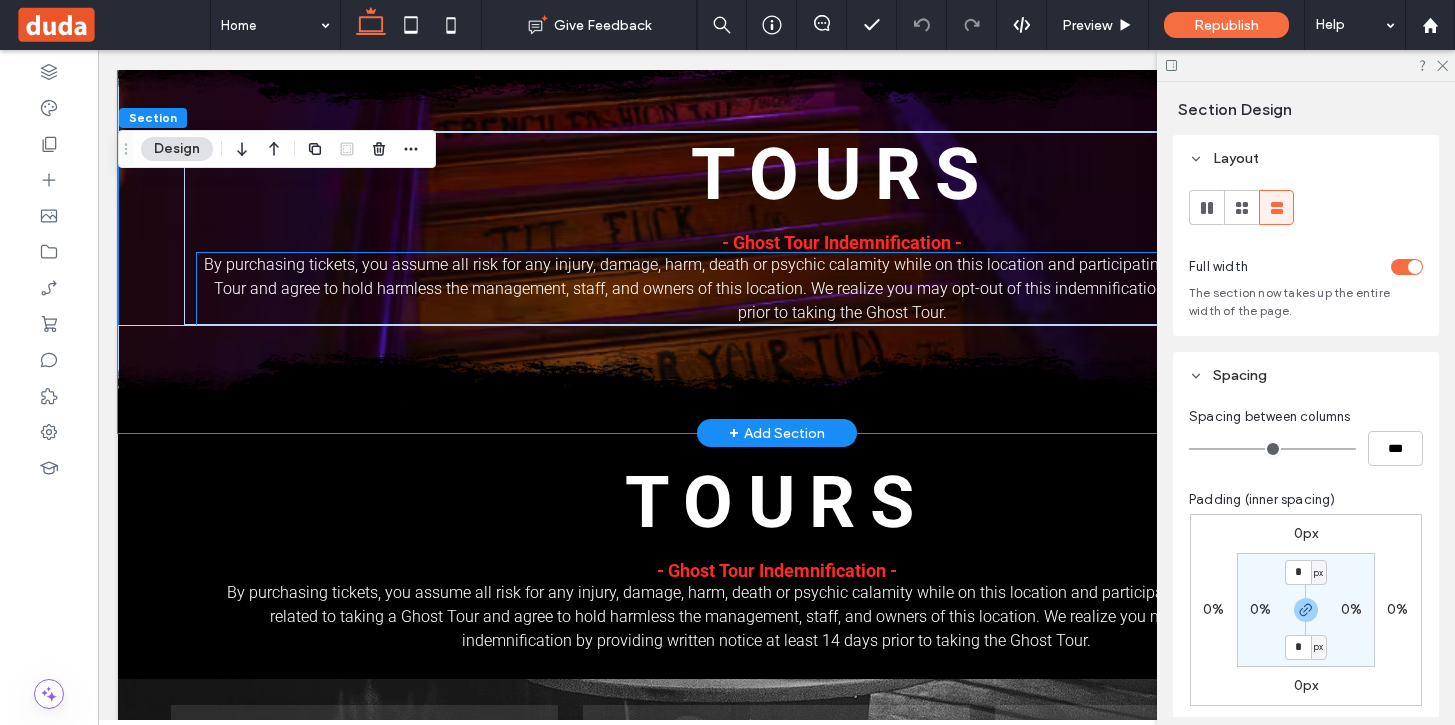 click on "By purchasing tickets, you assume all risk for any injury, damage, harm, death or psychic calamity while on this location and participating in and all activities related to taking a Ghost Tour and agree to hold harmless the management, staff, and owners of this location. We realize you may opt-out of this indemnification by providing written notice at least 14 days prior to taking the Ghost Tour." at bounding box center [842, 289] 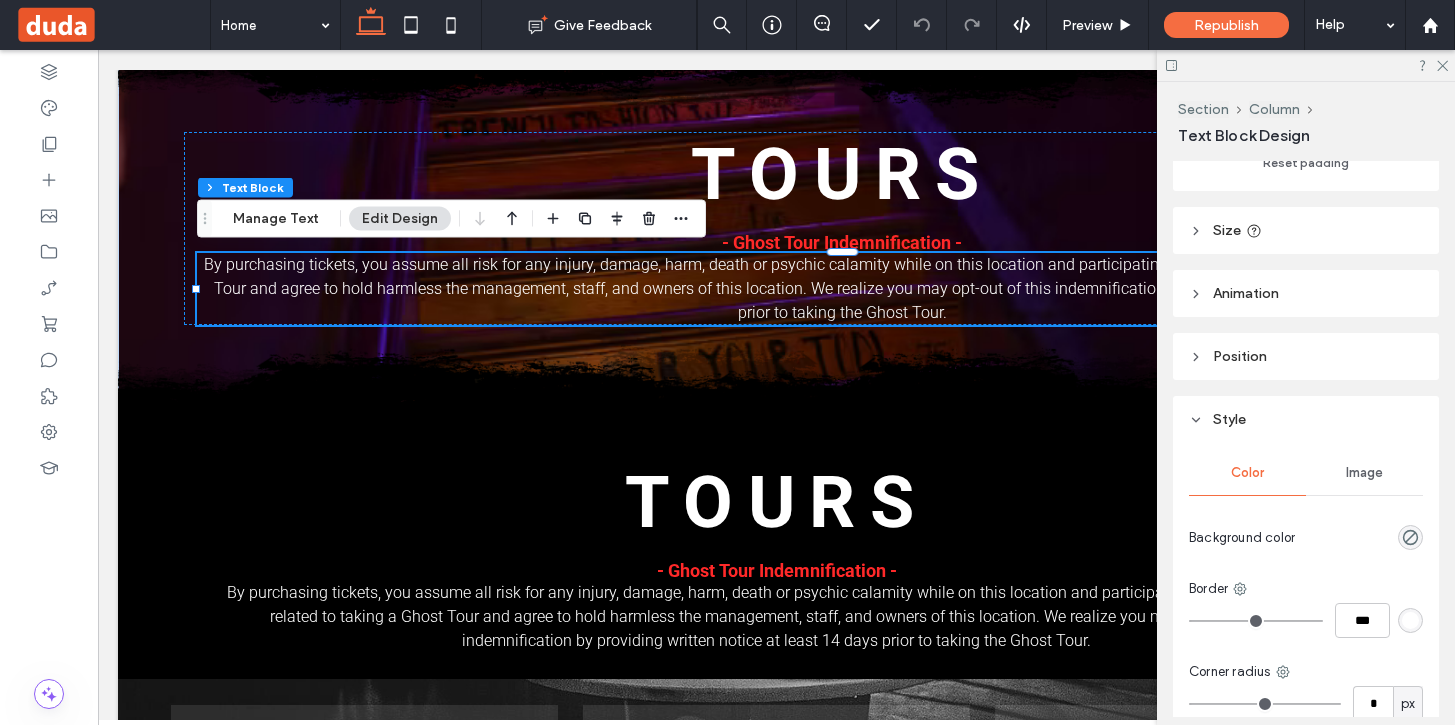 scroll, scrollTop: 390, scrollLeft: 0, axis: vertical 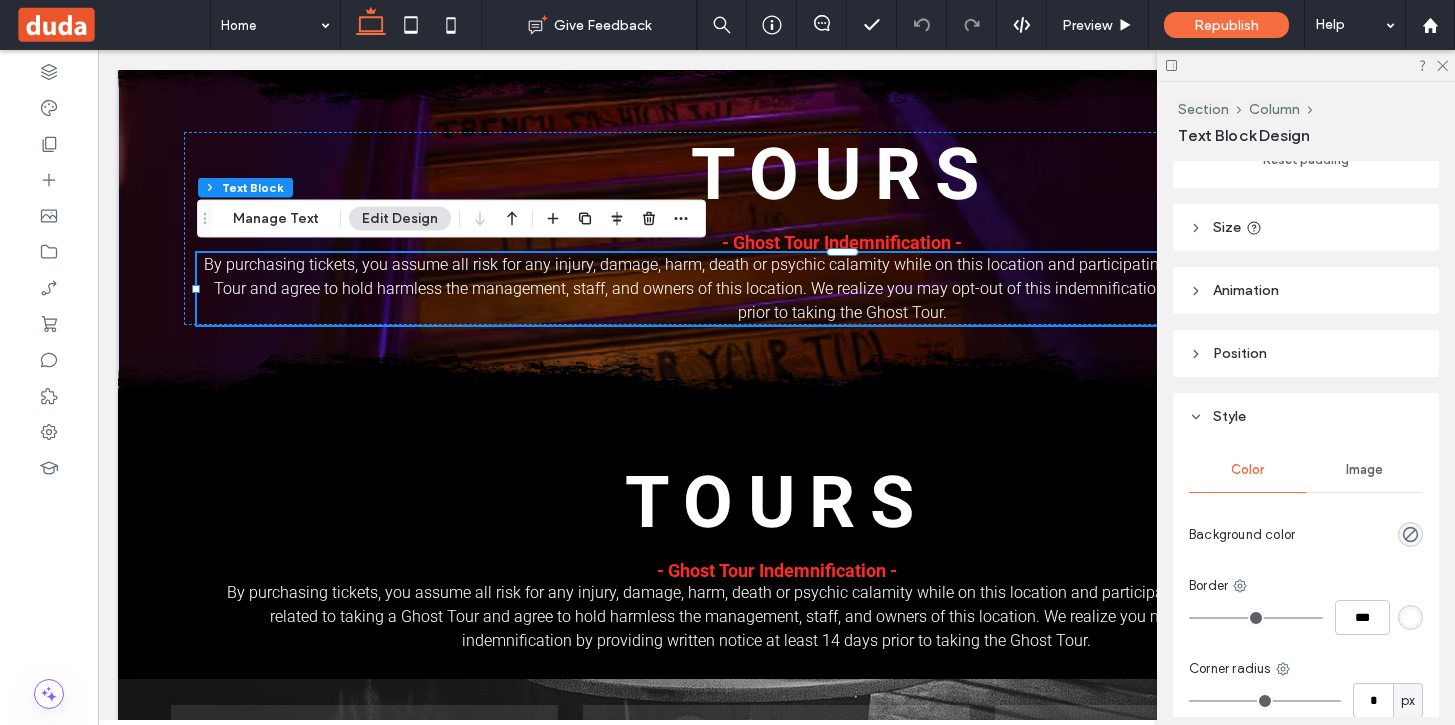 click 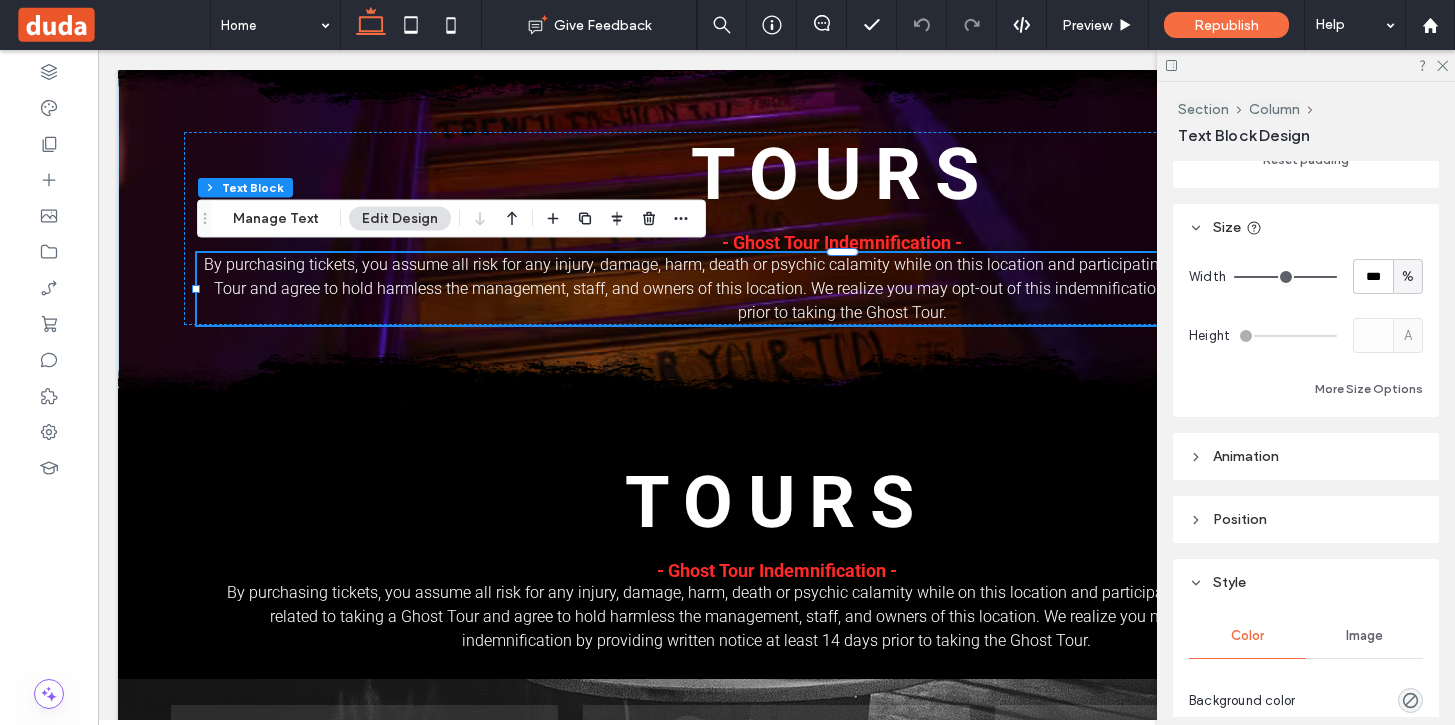 click on "%" at bounding box center (1408, 277) 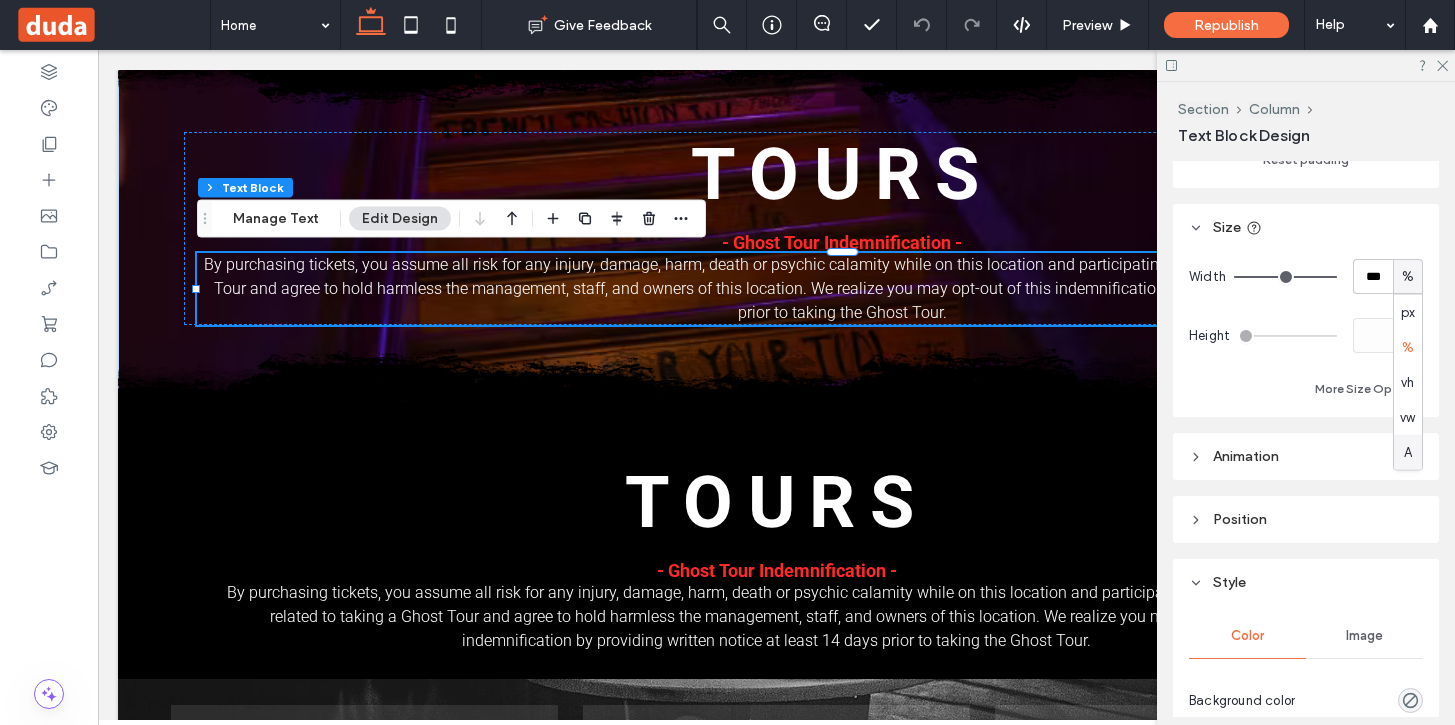 click on "A" at bounding box center (1408, 452) 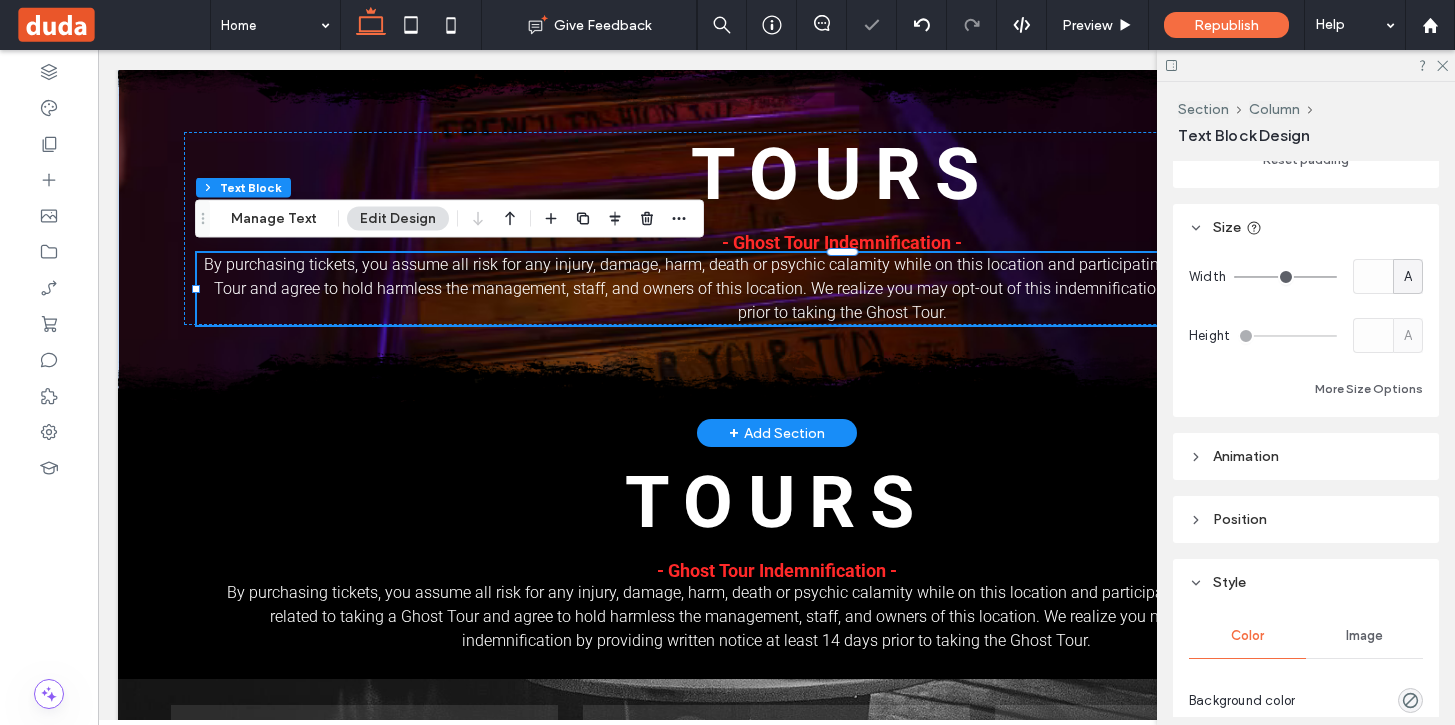 scroll, scrollTop: 1355, scrollLeft: 46, axis: both 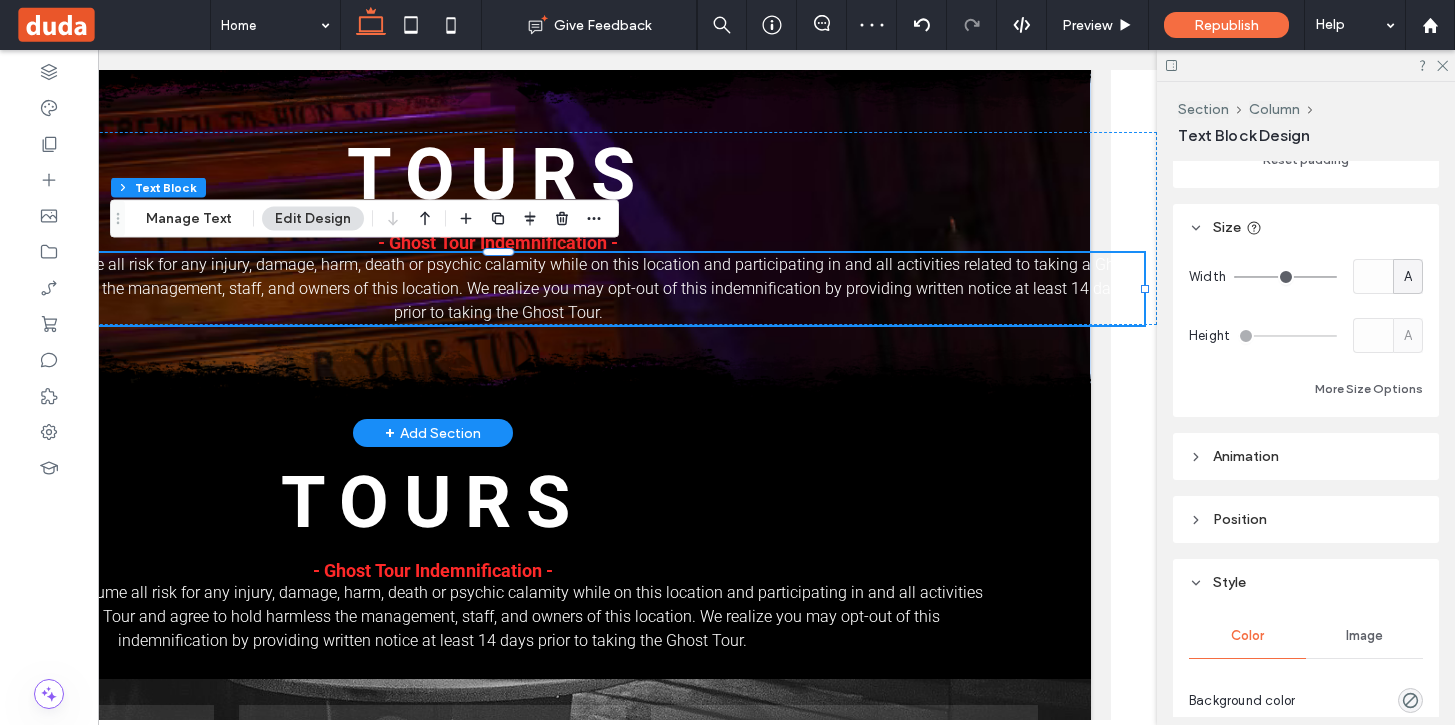 click on "By purchasing tickets, you assume all risk for any injury, damage, harm, death or psychic calamity while on this location and participating in and all activities related to taking a Ghost Tour and agree to hold harmless the management, staff, and owners of this location. We realize you may opt-out of this indemnification by providing written notice at least 14 days prior to taking the Ghost Tour." at bounding box center (498, 288) 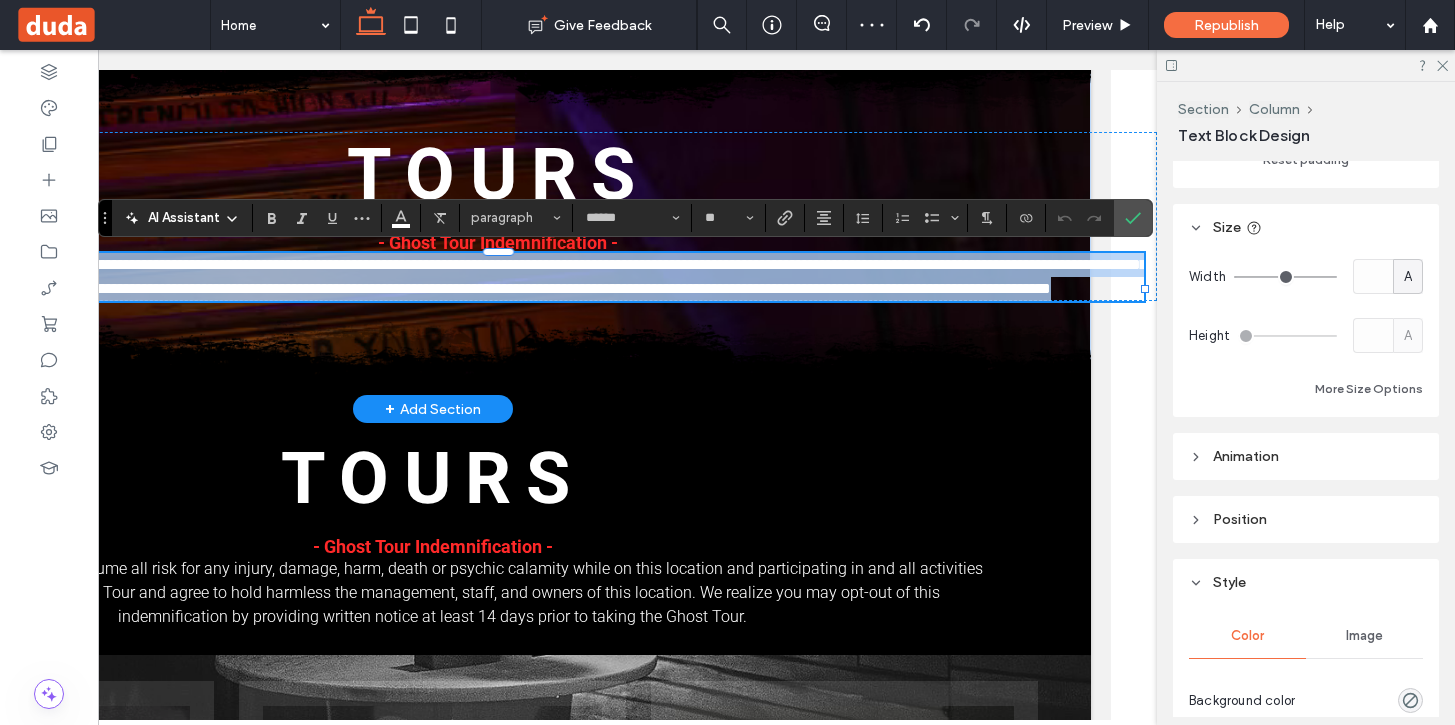 scroll, scrollTop: 0, scrollLeft: 0, axis: both 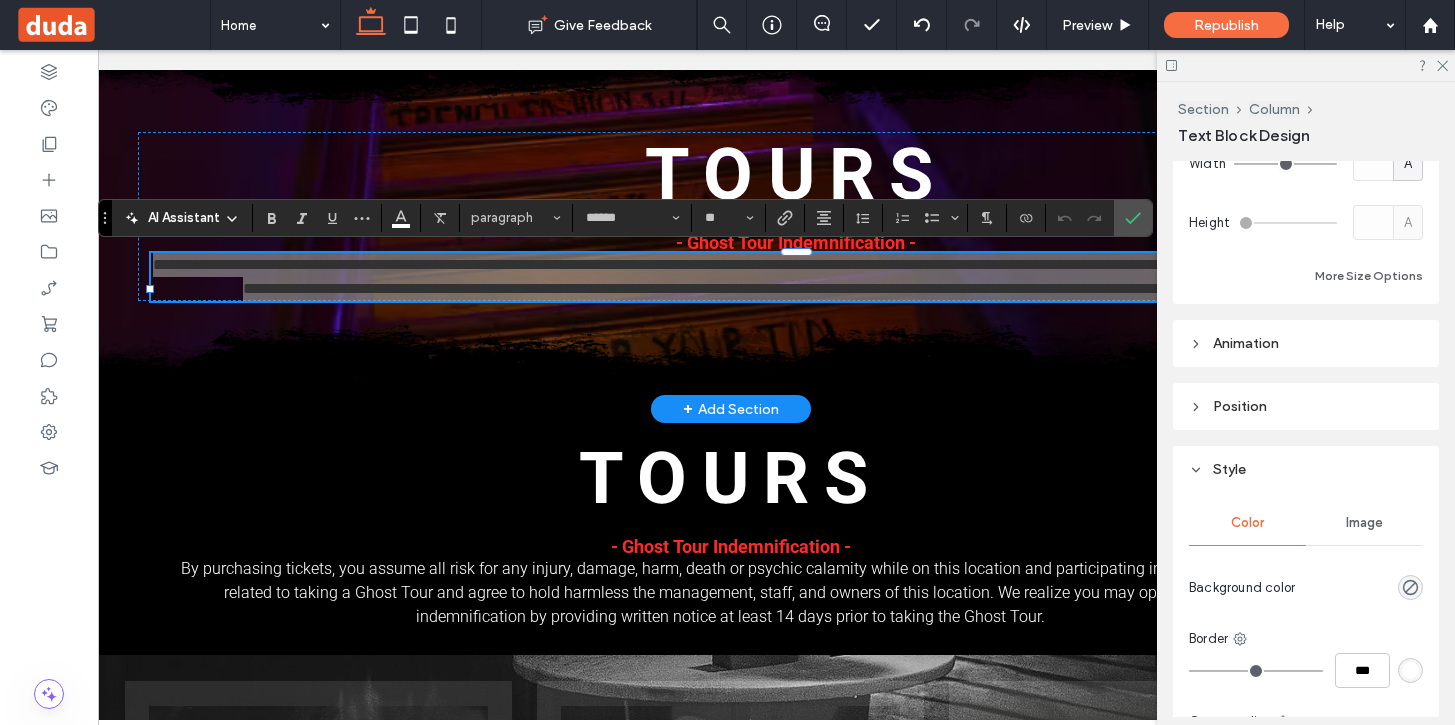 click on "Position" at bounding box center [1306, 406] 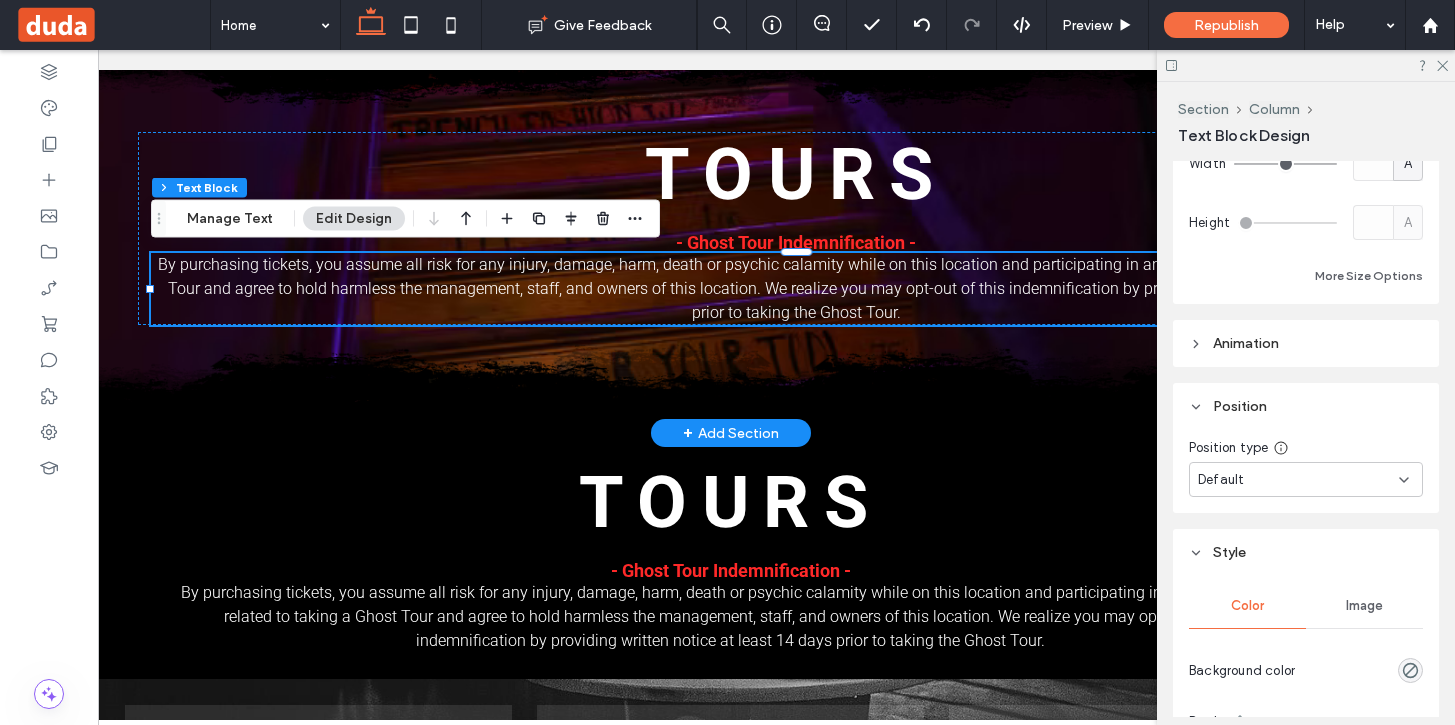 click on "Animation" at bounding box center (1246, 343) 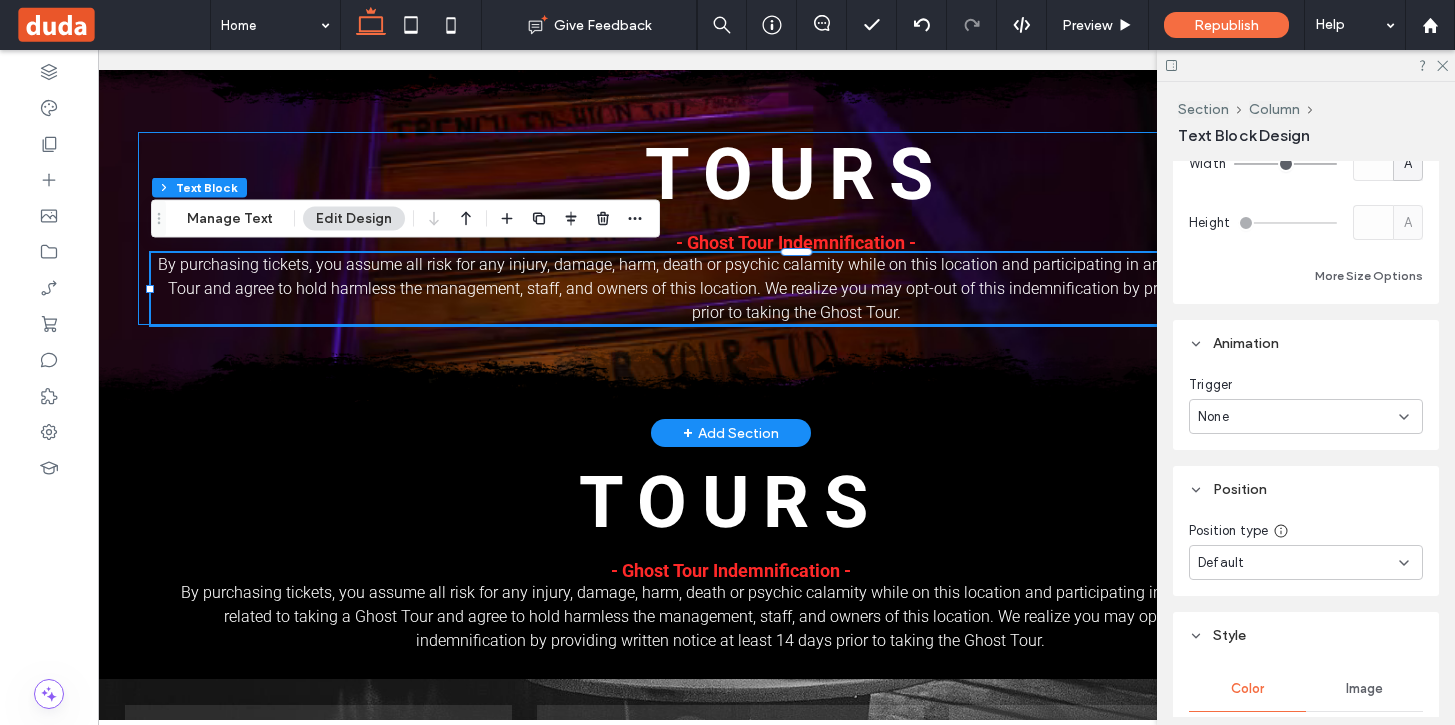 click on "@VOGUE Magazine
Button
@Paris Olympia
Button
@Shoreditch London
Button
@Los Angeles
Button
@Los Angeles
Button
@No inspiration
Button
@Studio RWC
Button
@NYC Carnegie hall
Button
View more
Tours
- Ghost Tour Indemnification -" at bounding box center (796, 228) 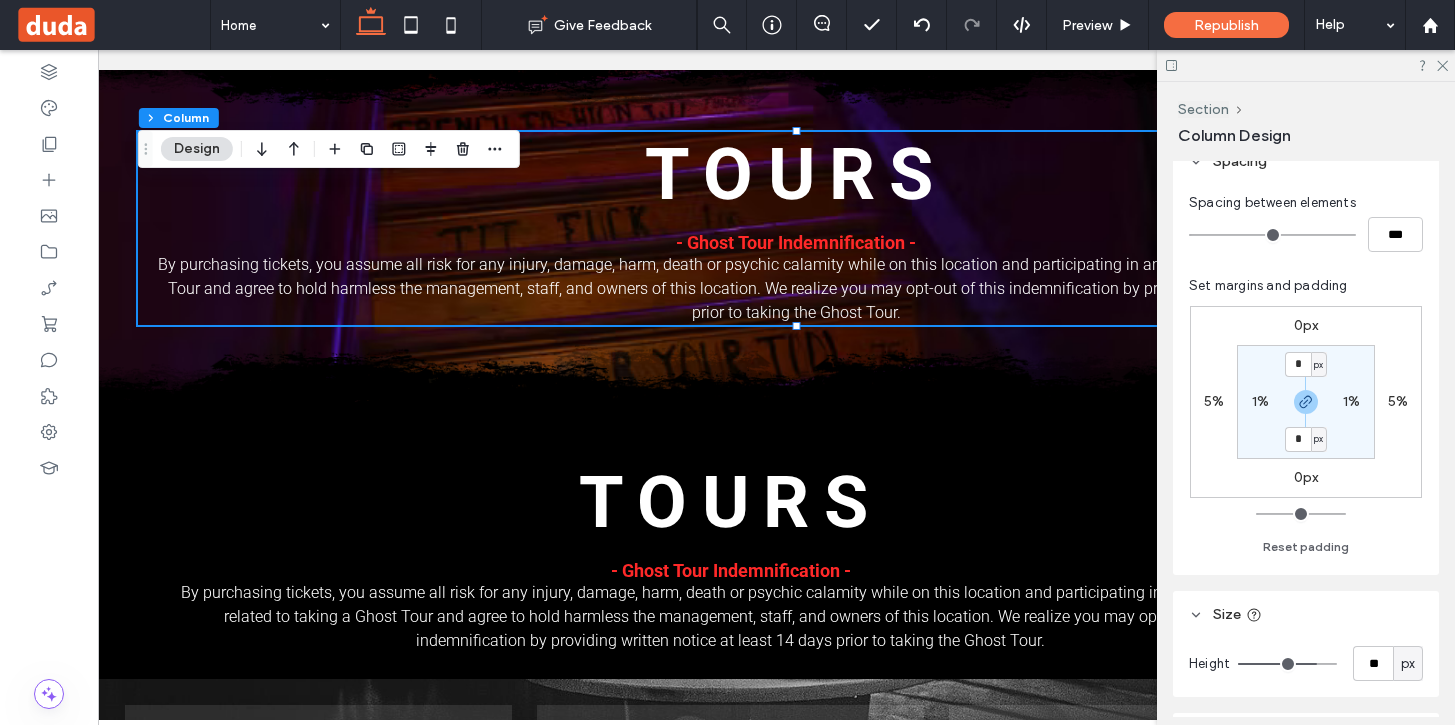 scroll, scrollTop: 541, scrollLeft: 0, axis: vertical 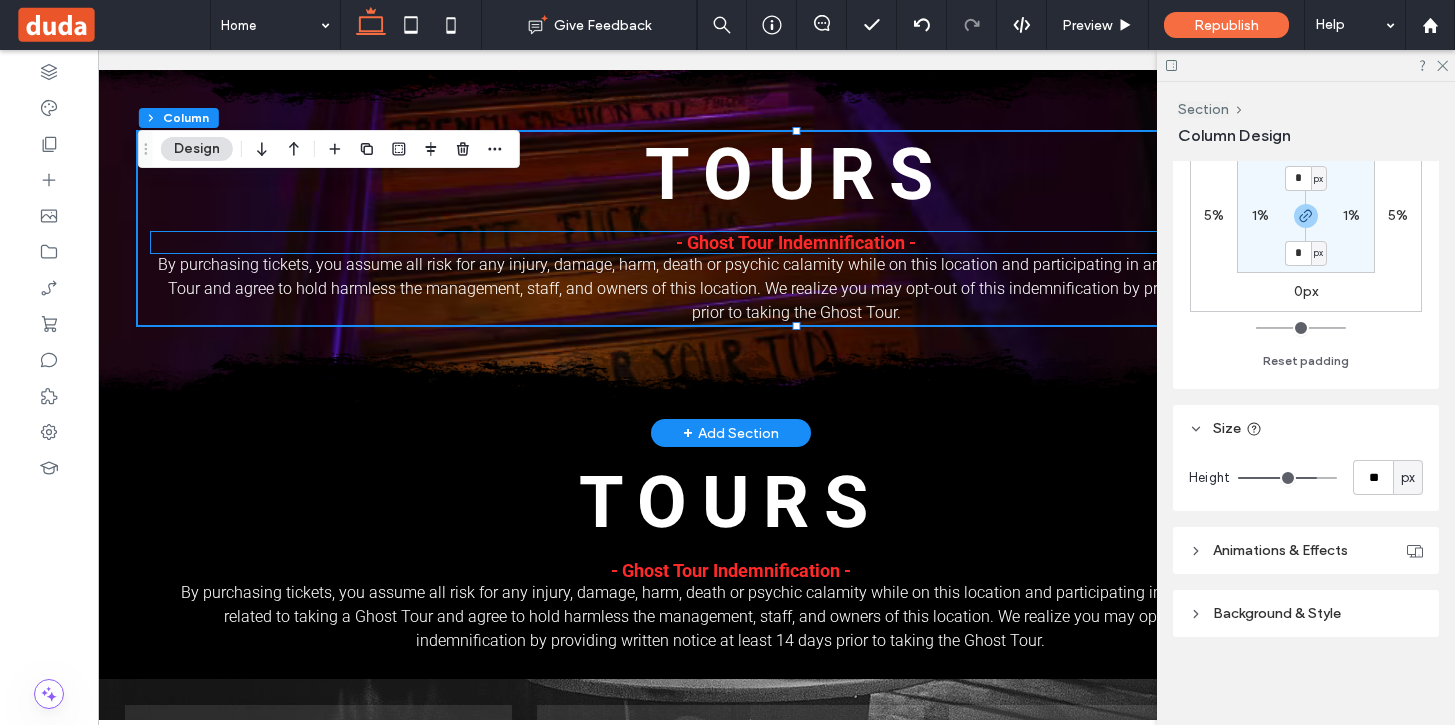 click on "- Ghost Tour Indemnification -" at bounding box center [796, 242] 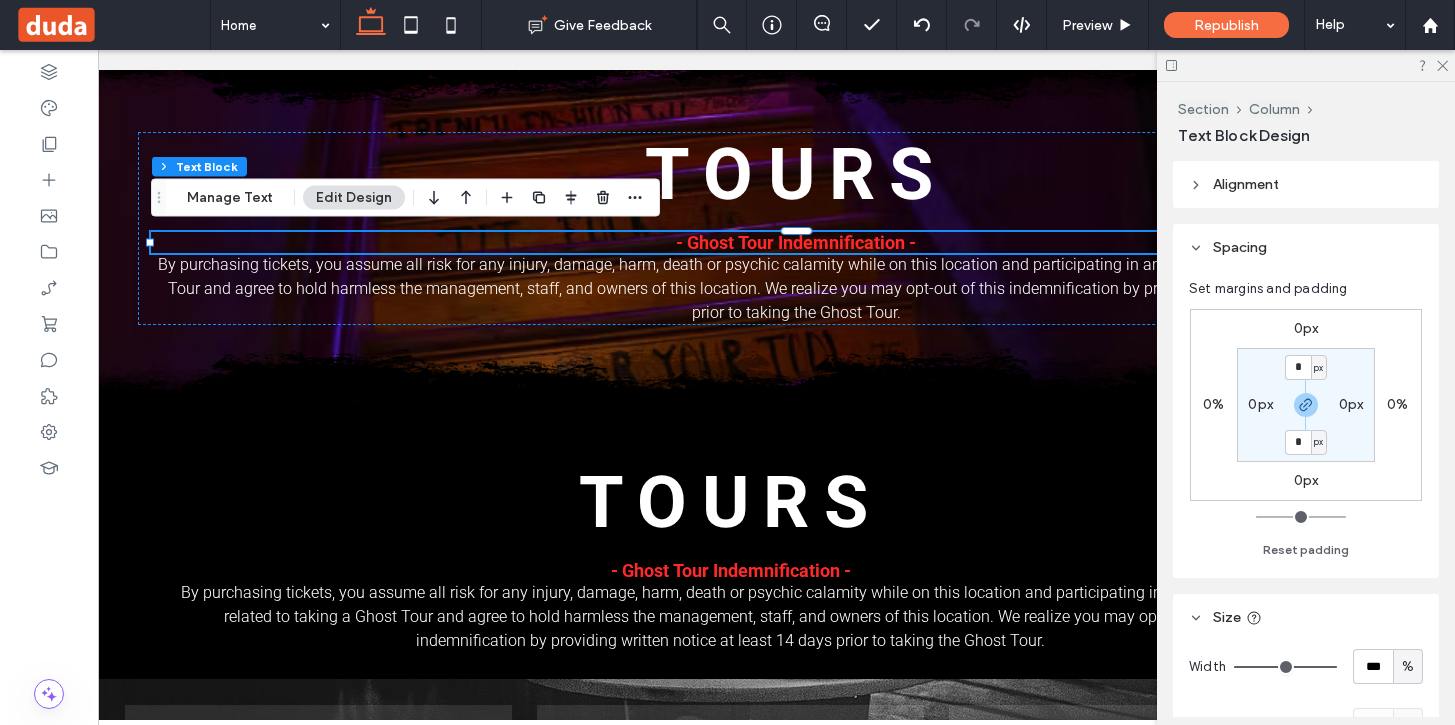 click on "%" at bounding box center (1408, 667) 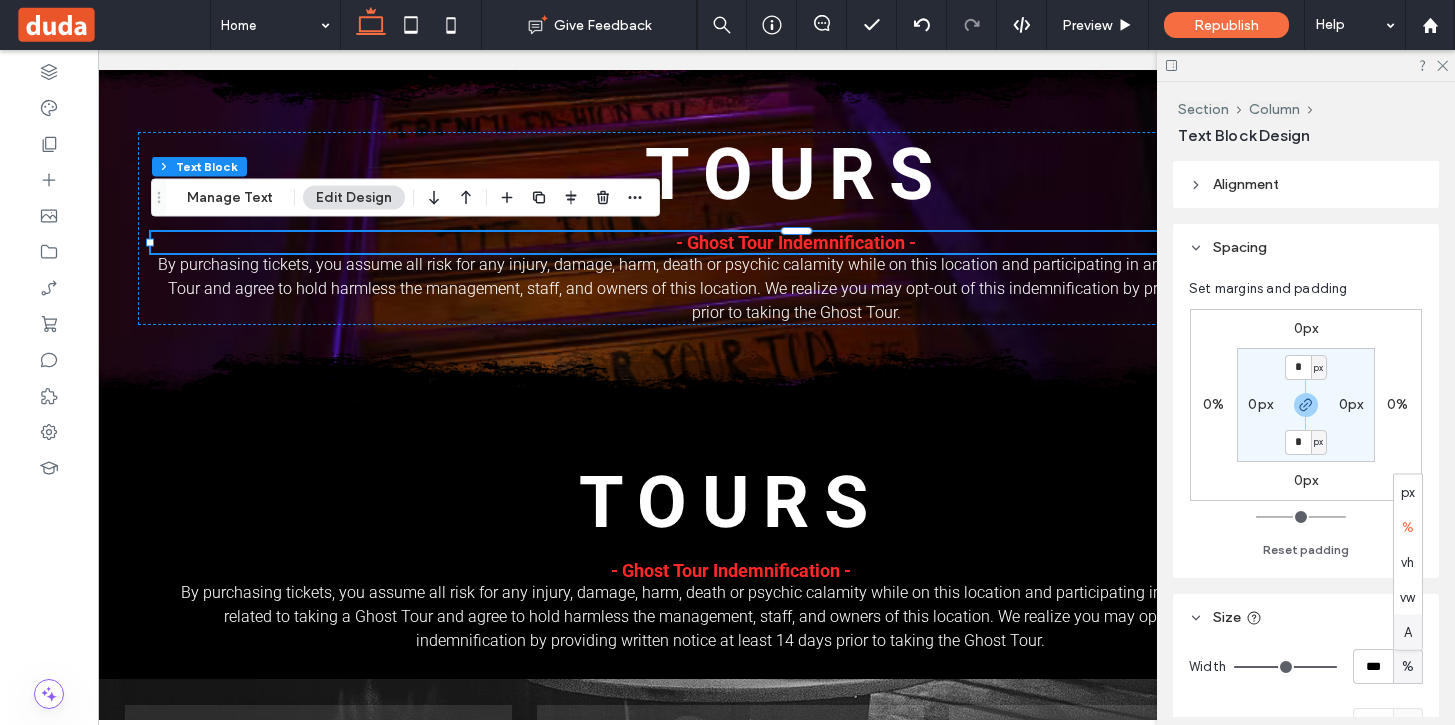 click on "px % vh vw A" at bounding box center (1408, 562) 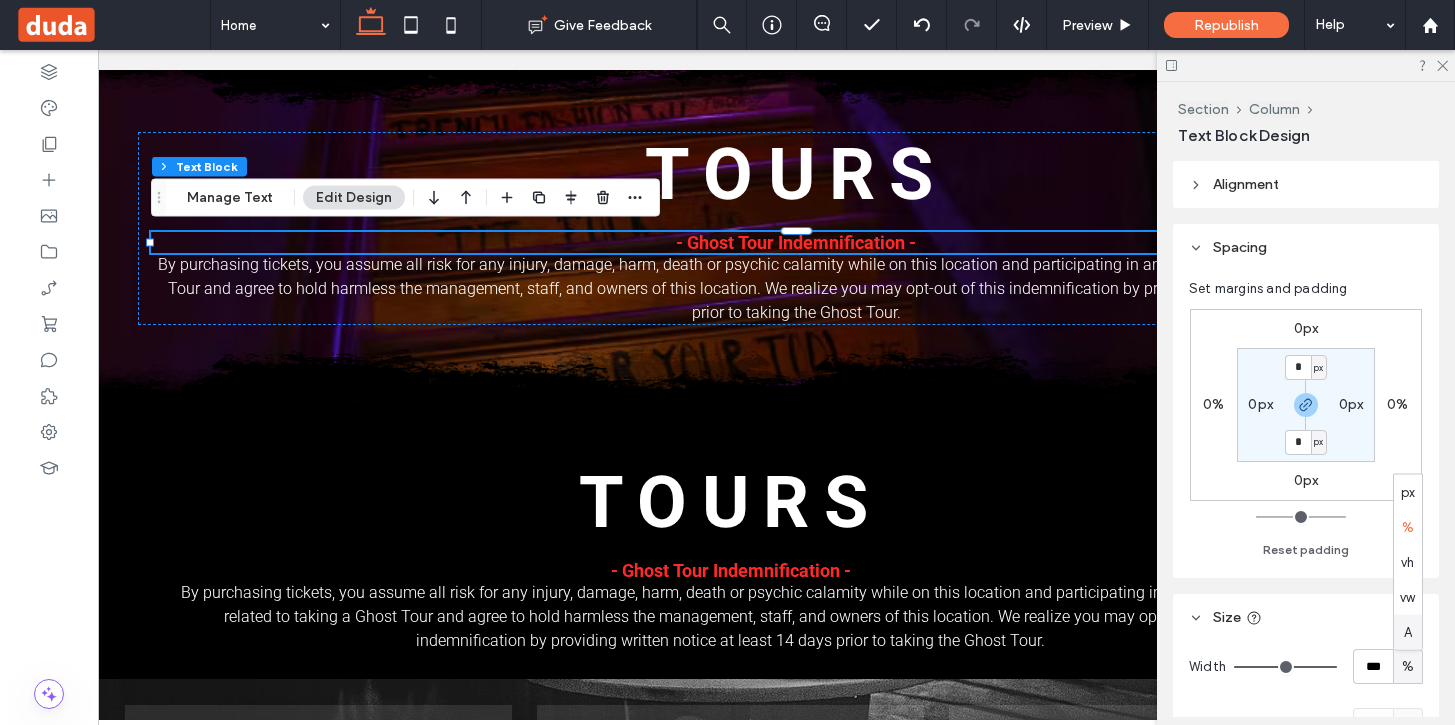 type 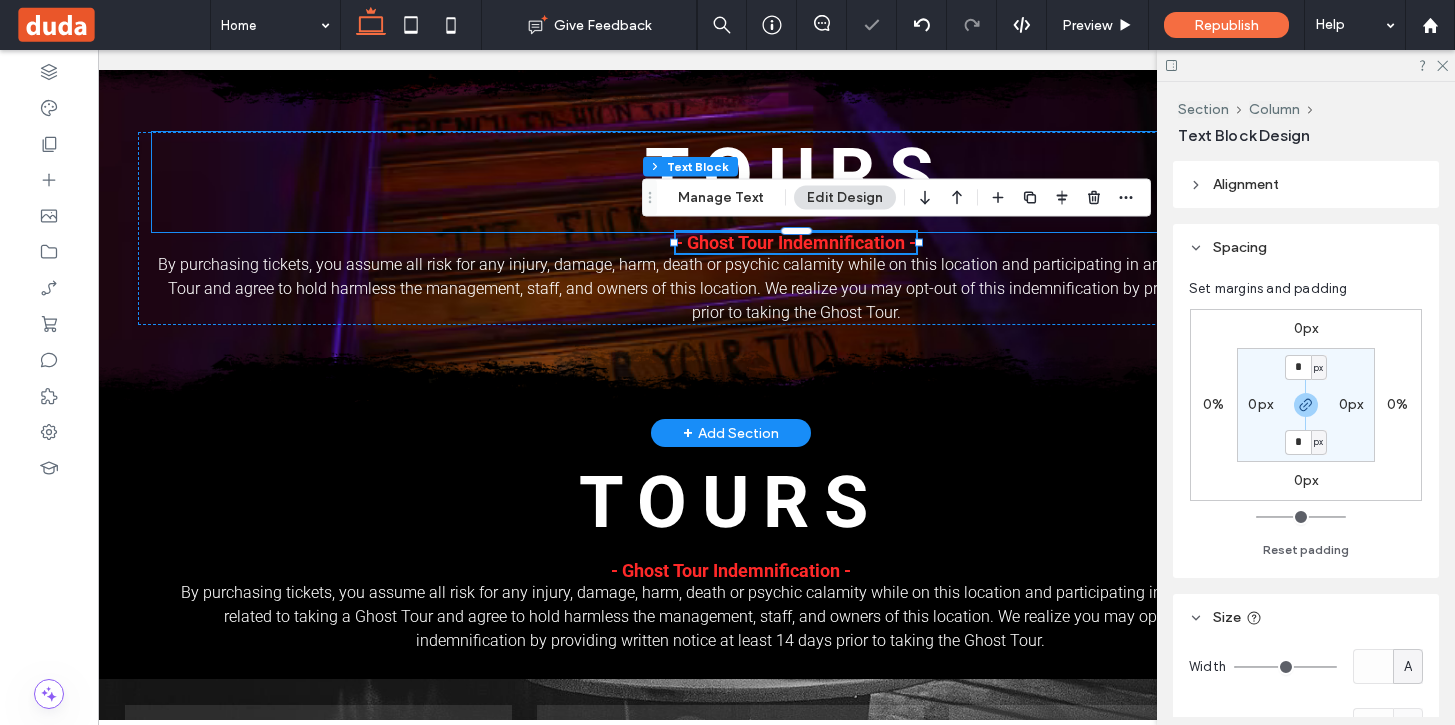 click on "Tours" at bounding box center (796, 174) 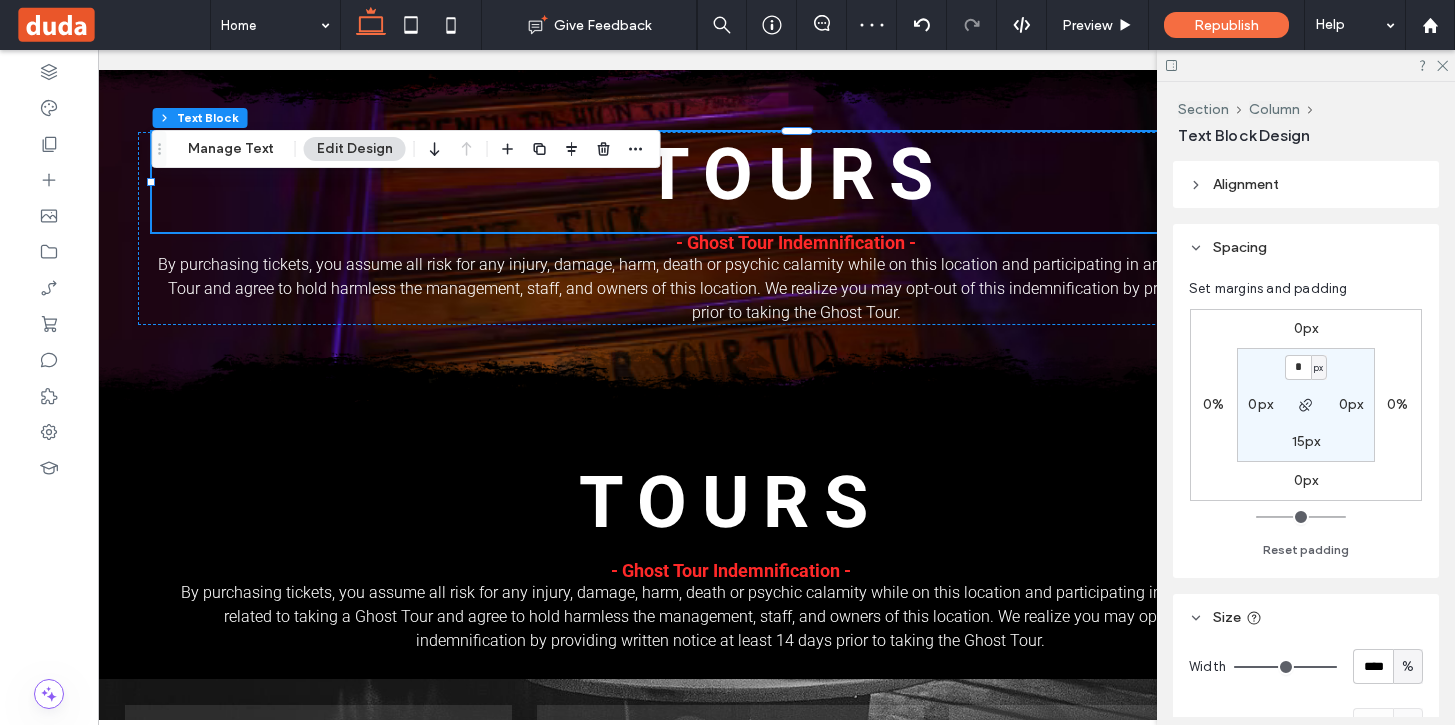 click on "%" at bounding box center [1408, 667] 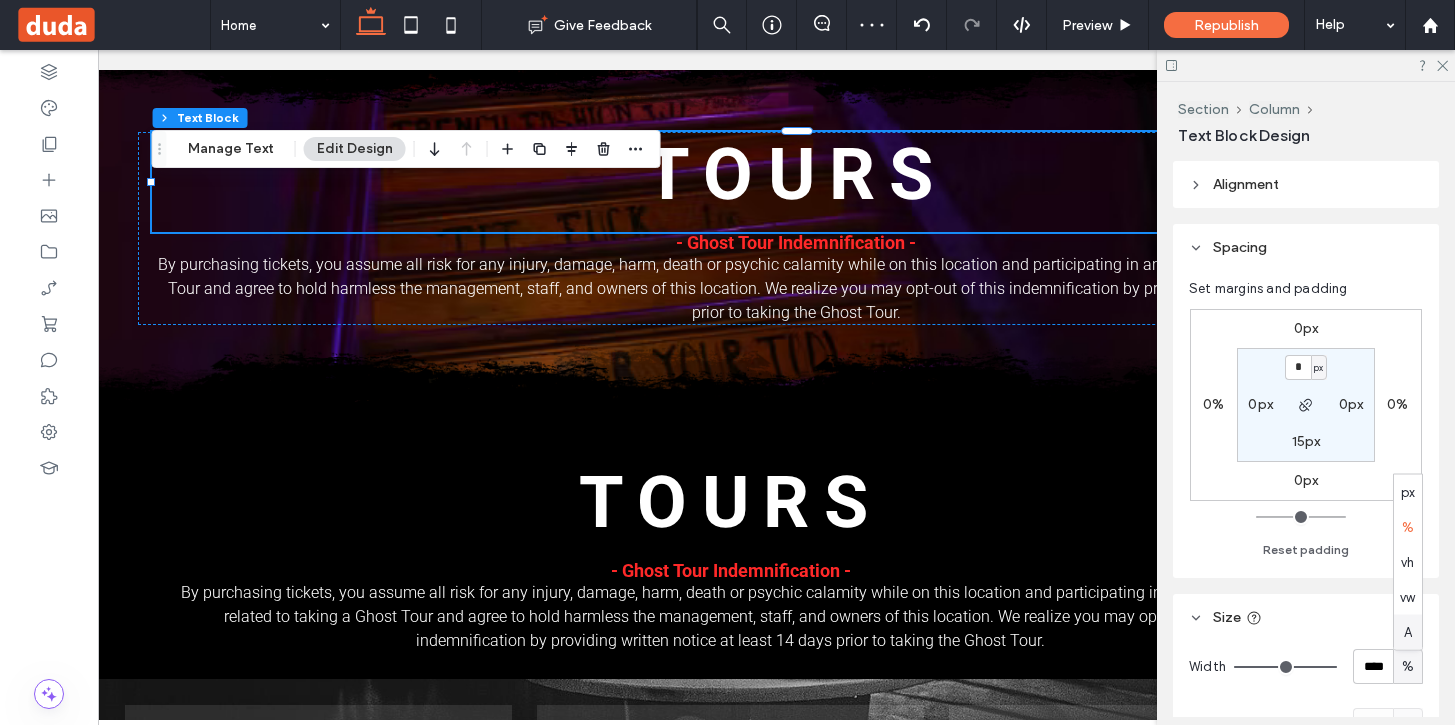 click on "A" at bounding box center [1408, 632] 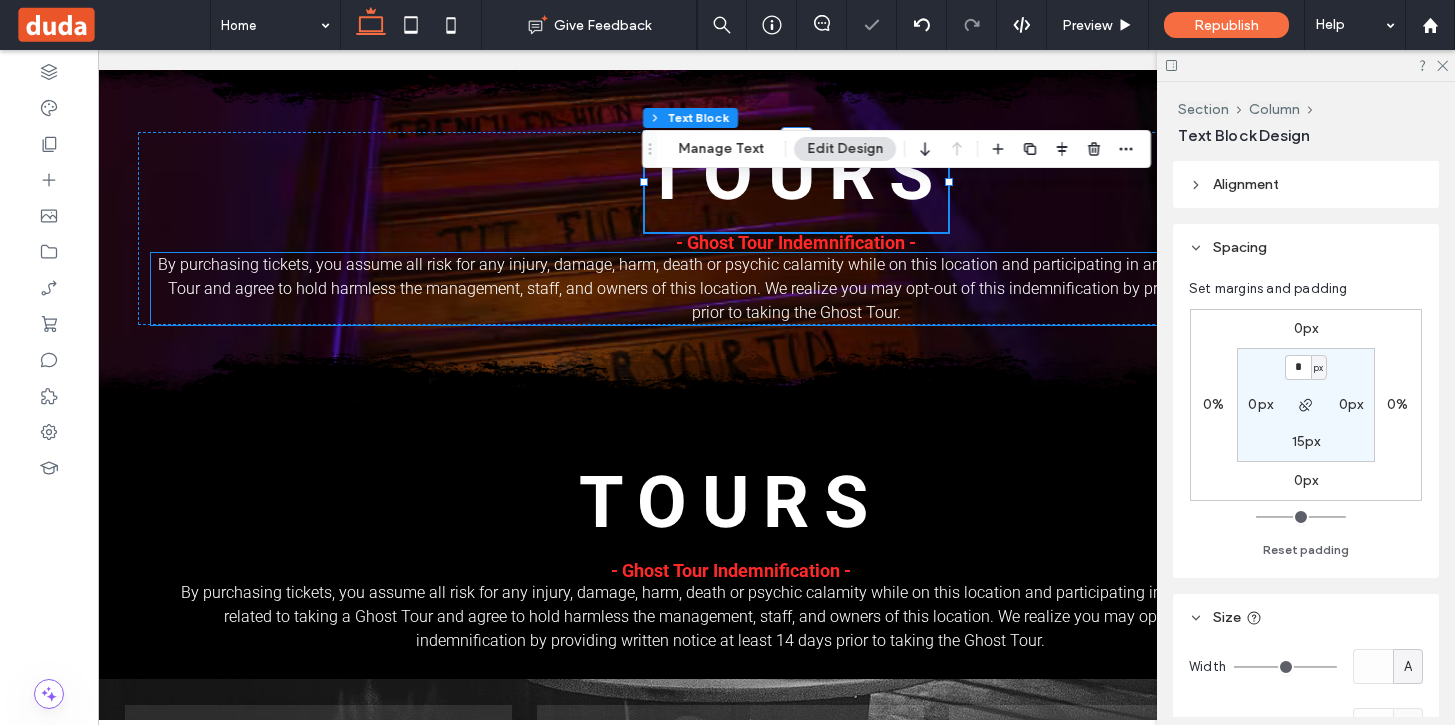 click on "By purchasing tickets, you assume all risk for any injury, damage, harm, death or psychic calamity while on this location and participating in and all activities related to taking a Ghost Tour and agree to hold harmless the management, staff, and owners of this location. We realize you may opt-out of this indemnification by providing written notice at least 14 days prior to taking the Ghost Tour." at bounding box center [796, 288] 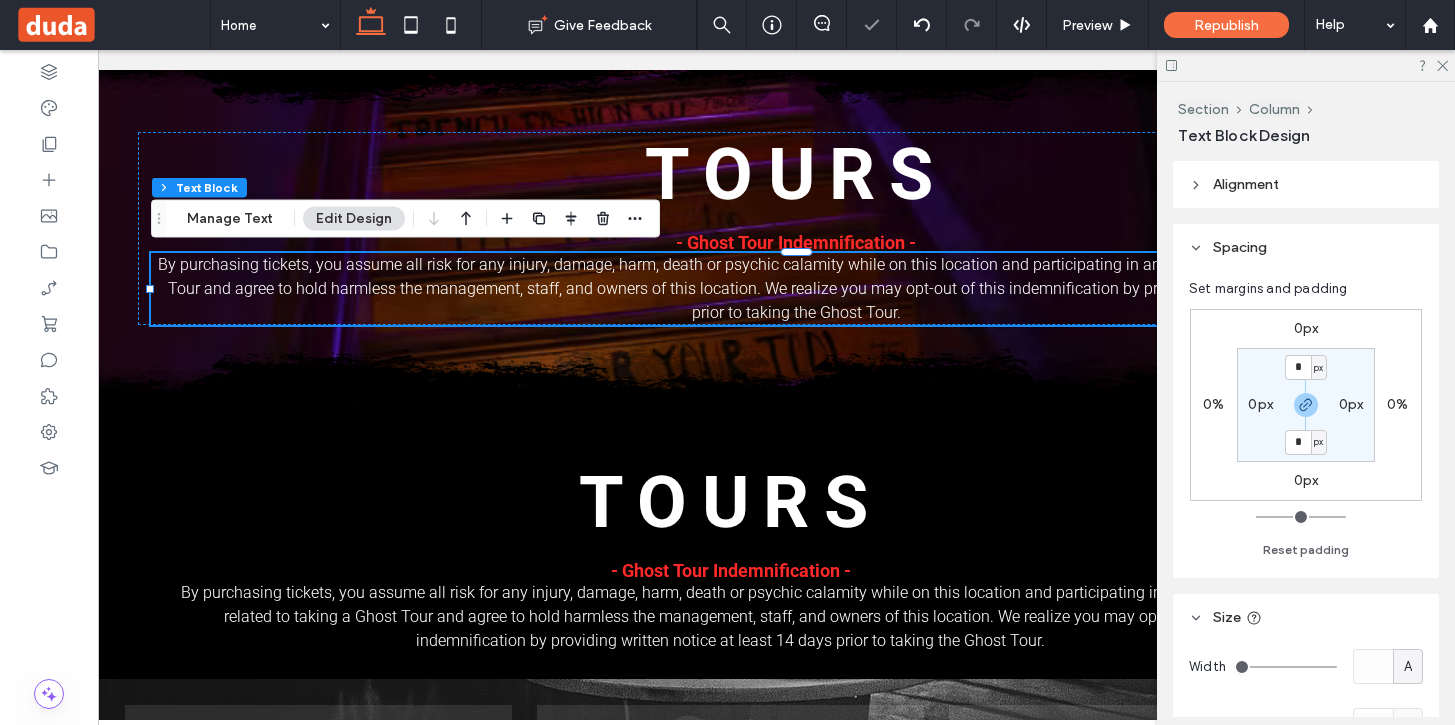 scroll, scrollTop: 0, scrollLeft: 298, axis: horizontal 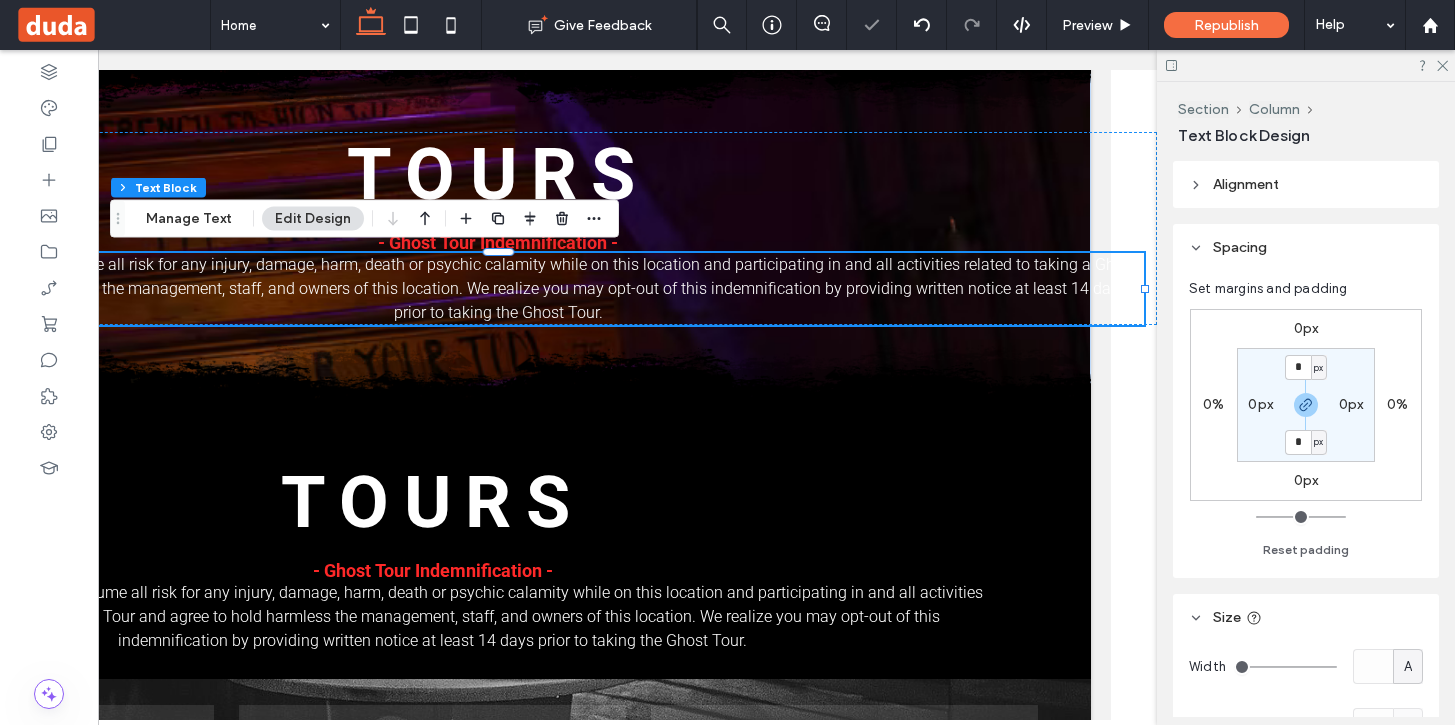 click on "By purchasing tickets, you assume all risk for any injury, damage, harm, death or psychic calamity while on this location and participating in and all activities related to taking a Ghost Tour and agree to hold harmless the management, staff, and owners of this location. We realize you may opt-out of this indemnification by providing written notice at least 14 days prior to taking the Ghost Tour." at bounding box center [498, 289] 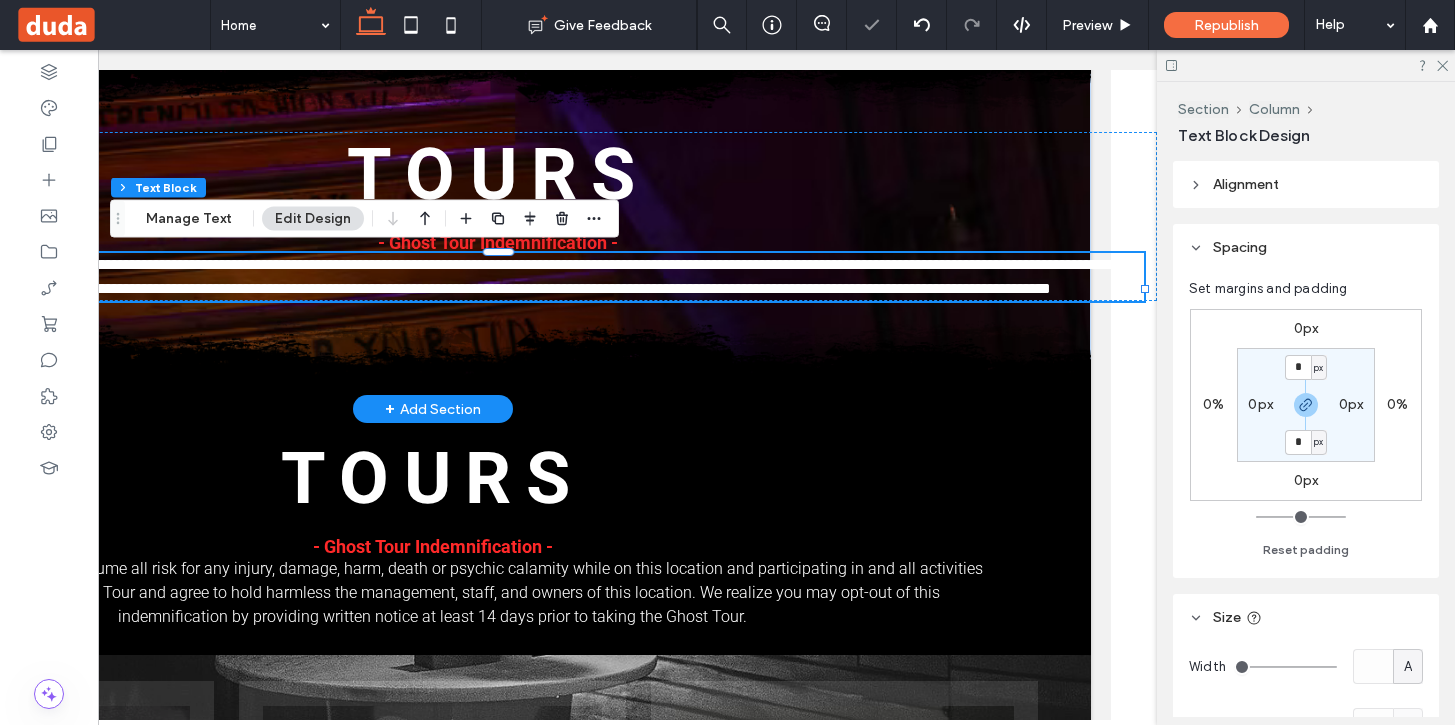 scroll, scrollTop: 0, scrollLeft: 0, axis: both 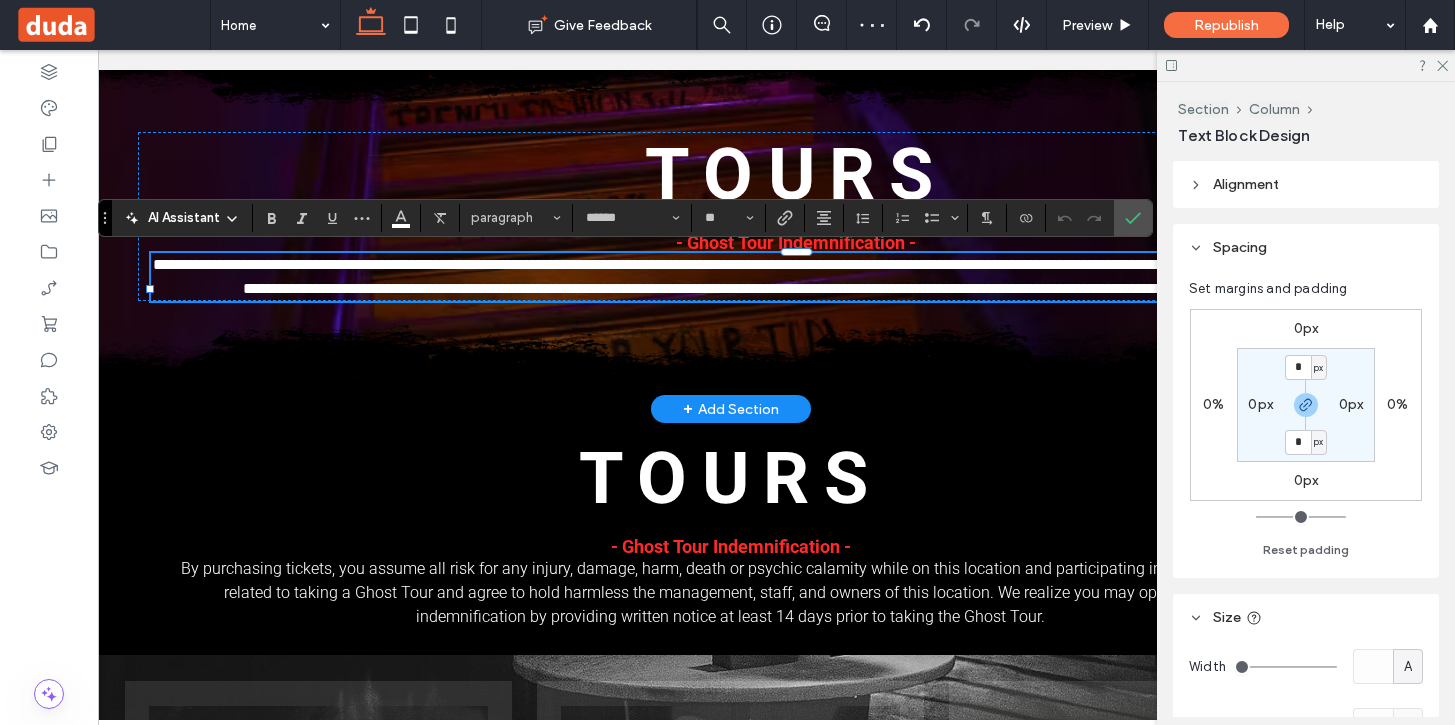 click on "@VOGUE Magazine
Button
@Paris Olympia
Button
@Shoreditch London
Button
@Los Angeles
Button
@Los Angeles
Button
@No inspiration
Button
@Studio RWC
Button
@NYC Carnegie hall
Button
View more
Tours
- Ghost Tour Indemnification -" at bounding box center (730, 216) 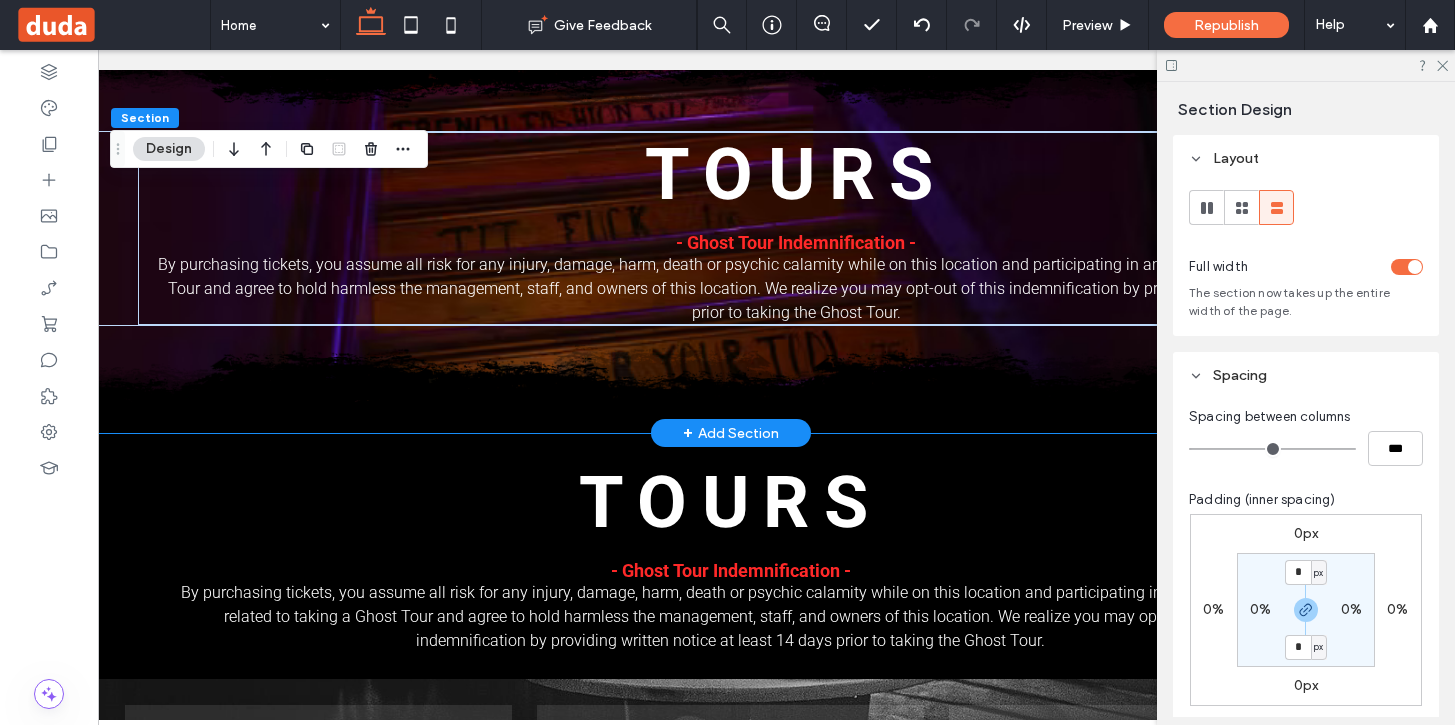 click on "@VOGUE Magazine
Button
@Paris Olympia
Button
@Shoreditch London
Button
@Los Angeles
Button
@Los Angeles
Button
@No inspiration
Button
@Studio RWC
Button
@NYC Carnegie hall
Button
View more
Tours
- Ghost Tour Indemnification -" at bounding box center (730, 228) 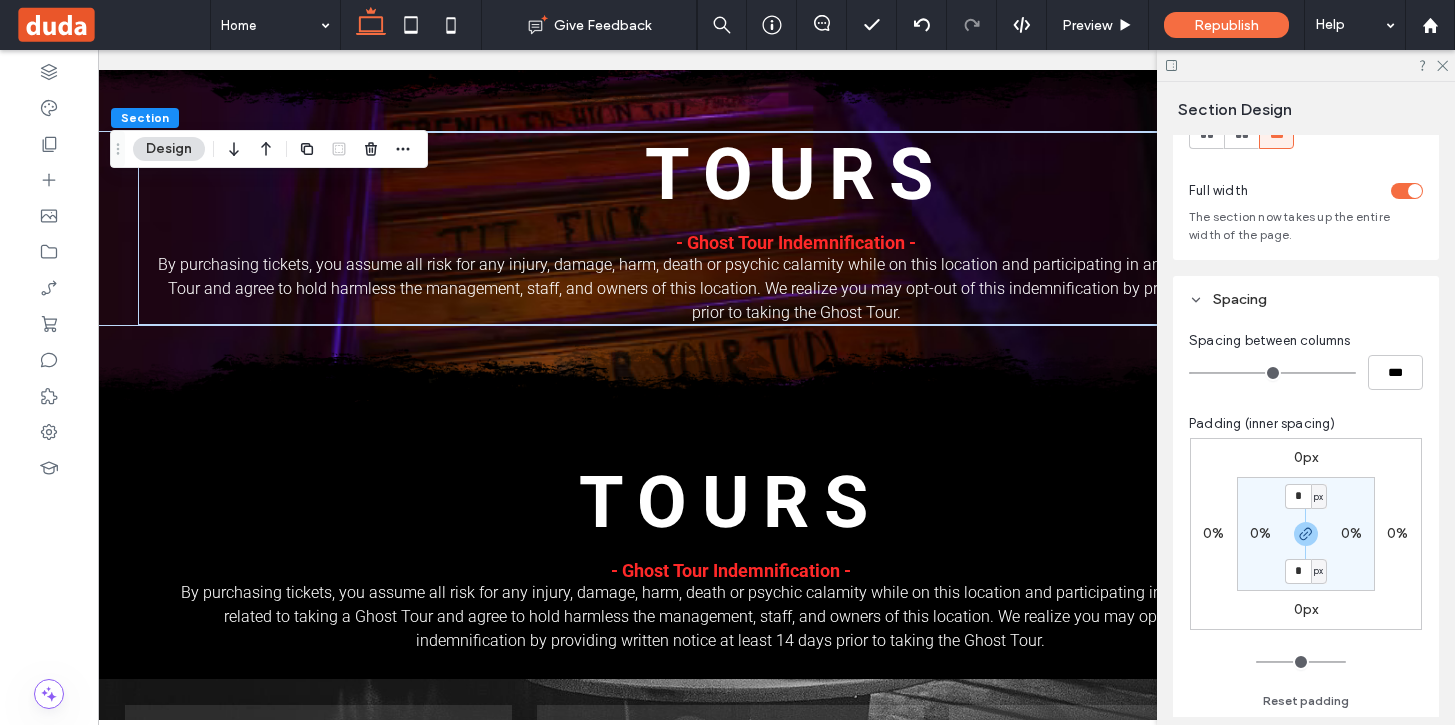 scroll, scrollTop: 0, scrollLeft: 0, axis: both 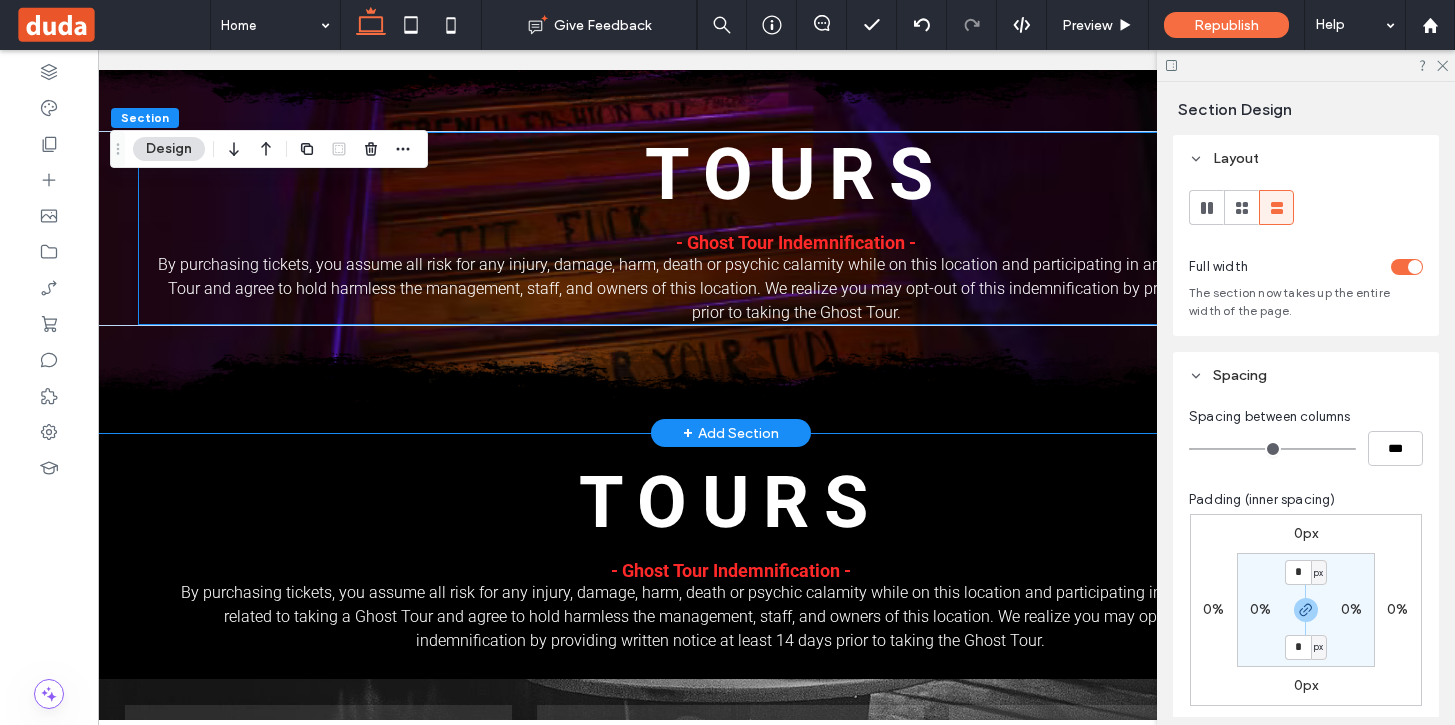 click on "@VOGUE Magazine
Button
@Paris Olympia
Button
@Shoreditch London
Button
@Los Angeles
Button
@Los Angeles
Button
@No inspiration
Button
@Studio RWC
Button
@NYC Carnegie hall
Button
View more
Tours
- Ghost Tour Indemnification -" at bounding box center [796, 228] 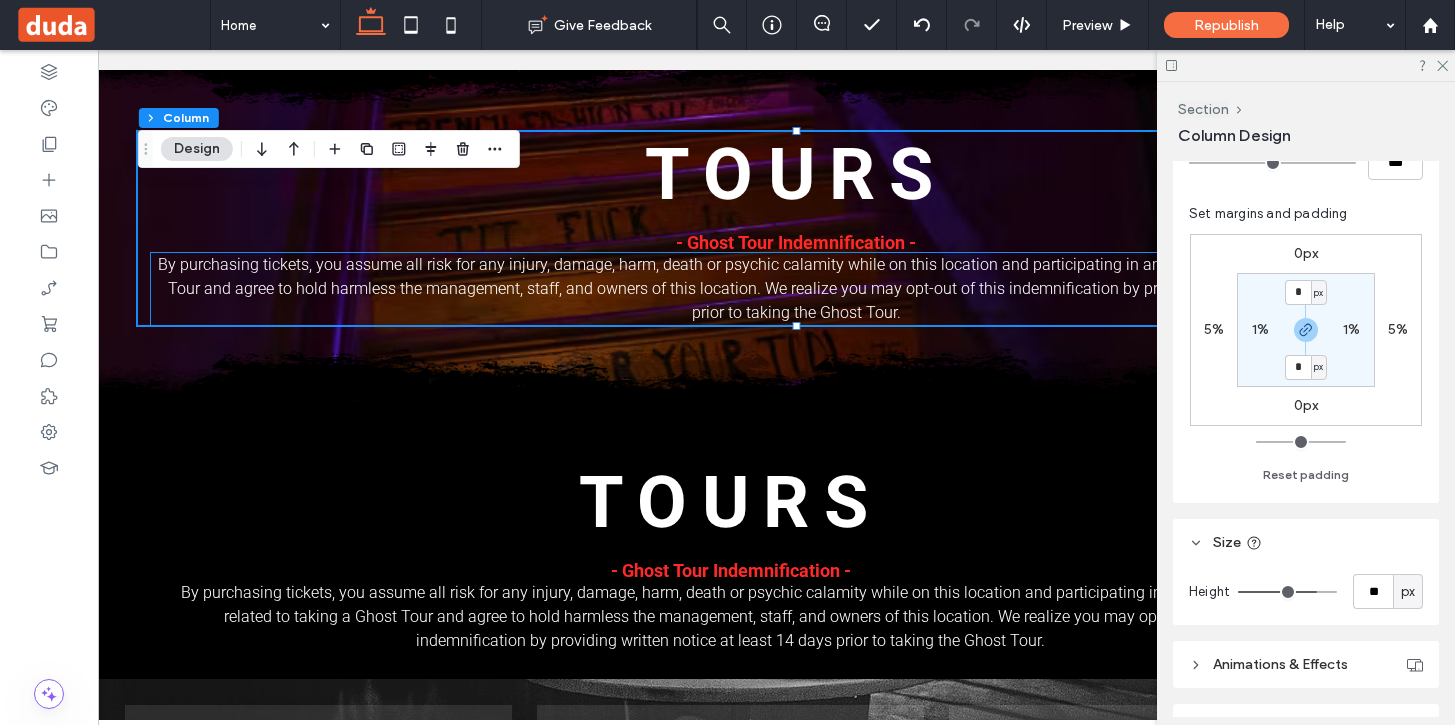 scroll, scrollTop: 428, scrollLeft: 0, axis: vertical 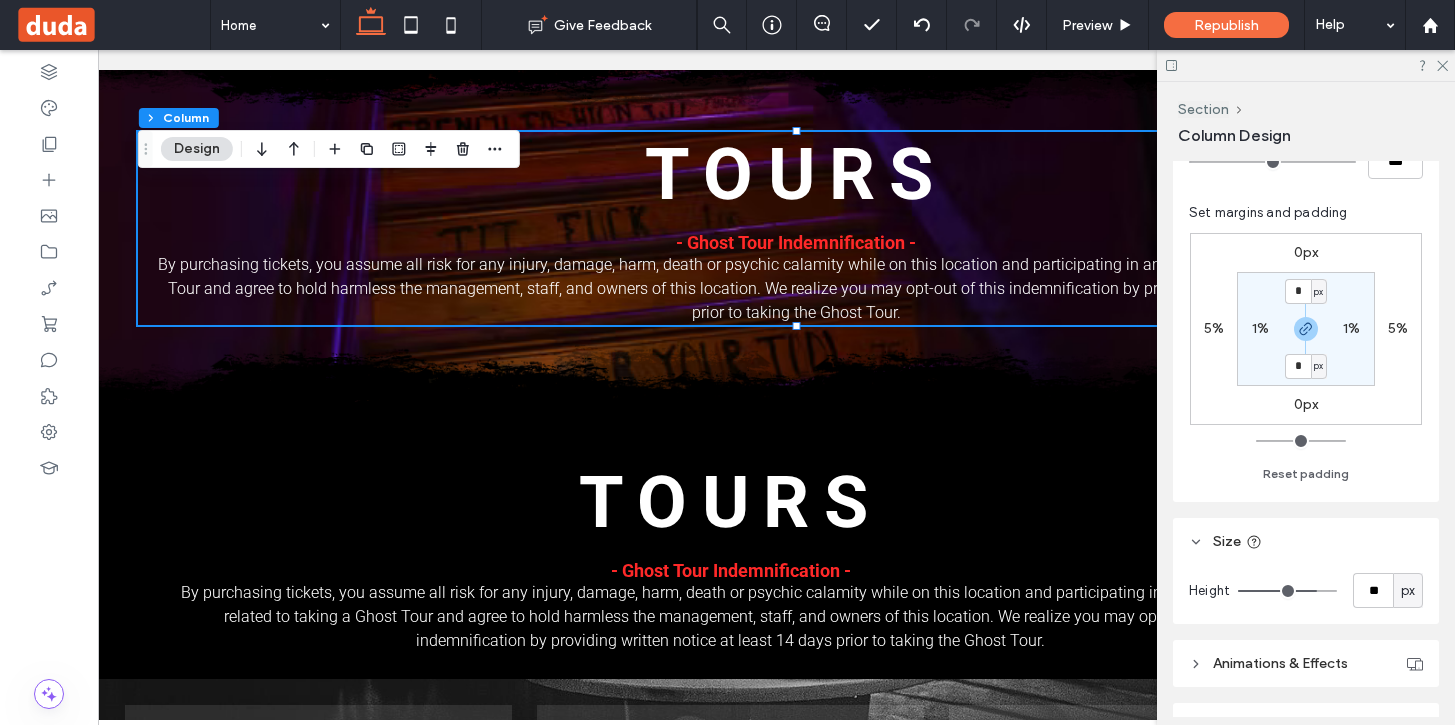 click on "5%" at bounding box center [1398, 328] 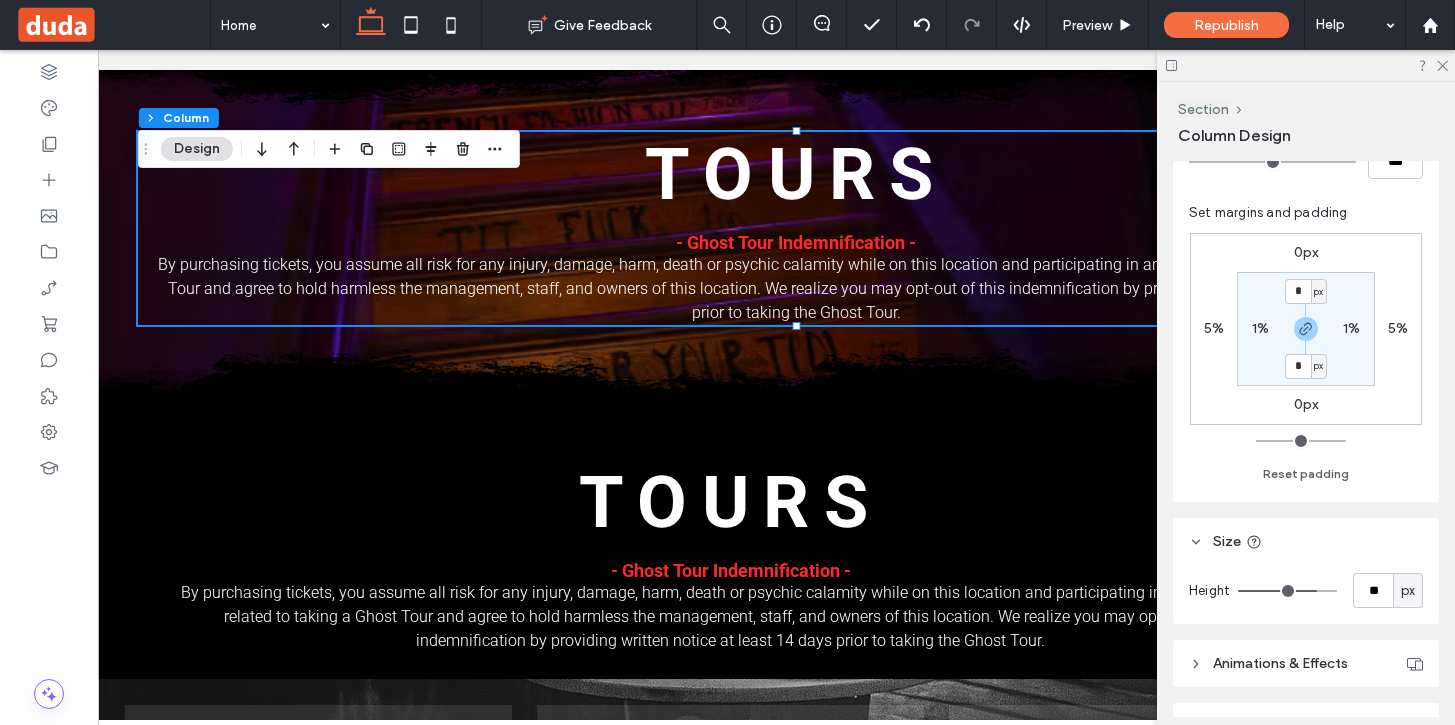scroll, scrollTop: 428, scrollLeft: 0, axis: vertical 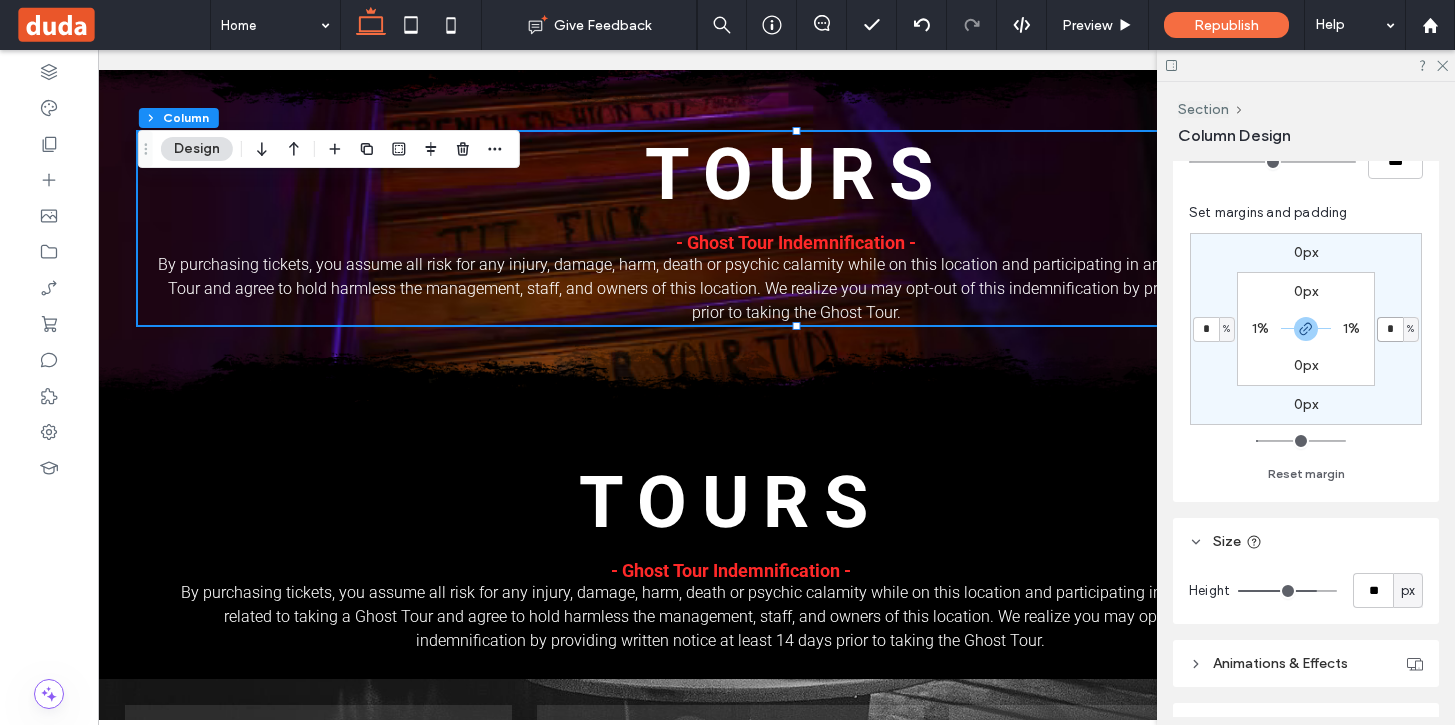 click on "*" at bounding box center [1390, 329] 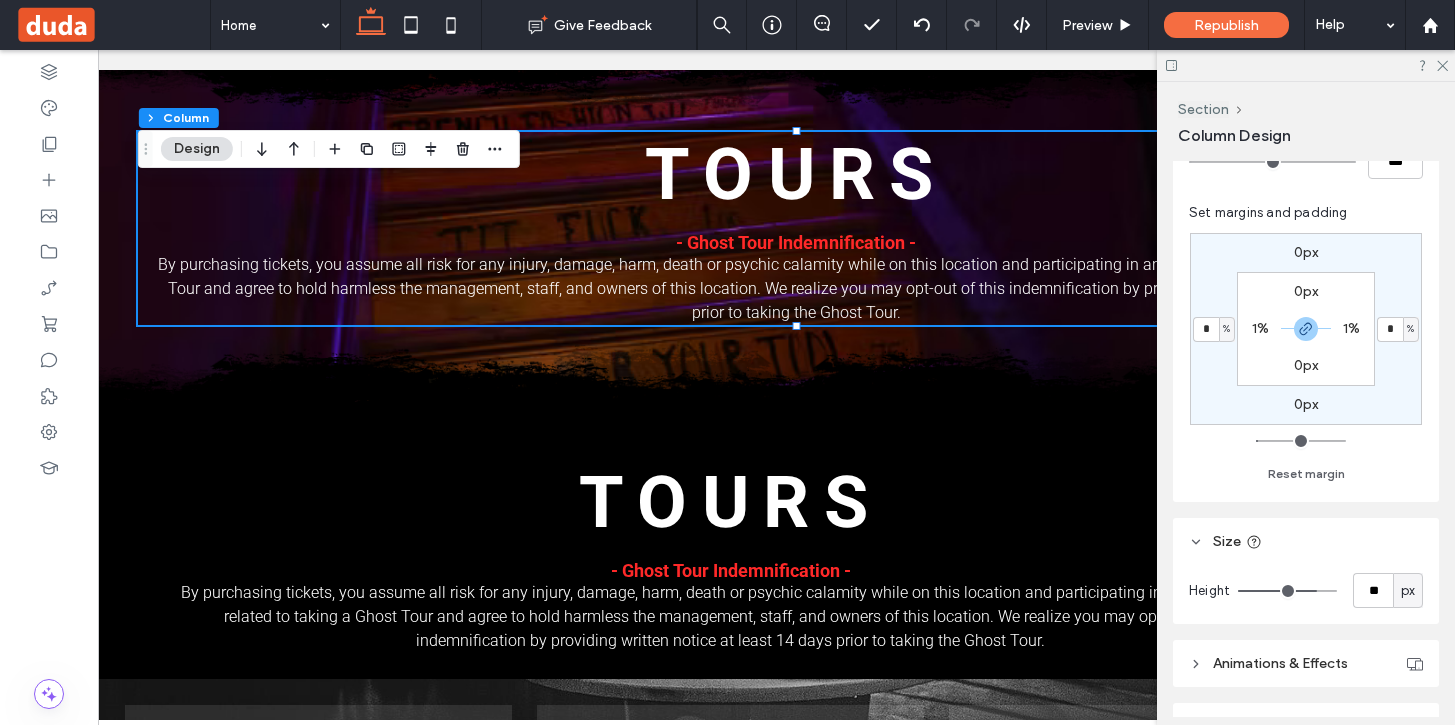 type on "*" 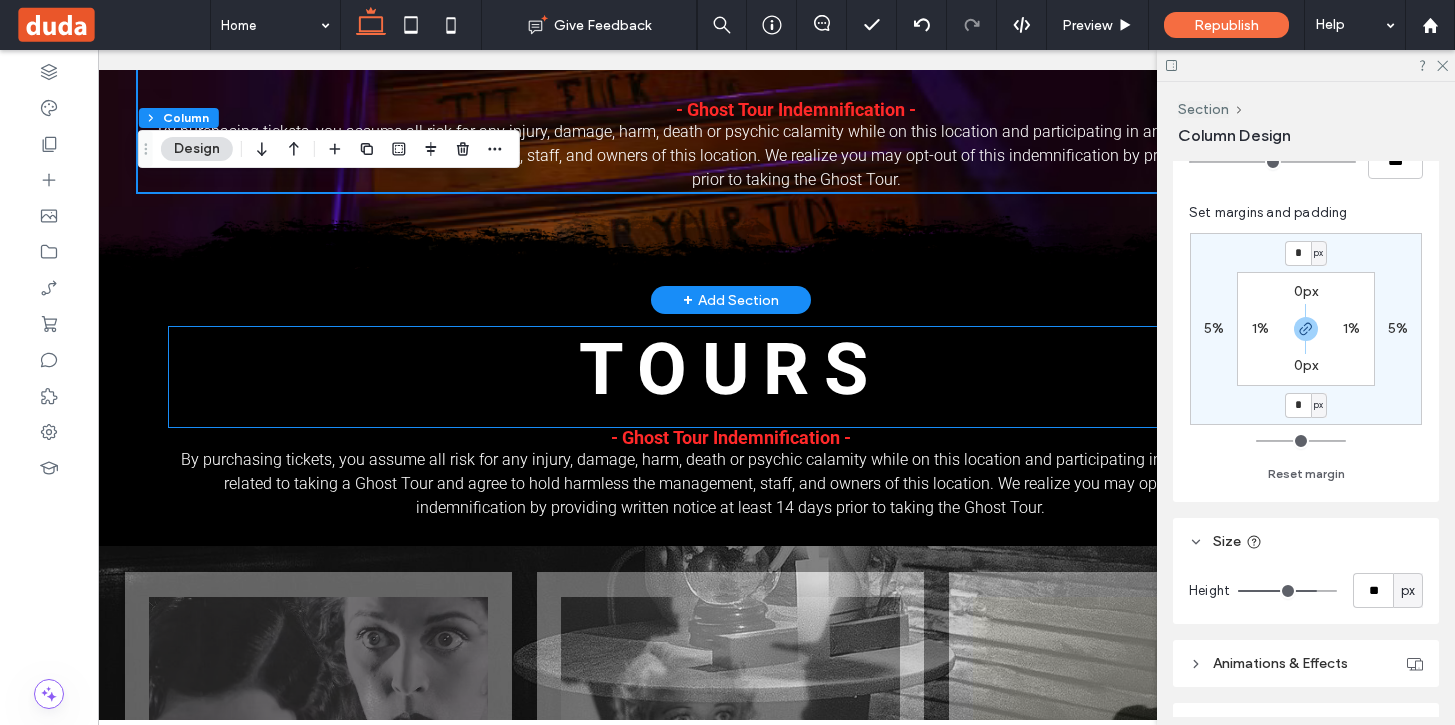 scroll, scrollTop: 1510, scrollLeft: 46, axis: both 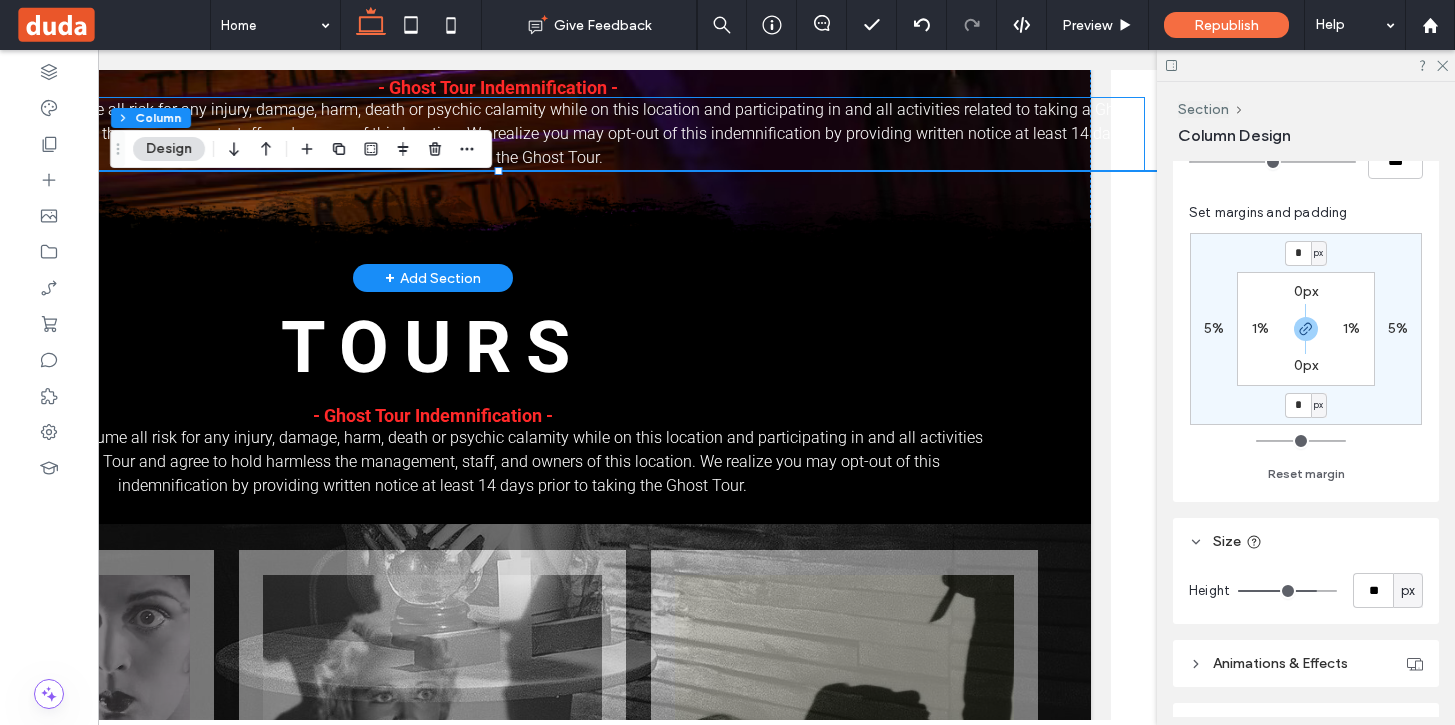 click on "By purchasing tickets, you assume all risk for any injury, damage, harm, death or psychic calamity while on this location and participating in and all activities related to taking a Ghost Tour and agree to hold harmless the management, staff, and owners of this location. We realize you may opt-out of this indemnification by providing written notice at least 14 days prior to taking the Ghost Tour." at bounding box center (498, 134) 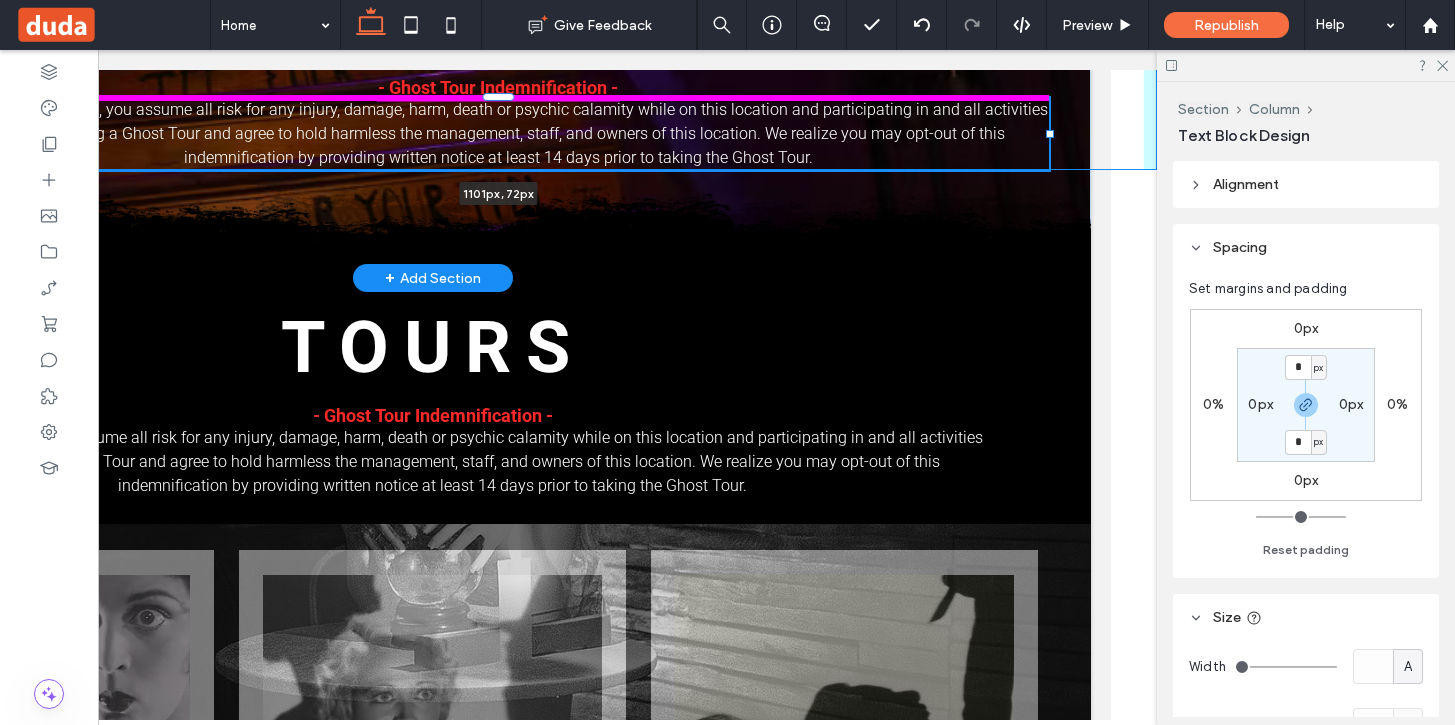 drag, startPoint x: 1144, startPoint y: 136, endPoint x: 1049, endPoint y: 133, distance: 95.047356 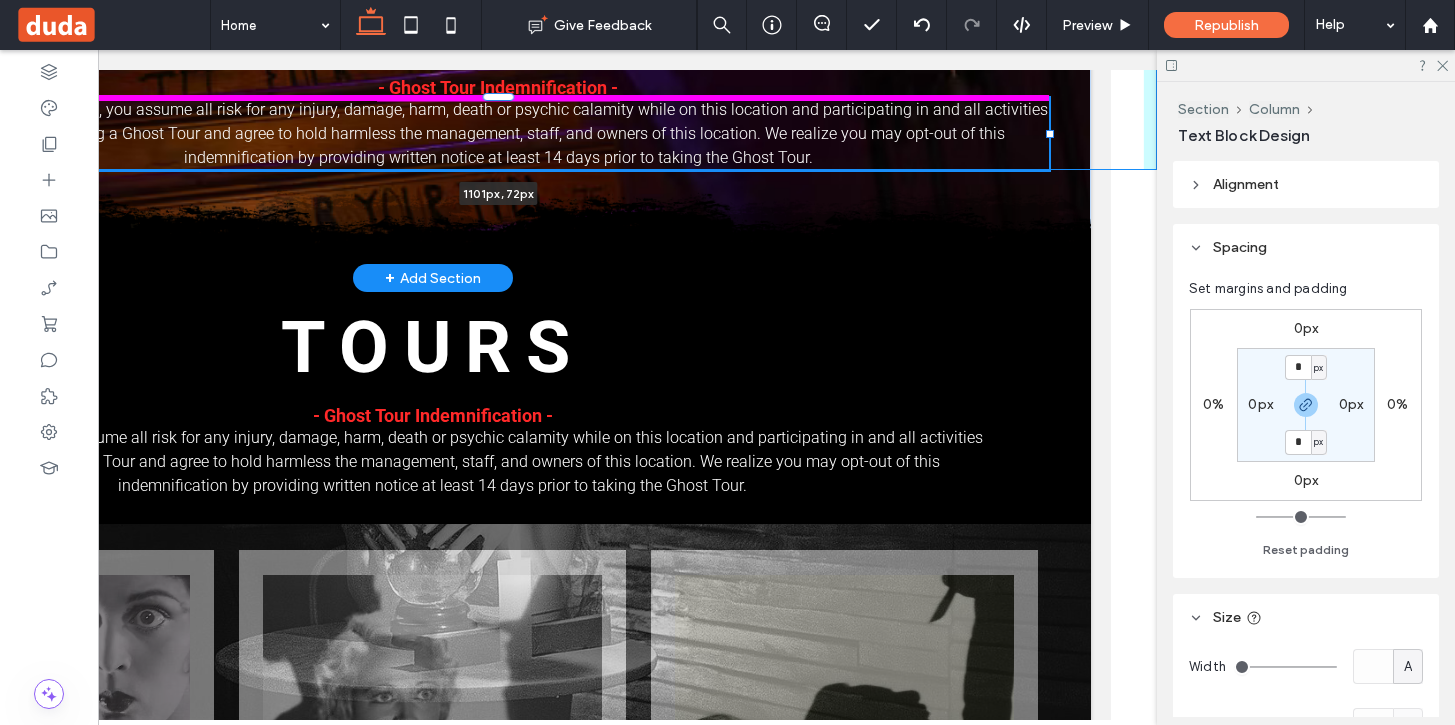 type on "****" 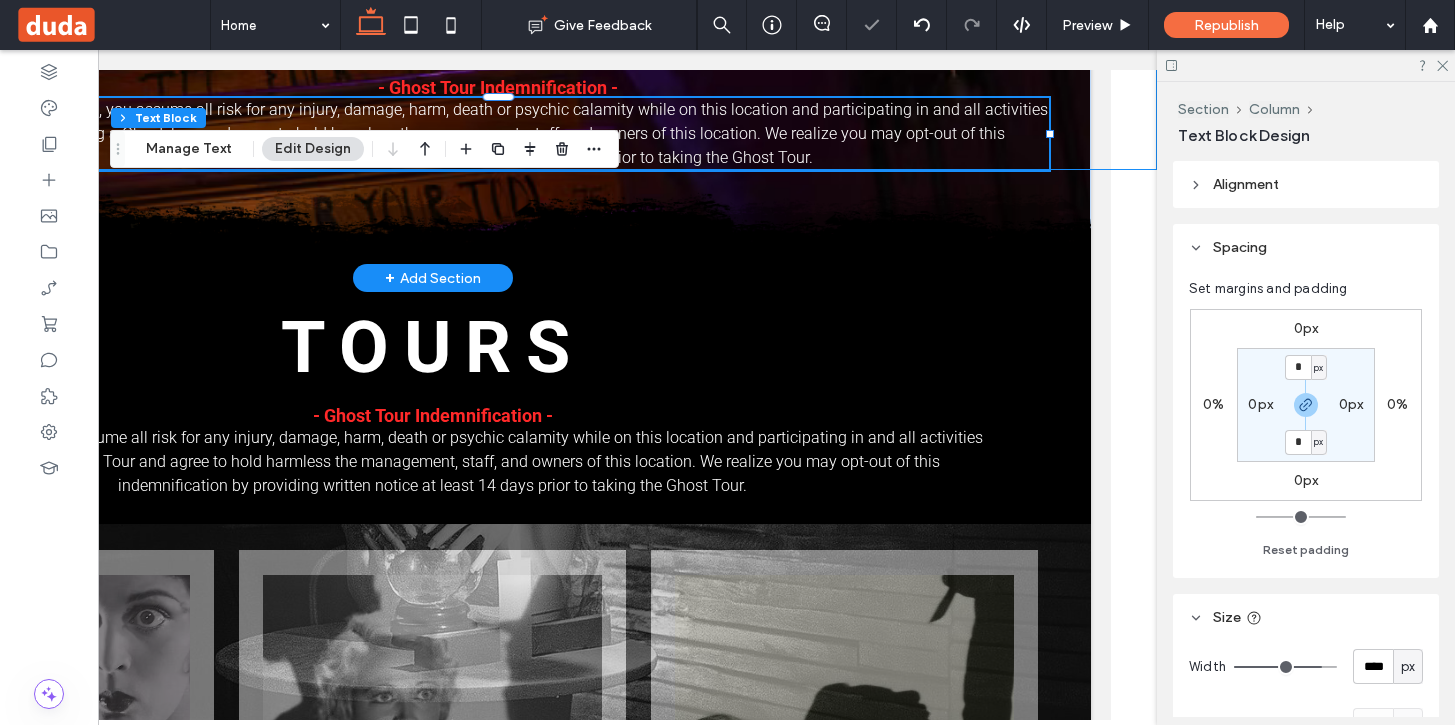 click on "@VOGUE Magazine
Button
@Paris Olympia
Button
@Shoreditch [CITY]
Button
@Los Angeles
Button
@Los Angeles
Button
@No inspiration
Button
@Studio RWC
Button
@NYC [LOCATION]
Button
View more
Tours
- Ghost Tour Indemnification -
[NUMBER]px , [NUMBER]px" at bounding box center [498, 73] 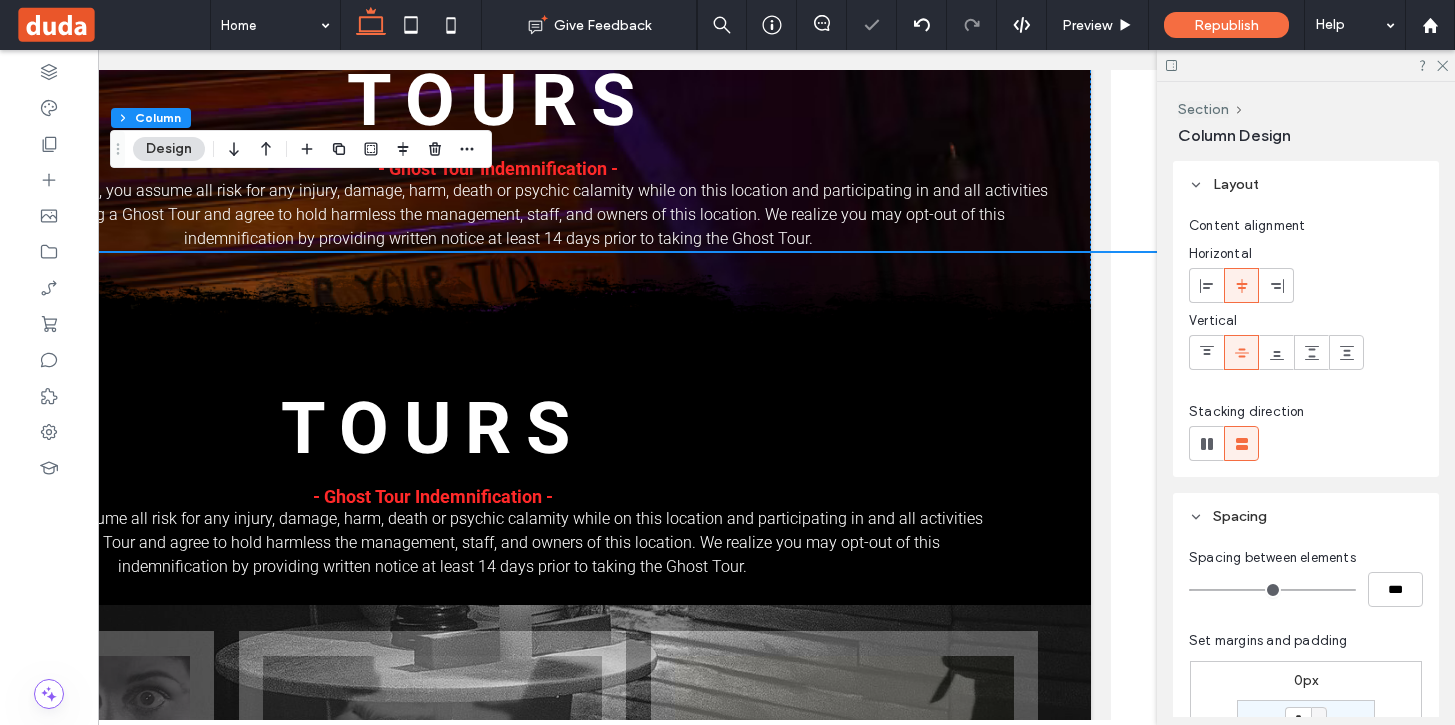 scroll, scrollTop: 1392, scrollLeft: 46, axis: both 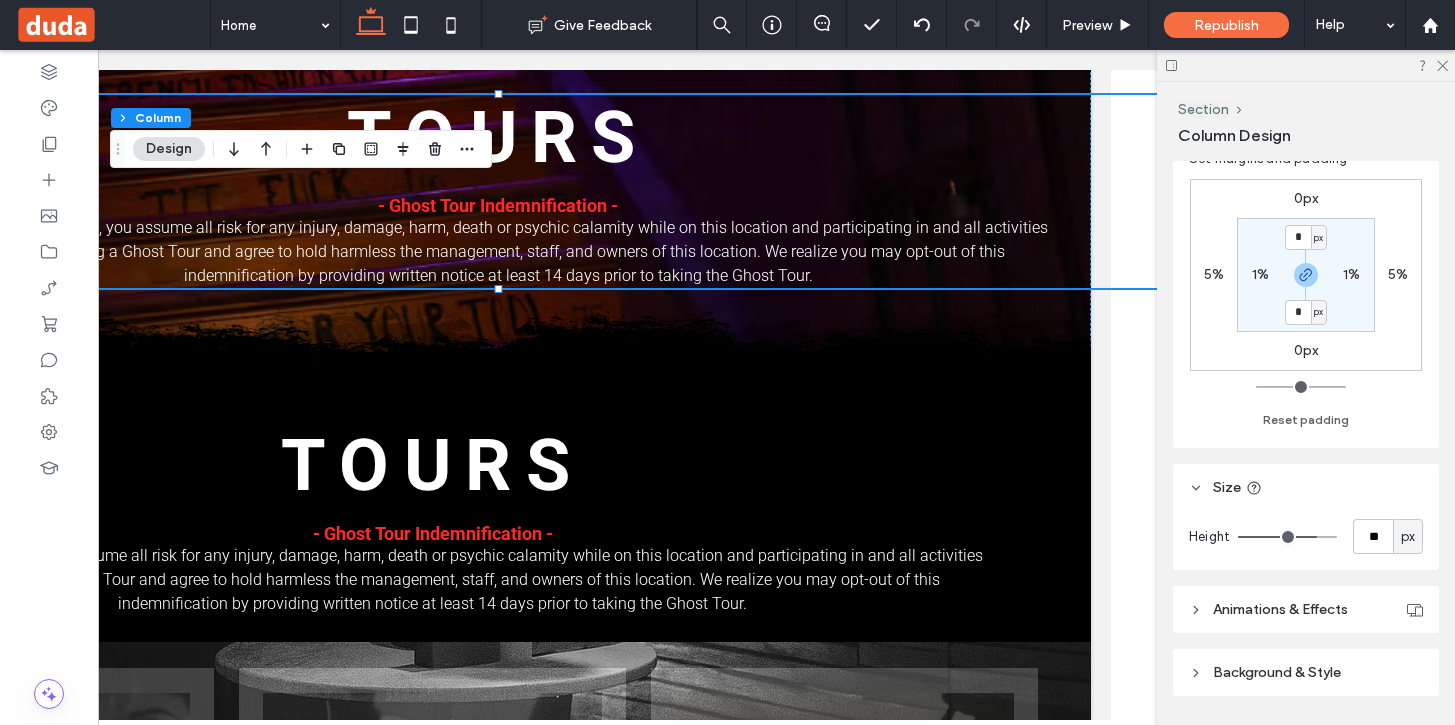 type on "**" 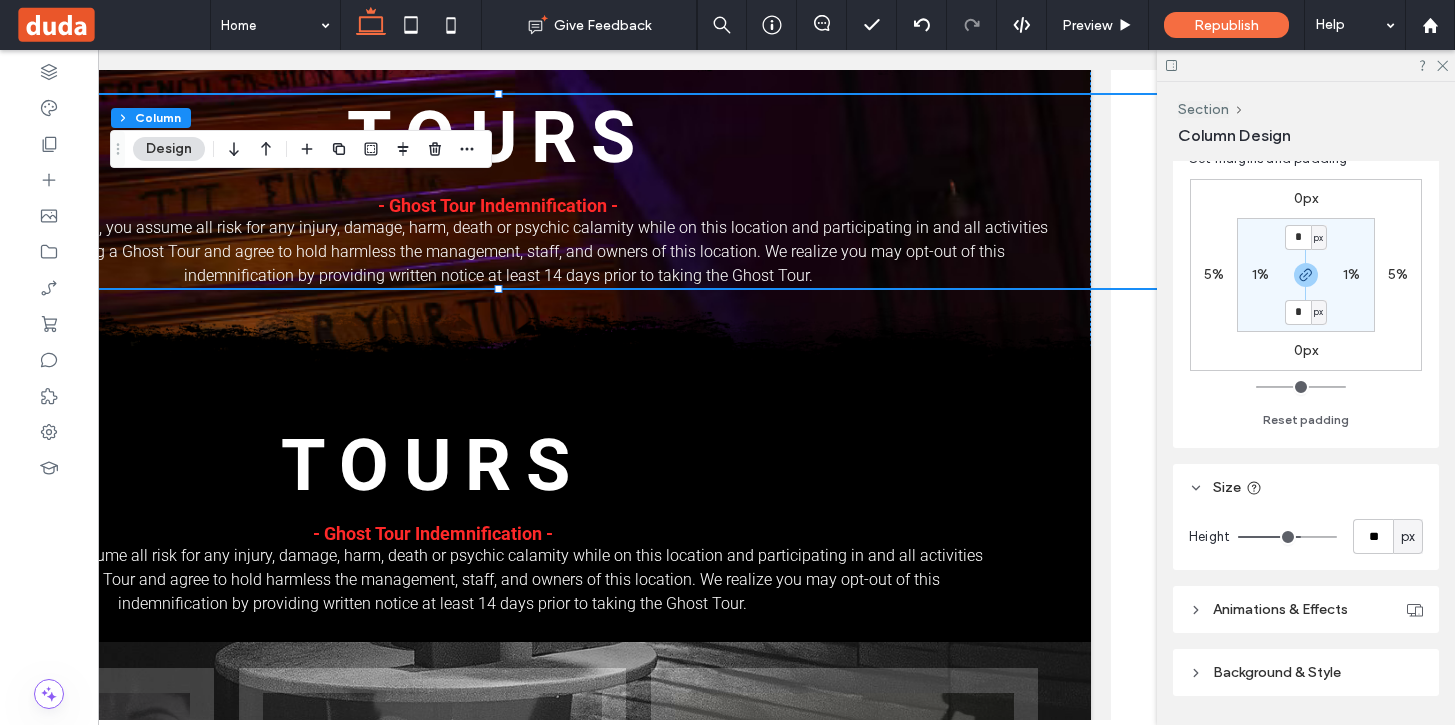 drag, startPoint x: 1312, startPoint y: 537, endPoint x: 1299, endPoint y: 536, distance: 13.038404 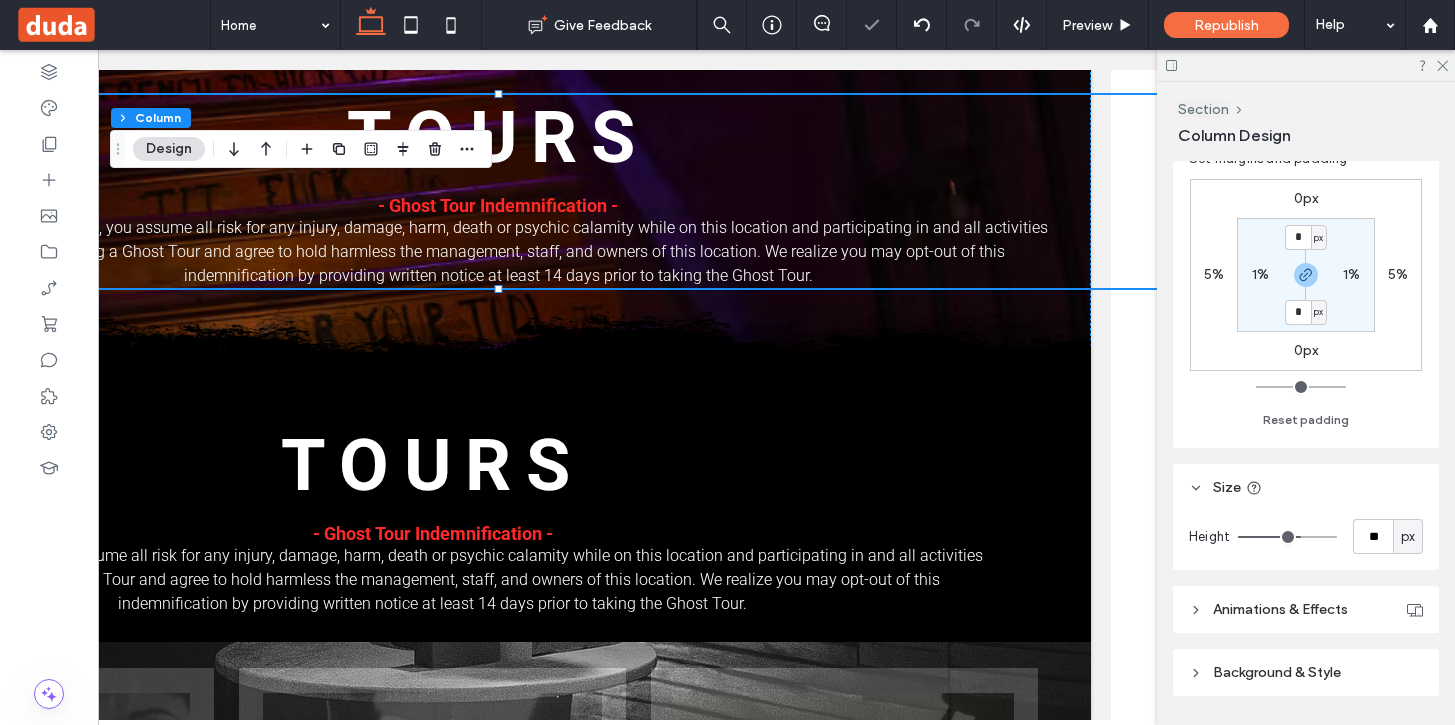type on "**" 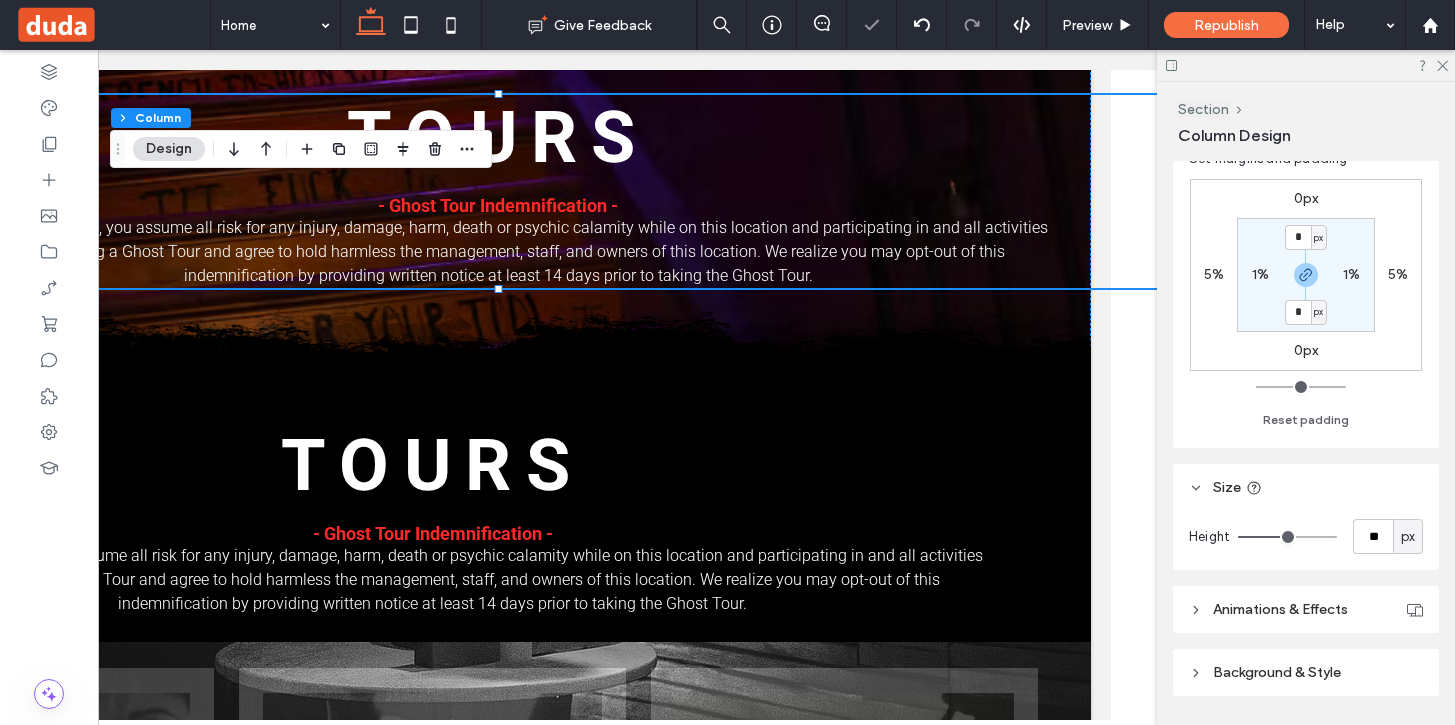type on "**" 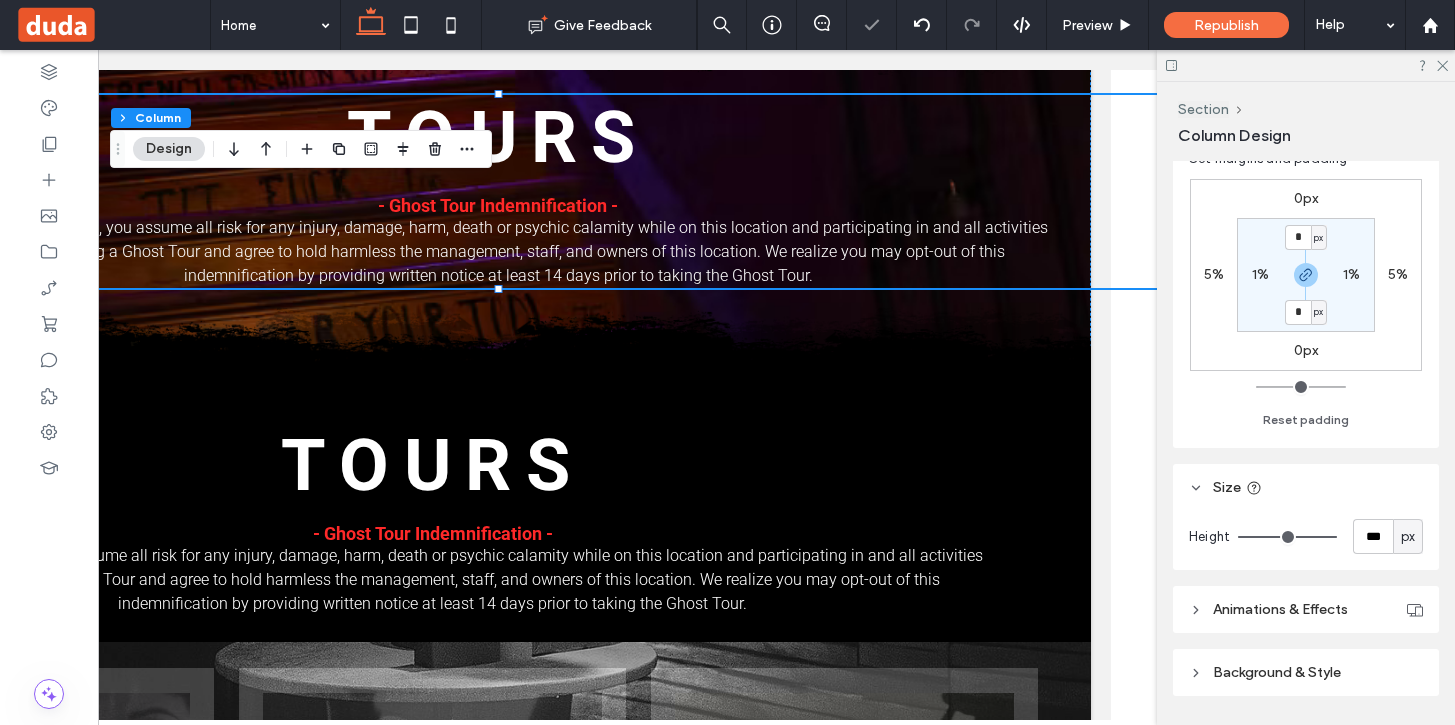 drag, startPoint x: 1298, startPoint y: 536, endPoint x: 1328, endPoint y: 535, distance: 30.016663 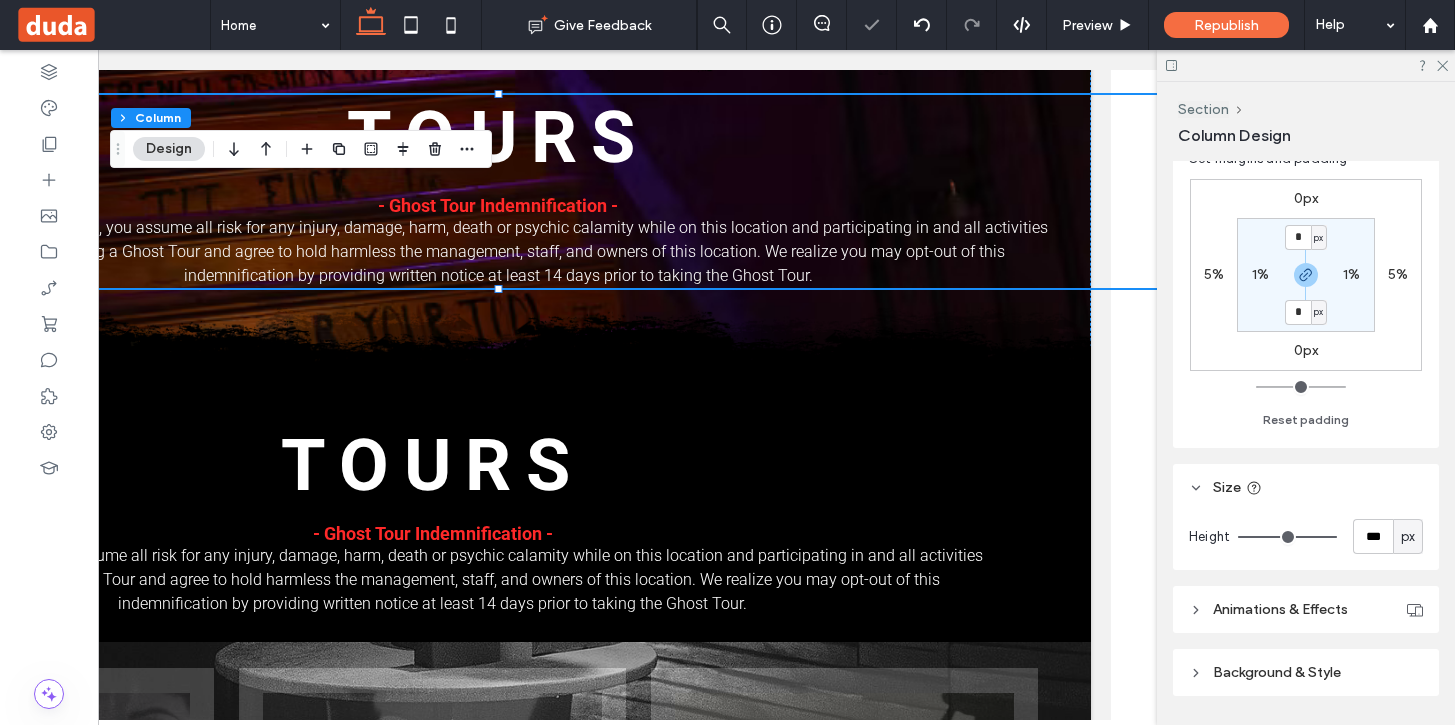 click at bounding box center [1287, 537] 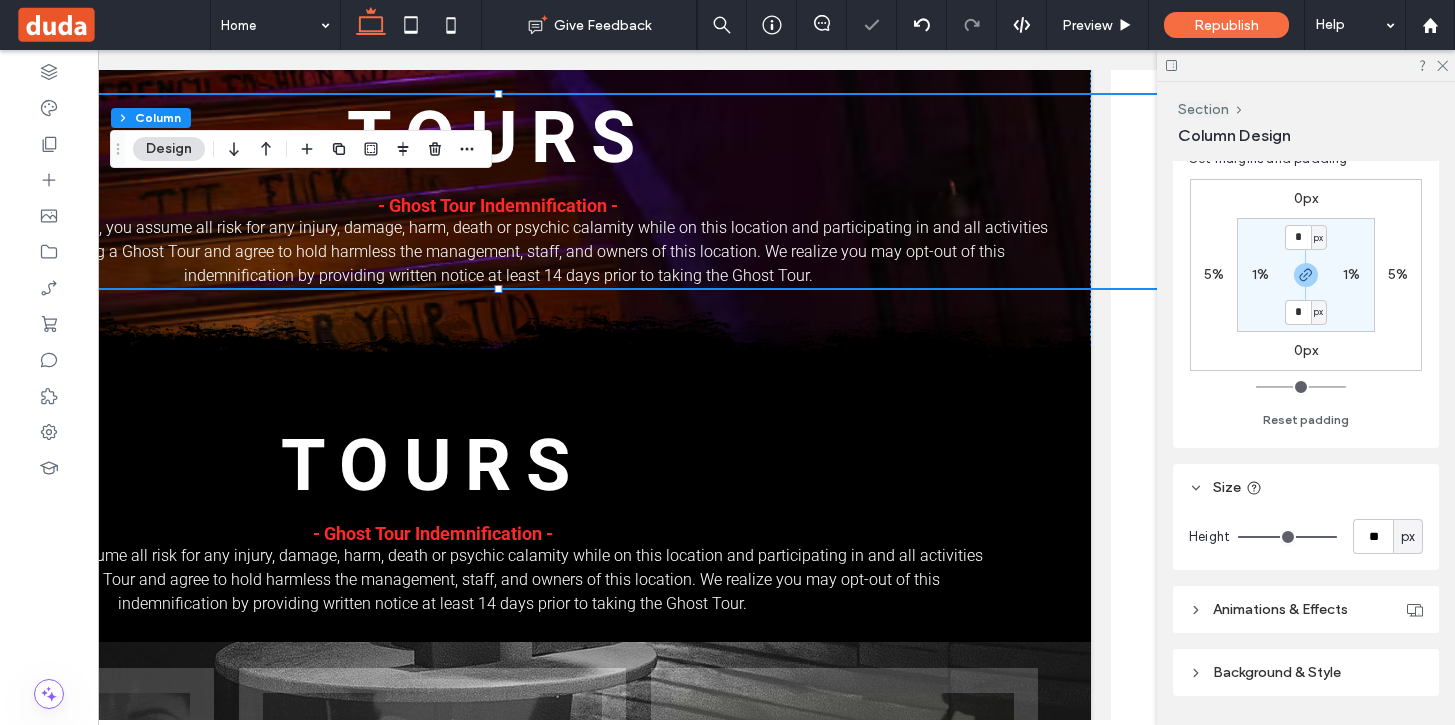 type on "**" 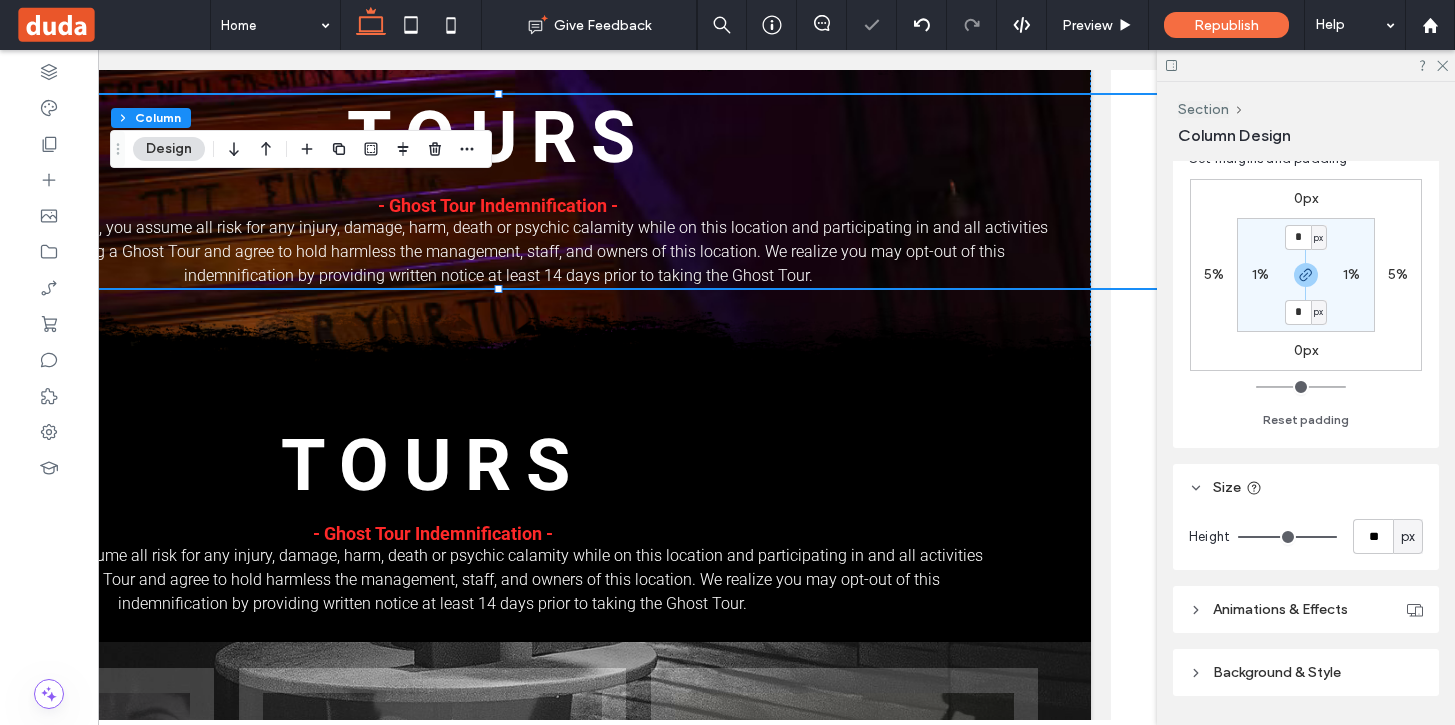 type on "**" 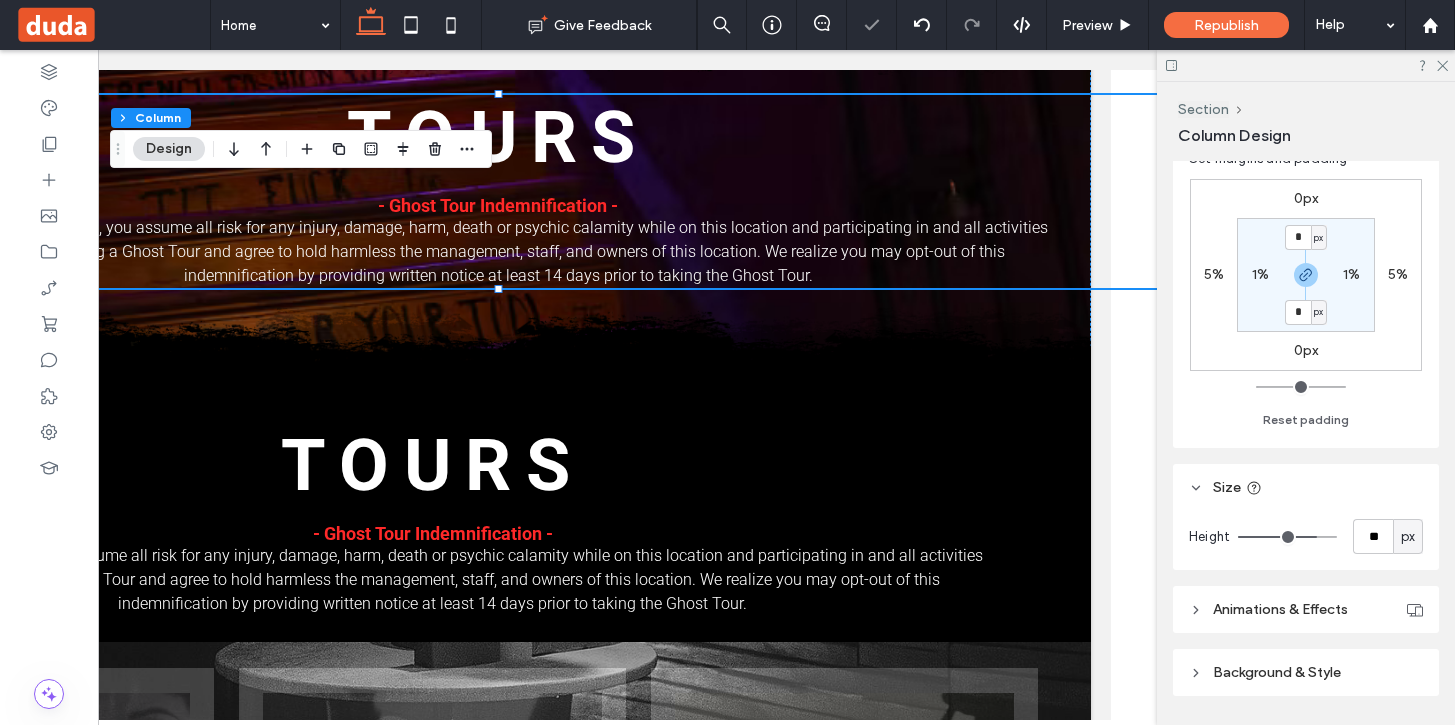 click on "px" at bounding box center [1408, 537] 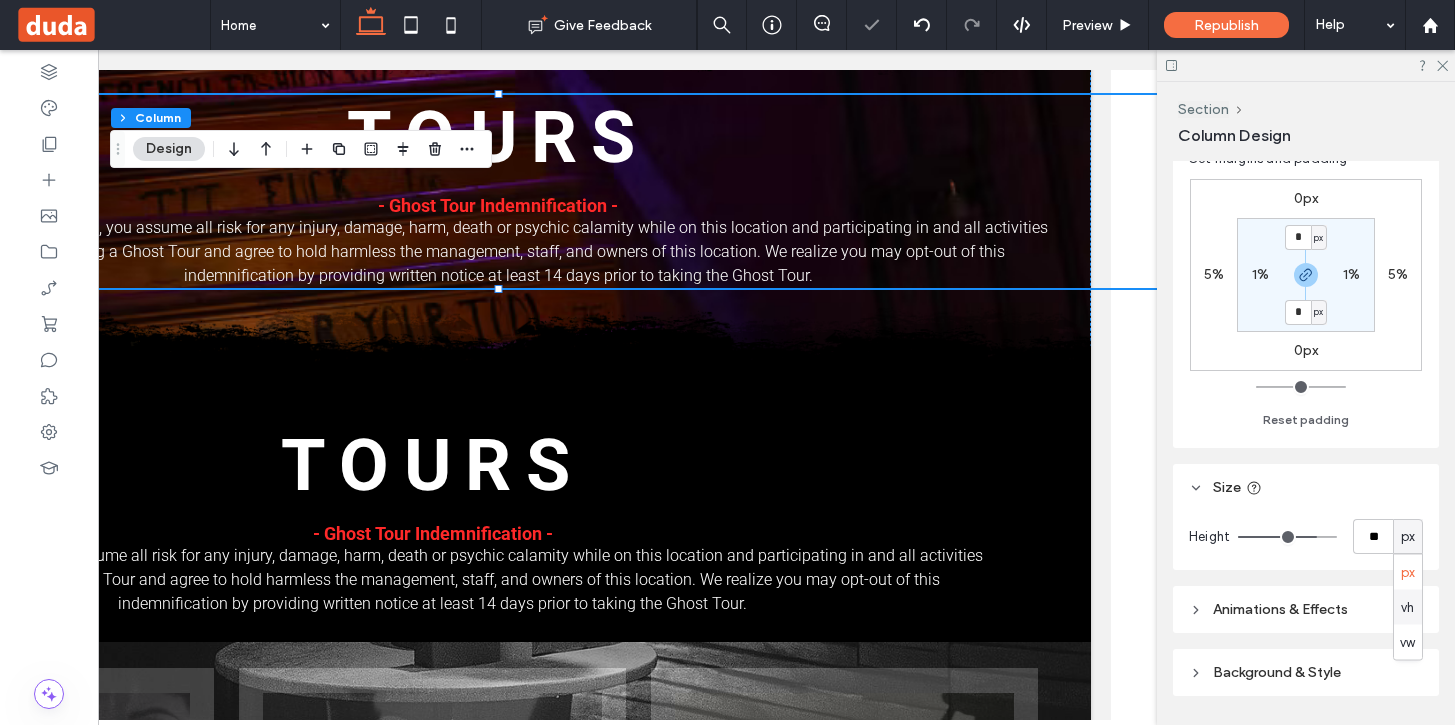click on "Size" at bounding box center (1306, 487) 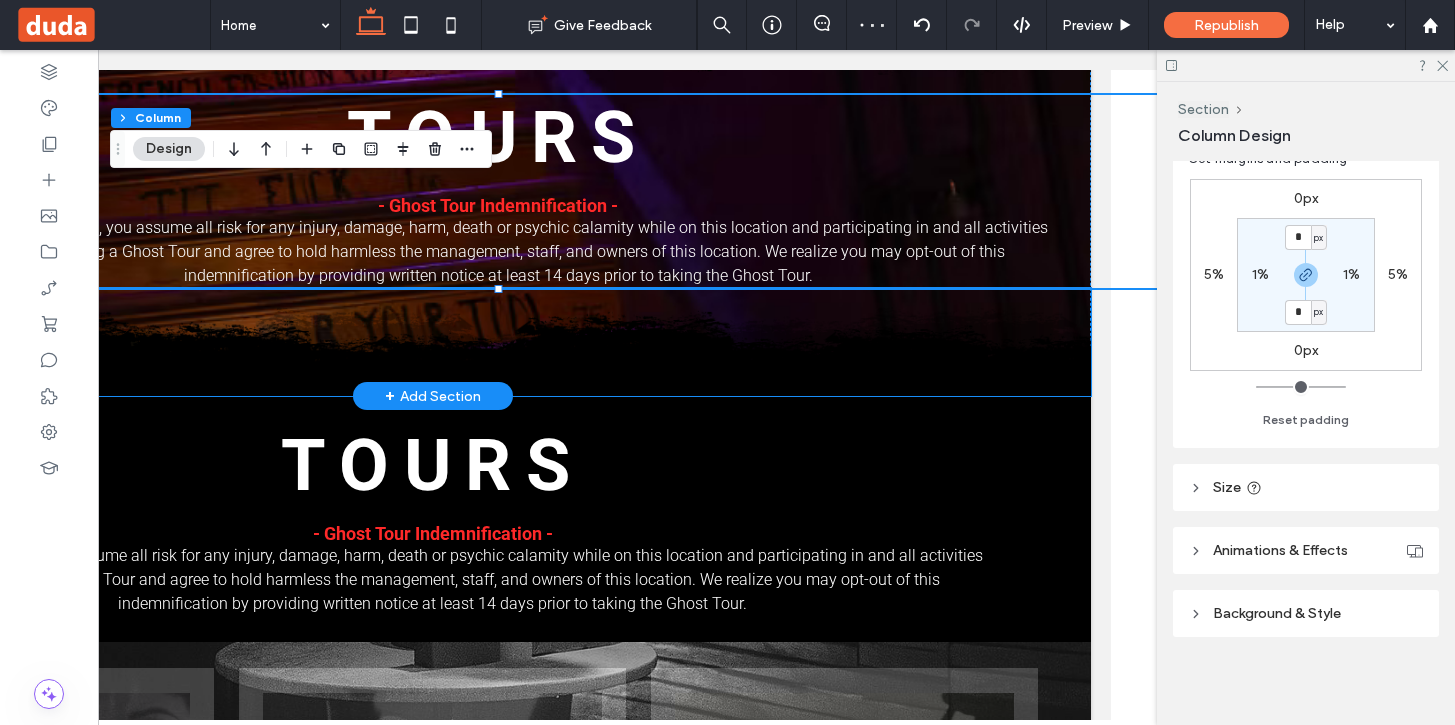 click at bounding box center (432, 342) 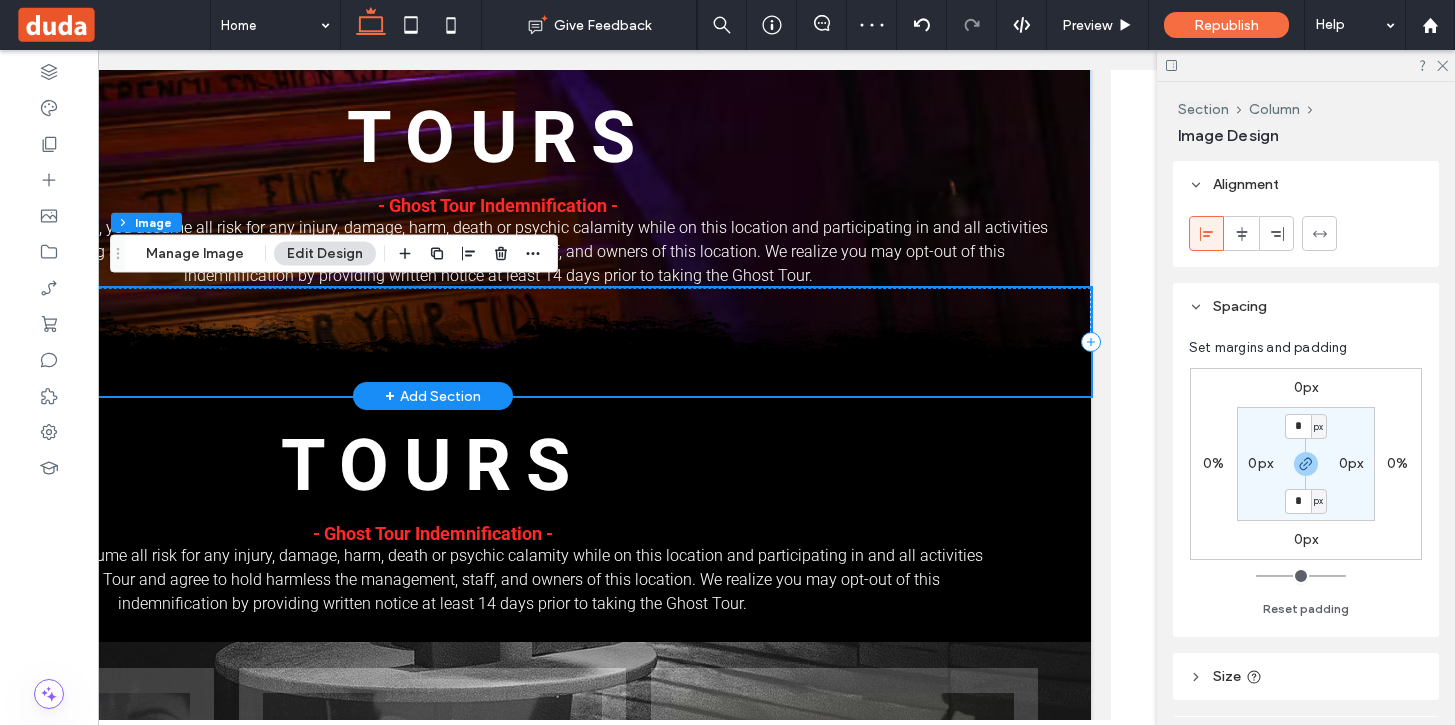 scroll, scrollTop: 1392, scrollLeft: 0, axis: vertical 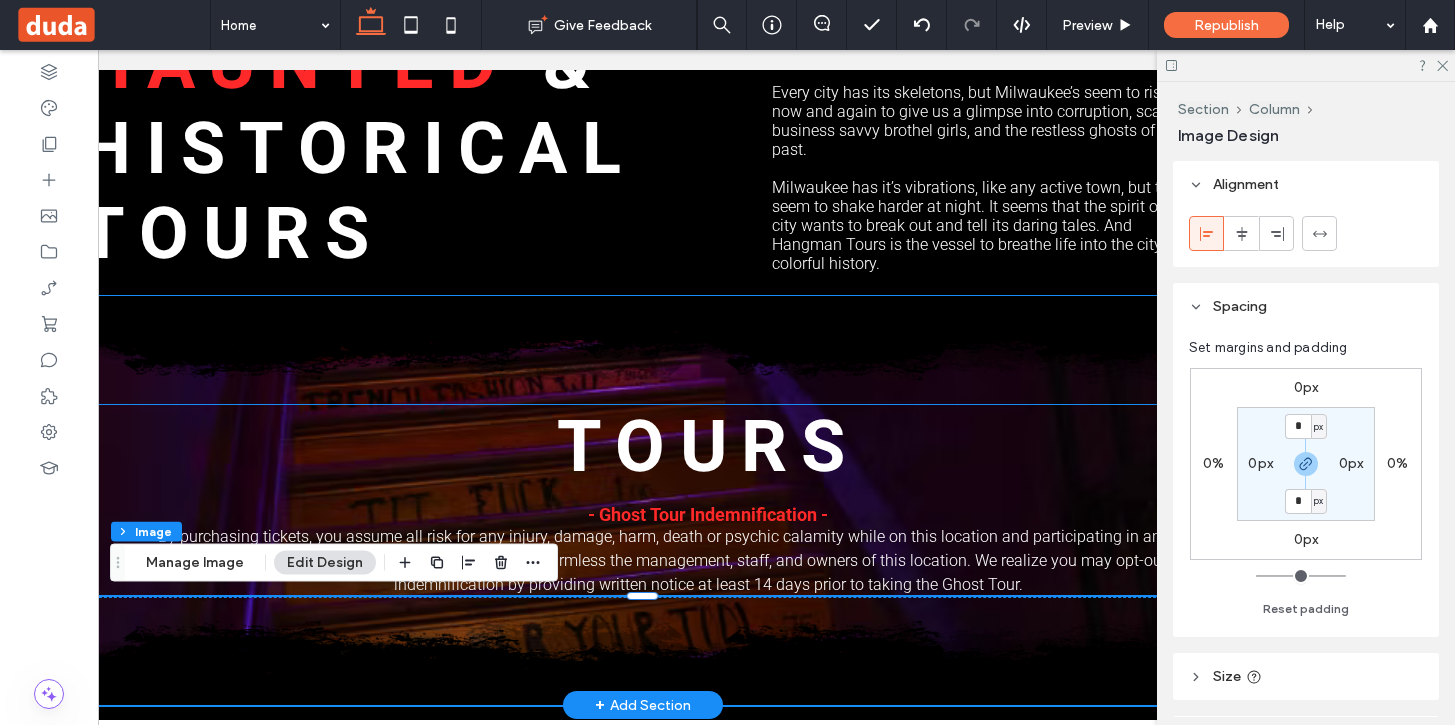 click at bounding box center (642, 350) 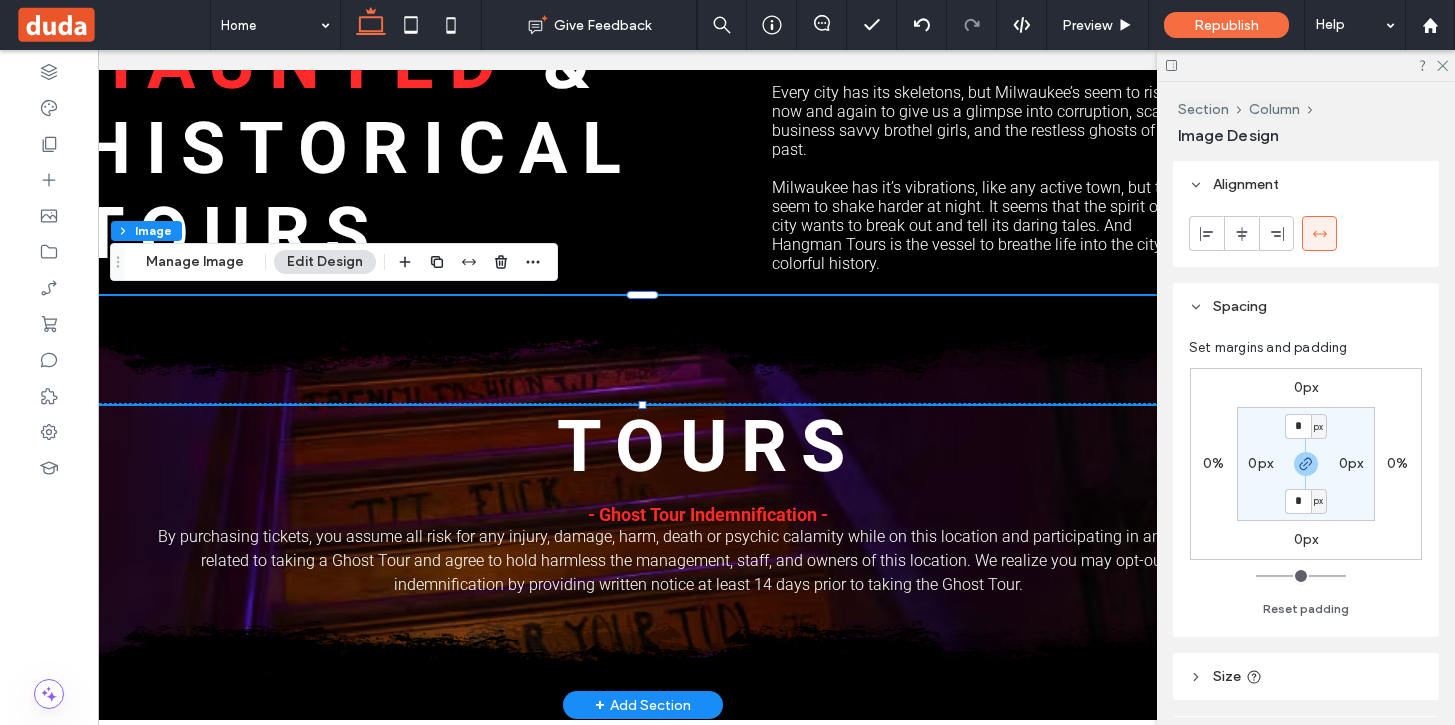 scroll, scrollTop: 1083, scrollLeft: 46, axis: both 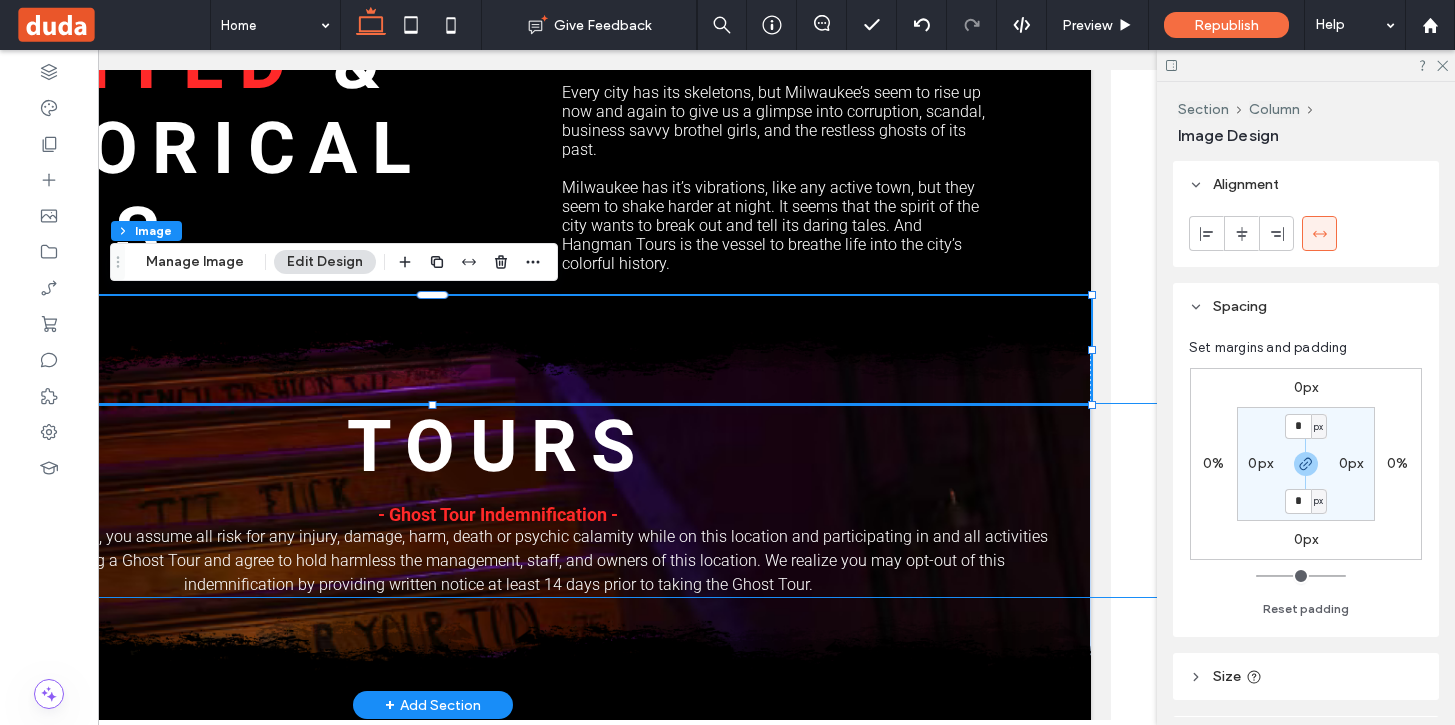 click on "@VOGUE Magazine
Button
@Paris Olympia
Button
@Shoreditch London
Button
@Los Angeles
Button
@Los Angeles
Button
@No inspiration
Button
@Studio RWC
Button
@NYC Carnegie hall
Button
View more
Tours
- Ghost Tour Indemnification -" at bounding box center (498, 500) 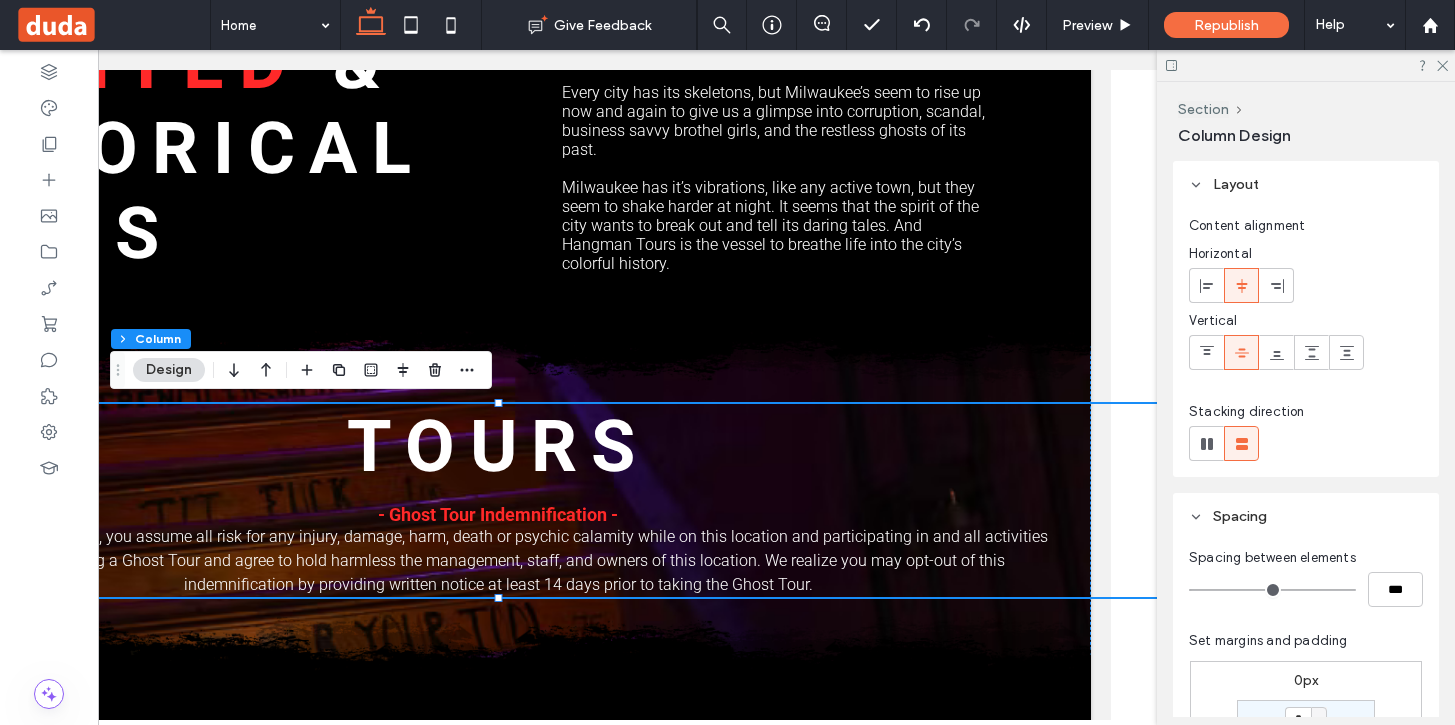click on "Horizontal Vertical" at bounding box center (1306, 307) 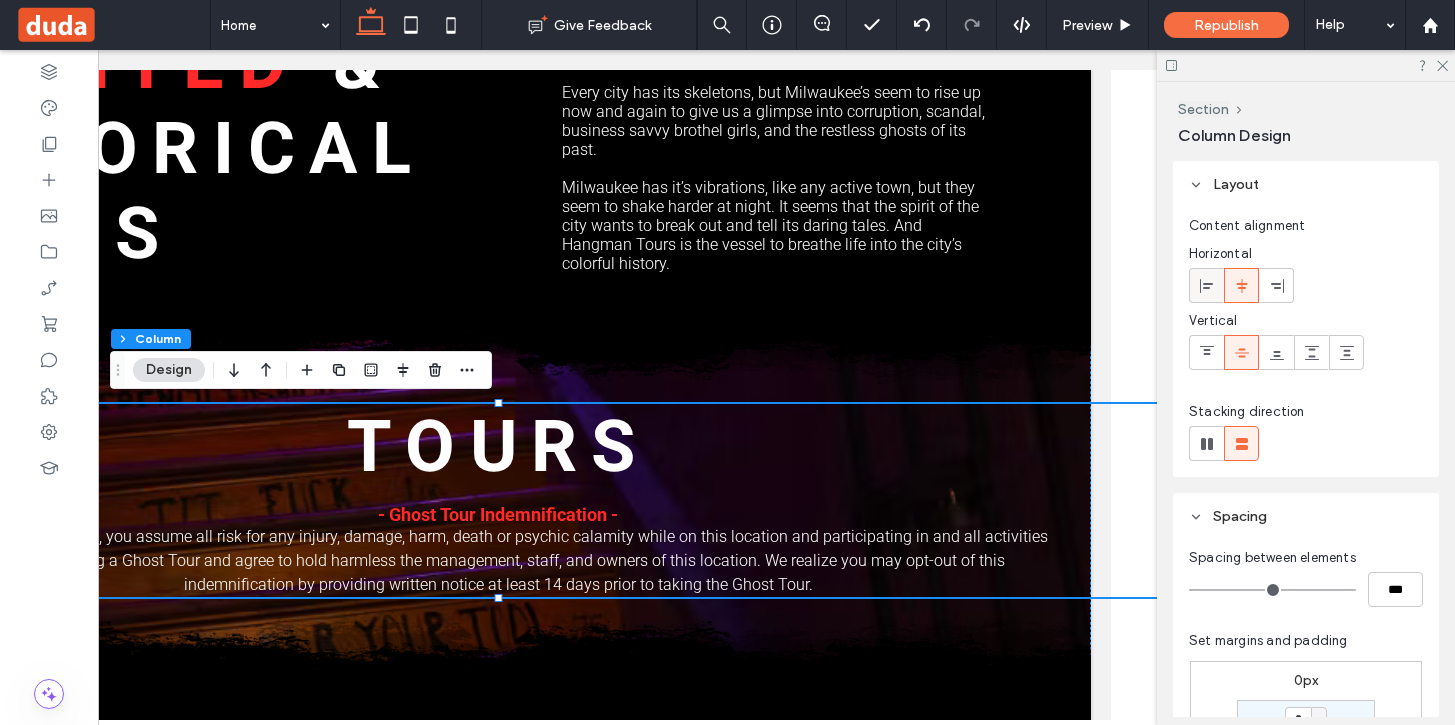 click 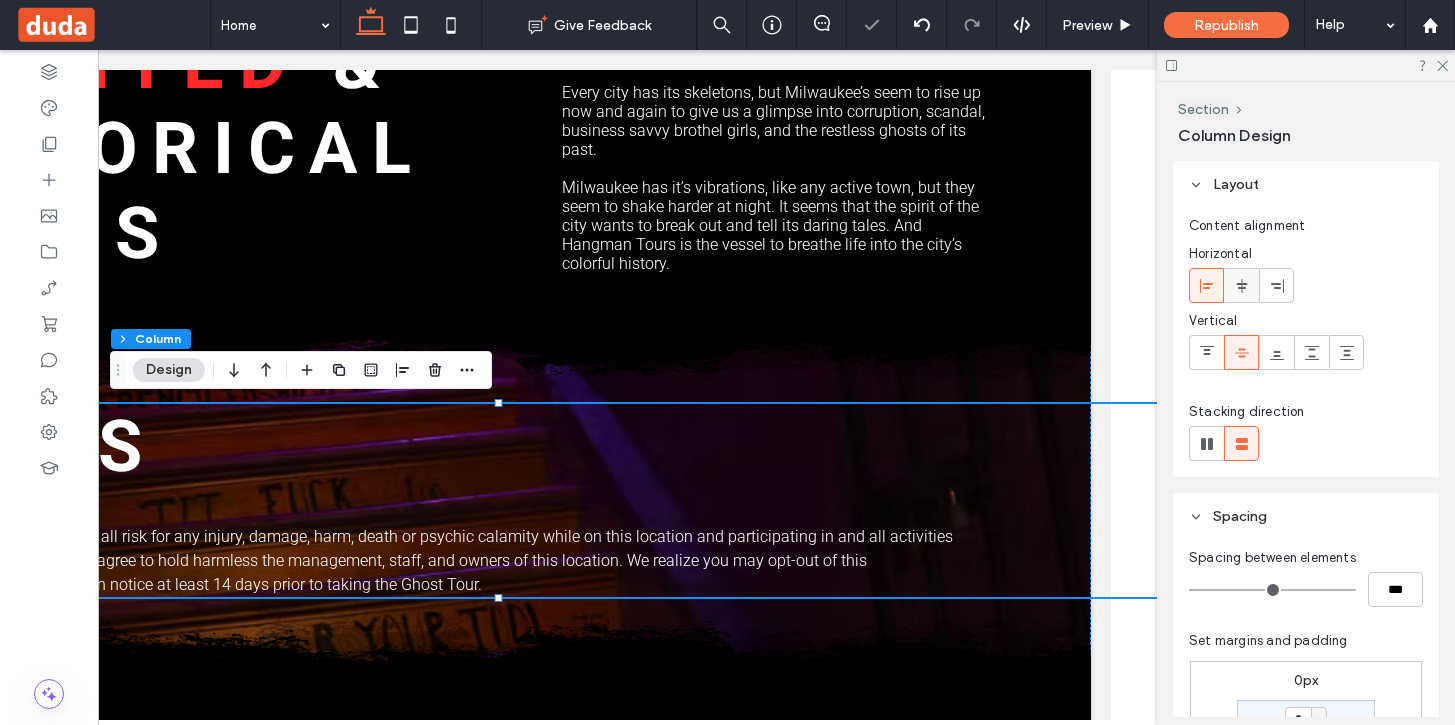 click at bounding box center (1242, 285) 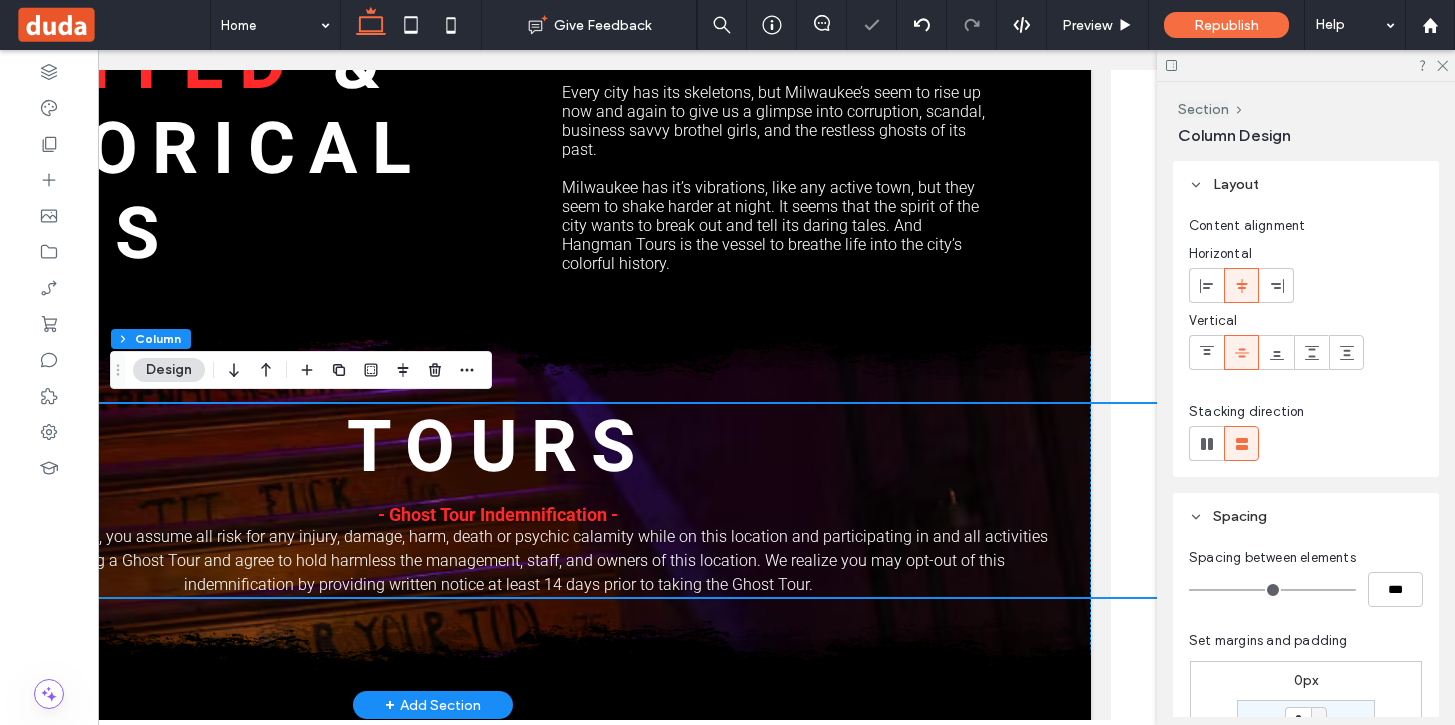 scroll, scrollTop: 1085, scrollLeft: 0, axis: vertical 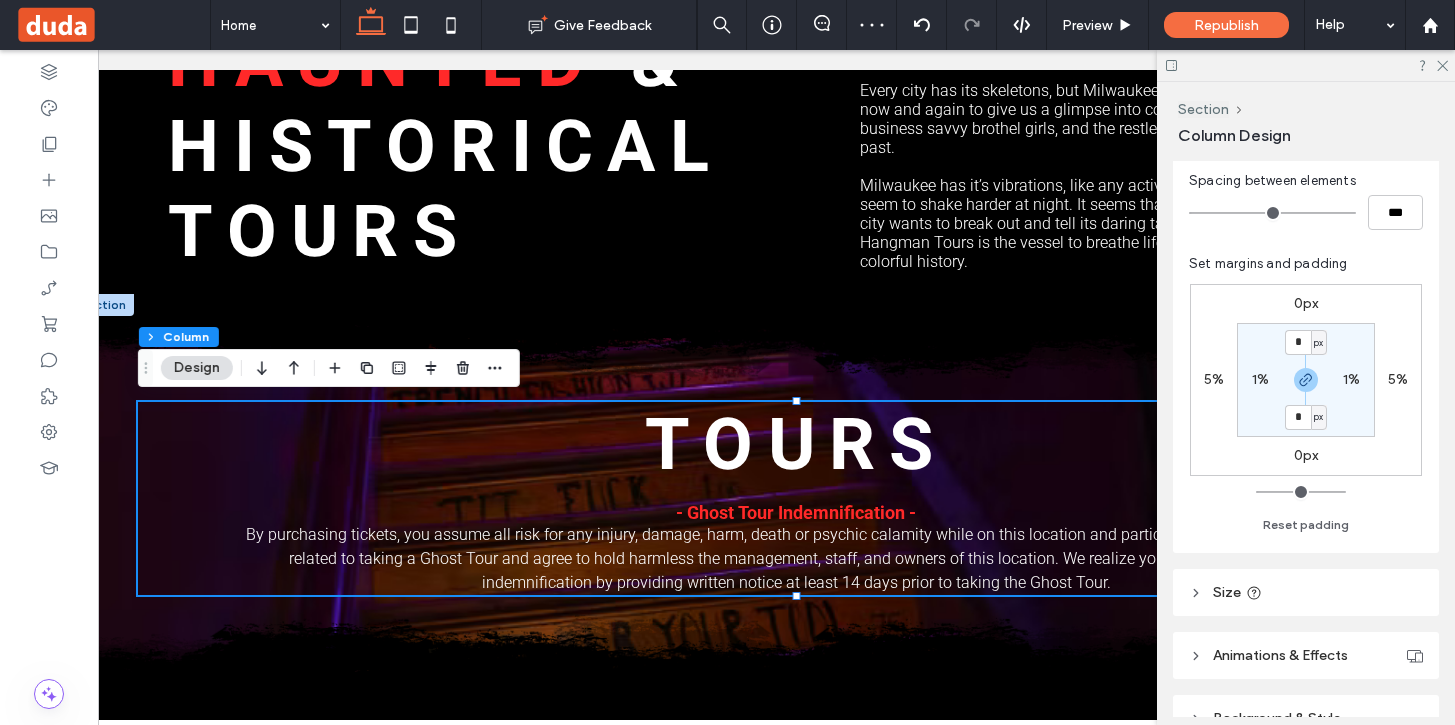click on "5%" at bounding box center [1398, 379] 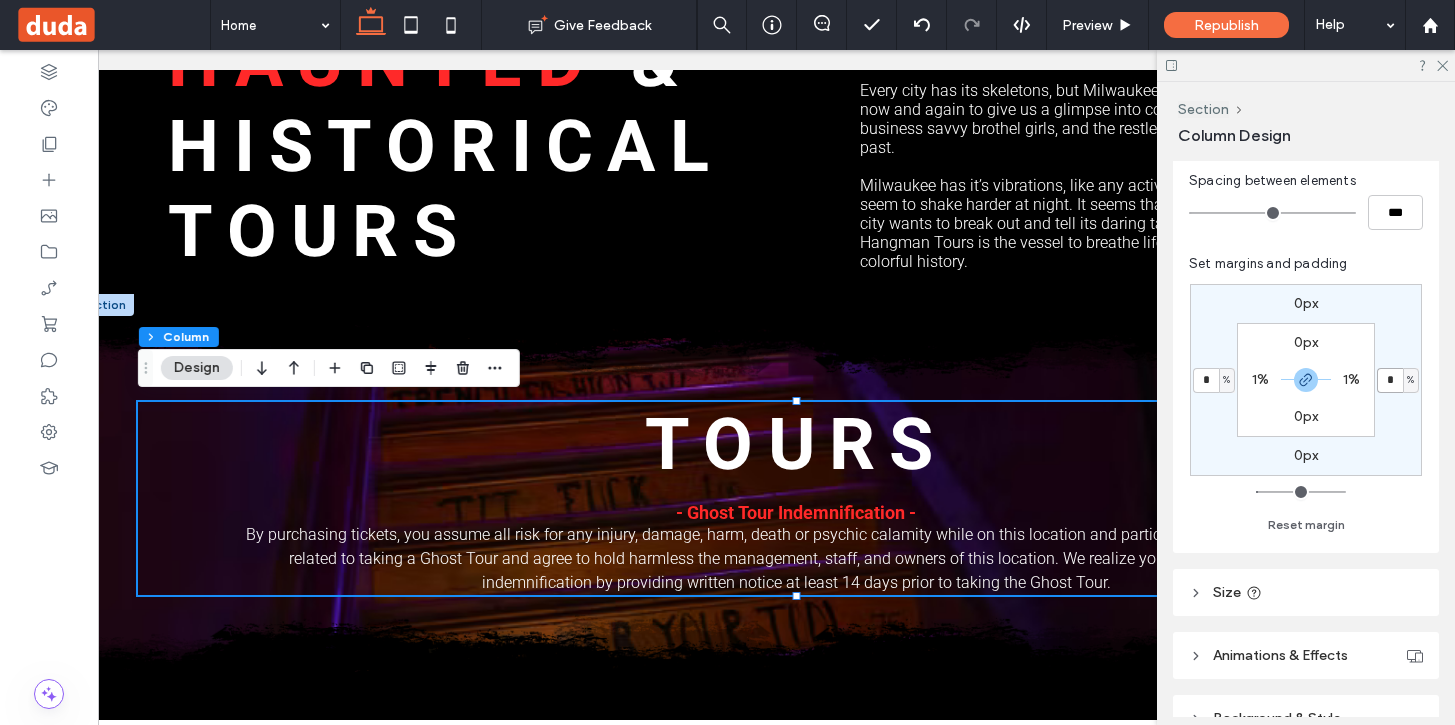 click on "*" at bounding box center (1390, 380) 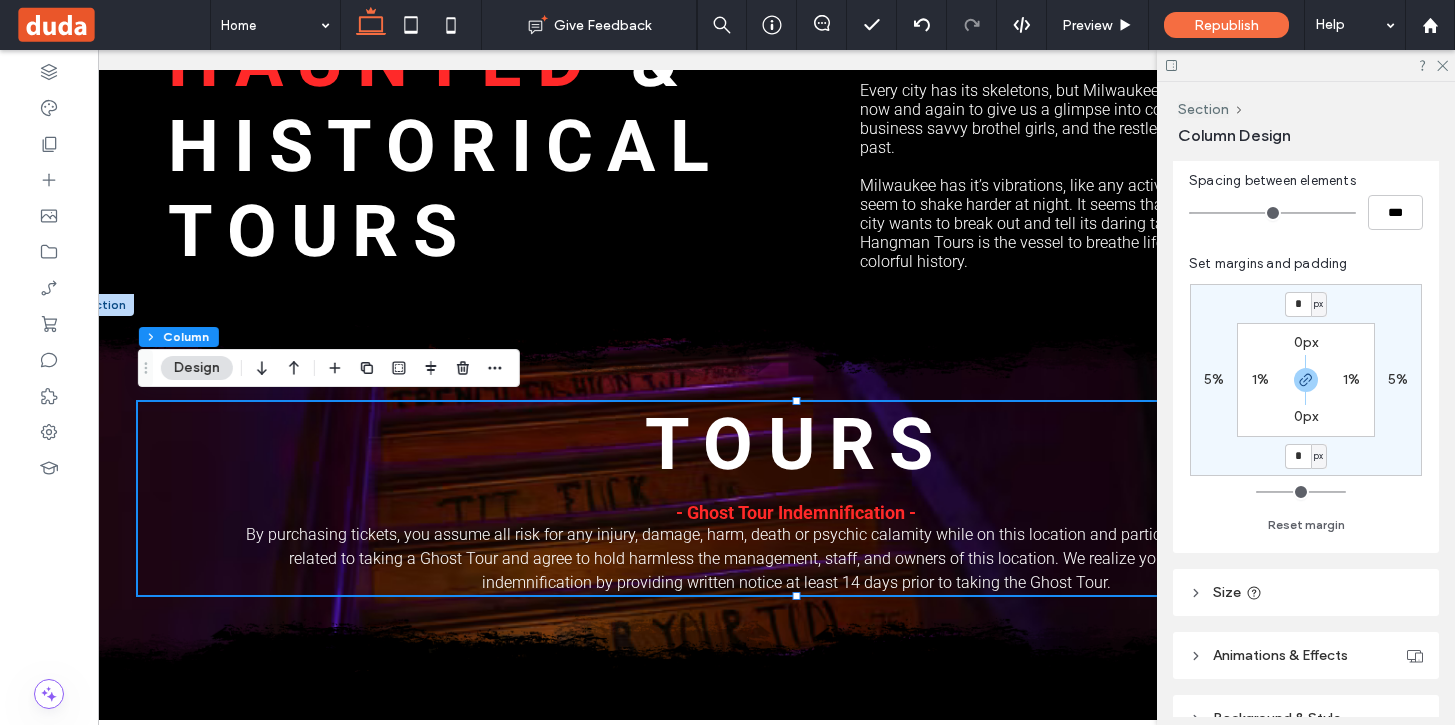 click on "5%" at bounding box center [1214, 380] 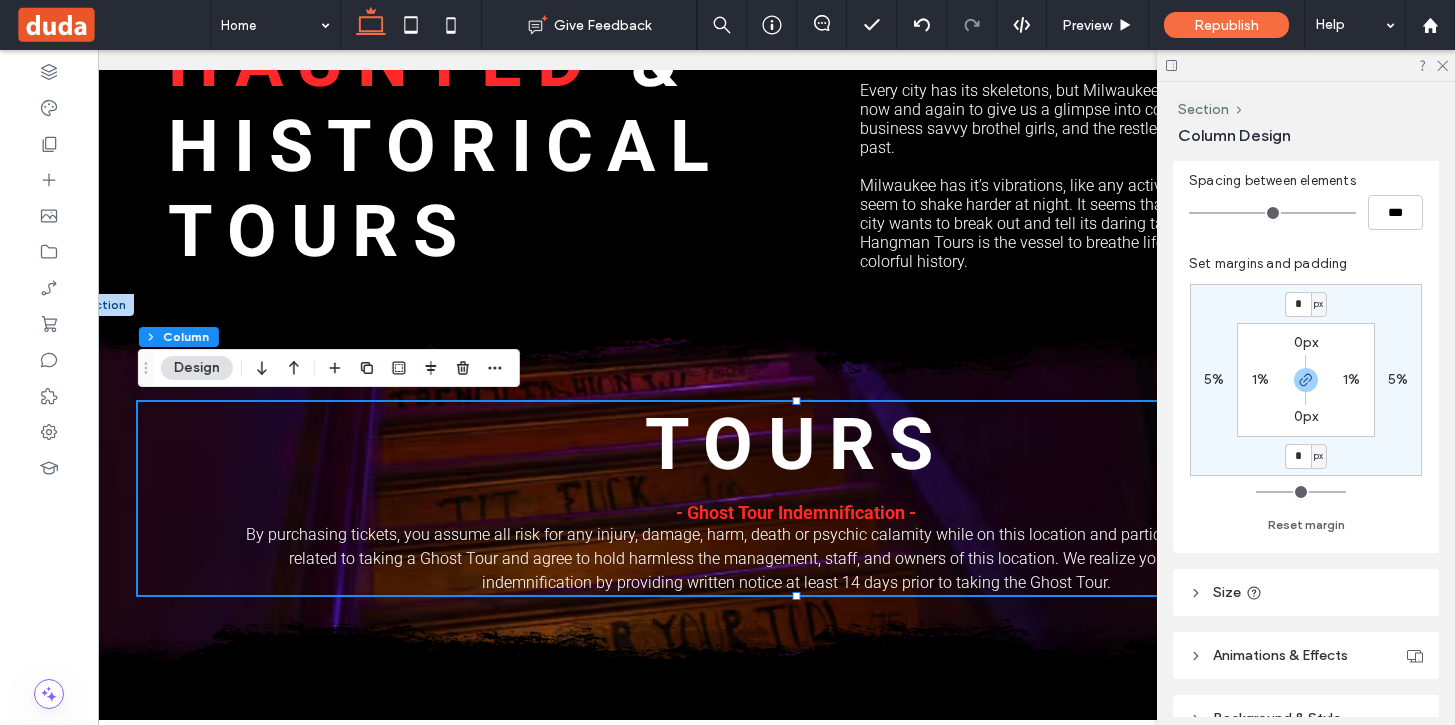 click on "5%" at bounding box center (1214, 379) 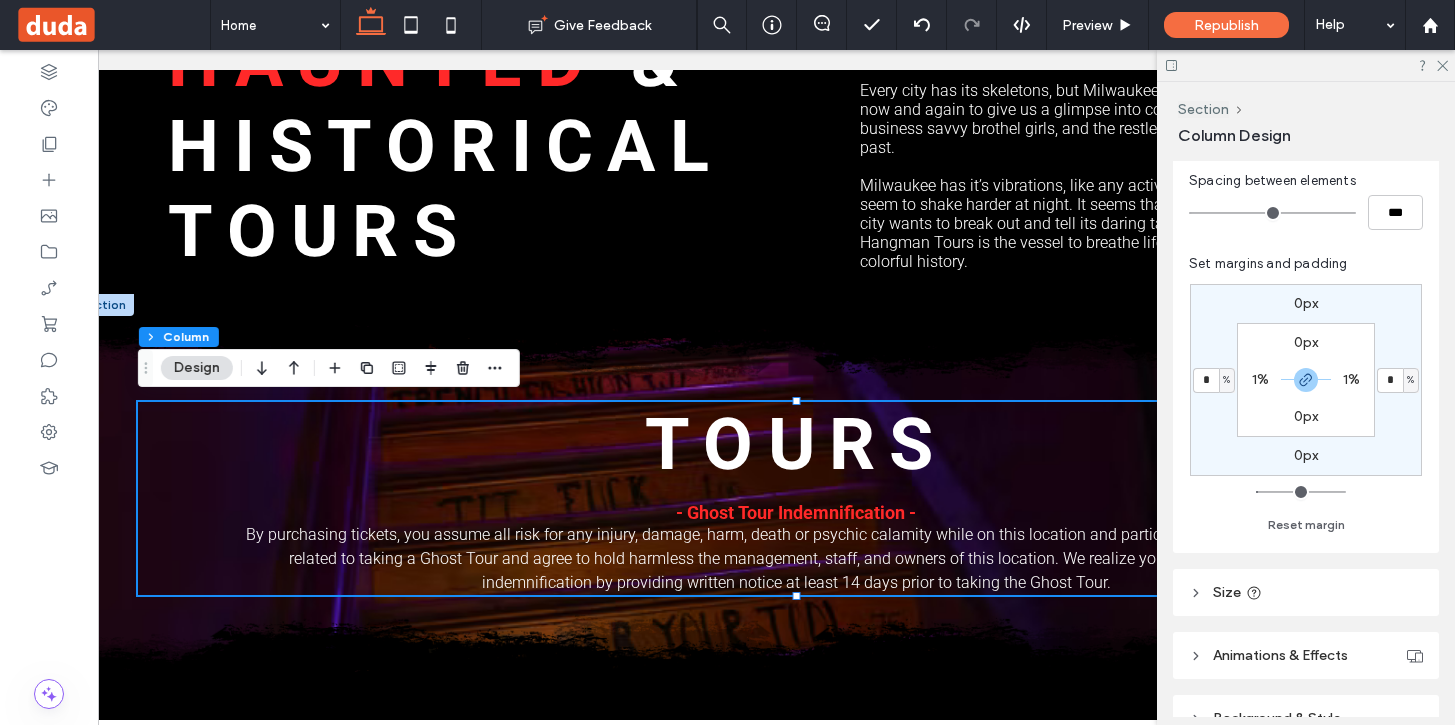 click on "%" at bounding box center [1226, 380] 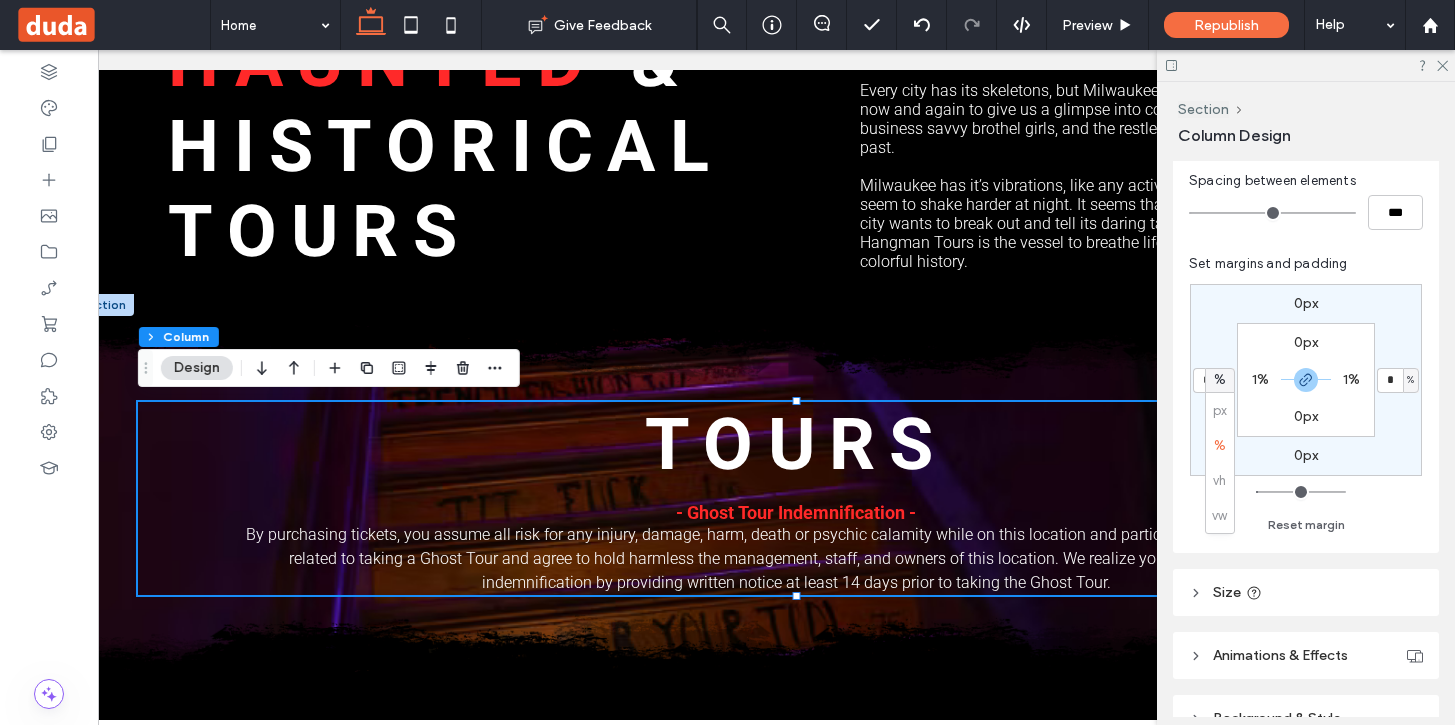 drag, startPoint x: 1226, startPoint y: 415, endPoint x: 1212, endPoint y: 400, distance: 20.518284 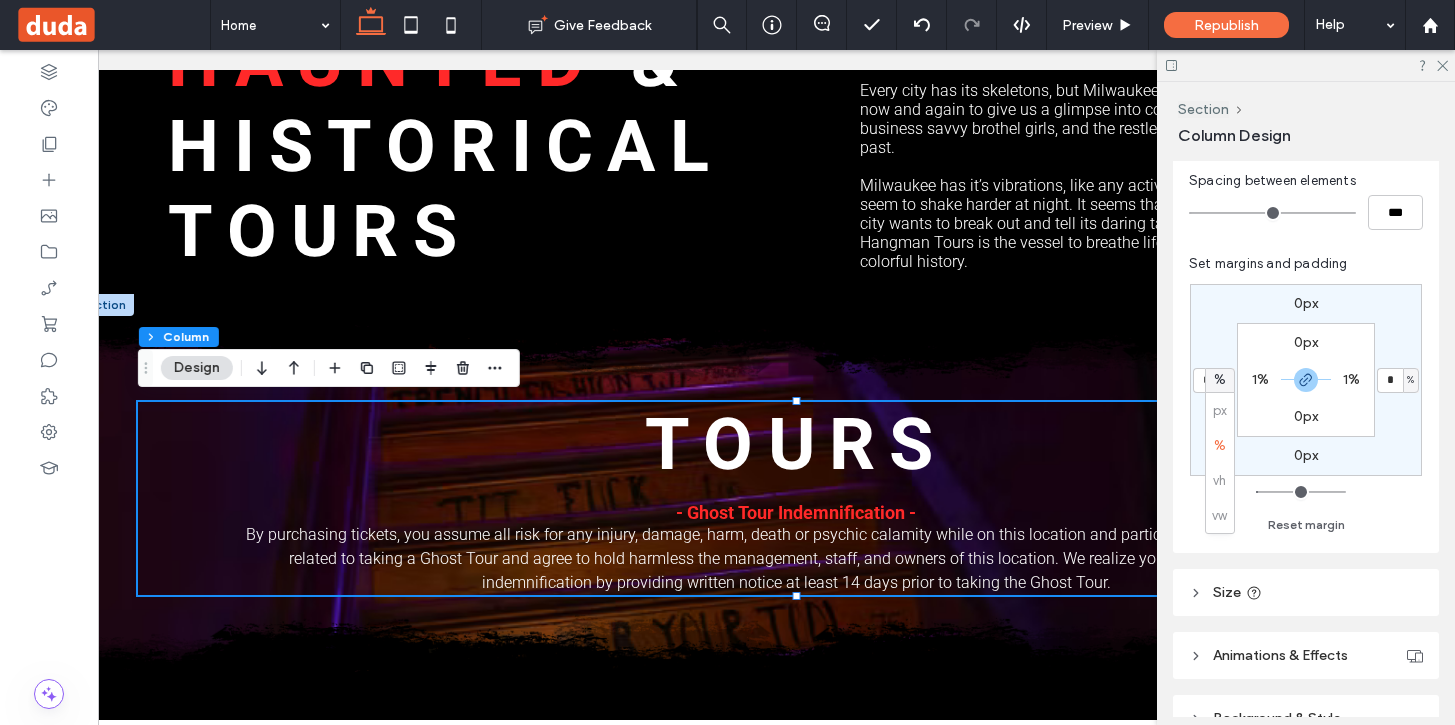 click on "px % vh vw" at bounding box center (1220, 463) 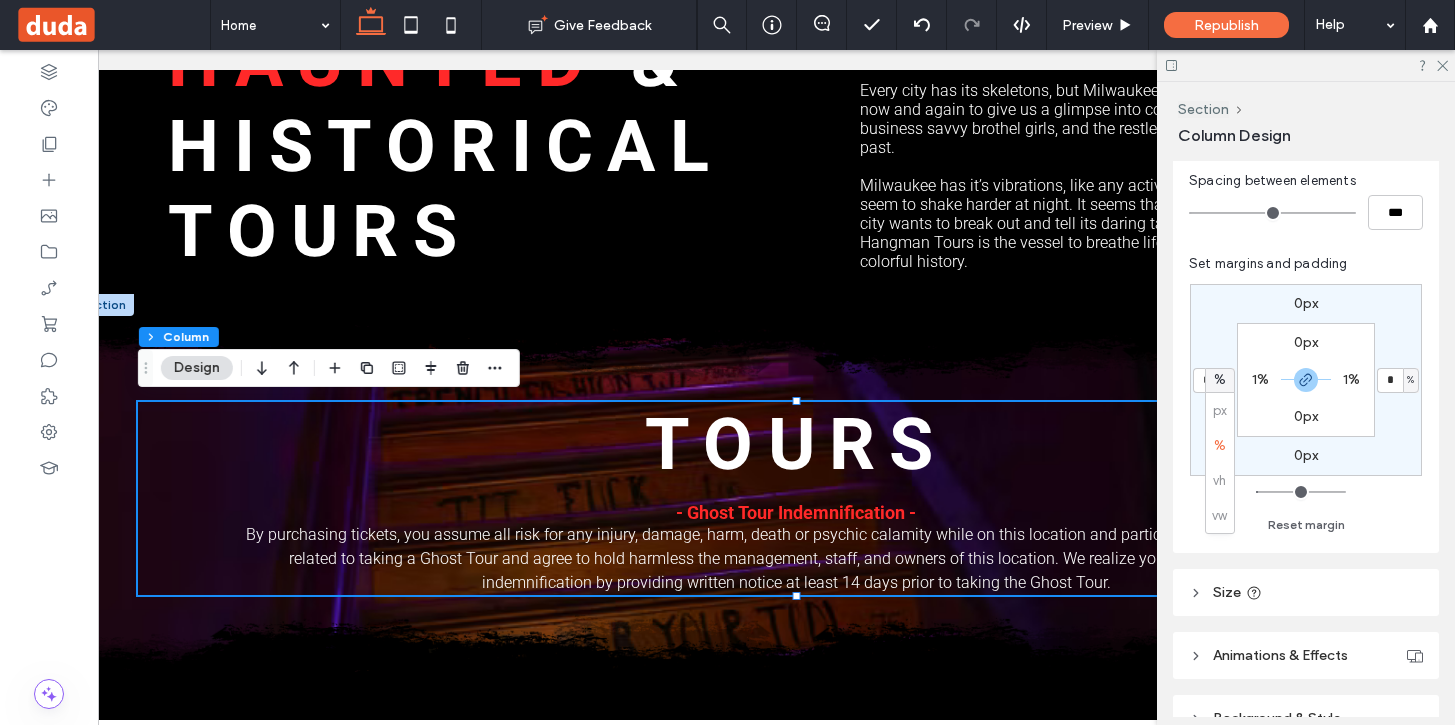 click on "0px * % 0px * % 0px 1% 0px 1%" at bounding box center (1306, 380) 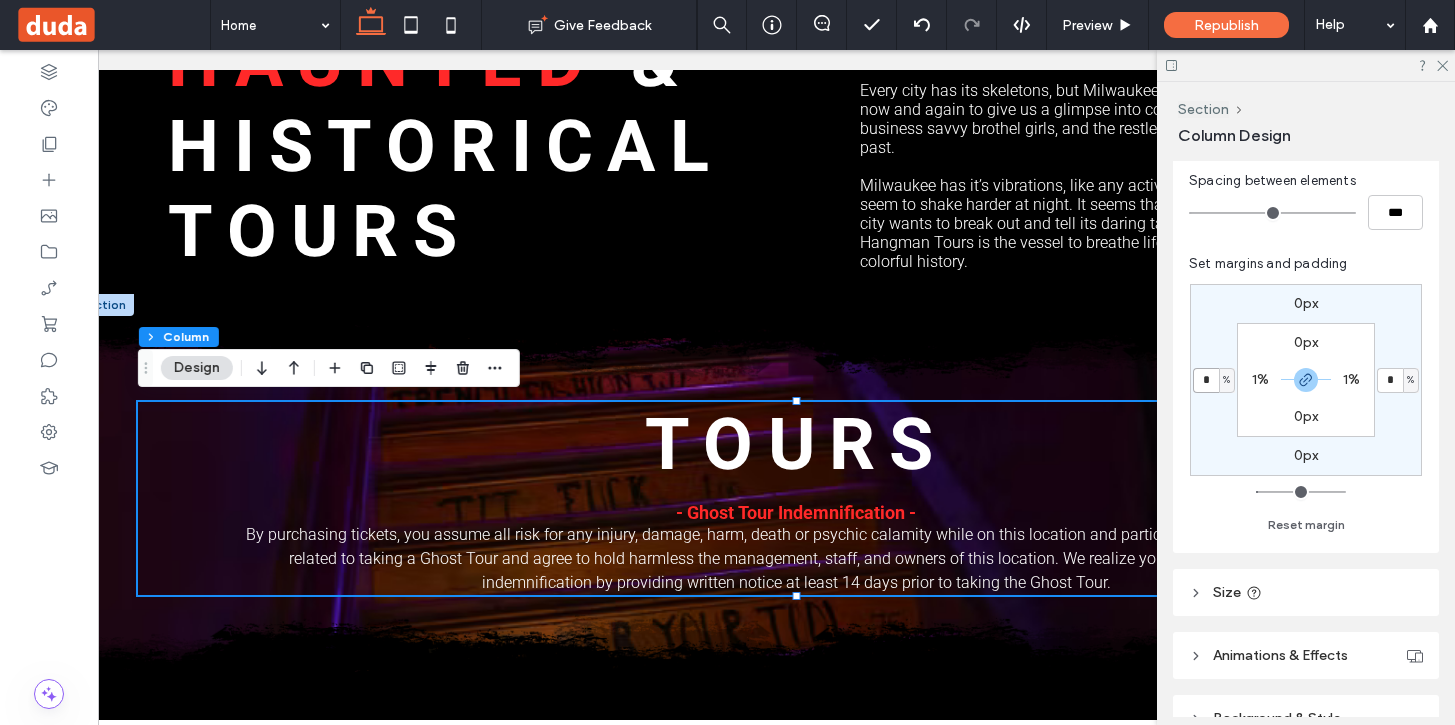 click on "*" at bounding box center (1206, 380) 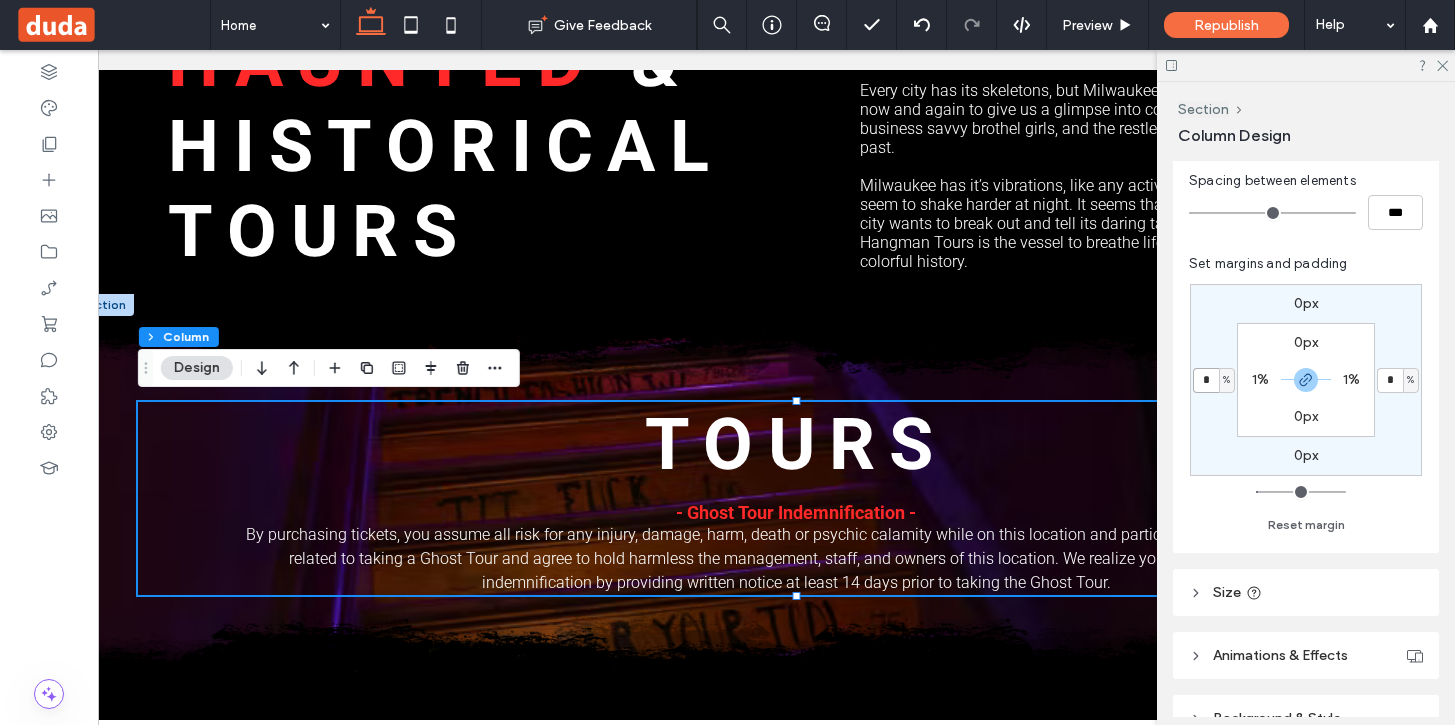 type on "*" 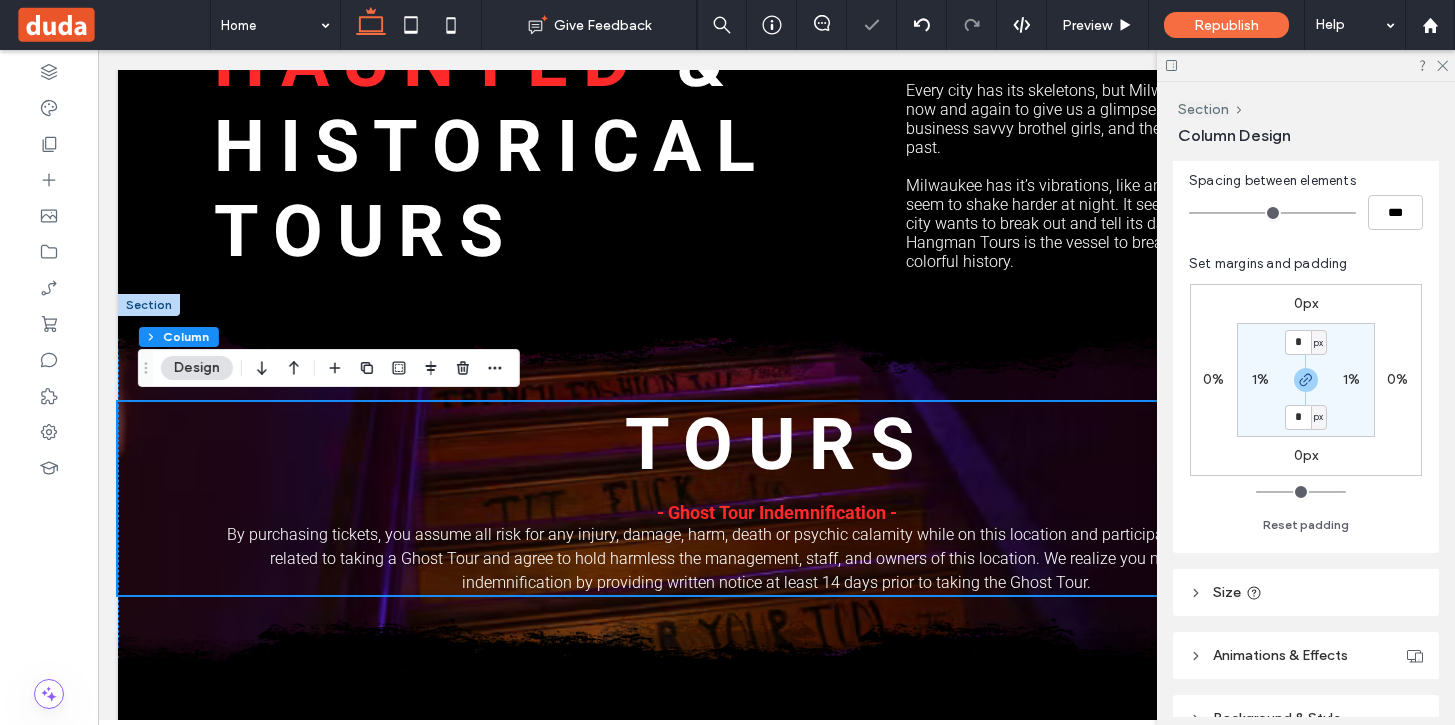 scroll, scrollTop: 1085, scrollLeft: 0, axis: vertical 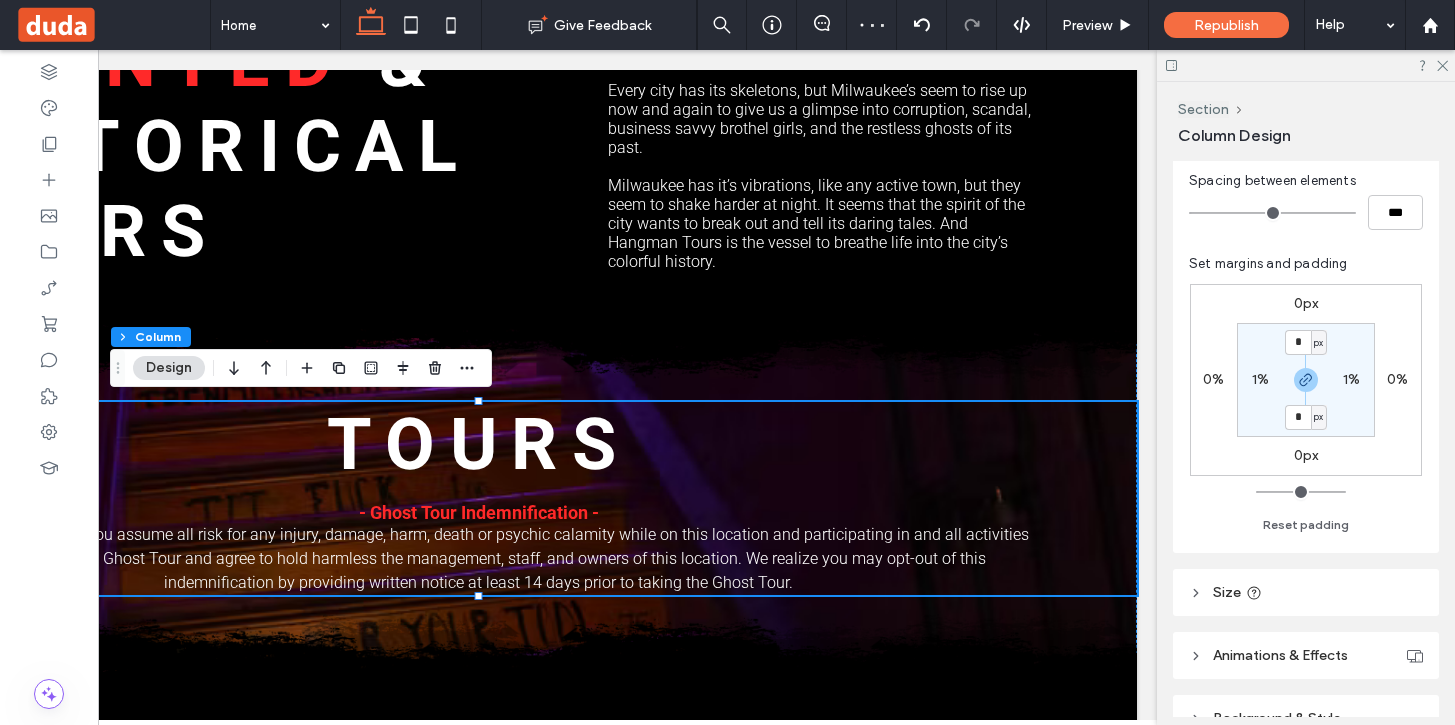 click on "1%" at bounding box center [1260, 379] 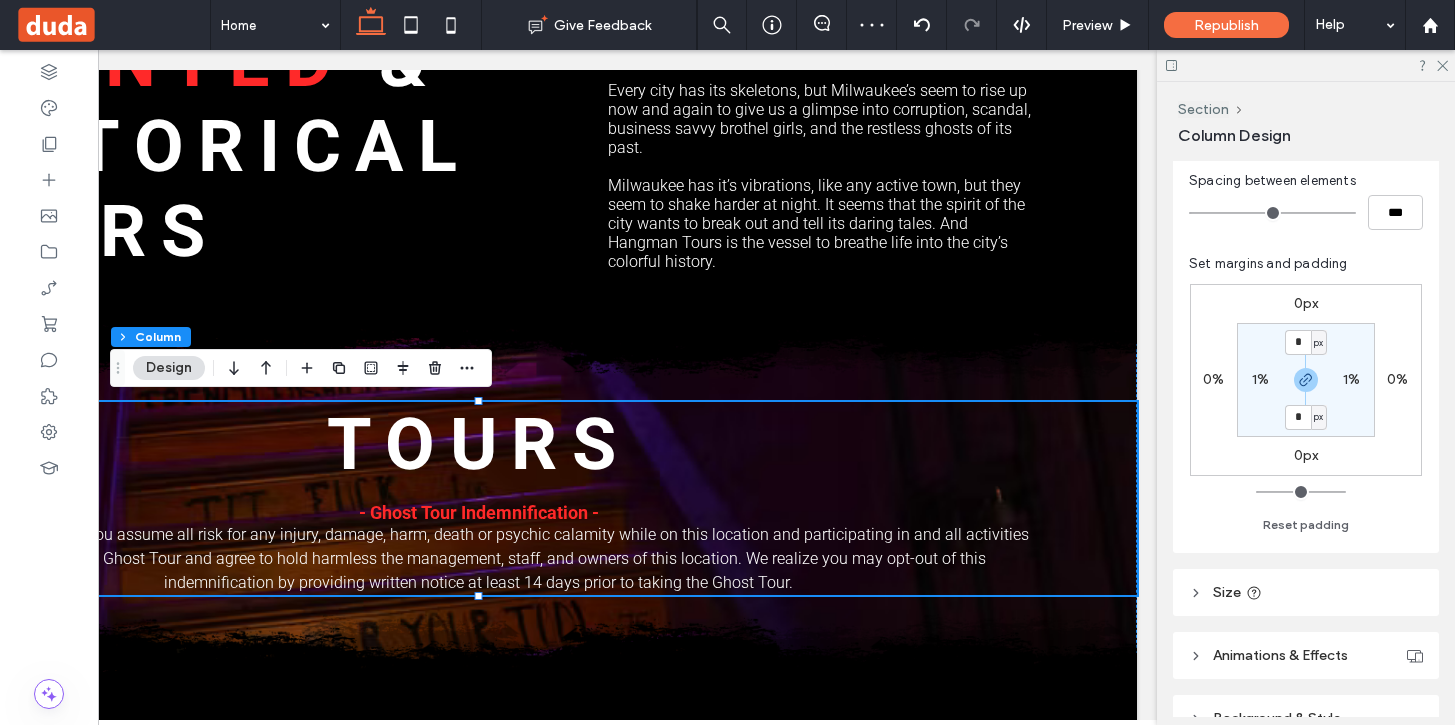 type on "*" 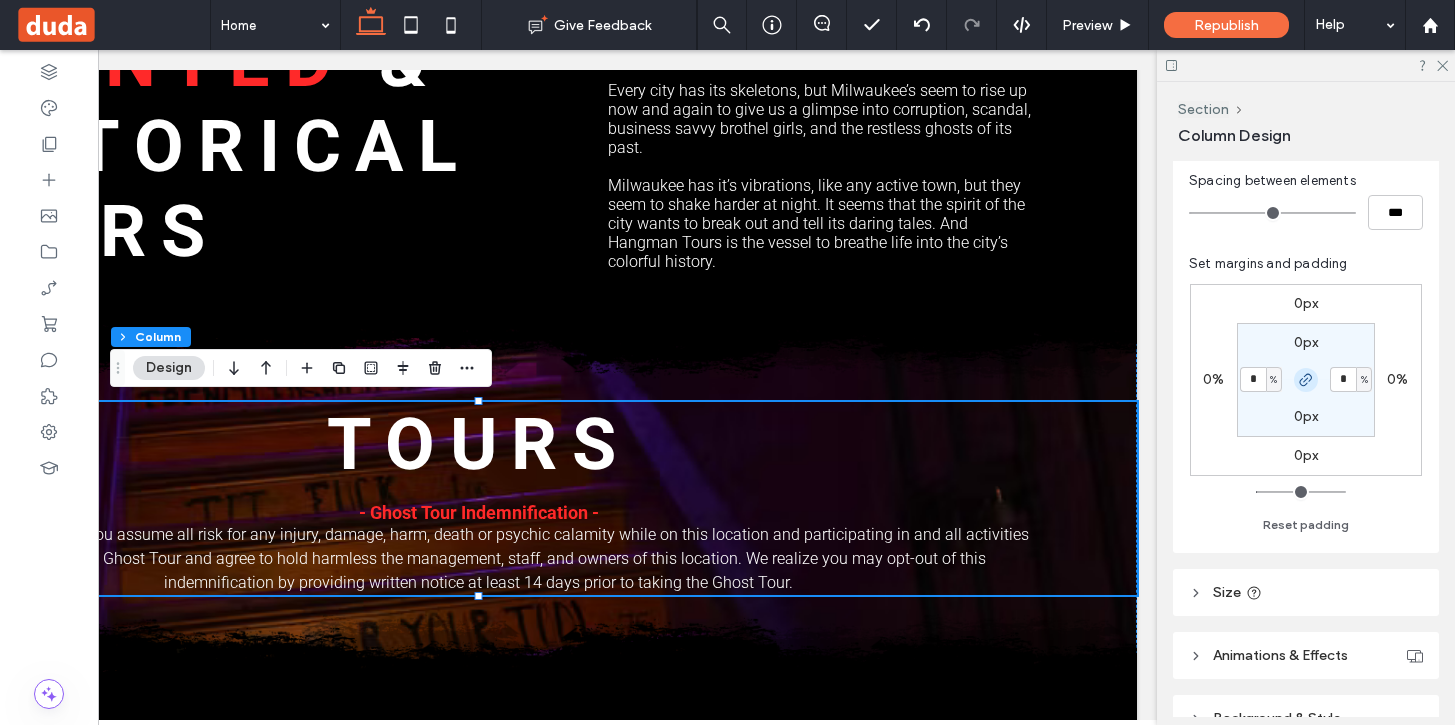type on "*" 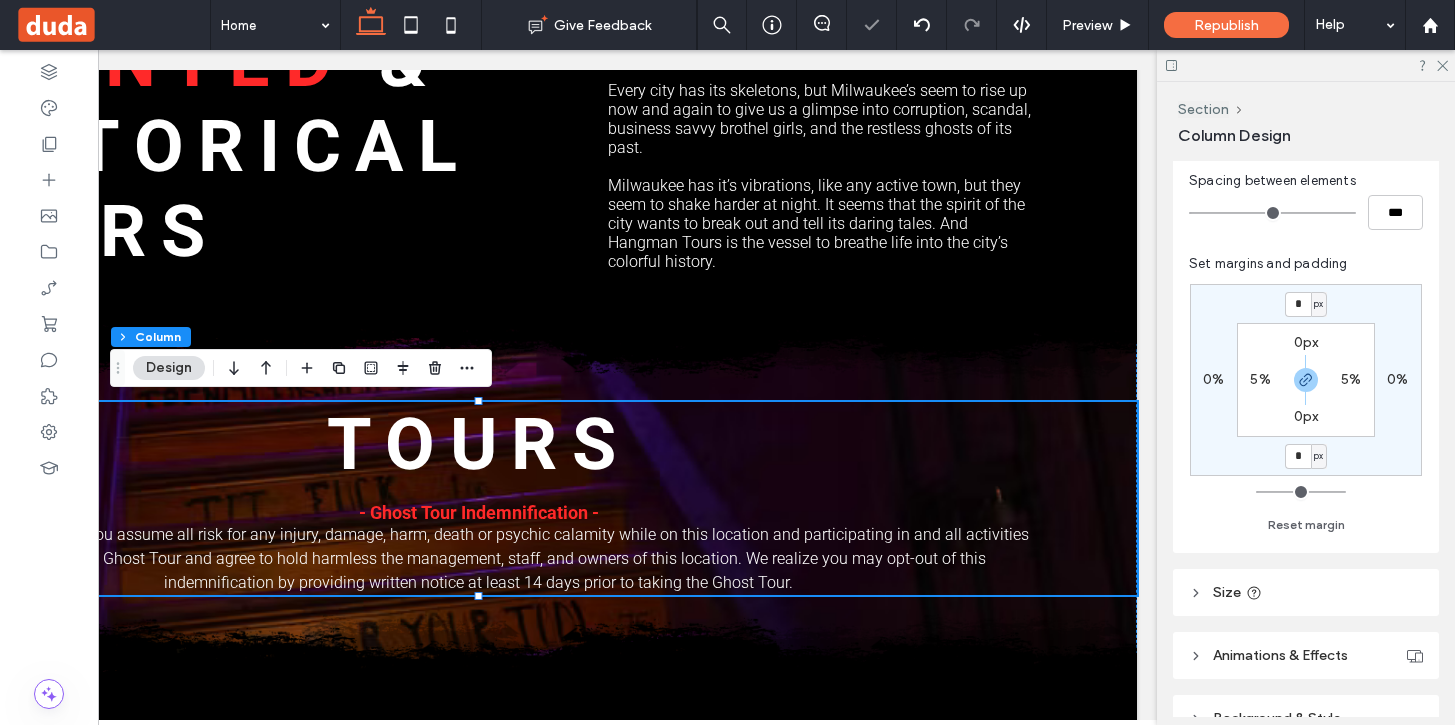 click on "5%" at bounding box center (1260, 379) 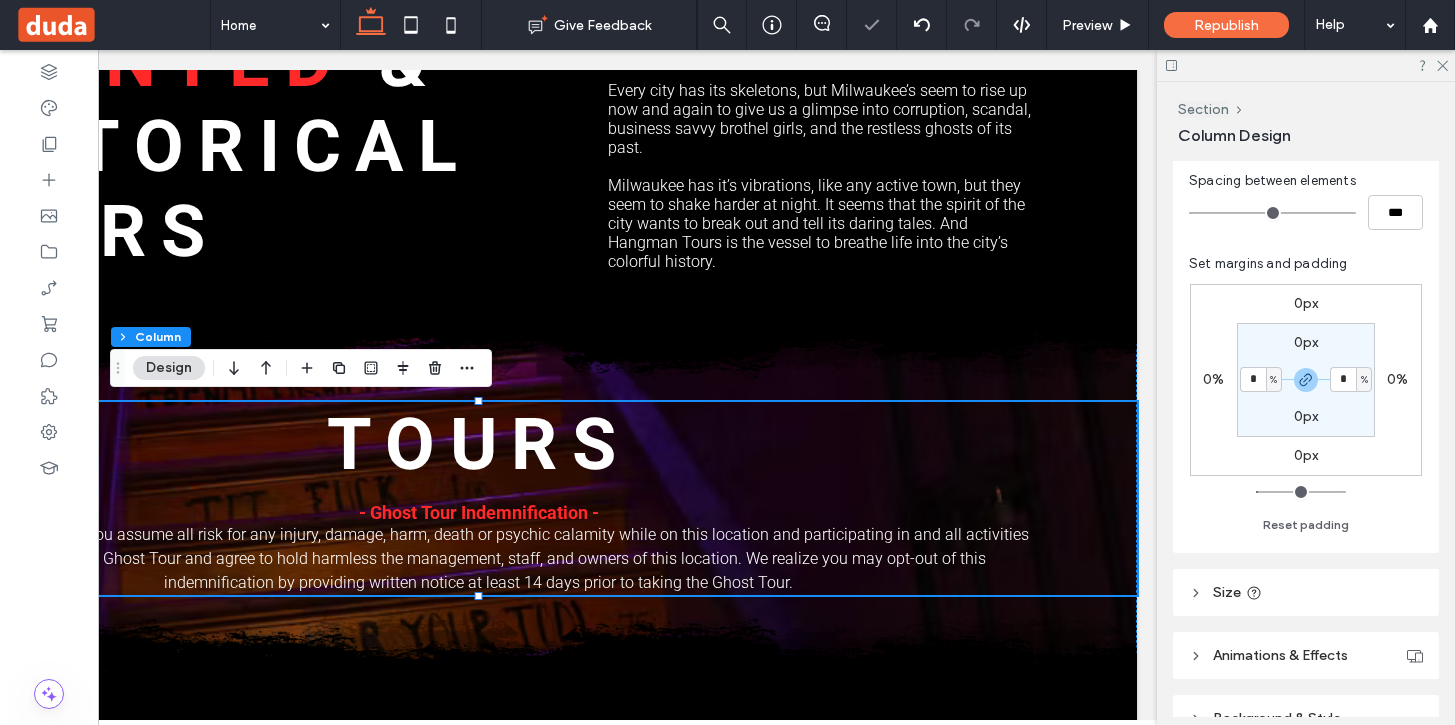 click on "%" at bounding box center (1273, 380) 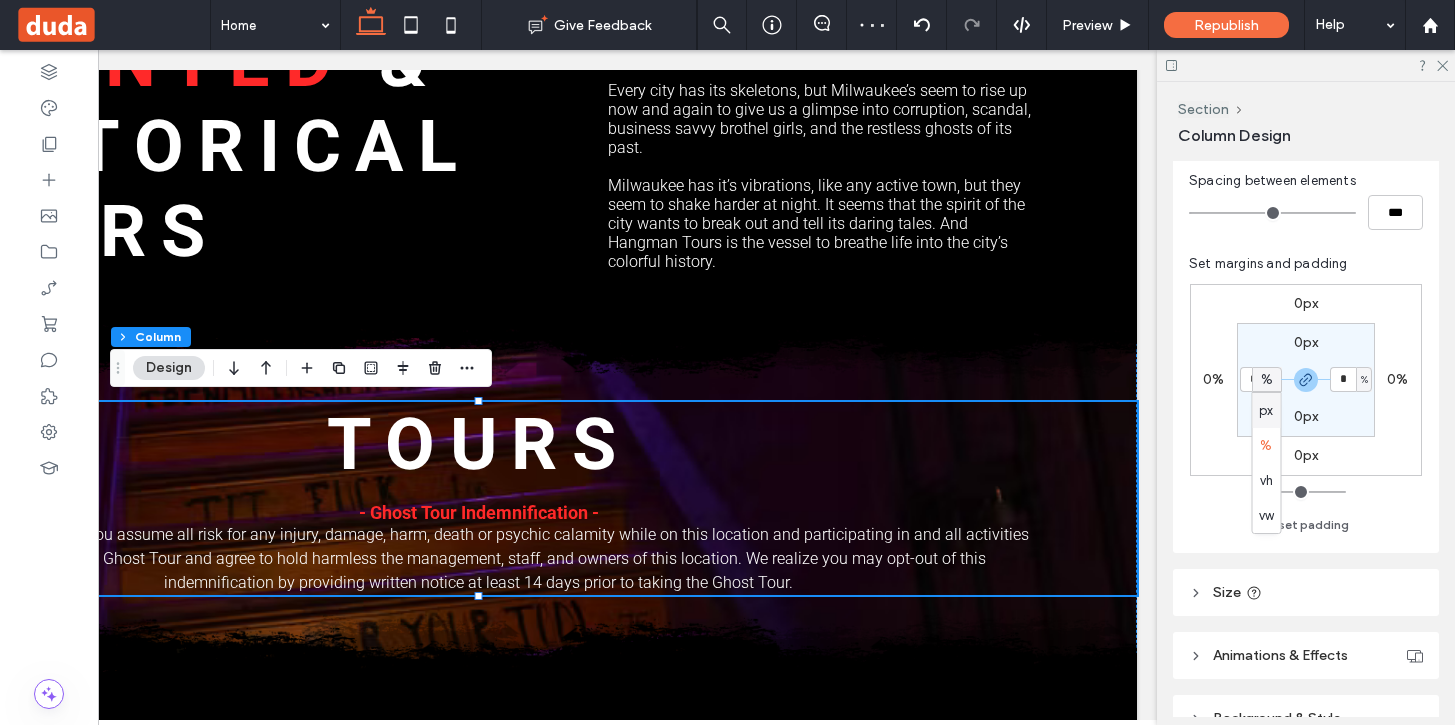 click on "px" at bounding box center (1267, 410) 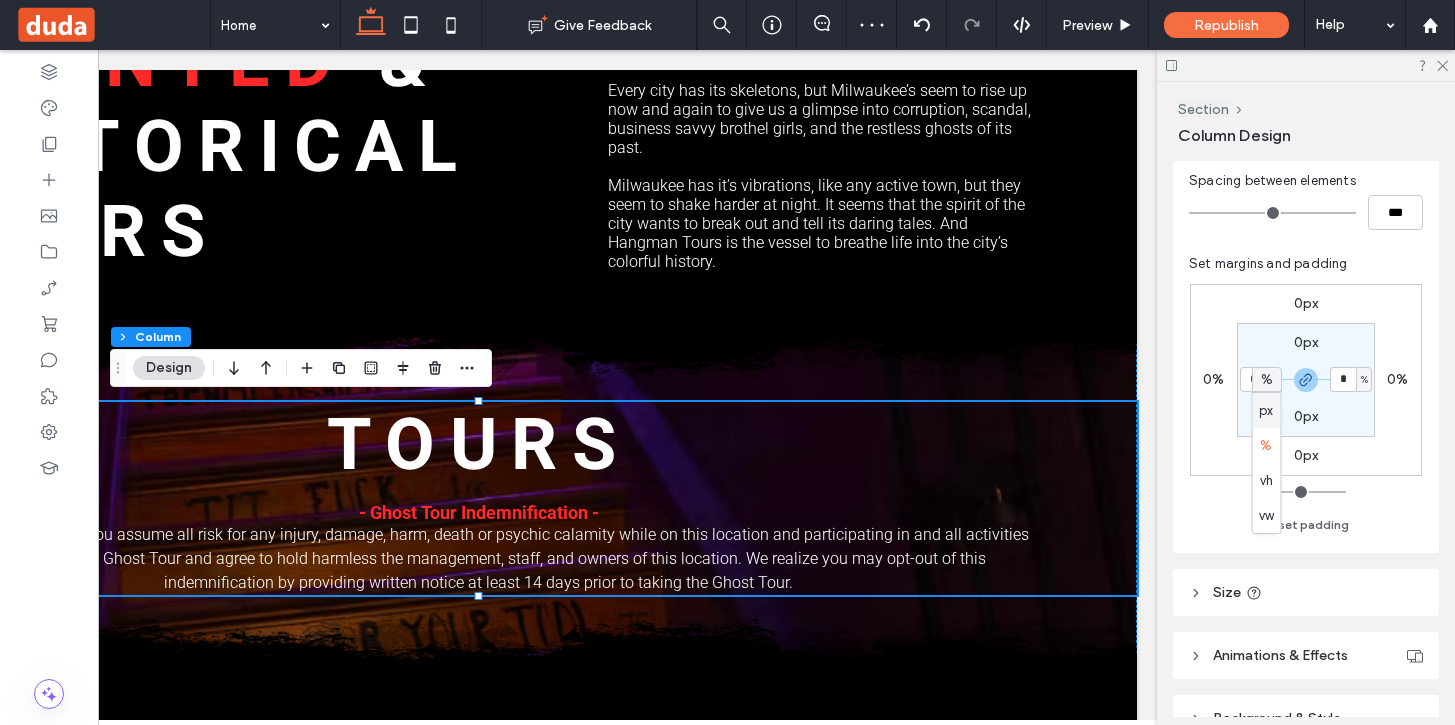 type on "**" 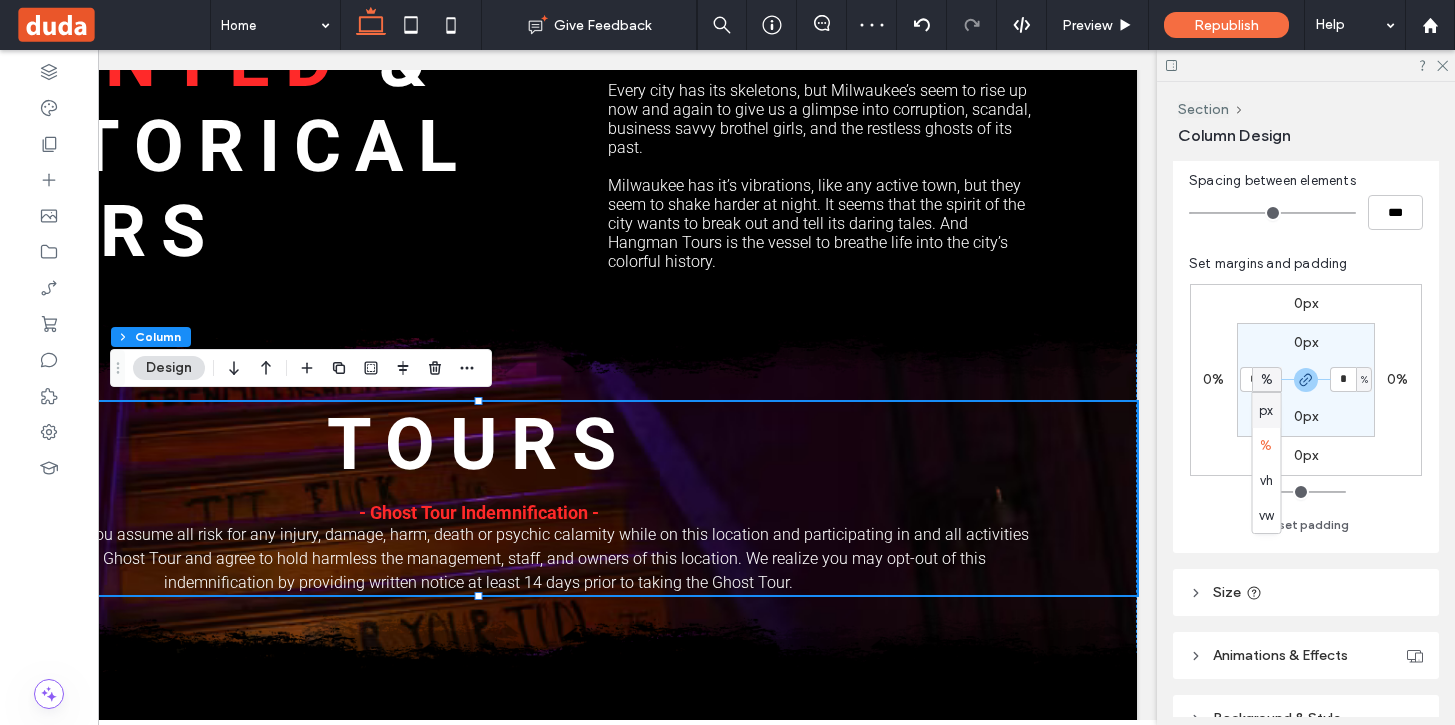 type on "****" 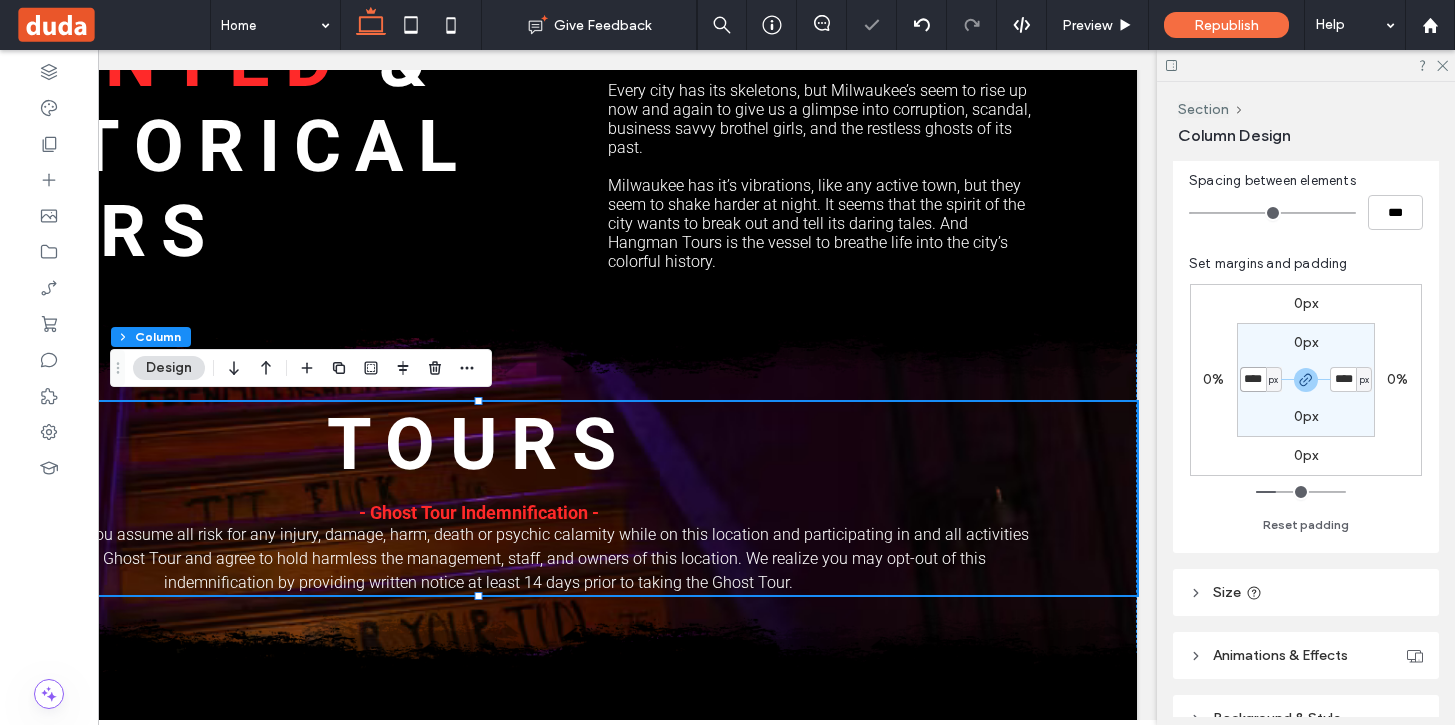 click on "****" at bounding box center [1253, 379] 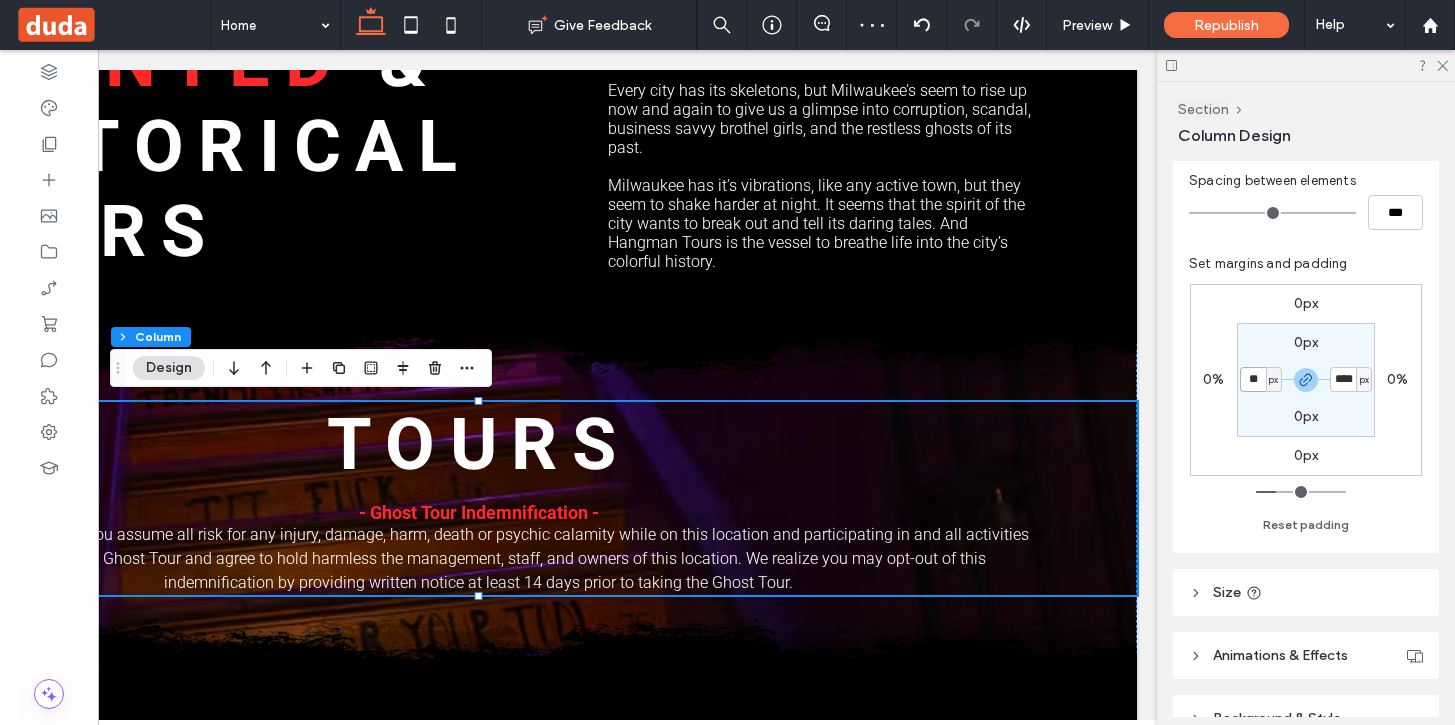 type on "***" 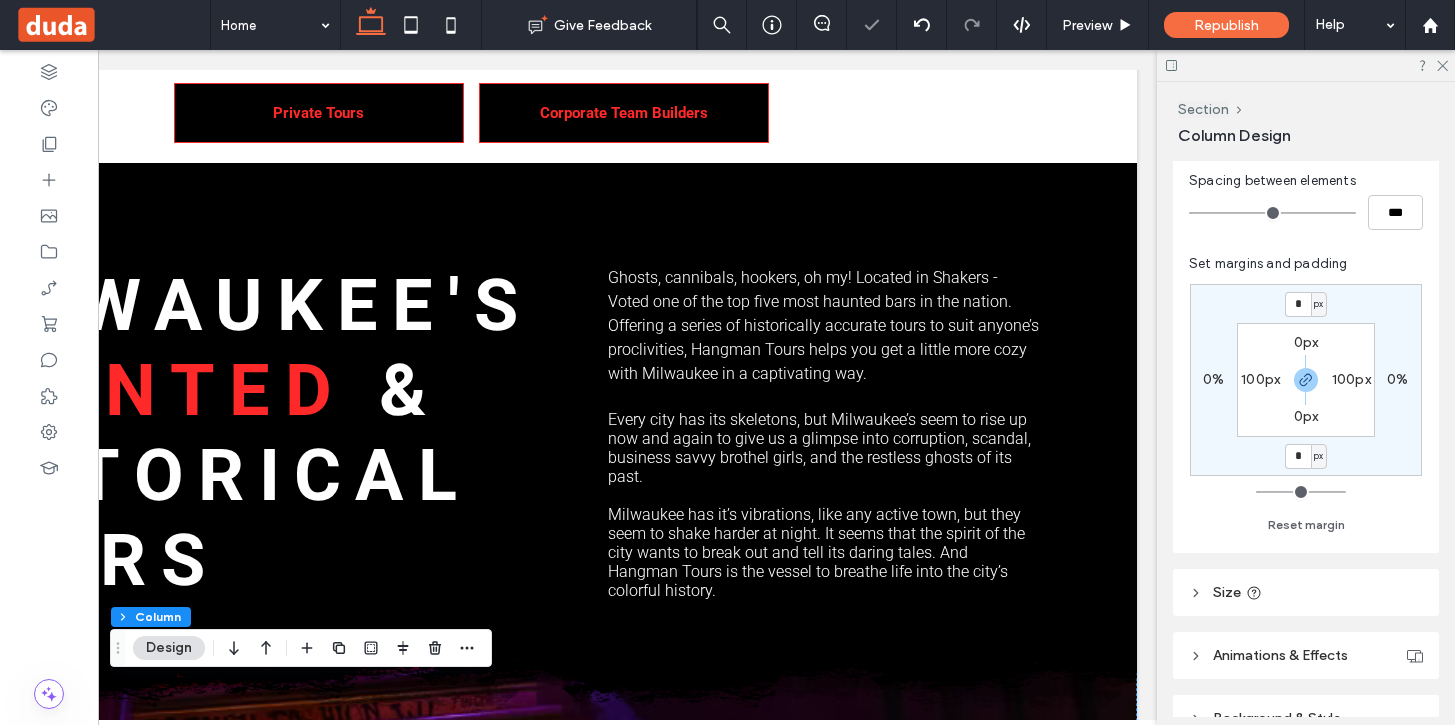 scroll, scrollTop: 754, scrollLeft: 0, axis: vertical 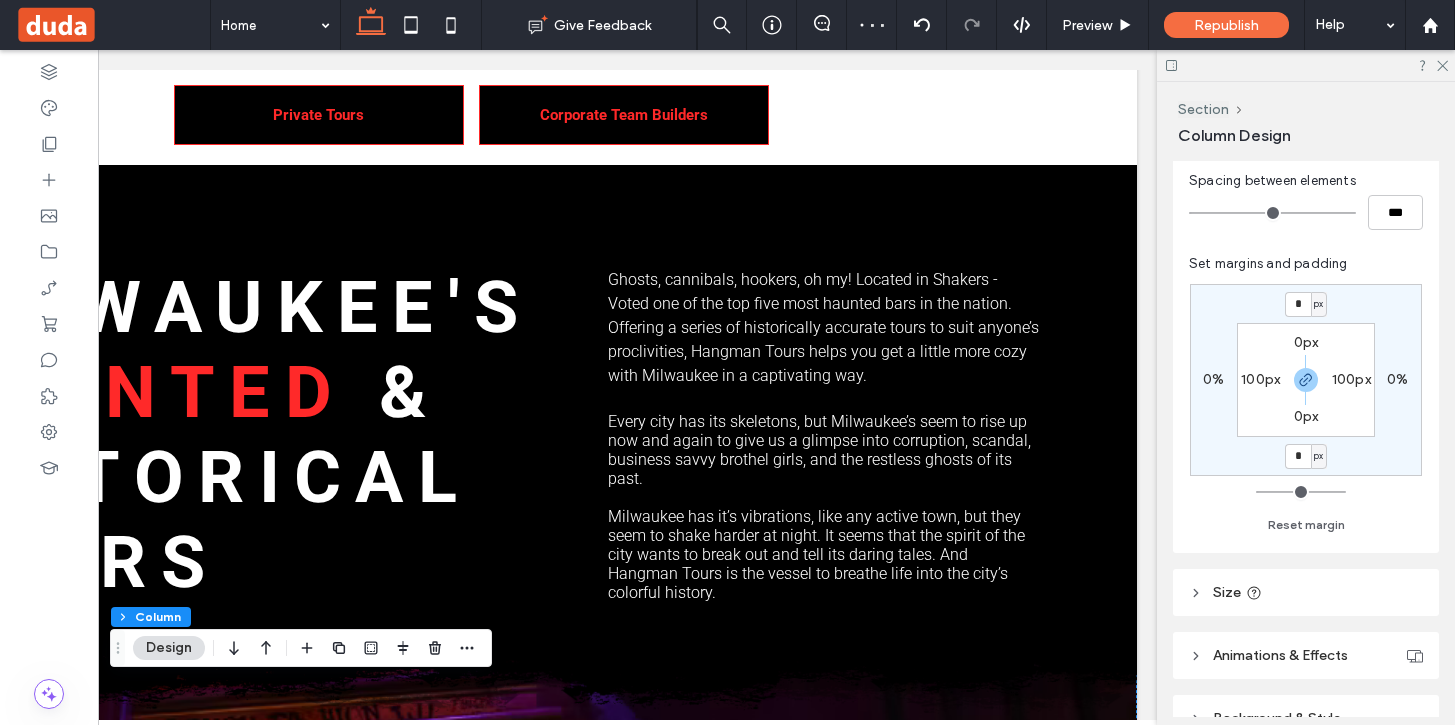 click on "100px" at bounding box center [1260, 379] 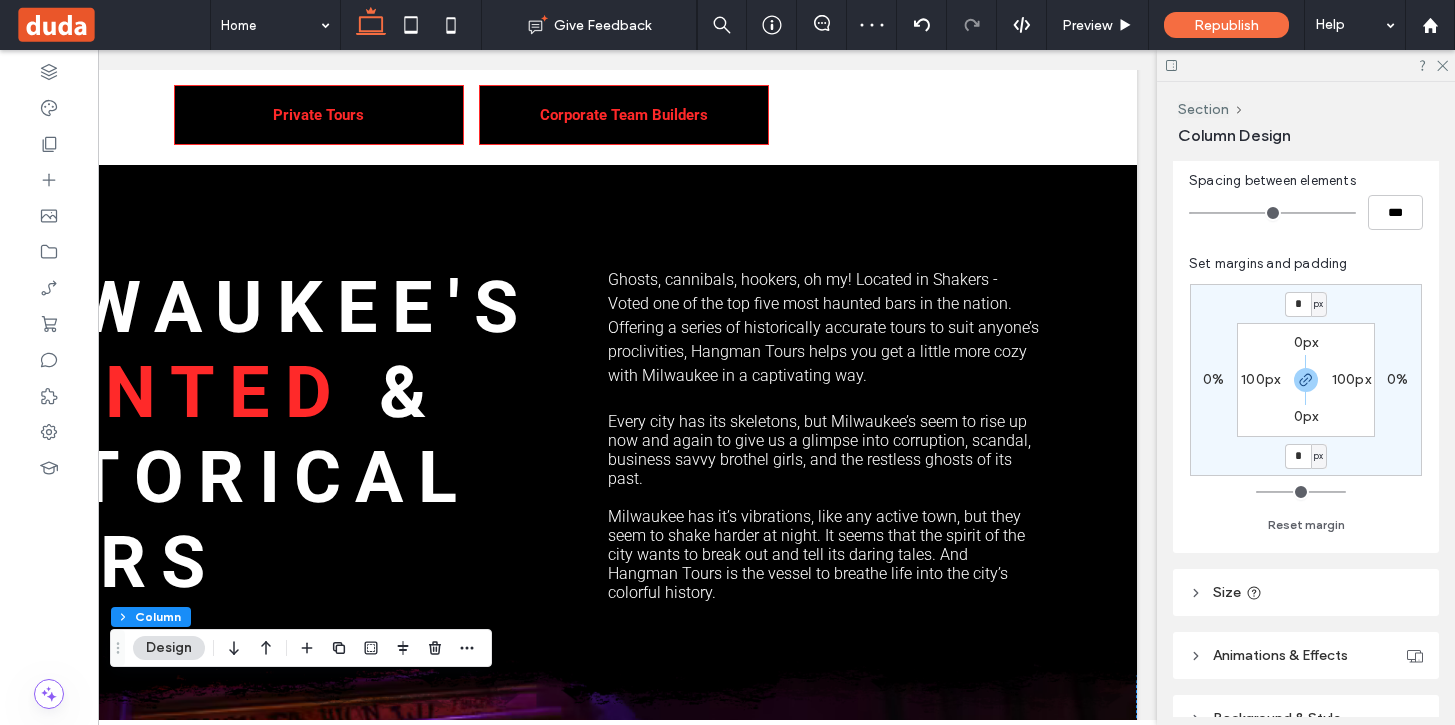 type on "***" 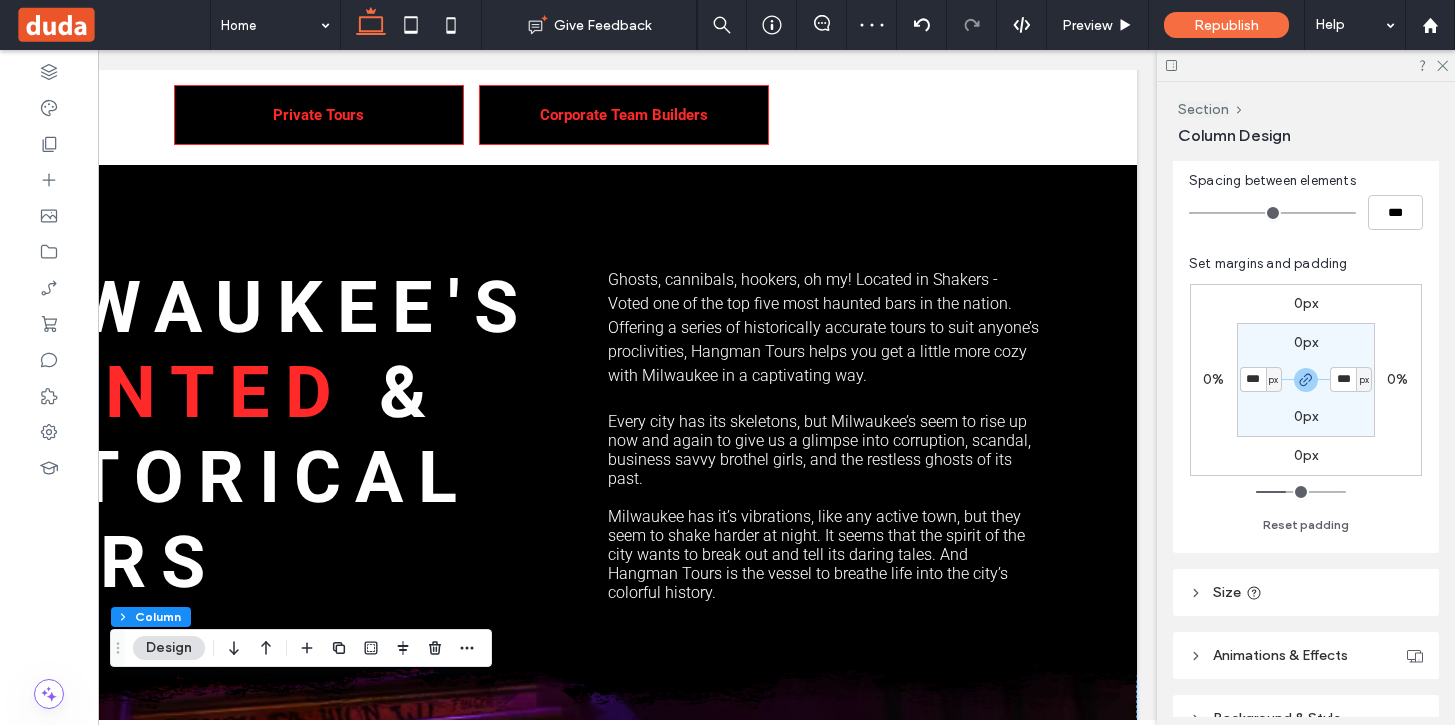 type on "*" 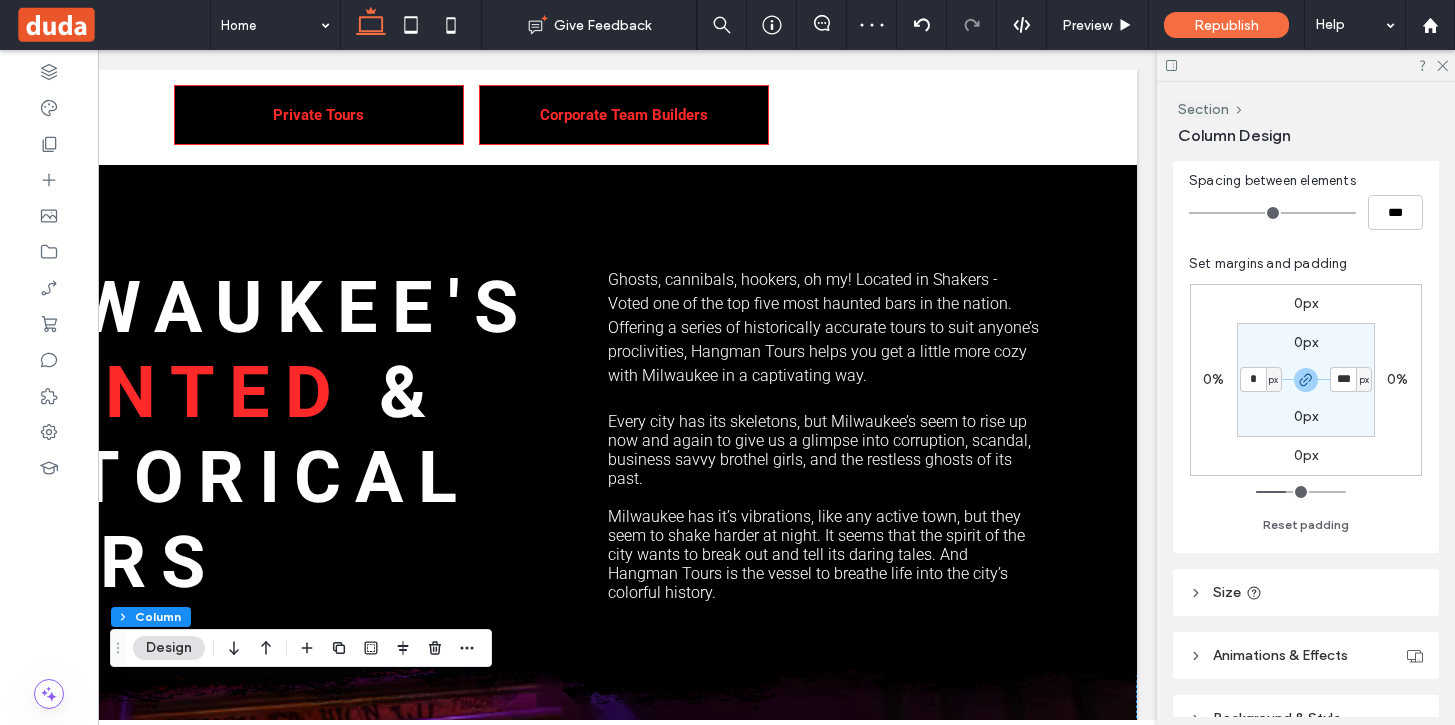 type on "*" 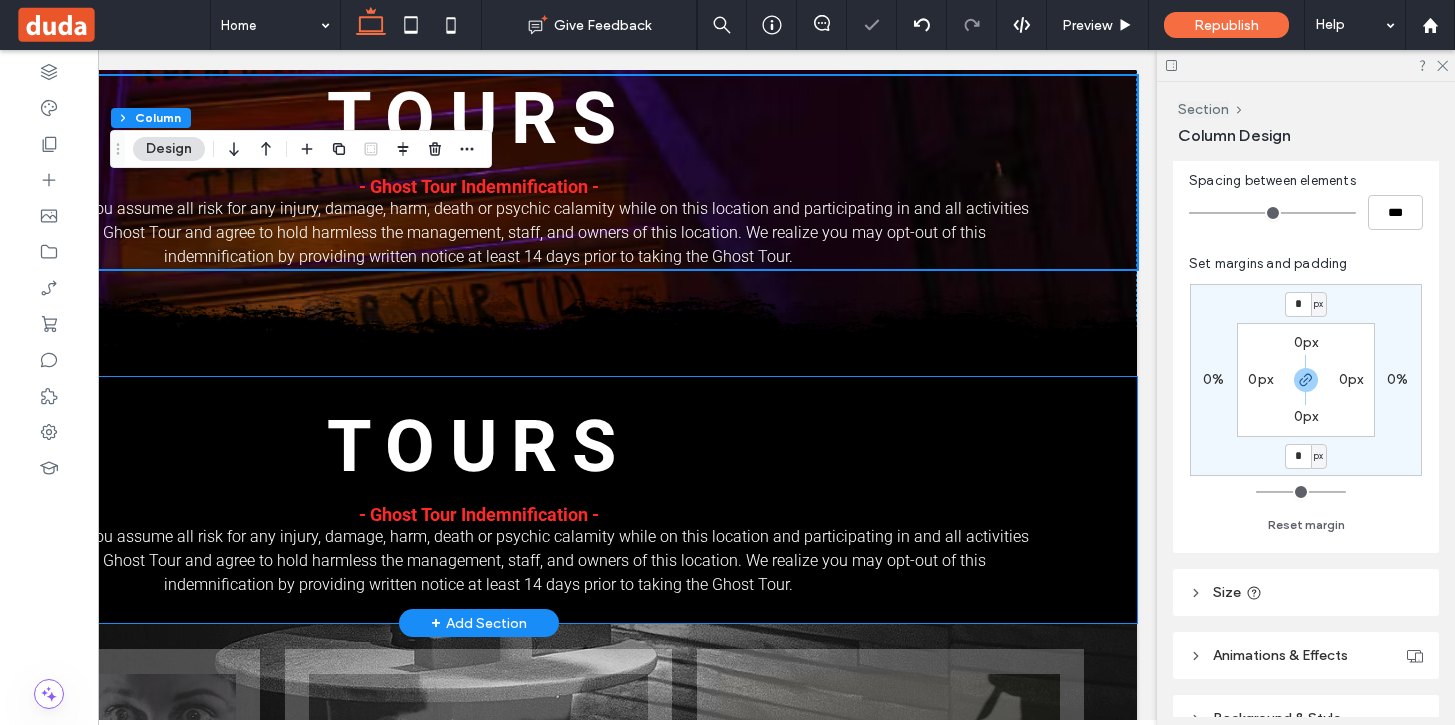 scroll, scrollTop: 1419, scrollLeft: 0, axis: vertical 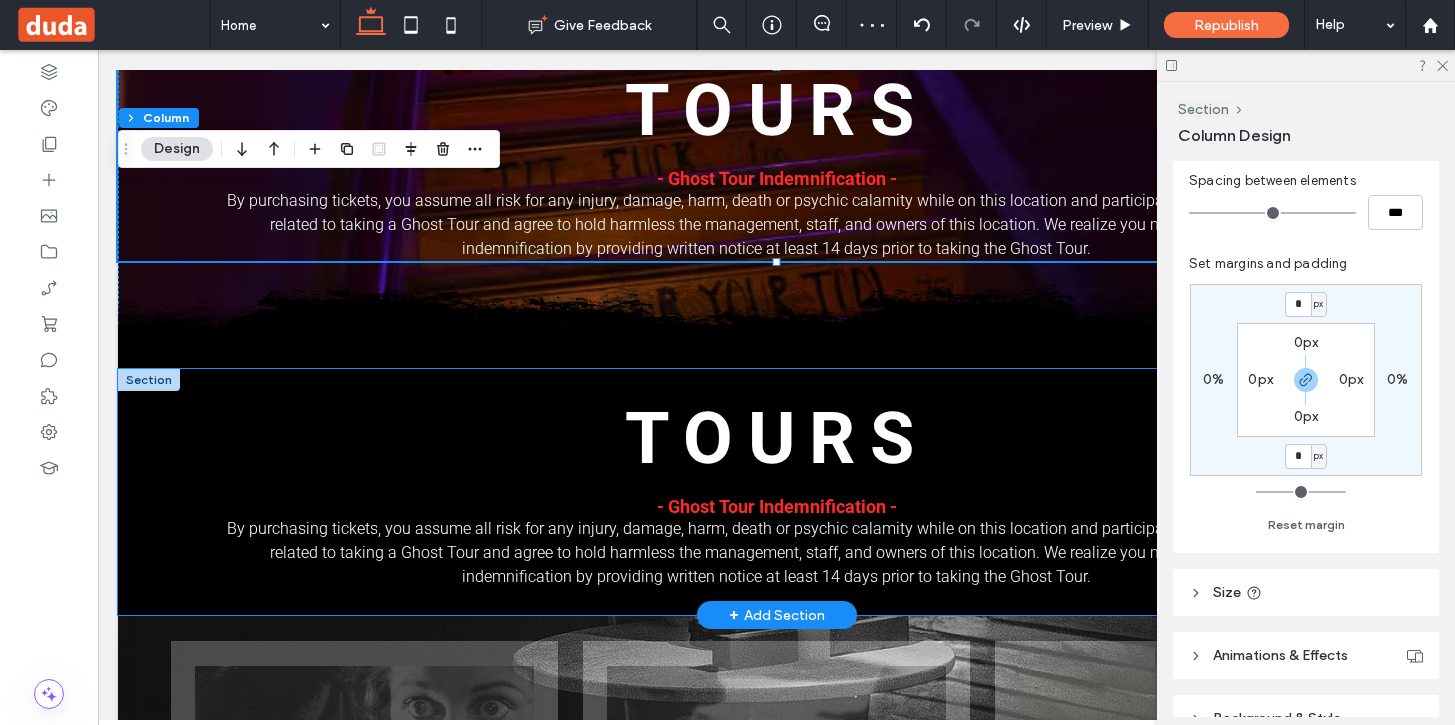 click on "@VOGUE Magazine
Button
@Paris Olympia
Button
@Shoreditch London
Button
@Los Angeles
Button
@Los Angeles
Button
@No inspiration
Button
@Studio RWC
Button
@NYC Carnegie hall
Button
View more
Tours
- Ghost Tour Indemnification -" at bounding box center [776, 492] 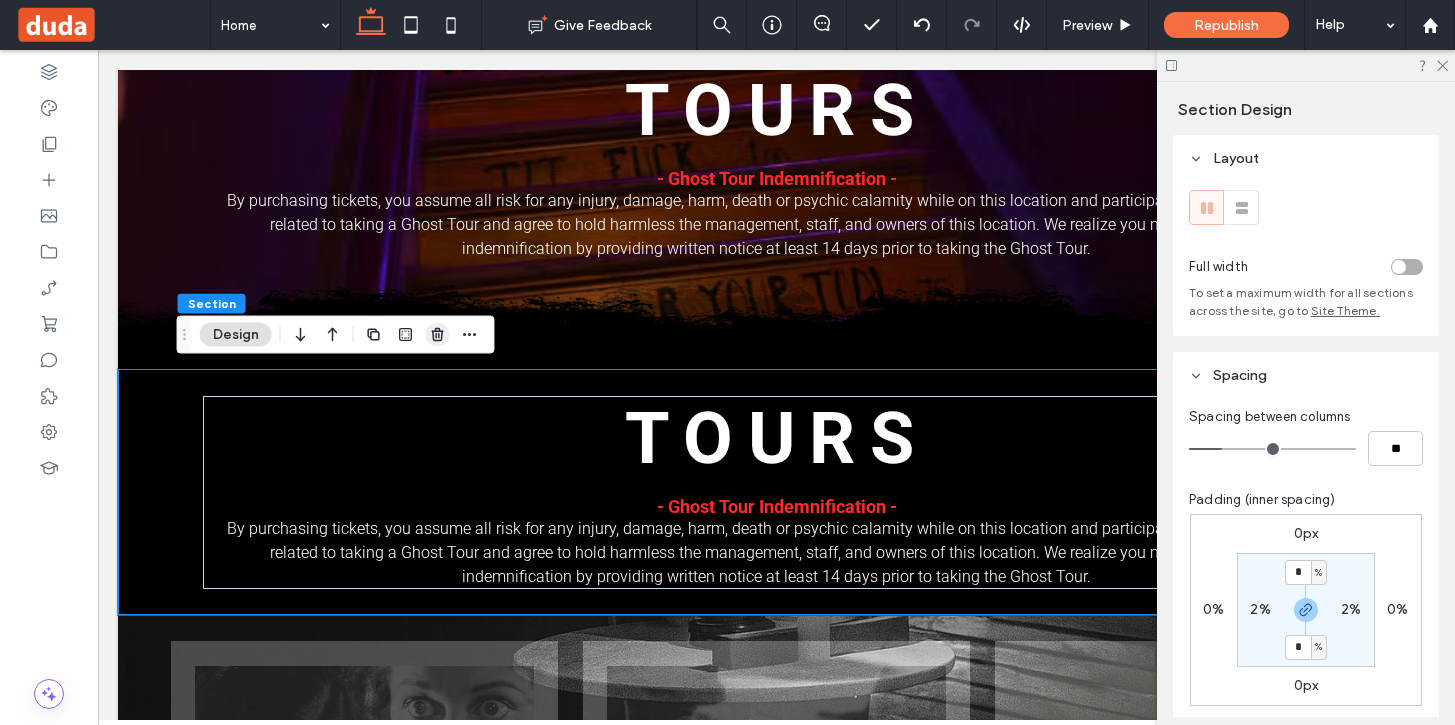 click 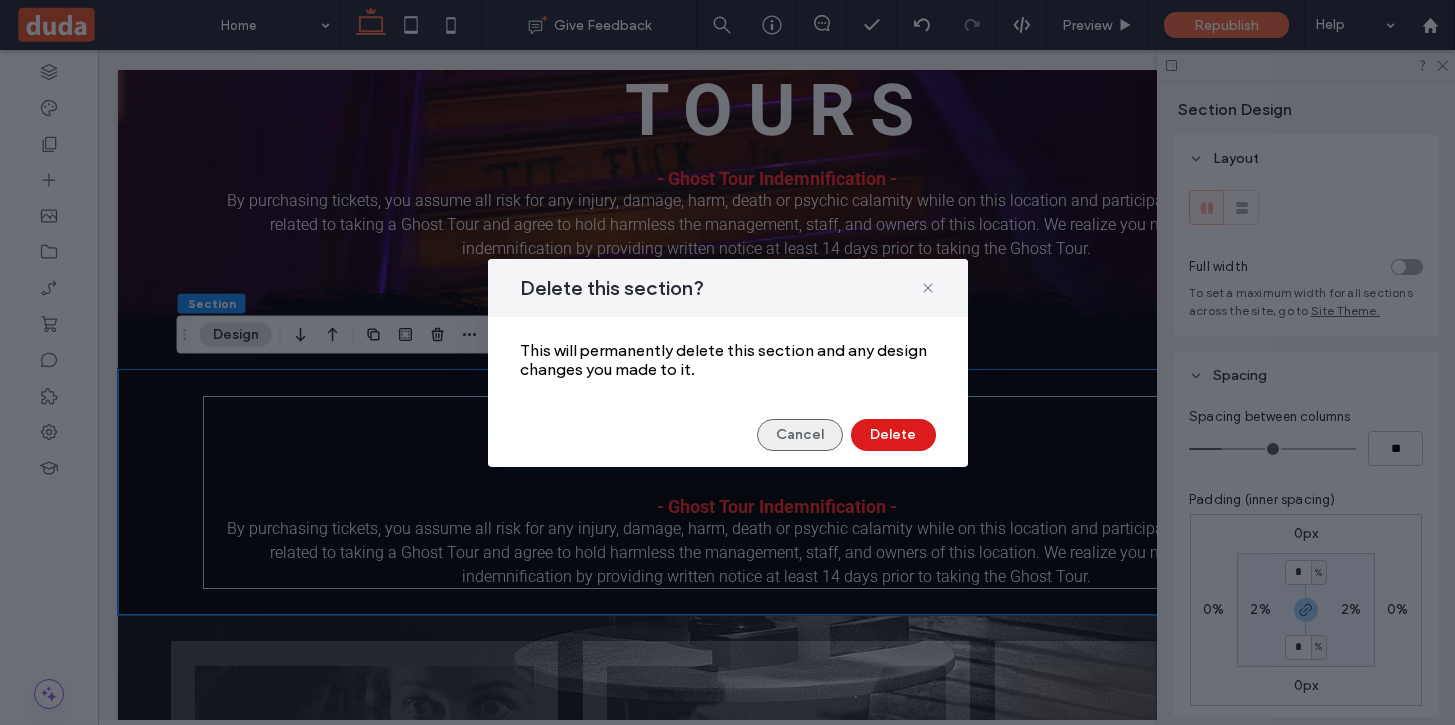 click on "Cancel" at bounding box center [800, 435] 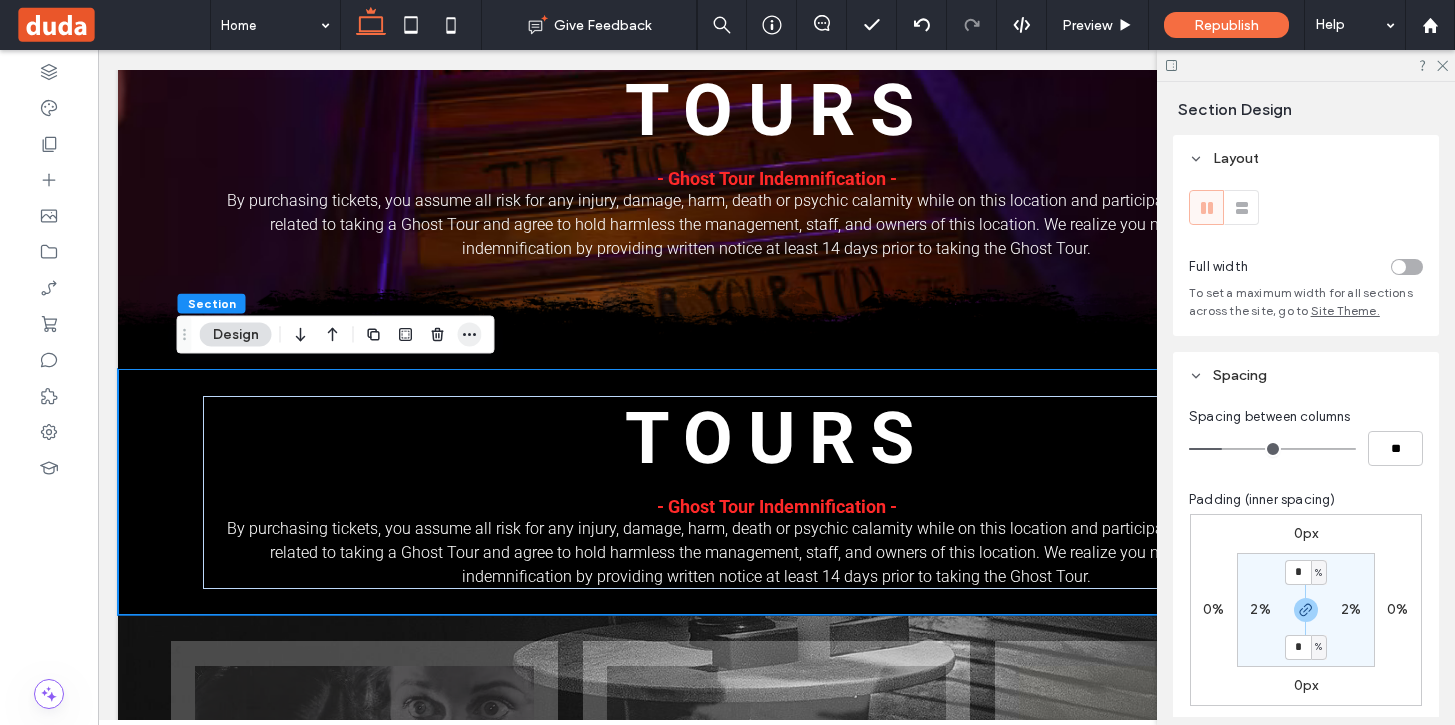 click 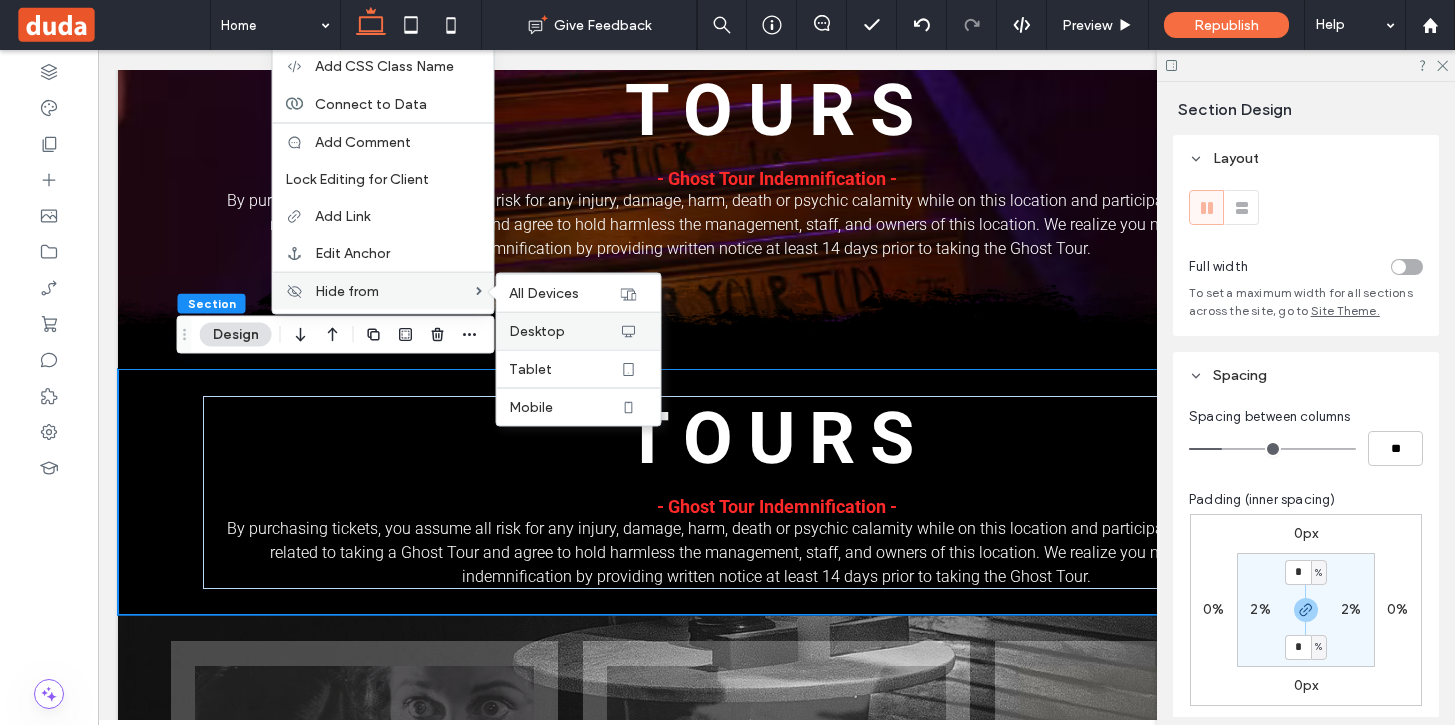 click on "Desktop" at bounding box center (537, 331) 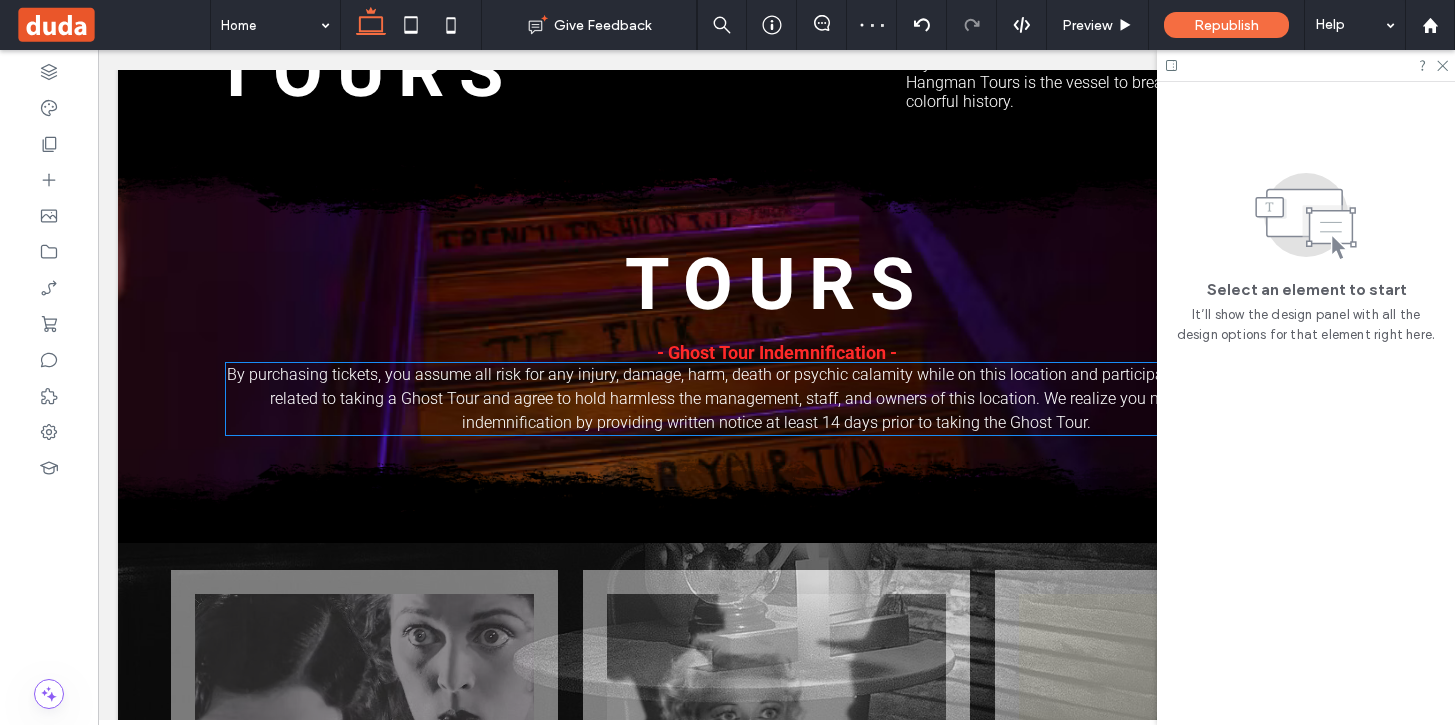 scroll, scrollTop: 1284, scrollLeft: 0, axis: vertical 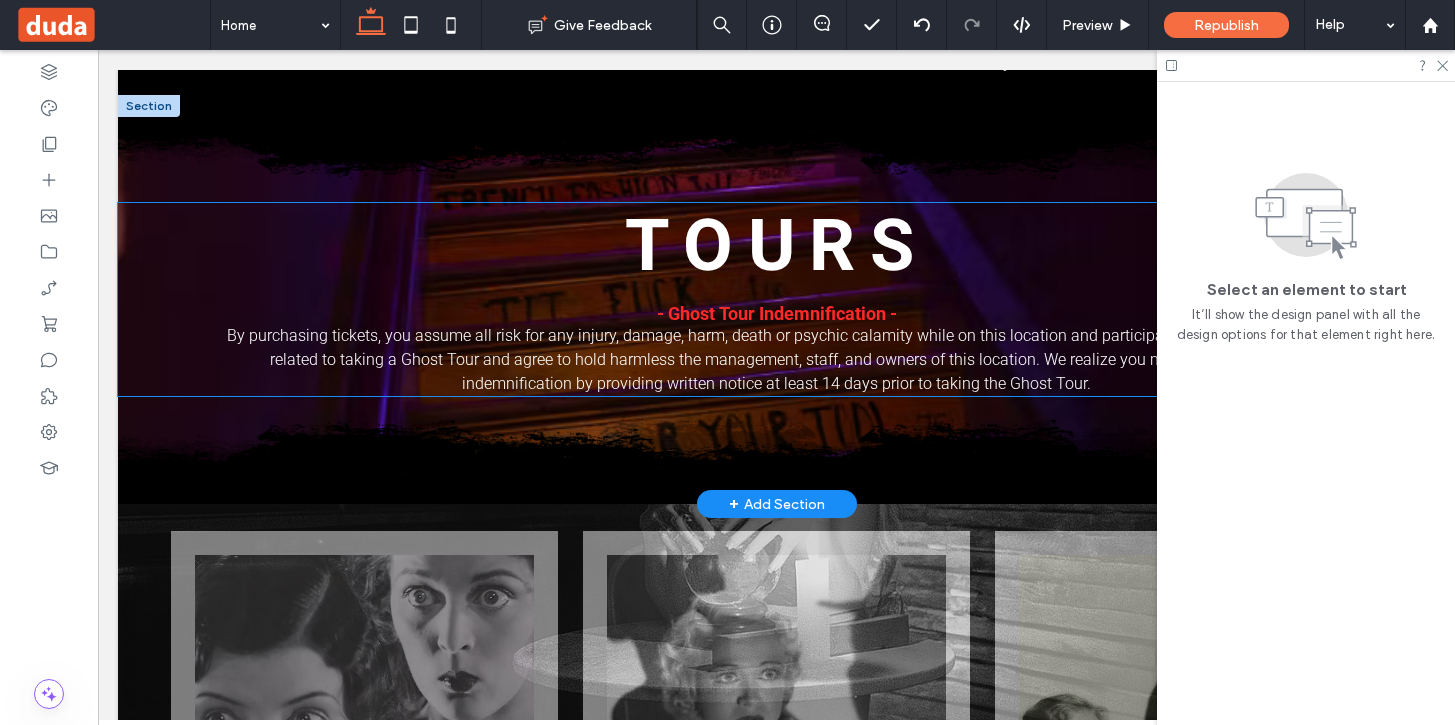click on "@VOGUE Magazine
Button
@Paris Olympia
Button
@Shoreditch London
Button
@Los Angeles
Button
@Los Angeles
Button
@No inspiration
Button
@Studio RWC
Button
@NYC Carnegie hall
Button
View more
Tours
- Ghost Tour Indemnification -" at bounding box center (776, 299) 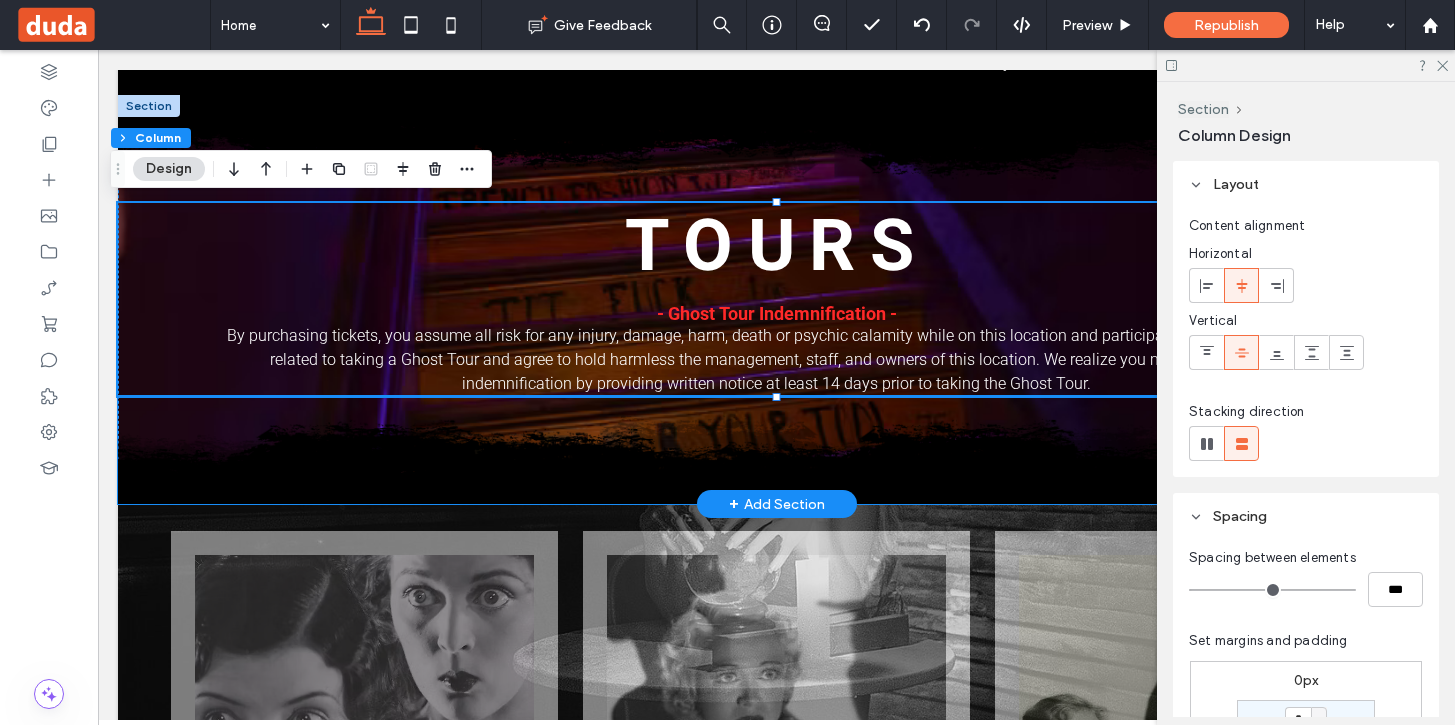 scroll, scrollTop: 0, scrollLeft: 106, axis: horizontal 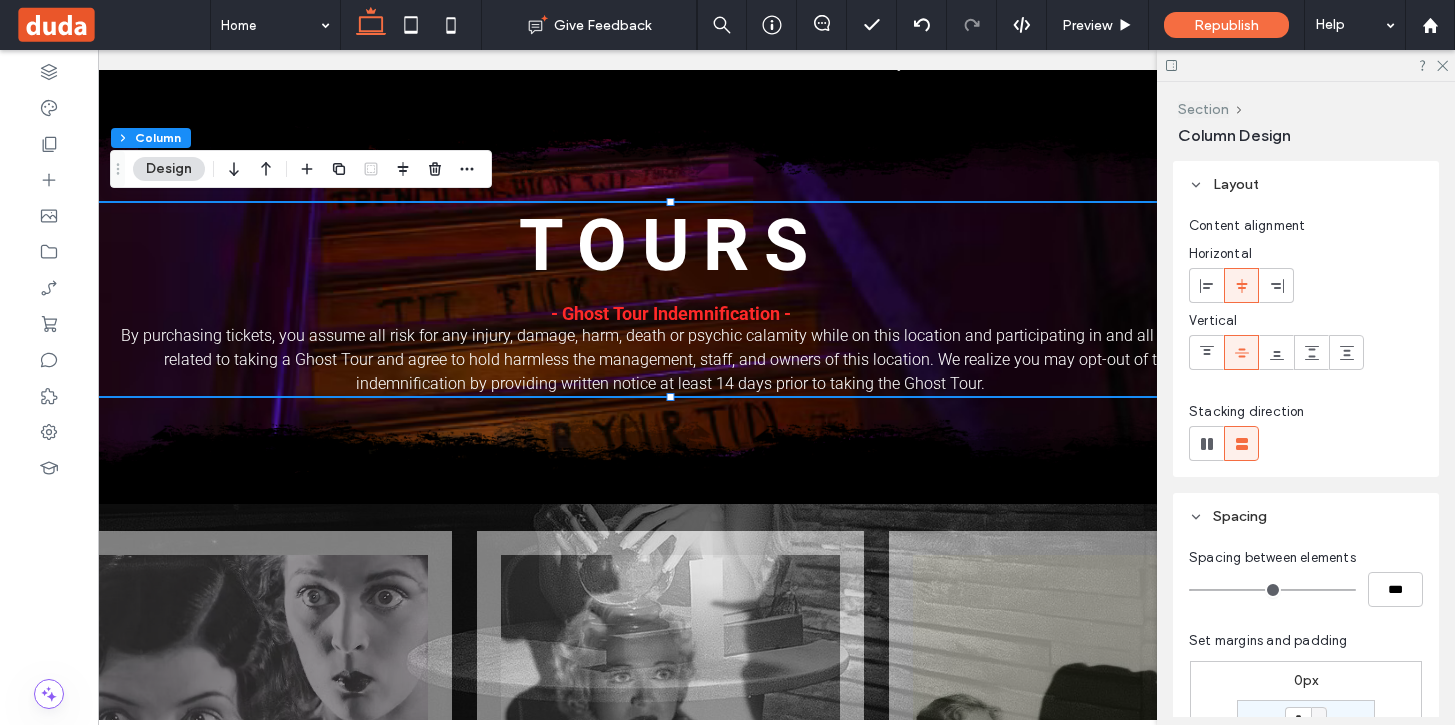 click on "Section" at bounding box center (1203, 109) 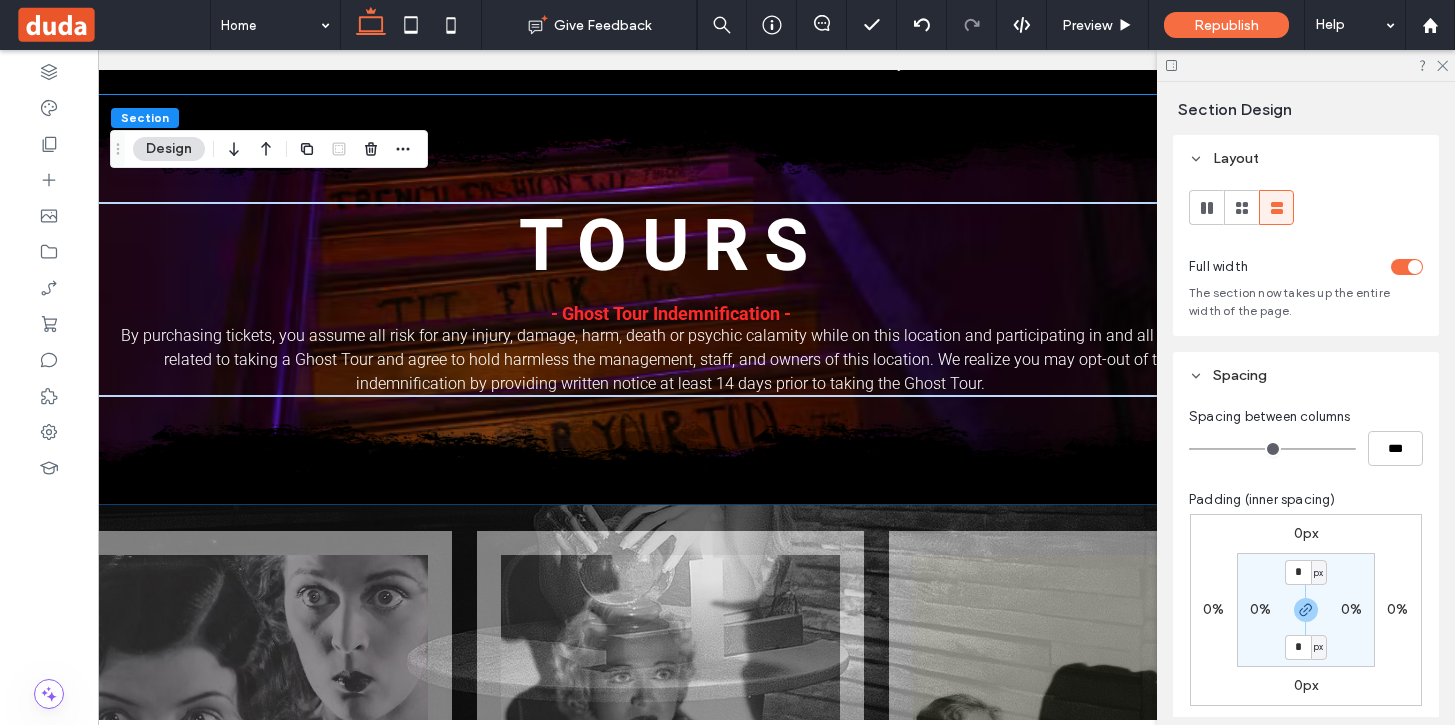 scroll, scrollTop: 0, scrollLeft: 0, axis: both 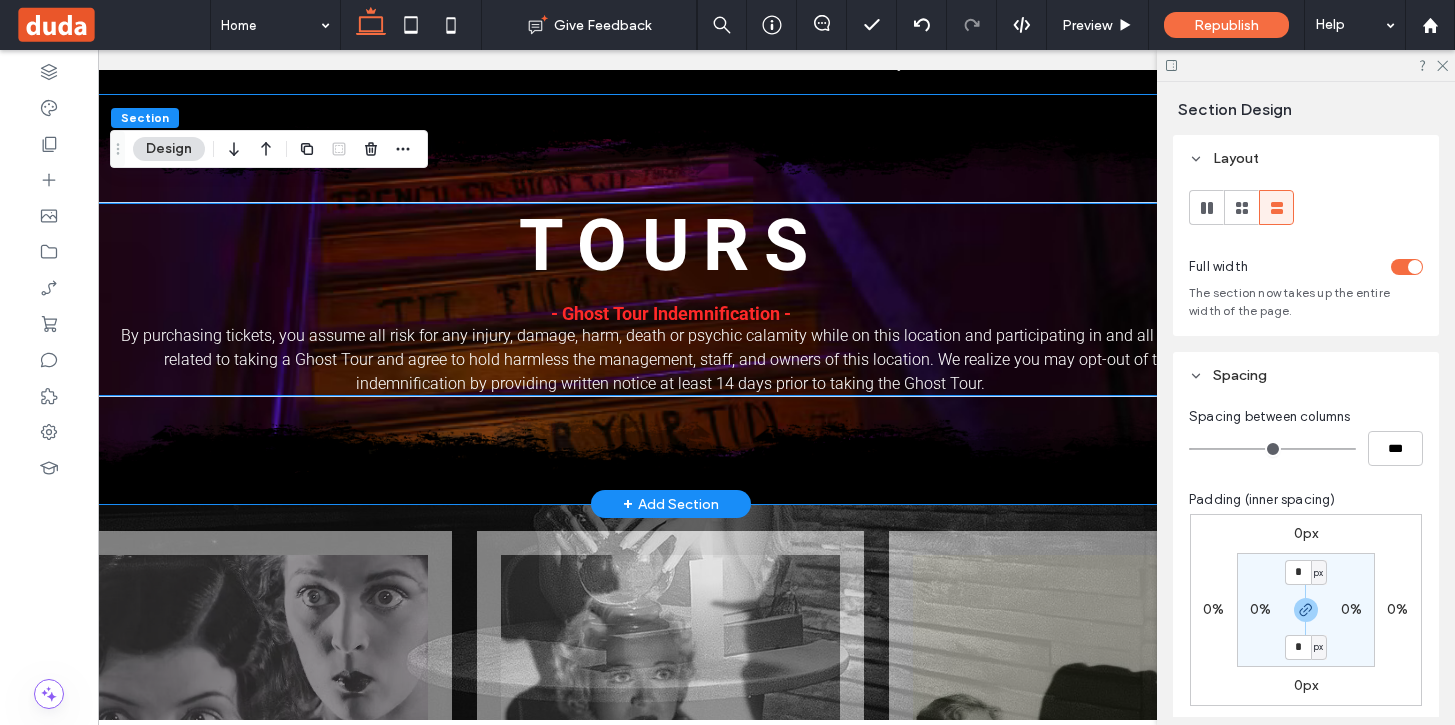 click on "@VOGUE Magazine
Button
@Paris Olympia
Button
@Shoreditch London
Button
@Los Angeles
Button
@Los Angeles
Button
@No inspiration
Button
@Studio RWC
Button
@NYC Carnegie hall
Button
View more
Tours
- Ghost Tour Indemnification -" at bounding box center [670, 299] 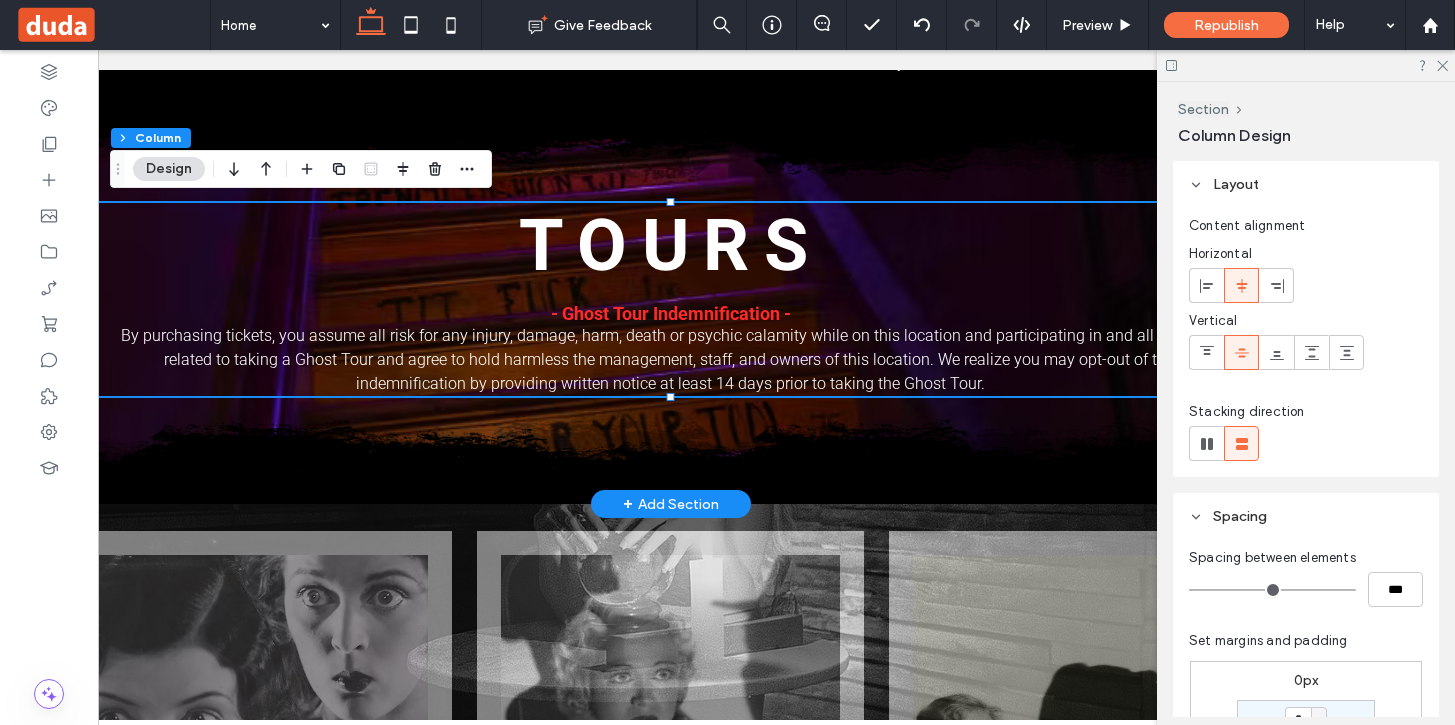 scroll, scrollTop: 0, scrollLeft: 0, axis: both 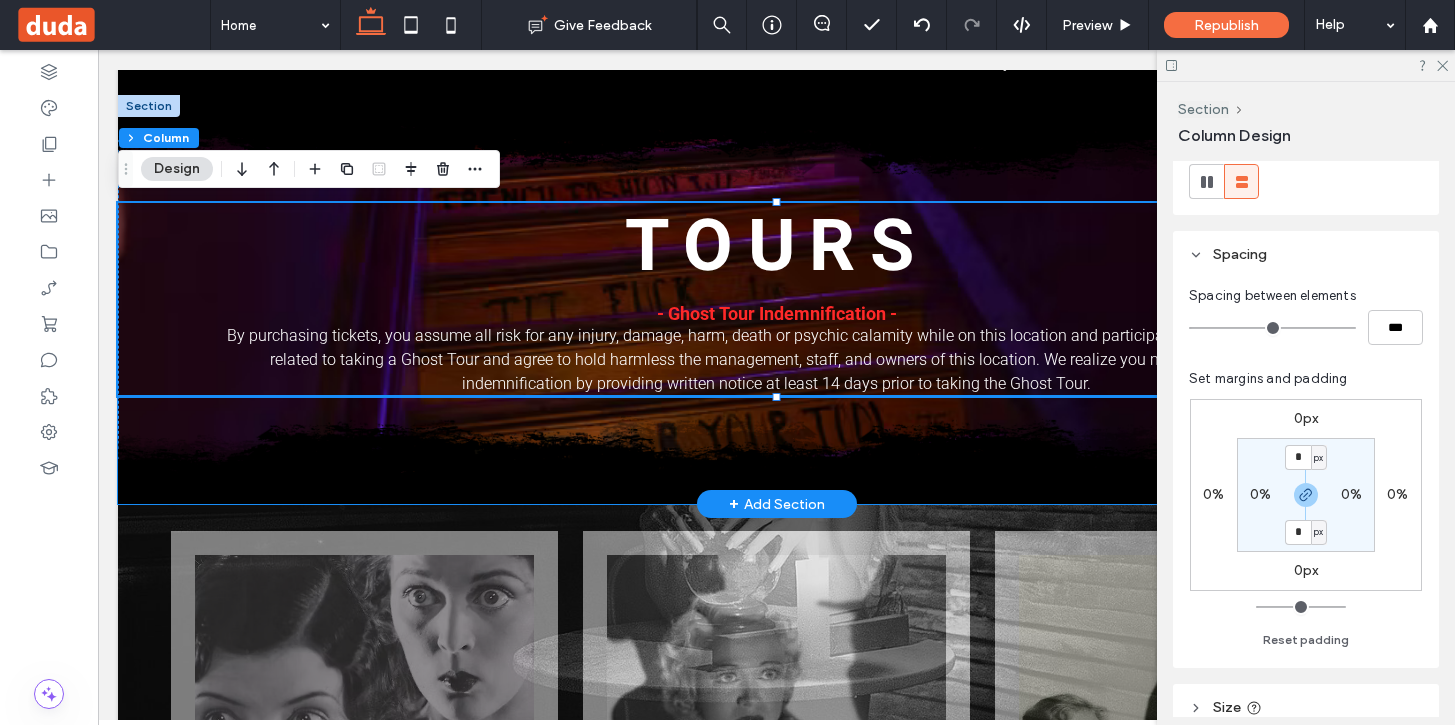 click at bounding box center [776, 450] 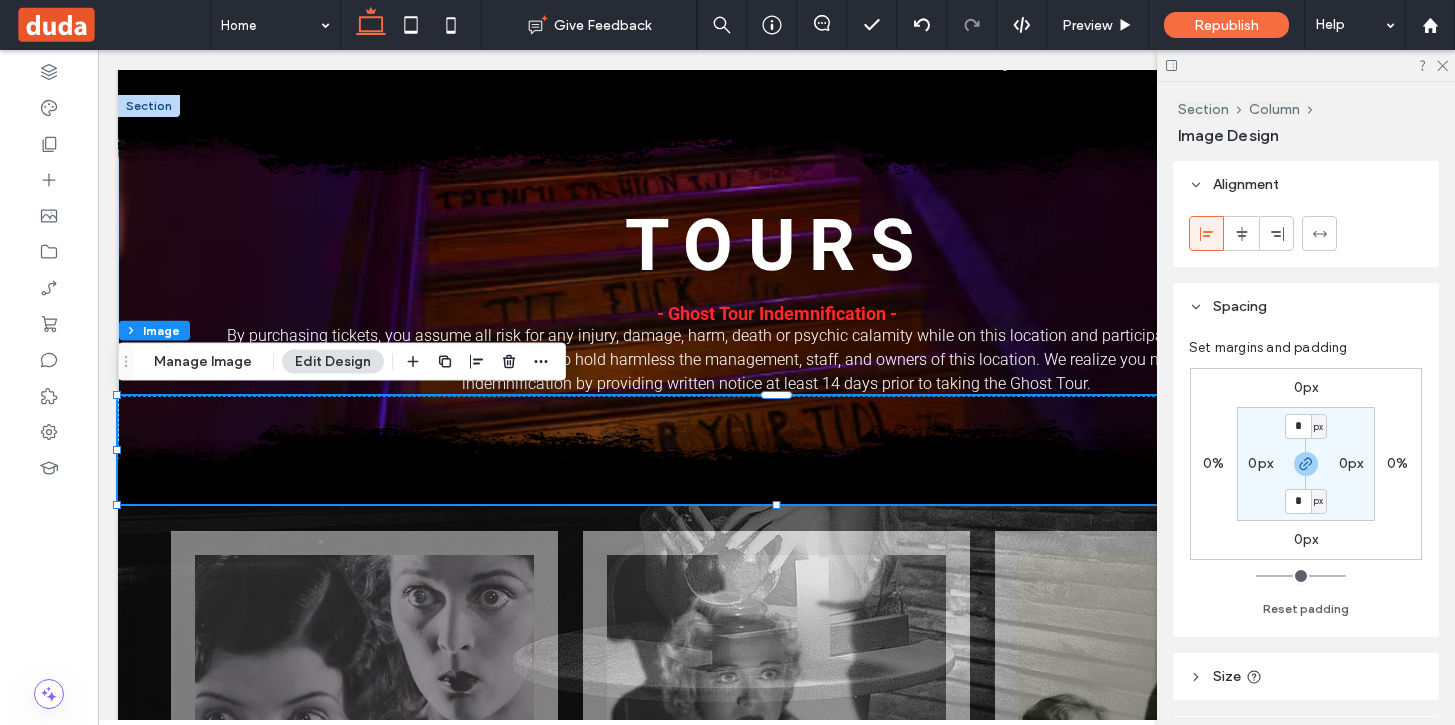 scroll, scrollTop: 82, scrollLeft: 0, axis: vertical 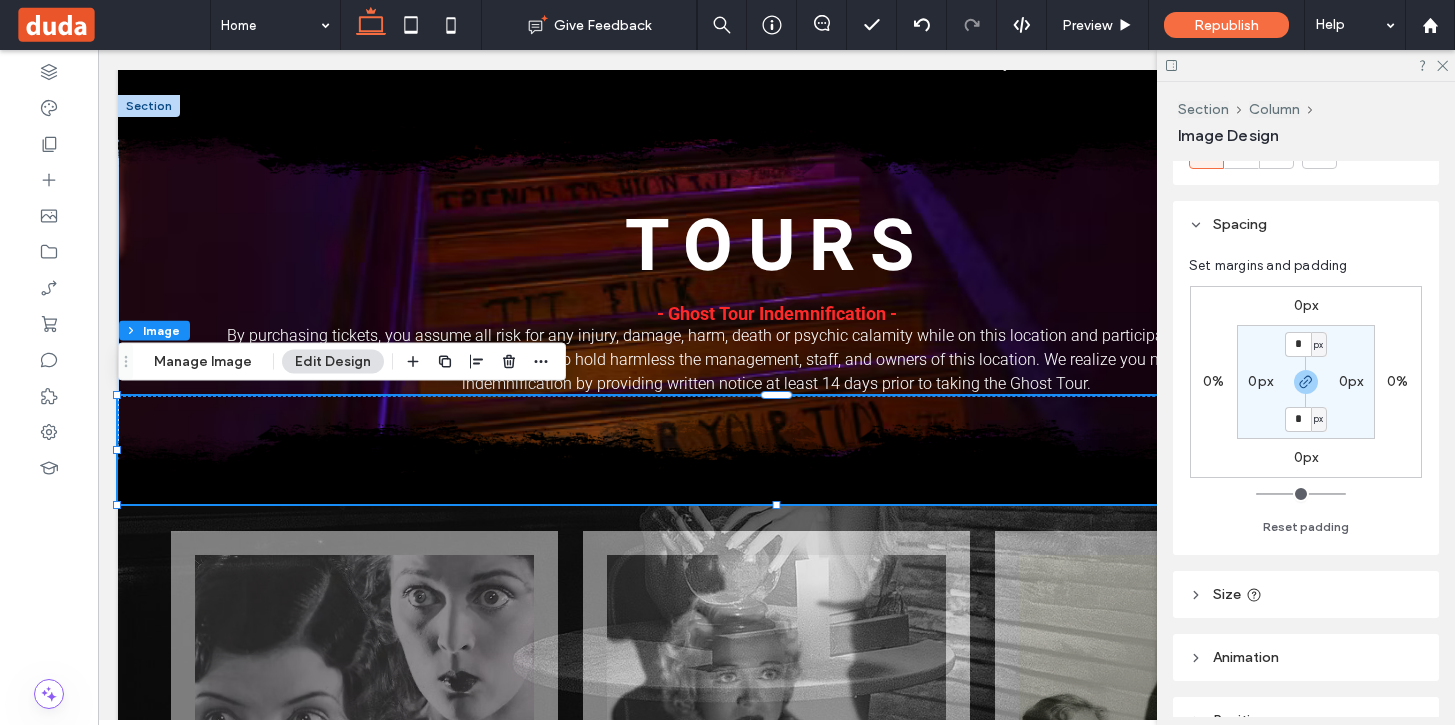 click on "0px" at bounding box center (1306, 305) 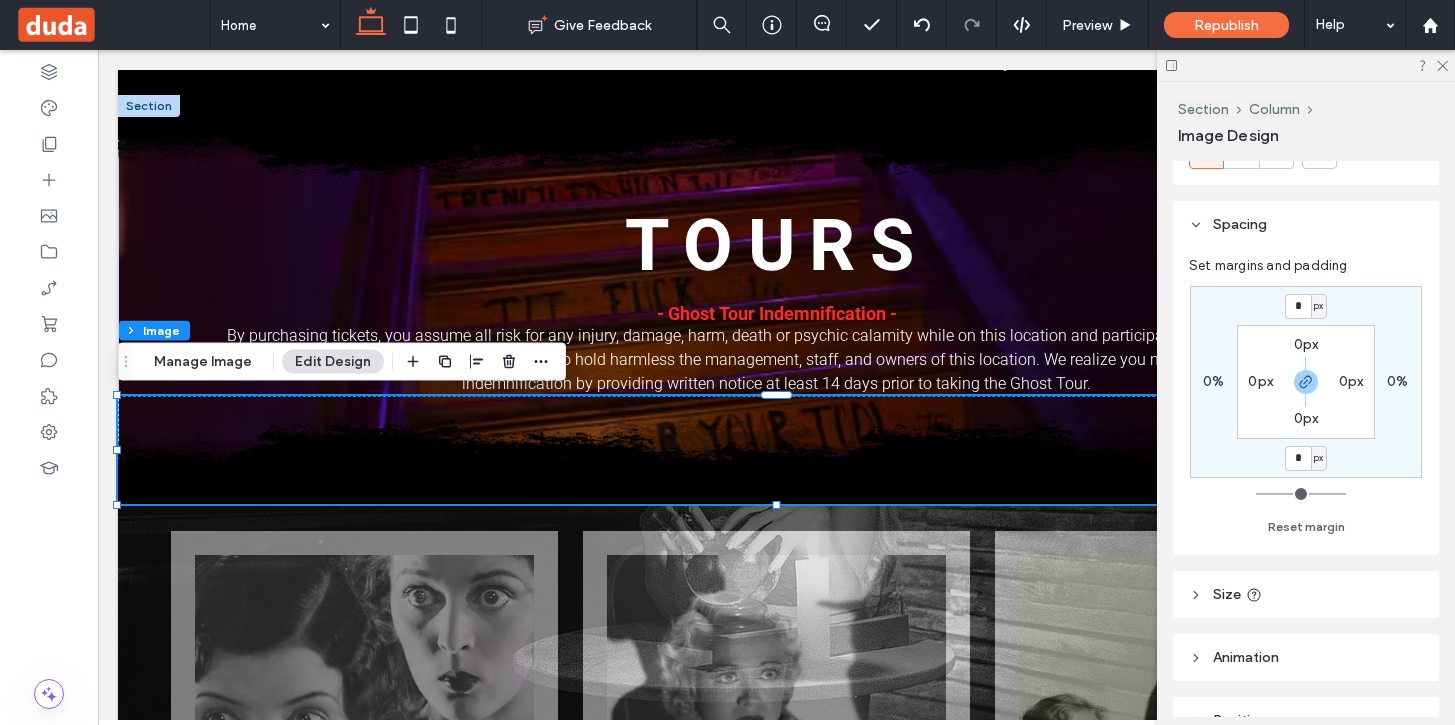 click on "0px" at bounding box center [1306, 344] 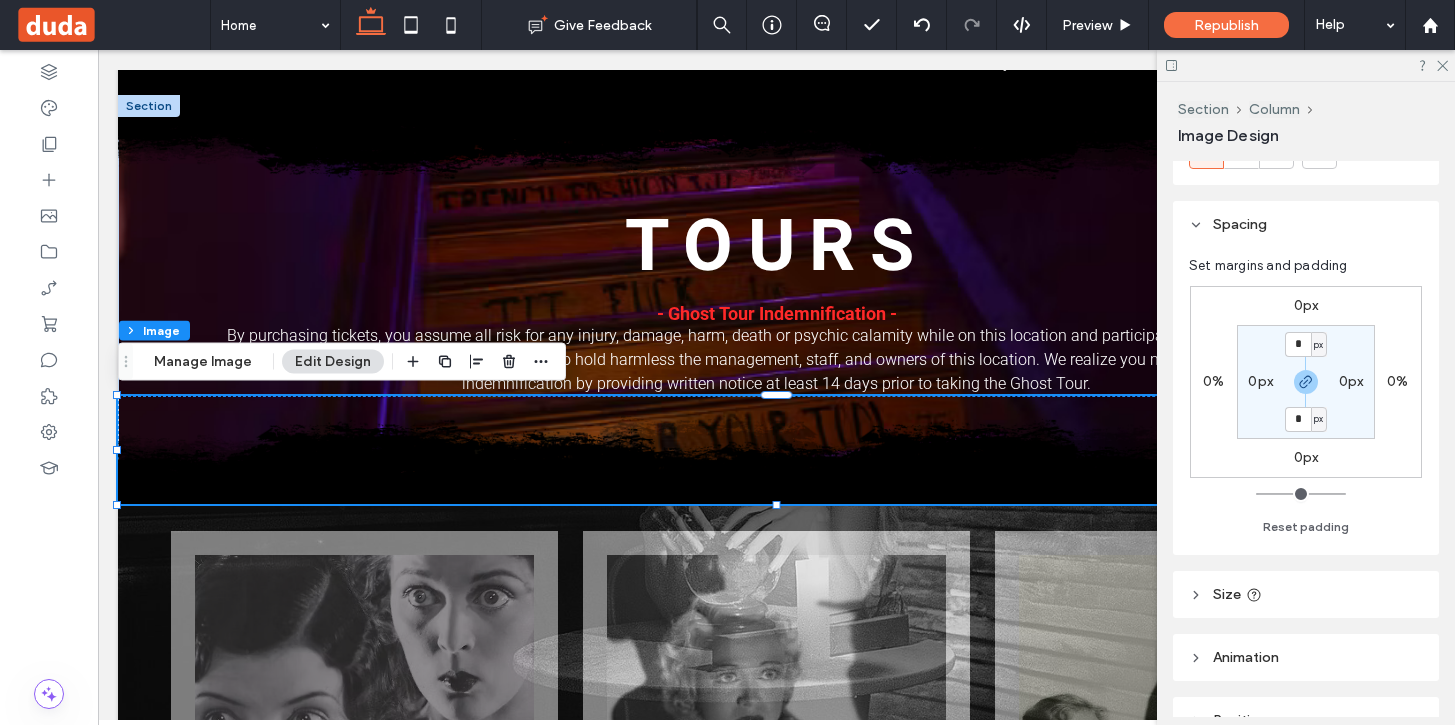 click on "0px 0% 0px 0% * px 0px * px 0px" at bounding box center [1306, 382] 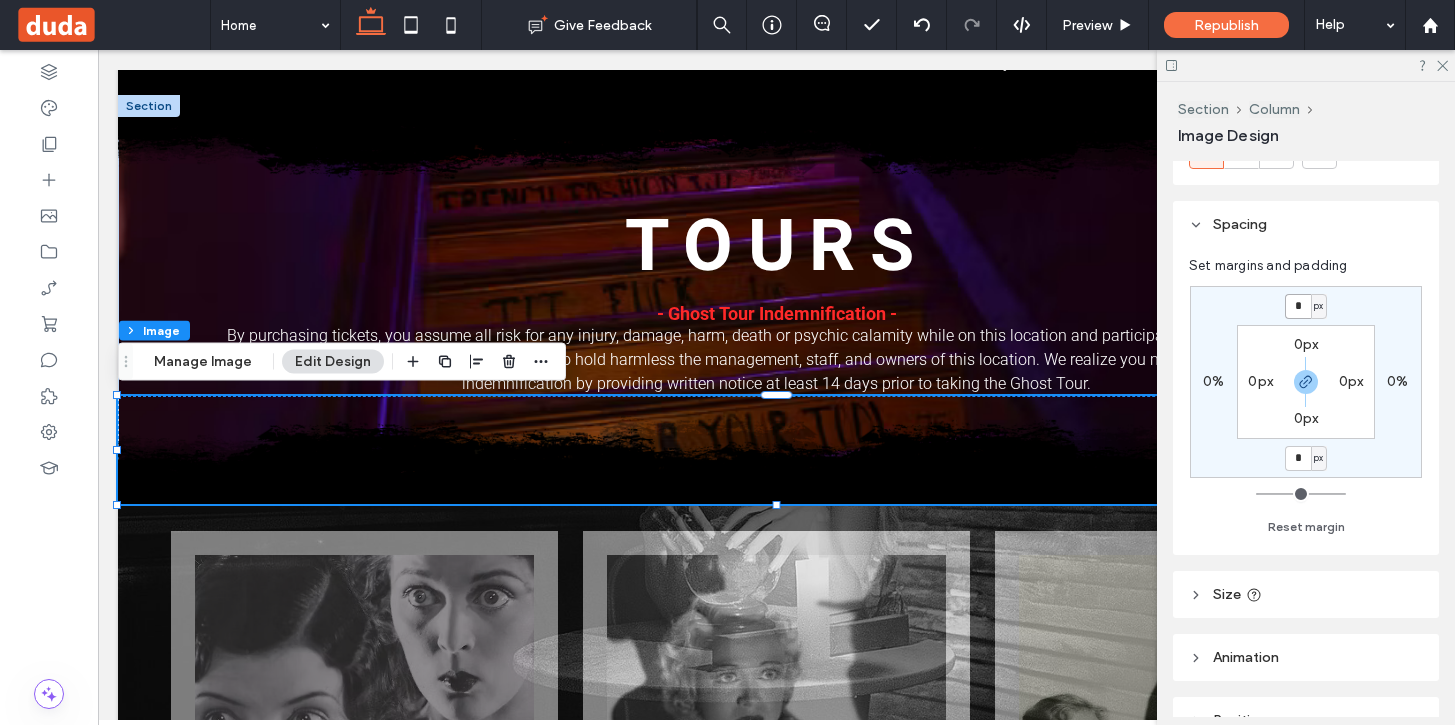 click on "*" at bounding box center [1298, 306] 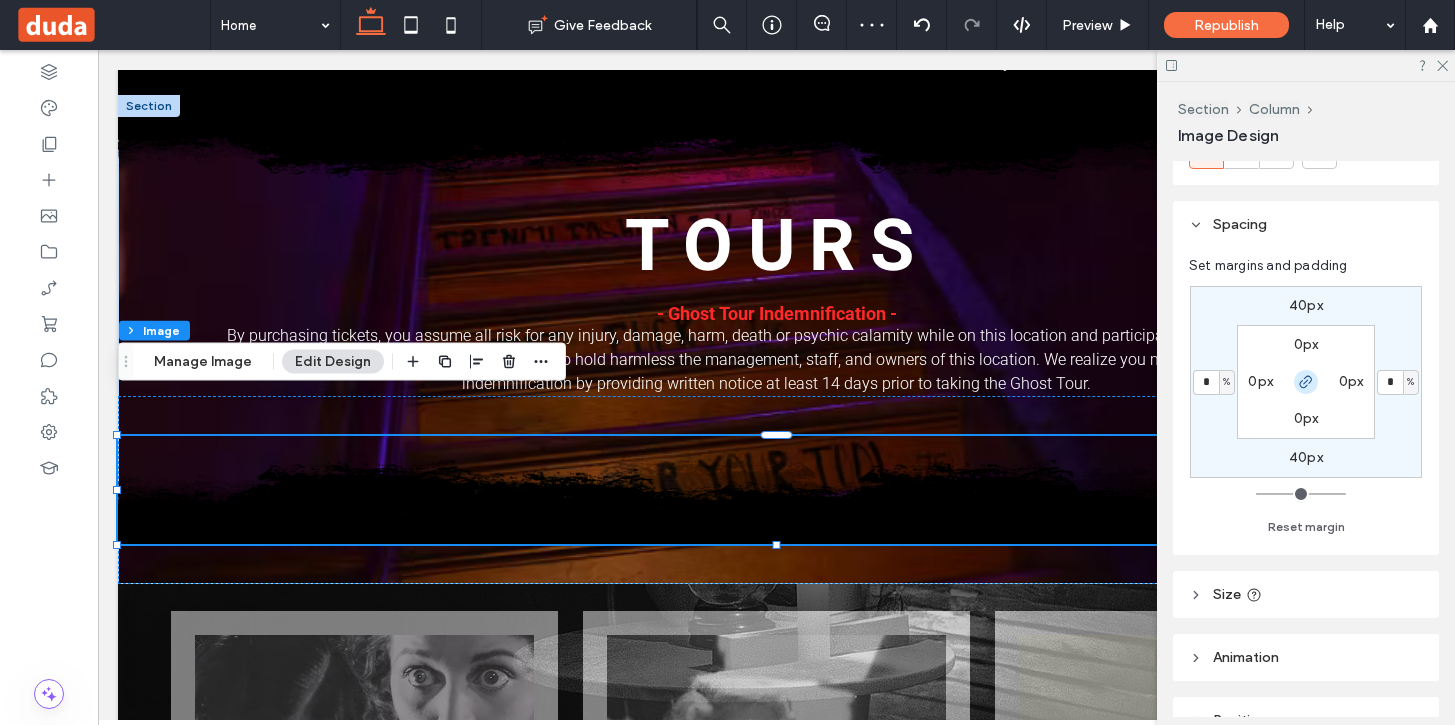 click 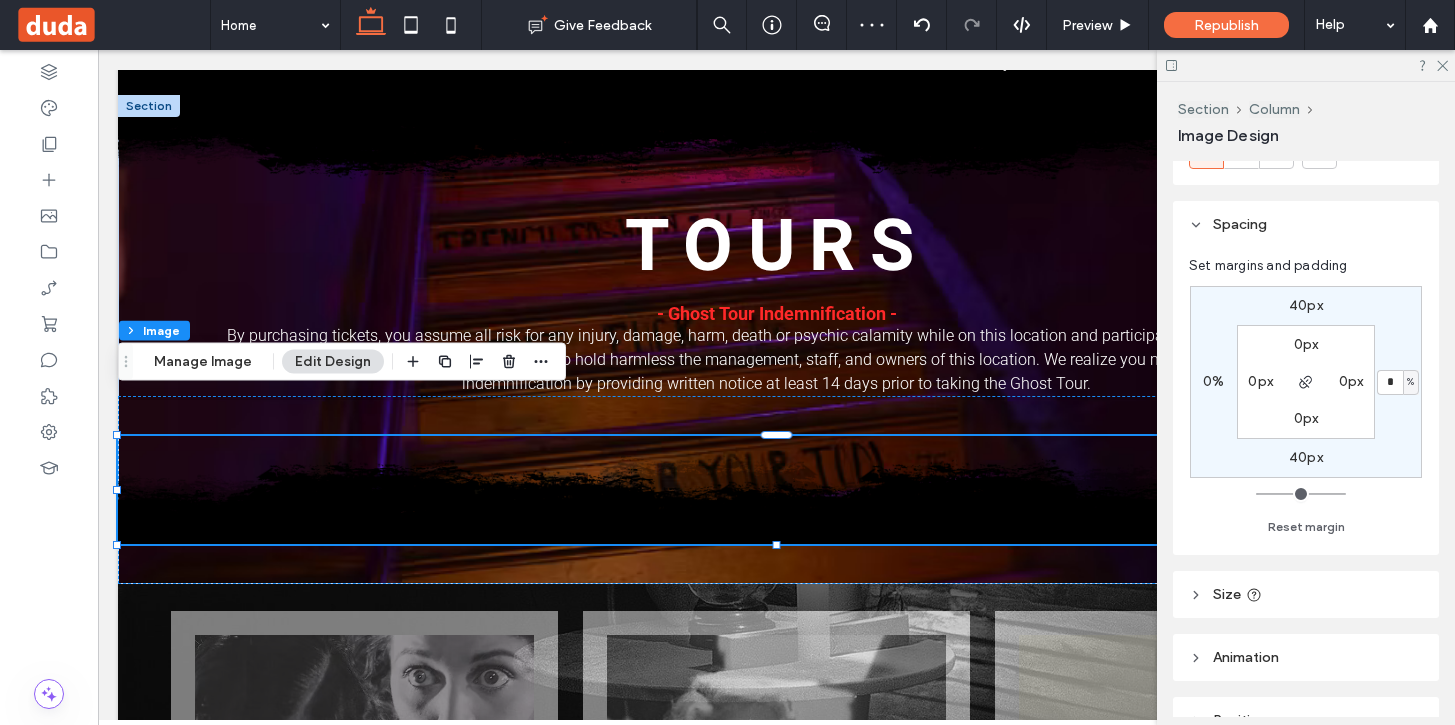 click on "40px" at bounding box center (1306, 457) 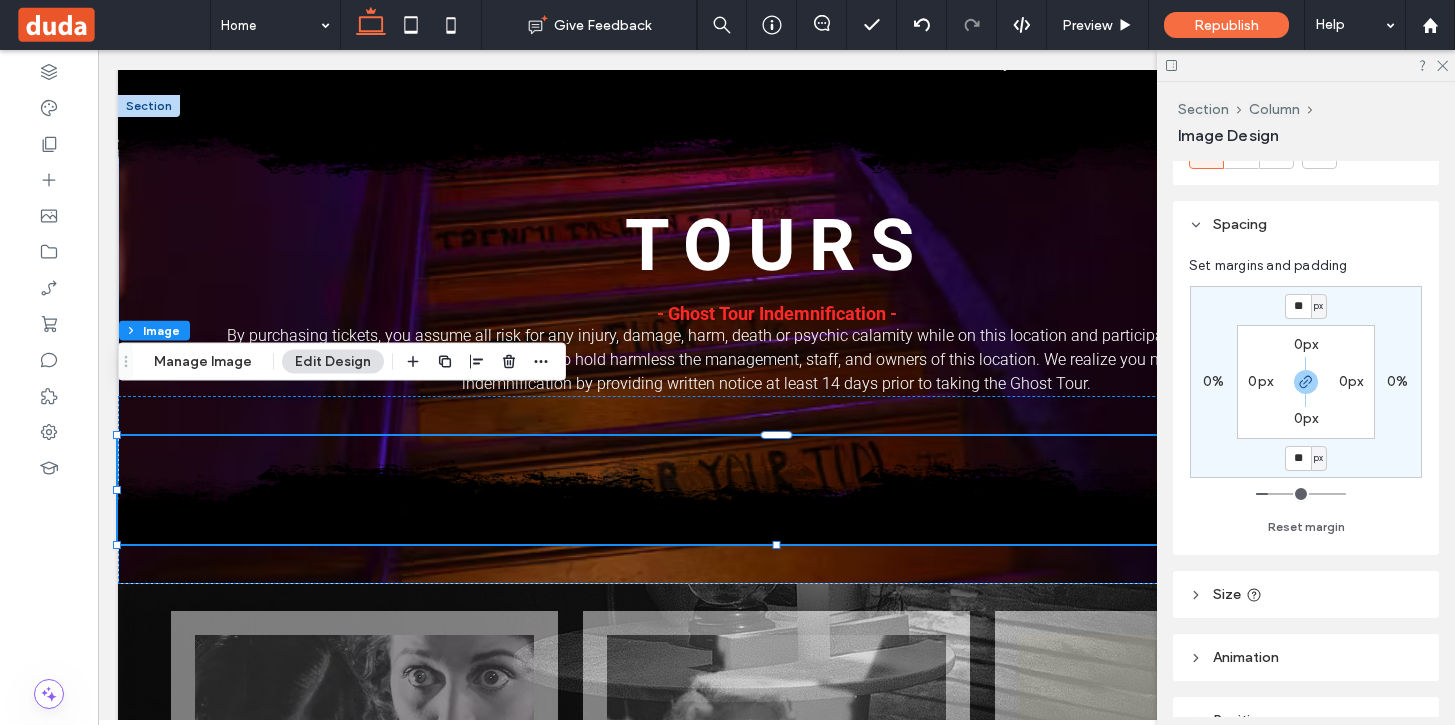 type on "*" 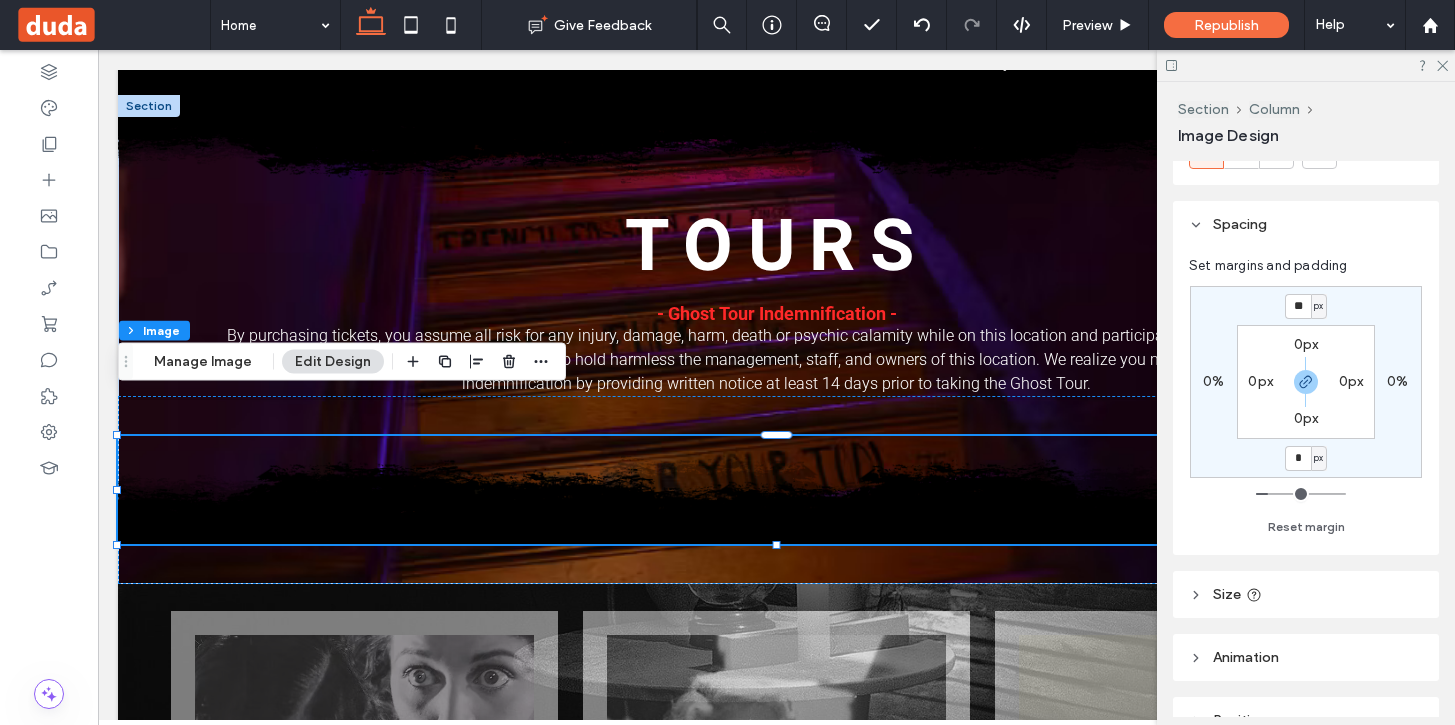 type on "*" 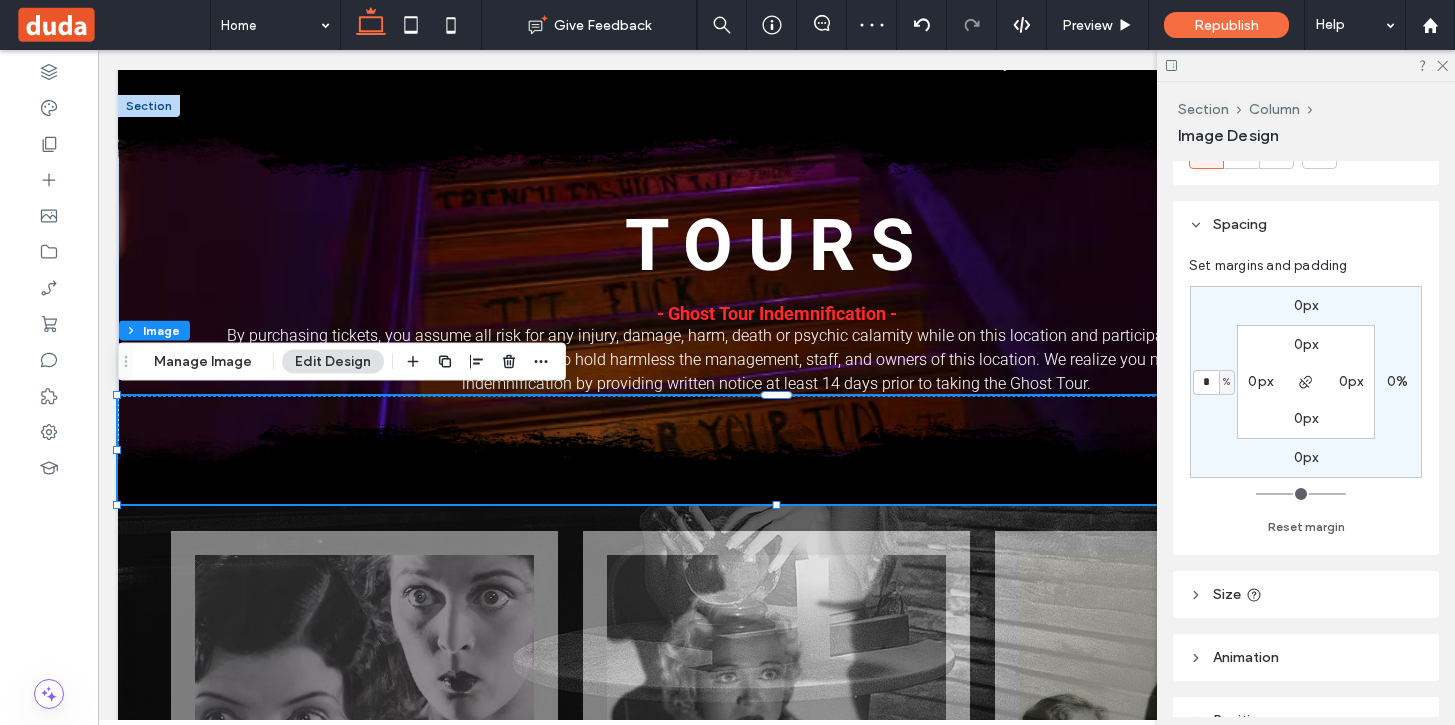 click on "0px" at bounding box center [1306, 305] 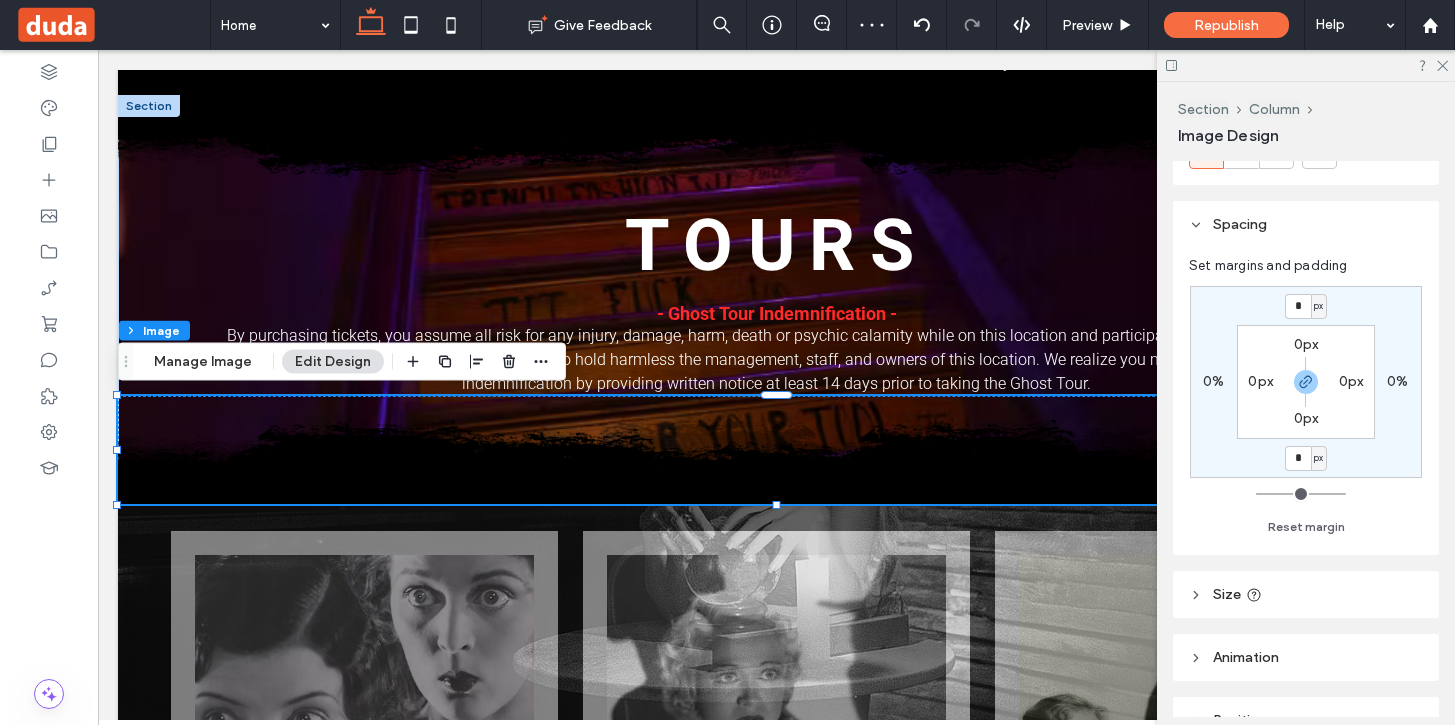 drag, startPoint x: 1306, startPoint y: 376, endPoint x: 1300, endPoint y: 336, distance: 40.4475 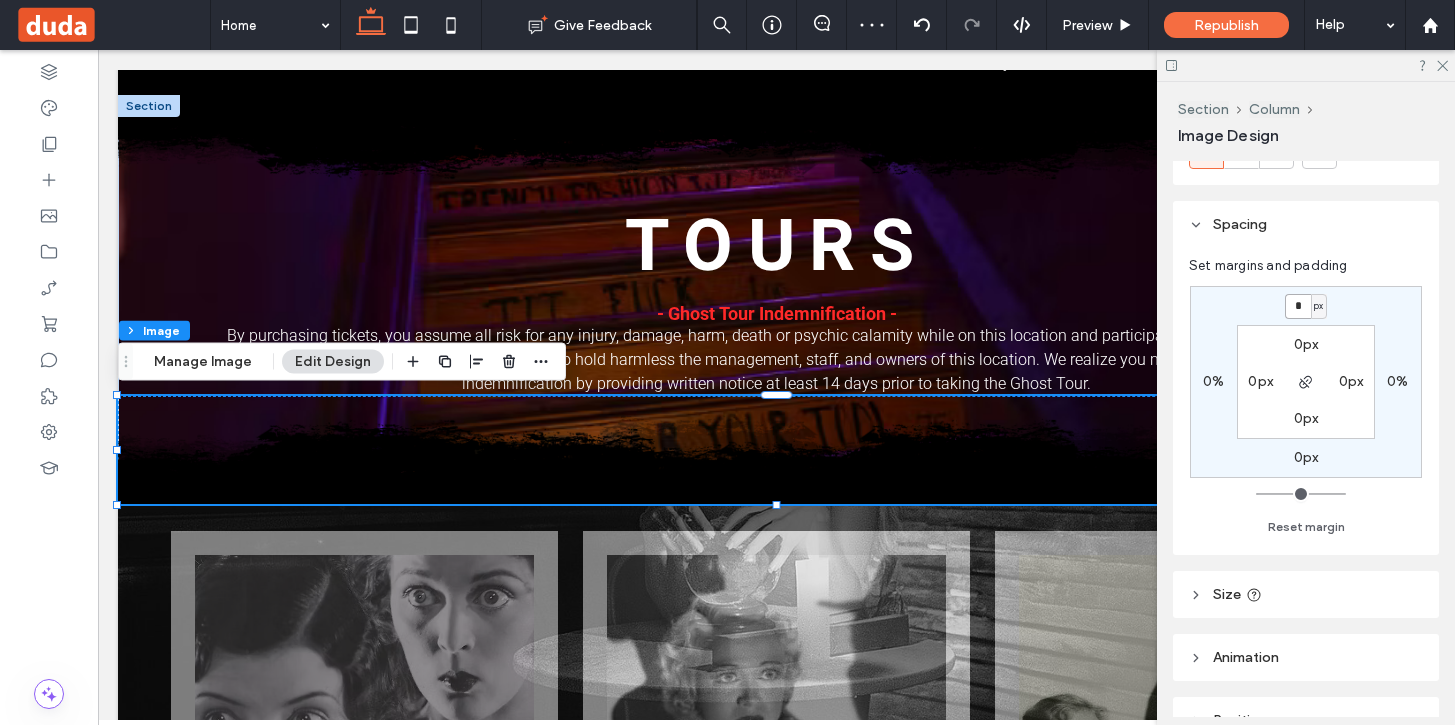 click on "*" at bounding box center [1298, 306] 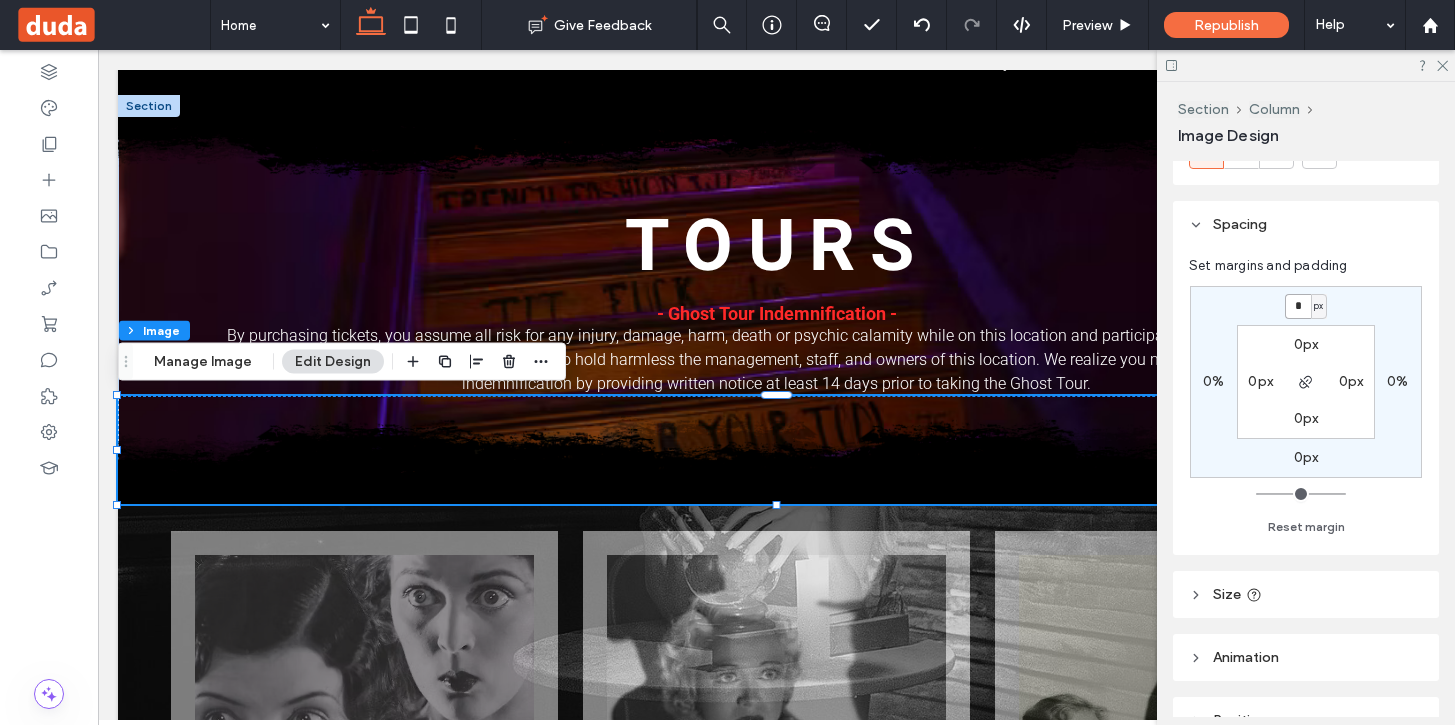 type on "**" 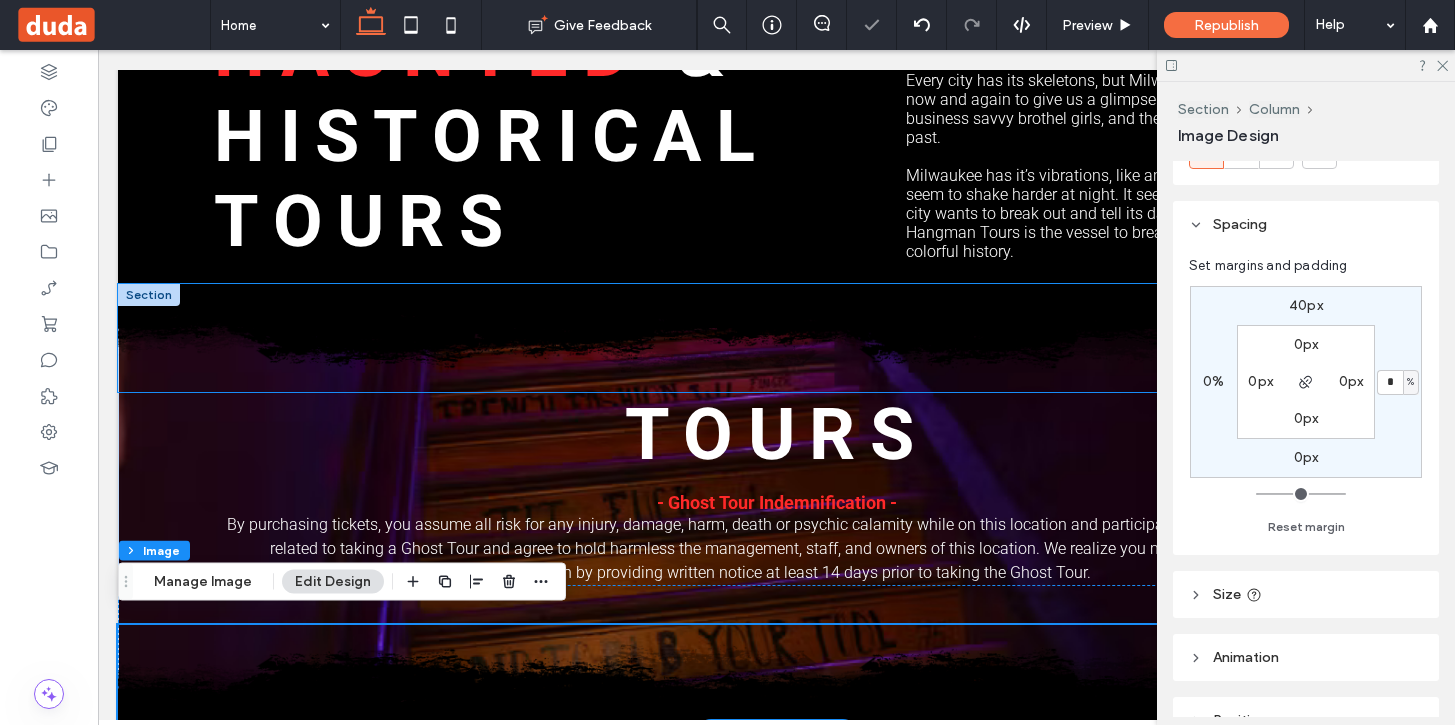 scroll, scrollTop: 1085, scrollLeft: 0, axis: vertical 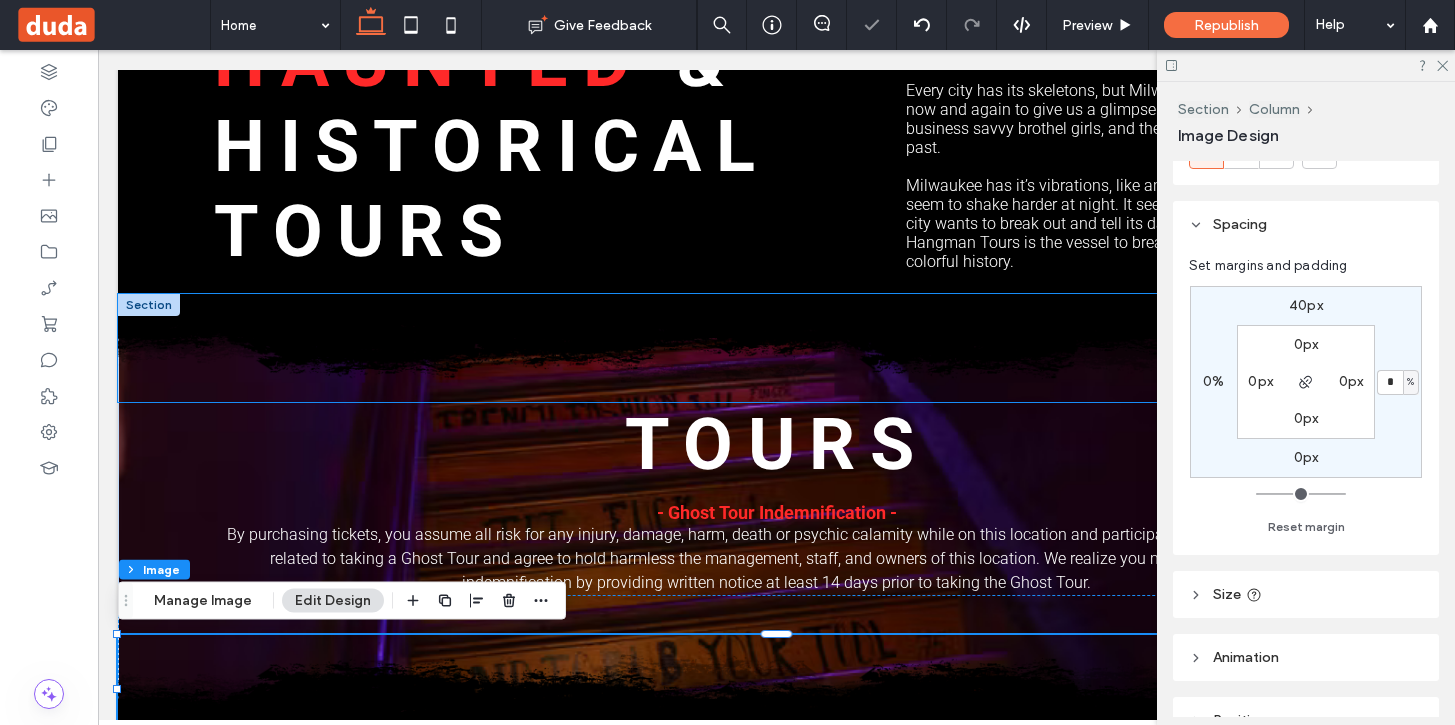 click at bounding box center (776, 348) 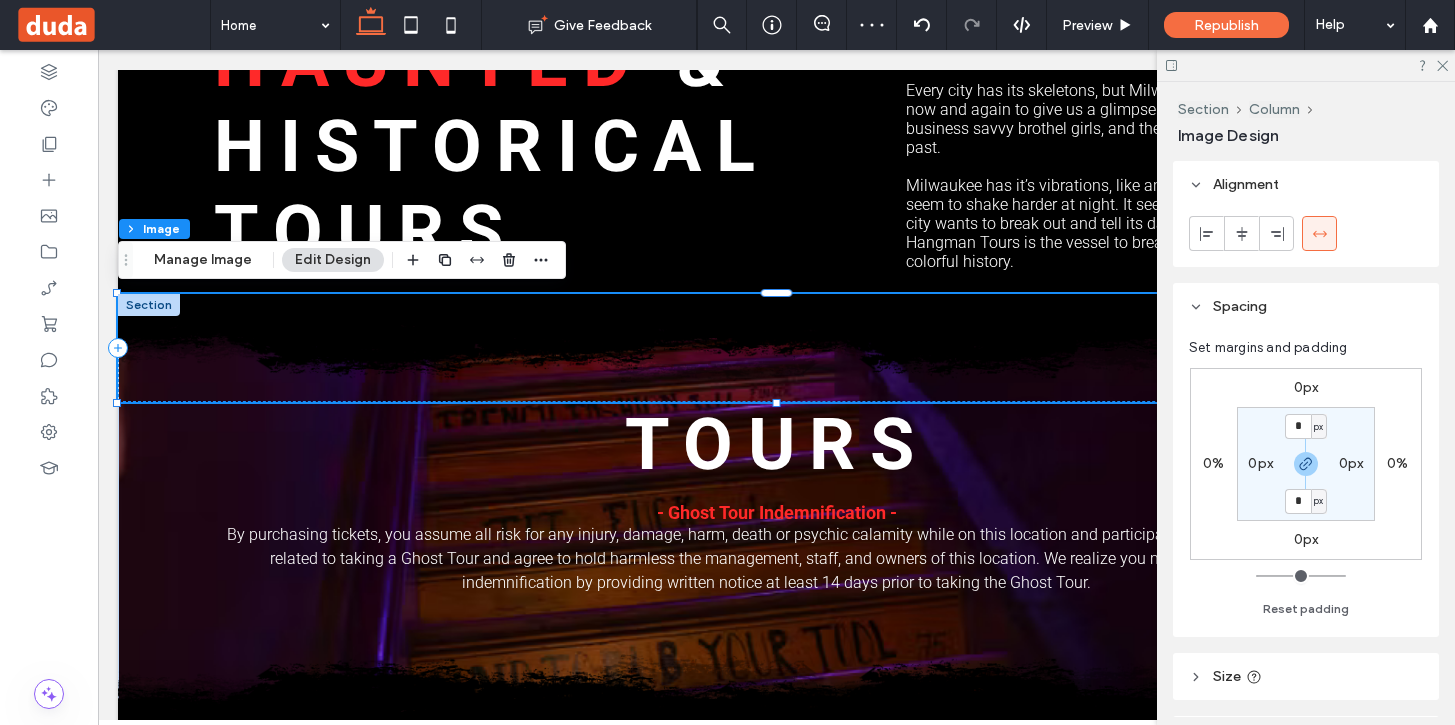 drag, startPoint x: 1310, startPoint y: 465, endPoint x: 1355, endPoint y: 522, distance: 72.62231 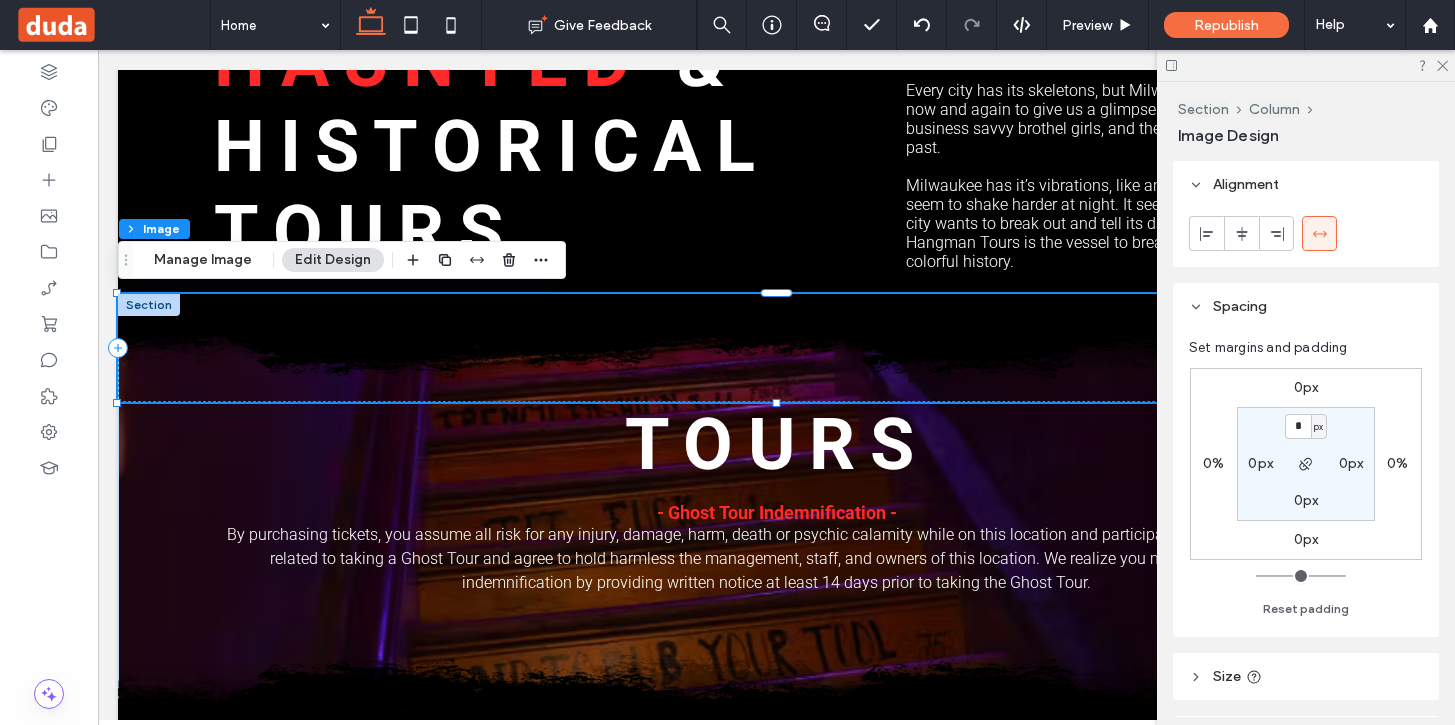 click on "0px" at bounding box center [1306, 539] 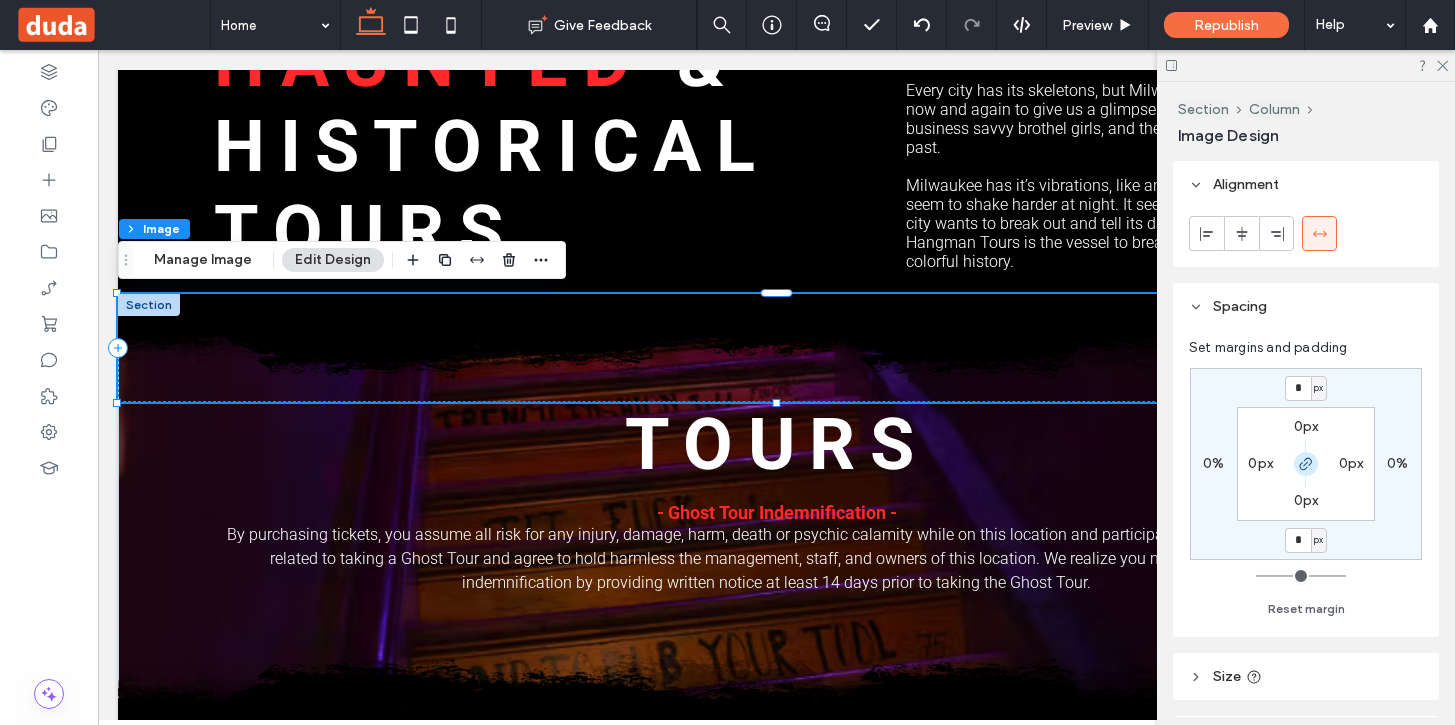 click 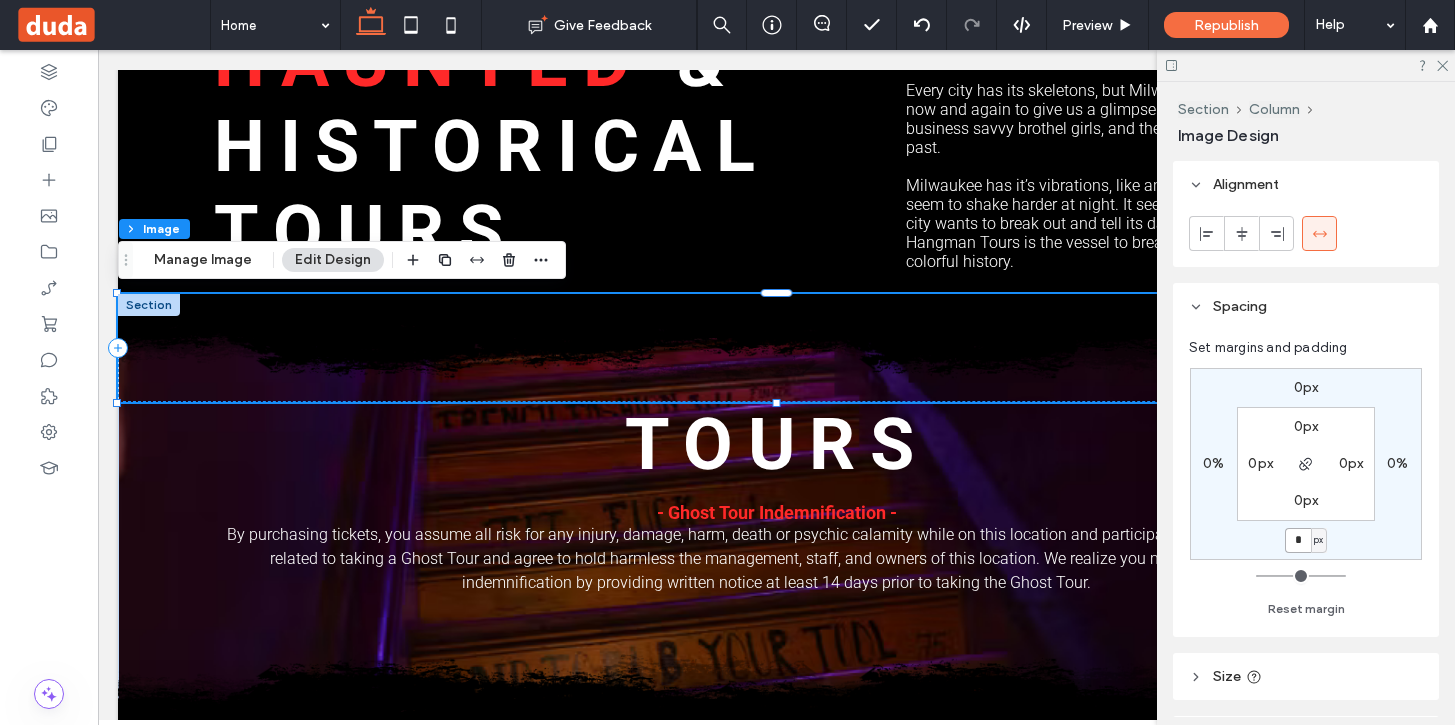 click on "*" at bounding box center [1298, 540] 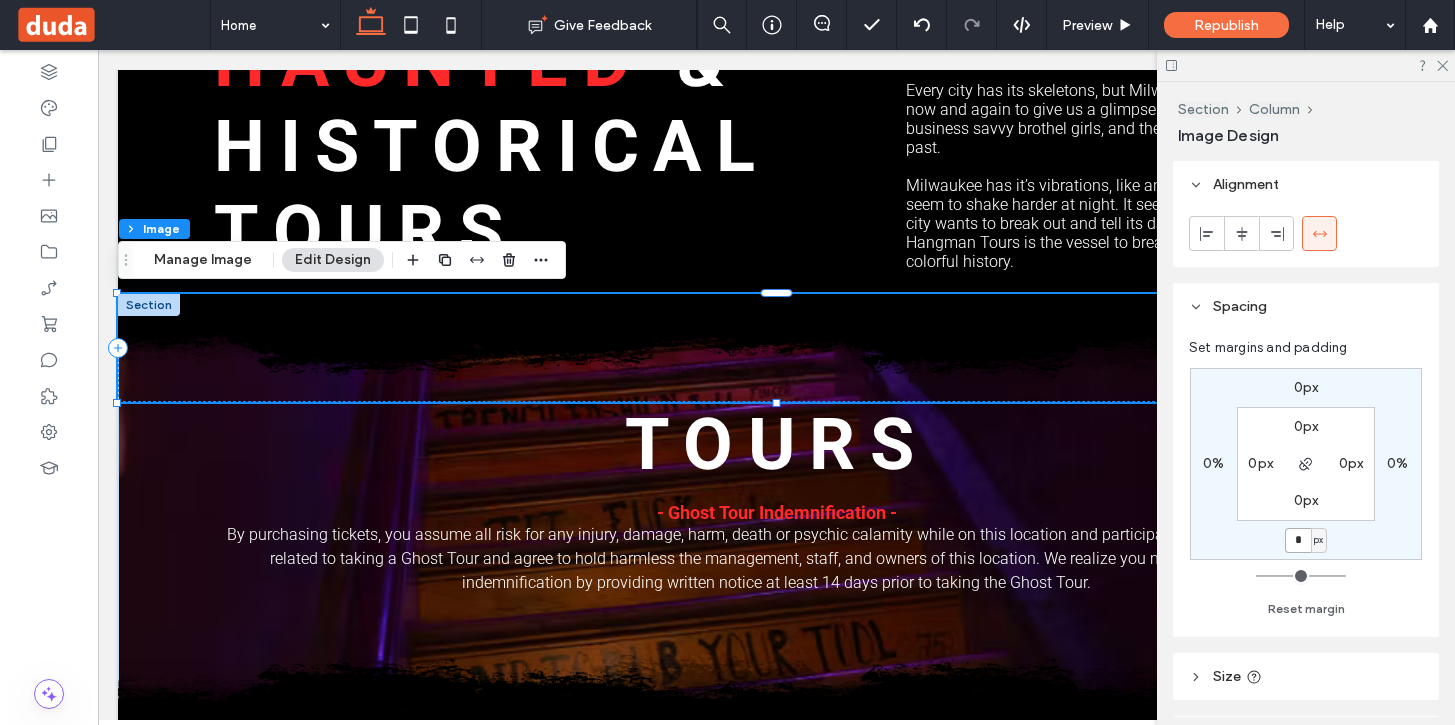 type on "**" 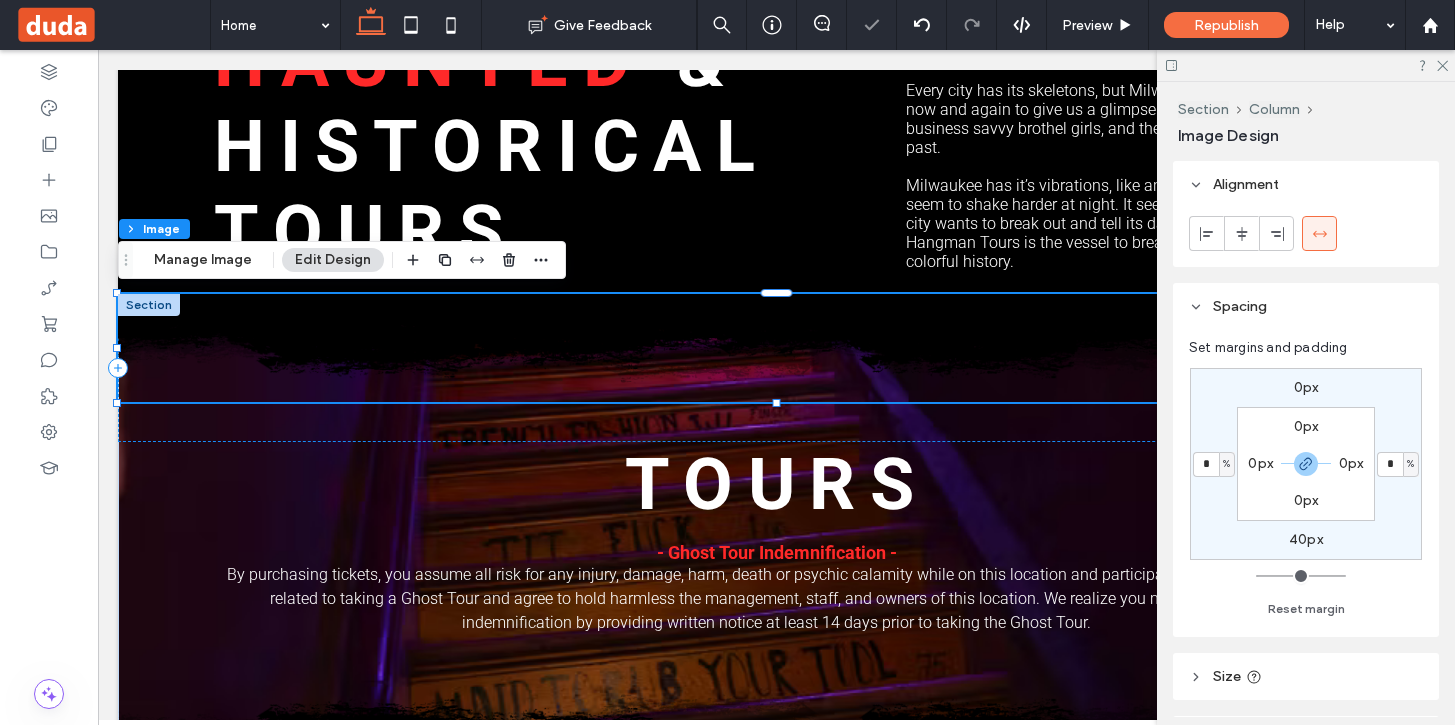 scroll, scrollTop: 1, scrollLeft: 0, axis: vertical 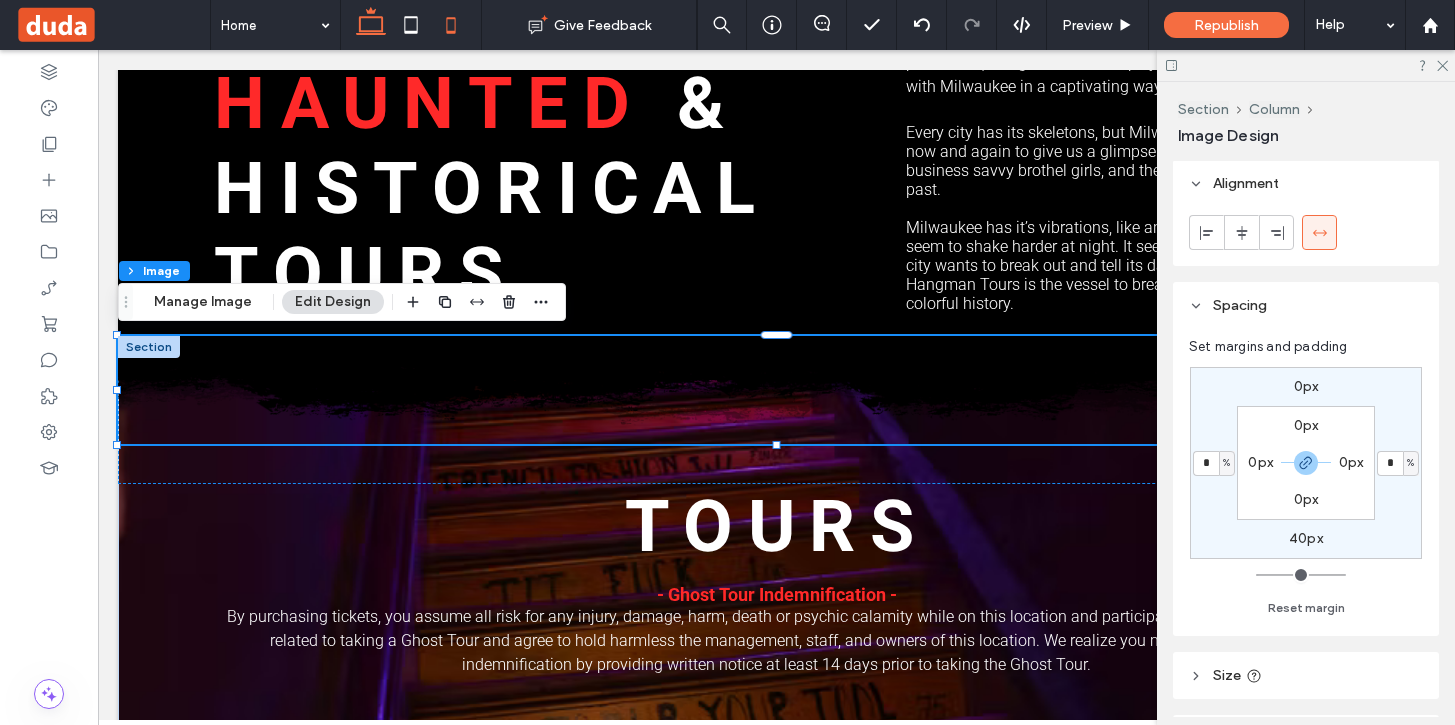 click 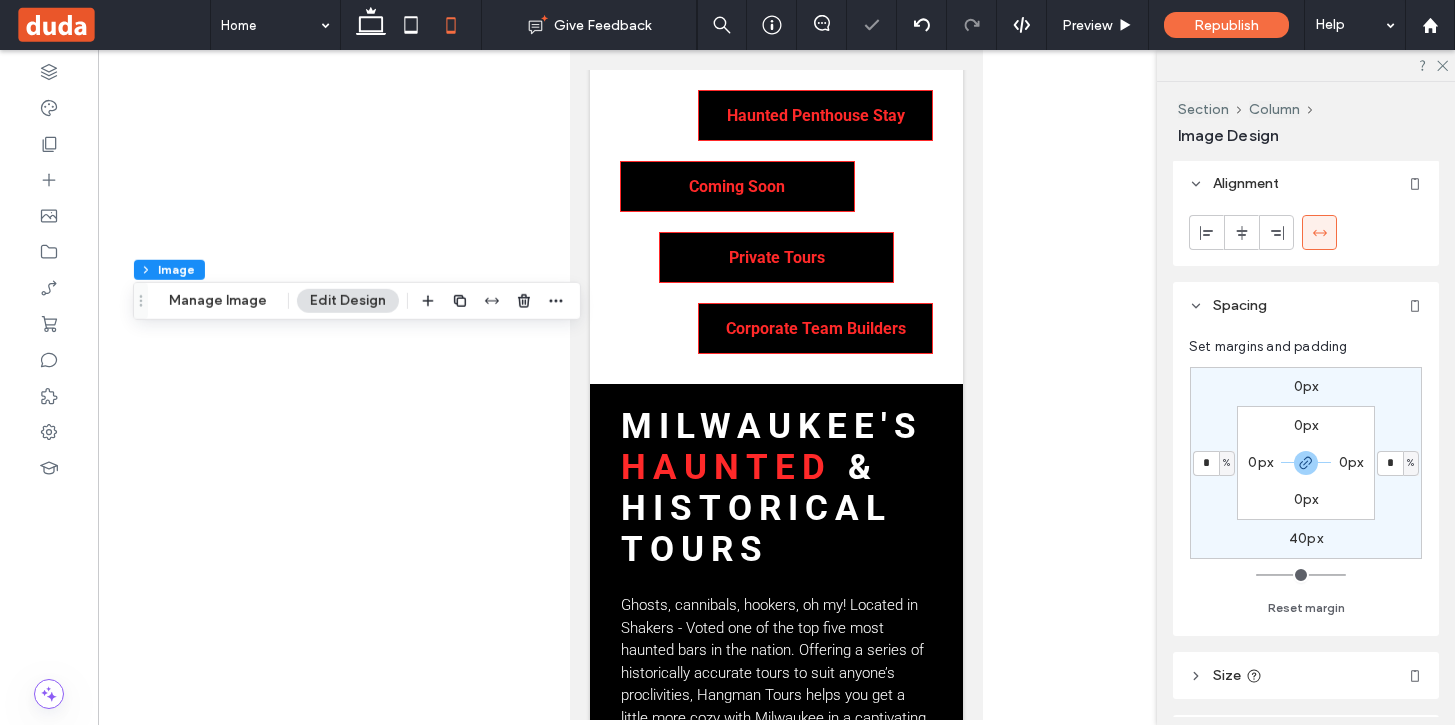 type on "***" 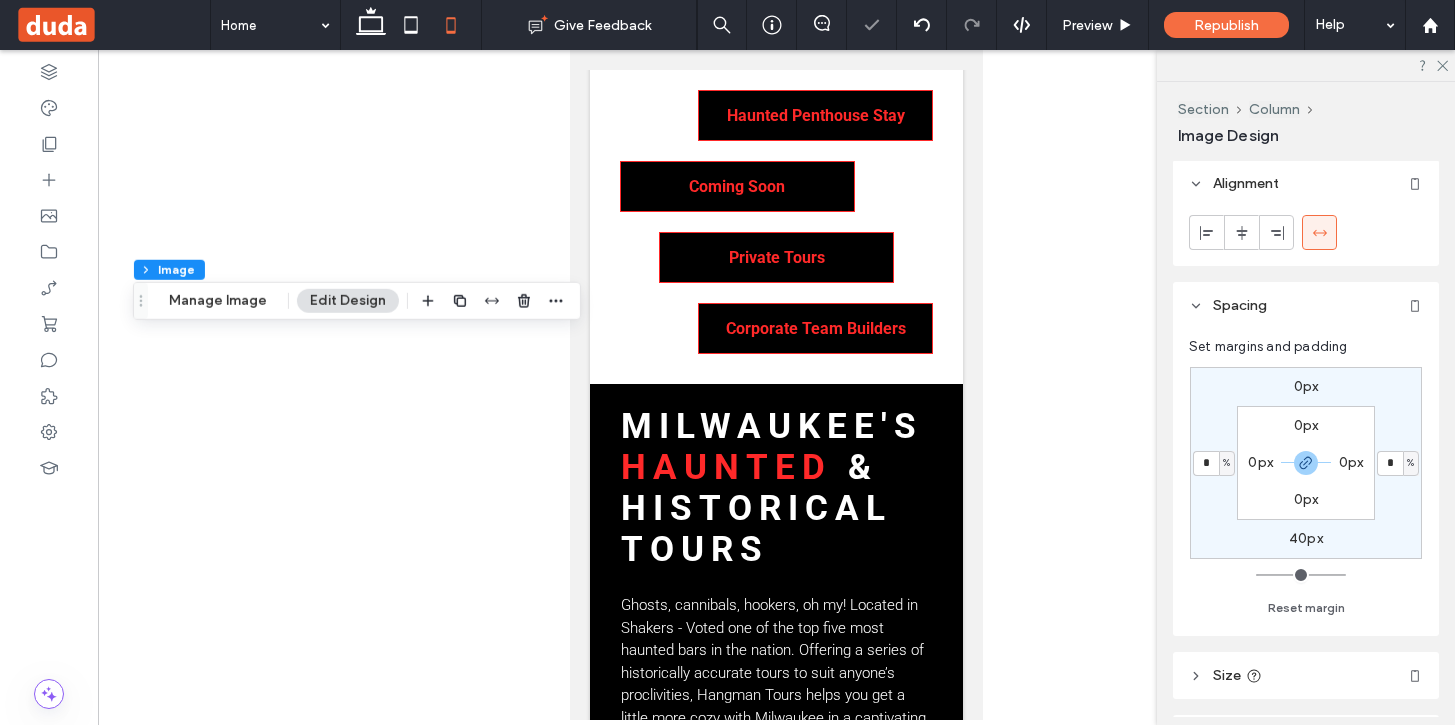 type on "***" 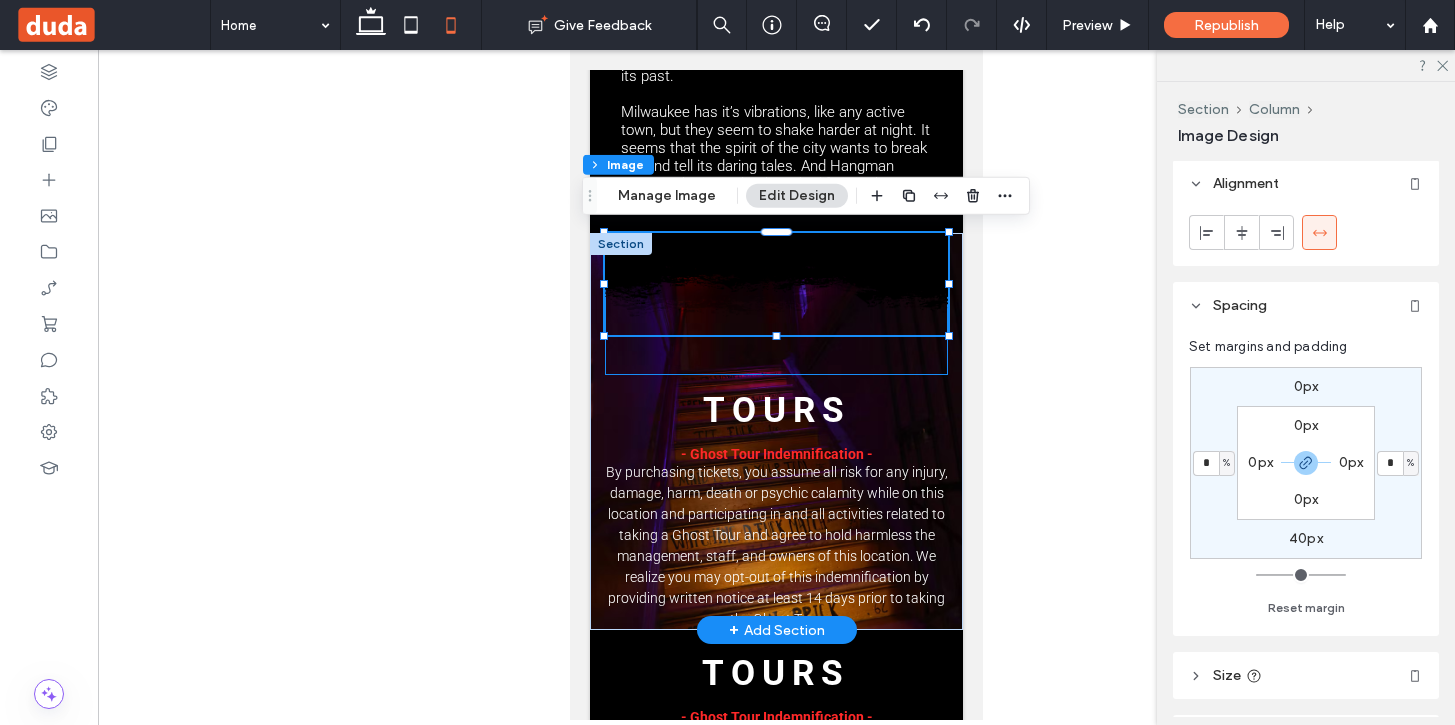 scroll, scrollTop: 1823, scrollLeft: 0, axis: vertical 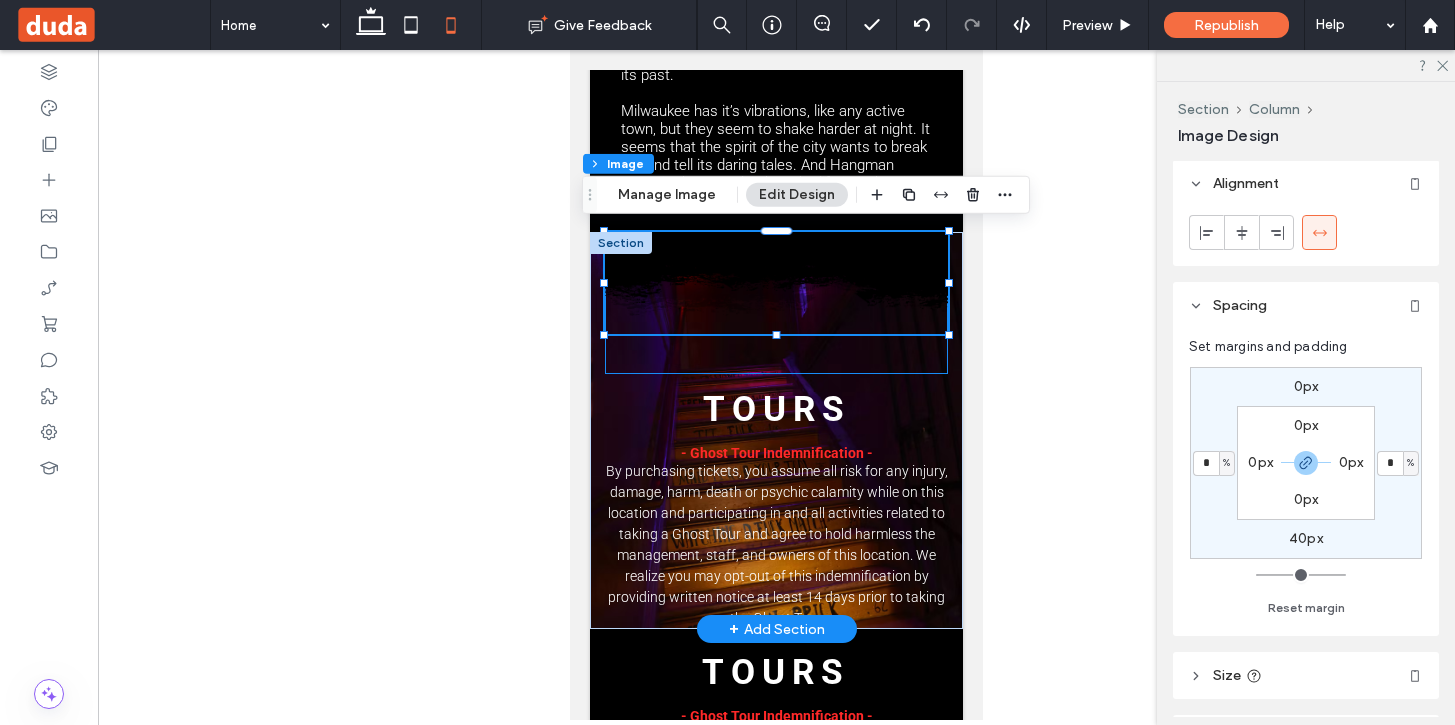 click at bounding box center (776, 303) 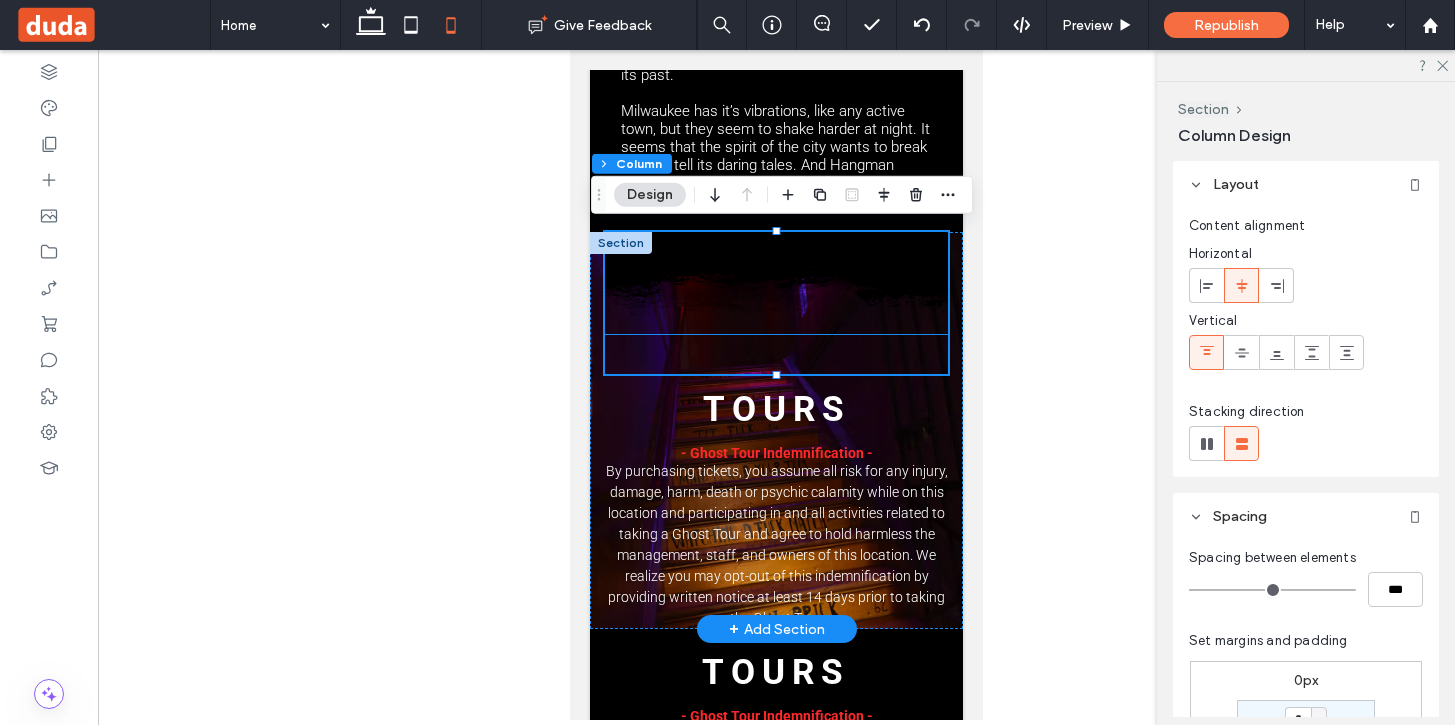 click at bounding box center (776, 283) 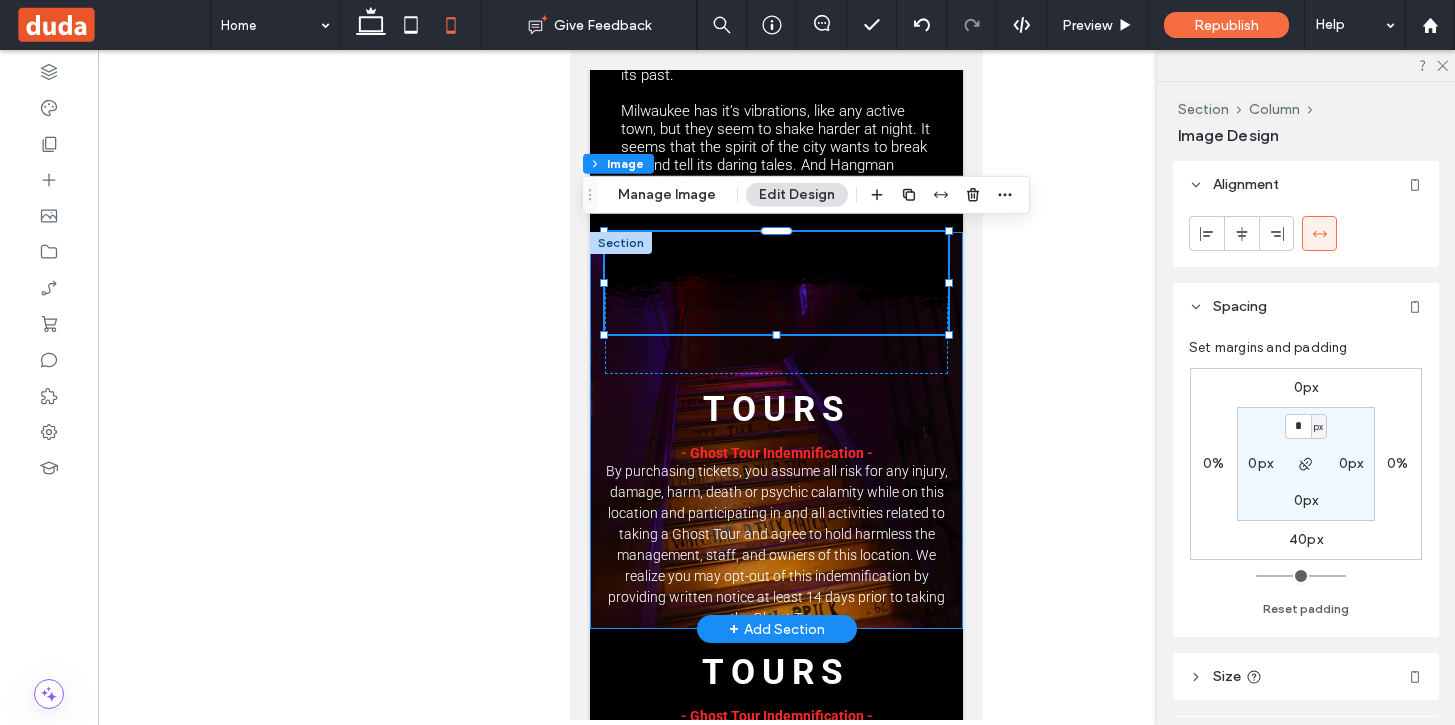 click on "@VOGUE Magazine
Button
@Paris Olympia
Button
@Shoreditch London
Button
@Los Angeles
Button
@Los Angeles
Button
@No inspiration
Button
@Studio RWC
Button
@NYC Carnegie hall
Button
View more
Tours
- Ghost Tour Indemnification -" at bounding box center [776, 430] 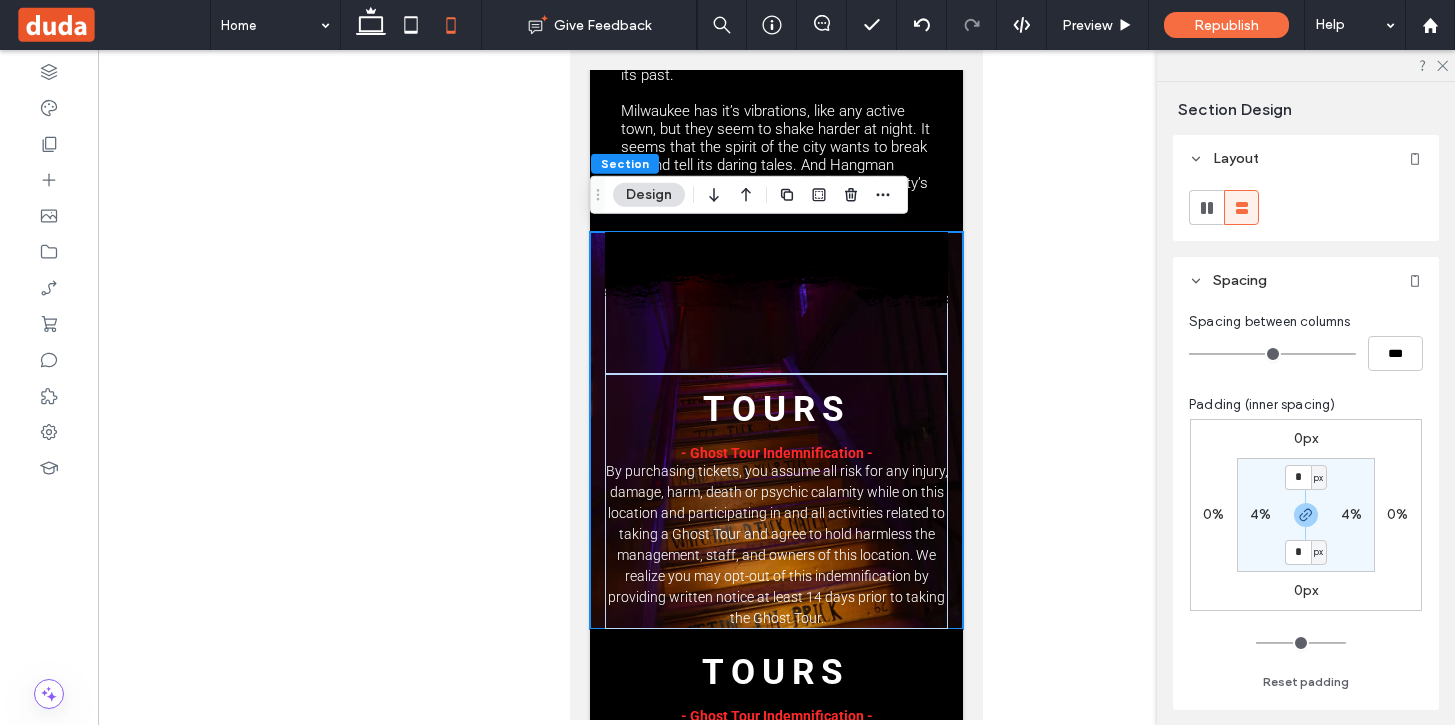 click on "4%" at bounding box center (1260, 514) 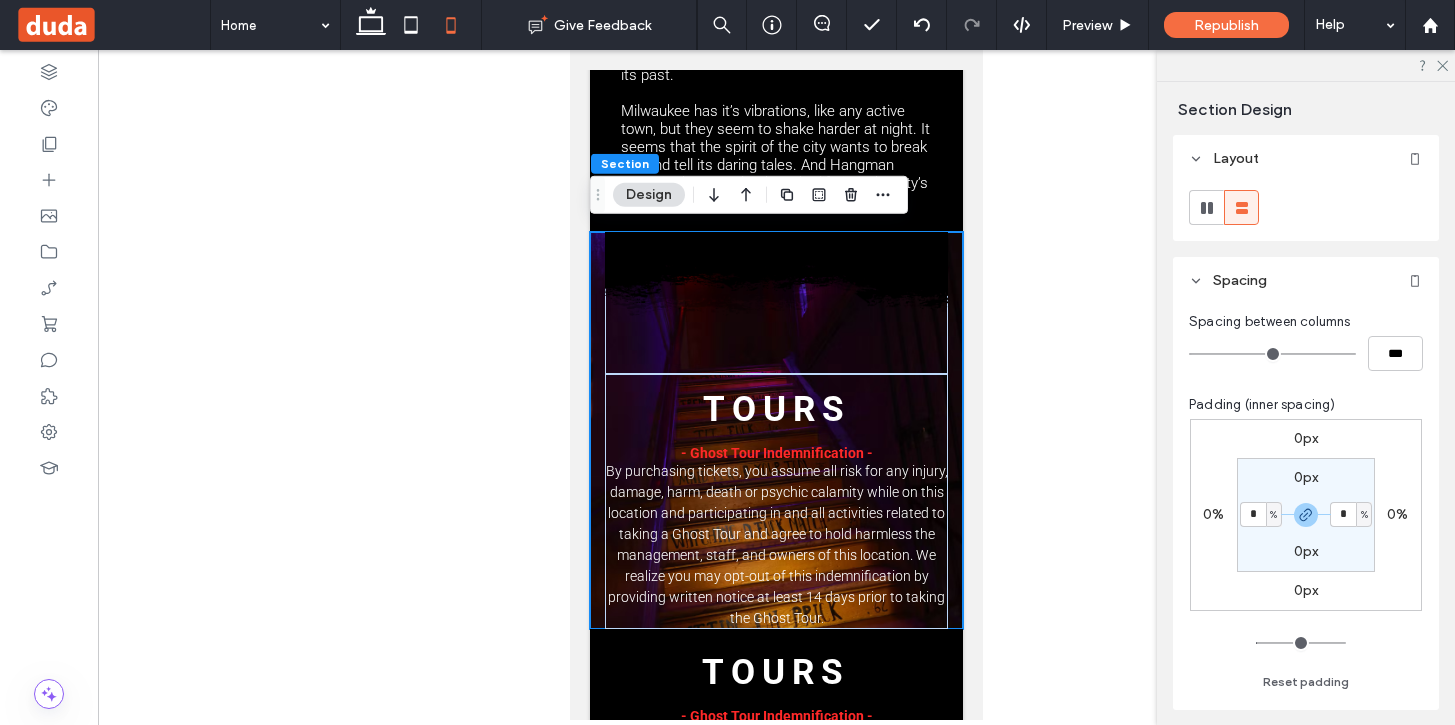type on "*" 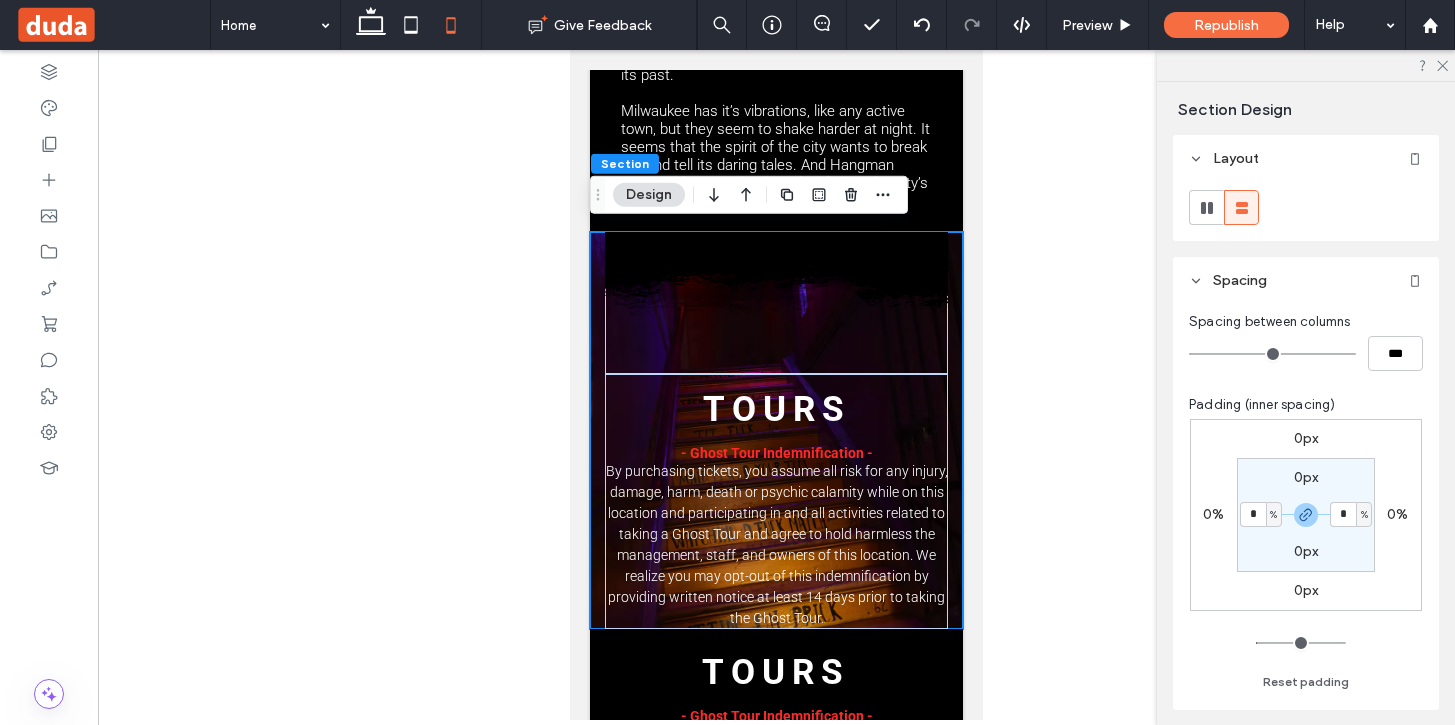 type on "*" 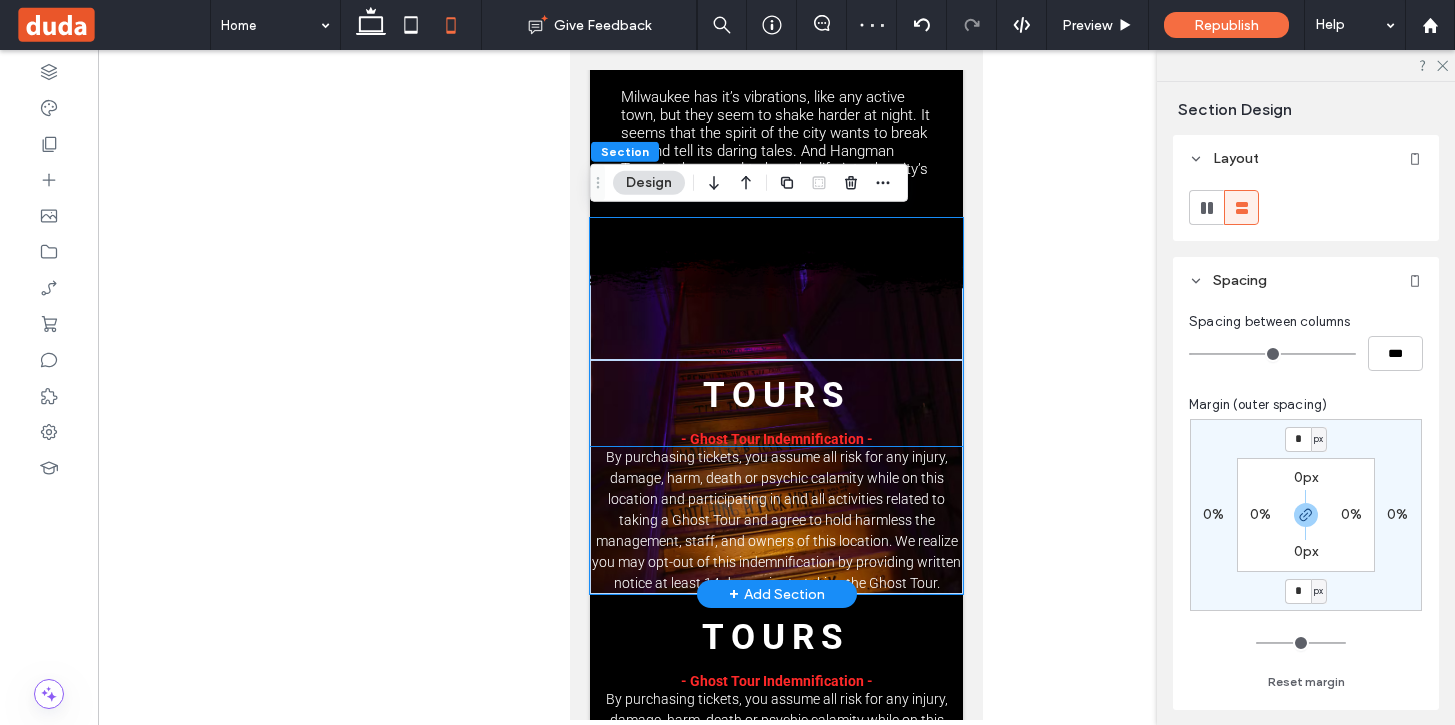 scroll, scrollTop: 1840, scrollLeft: 0, axis: vertical 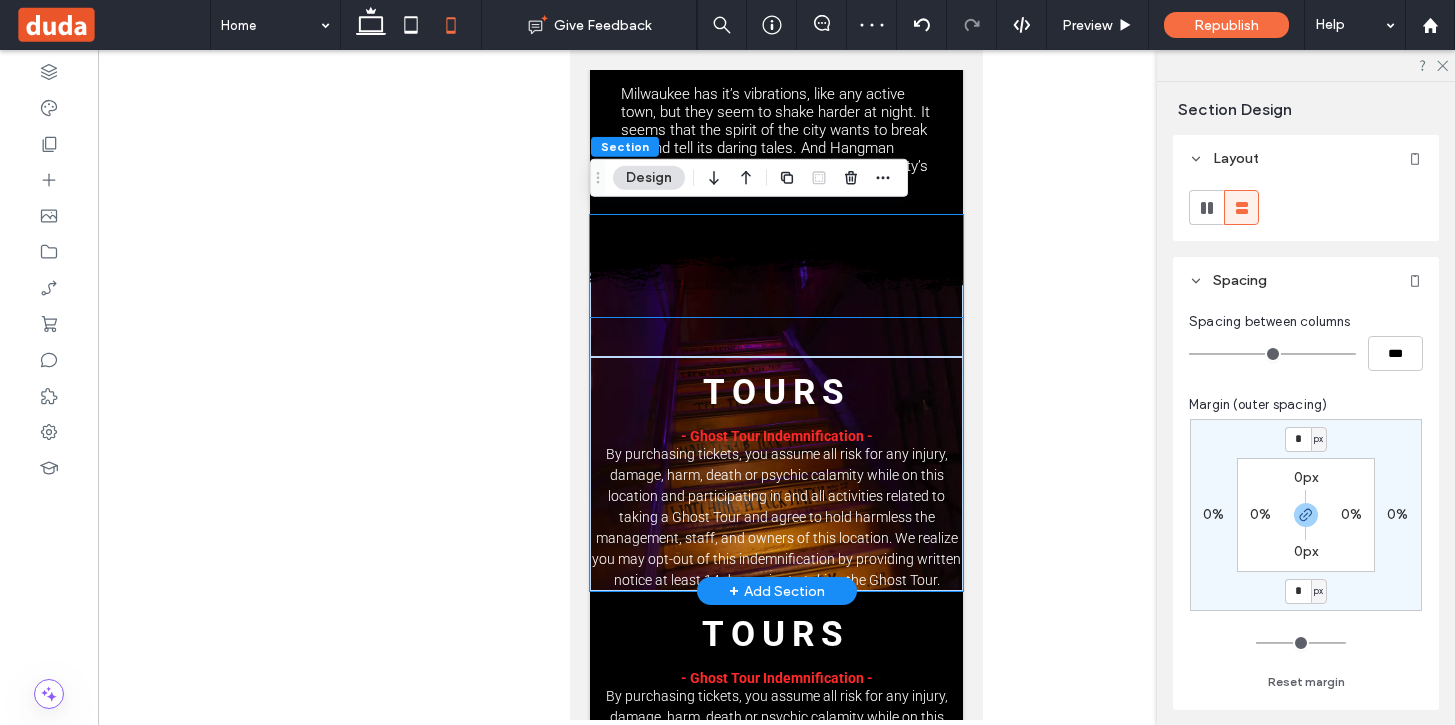 click at bounding box center [776, 266] 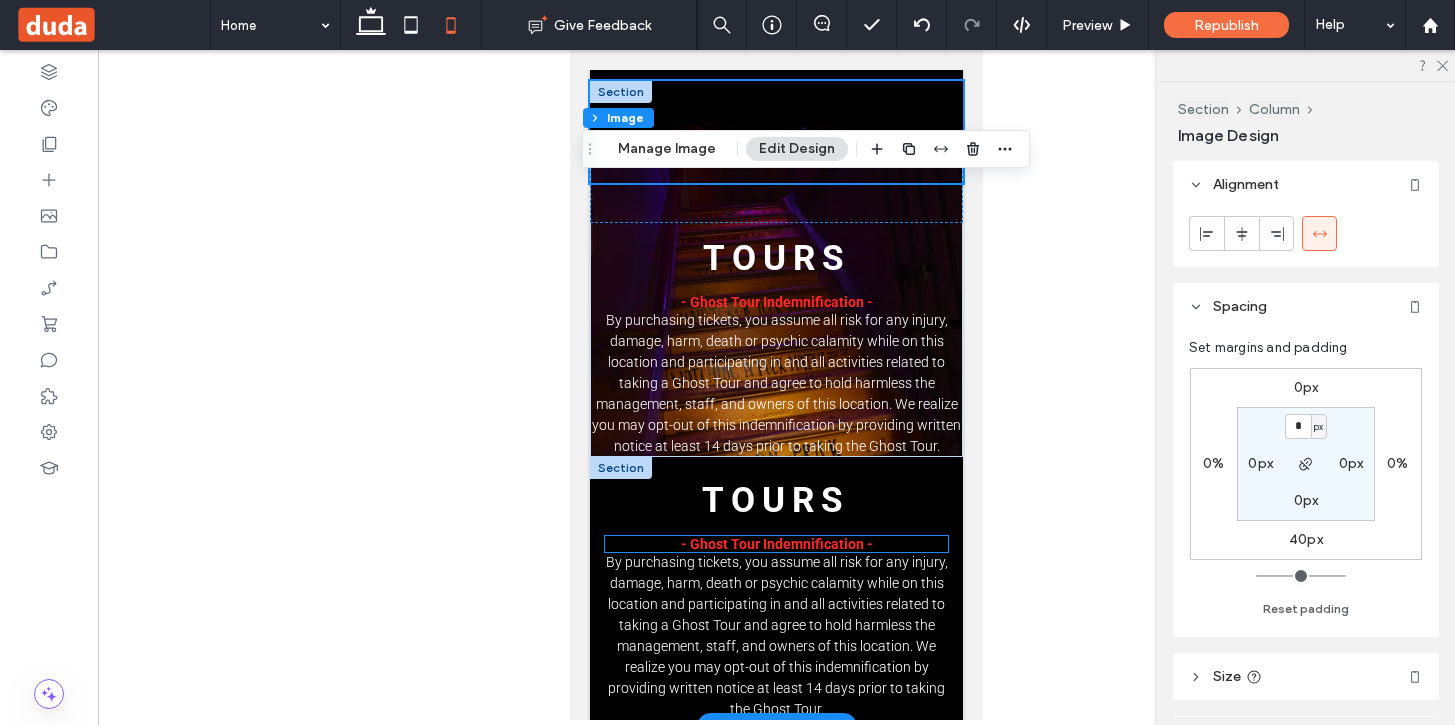scroll, scrollTop: 1930, scrollLeft: 0, axis: vertical 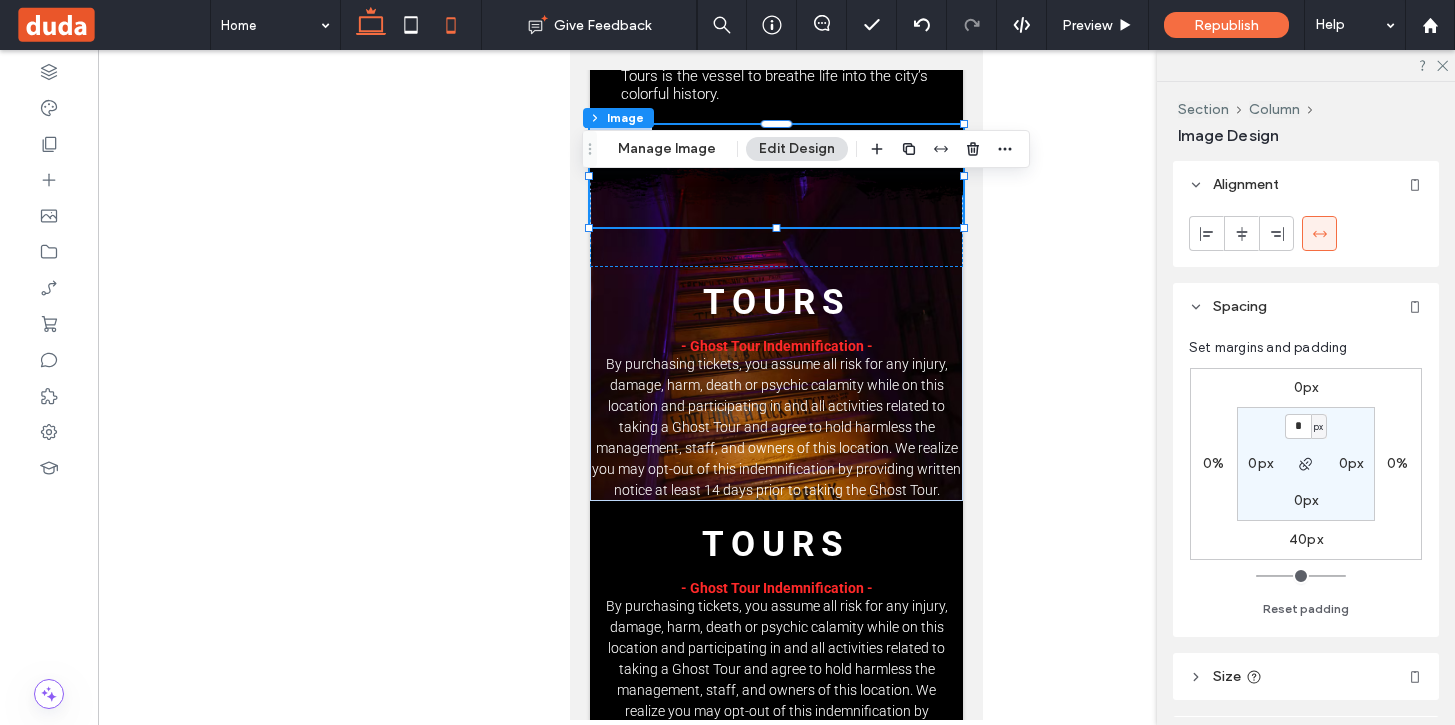 click 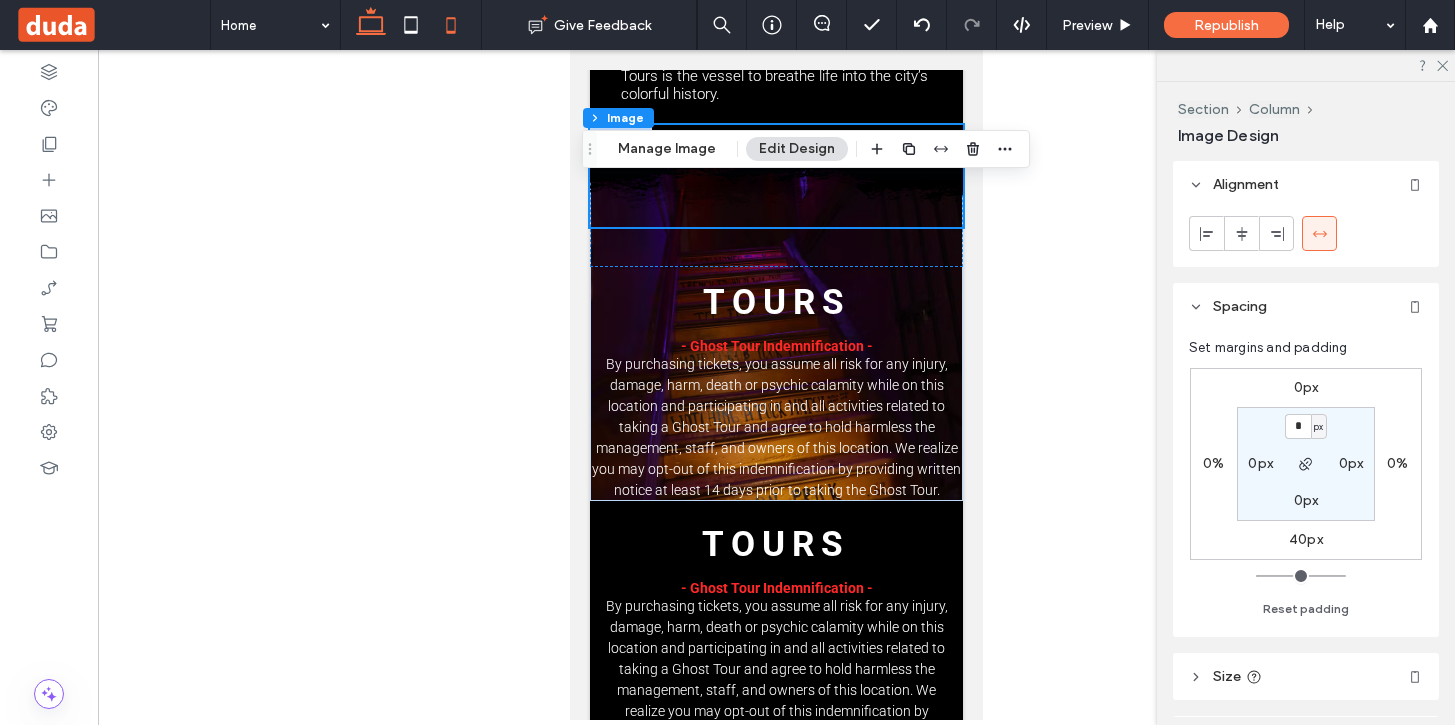 type on "***" 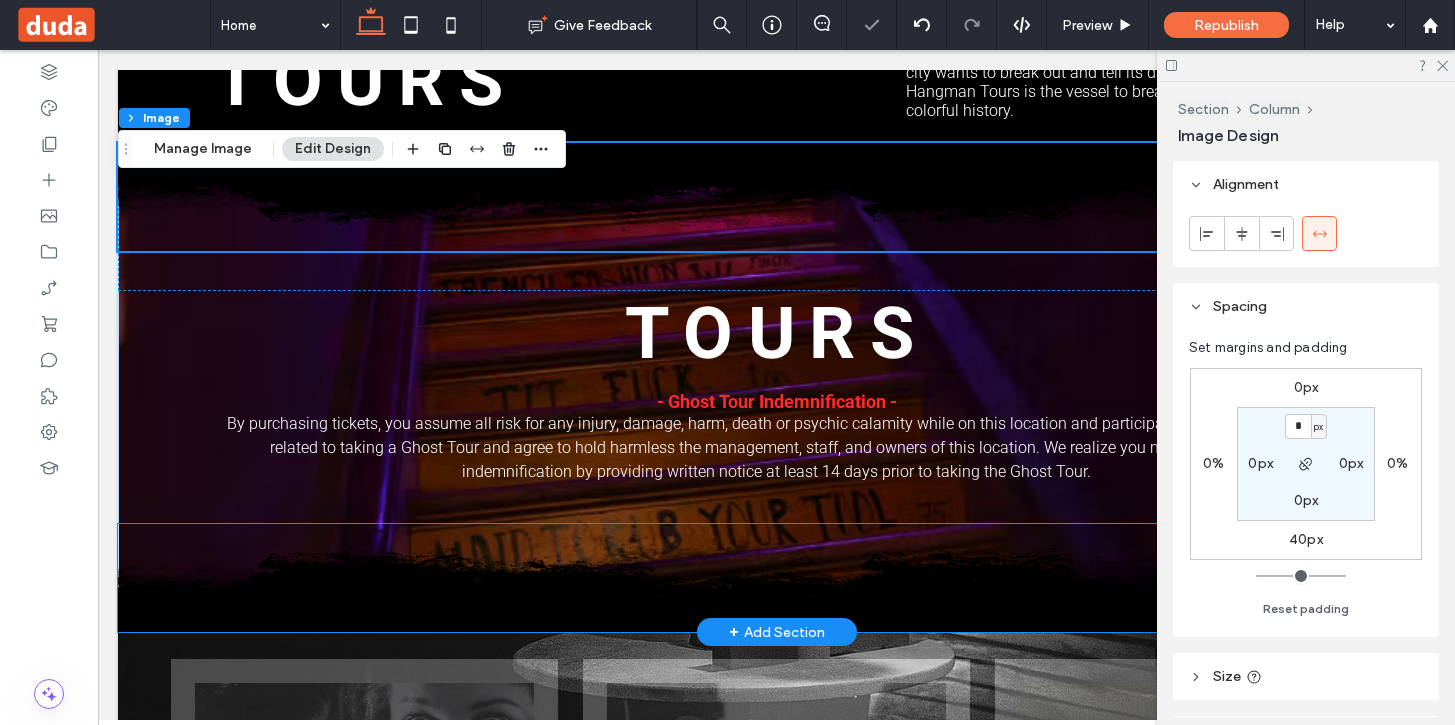 scroll, scrollTop: 1256, scrollLeft: 0, axis: vertical 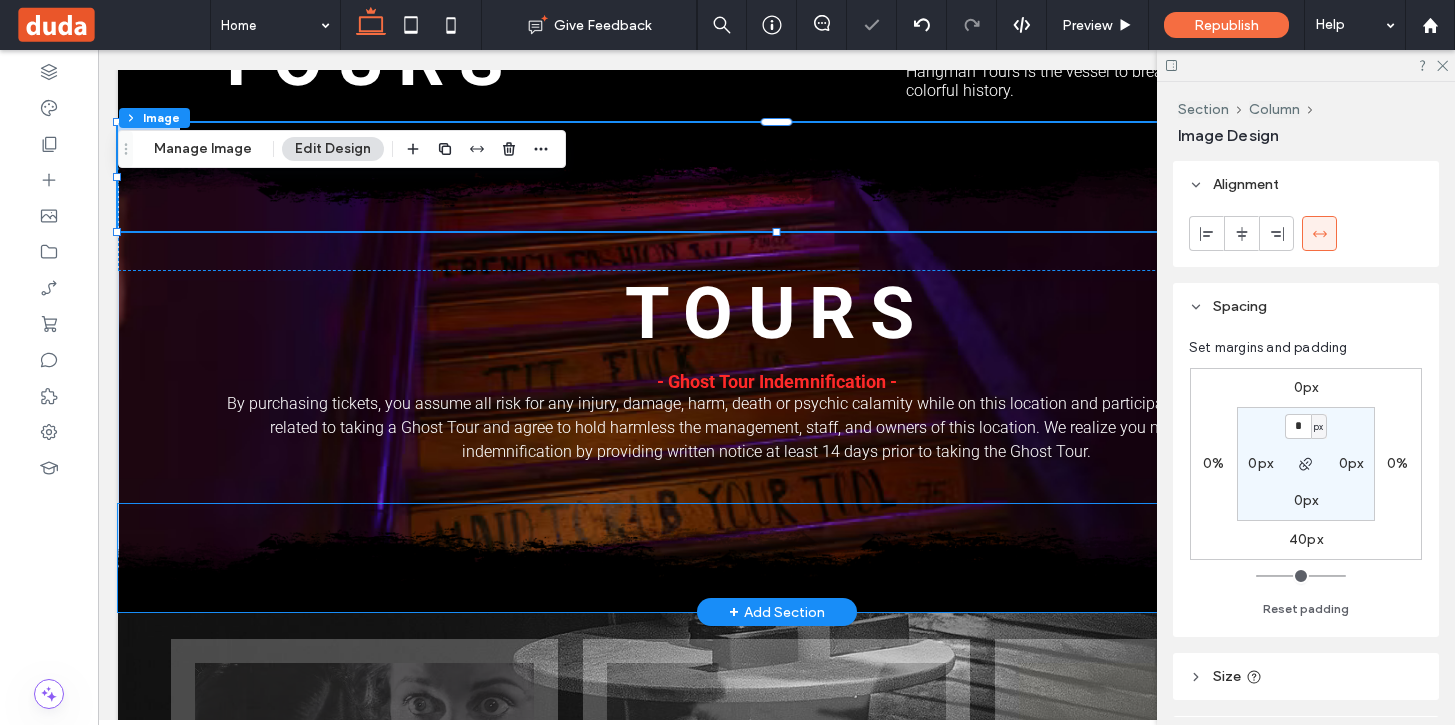 click at bounding box center (776, 558) 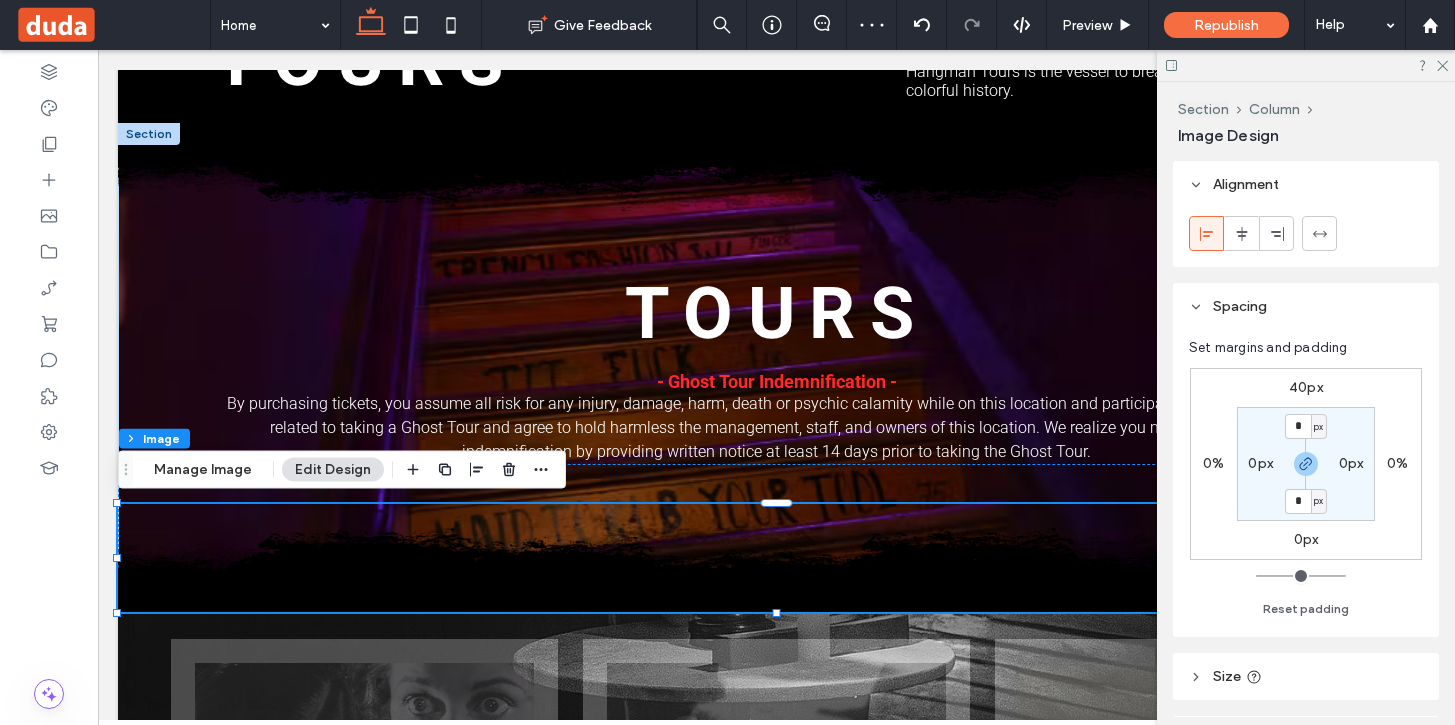 click on "Section Column Image Manage Image Edit Design" at bounding box center [342, 470] 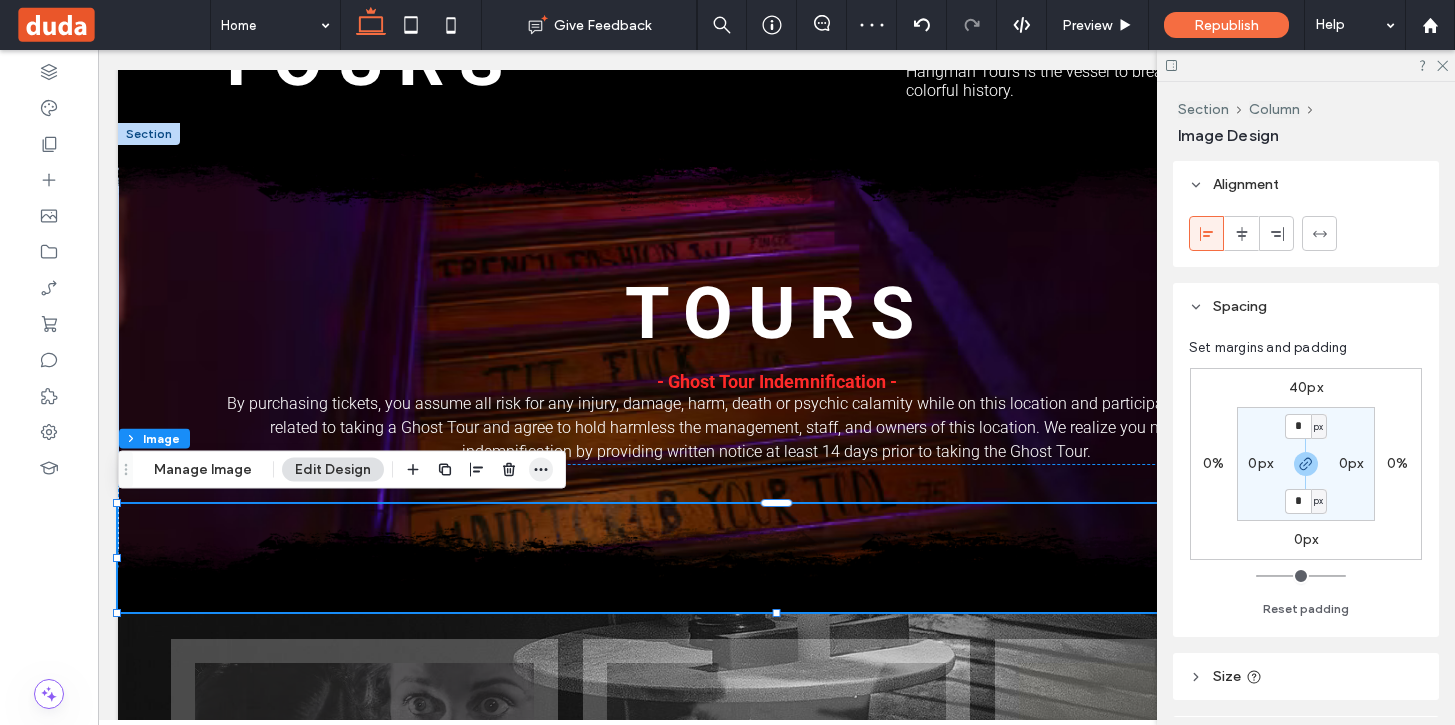 click 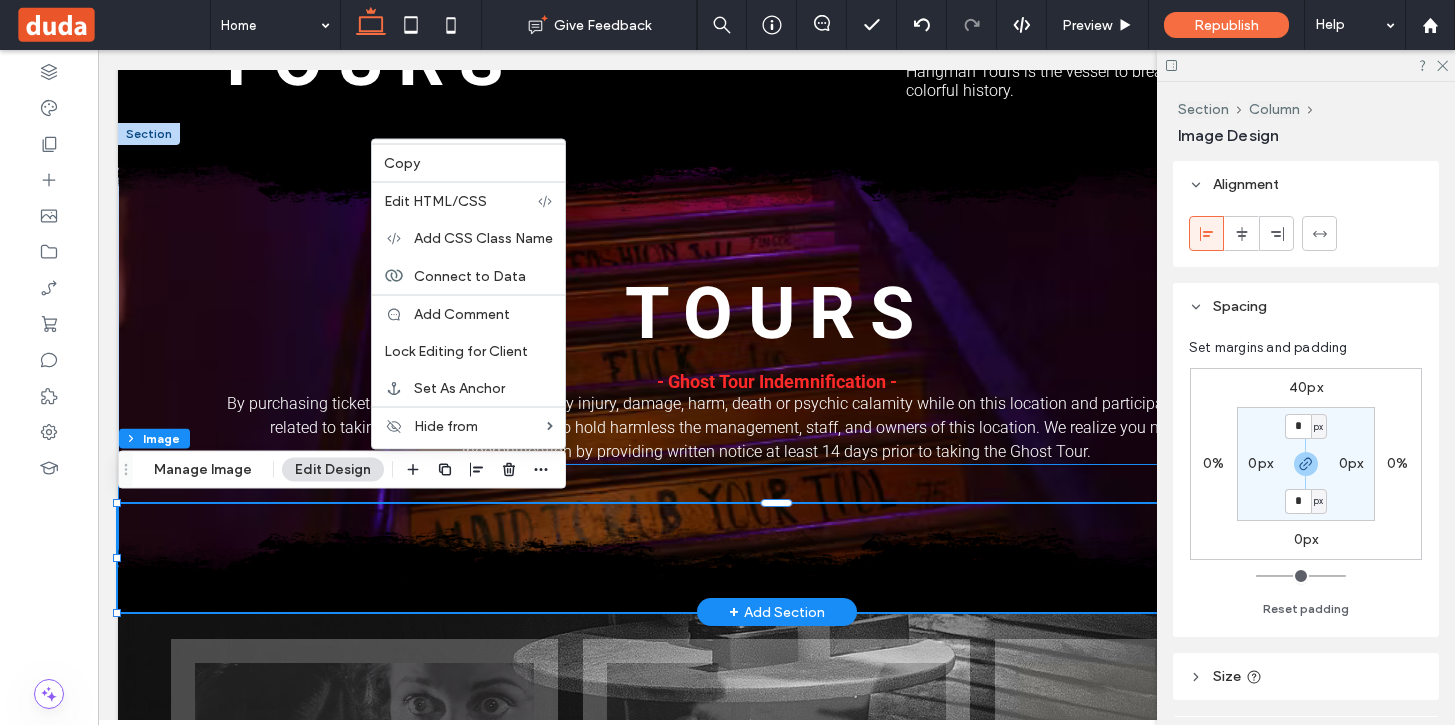 click at bounding box center [776, 538] 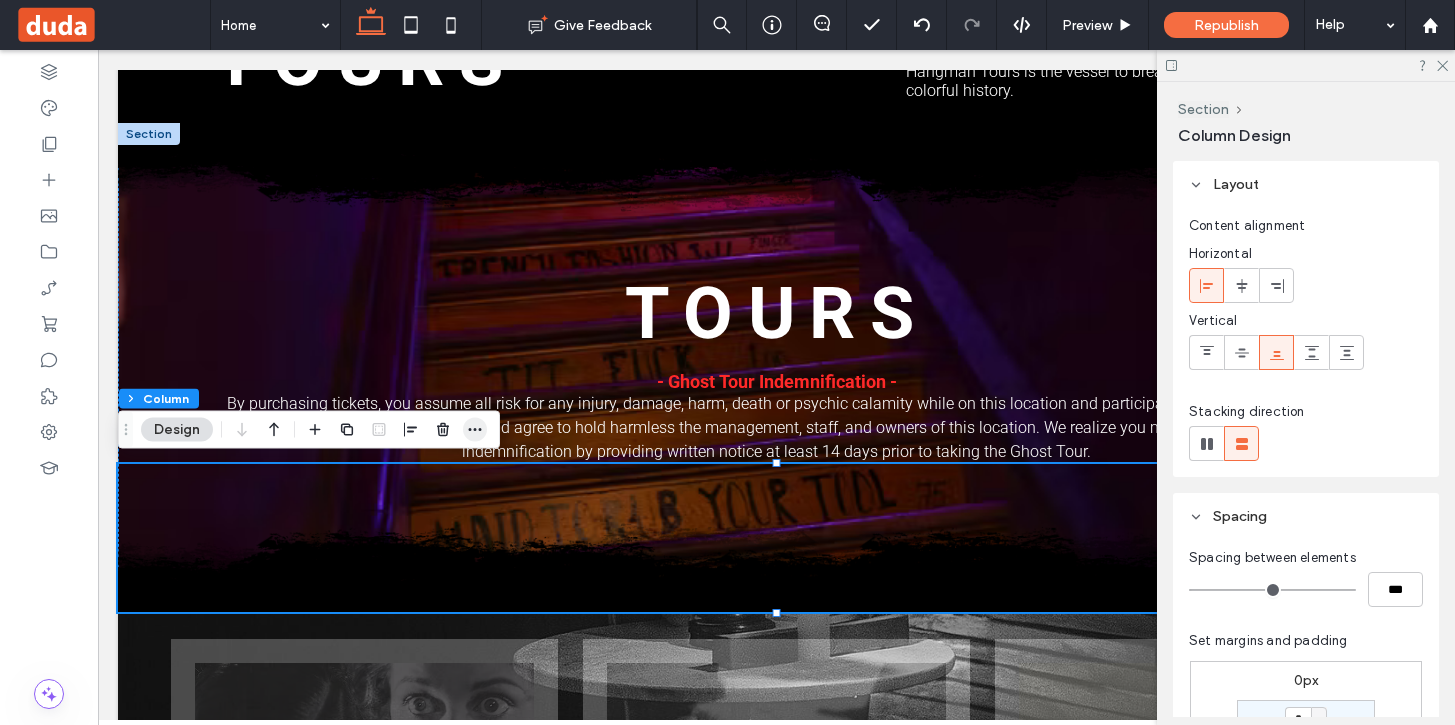 click at bounding box center [475, 430] 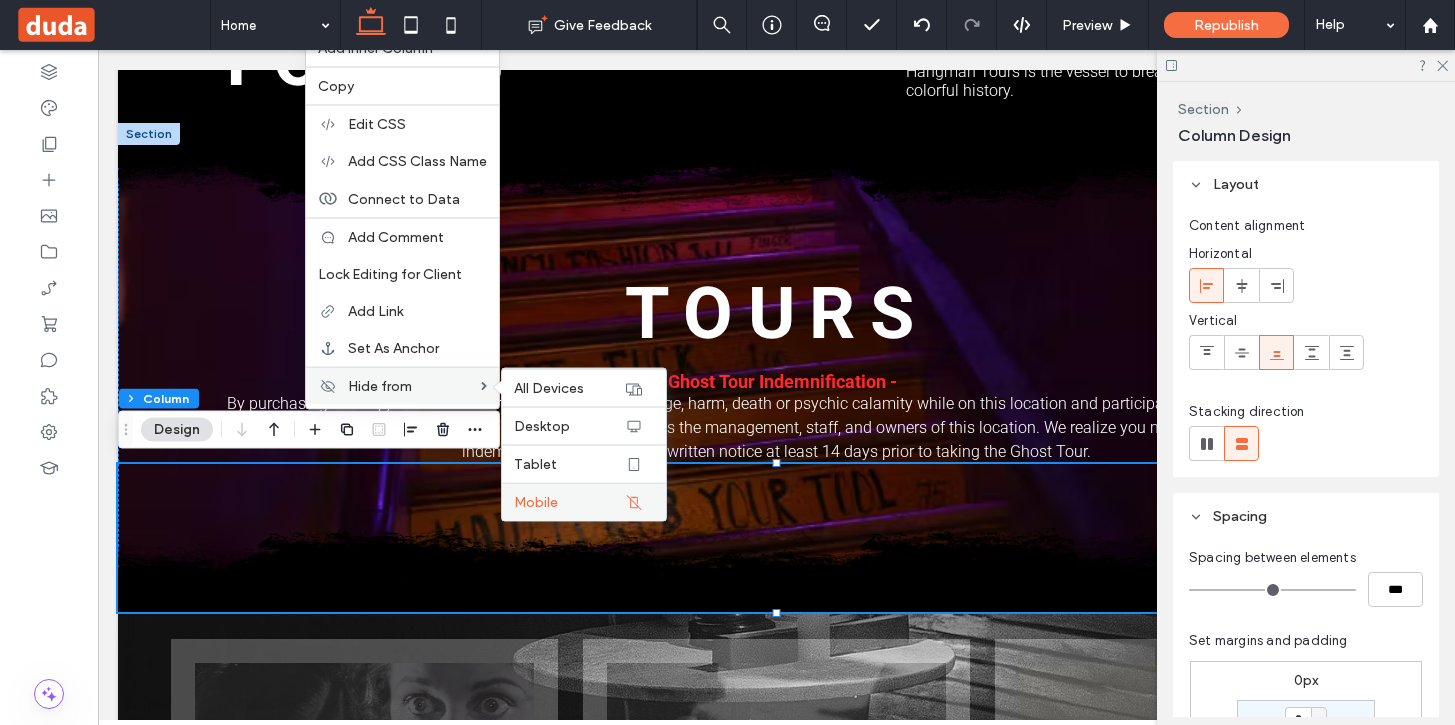 click on "Mobile" at bounding box center (569, 502) 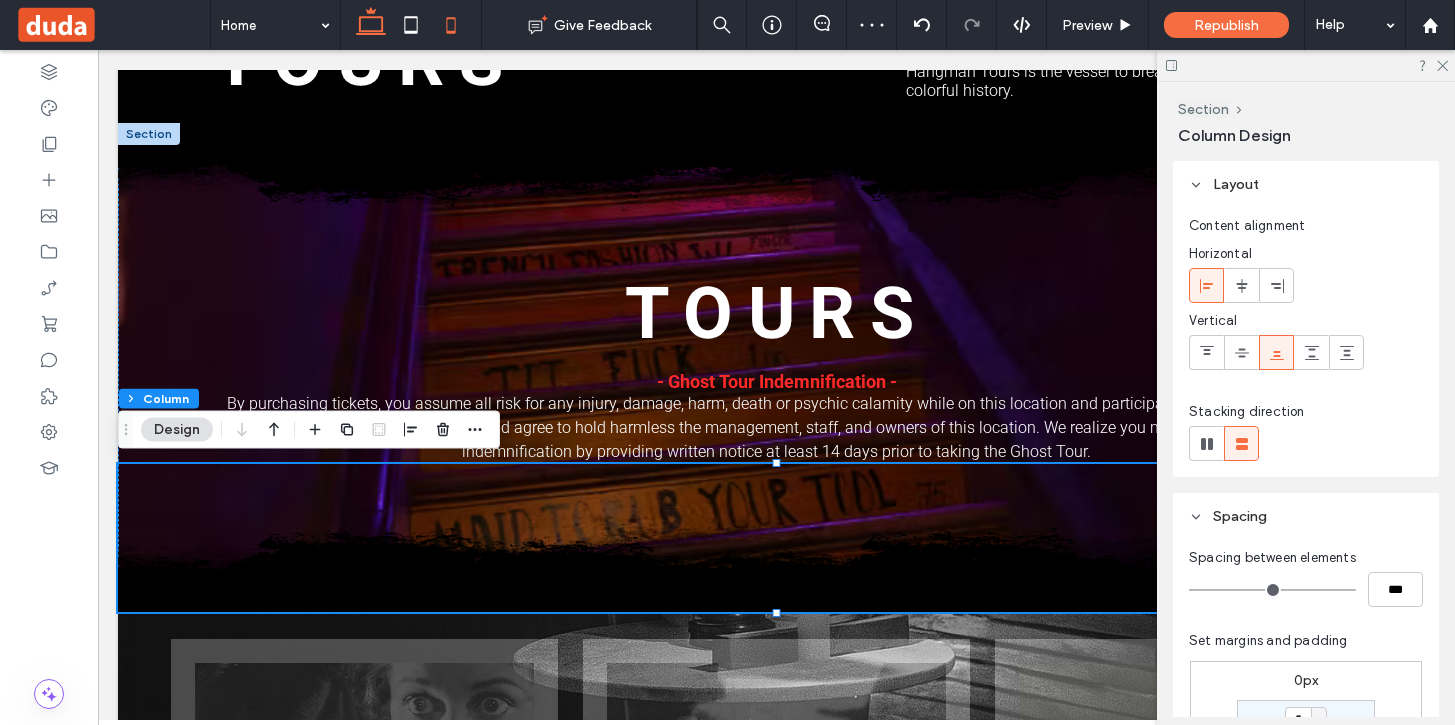 click 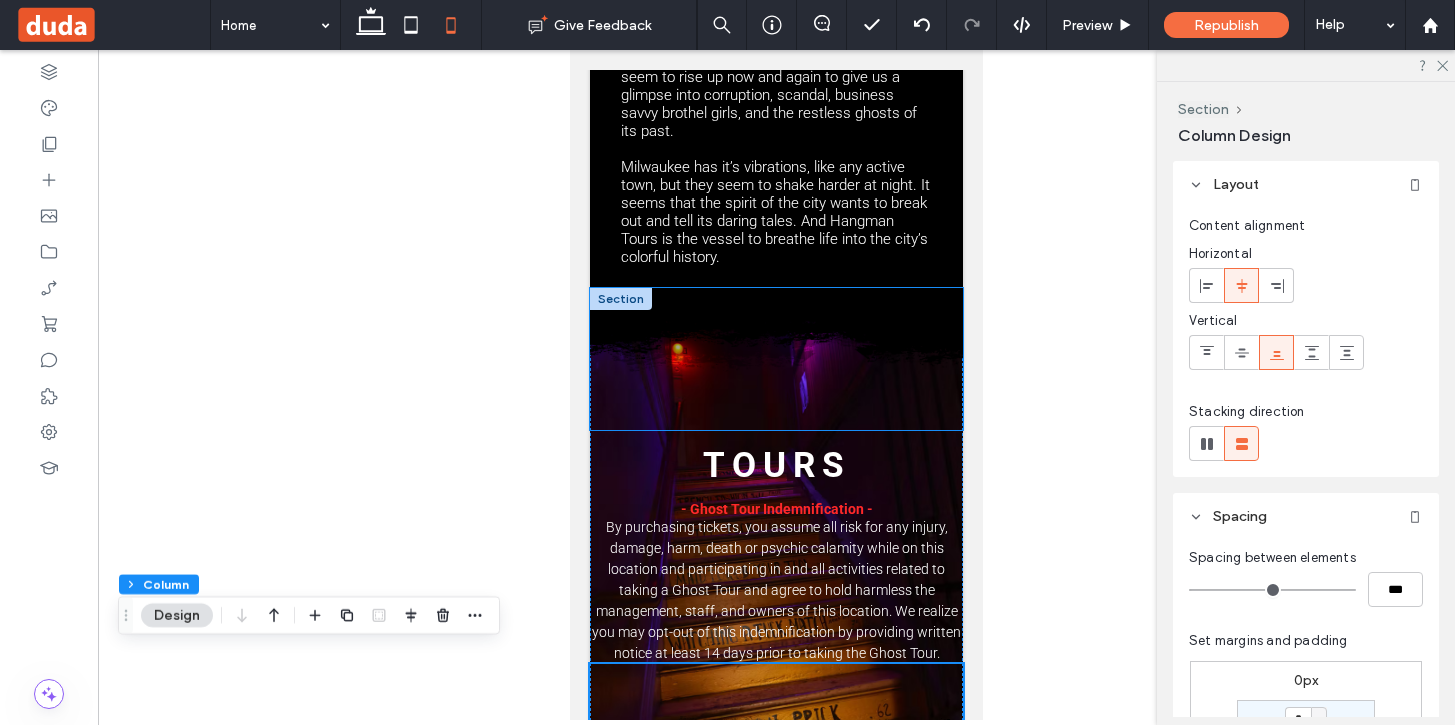 scroll, scrollTop: 1764, scrollLeft: 0, axis: vertical 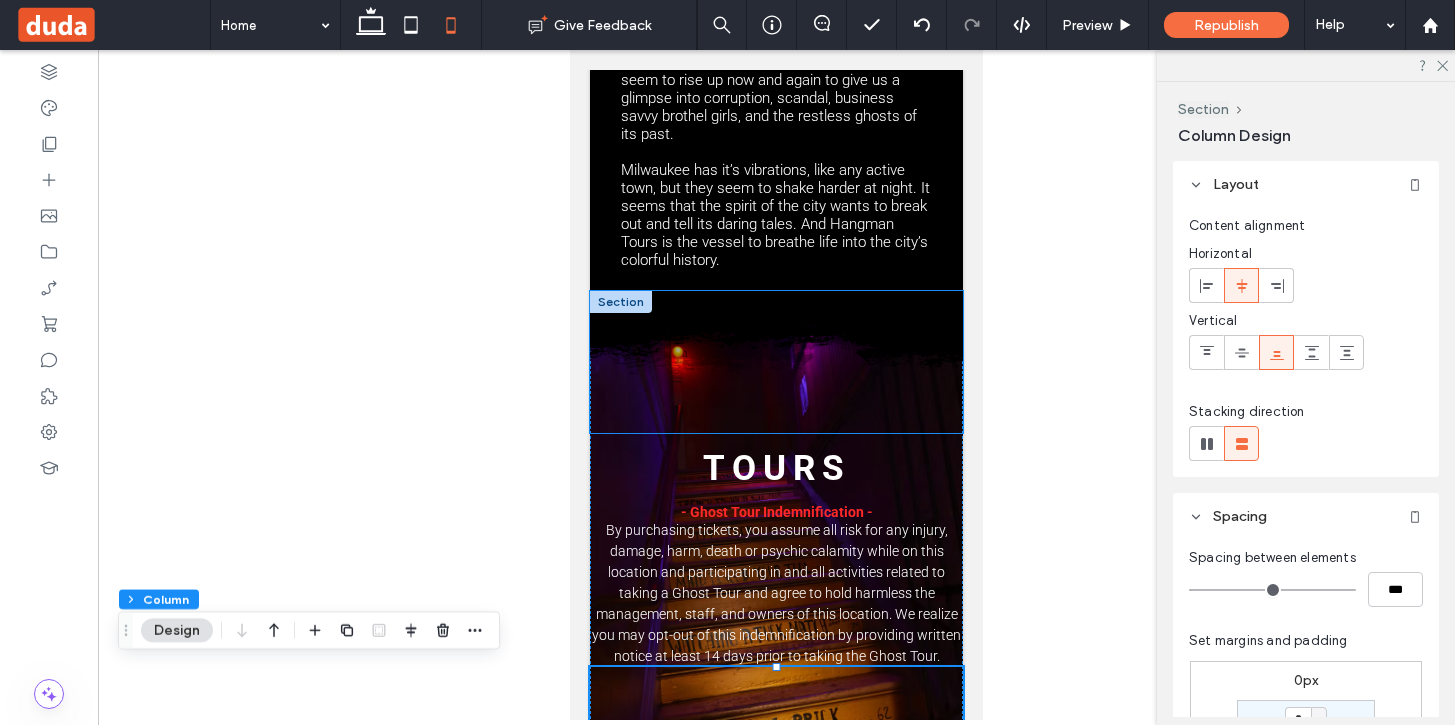 click at bounding box center [776, 362] 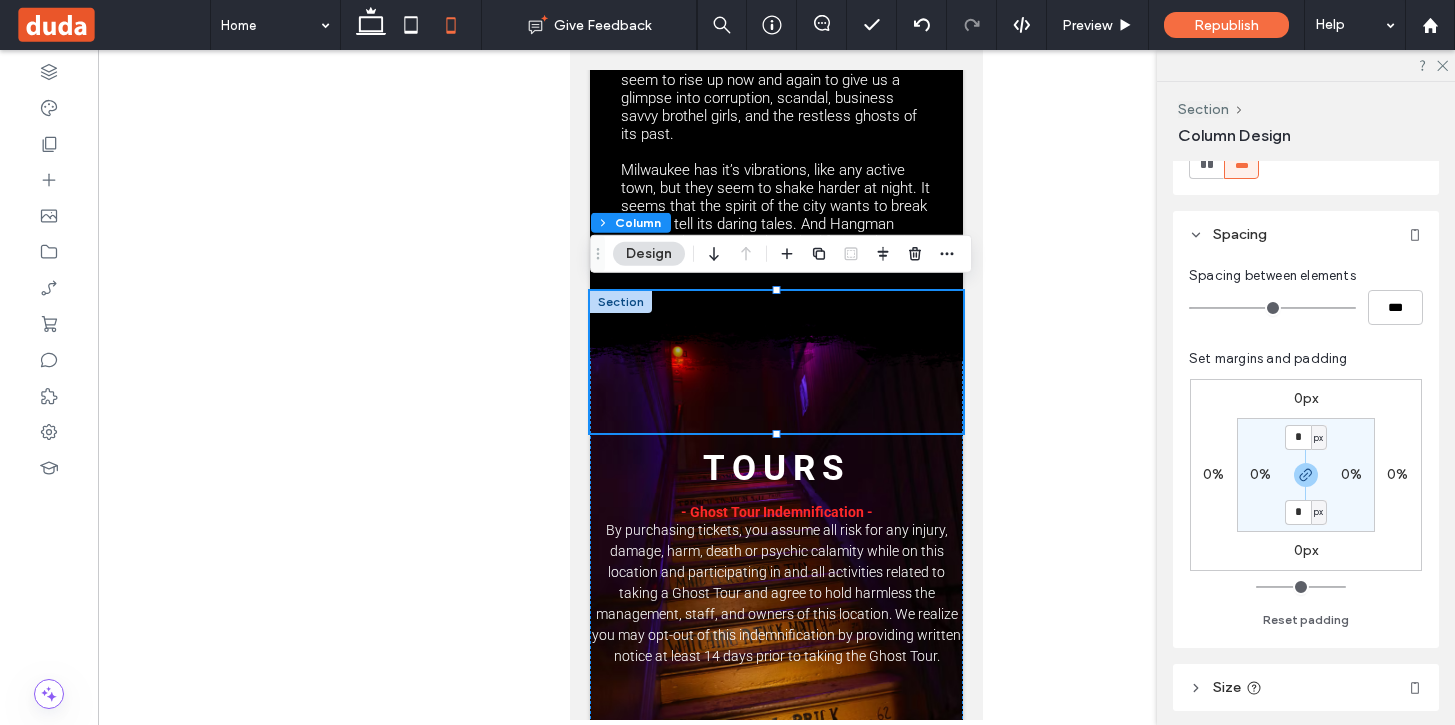 scroll, scrollTop: 291, scrollLeft: 0, axis: vertical 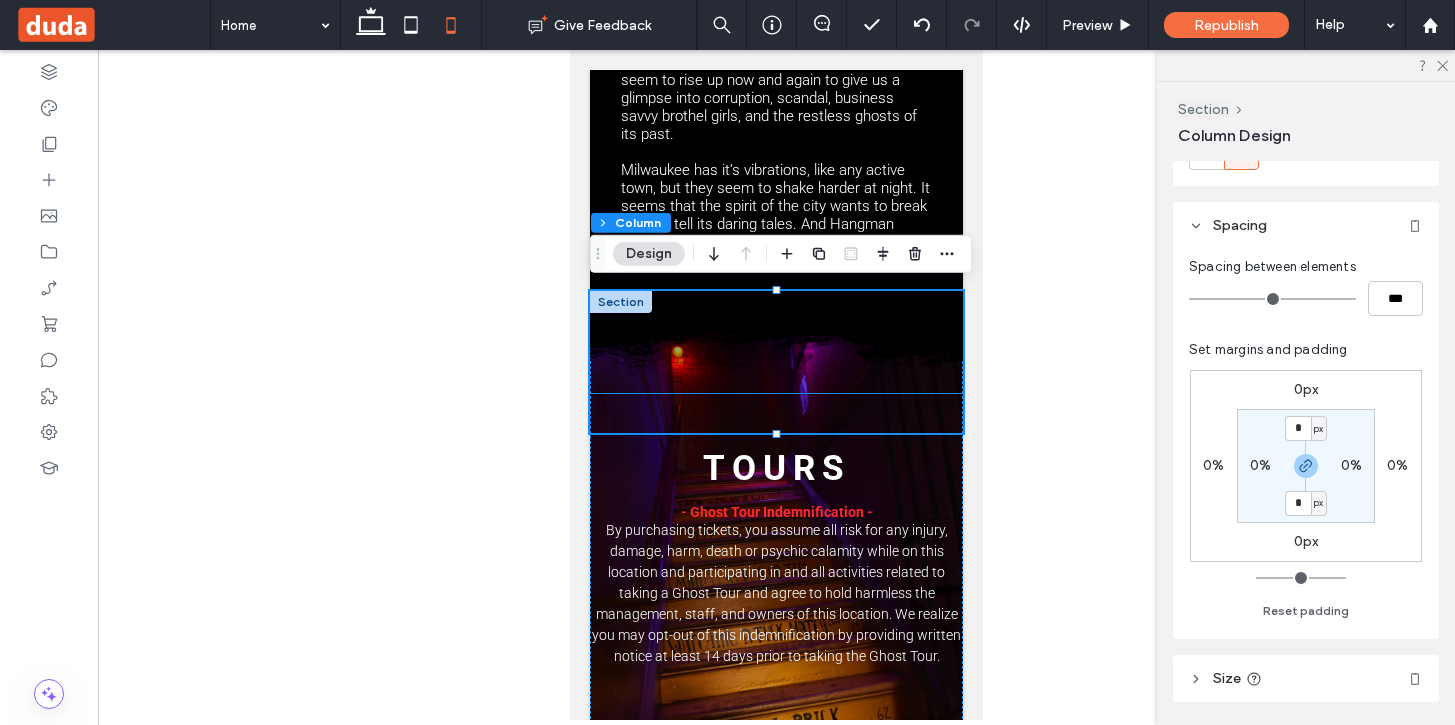 click at bounding box center (776, 342) 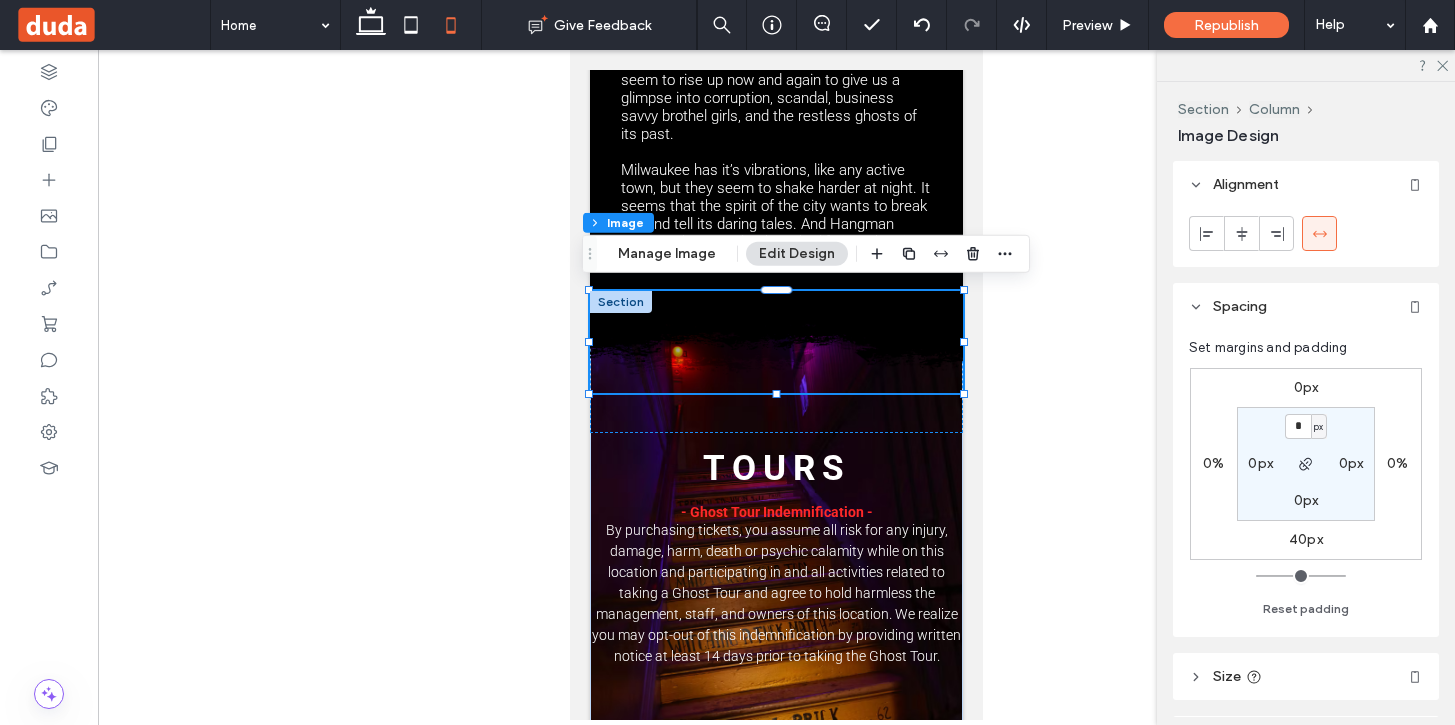 click on "40px" at bounding box center [1306, 539] 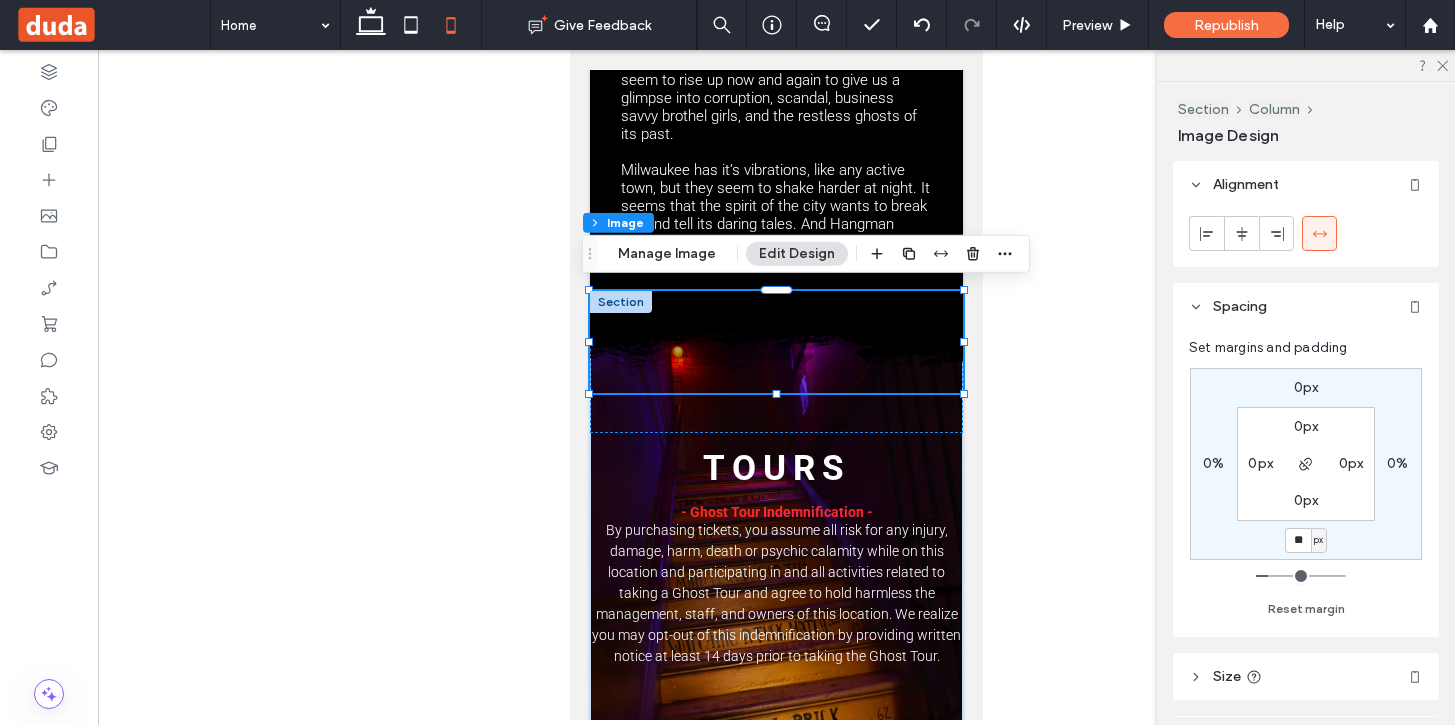 type on "*" 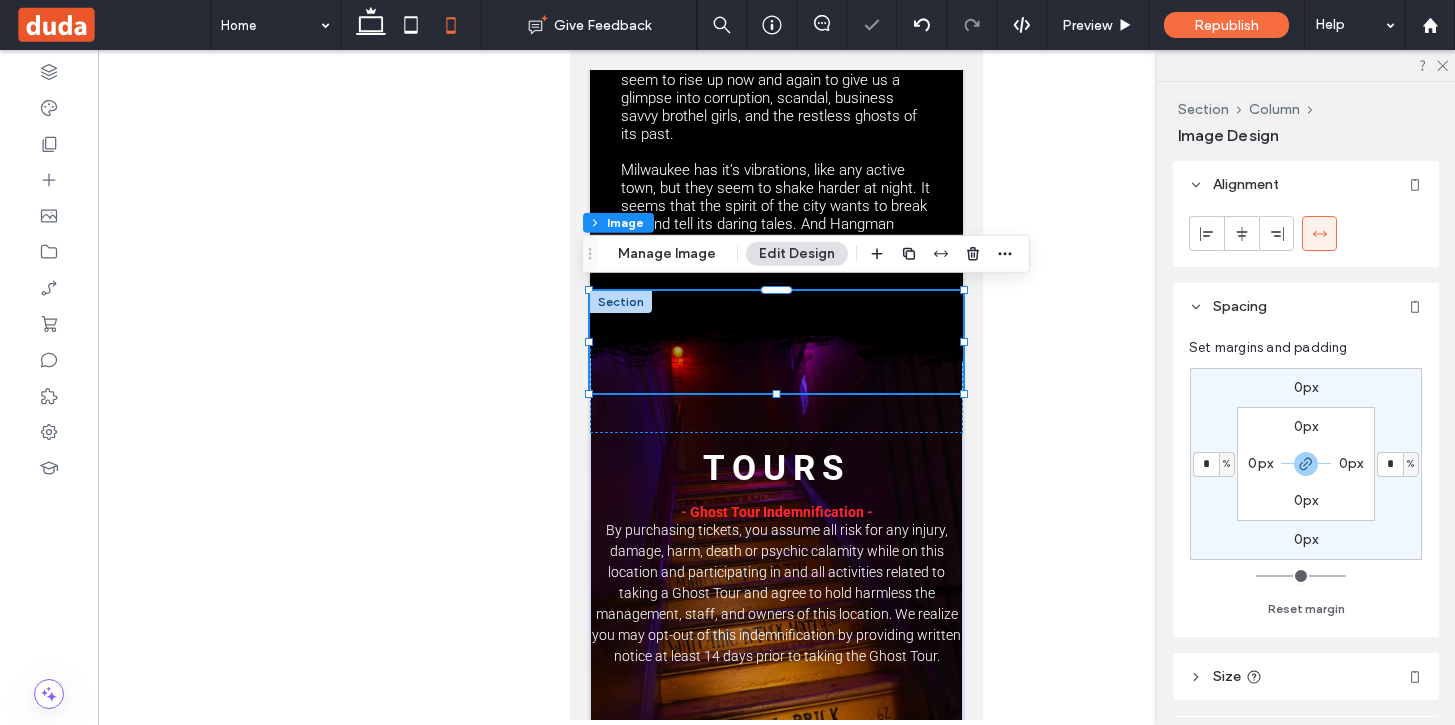 type on "*" 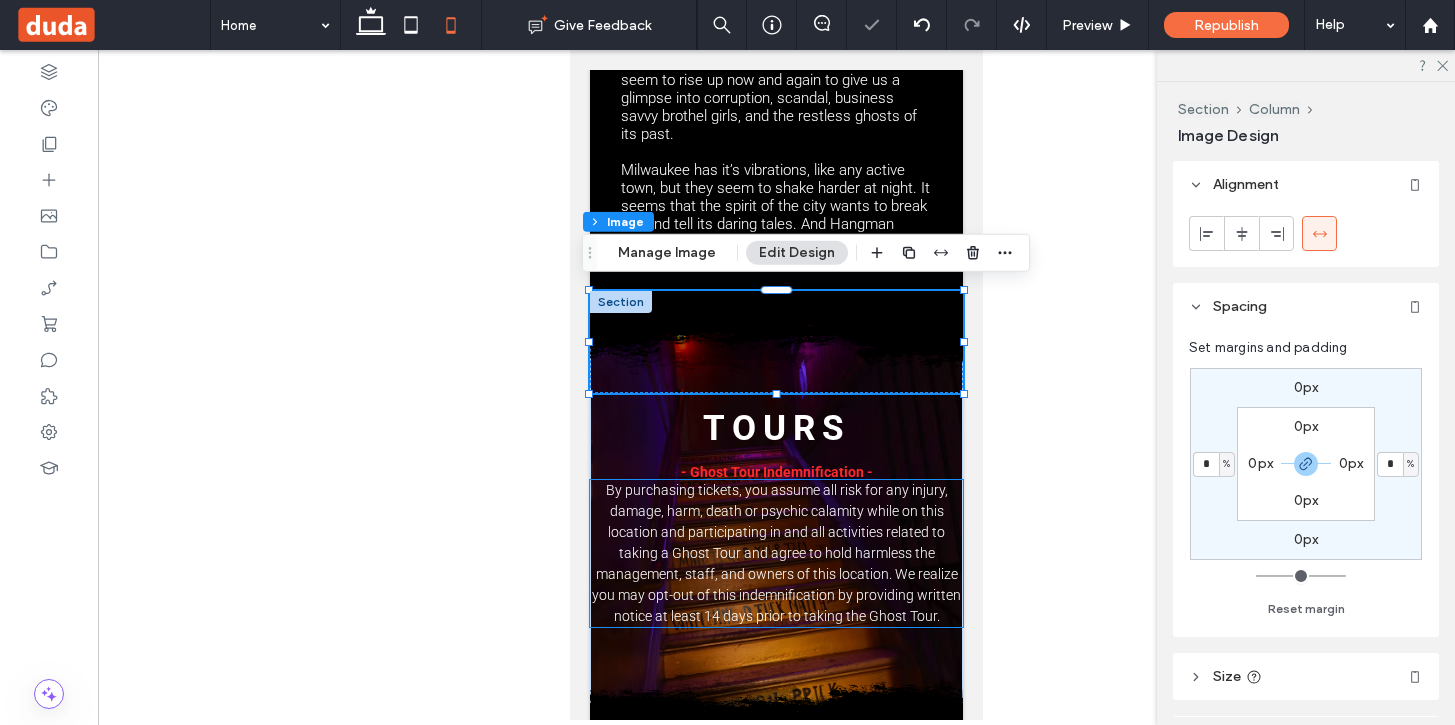scroll, scrollTop: 1765, scrollLeft: 0, axis: vertical 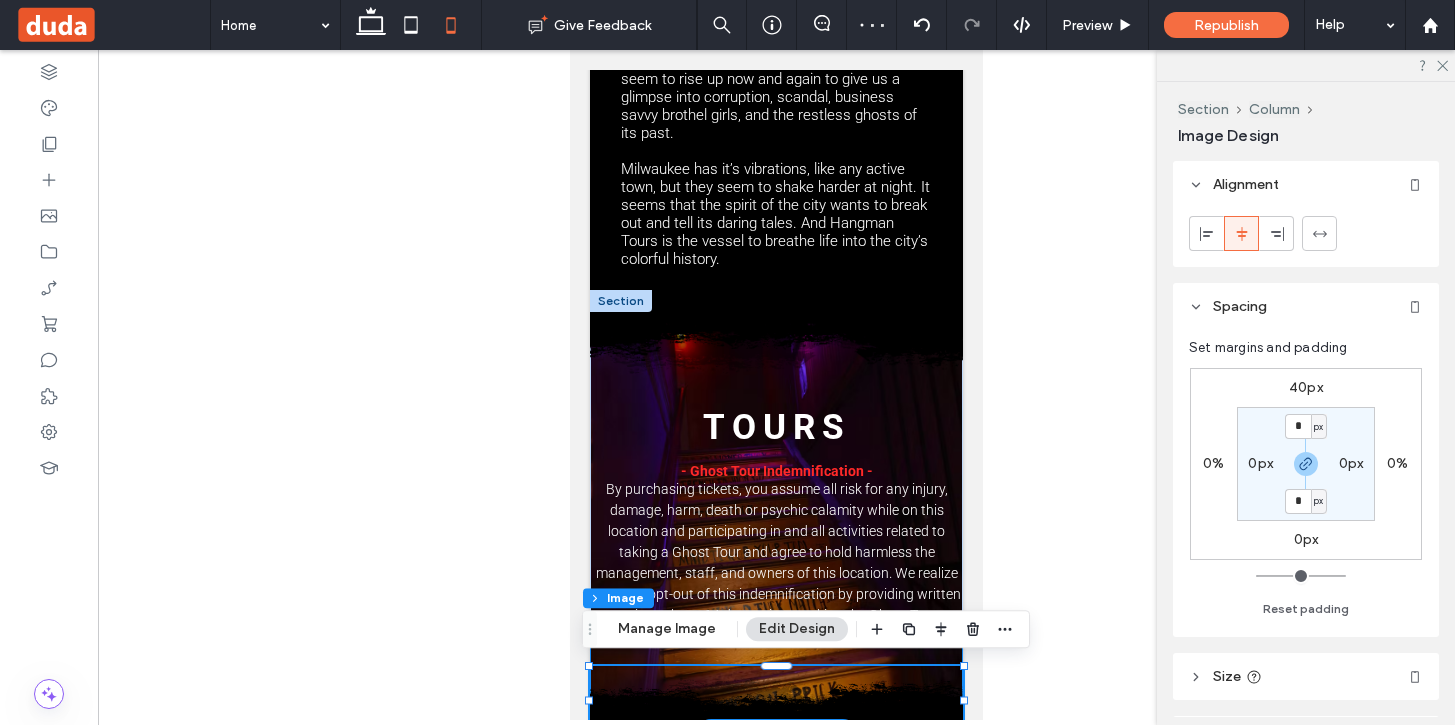 click at bounding box center [776, 679] 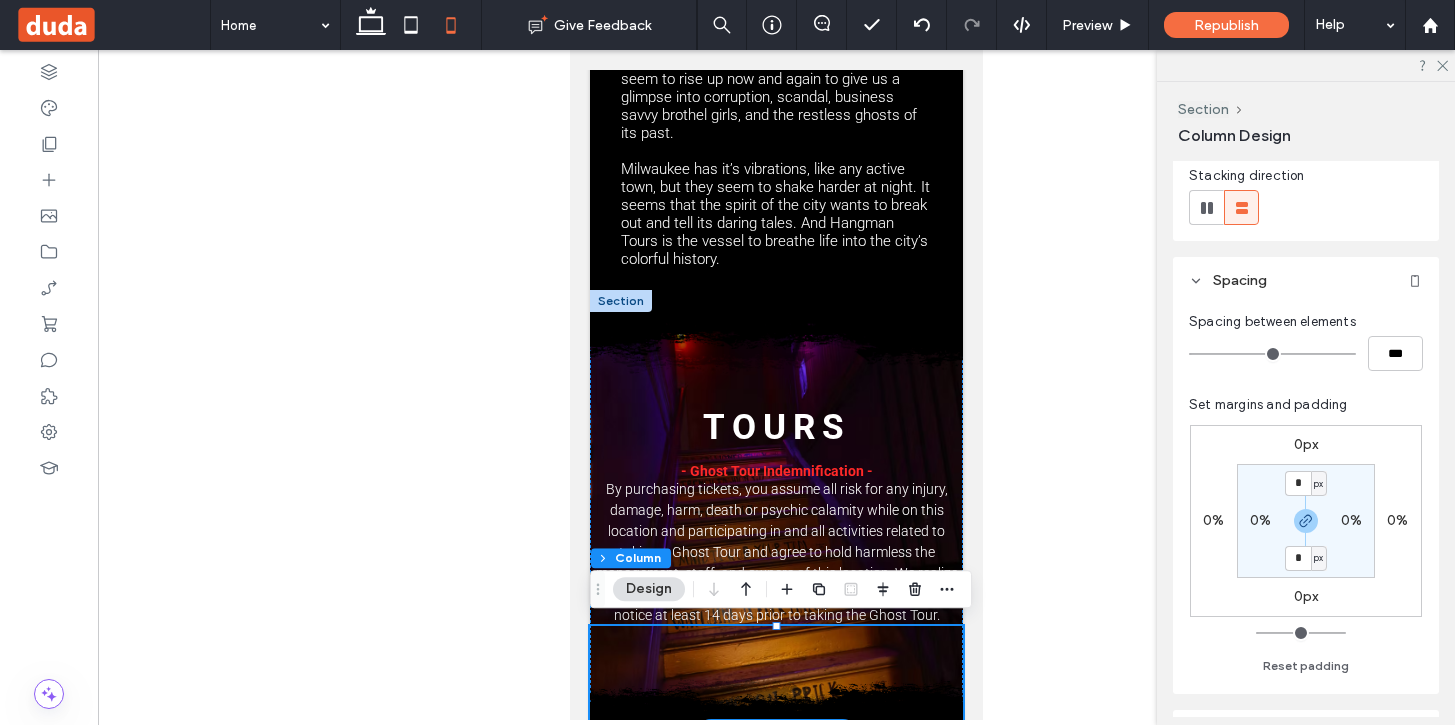 scroll, scrollTop: 238, scrollLeft: 0, axis: vertical 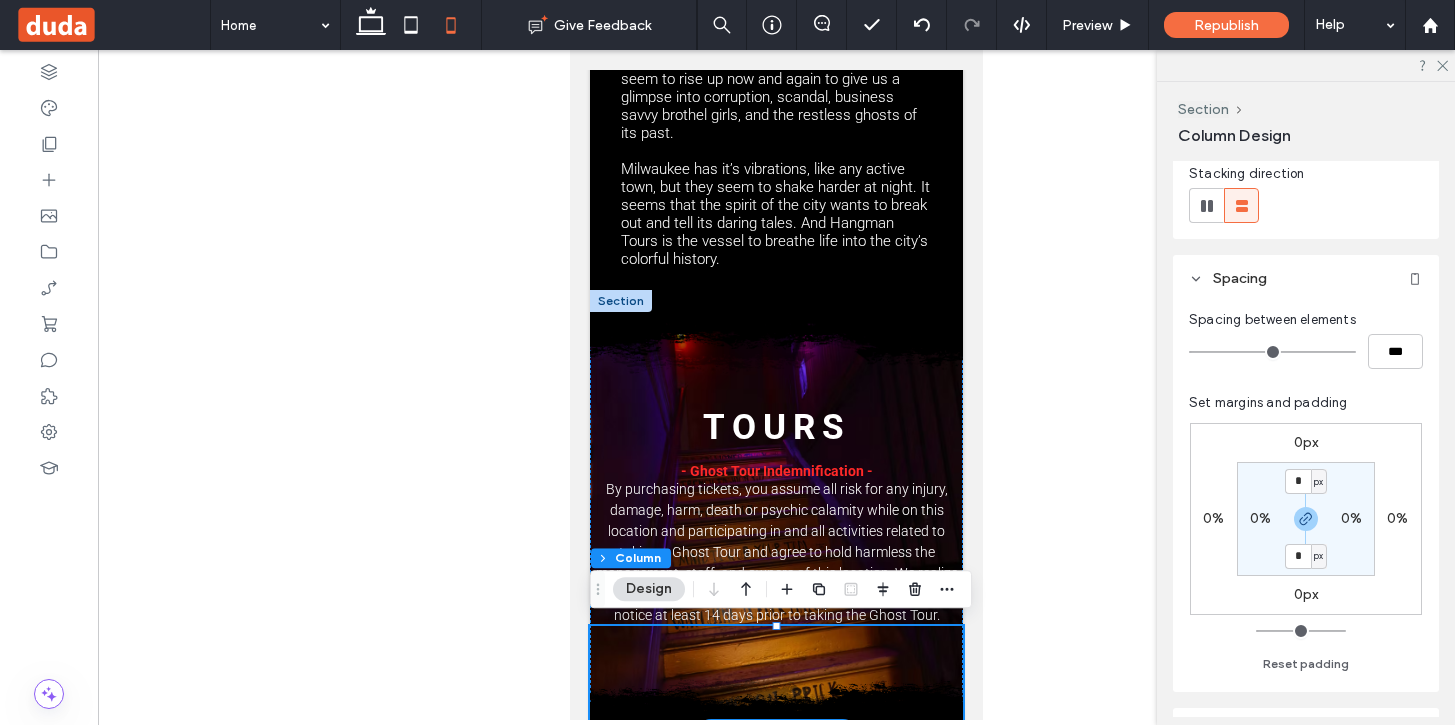 click at bounding box center [776, 679] 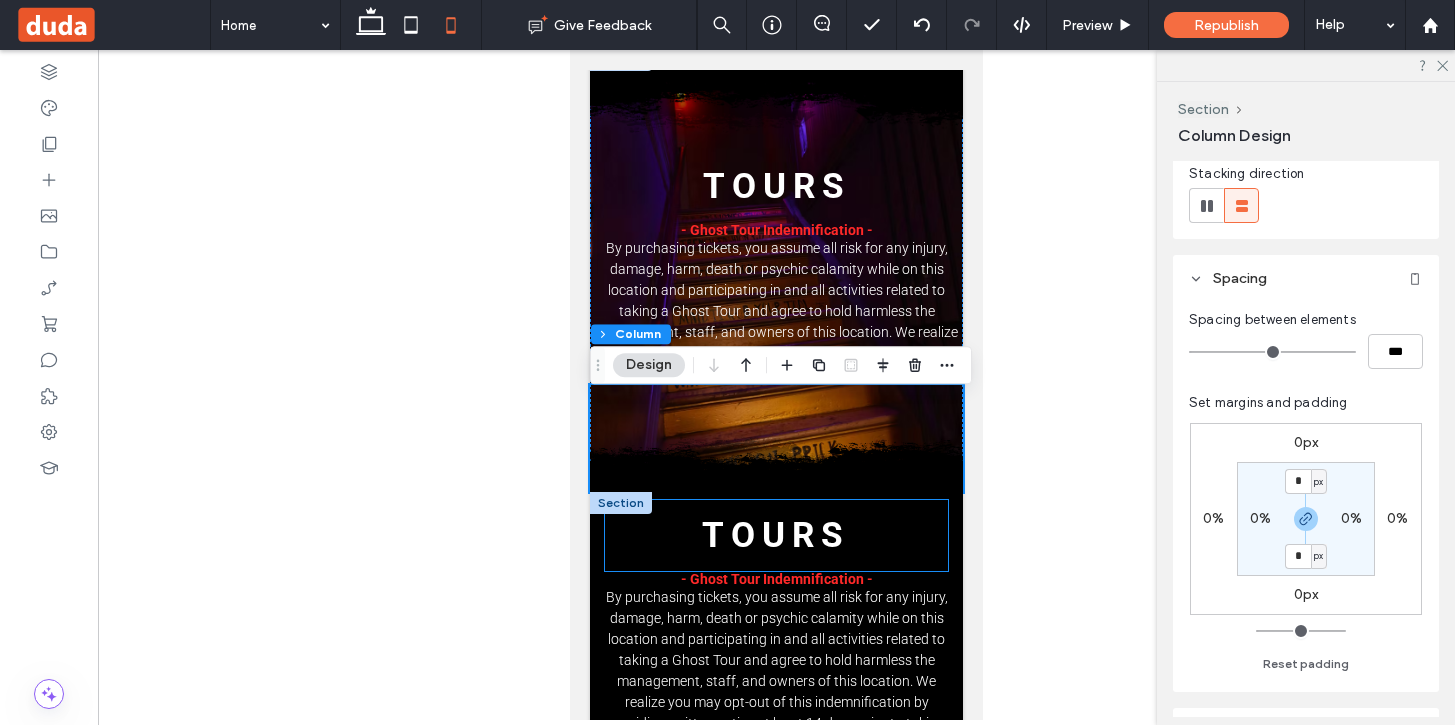 scroll, scrollTop: 2023, scrollLeft: 0, axis: vertical 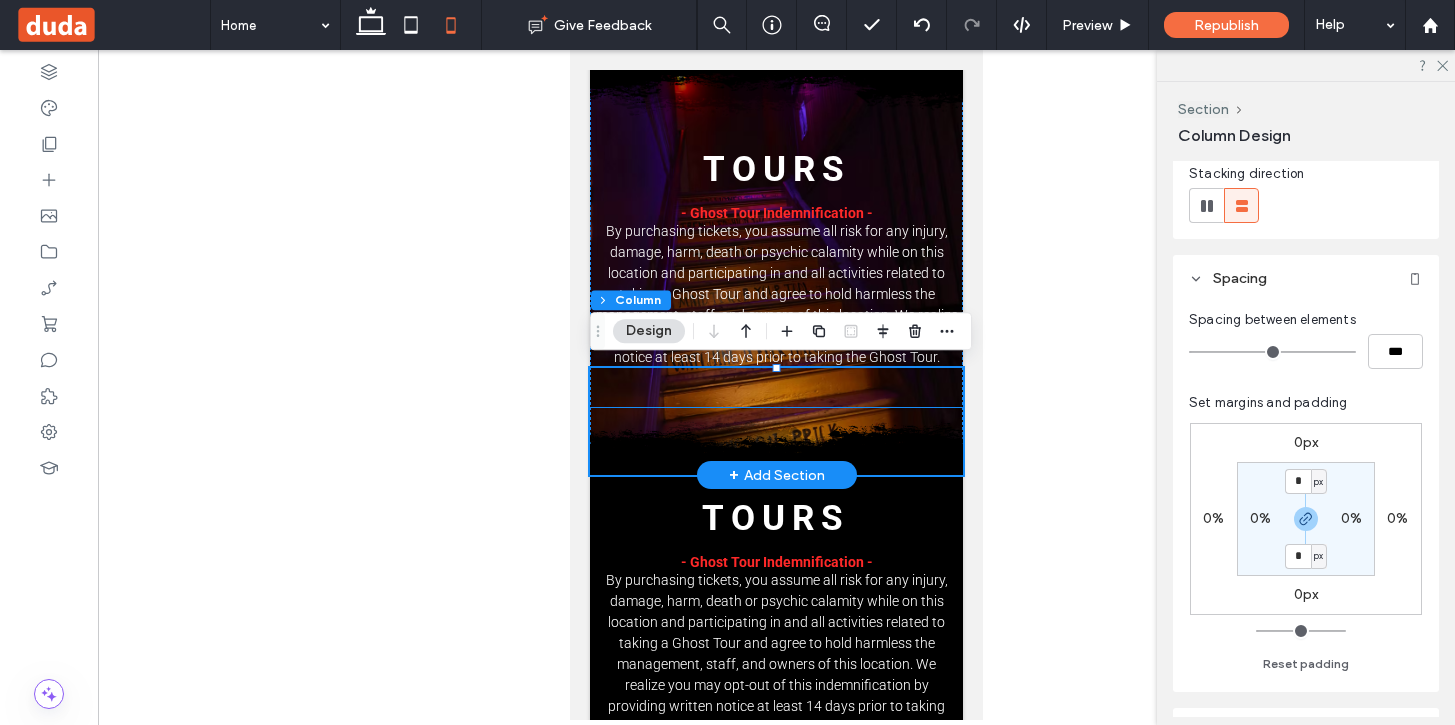 click at bounding box center (776, 441) 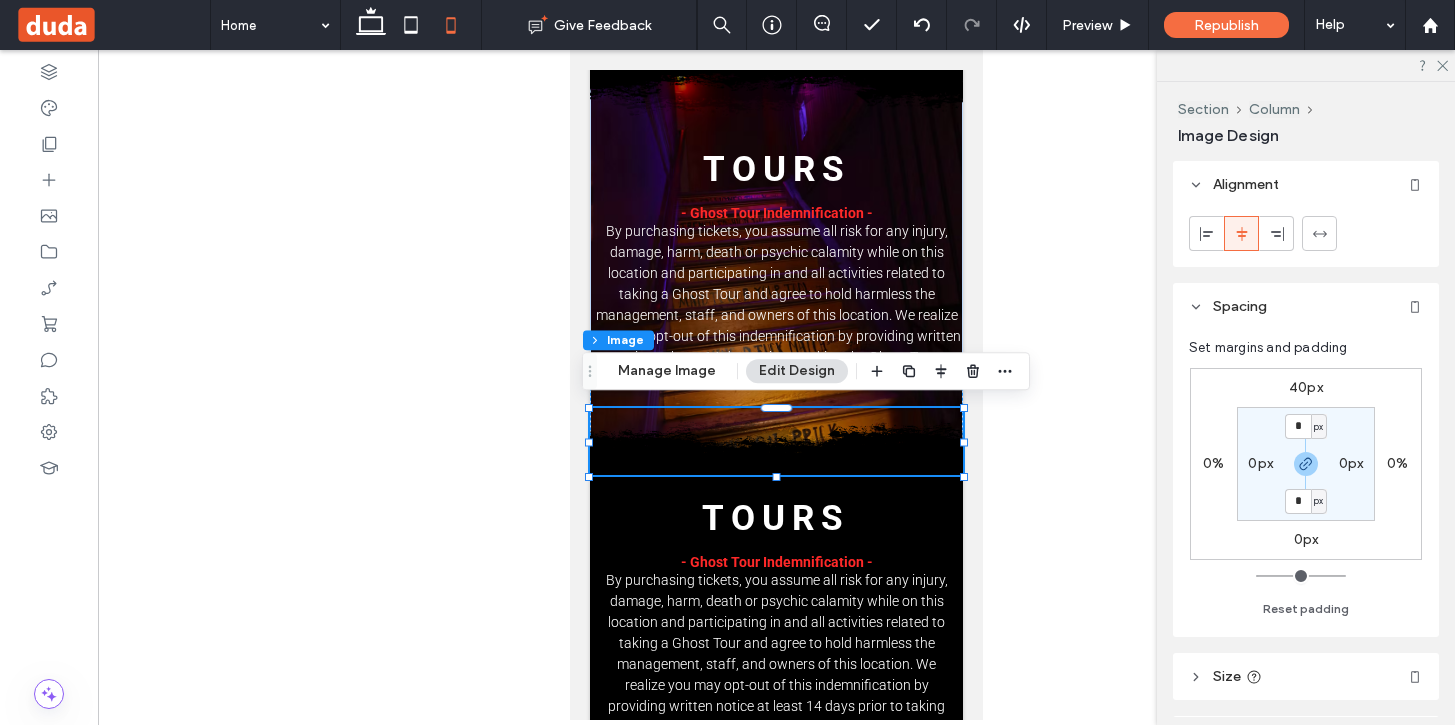click on "40px" at bounding box center (1306, 387) 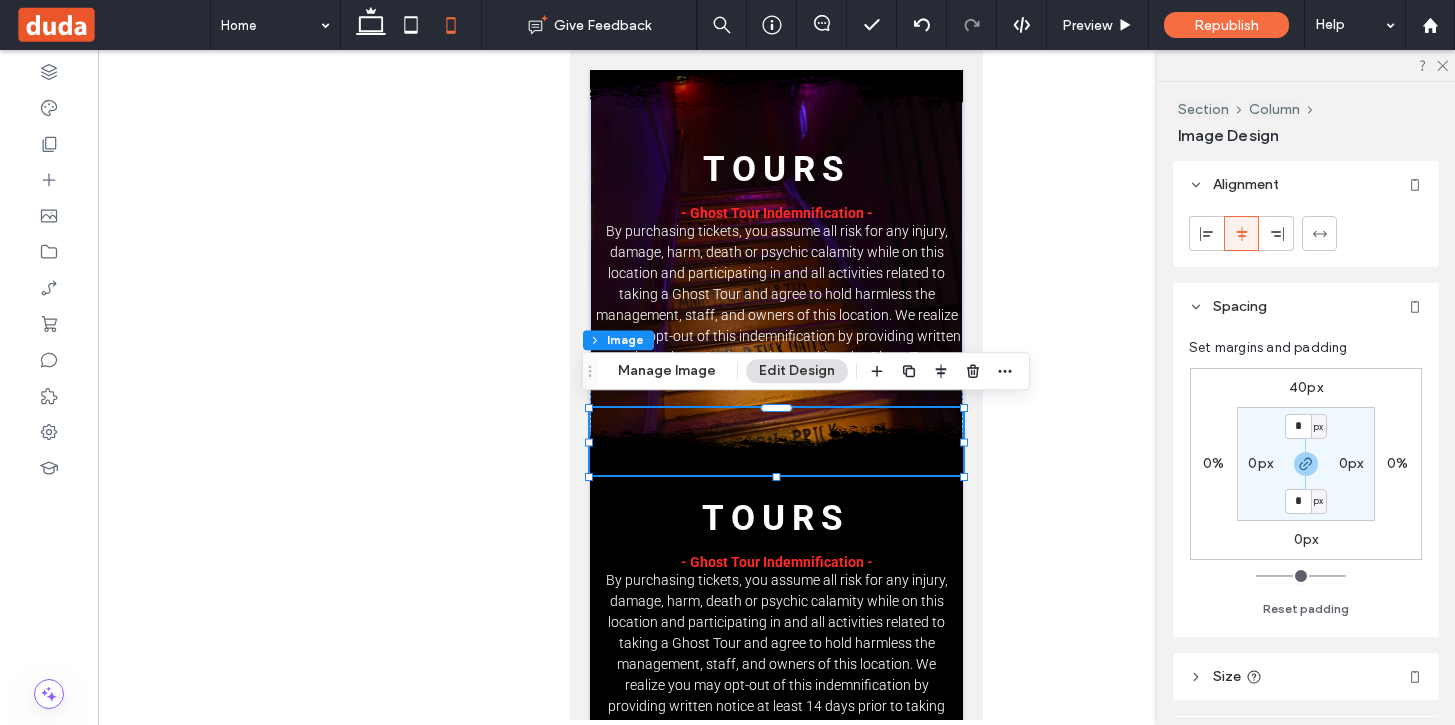 type on "**" 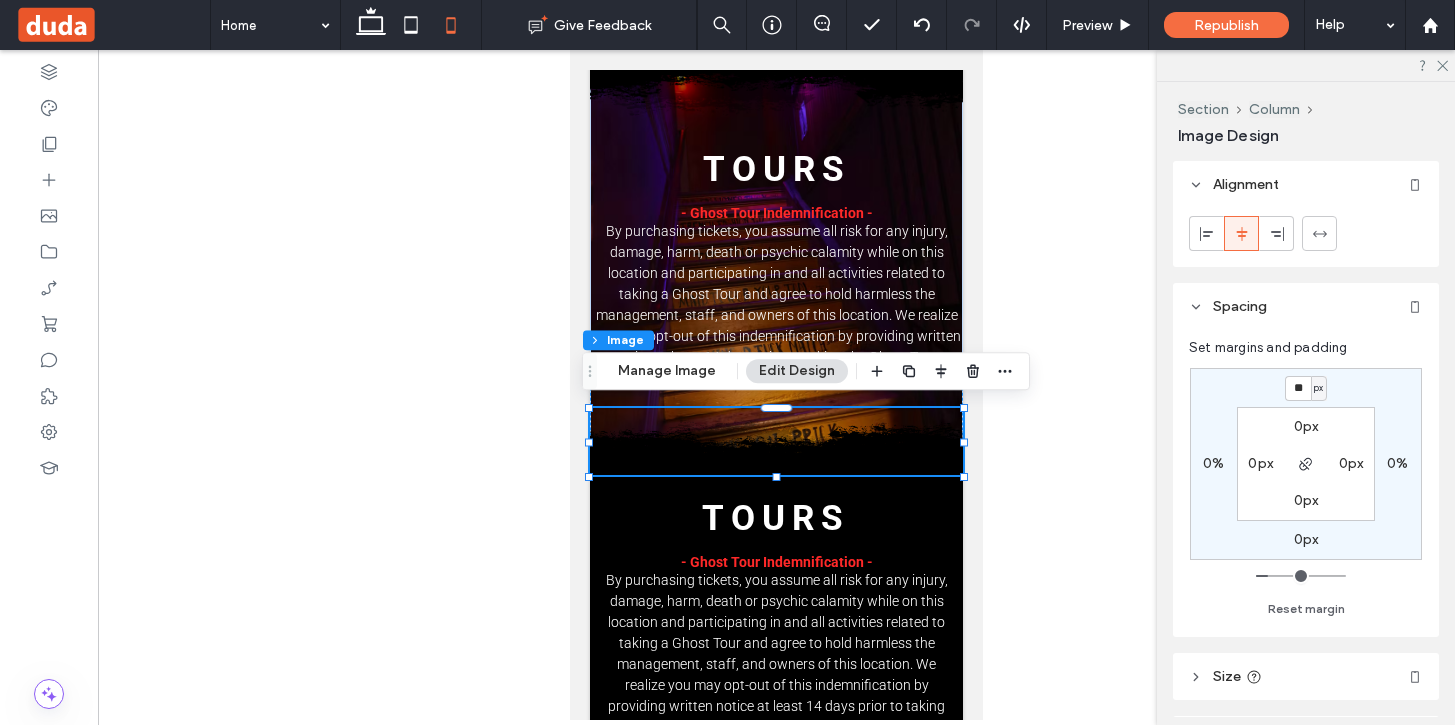 type on "*" 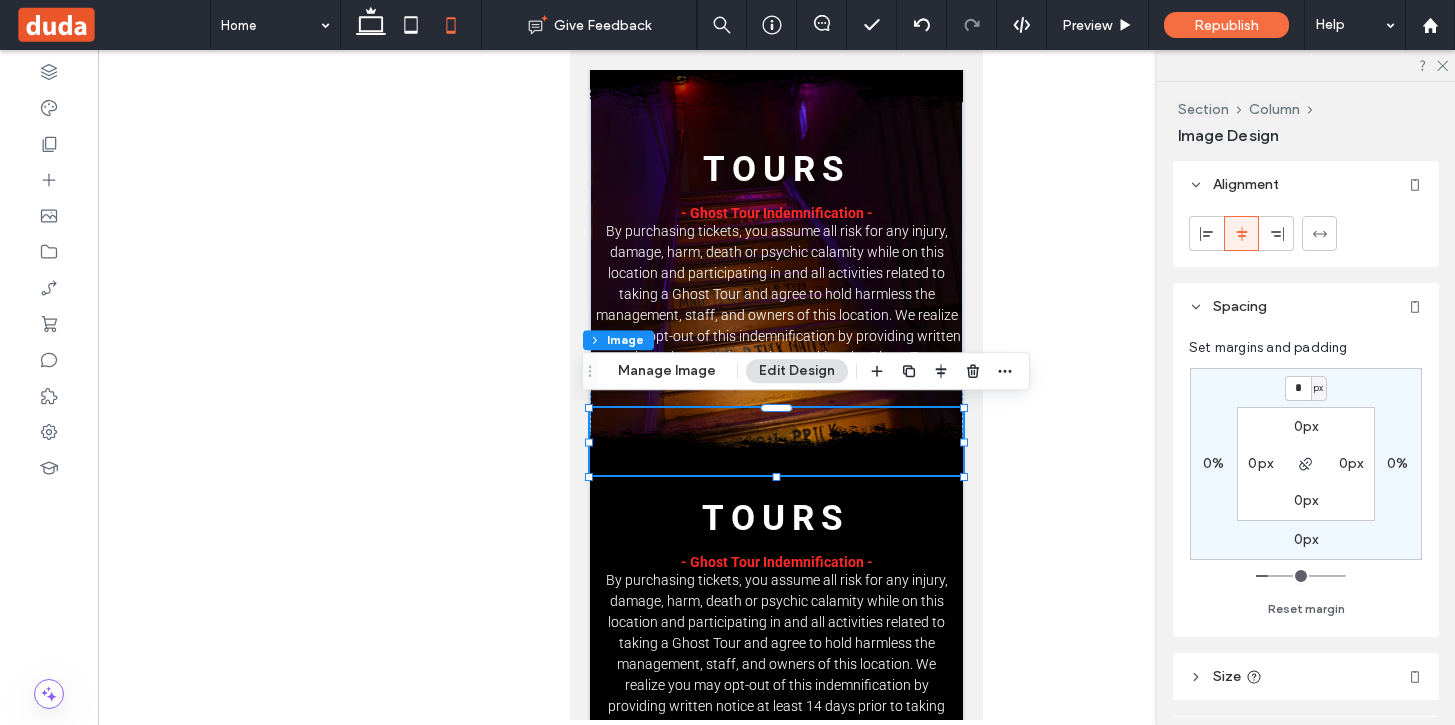 type on "*" 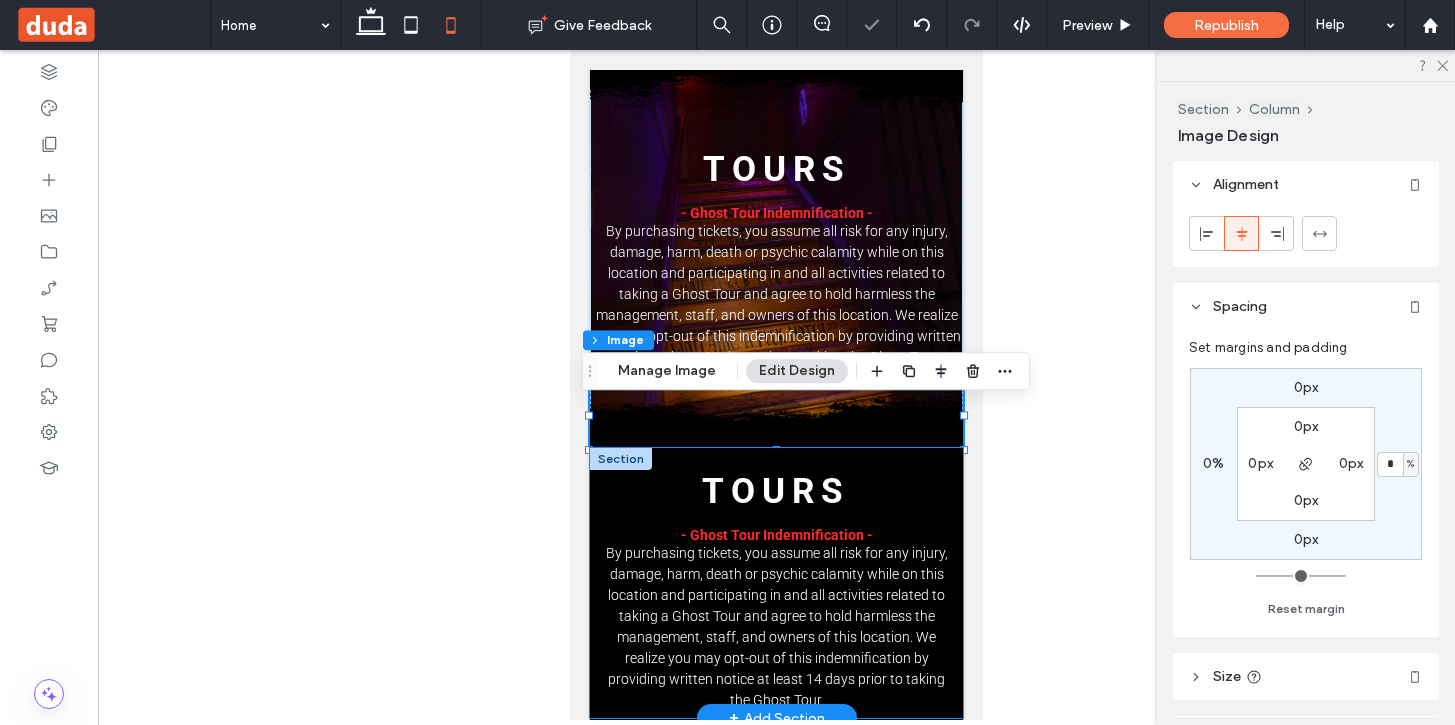 click on "@VOGUE Magazine
Button
@Paris Olympia
Button
@Shoreditch London
Button
@Los Angeles
Button
@Los Angeles
Button
@No inspiration
Button
@Studio RWC
Button
@NYC Carnegie hall
Button
View more
Tours
- Ghost Tour Indemnification -" at bounding box center (776, 583) 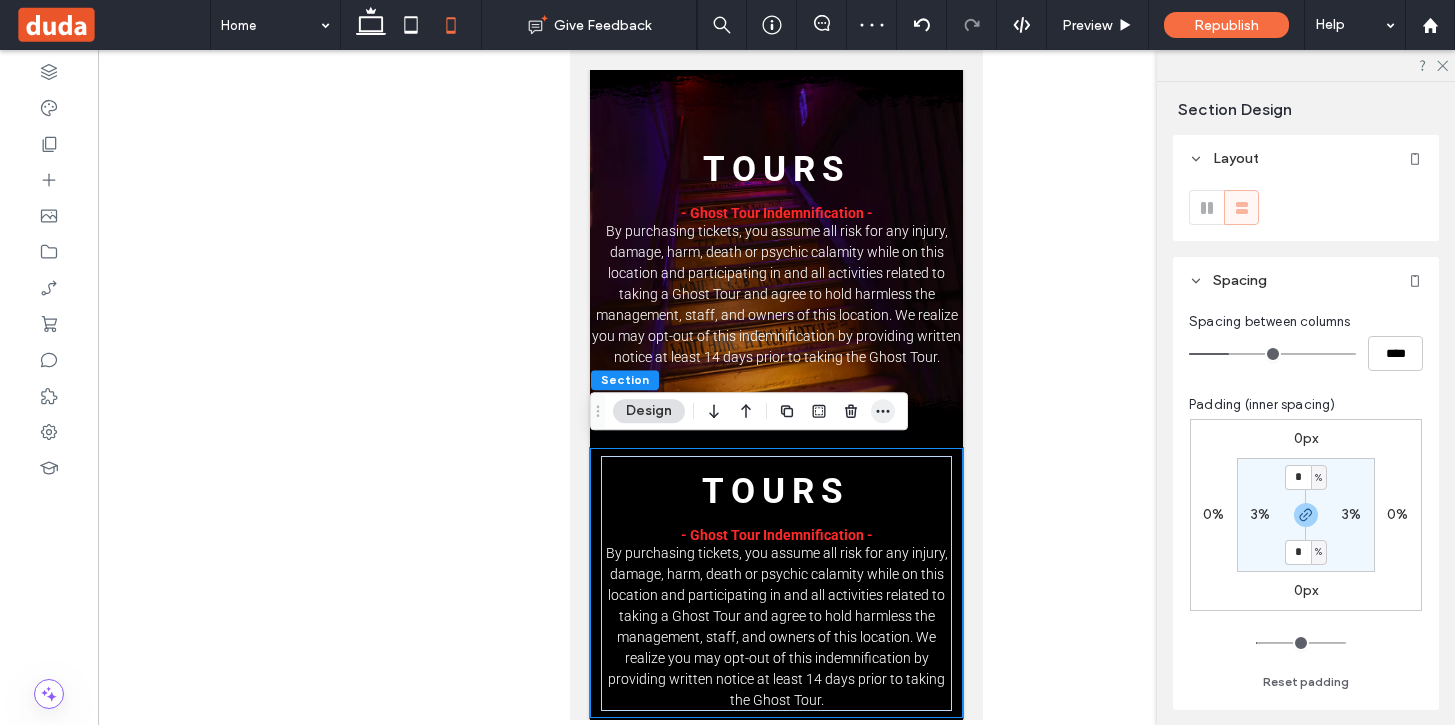 click 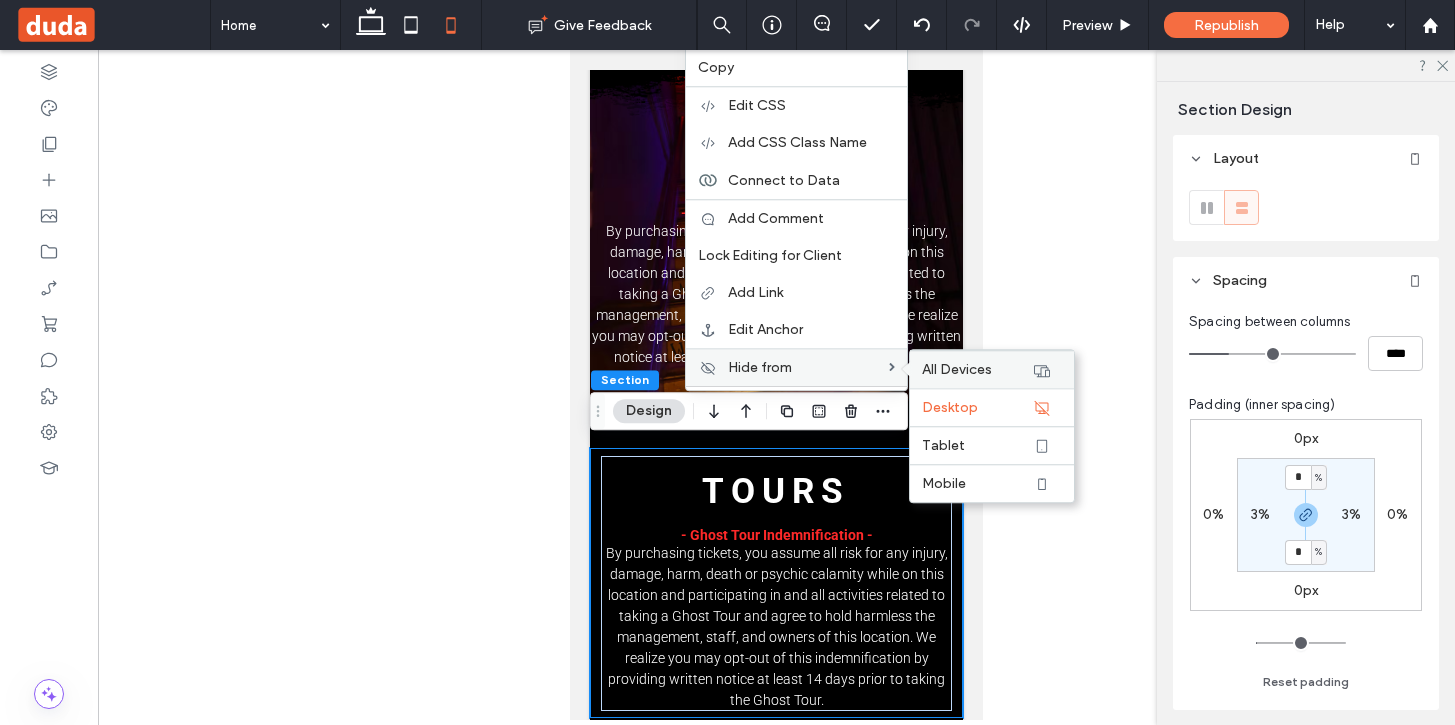 click on "All Devices" at bounding box center [977, 369] 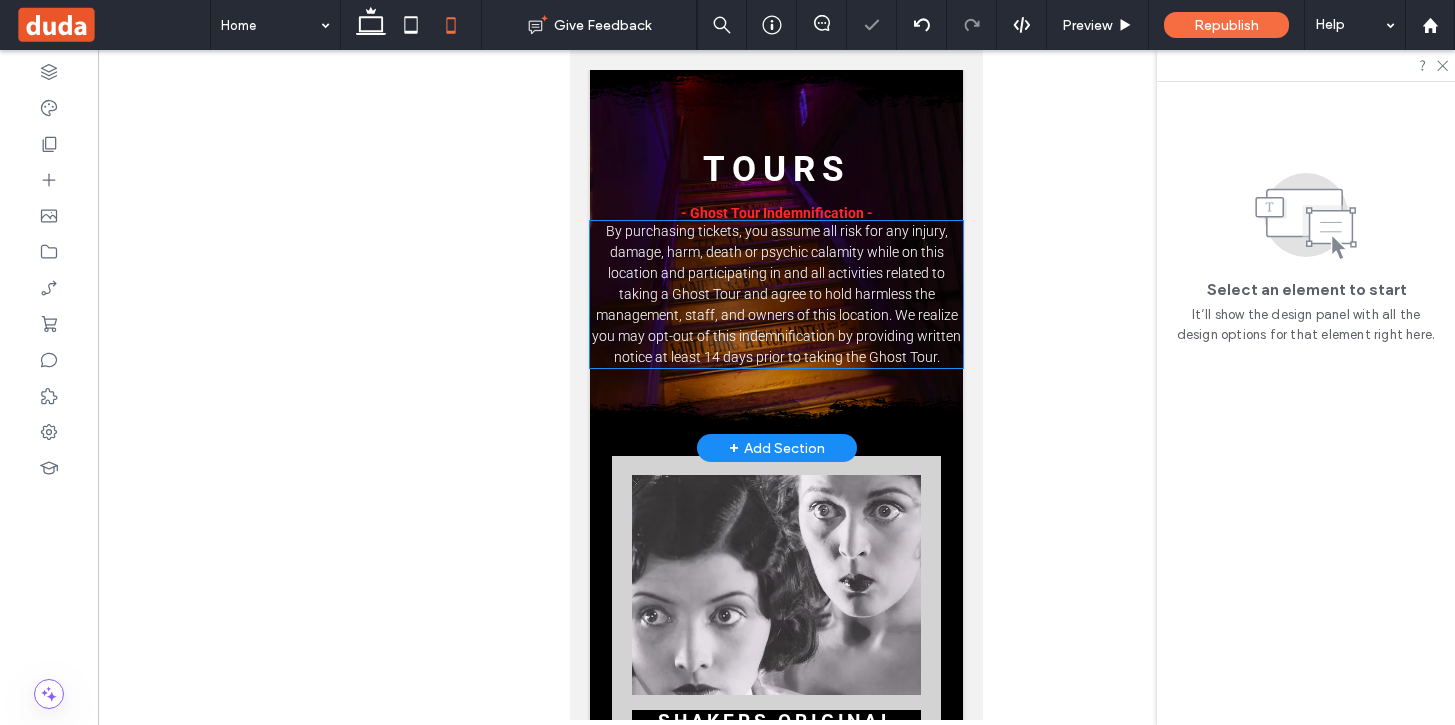 click on "By purchasing tickets, you assume all risk for any injury, damage, harm, death or psychic calamity while on this location and participating in and all activities related to taking a Ghost Tour and agree to hold harmless the management, staff, and owners of this location. We realize you may opt-out of this indemnification by providing written notice at least 14 days prior to taking the Ghost Tour." at bounding box center (776, 294) 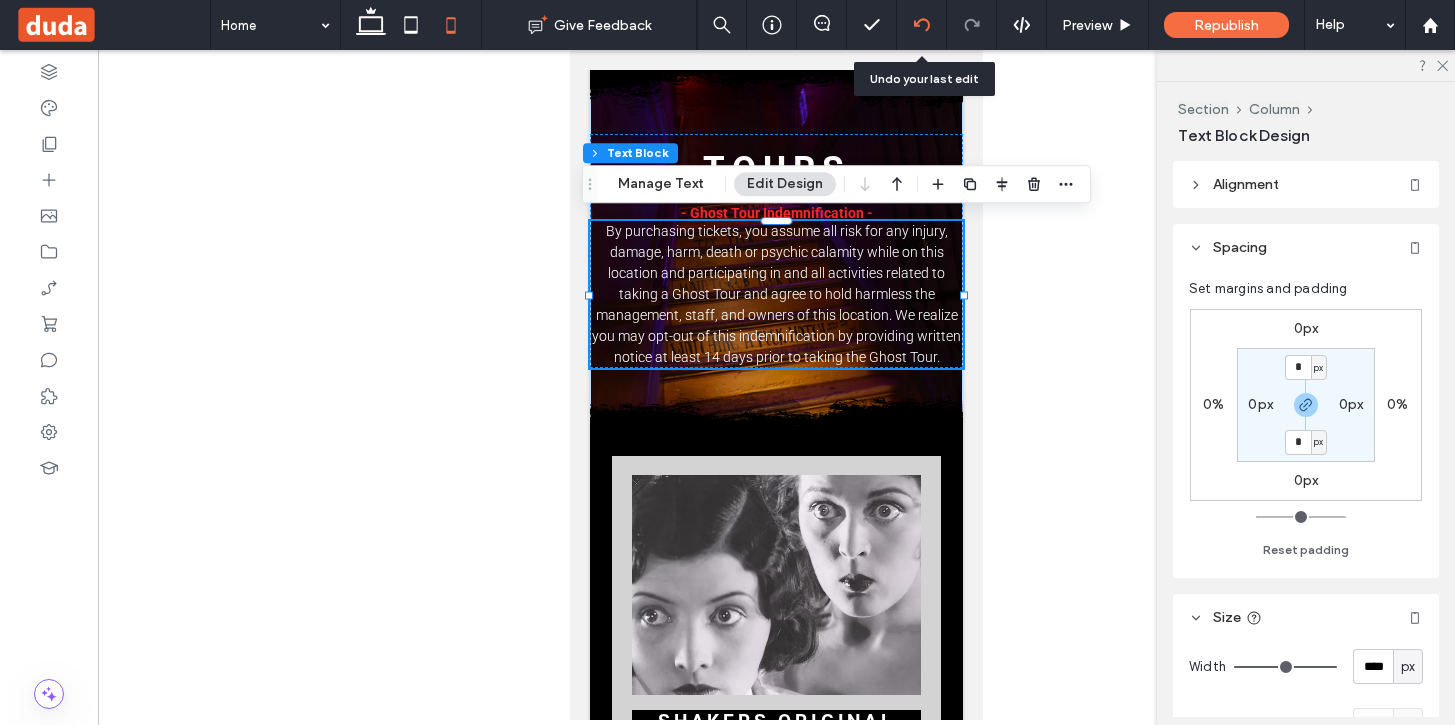 click at bounding box center (921, 25) 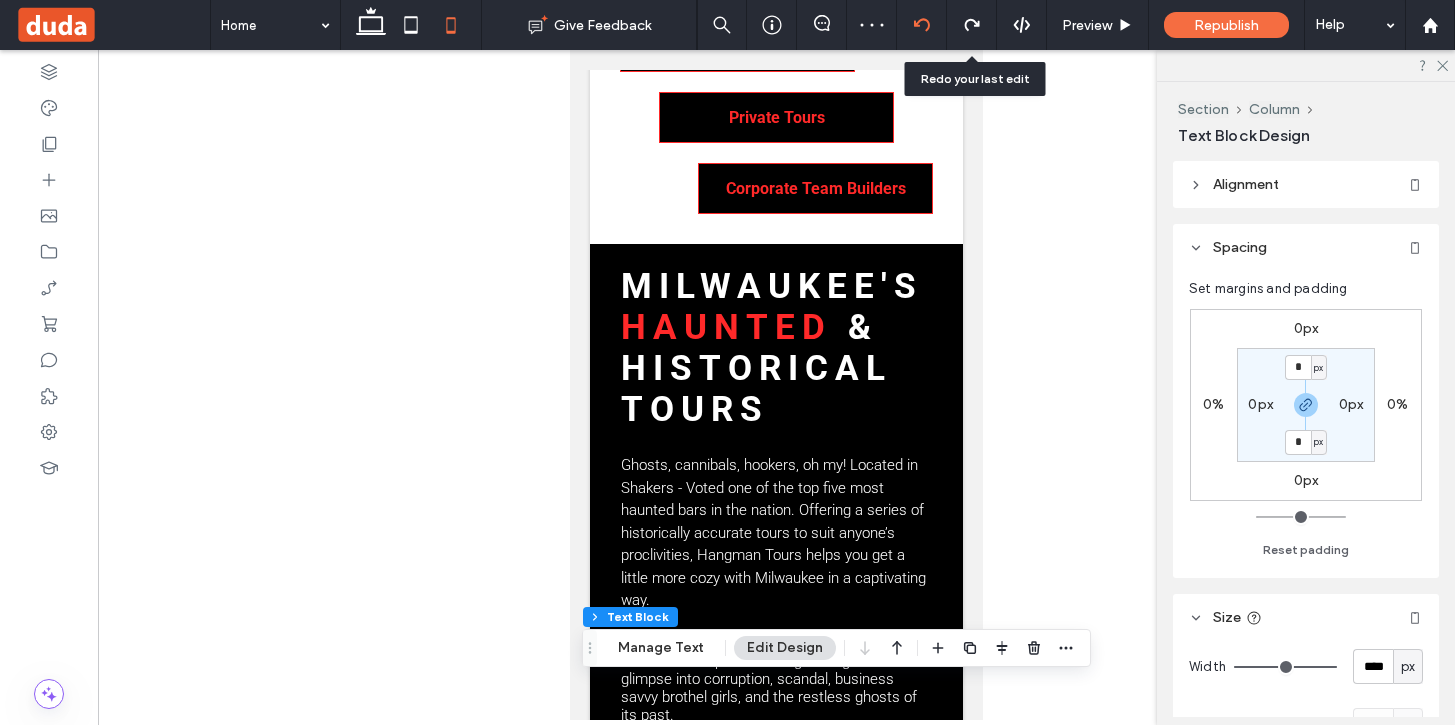 scroll, scrollTop: 1182, scrollLeft: 0, axis: vertical 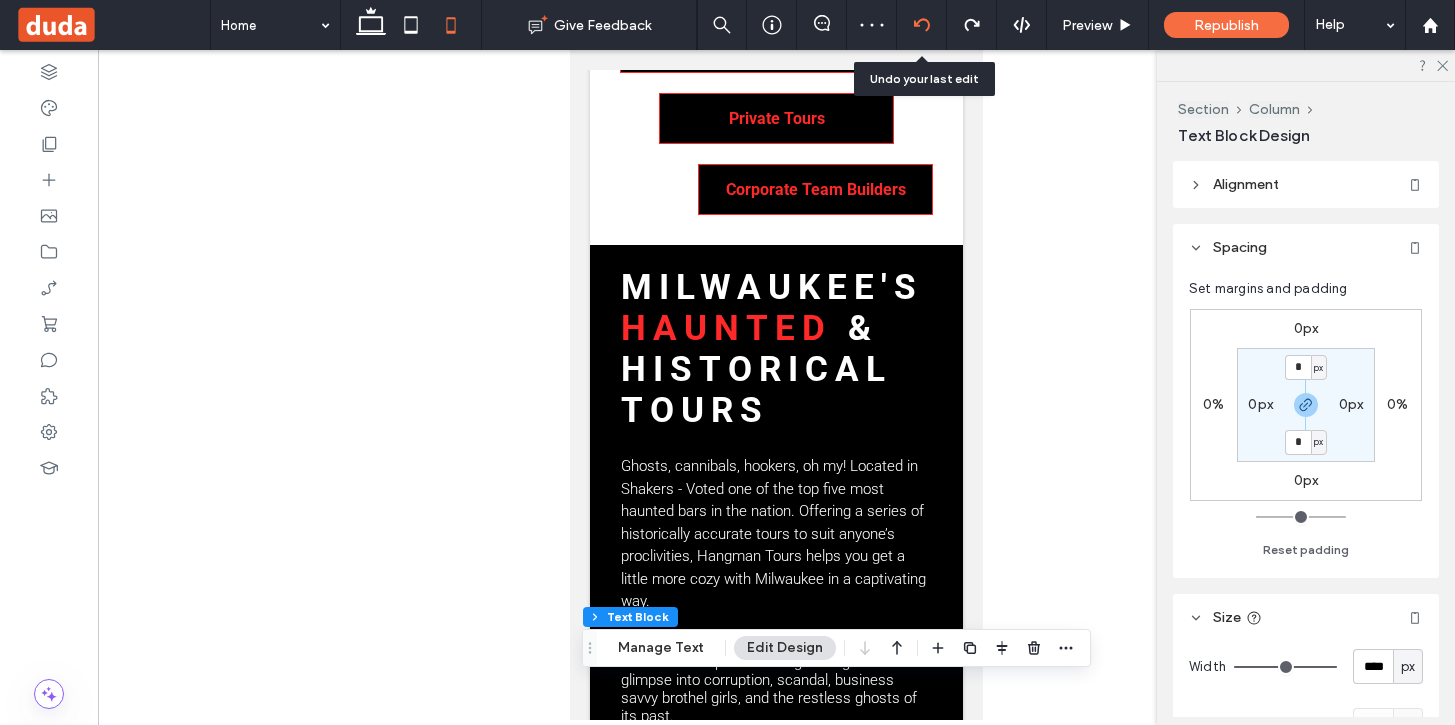 click 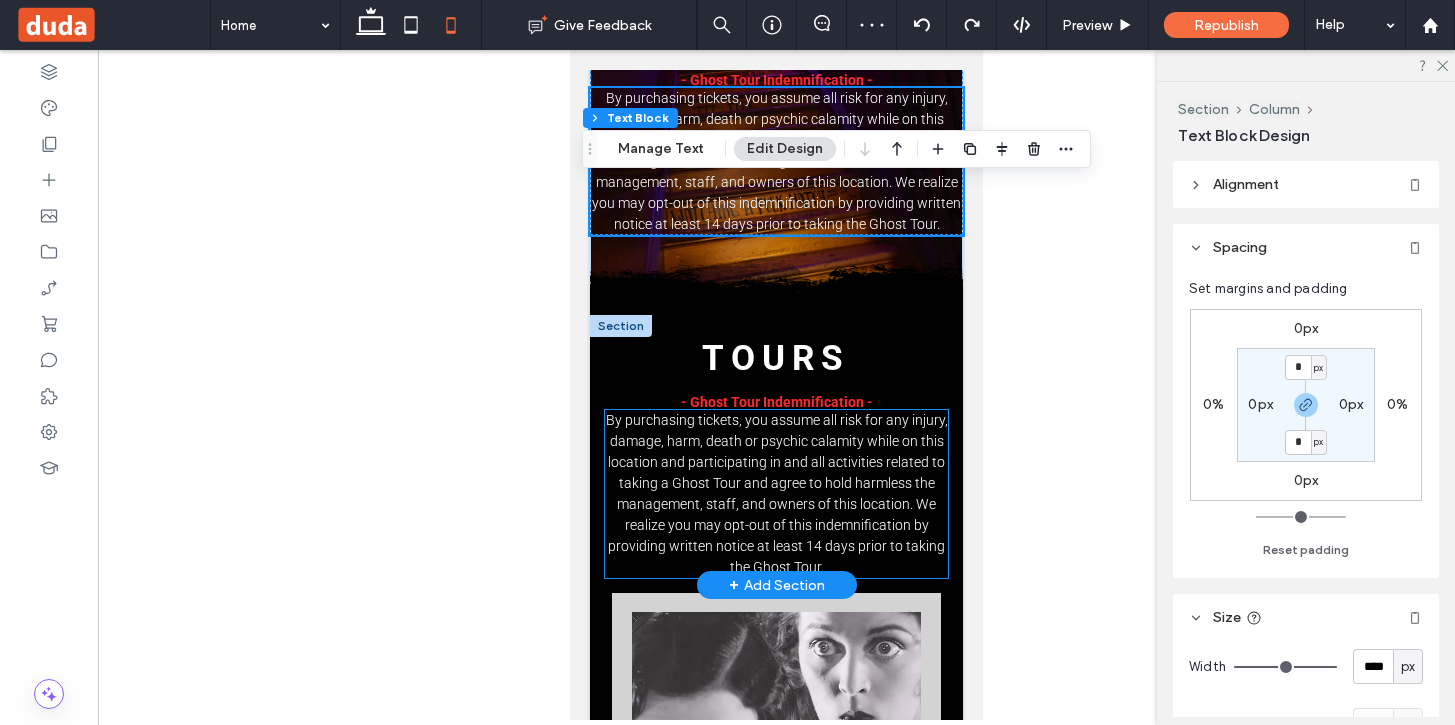 scroll, scrollTop: 2161, scrollLeft: 0, axis: vertical 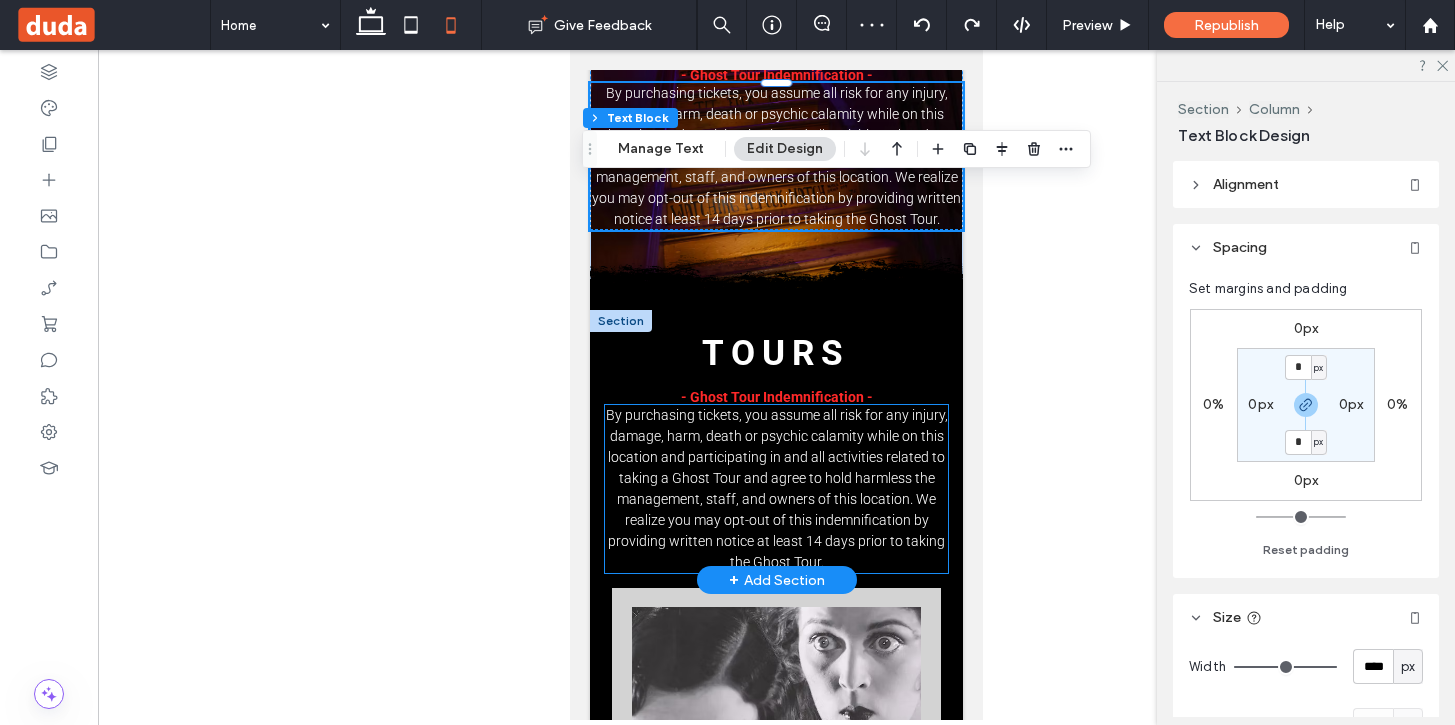 click on "By purchasing tickets, you assume all risk for any injury, damage, harm, death or psychic calamity while on this location and participating in and all activities related to taking a Ghost Tour and agree to hold harmless the management, staff, and owners of this location. We realize you may opt-out of this indemnification by providing written notice at least 14 days prior to taking the Ghost Tour." at bounding box center (777, 489) 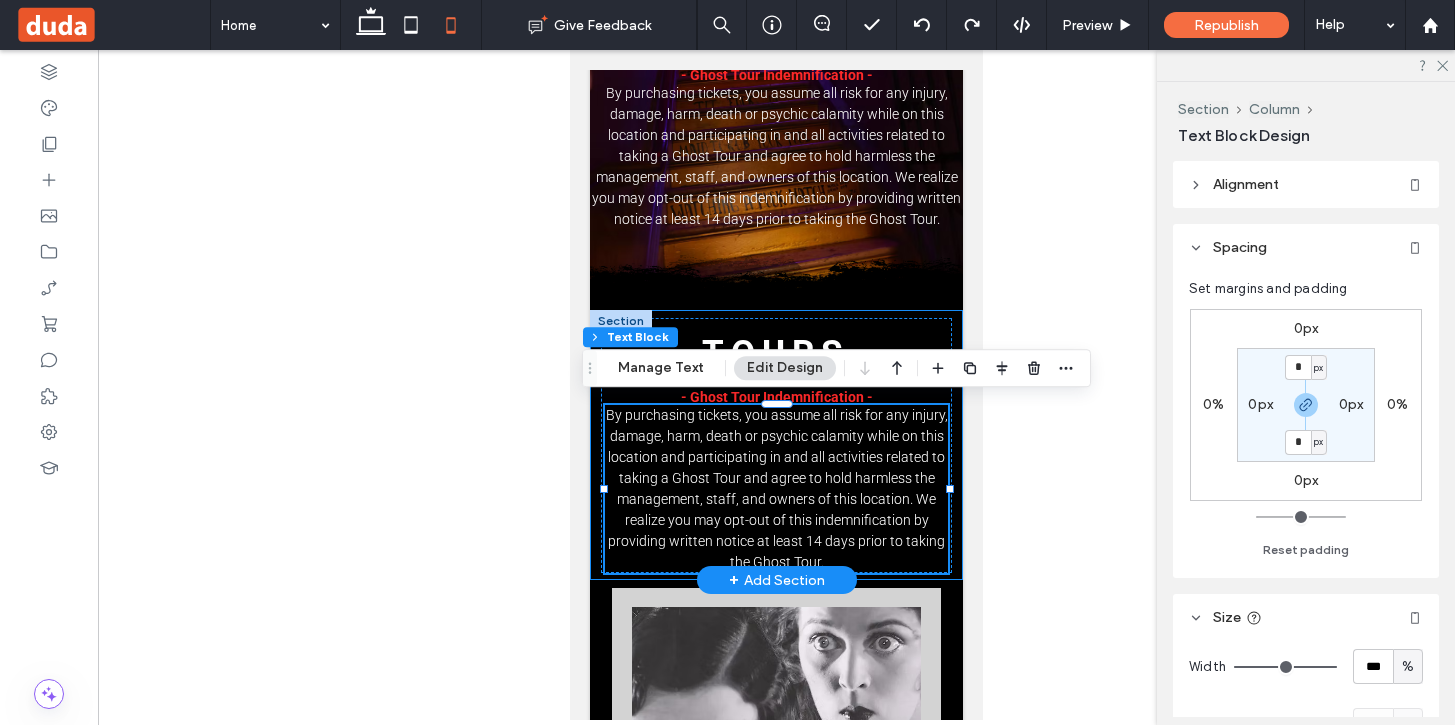click on "@VOGUE Magazine
Button
@Paris Olympia
Button
@Shoreditch London
Button
@Los Angeles
Button
@Los Angeles
Button
@No inspiration
Button
@Studio RWC
Button
@NYC Carnegie hall
Button
View more
Tours
- Ghost Tour Indemnification -" at bounding box center (776, 445) 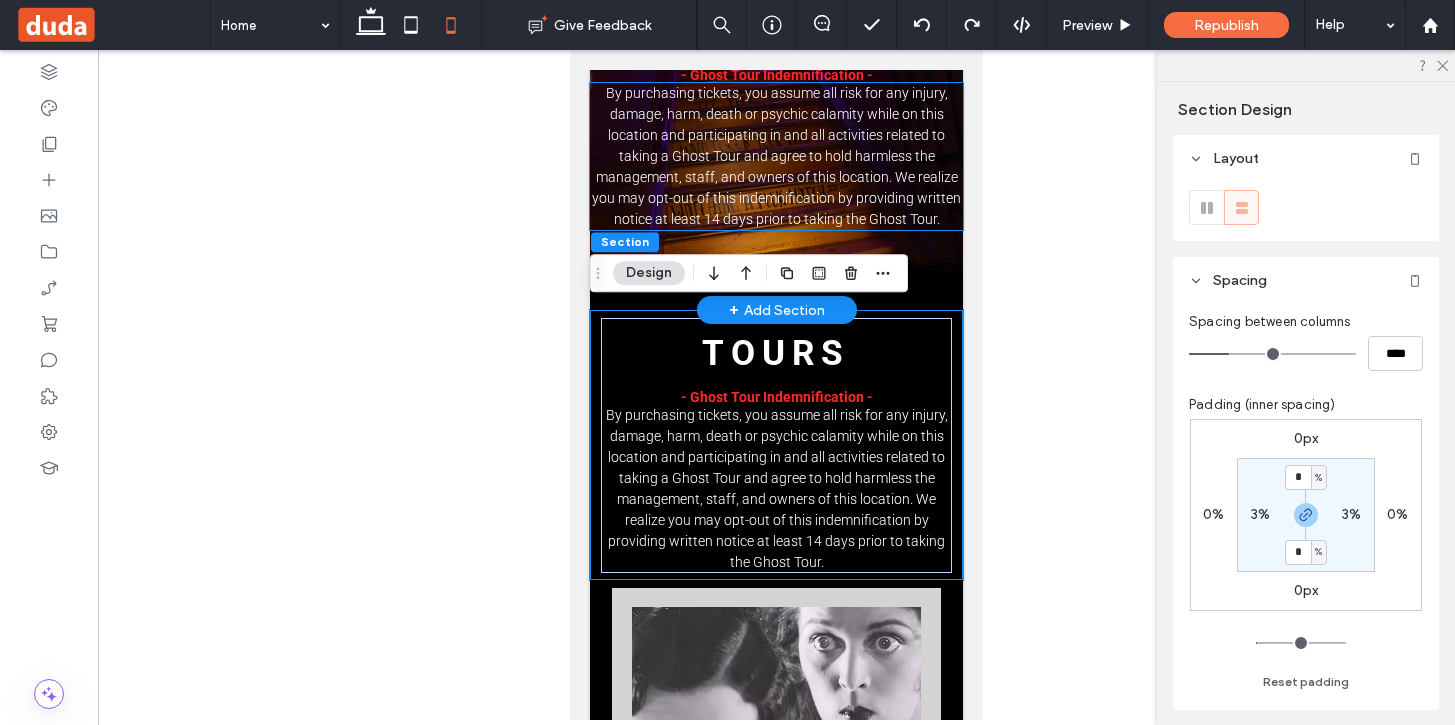 click on "By purchasing tickets, you assume all risk for any injury, damage, harm, death or psychic calamity while on this location and participating in and all activities related to taking a Ghost Tour and agree to hold harmless the management, staff, and owners of this location. We realize you may opt-out of this indemnification by providing written notice at least 14 days prior to taking the Ghost Tour." at bounding box center (776, 156) 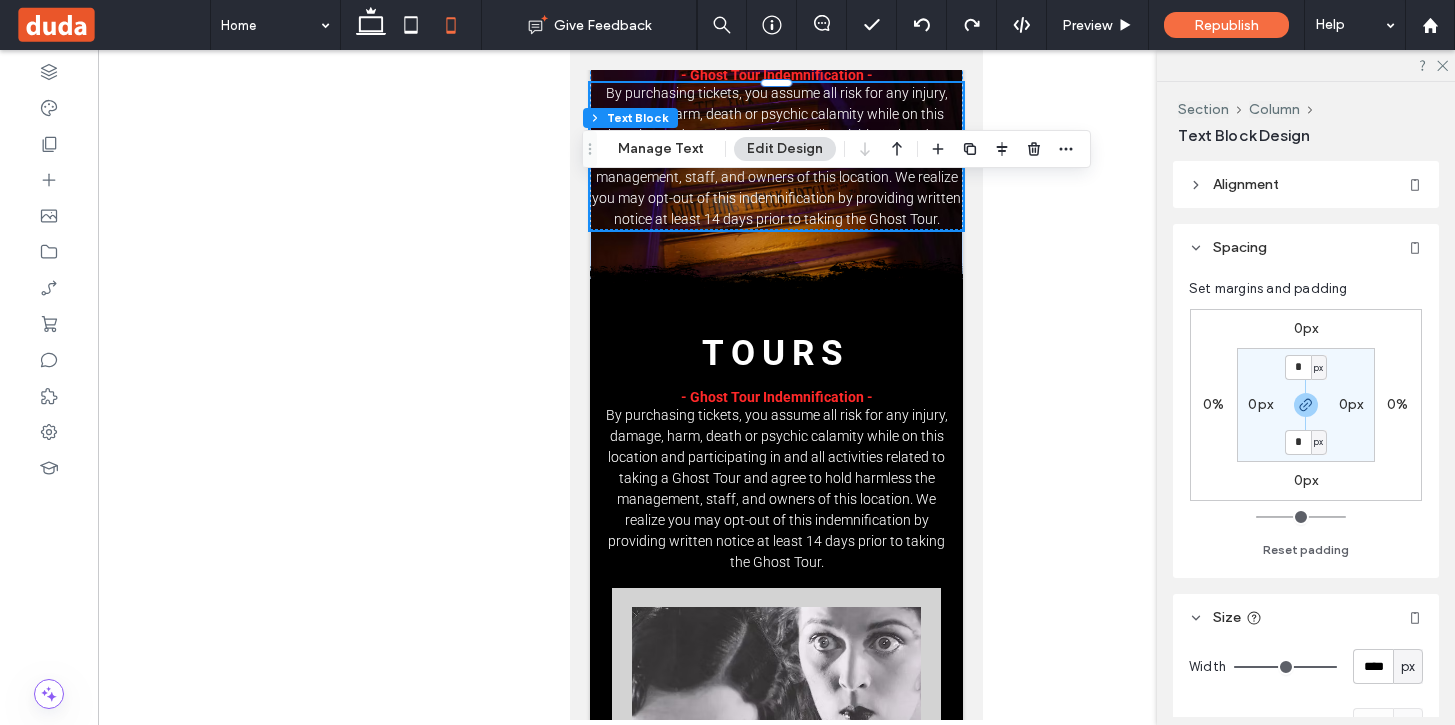 click on "0px" at bounding box center [1260, 404] 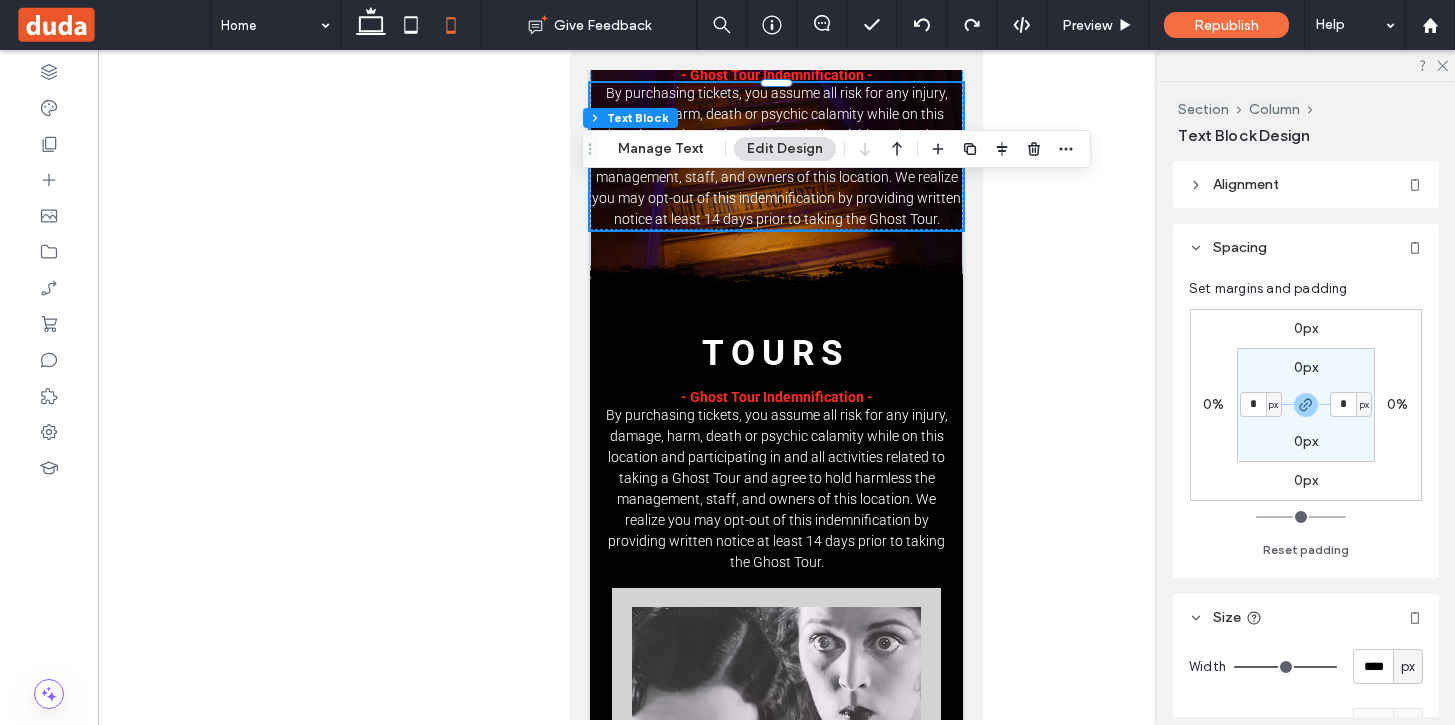 click on "px" at bounding box center [1273, 405] 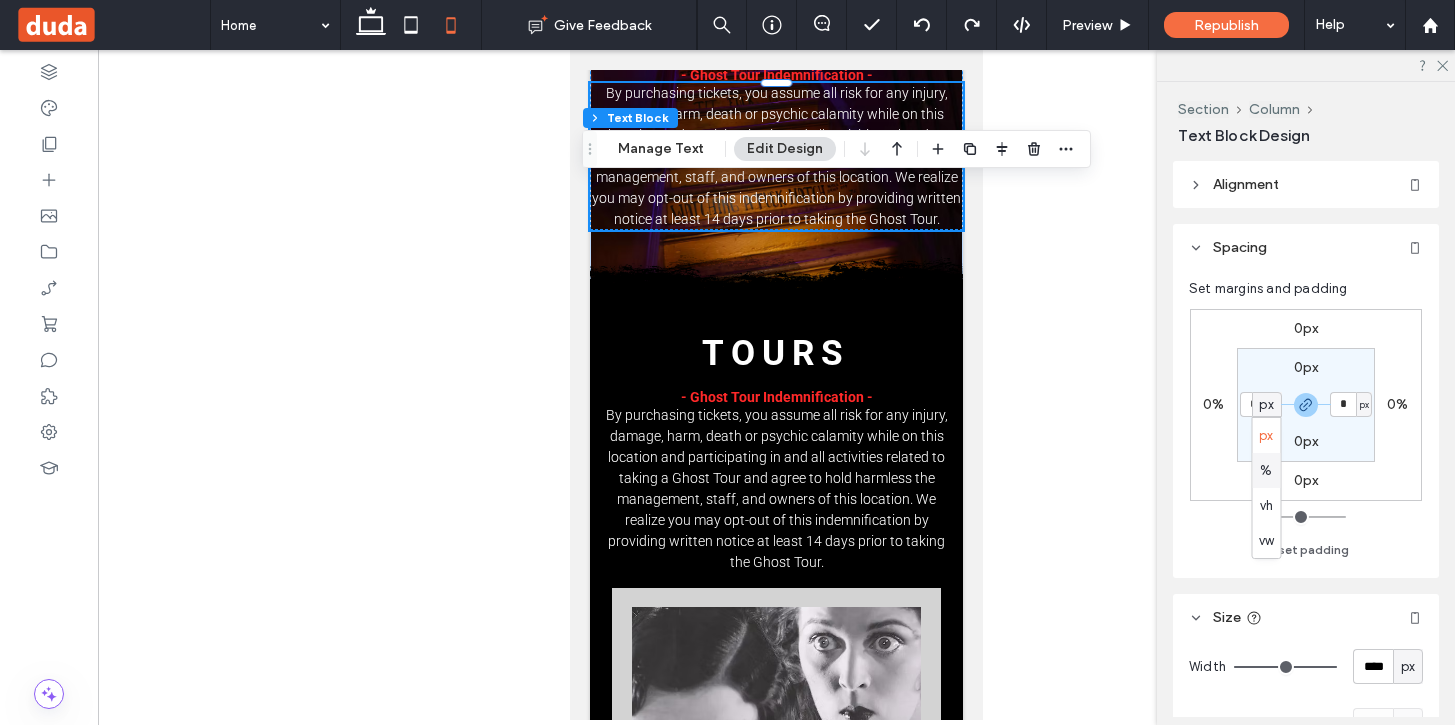 click on "%" at bounding box center [1266, 471] 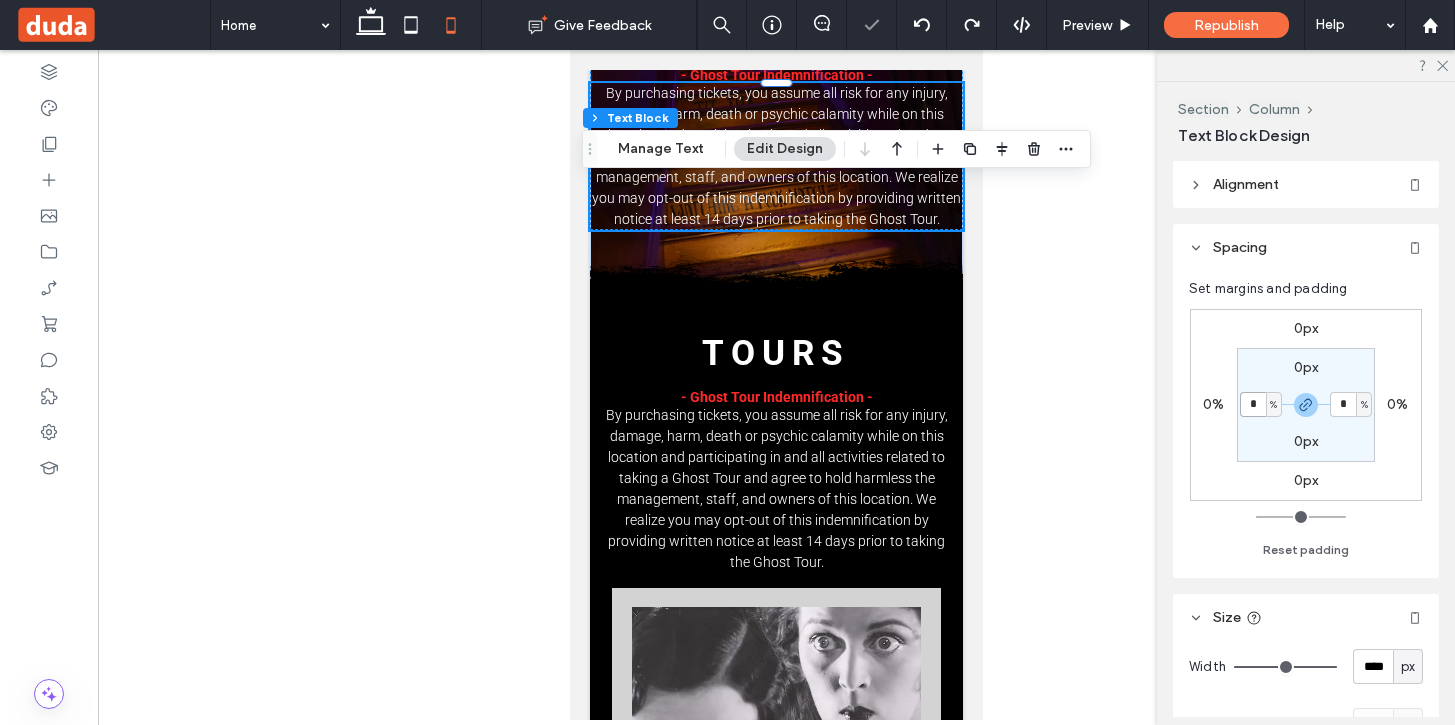 click on "*" at bounding box center (1253, 404) 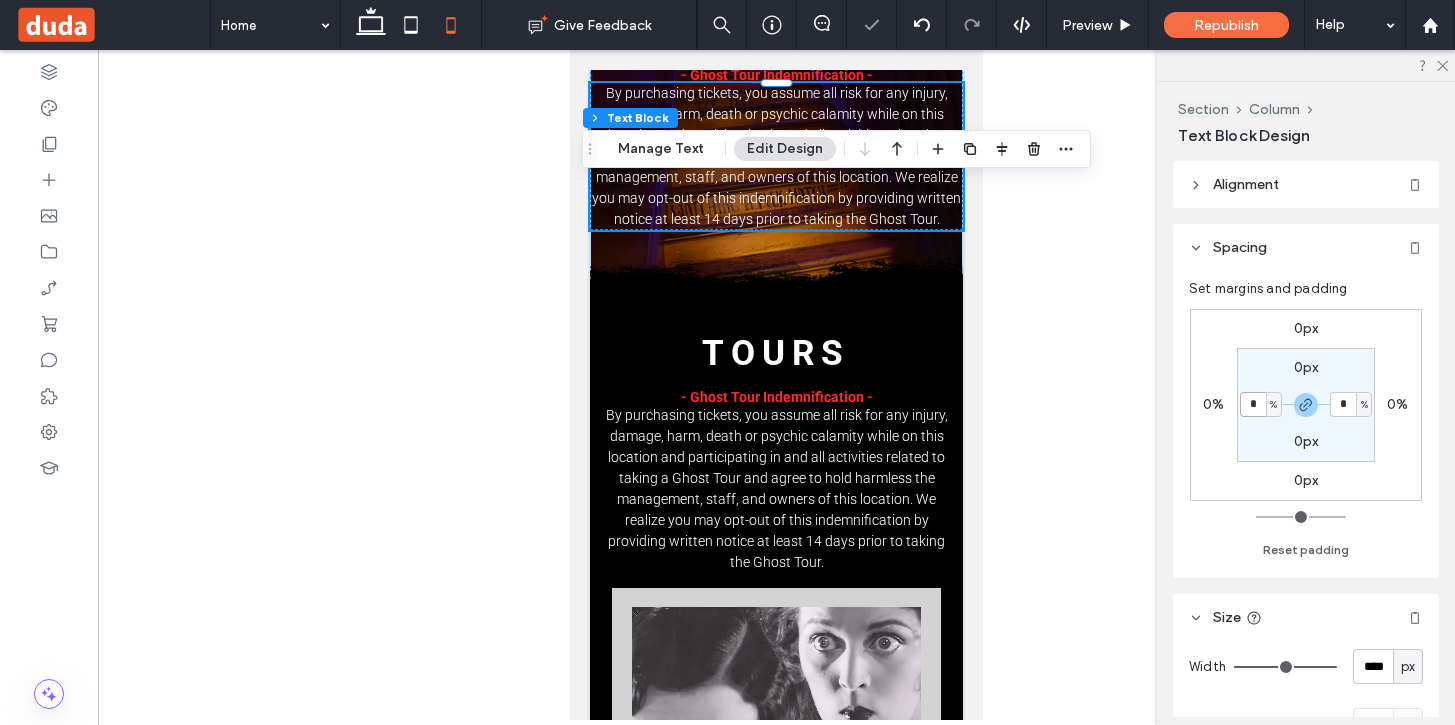 type on "*" 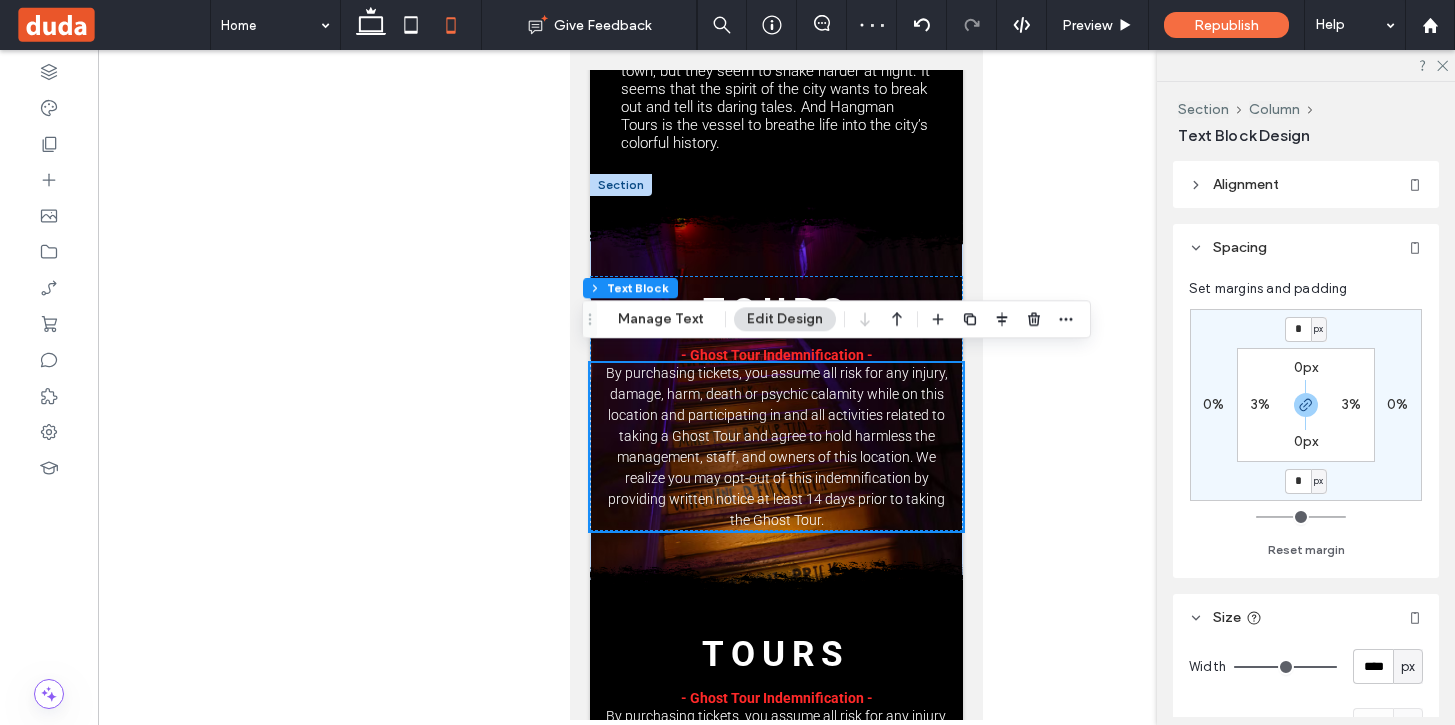 scroll, scrollTop: 1888, scrollLeft: 0, axis: vertical 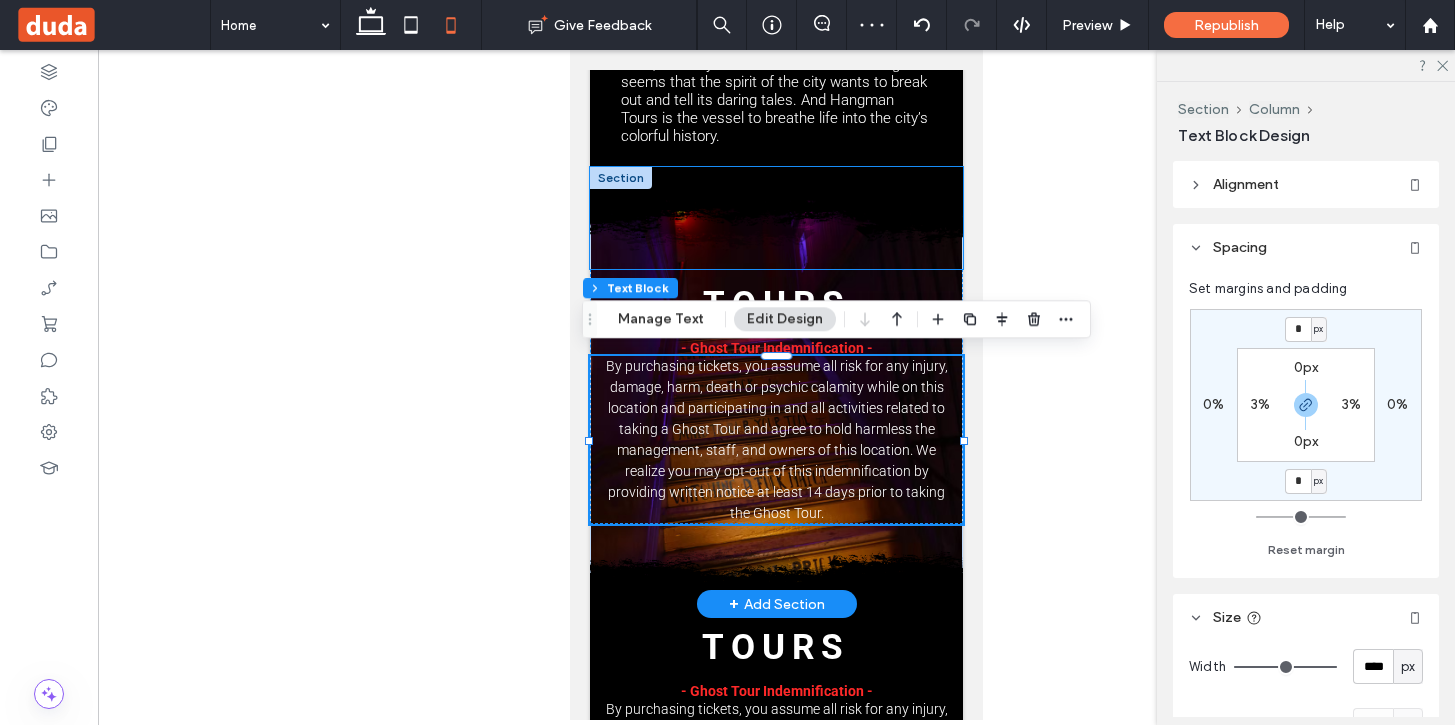 click at bounding box center (776, 218) 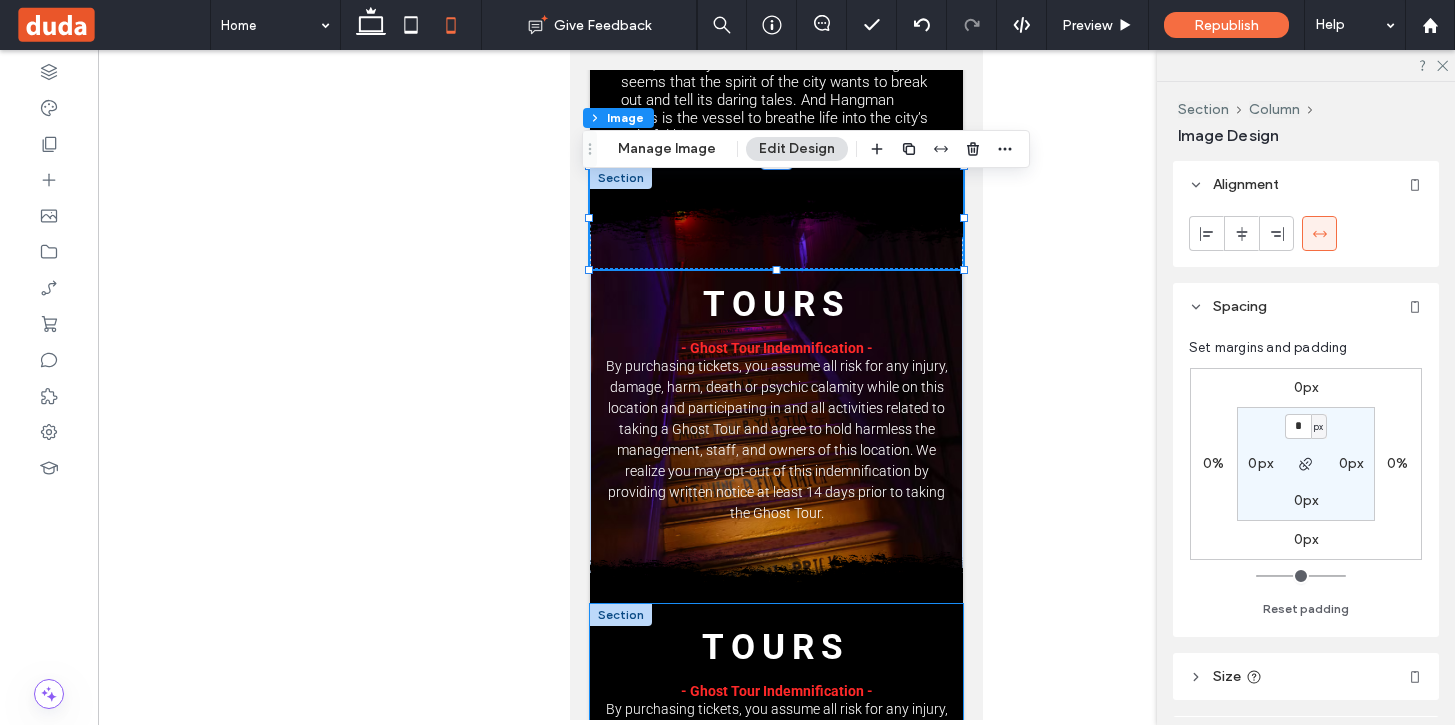 click on "@VOGUE Magazine
Button
@Paris Olympia
Button
@Shoreditch London
Button
@Los Angeles
Button
@Los Angeles
Button
@No inspiration
Button
@Studio RWC
Button
@NYC Carnegie hall
Button
View more
Tours
- Ghost Tour Indemnification -" at bounding box center [776, 739] 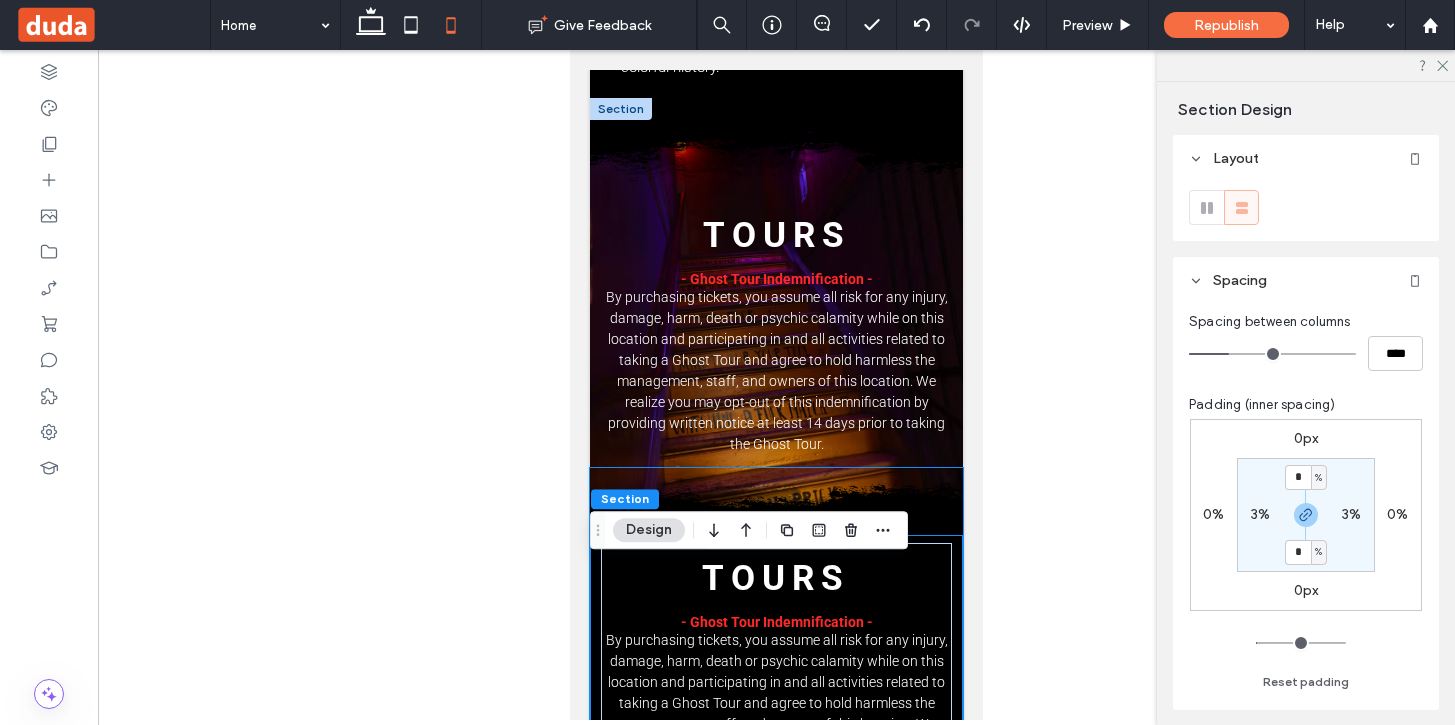 scroll, scrollTop: 1971, scrollLeft: 0, axis: vertical 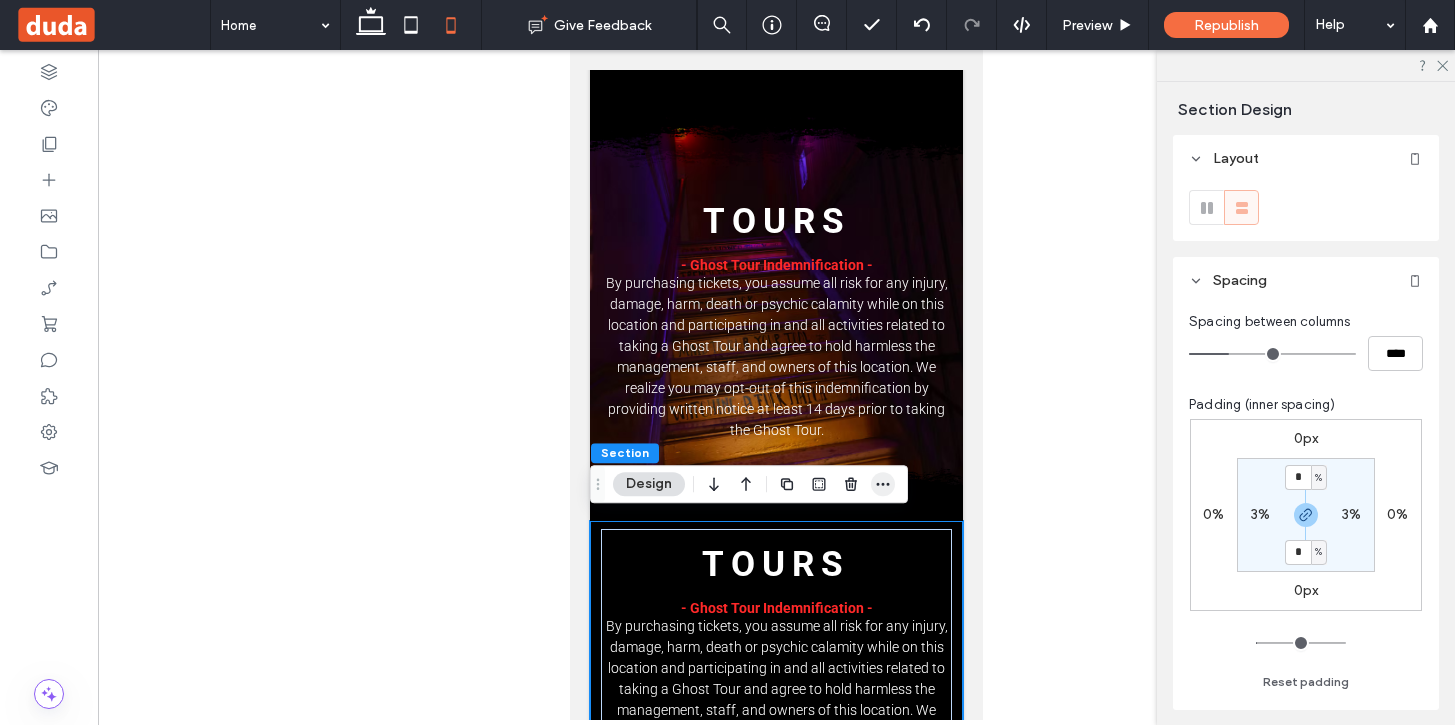 drag, startPoint x: 889, startPoint y: 487, endPoint x: 326, endPoint y: 495, distance: 563.0568 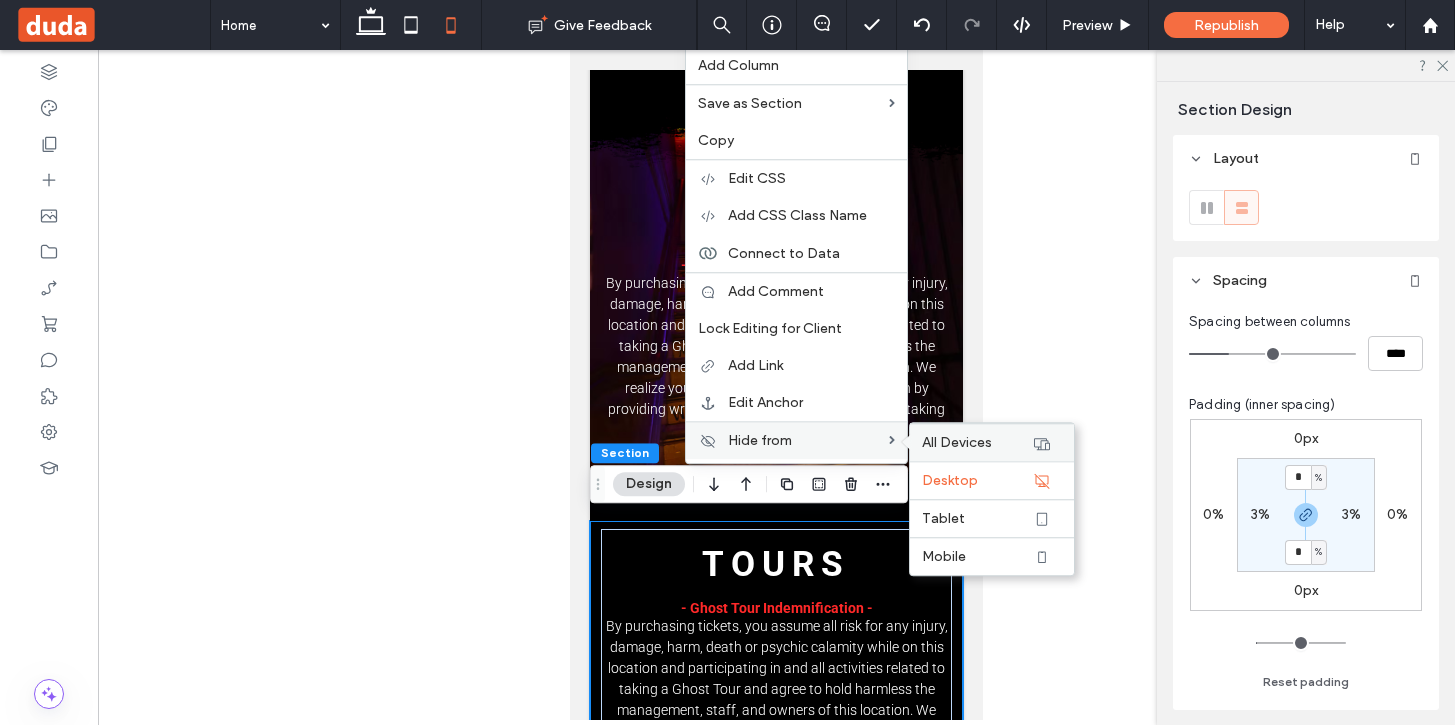 click on "All Devices" at bounding box center (957, 442) 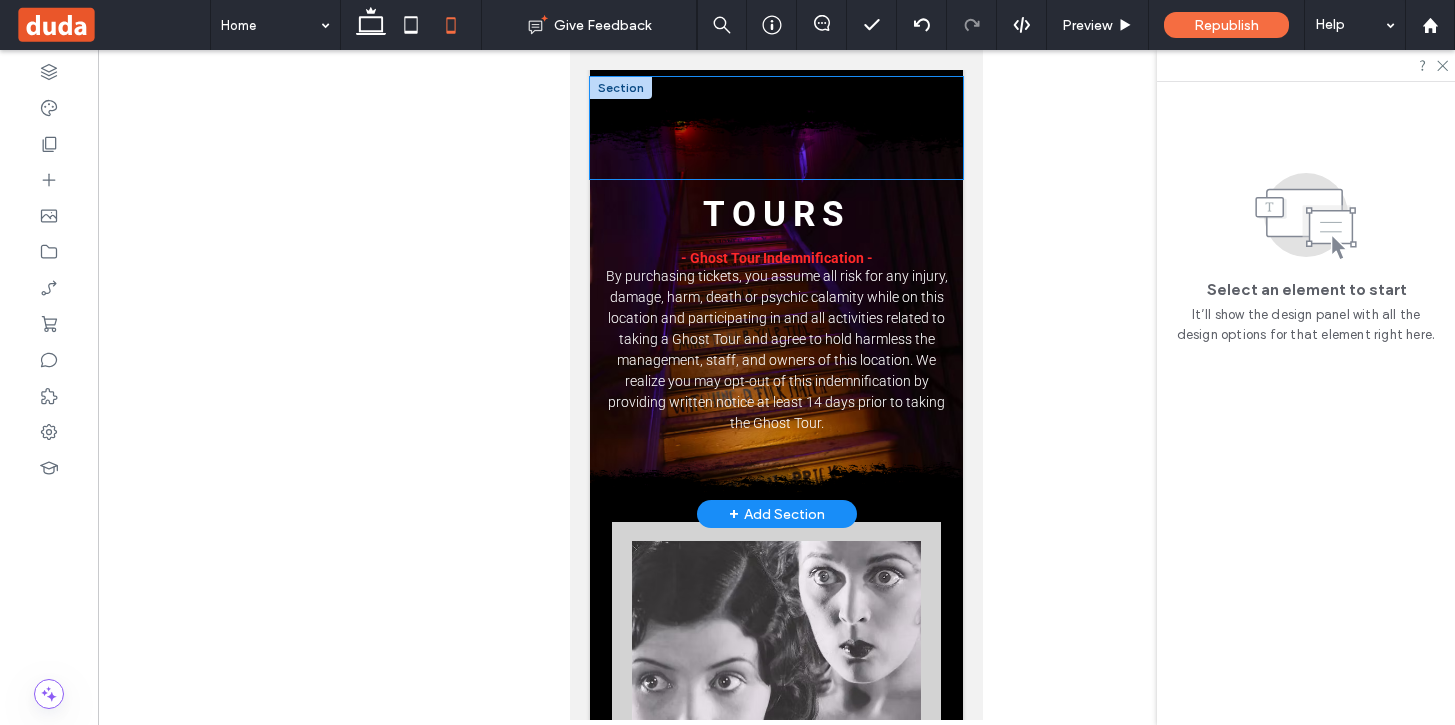 scroll, scrollTop: 1979, scrollLeft: 0, axis: vertical 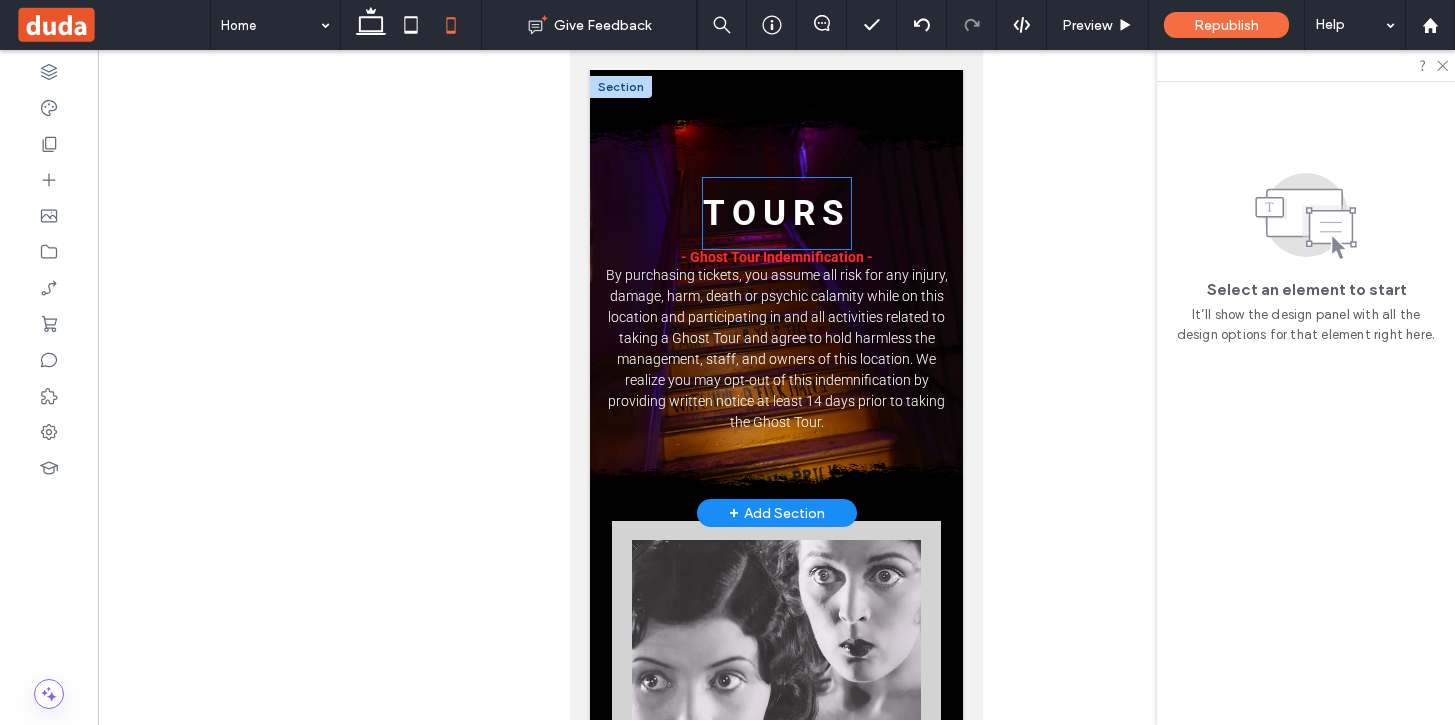 click on "Tours" at bounding box center (777, 213) 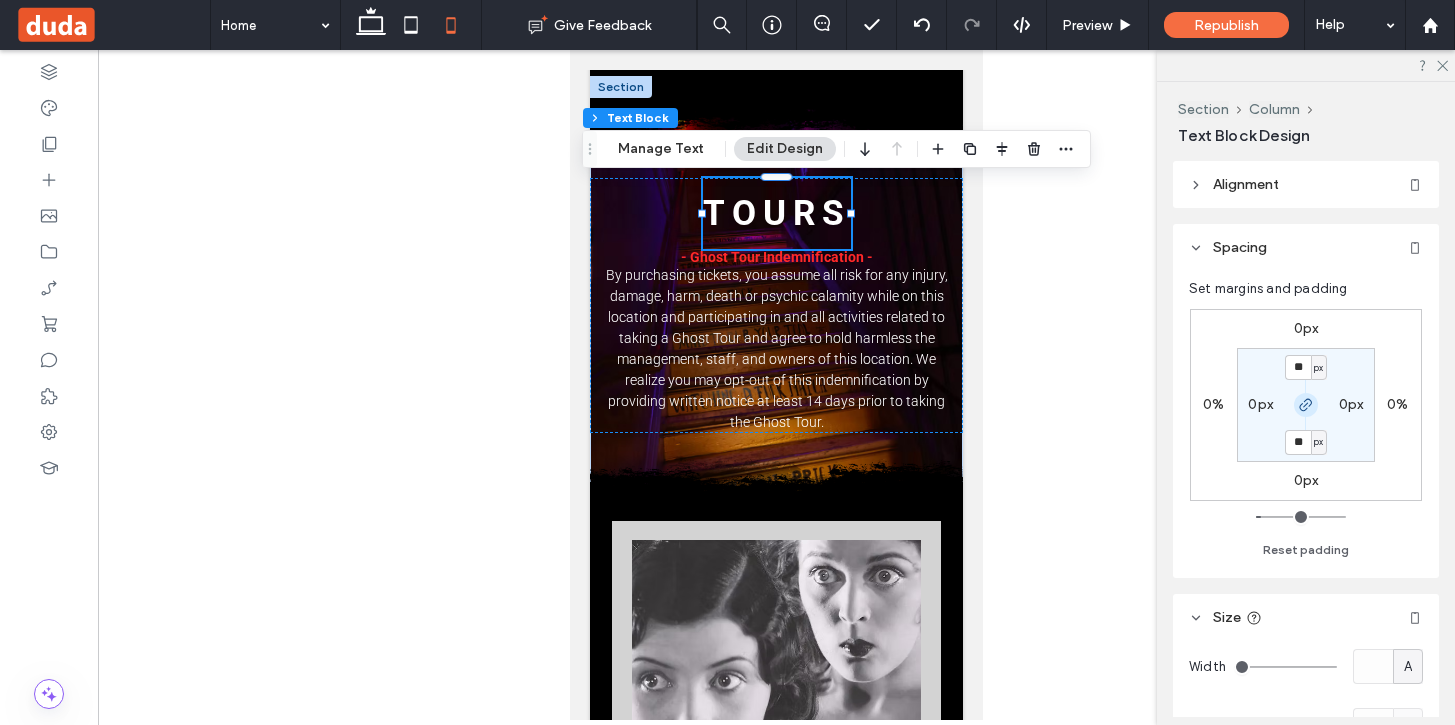 click 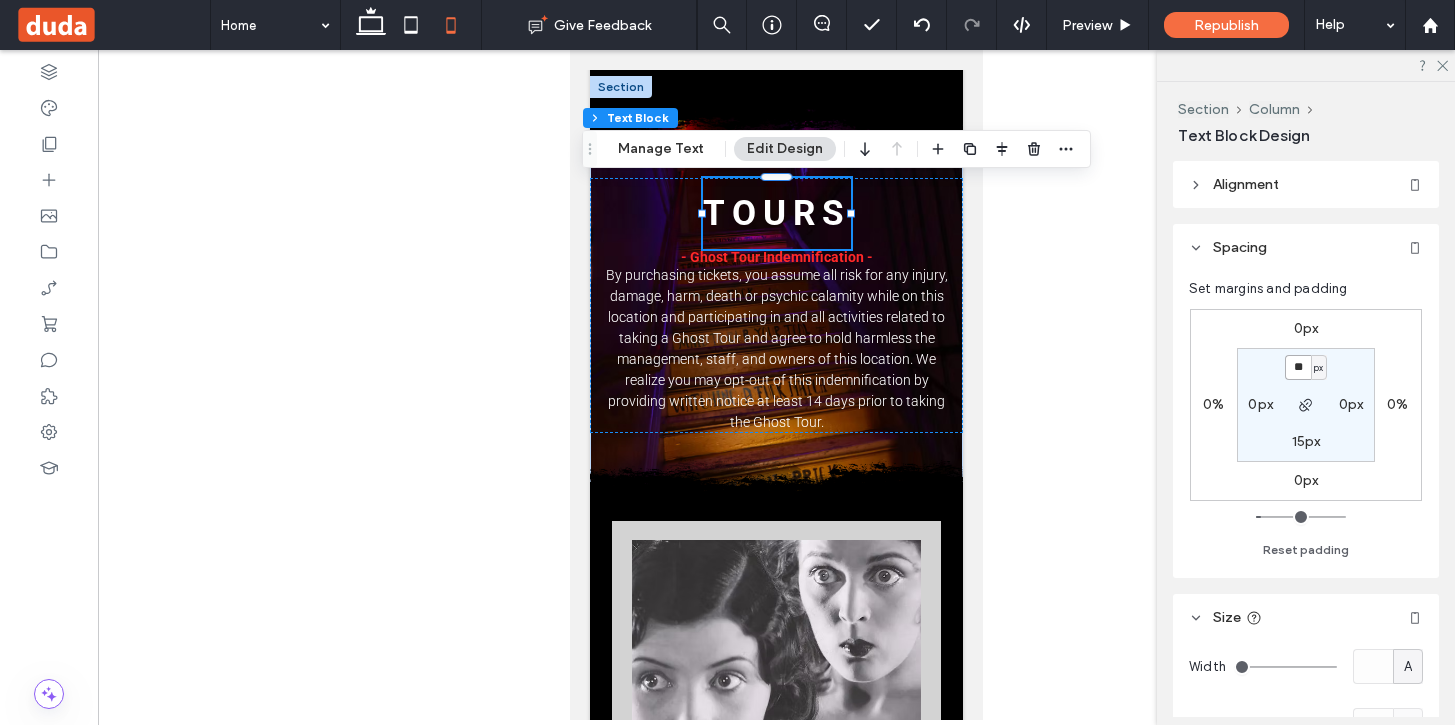 click on "**" at bounding box center (1298, 367) 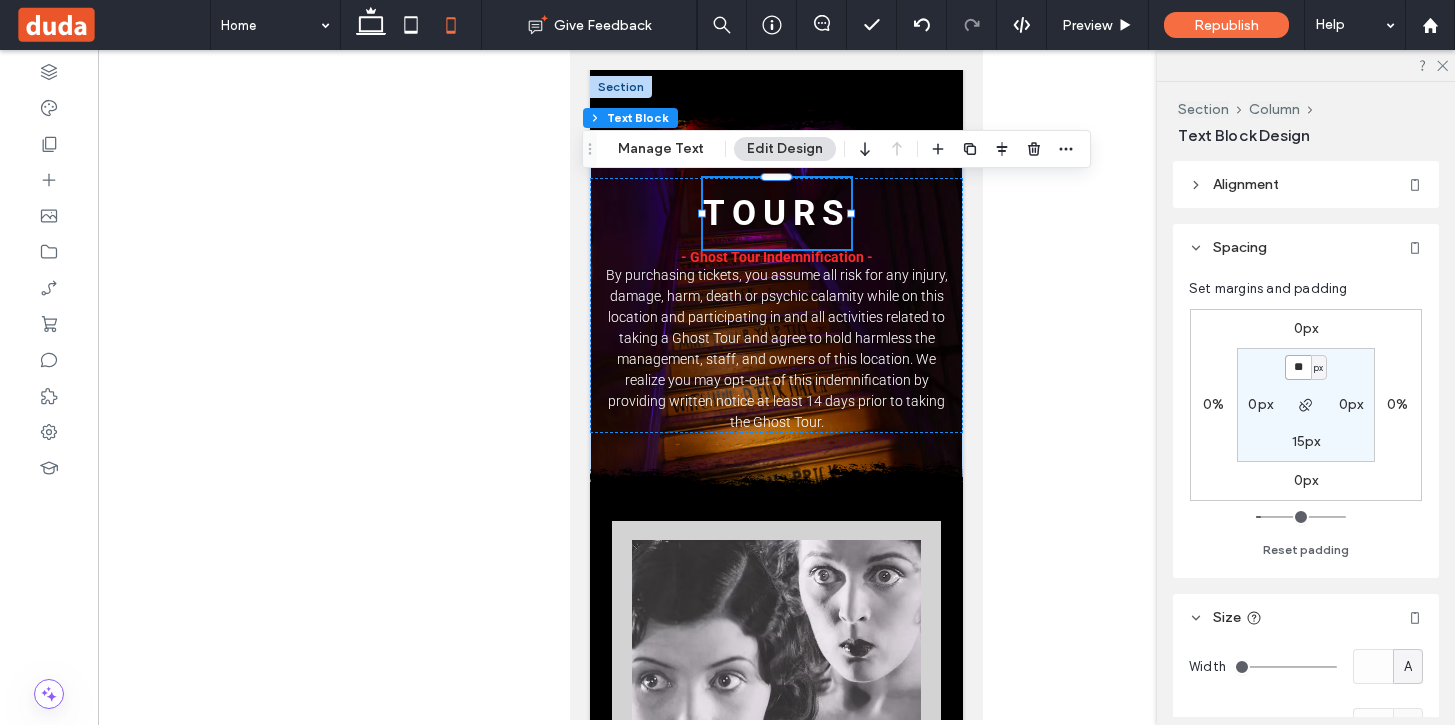 type on "*" 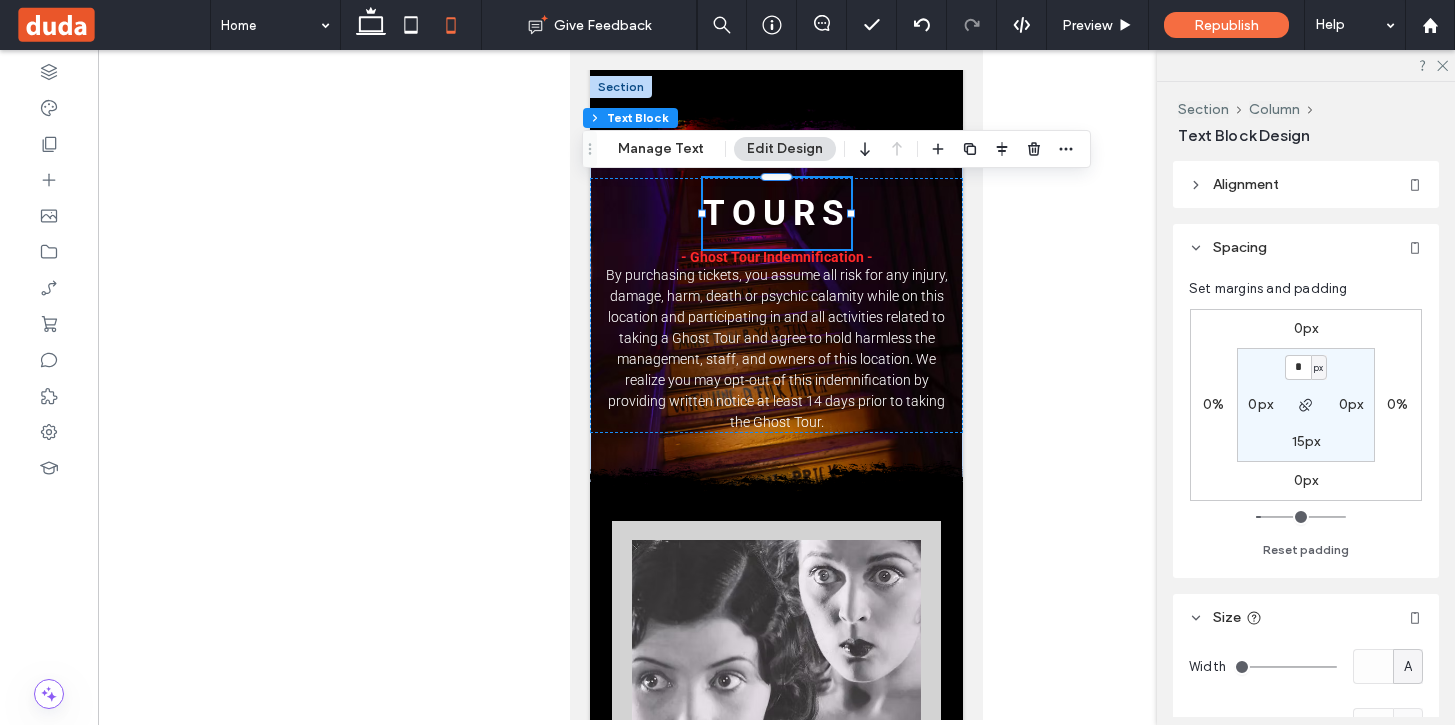 type on "*" 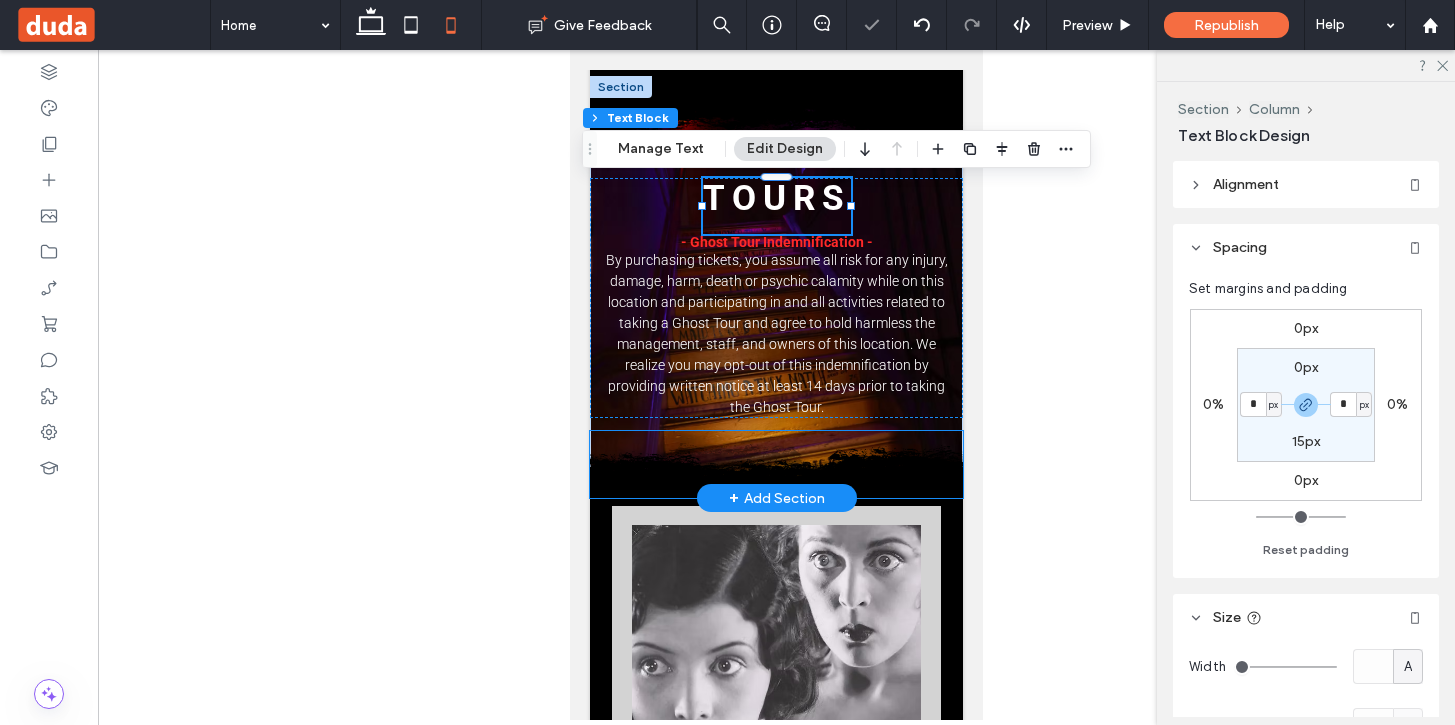 click at bounding box center (776, 464) 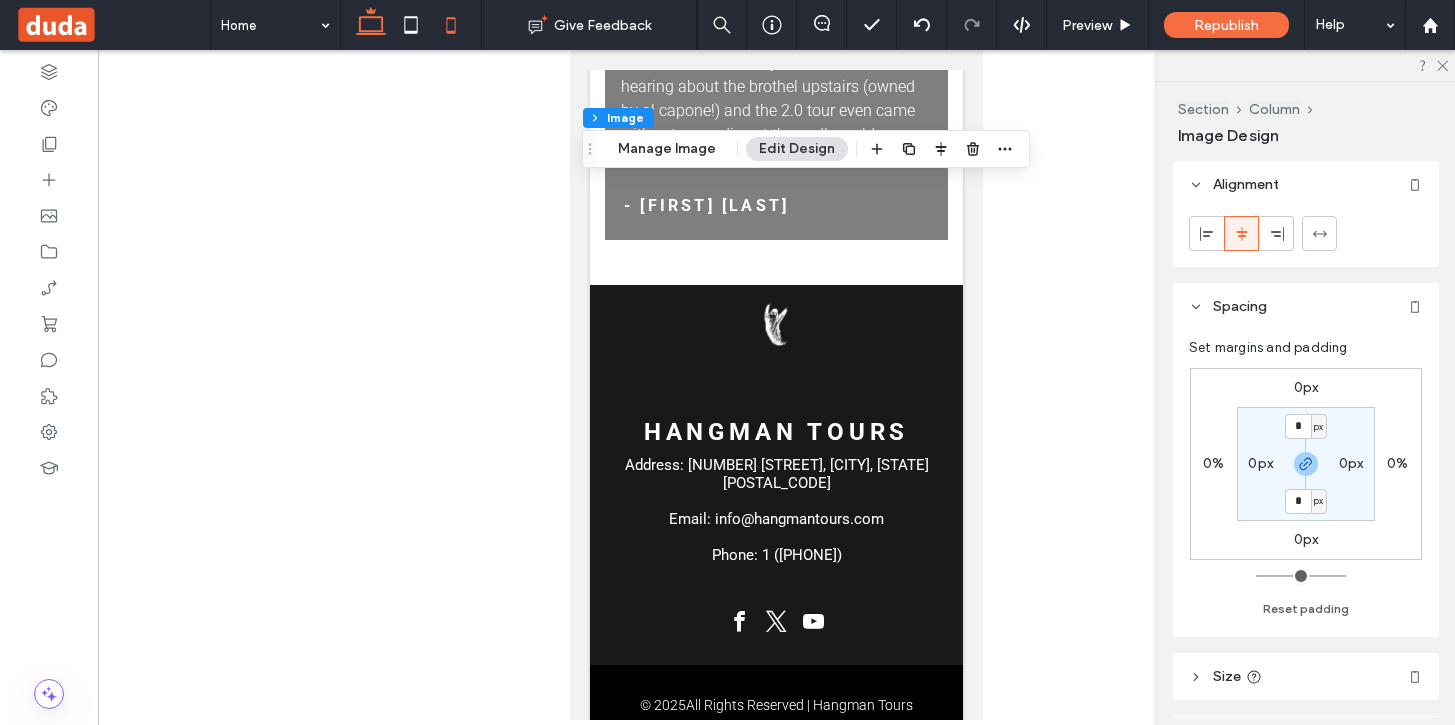 click 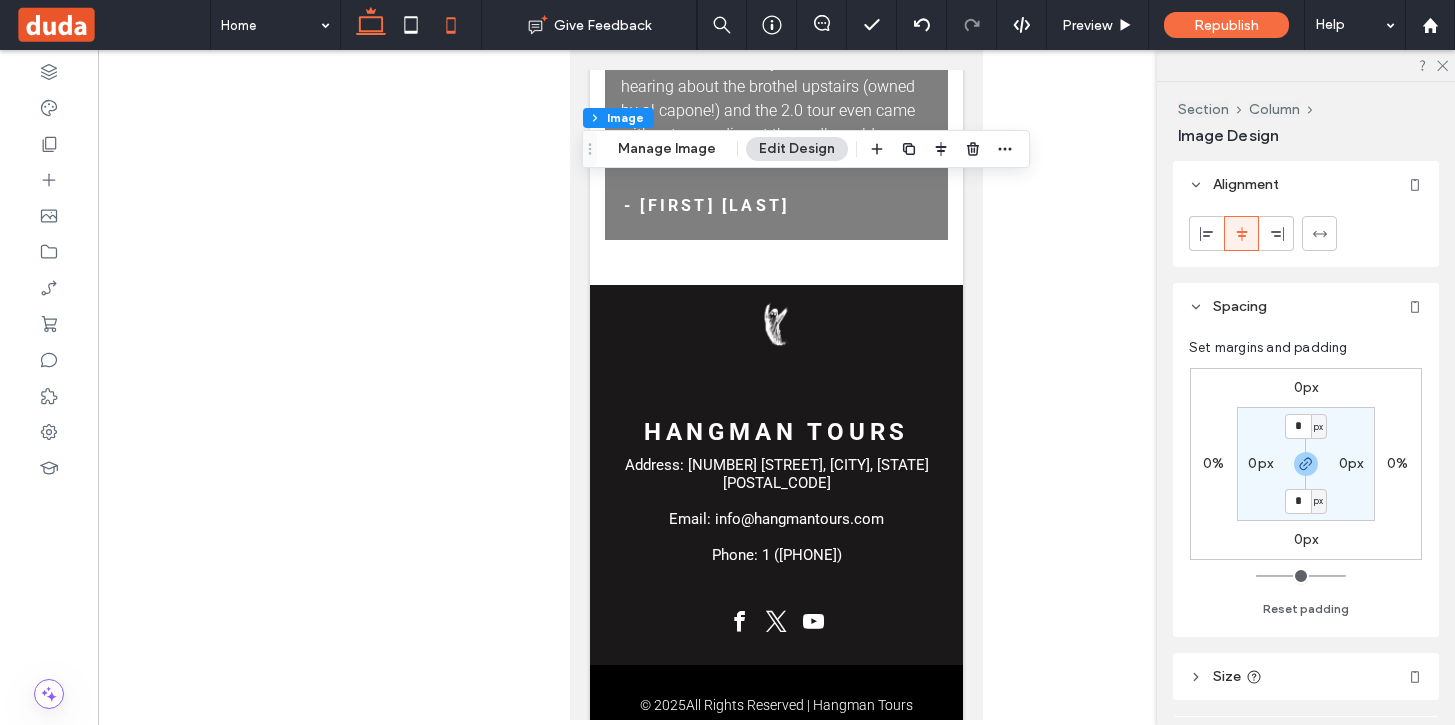 type on "***" 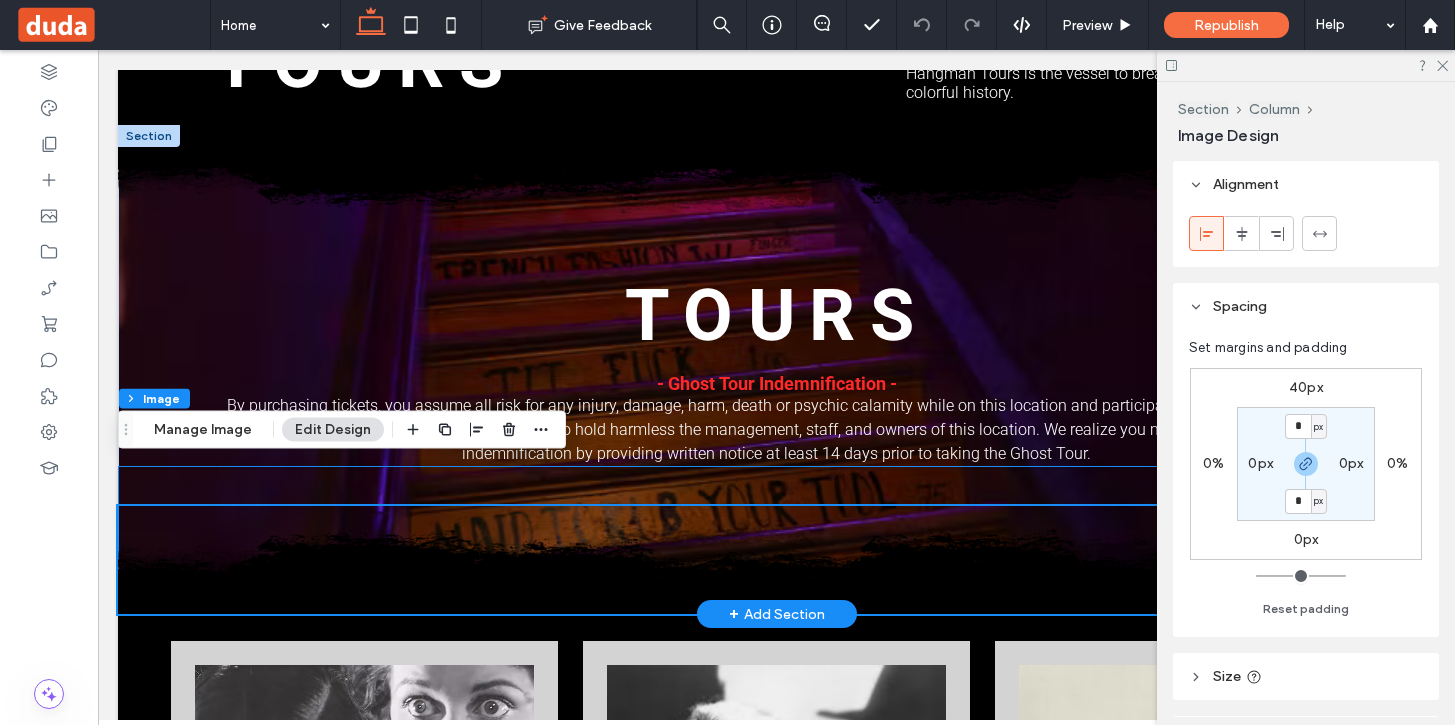 scroll, scrollTop: 1239, scrollLeft: 0, axis: vertical 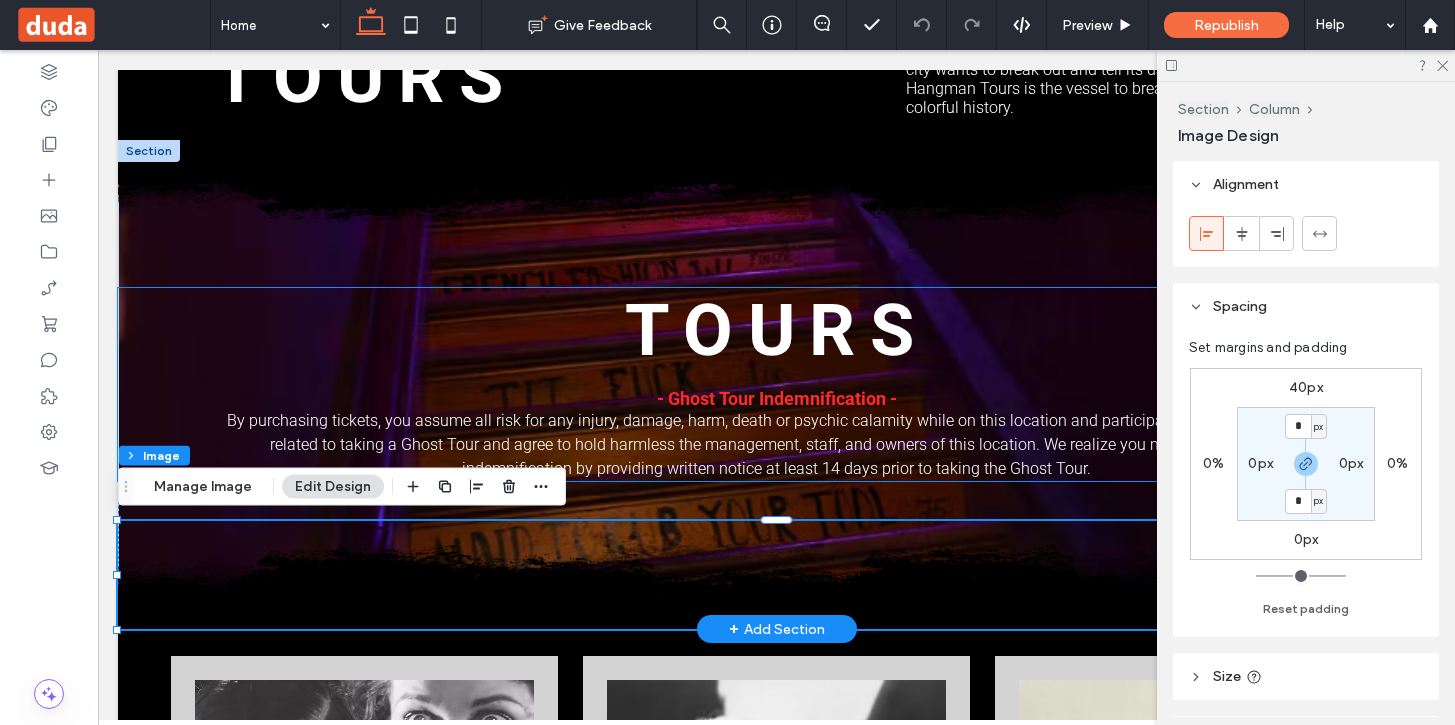 click on "@VOGUE Magazine
Button
@Paris Olympia
Button
@Shoreditch London
Button
@Los Angeles
Button
@Los Angeles
Button
@No inspiration
Button
@Studio RWC
Button
@NYC Carnegie hall
Button
View more
Tours
- Ghost Tour Indemnification -" at bounding box center [776, 384] 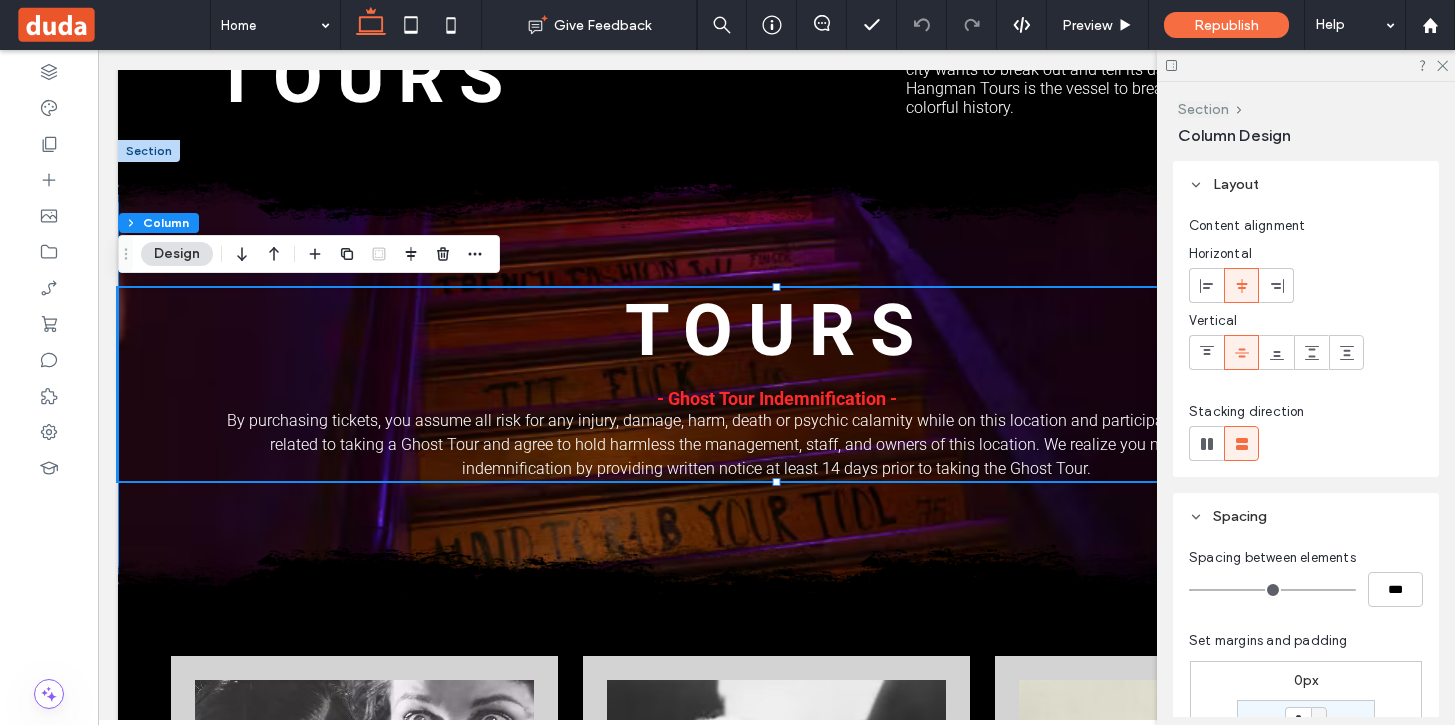 click on "Section" at bounding box center [1203, 109] 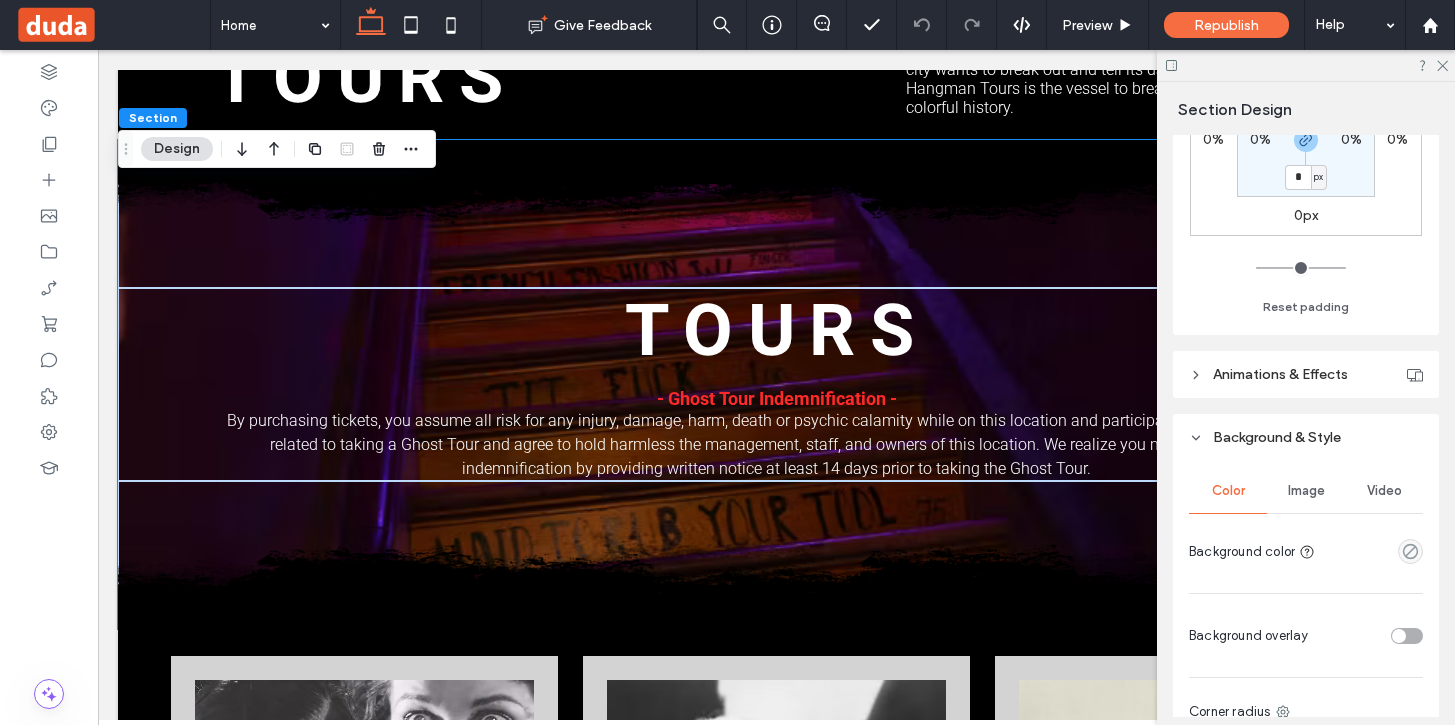 scroll, scrollTop: 471, scrollLeft: 0, axis: vertical 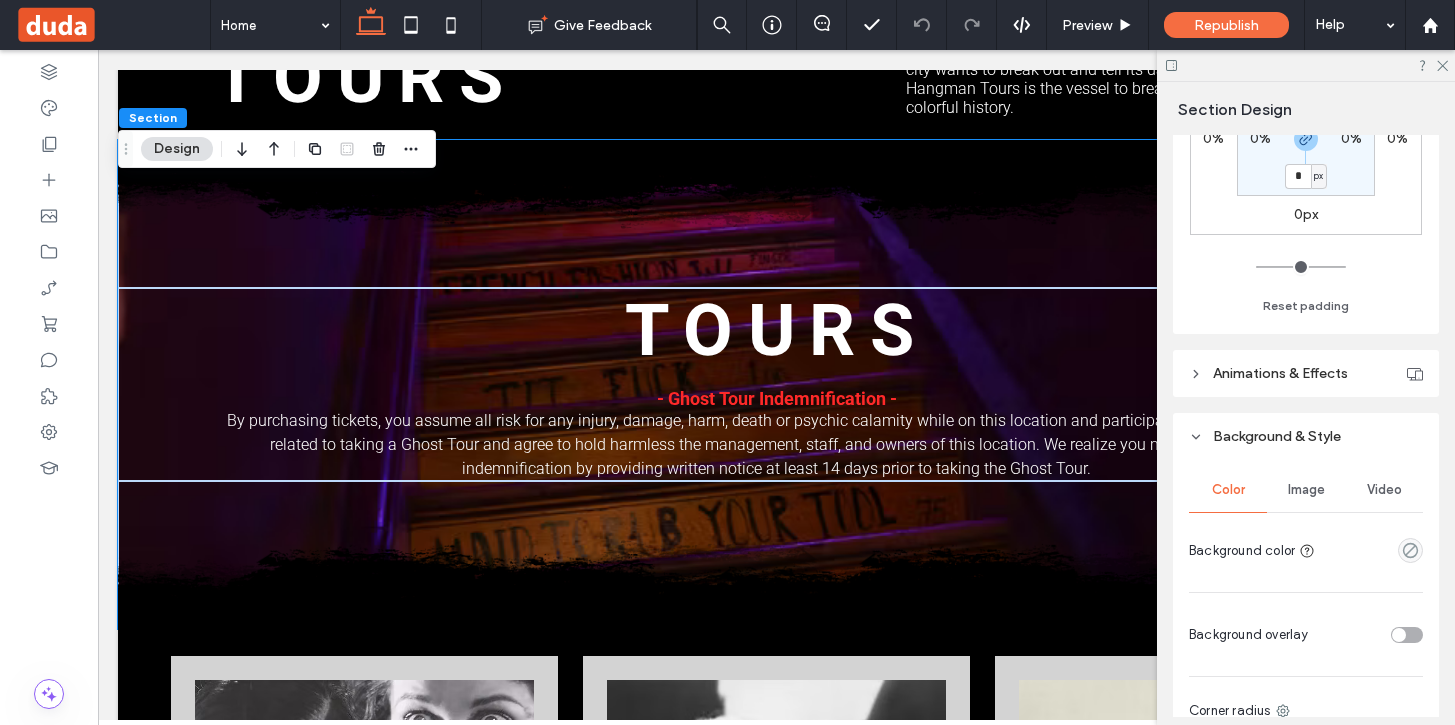 click on "Image" at bounding box center (1306, 490) 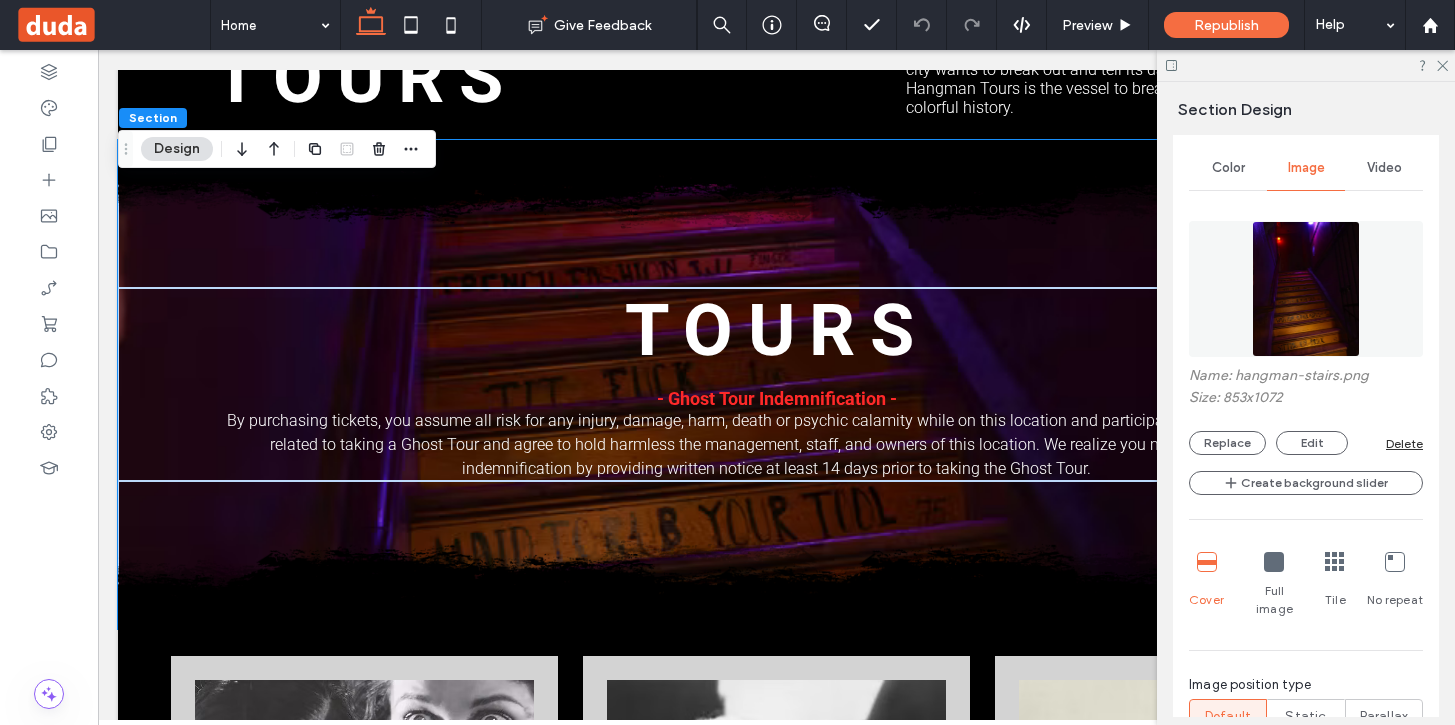 scroll, scrollTop: 882, scrollLeft: 0, axis: vertical 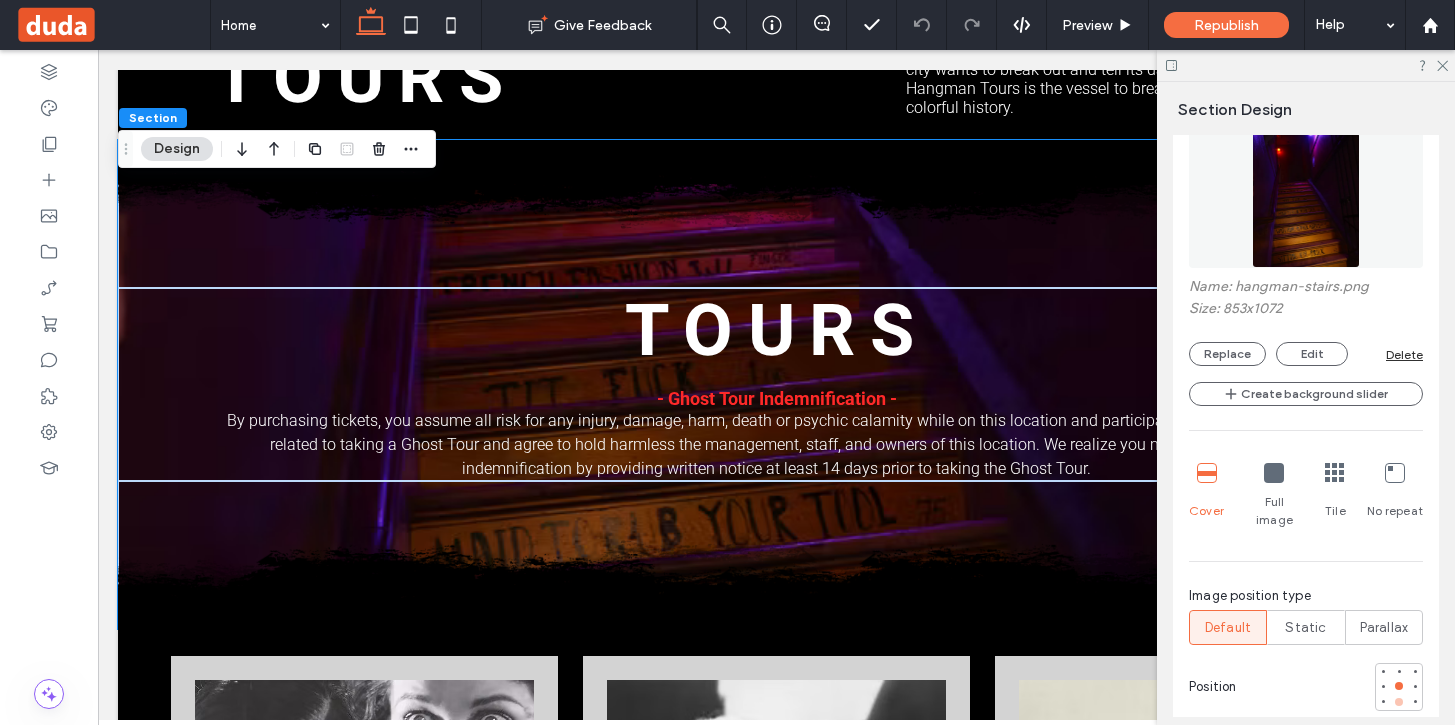 click at bounding box center (1399, 702) 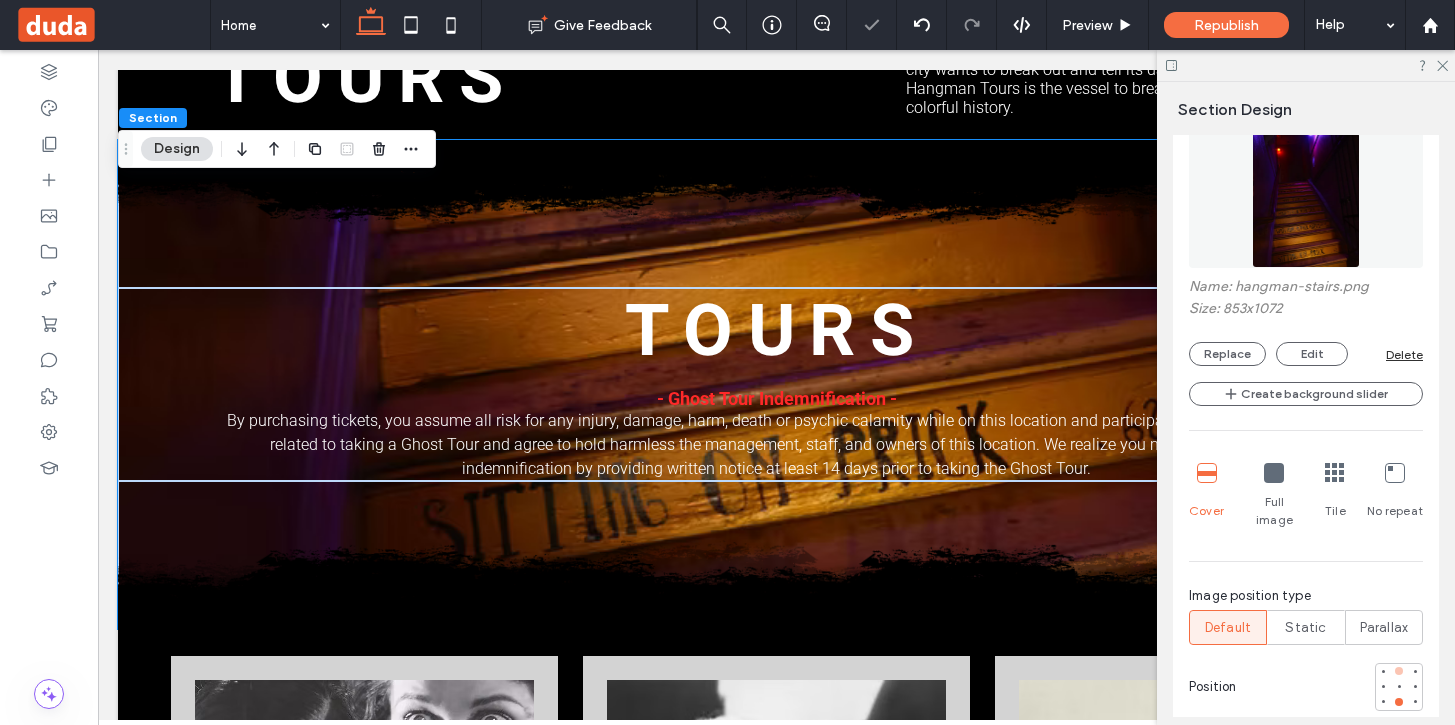 click at bounding box center [1399, 671] 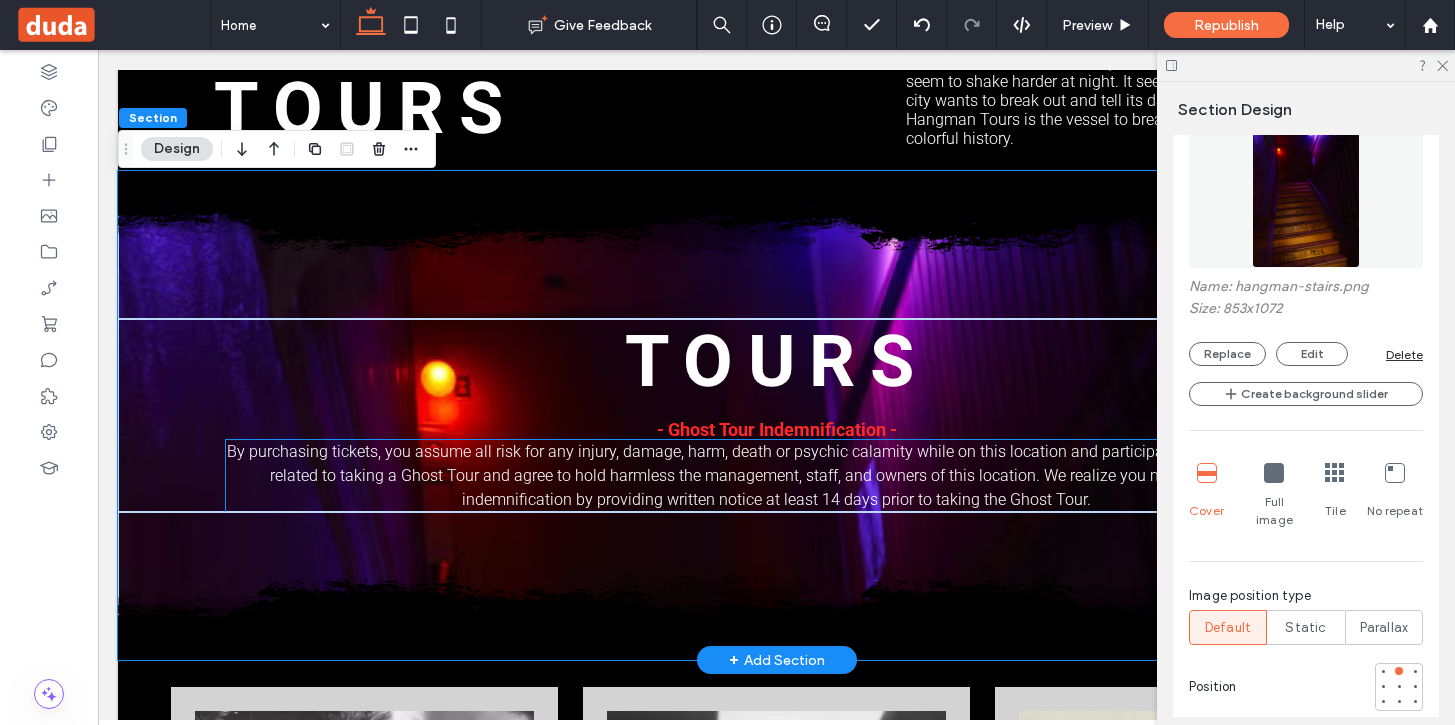 scroll, scrollTop: 1204, scrollLeft: 0, axis: vertical 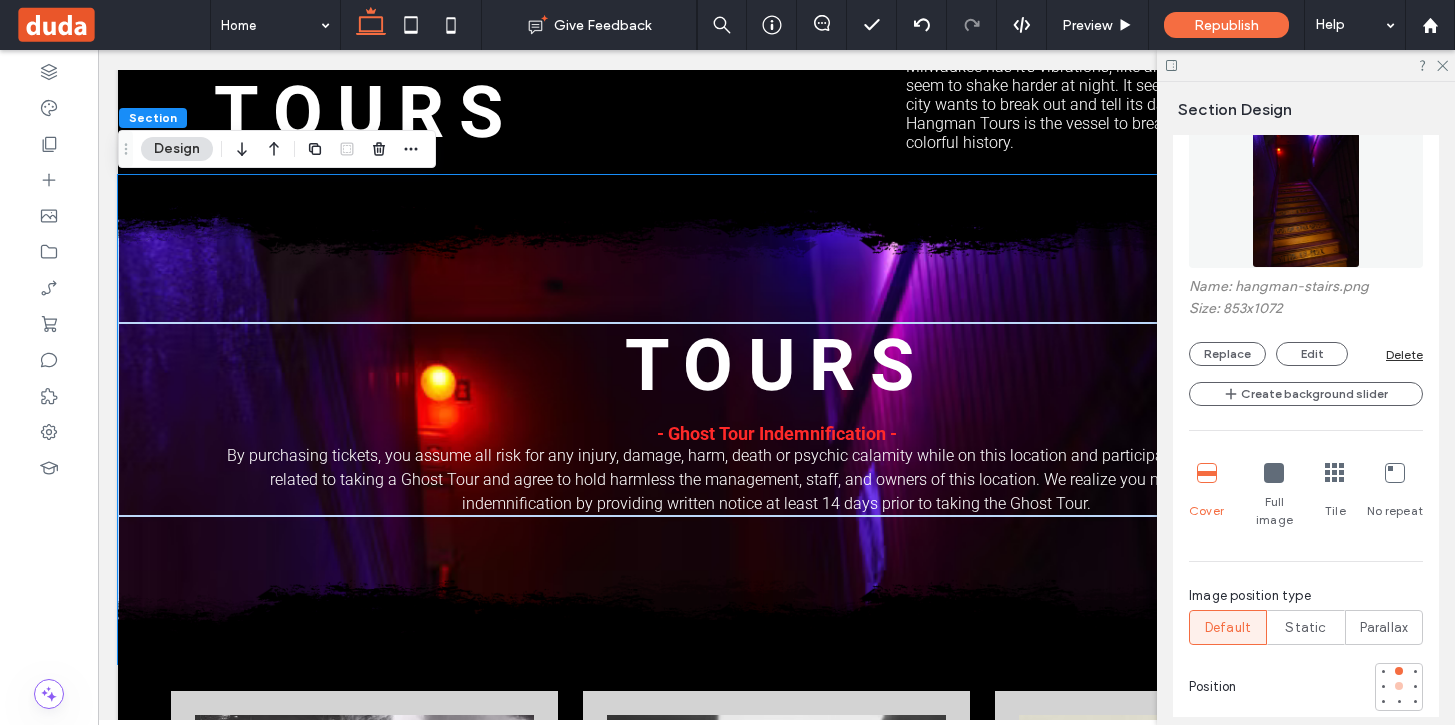 click at bounding box center (1399, 686) 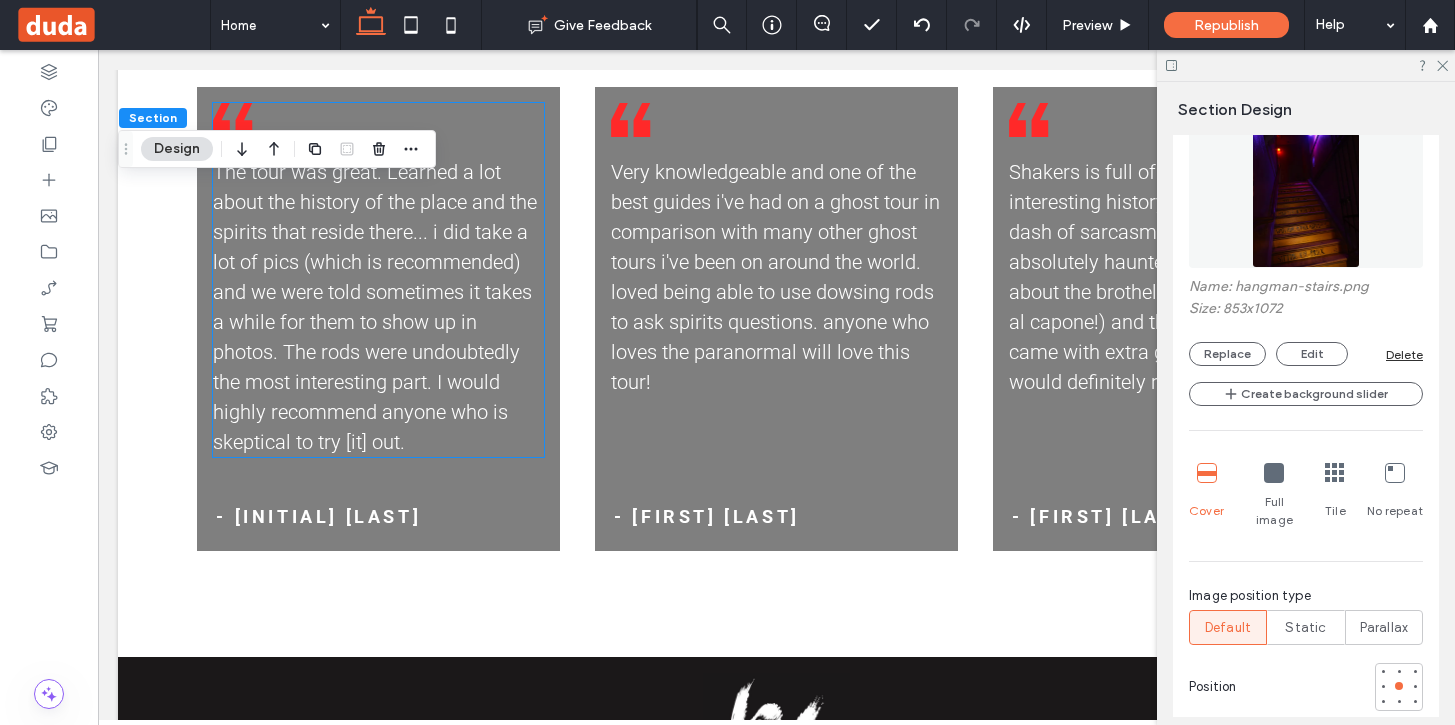 scroll, scrollTop: 5441, scrollLeft: 0, axis: vertical 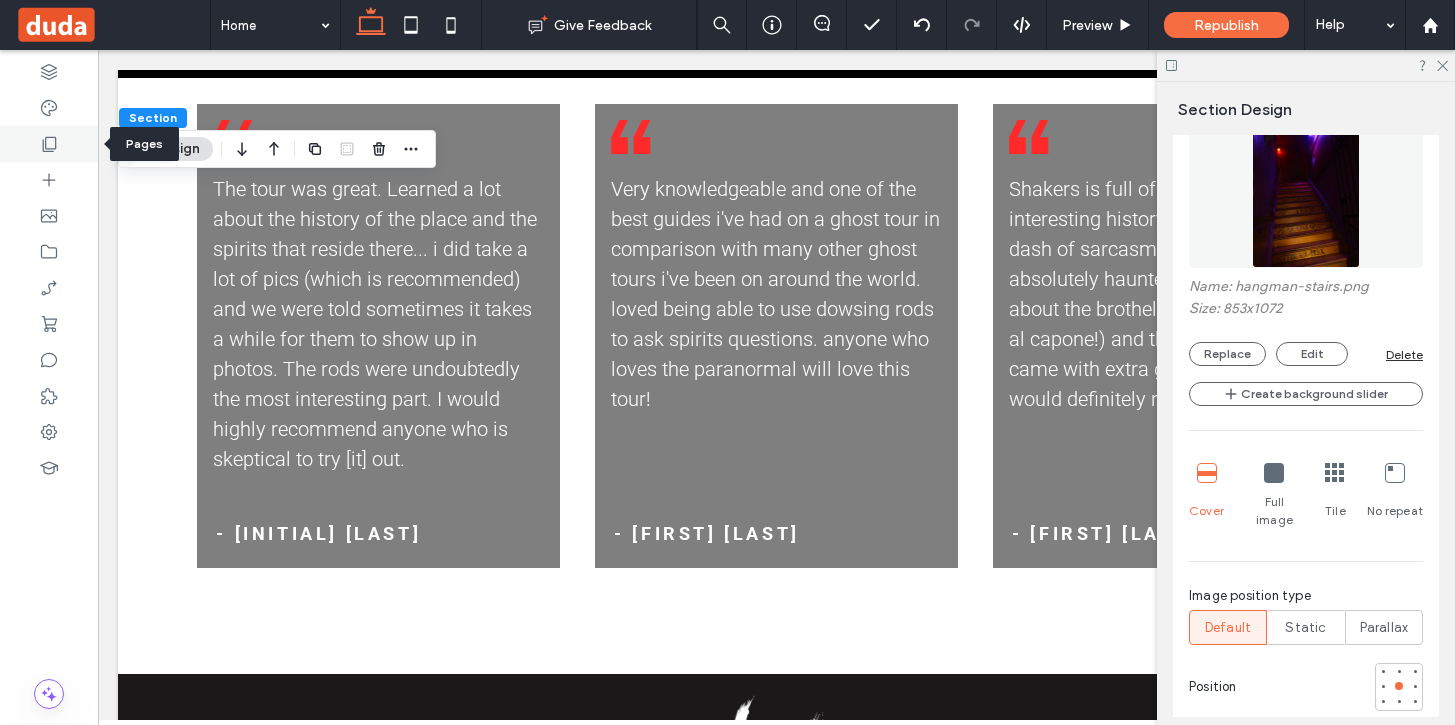 click 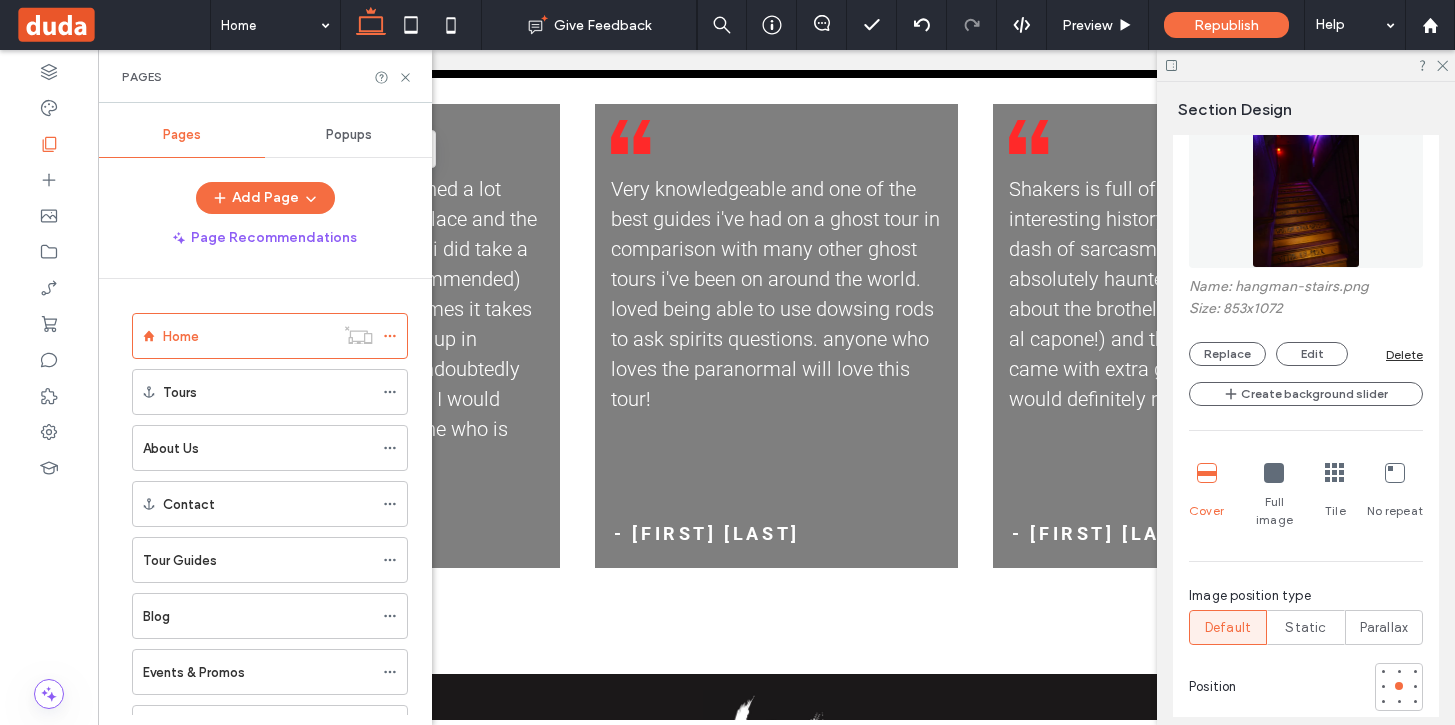 click on "Popups" at bounding box center [349, 135] 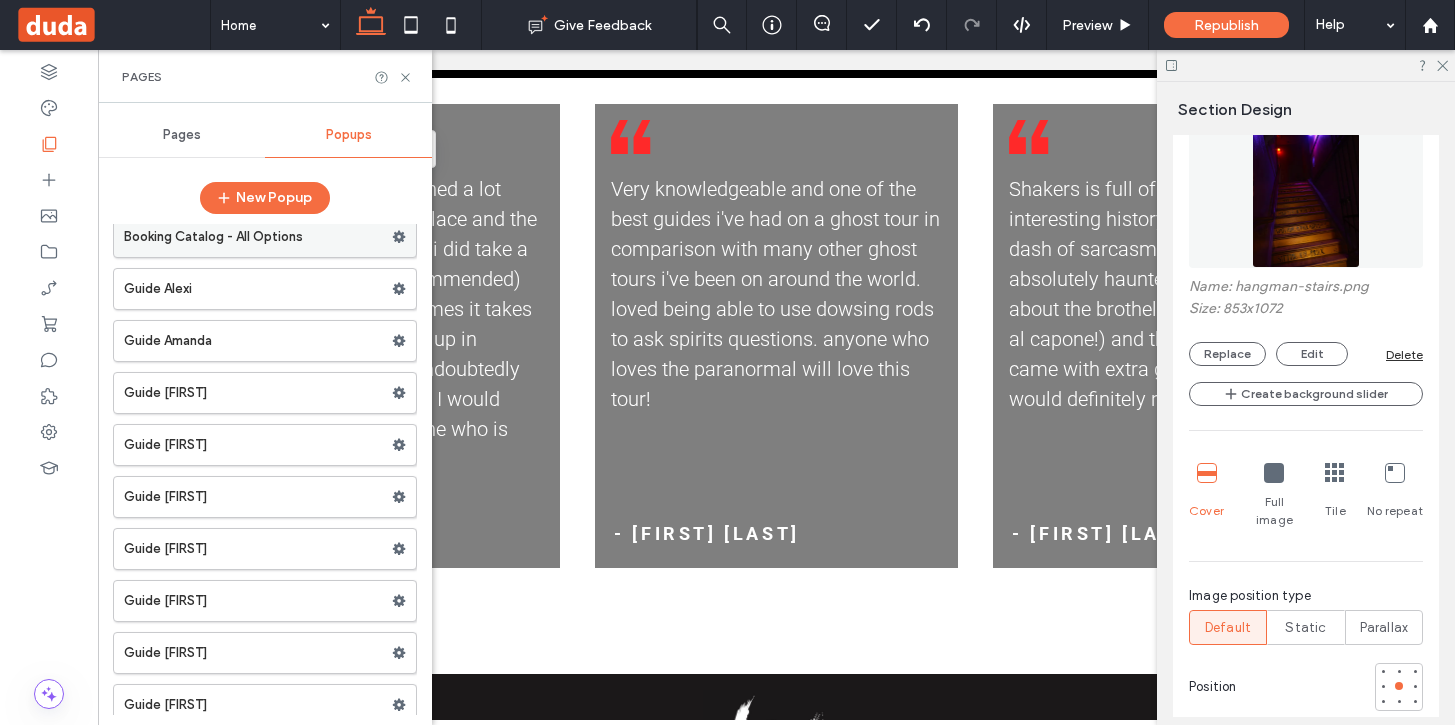 scroll, scrollTop: 0, scrollLeft: 0, axis: both 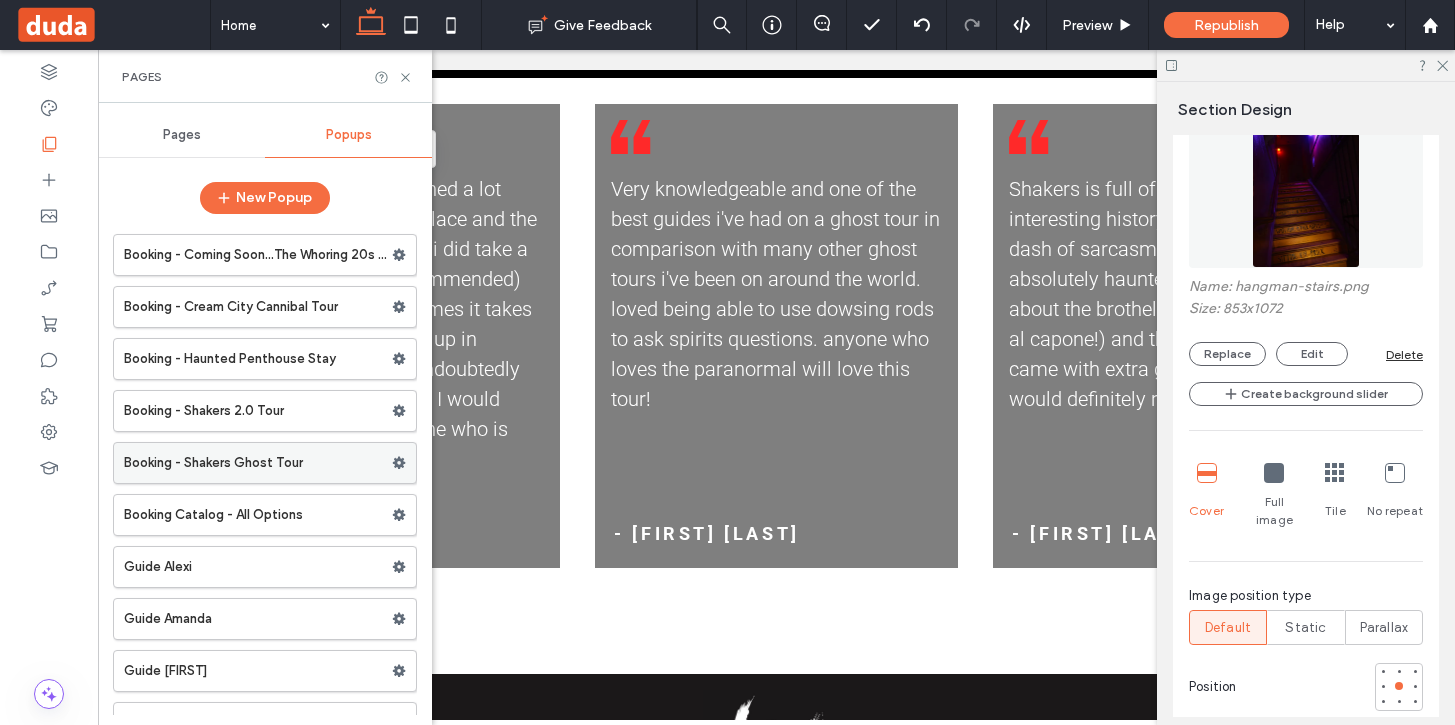 click 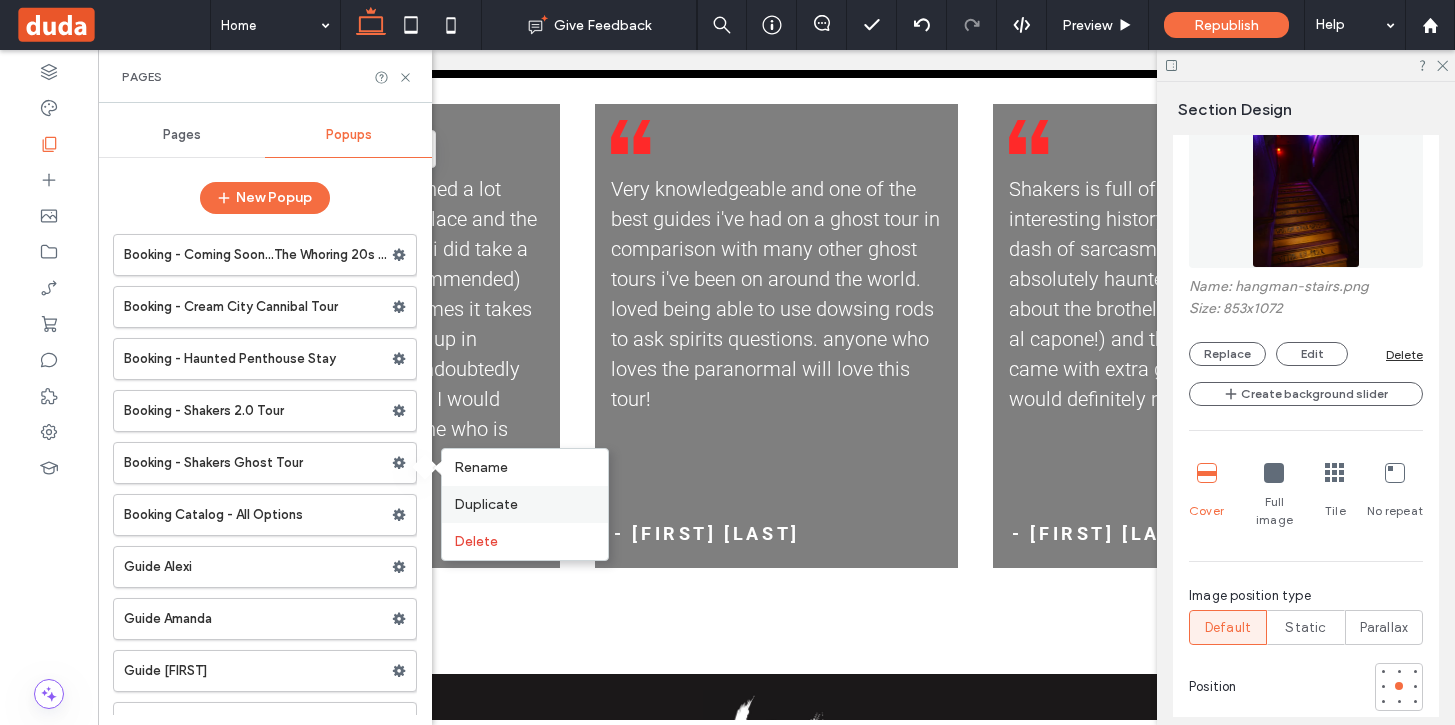 click on "Duplicate" at bounding box center [486, 504] 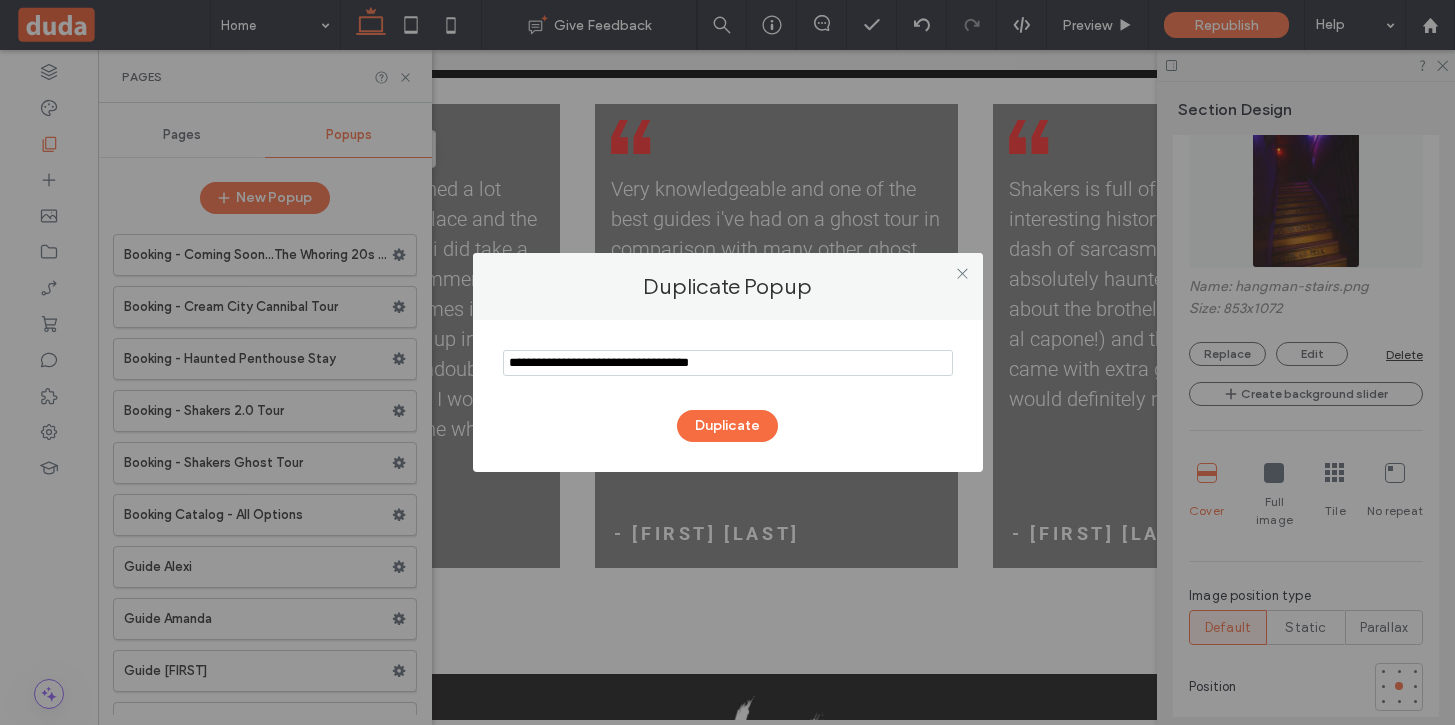 click at bounding box center [728, 363] 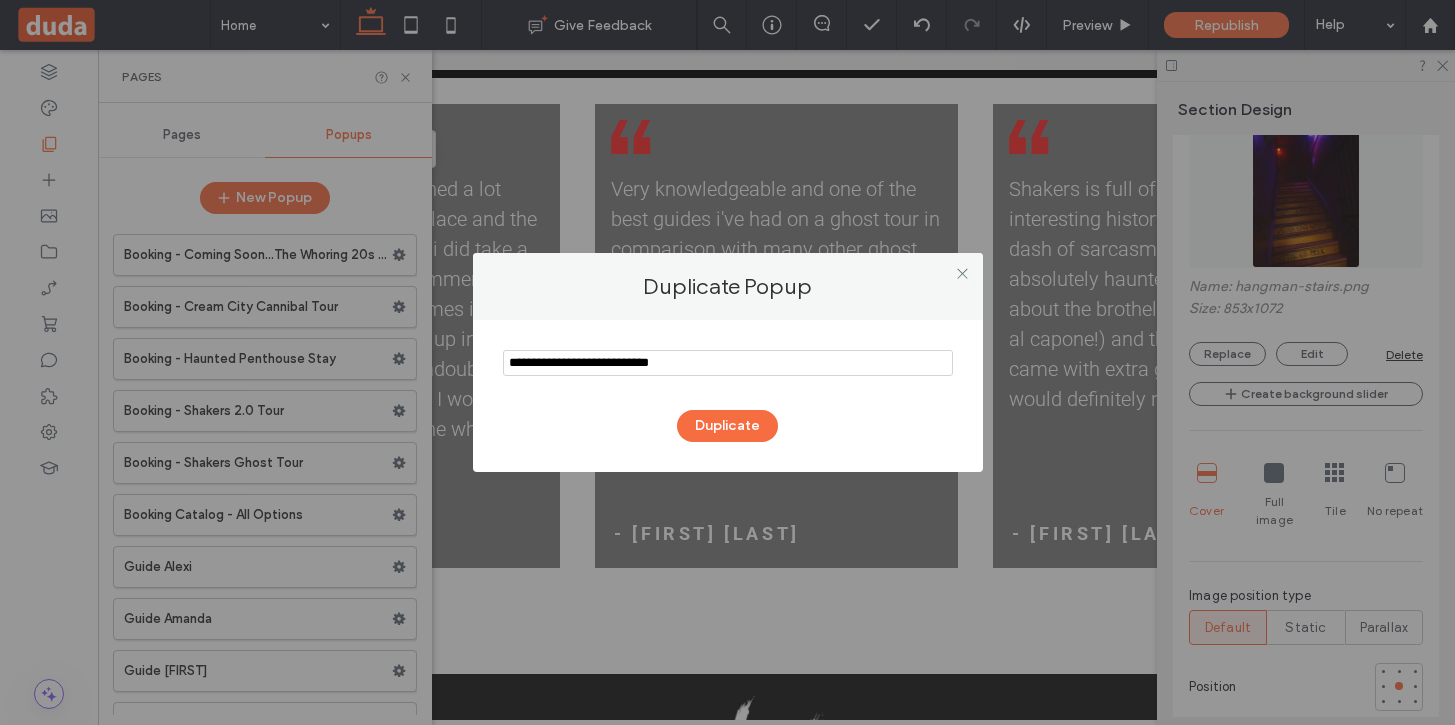 drag, startPoint x: 692, startPoint y: 363, endPoint x: 569, endPoint y: 360, distance: 123.03658 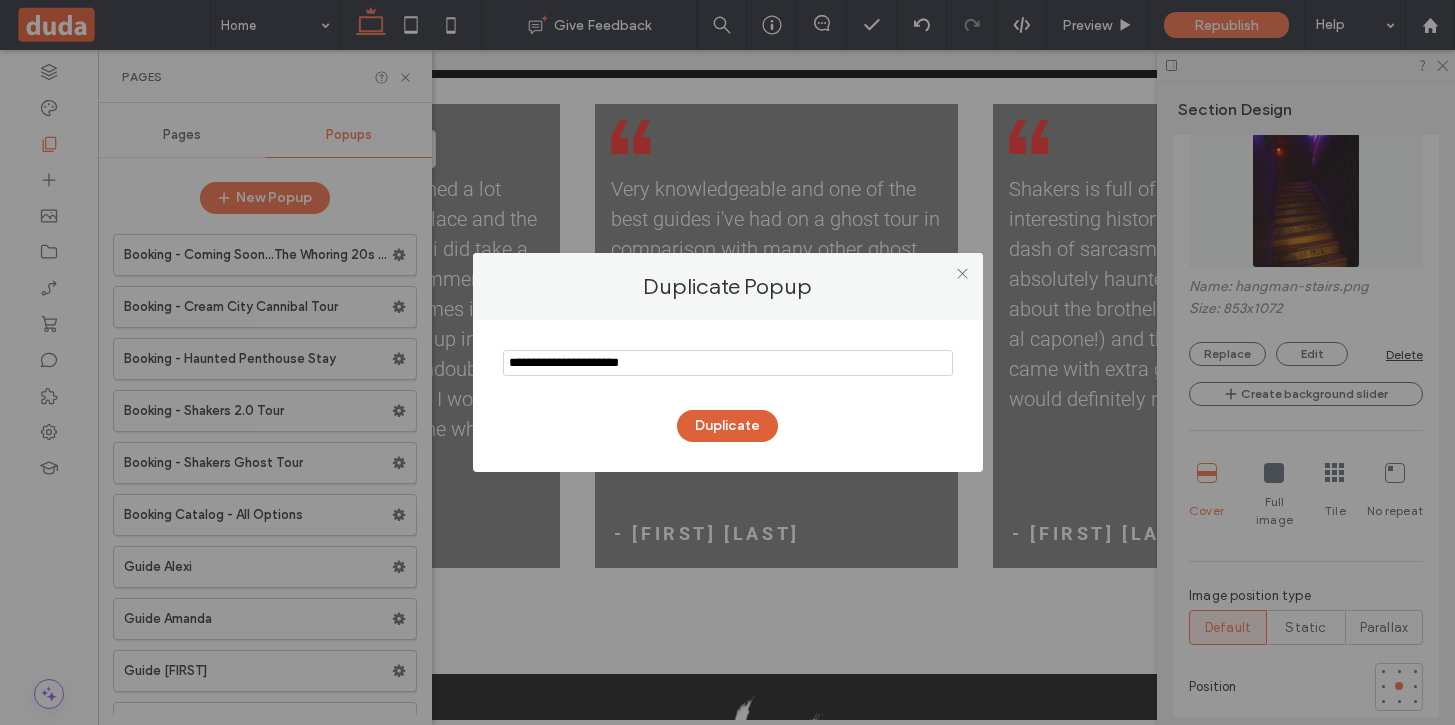 type on "**********" 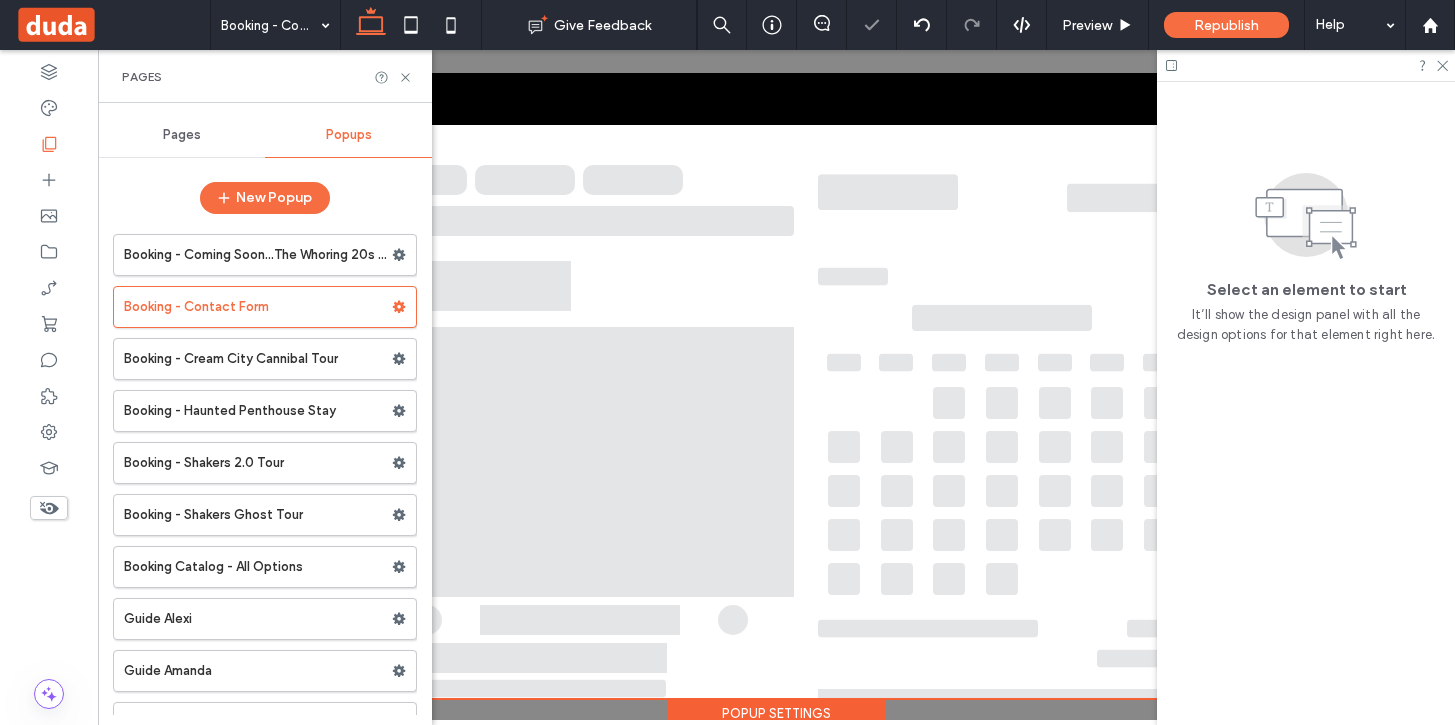 scroll, scrollTop: 0, scrollLeft: 0, axis: both 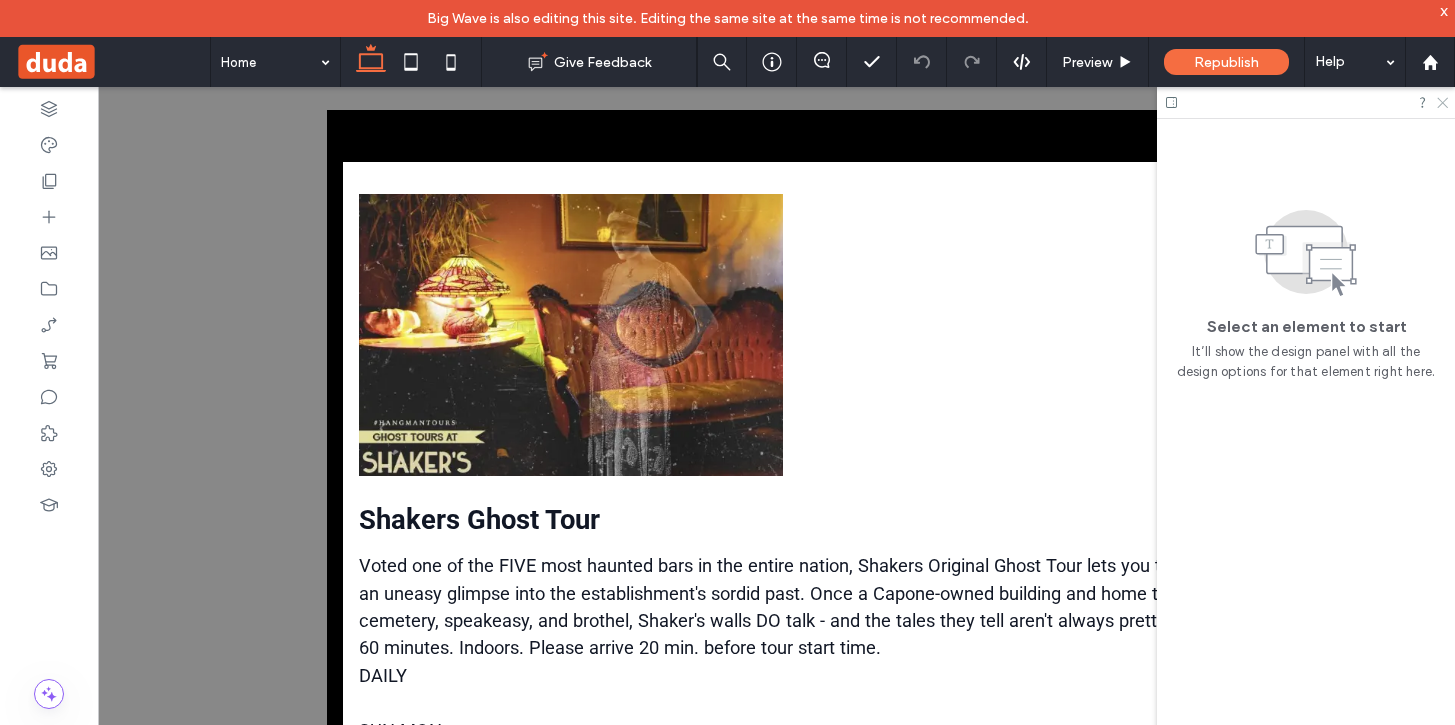 click 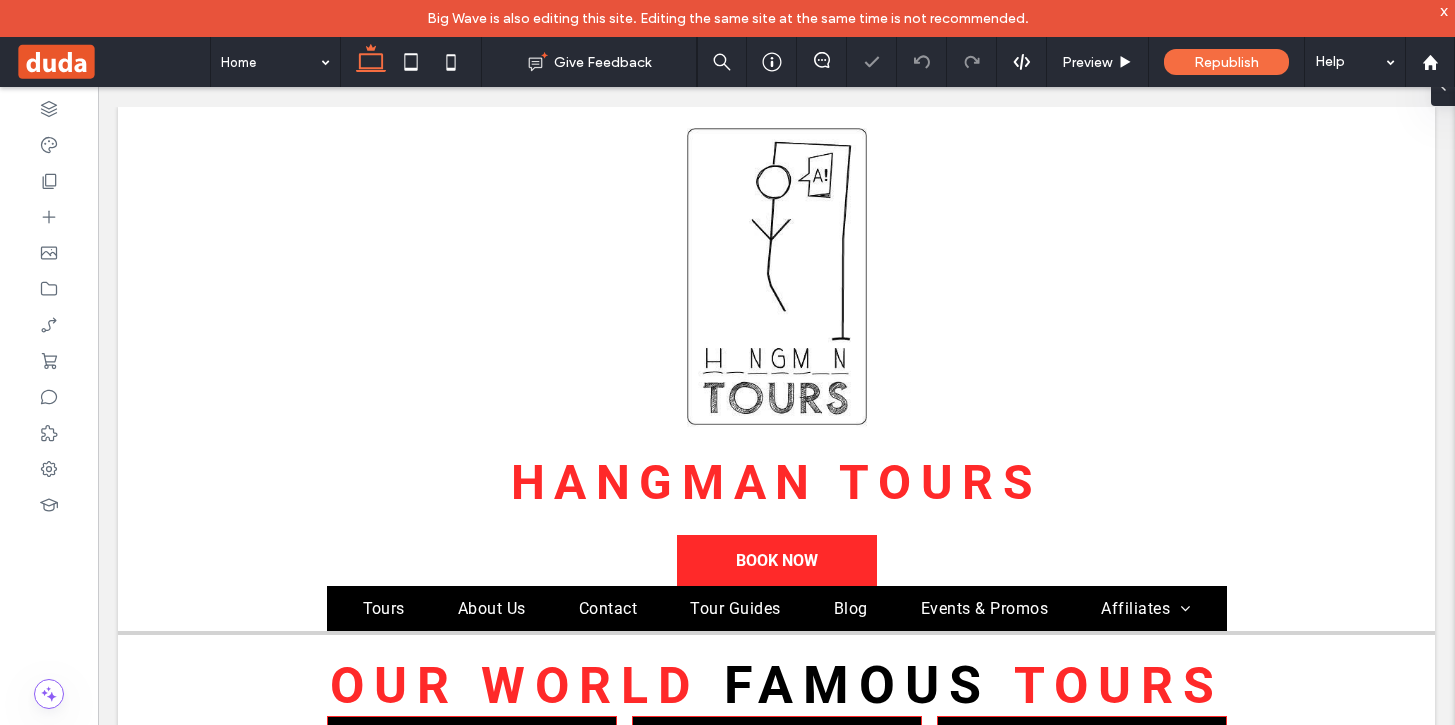 scroll, scrollTop: 0, scrollLeft: 0, axis: both 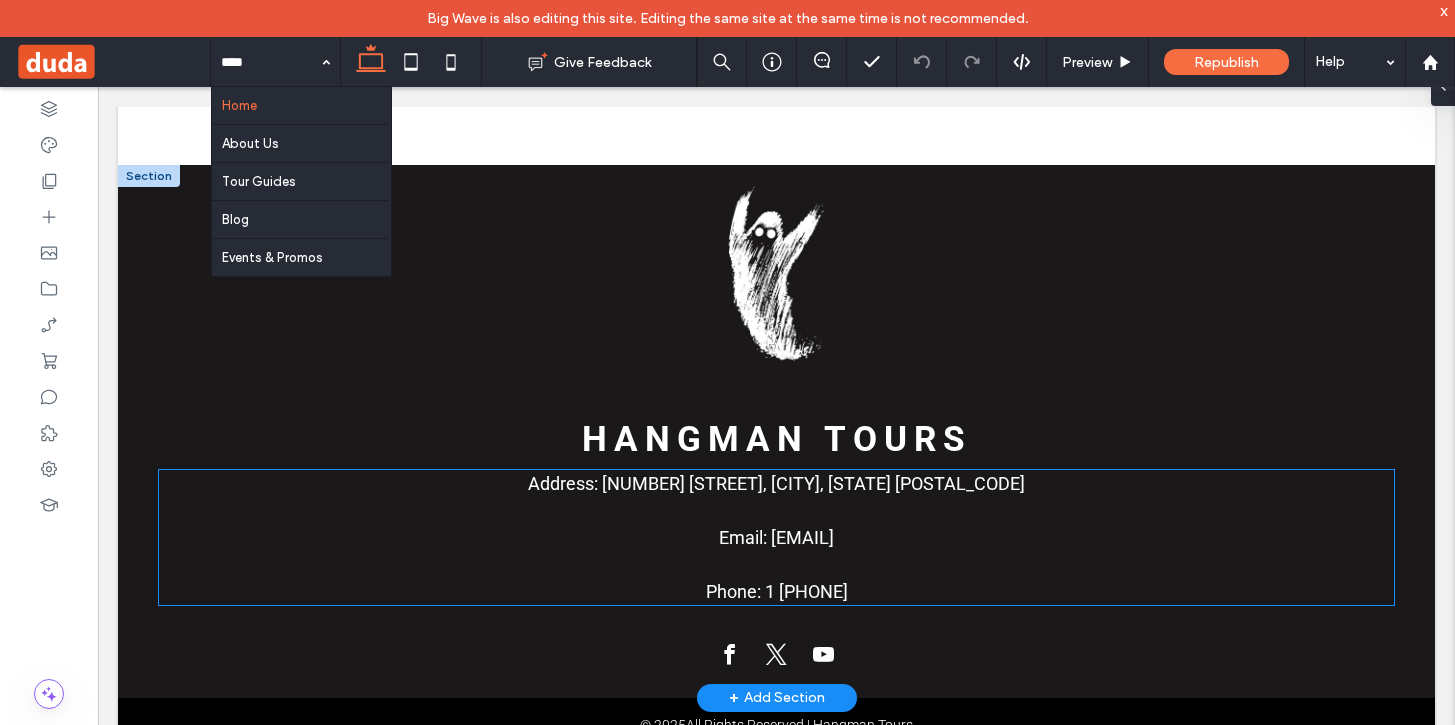 click on "Phone: [PHONE]" at bounding box center [776, 591] 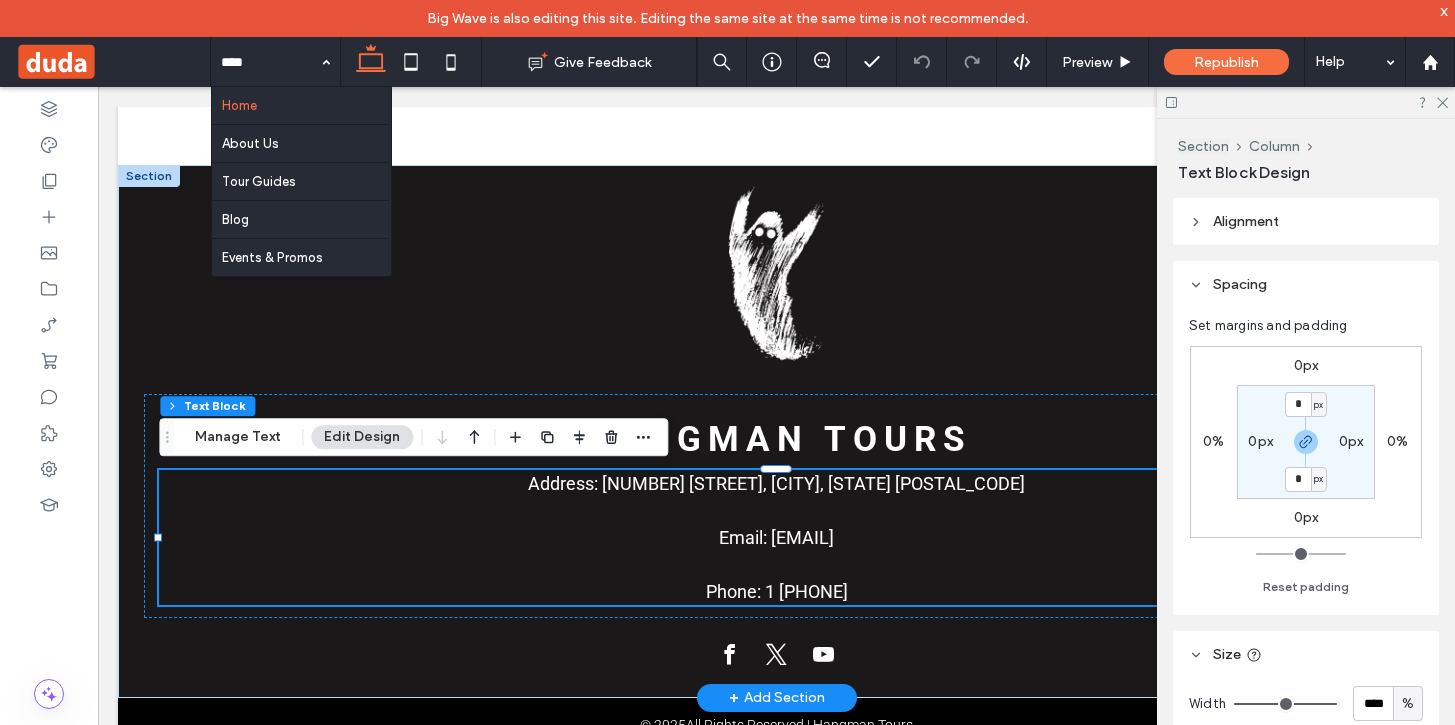 click on "Phone: [PHONE]" at bounding box center [776, 591] 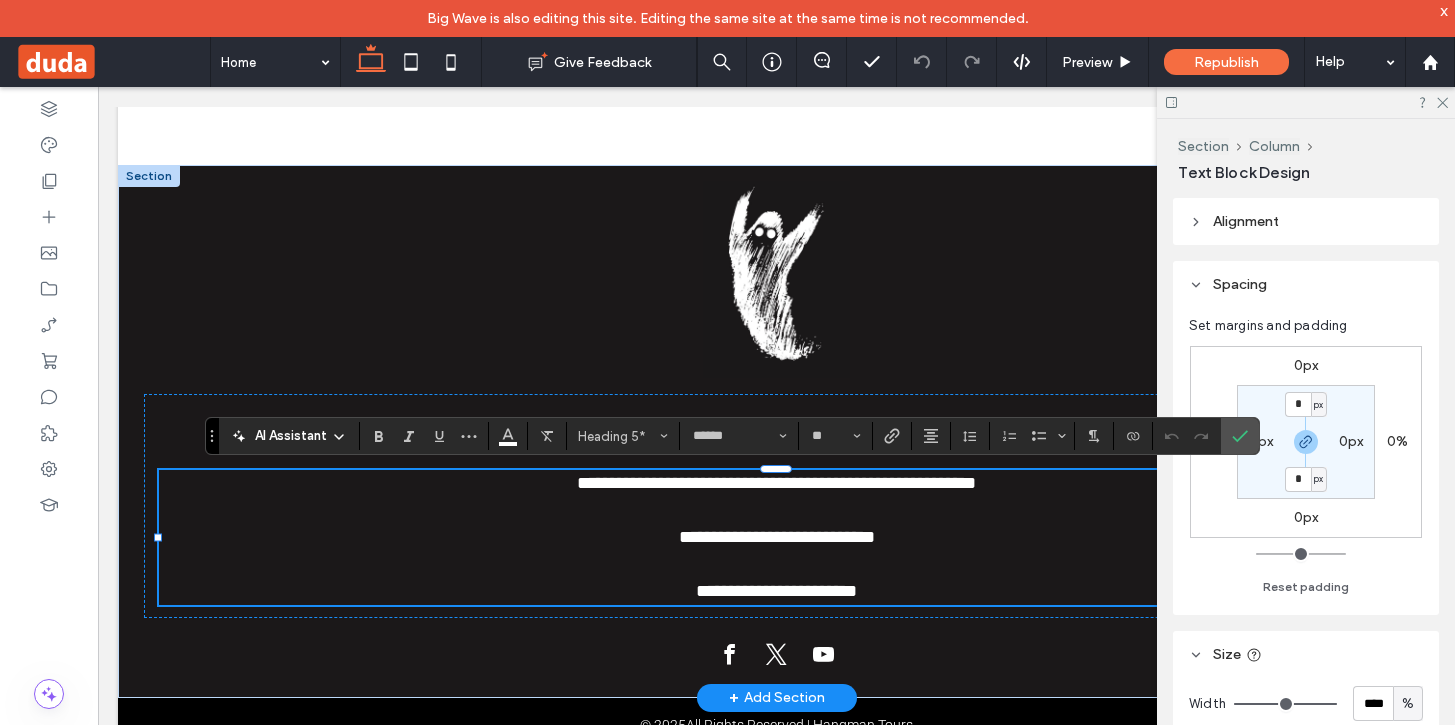 click on "**********" at bounding box center [776, 591] 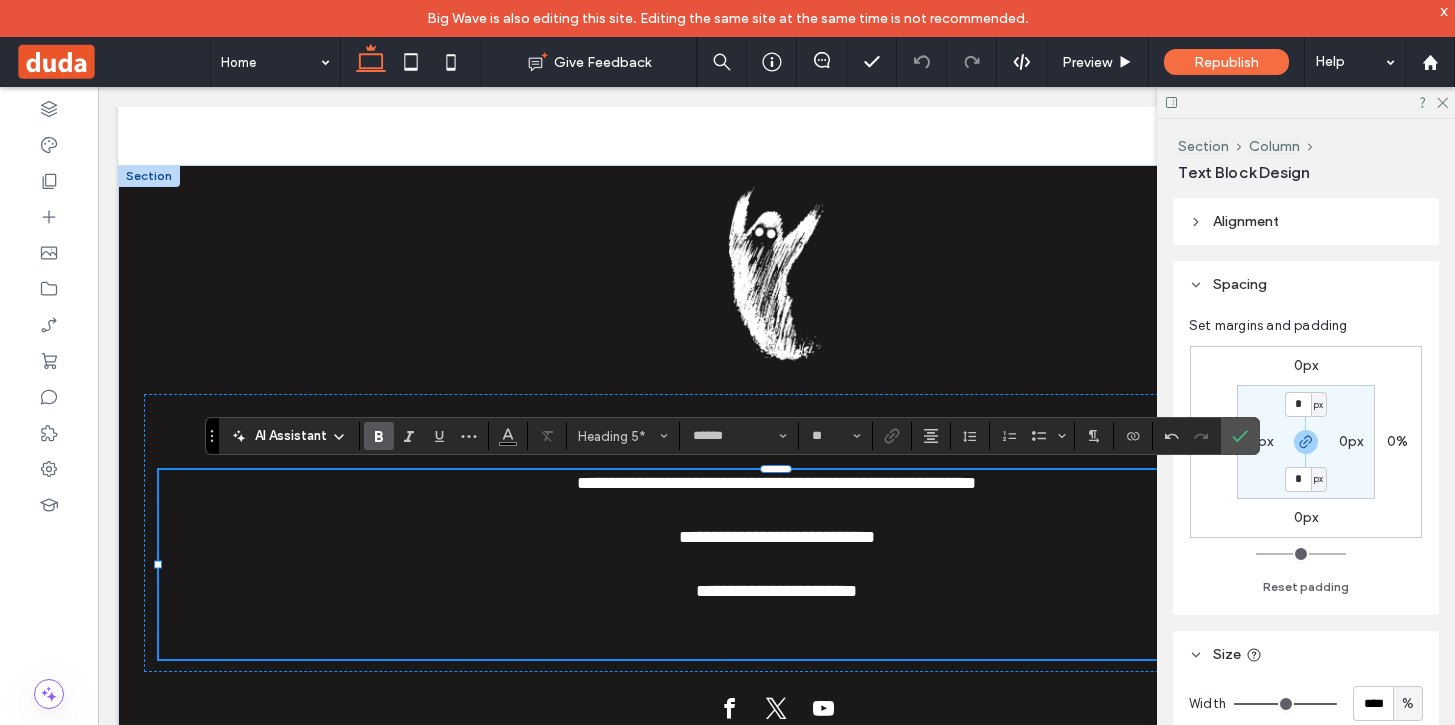 type 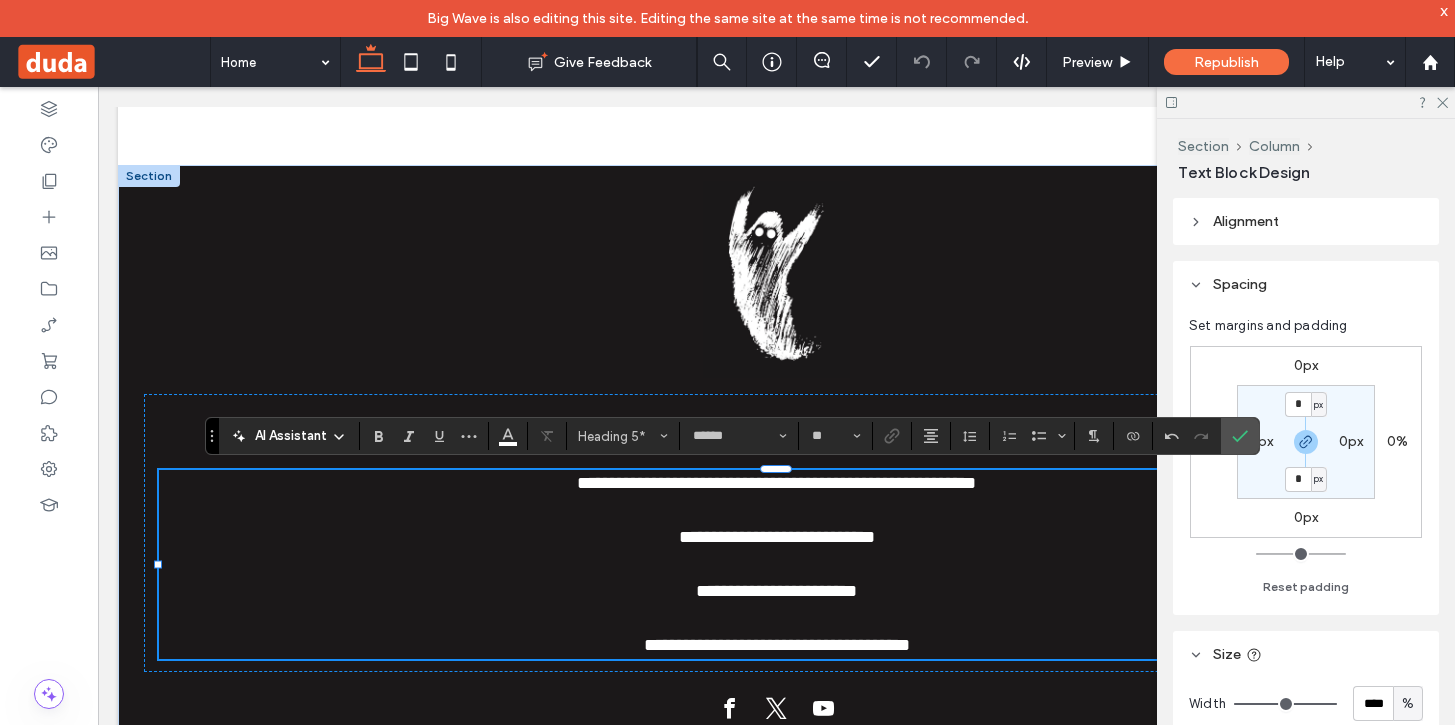 click on "**********" at bounding box center (777, 645) 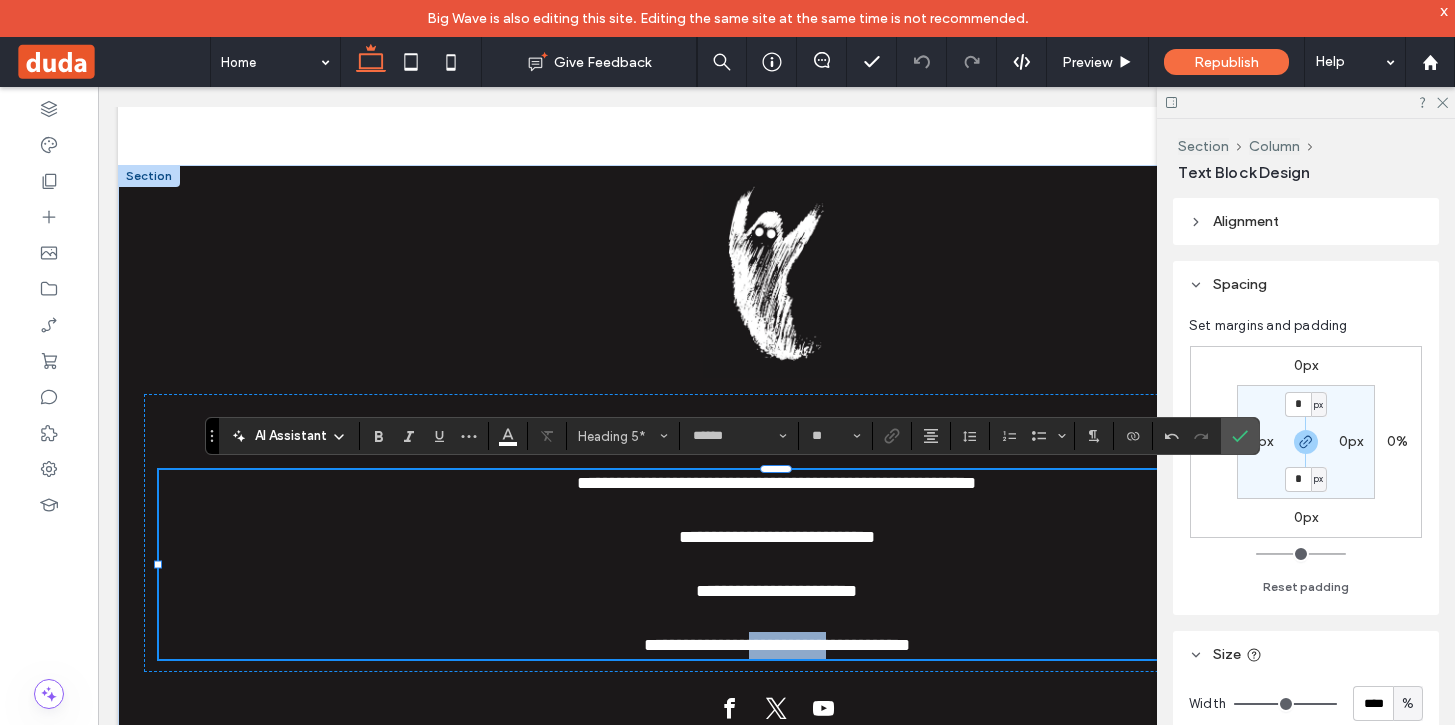 click on "**********" at bounding box center (777, 645) 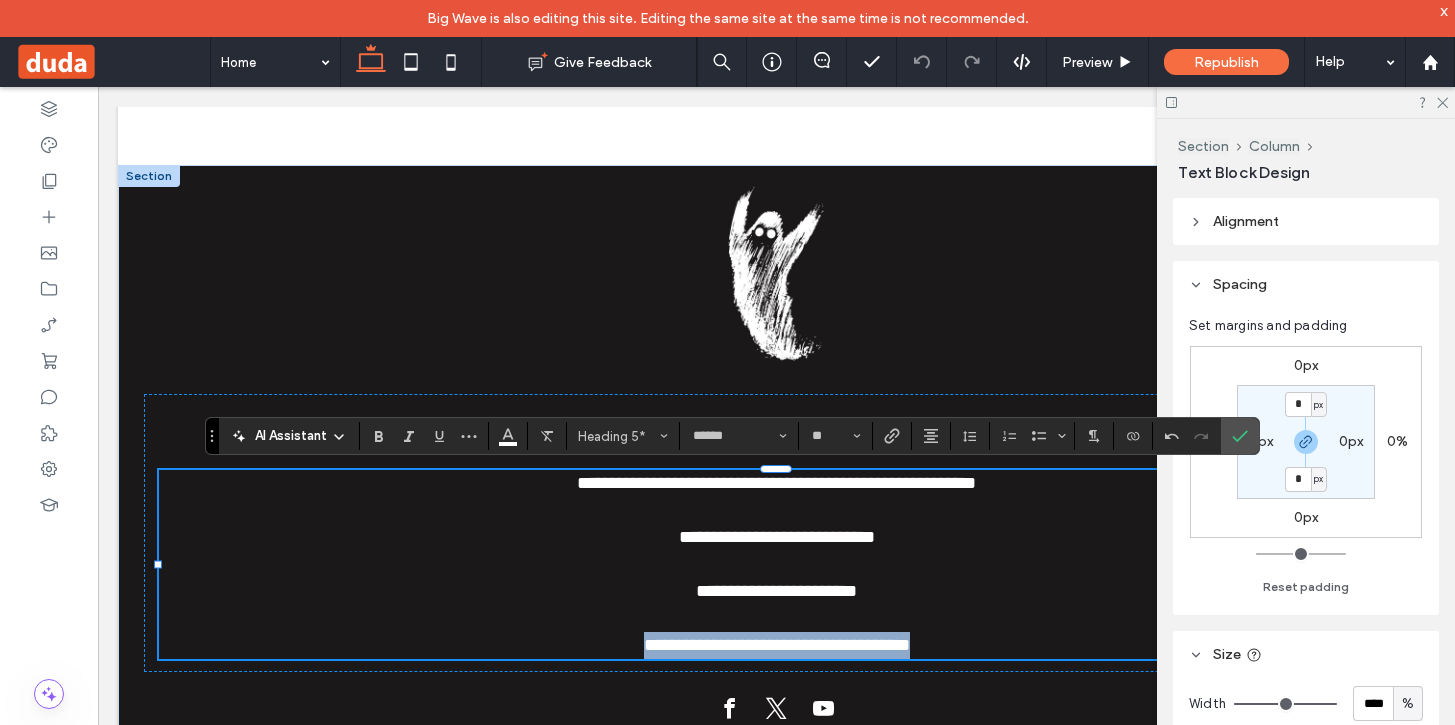 click on "**********" at bounding box center [777, 645] 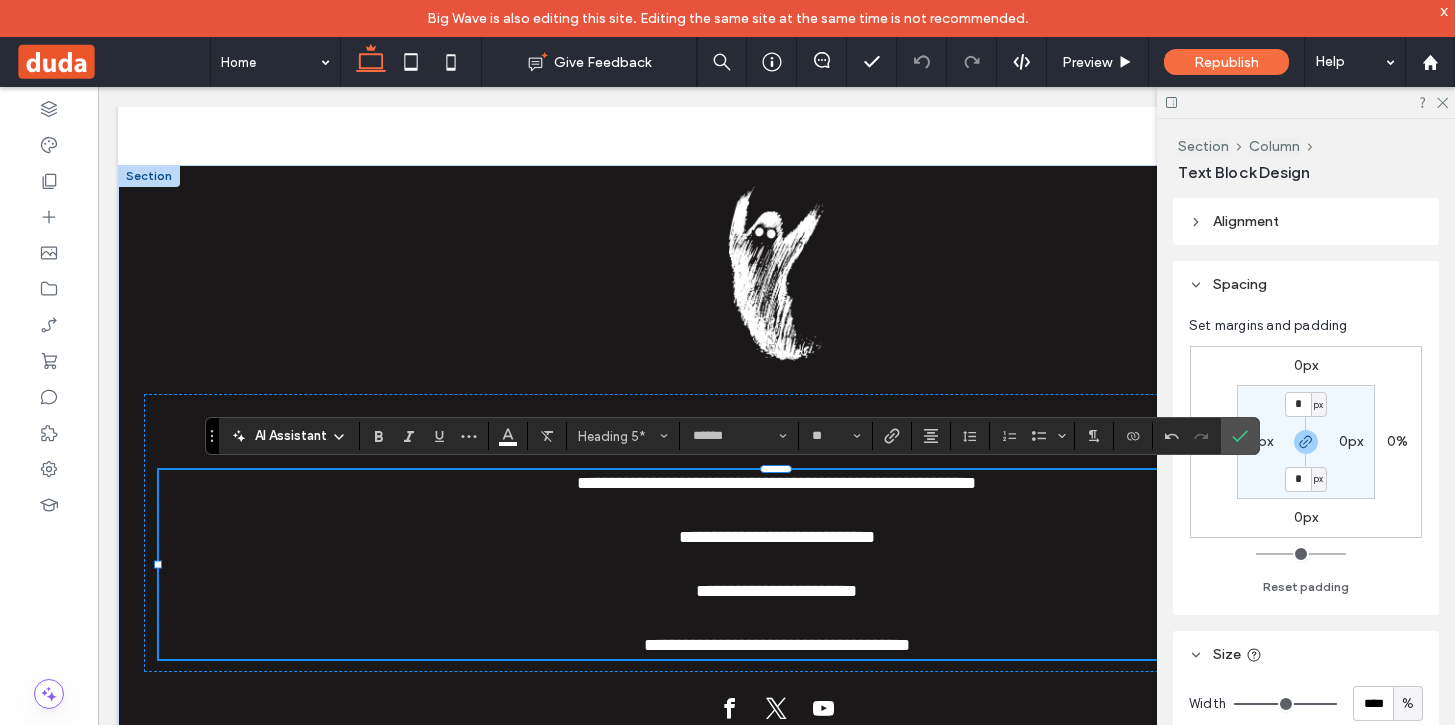 click on "**********" at bounding box center [777, 645] 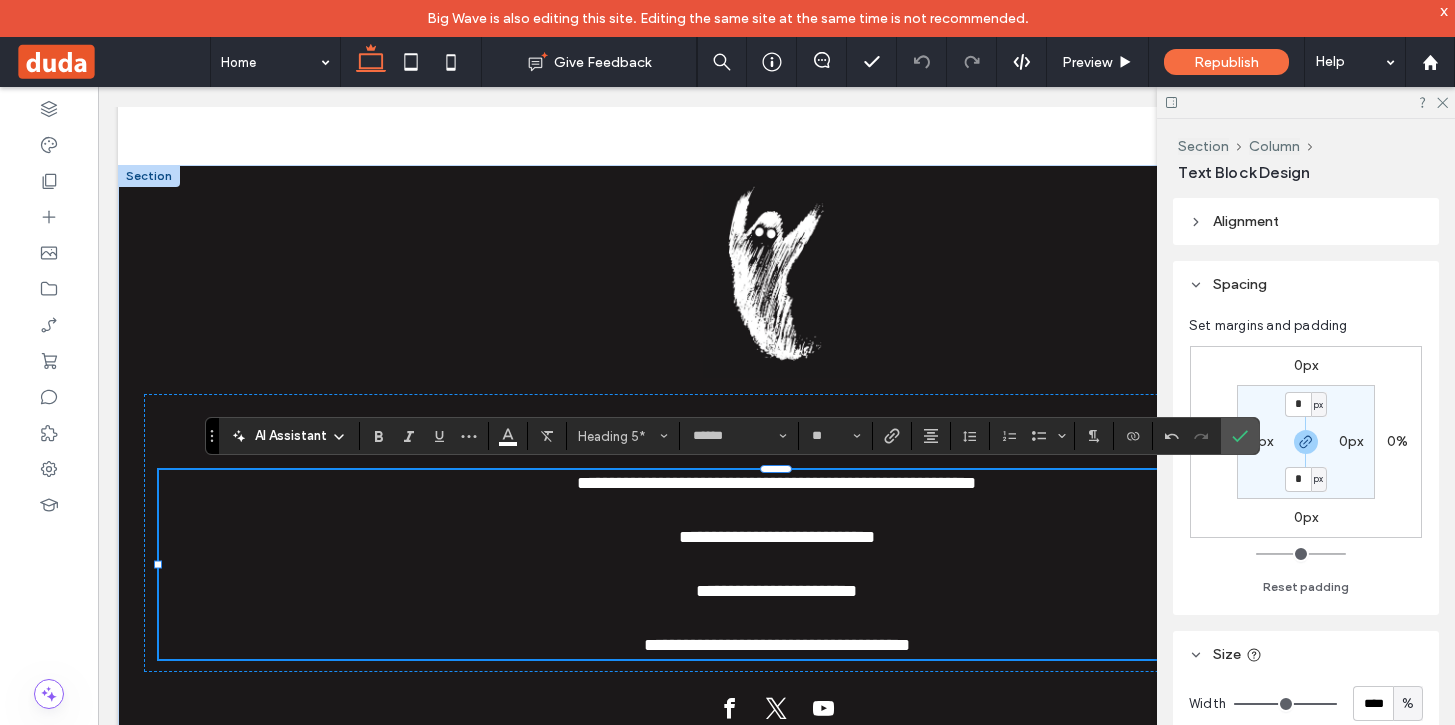 drag, startPoint x: 834, startPoint y: 647, endPoint x: 747, endPoint y: 645, distance: 87.02299 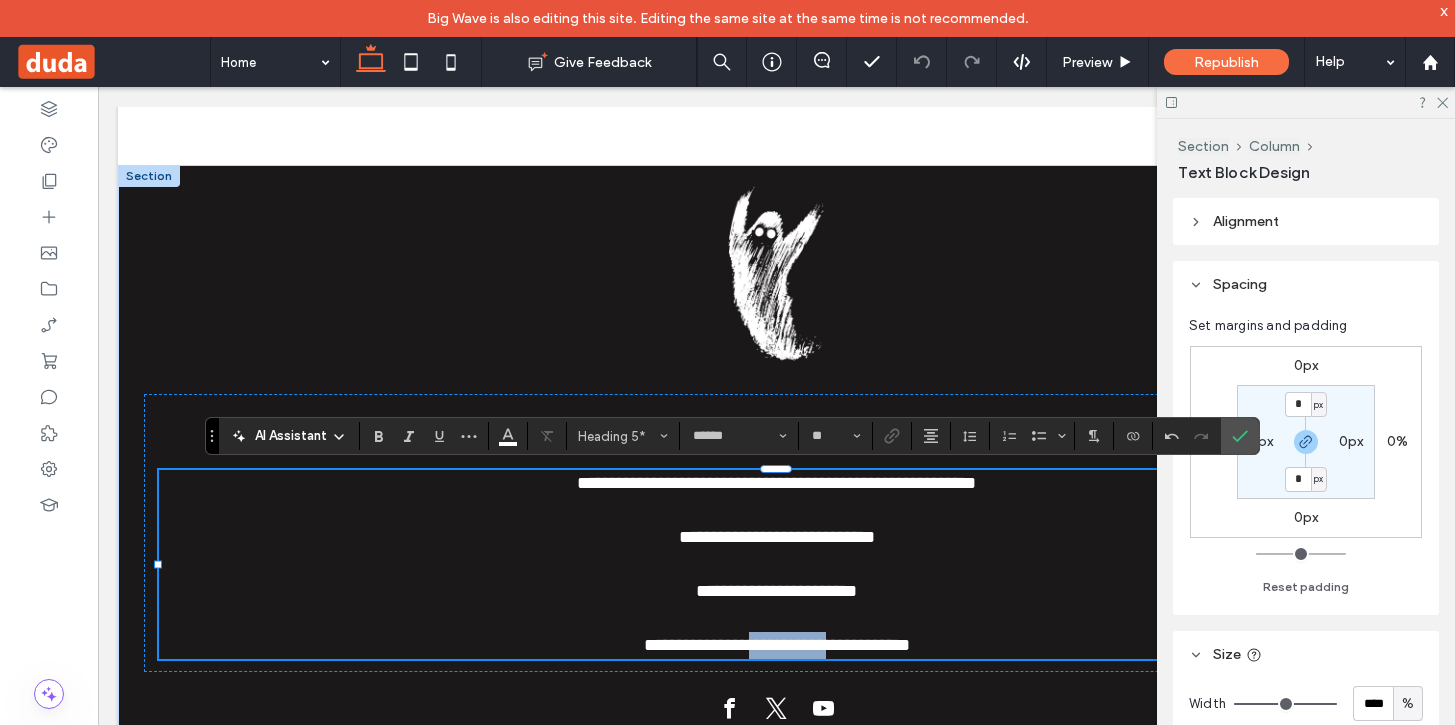 click on "**********" at bounding box center [777, 645] 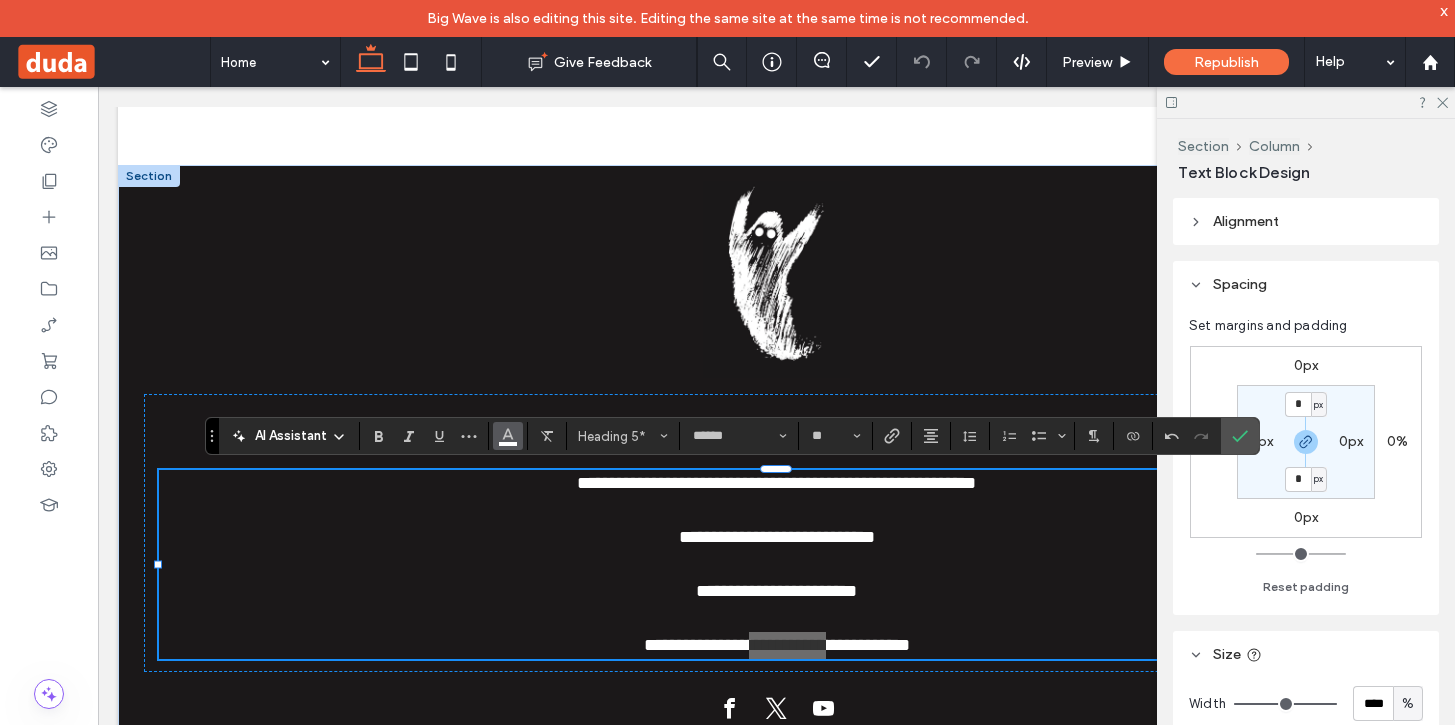 click 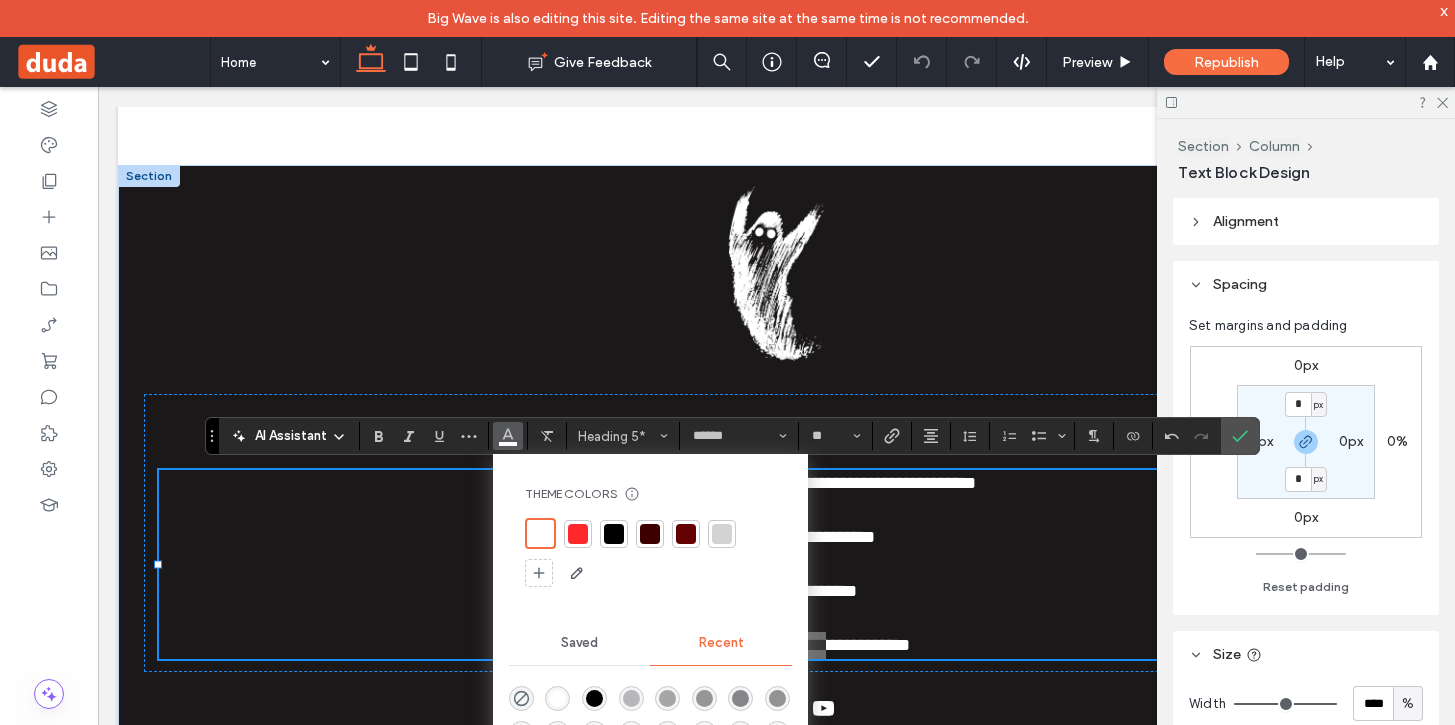 click at bounding box center (578, 534) 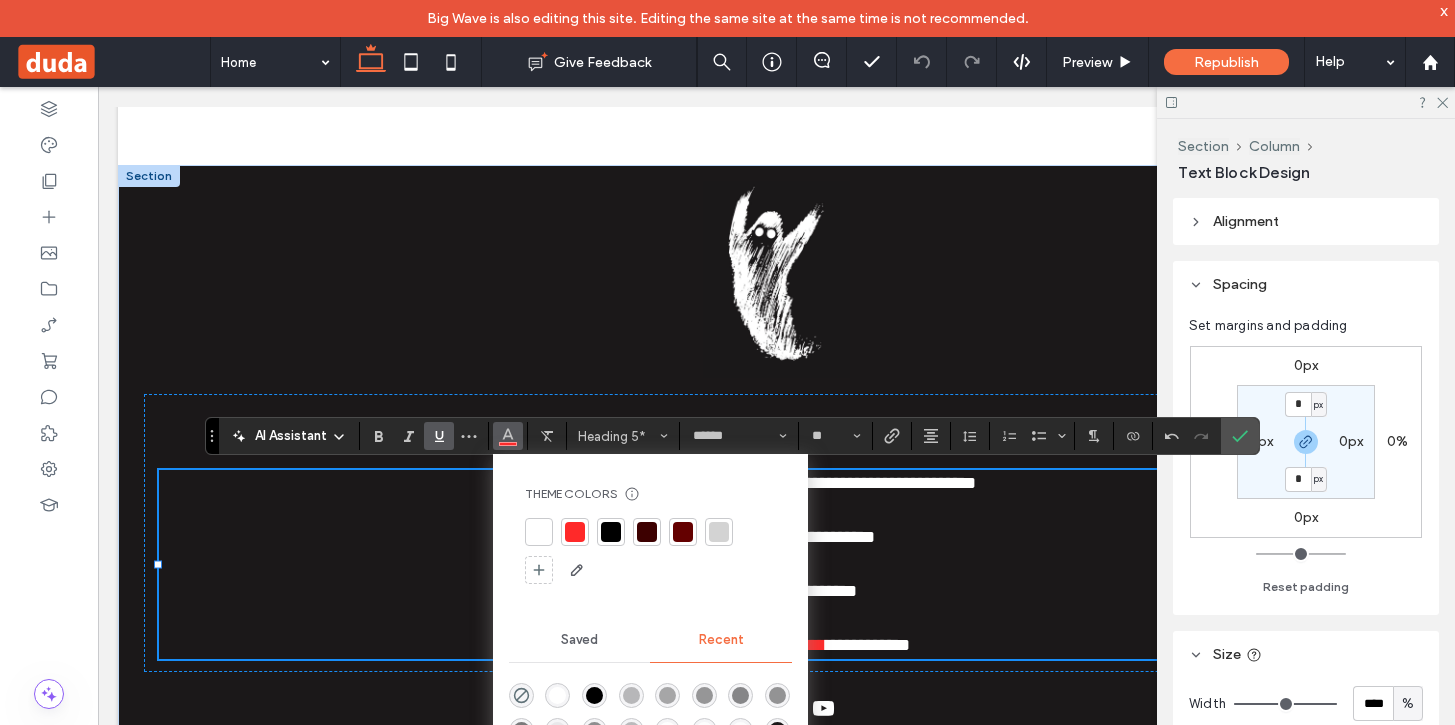 click 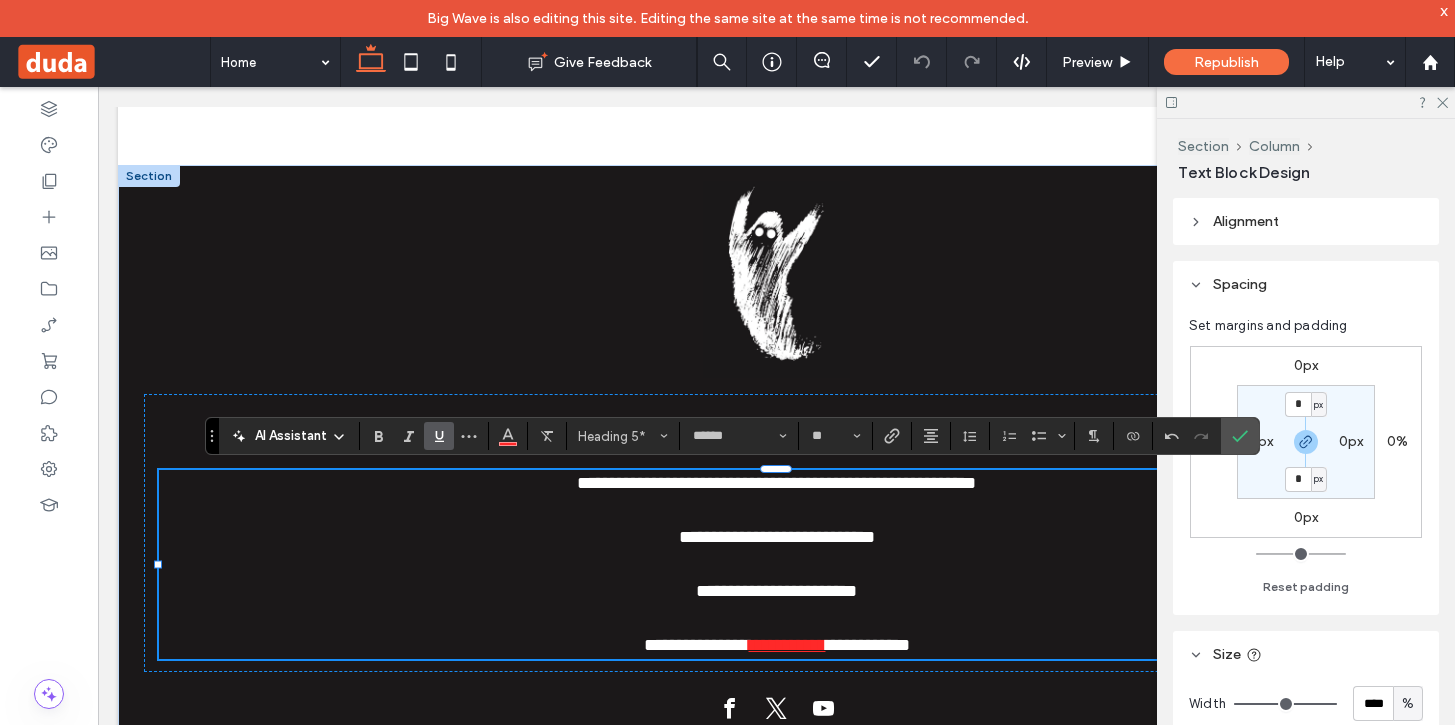 click at bounding box center [776, 564] 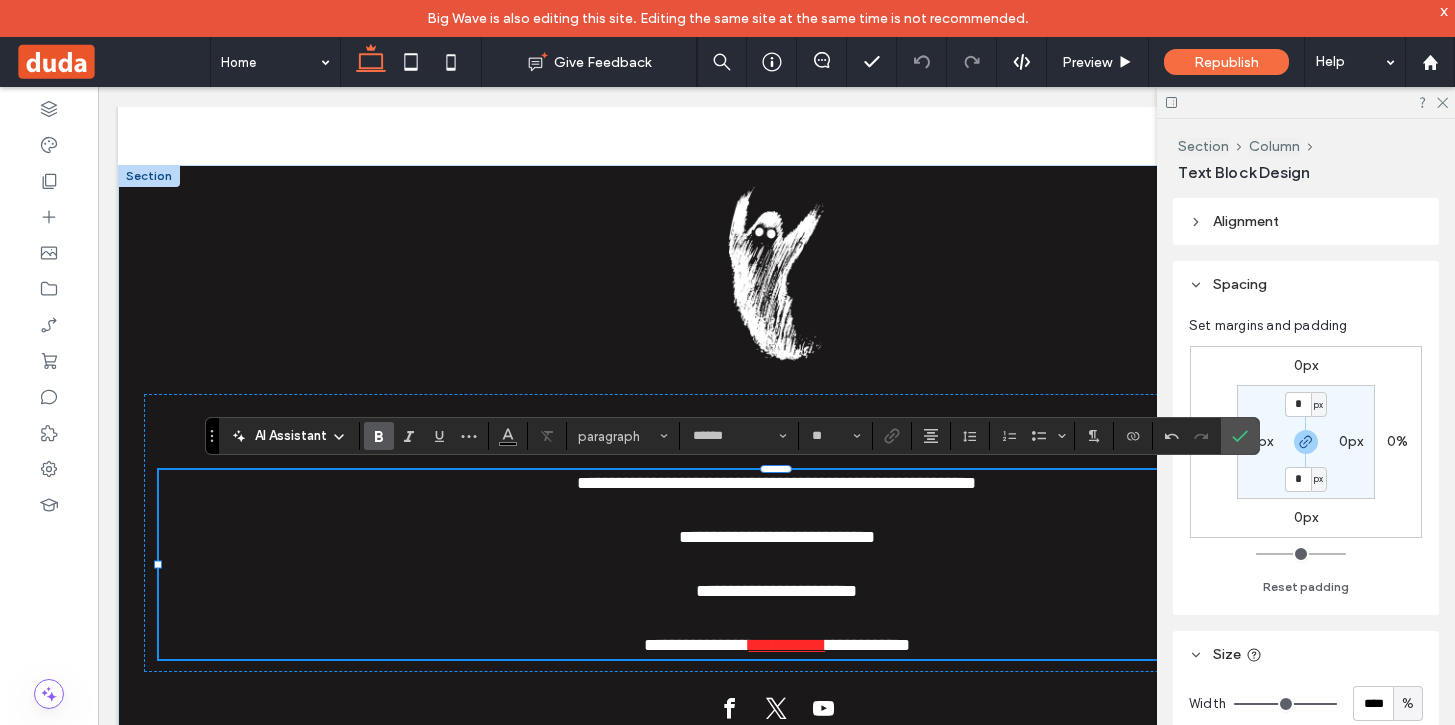 click on "**********" at bounding box center (787, 645) 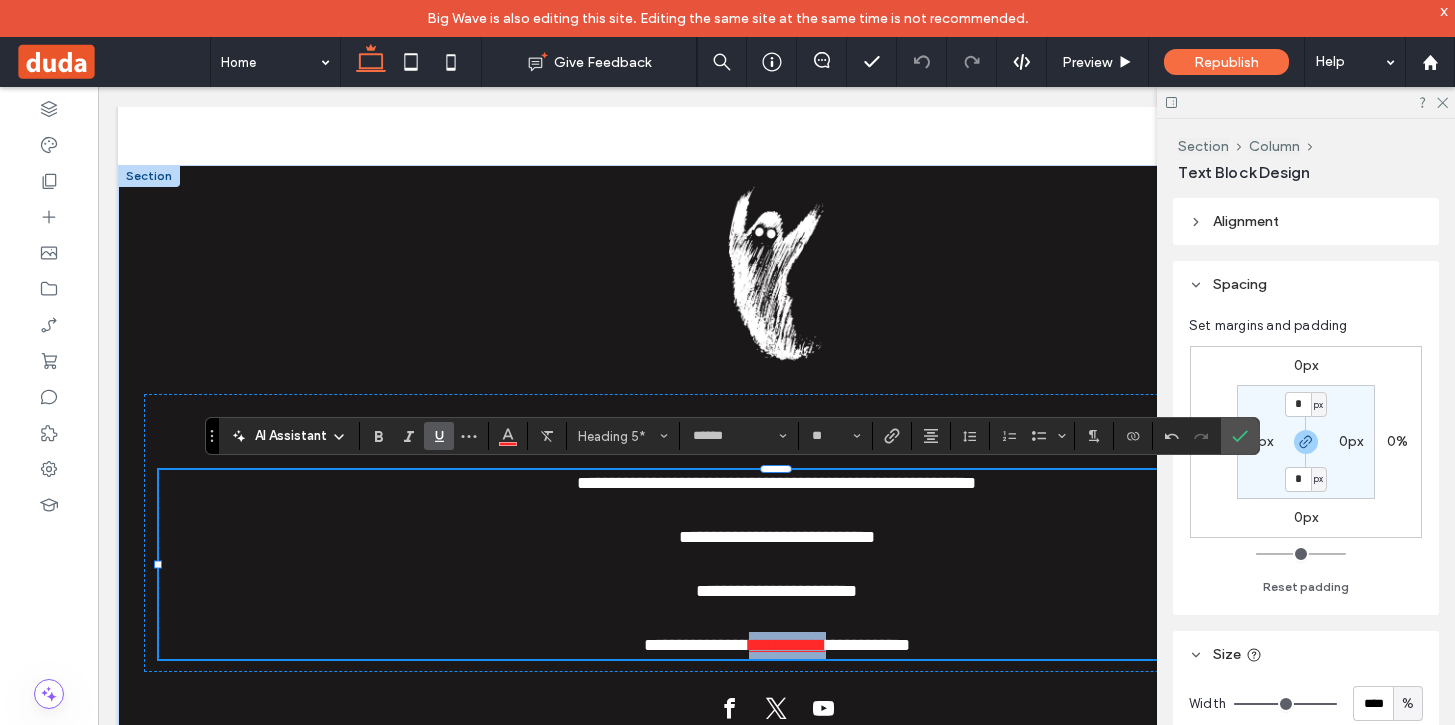 click on "**********" at bounding box center [787, 645] 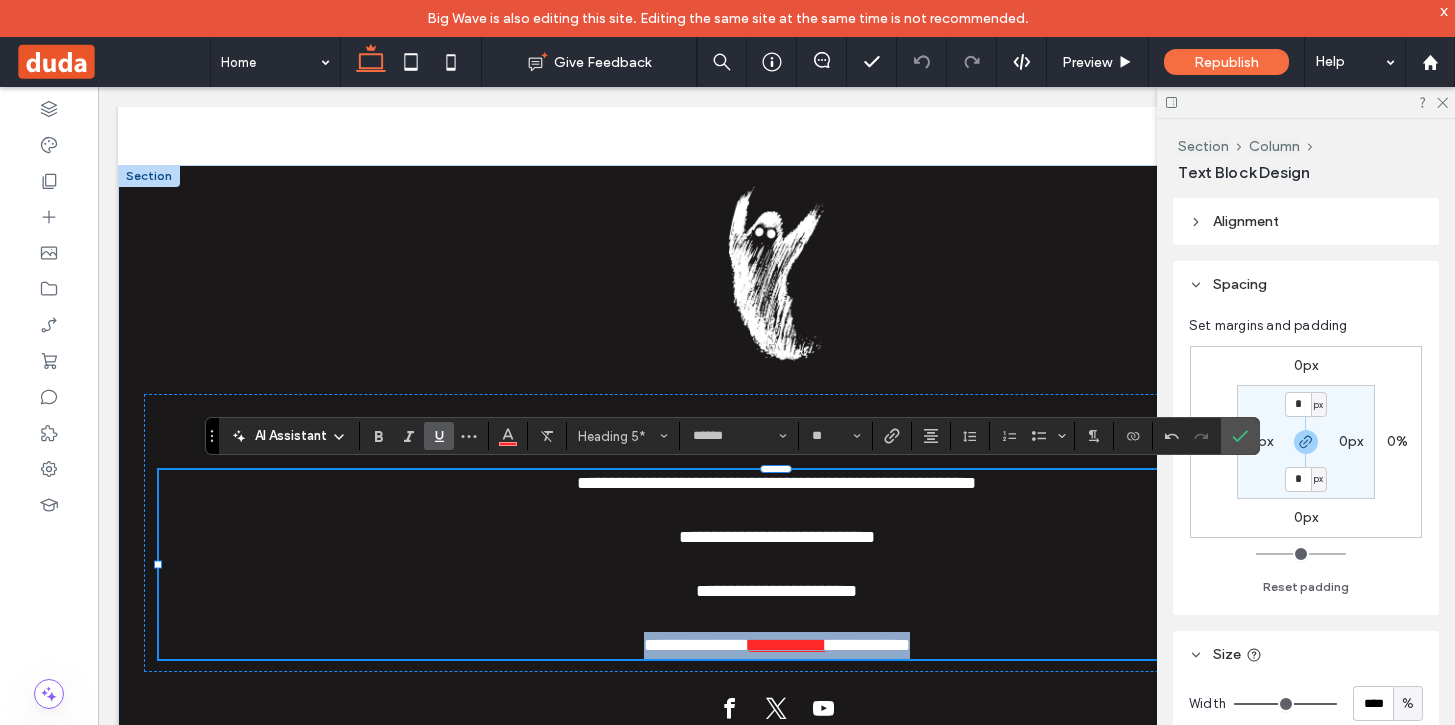 click on "**********" at bounding box center (787, 645) 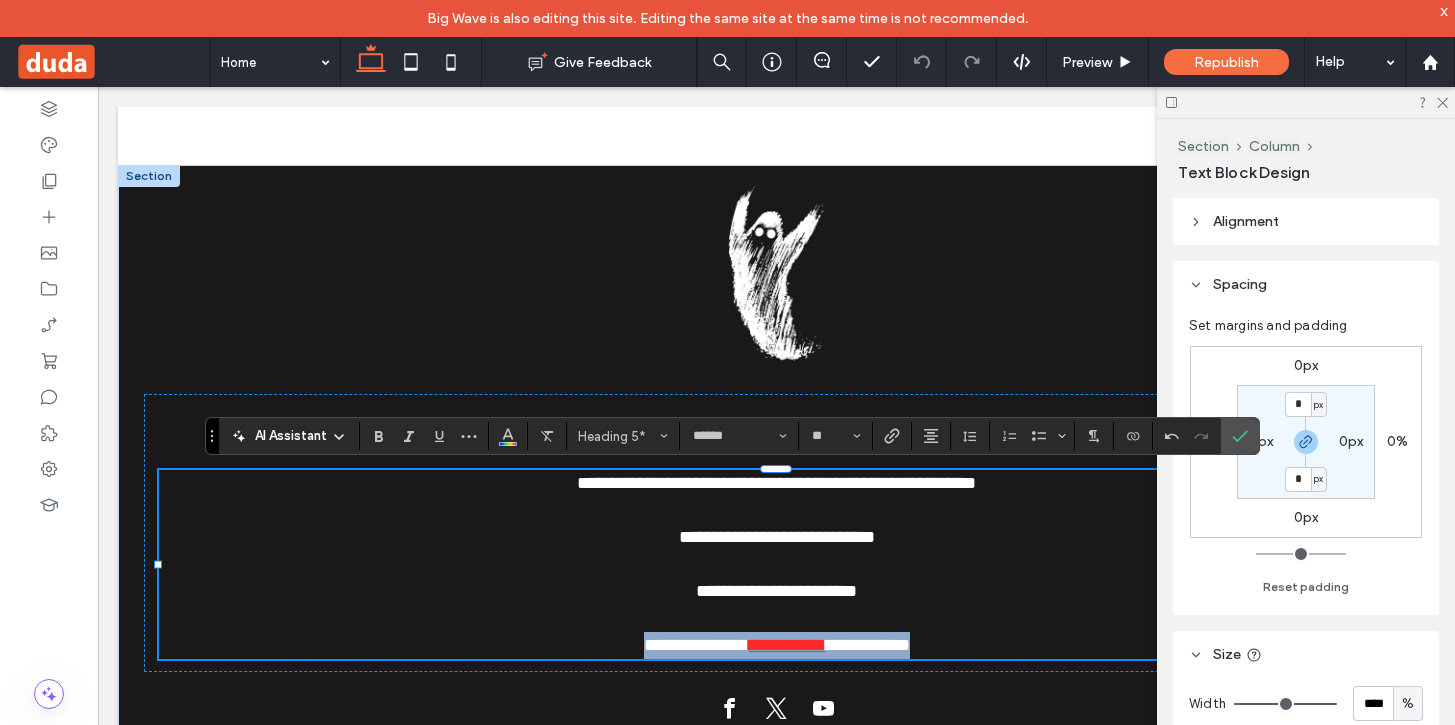 click on "**********" at bounding box center [787, 645] 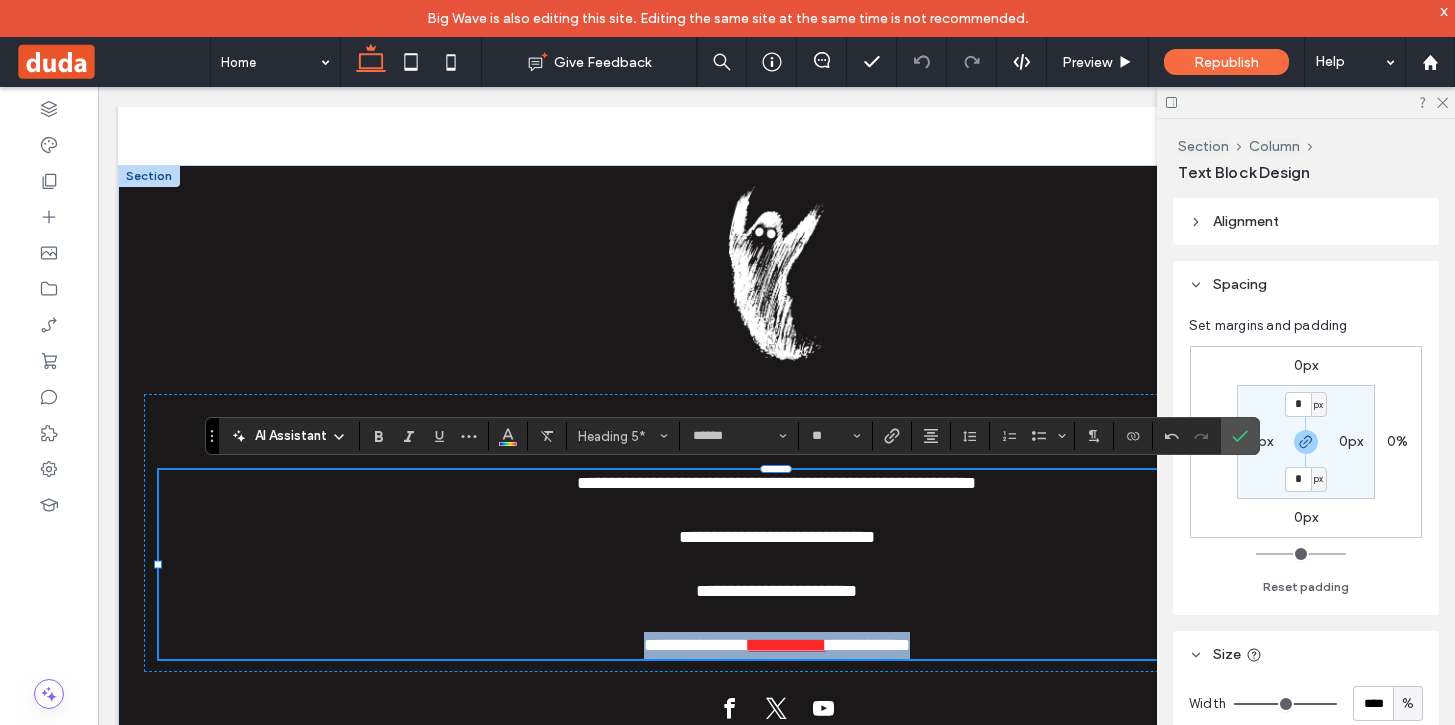 click on "**********" at bounding box center [787, 645] 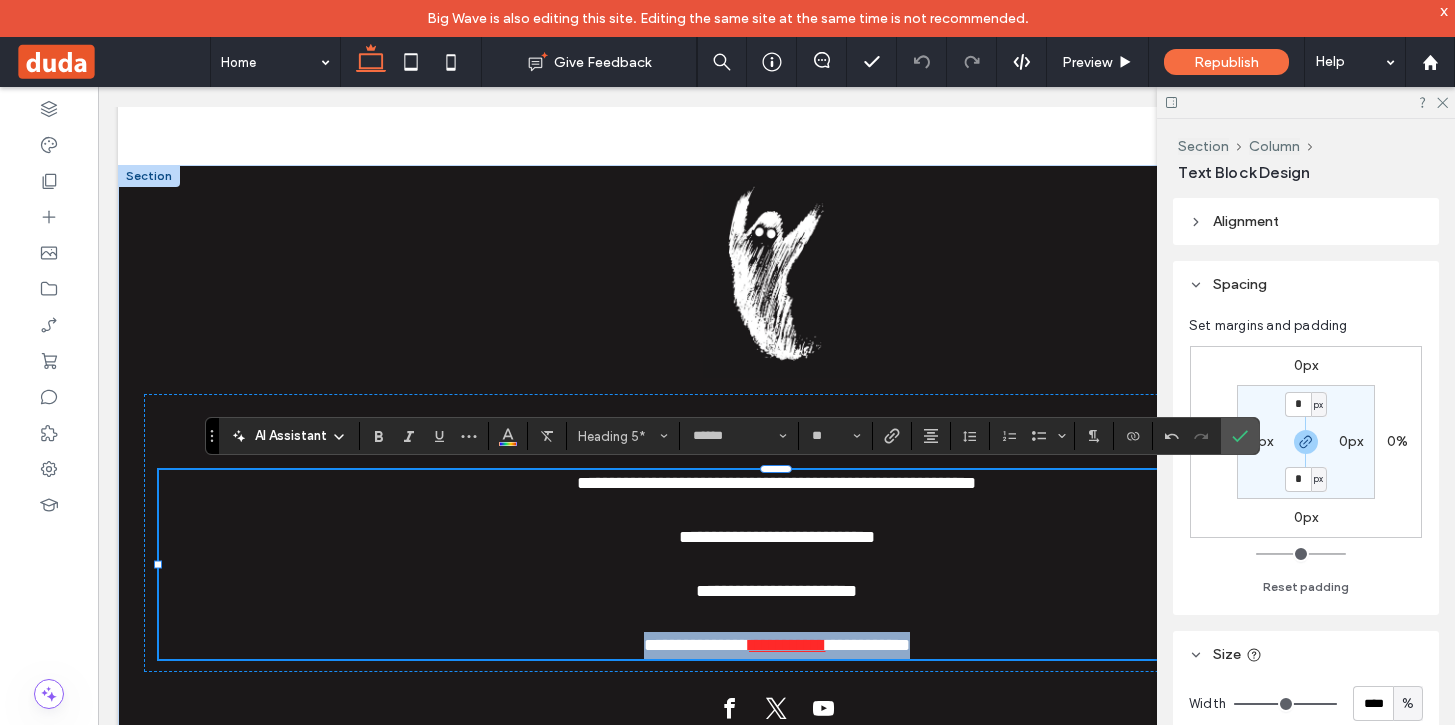 click on "**********" at bounding box center [787, 645] 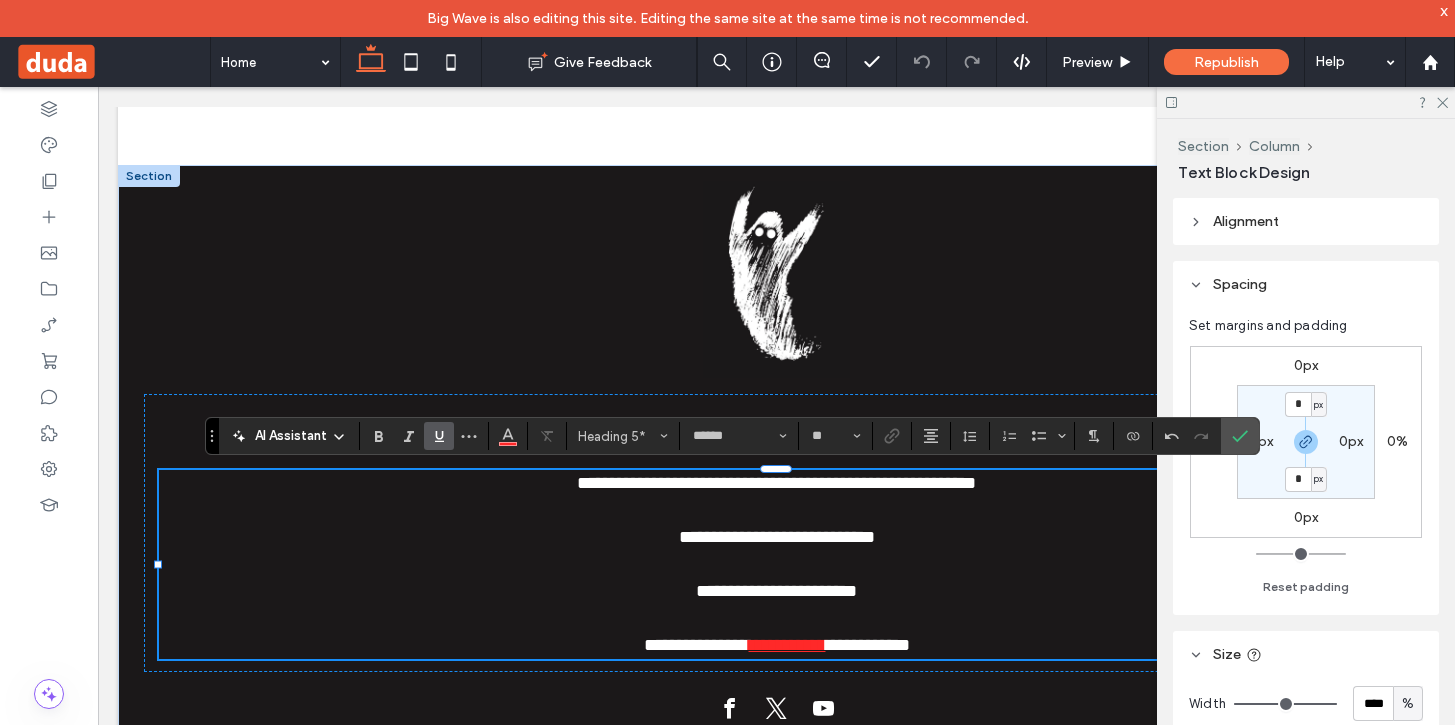 click on "**********" at bounding box center (787, 645) 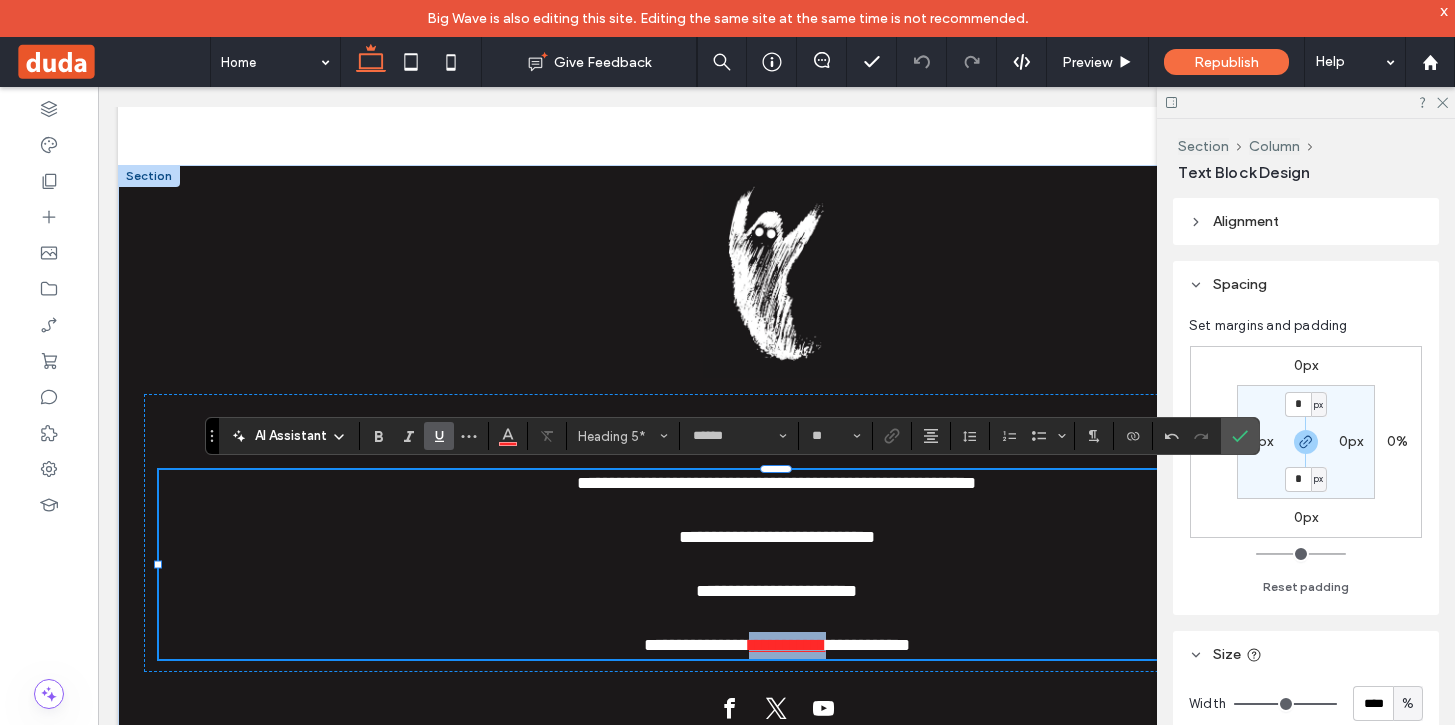 click on "**********" at bounding box center (787, 645) 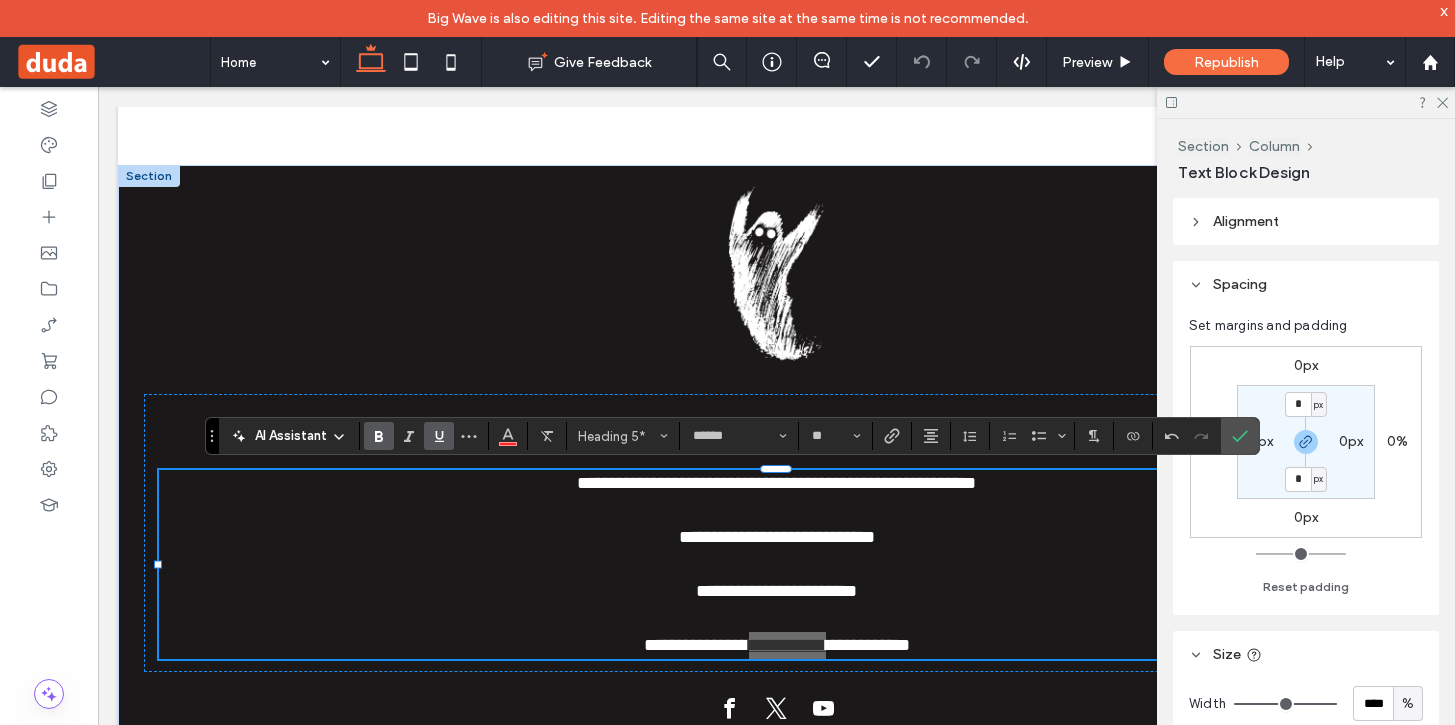 click 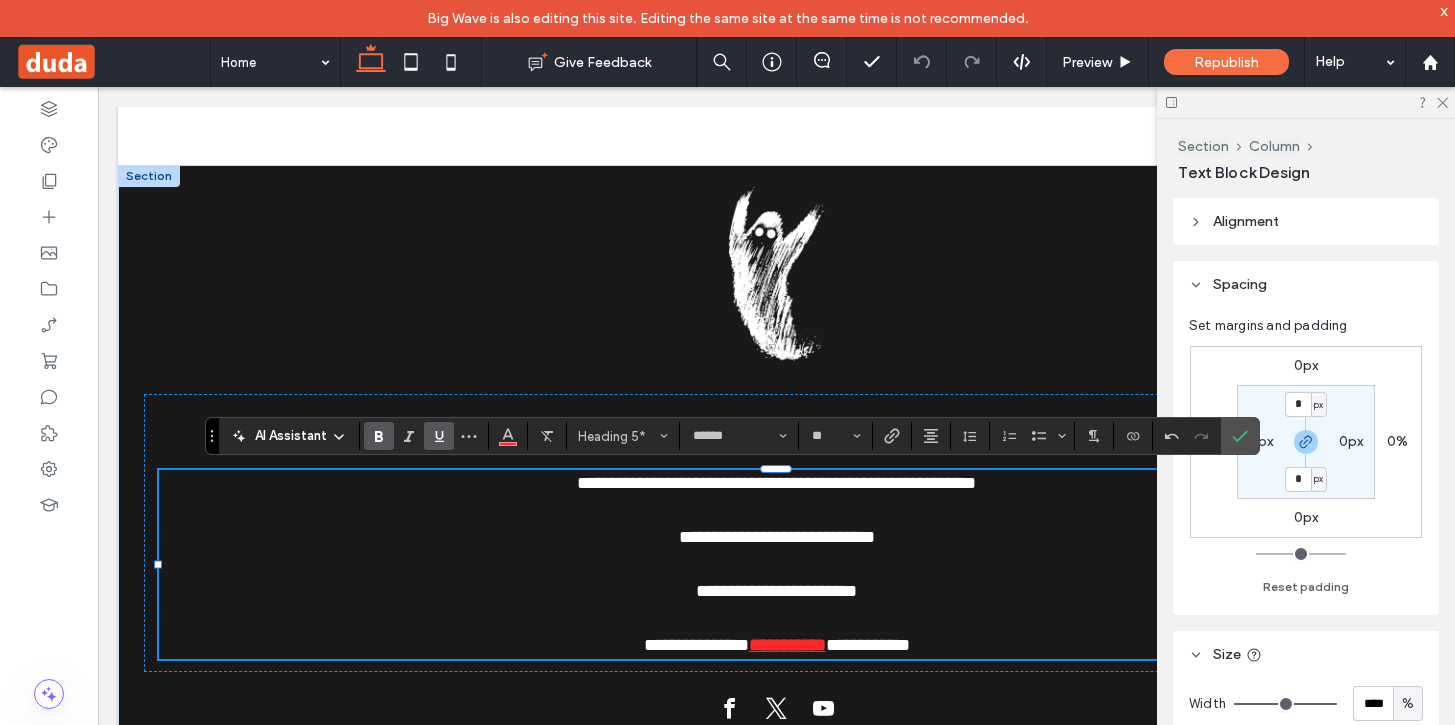 click at bounding box center [776, 510] 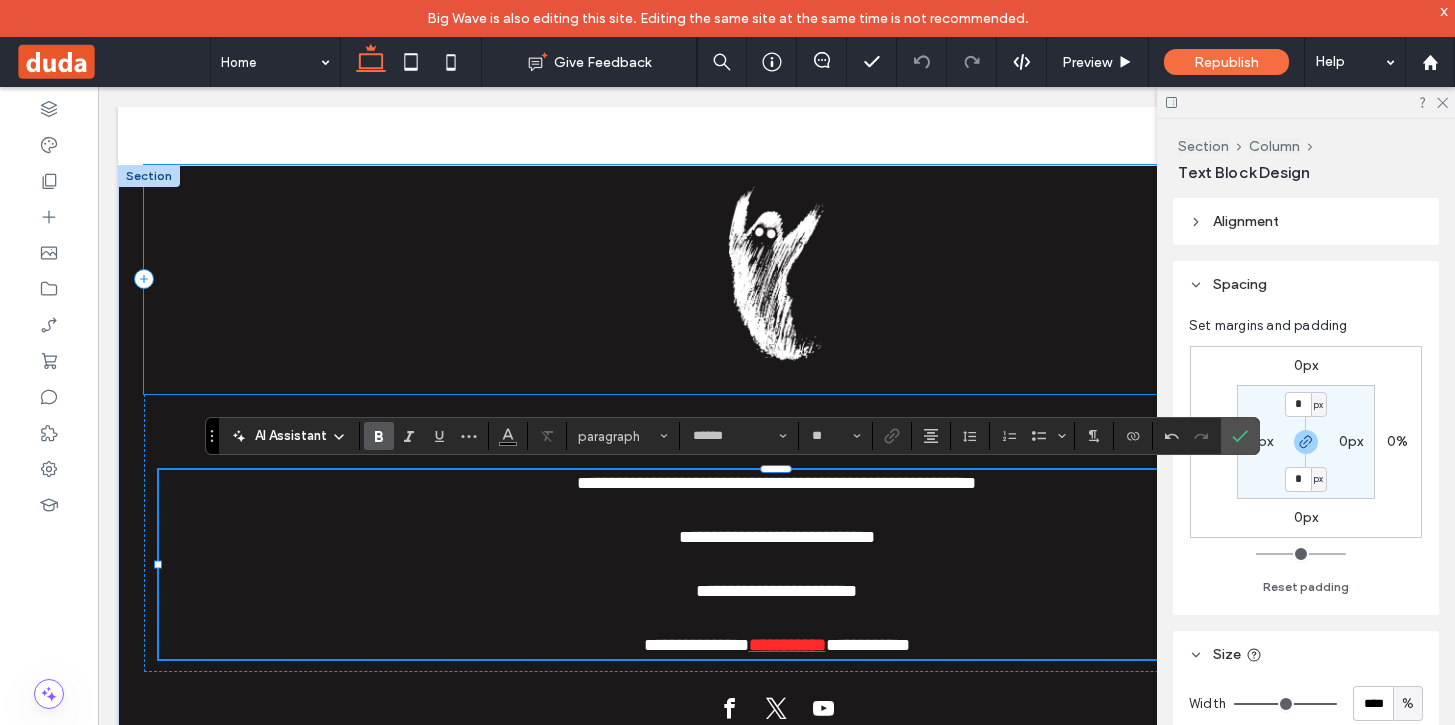 click at bounding box center (776, 279) 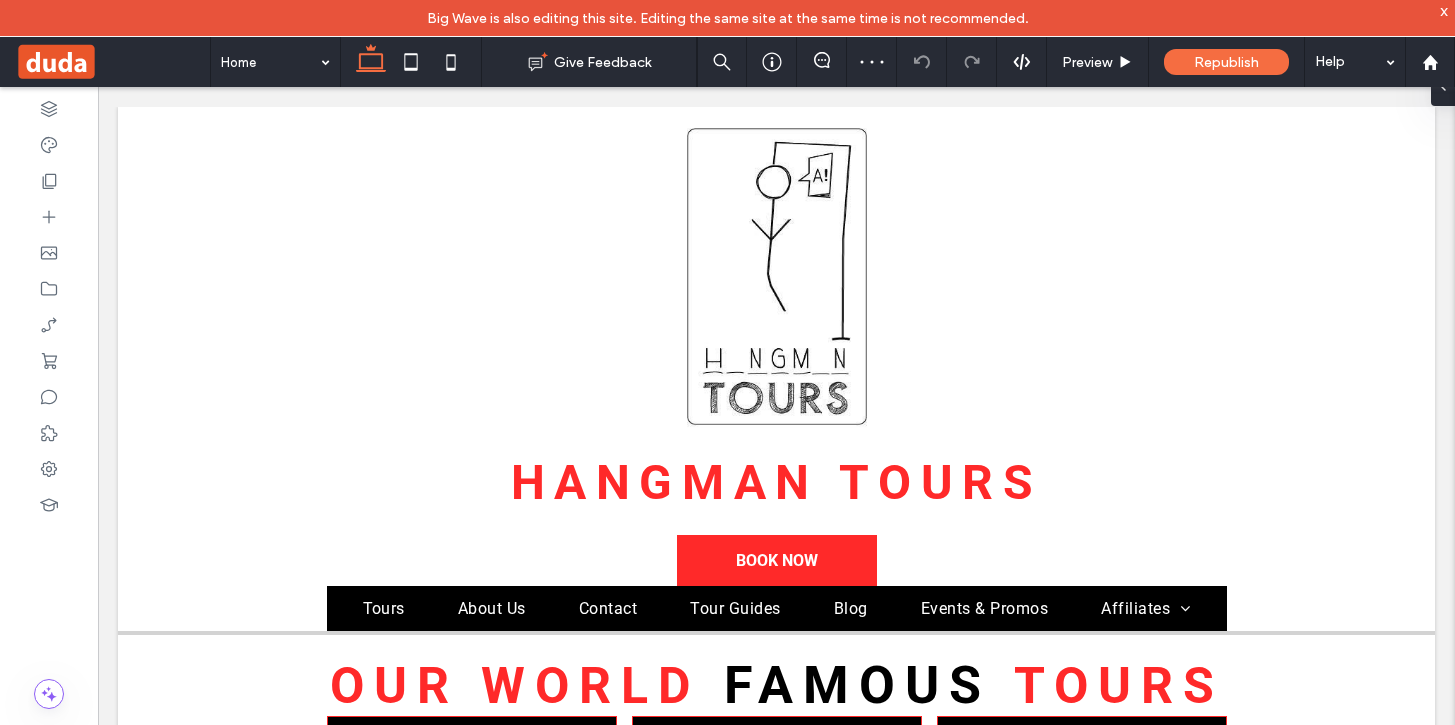 scroll, scrollTop: 0, scrollLeft: 0, axis: both 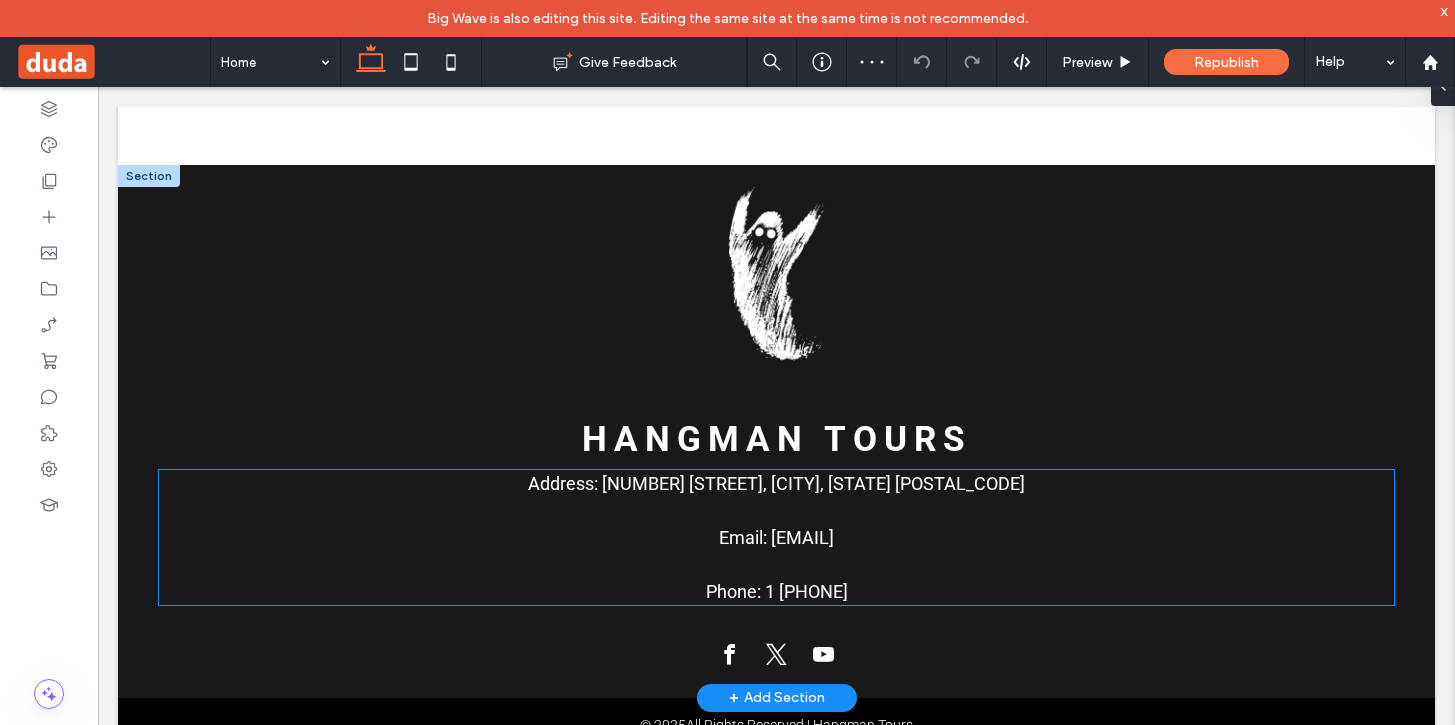 click on "Phone: 1
[PHONE]" at bounding box center [776, 591] 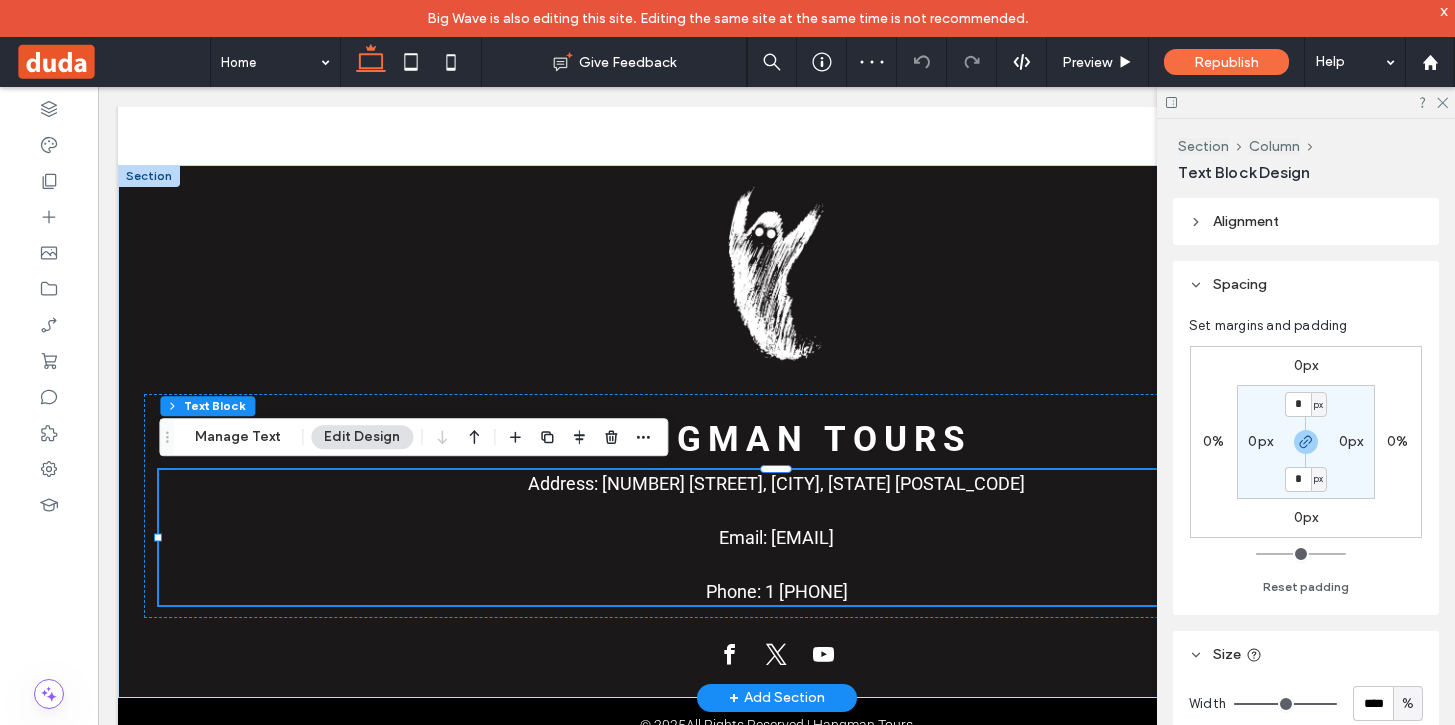 click on "Phone: 1
[PHONE]" at bounding box center [776, 591] 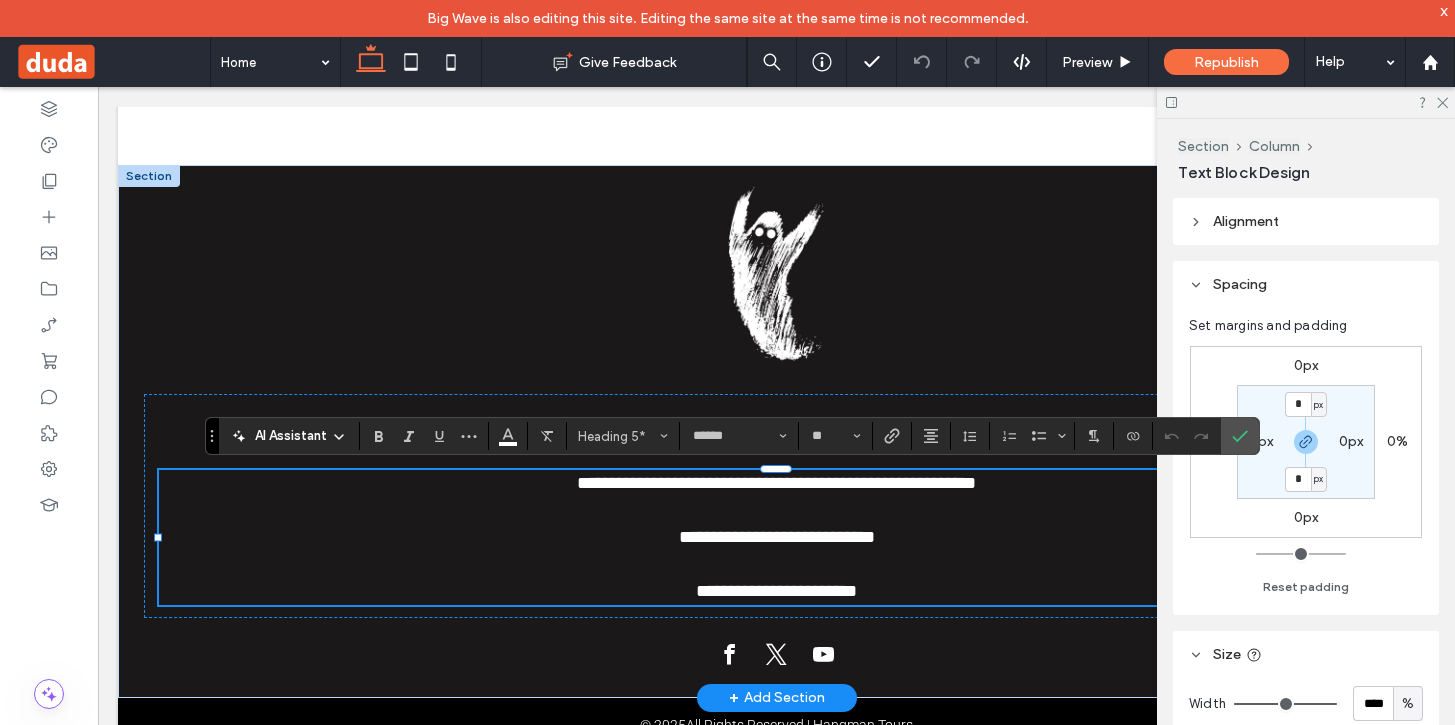 click on "**********" at bounding box center (776, 591) 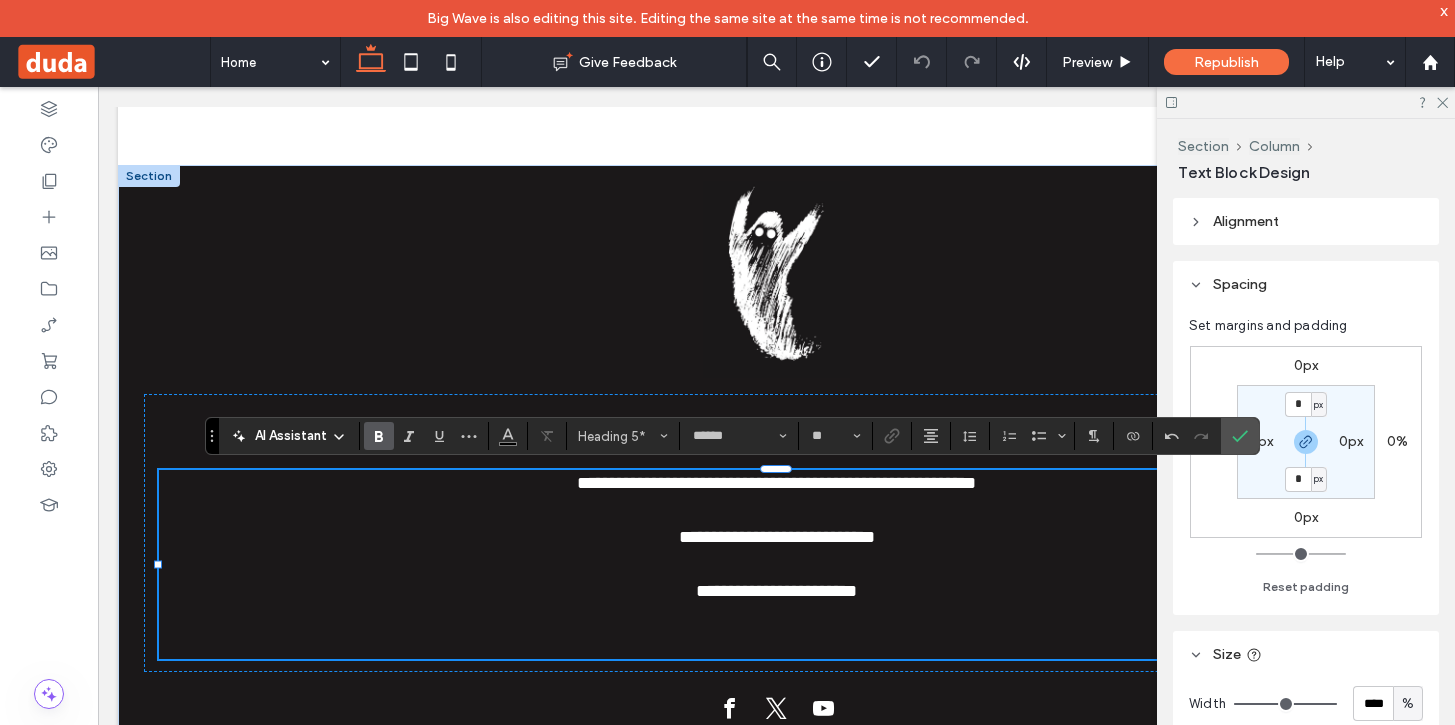 type 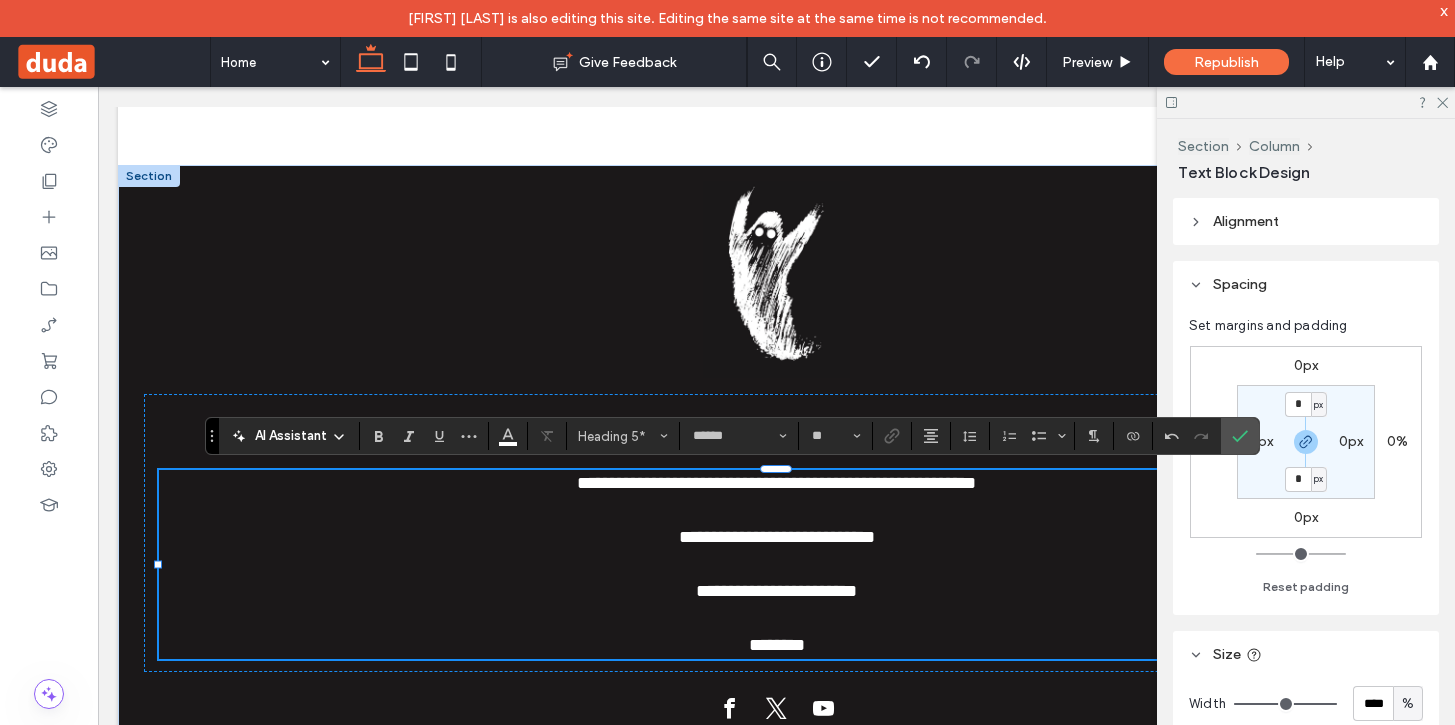 click on "********" at bounding box center (776, 645) 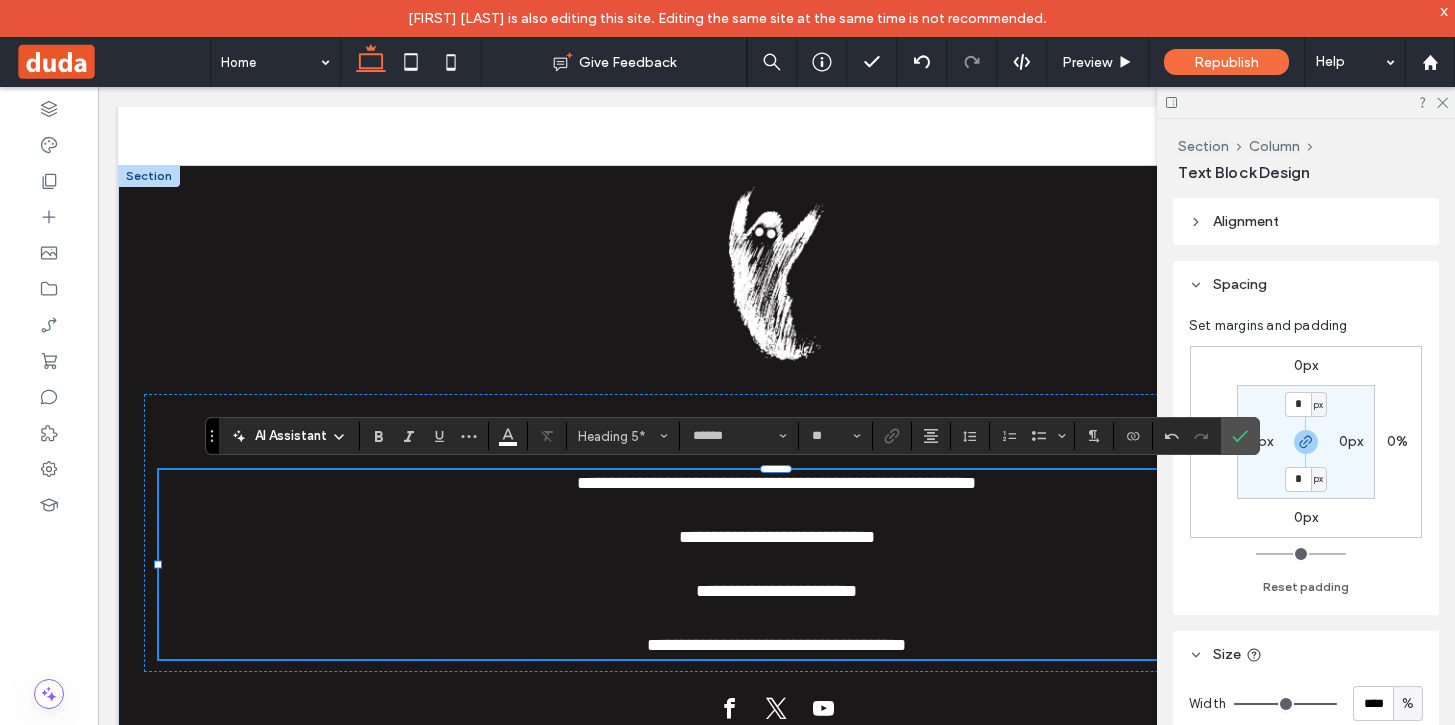 click on "**********" at bounding box center [776, 645] 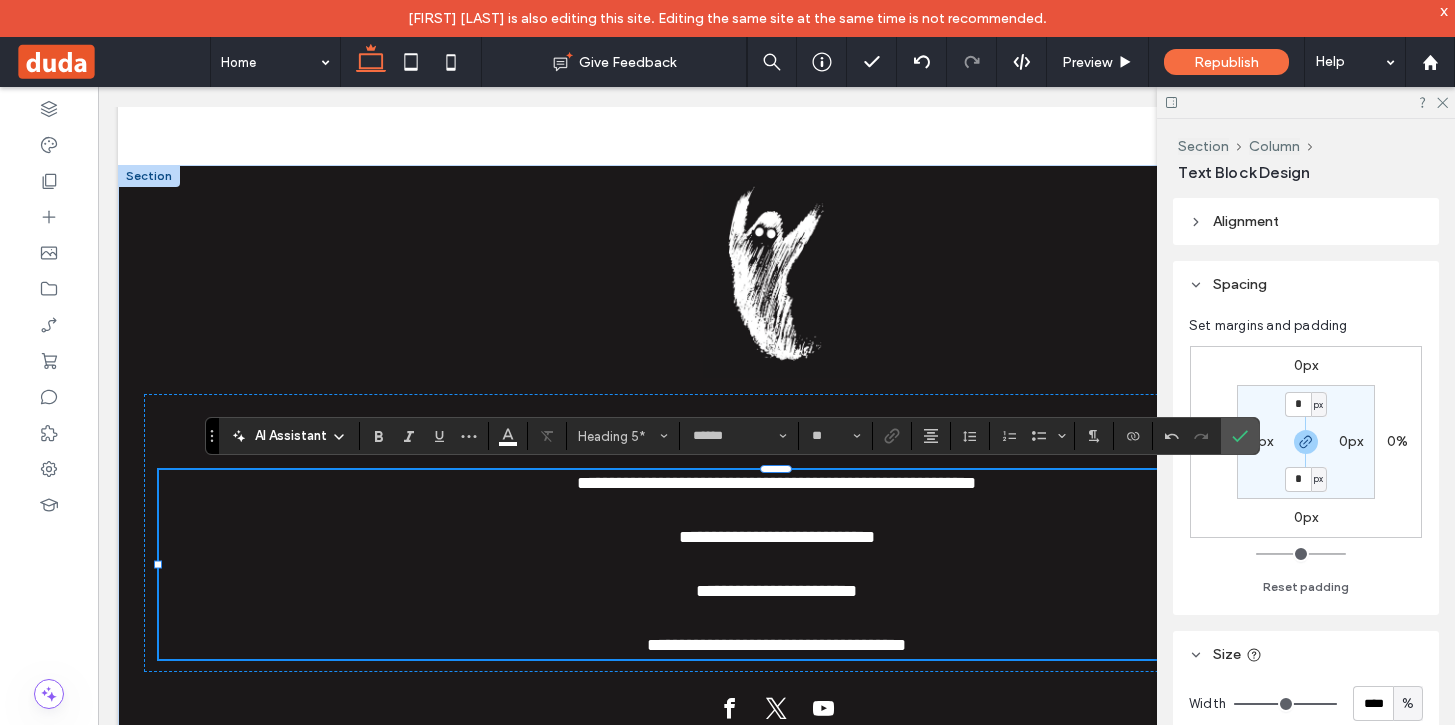 click on "**********" at bounding box center (776, 645) 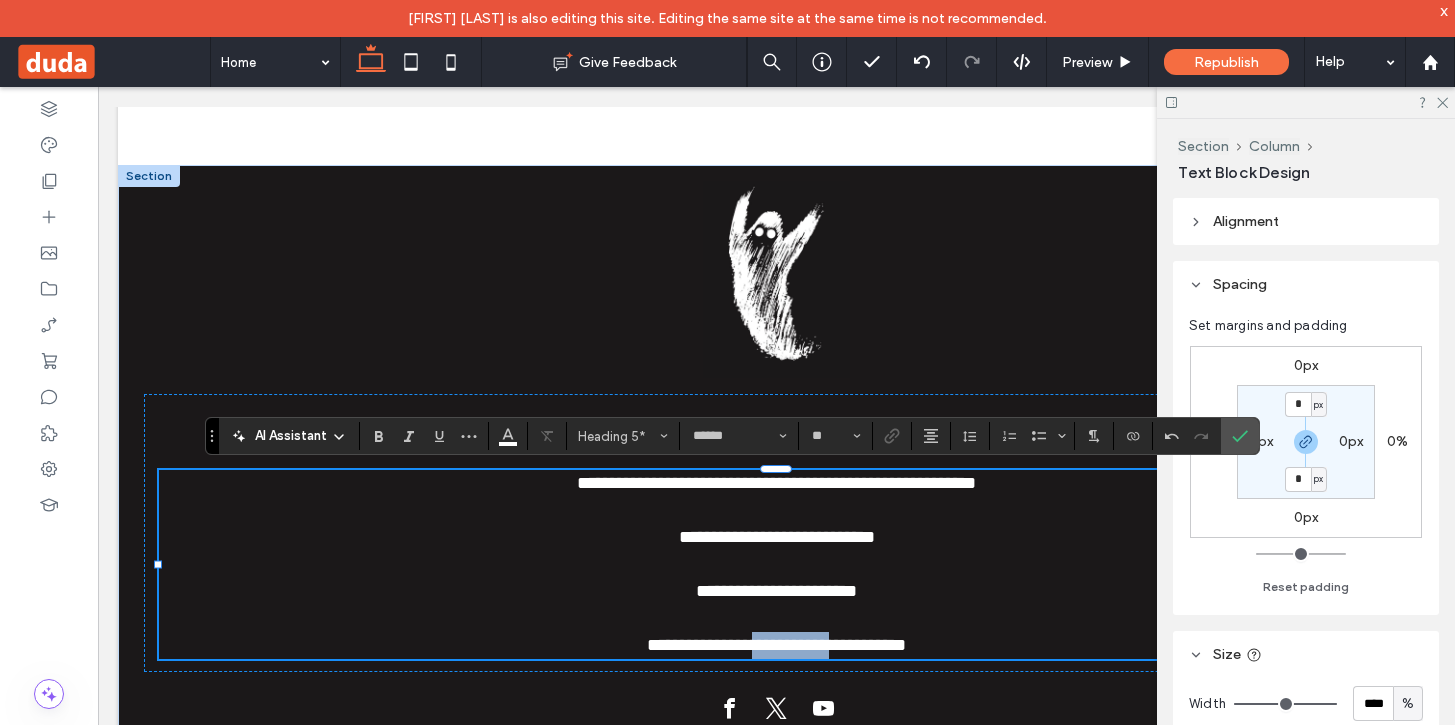 click on "**********" at bounding box center [776, 645] 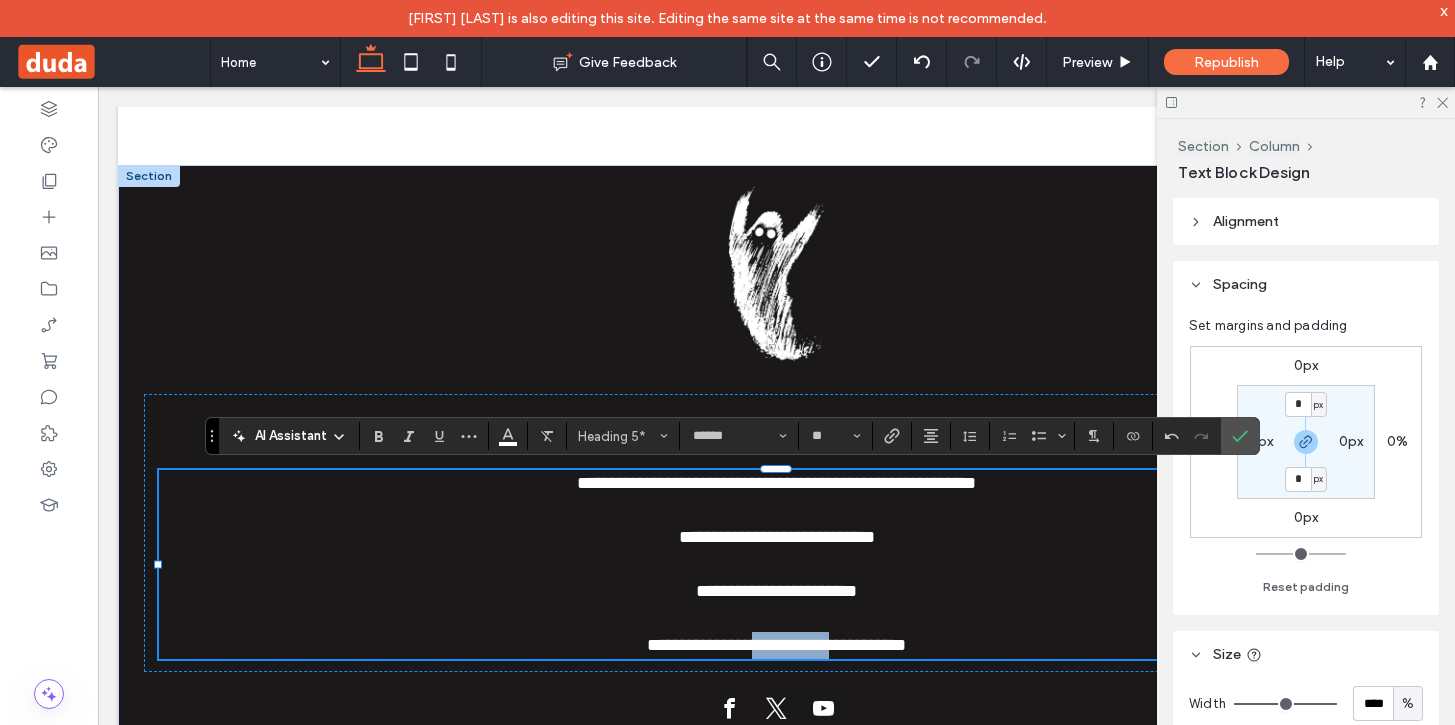 click on "**********" at bounding box center [776, 645] 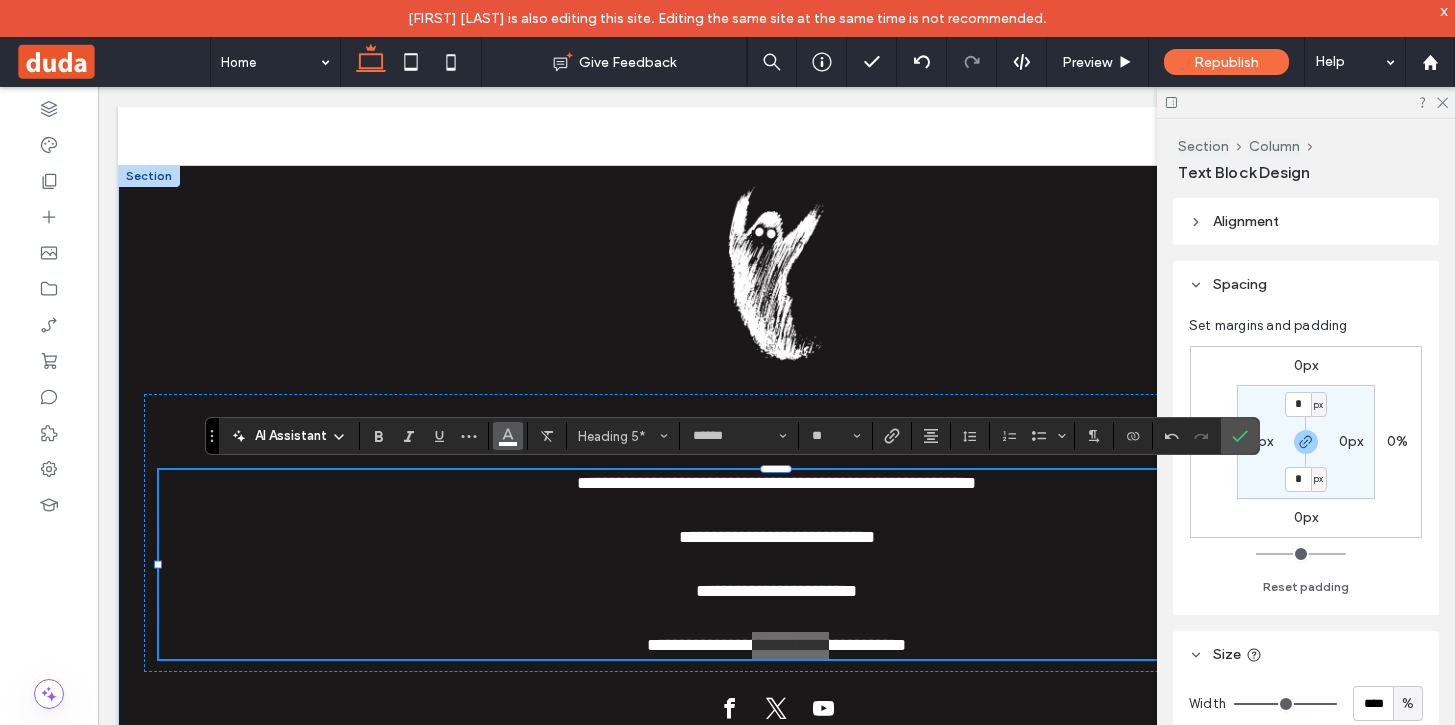 click at bounding box center [508, 436] 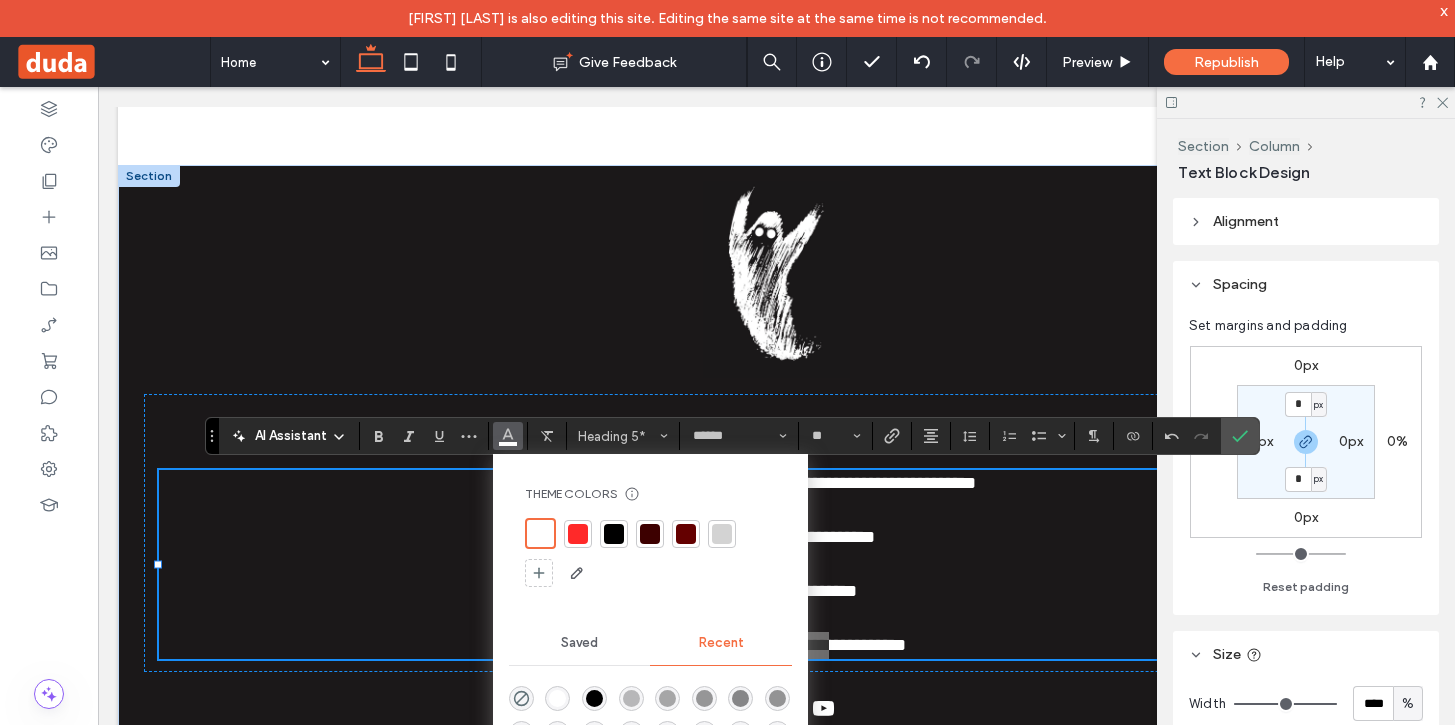 click at bounding box center [578, 534] 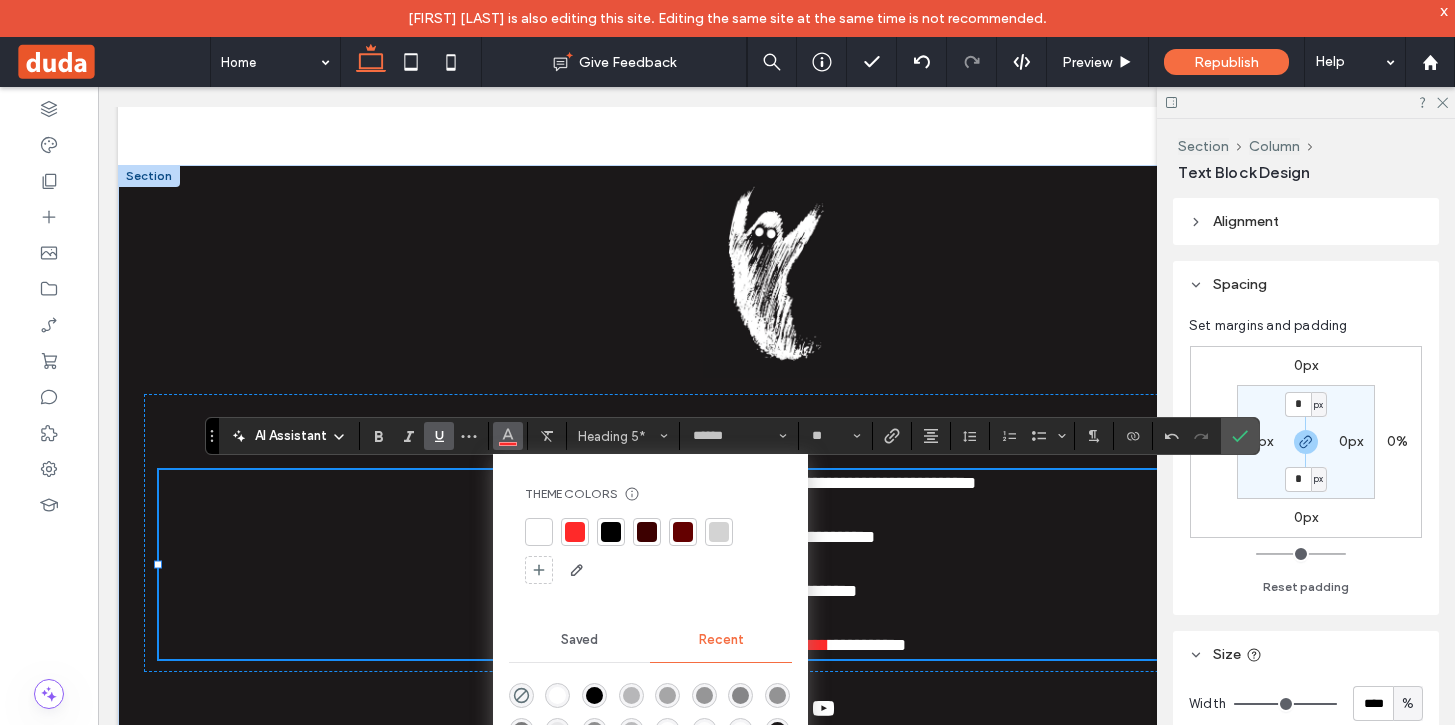 click 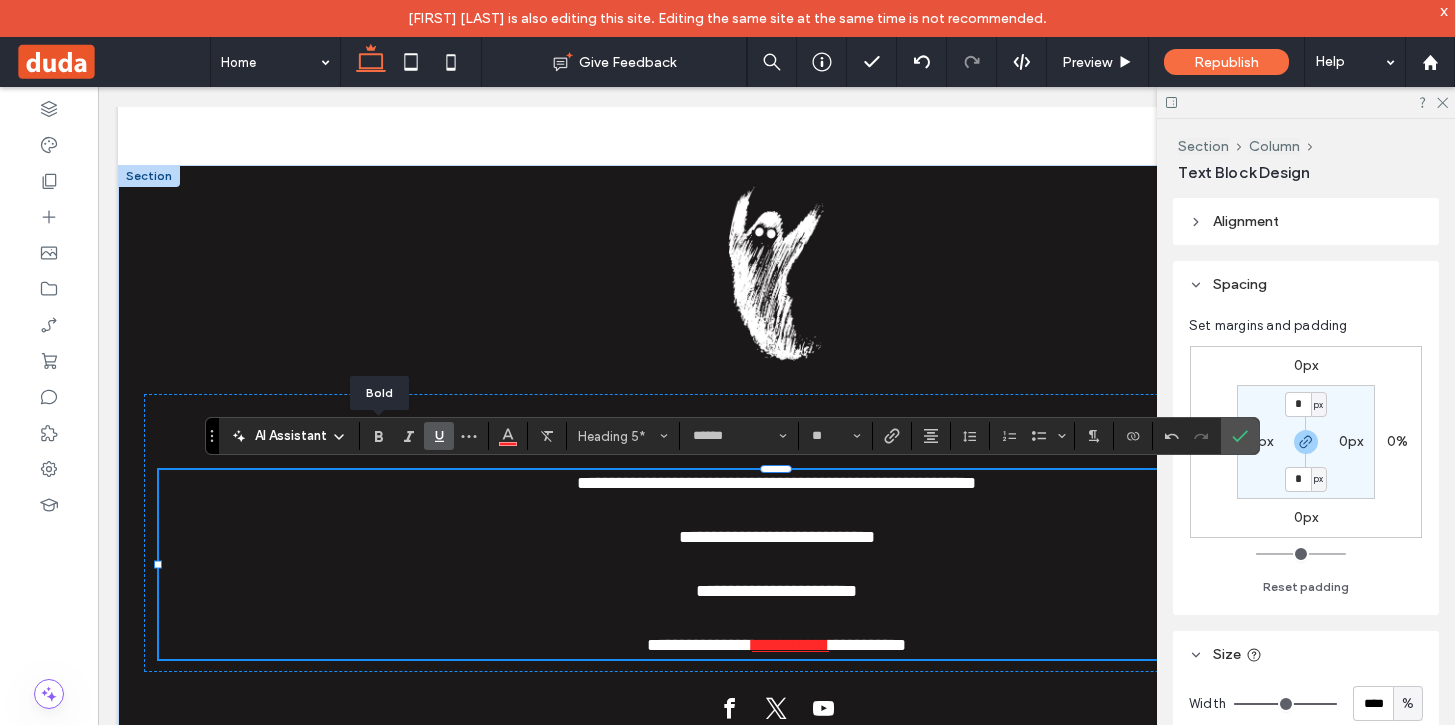 click on "**********" at bounding box center [776, 645] 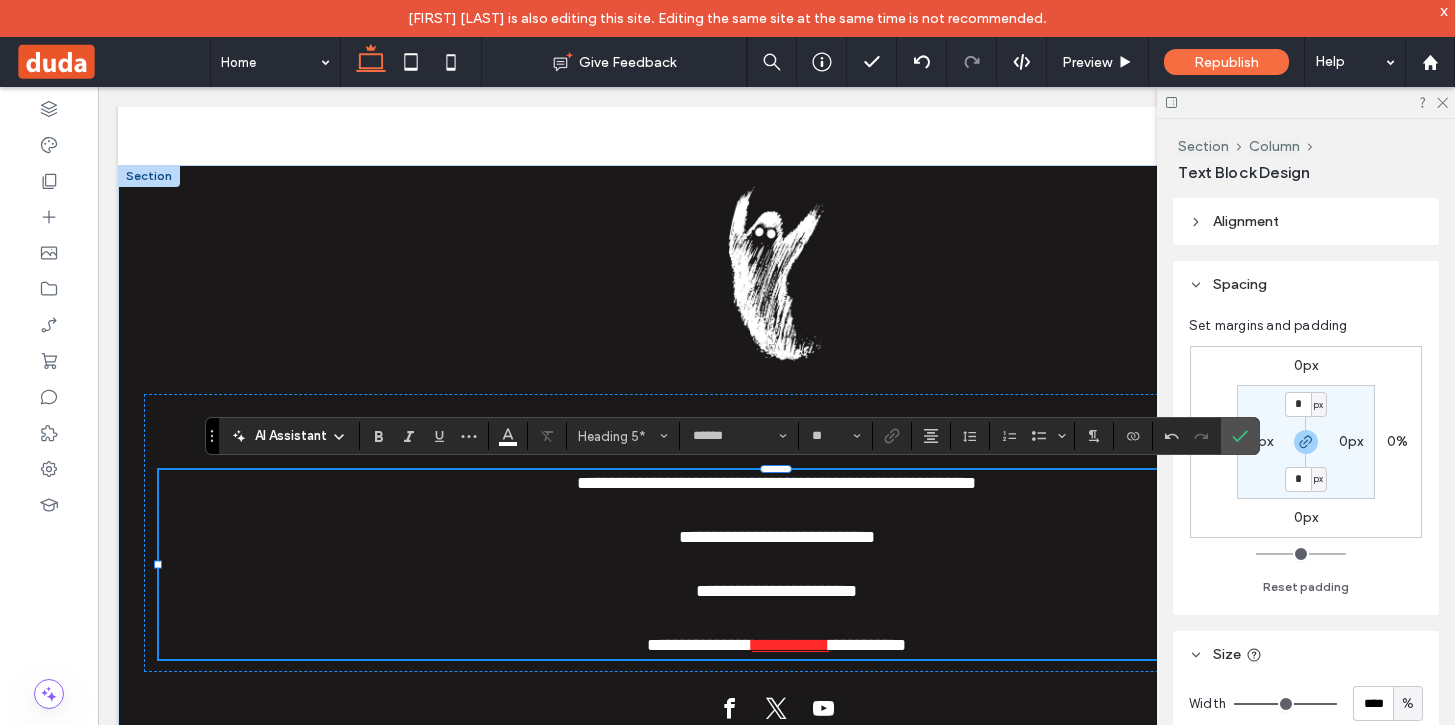 click on "**********" at bounding box center (790, 645) 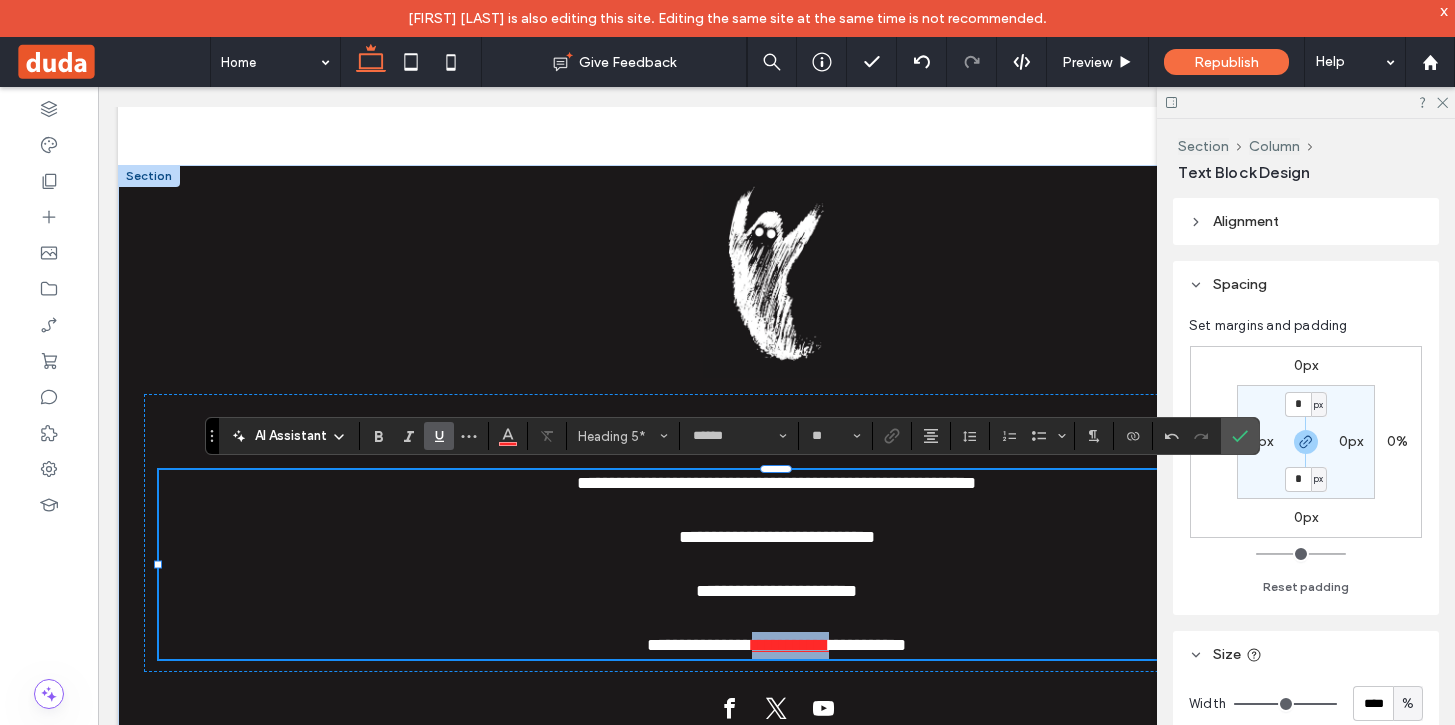 click on "**********" at bounding box center [790, 645] 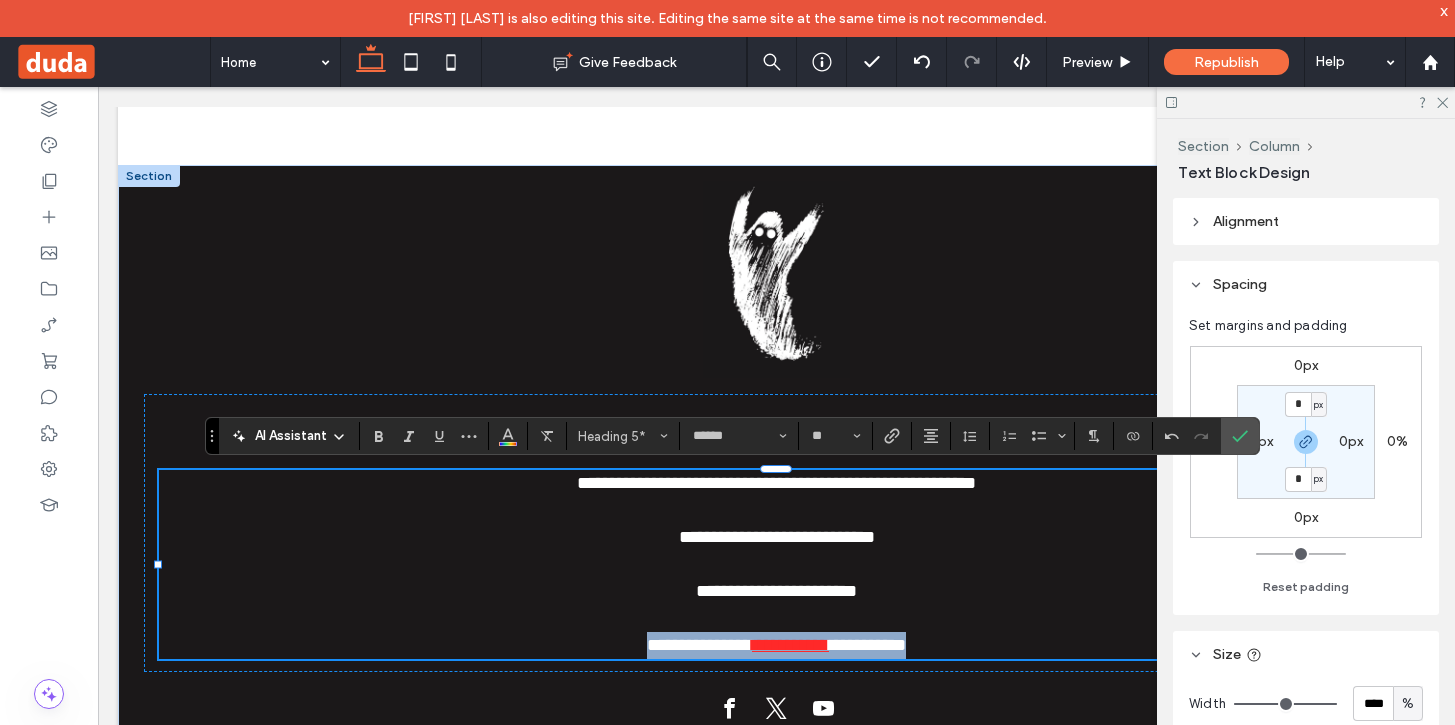 click on "**********" at bounding box center (790, 645) 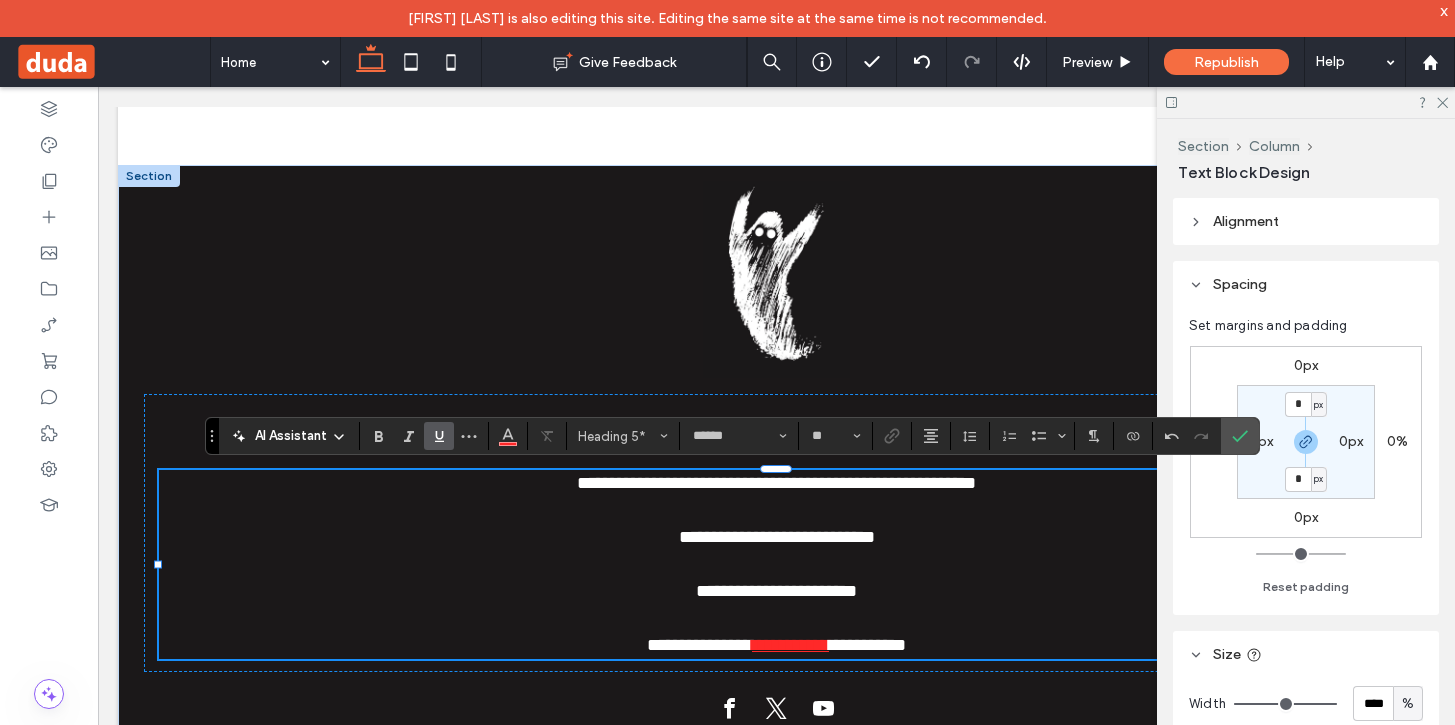 click on "**********" at bounding box center (790, 645) 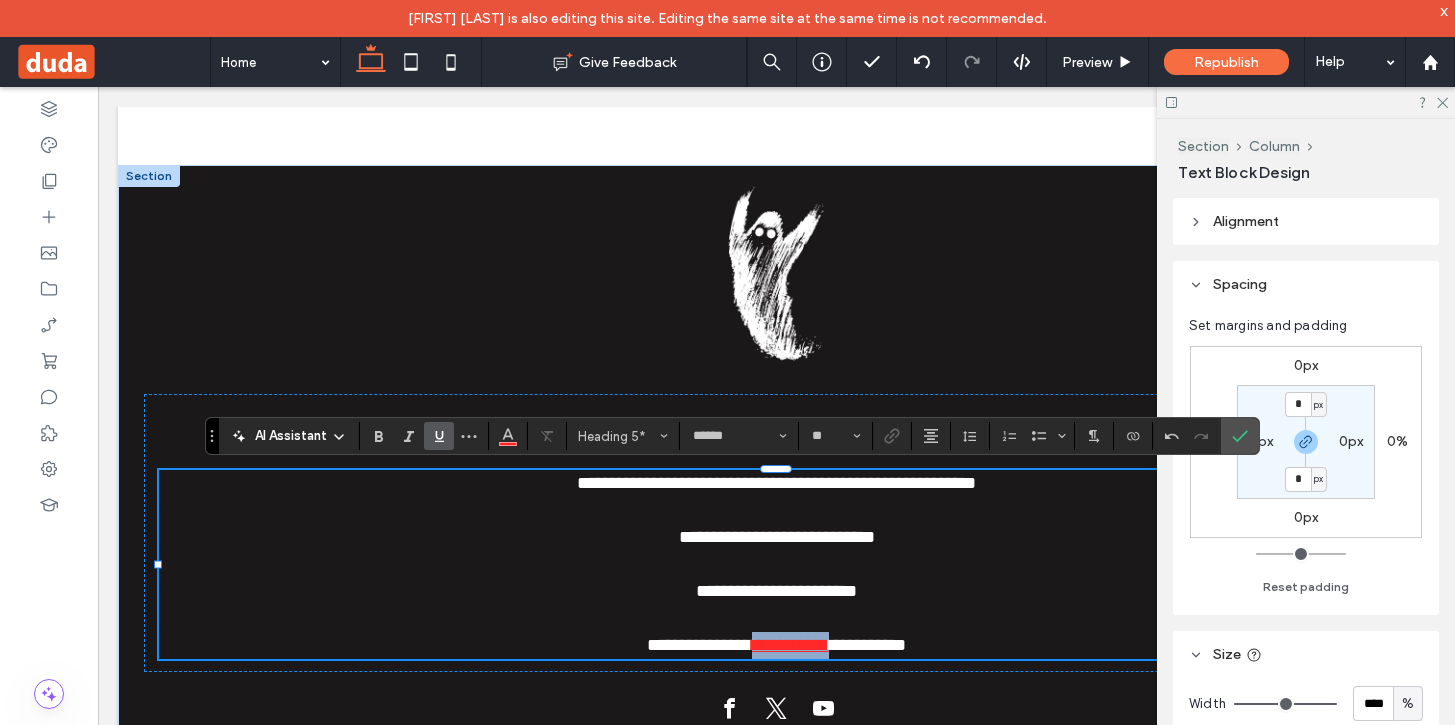 click on "**********" at bounding box center [790, 645] 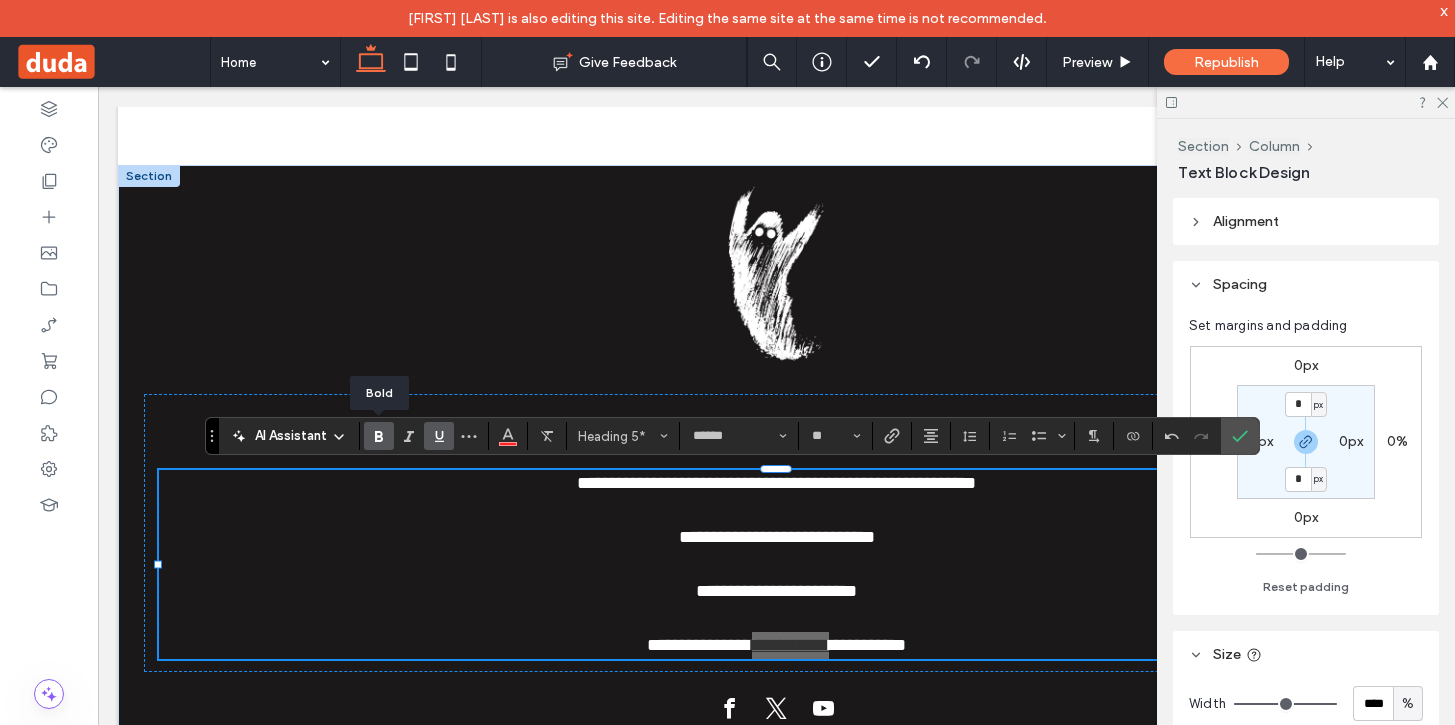 click 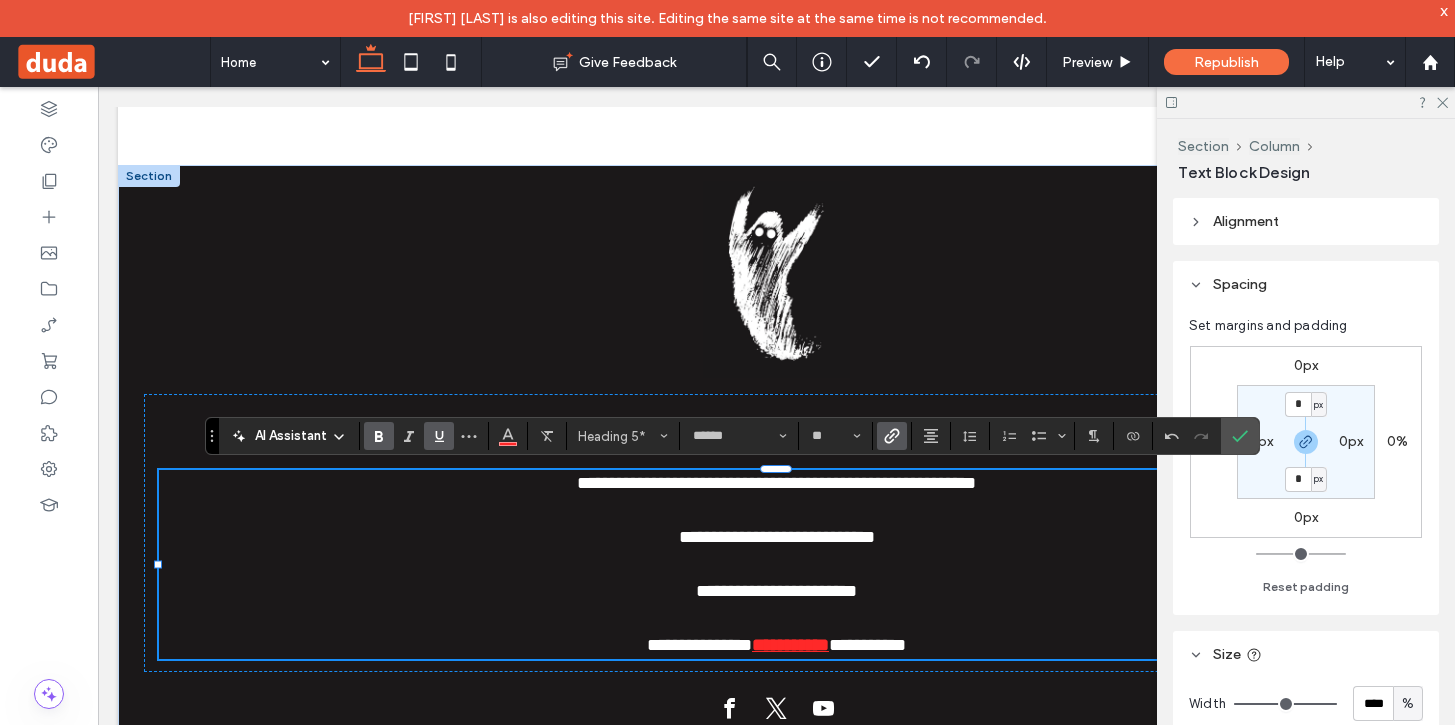 click 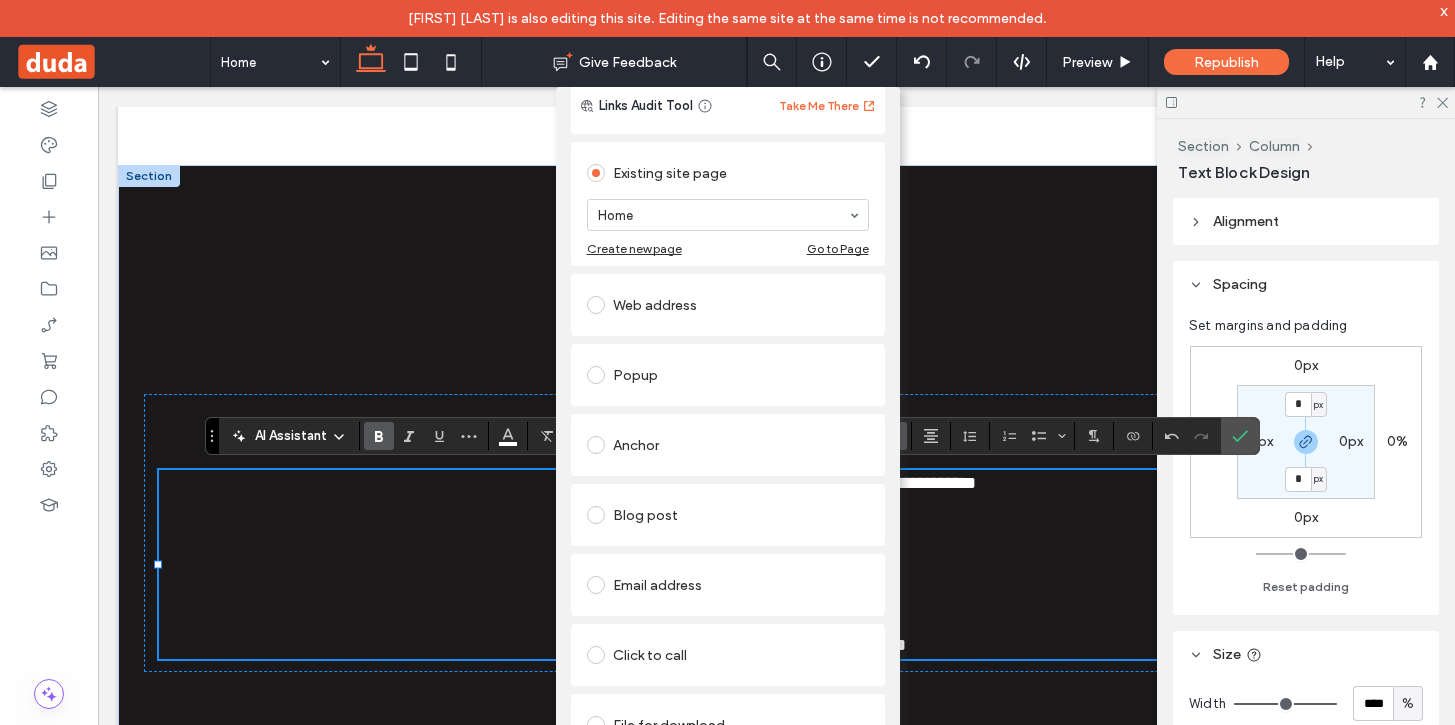 scroll, scrollTop: 71, scrollLeft: 0, axis: vertical 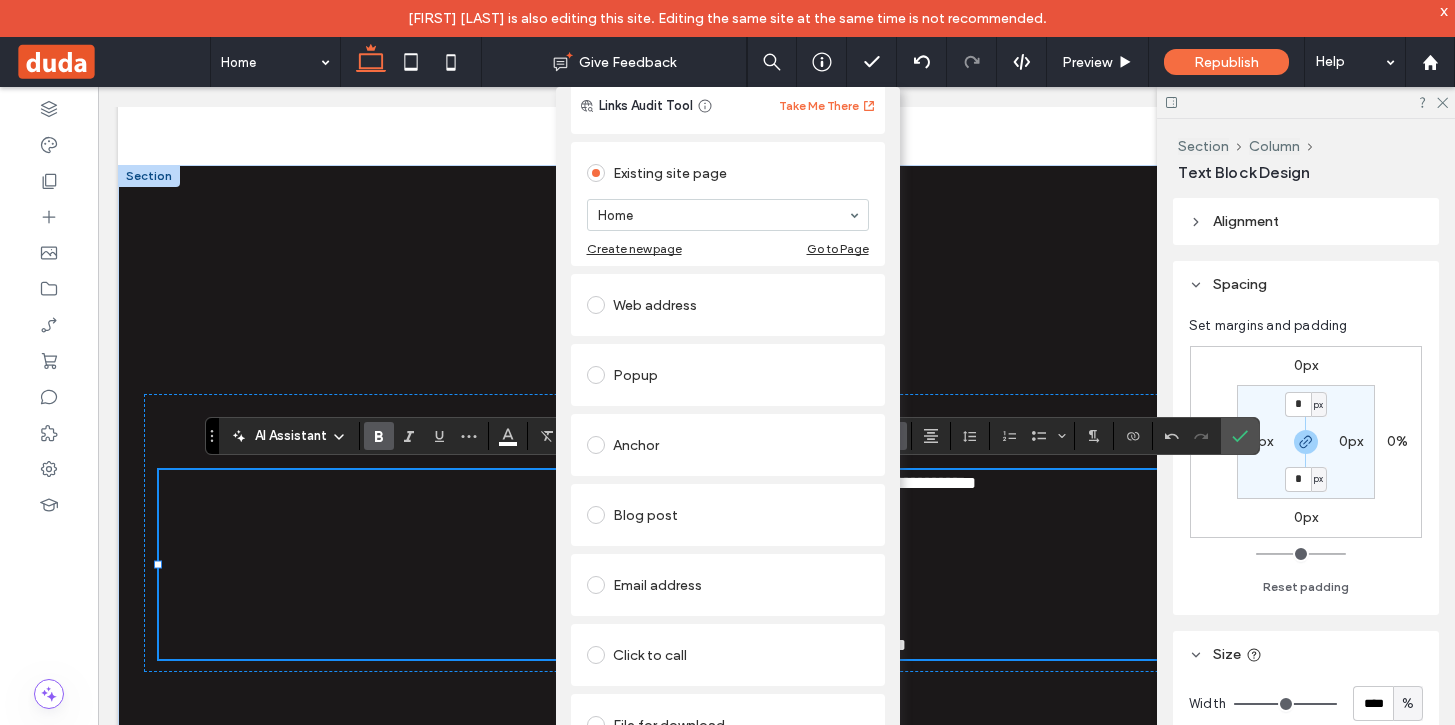 click on "Web address" at bounding box center [728, 305] 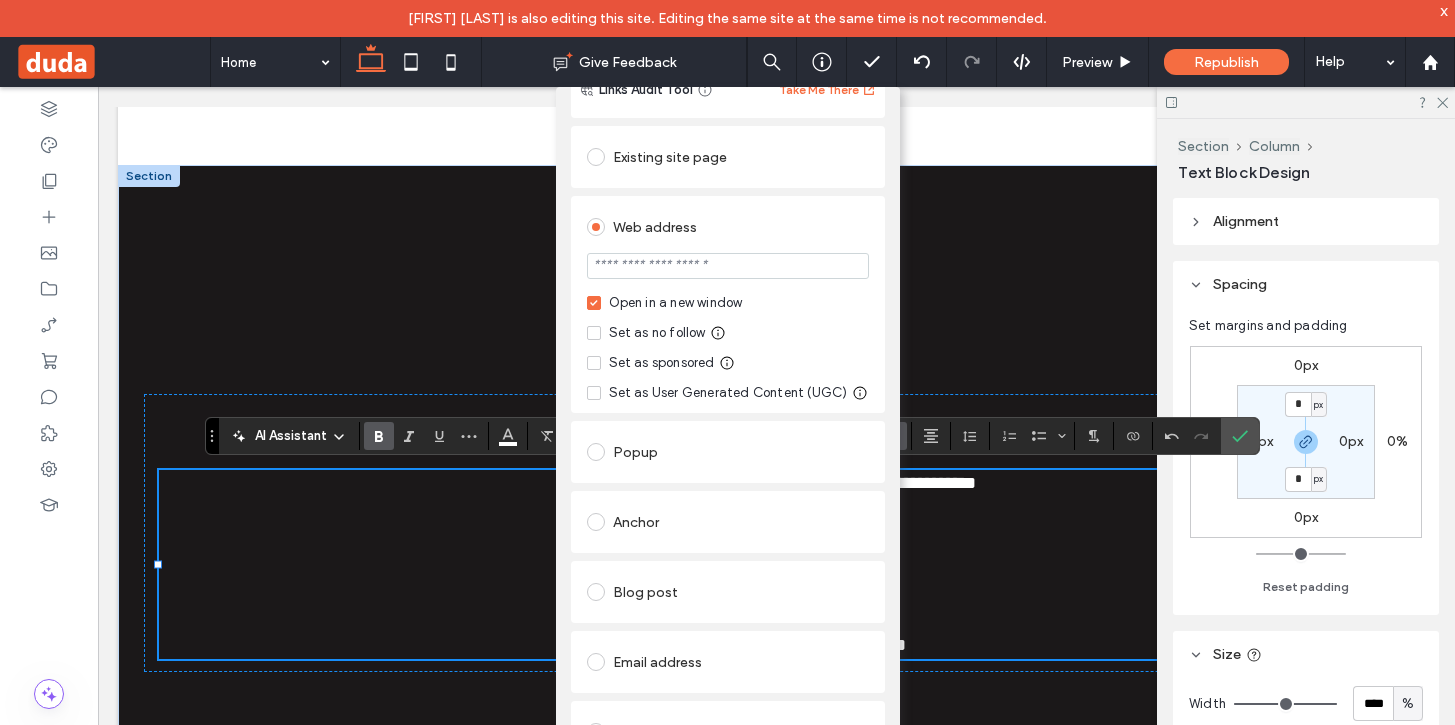 click at bounding box center [728, 266] 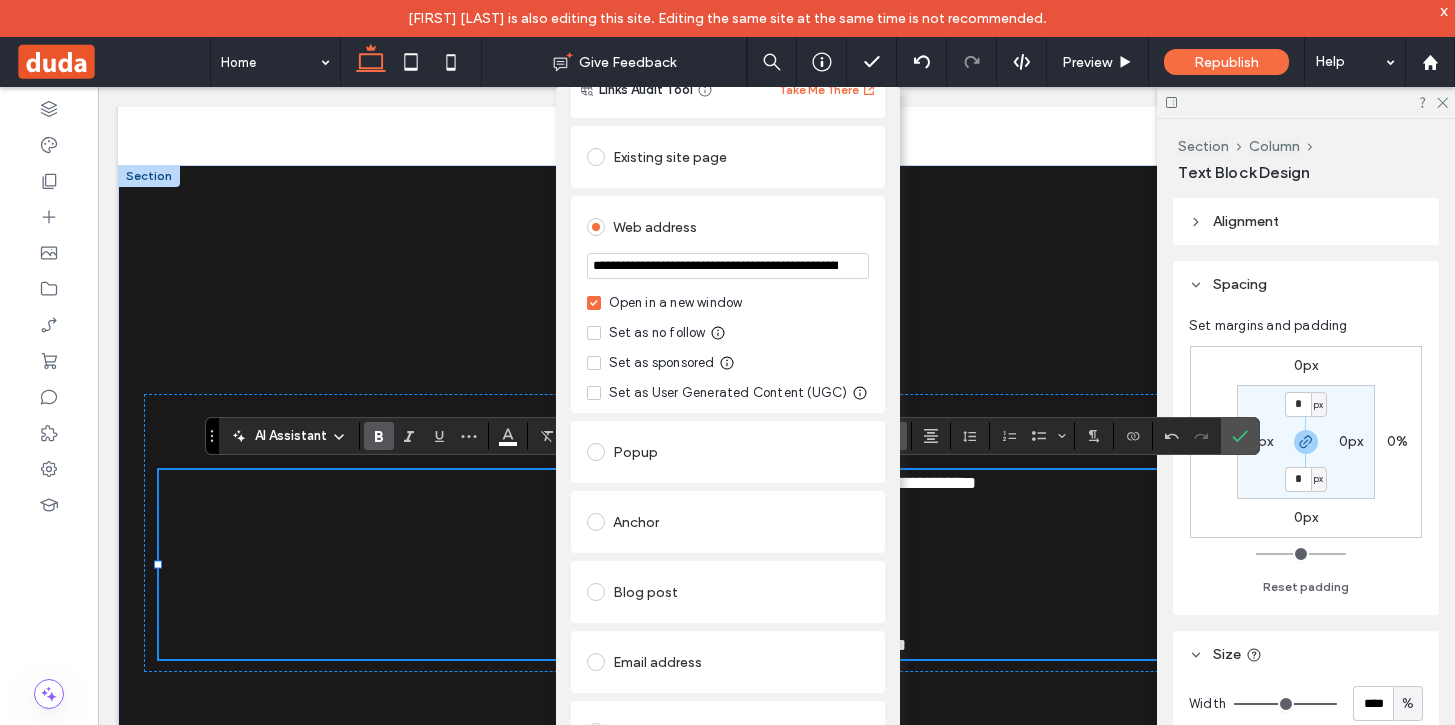 scroll, scrollTop: 0, scrollLeft: 155, axis: horizontal 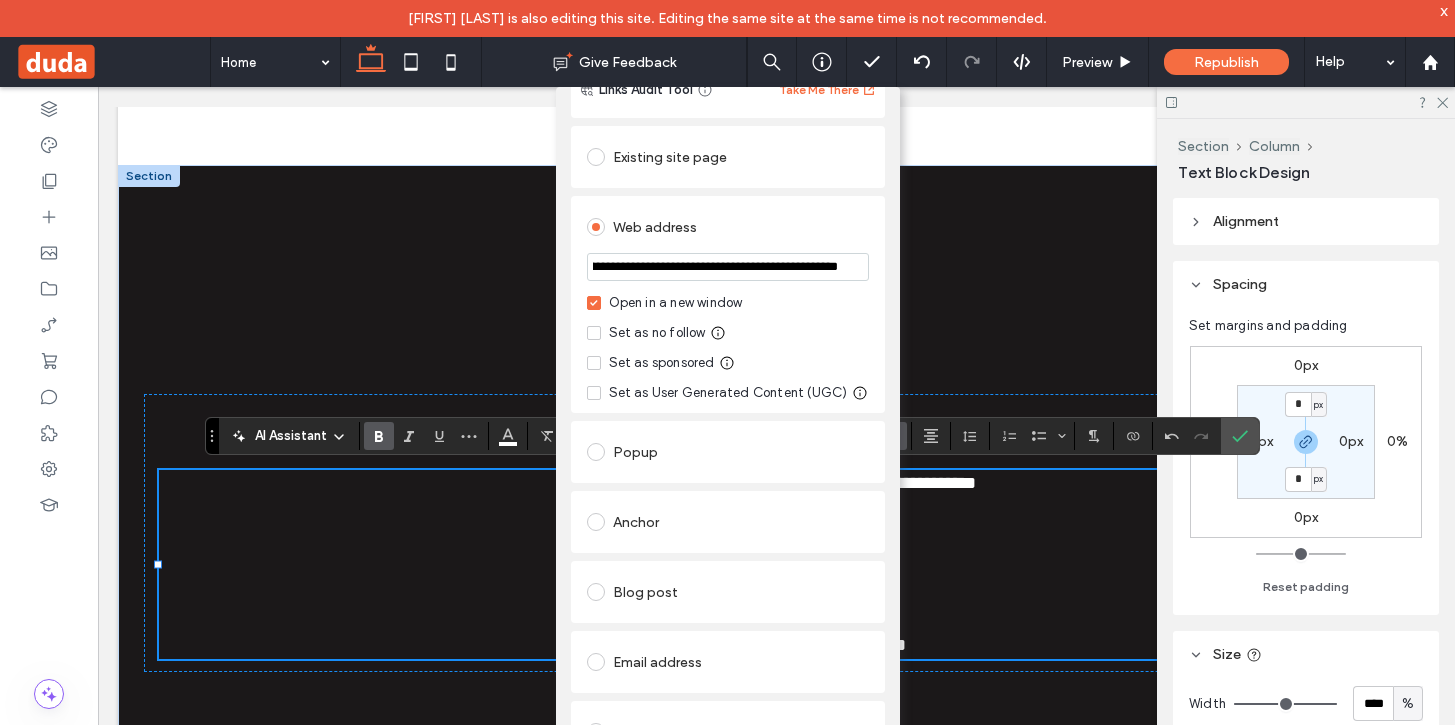 type on "**********" 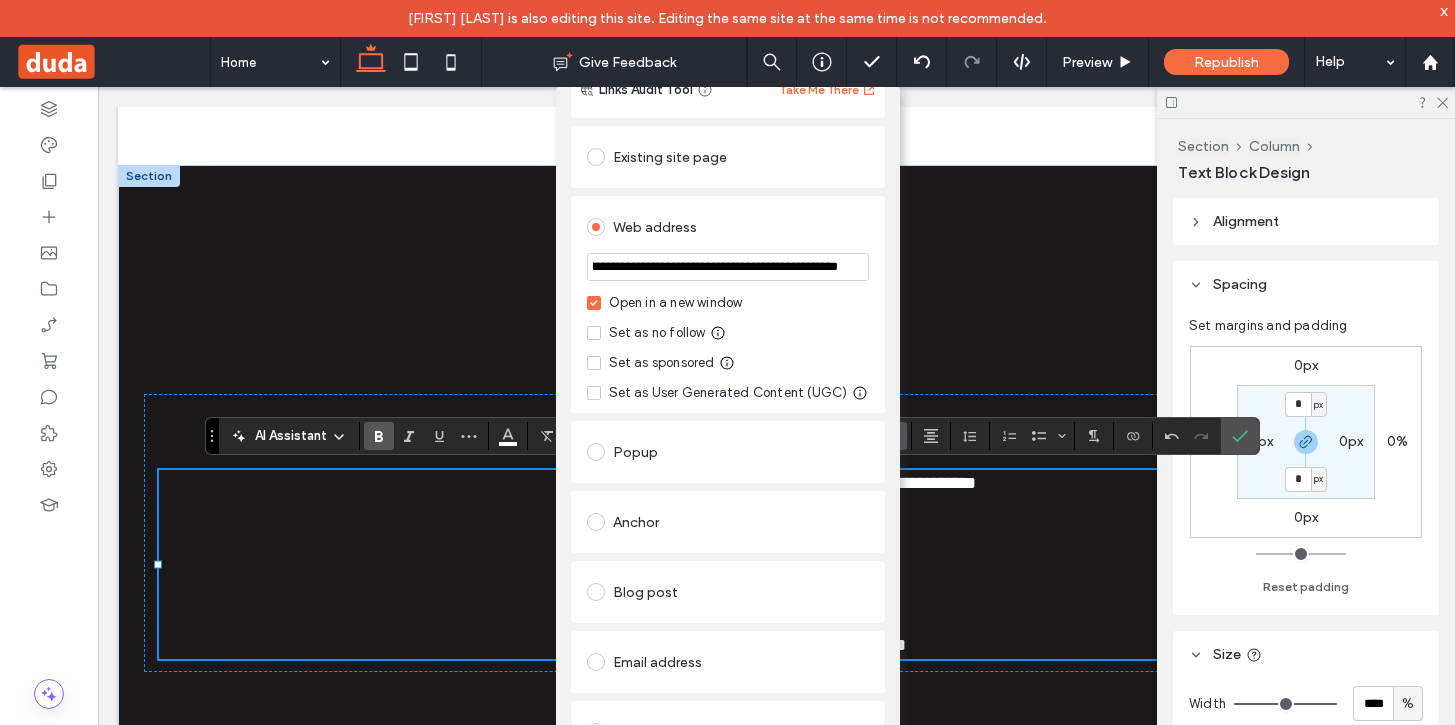 click on "**********" at bounding box center (728, 475) 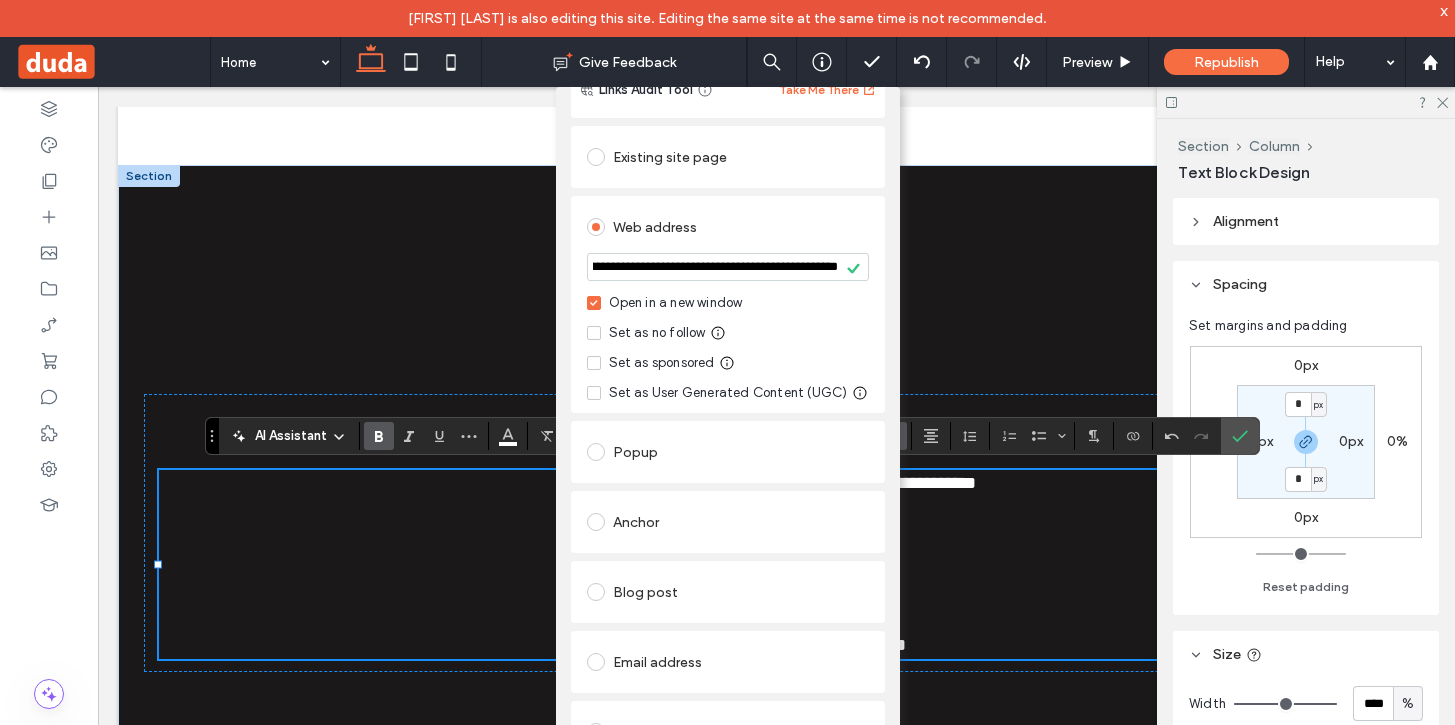 scroll, scrollTop: 0, scrollLeft: 0, axis: both 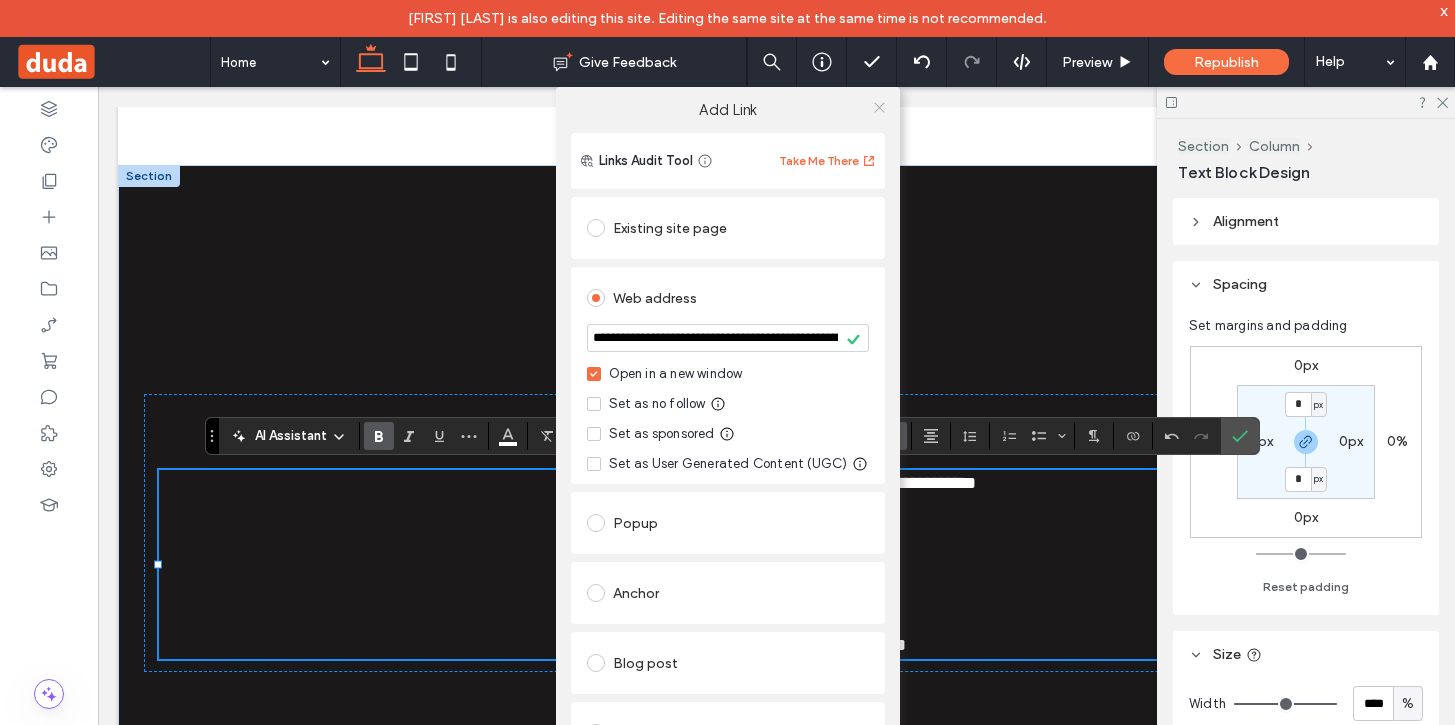 click 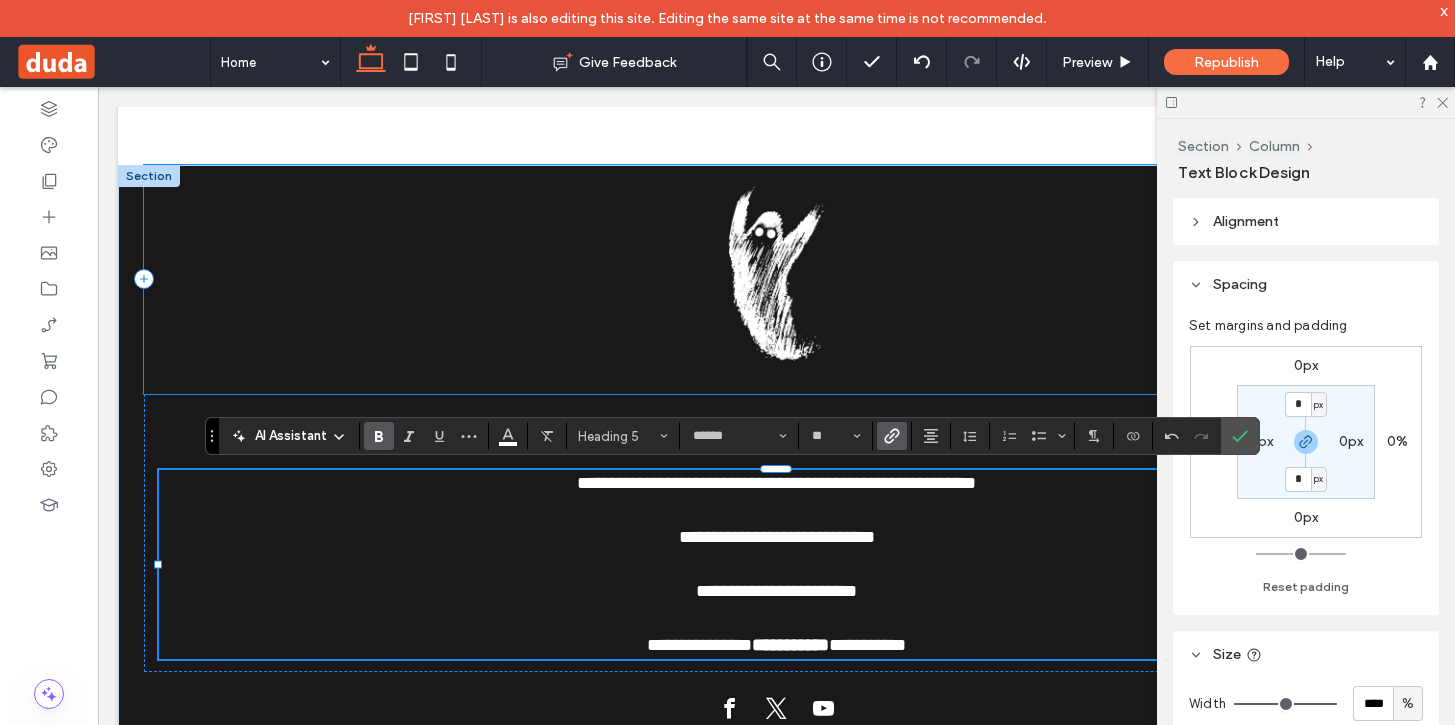 click at bounding box center (776, 279) 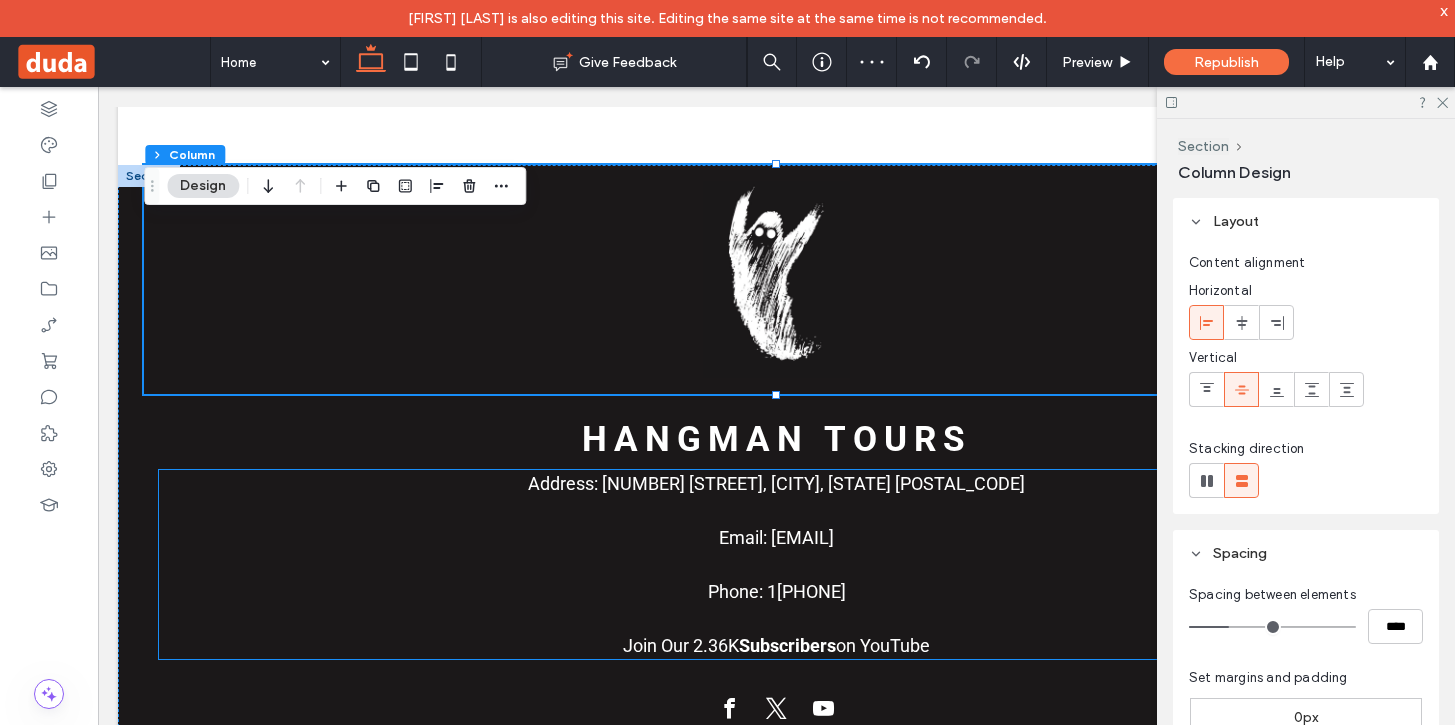 click on "Subscribers" at bounding box center (787, 645) 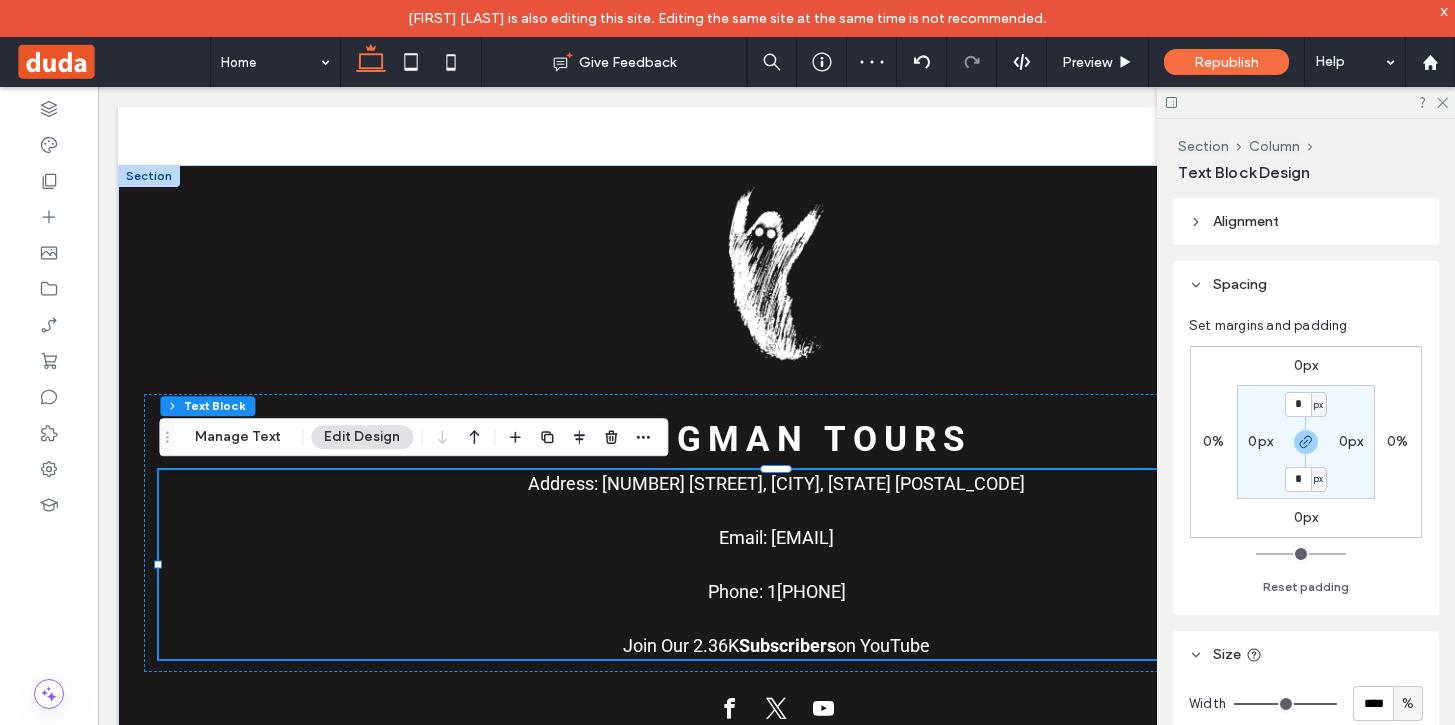 click on "Subscribers" at bounding box center [787, 645] 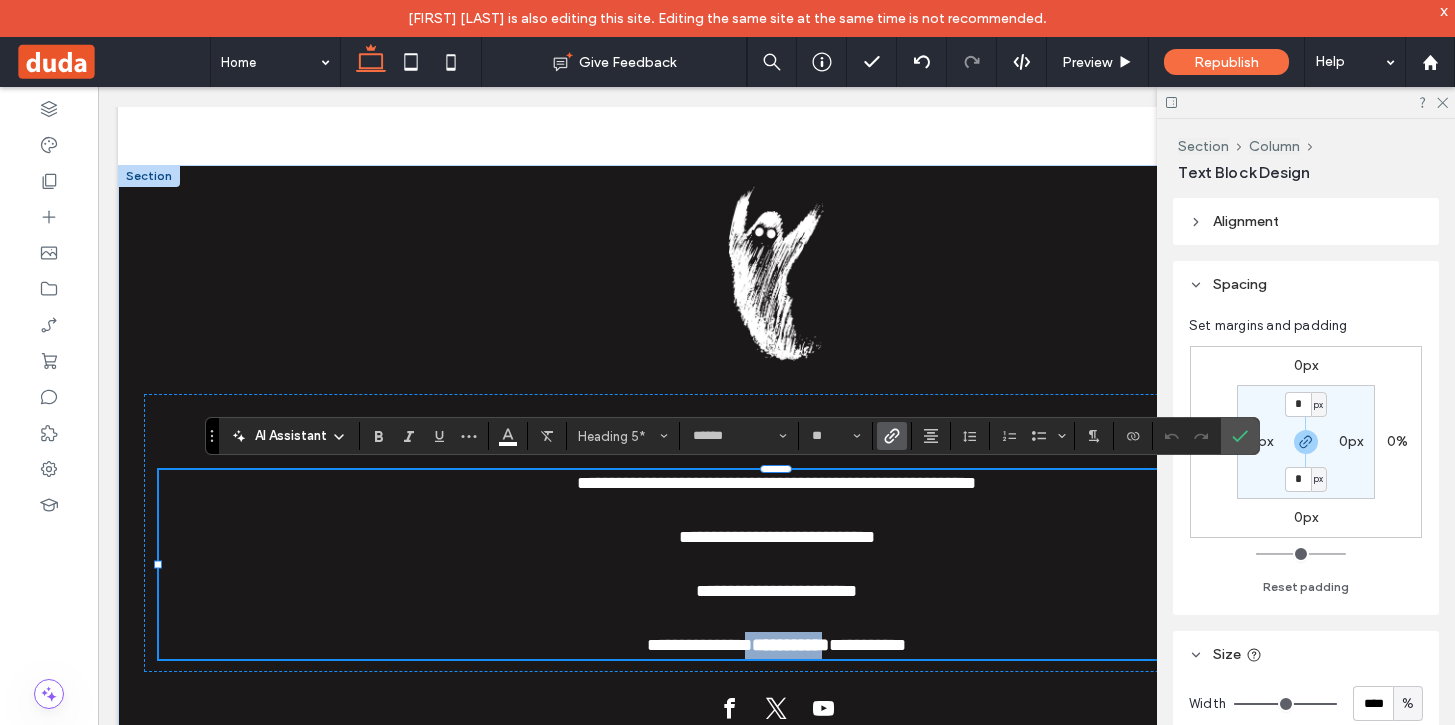 click on "**********" at bounding box center [790, 645] 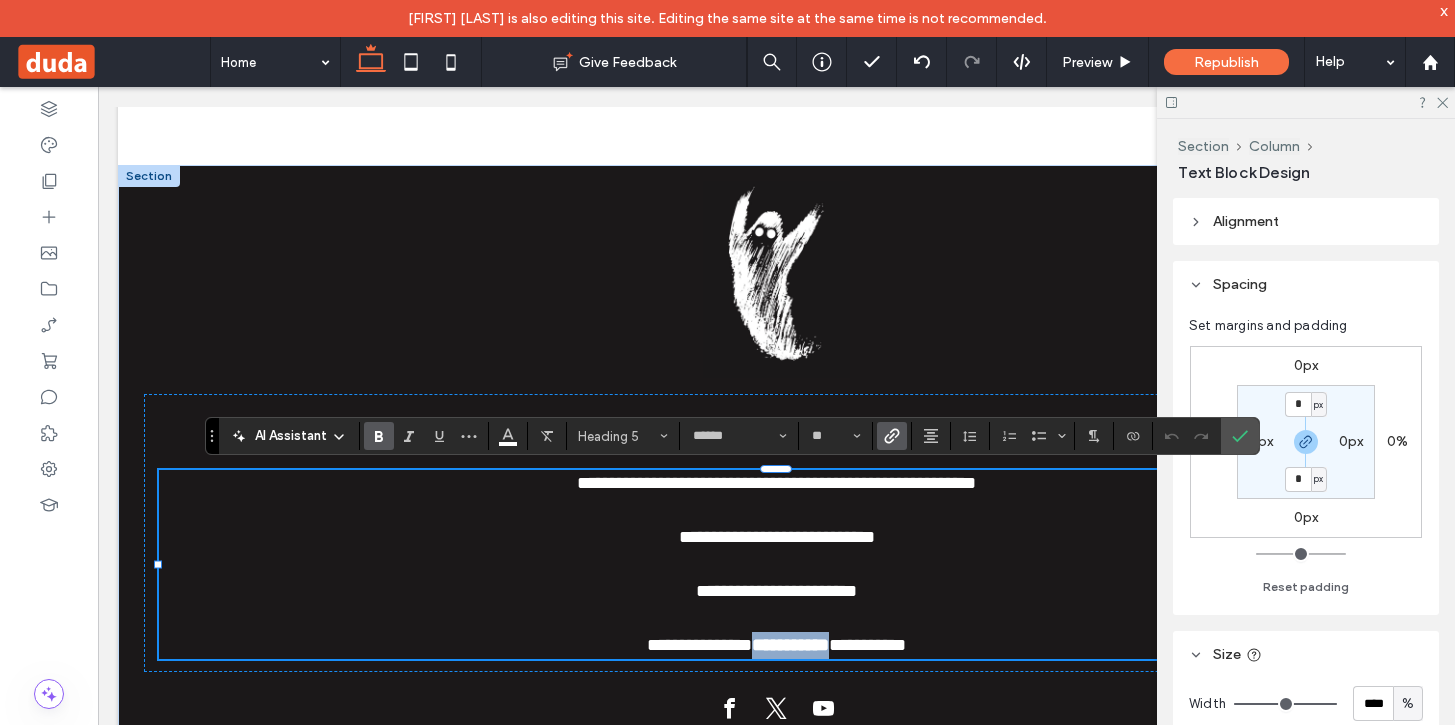 drag, startPoint x: 837, startPoint y: 649, endPoint x: 742, endPoint y: 641, distance: 95.33625 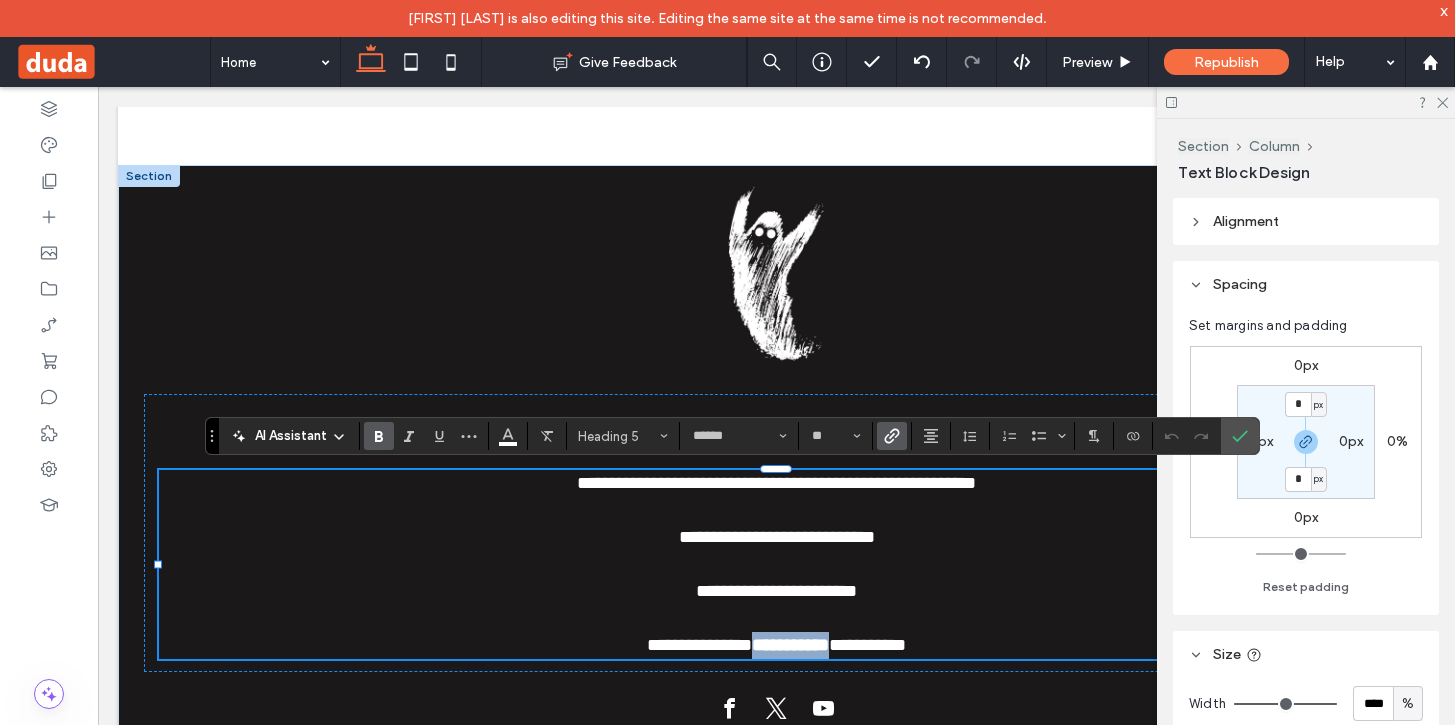 click on "**********" at bounding box center (776, 645) 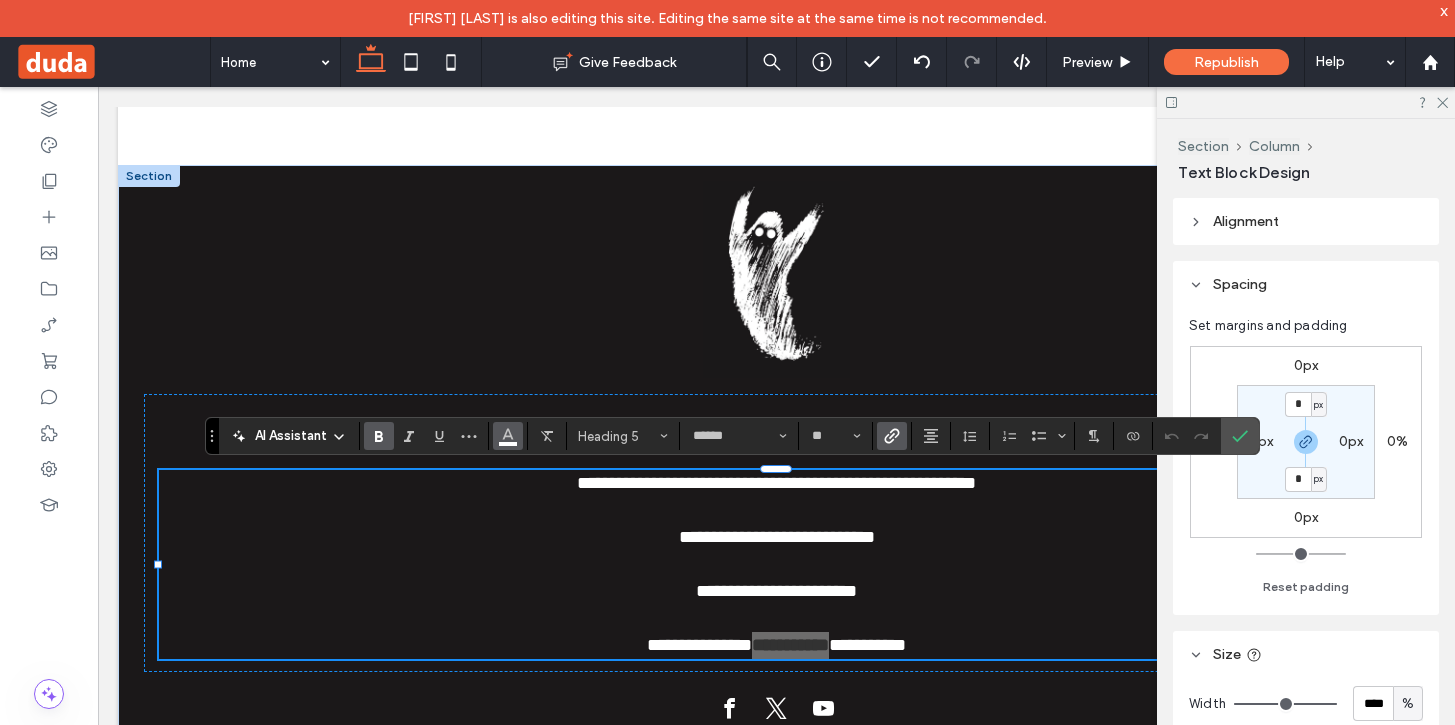 click 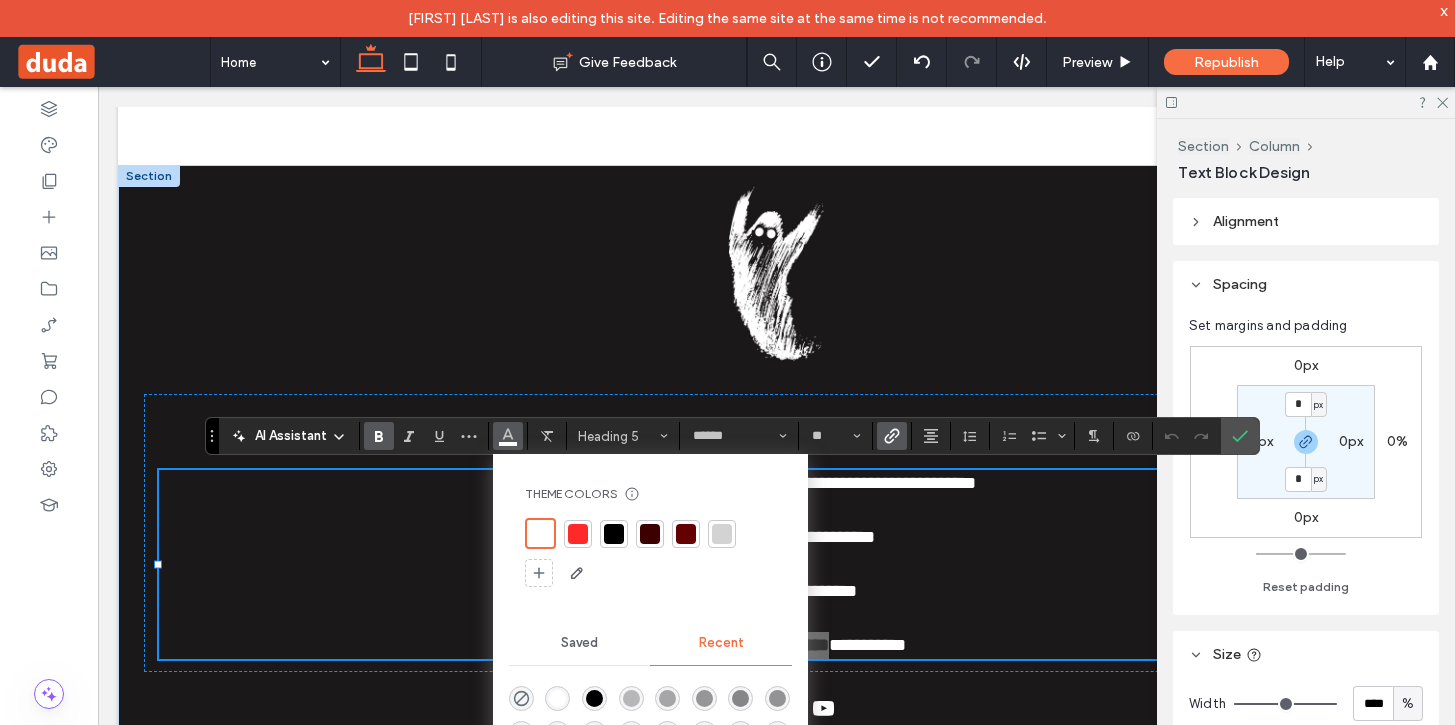 click at bounding box center (578, 534) 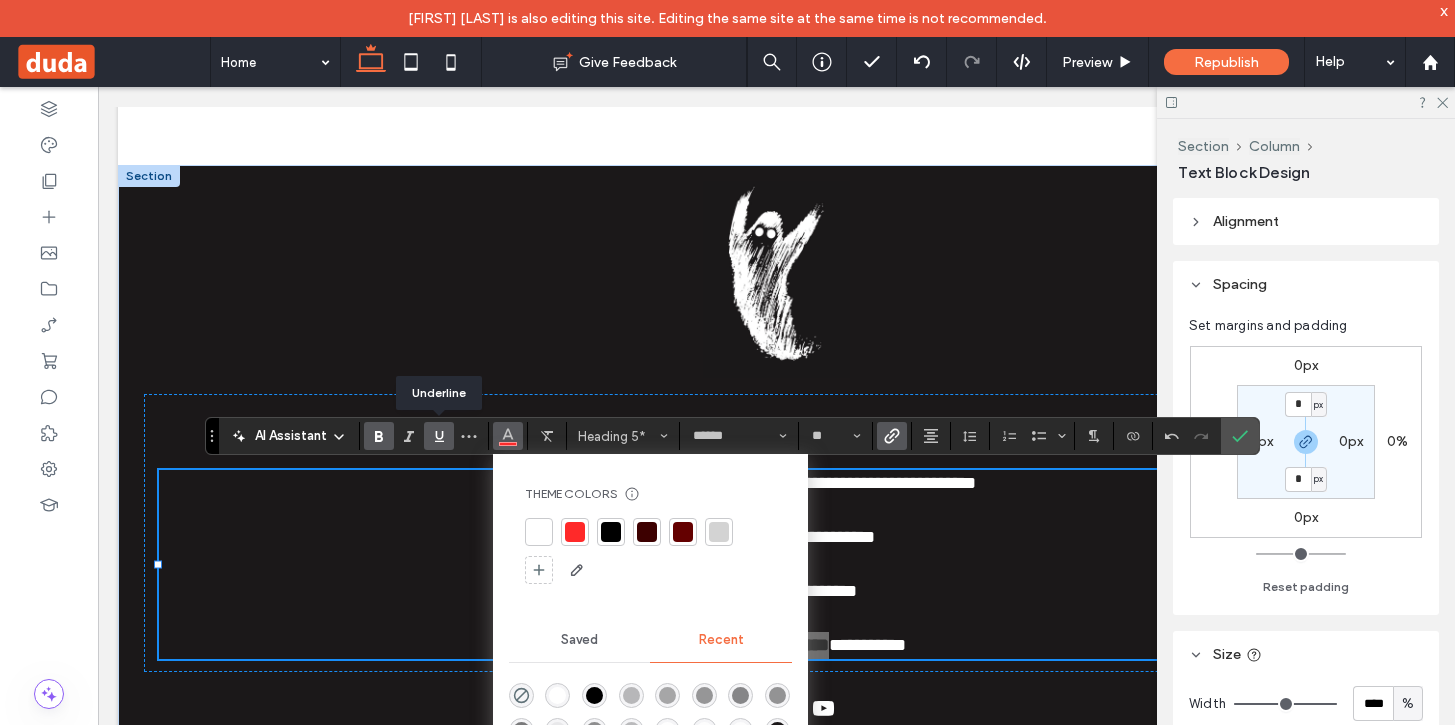 click 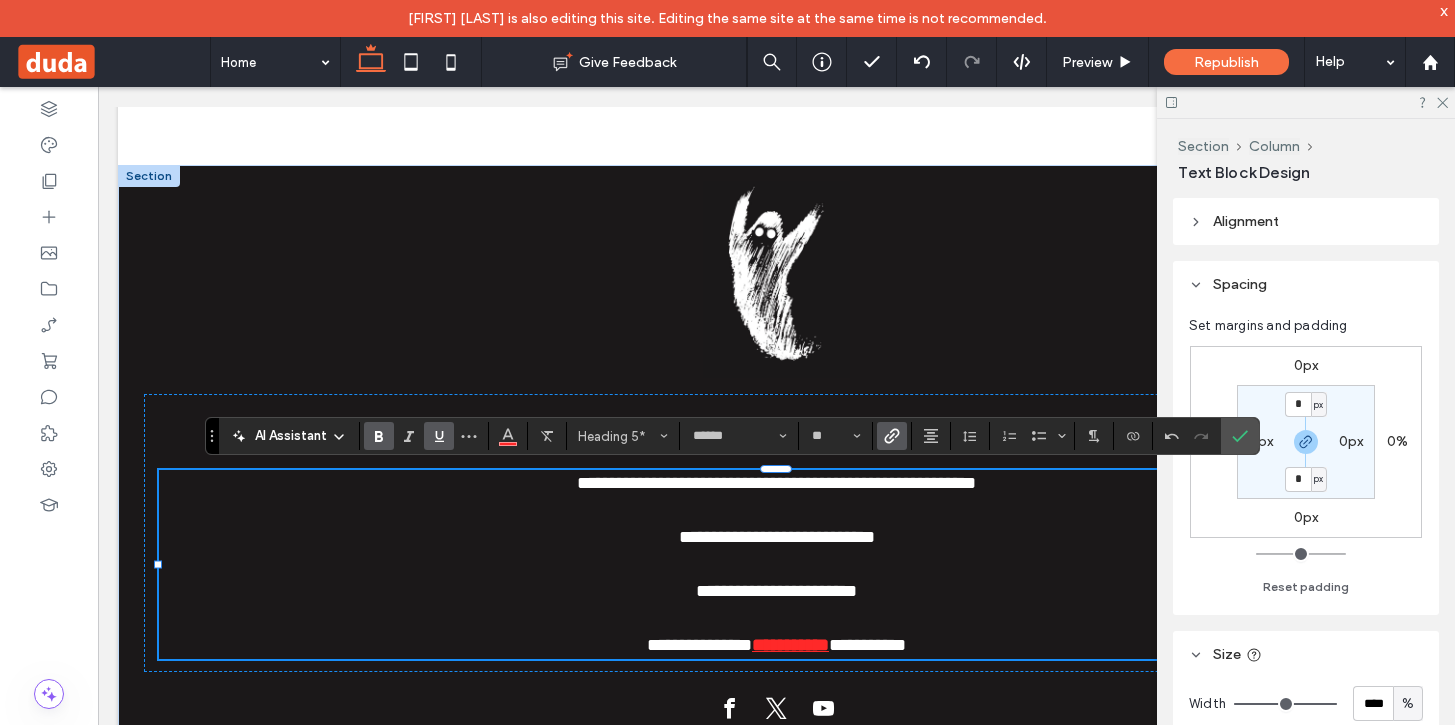 click on "**********" at bounding box center (776, 537) 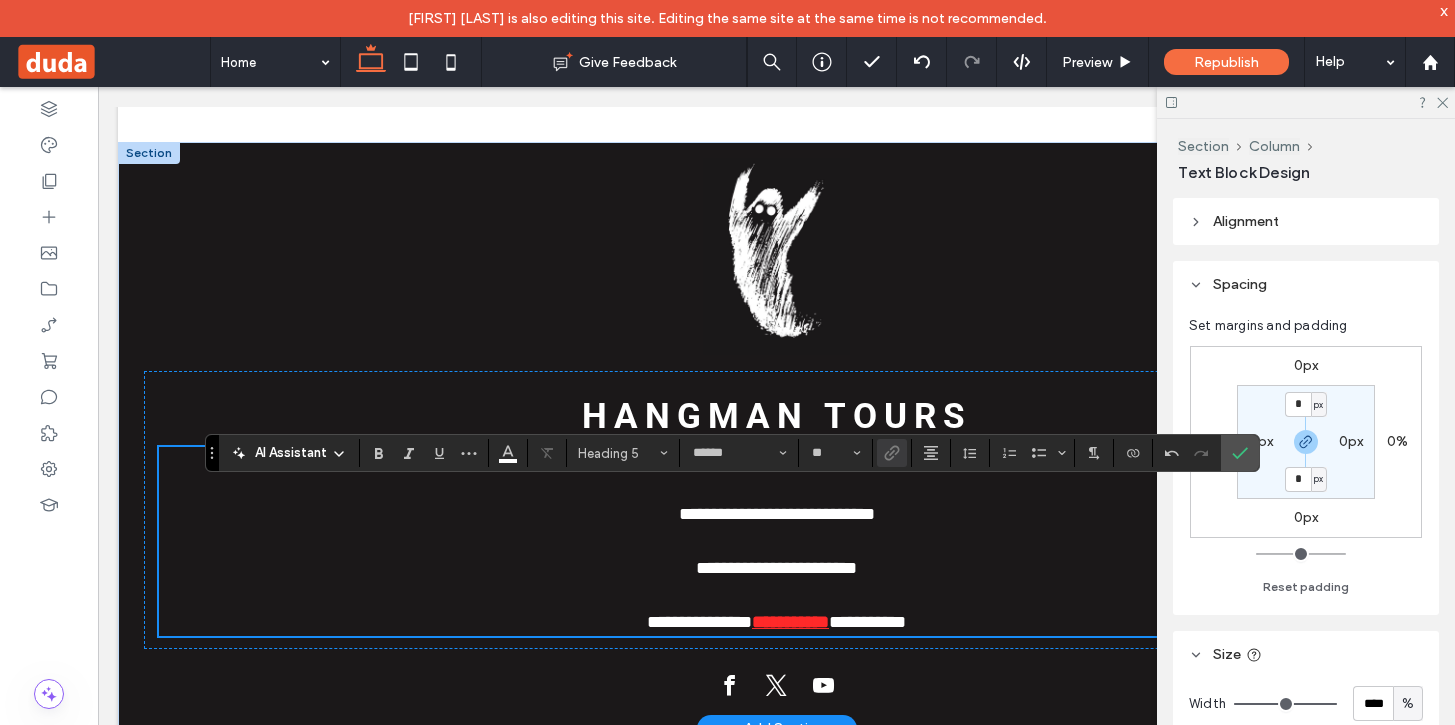 scroll, scrollTop: 6075, scrollLeft: 0, axis: vertical 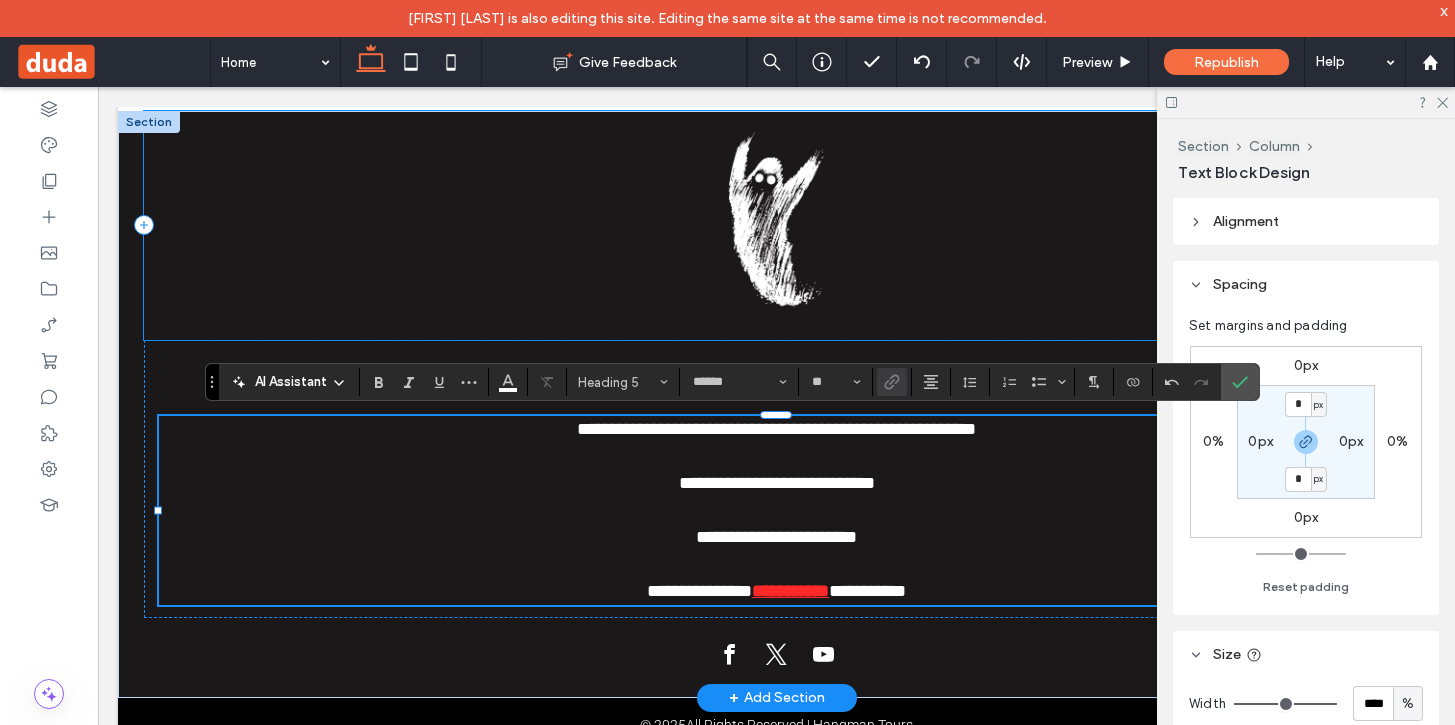 click at bounding box center [776, 225] 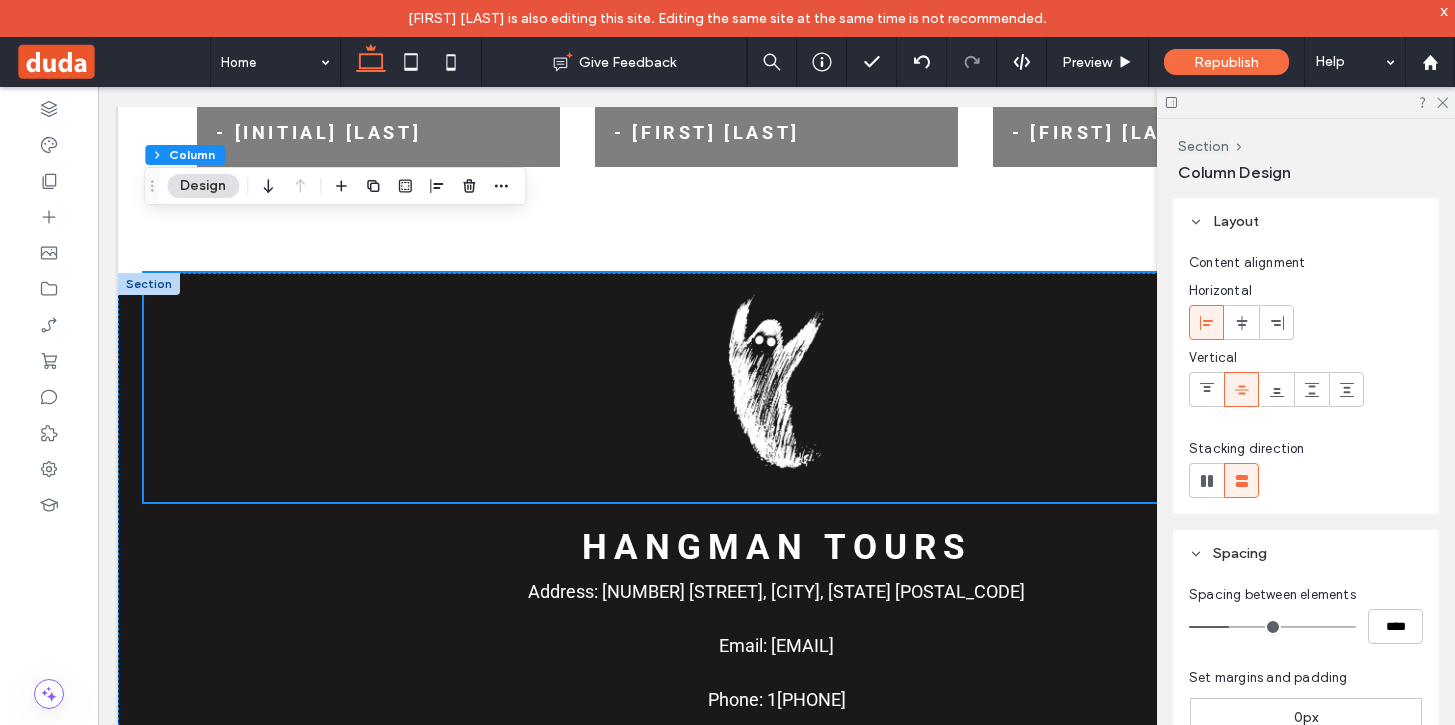 scroll, scrollTop: 6073, scrollLeft: 0, axis: vertical 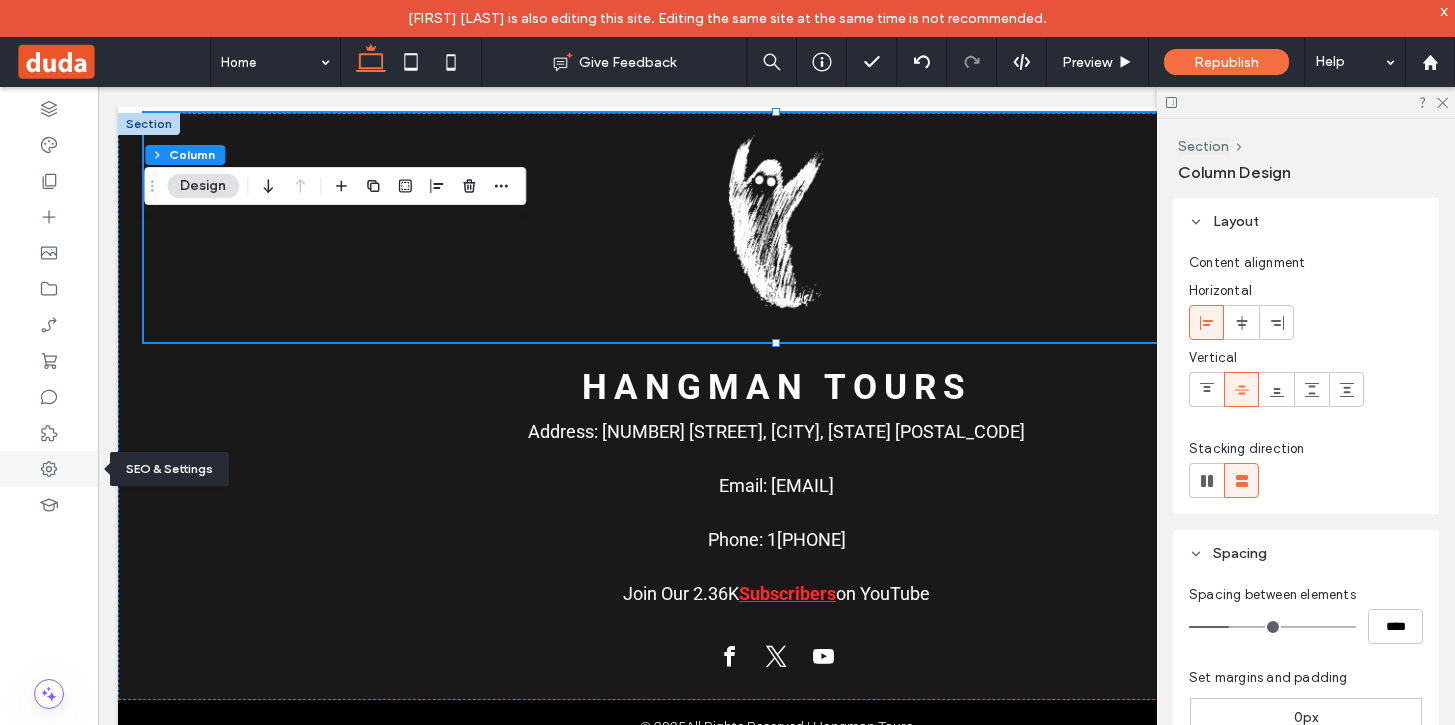 click 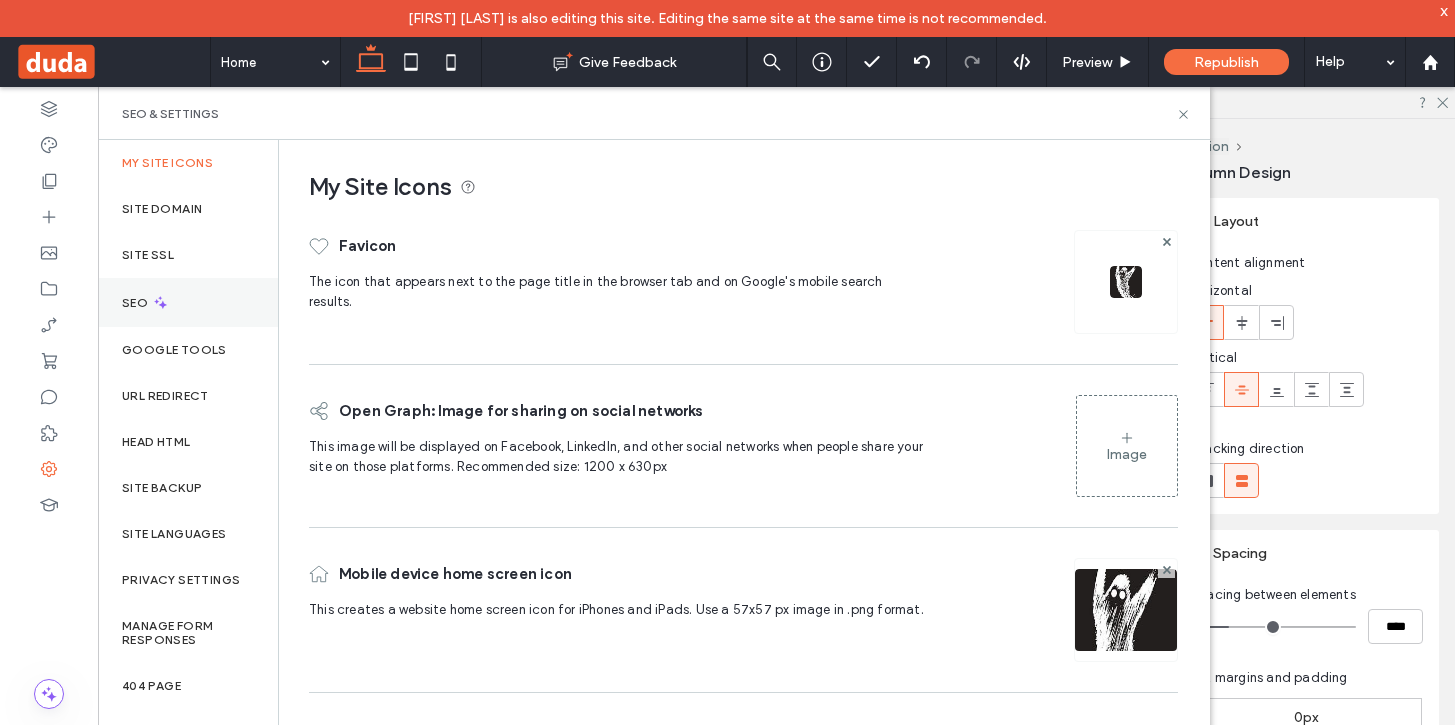 click on "SEO" at bounding box center (137, 303) 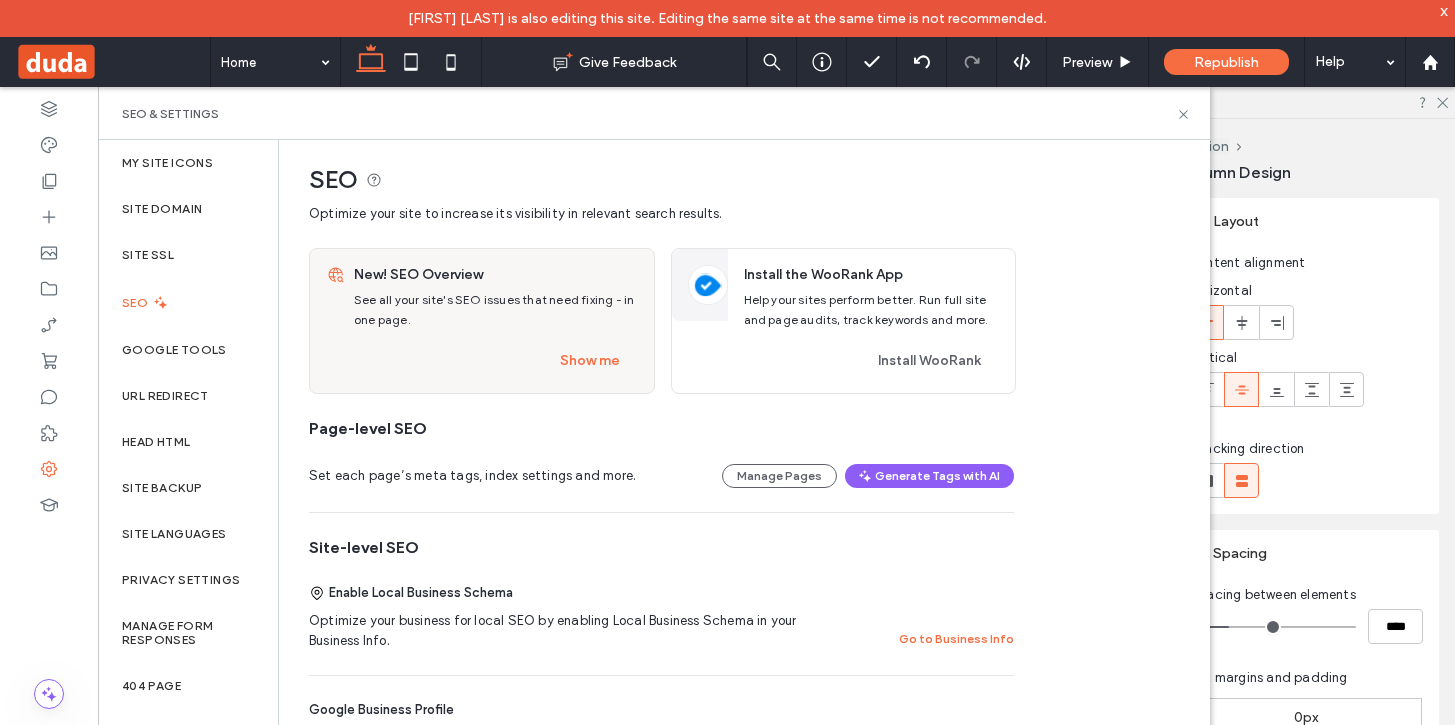 scroll, scrollTop: 0, scrollLeft: 0, axis: both 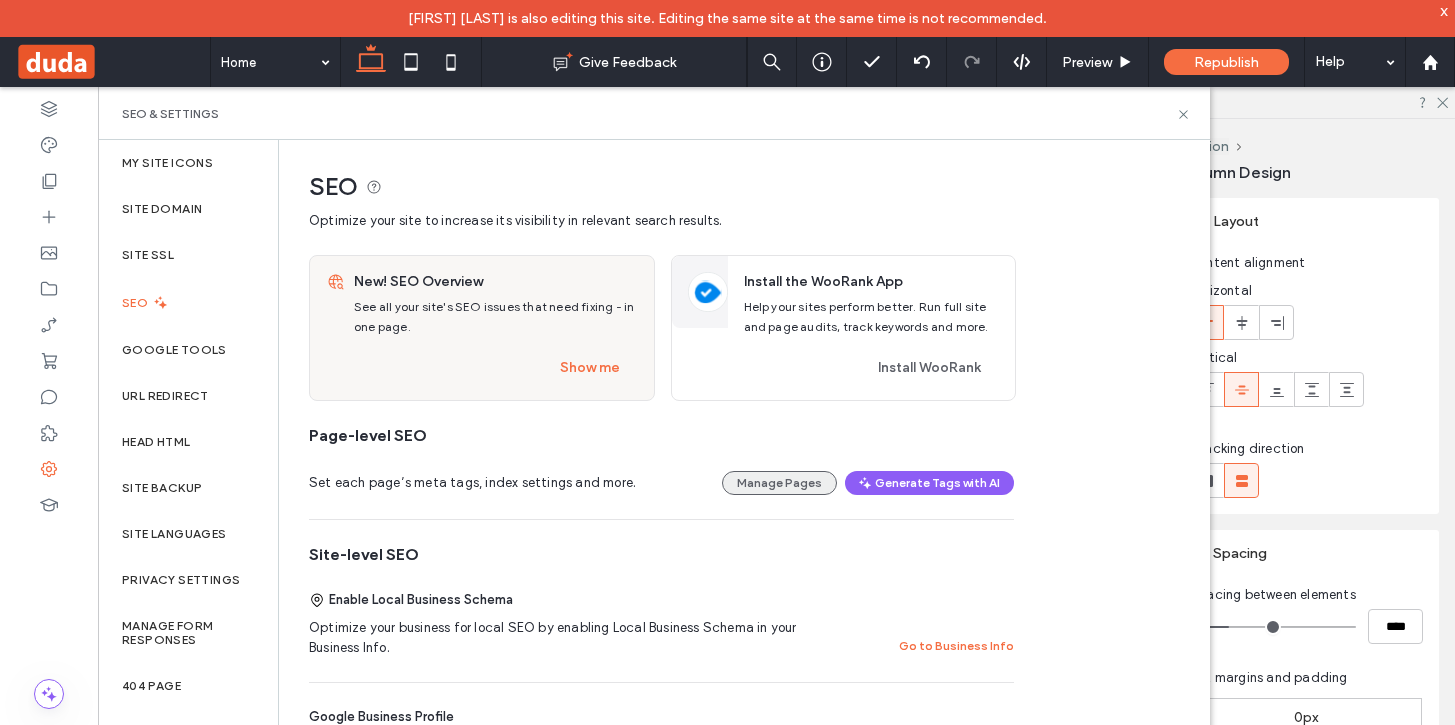 click on "Manage Pages" at bounding box center (779, 483) 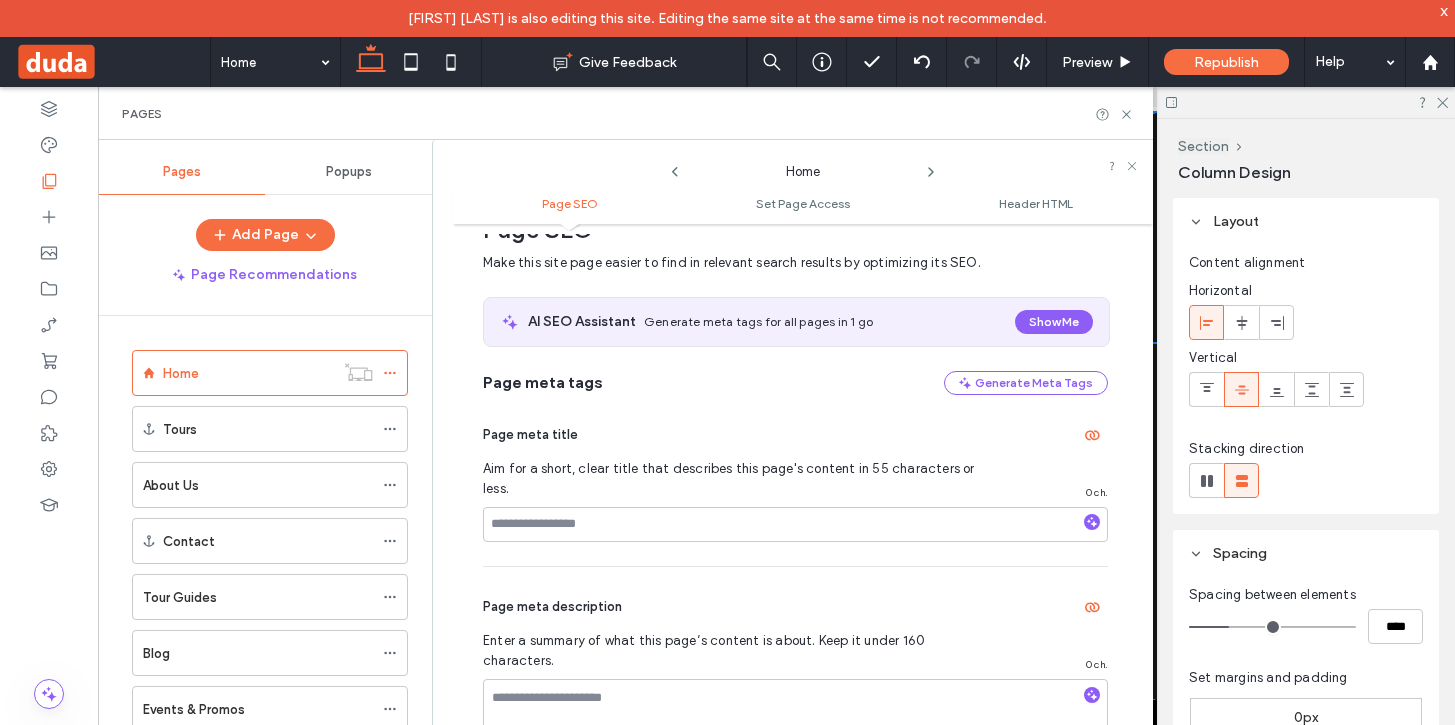 scroll, scrollTop: 40, scrollLeft: 0, axis: vertical 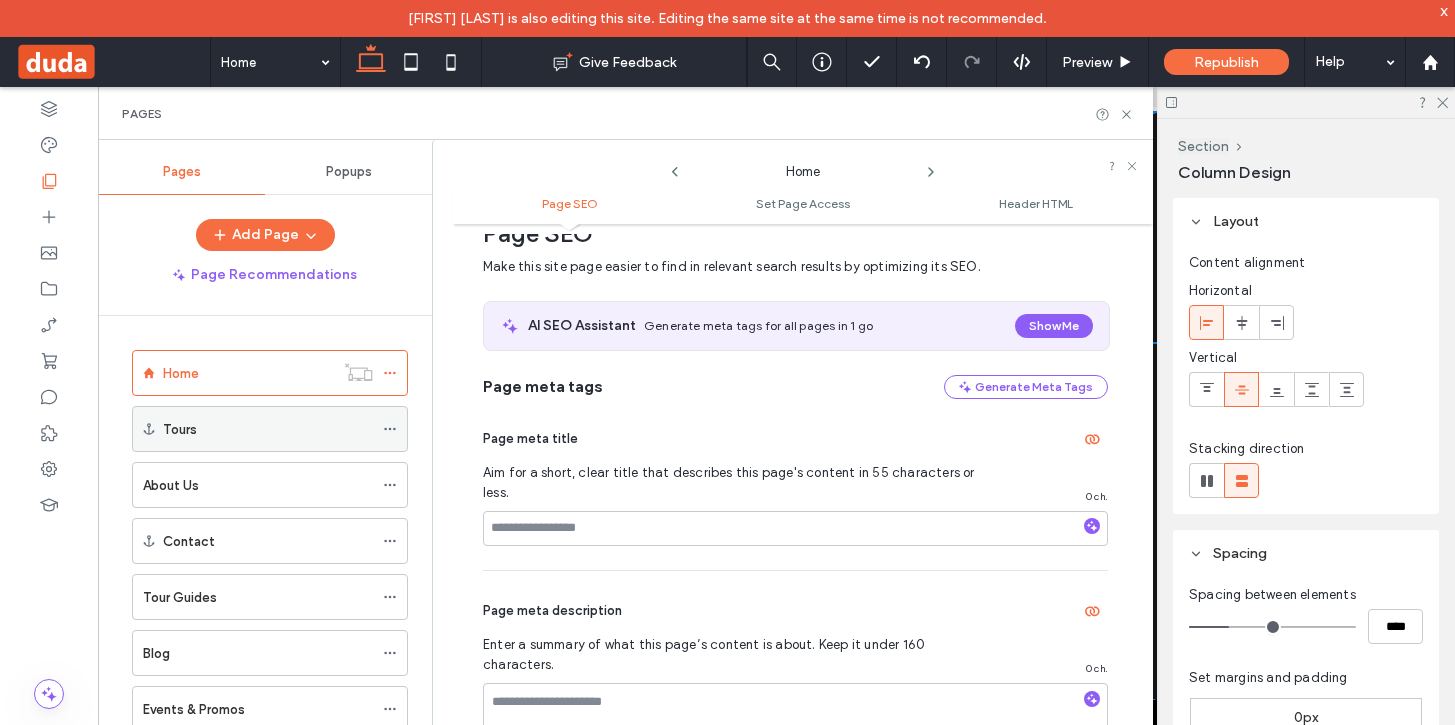 click on "Tours" at bounding box center (268, 429) 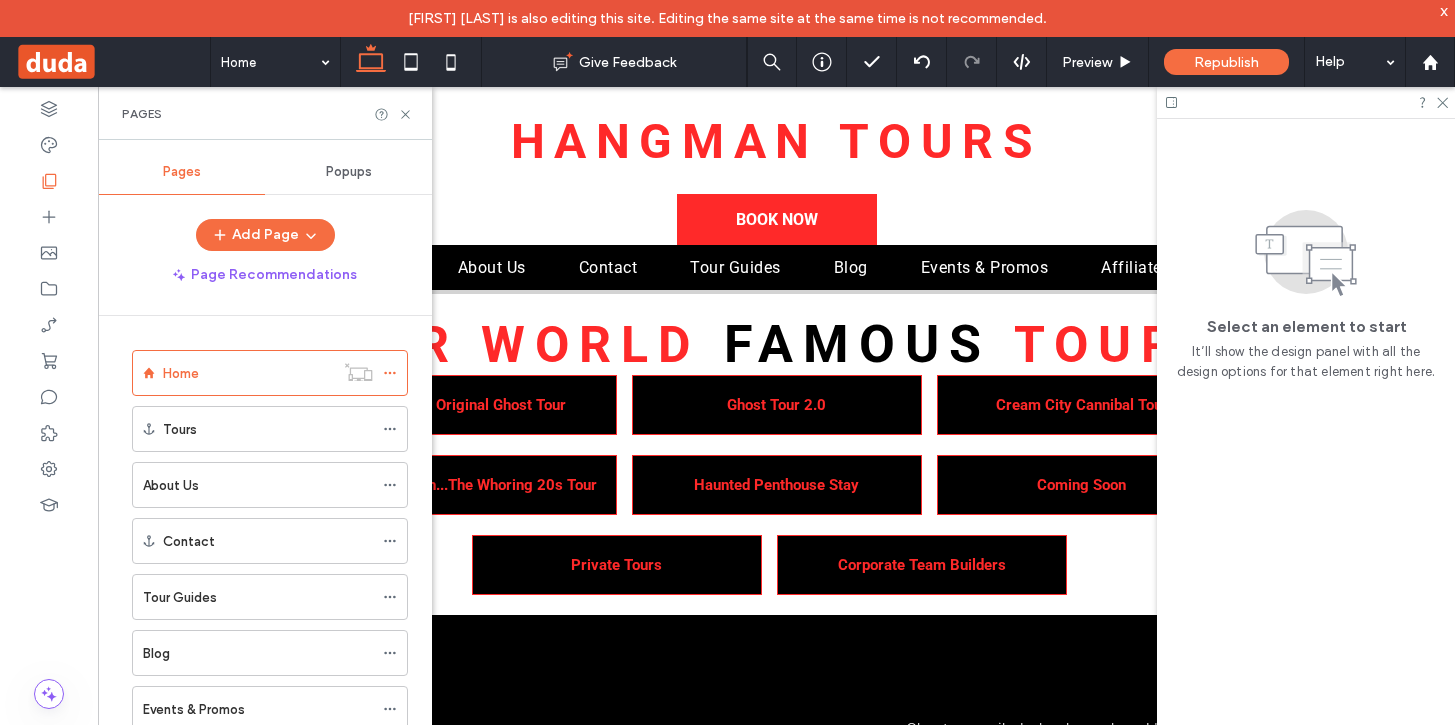 scroll, scrollTop: 0, scrollLeft: 0, axis: both 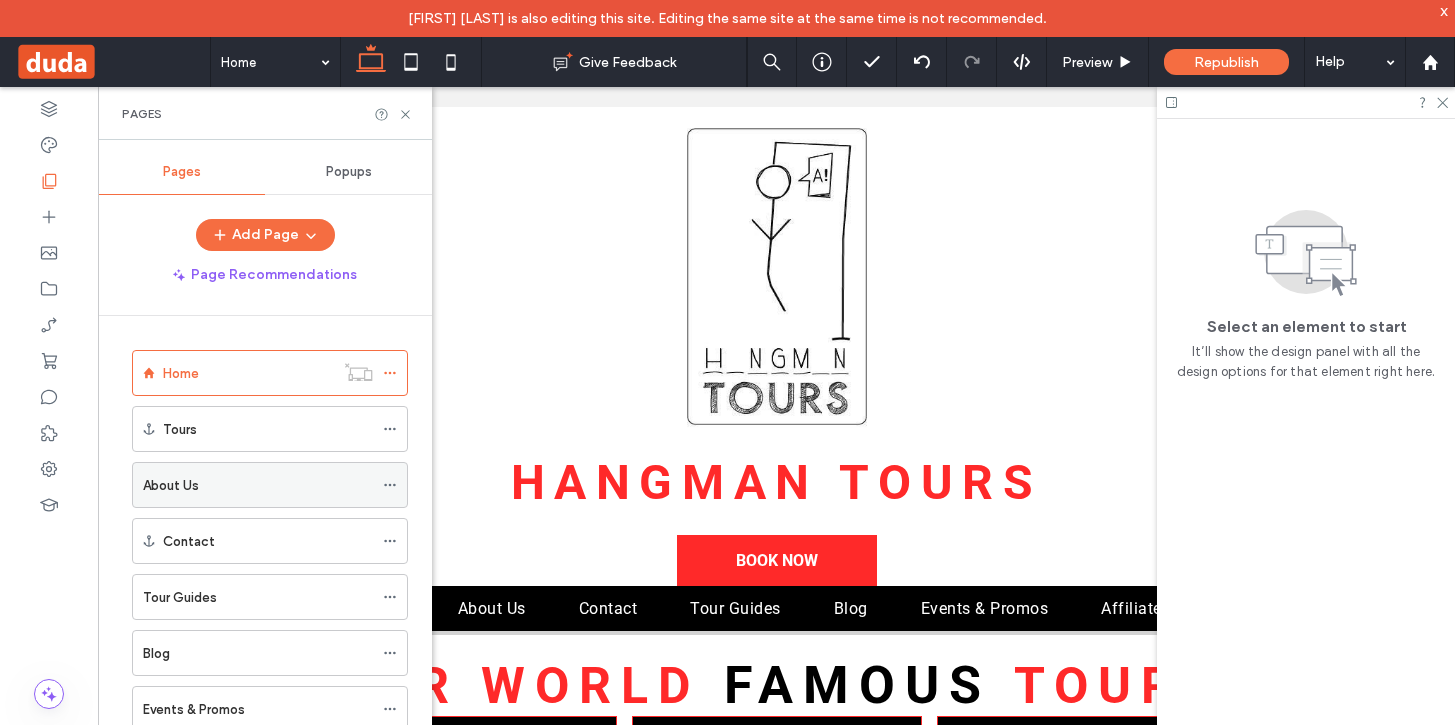 click on "About Us" at bounding box center (258, 485) 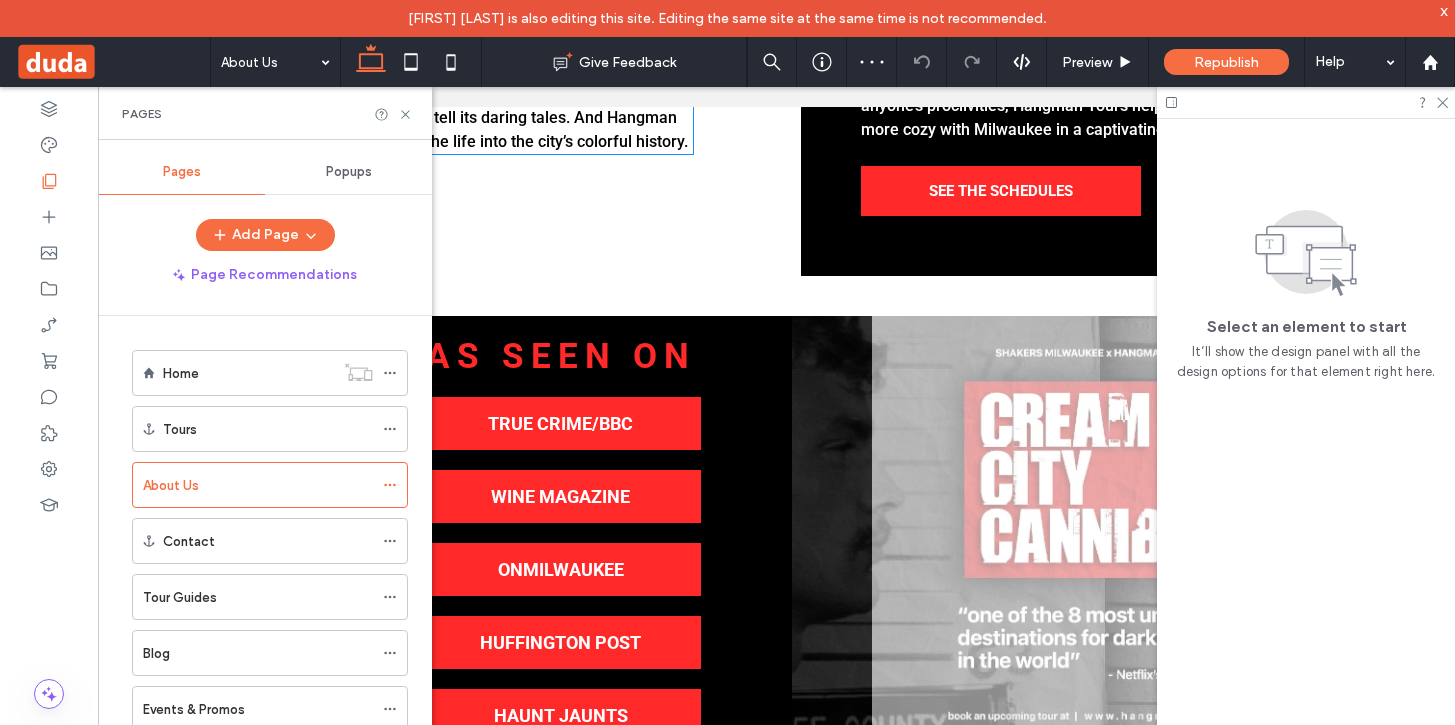scroll, scrollTop: 1510, scrollLeft: 0, axis: vertical 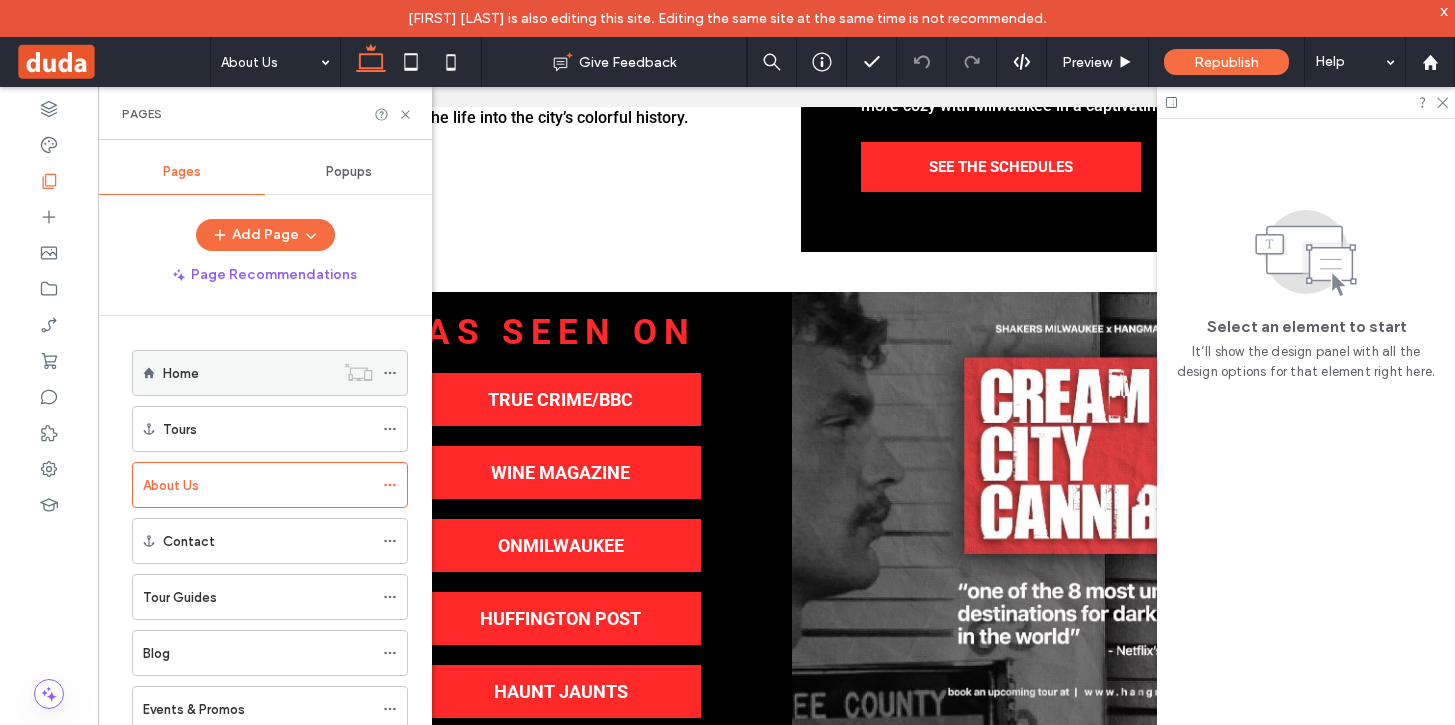 click 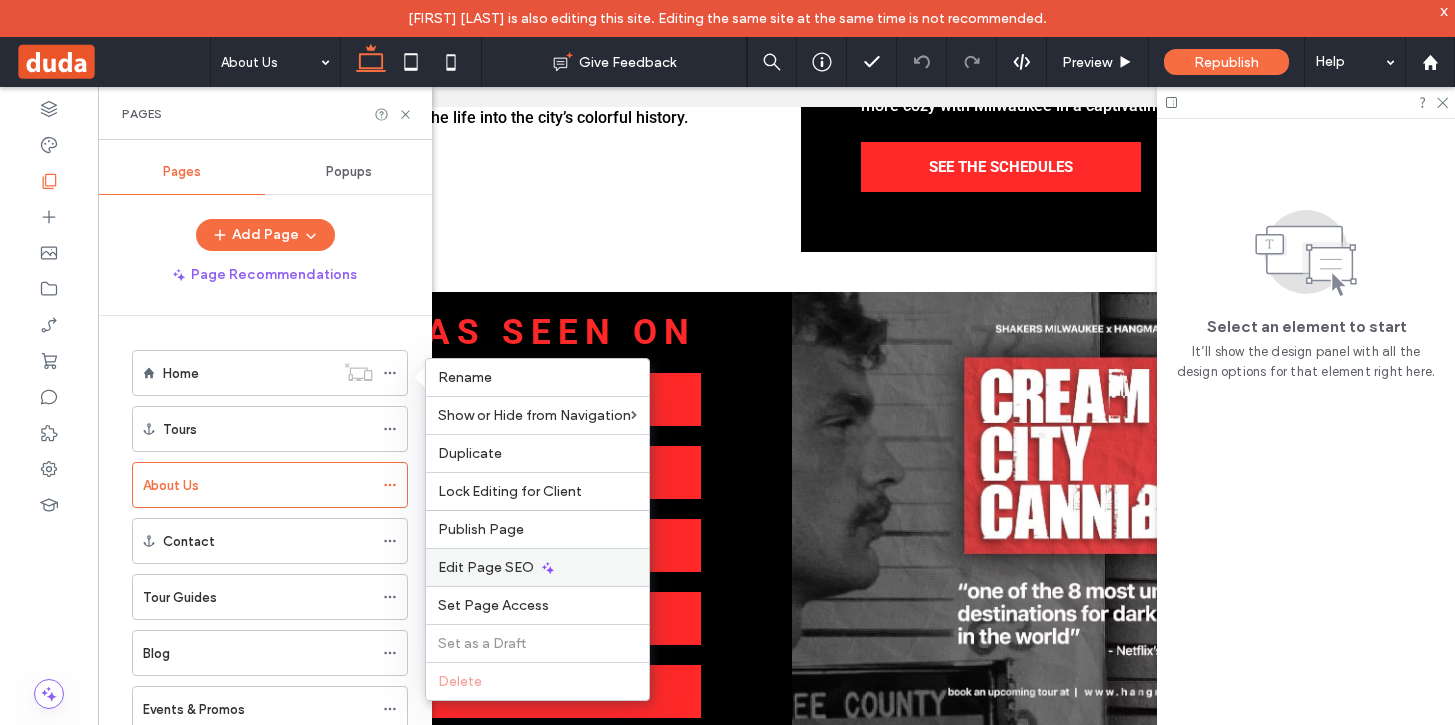 click on "Edit Page SEO" at bounding box center (486, 567) 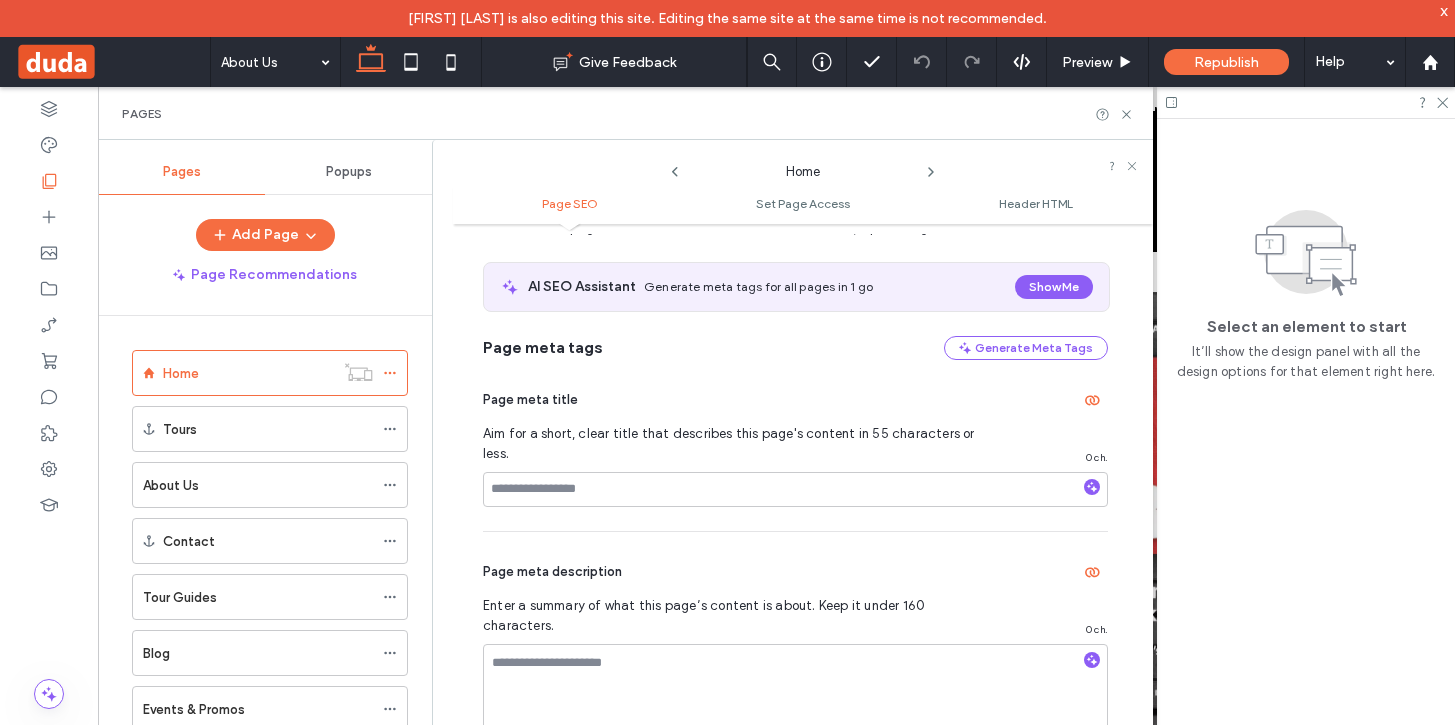 scroll, scrollTop: 93, scrollLeft: 0, axis: vertical 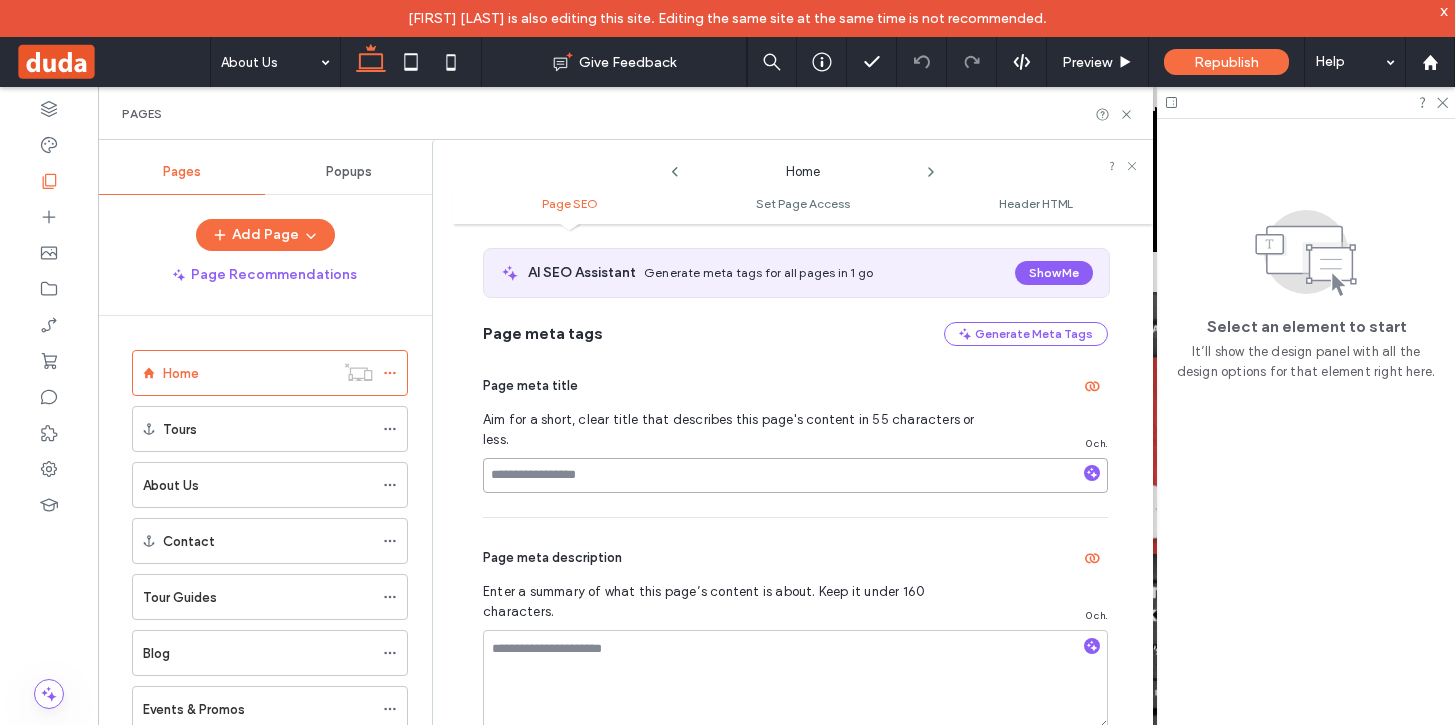 click at bounding box center (795, 475) 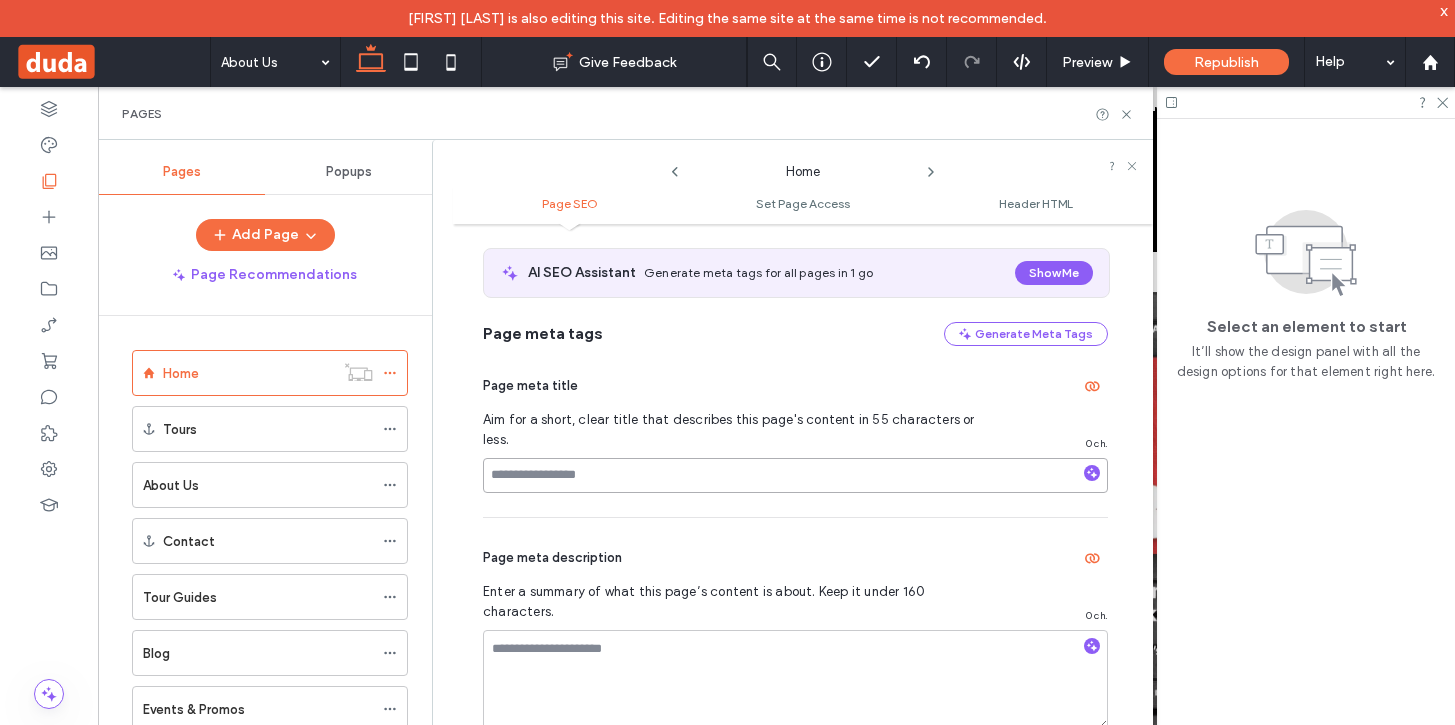 click at bounding box center [795, 475] 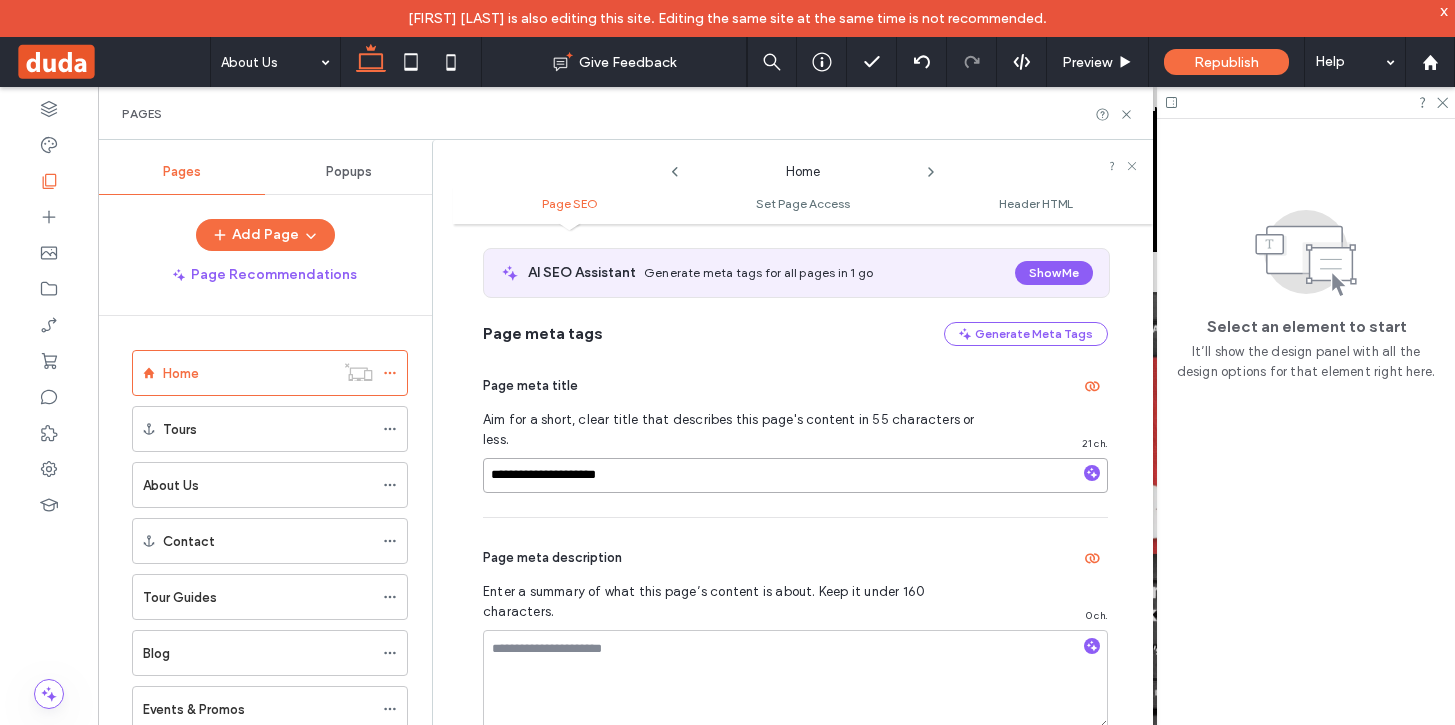 click on "**********" at bounding box center [795, 475] 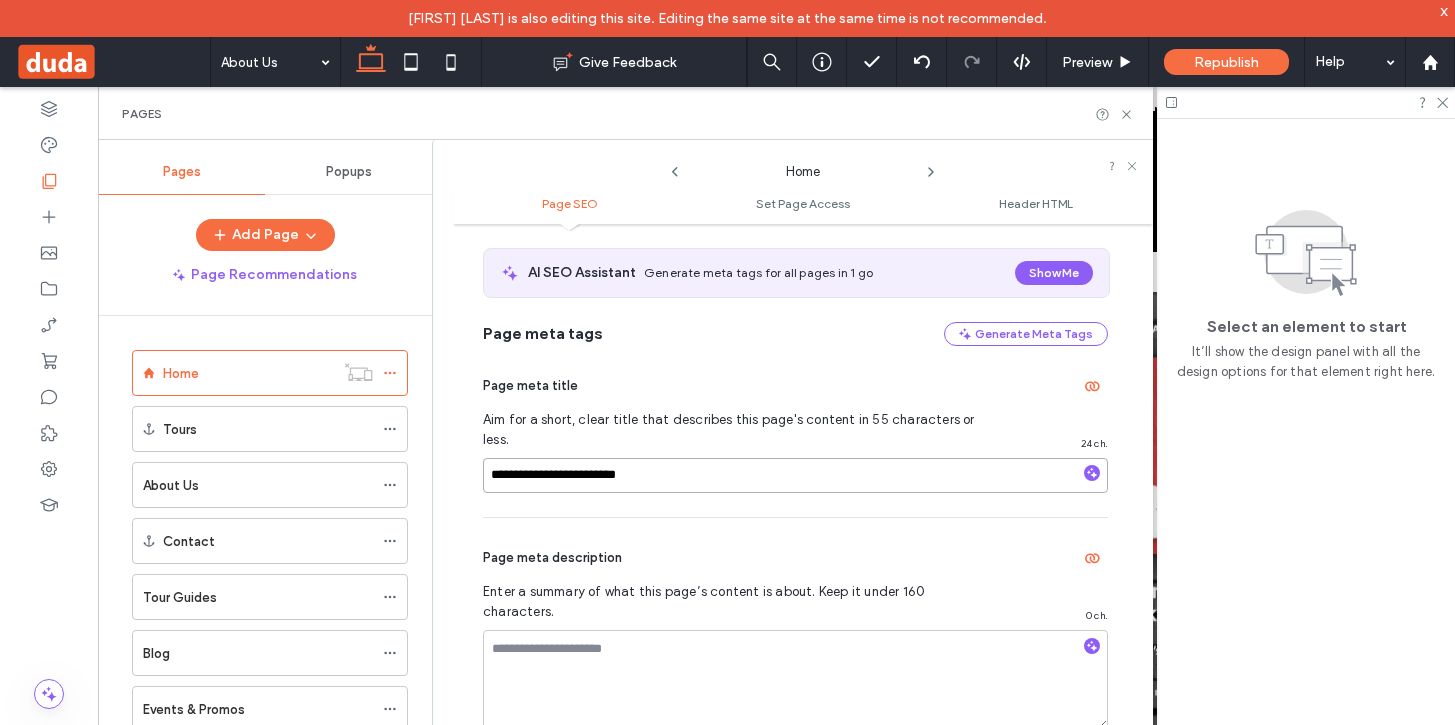 type on "**********" 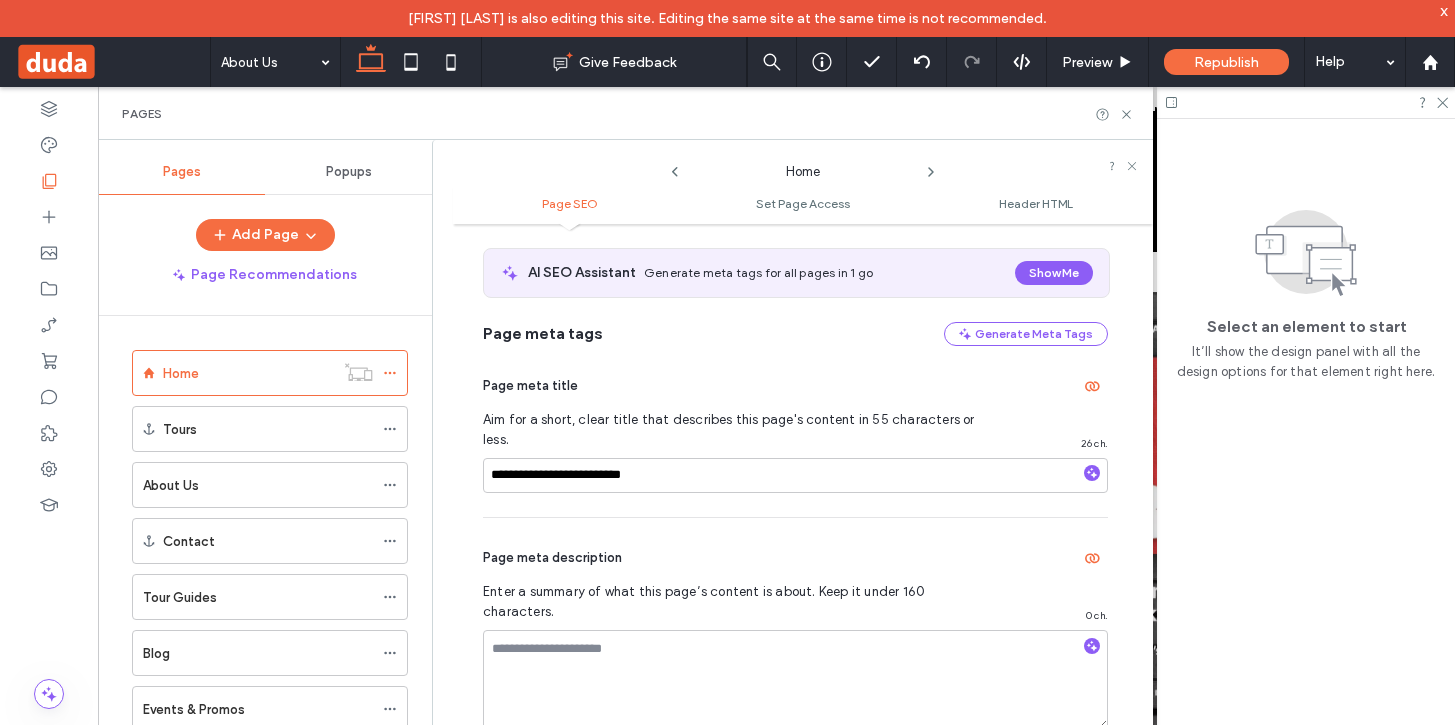 click on "**********" at bounding box center (795, 431) 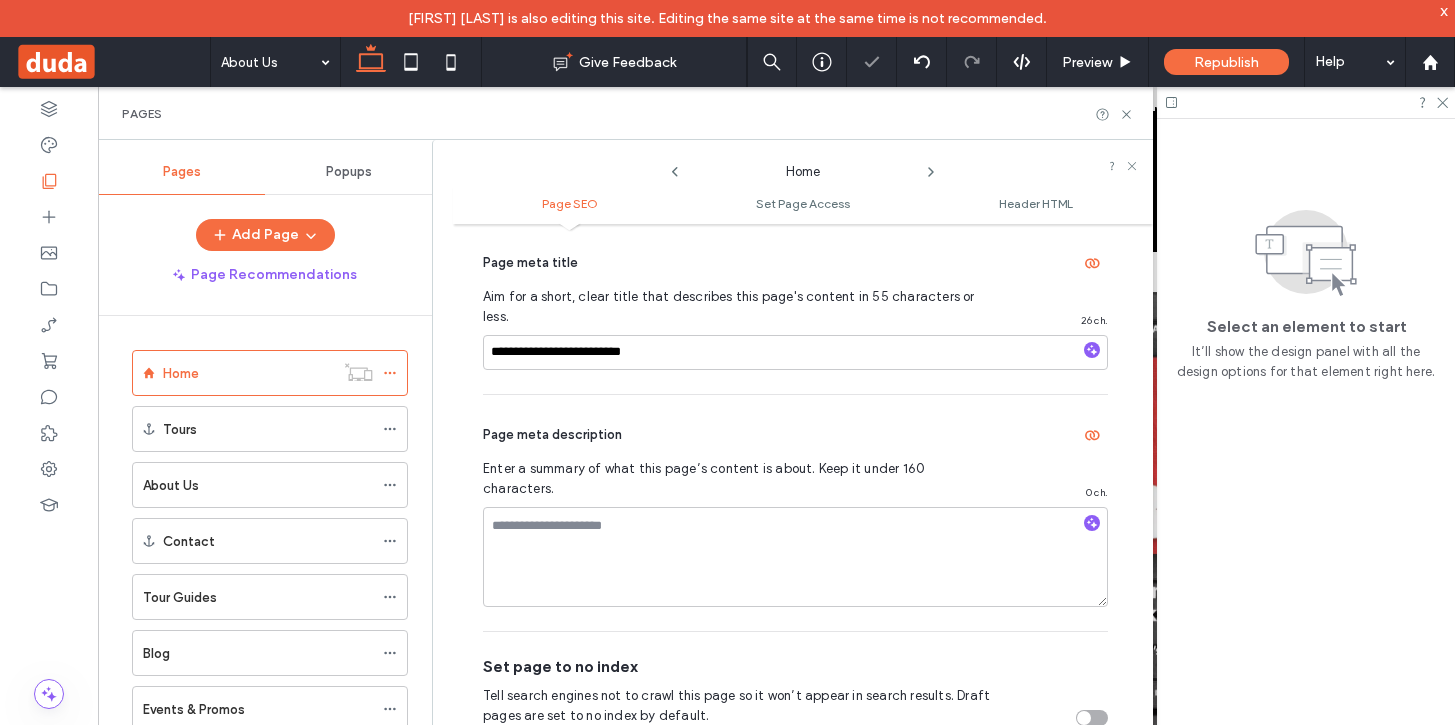 scroll, scrollTop: 239, scrollLeft: 0, axis: vertical 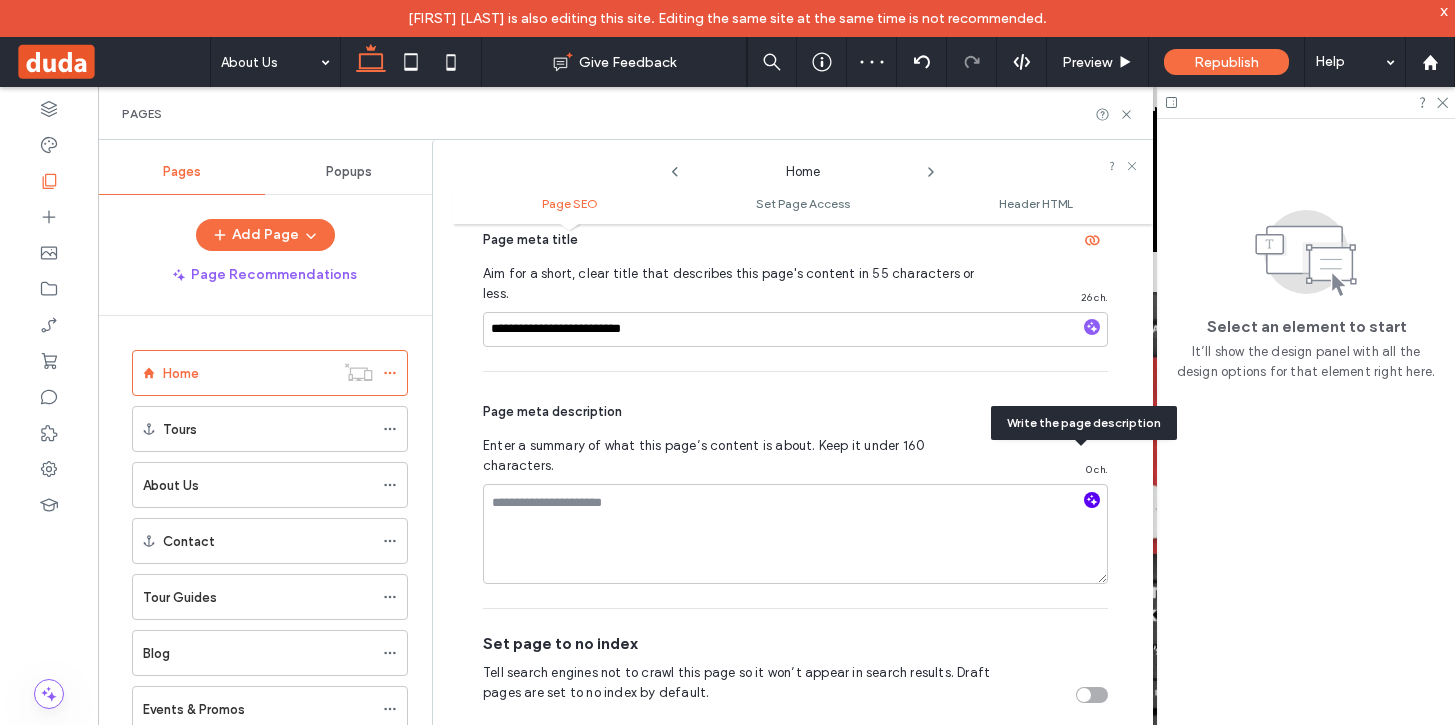 click 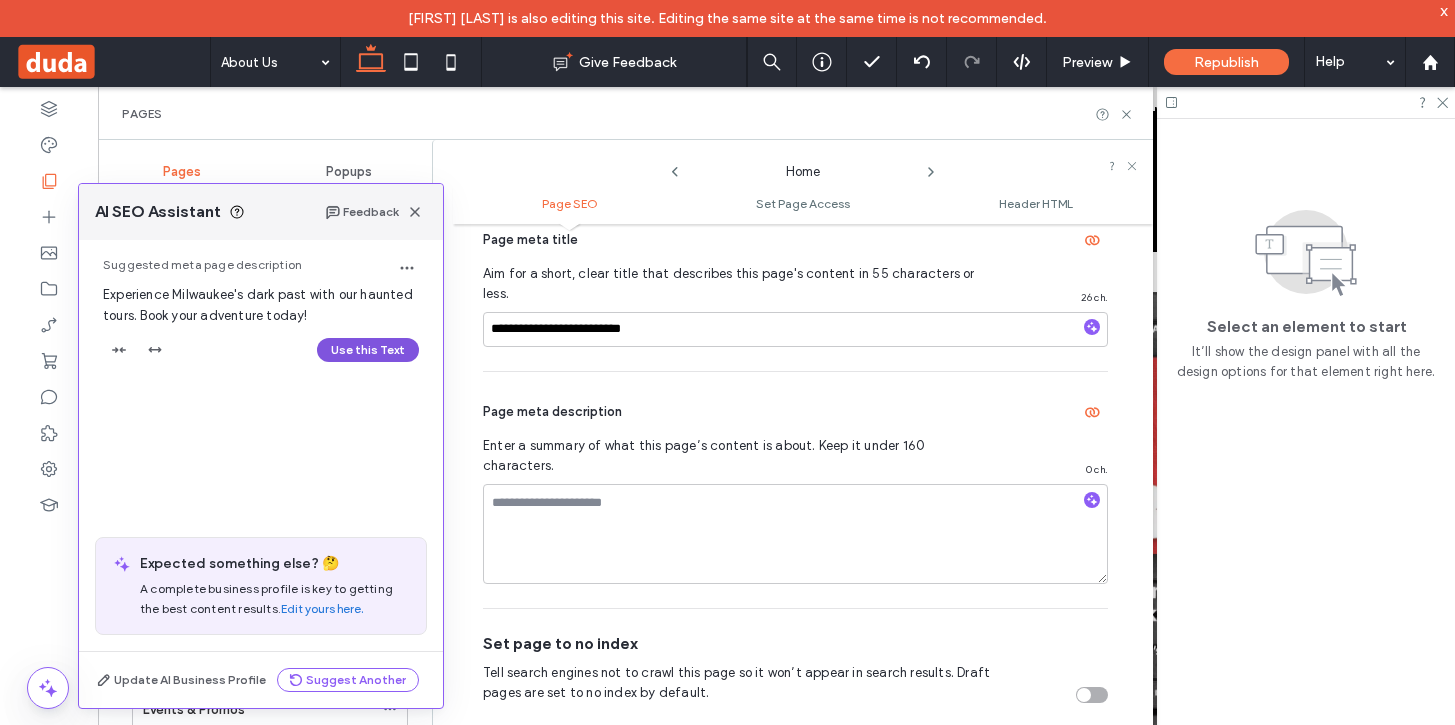 click on "Use this Text" at bounding box center [368, 350] 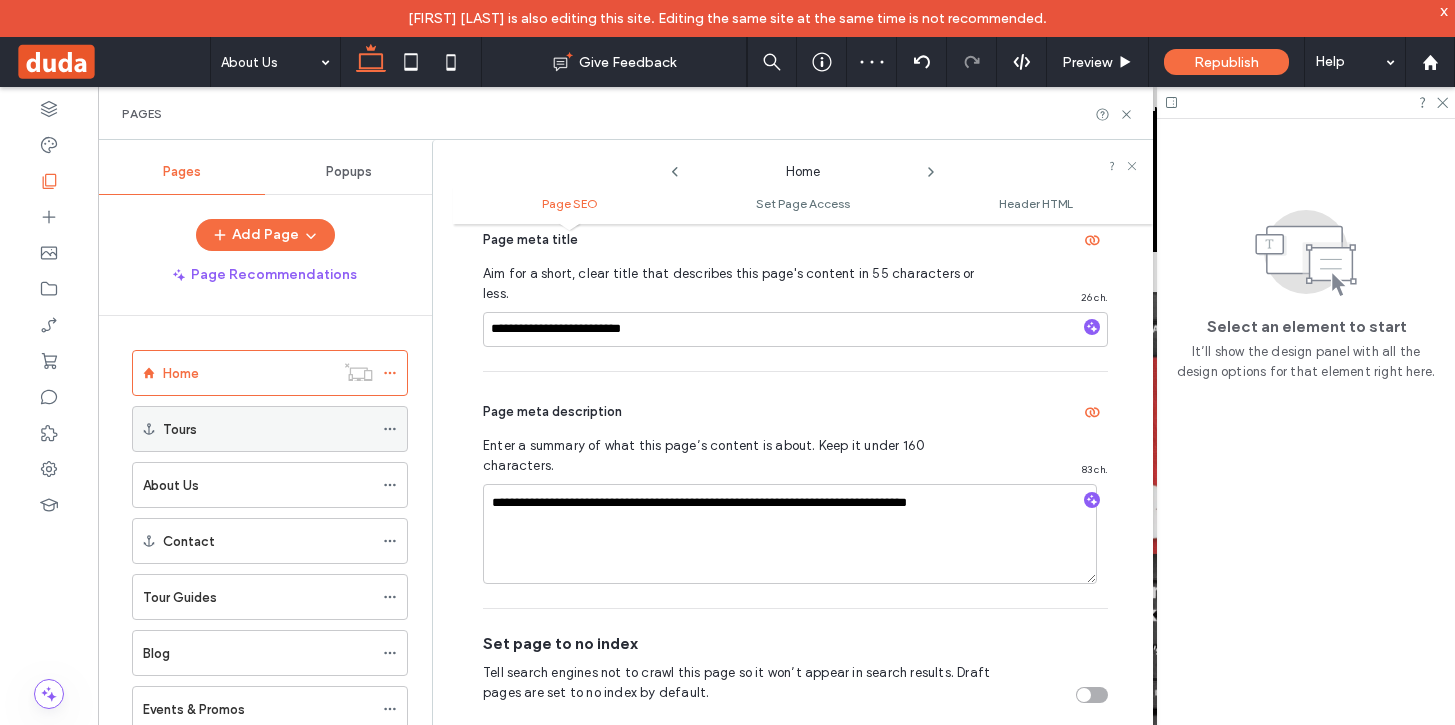 click on "Tours" at bounding box center (268, 429) 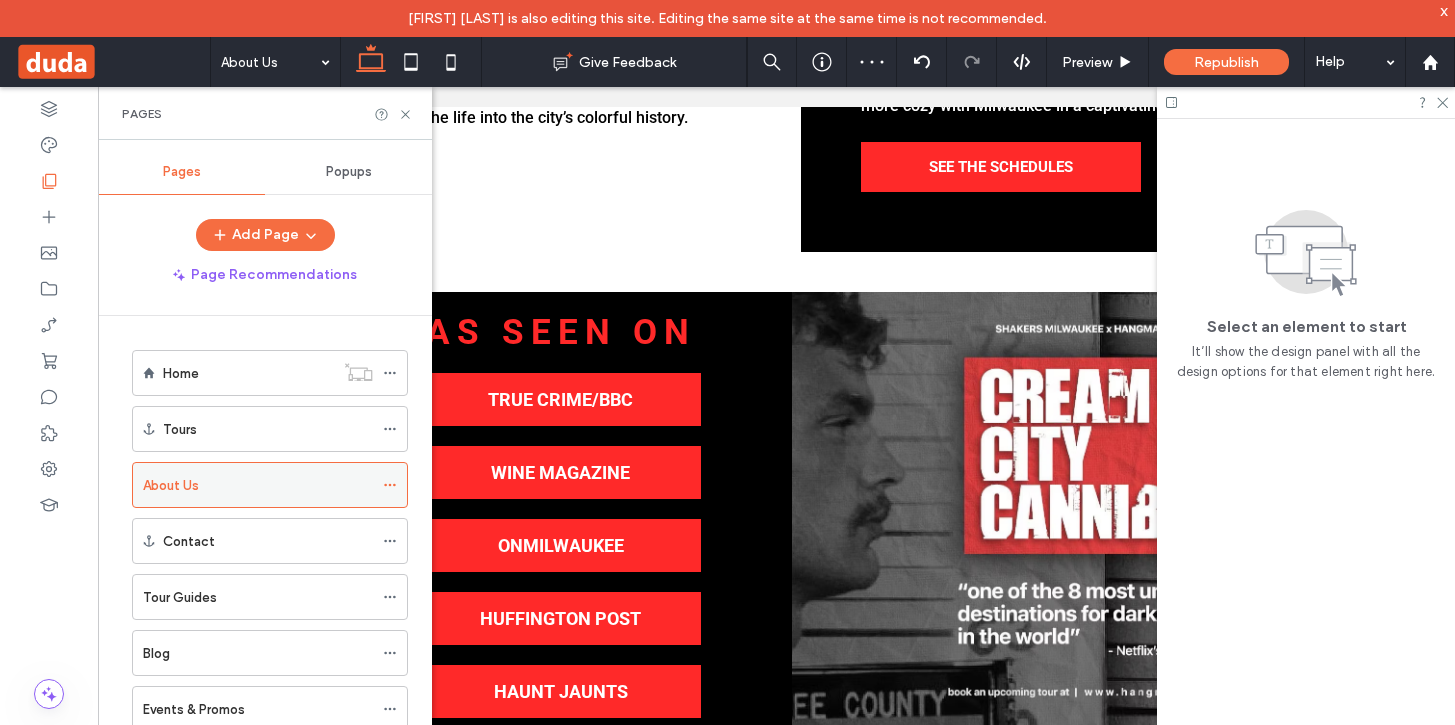 click on "About Us" at bounding box center (258, 485) 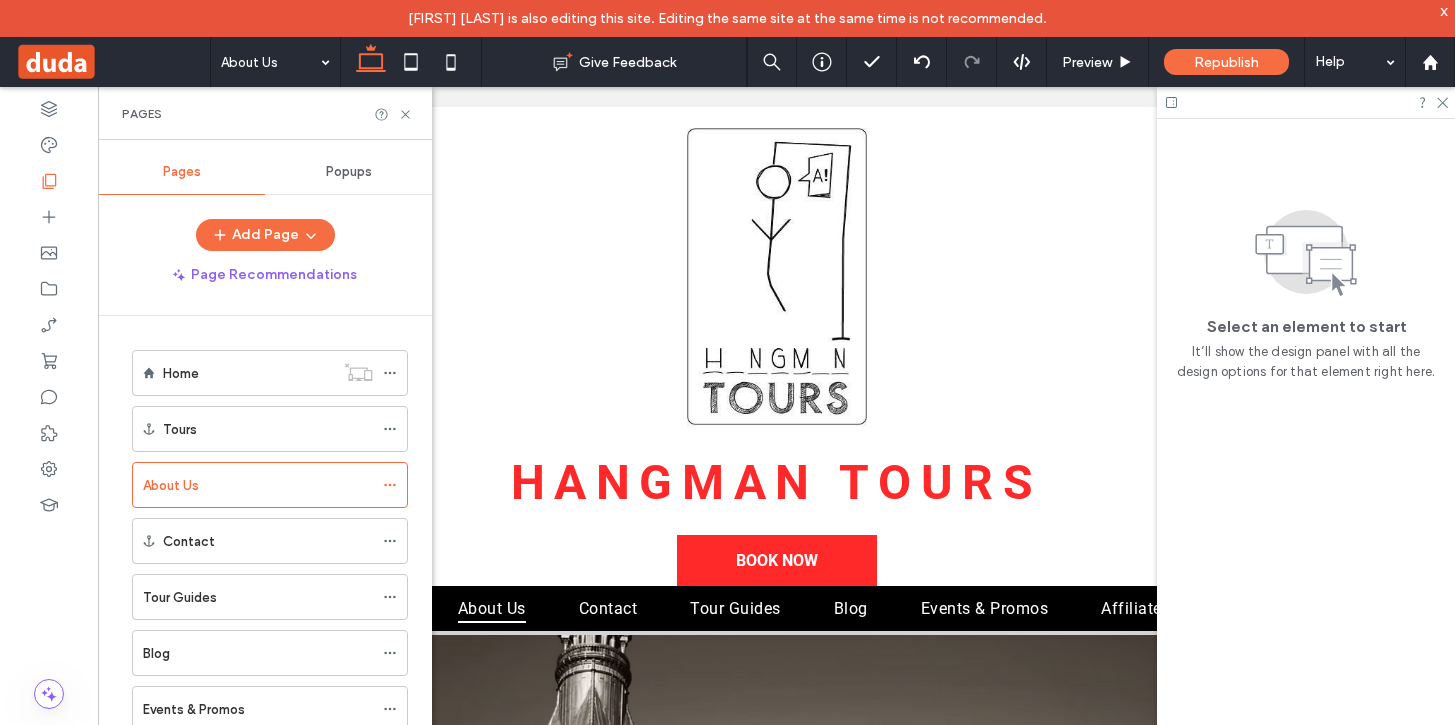 scroll, scrollTop: 0, scrollLeft: 0, axis: both 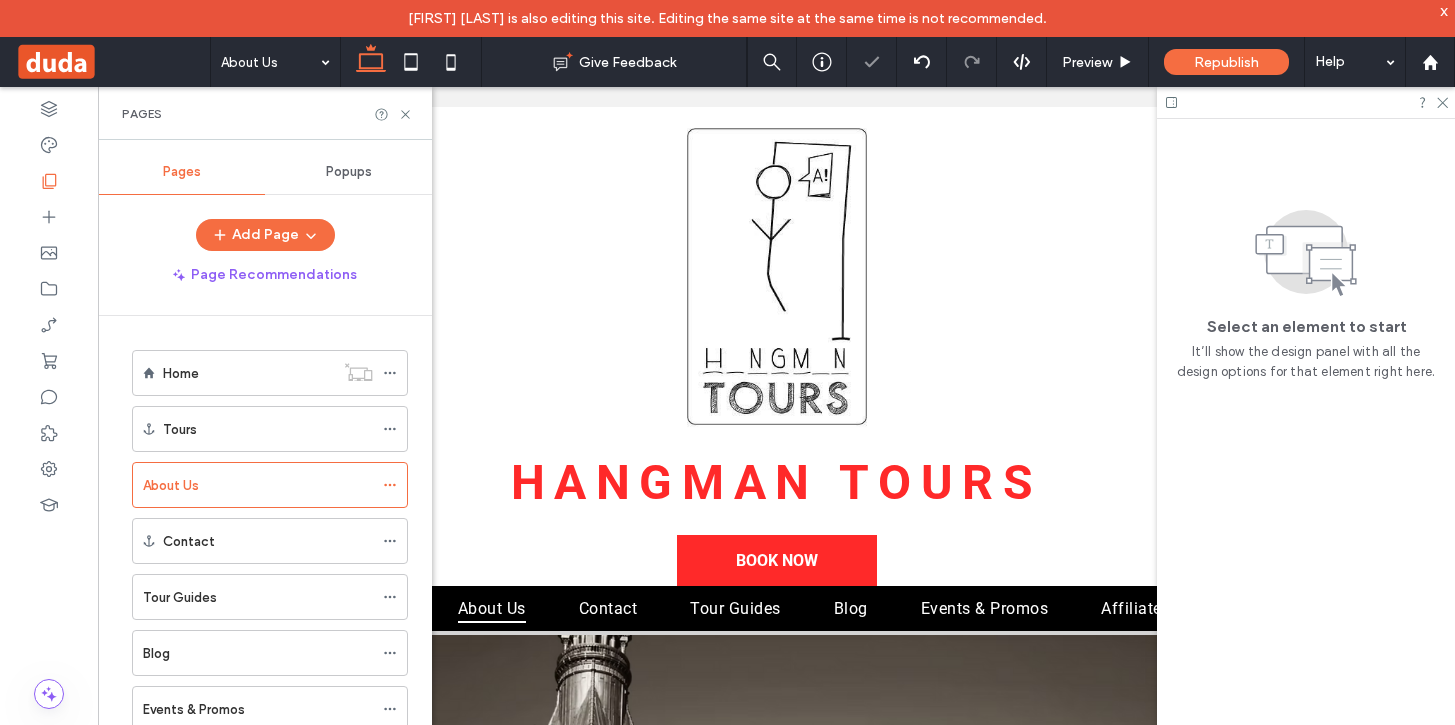 click 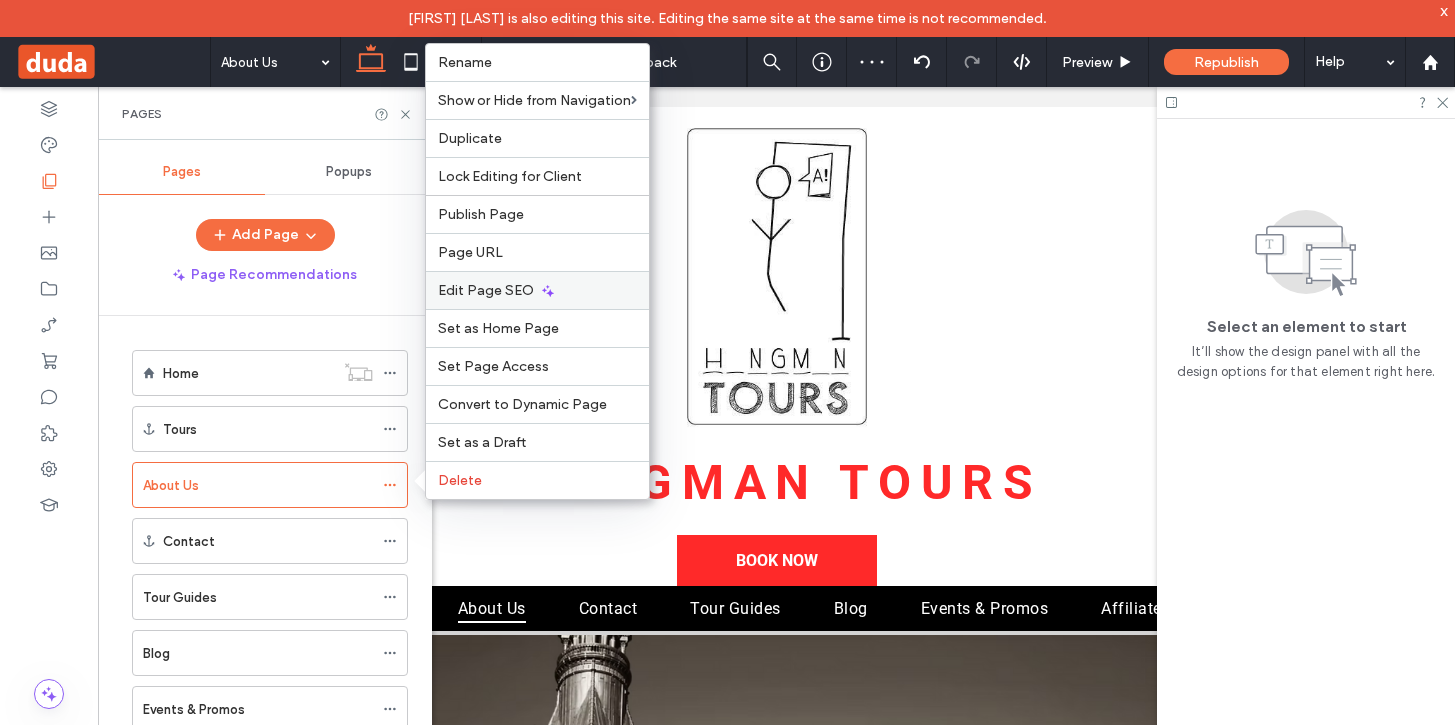 click on "Edit Page SEO" at bounding box center (486, 290) 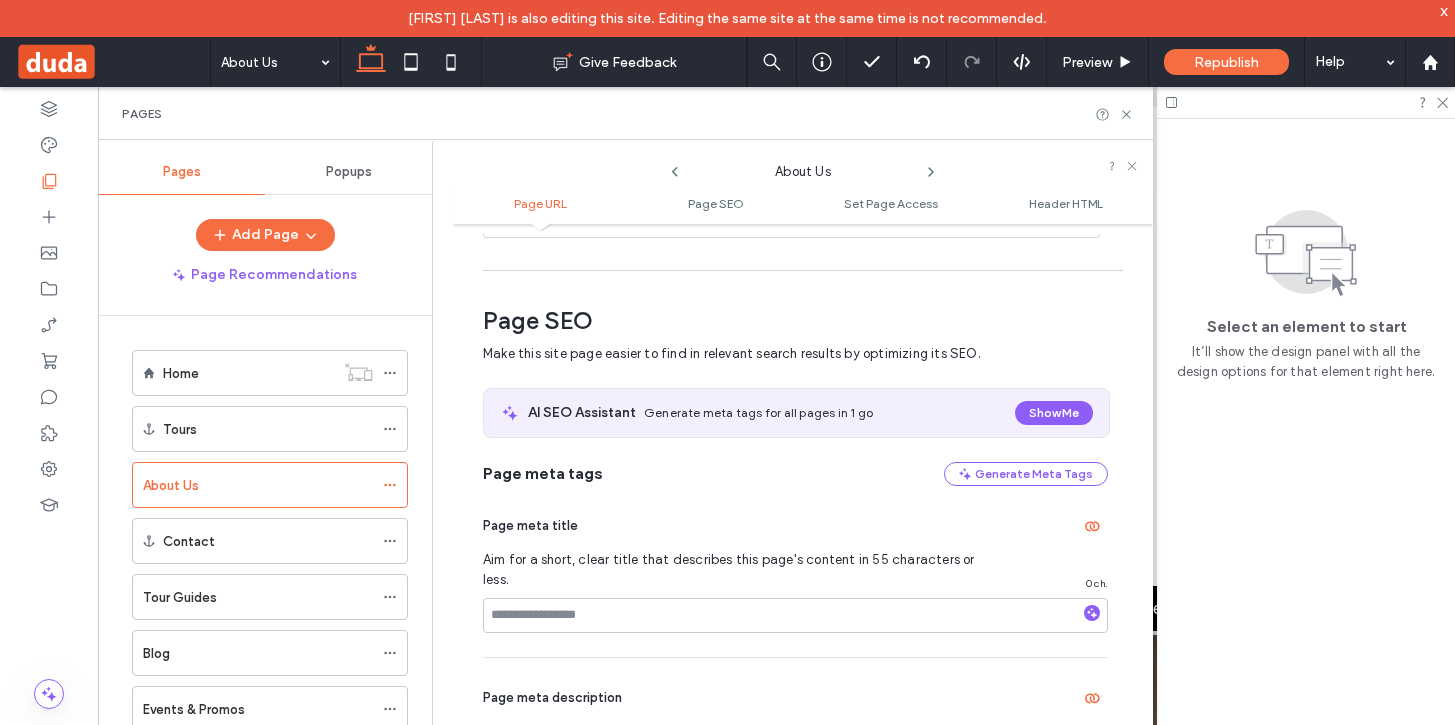 scroll, scrollTop: 218, scrollLeft: 0, axis: vertical 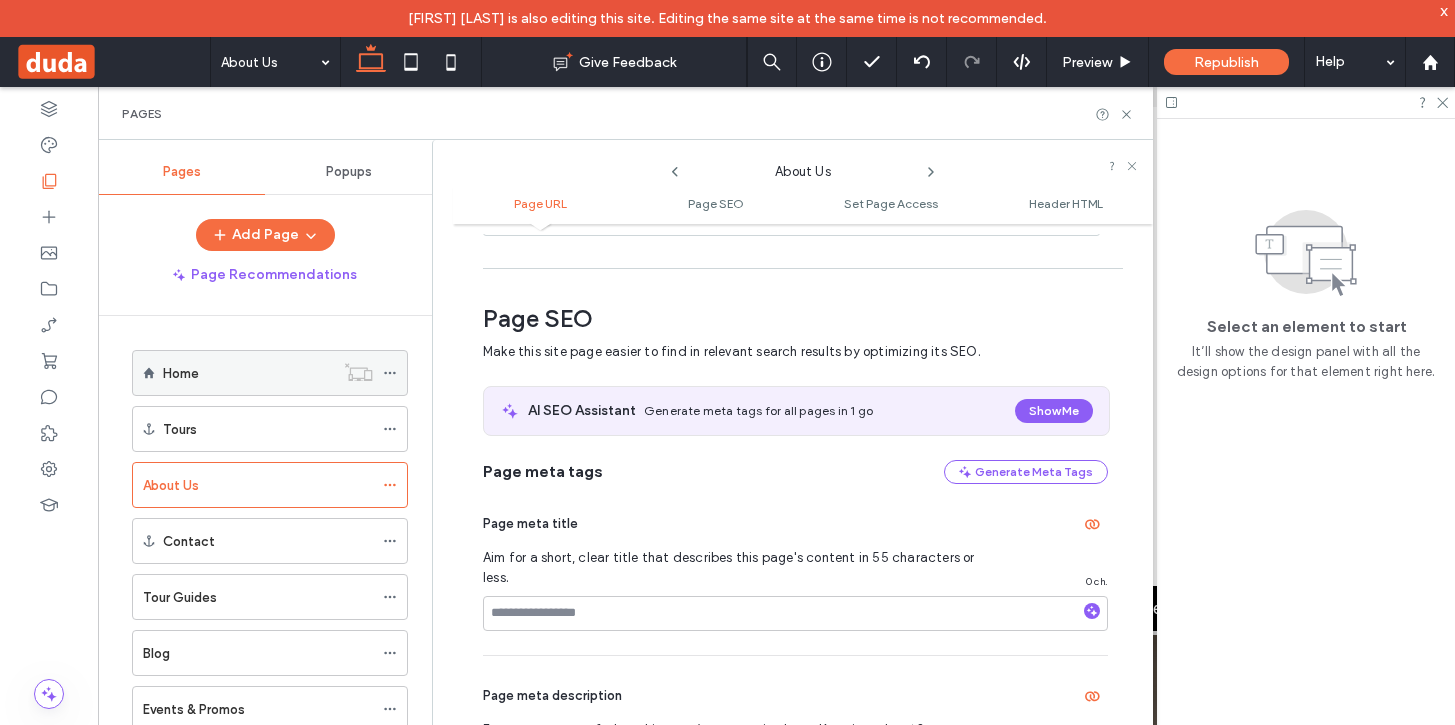 click on "Home" at bounding box center [248, 373] 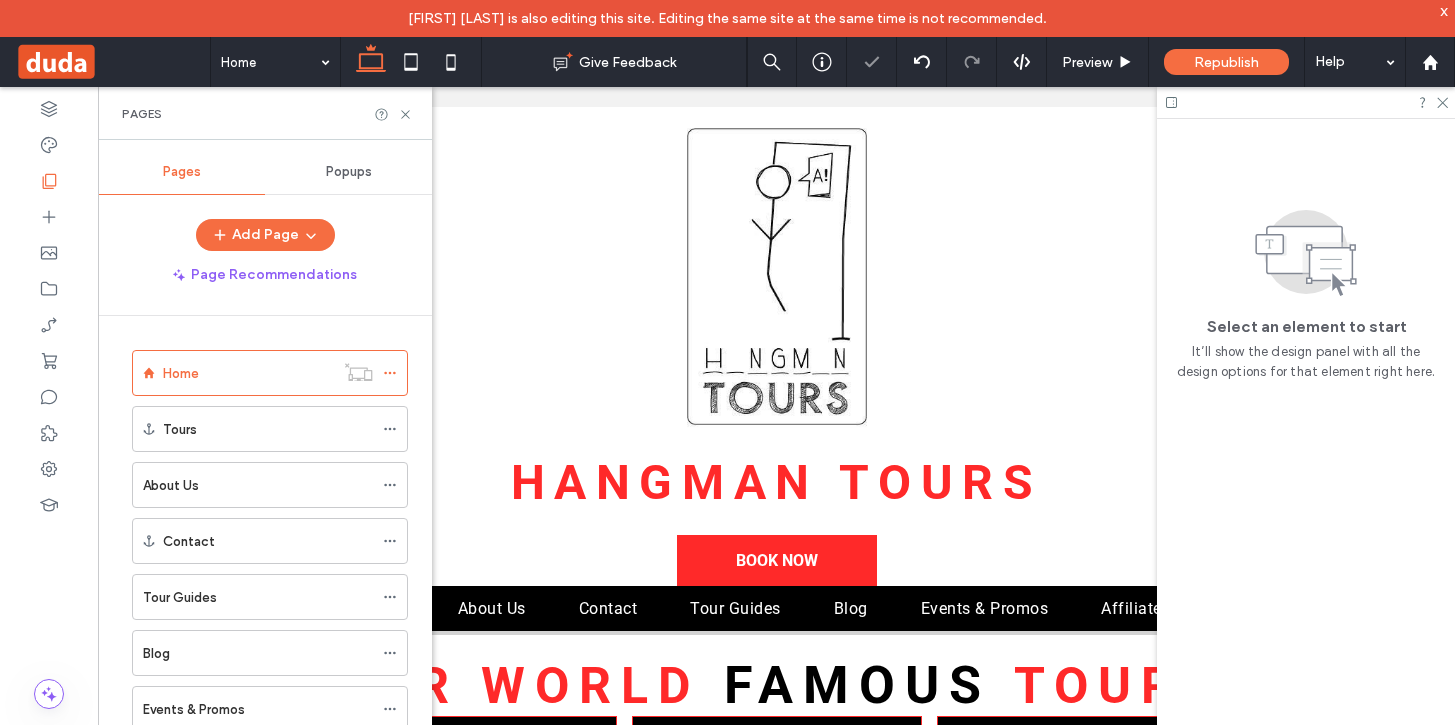 scroll, scrollTop: 0, scrollLeft: 0, axis: both 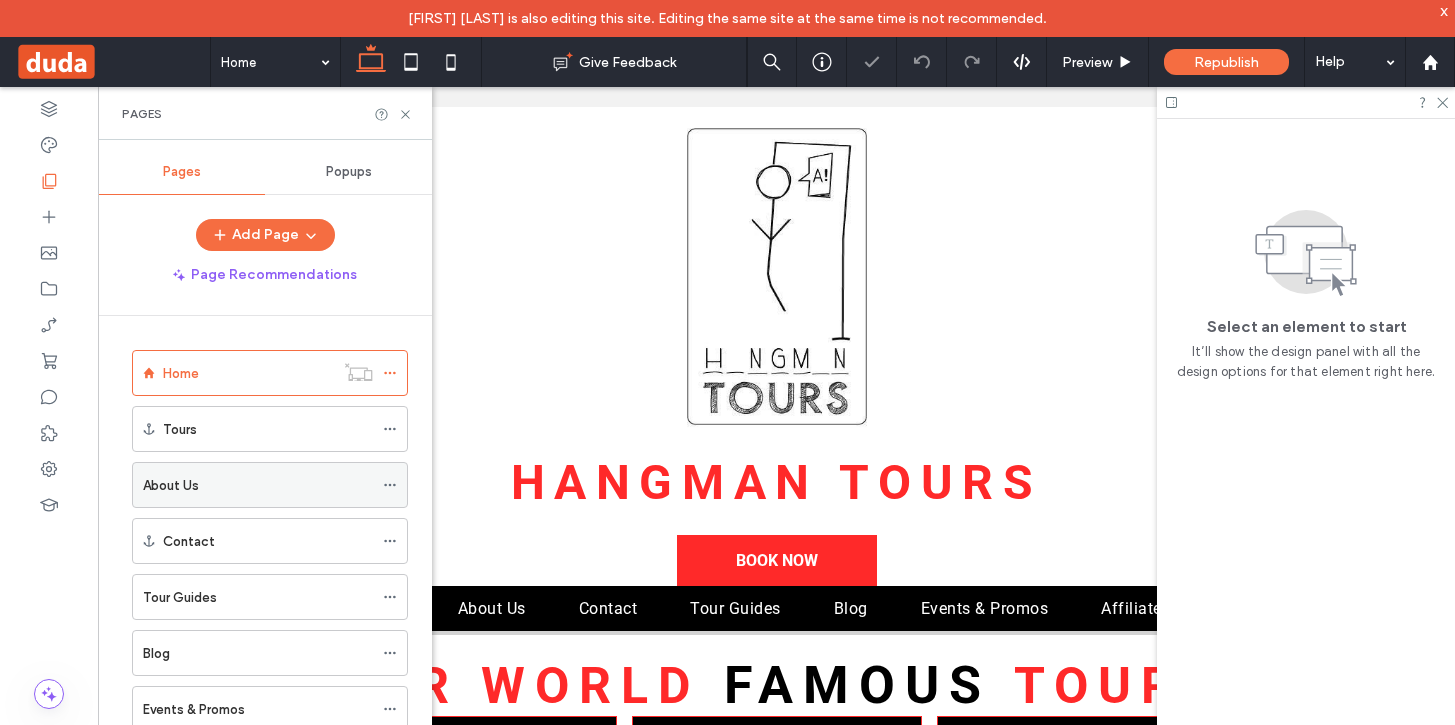 click on "About Us" at bounding box center [258, 485] 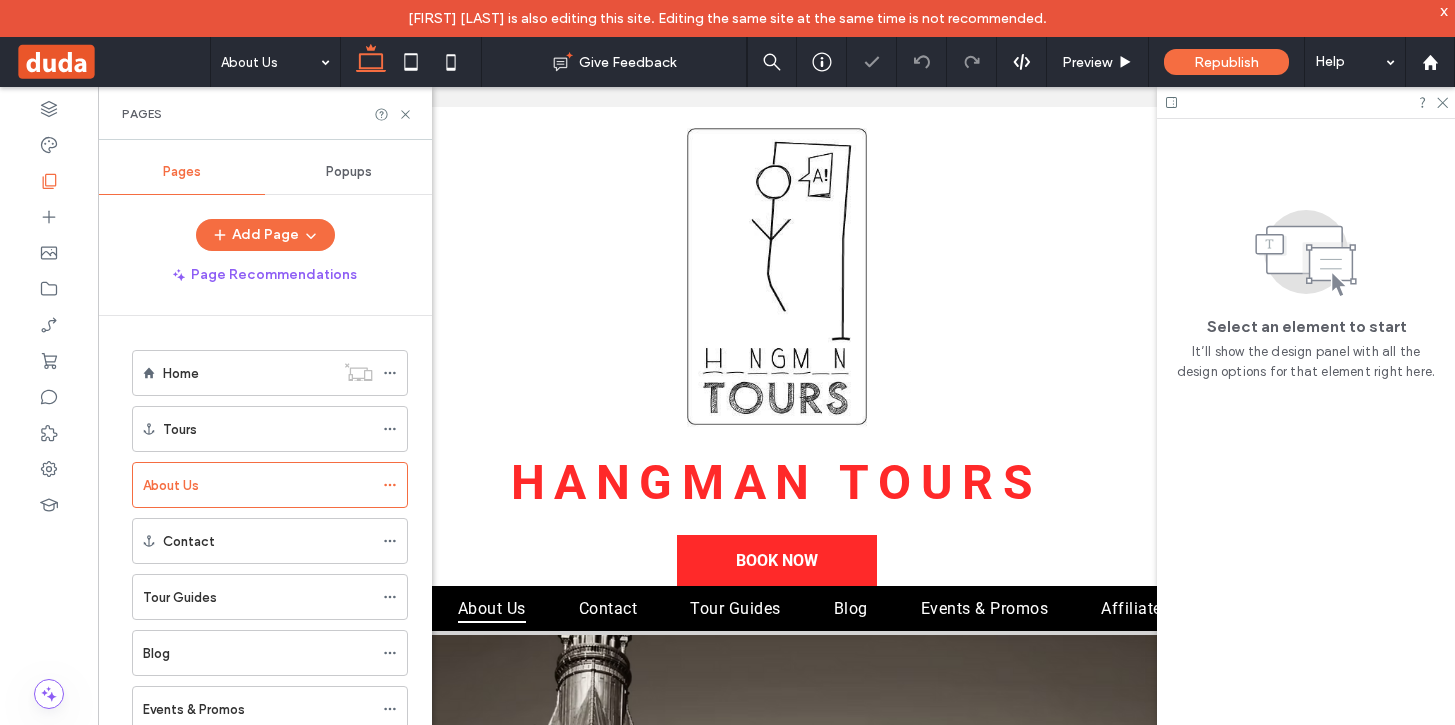 scroll, scrollTop: 0, scrollLeft: 0, axis: both 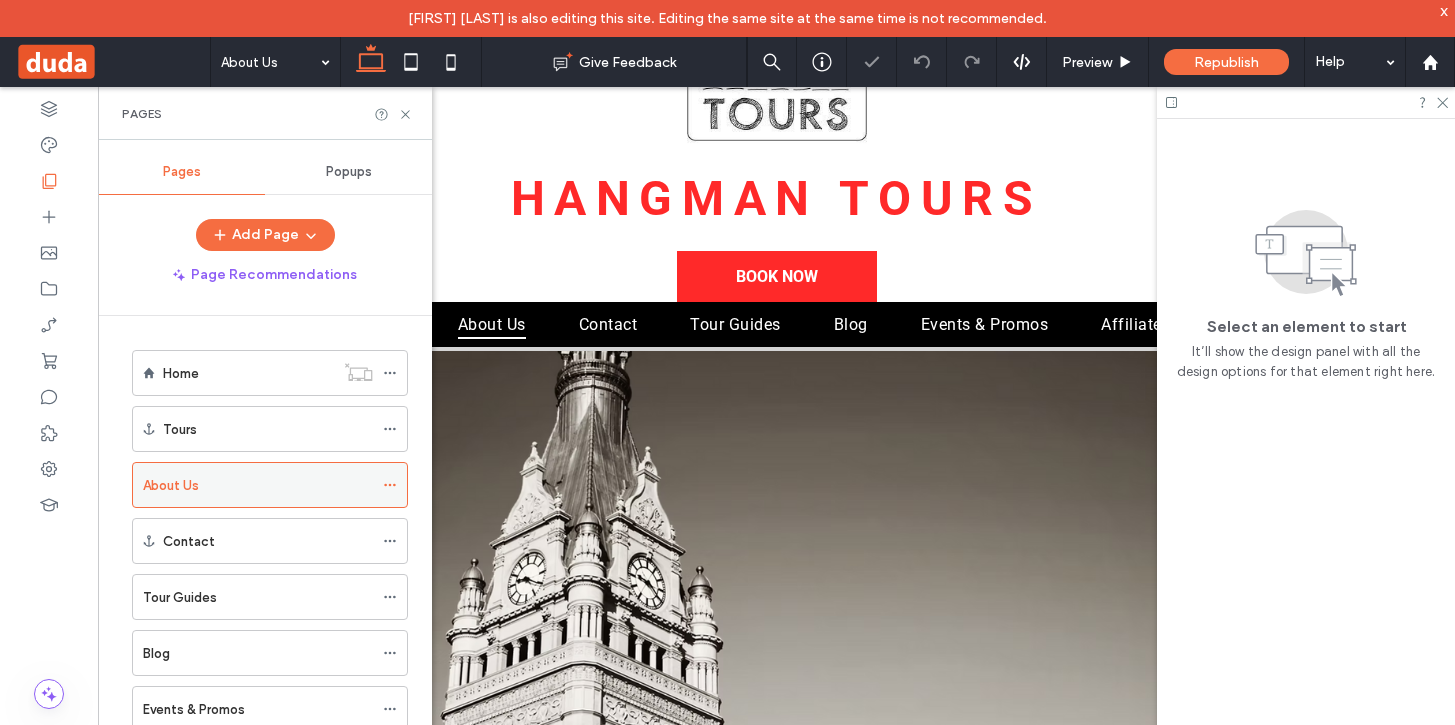 click 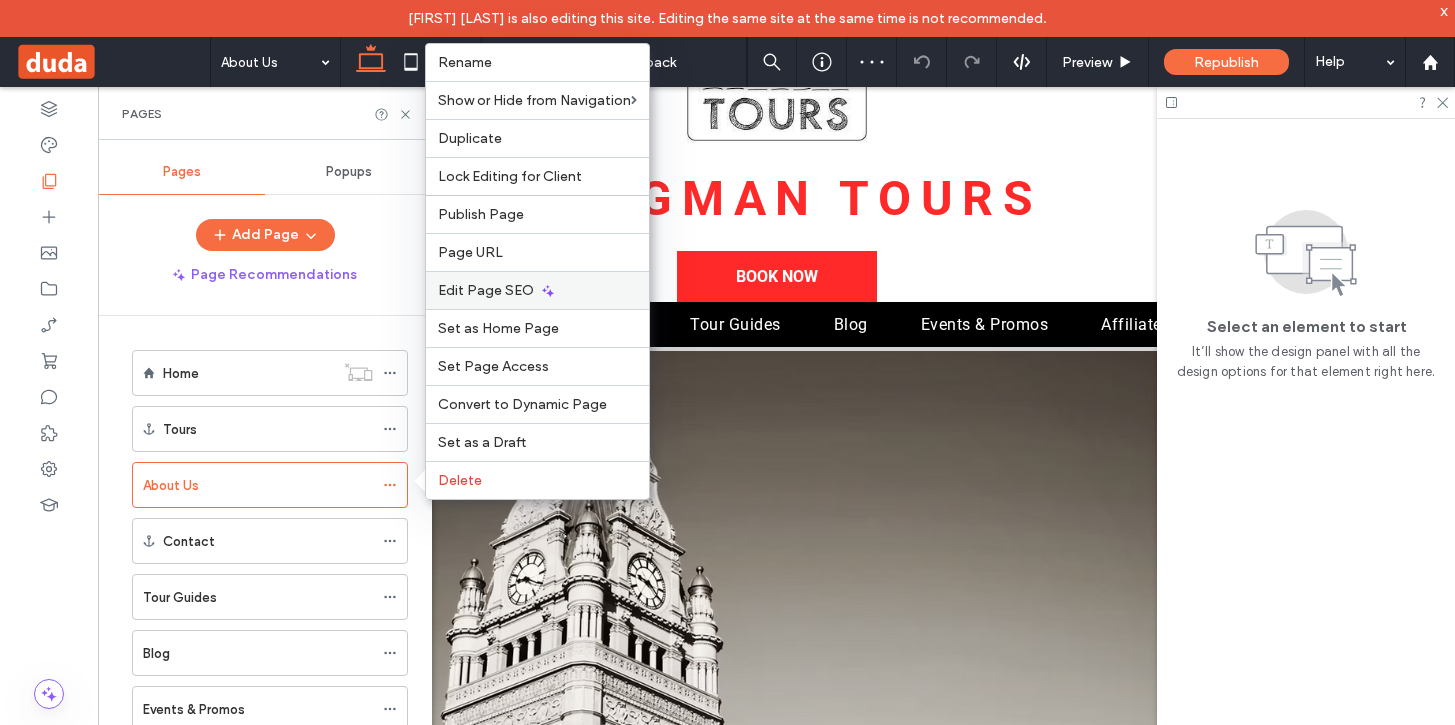 click on "Edit Page SEO" at bounding box center (486, 290) 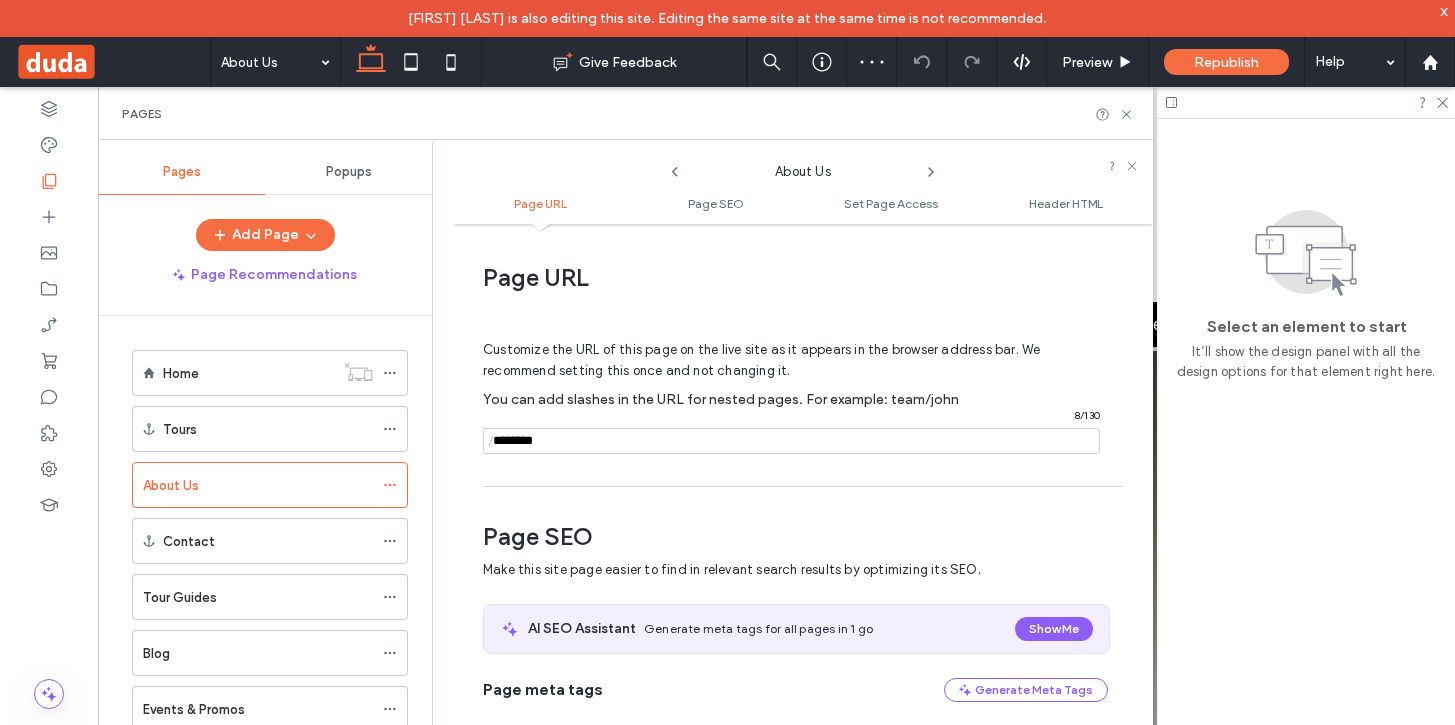 scroll, scrollTop: 275, scrollLeft: 0, axis: vertical 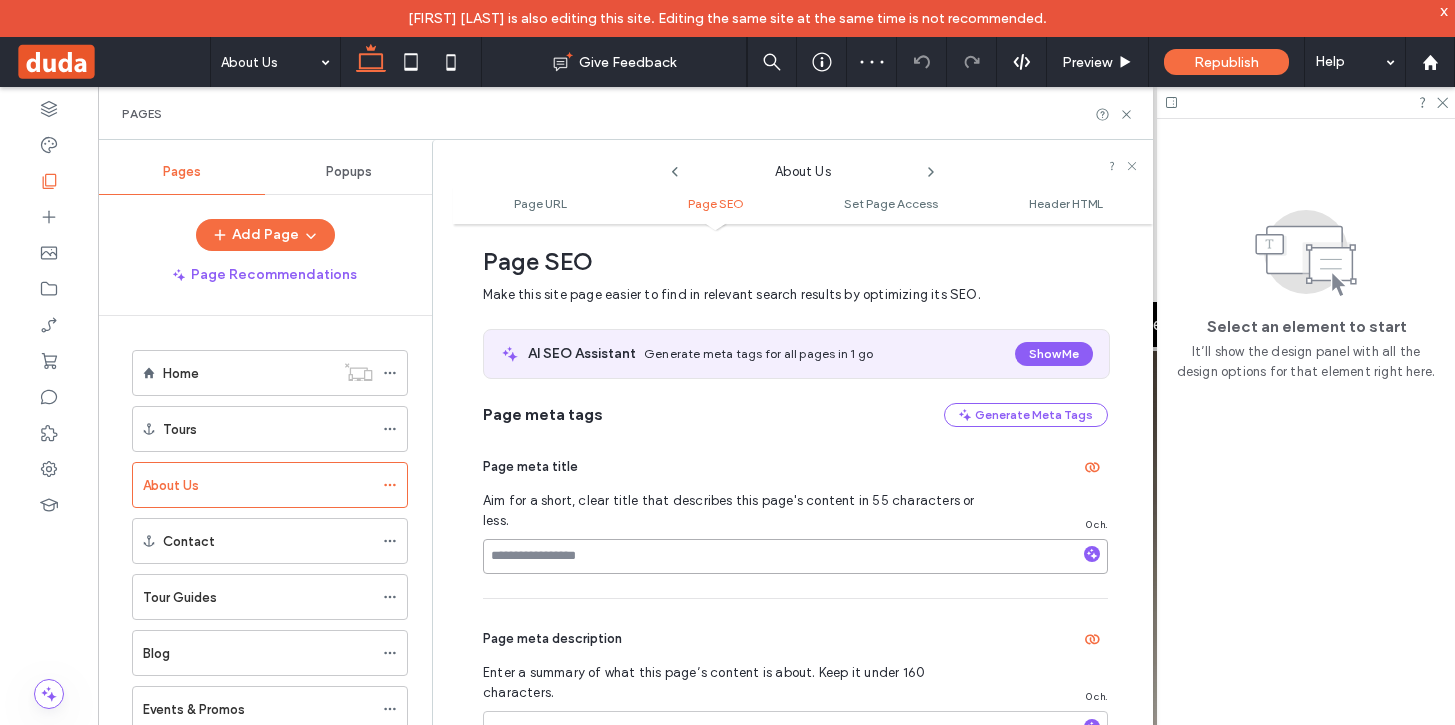 click at bounding box center (795, 556) 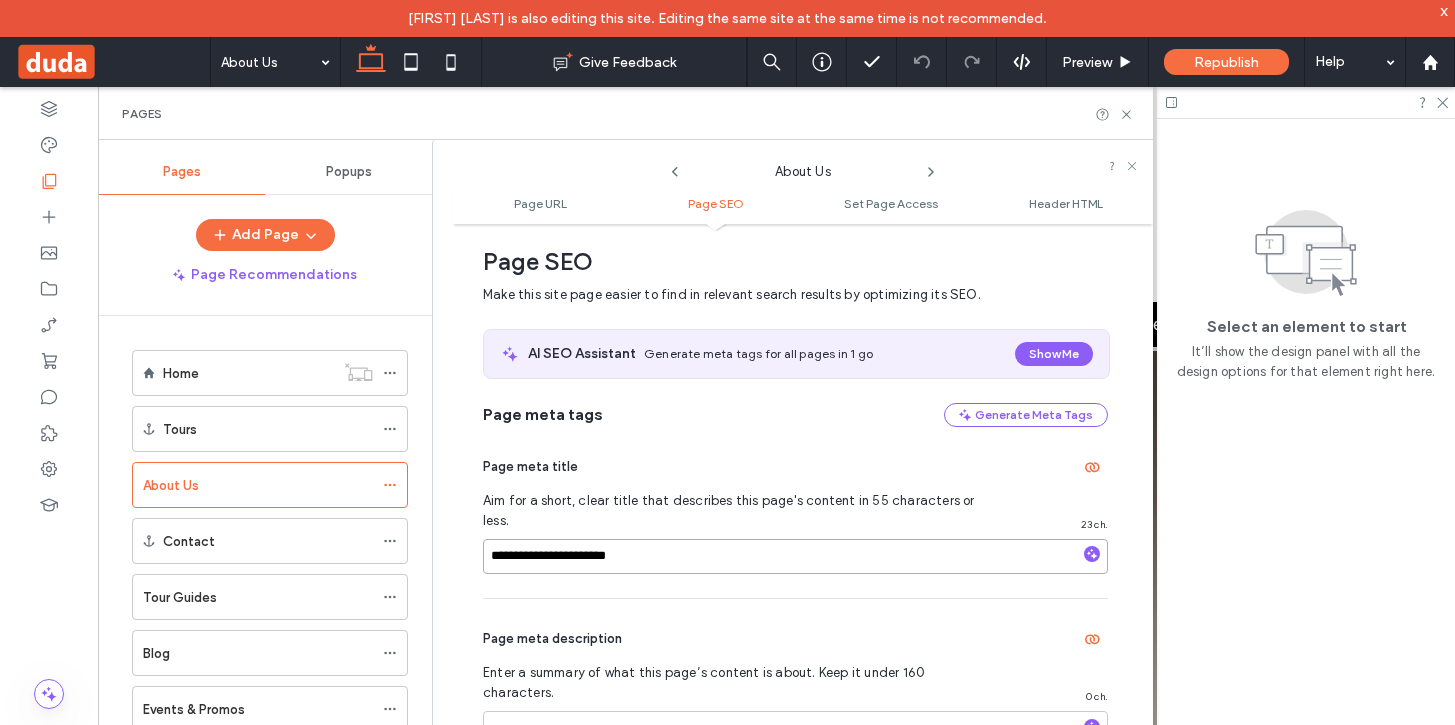 type on "**********" 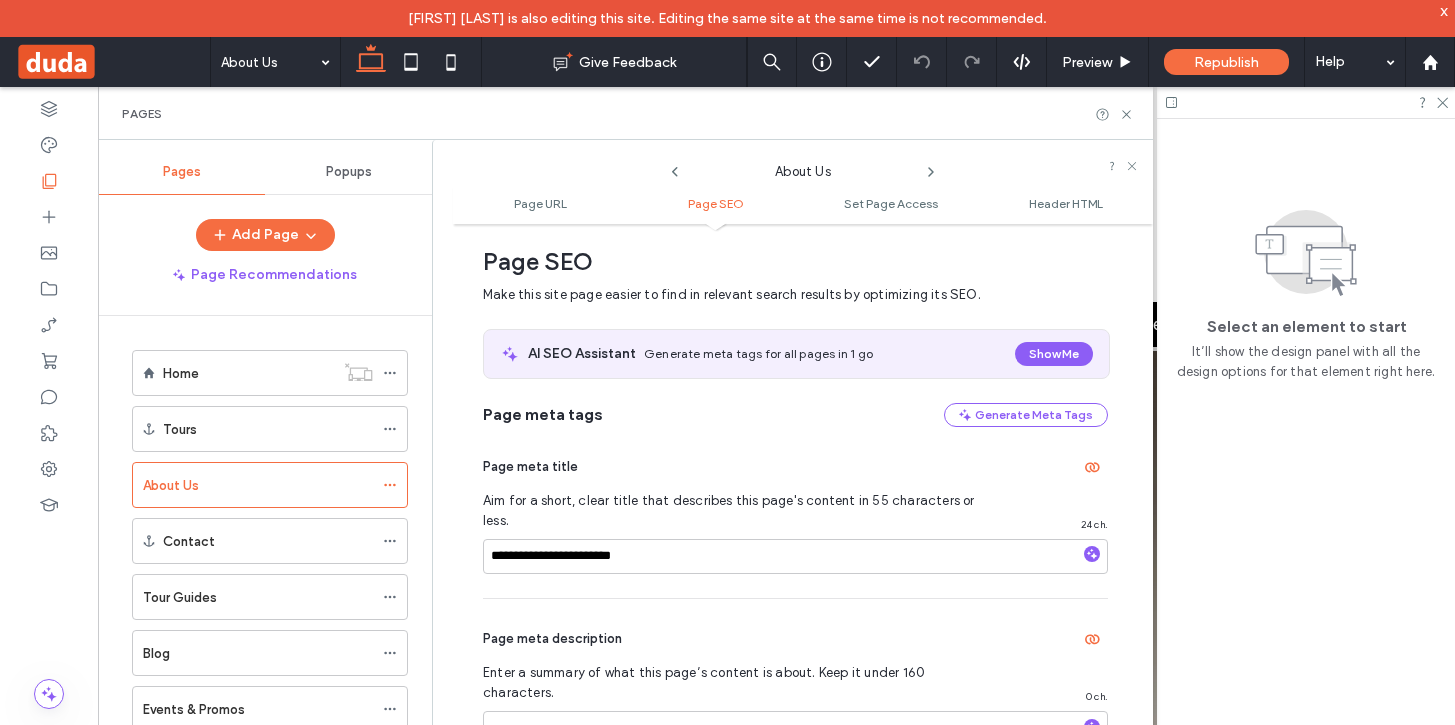 click on "Page meta description Enter a summary of what this page’s content is about. Keep it under 160 characters. 0   ch." at bounding box center [795, 717] 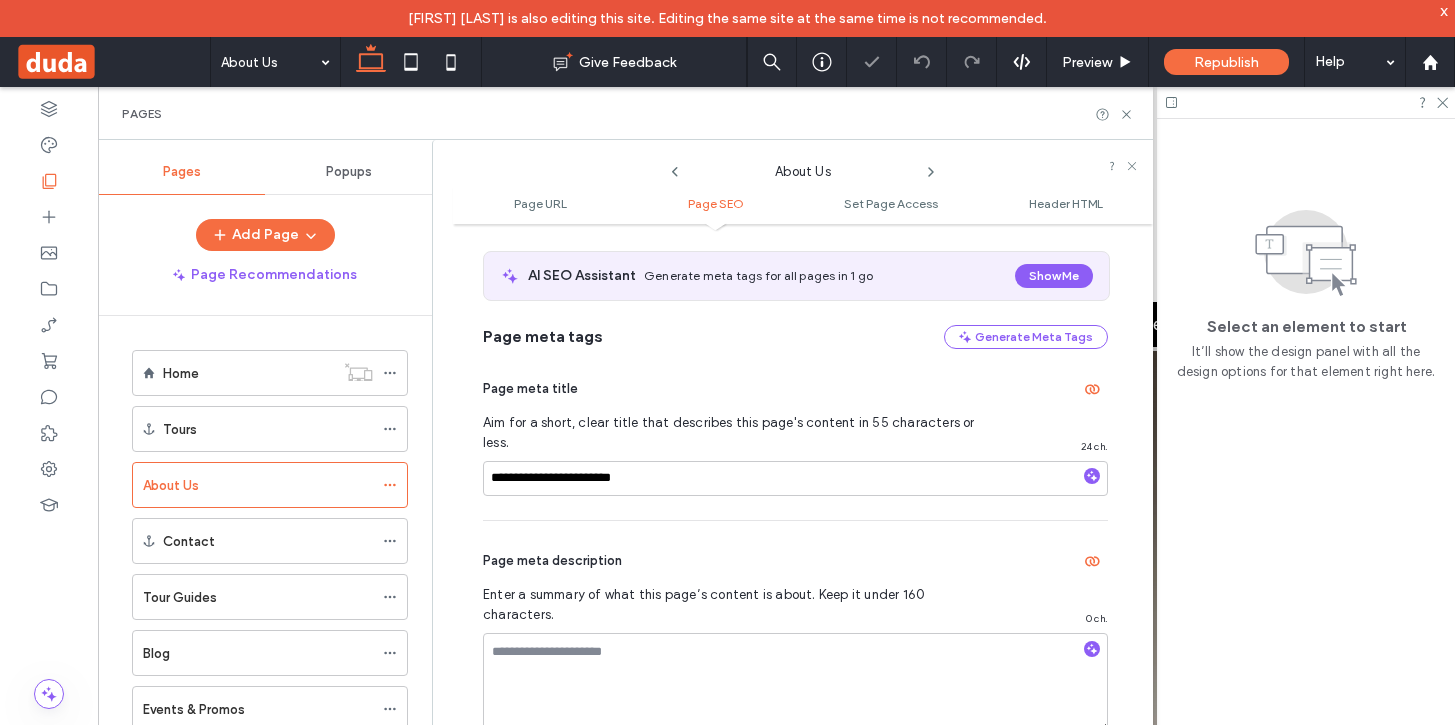 scroll, scrollTop: 393, scrollLeft: 0, axis: vertical 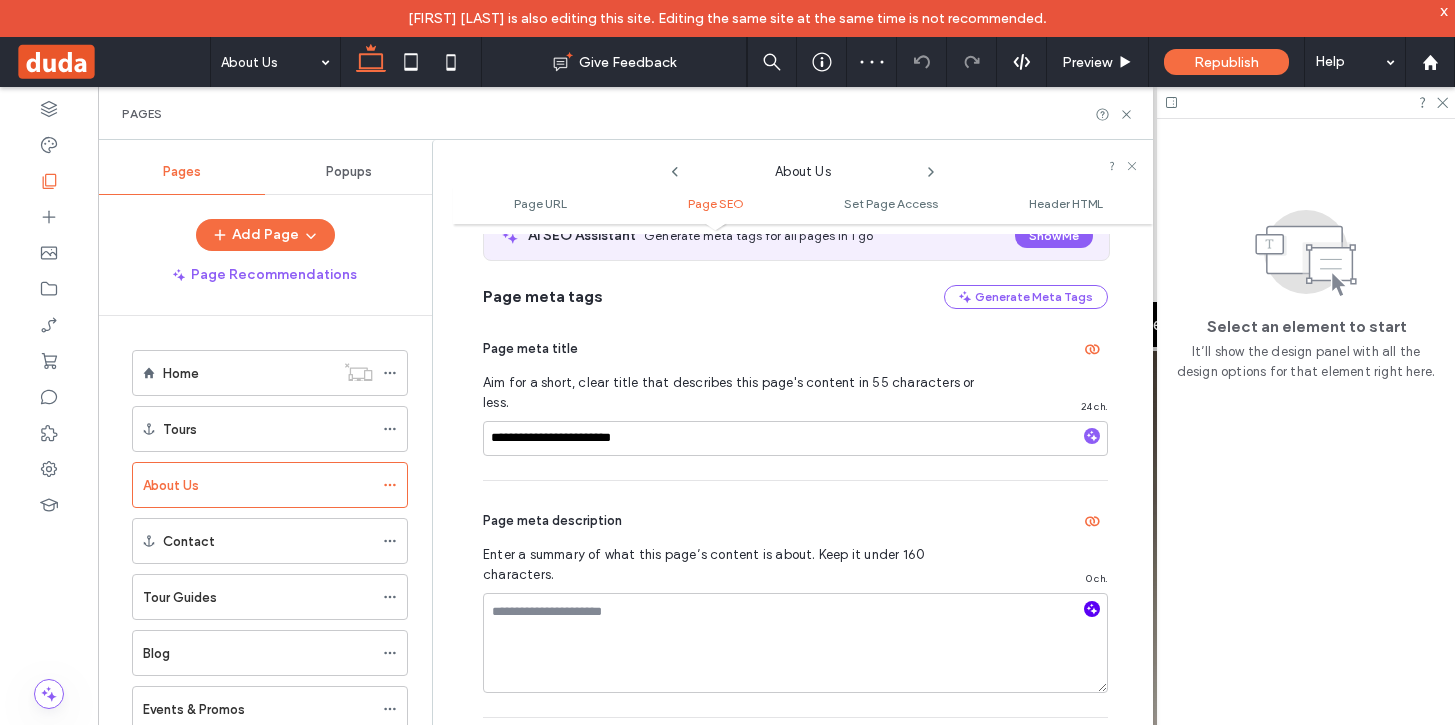 click 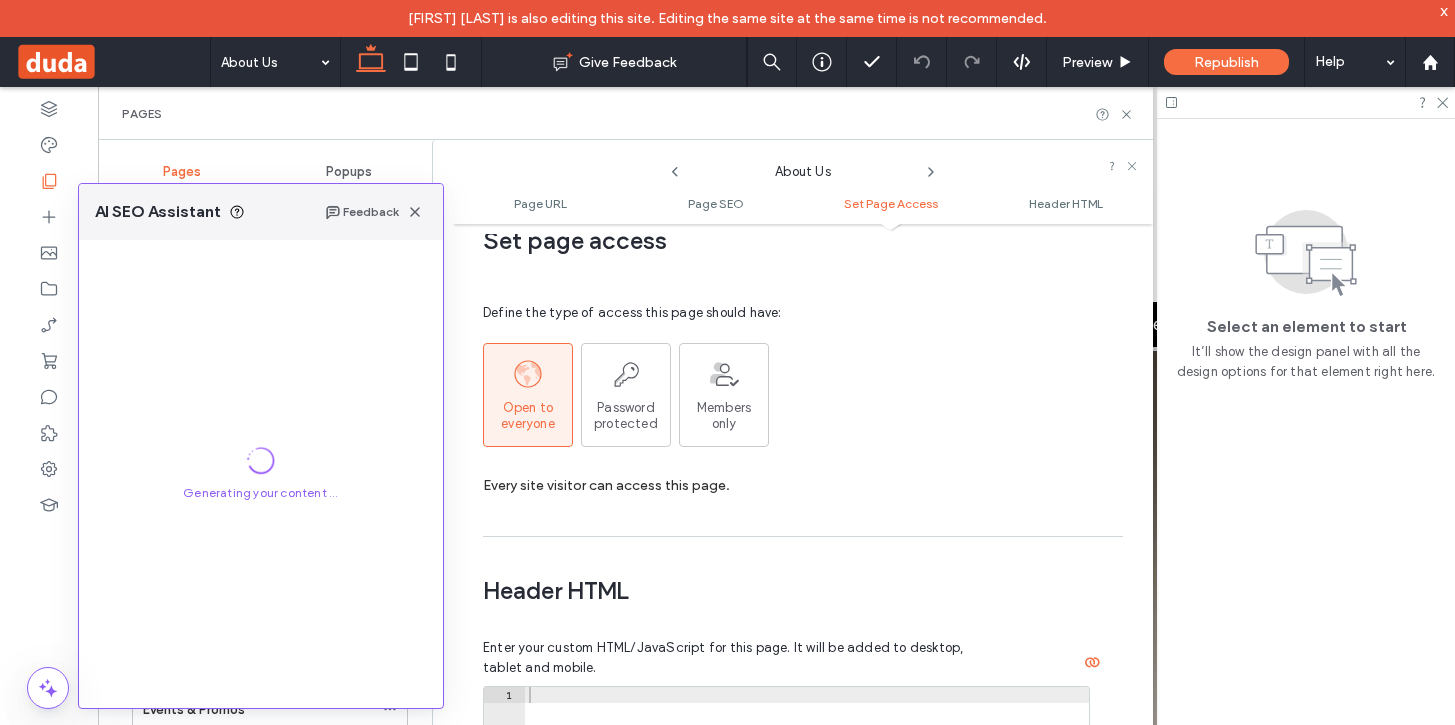 scroll, scrollTop: 1580, scrollLeft: 0, axis: vertical 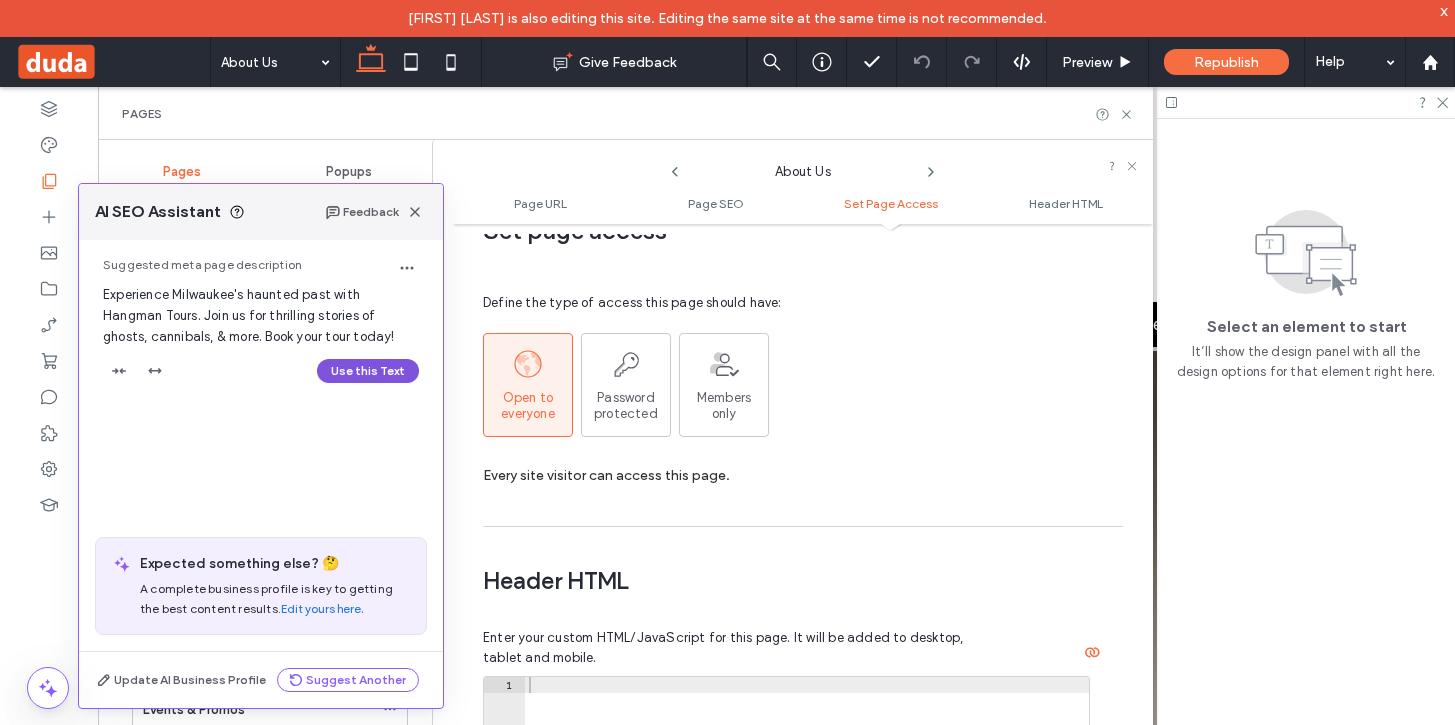 click on "Use this Text" at bounding box center (368, 371) 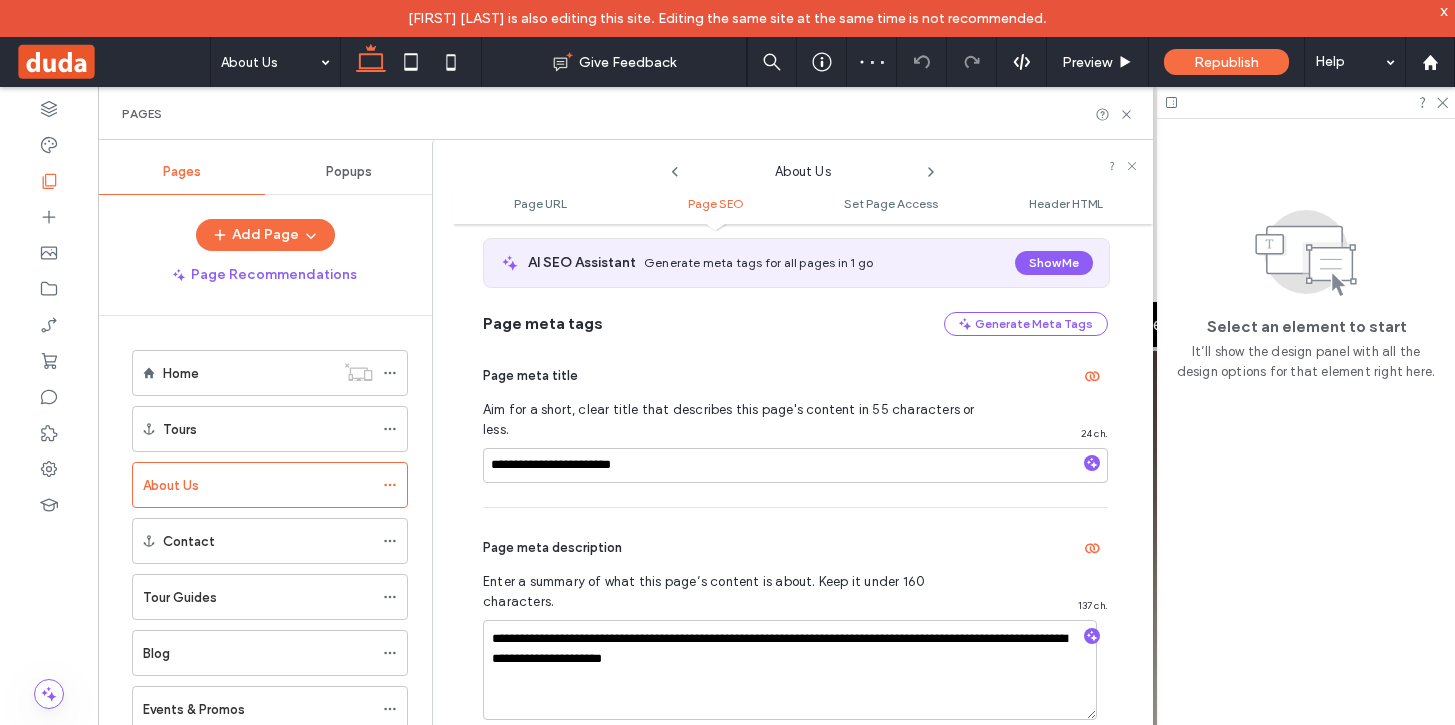scroll, scrollTop: 414, scrollLeft: 0, axis: vertical 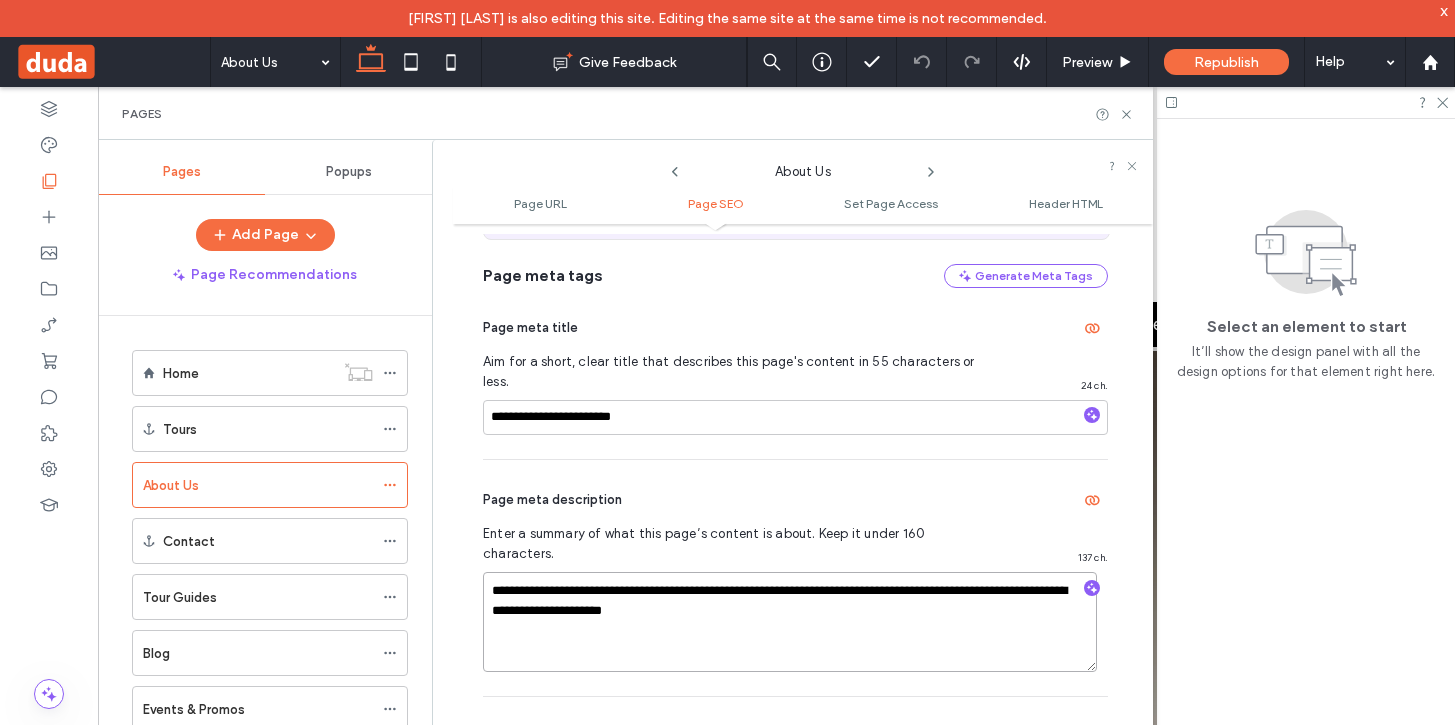 click on "**********" at bounding box center (790, 622) 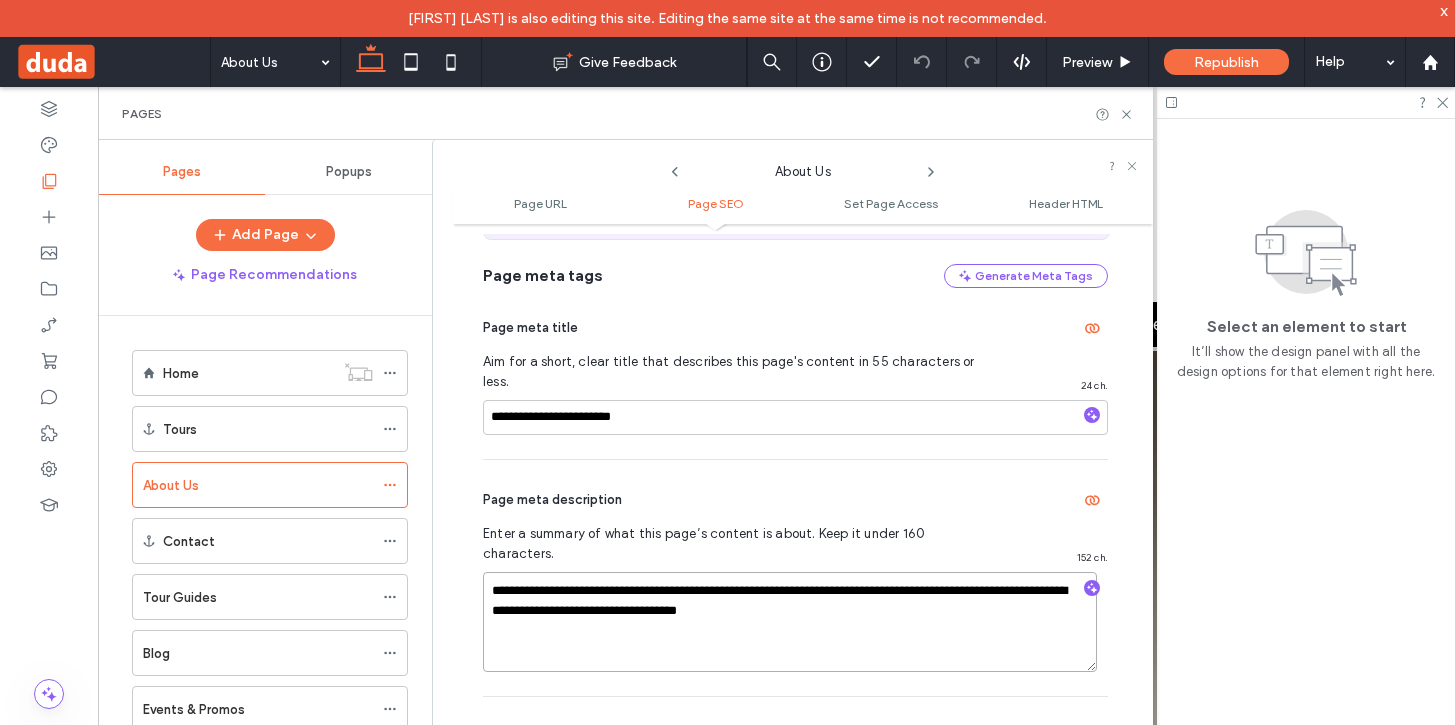 type on "**********" 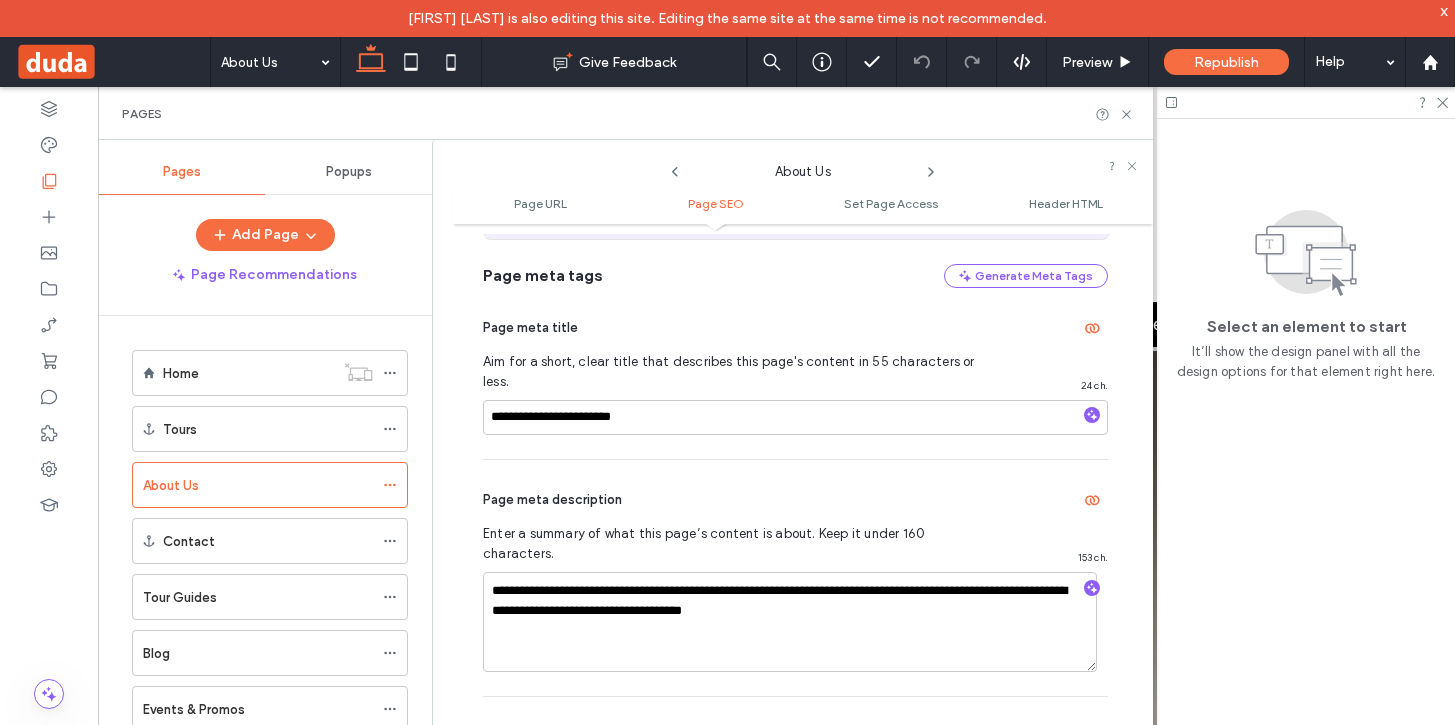 click on "**********" at bounding box center (803, 493) 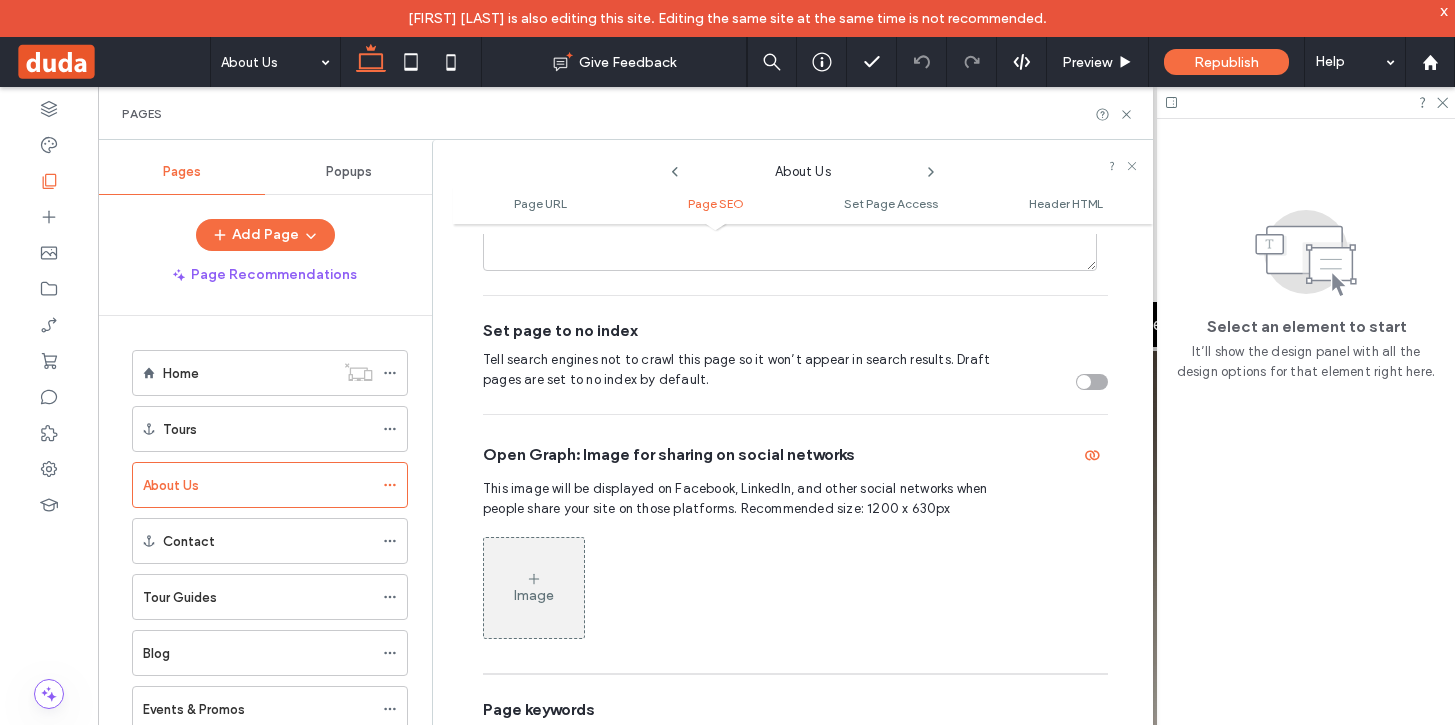 scroll, scrollTop: 868, scrollLeft: 0, axis: vertical 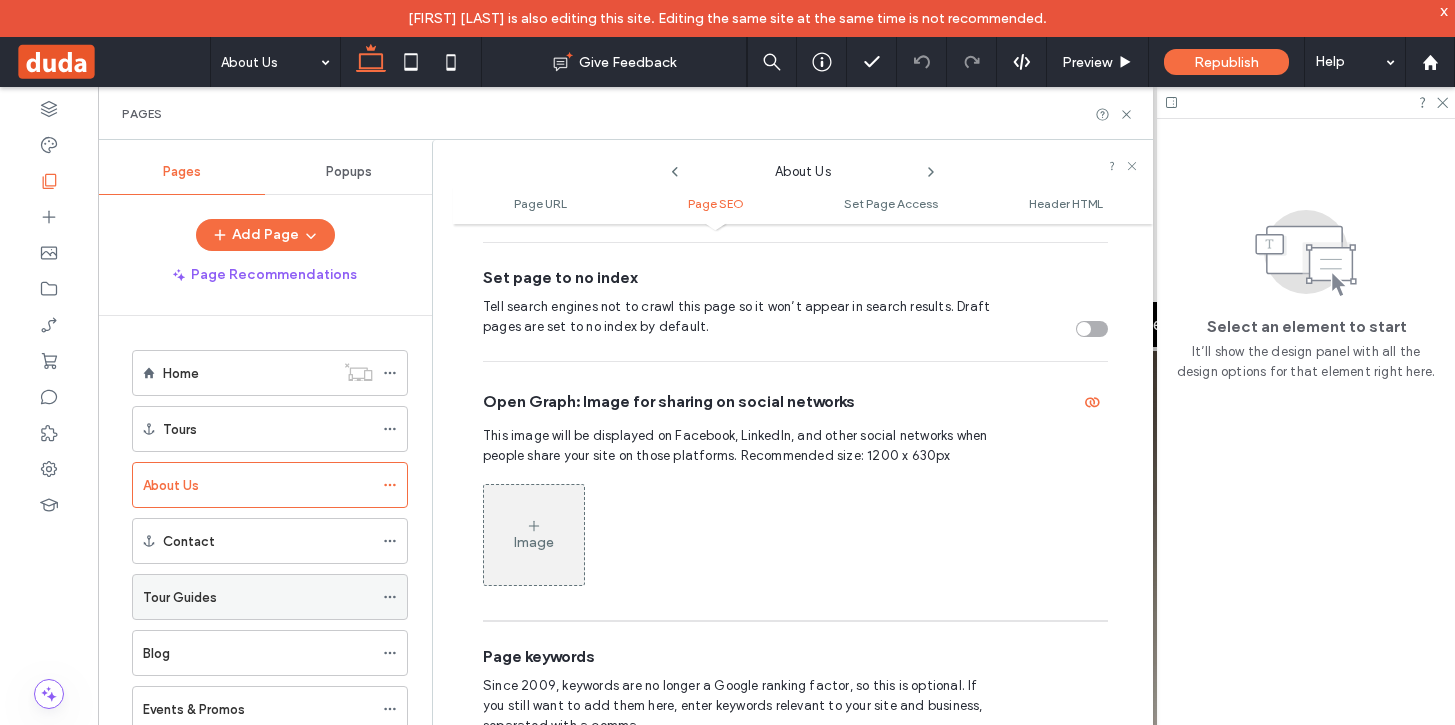 click on "Tour Guides" at bounding box center [258, 597] 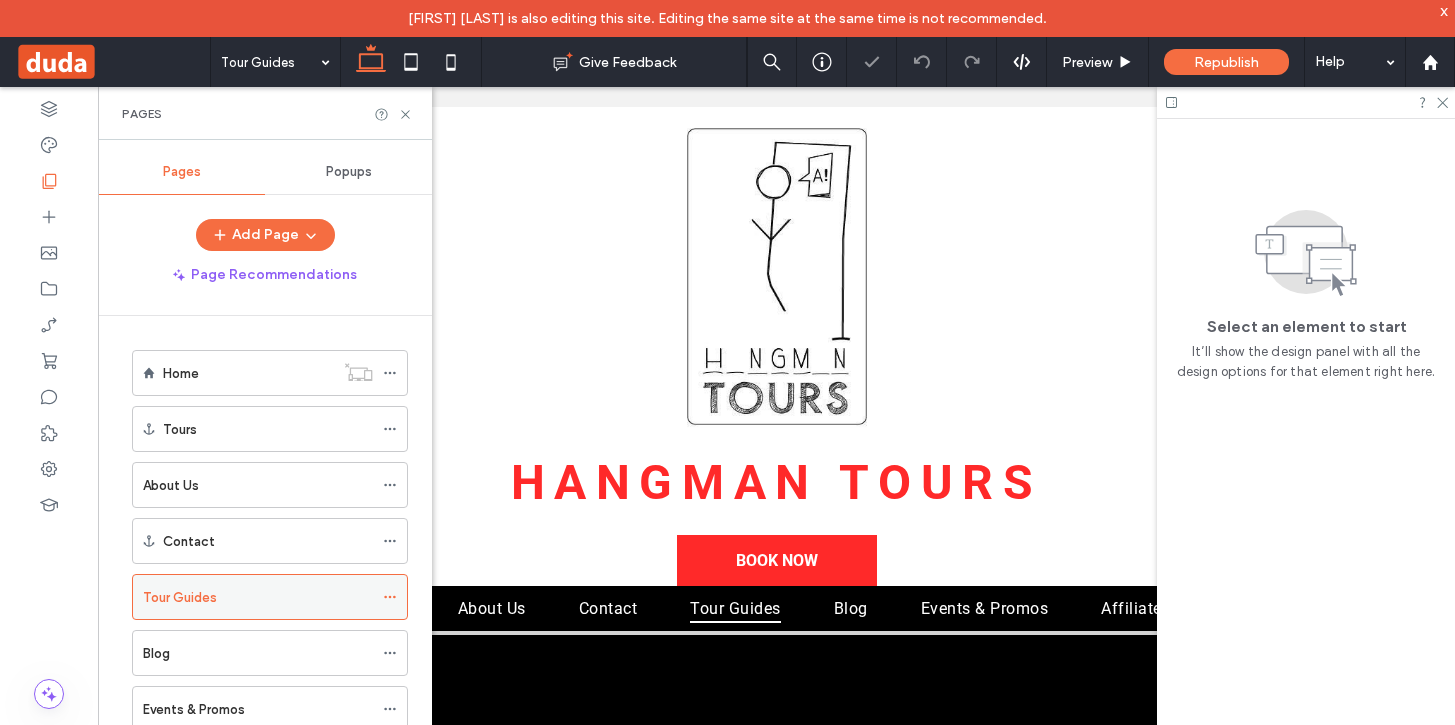 scroll, scrollTop: 0, scrollLeft: 0, axis: both 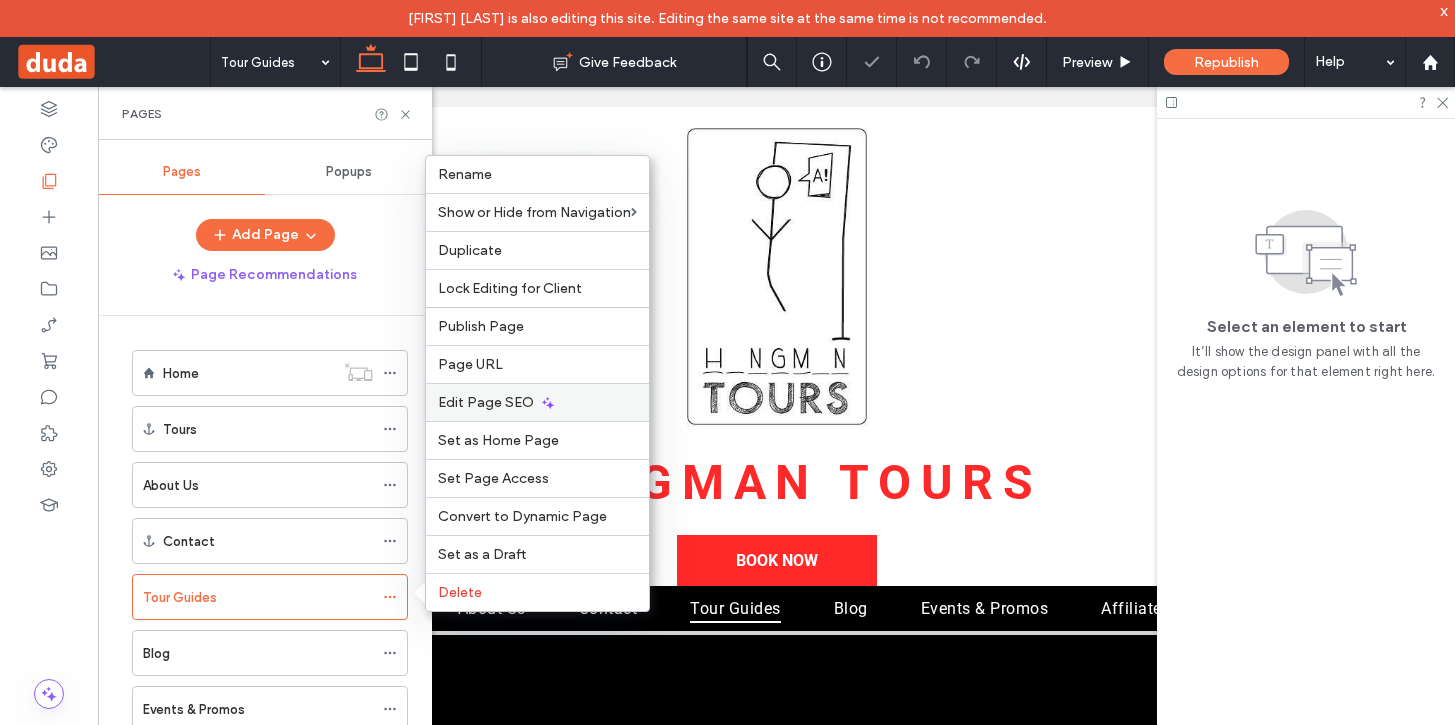 click on "Edit Page SEO" at bounding box center [486, 402] 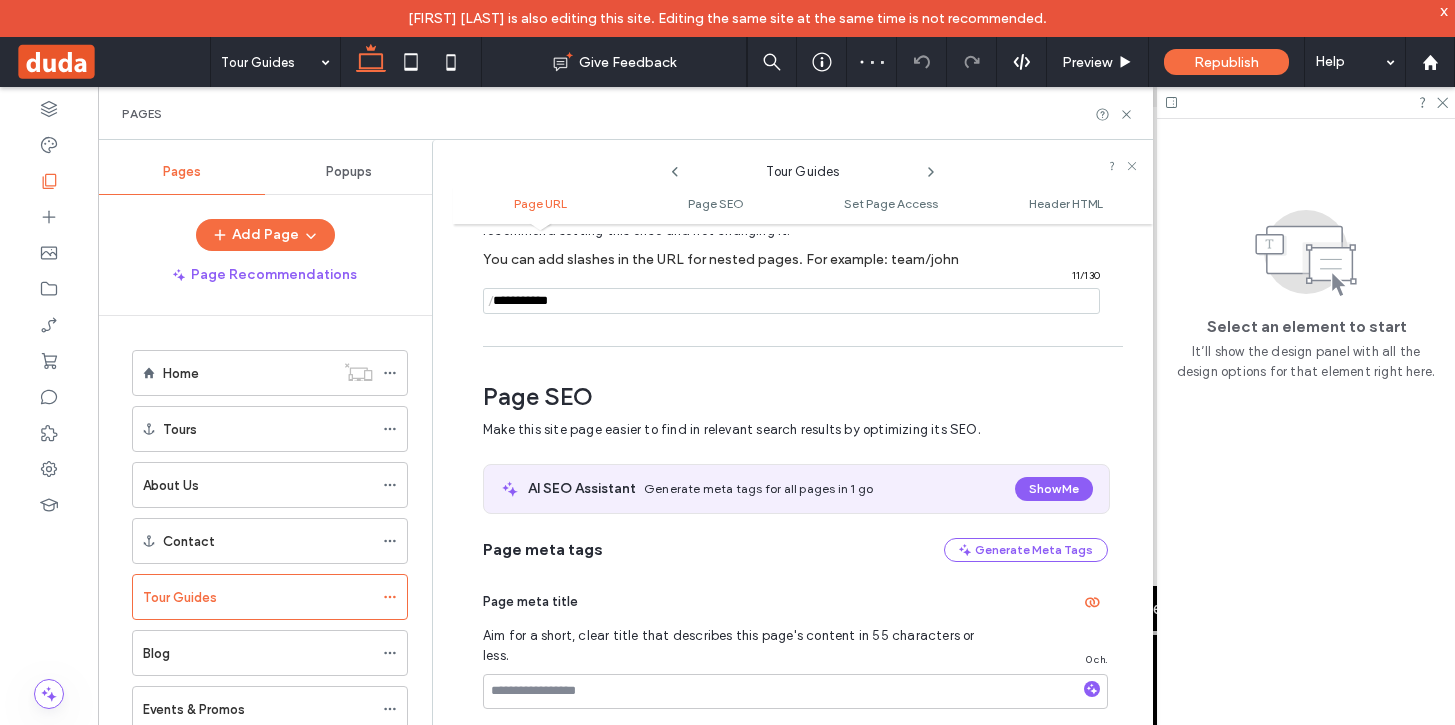 scroll, scrollTop: 275, scrollLeft: 0, axis: vertical 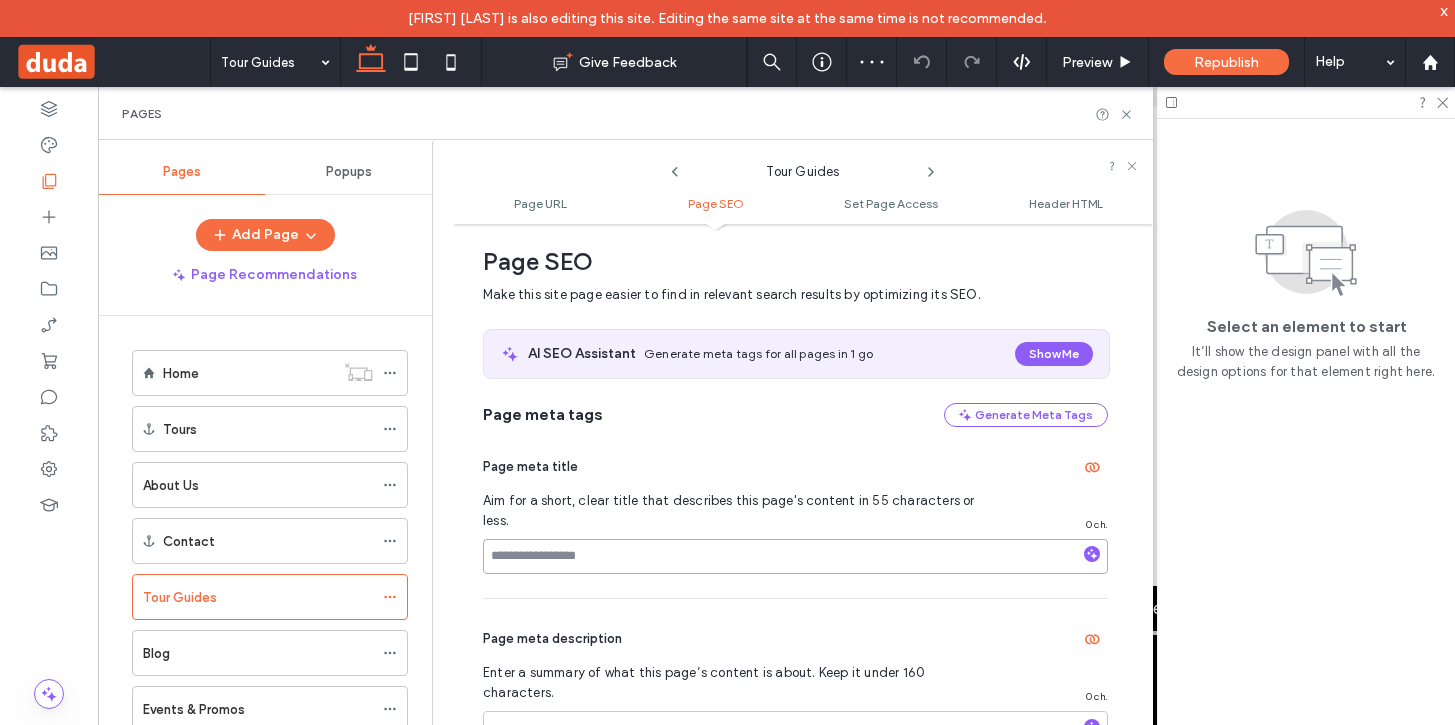 click at bounding box center [795, 556] 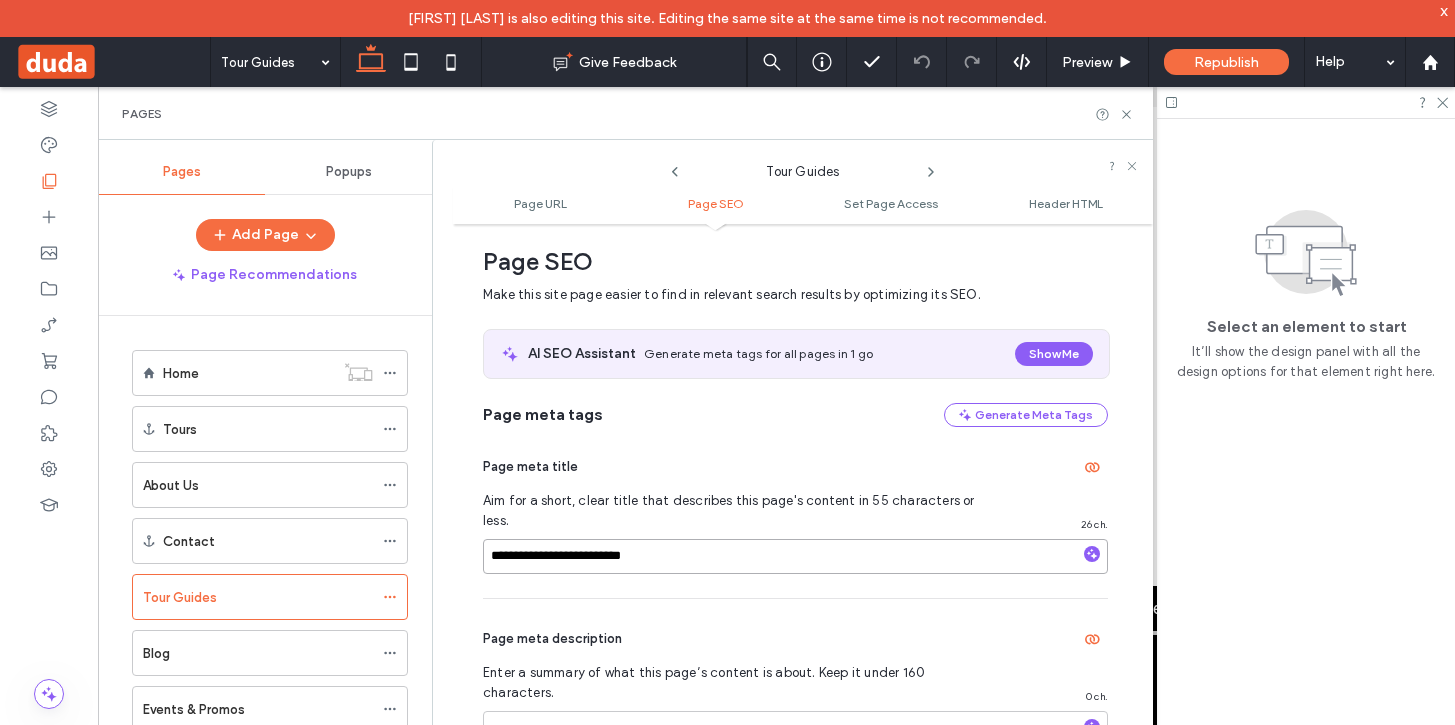 type on "**********" 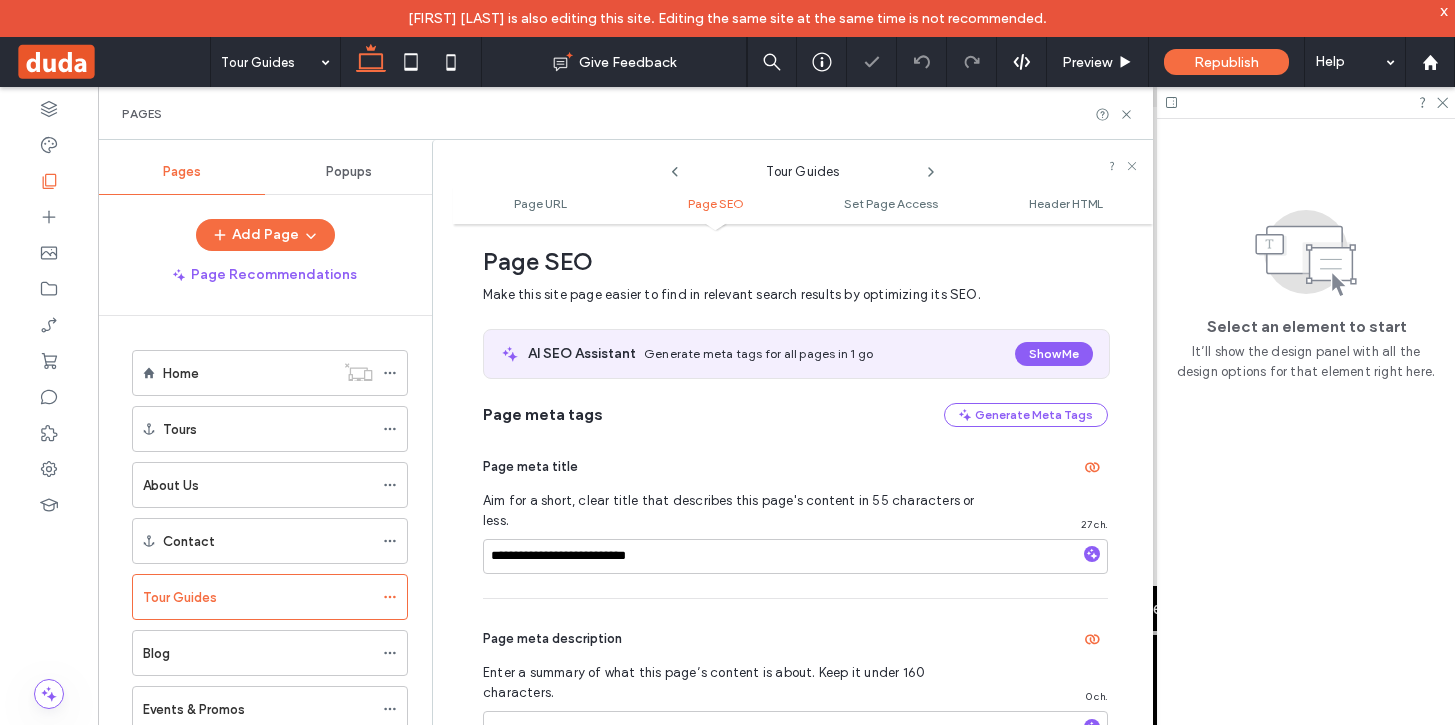 click on "Page meta description Enter a summary of what this page’s content is about. Keep it under 160 characters. 0   ch." at bounding box center (795, 717) 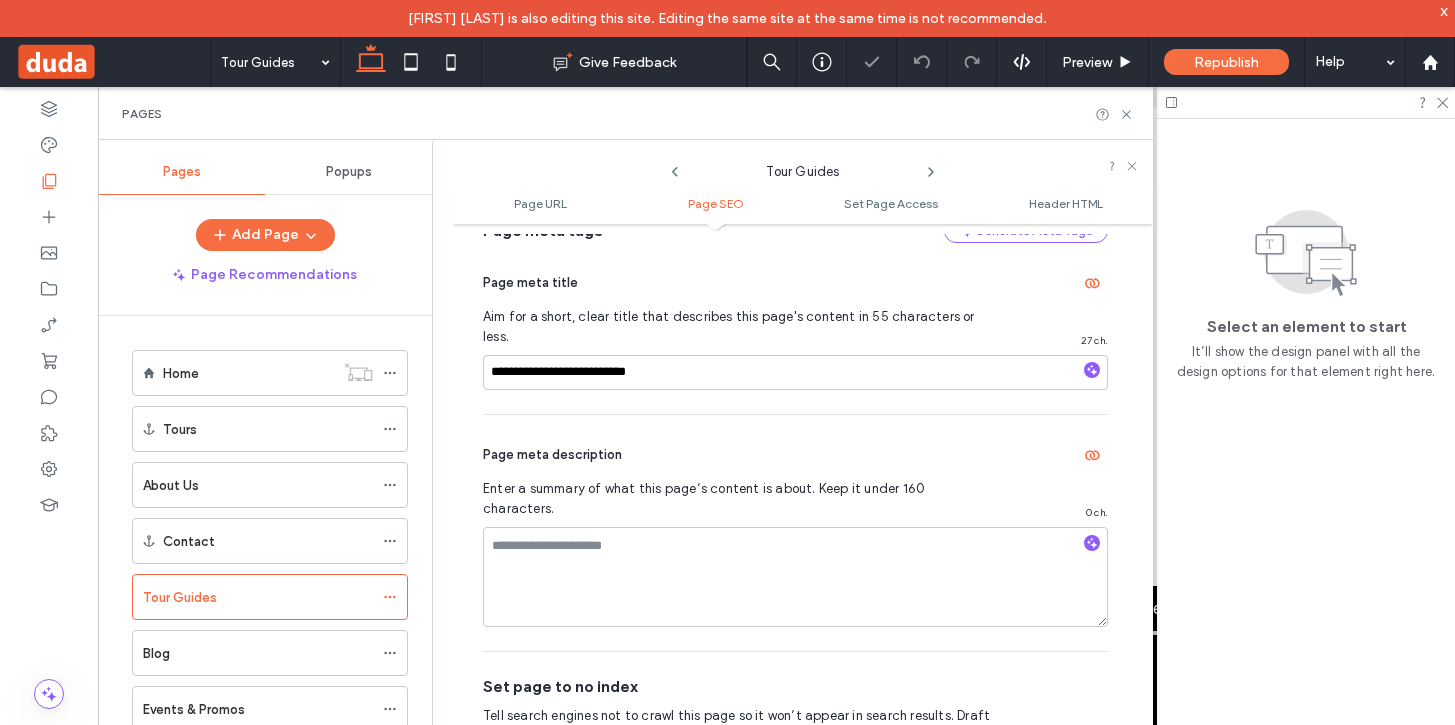 scroll, scrollTop: 465, scrollLeft: 0, axis: vertical 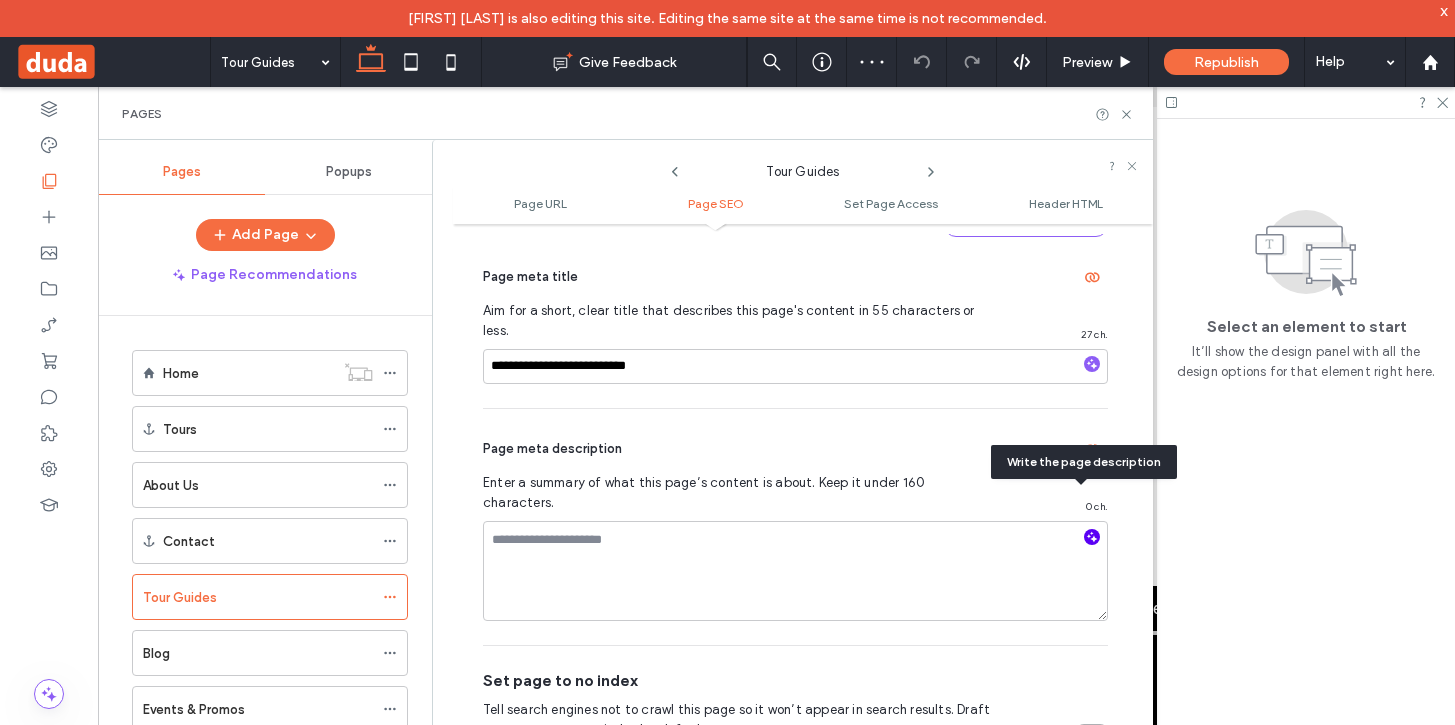 click 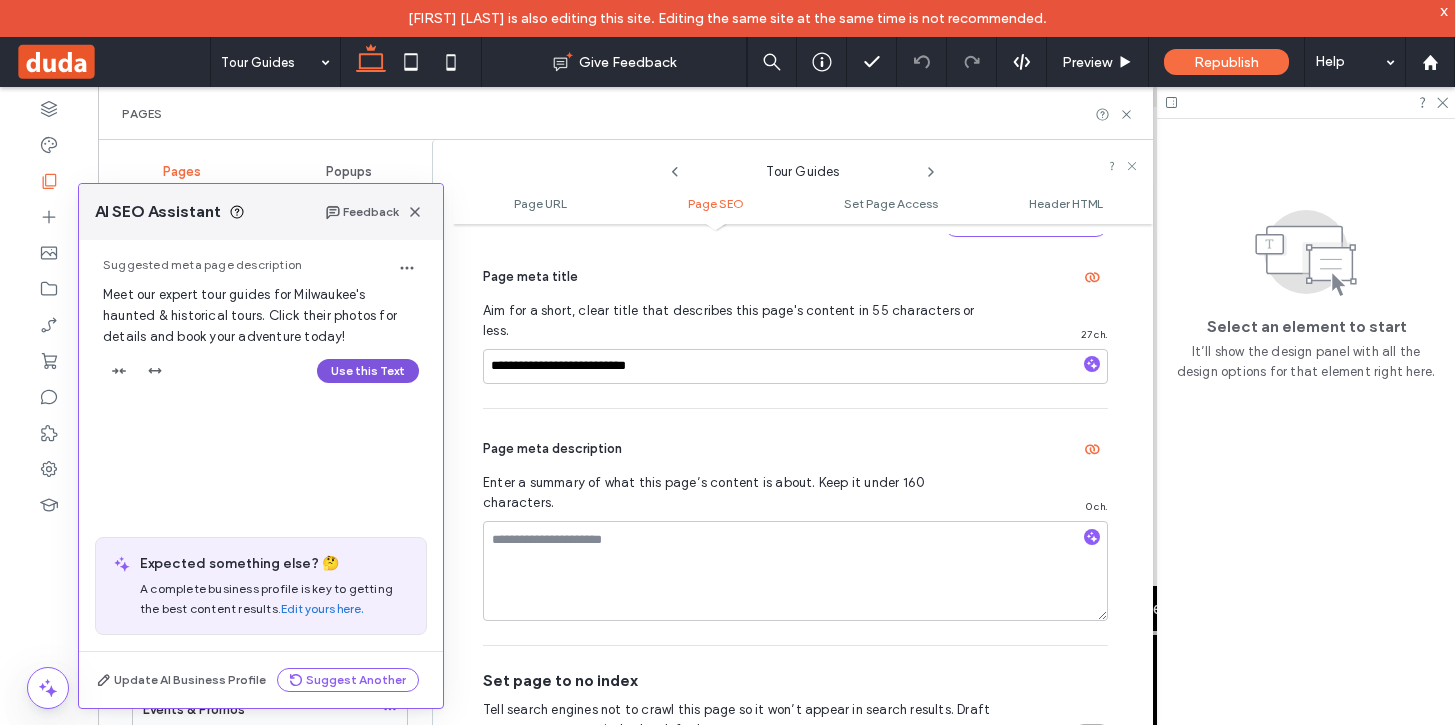 click on "Use this Text" at bounding box center [368, 371] 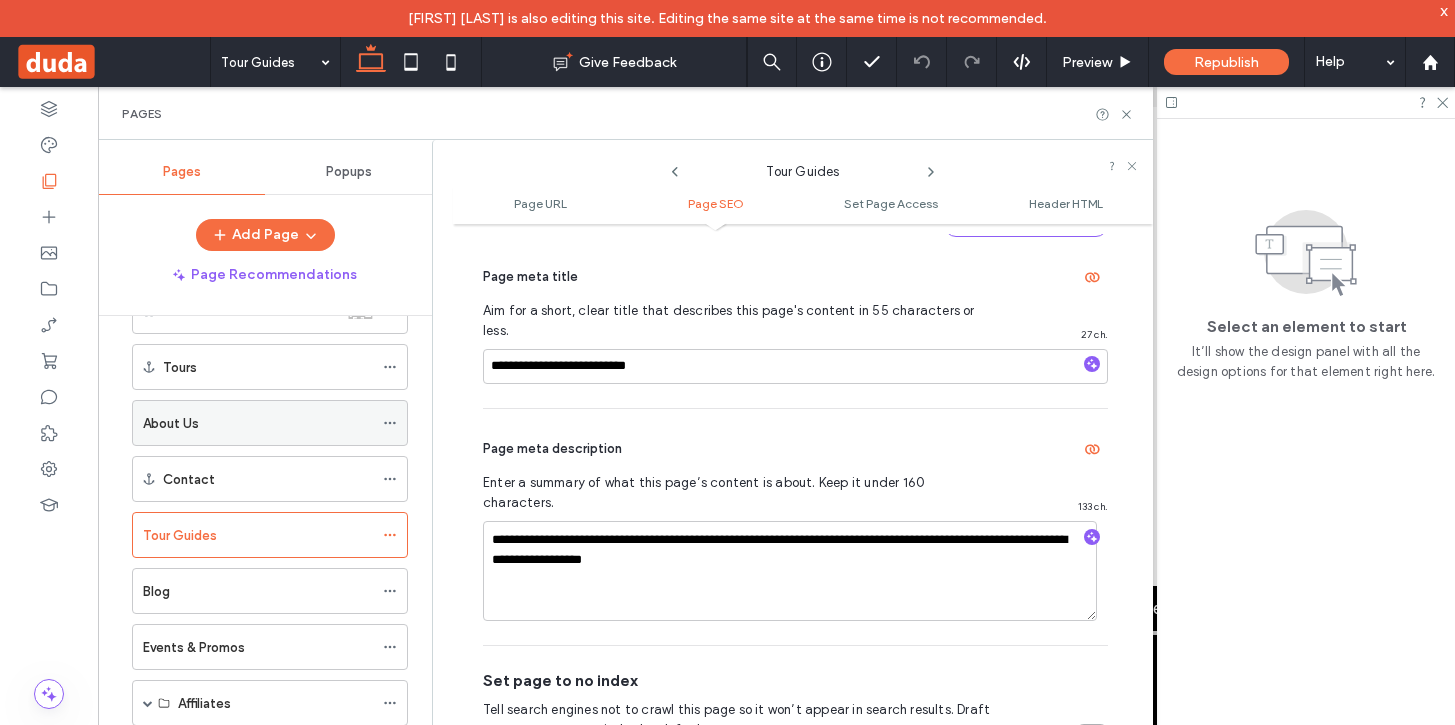 scroll, scrollTop: 86, scrollLeft: 0, axis: vertical 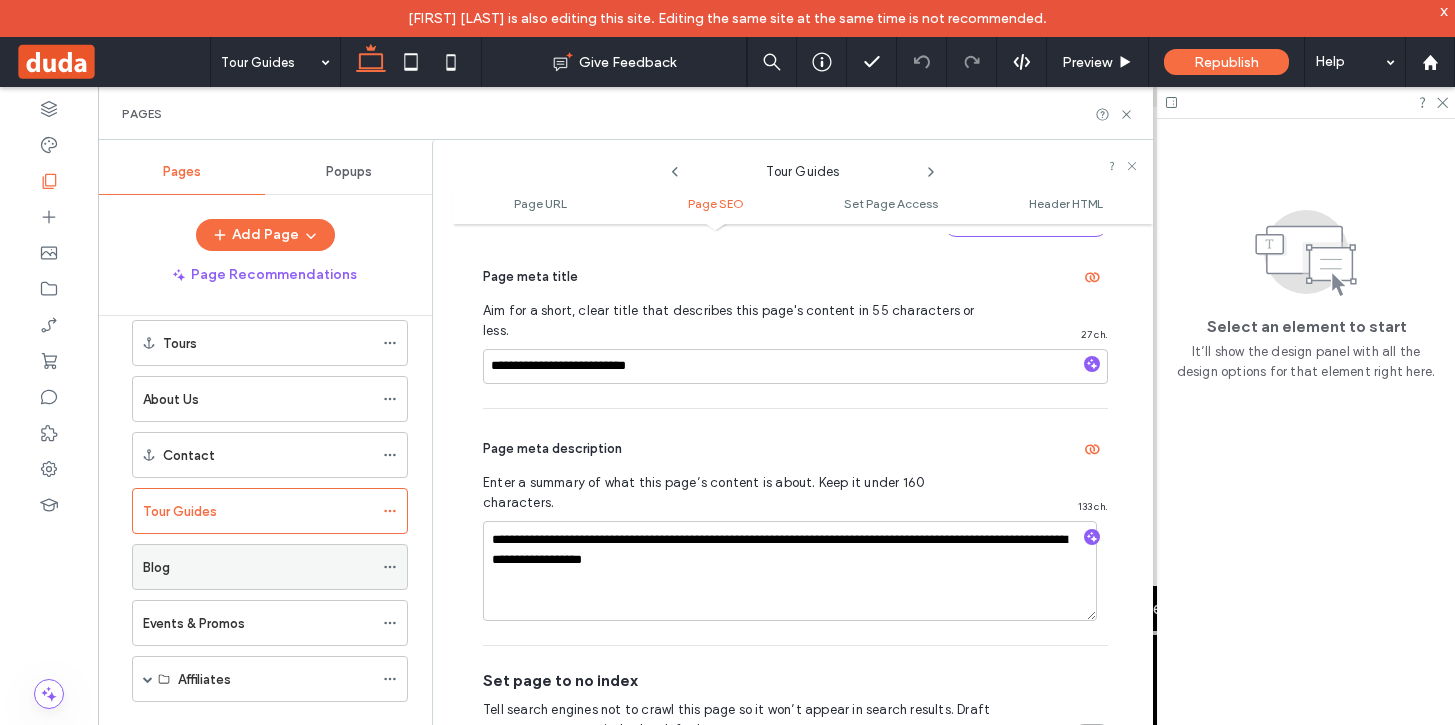 click on "Blog" at bounding box center [258, 567] 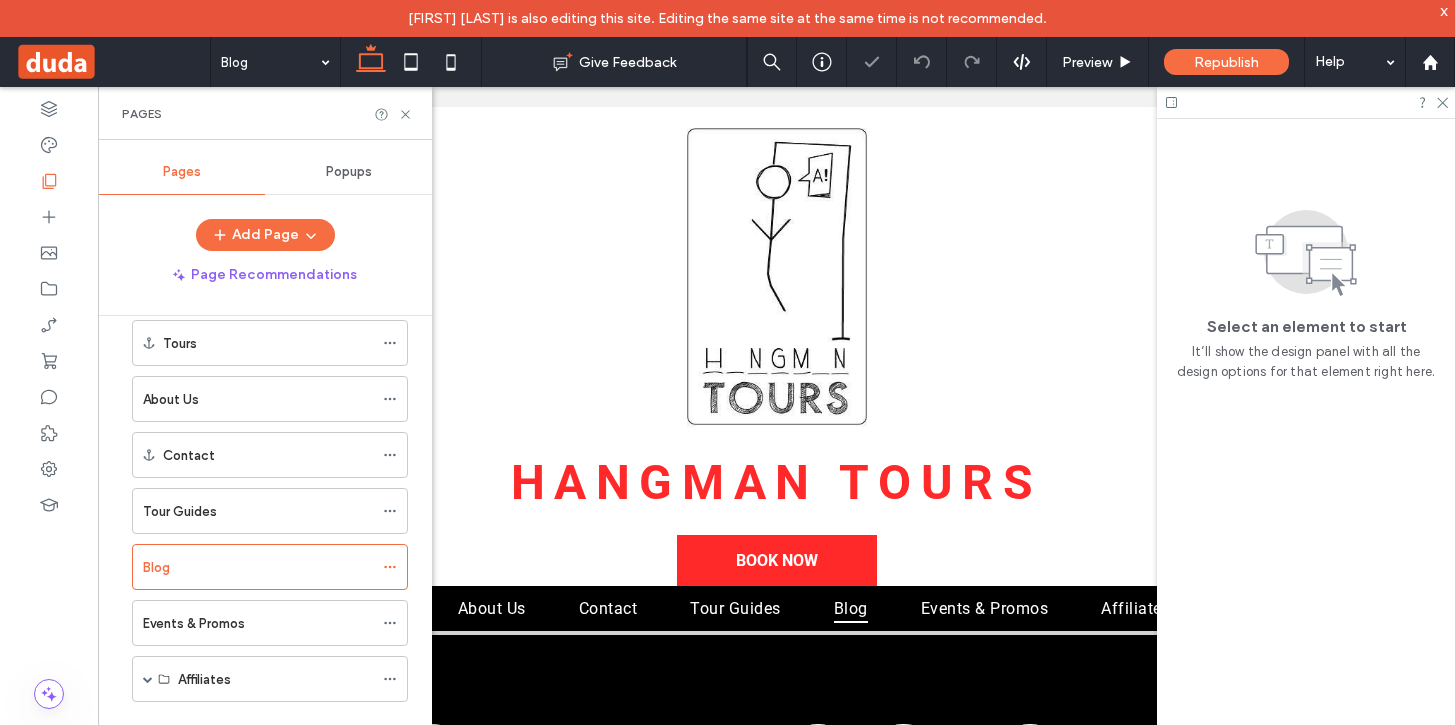 scroll, scrollTop: 0, scrollLeft: 0, axis: both 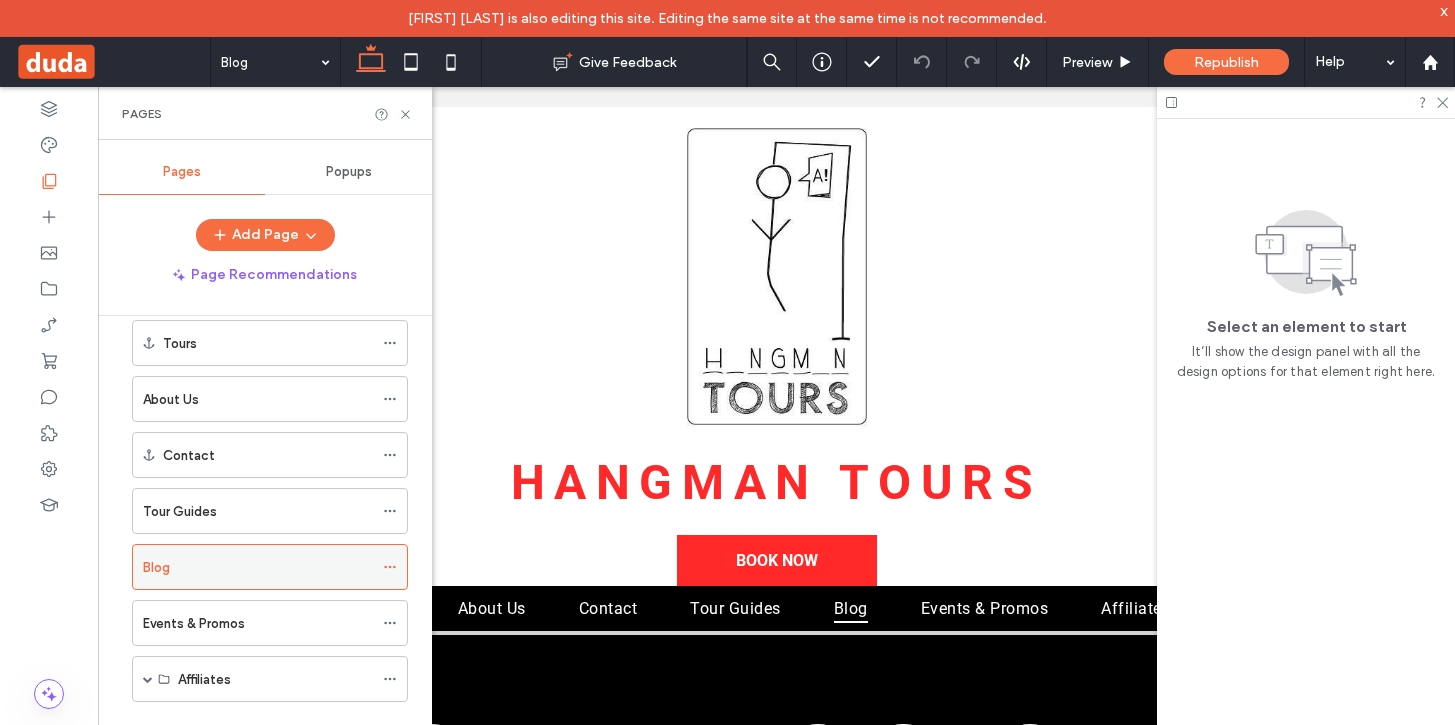 click 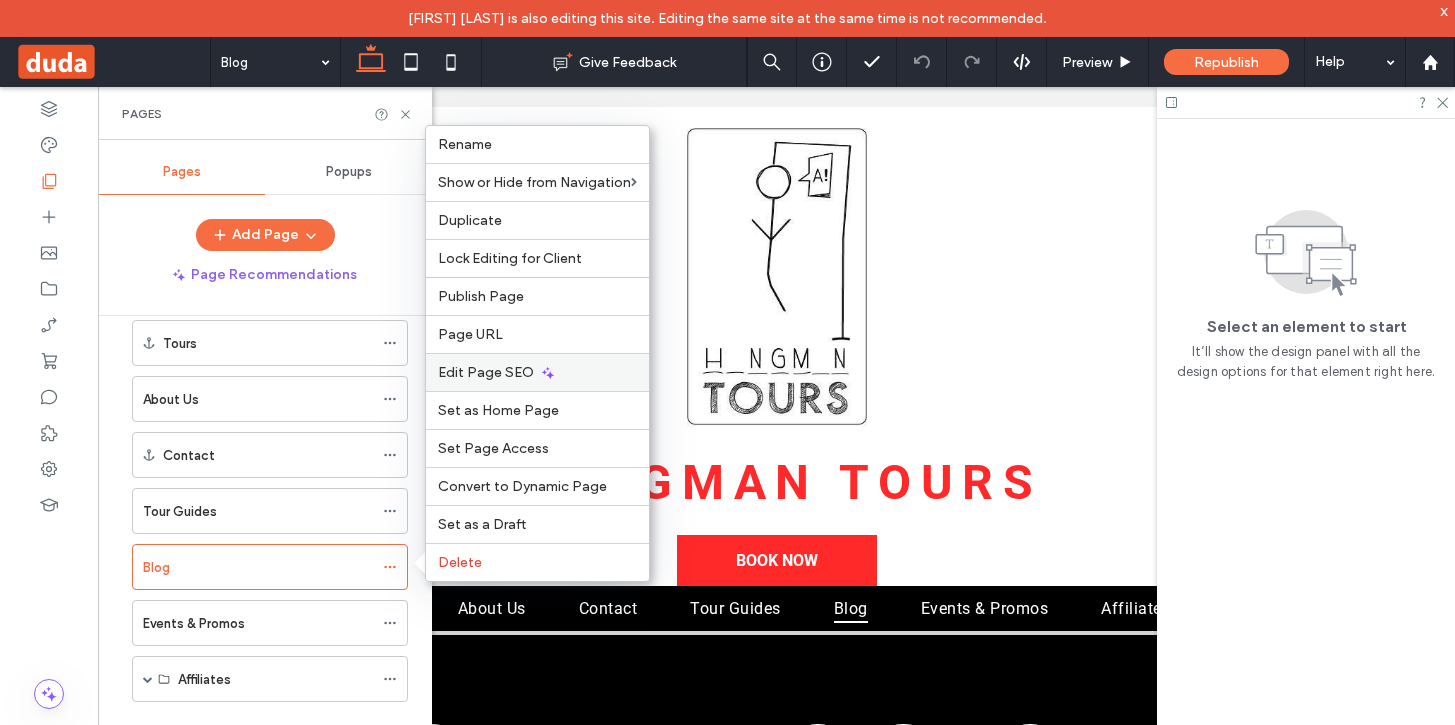 click on "Edit Page SEO" at bounding box center (486, 372) 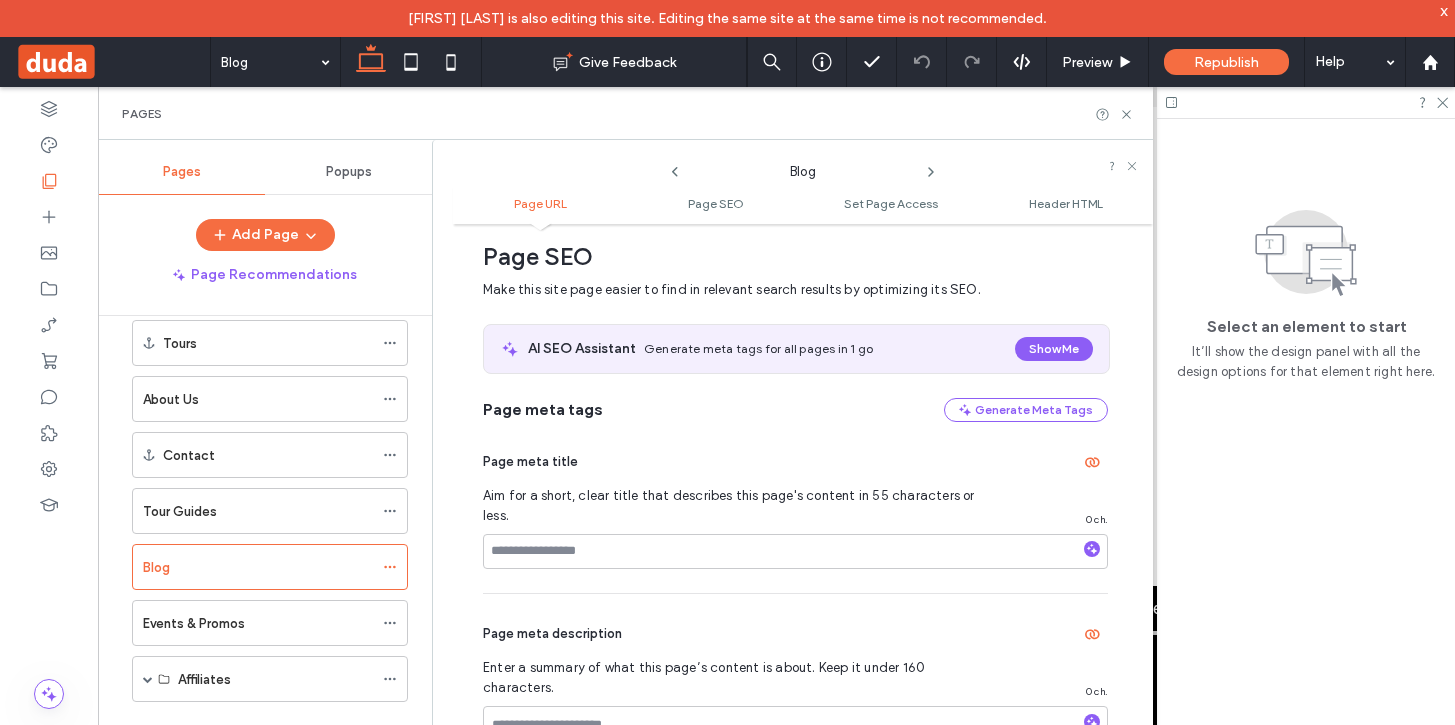 scroll, scrollTop: 275, scrollLeft: 0, axis: vertical 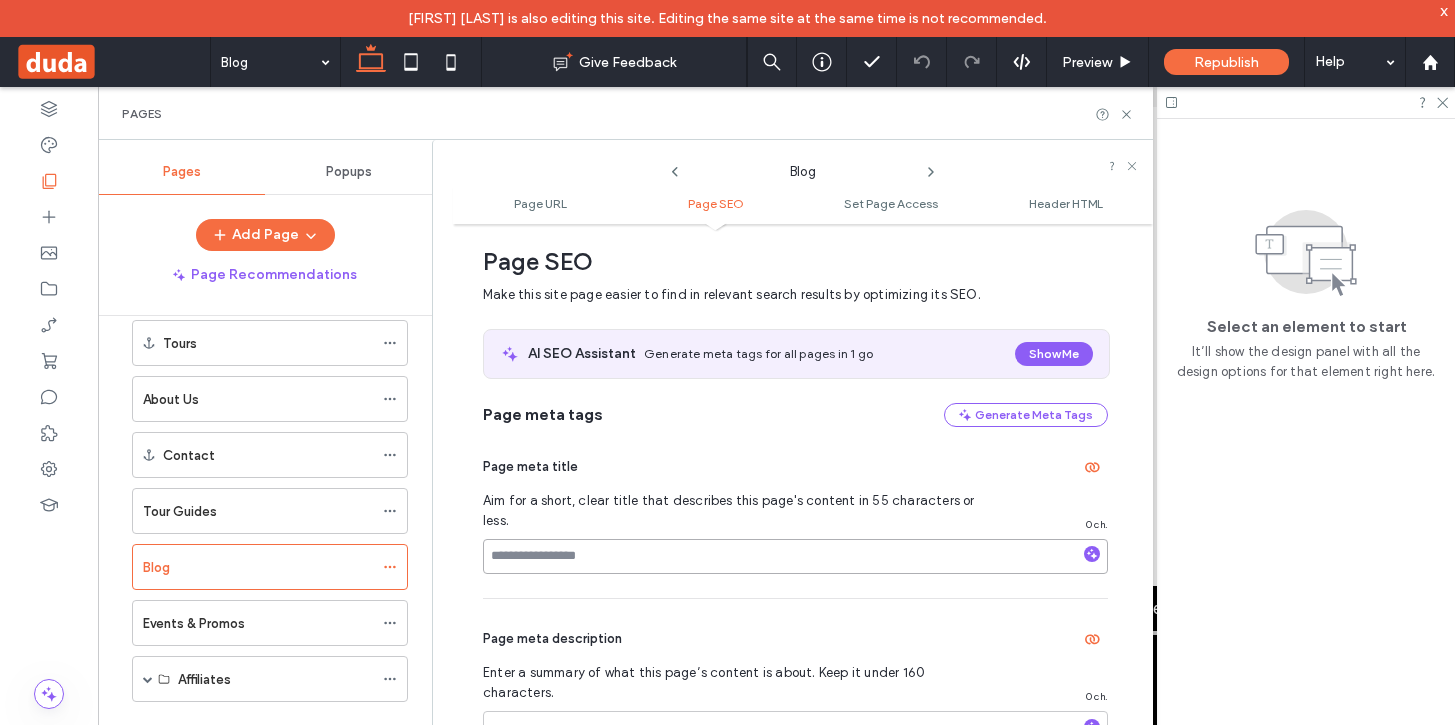 click at bounding box center [795, 556] 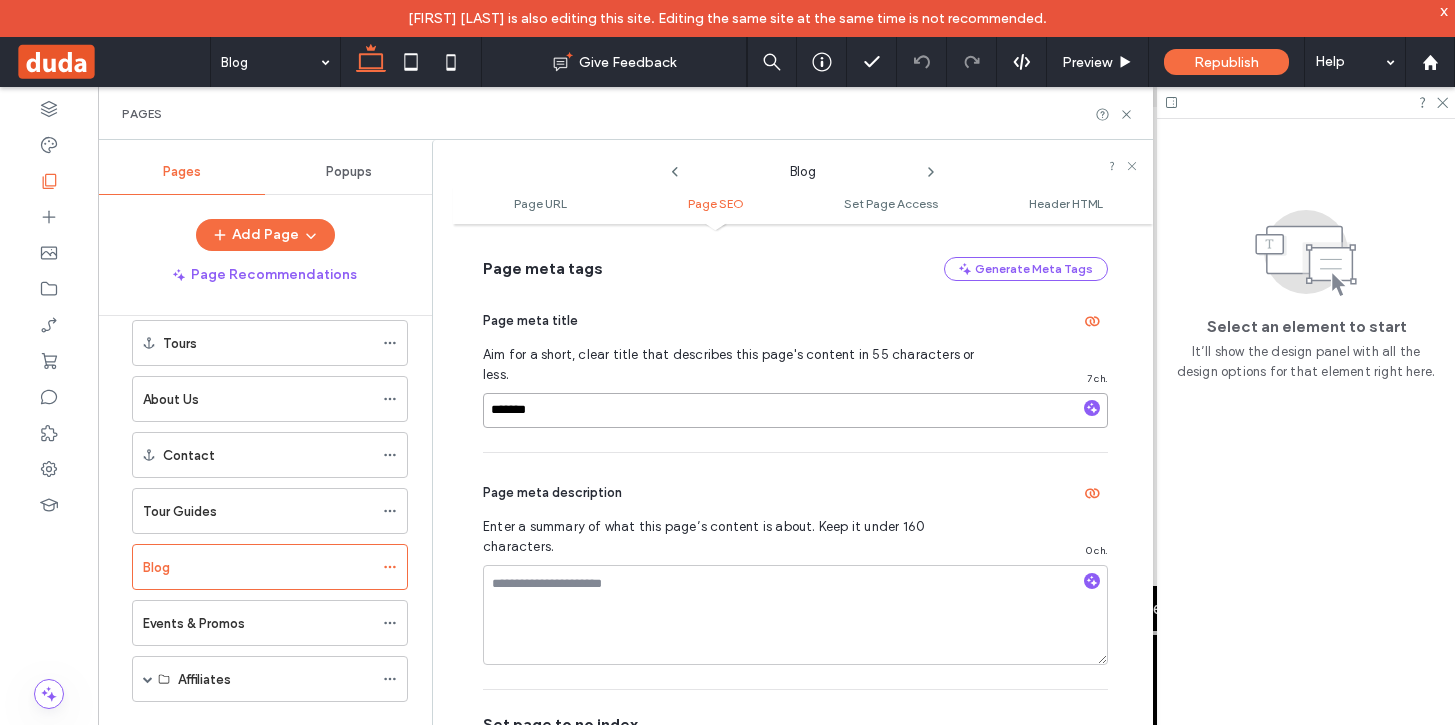 scroll, scrollTop: 415, scrollLeft: 0, axis: vertical 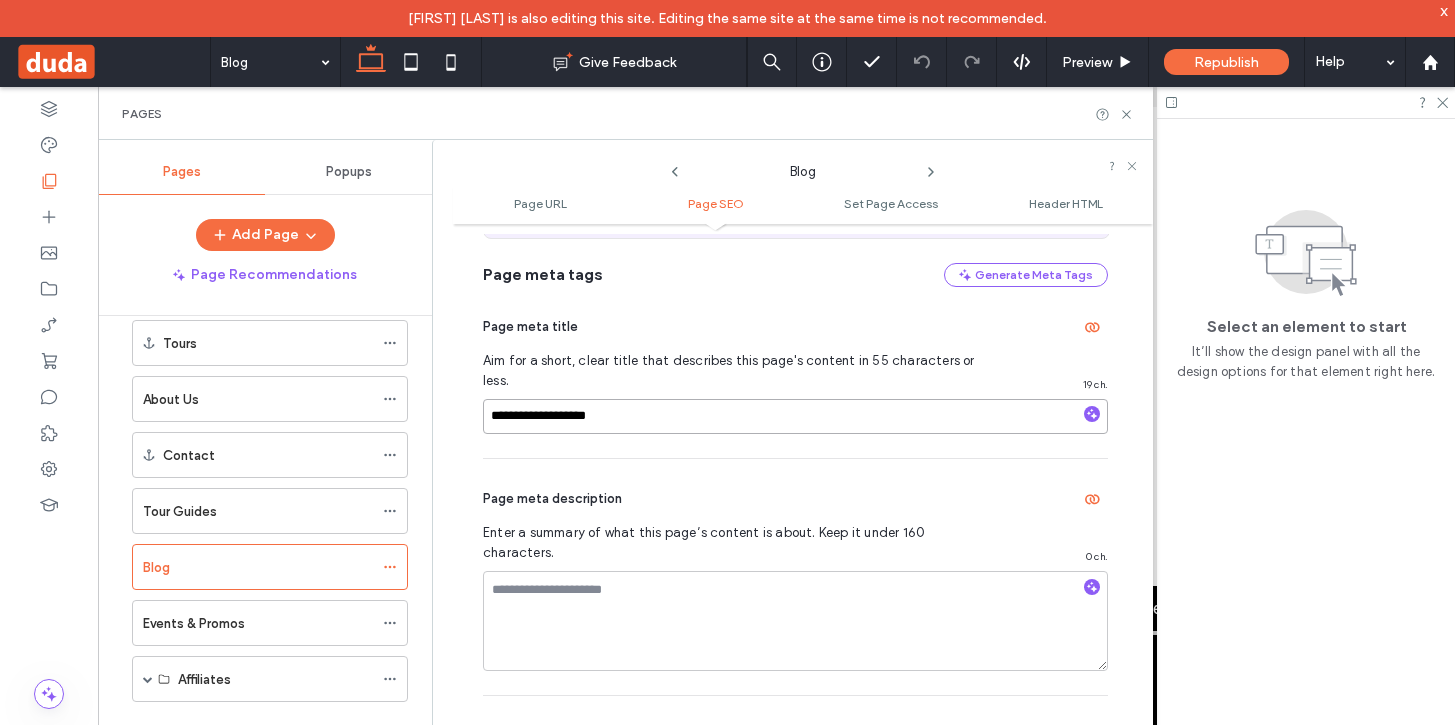 type on "**********" 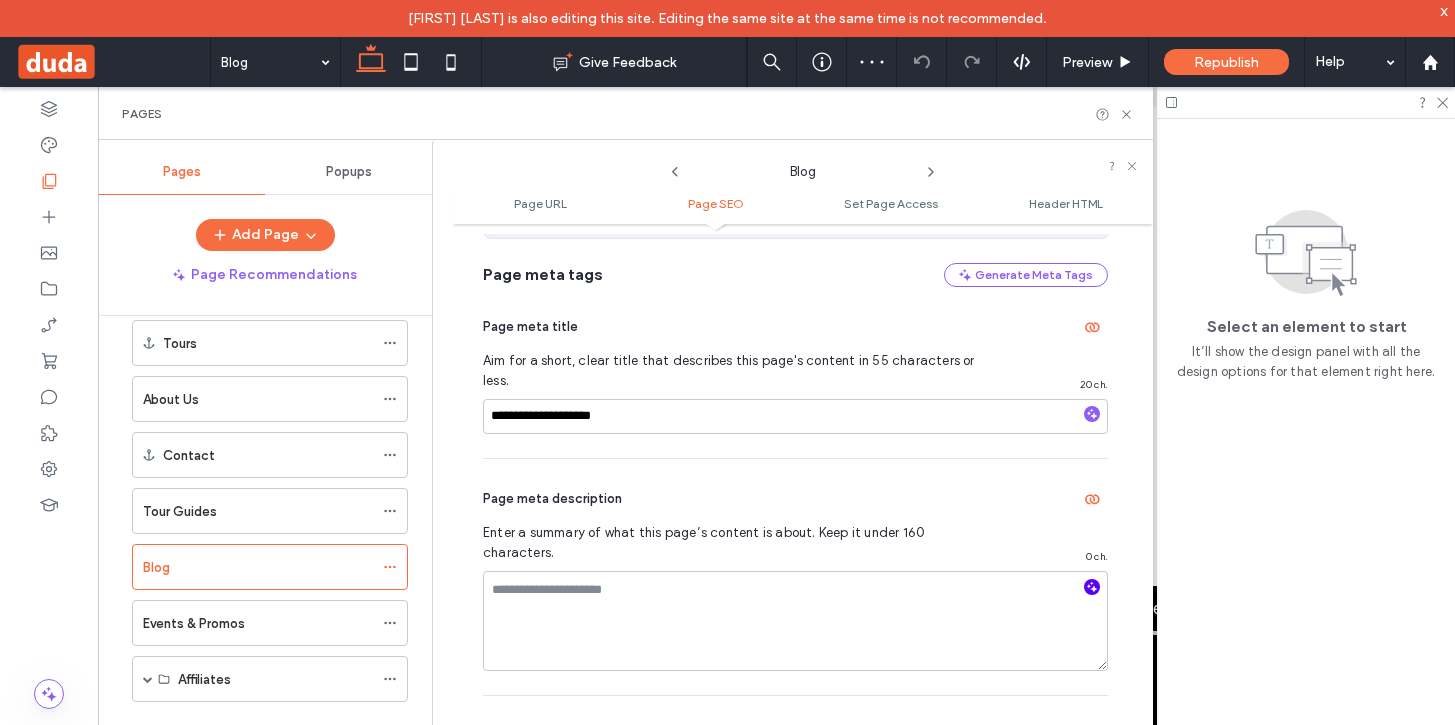 click 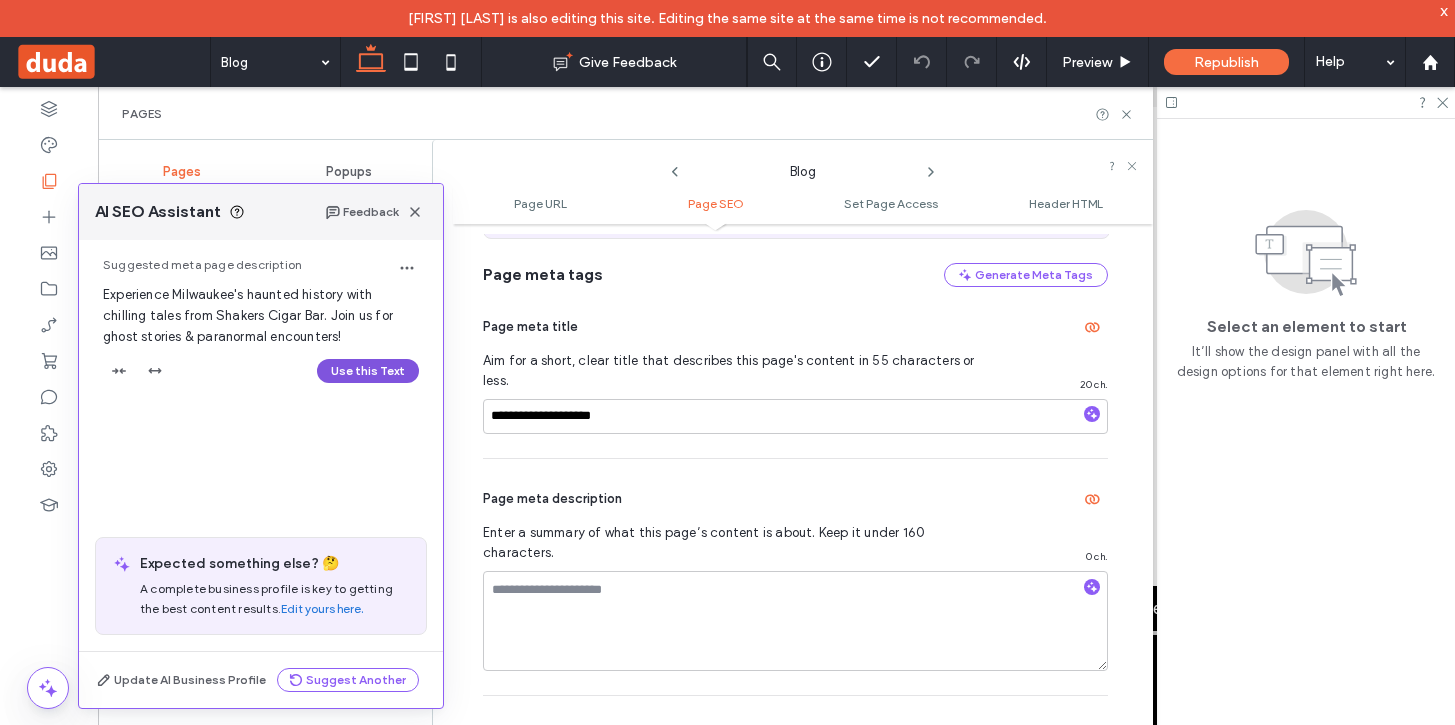 click on "Use this Text" at bounding box center (368, 371) 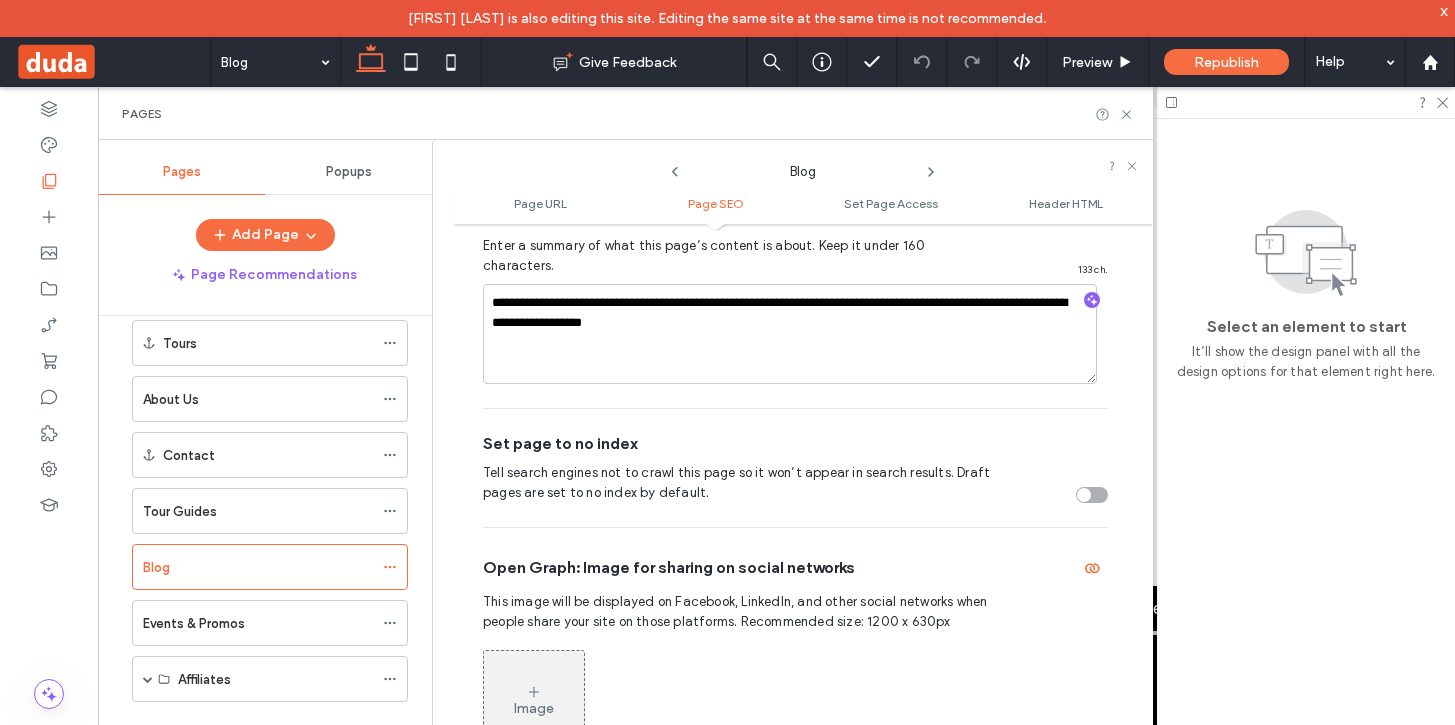 scroll, scrollTop: 697, scrollLeft: 0, axis: vertical 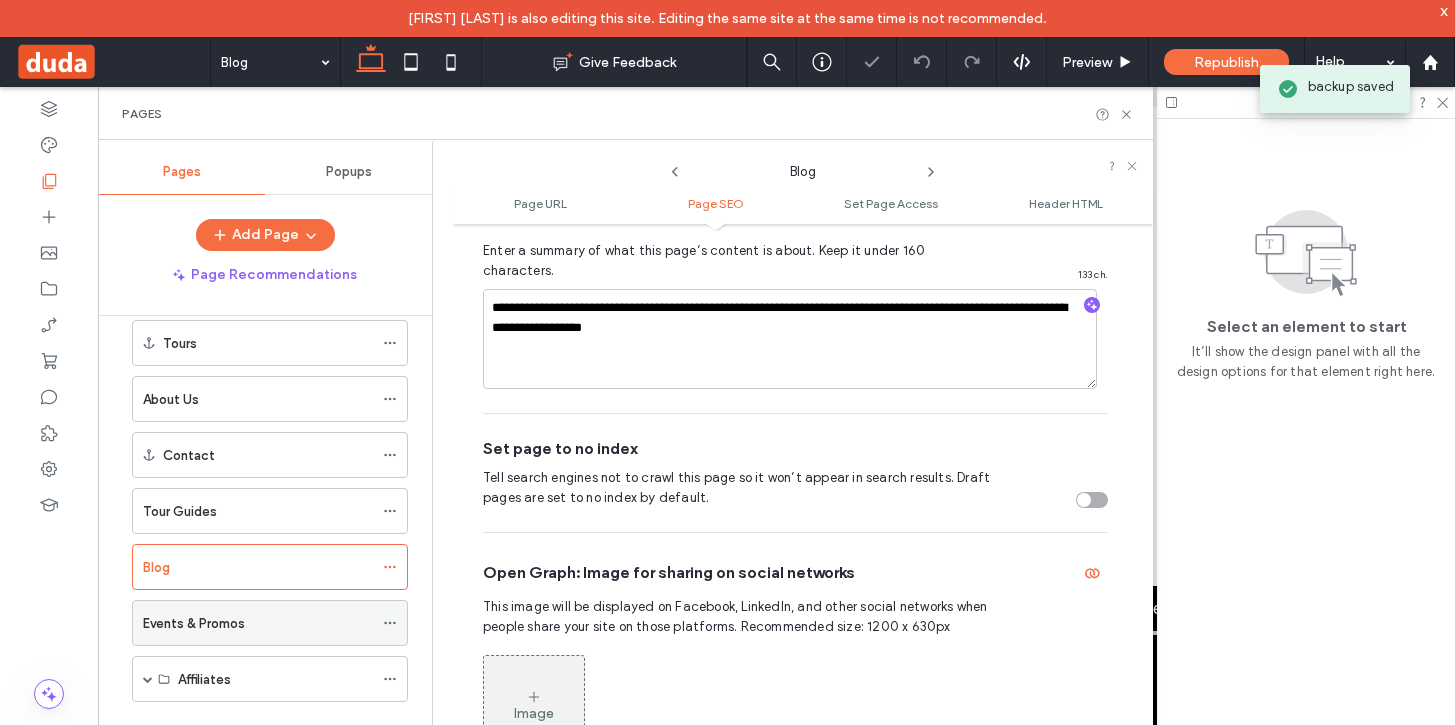 click on "Events & Promos" at bounding box center (258, 623) 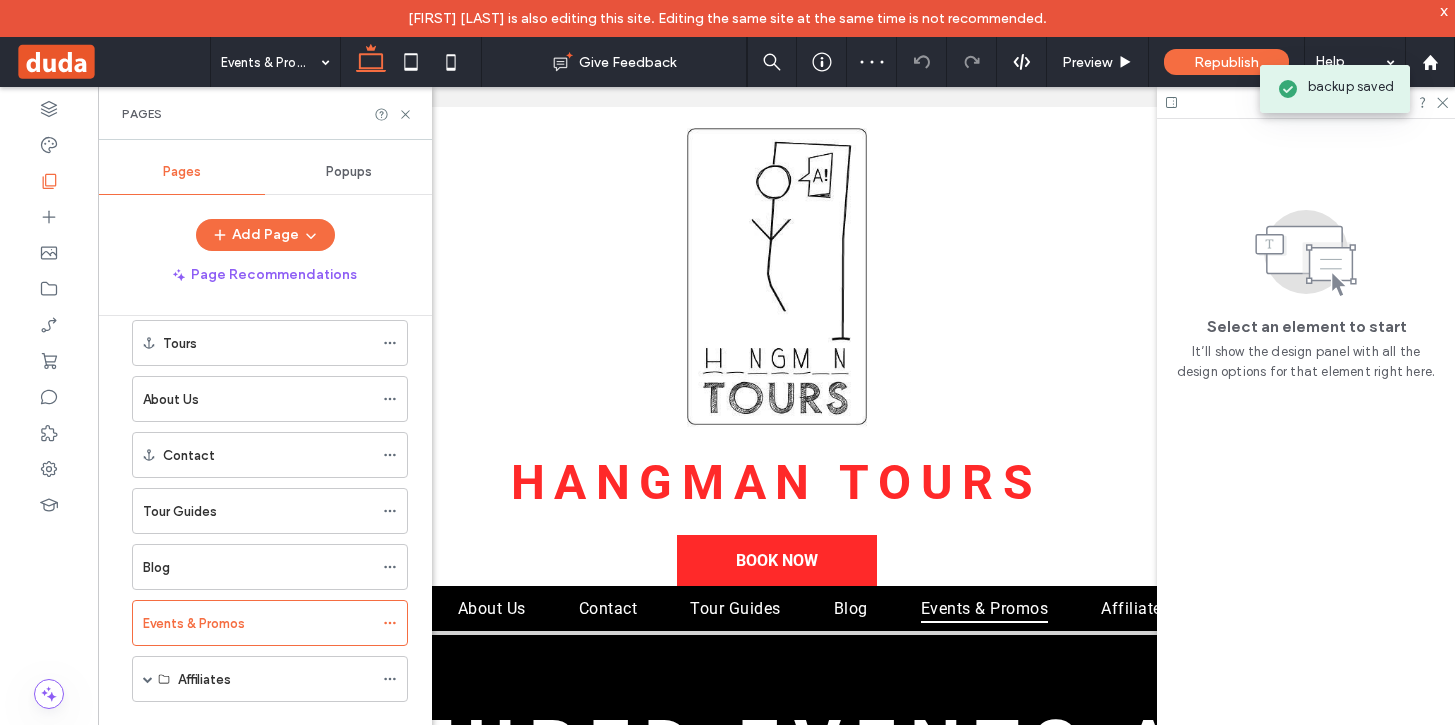 scroll, scrollTop: 0, scrollLeft: 0, axis: both 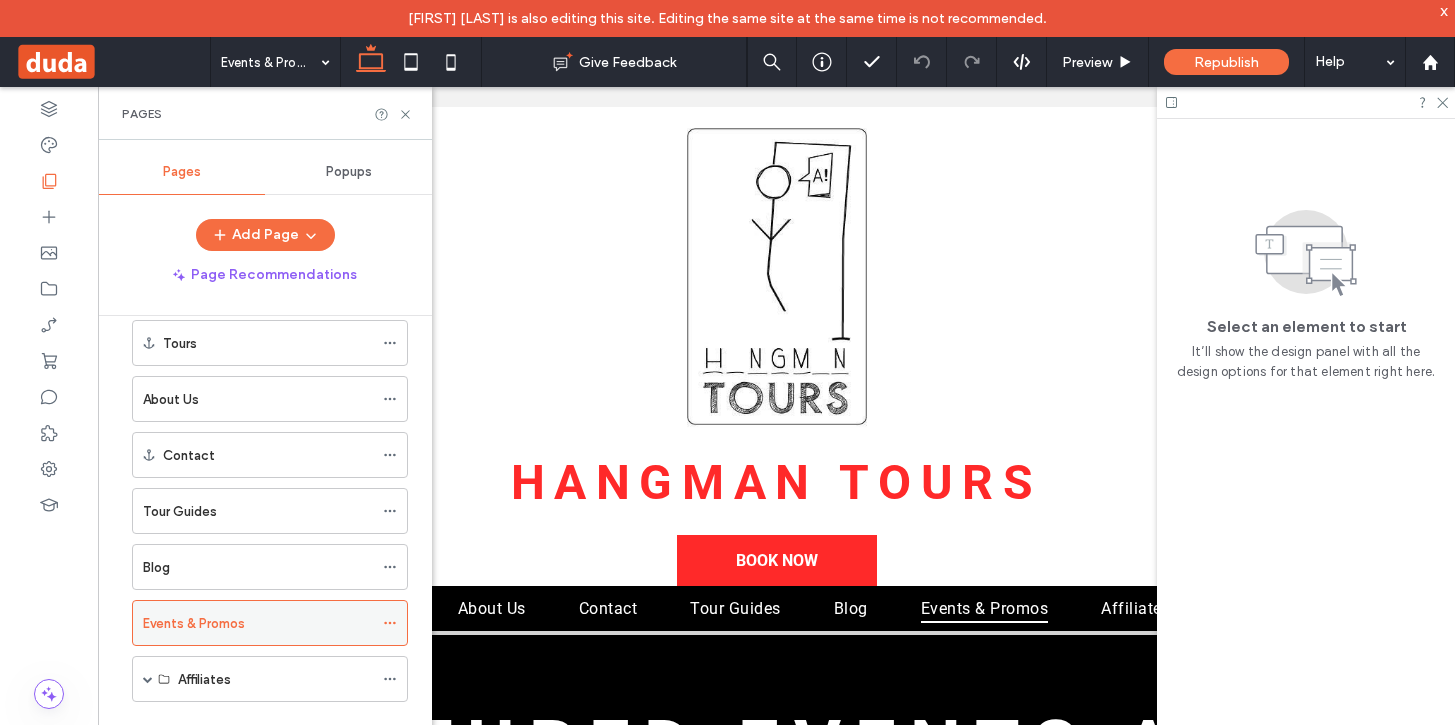 click 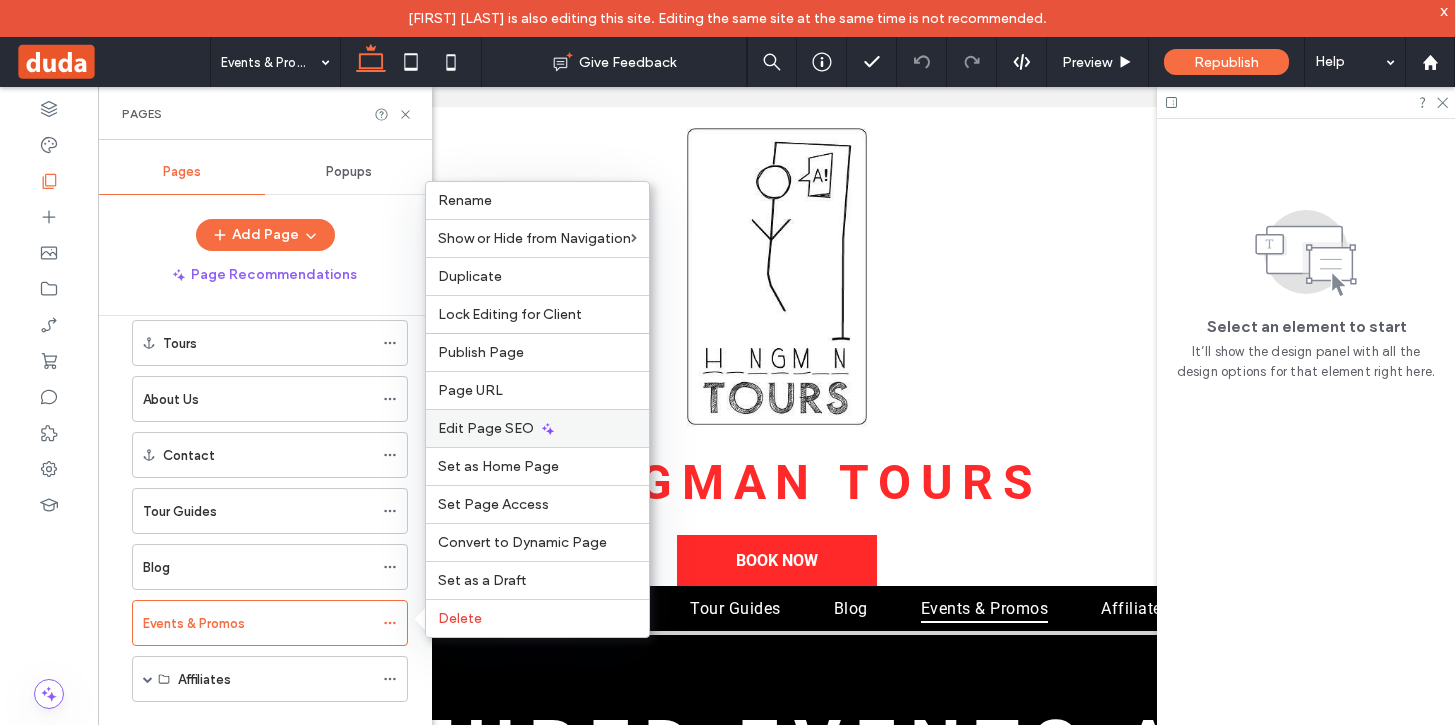 click on "Edit Page SEO" at bounding box center [486, 428] 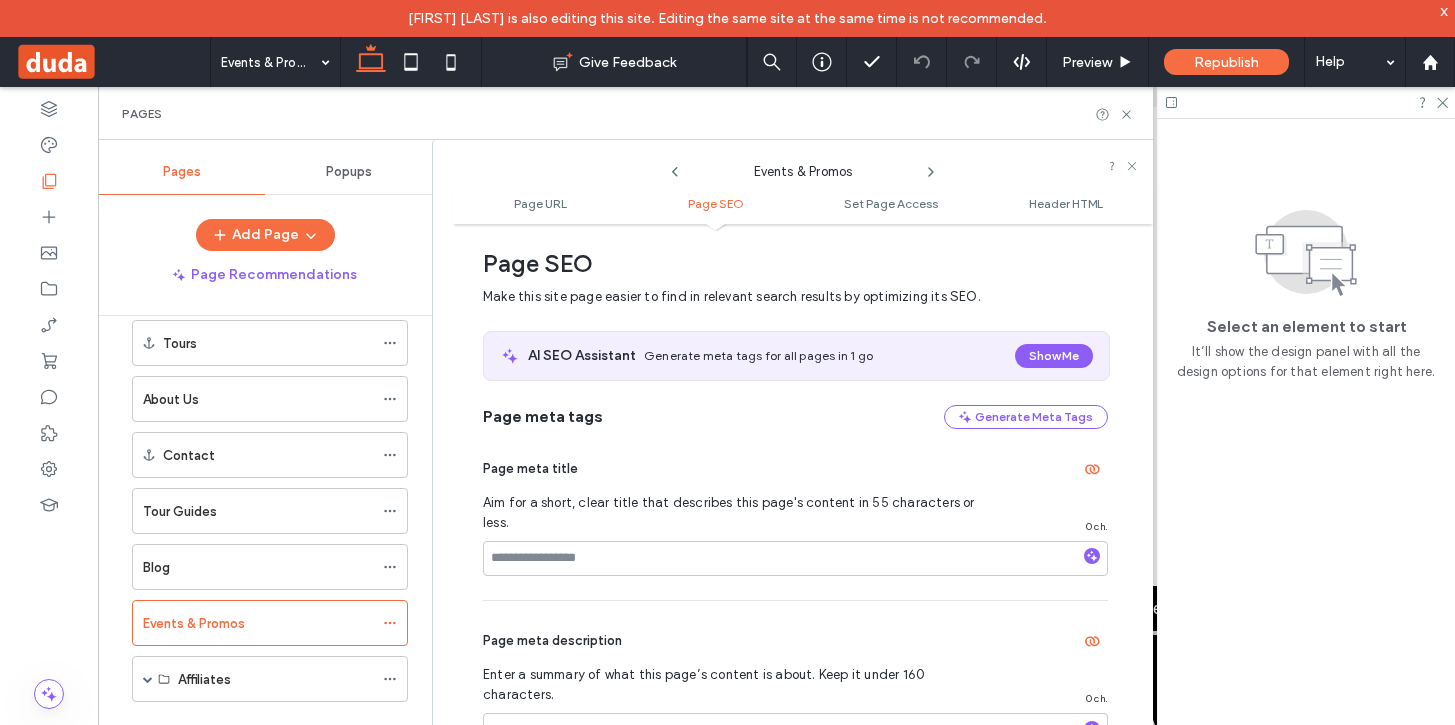 scroll, scrollTop: 279, scrollLeft: 0, axis: vertical 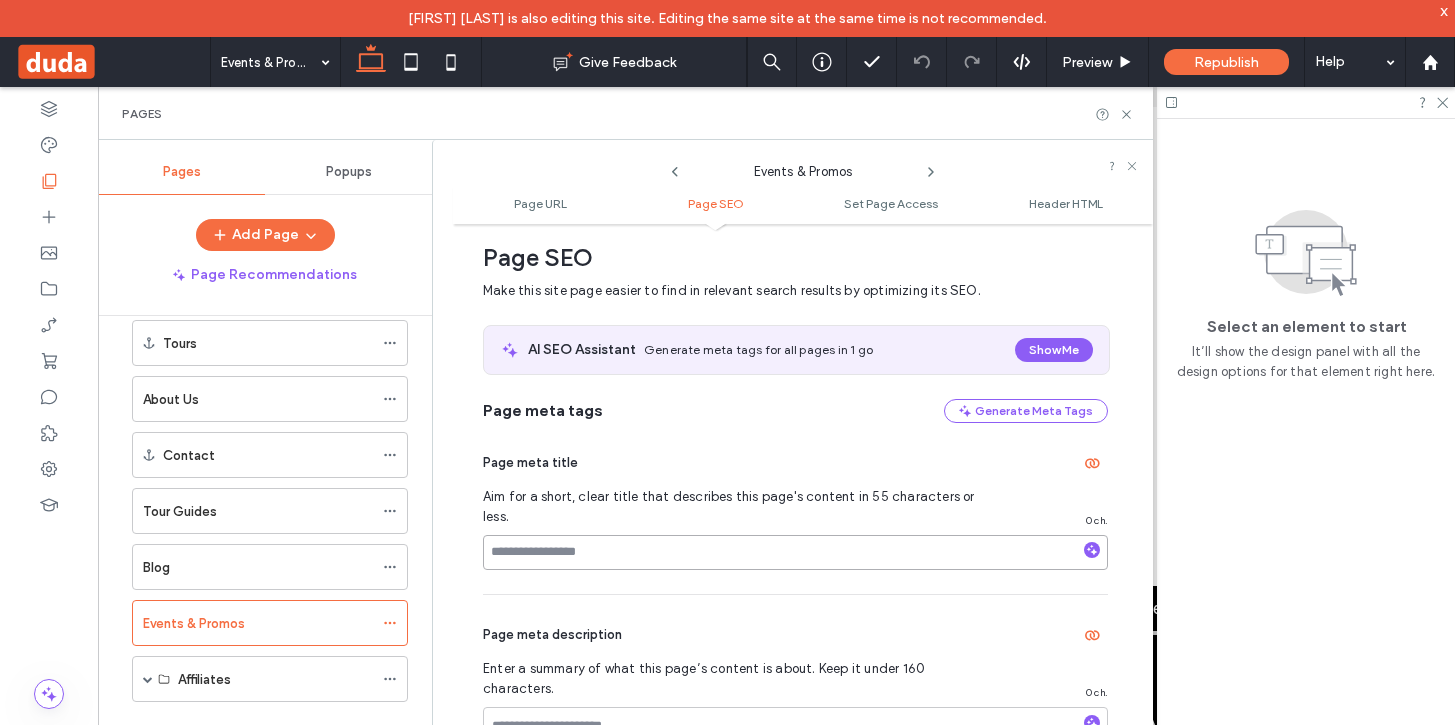 click at bounding box center [795, 552] 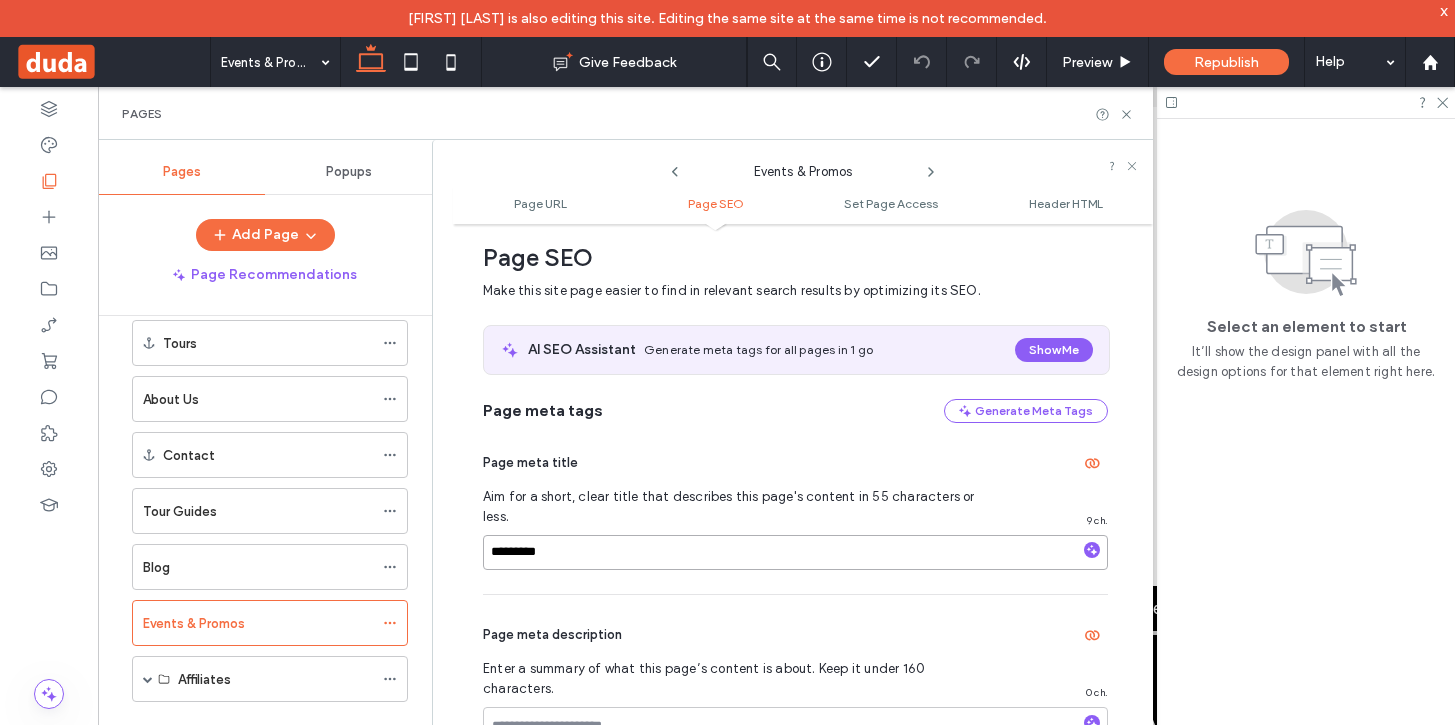 type on "**********" 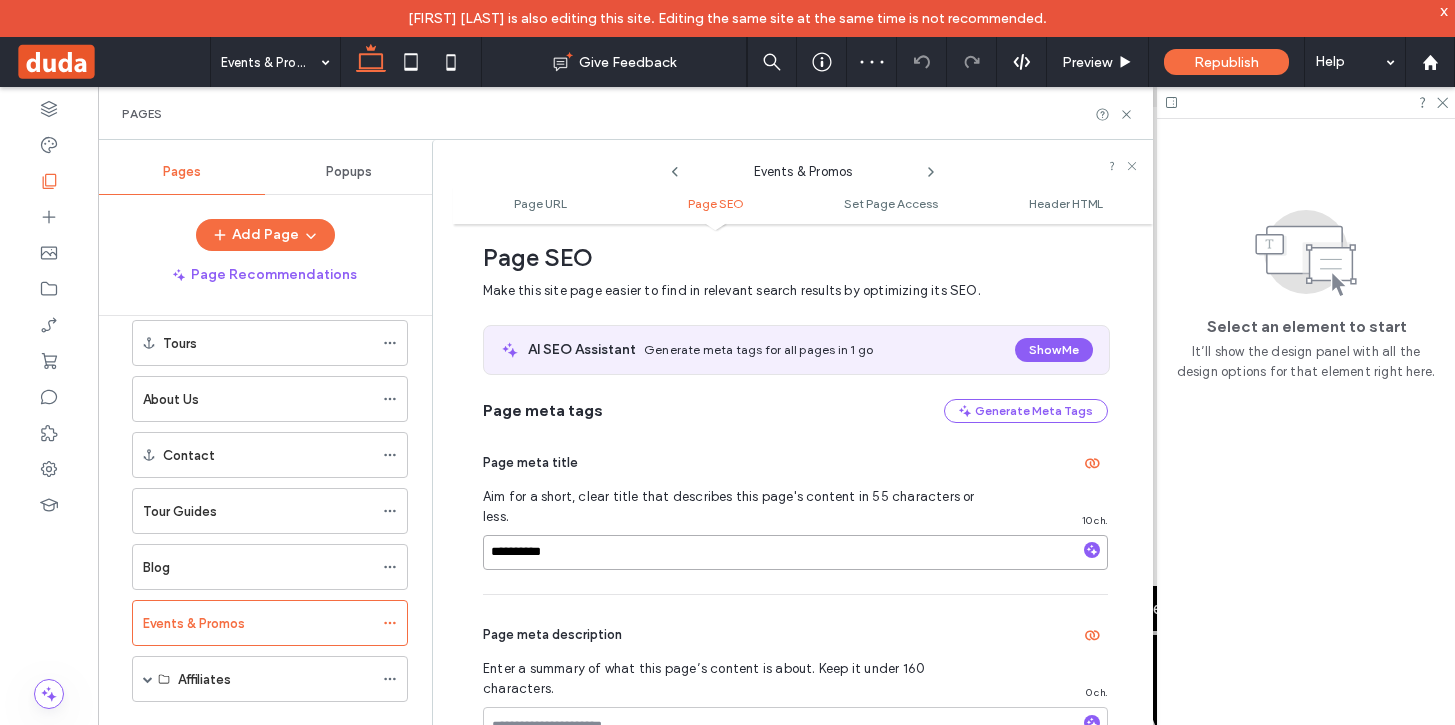 click on "**********" at bounding box center (795, 552) 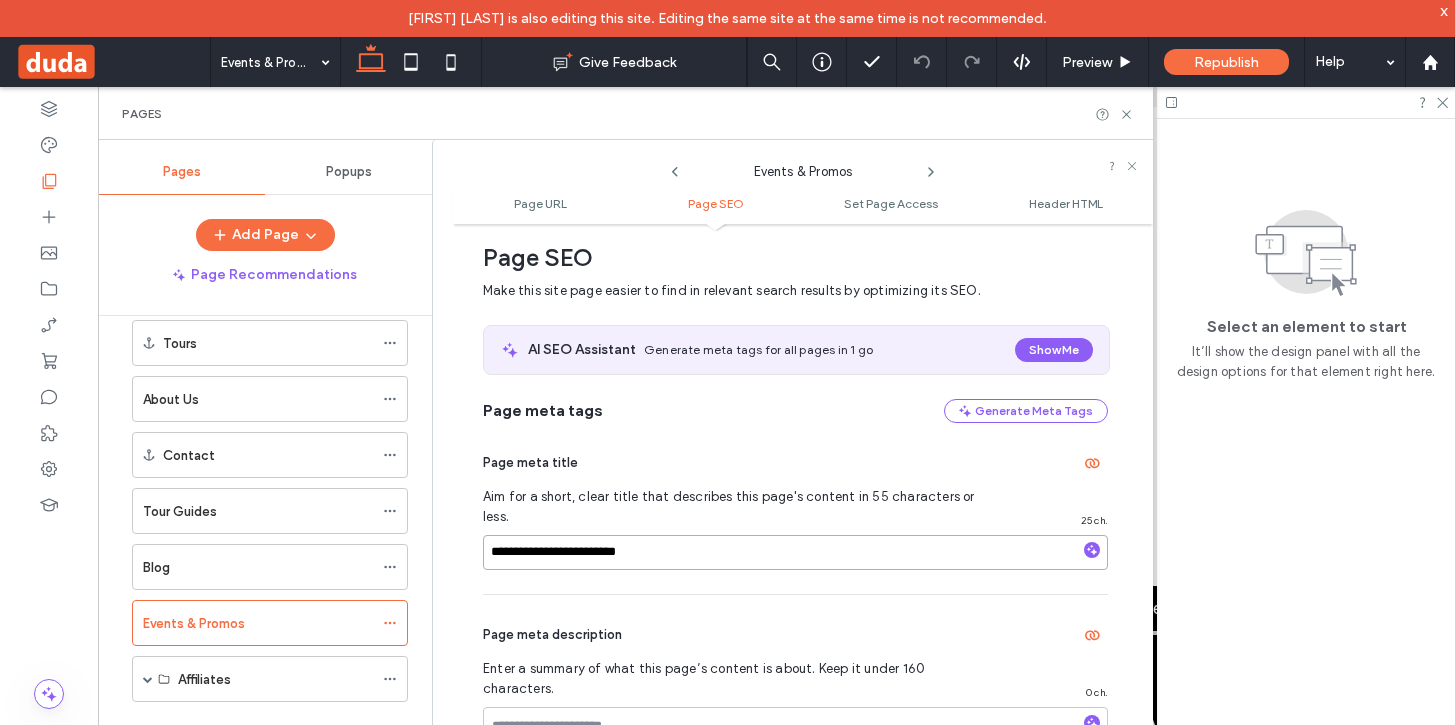type on "**********" 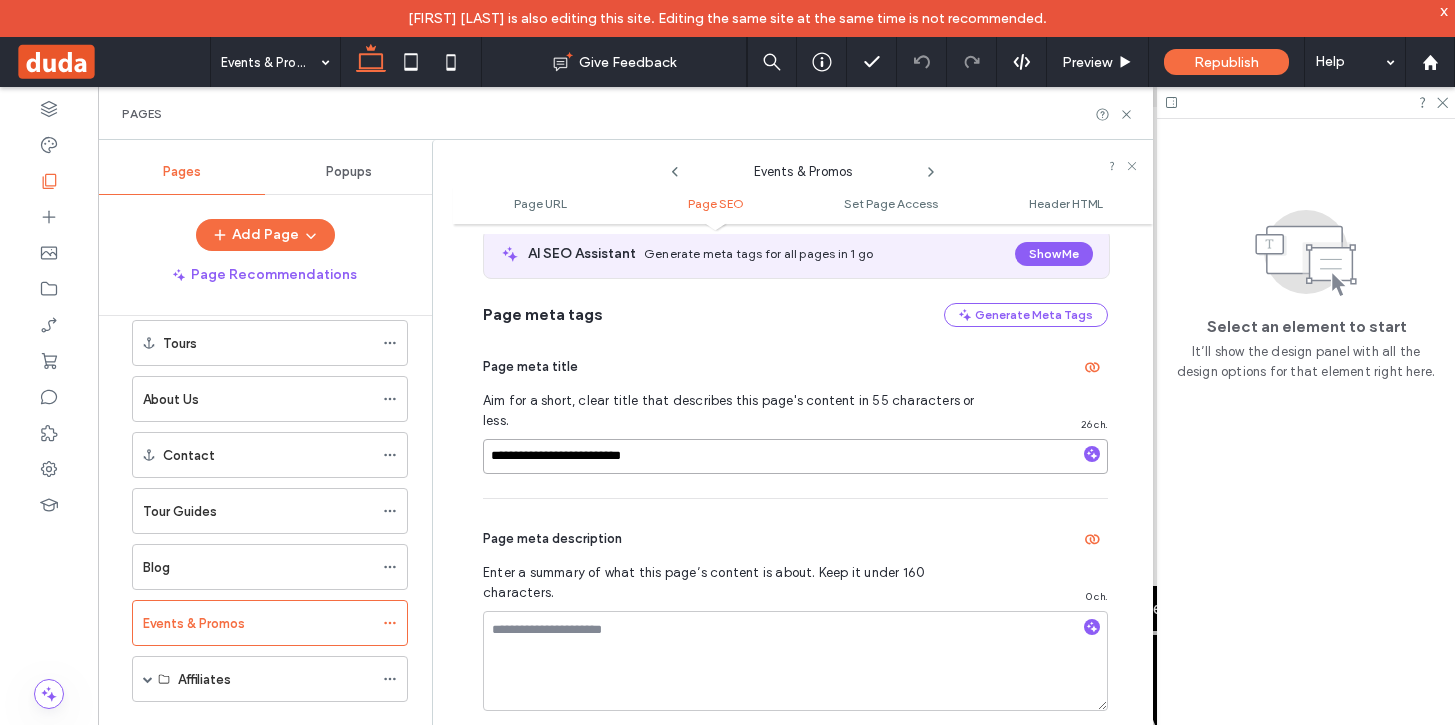 scroll, scrollTop: 400, scrollLeft: 0, axis: vertical 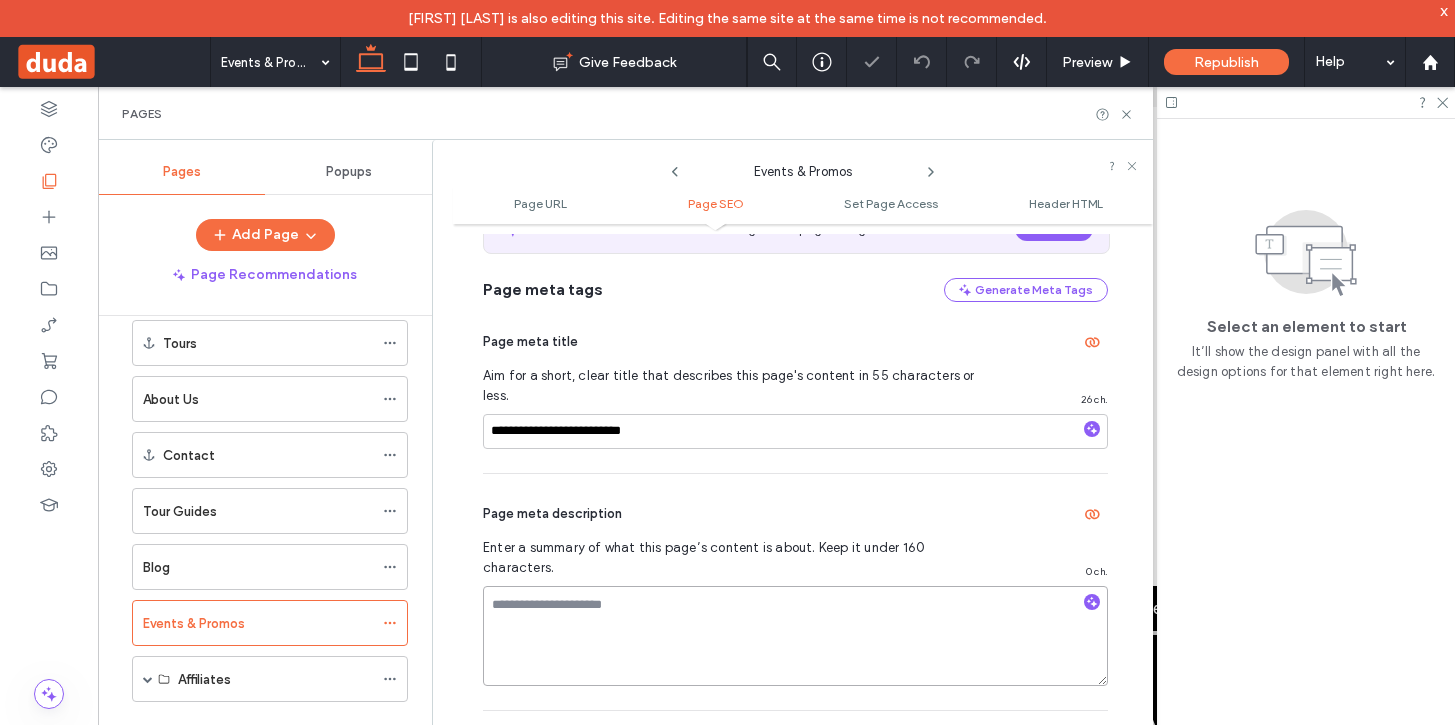 click at bounding box center [795, 636] 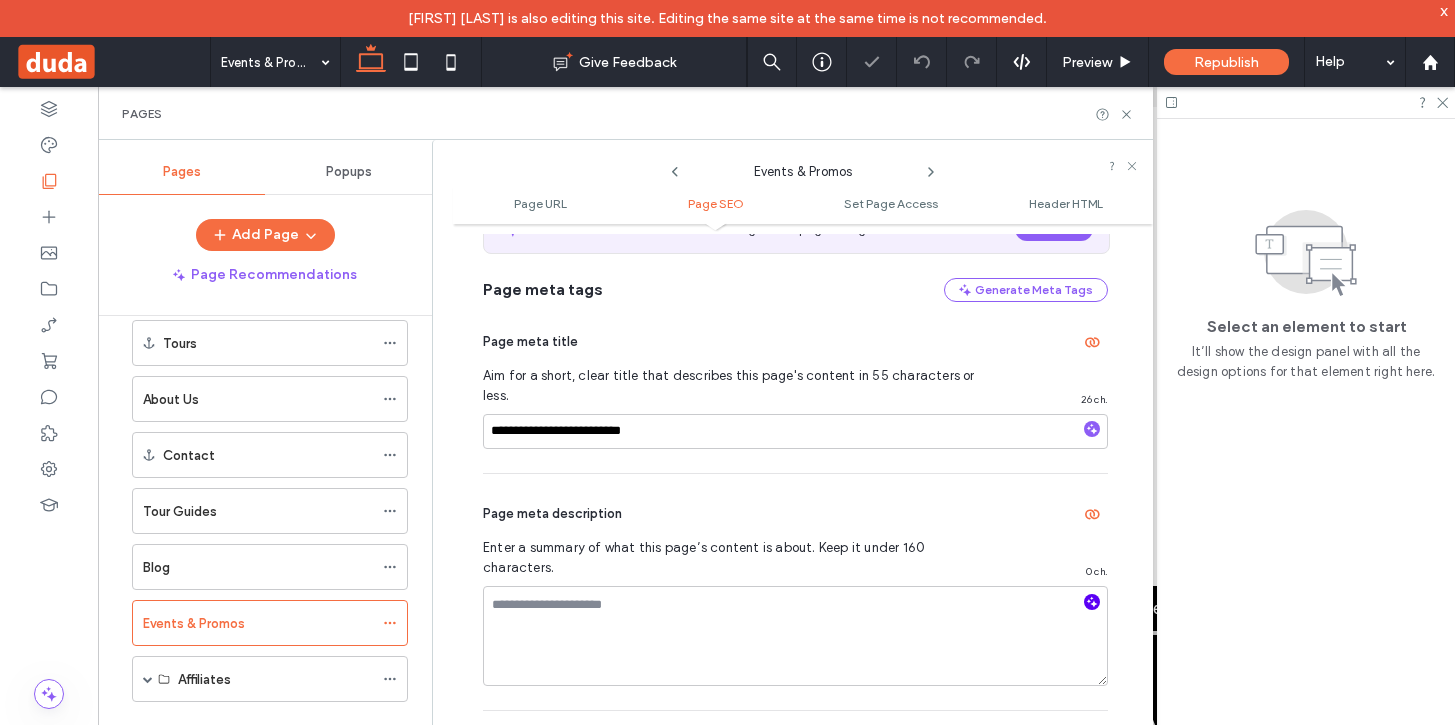 click 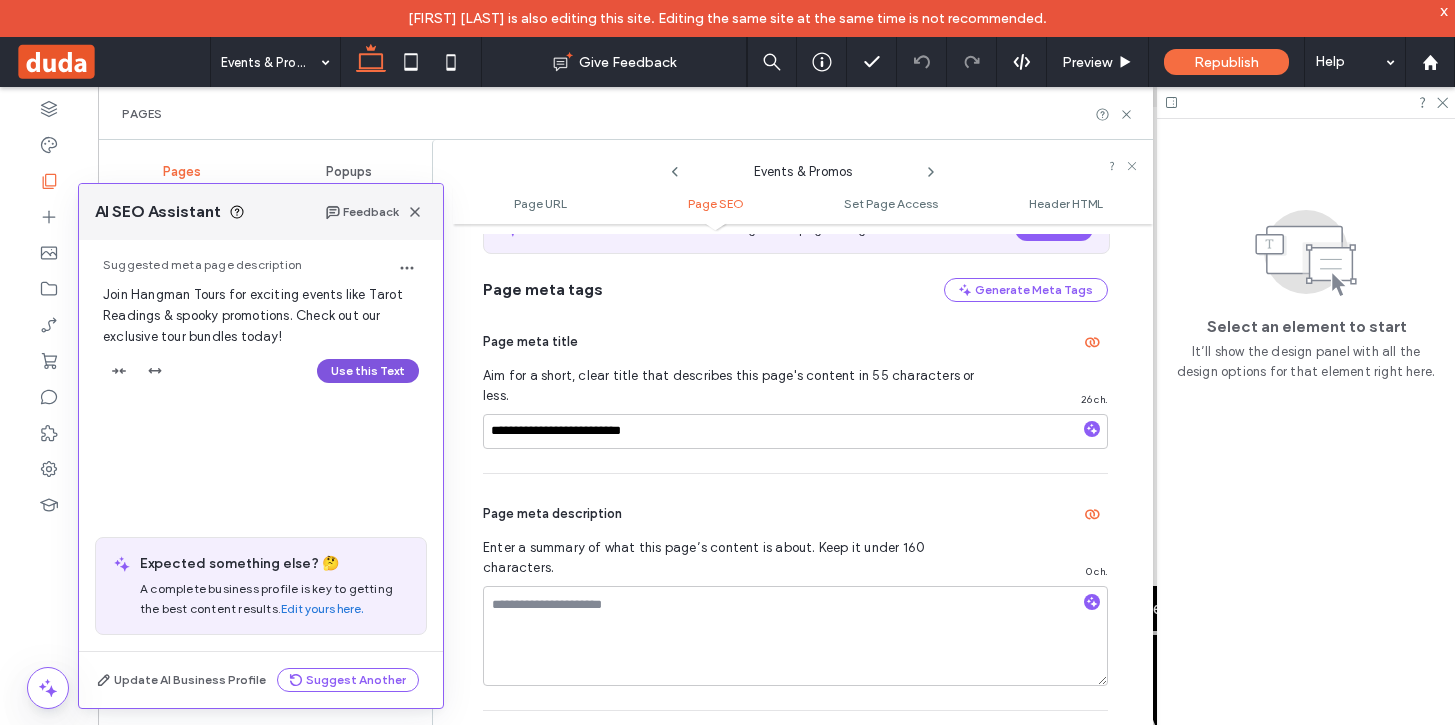 click on "Use this Text" at bounding box center (368, 371) 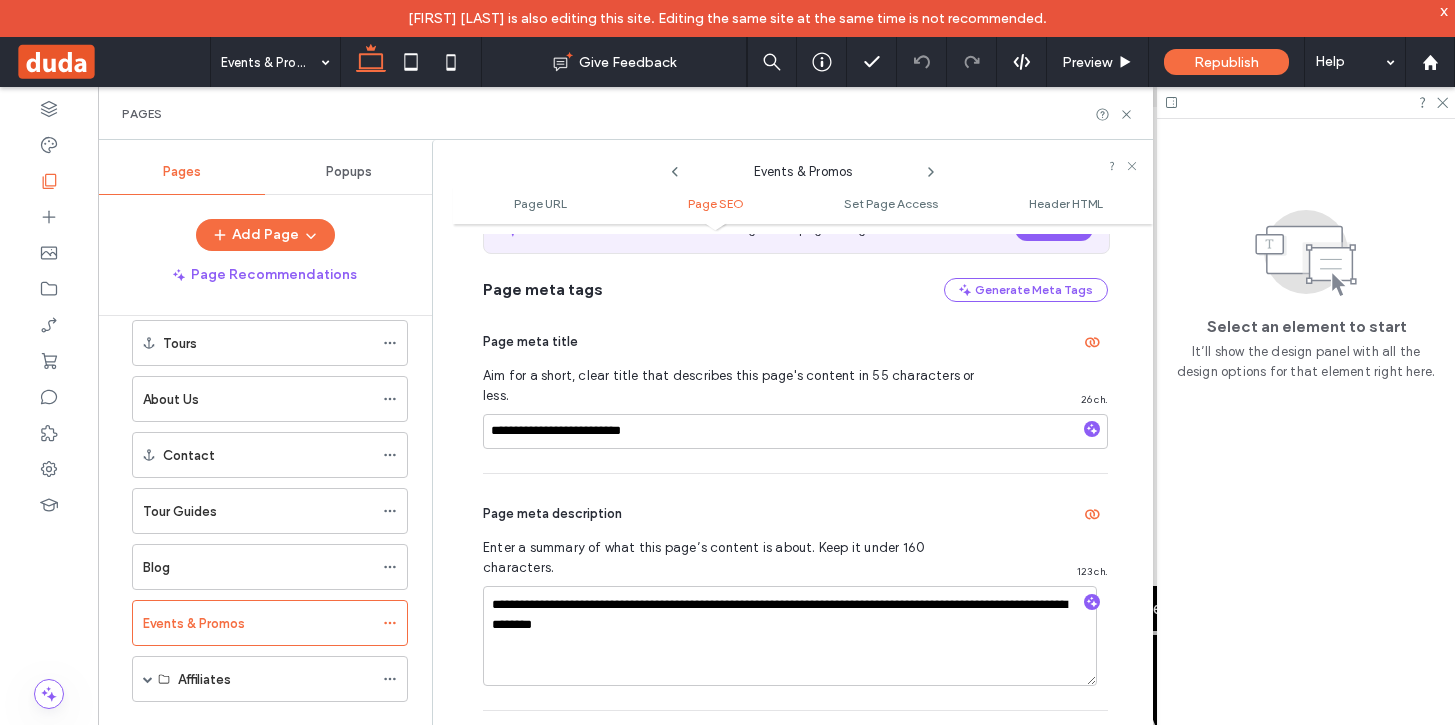 scroll, scrollTop: 0, scrollLeft: 0, axis: both 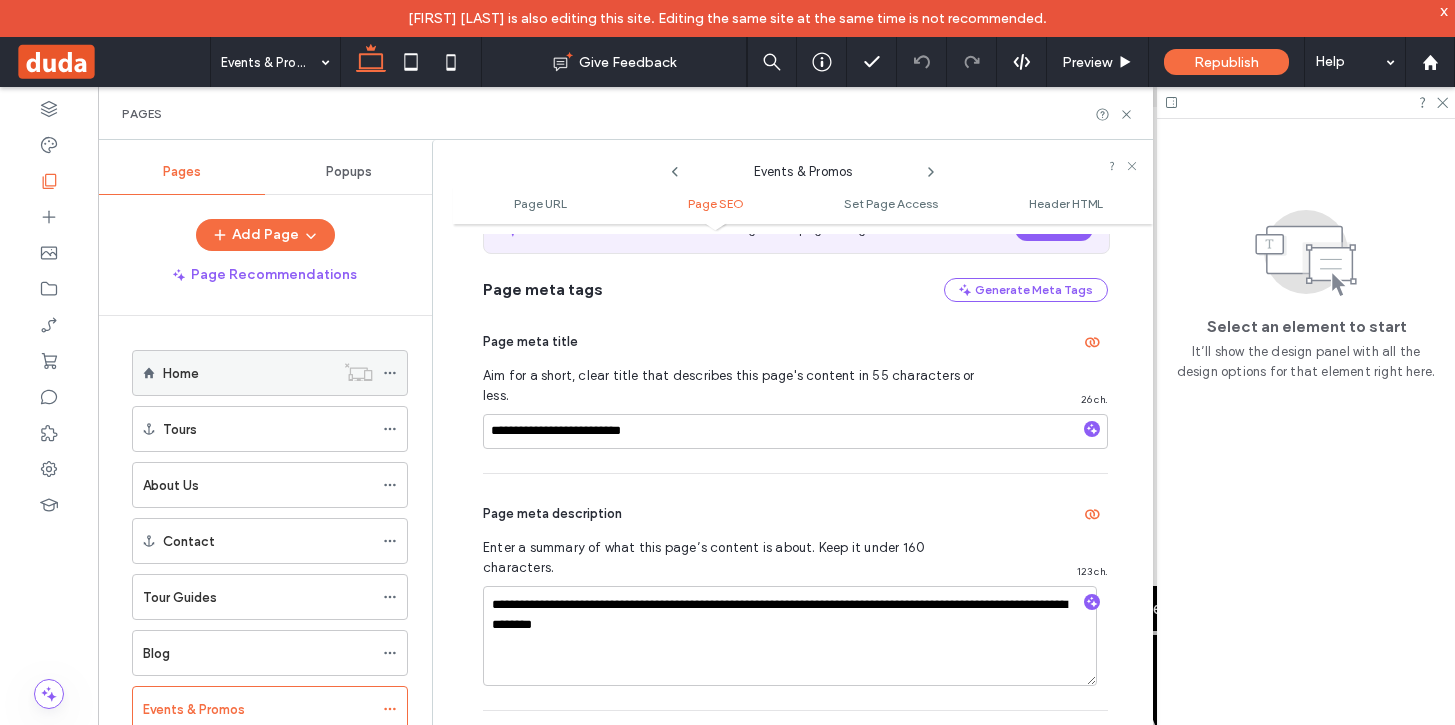 click on "Home" at bounding box center (248, 373) 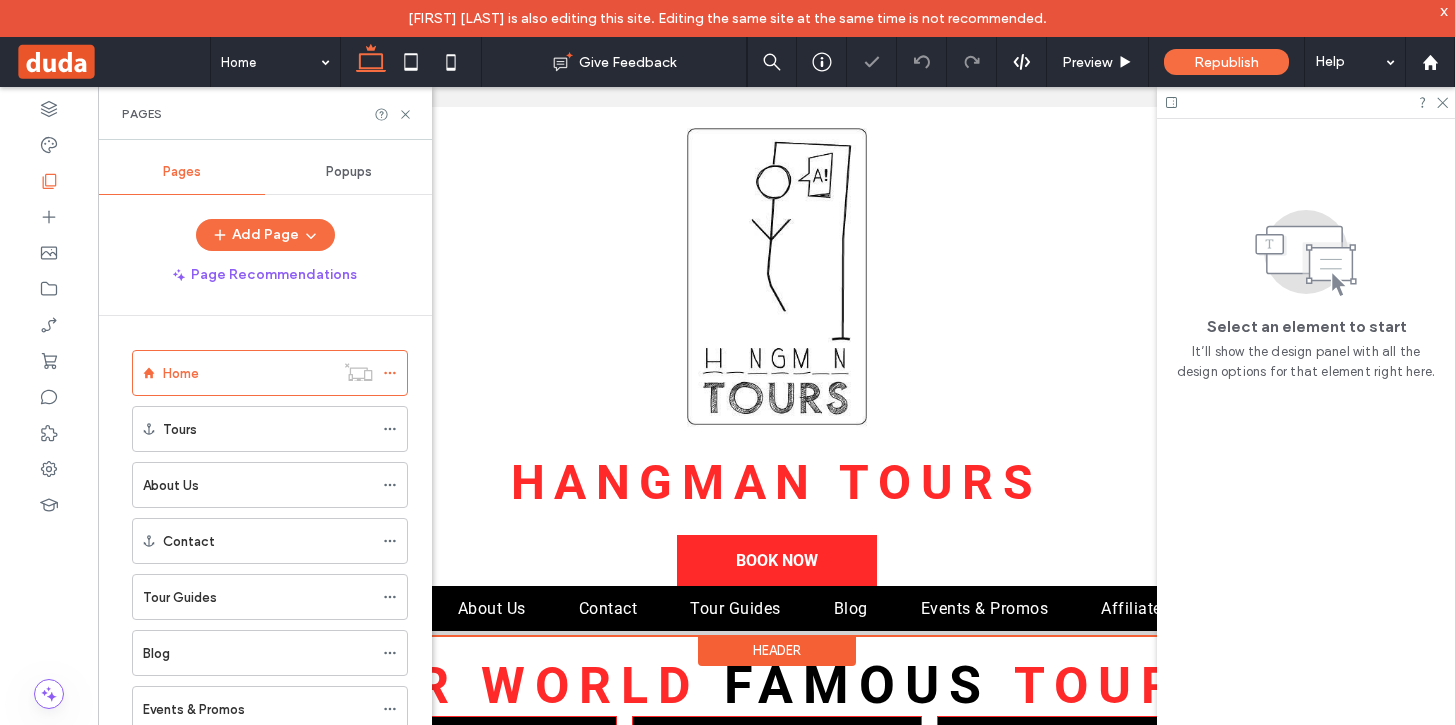 scroll, scrollTop: 0, scrollLeft: 0, axis: both 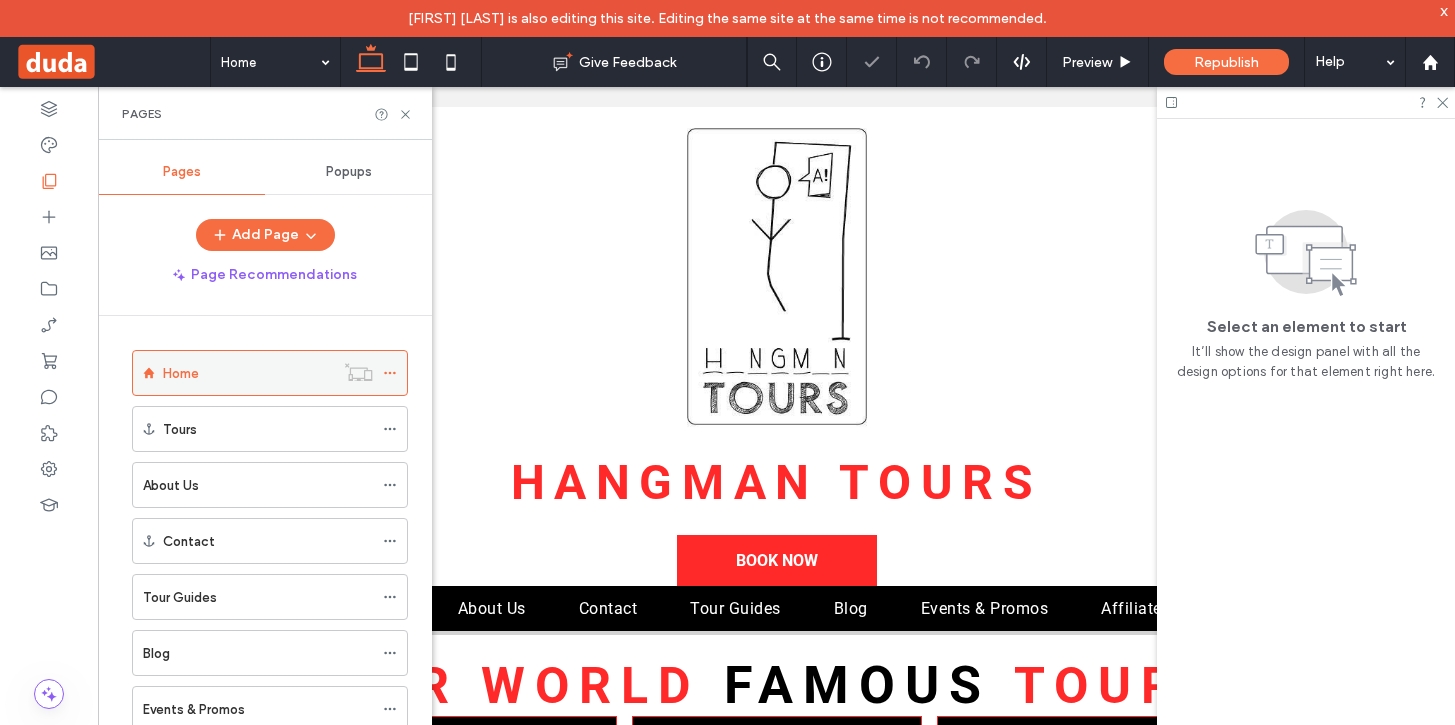 click 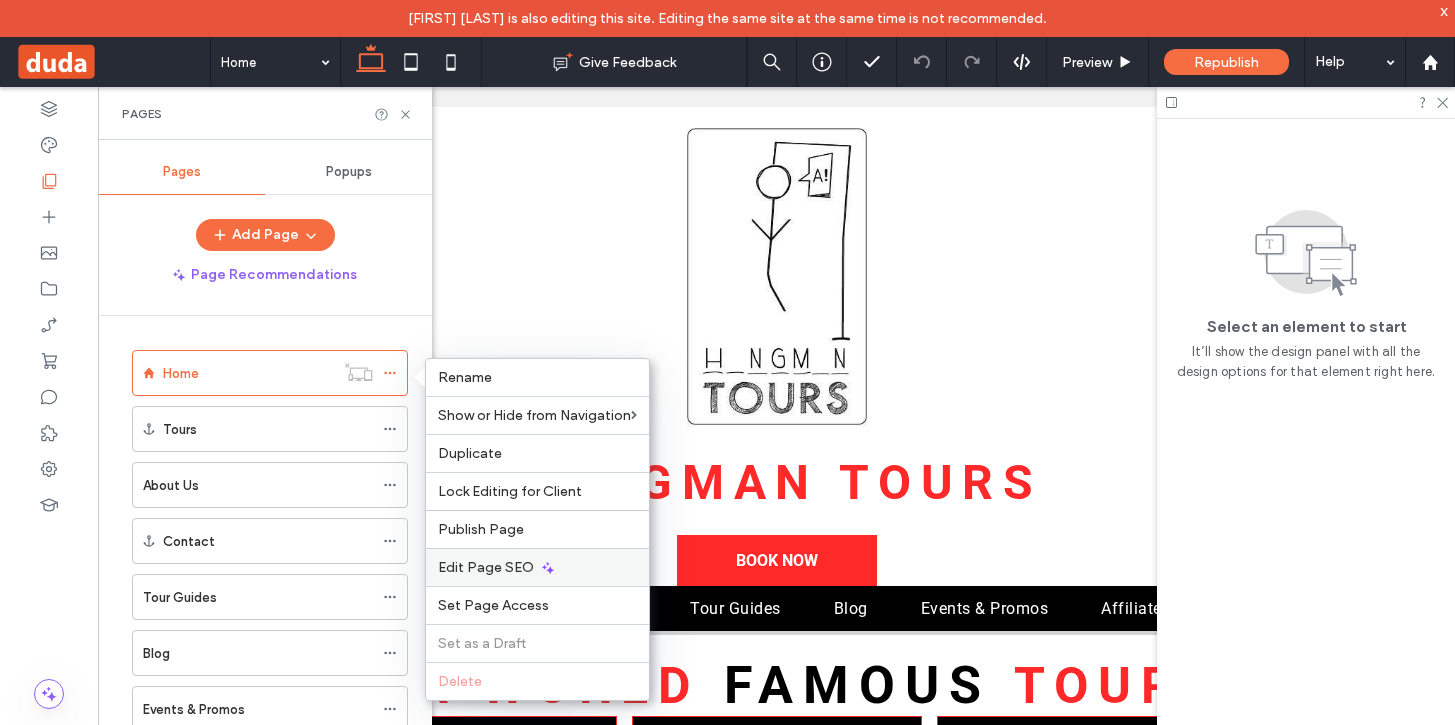 click on "Edit Page SEO" at bounding box center [486, 567] 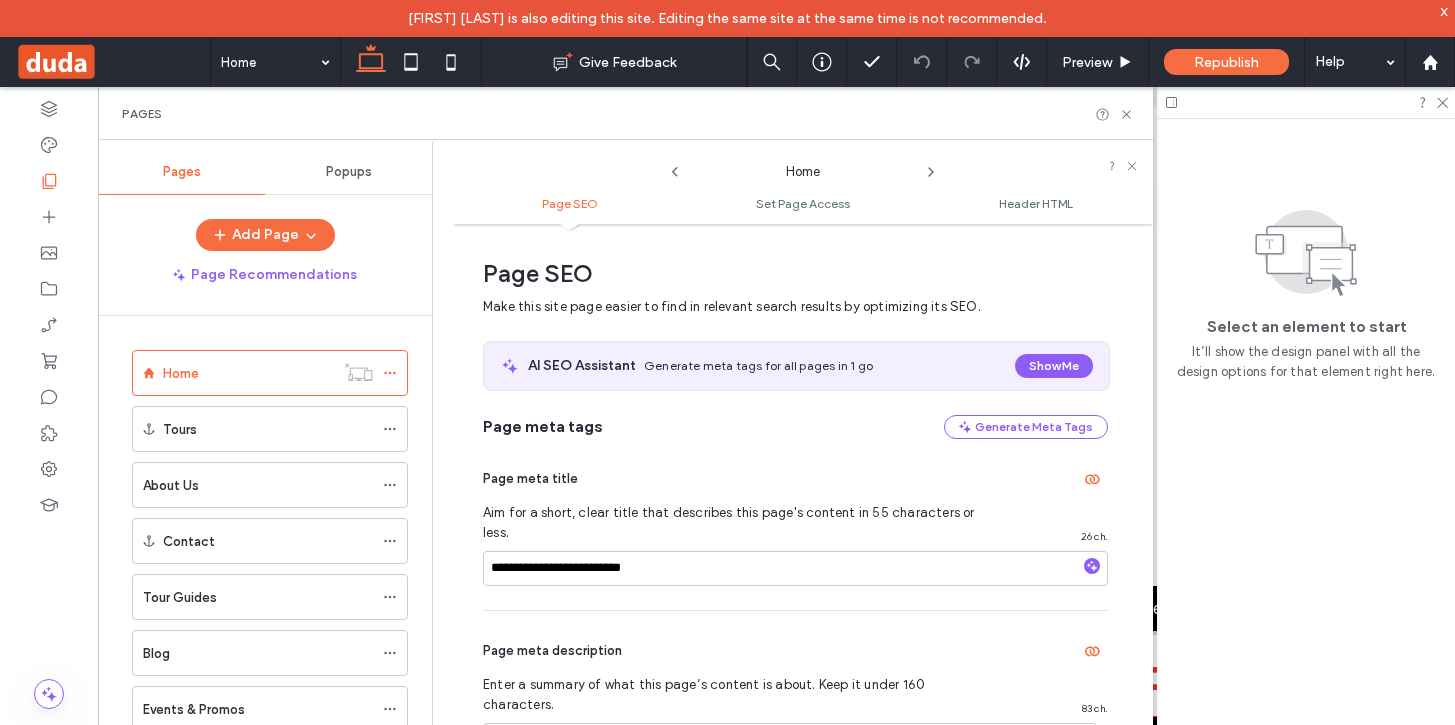 scroll, scrollTop: 10, scrollLeft: 0, axis: vertical 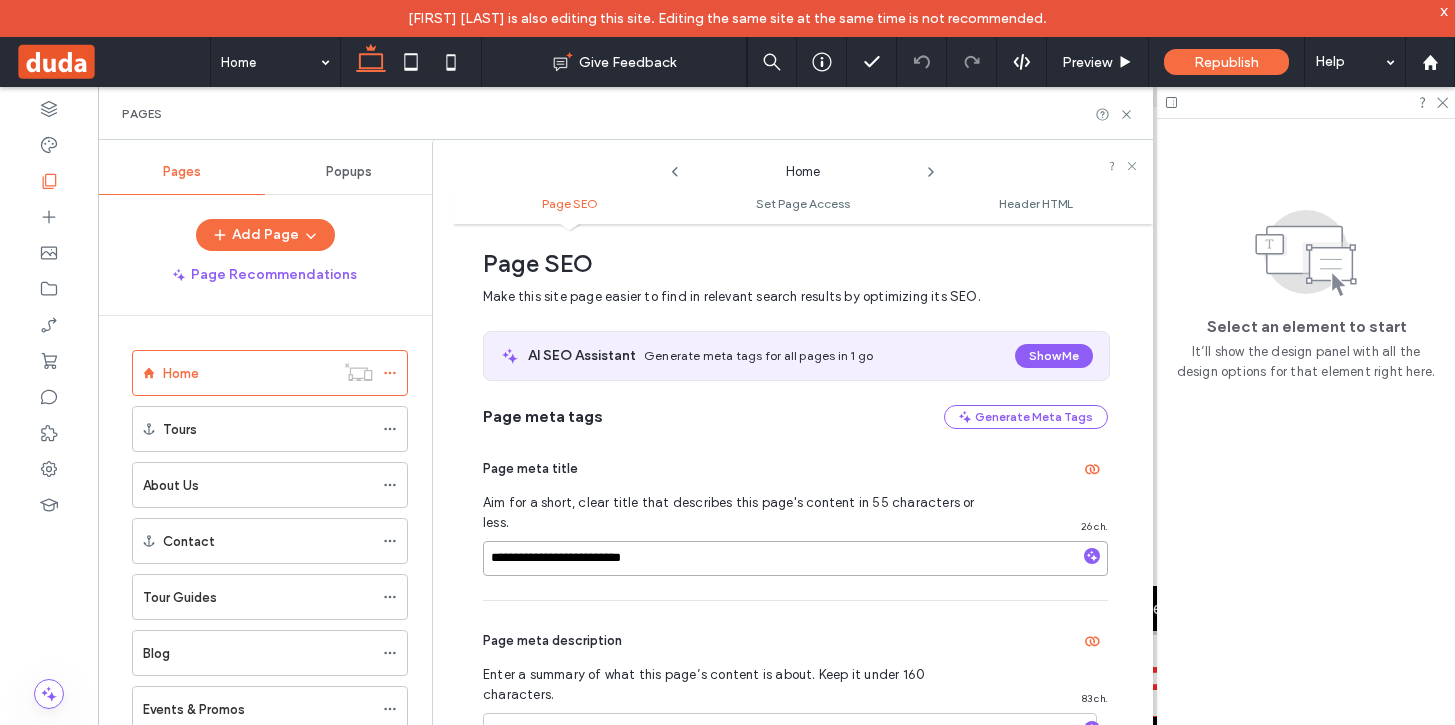 click on "**********" at bounding box center (795, 558) 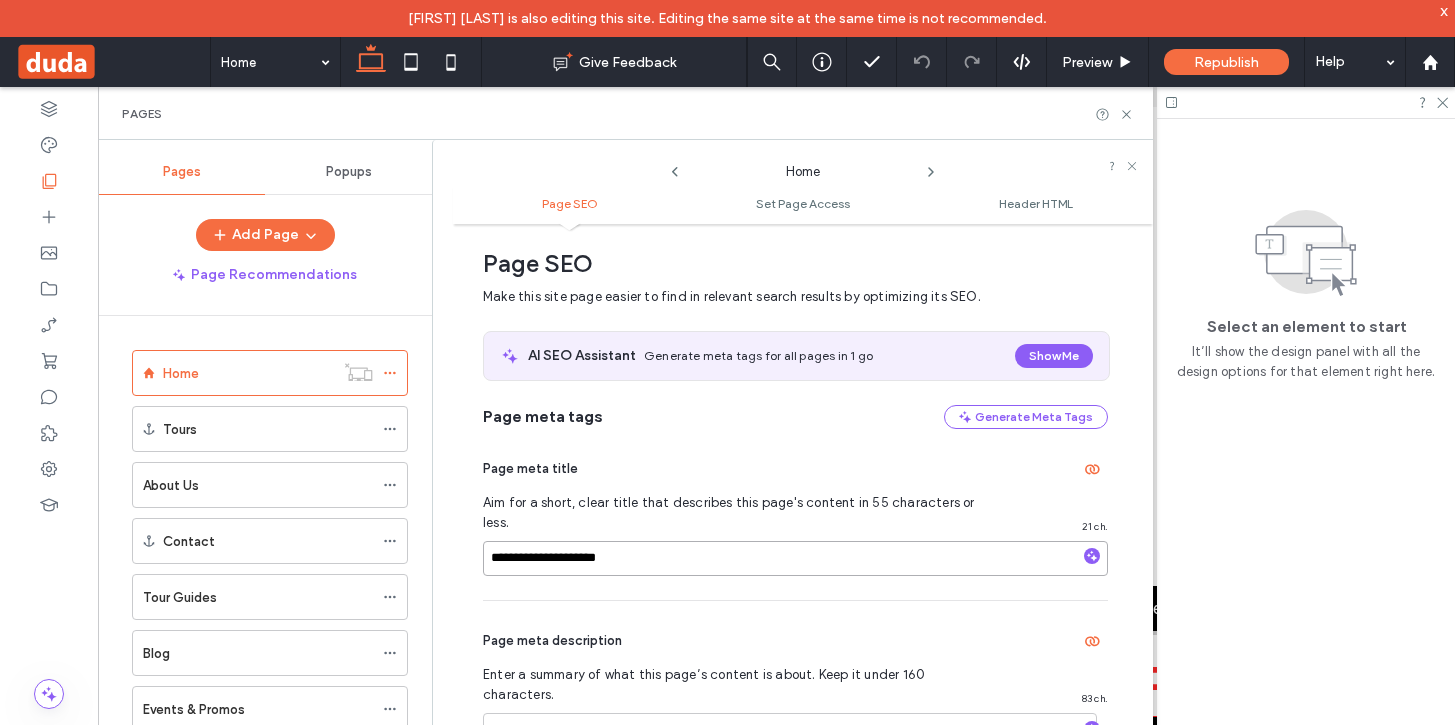 click on "**********" at bounding box center (795, 558) 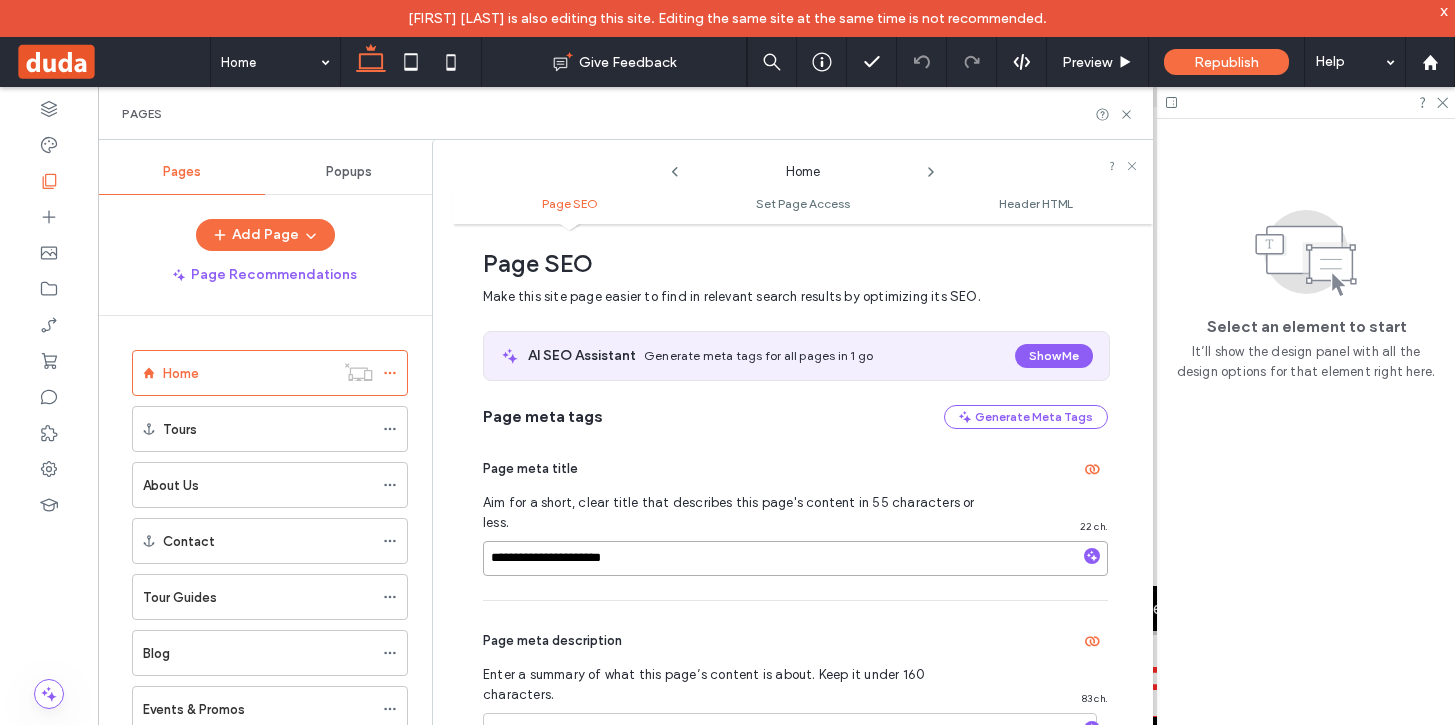 click on "**********" at bounding box center (795, 558) 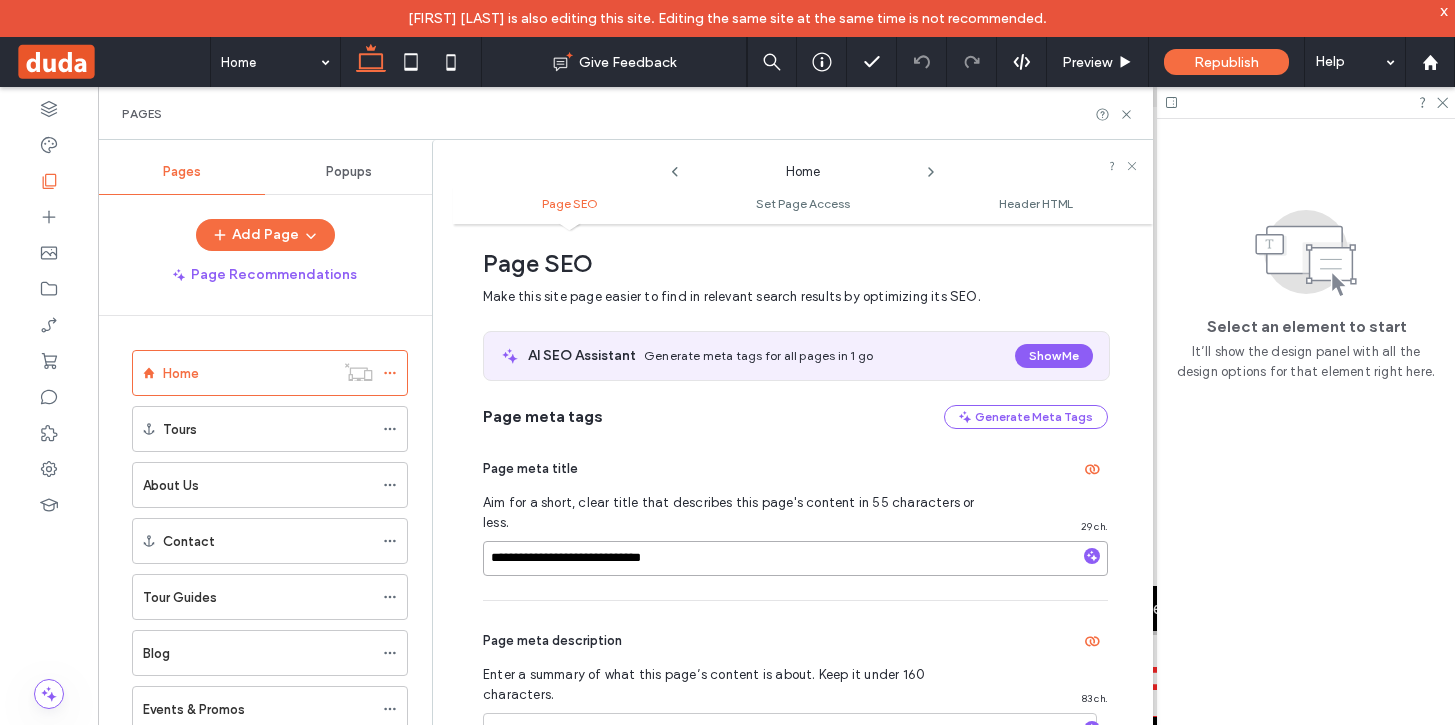 type on "**********" 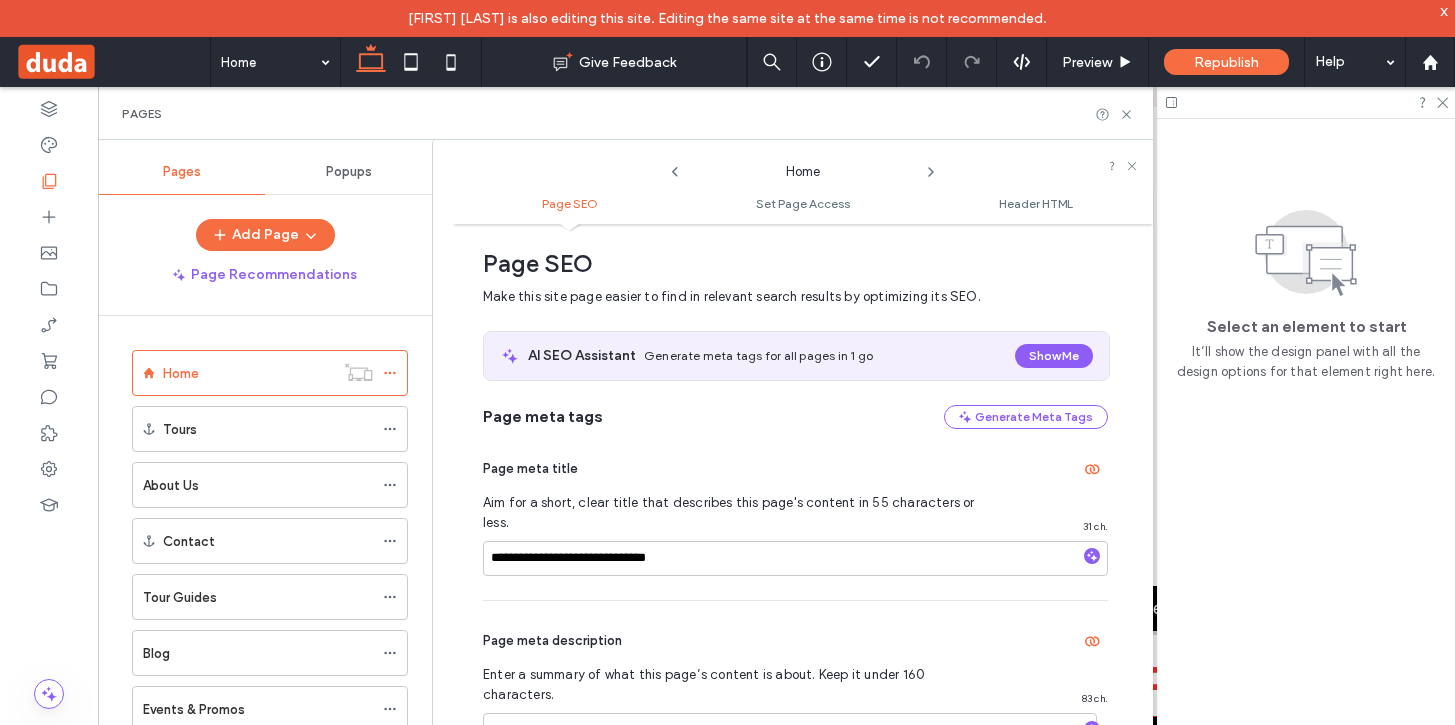 click on "Aim for a short, clear title that describes this page's content in 55 characters or less." at bounding box center (740, 513) 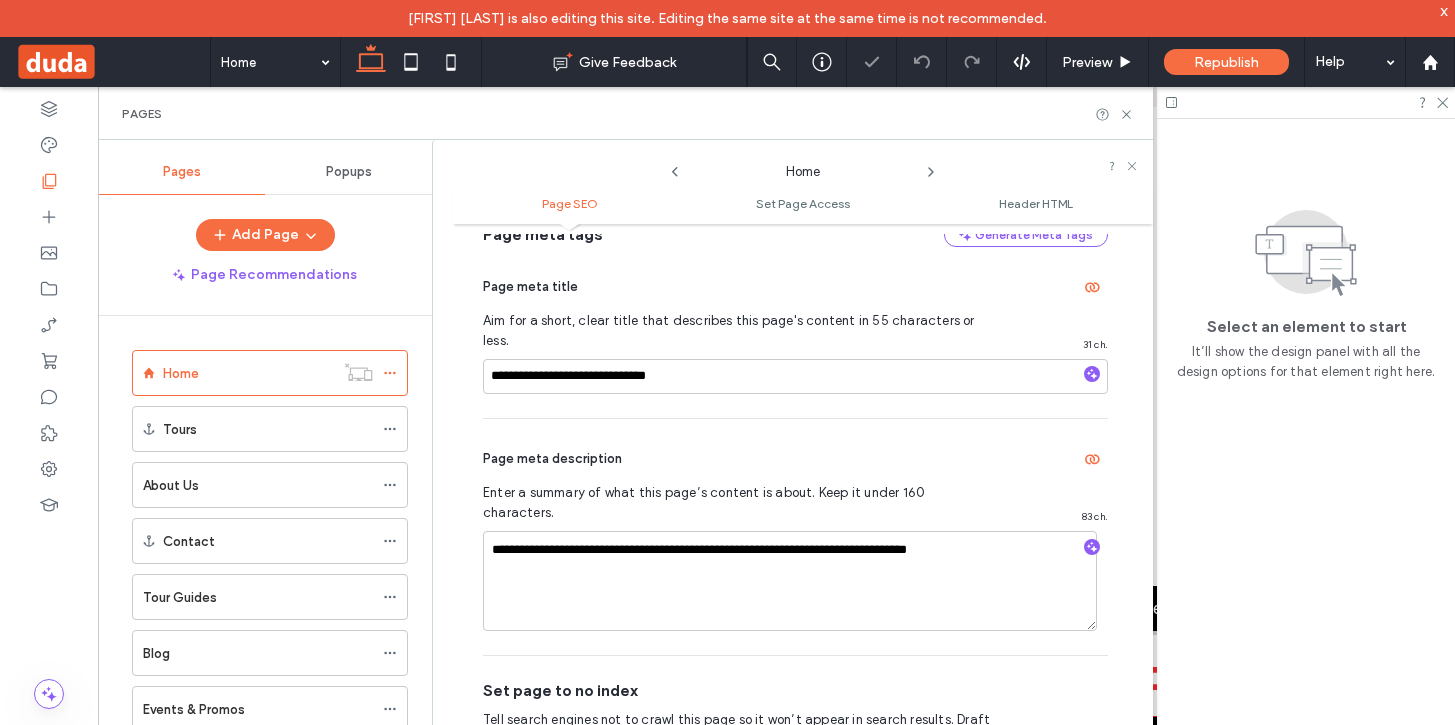 scroll, scrollTop: 195, scrollLeft: 0, axis: vertical 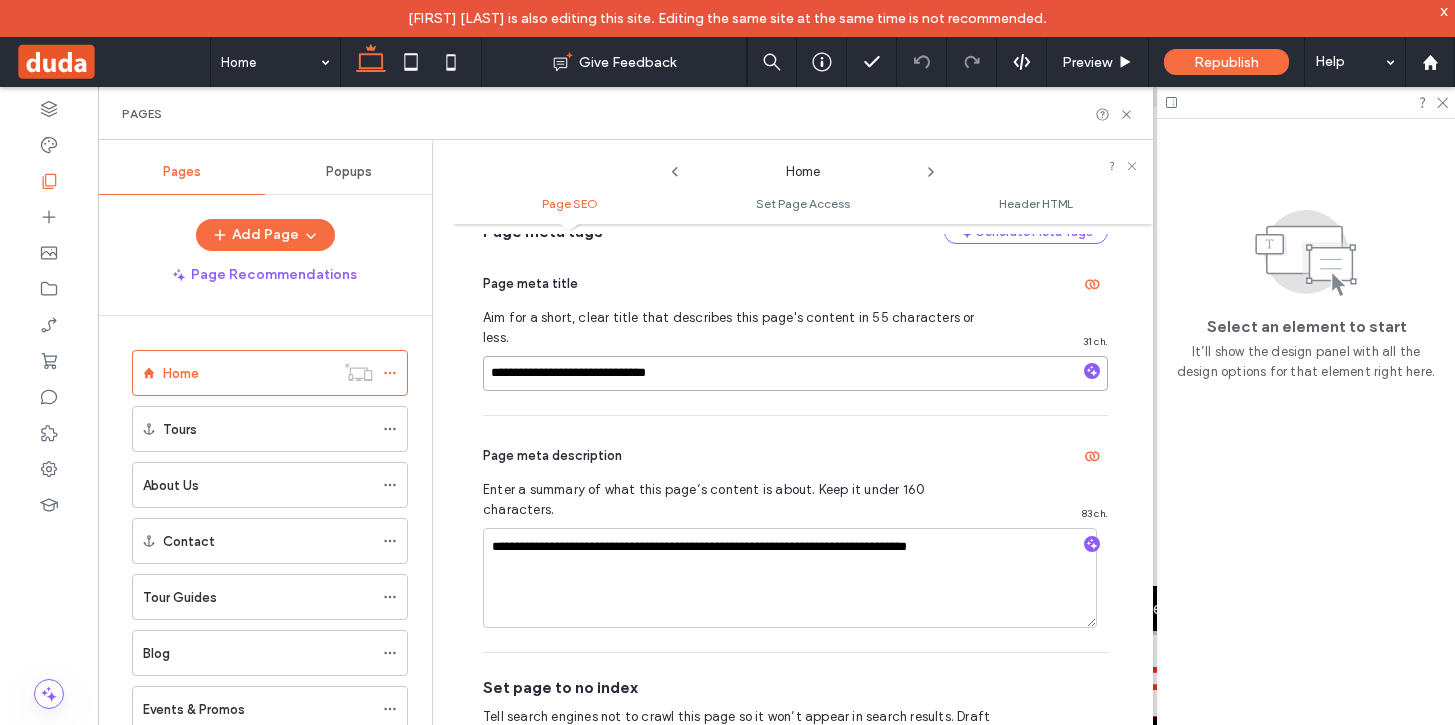 click on "**********" at bounding box center (795, 373) 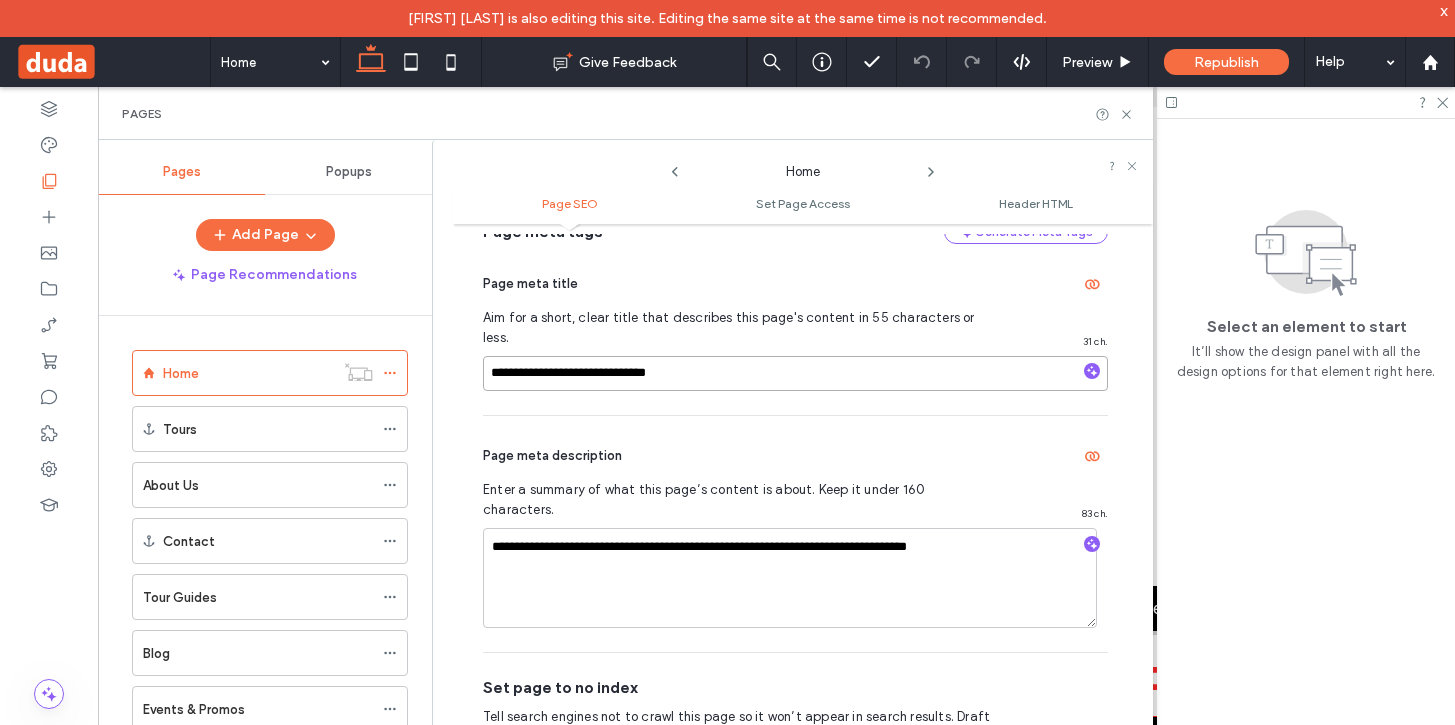 click on "**********" at bounding box center (795, 373) 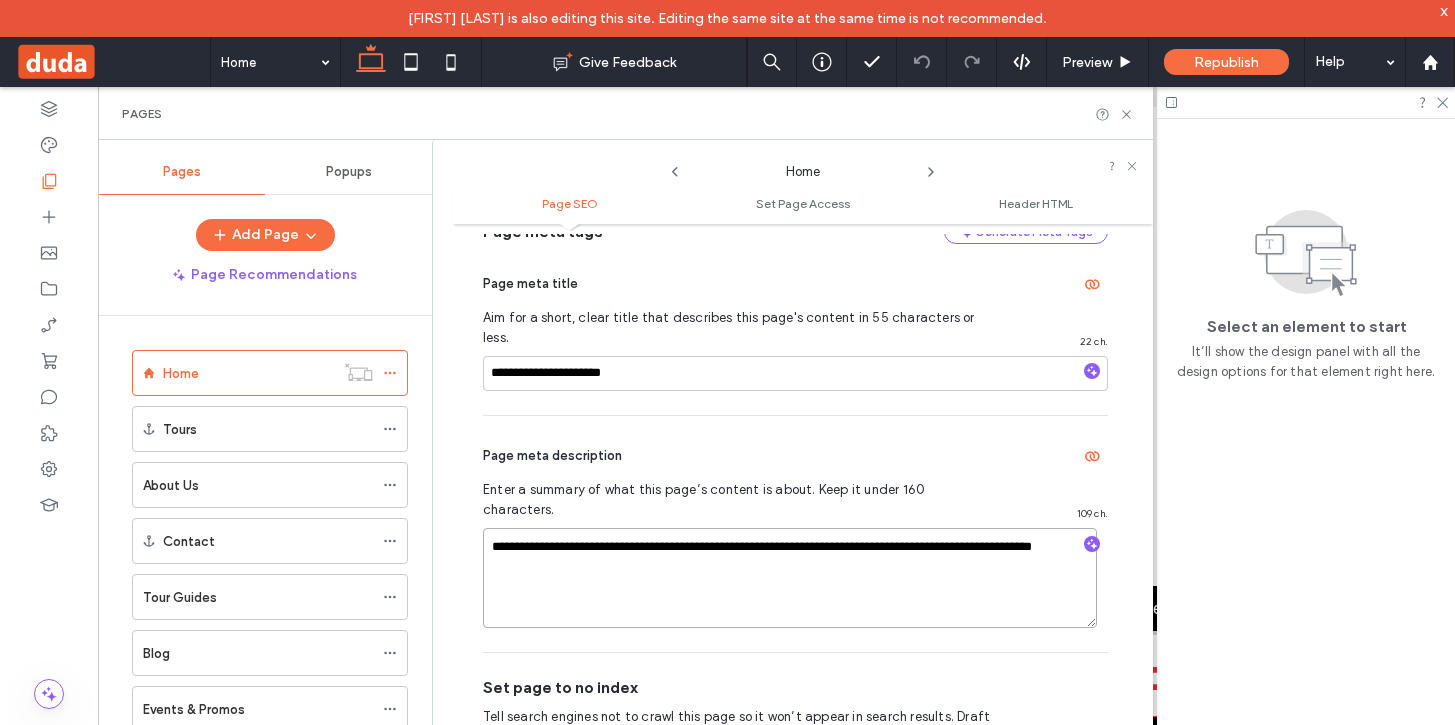 type on "**********" 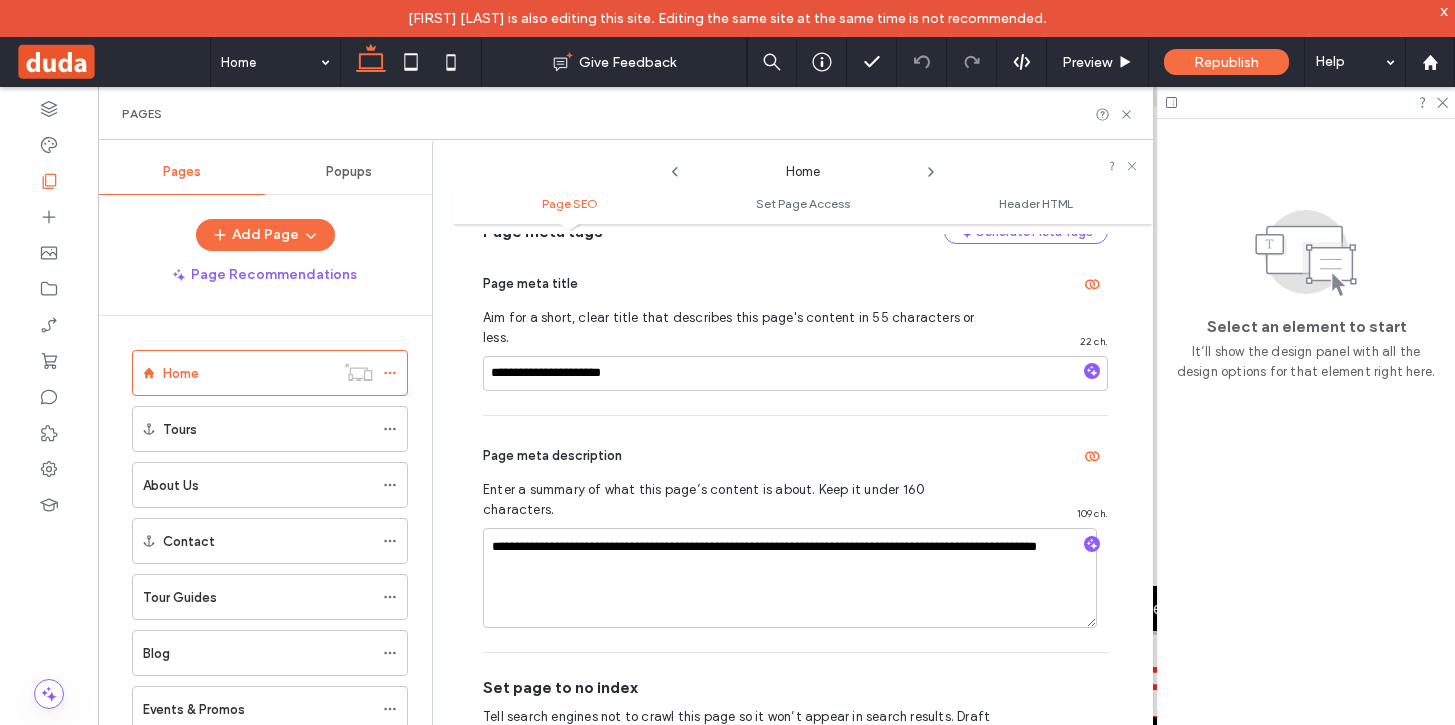 click on "Page meta description" at bounding box center (795, 456) 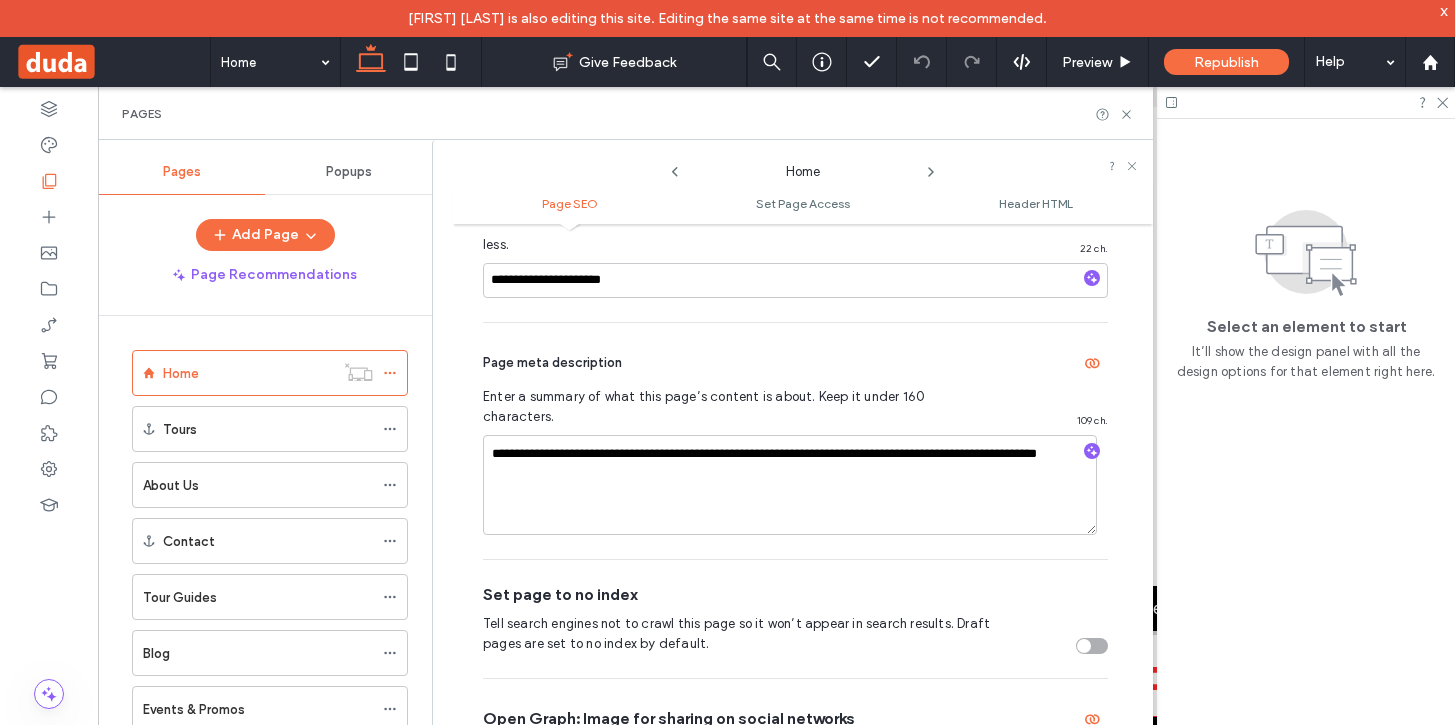 scroll, scrollTop: 0, scrollLeft: 0, axis: both 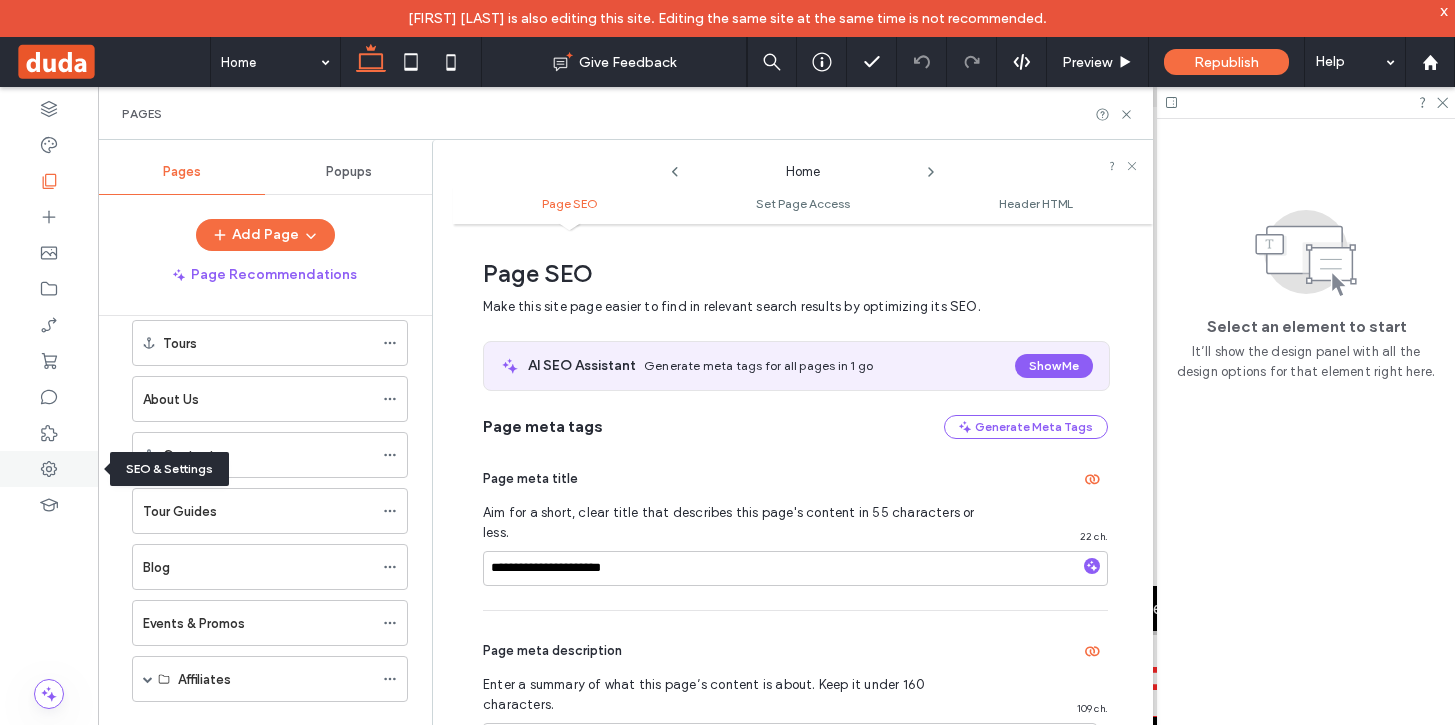 click 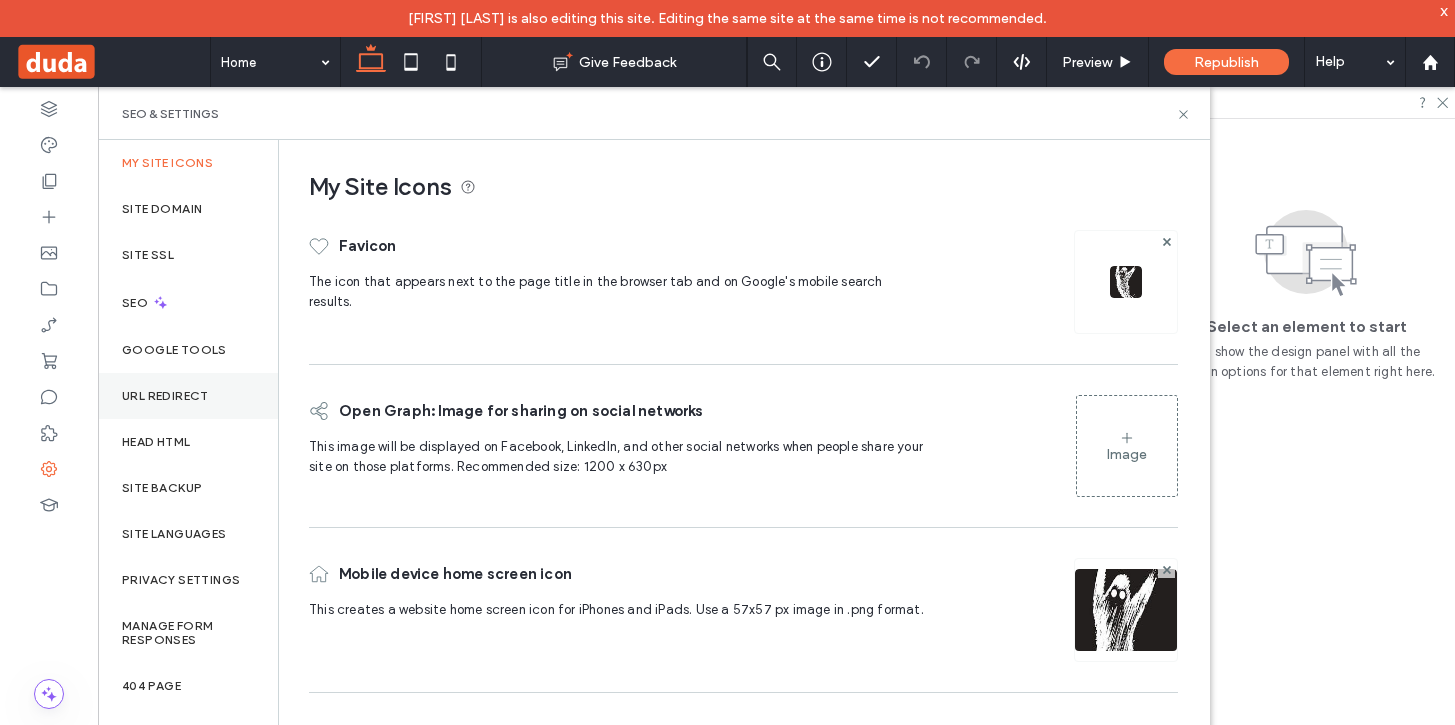 click on "URL Redirect" at bounding box center (165, 396) 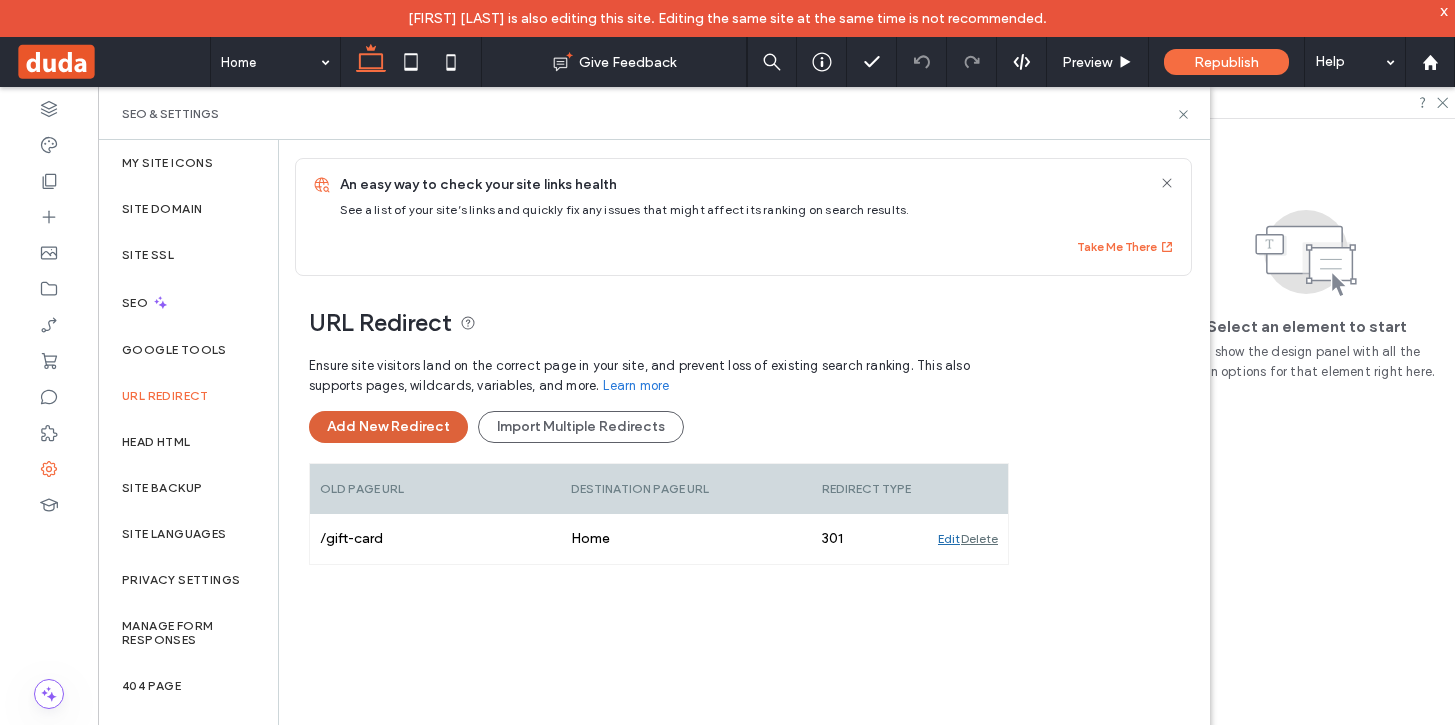 click on "Add New Redirect" at bounding box center (388, 427) 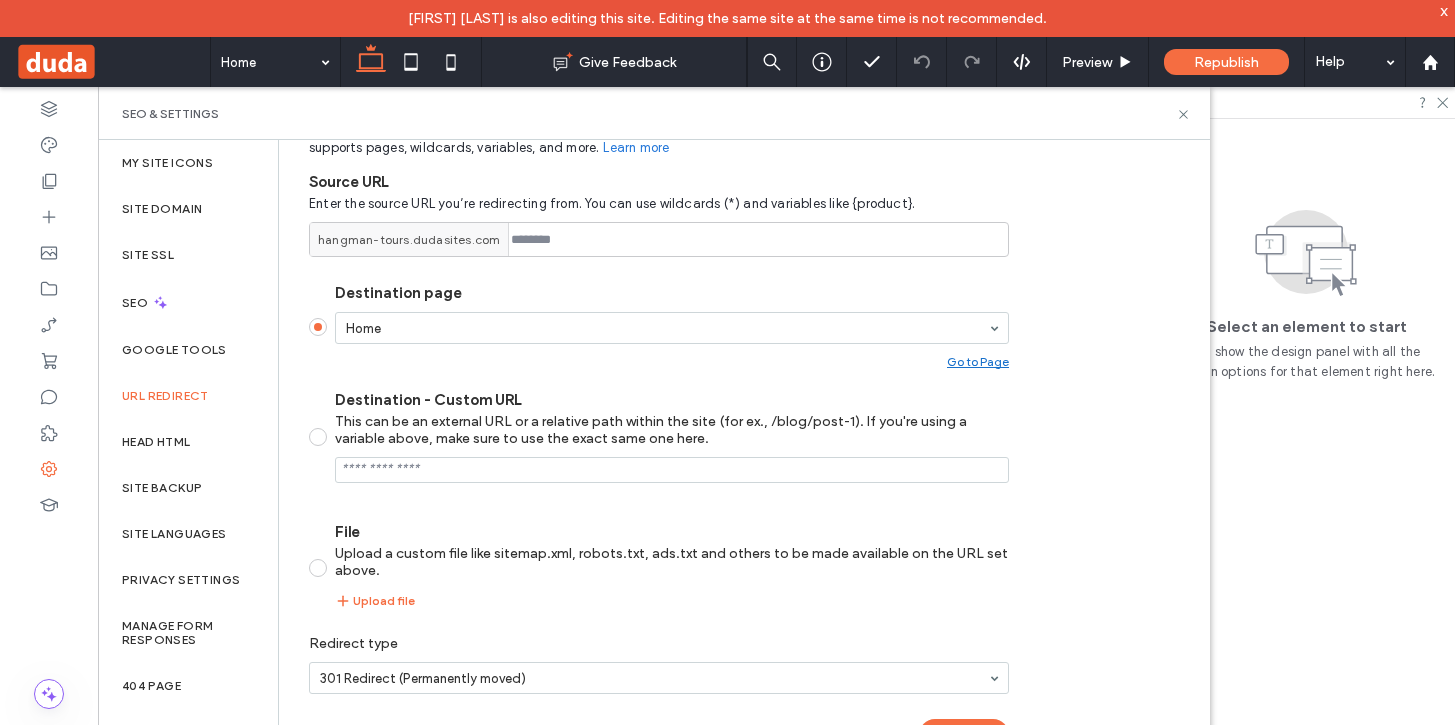 scroll, scrollTop: 285, scrollLeft: 0, axis: vertical 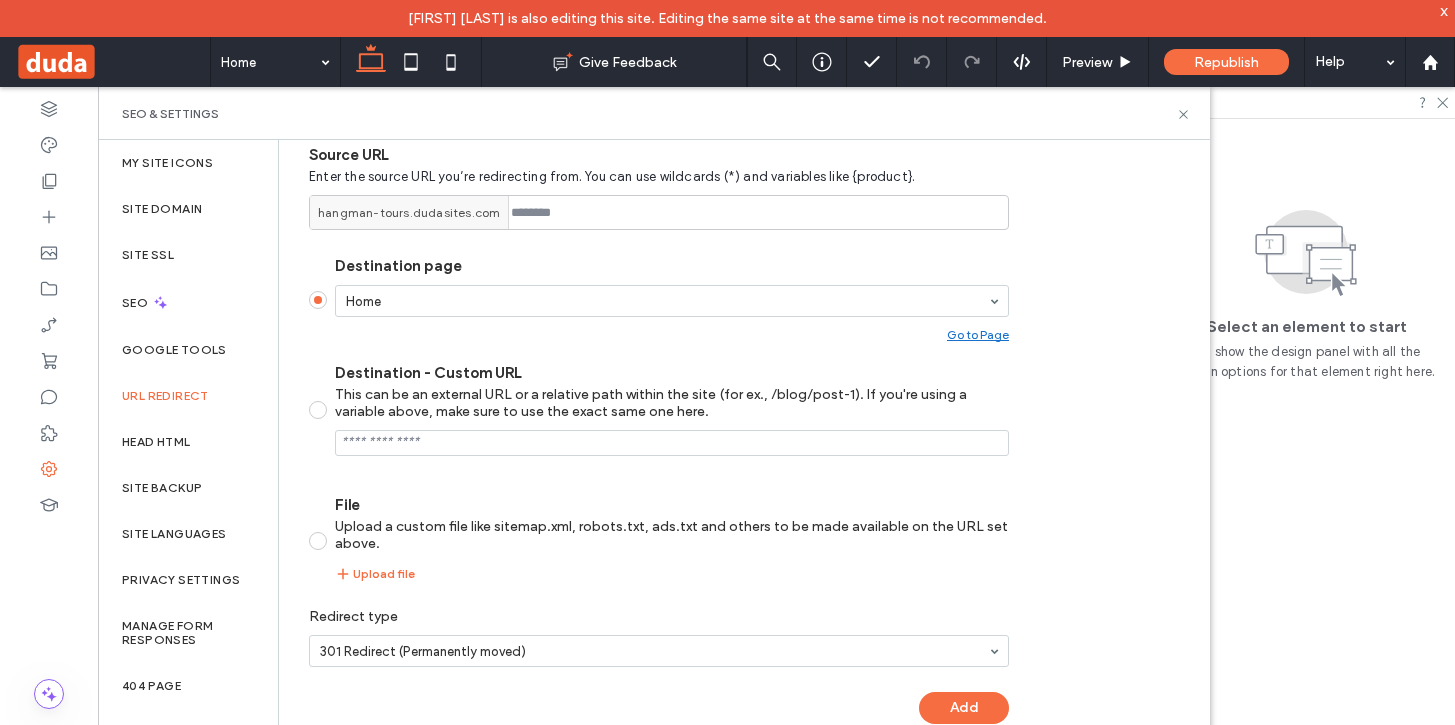 click on "Destination - Custom URL This can be an external URL or a relative path within the site (for ex., /blog/post-1).
If you're using a variable above, make sure to use the exact same one here." at bounding box center [672, 443] 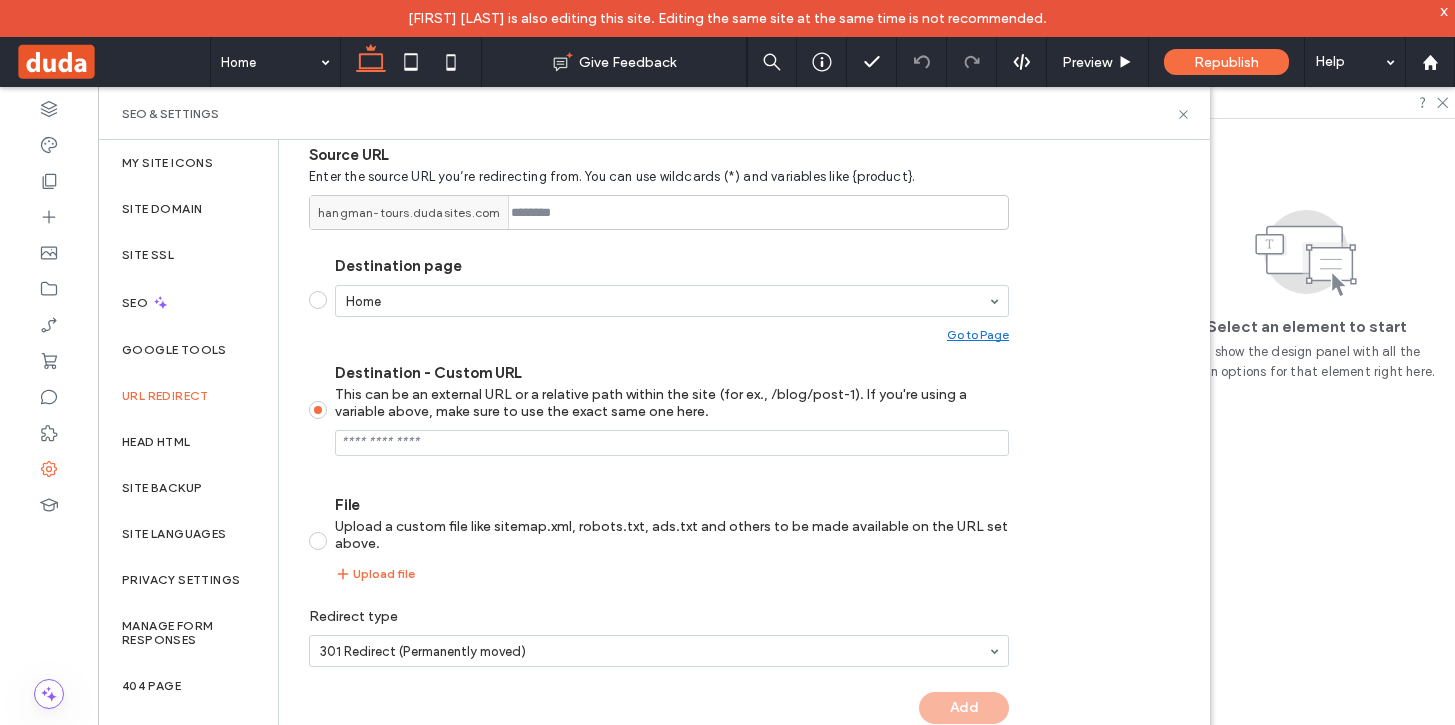 paste on "**********" 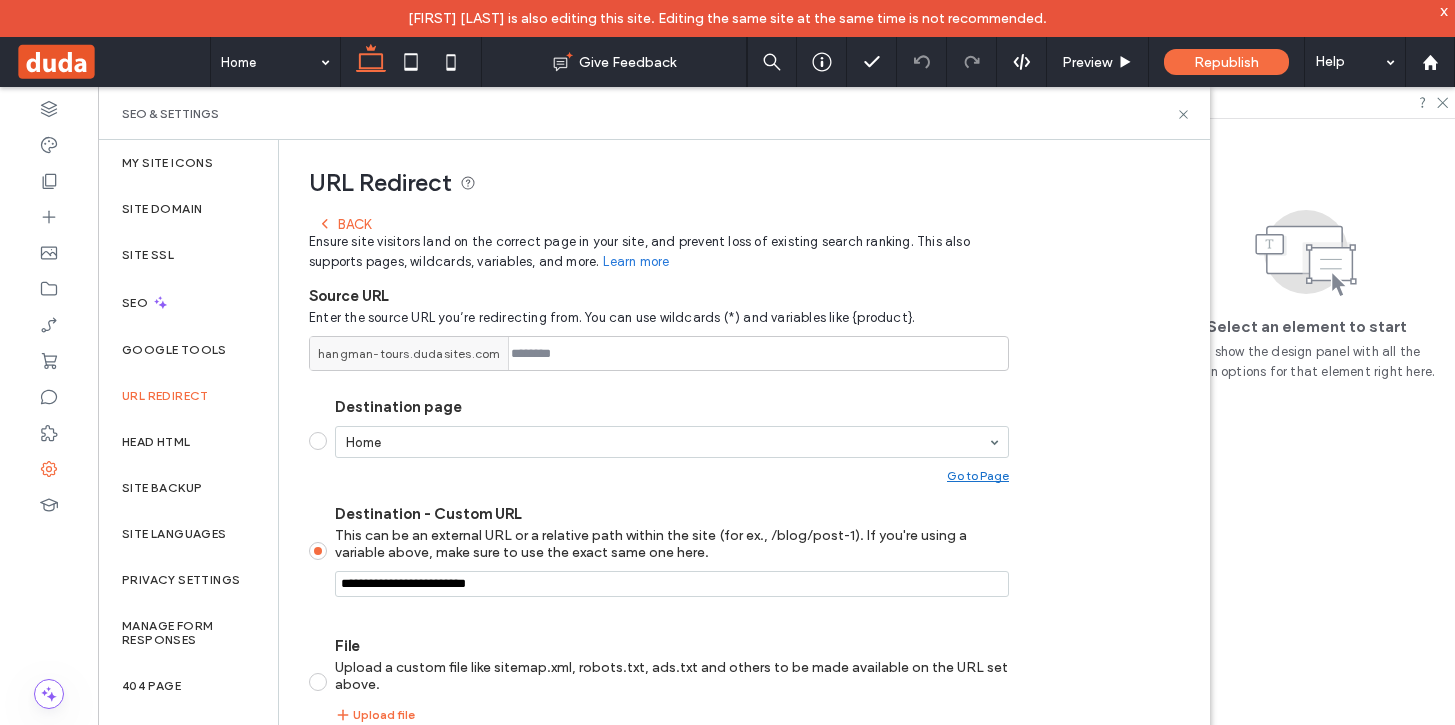 scroll, scrollTop: 285, scrollLeft: 0, axis: vertical 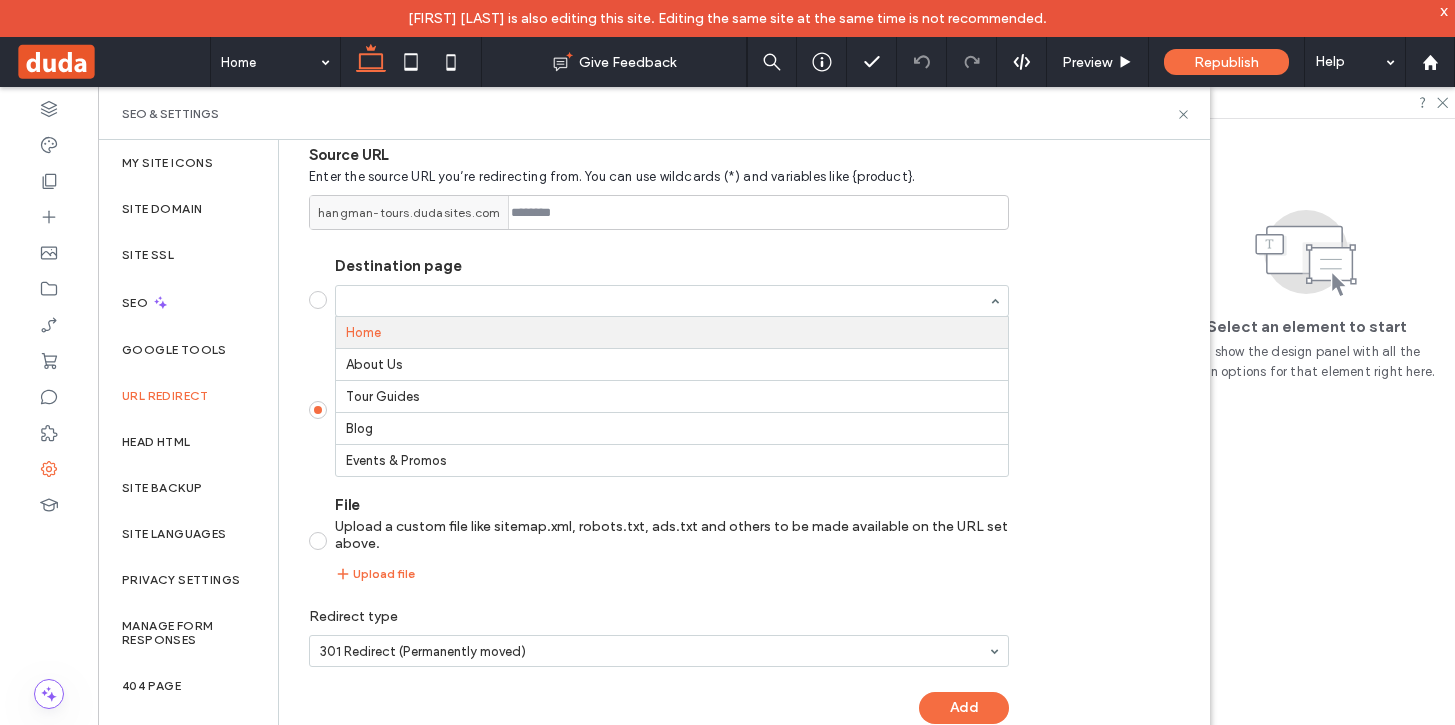 click on "Destination page" at bounding box center [672, 266] 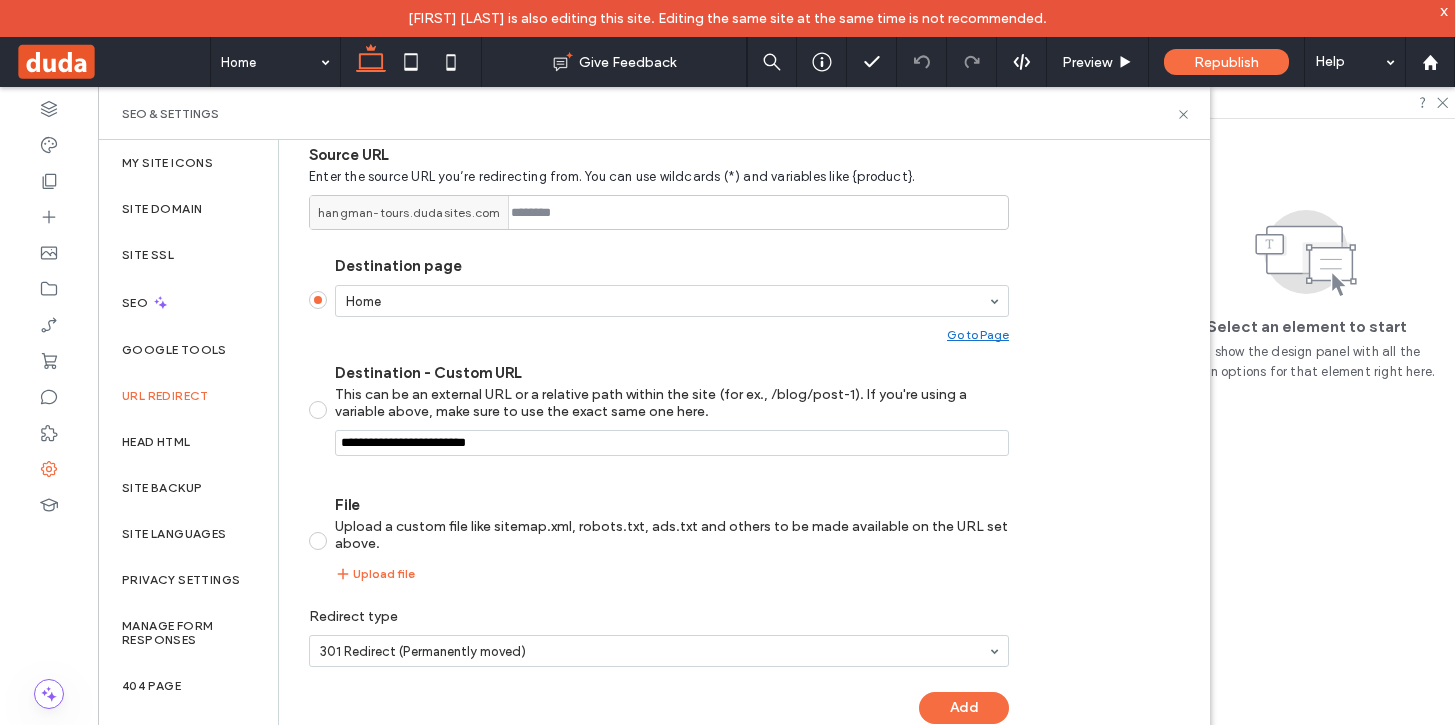 click at bounding box center [318, 410] 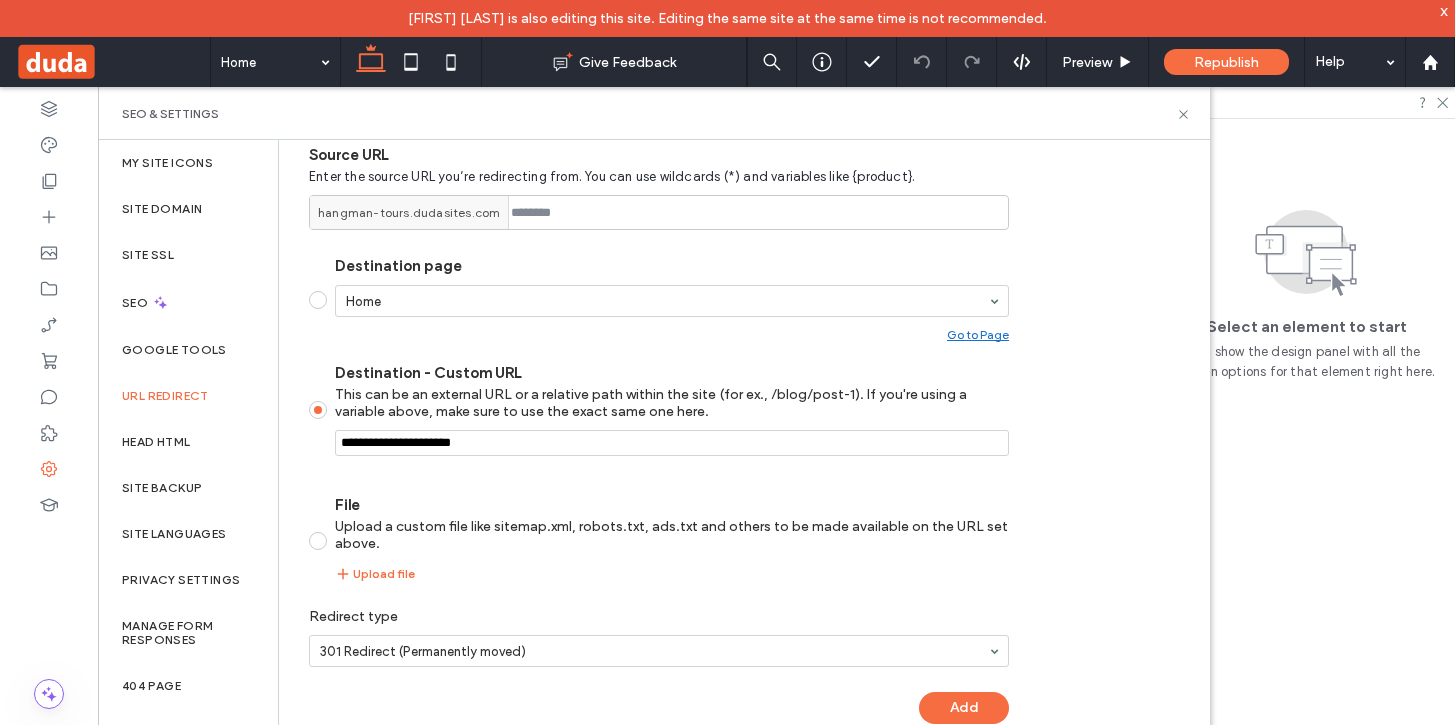 click on "Destination - Custom URL This can be an external URL or a relative path within the site (for ex., /blog/post-1).
If you're using a variable above, make sure to use the exact same one here." at bounding box center [672, 443] 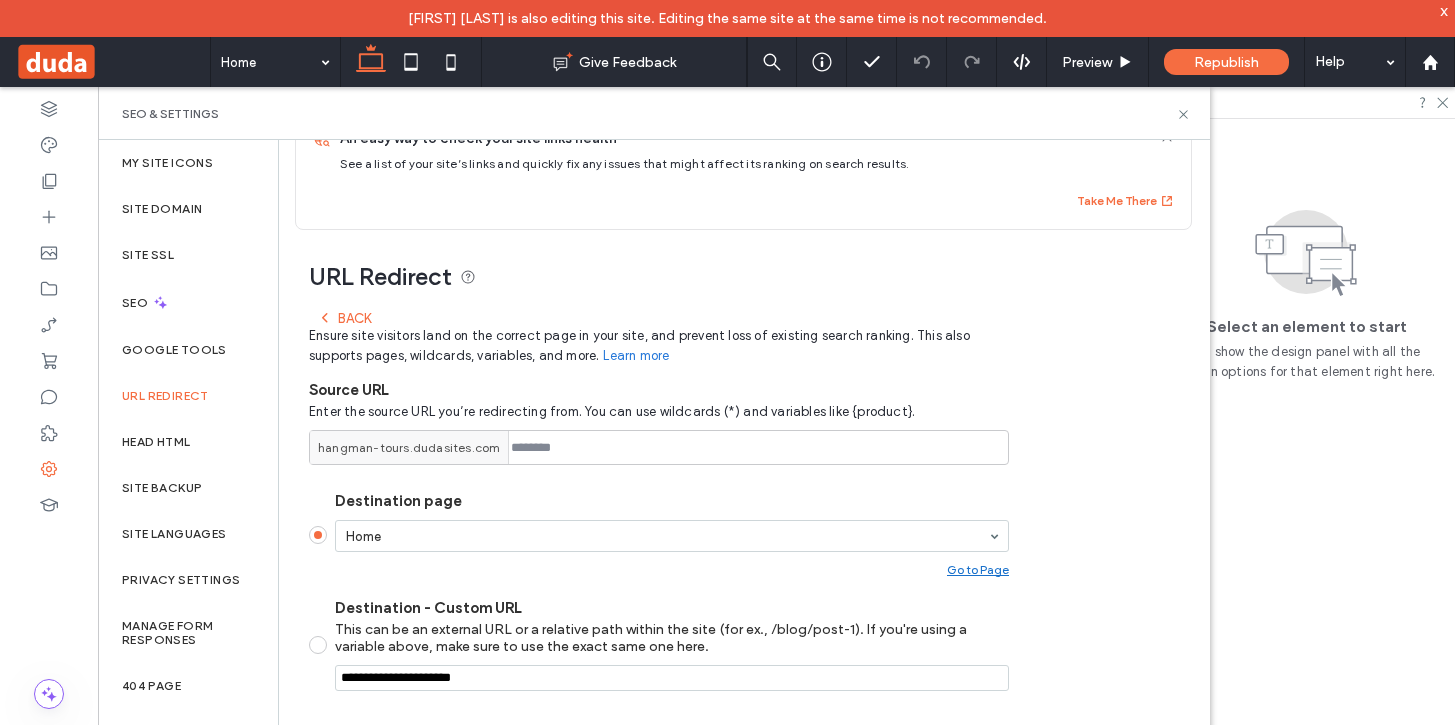 scroll, scrollTop: 0, scrollLeft: 0, axis: both 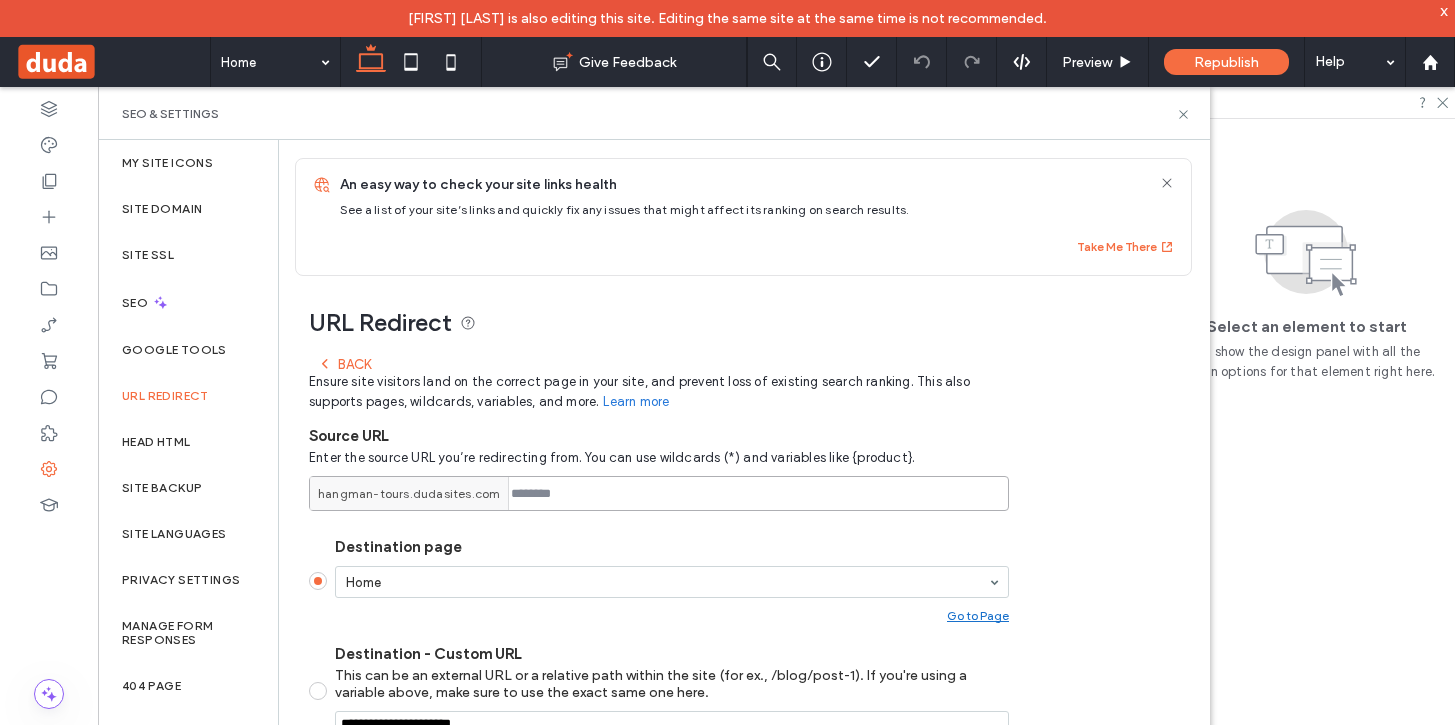 click at bounding box center (659, 493) 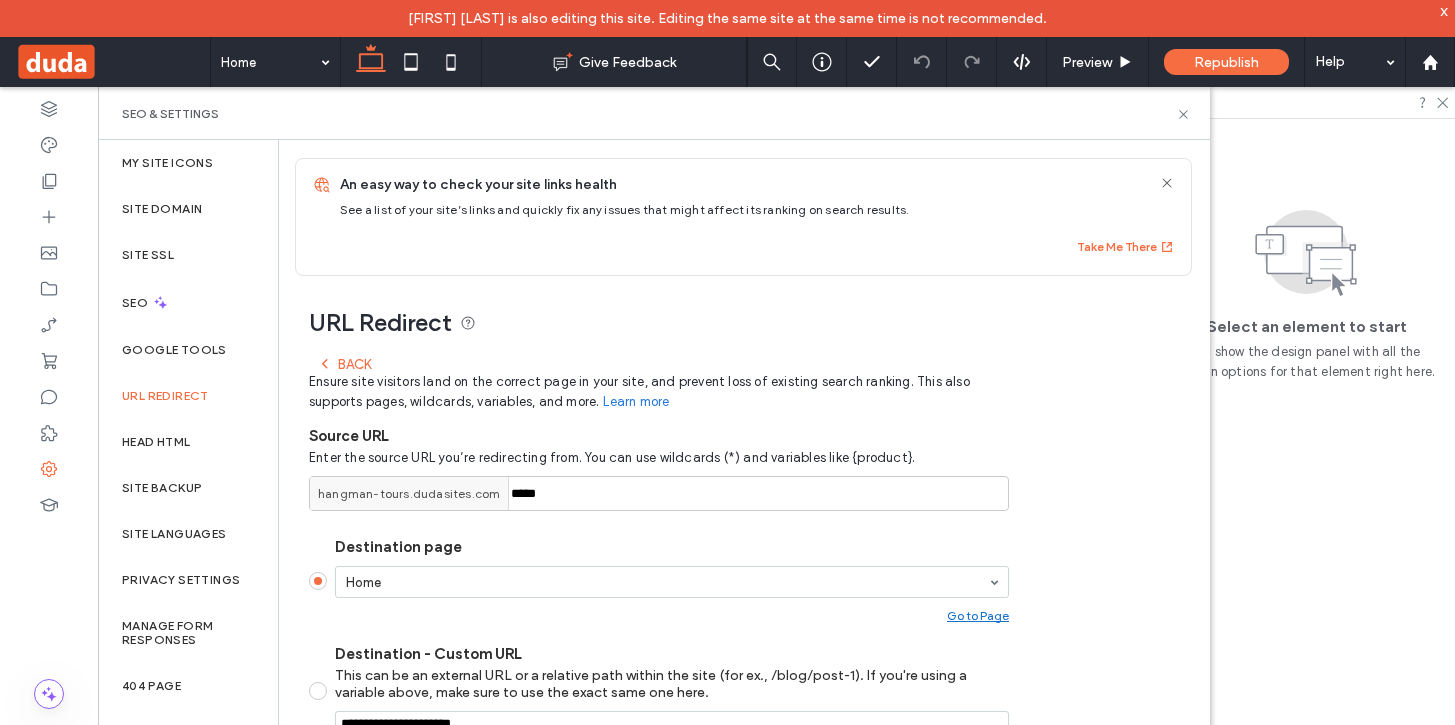 click on "URL Redirect Back Ensure site visitors land on the correct page in your site, and prevent loss of existing search ranking. This also supports pages, wildcards, variables, and more. Learn more Source URL Enter the source URL you’re redirecting from. You can use wildcards (*) and variables like {product}. hangman-tours.dudasites.com ***** Destination page Home Go to Page Destination - Custom URL This can be an external URL or a relative path within the site (for ex., /blog/post-1).
If you're using a variable above, make sure to use the exact same one here. File Upload a custom file like sitemap.xml, robots.txt, ads.txt and others to be made available on the URL set above. Upload file Redirect type 301 Redirect (Permanently moved) Add" at bounding box center (736, 650) 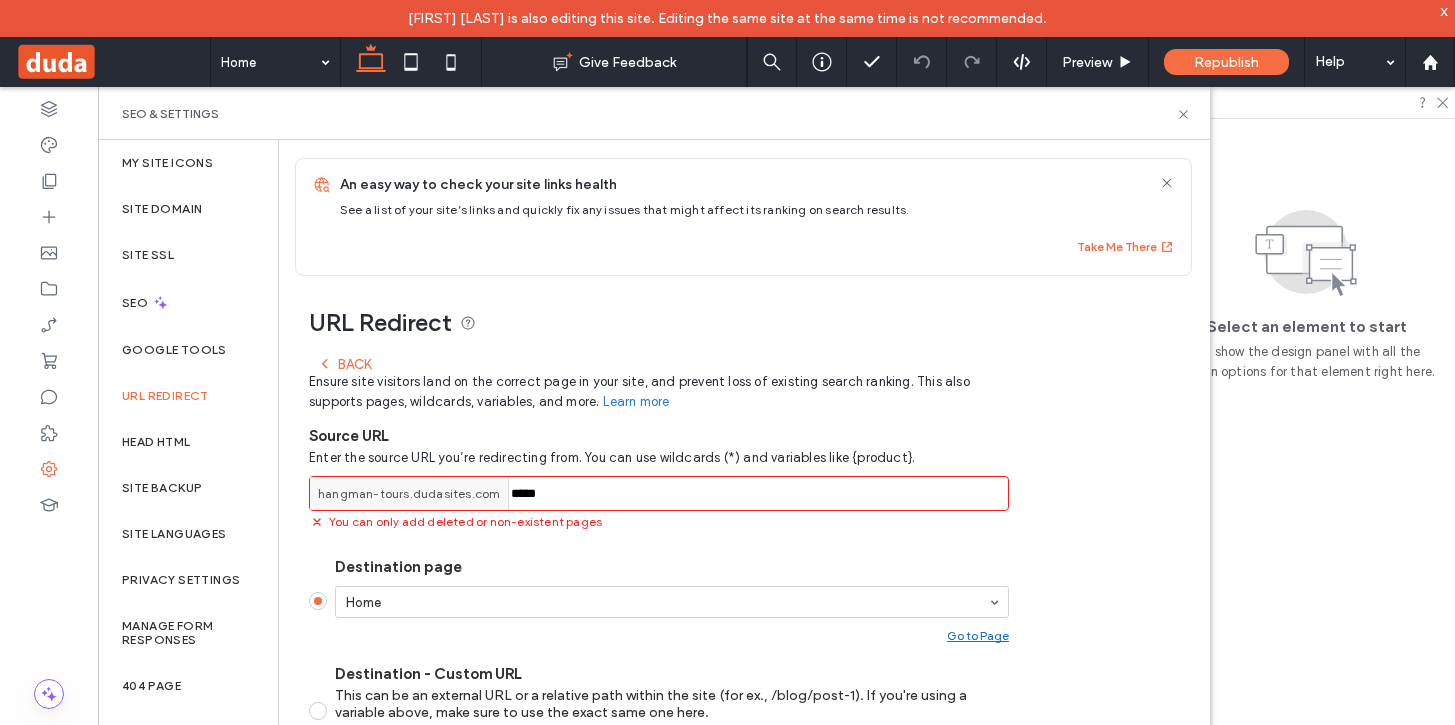 click on "*****" at bounding box center (659, 493) 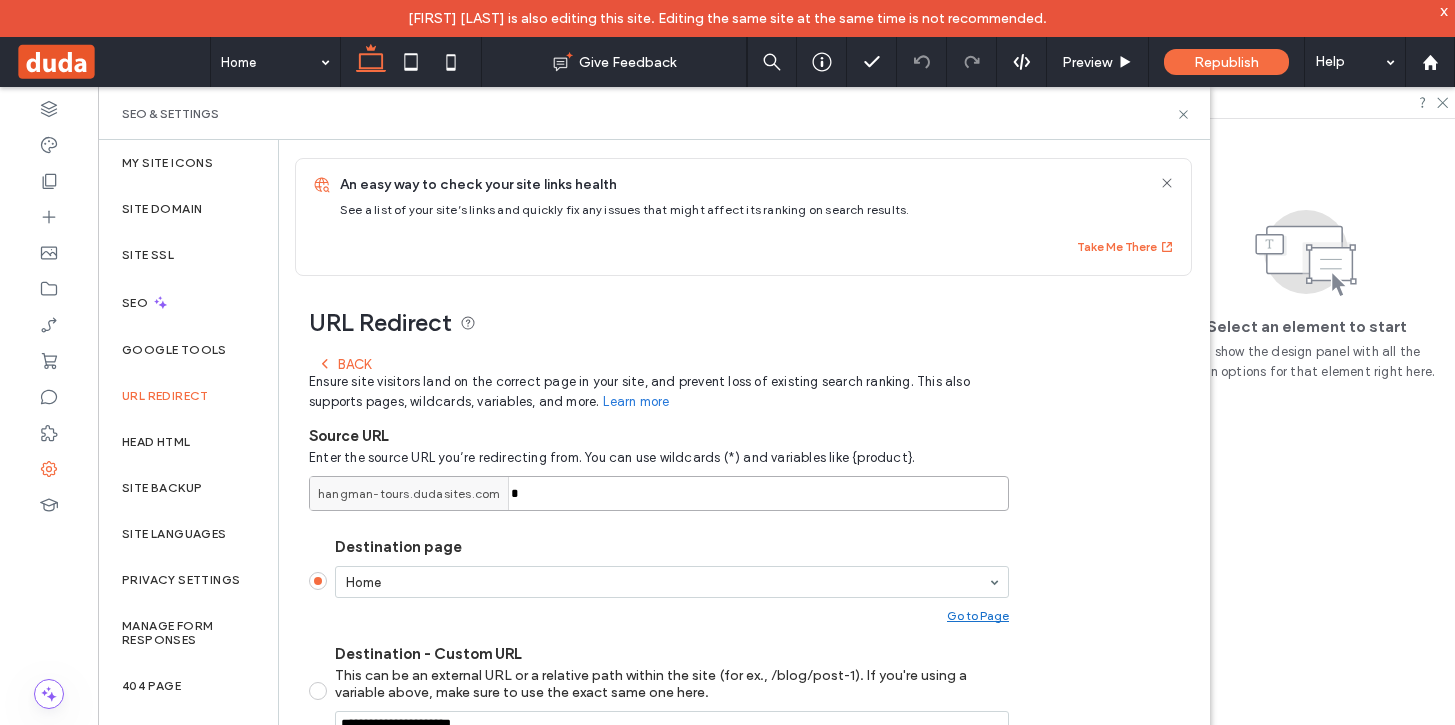 type on "*" 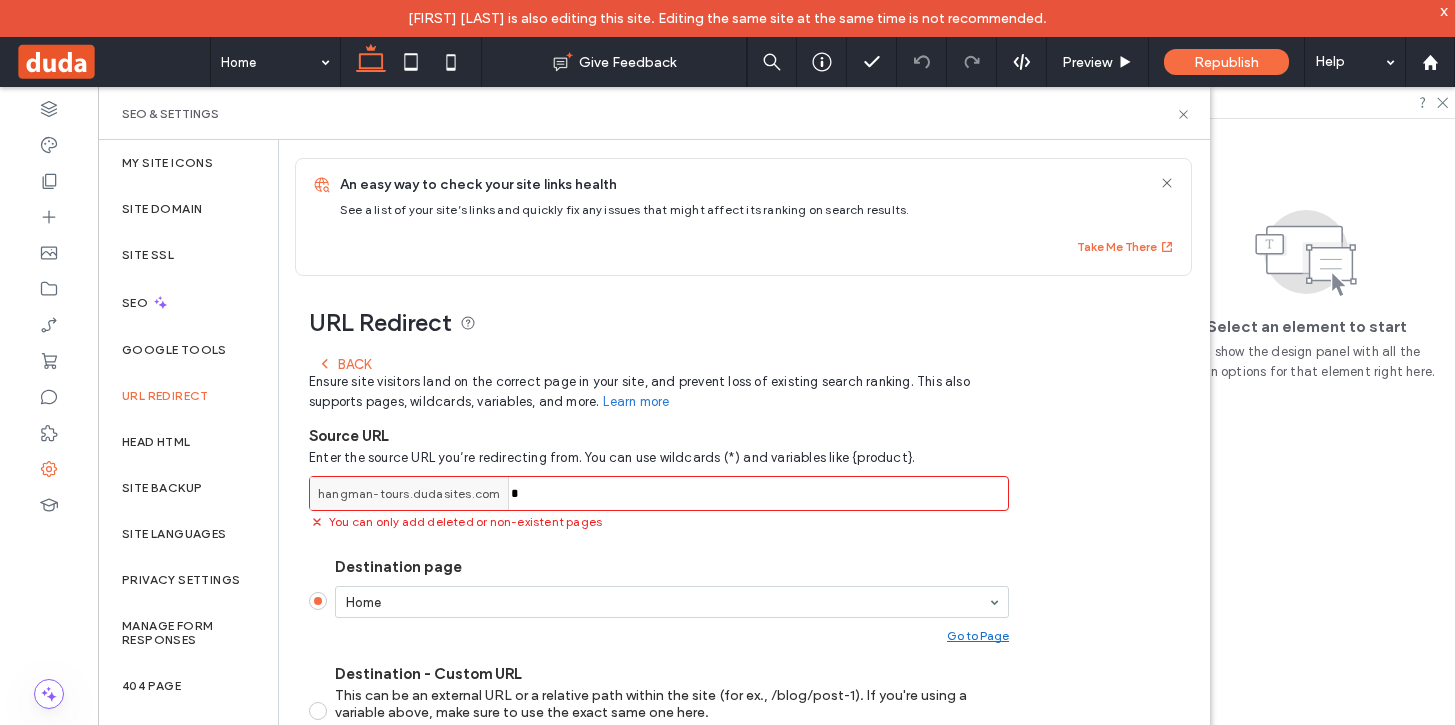 click on "Back Ensure site visitors land on the correct page in your site, and prevent loss of existing search ranking. This also supports pages, wildcards, variables, and more. Learn more Source URL Enter the source URL you’re redirecting from. You can use wildcards (*) and variables like {product}. hangman-tours.dudasites.com * You can only add deleted or non-existent pages Destination page Home Go to Page Destination - Custom URL This can be an external URL or a relative path within the site (for ex., /blog/post-1).
If you're using a variable above, make sure to use the exact same one here. File Upload a custom file like sitemap.xml, robots.txt, ads.txt and others to be made available on the URL set above. Upload file Redirect type 301 Redirect (Permanently moved) Add" at bounding box center [659, 695] 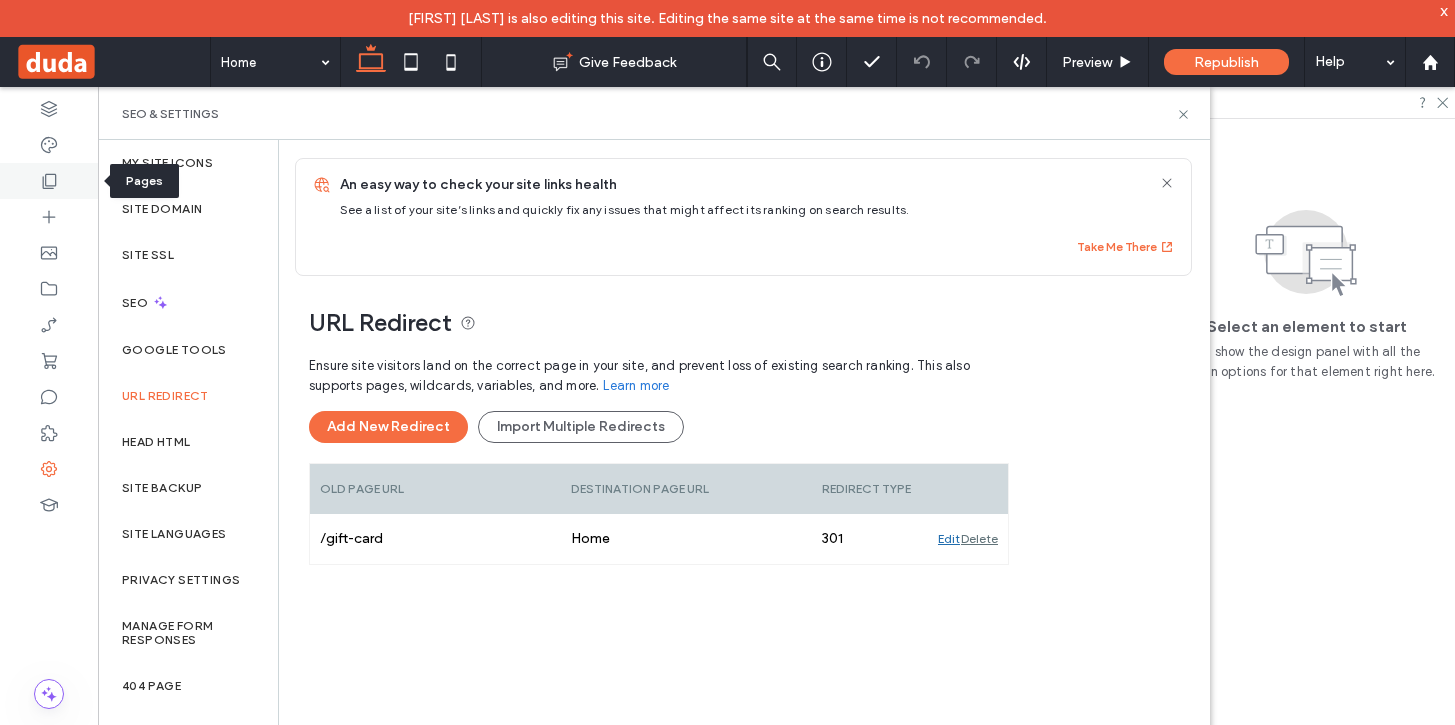 click 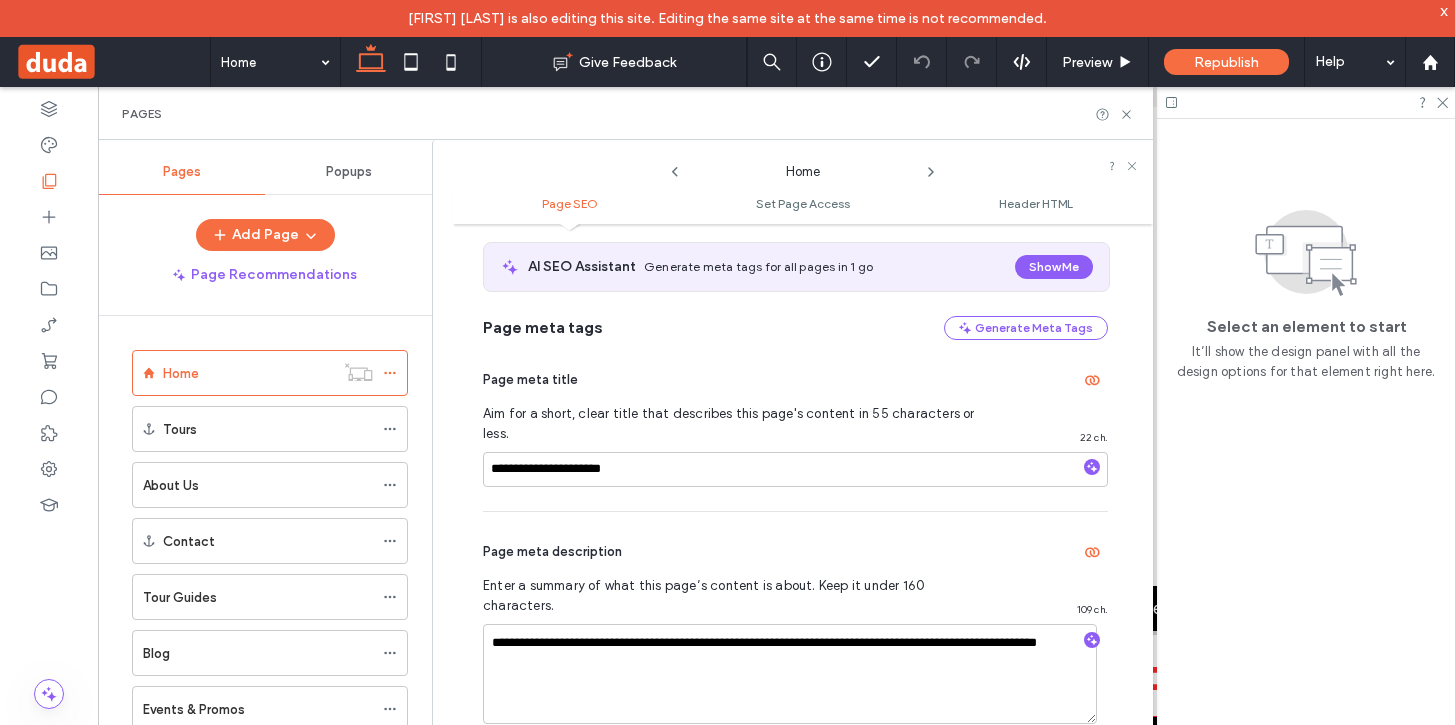 scroll, scrollTop: 0, scrollLeft: 0, axis: both 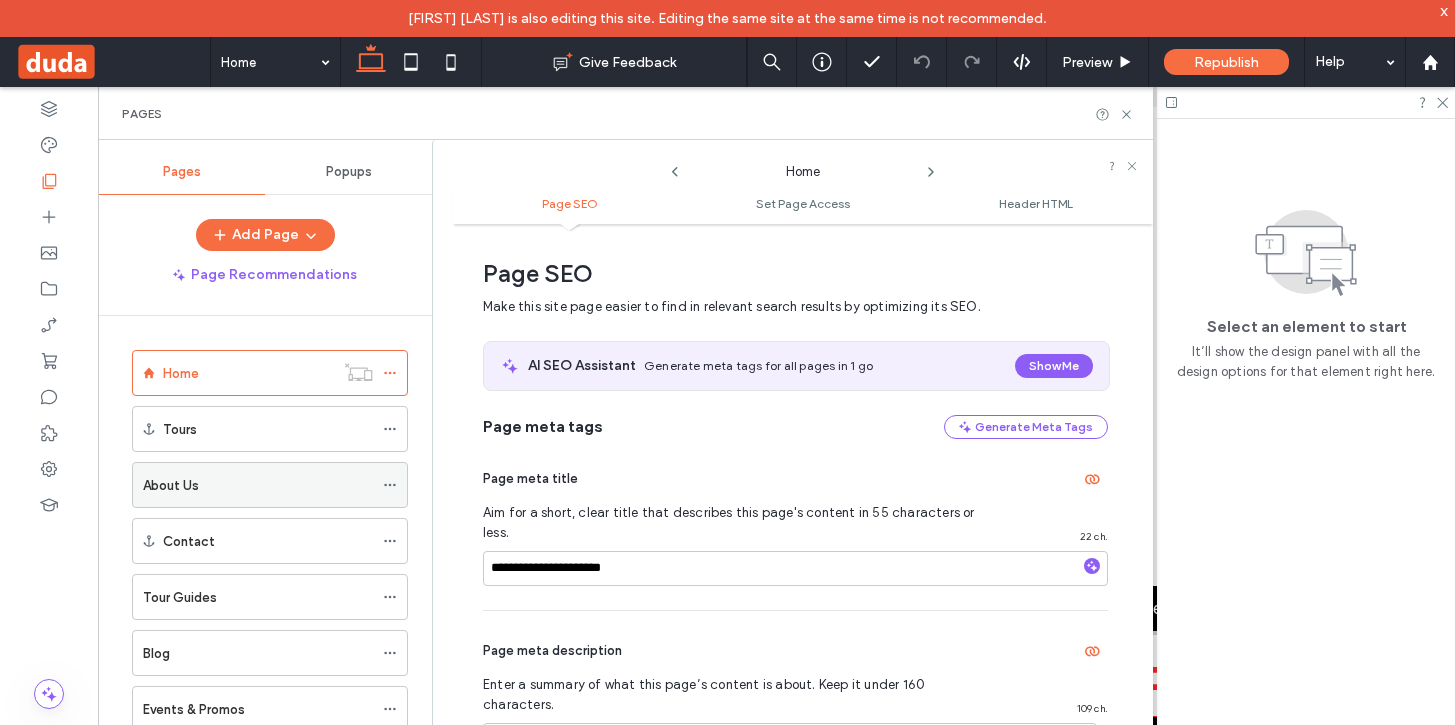 click on "About Us" at bounding box center (258, 485) 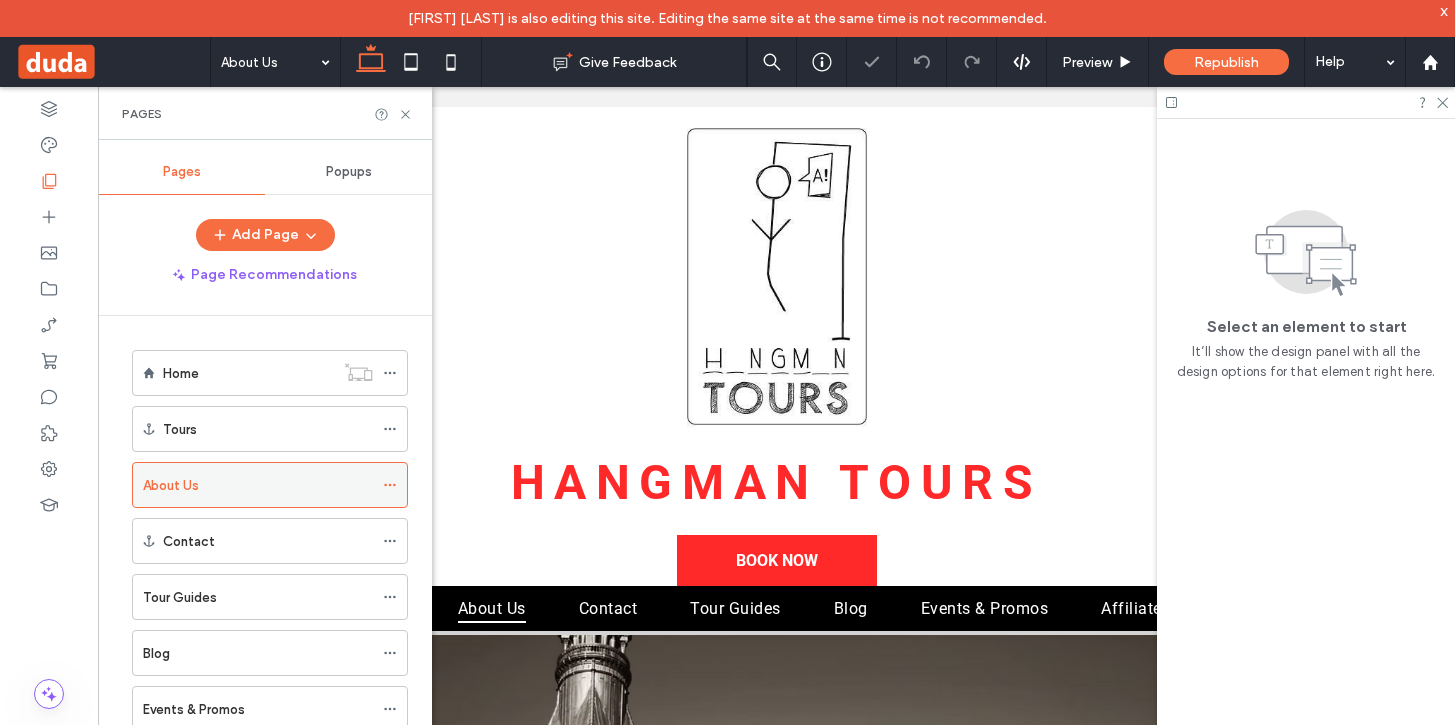 scroll, scrollTop: 0, scrollLeft: 0, axis: both 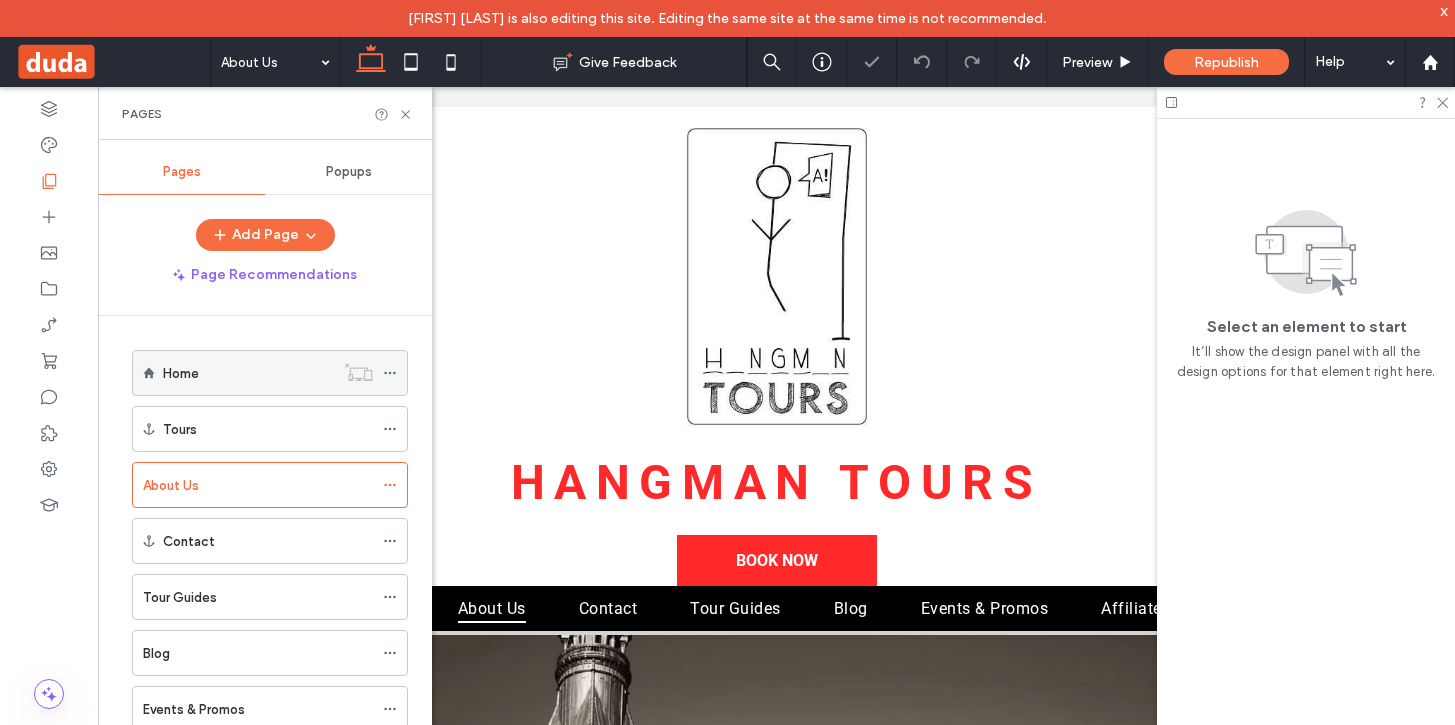 click on "Home" at bounding box center (248, 373) 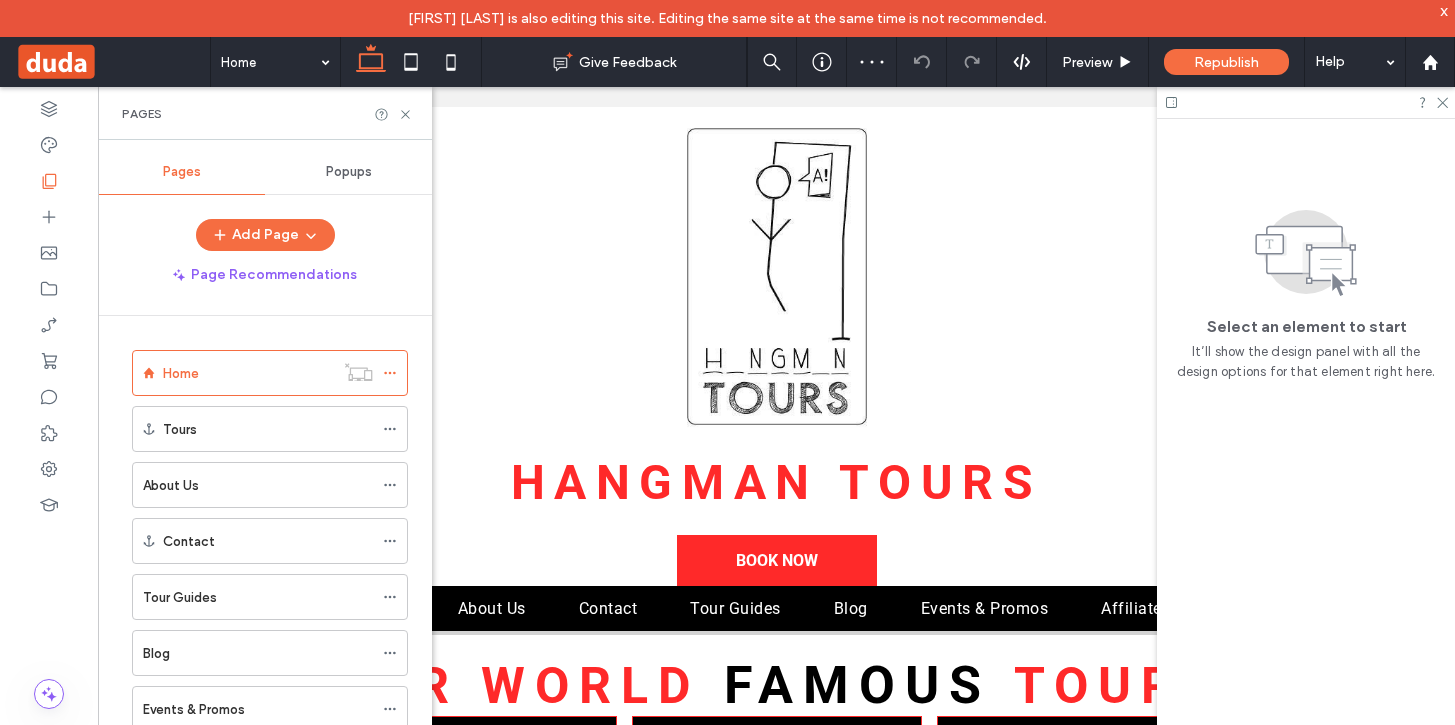 scroll, scrollTop: 0, scrollLeft: 0, axis: both 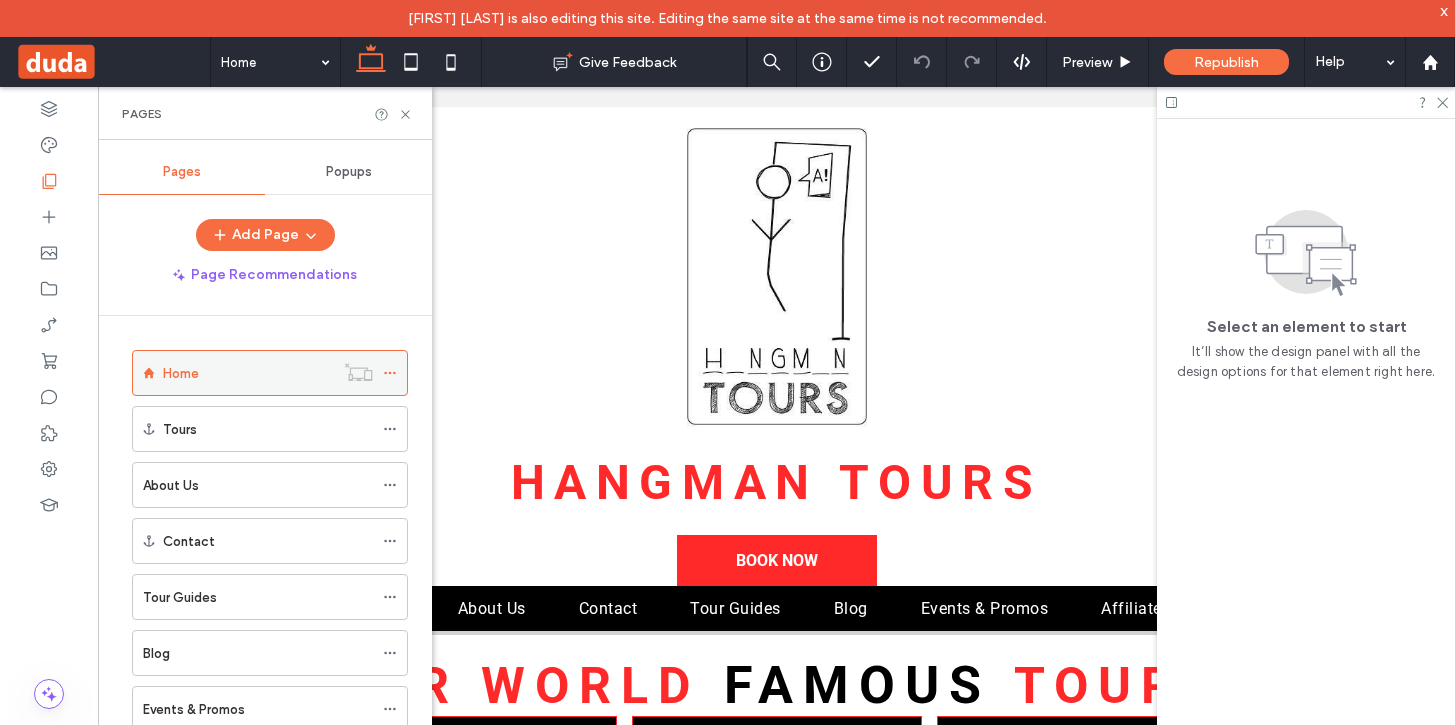 click on "Home" at bounding box center (248, 373) 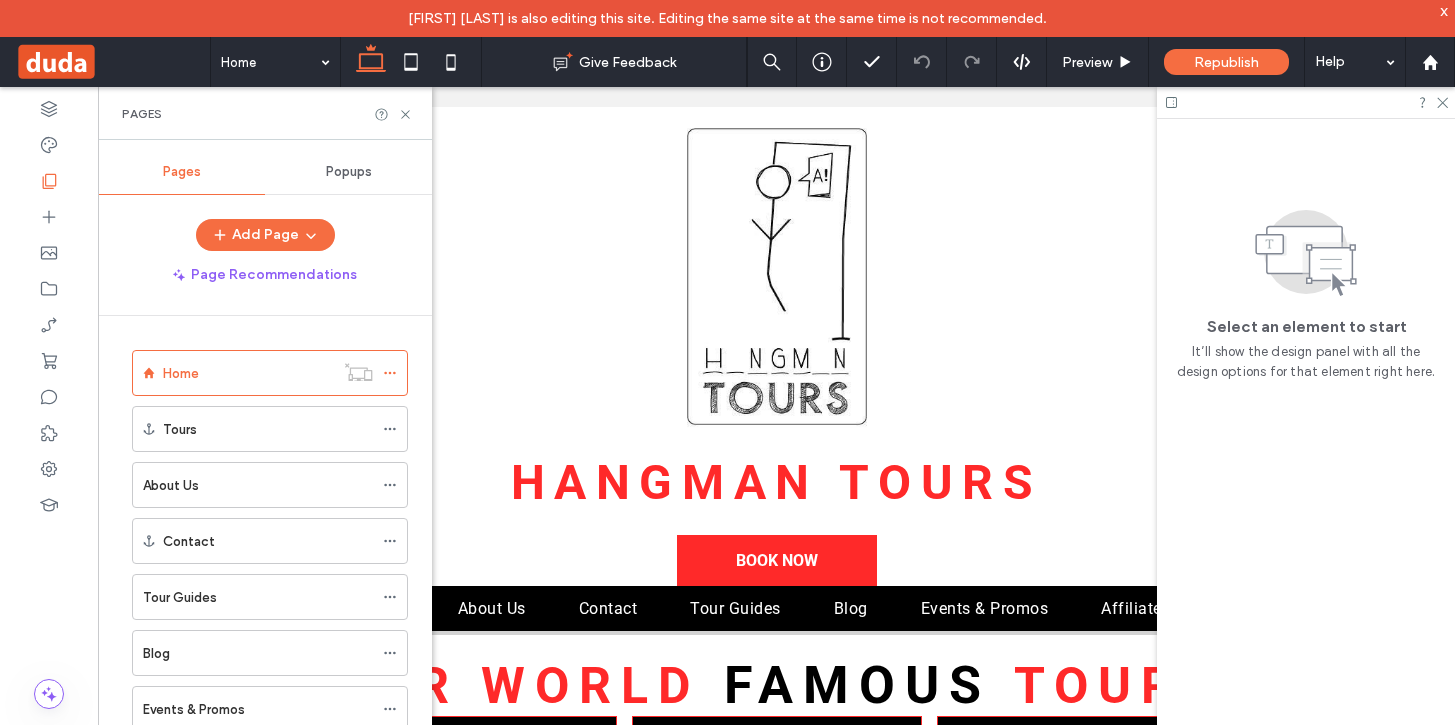 scroll, scrollTop: 0, scrollLeft: 0, axis: both 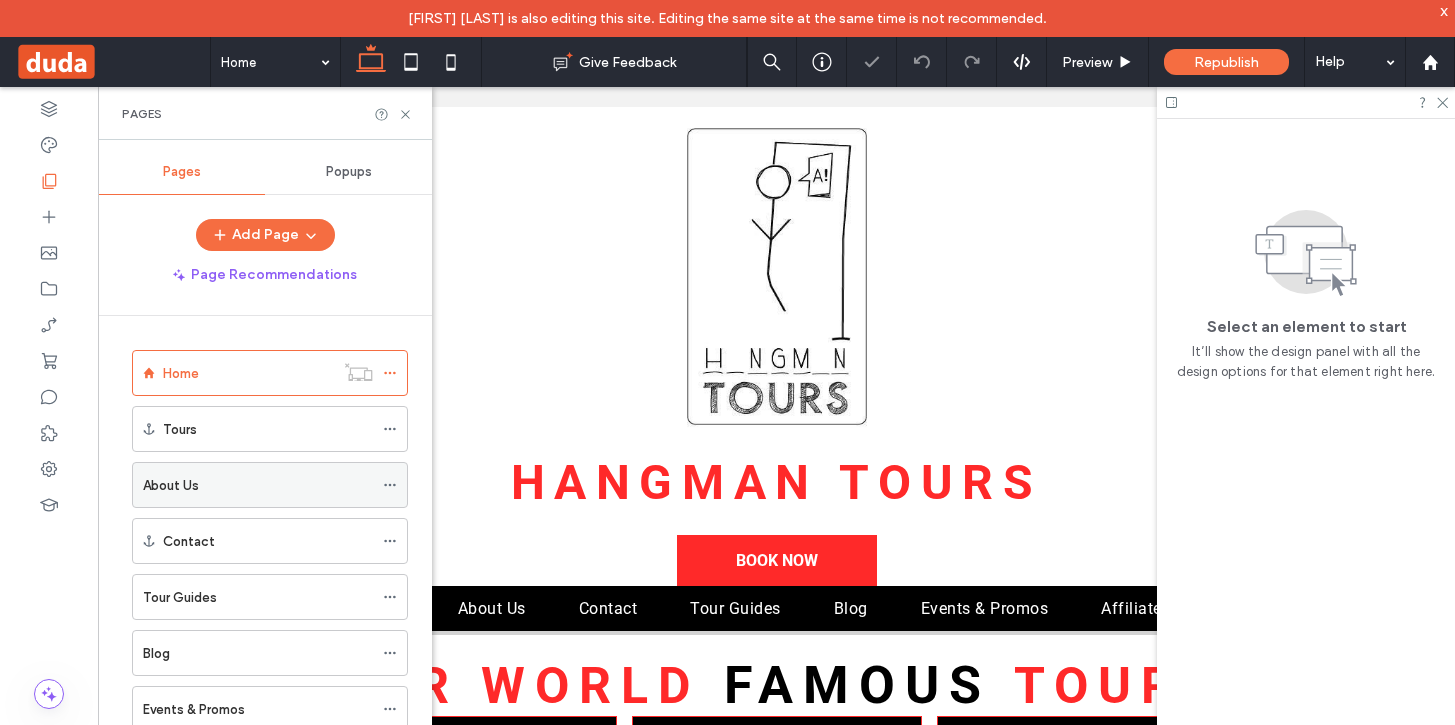 click on "About Us" at bounding box center (258, 485) 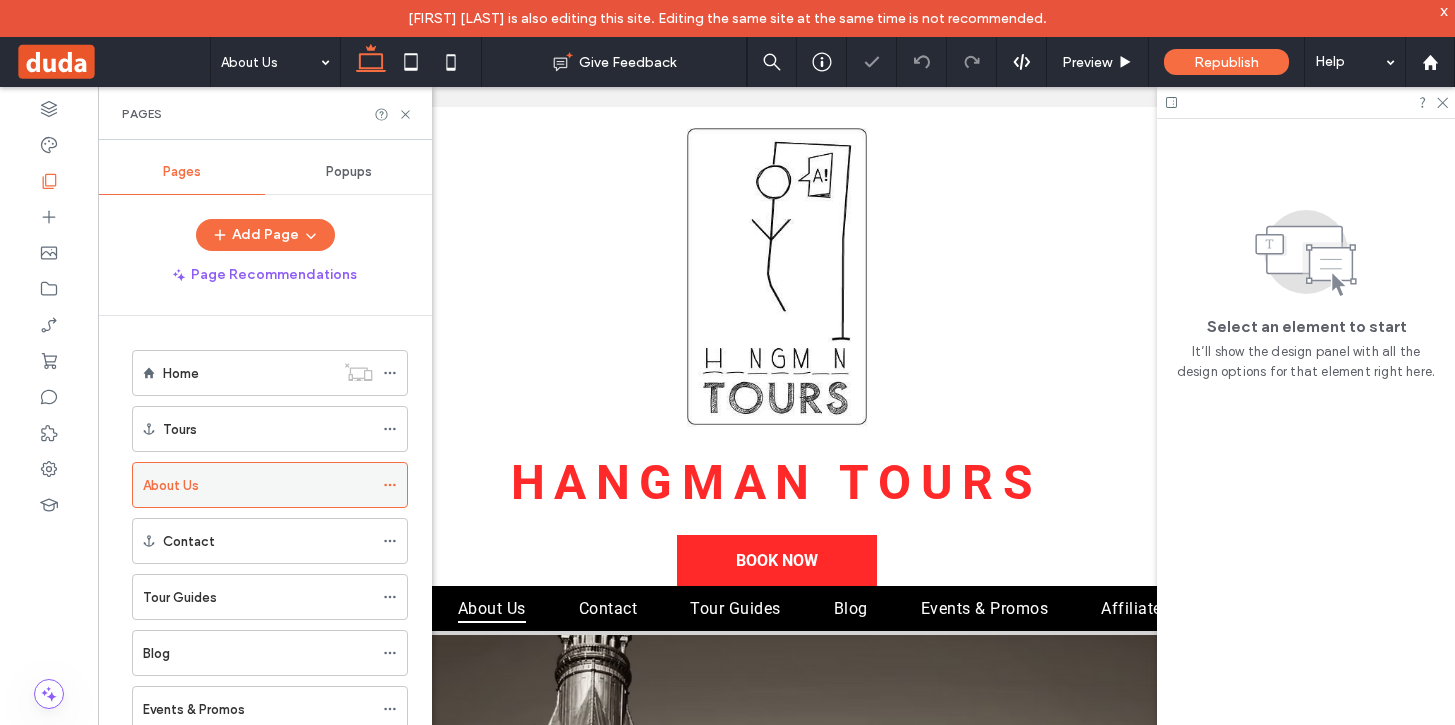 scroll, scrollTop: 0, scrollLeft: 0, axis: both 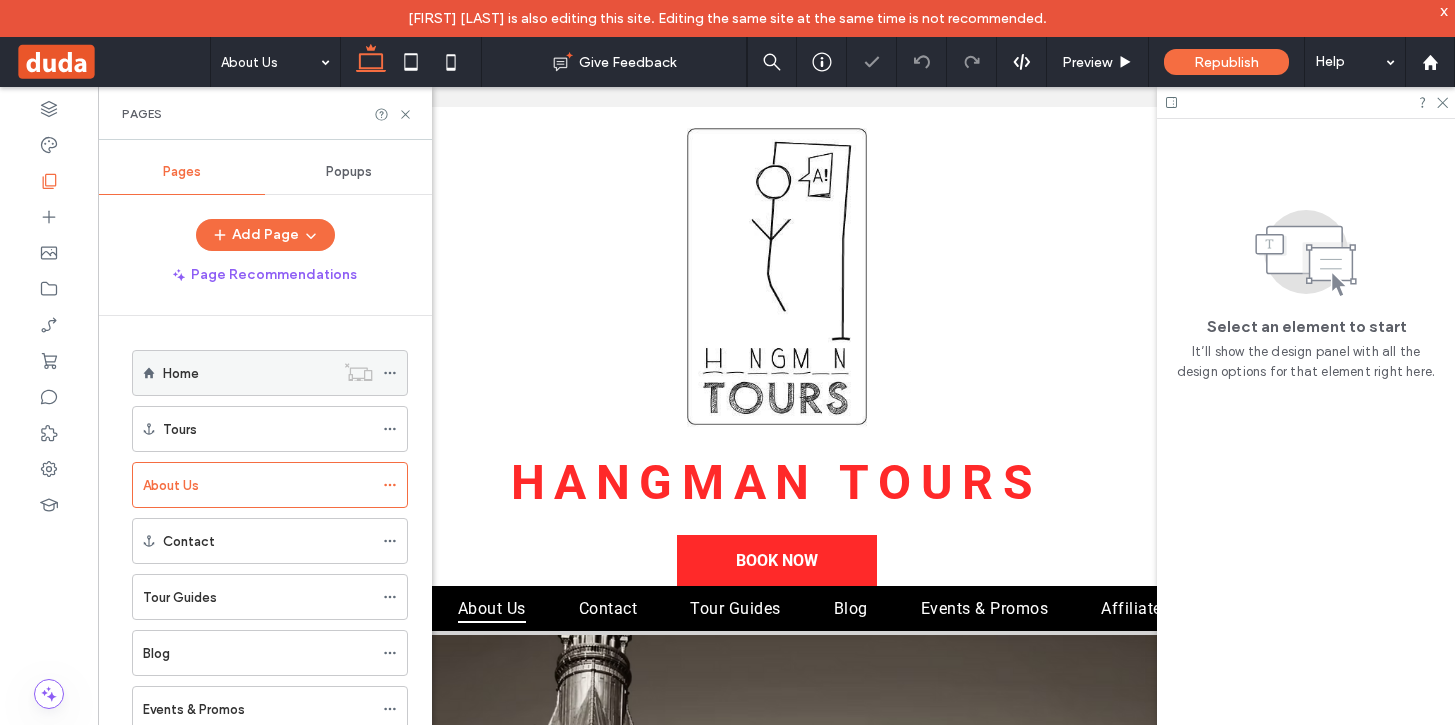click on "Home" at bounding box center (248, 373) 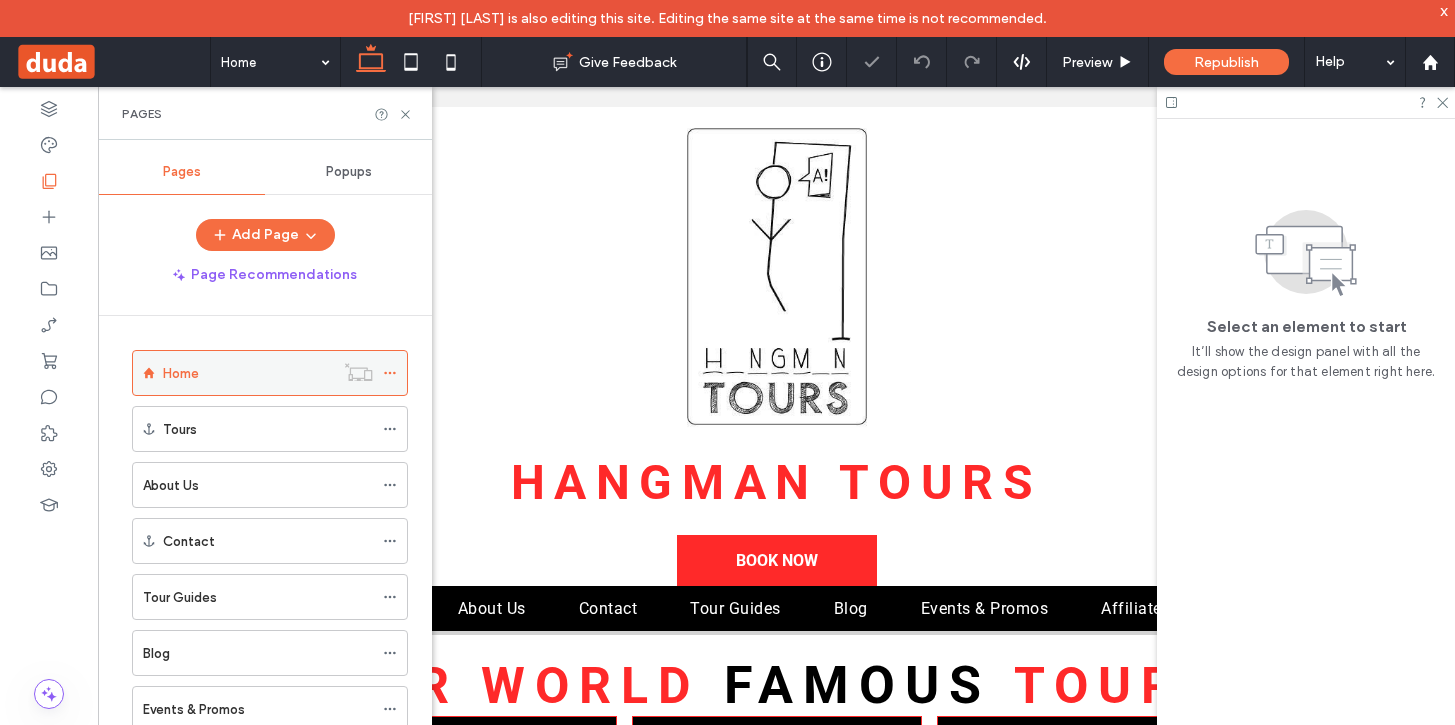 scroll, scrollTop: 0, scrollLeft: 0, axis: both 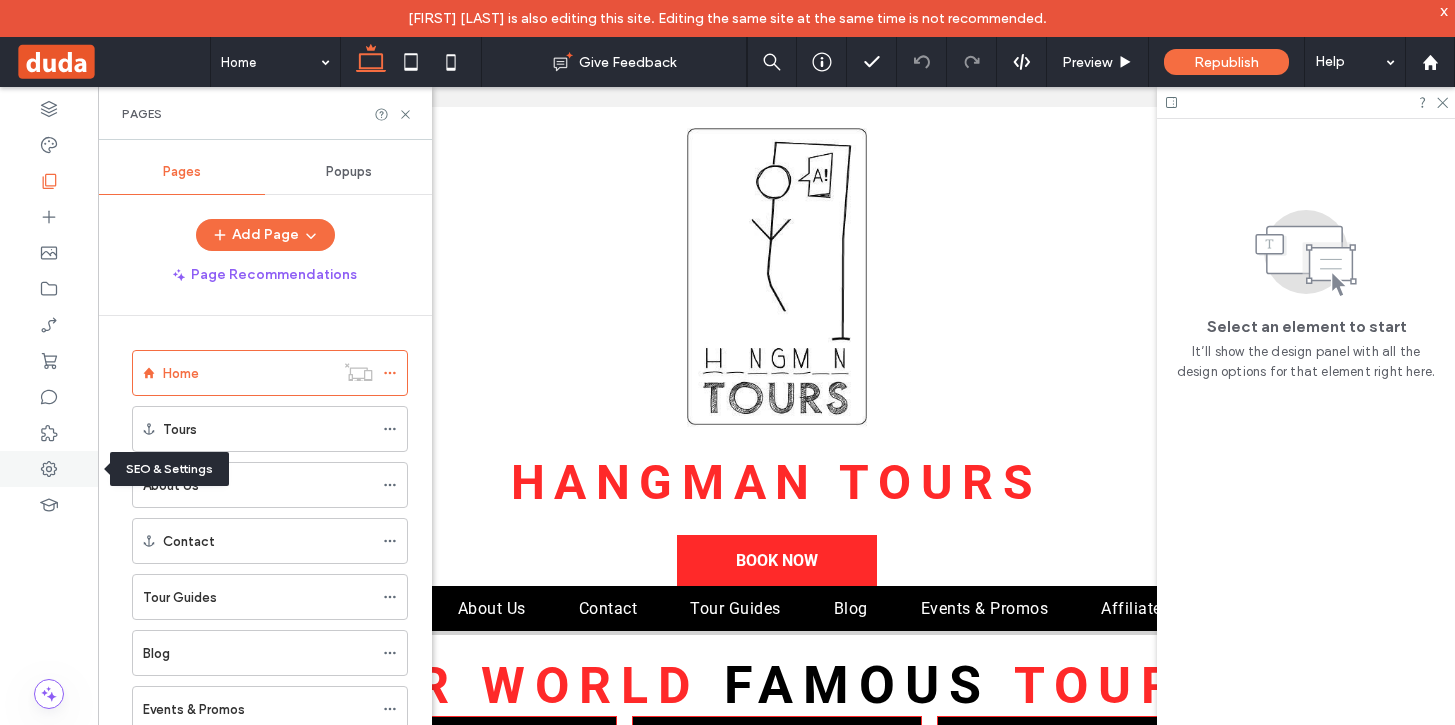 click 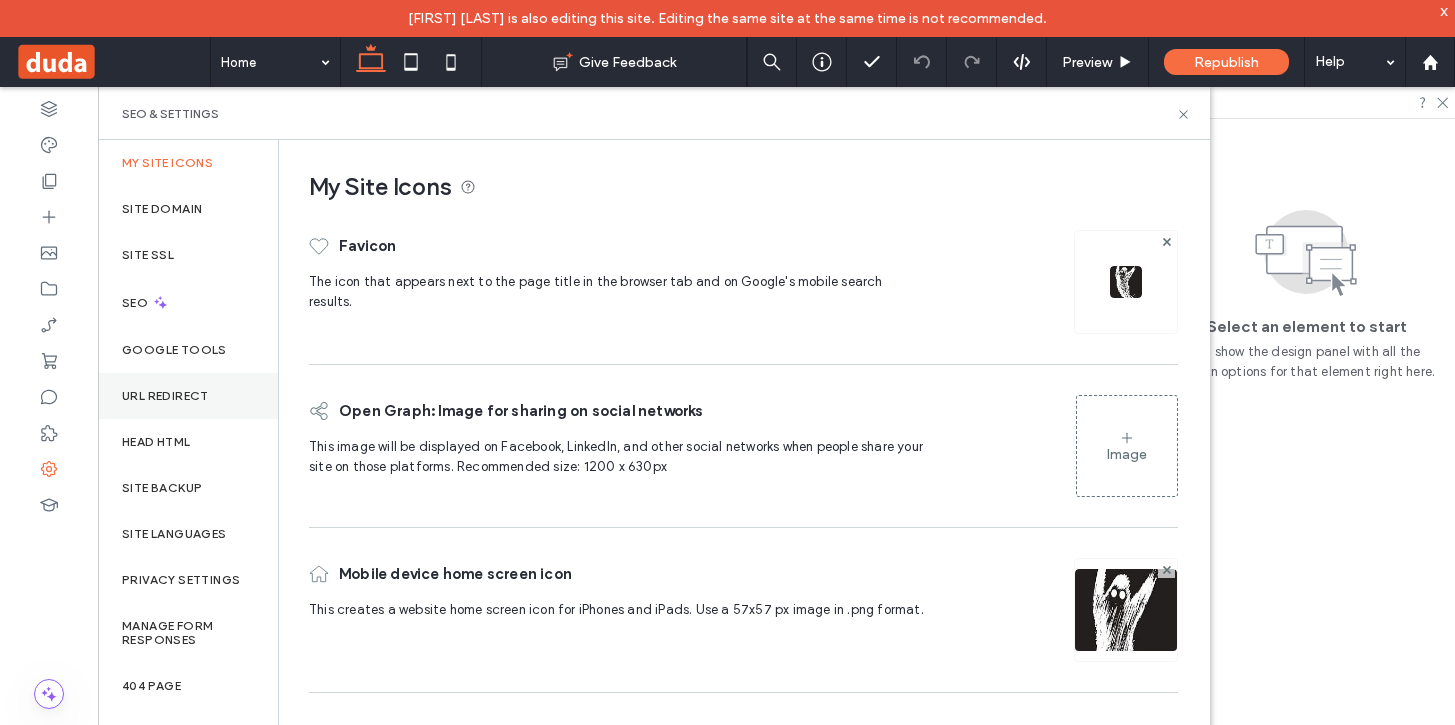 click on "URL Redirect" at bounding box center (165, 396) 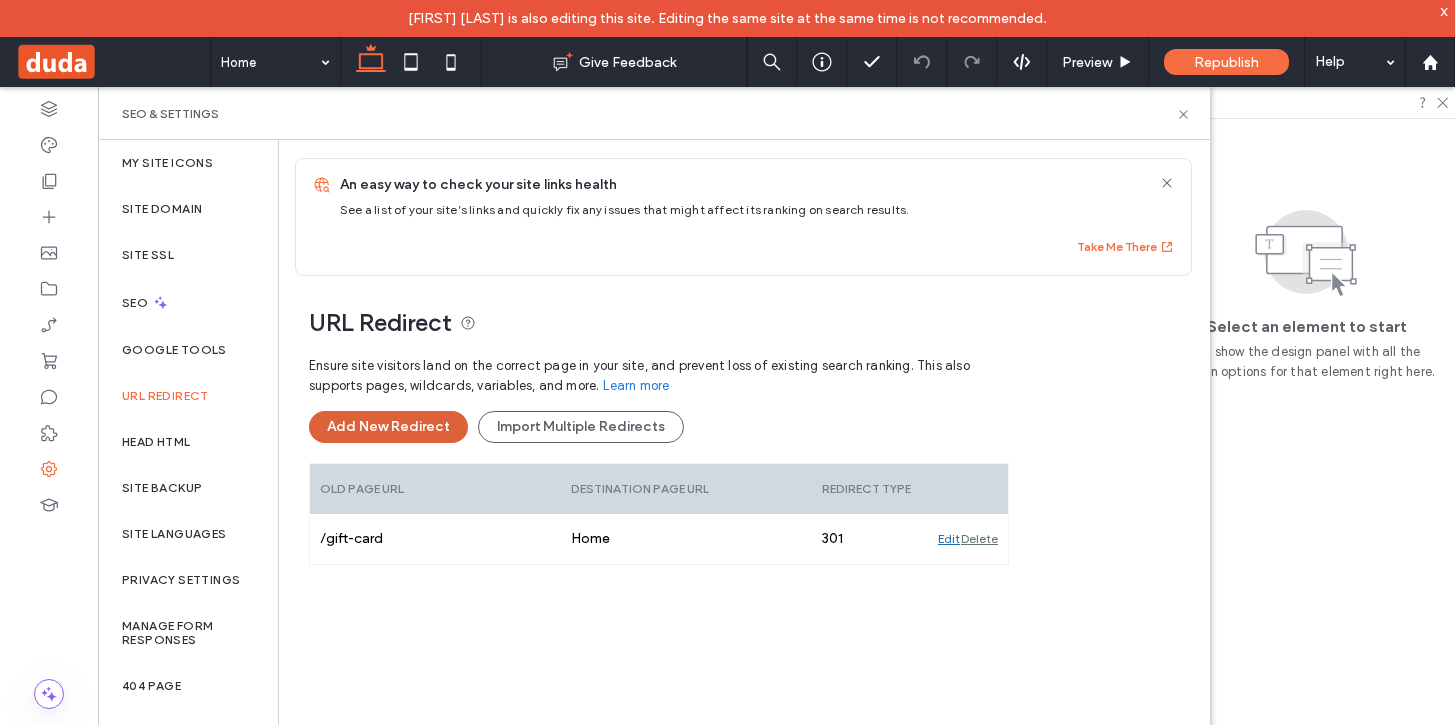 click on "Add New Redirect" at bounding box center (388, 427) 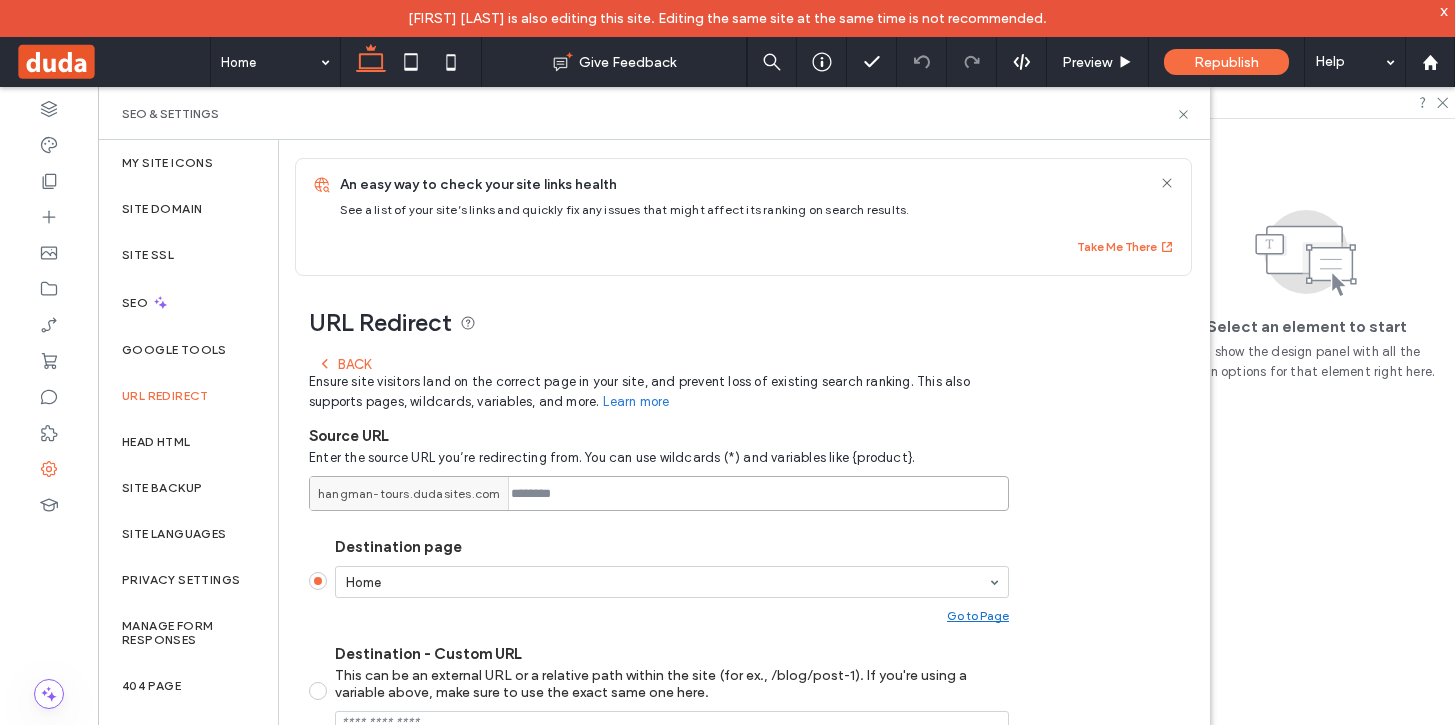 click at bounding box center (659, 493) 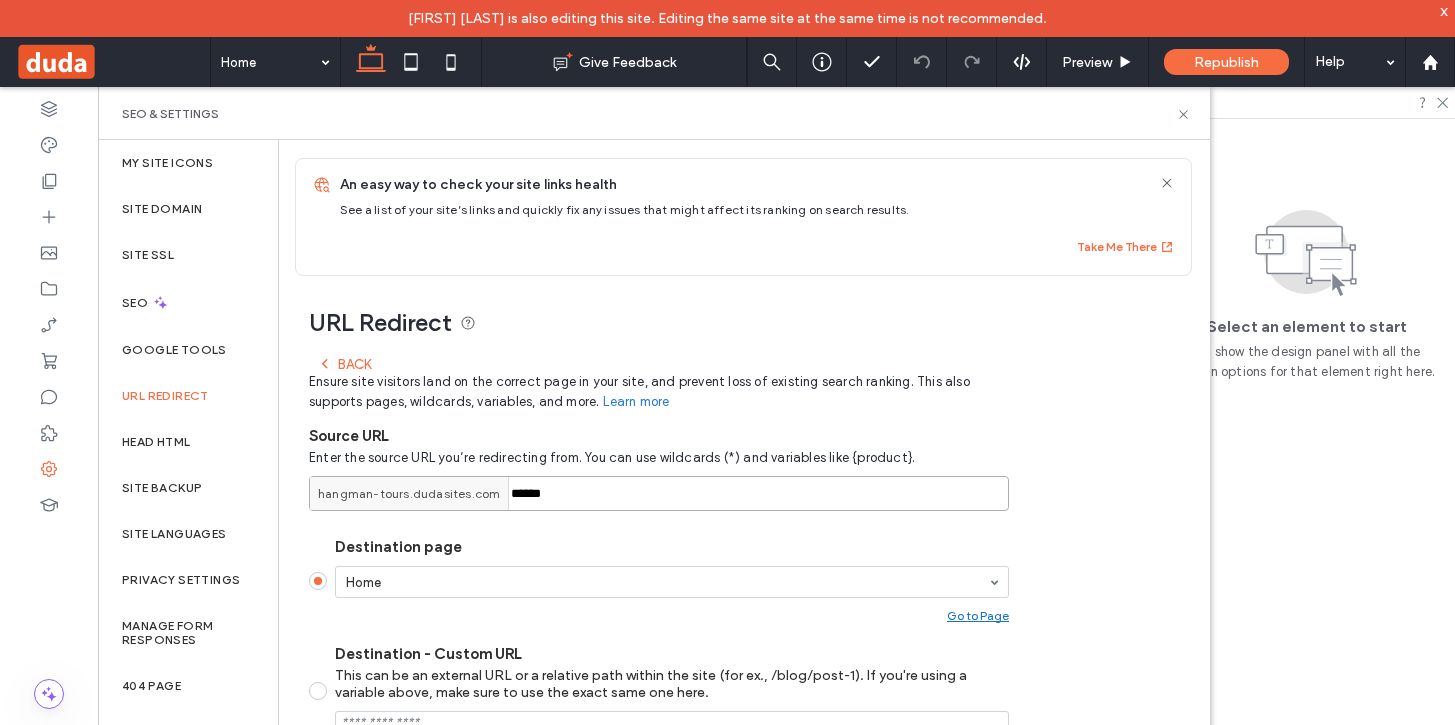 type on "******" 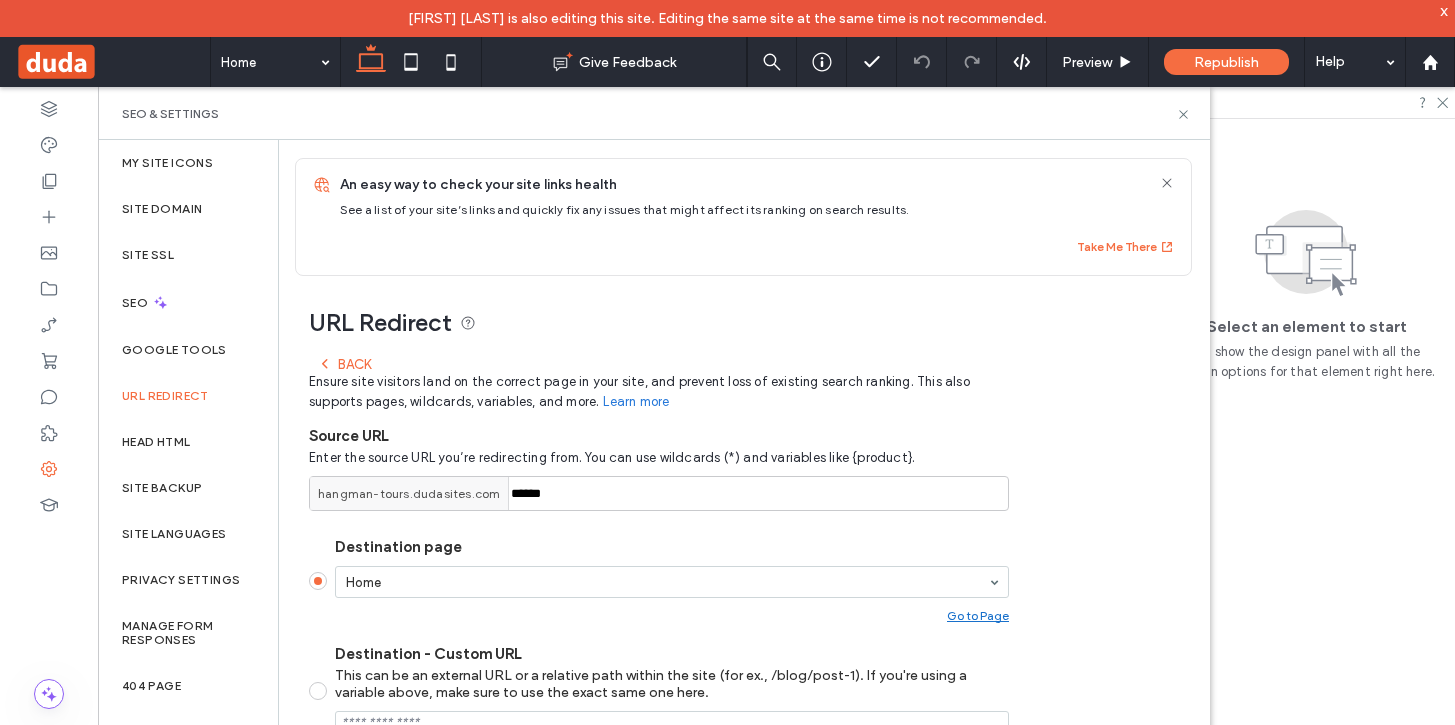 click on "URL Redirect Back Ensure site visitors land on the correct page in your site, and prevent loss of existing search ranking. This also supports pages, wildcards, variables, and more. Learn more Source URL Enter the source URL you’re redirecting from. You can use wildcards (*) and variables like {product}. hangman-tours.dudasites.com ****** Destination page Home Go to Page Destination - Custom URL This can be an external URL or a relative path within the site (for ex., /blog/post-1).
If you're using a variable above, make sure to use the exact same one here. File Upload a custom file like sitemap.xml, robots.txt, ads.txt and others to be made available on the URL set above. Upload file Redirect type 301 Redirect (Permanently moved) Add" at bounding box center (736, 650) 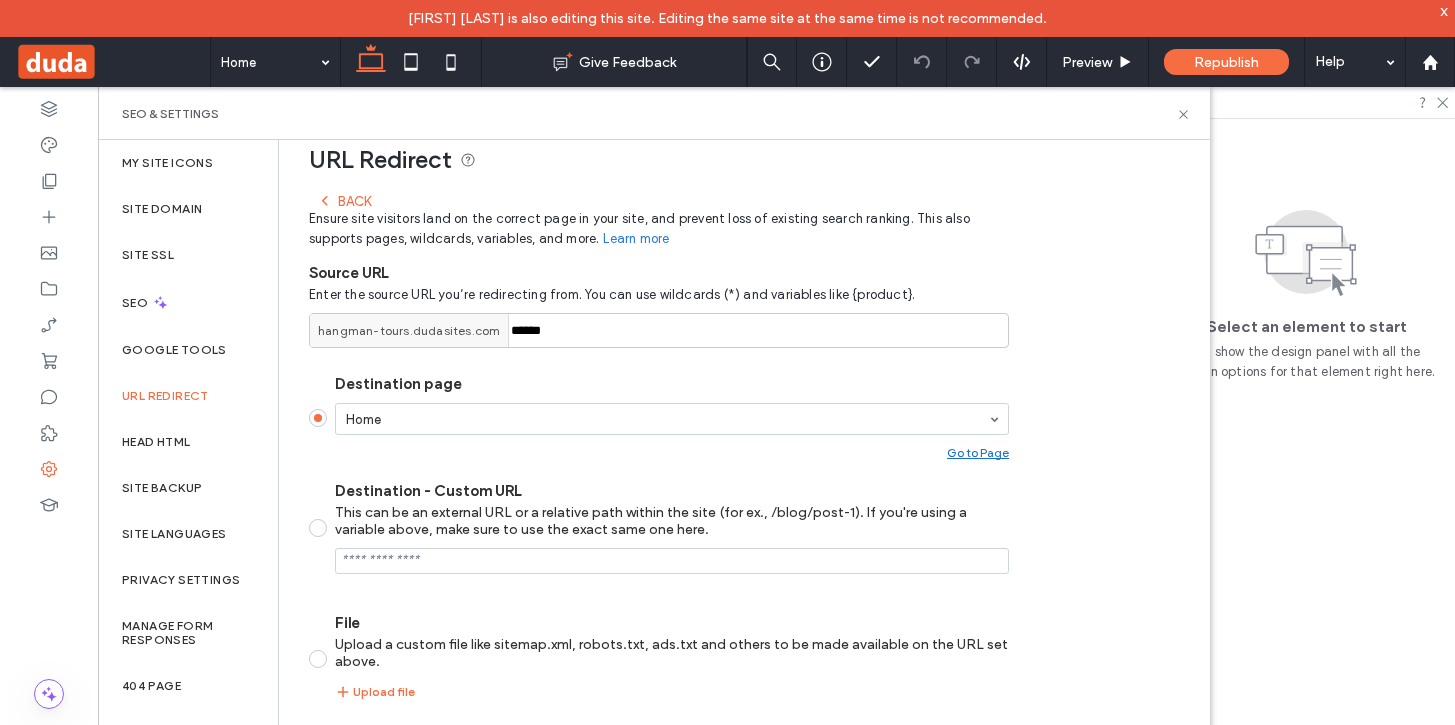 scroll, scrollTop: 0, scrollLeft: 0, axis: both 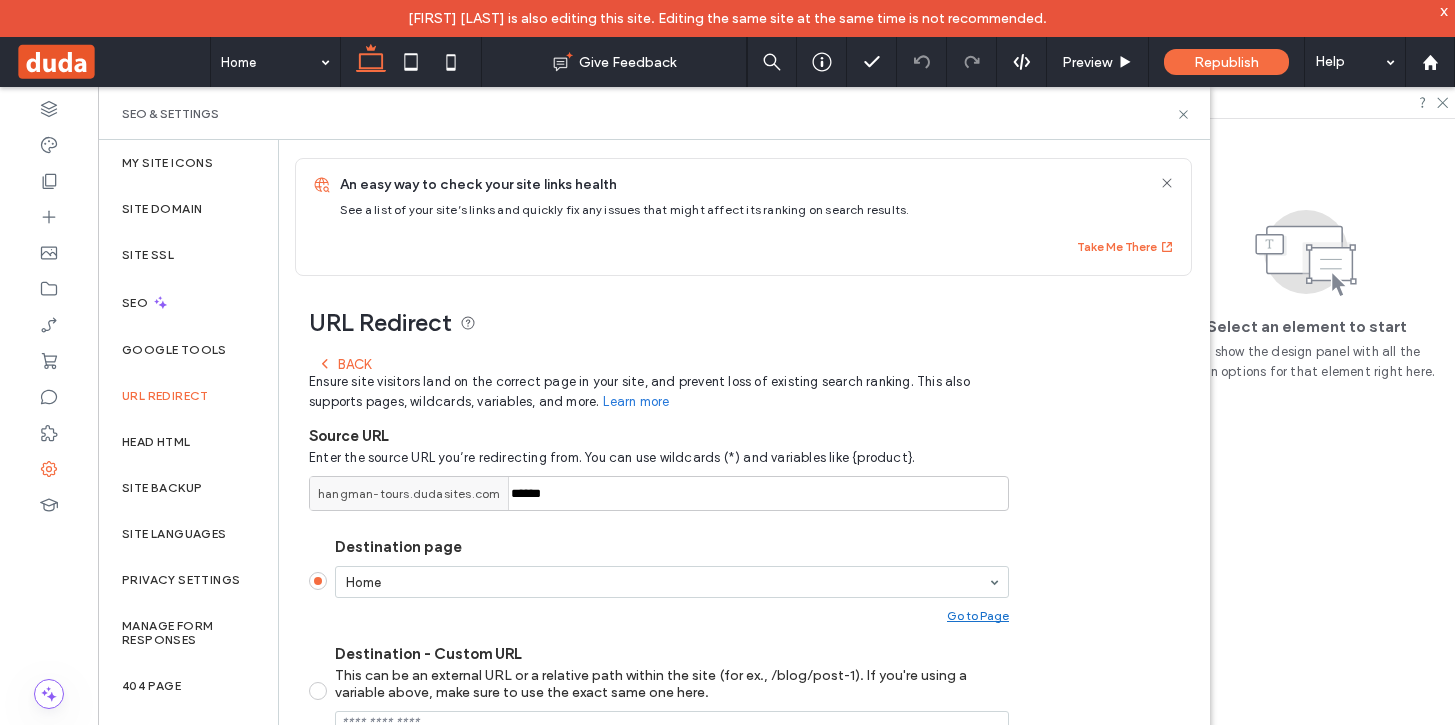 click on "SEO & Settings" at bounding box center [654, 113] 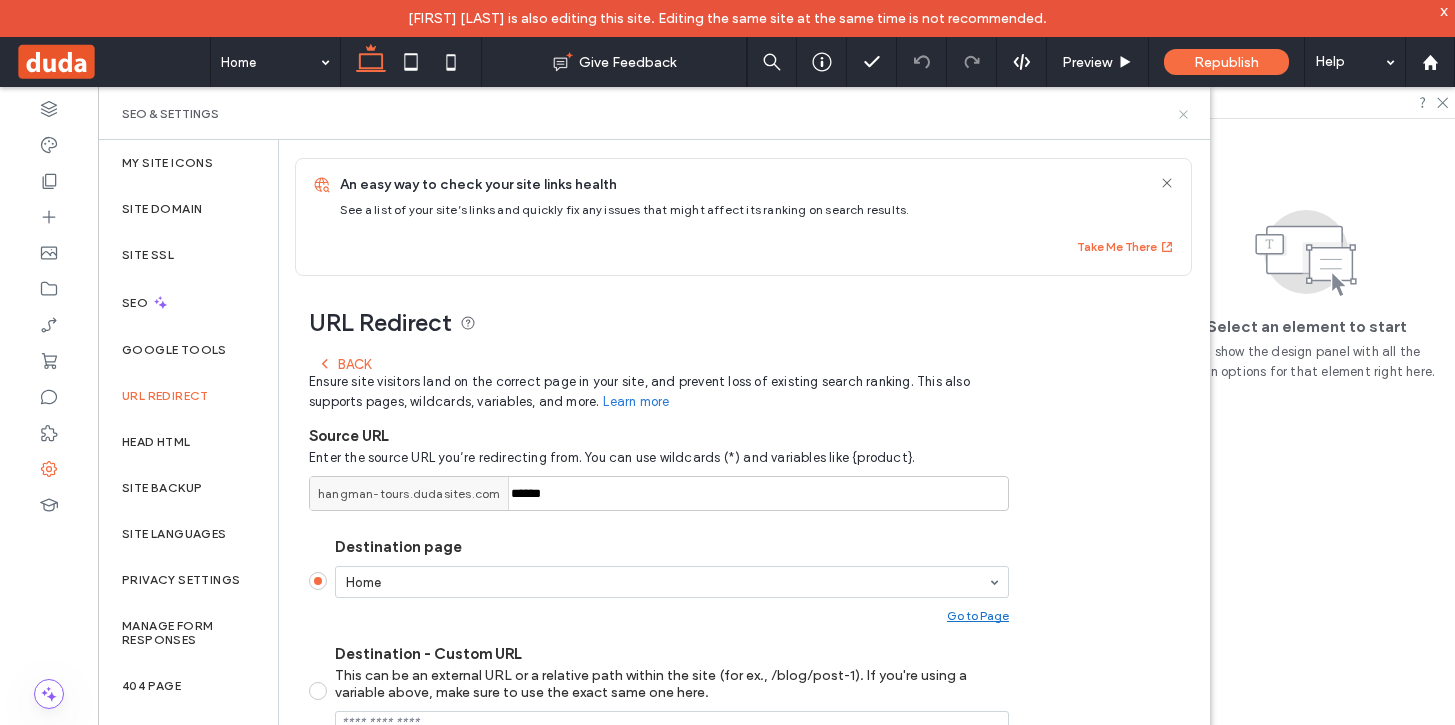 click 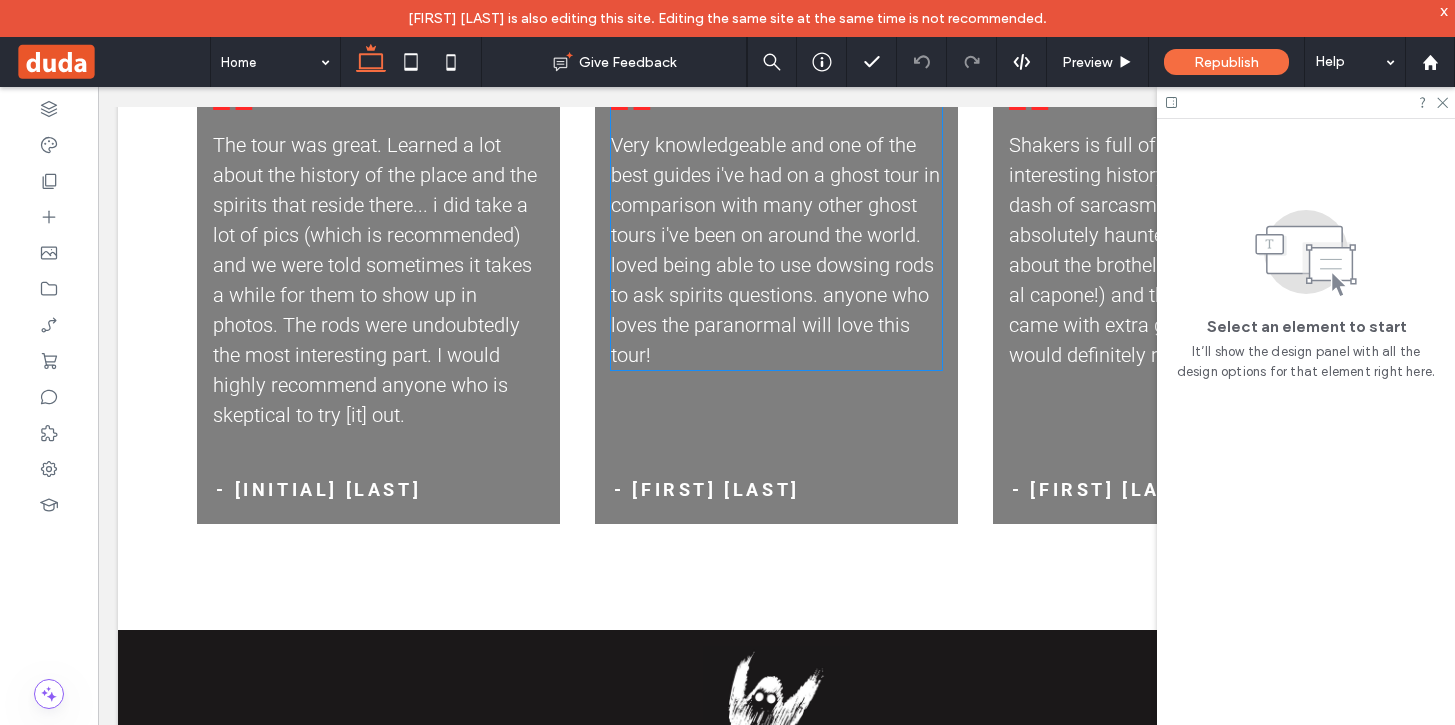 scroll, scrollTop: 5520, scrollLeft: 0, axis: vertical 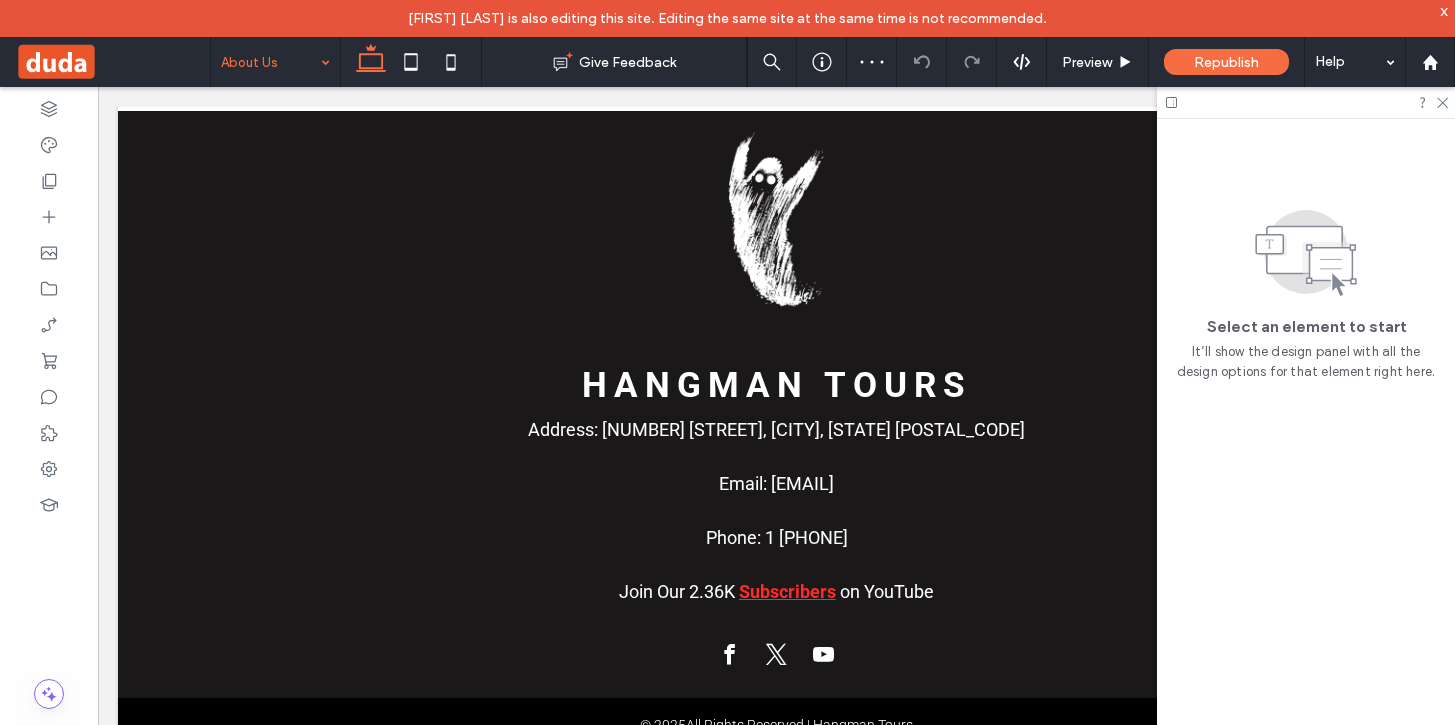 click at bounding box center (270, 62) 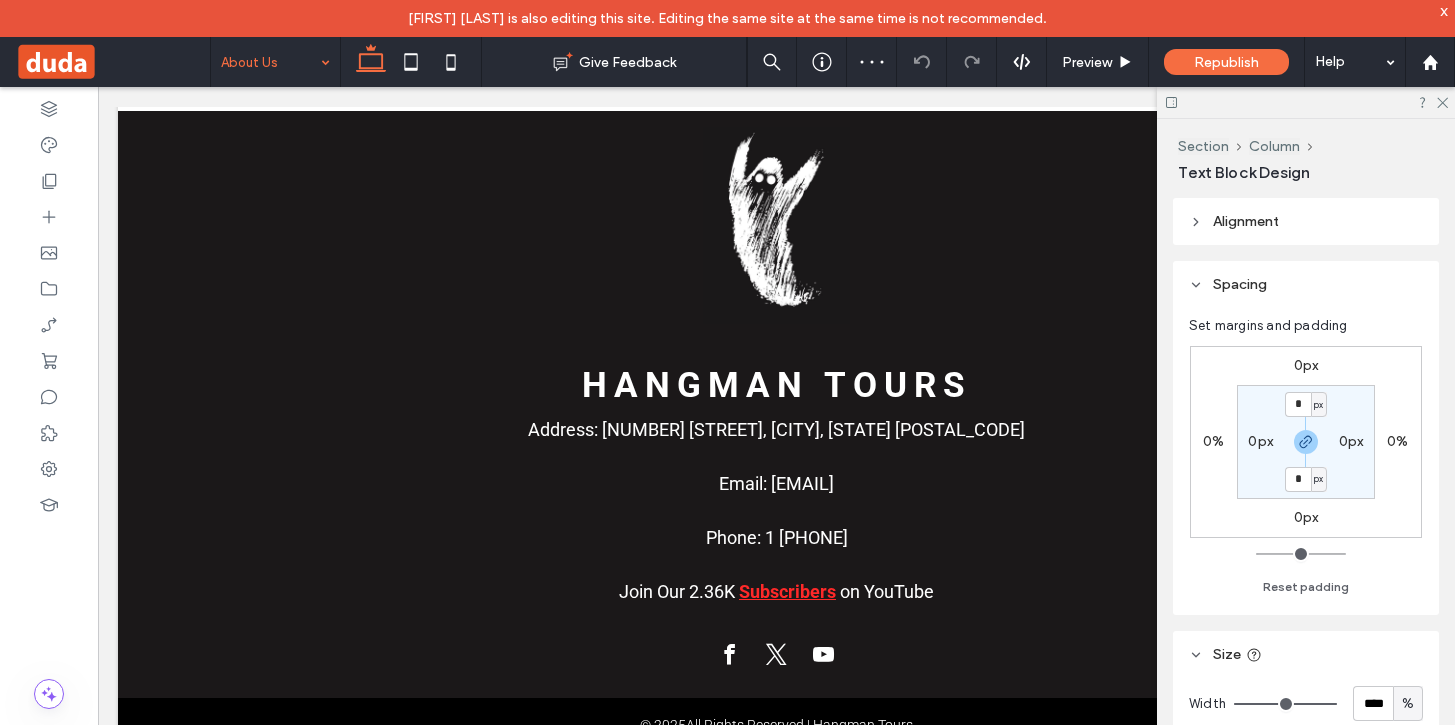 type on "******" 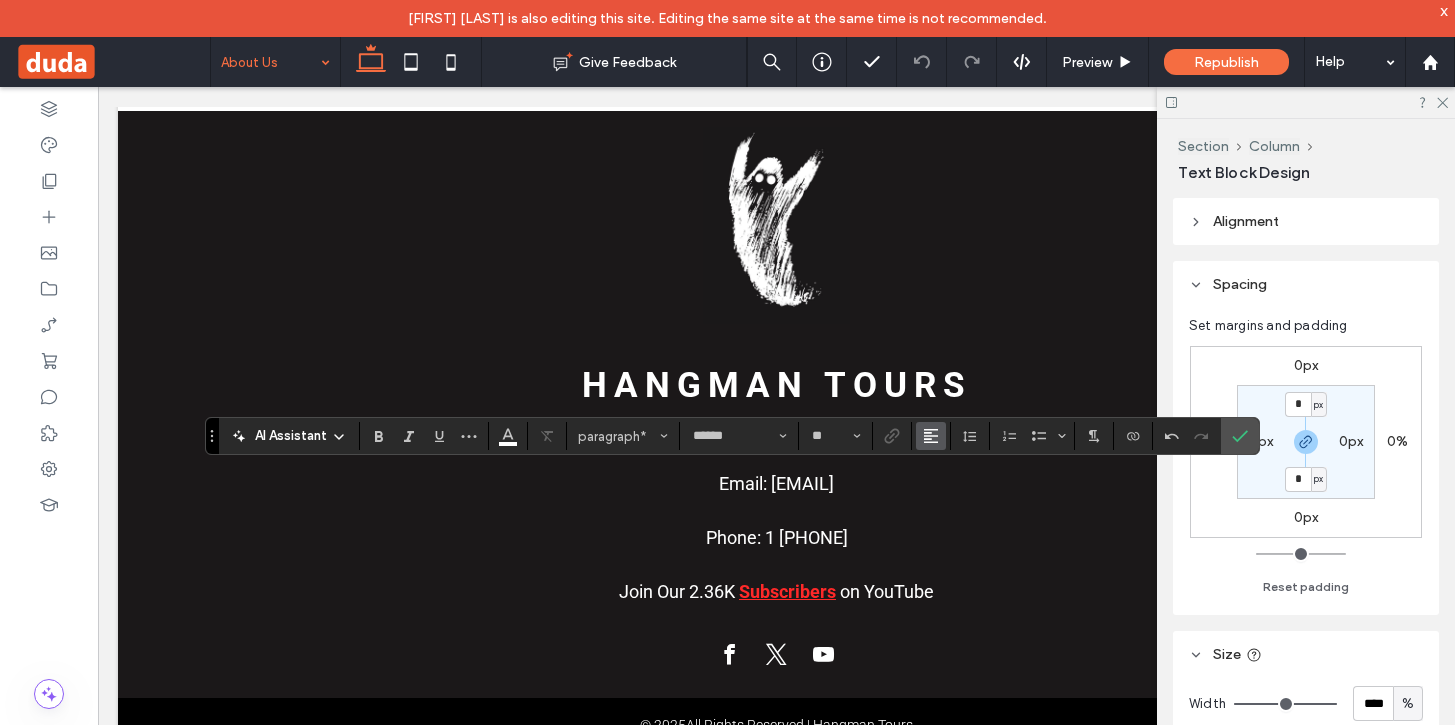 click at bounding box center [931, 436] 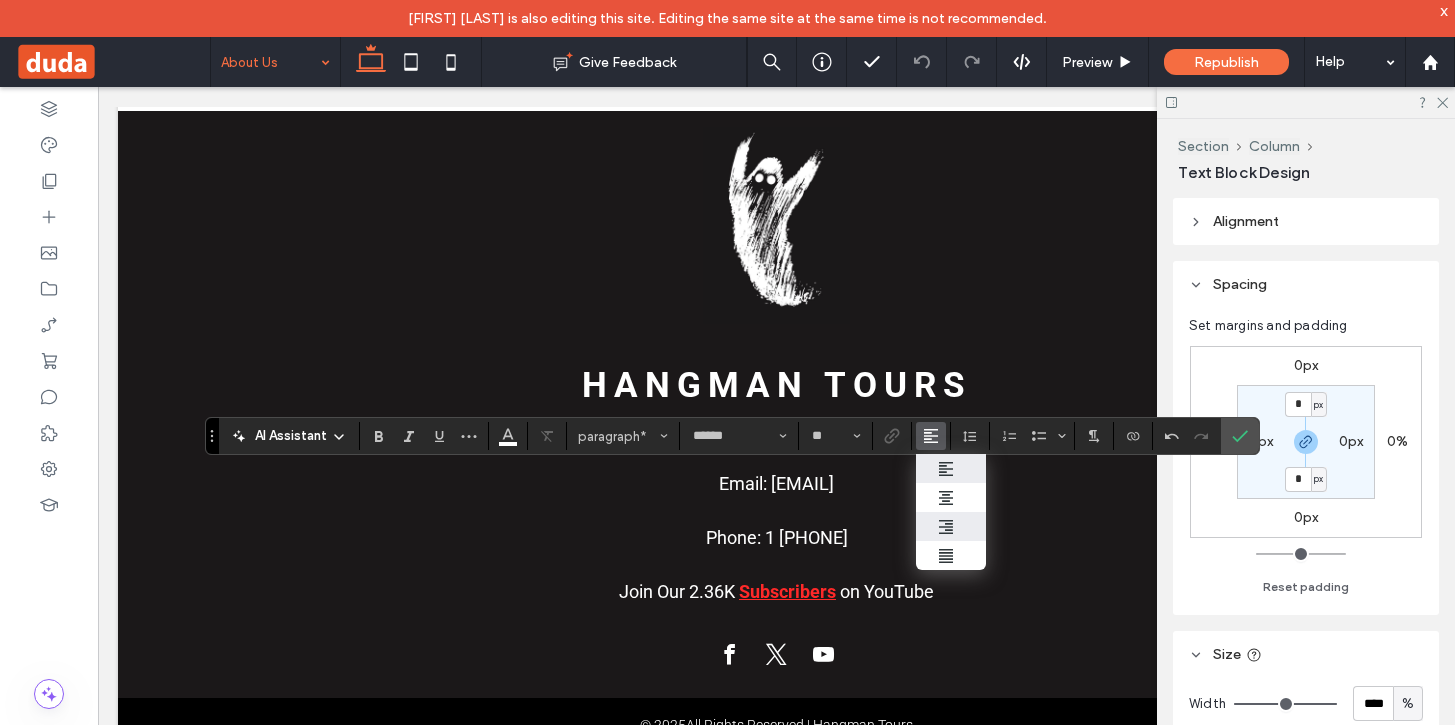 click at bounding box center (951, 526) 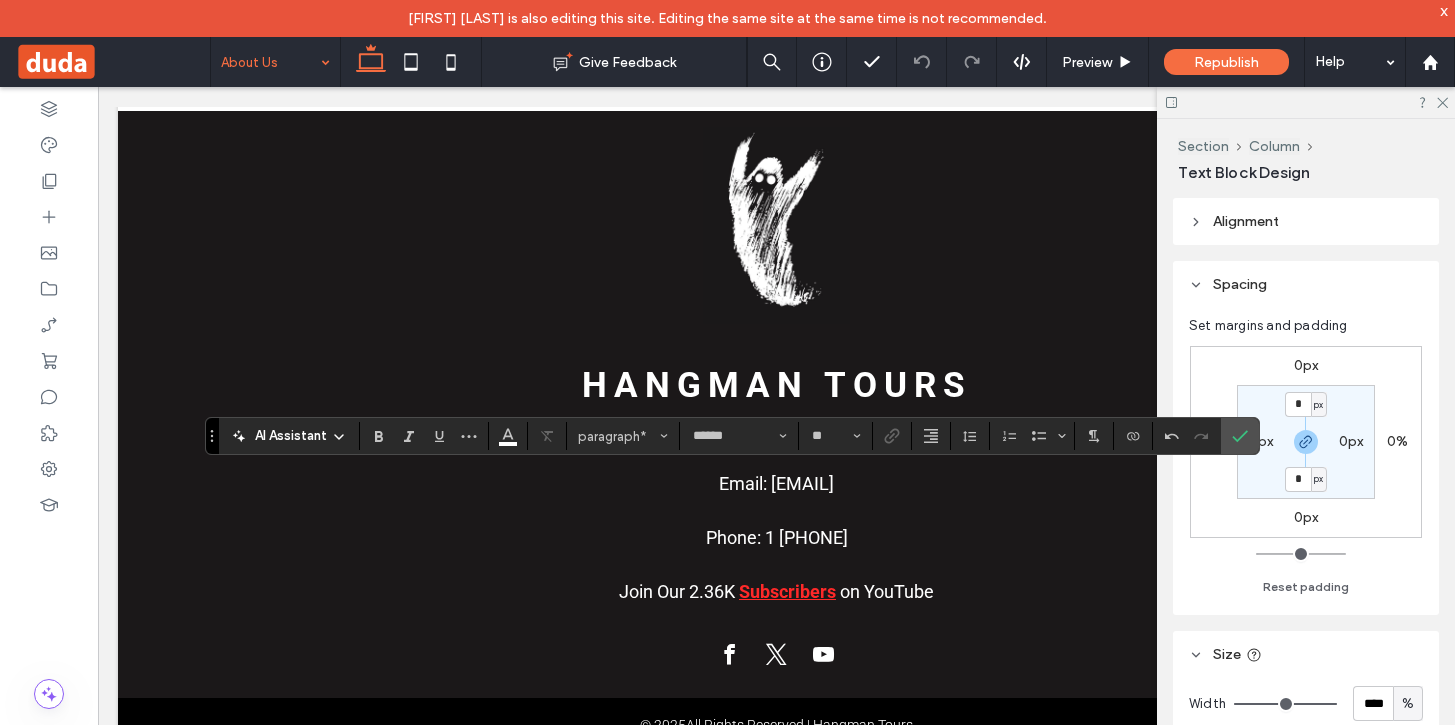 click on "AI Assistant paragraph* ****** **" at bounding box center [732, 436] 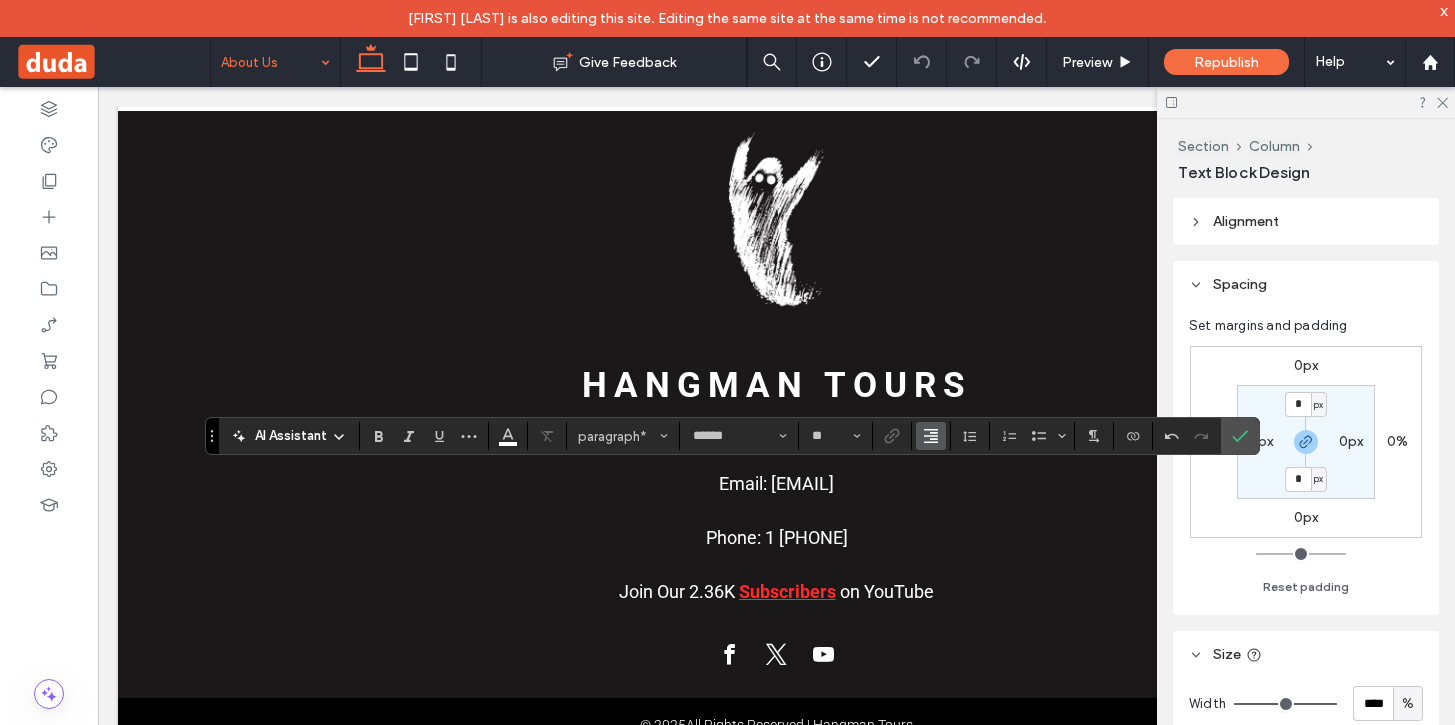 click 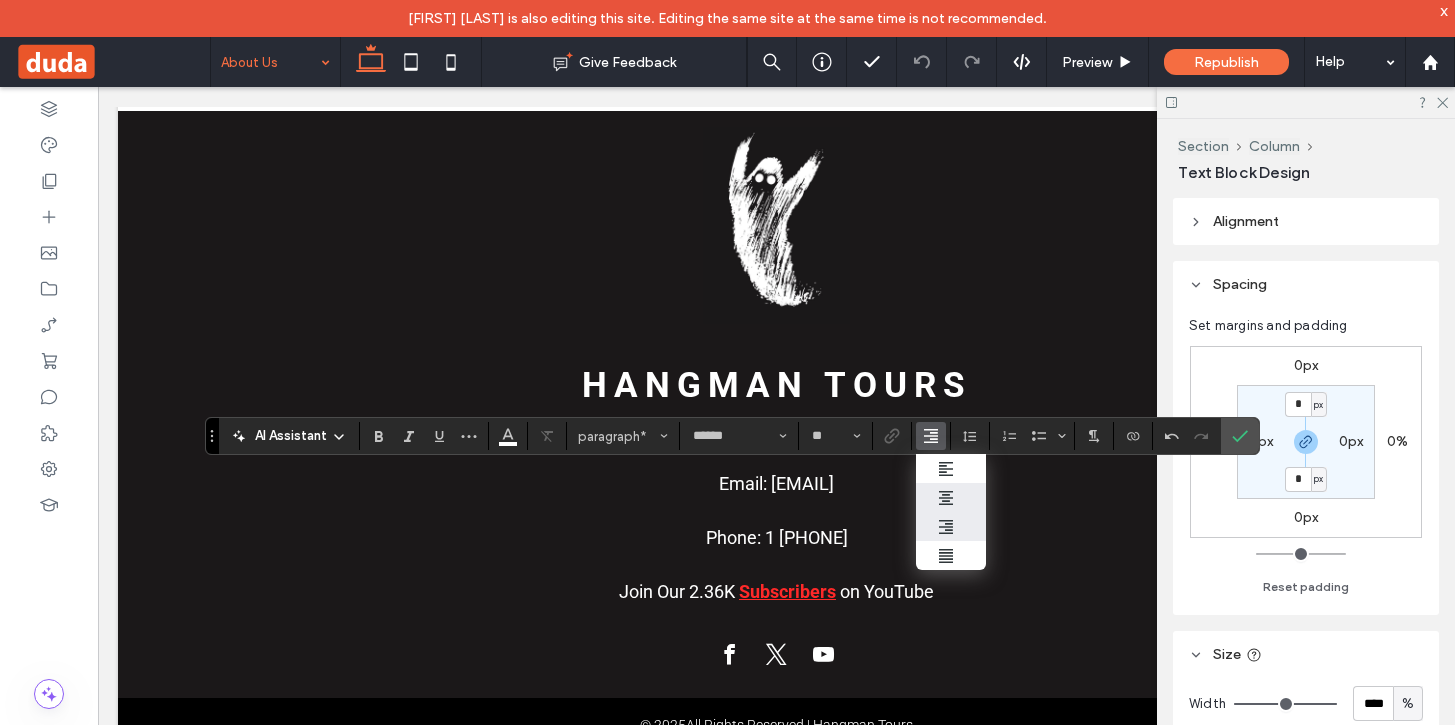 click 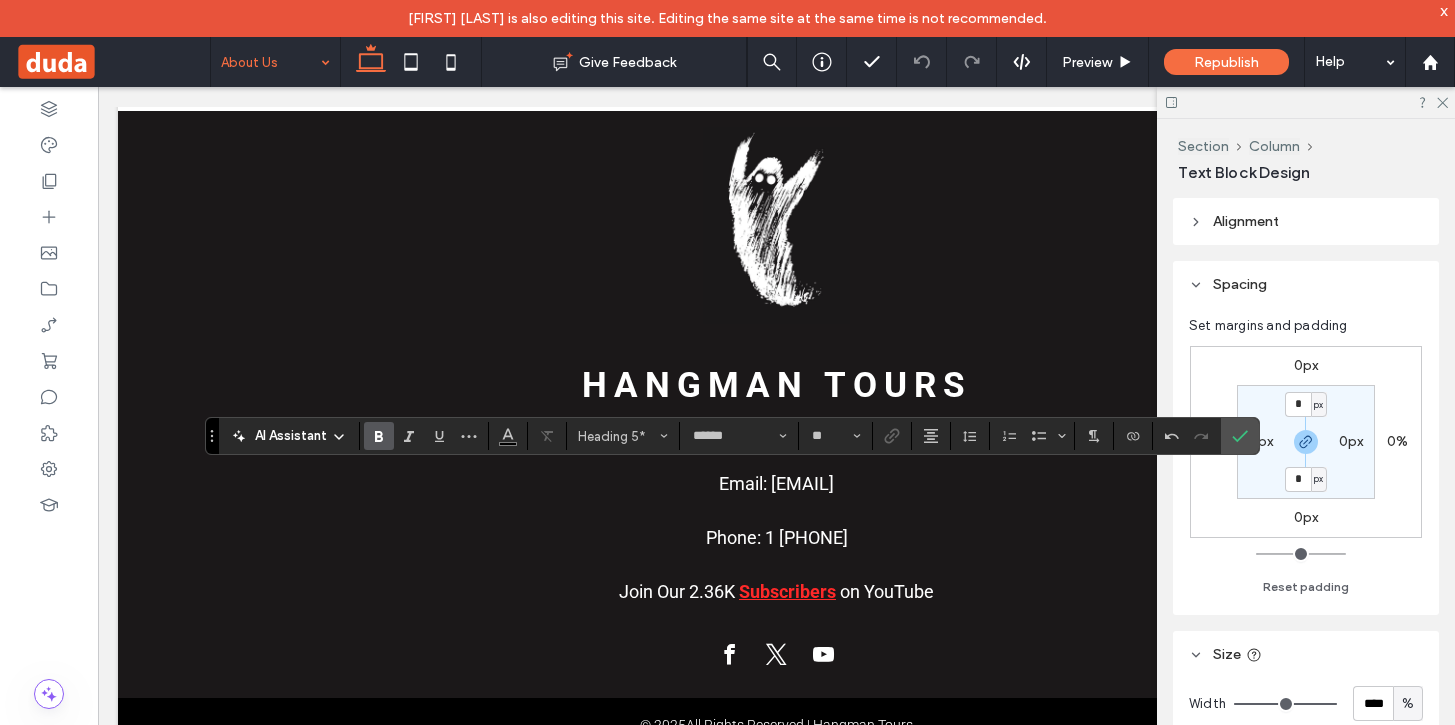 type on "**" 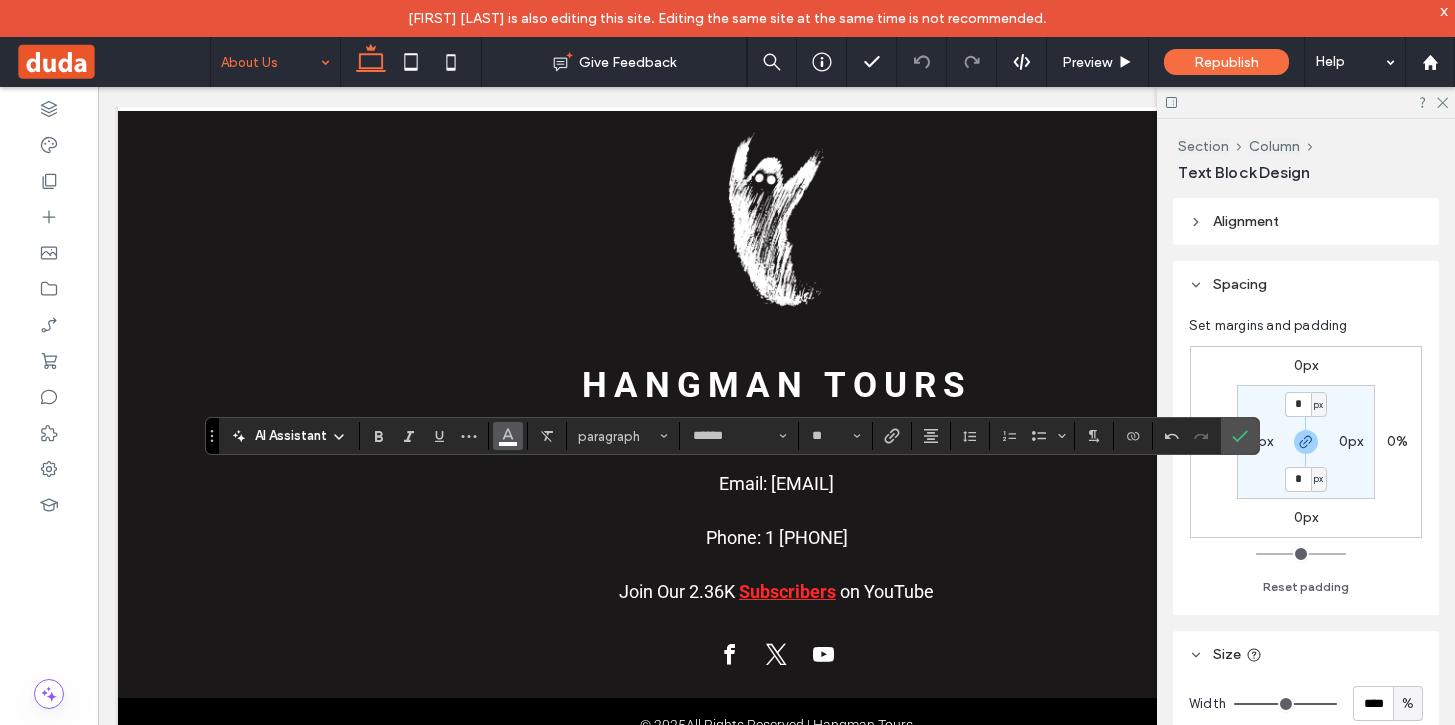 click 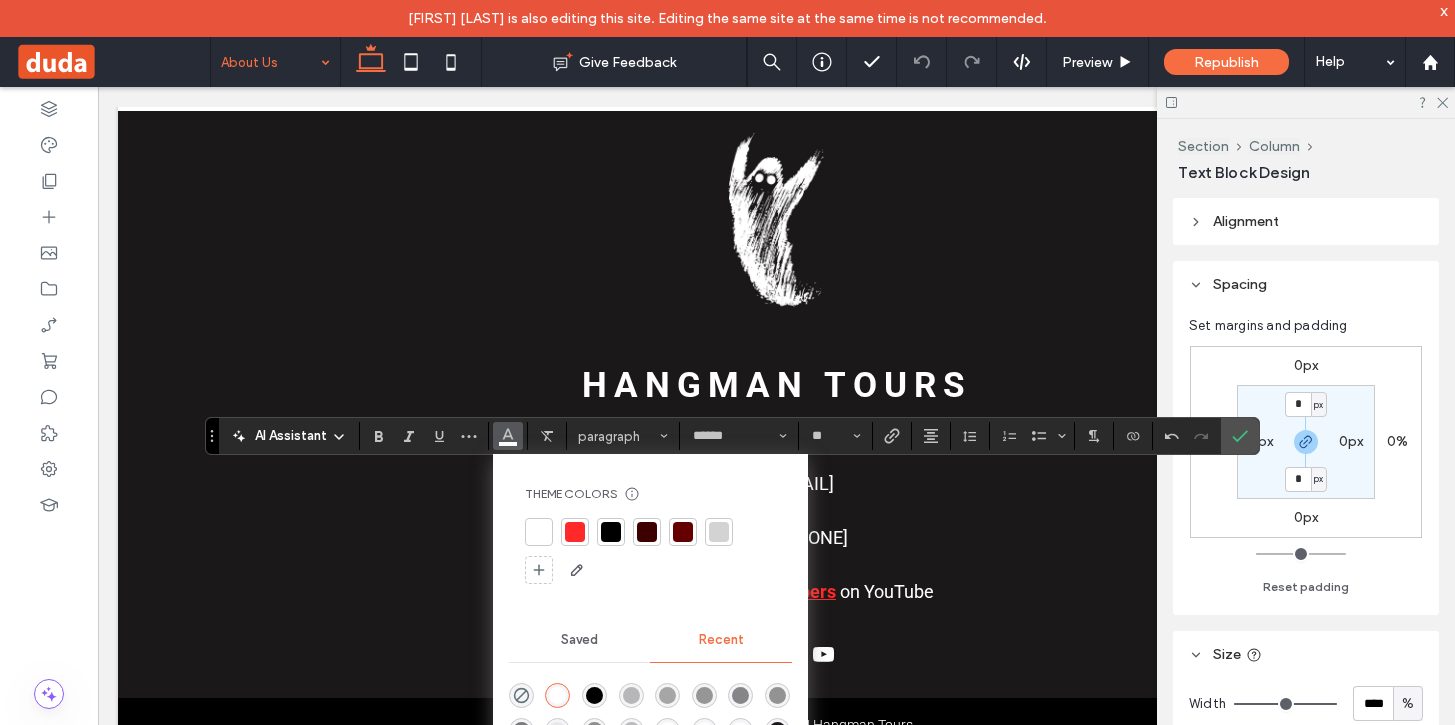 click at bounding box center [575, 532] 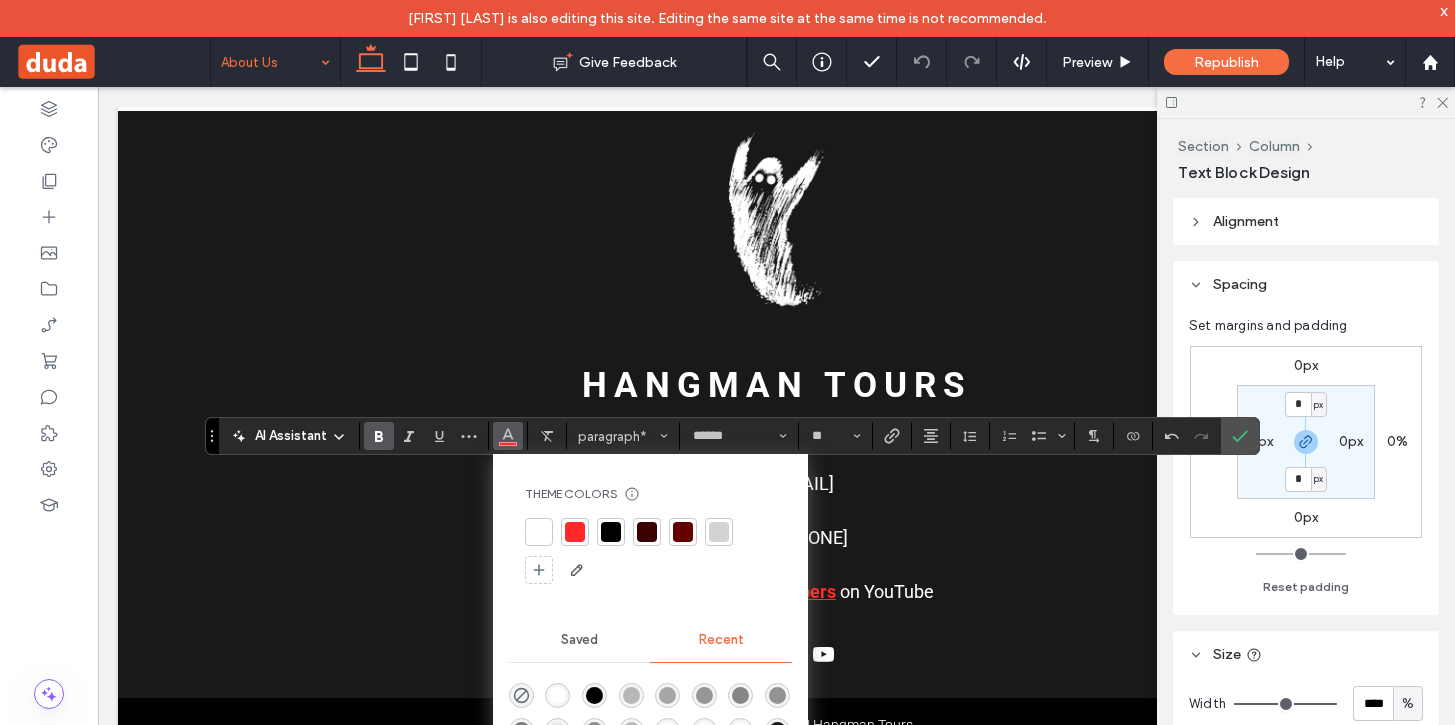 click 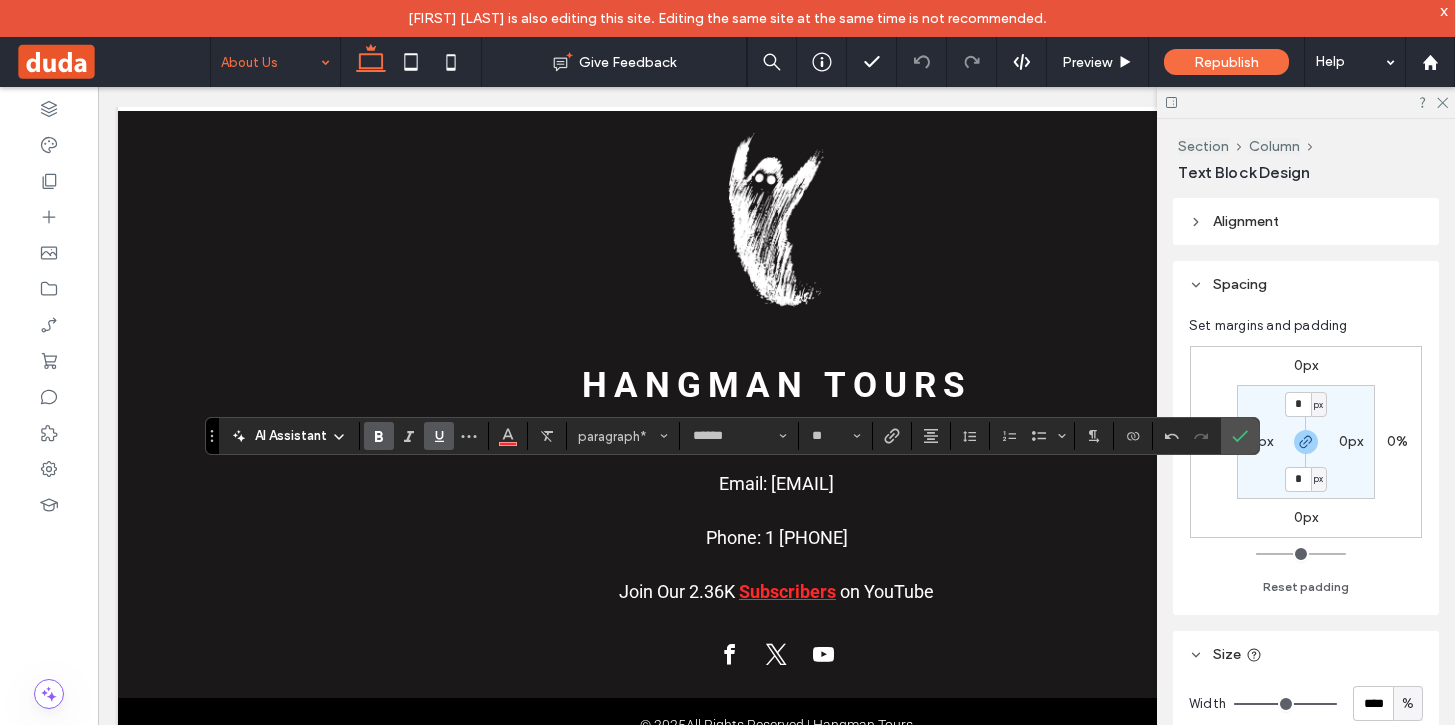 click 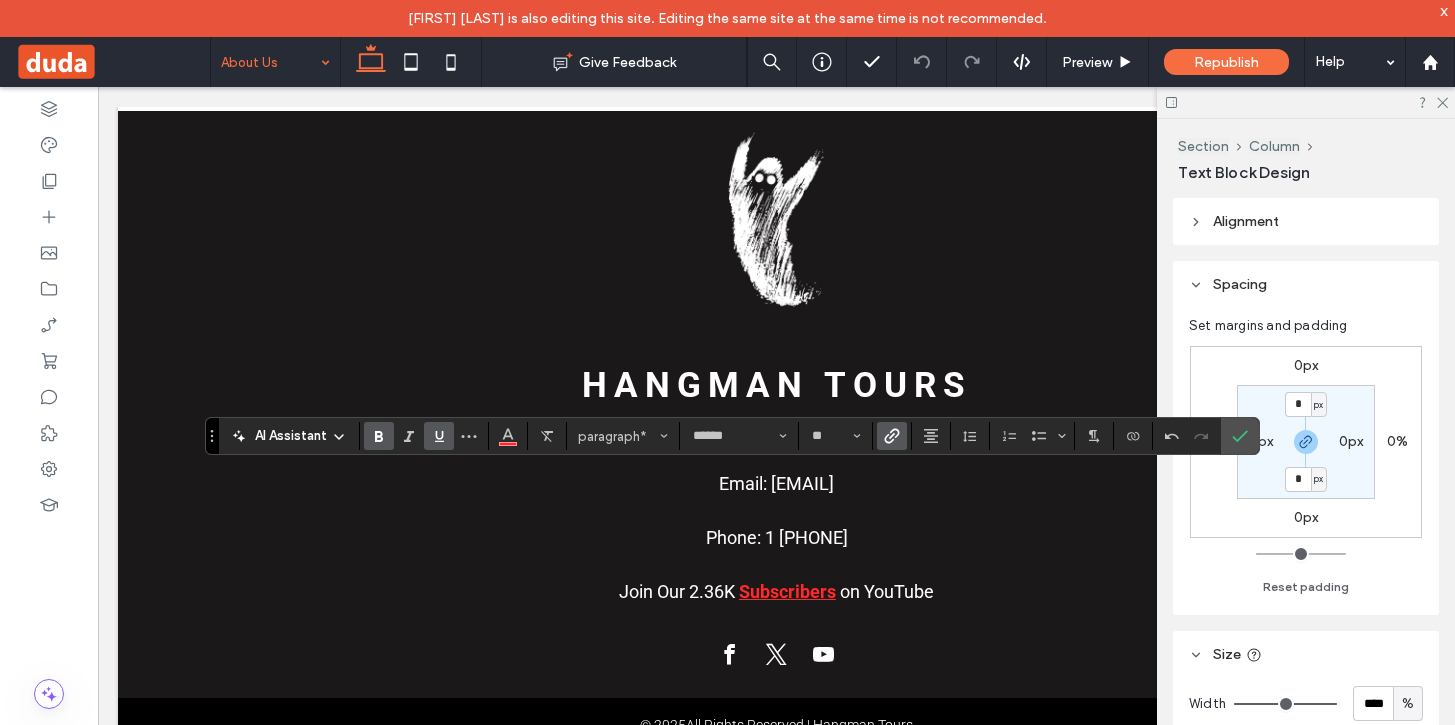 click 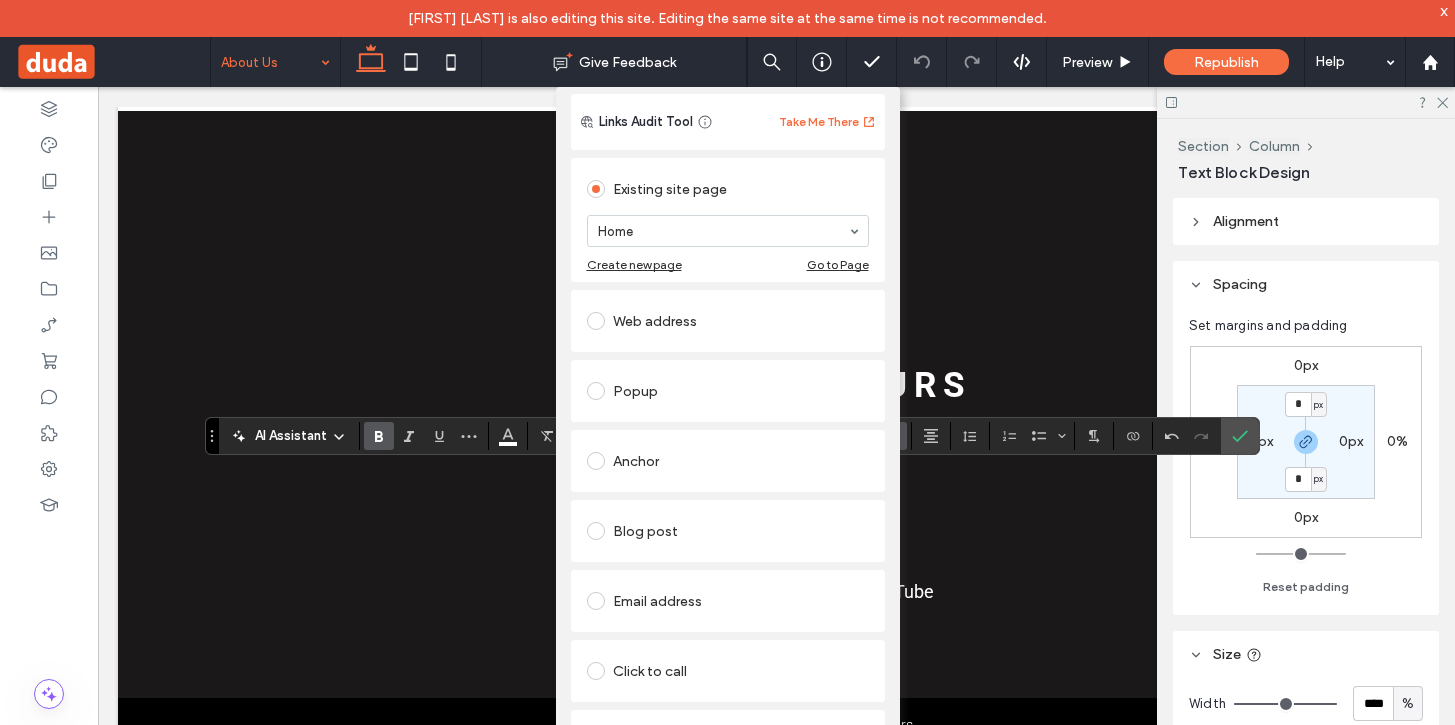 scroll, scrollTop: 40, scrollLeft: 0, axis: vertical 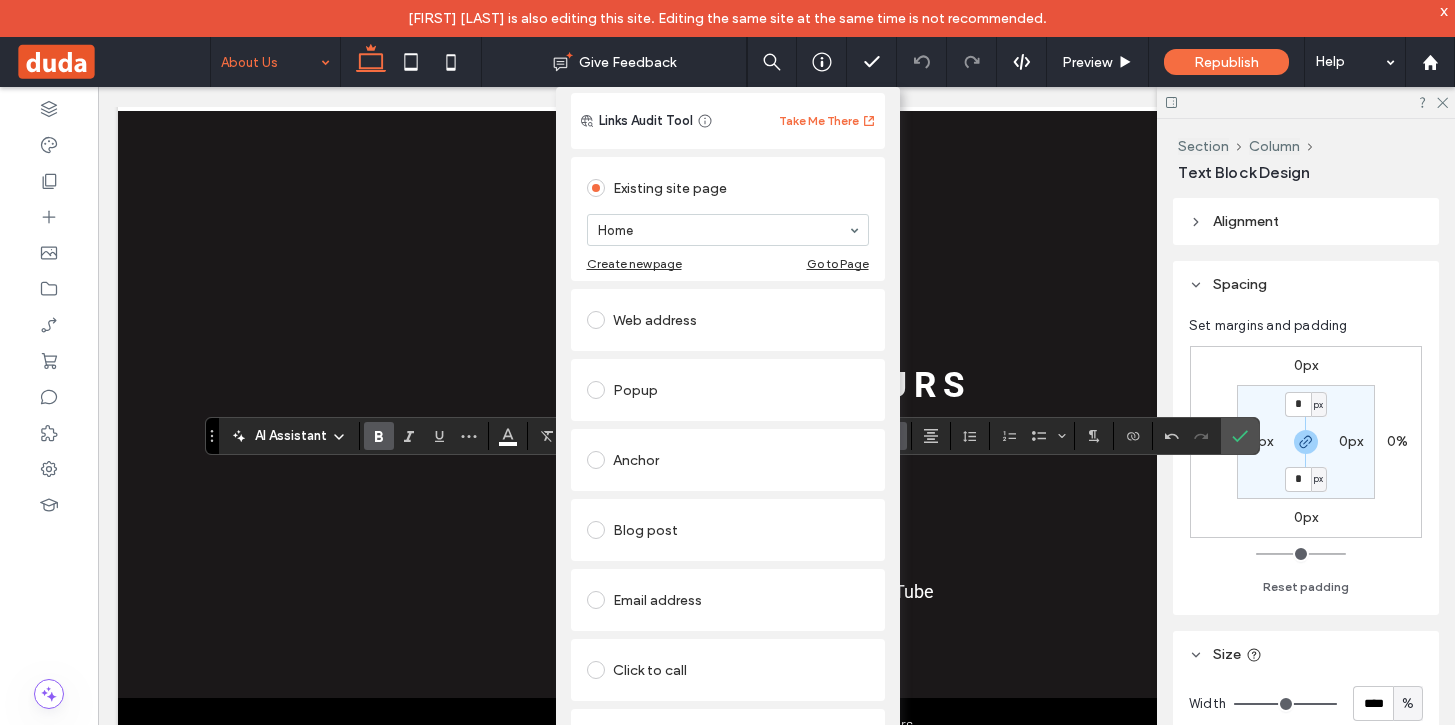 click on "Web address" at bounding box center [728, 320] 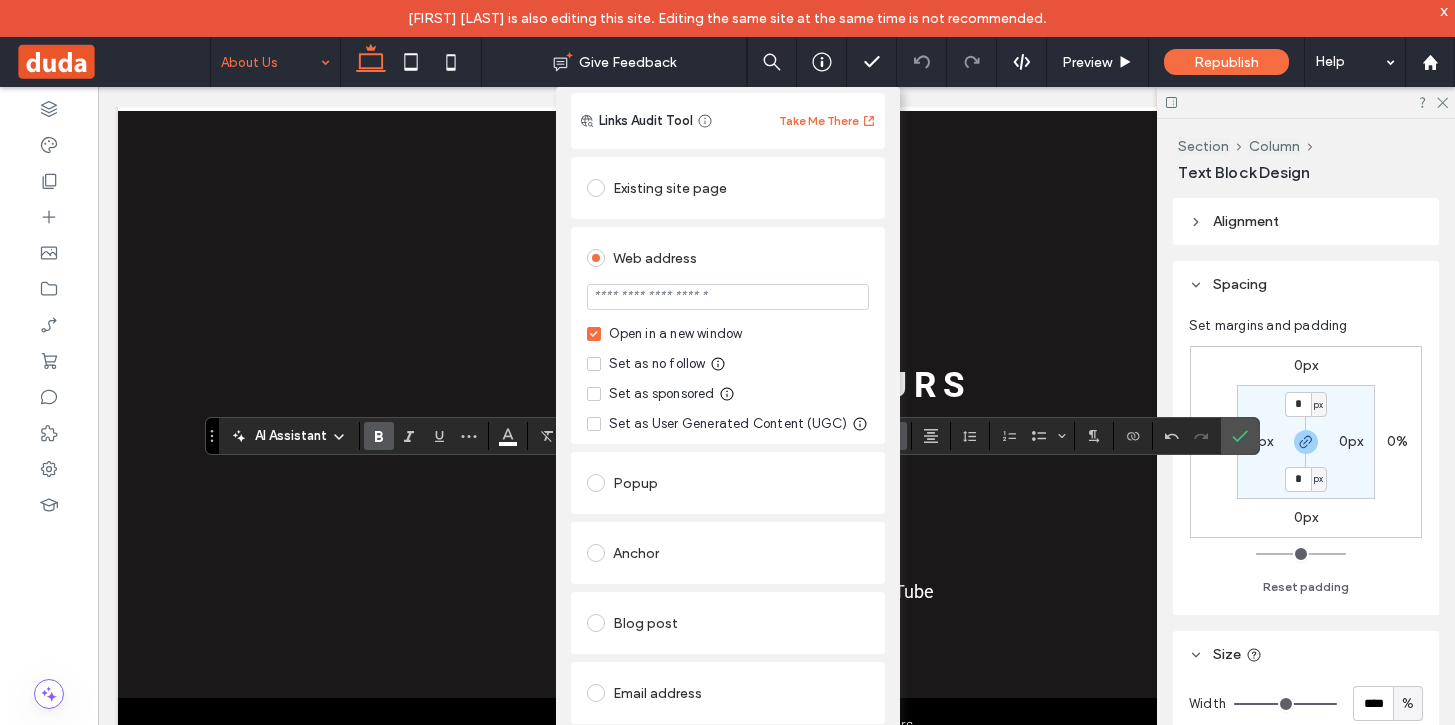 click at bounding box center (728, 297) 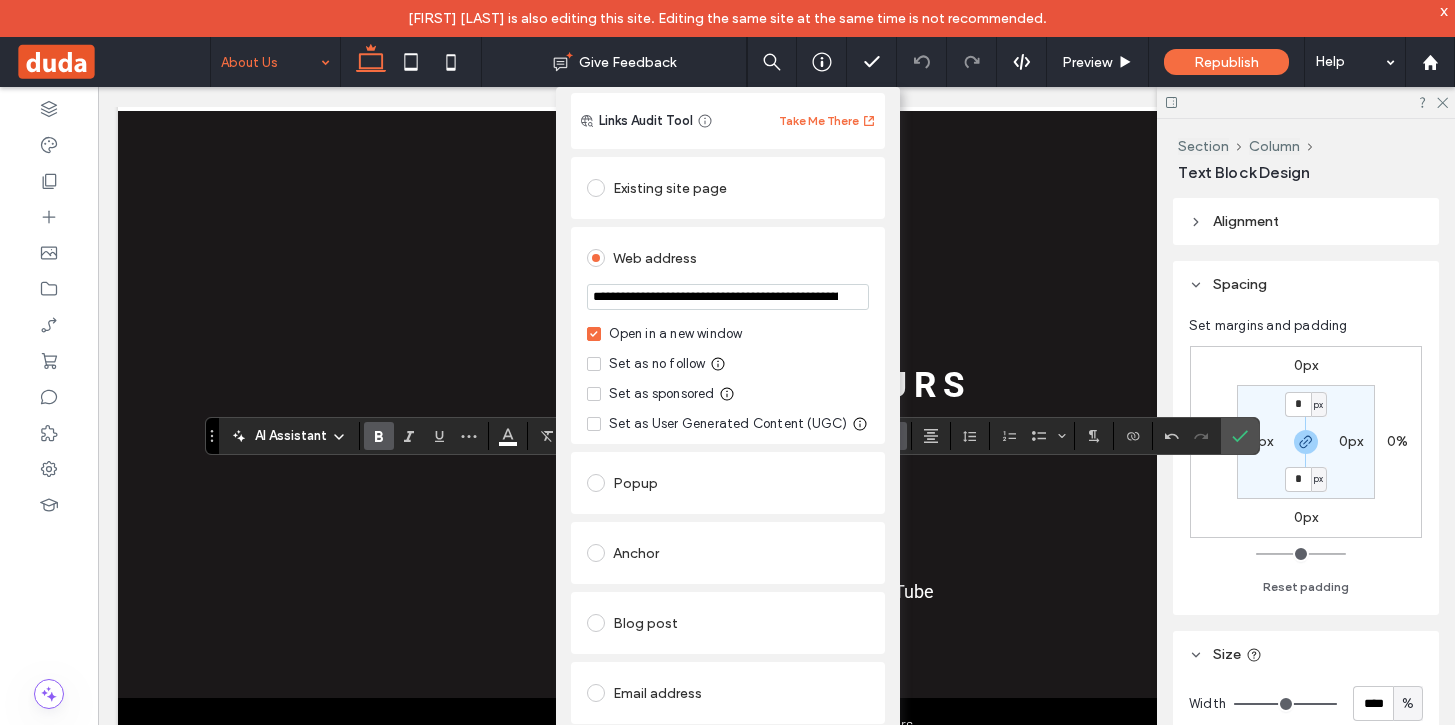 scroll, scrollTop: 0, scrollLeft: 155, axis: horizontal 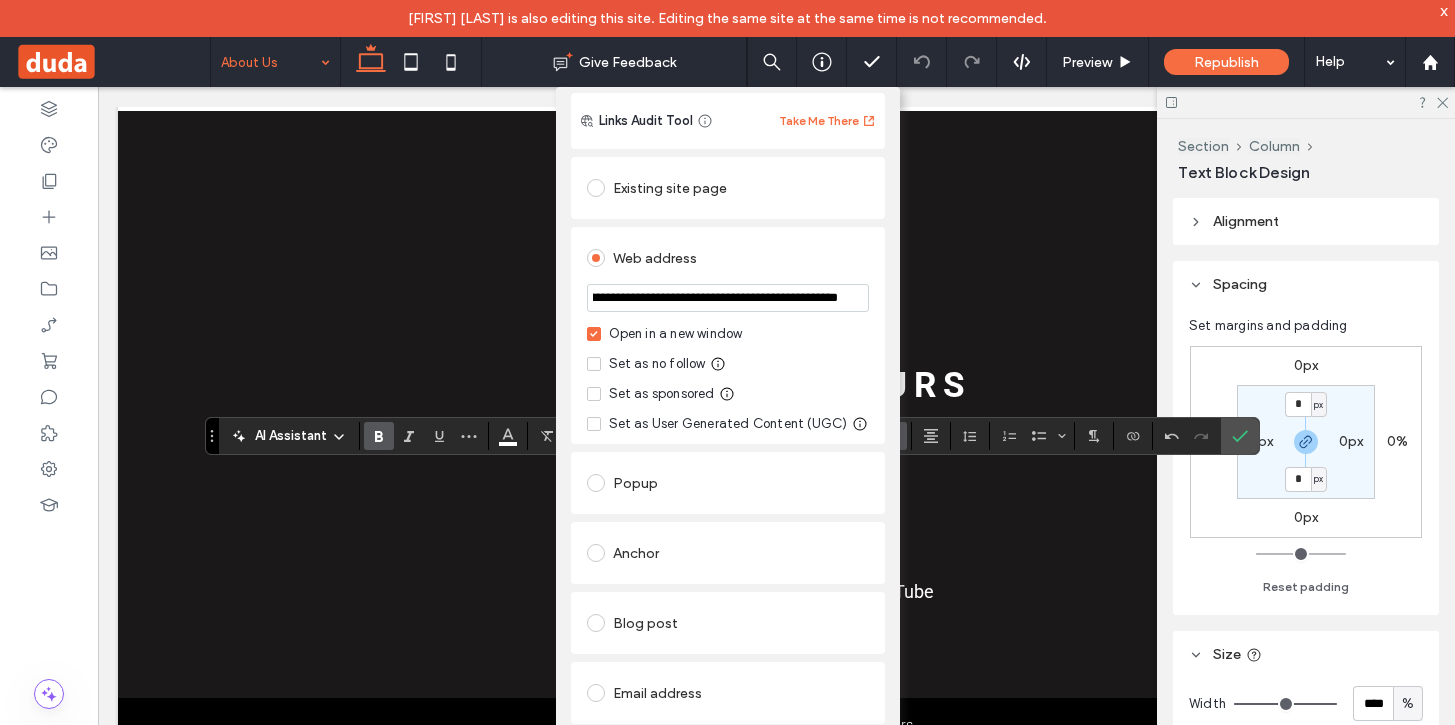 type on "**********" 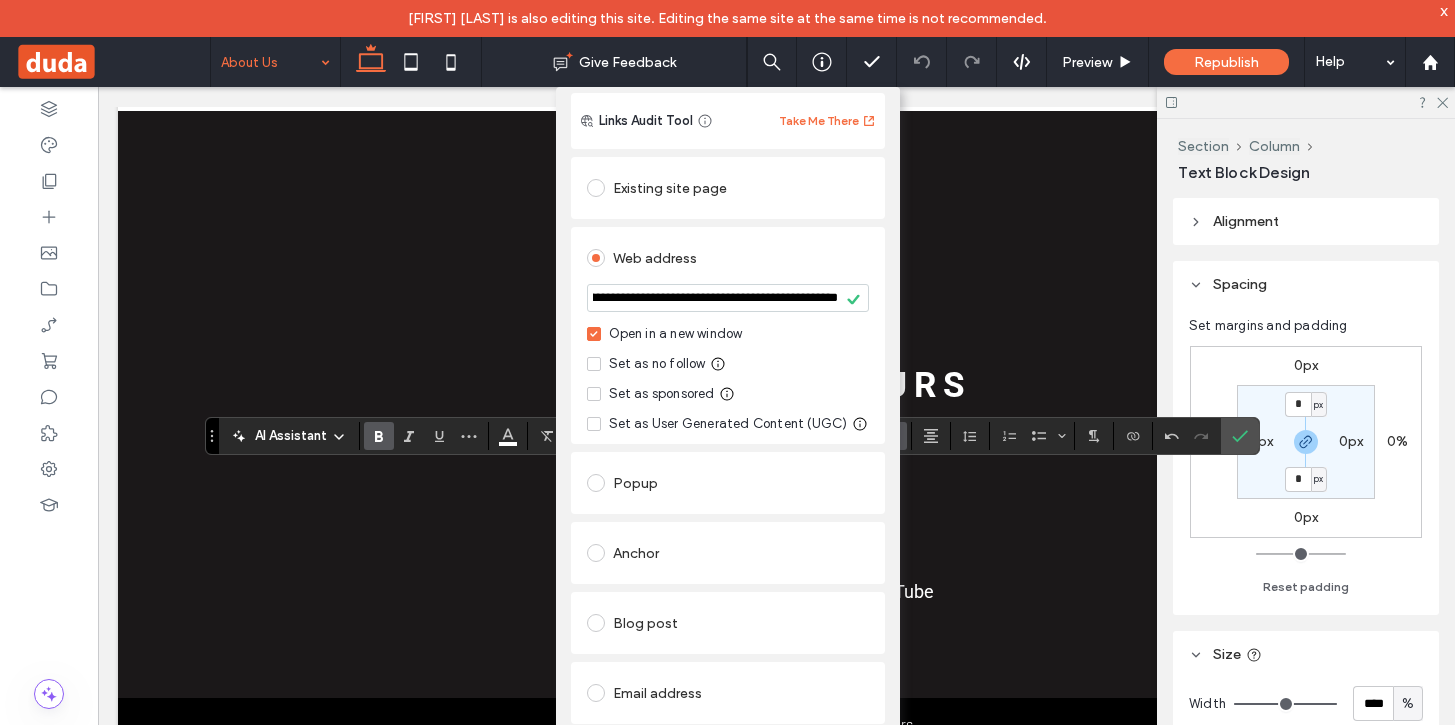 scroll, scrollTop: 0, scrollLeft: 0, axis: both 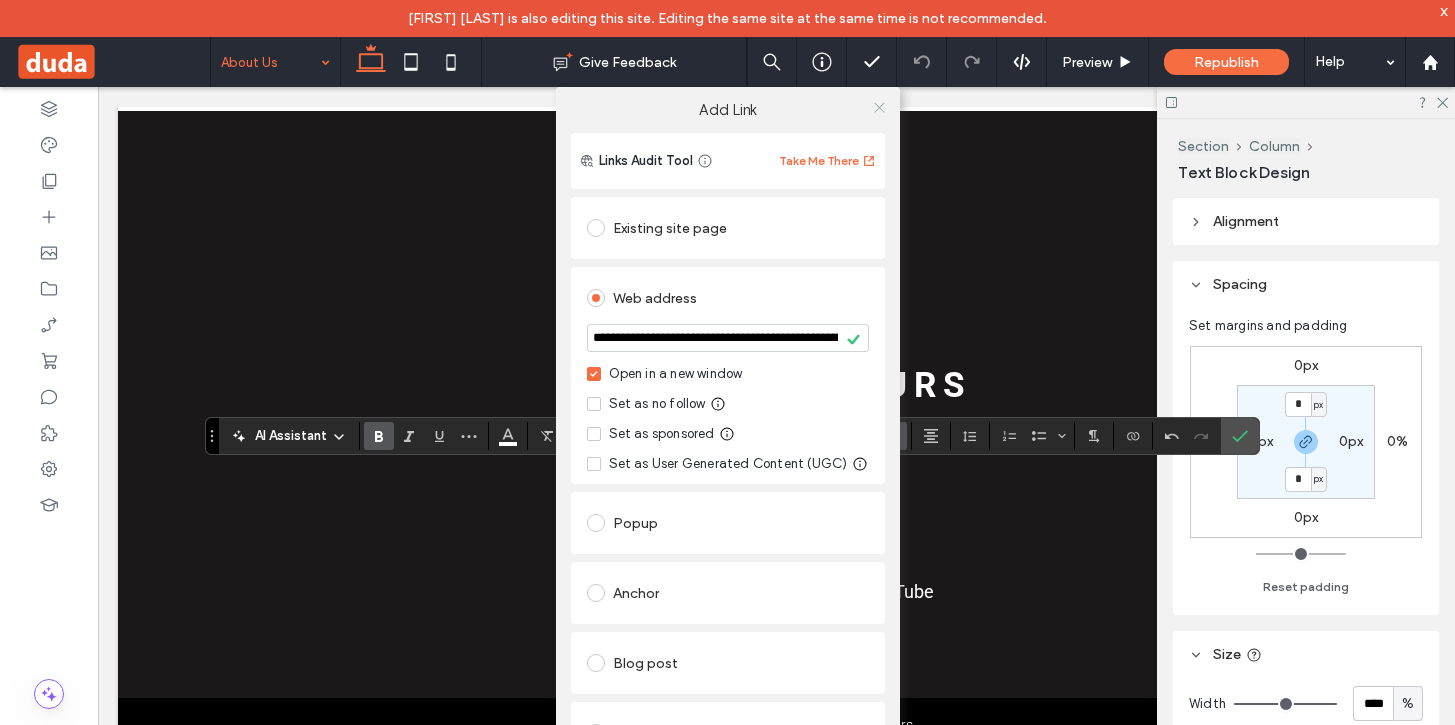 click 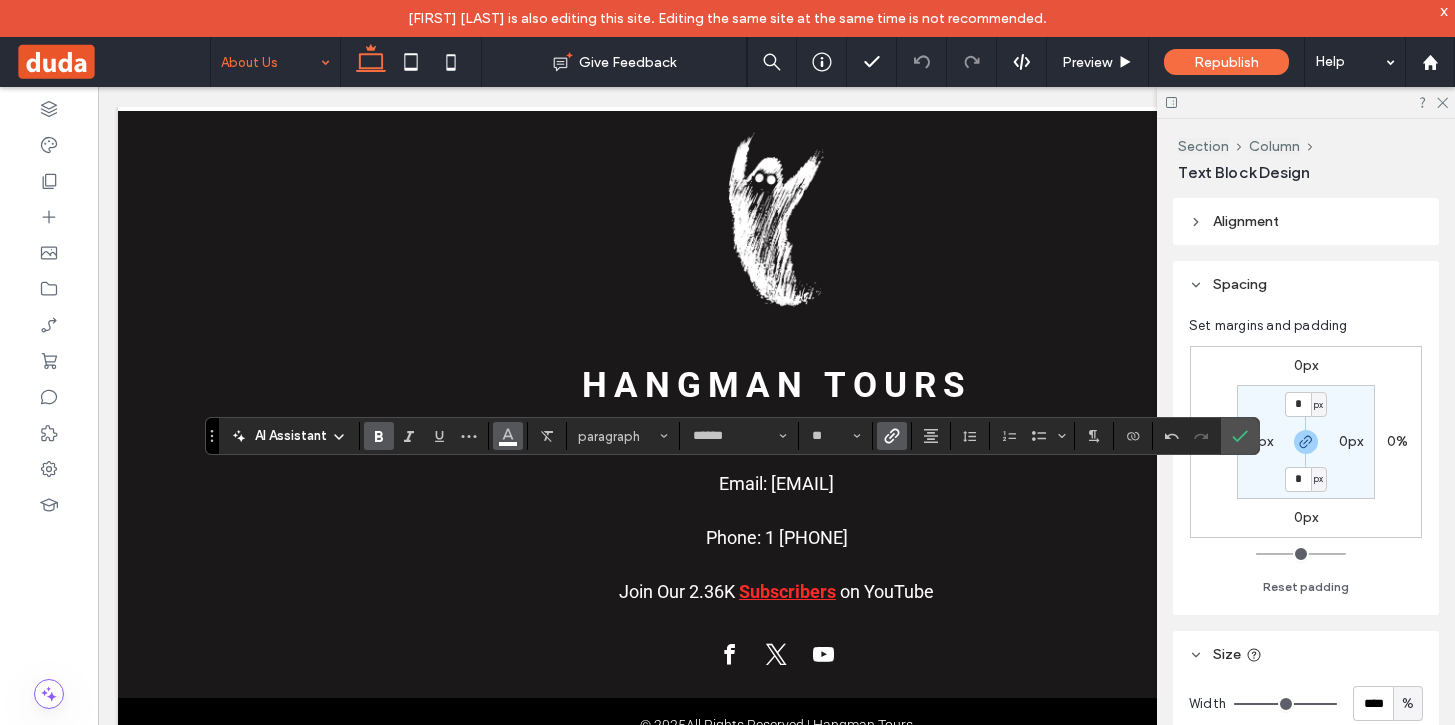 click at bounding box center (508, 434) 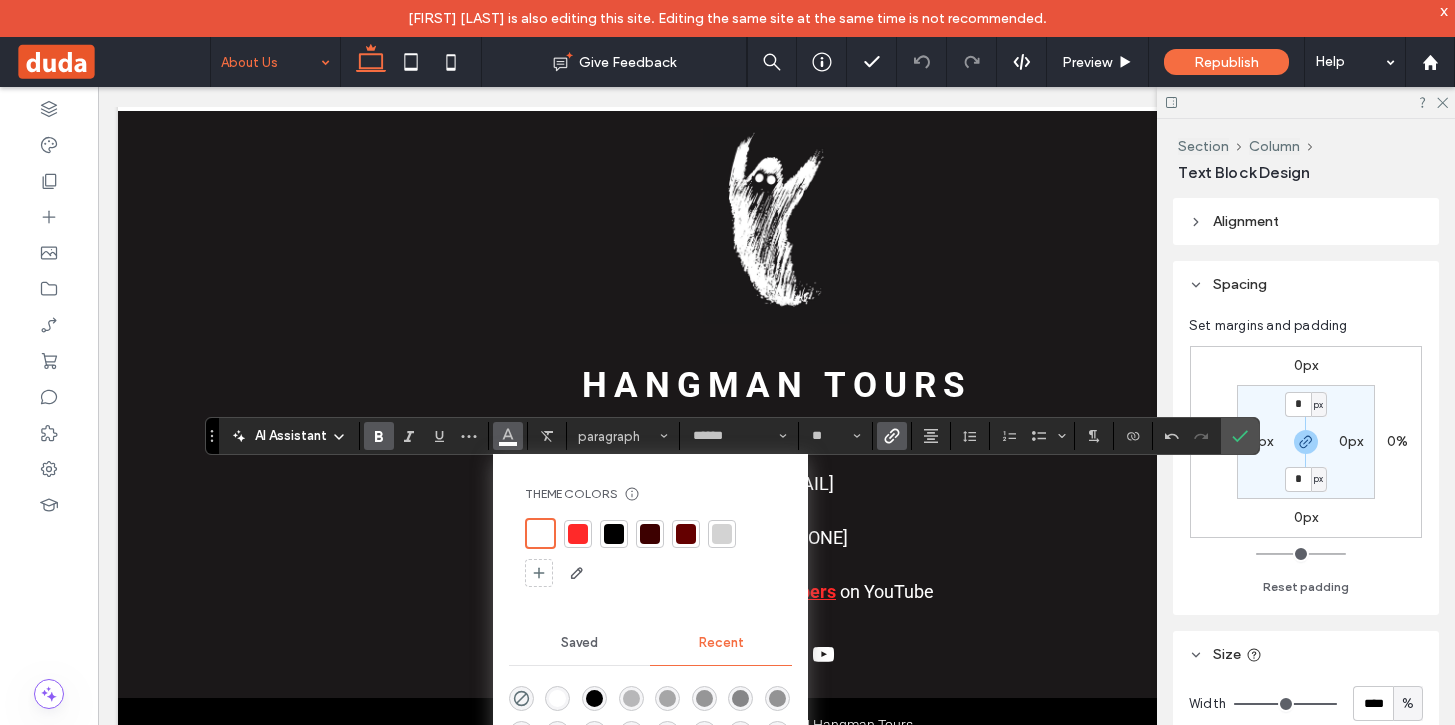 click at bounding box center (578, 534) 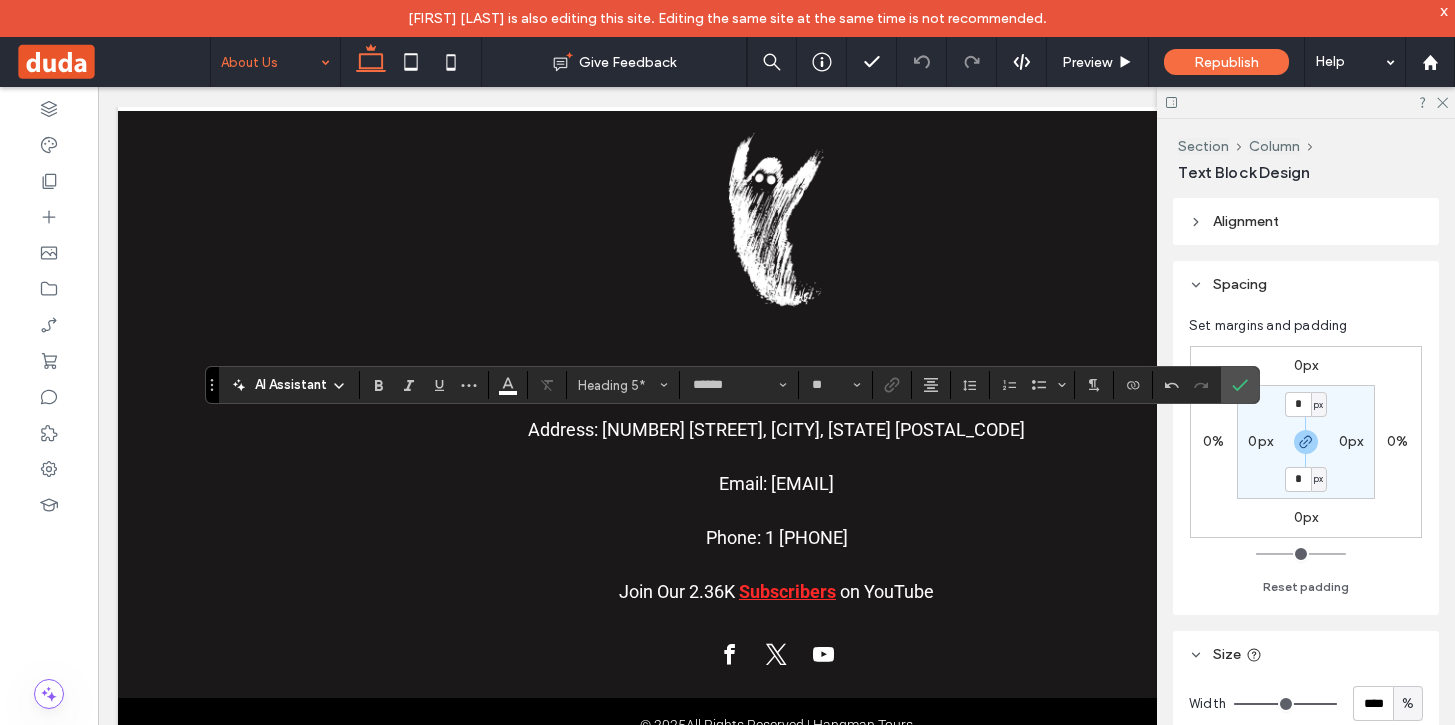 type on "**" 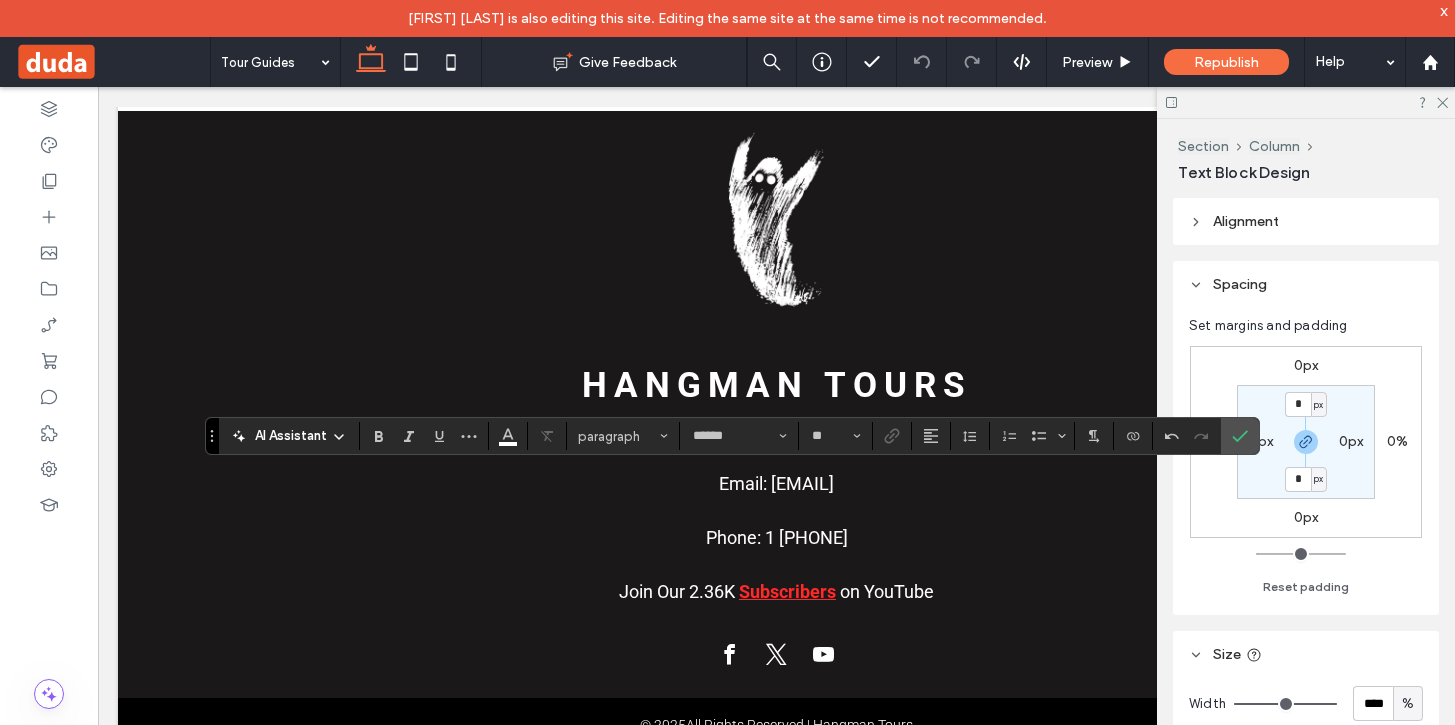 type on "**" 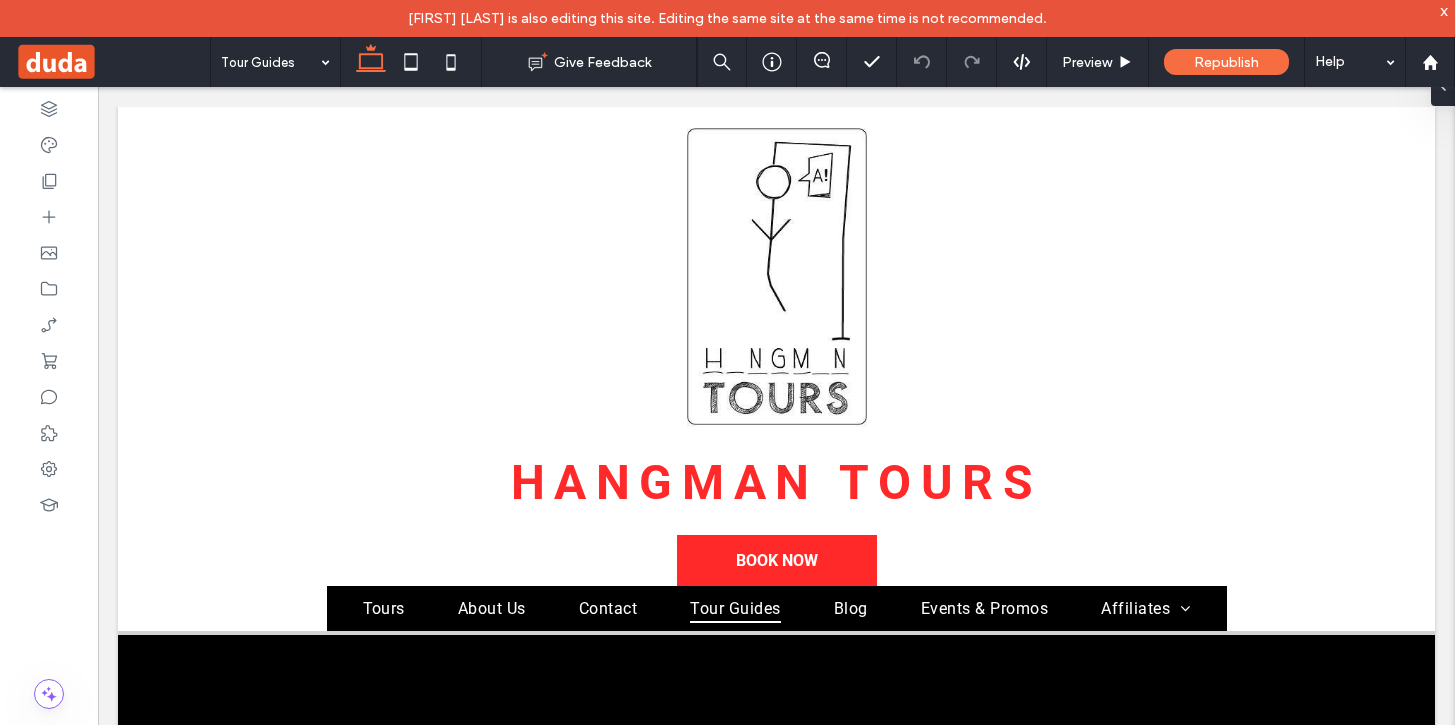 scroll, scrollTop: 1753, scrollLeft: 0, axis: vertical 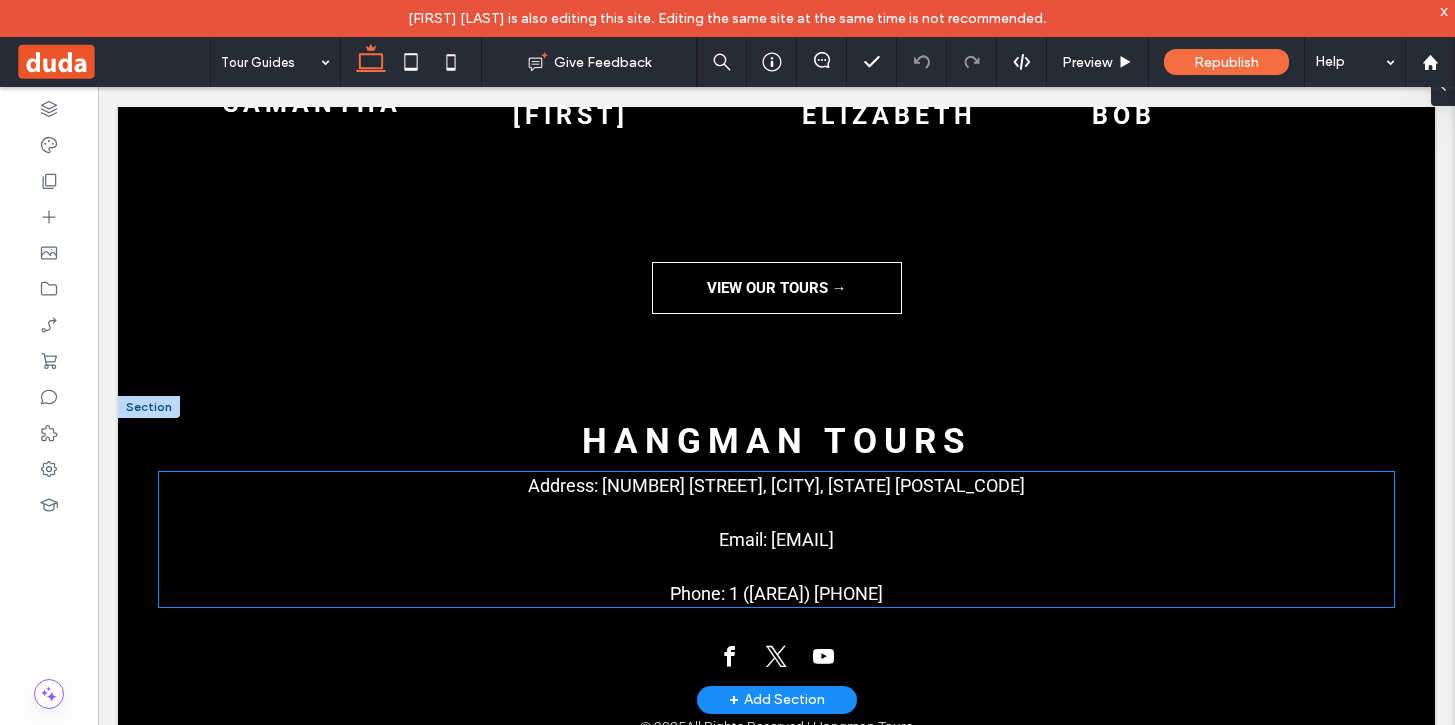 click on "Phone: 1
([AREA]) [PHONE]" at bounding box center [776, 593] 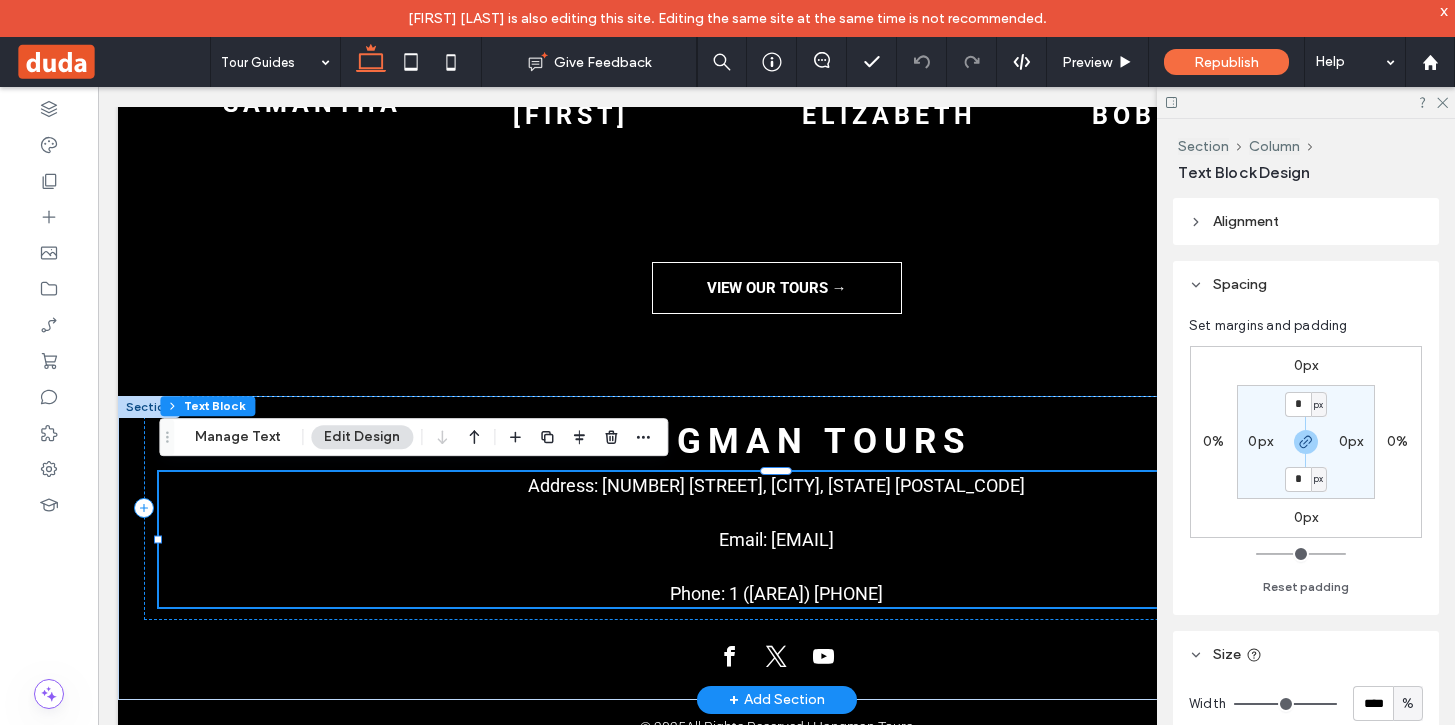 click on "Phone: 1
([AREA]) [PHONE]" at bounding box center (776, 593) 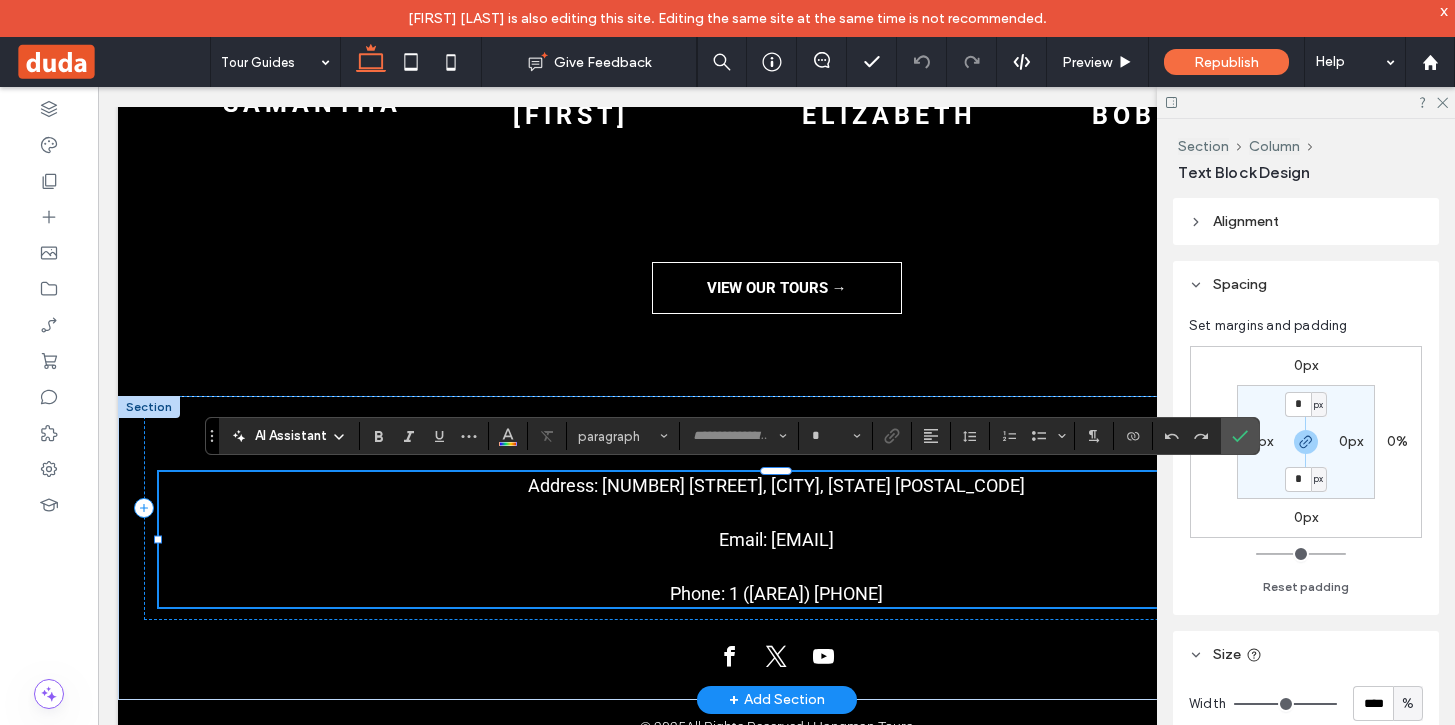 type on "******" 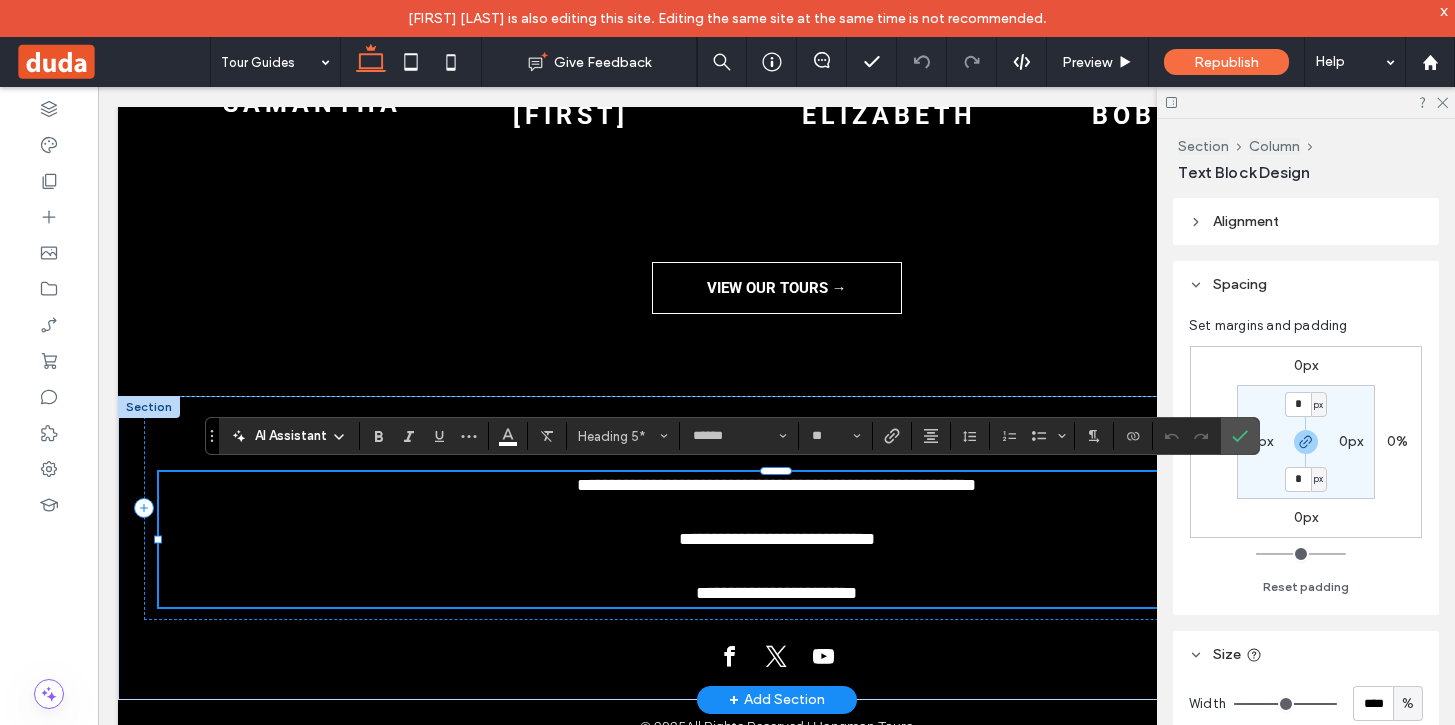 click on "**********" at bounding box center (776, 593) 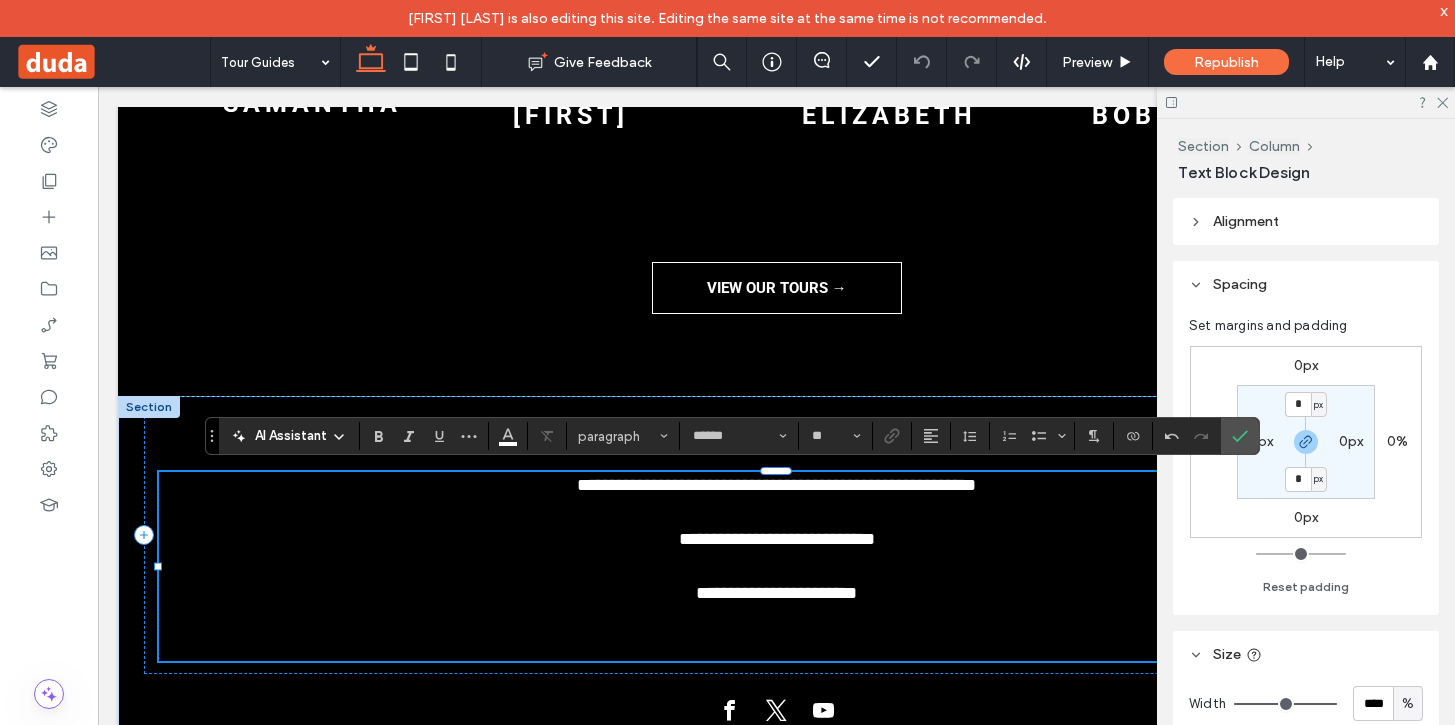 type on "**" 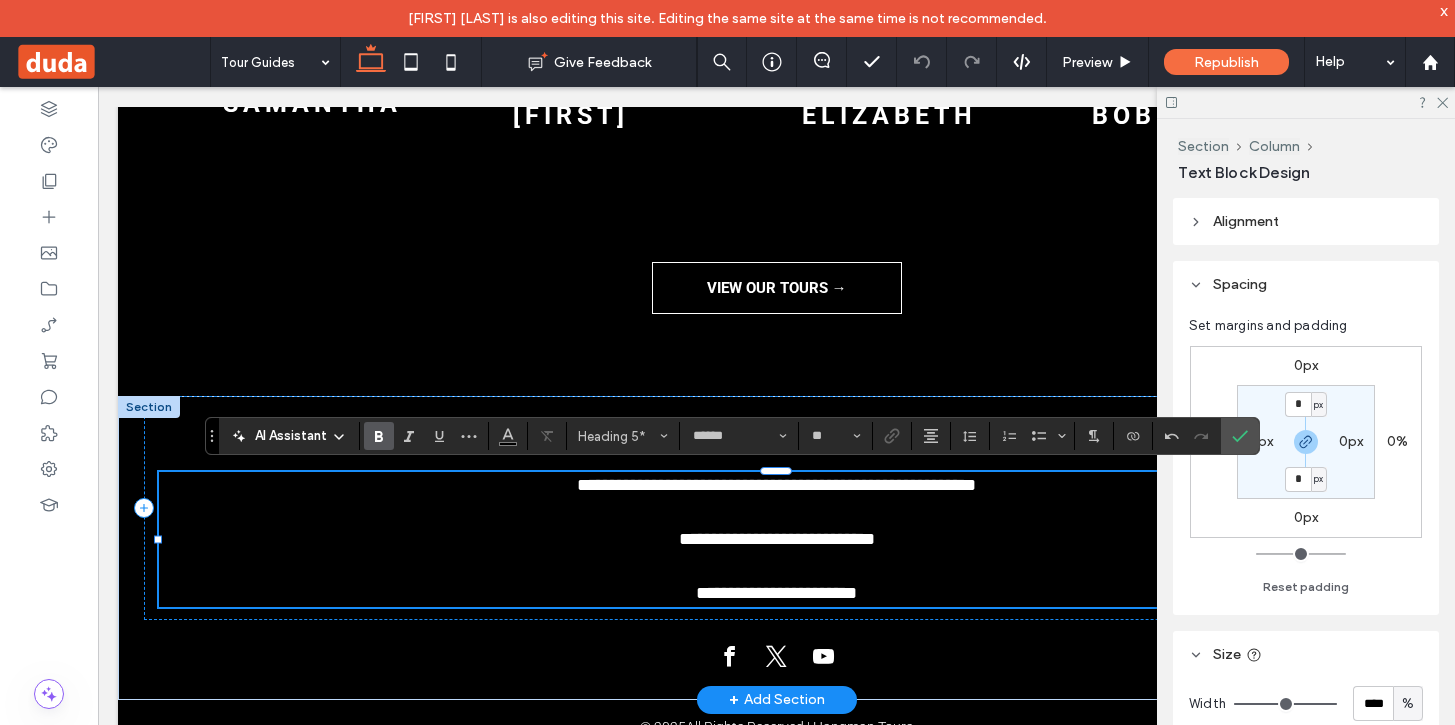 click at bounding box center (776, 566) 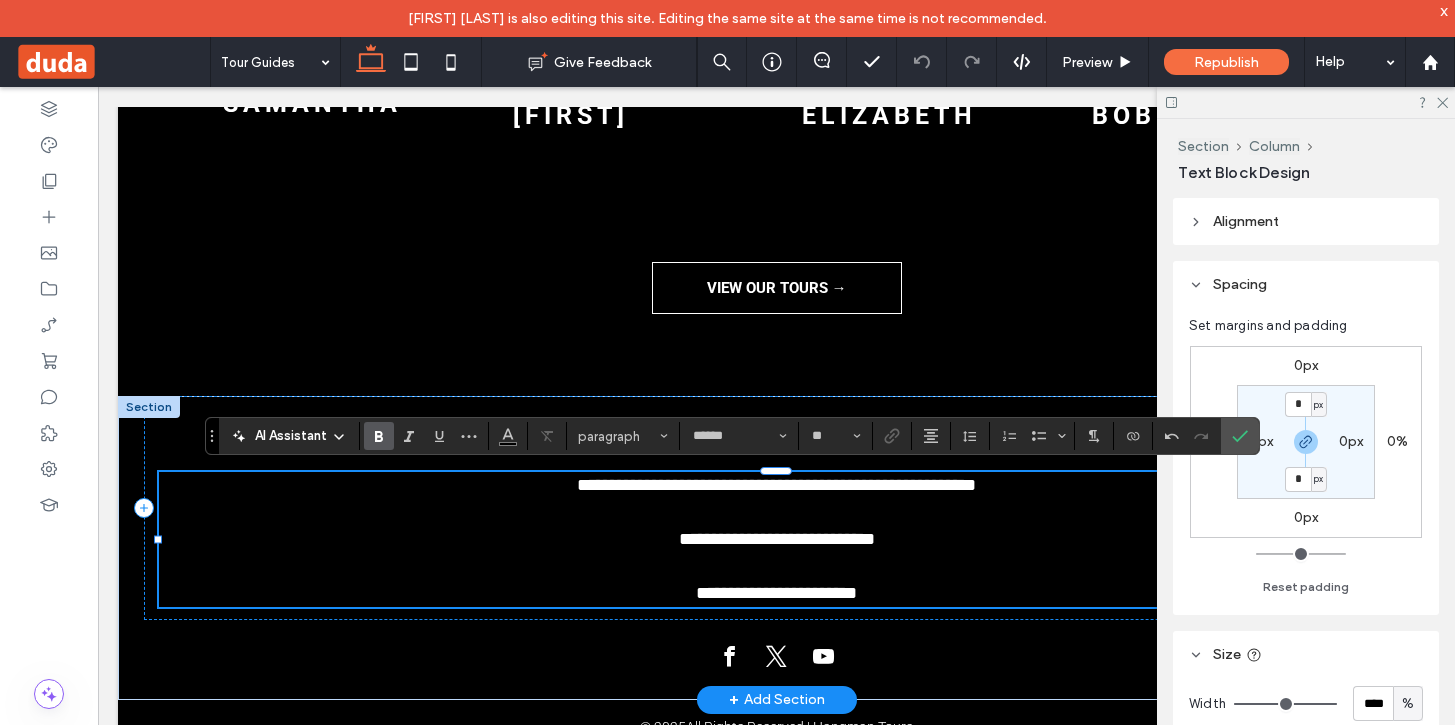 click on "**********" at bounding box center [776, 593] 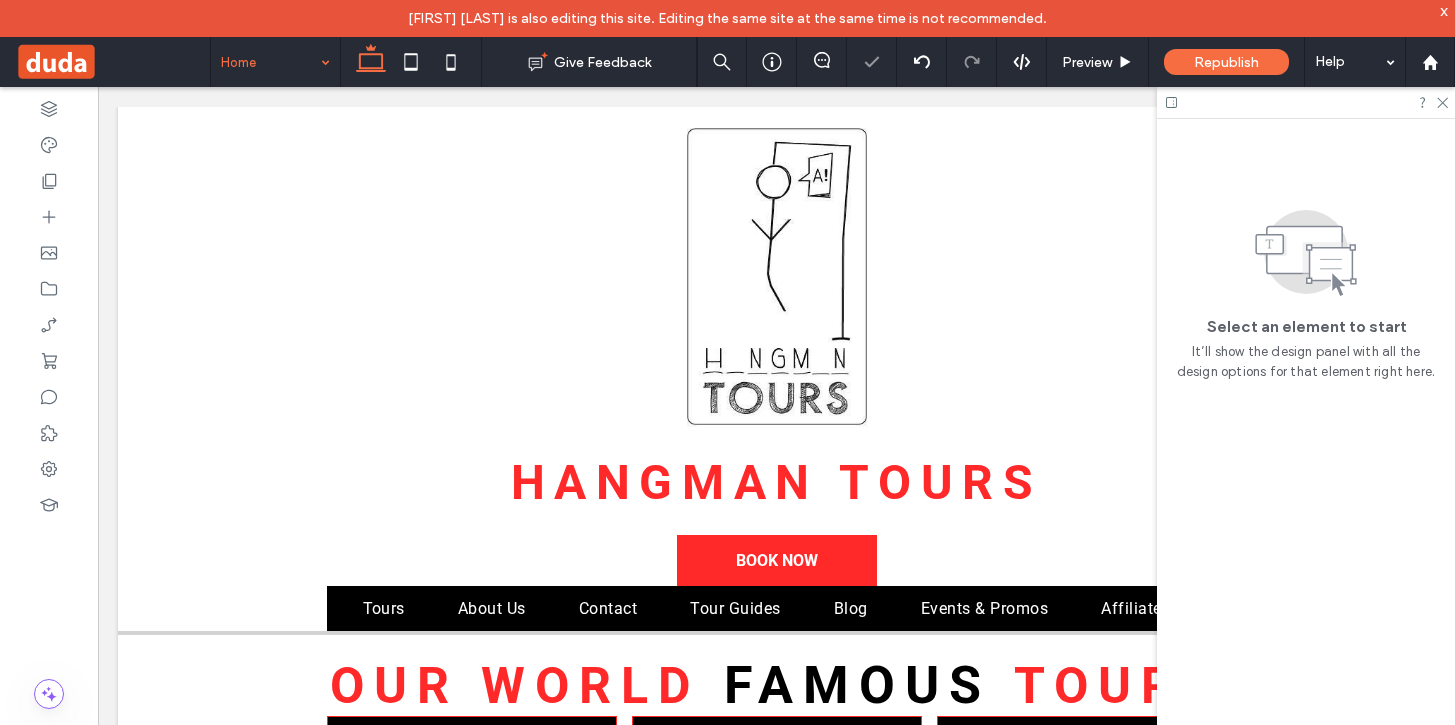 scroll, scrollTop: 0, scrollLeft: 0, axis: both 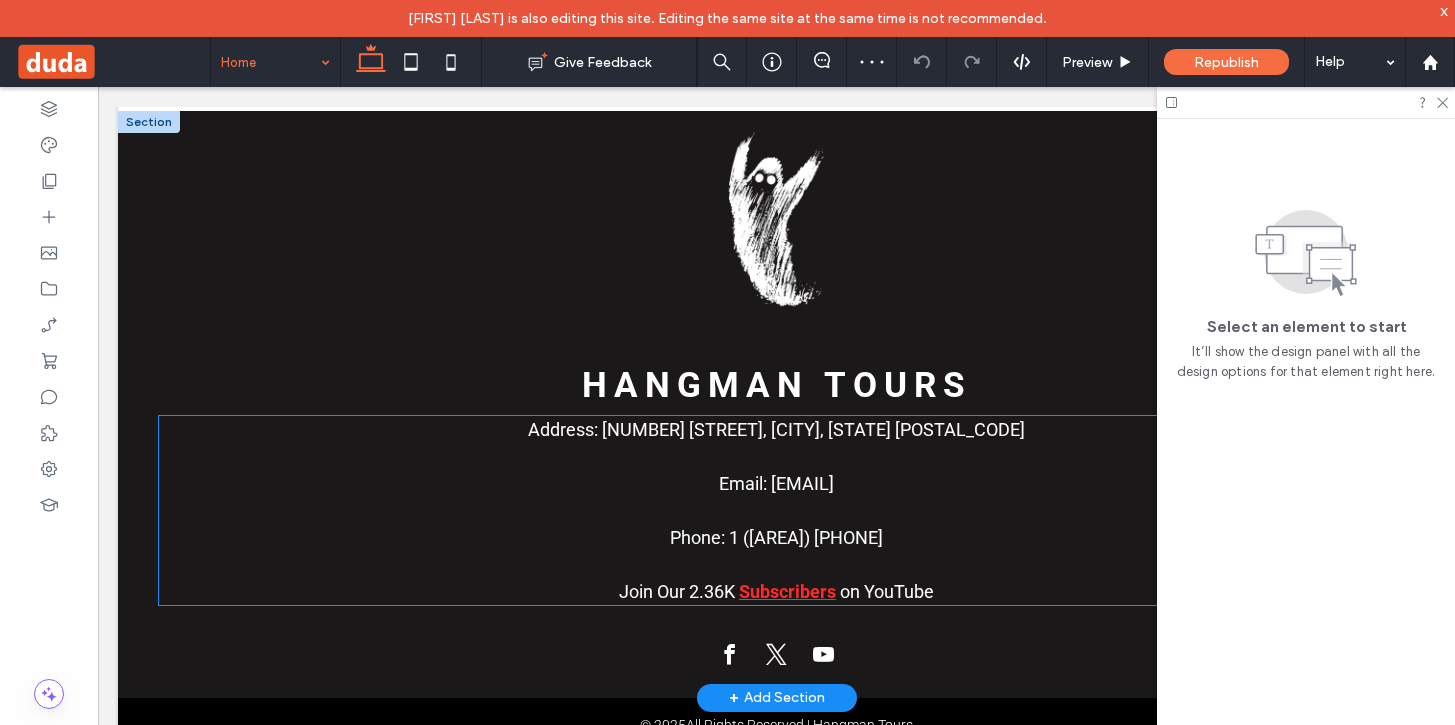 click on "Join Our 2.36K" at bounding box center [677, 591] 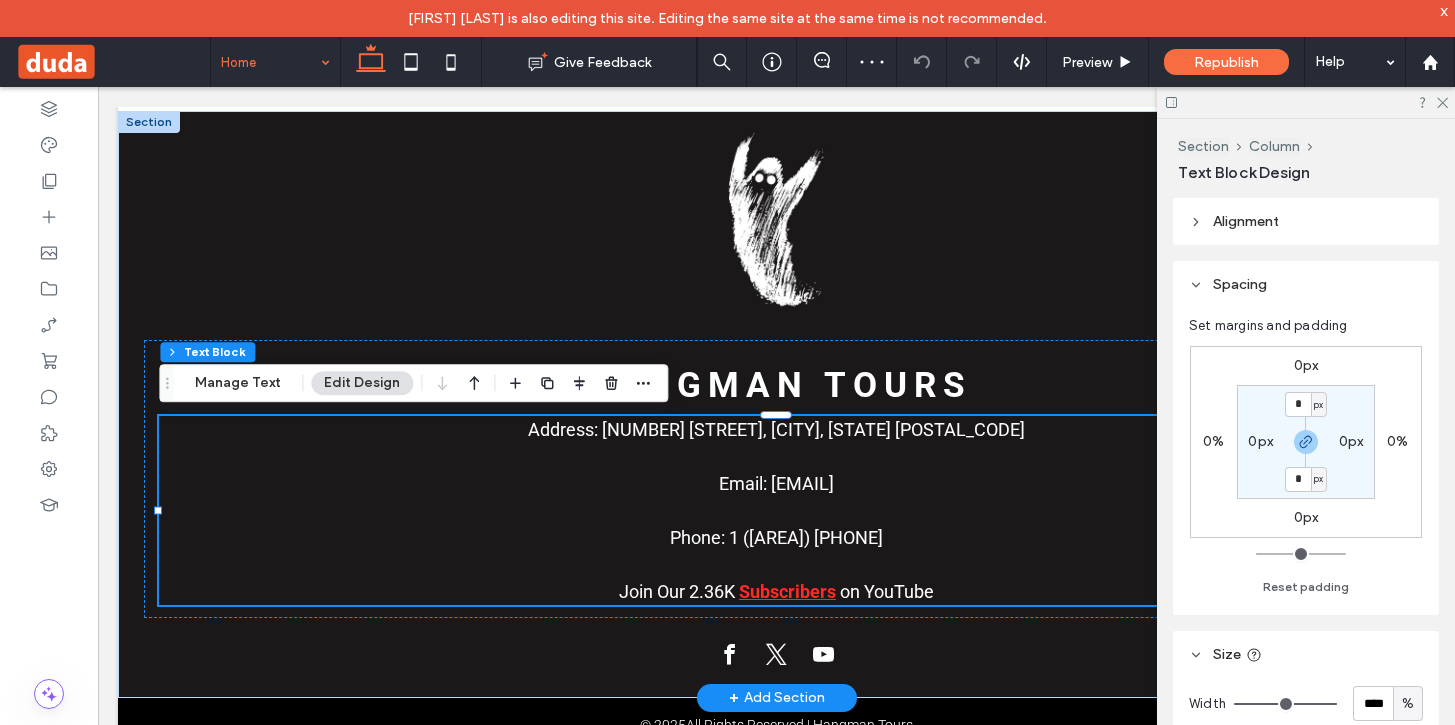 click on "Join Our 2.36K" at bounding box center (677, 591) 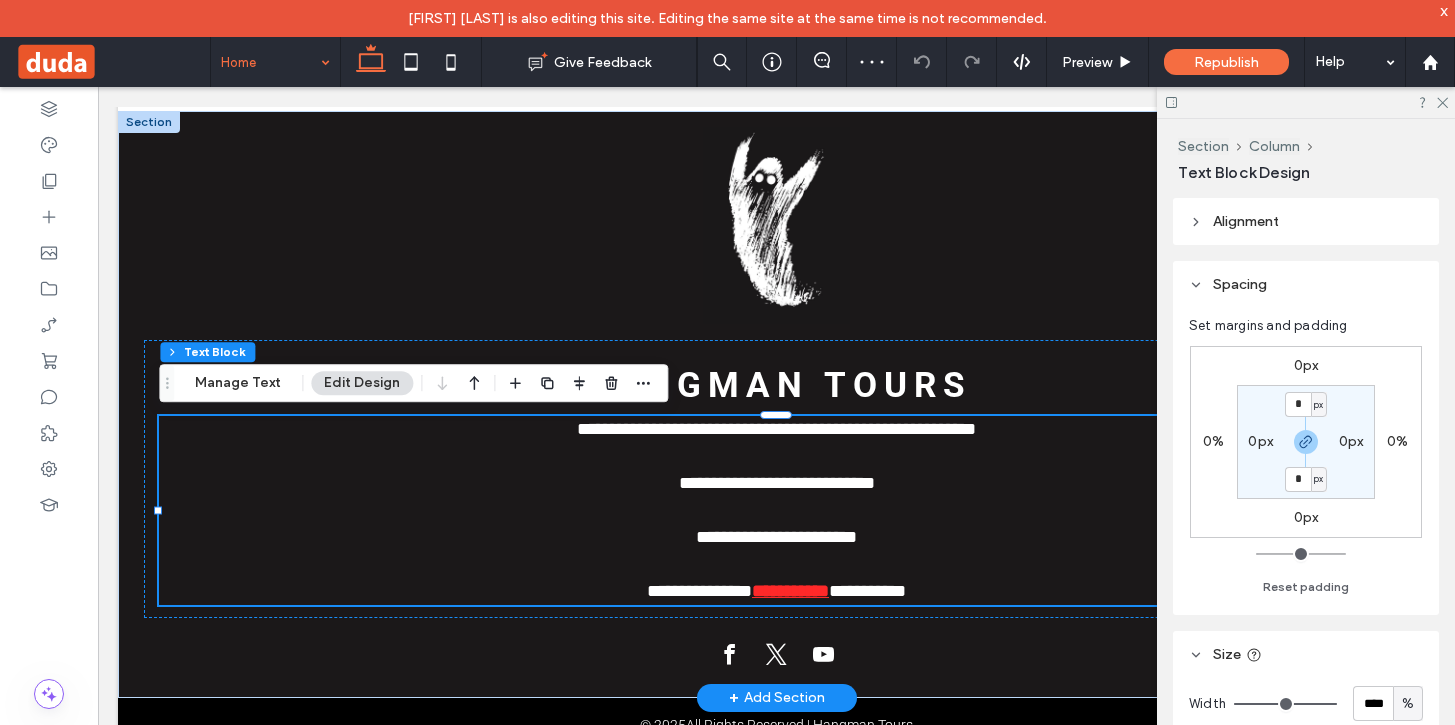 click on "**********" at bounding box center (699, 591) 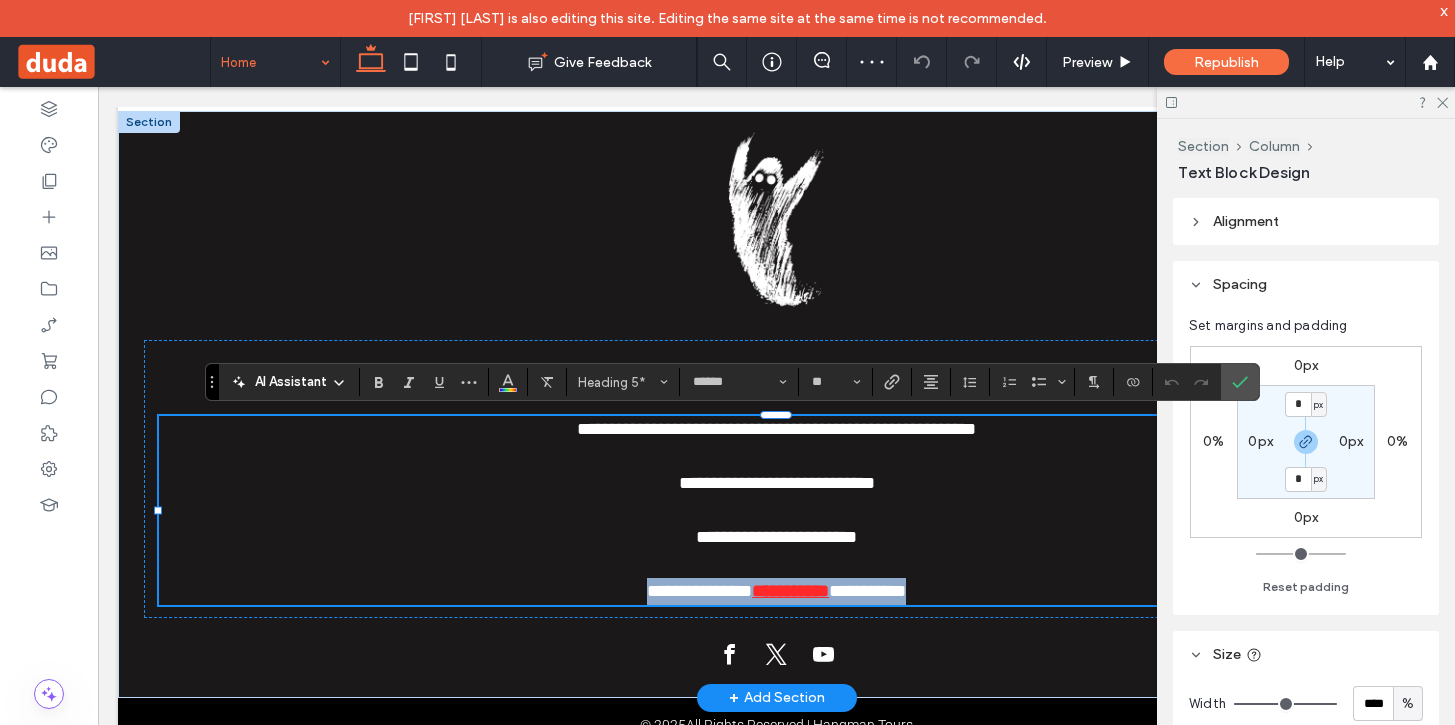 click on "**********" at bounding box center [699, 591] 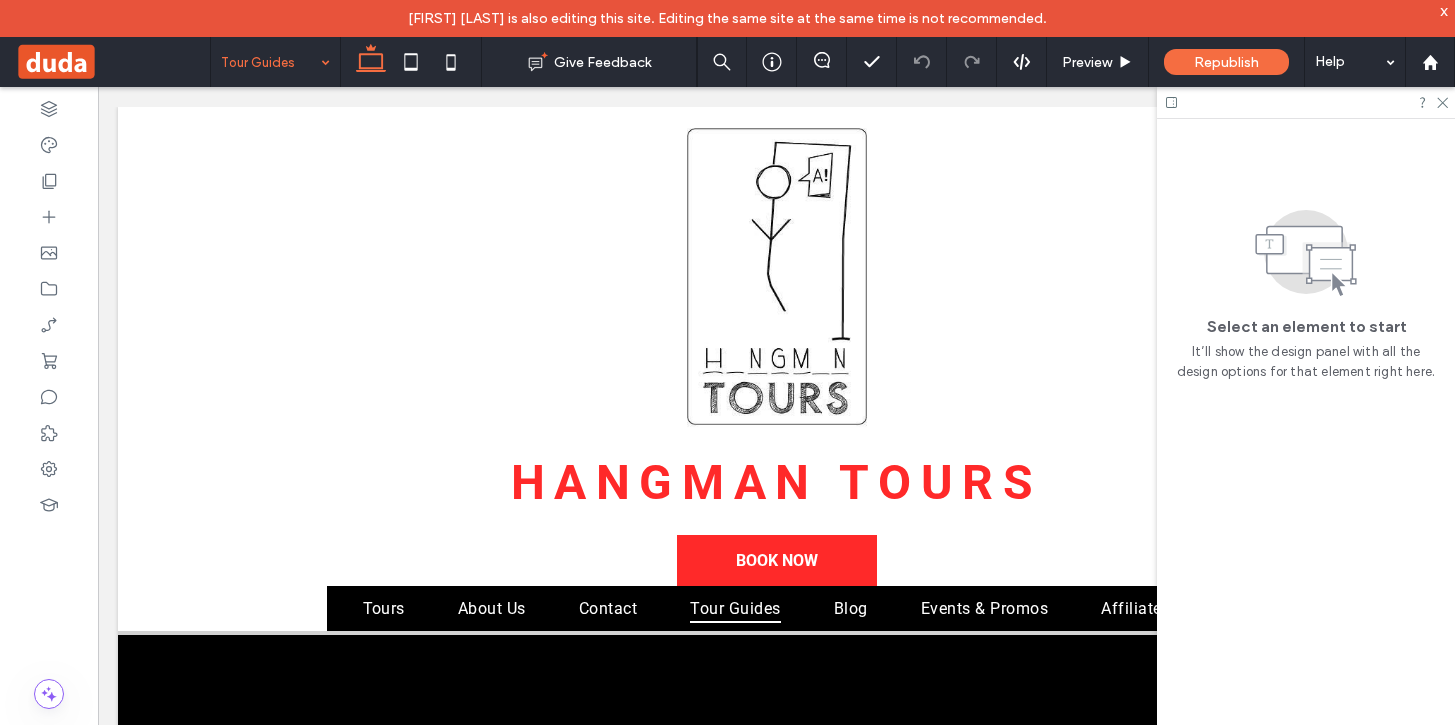 scroll, scrollTop: 0, scrollLeft: 0, axis: both 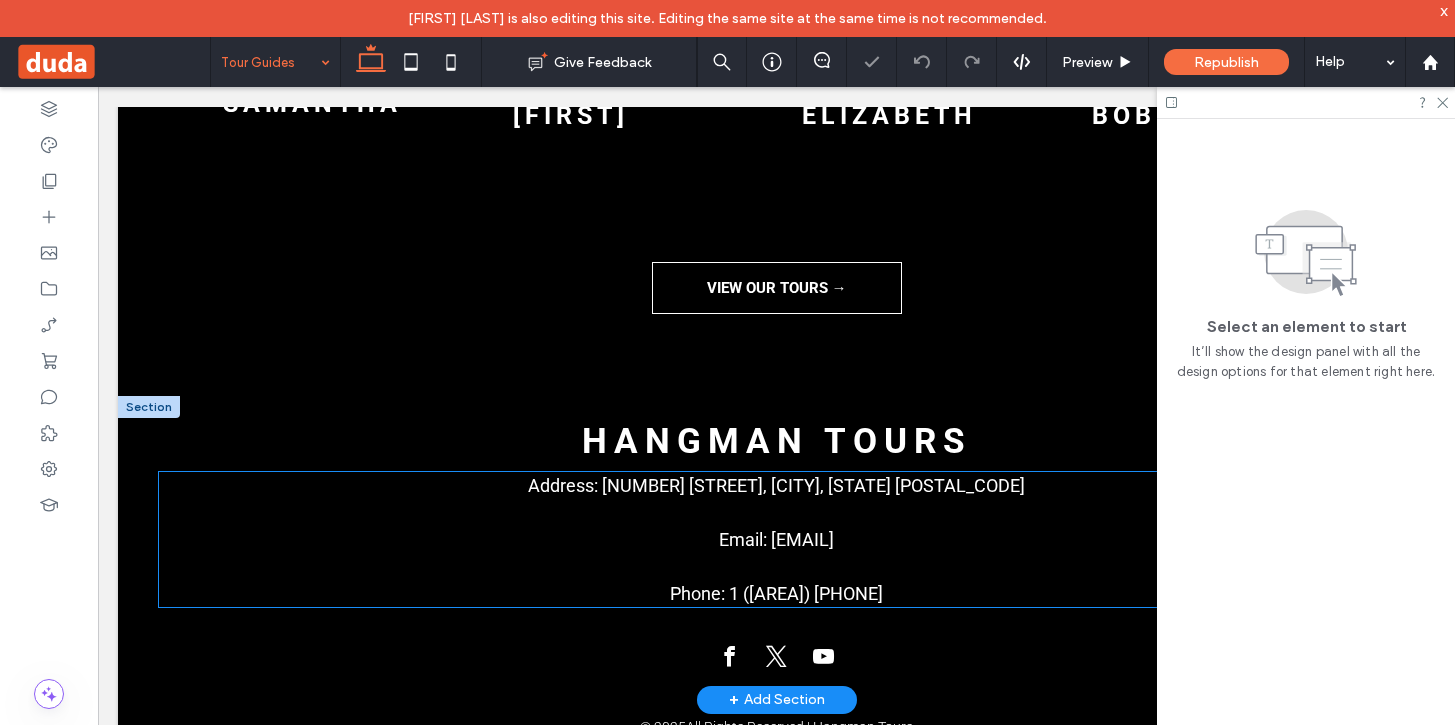 click on "Phone: 1
(414) 272-4222" at bounding box center [776, 593] 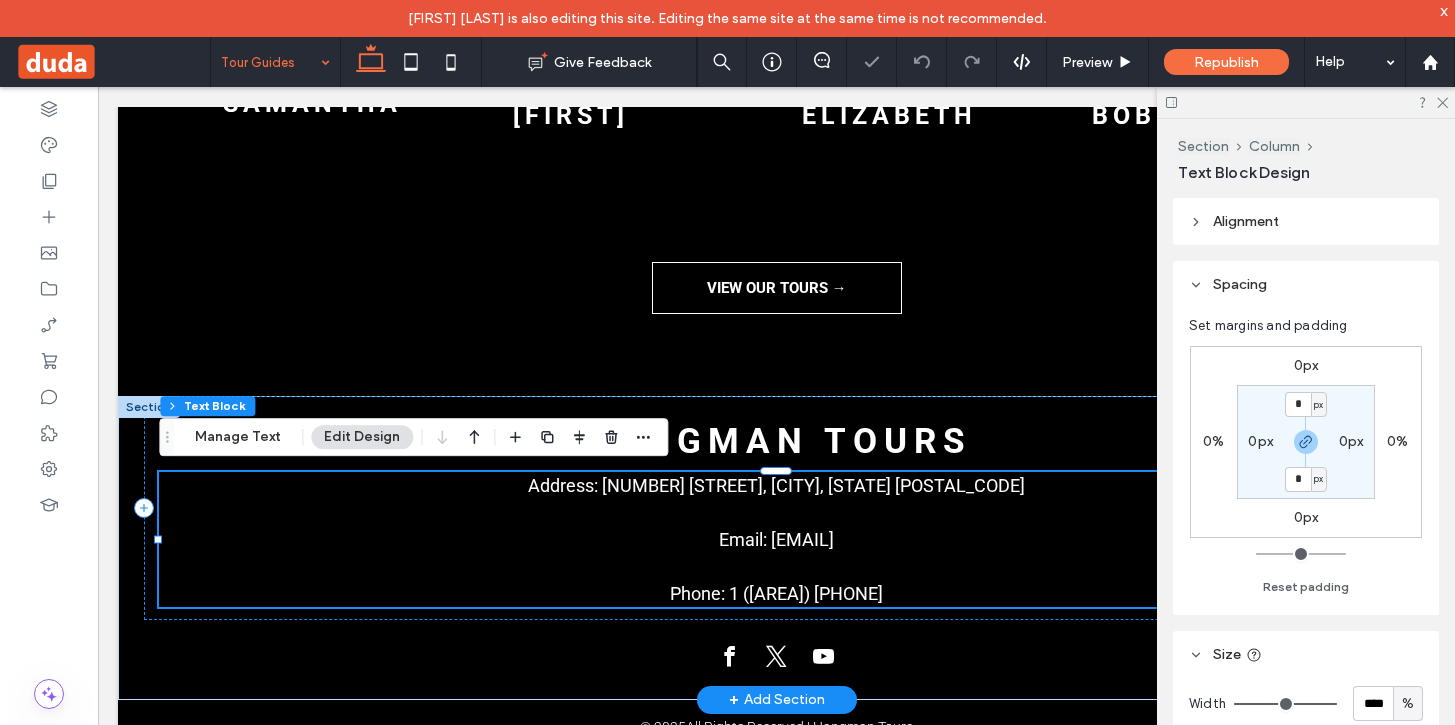click on "Phone: 1
(414) 272-4222" at bounding box center [776, 593] 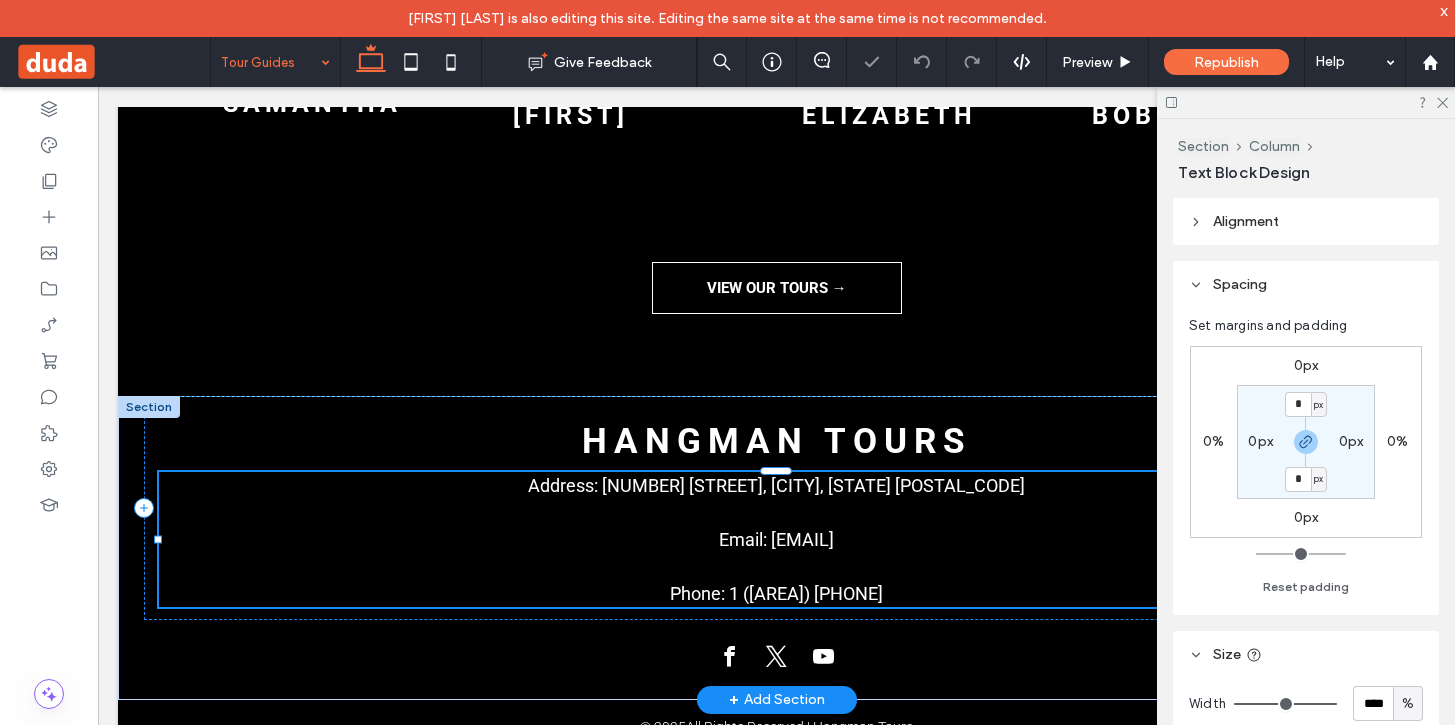 type on "******" 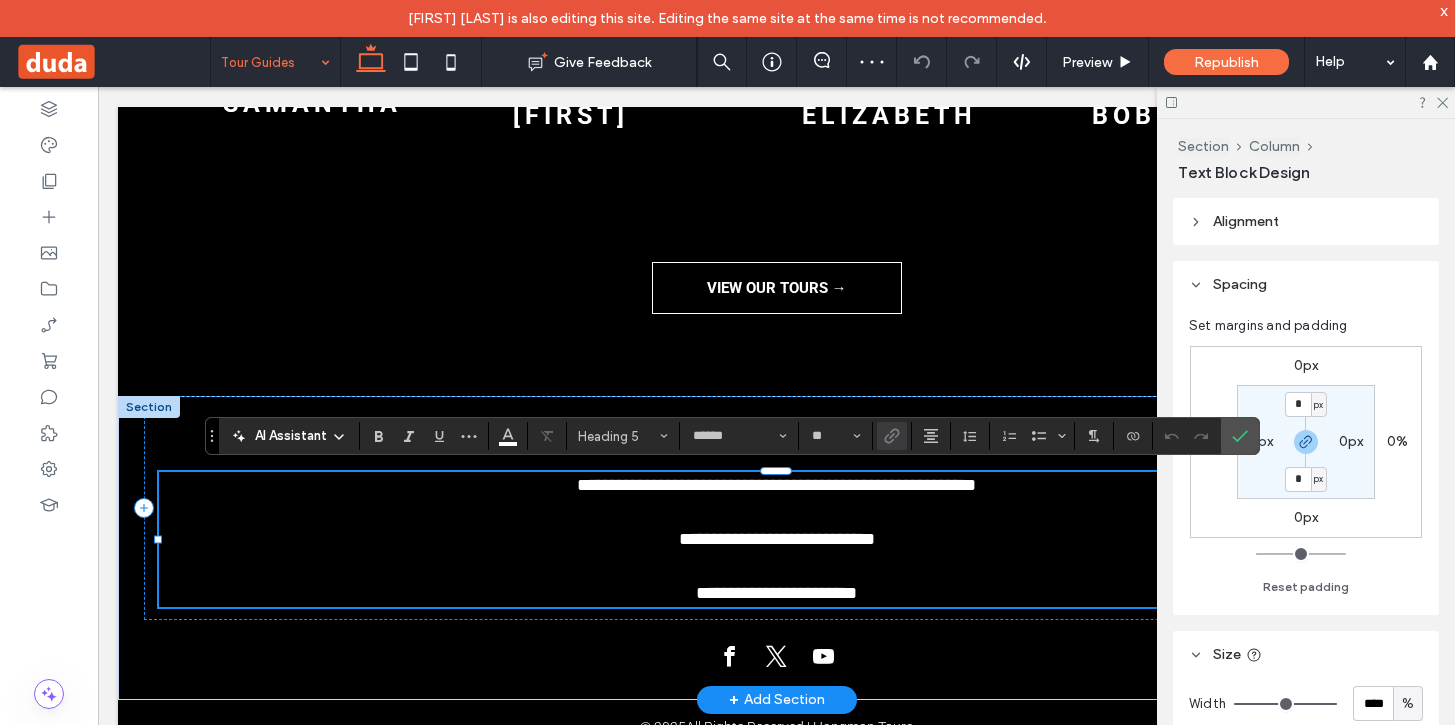click on "**********" at bounding box center (776, 593) 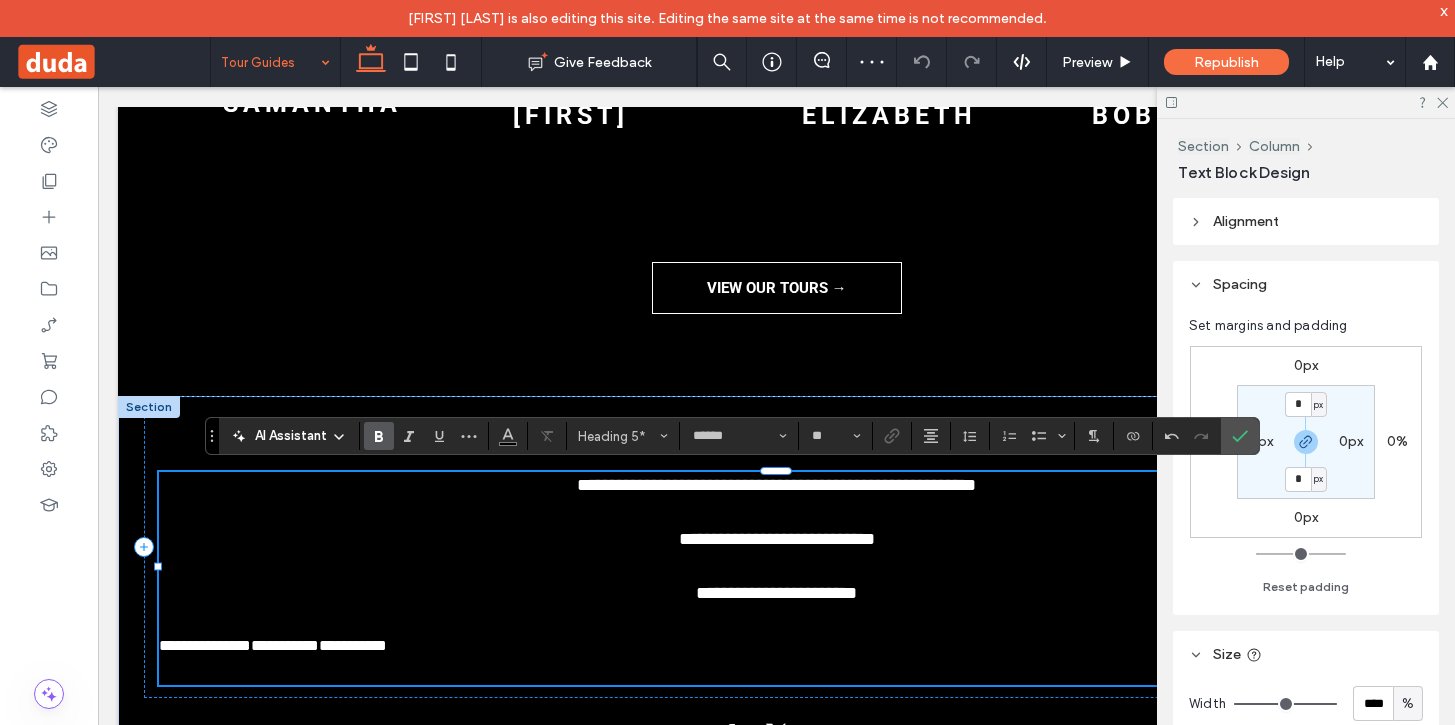 type on "**" 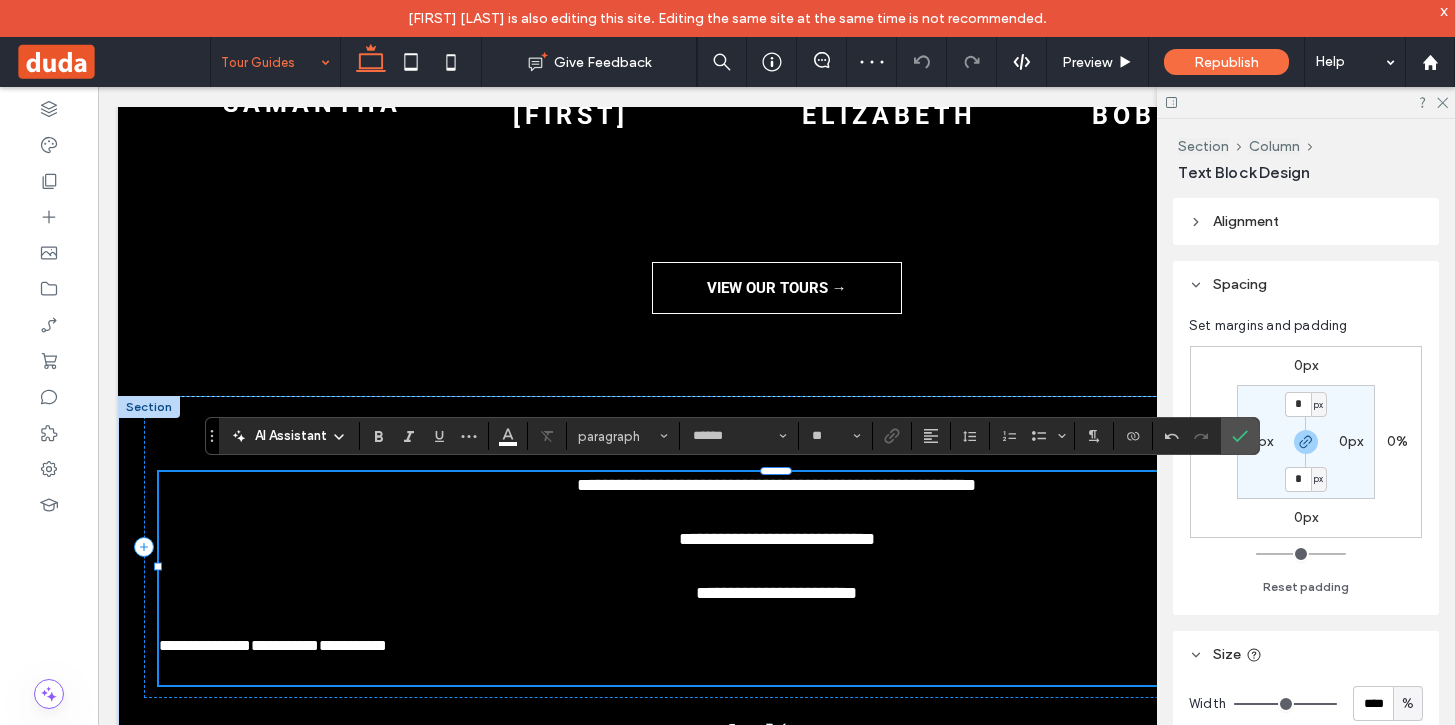 scroll, scrollTop: 0, scrollLeft: 0, axis: both 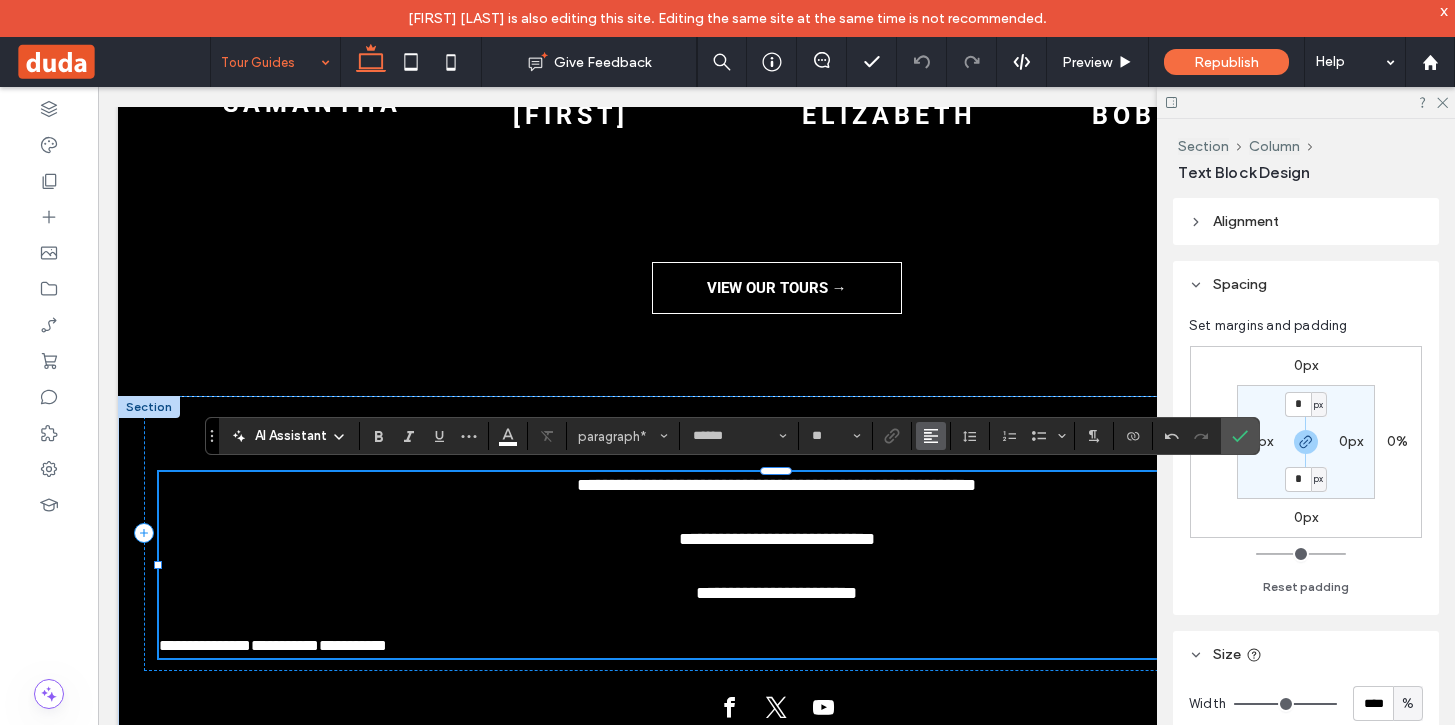 click at bounding box center (931, 436) 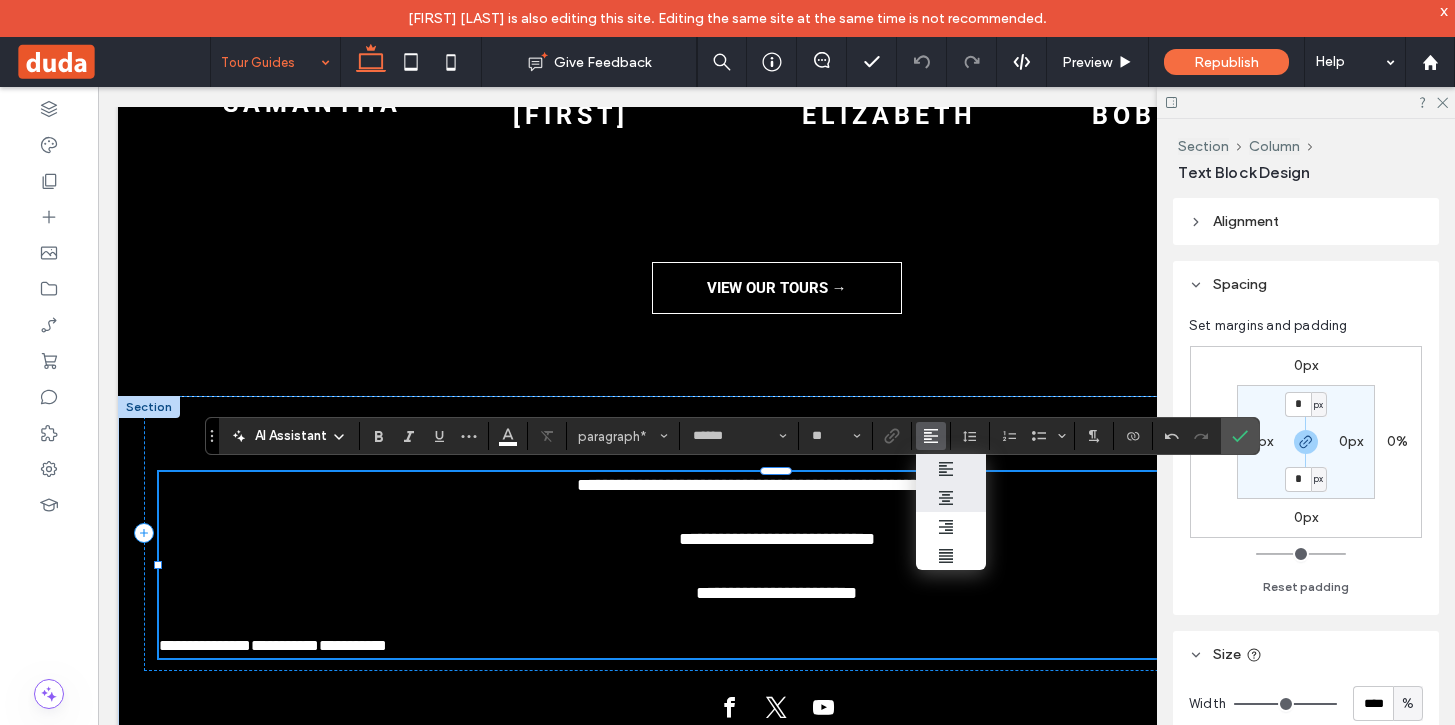 click at bounding box center (951, 497) 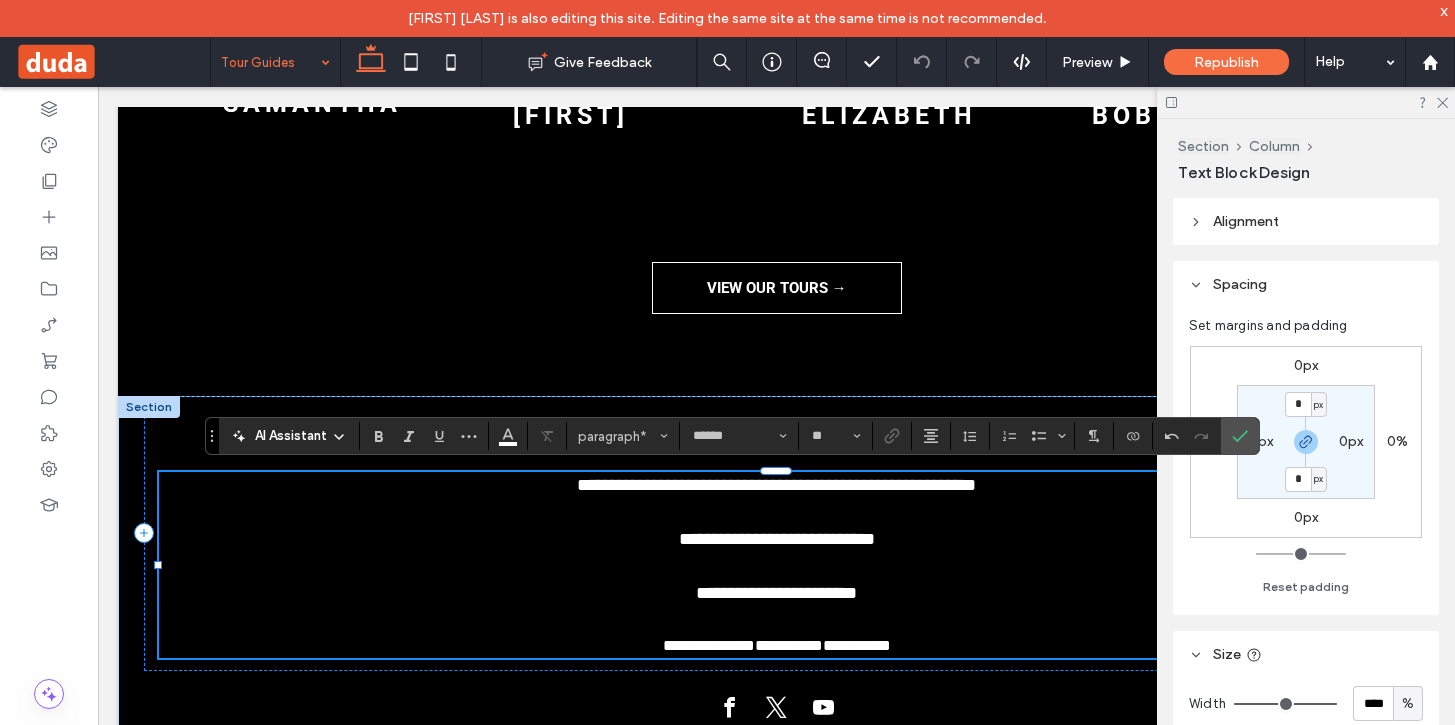 click on "**********" at bounding box center (789, 645) 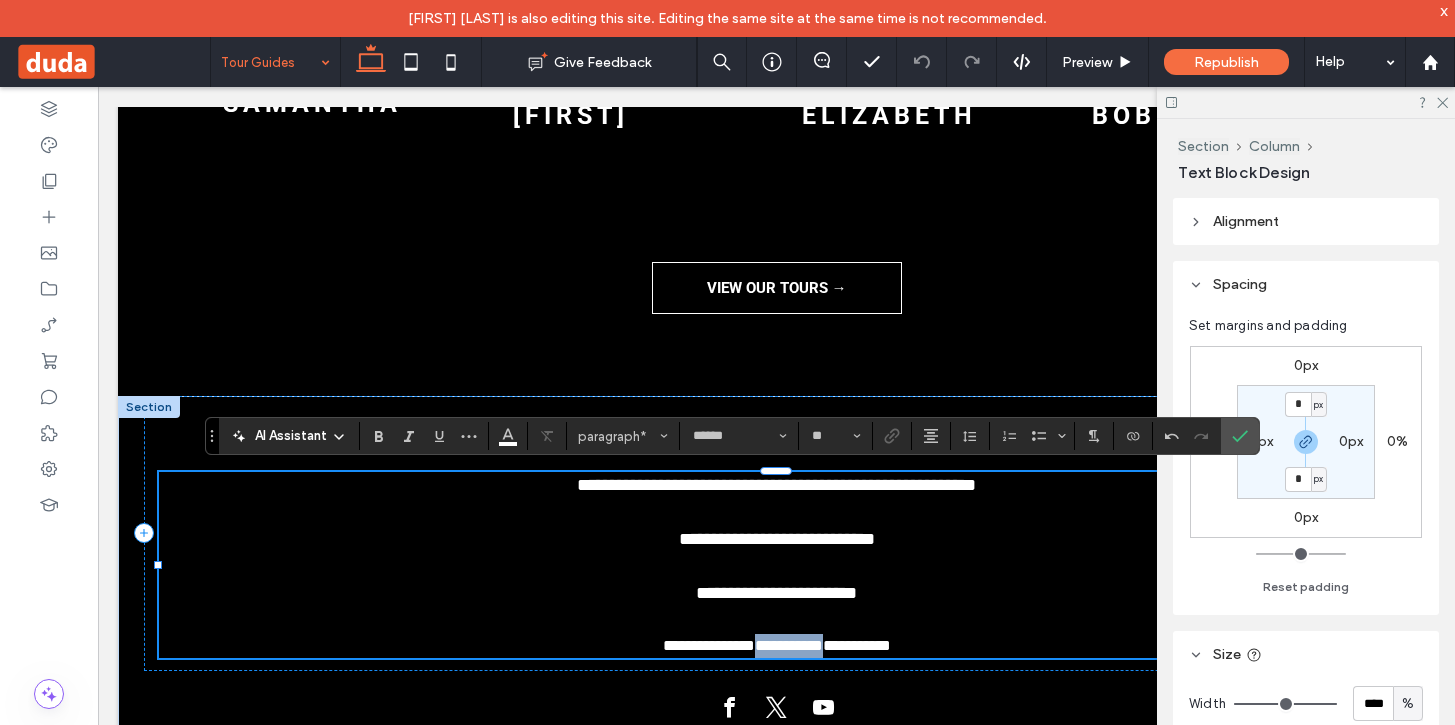 click on "**********" at bounding box center [789, 645] 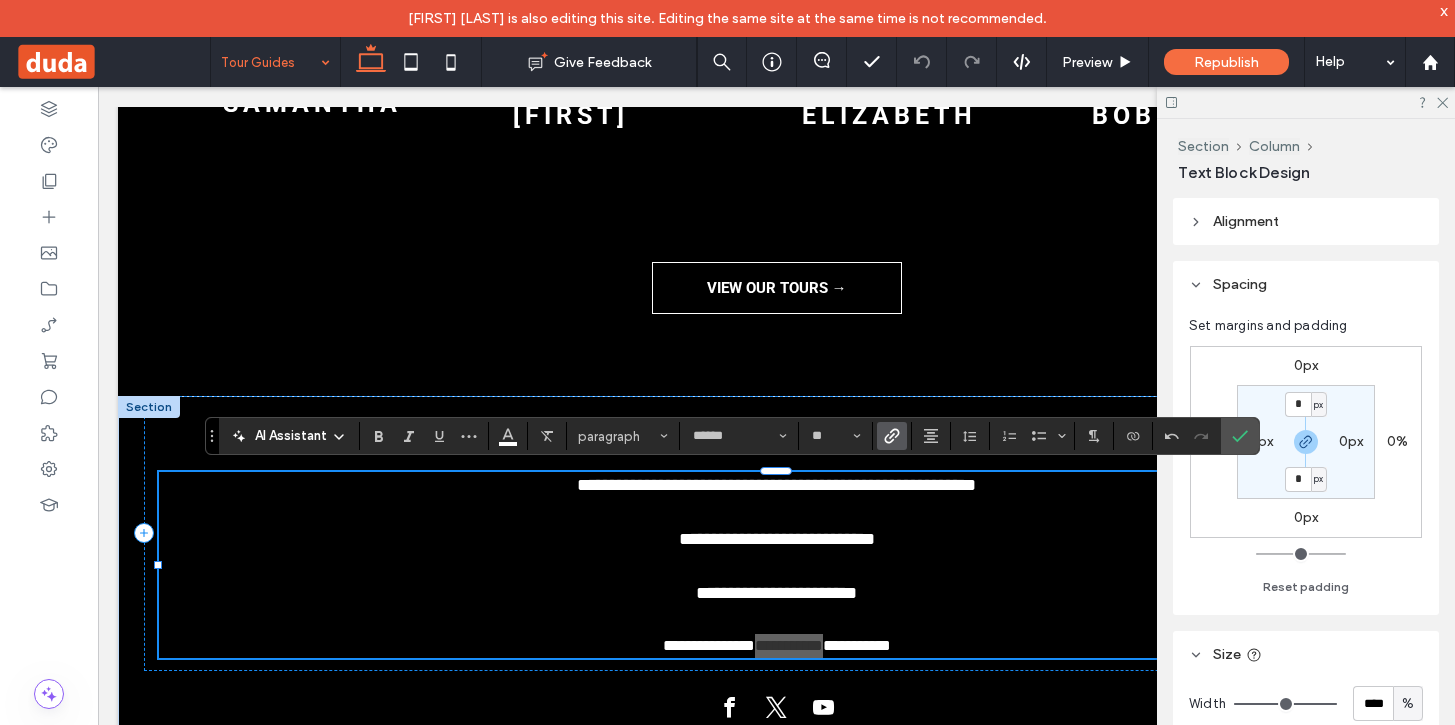 click 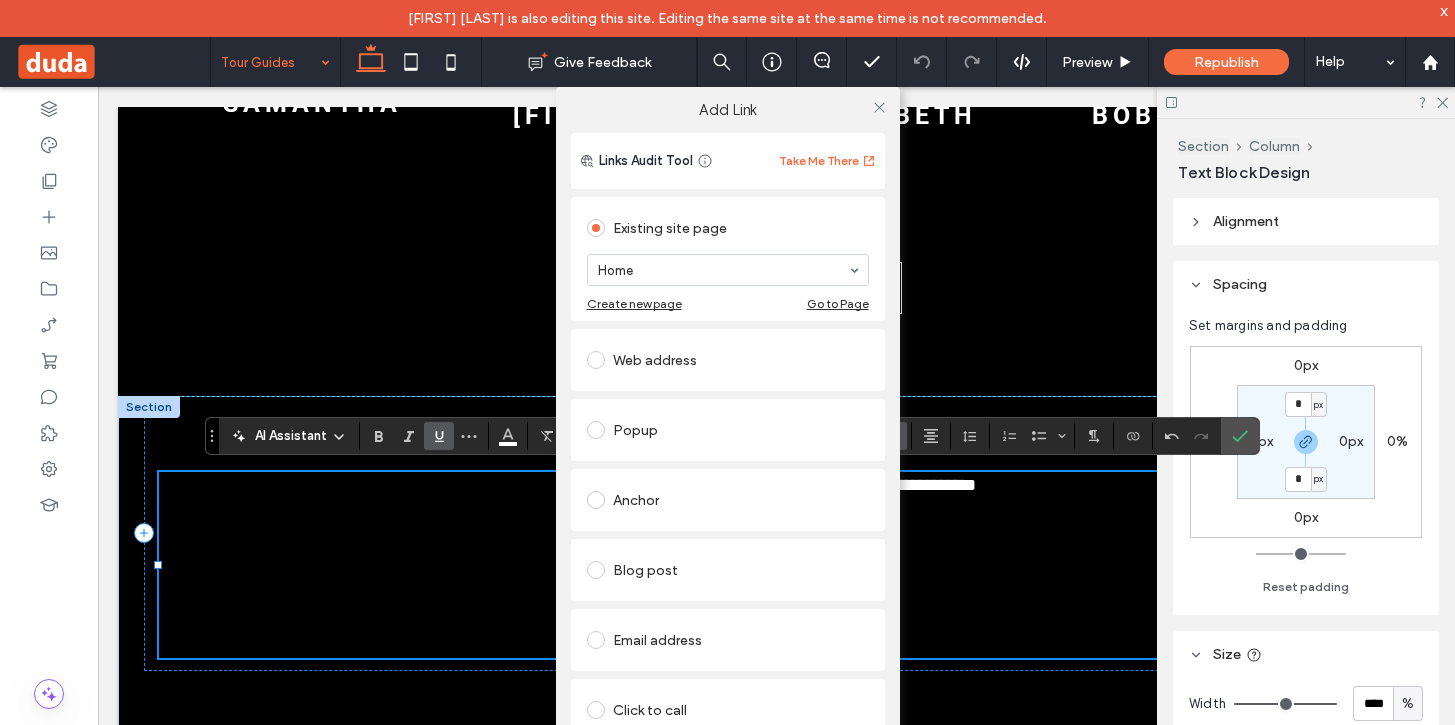 click on "Web address" at bounding box center [728, 360] 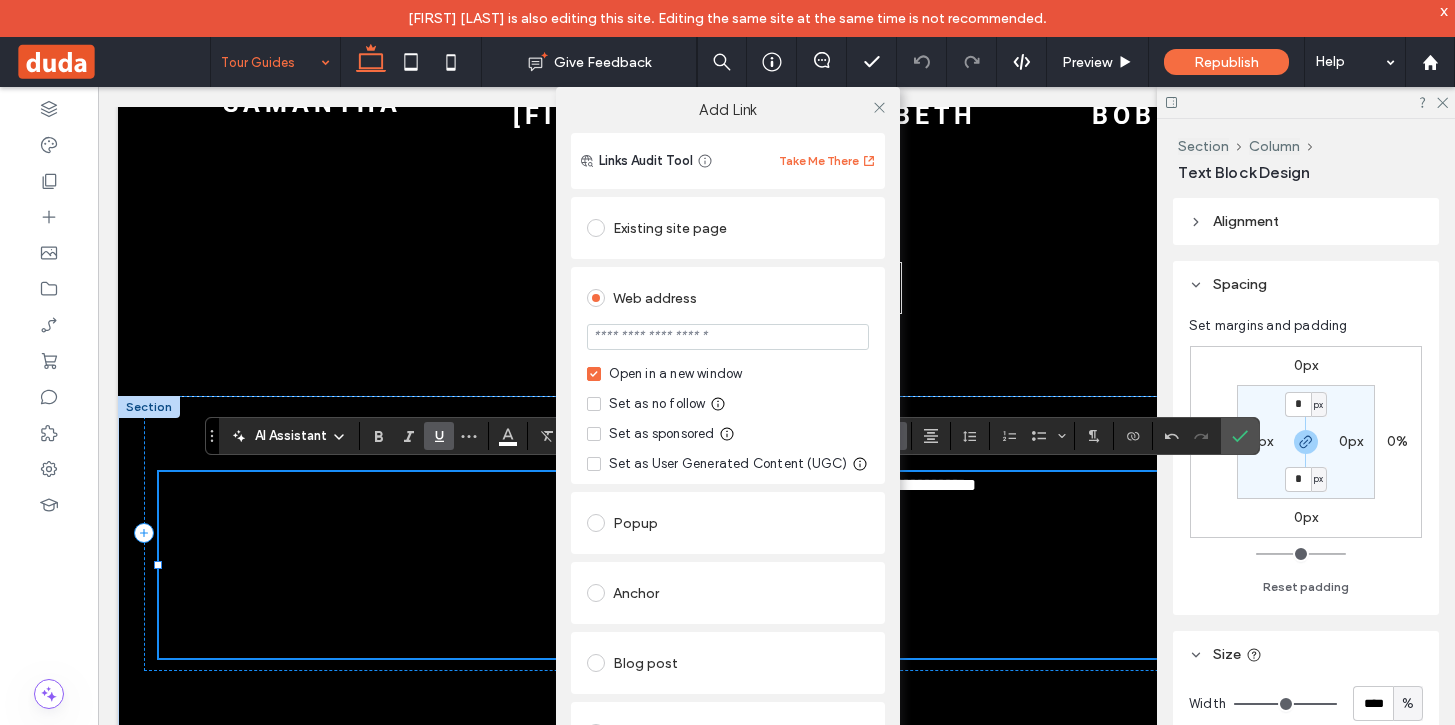 click at bounding box center [728, 337] 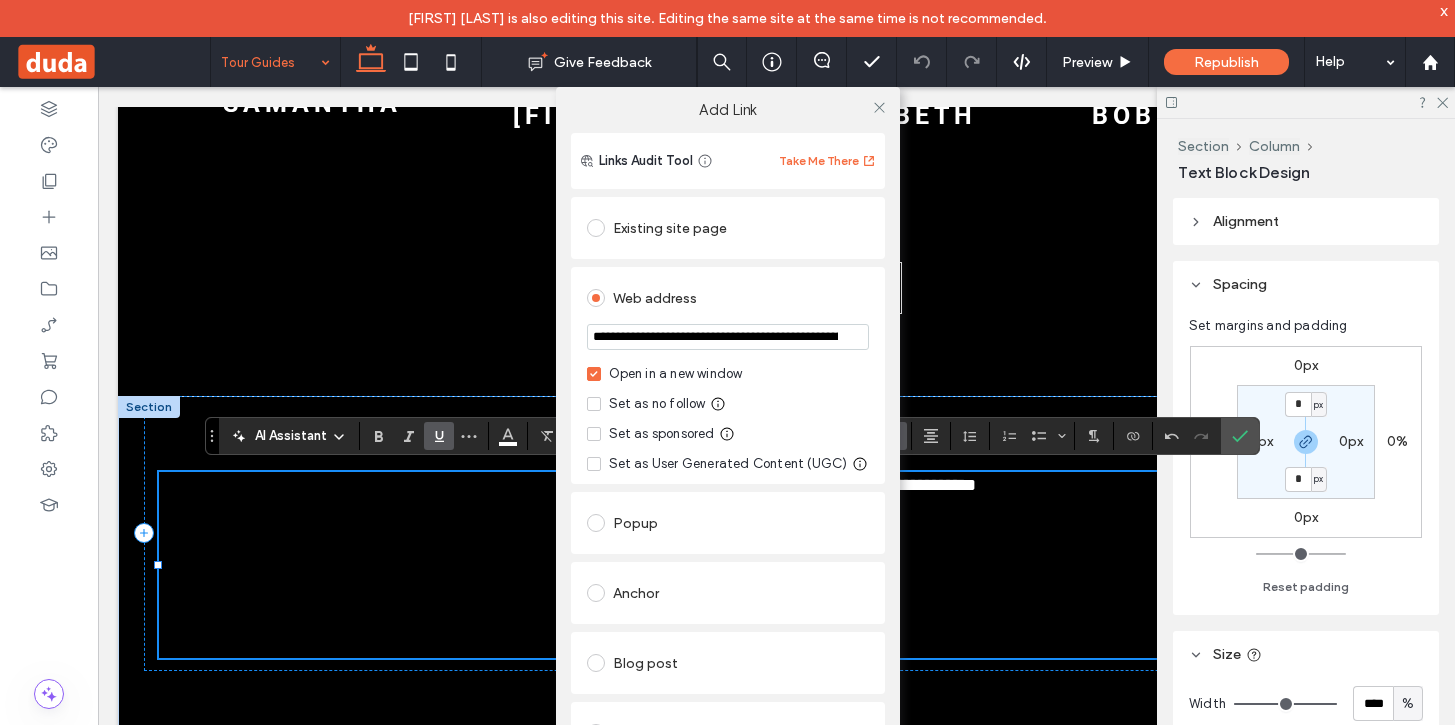 scroll, scrollTop: 0, scrollLeft: 155, axis: horizontal 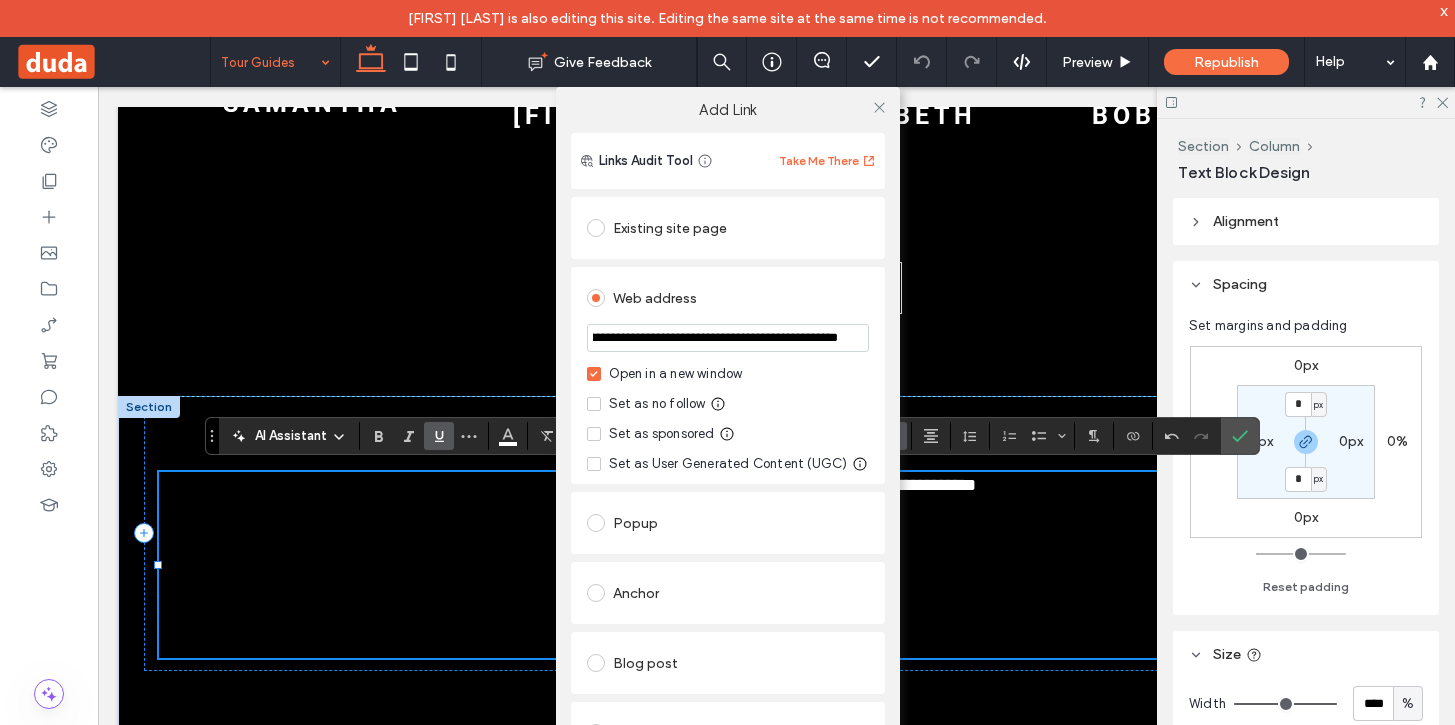type on "**********" 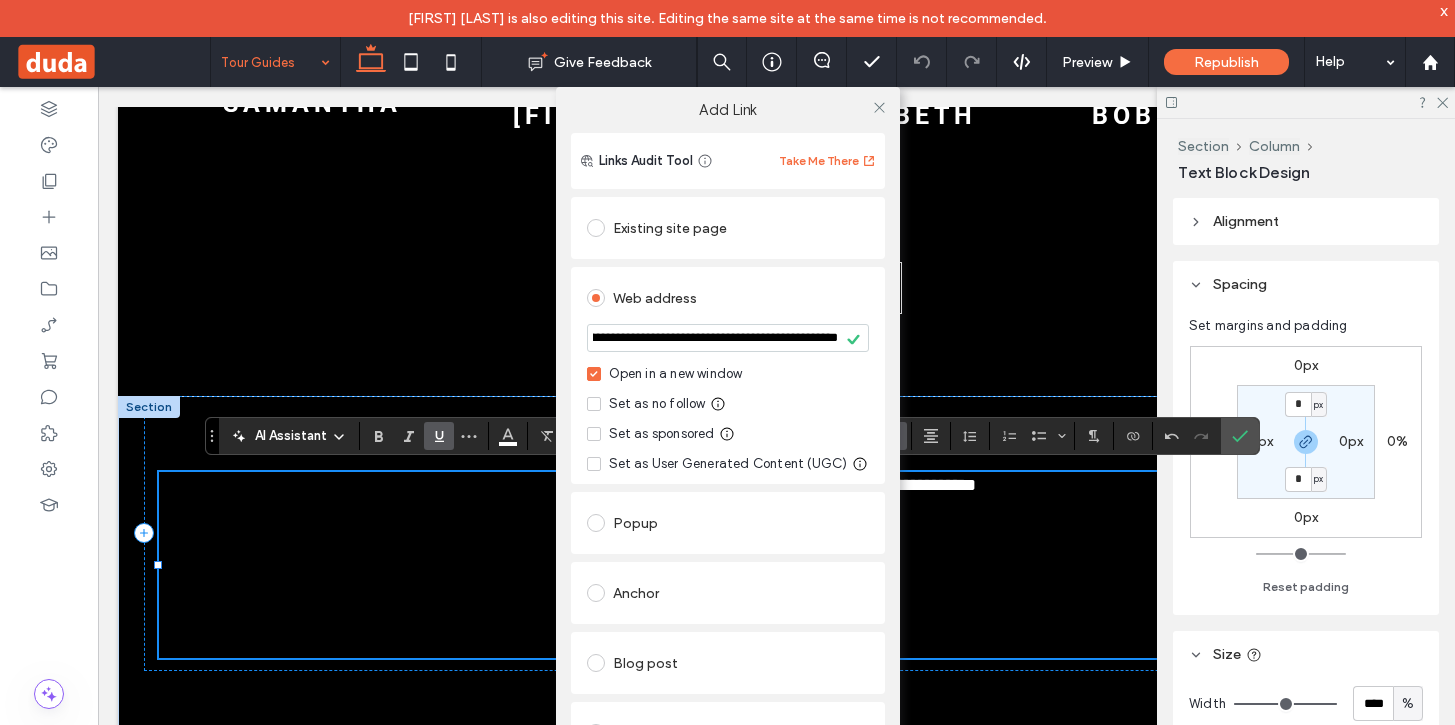 scroll, scrollTop: 0, scrollLeft: 0, axis: both 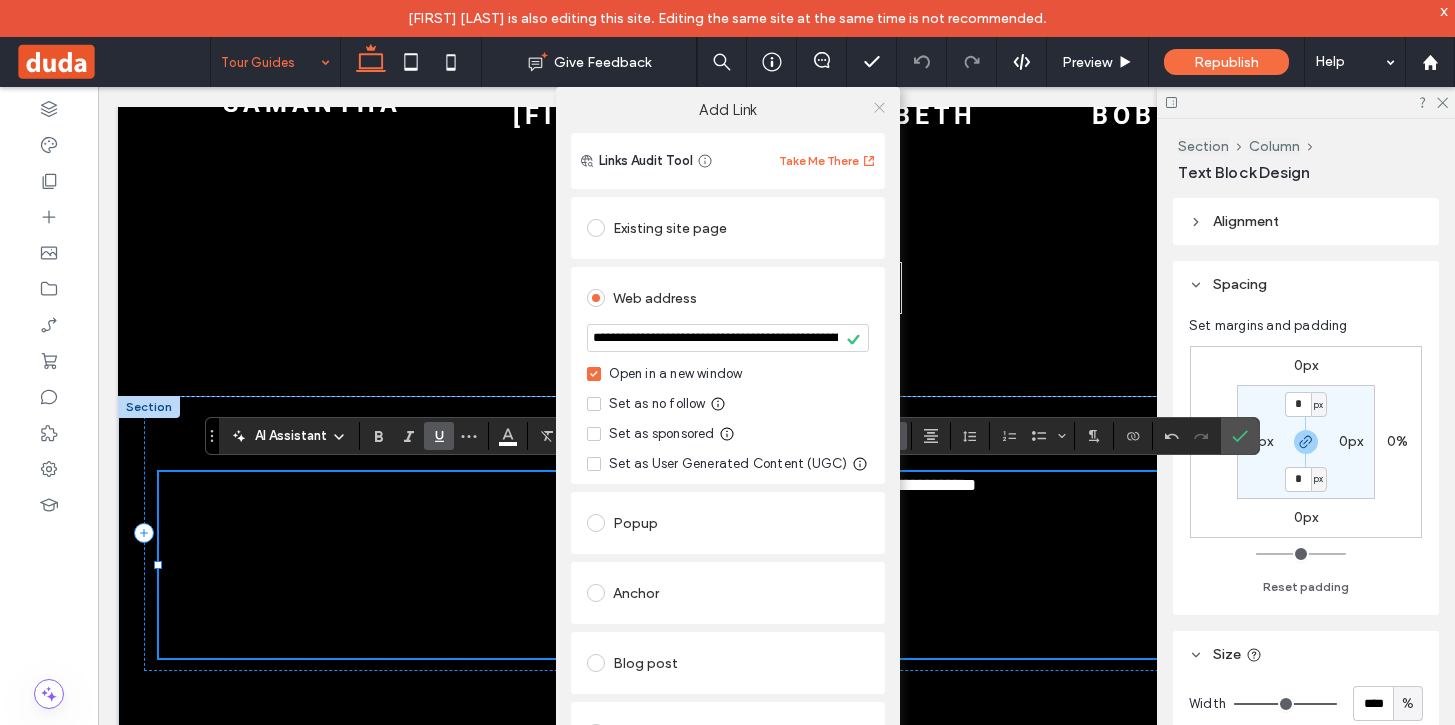 click 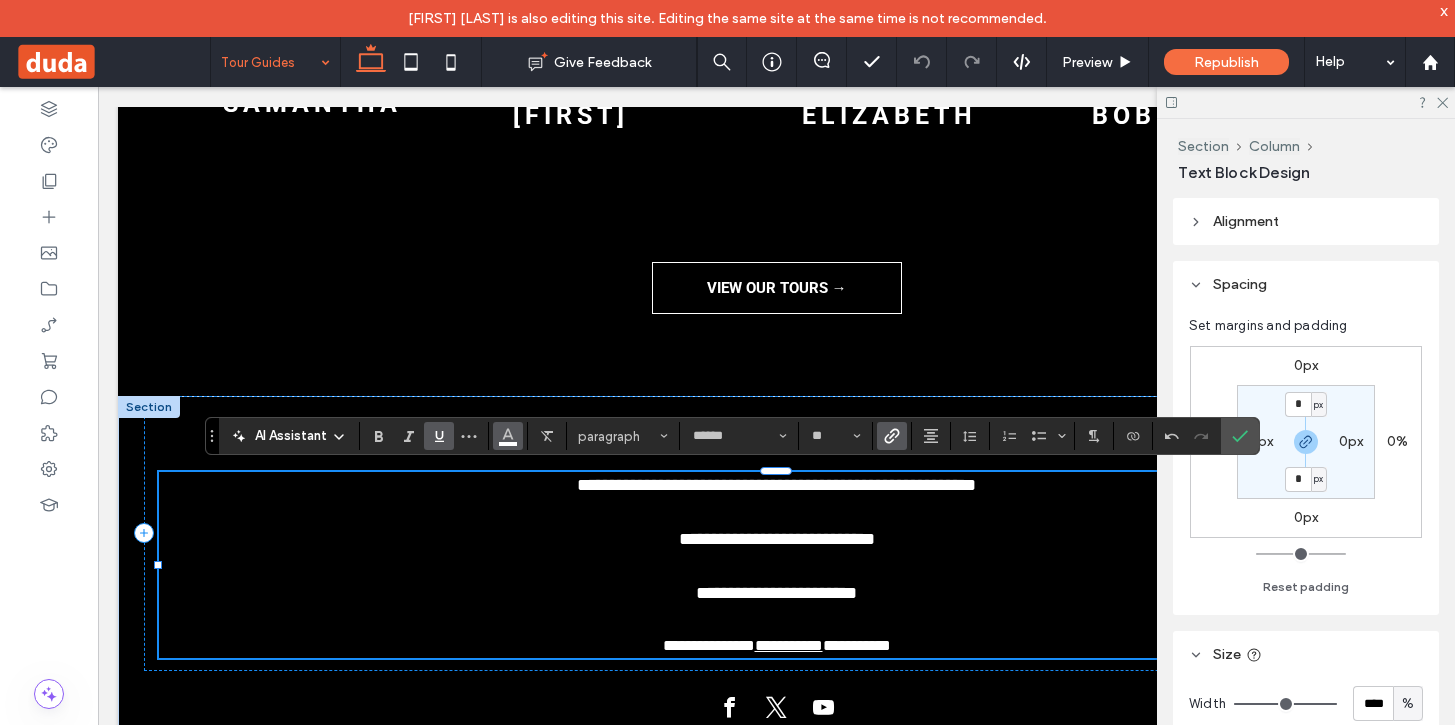 click at bounding box center (508, 436) 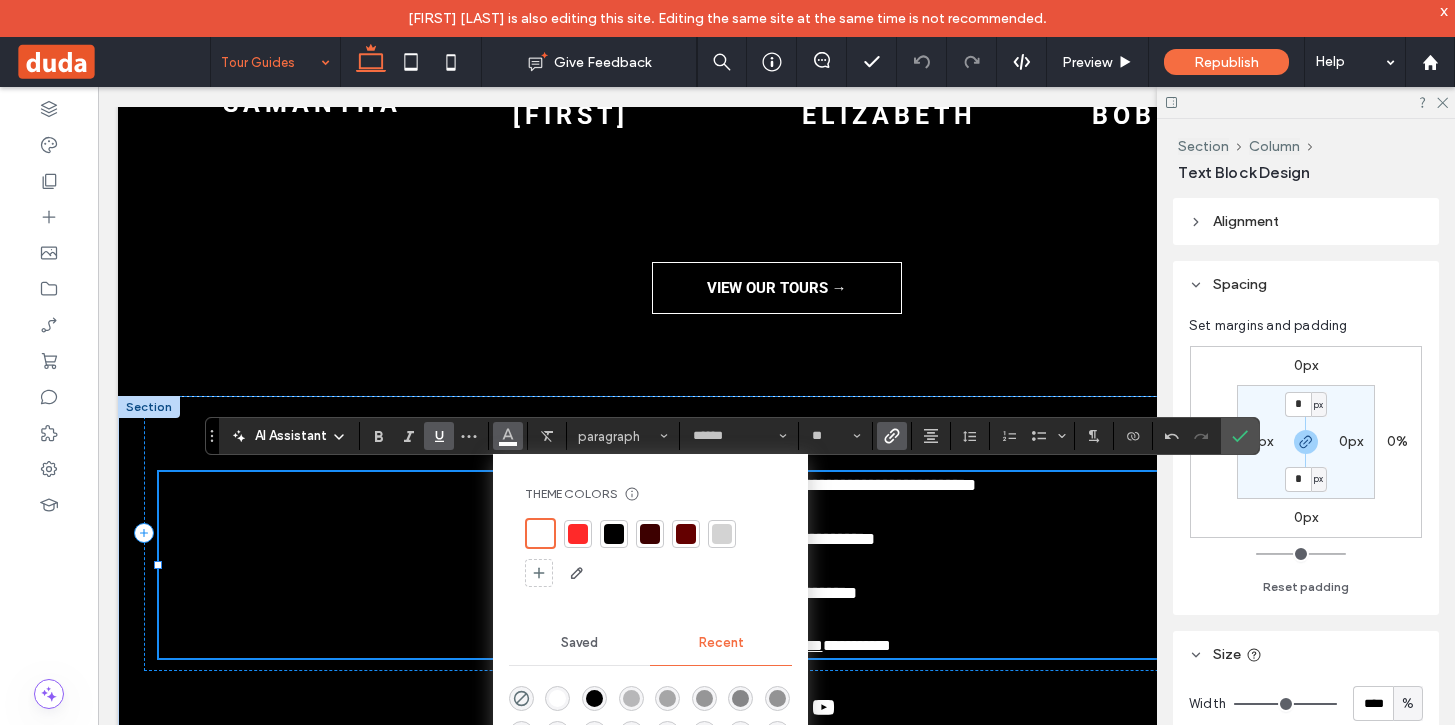 click at bounding box center [578, 534] 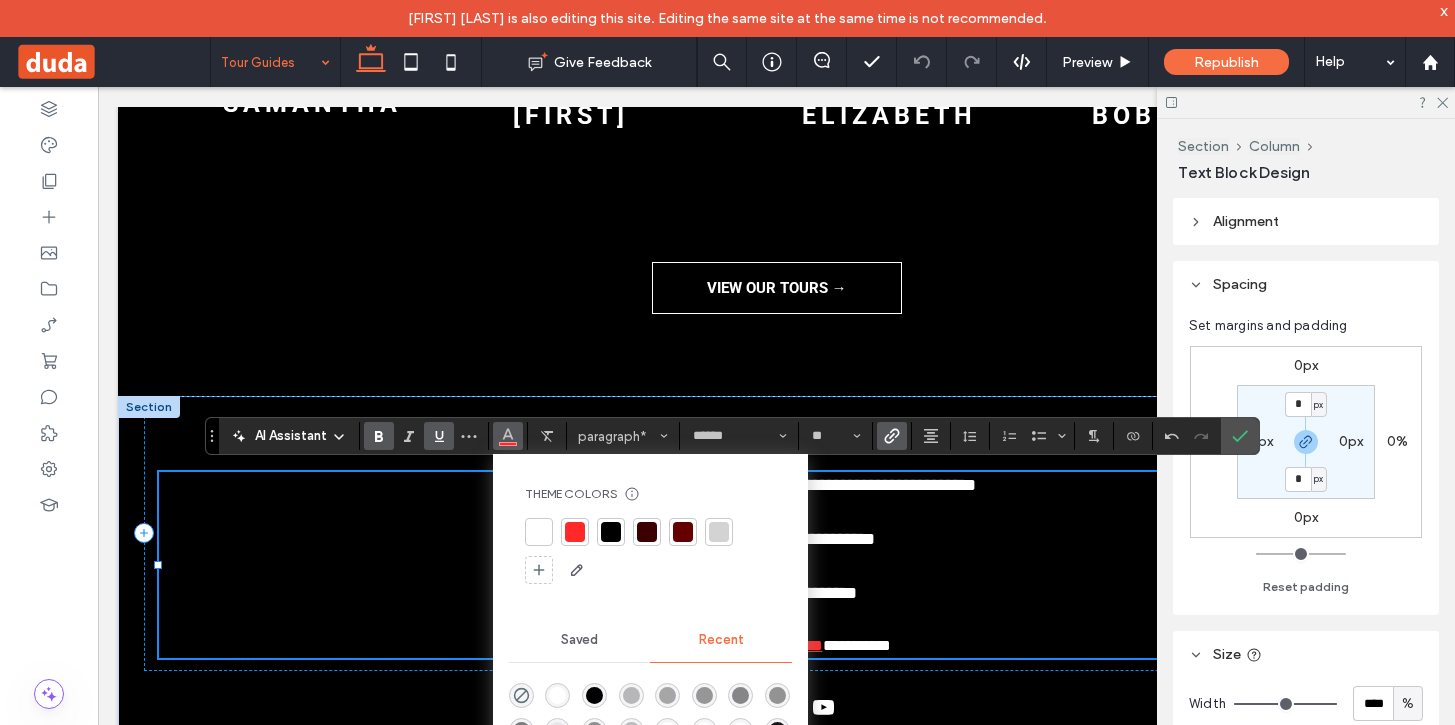 click 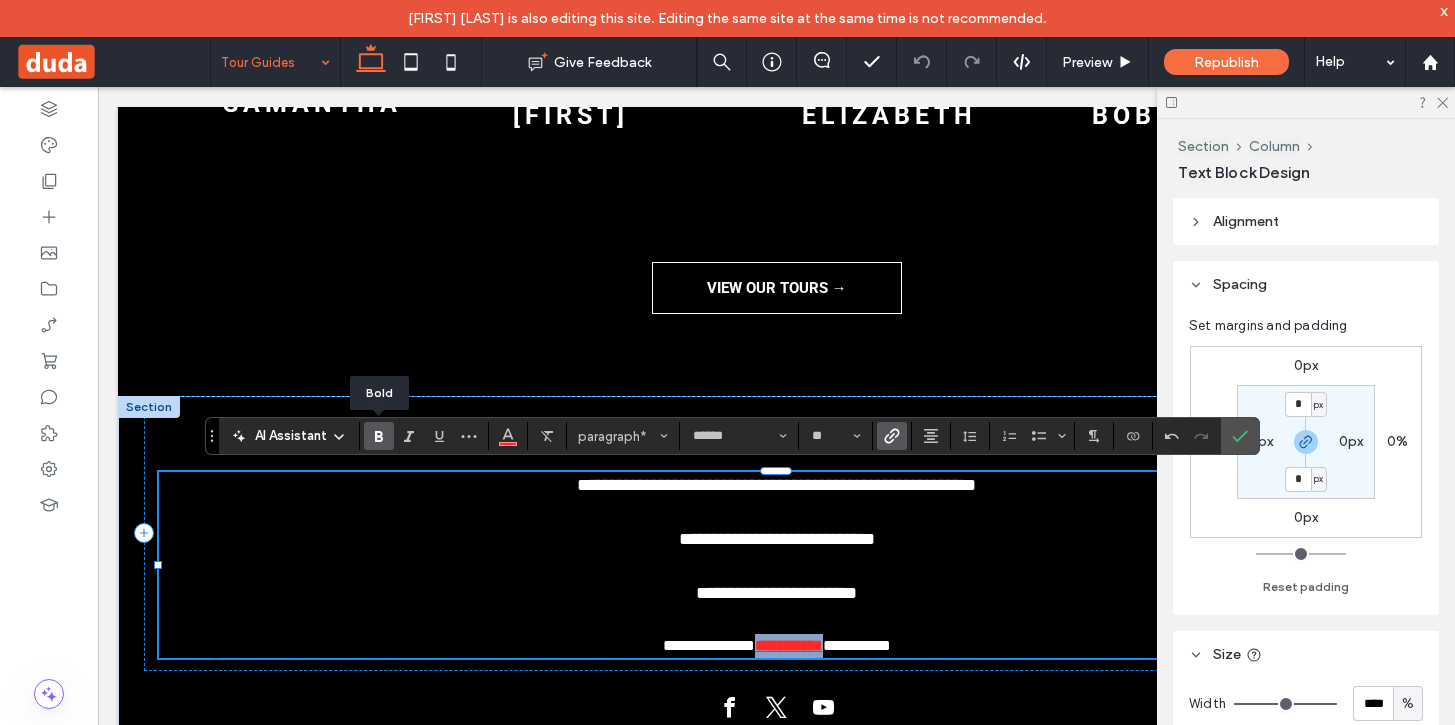 type on "**" 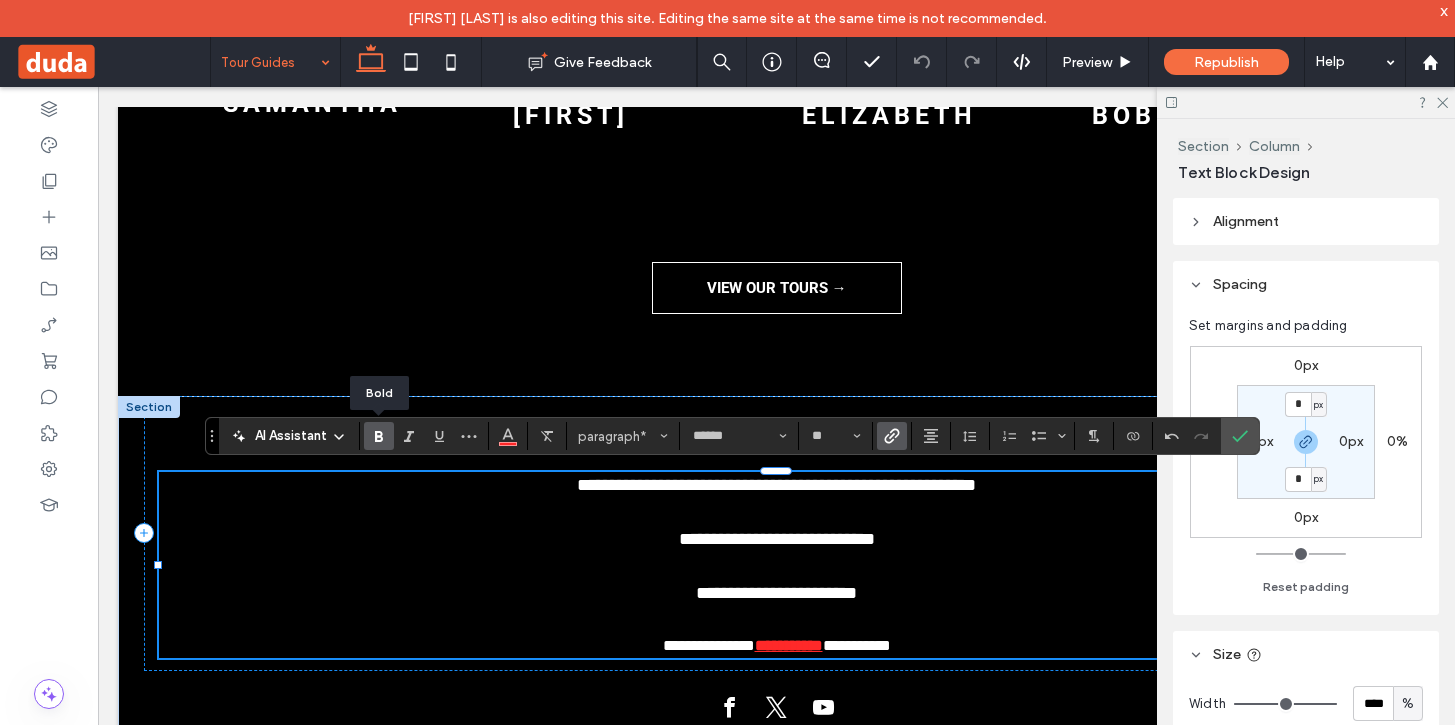 click at bounding box center [776, 620] 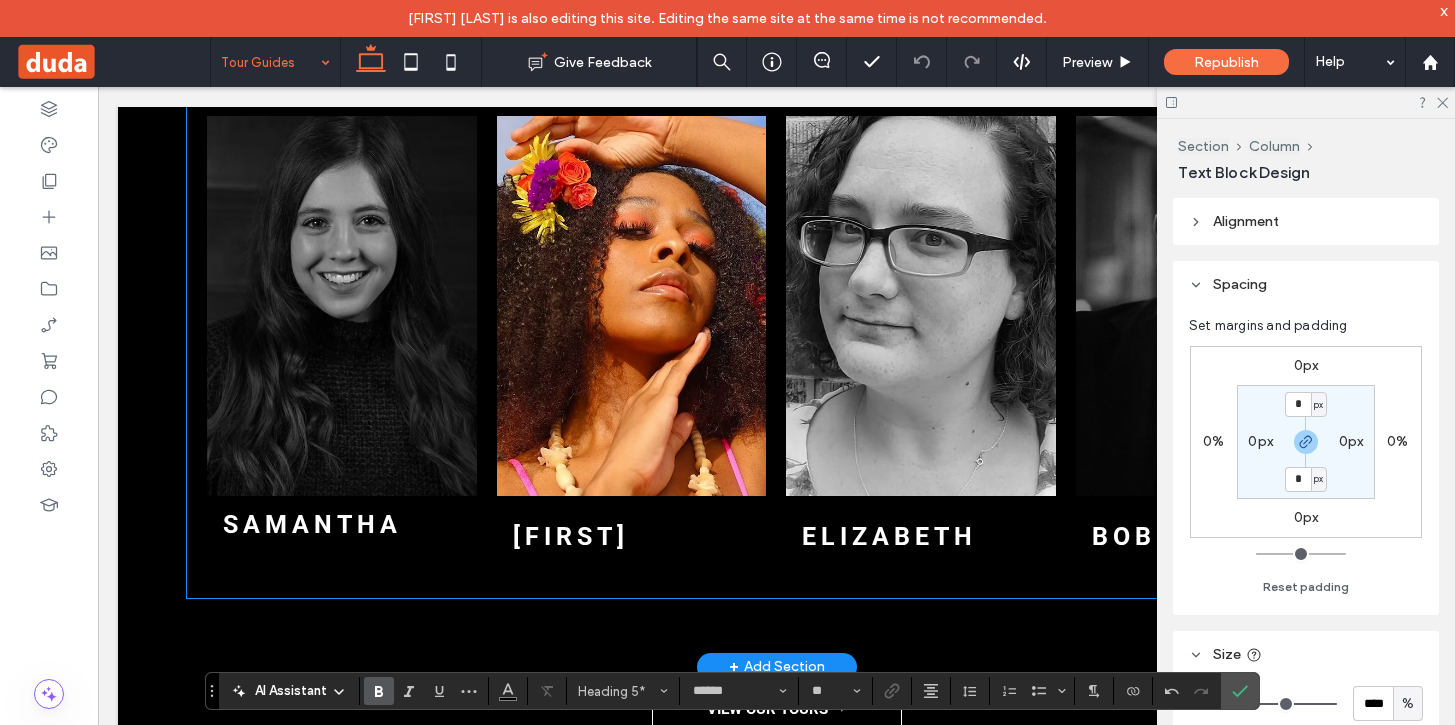 scroll, scrollTop: 1804, scrollLeft: 0, axis: vertical 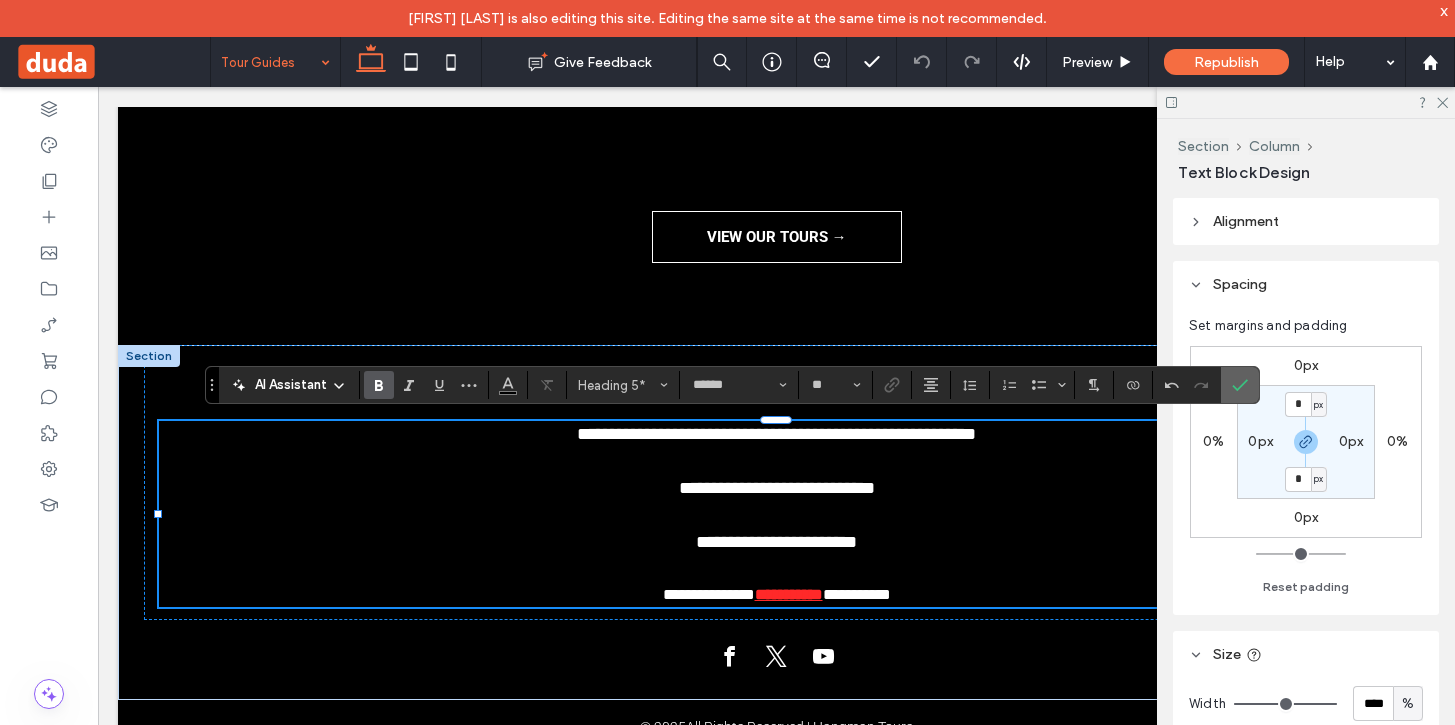 click 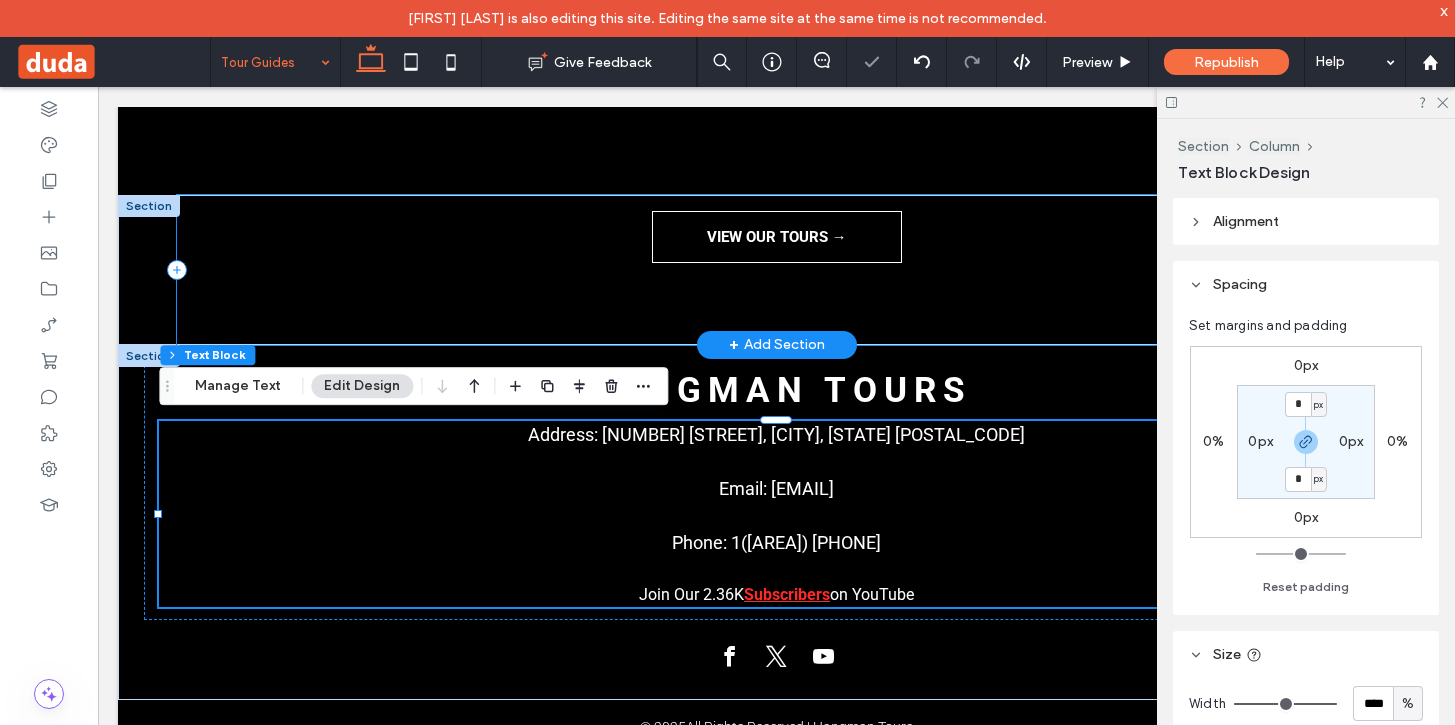 click on "VIEW OUR TOURS →" at bounding box center [777, 270] 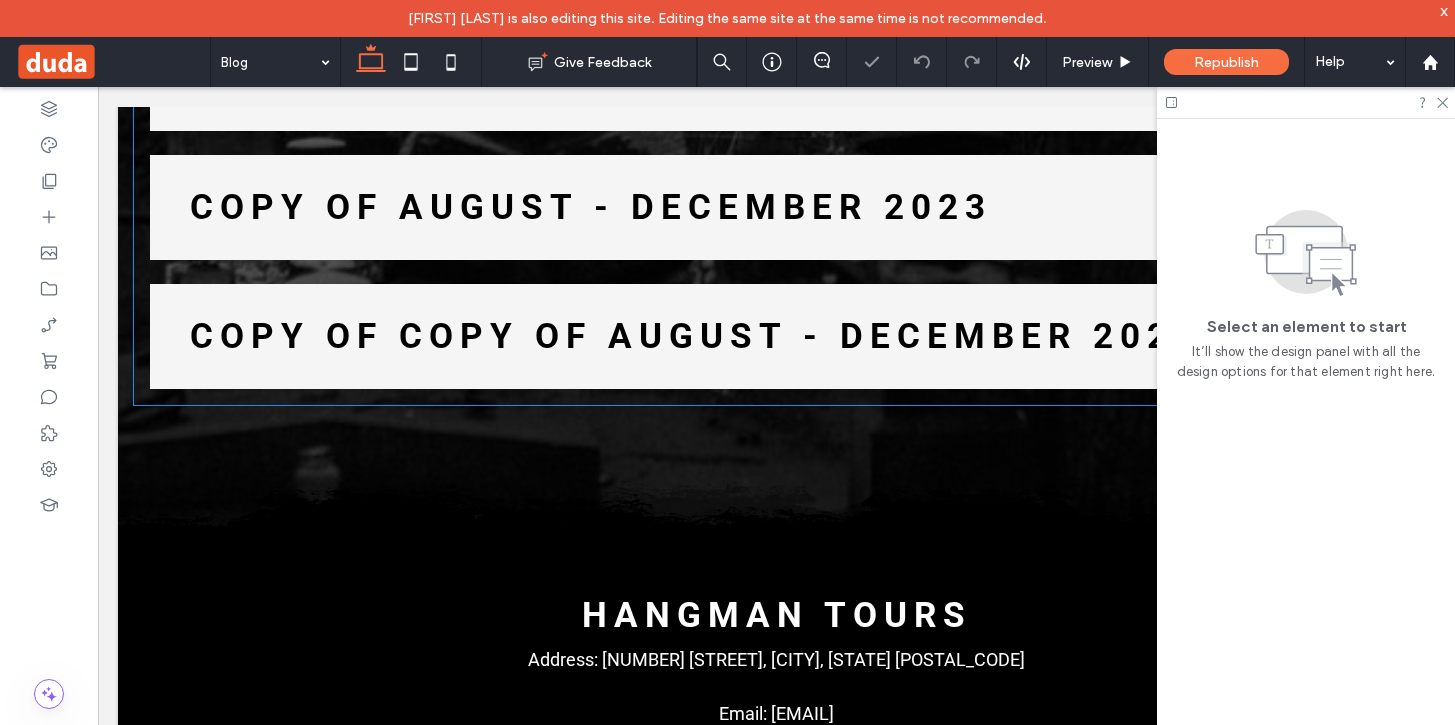 scroll, scrollTop: 3354, scrollLeft: 0, axis: vertical 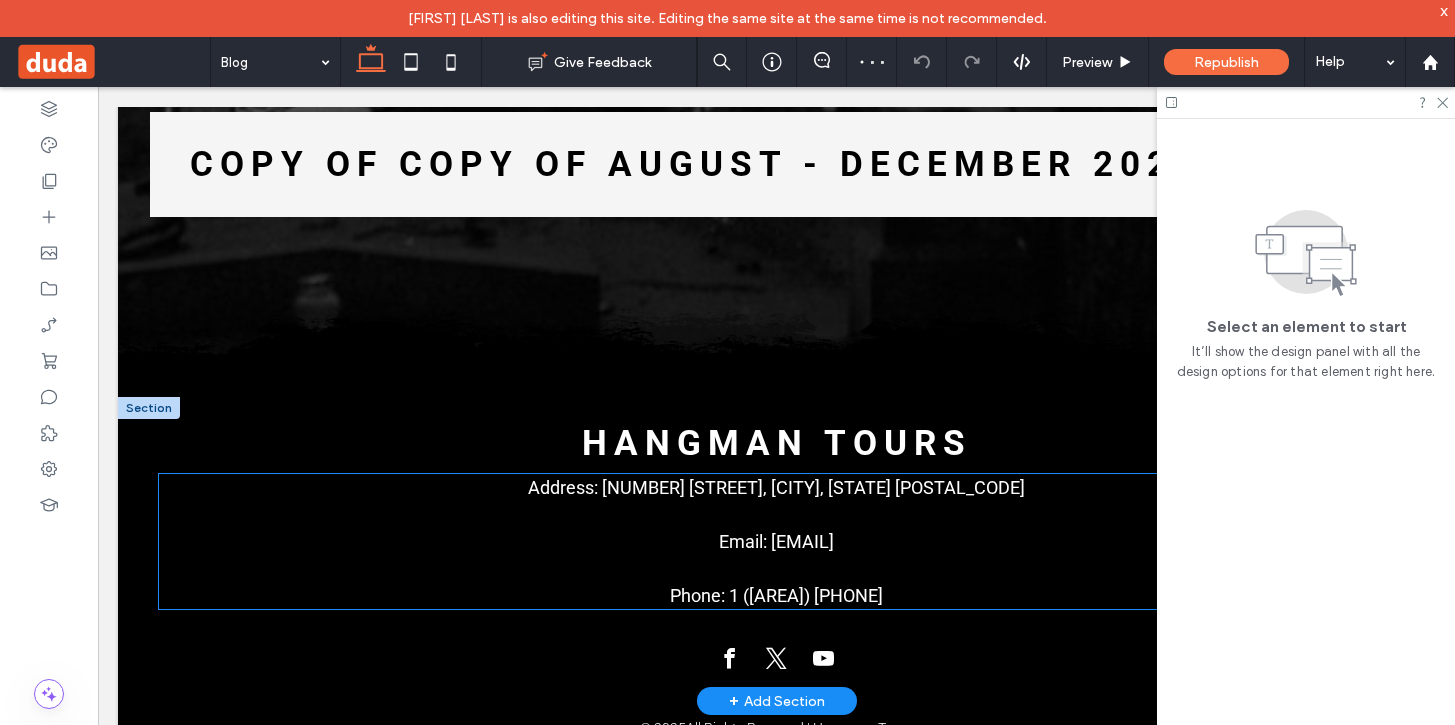 click at bounding box center [776, 568] 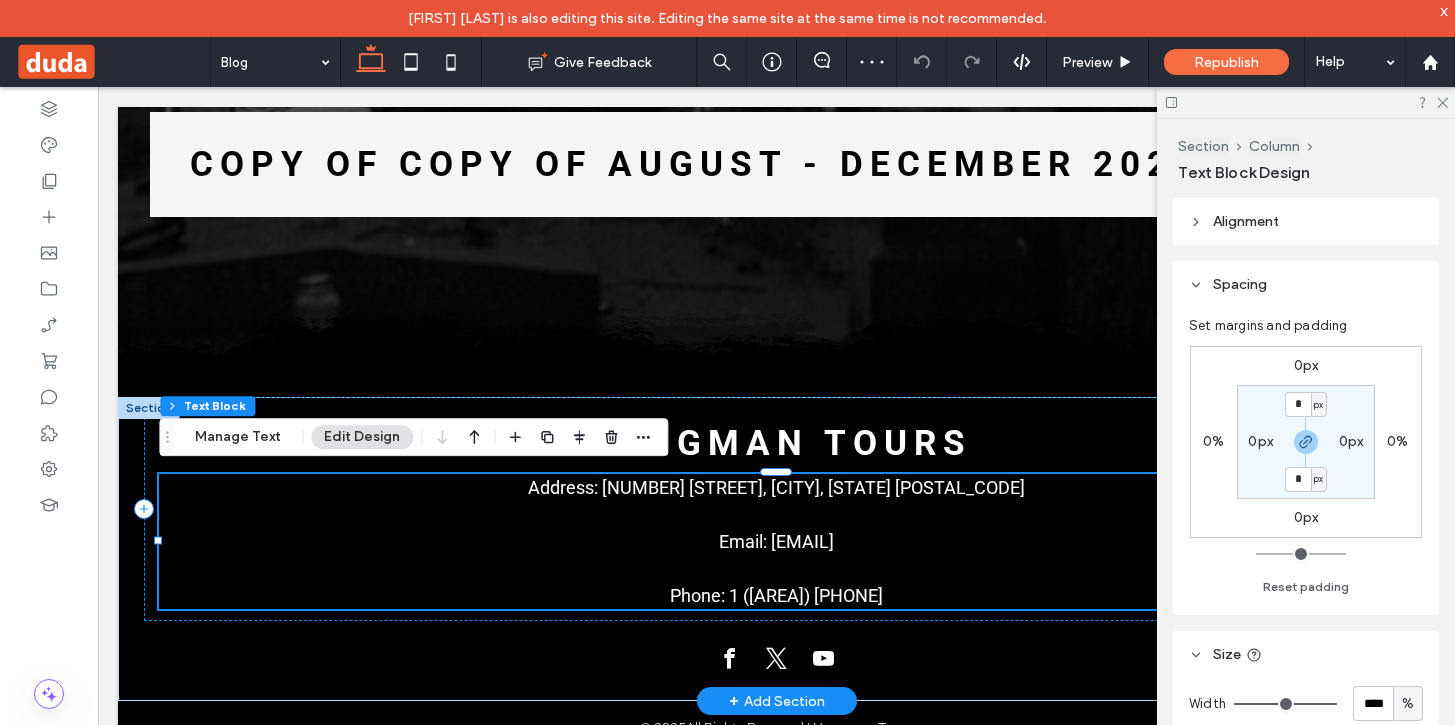 click on "Phone: 1
(414) 272-4222" at bounding box center (776, 595) 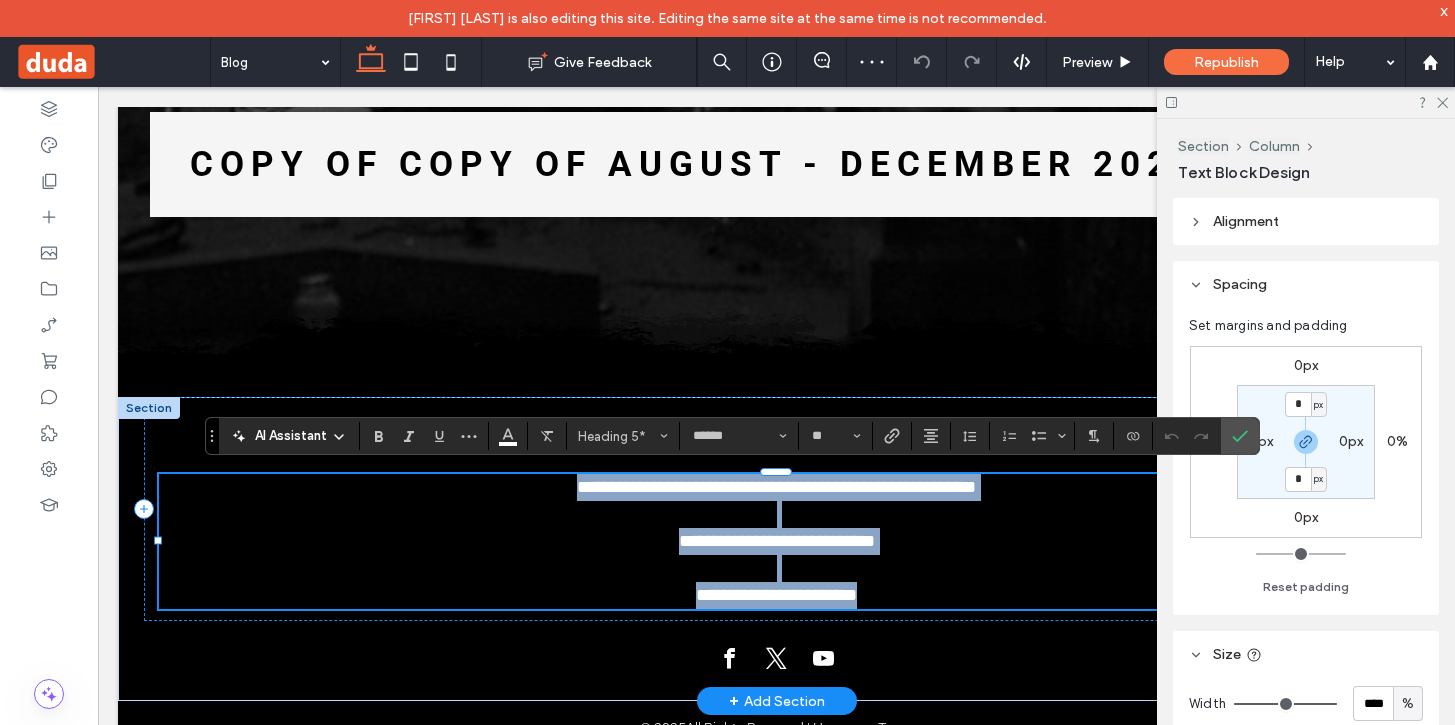 click on "**********" at bounding box center [776, 595] 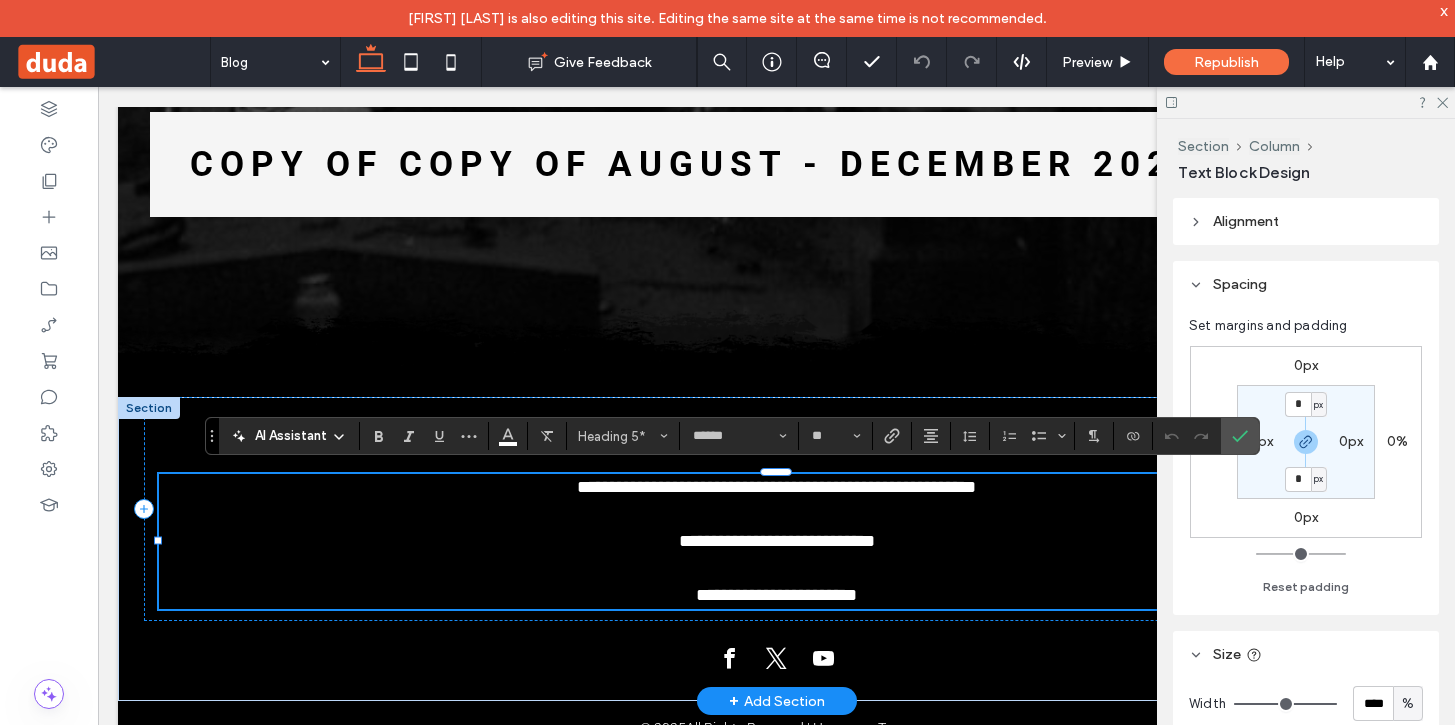 click on "**********" at bounding box center [776, 595] 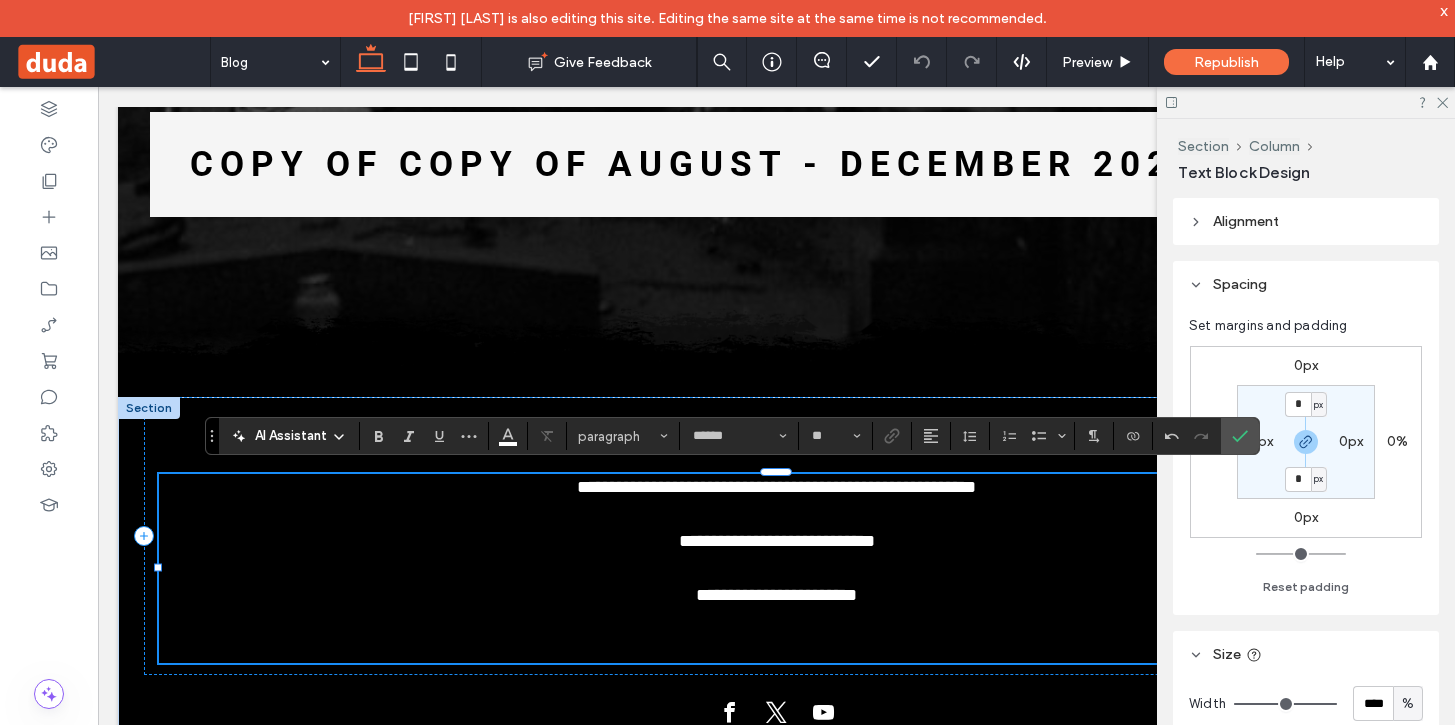 type on "**" 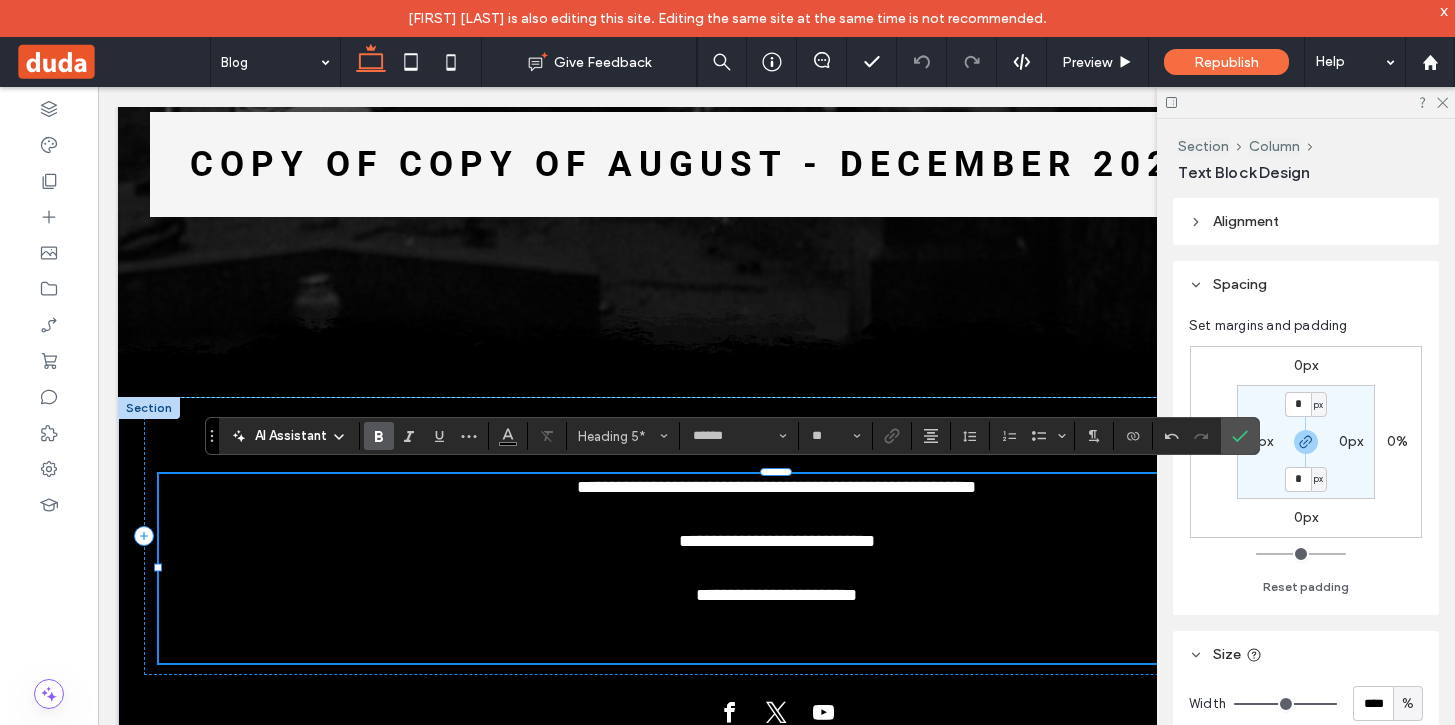 click on "**********" at bounding box center [776, 649] 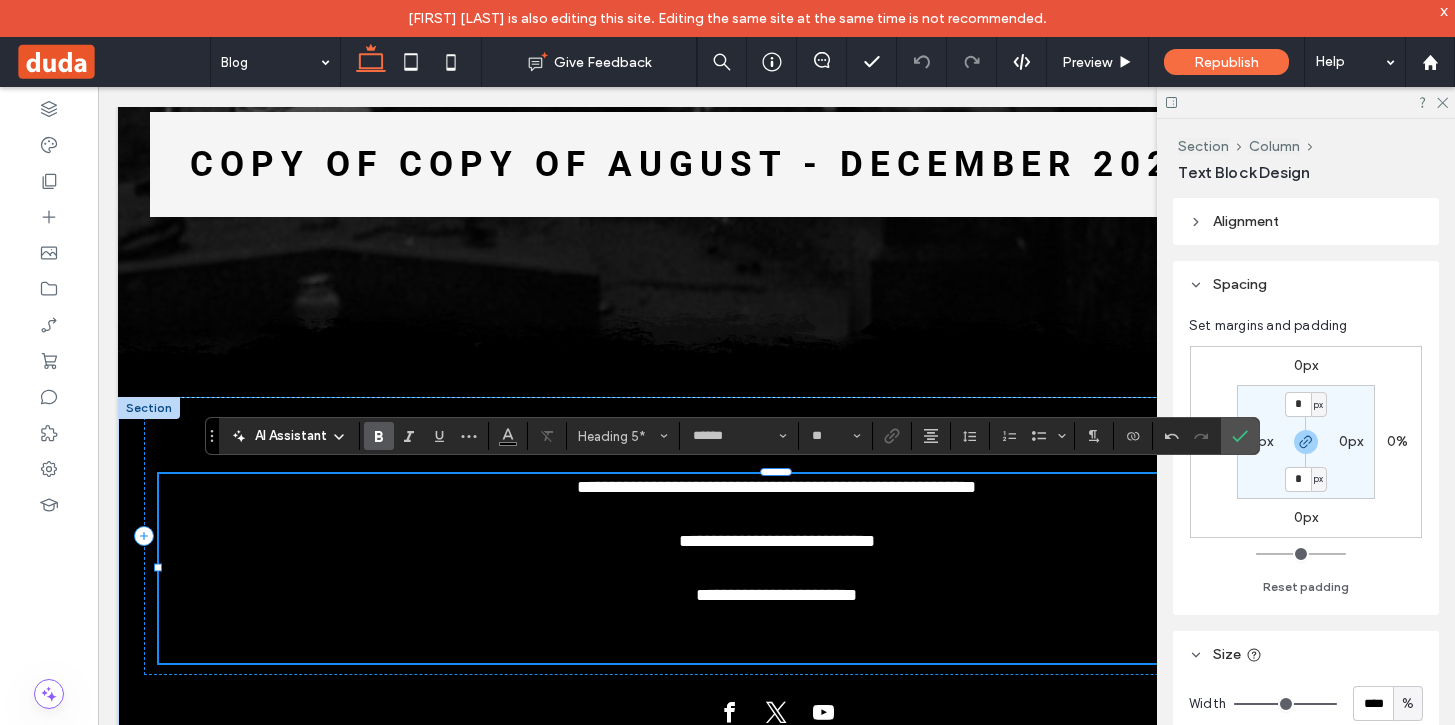 click on "**********" at bounding box center [776, 649] 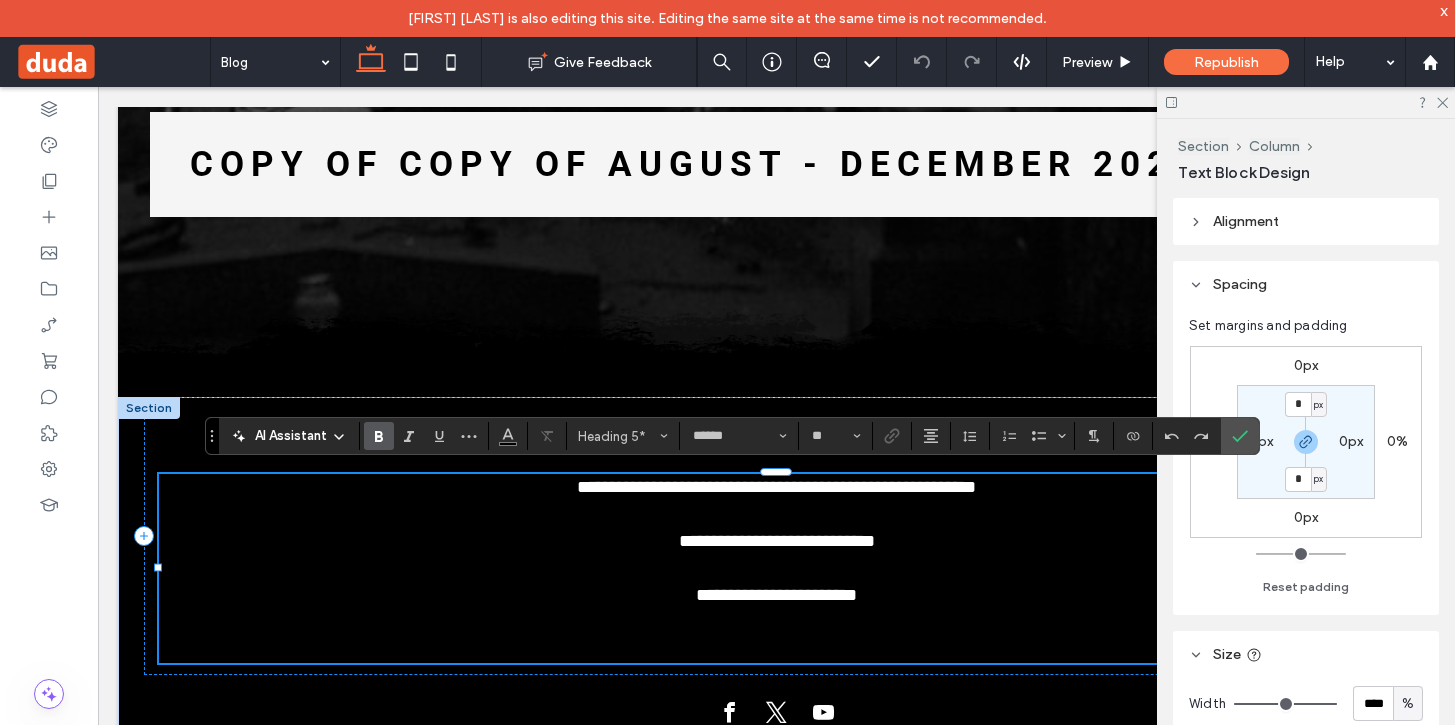 click on "**********" at bounding box center [776, 649] 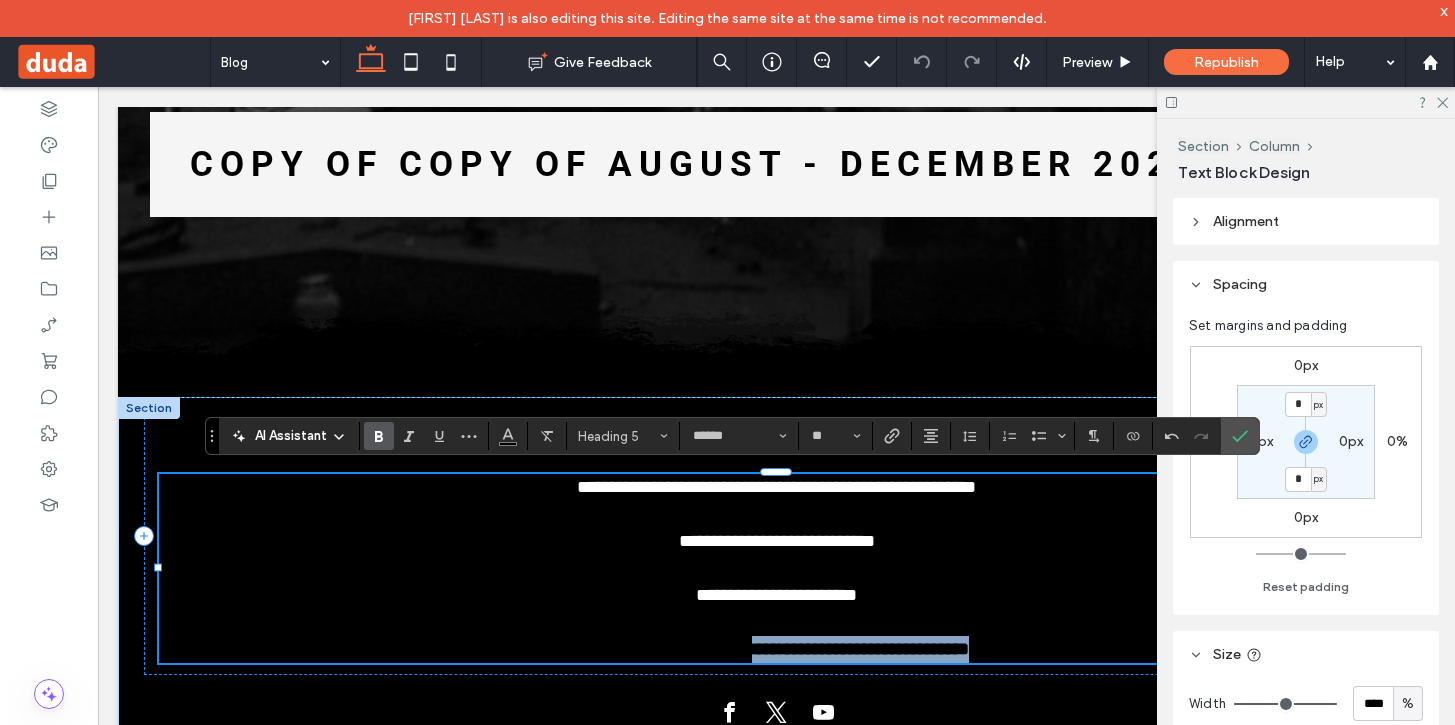 click on "**********" at bounding box center (776, 649) 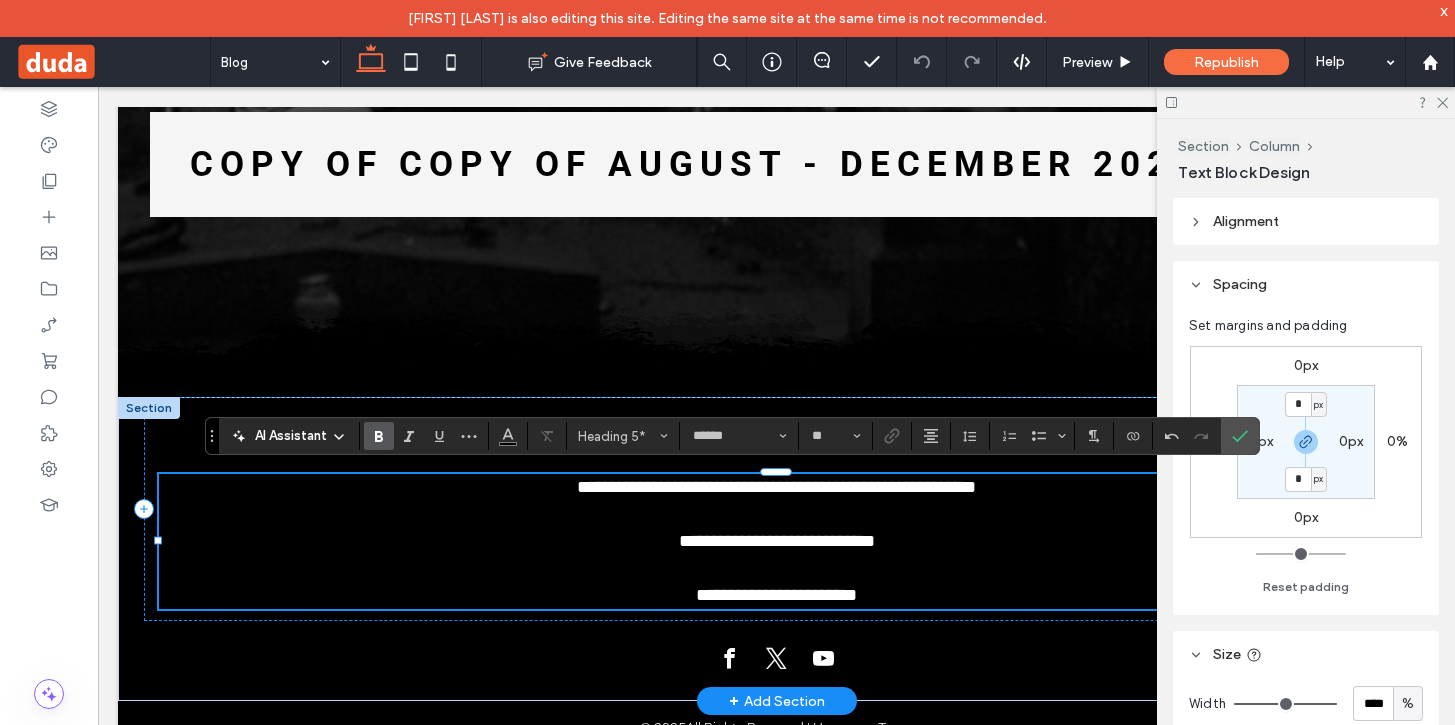 click on "**********" at bounding box center (776, 595) 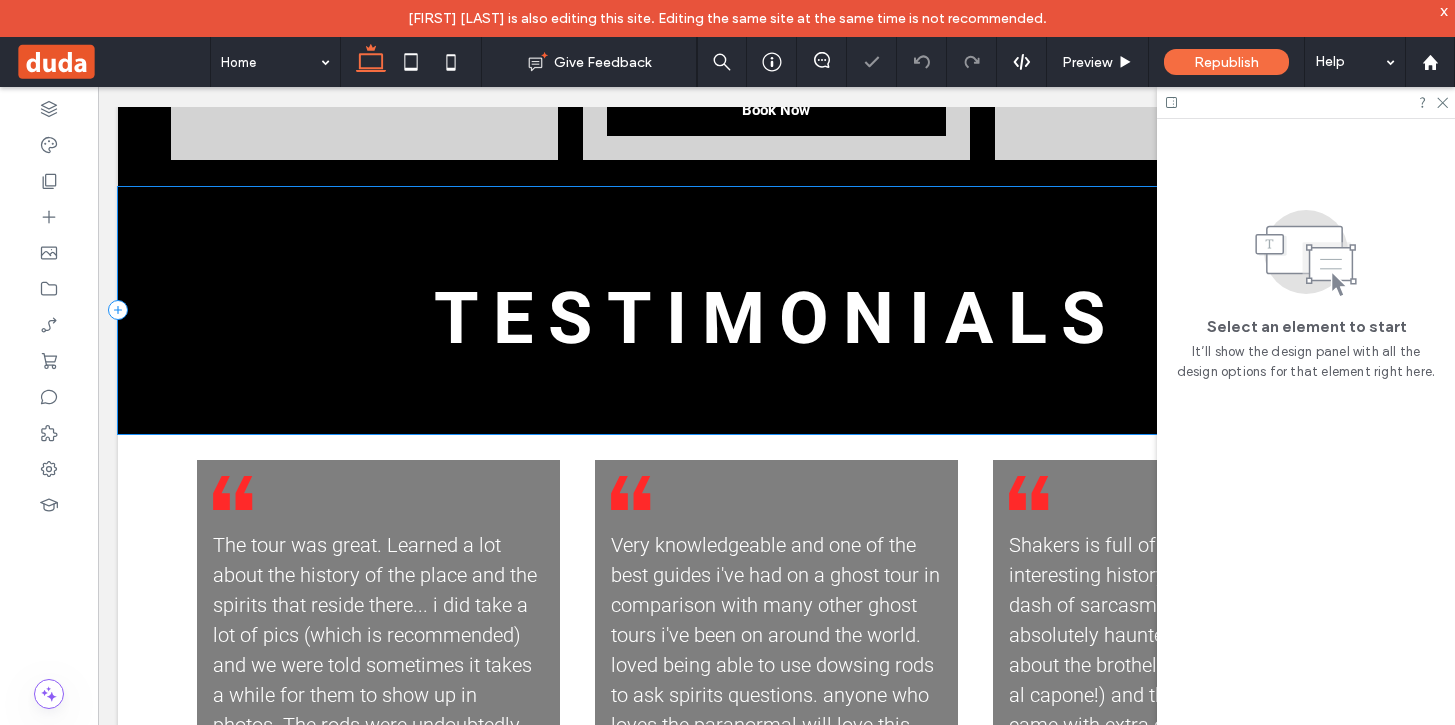 scroll, scrollTop: 6075, scrollLeft: 0, axis: vertical 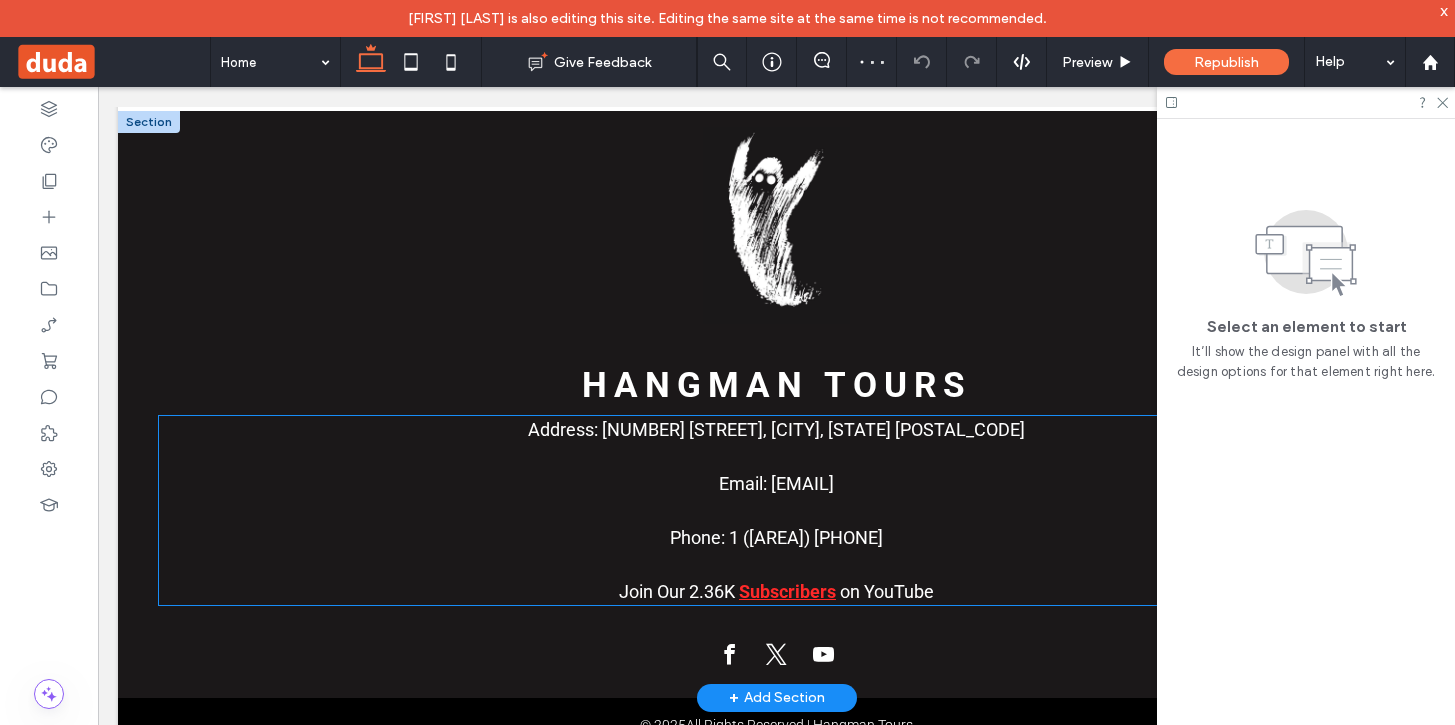click on "Join Our 2.36K" at bounding box center (677, 591) 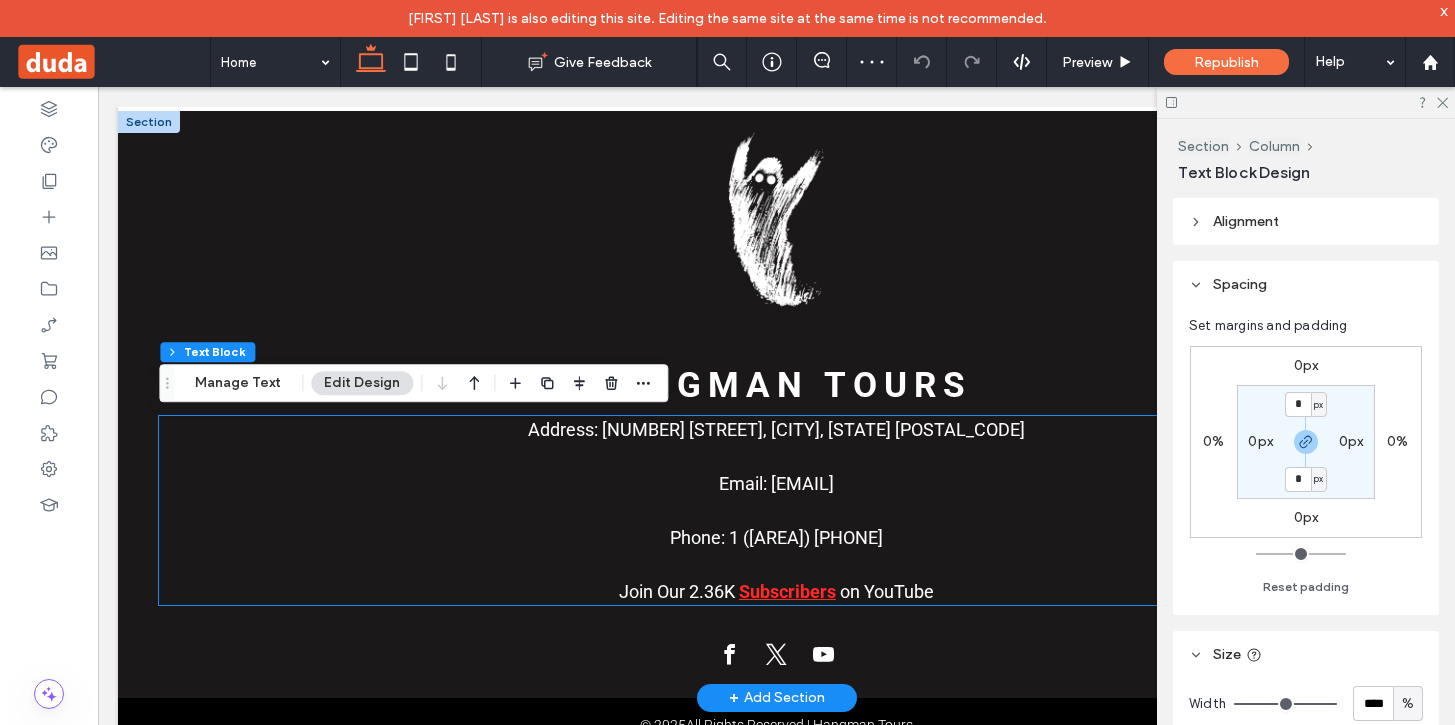 click on "Join Our 2.36K" at bounding box center [677, 591] 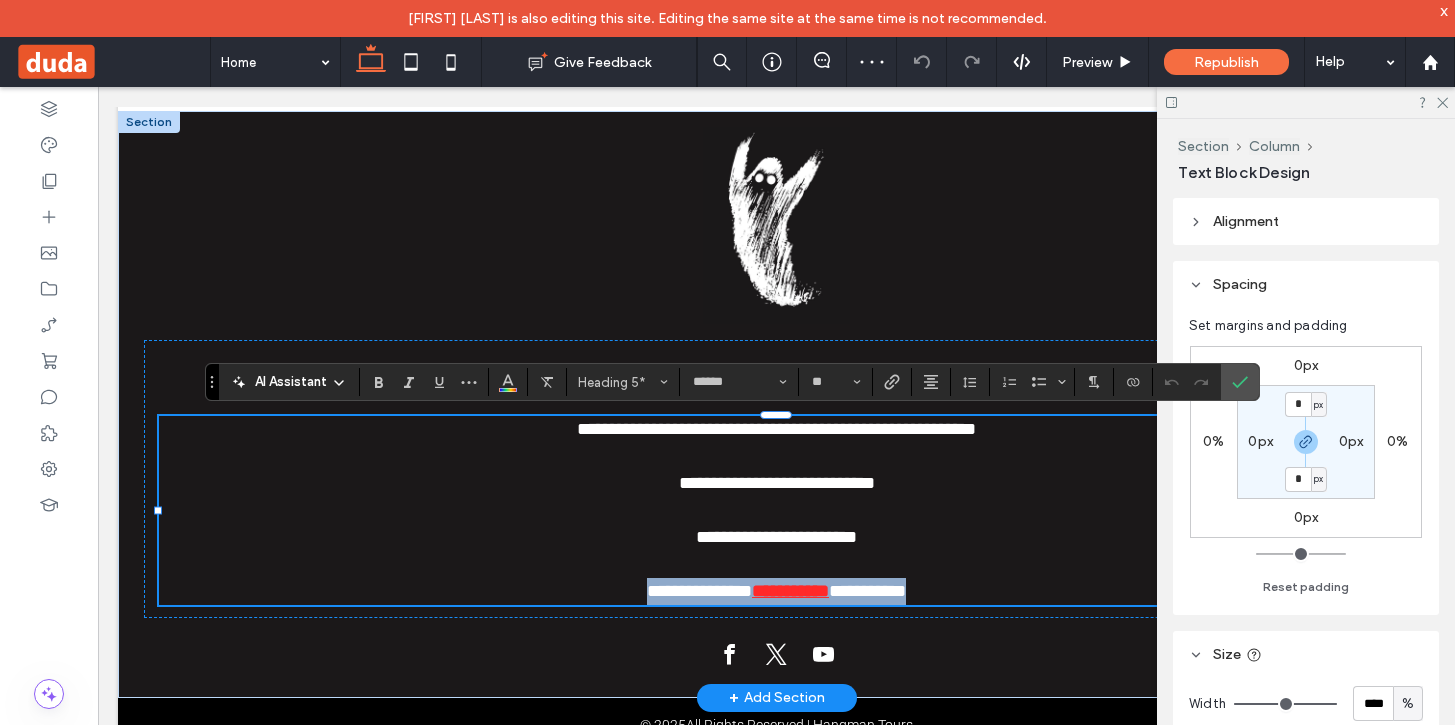 click on "**********" at bounding box center (699, 591) 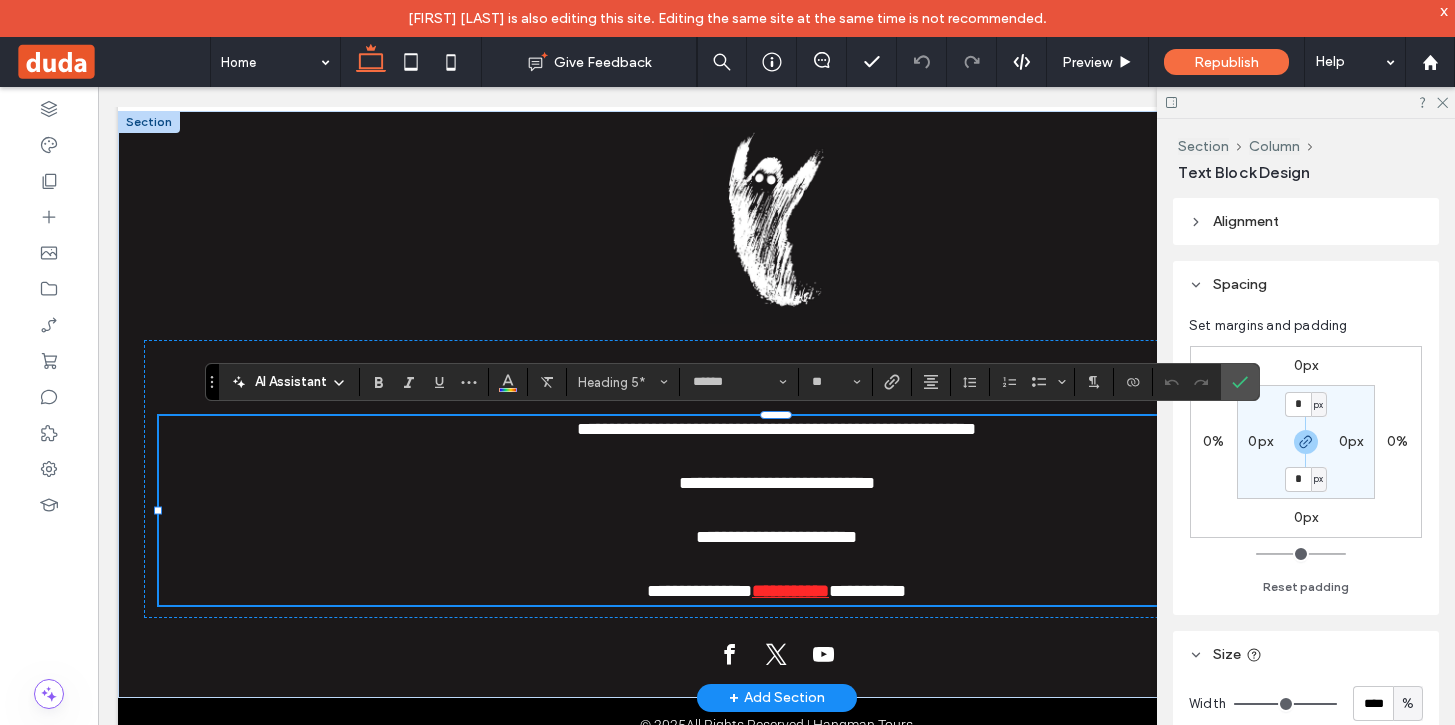 click on "Hangman Tours
Hangman Tours
BOOK NOW
Tours
About Us
Contact
Tour Guides
Blog
Events & Promos
Affiliates
Shakers Cigar Bar
Section
Advanced Header
Section
Tours
About Us
Contact
Tour Guides
Blog
Events & Promos
Affiliates
Shakers Cigar Bar
Section
Section
Menu" at bounding box center [776, -2618] 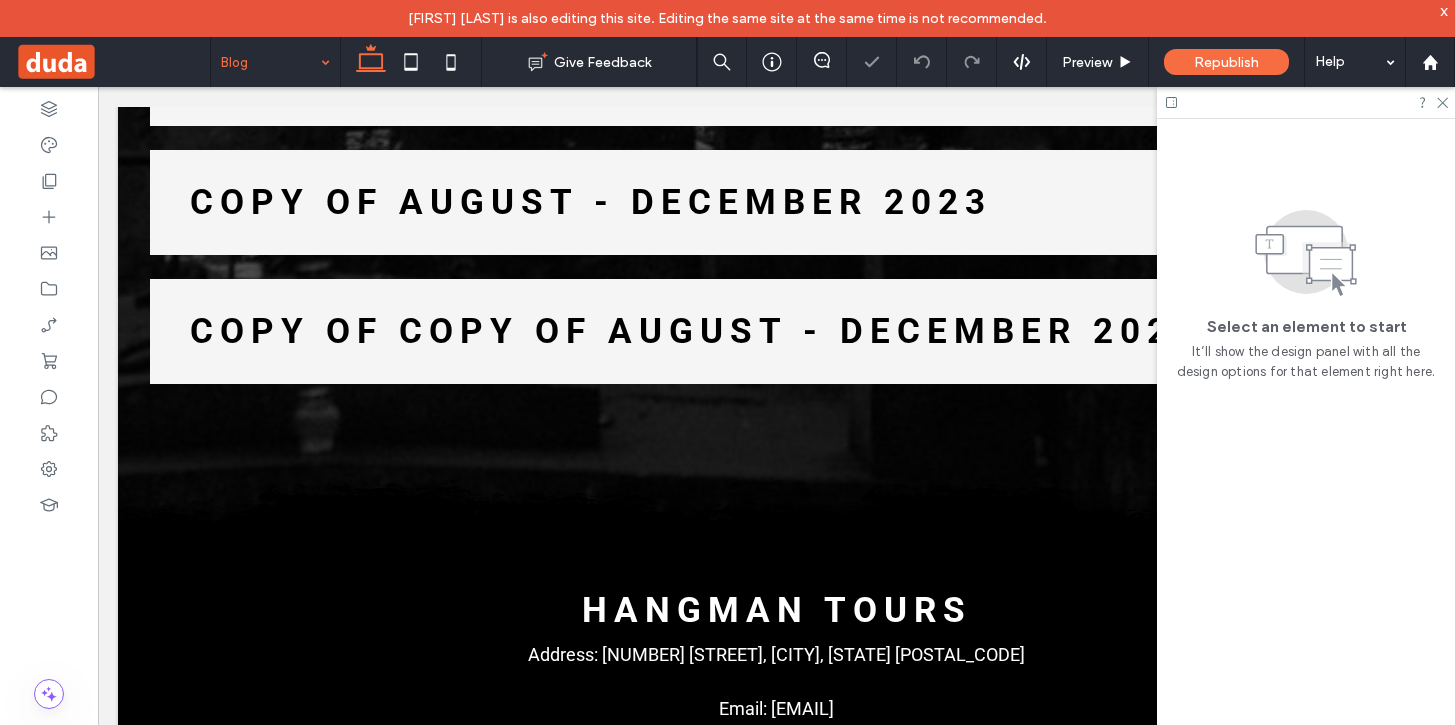 scroll, scrollTop: 3354, scrollLeft: 0, axis: vertical 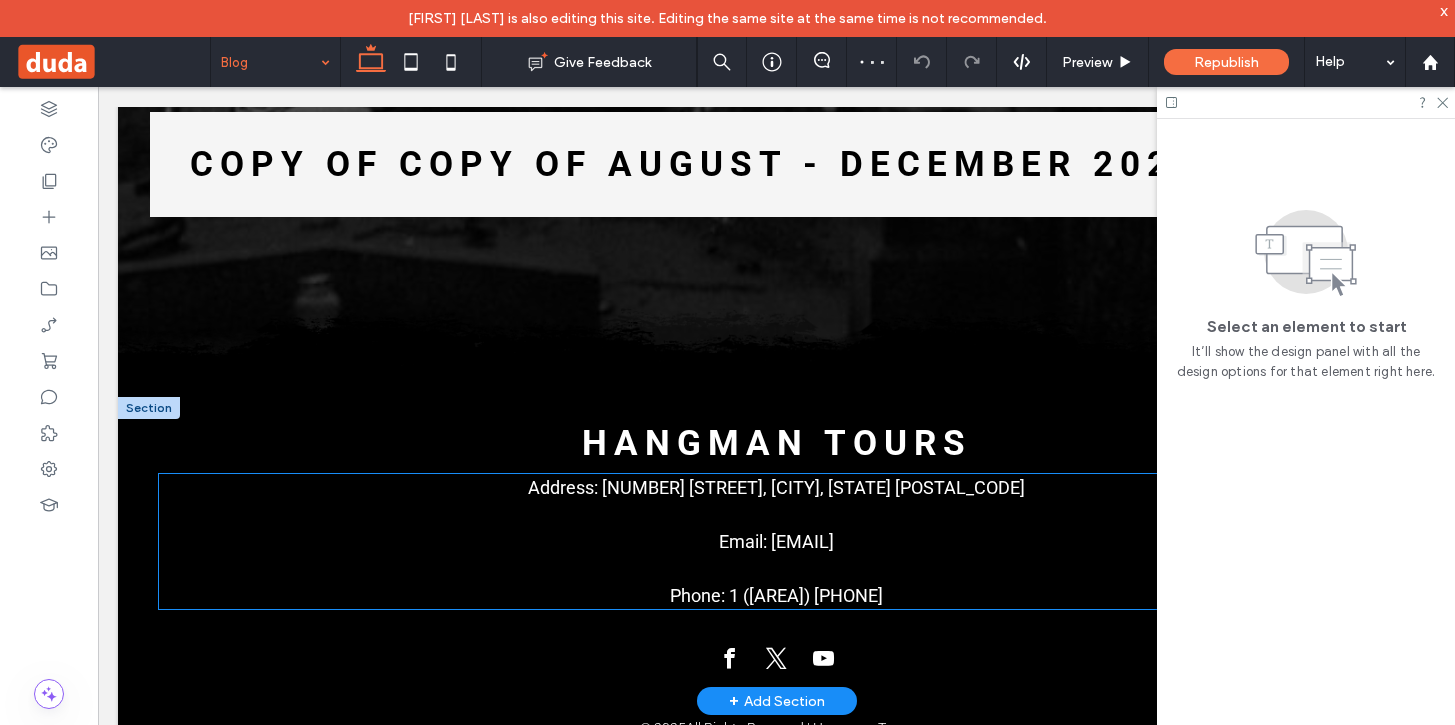 click on "Phone: 1
(414) 272-4222 ﻿" at bounding box center [776, 595] 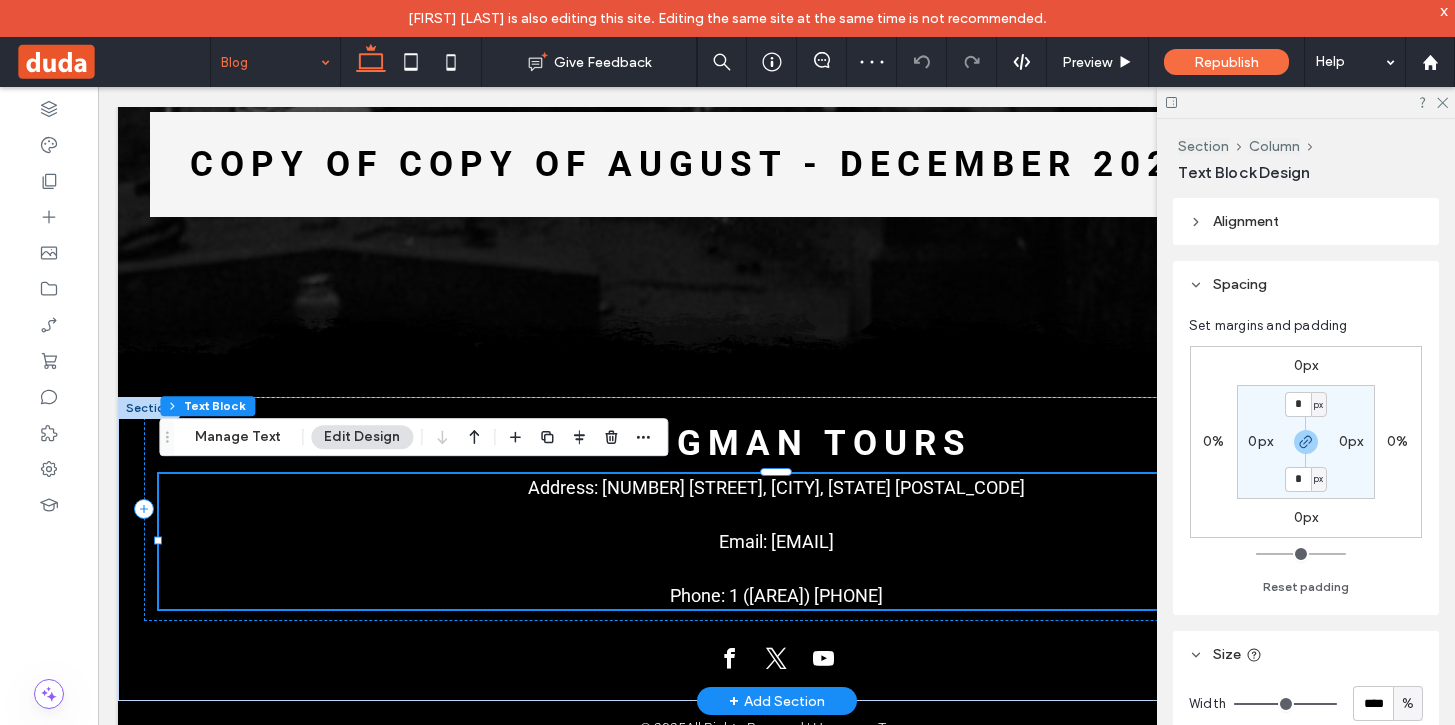 click on "Phone: 1
(414) 272-4222 ﻿" at bounding box center [776, 595] 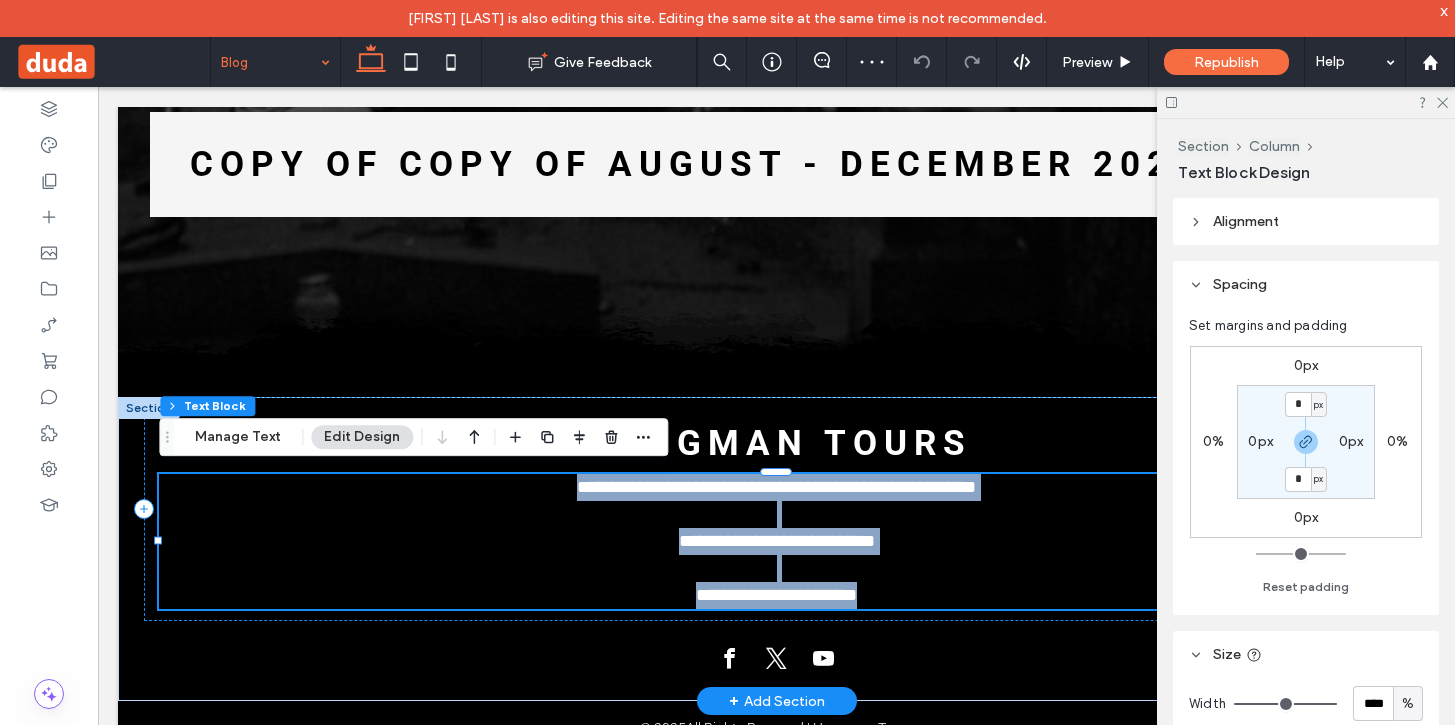 click on "**********" at bounding box center (776, 595) 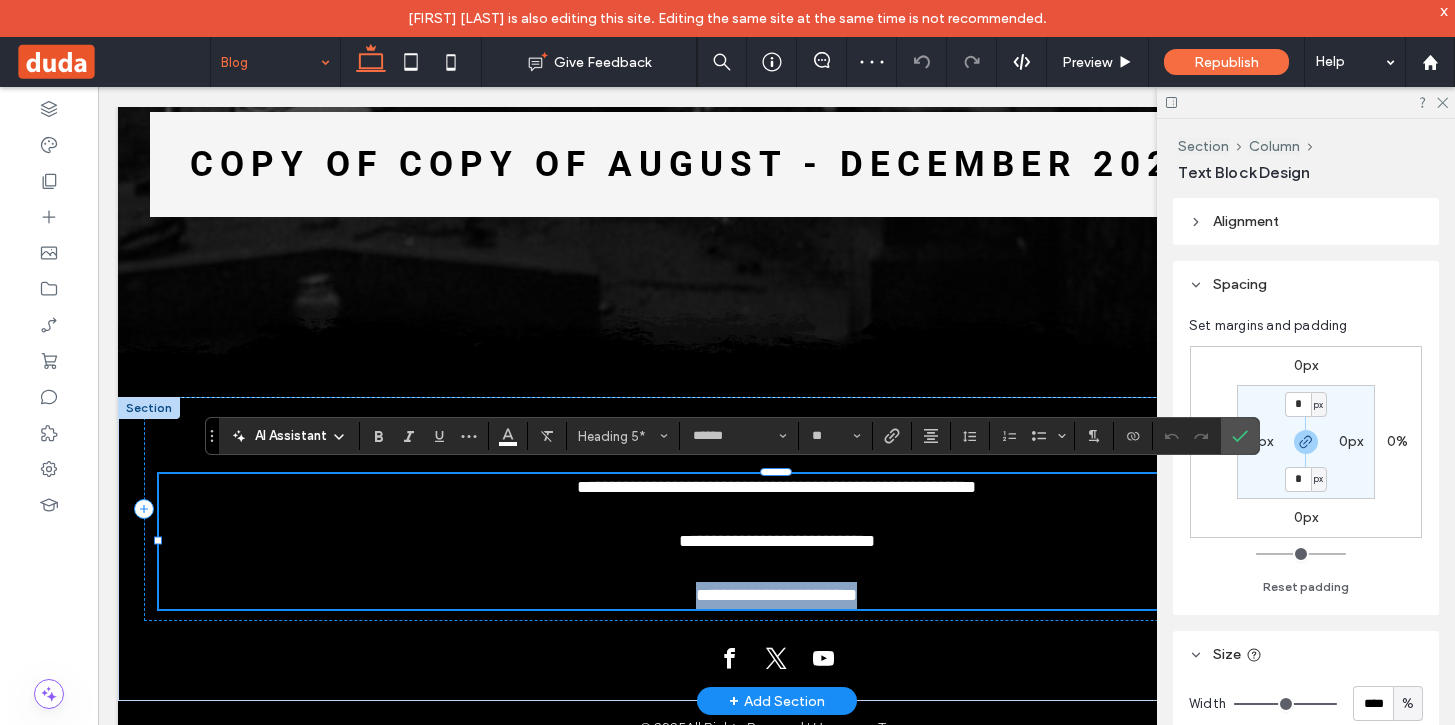 click on "**********" at bounding box center (776, 595) 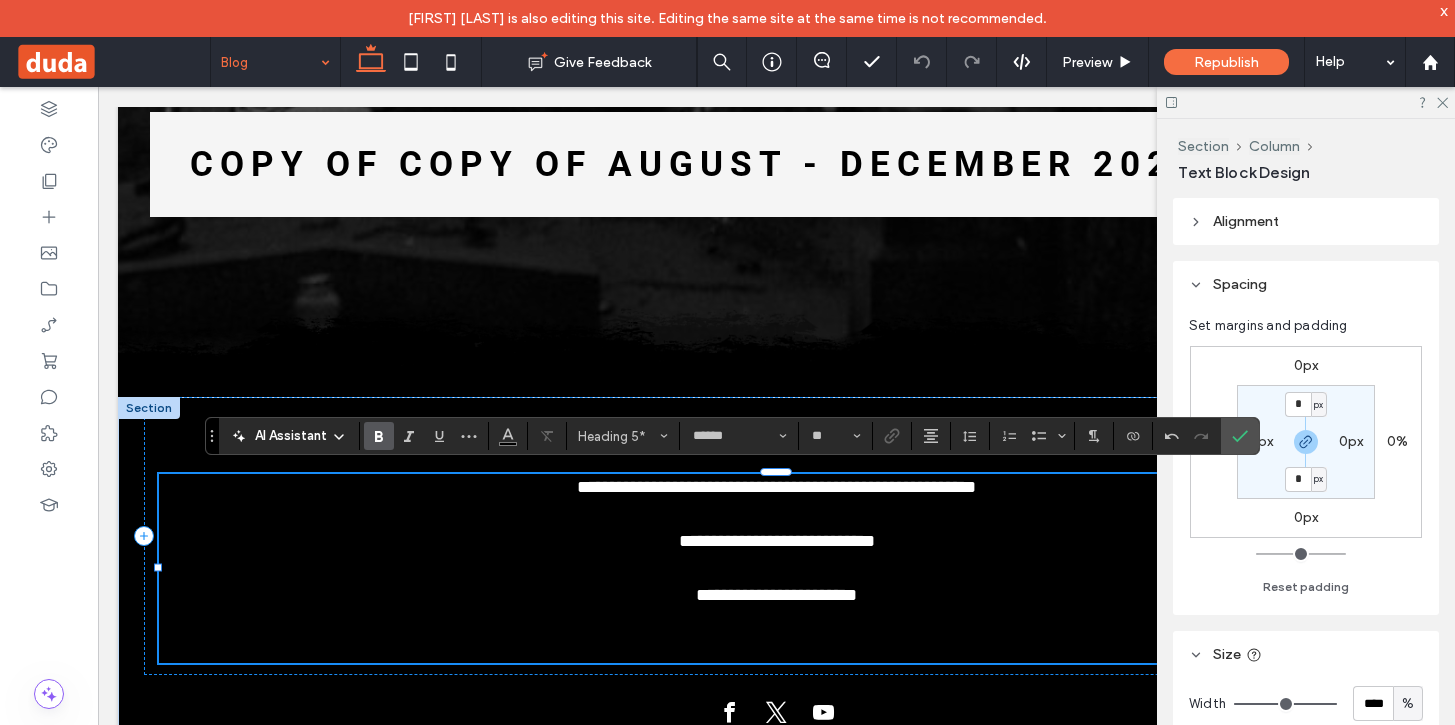 type on "**" 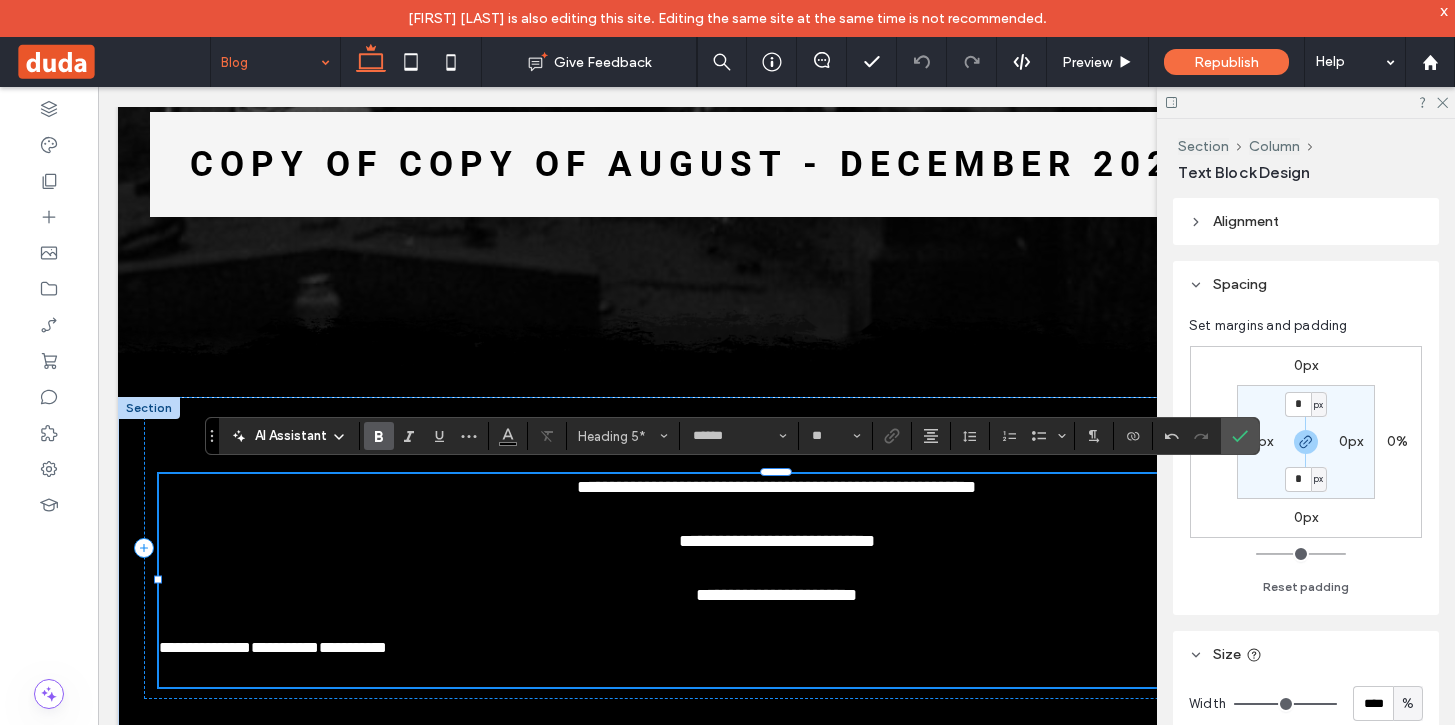 scroll, scrollTop: 0, scrollLeft: 0, axis: both 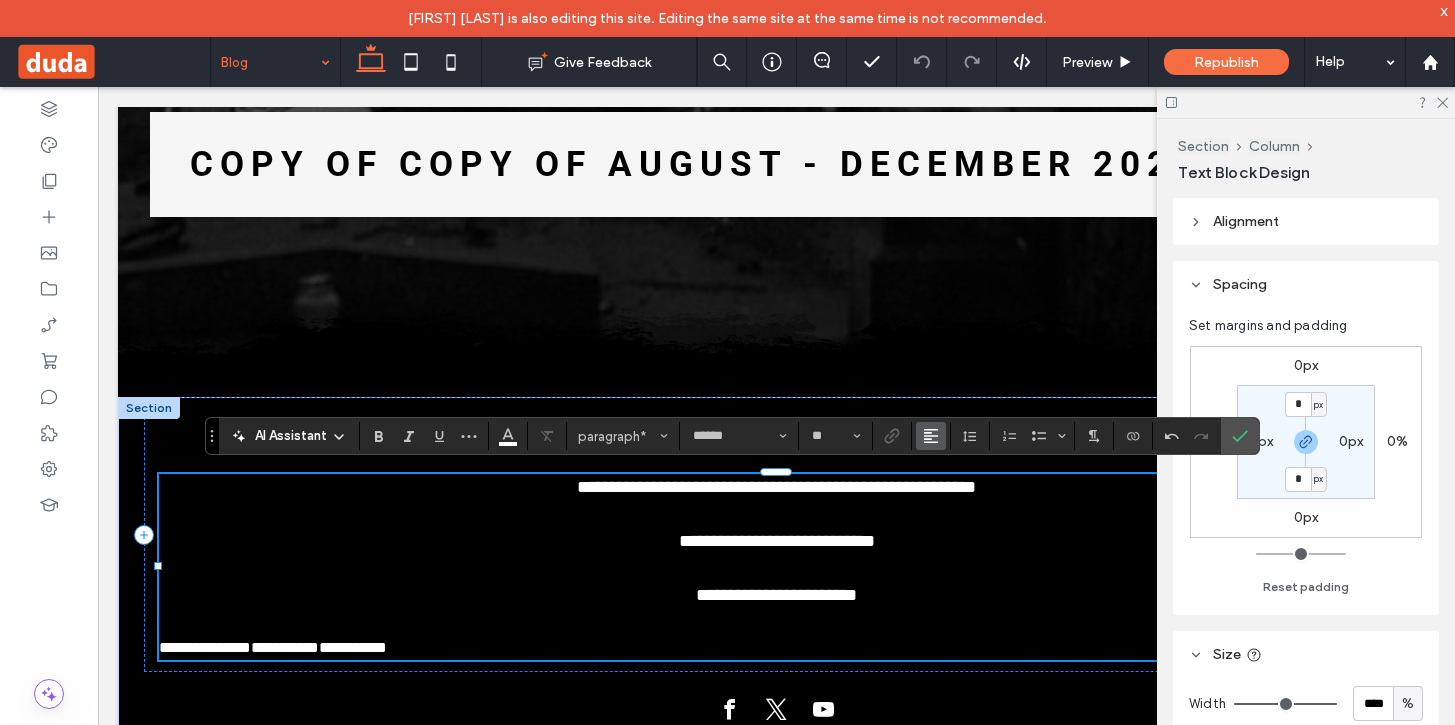 click 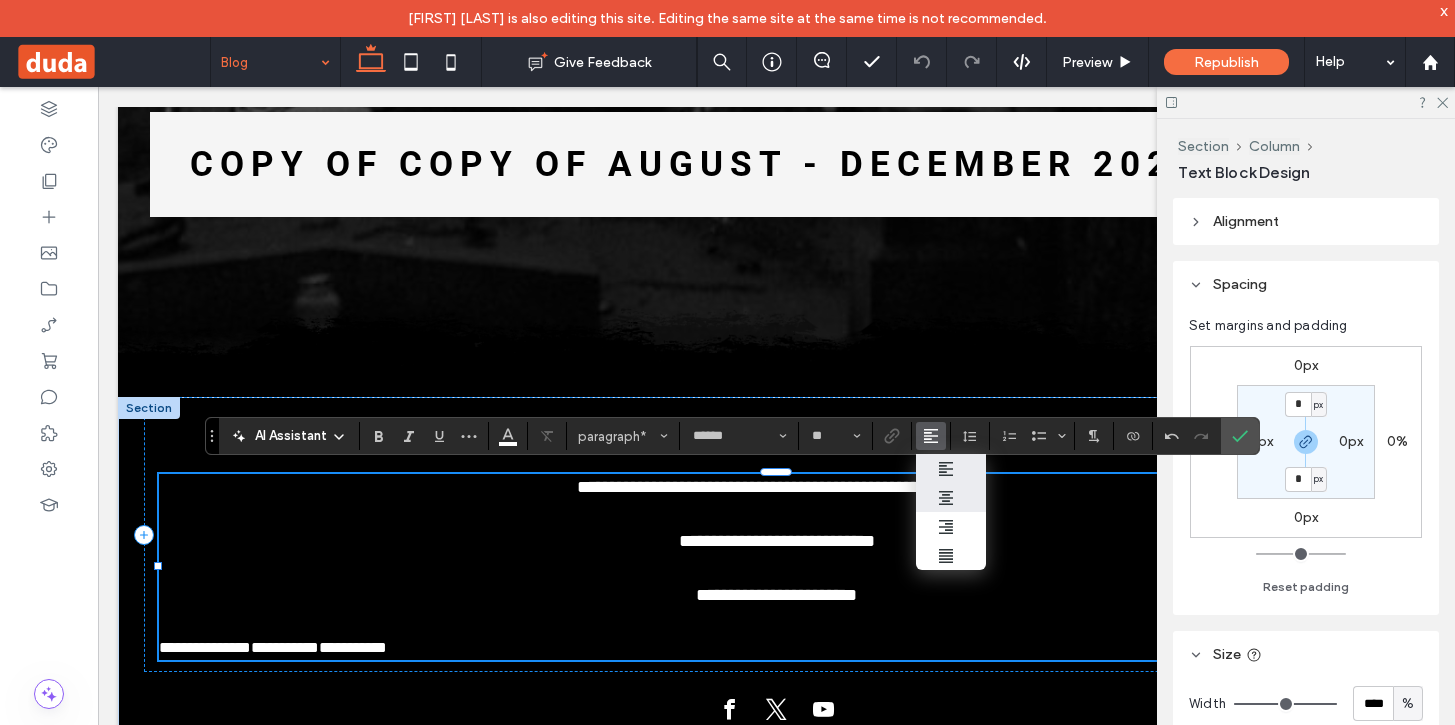 click 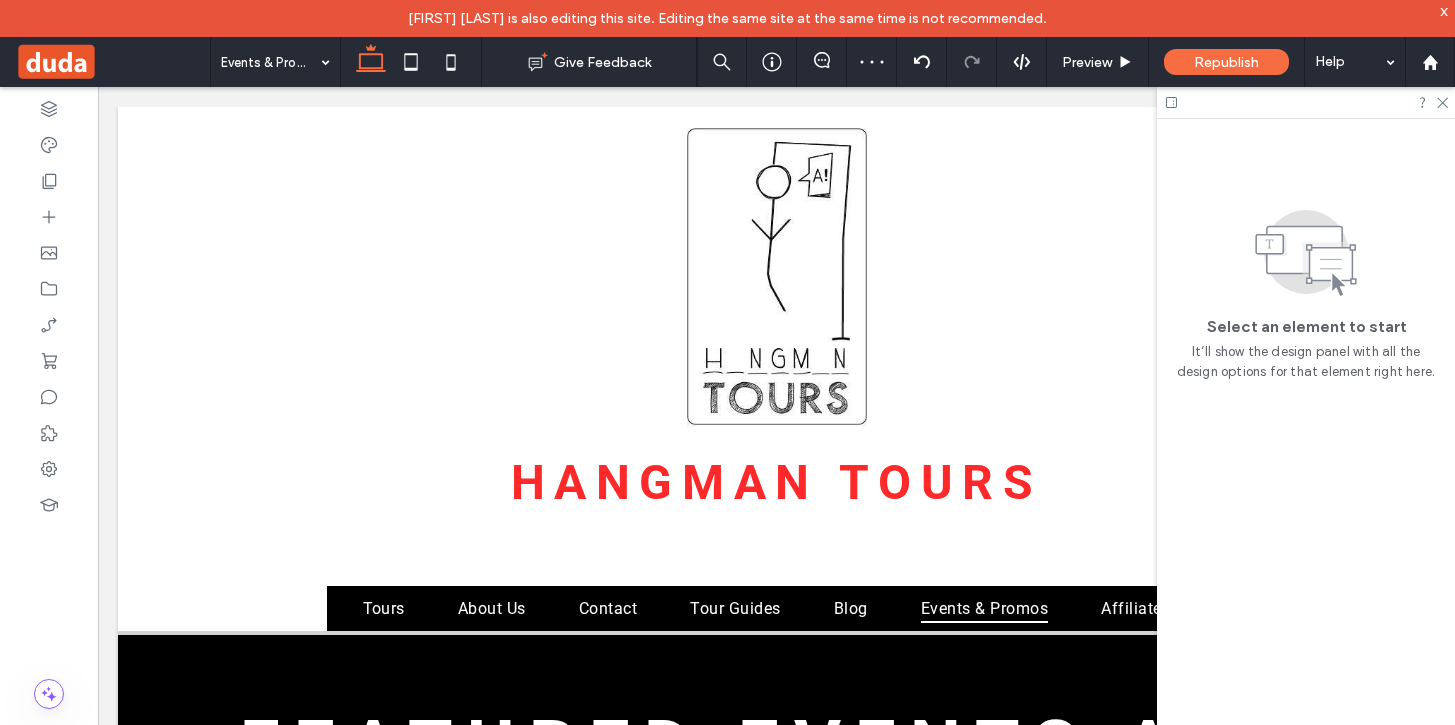 scroll, scrollTop: 0, scrollLeft: 0, axis: both 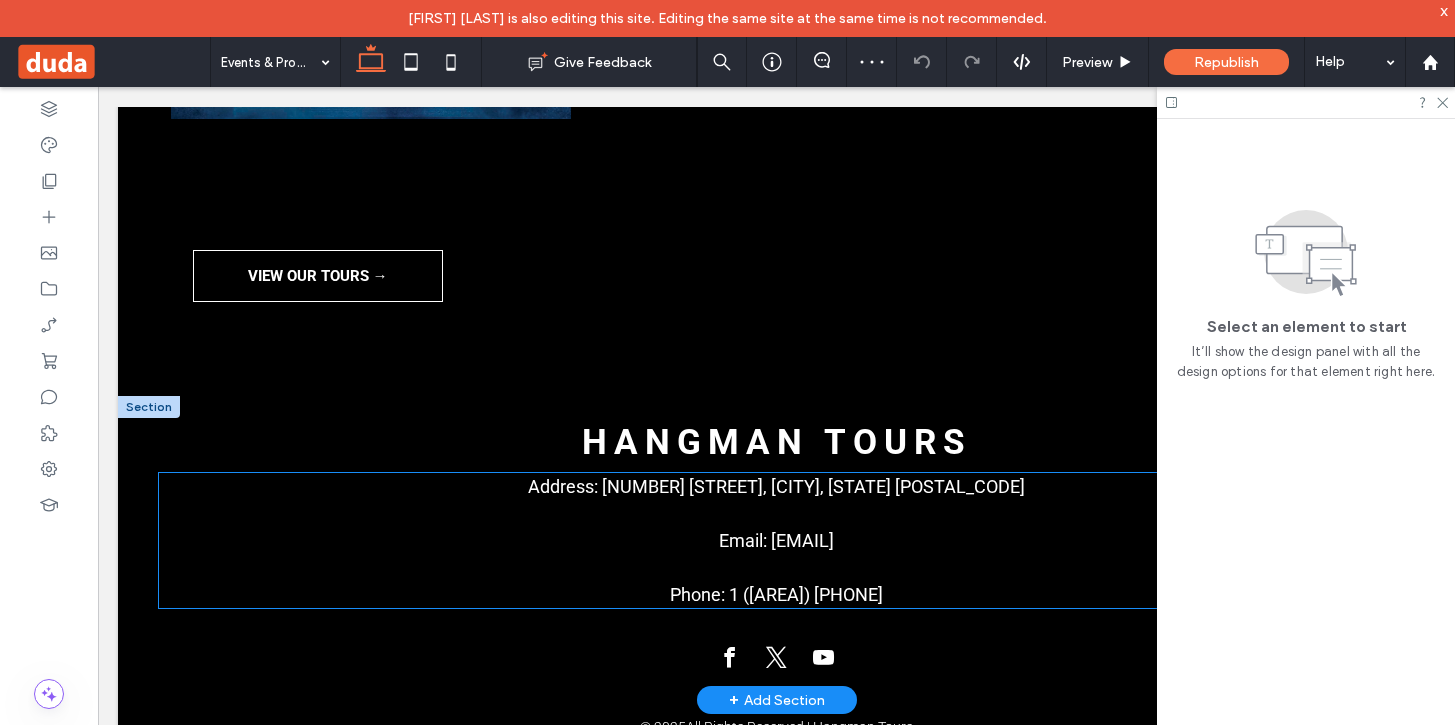 click at bounding box center [776, 567] 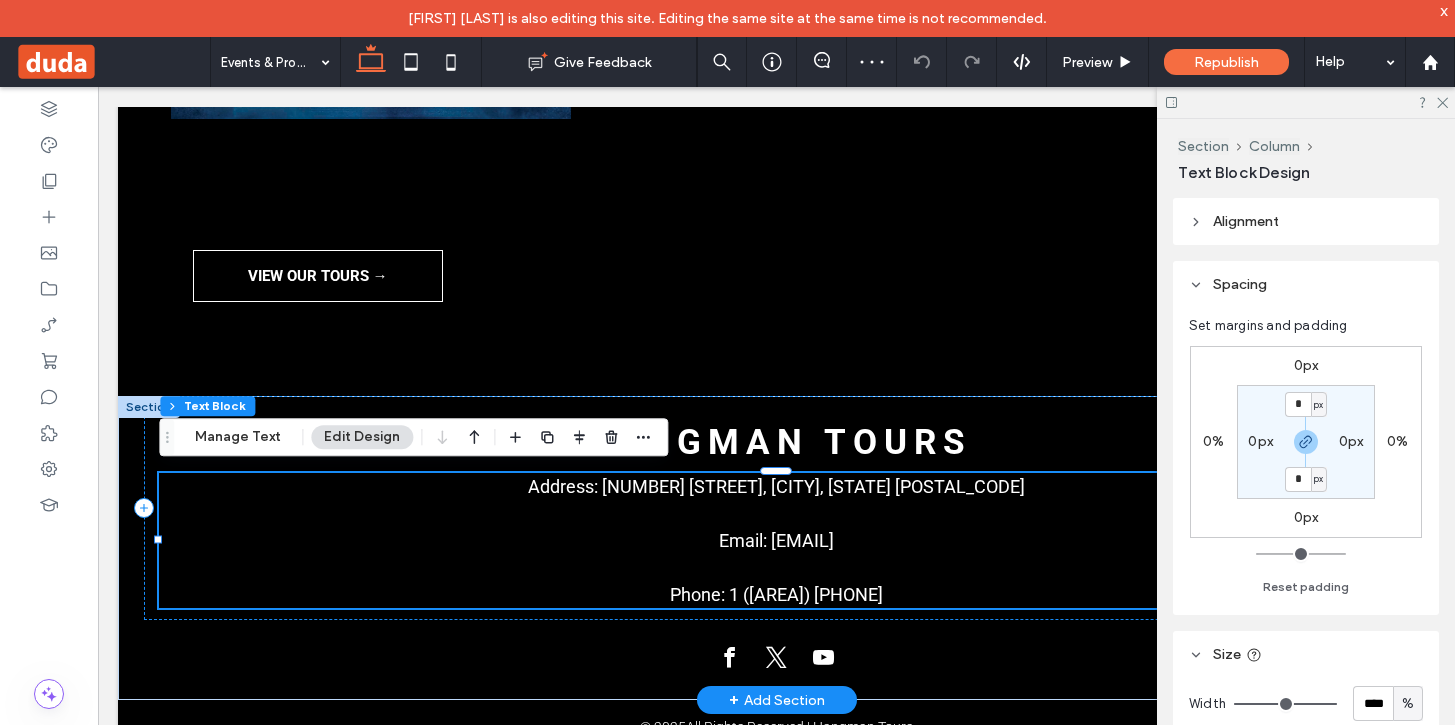 click on "Phone: 1
(414) 272-4222" at bounding box center (776, 594) 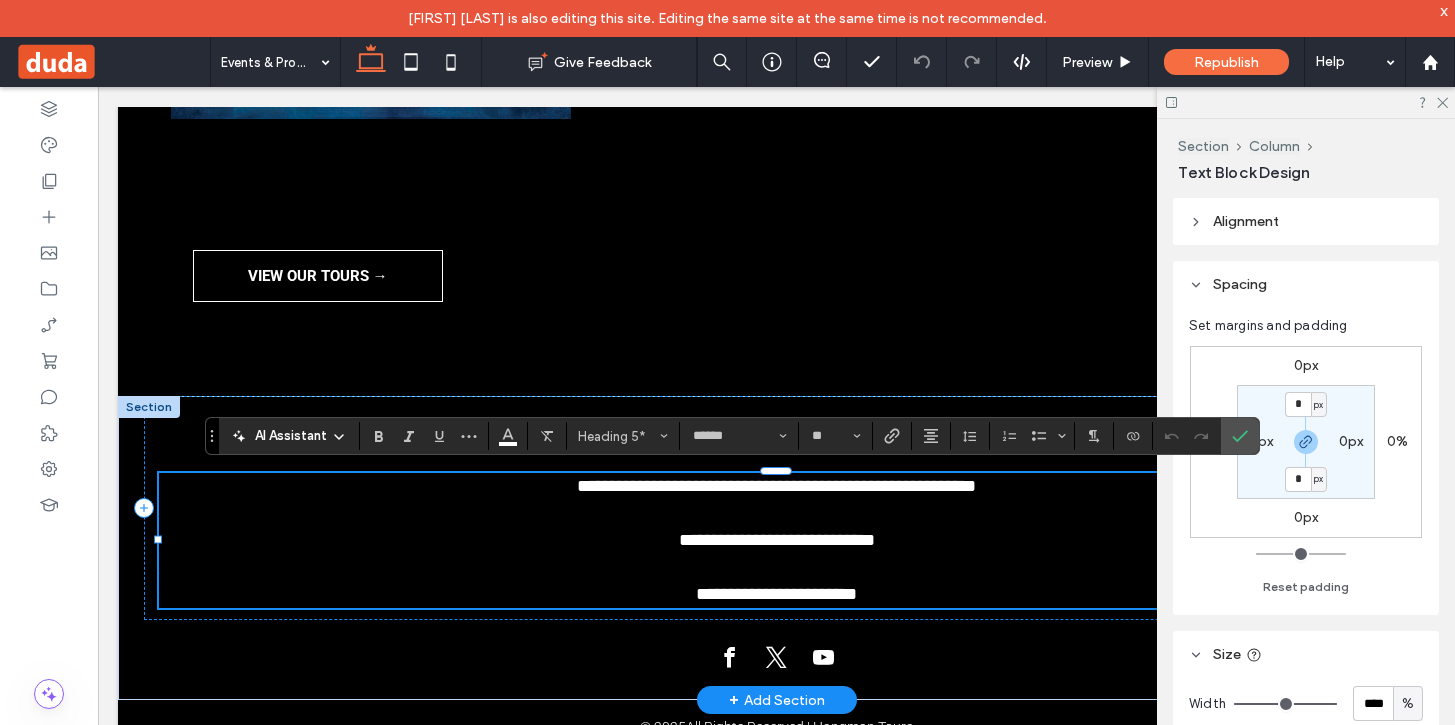click on "**********" at bounding box center [776, 594] 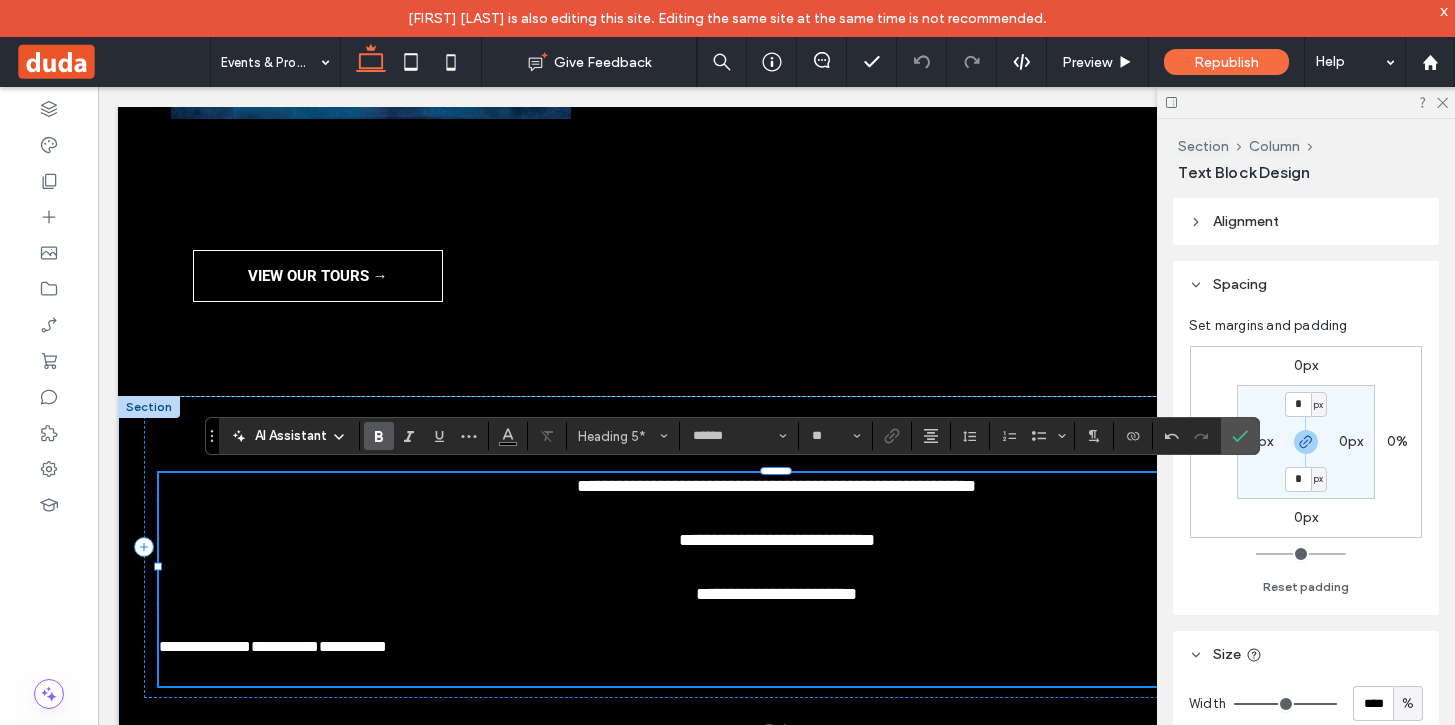type on "**" 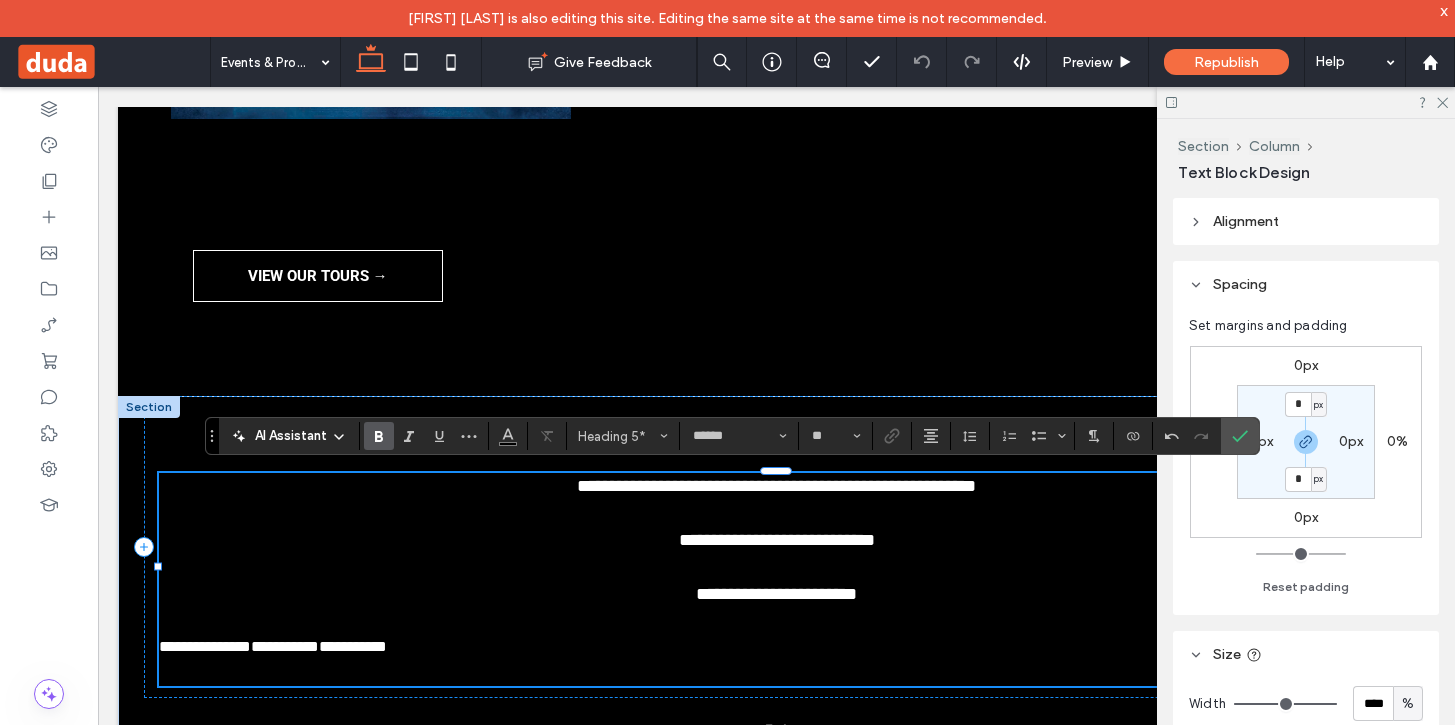 scroll, scrollTop: 0, scrollLeft: 0, axis: both 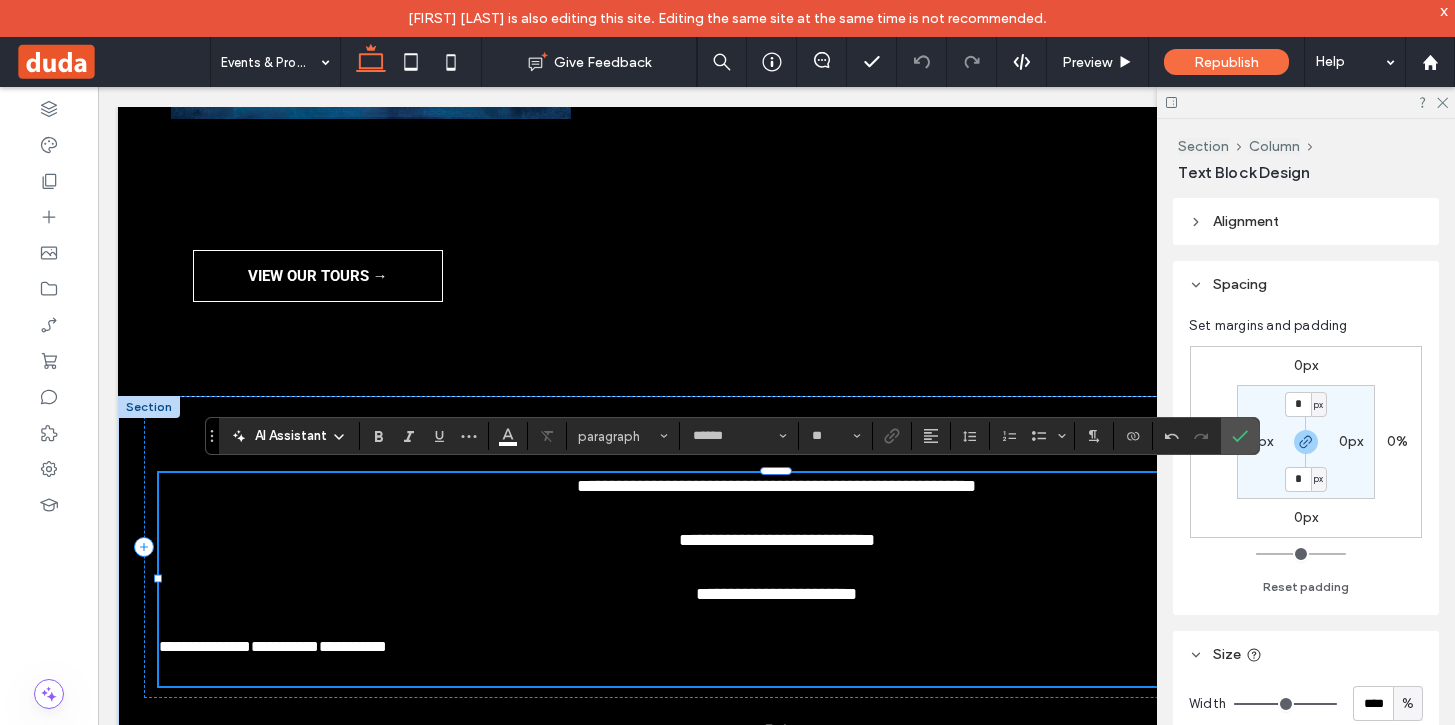 click at bounding box center [776, 672] 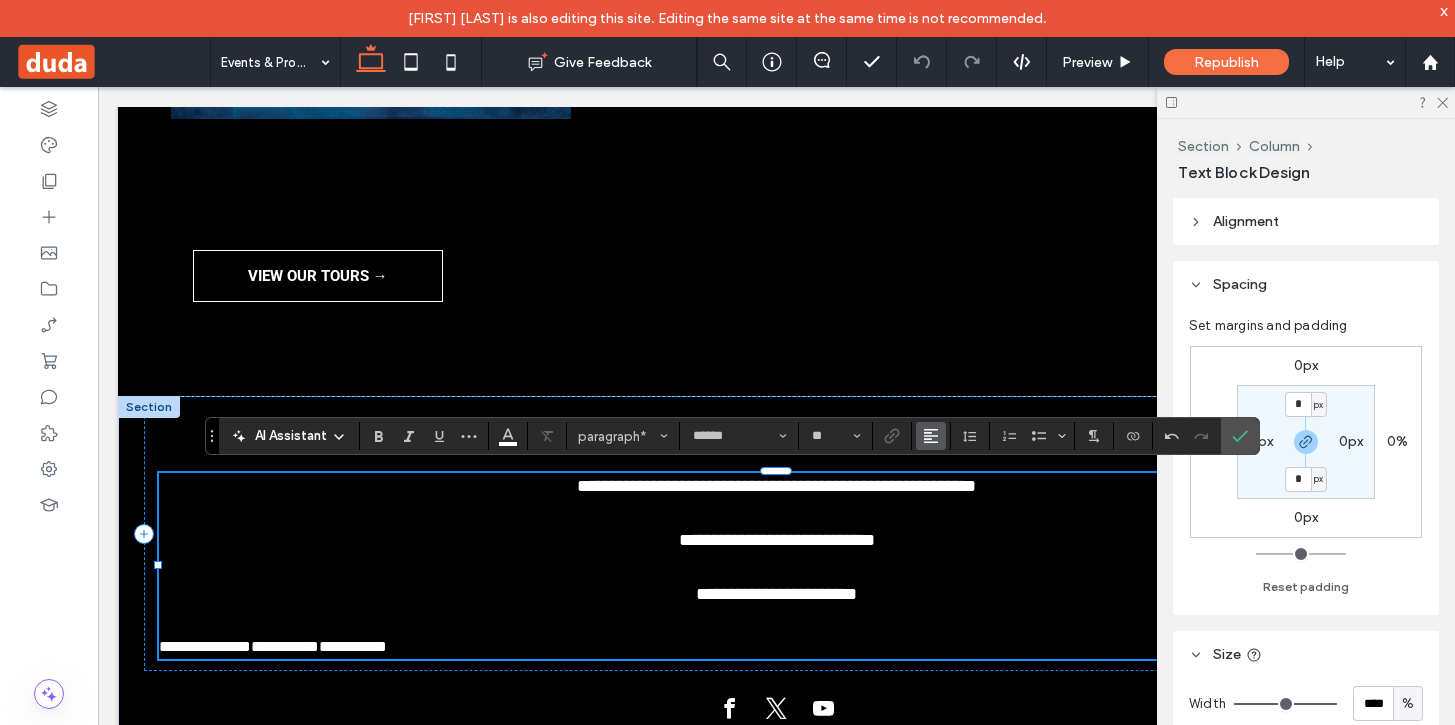 click 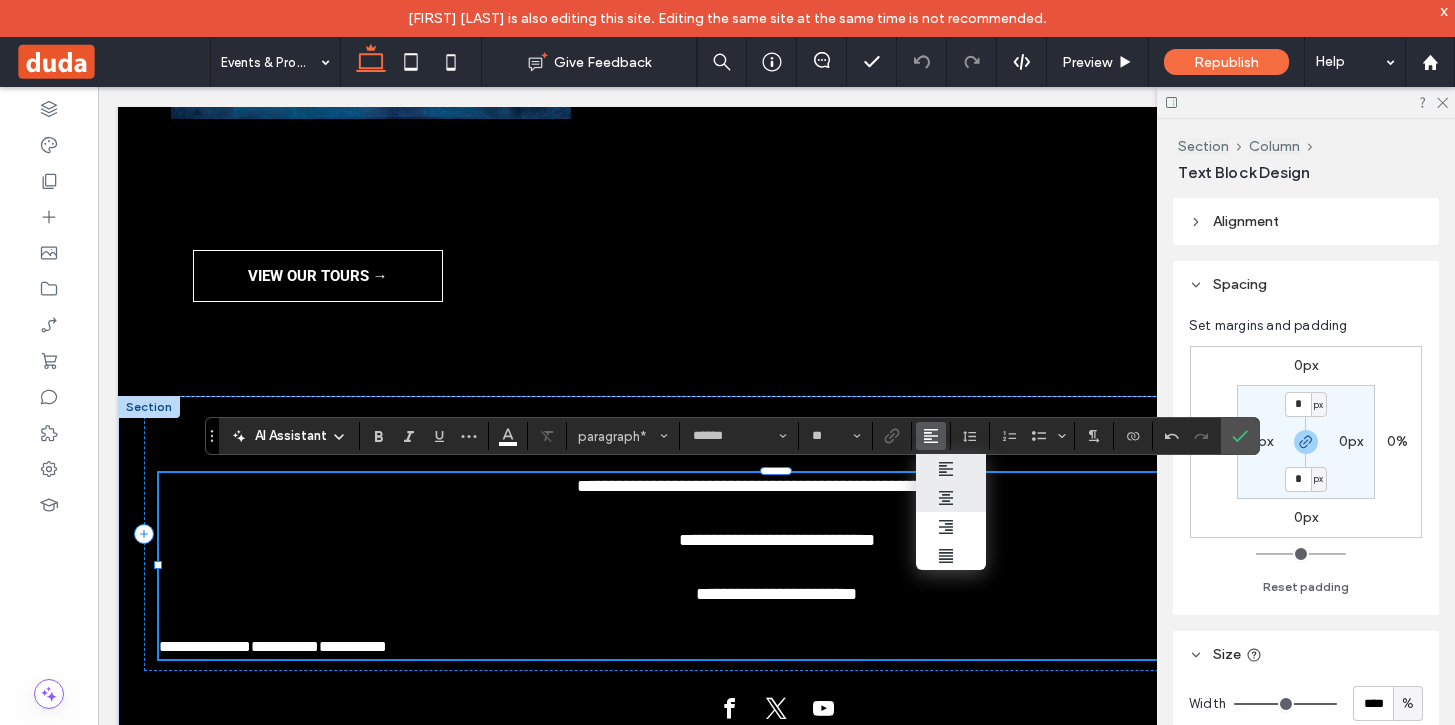 click 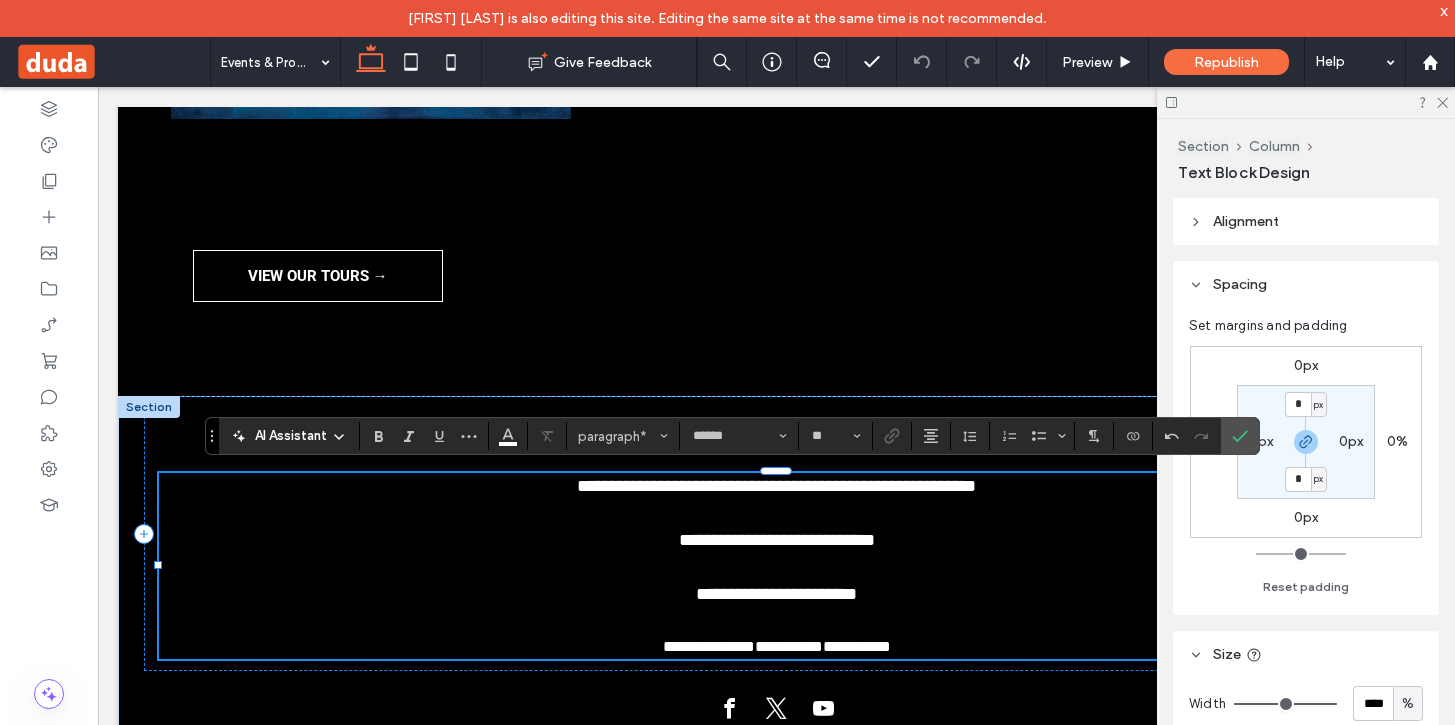 click on "**********" at bounding box center (789, 646) 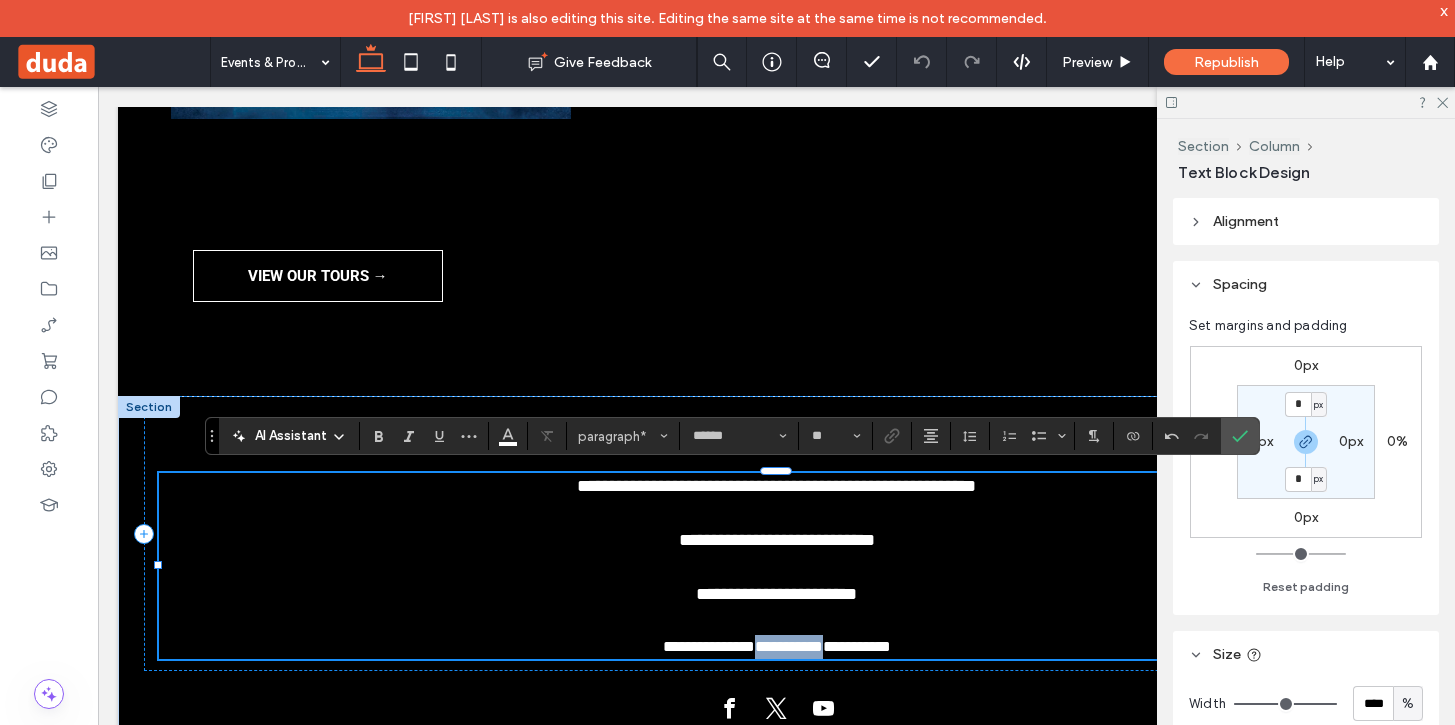 click on "**********" at bounding box center [789, 646] 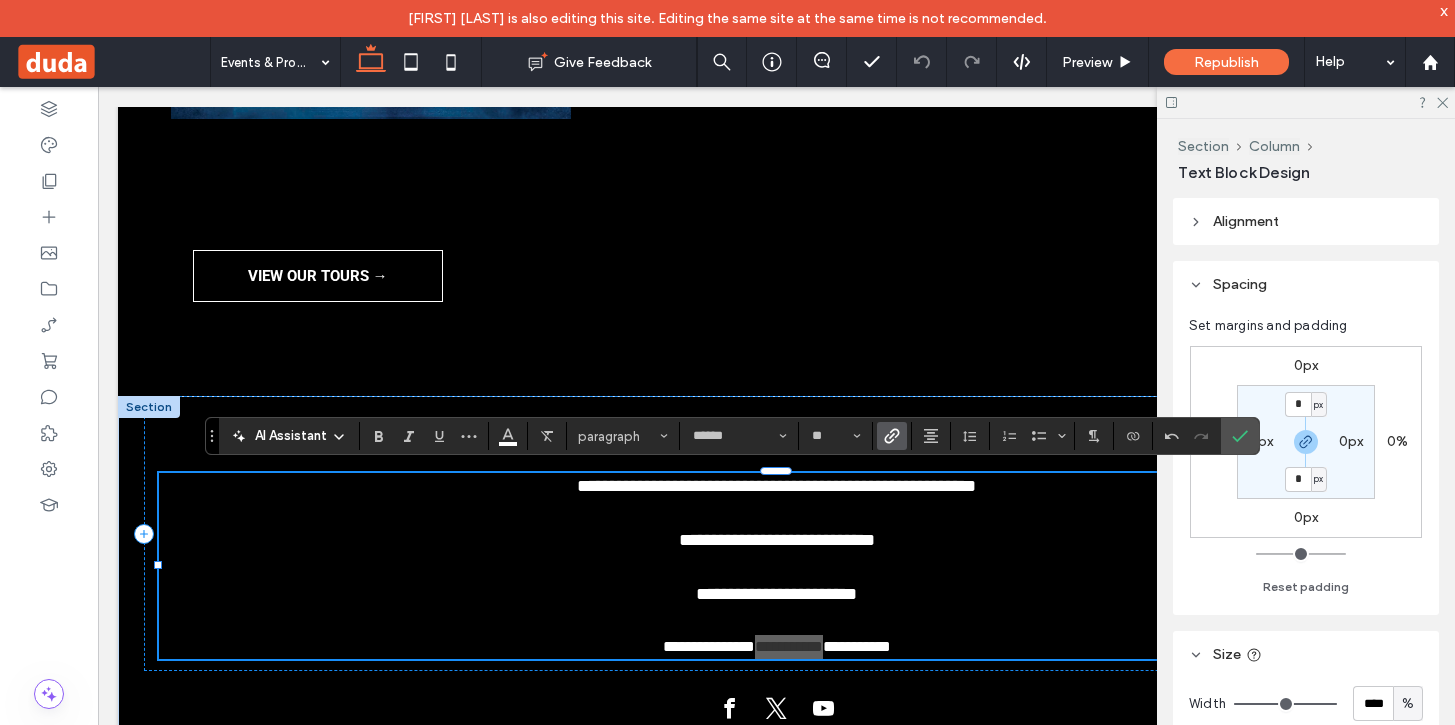 click at bounding box center (892, 436) 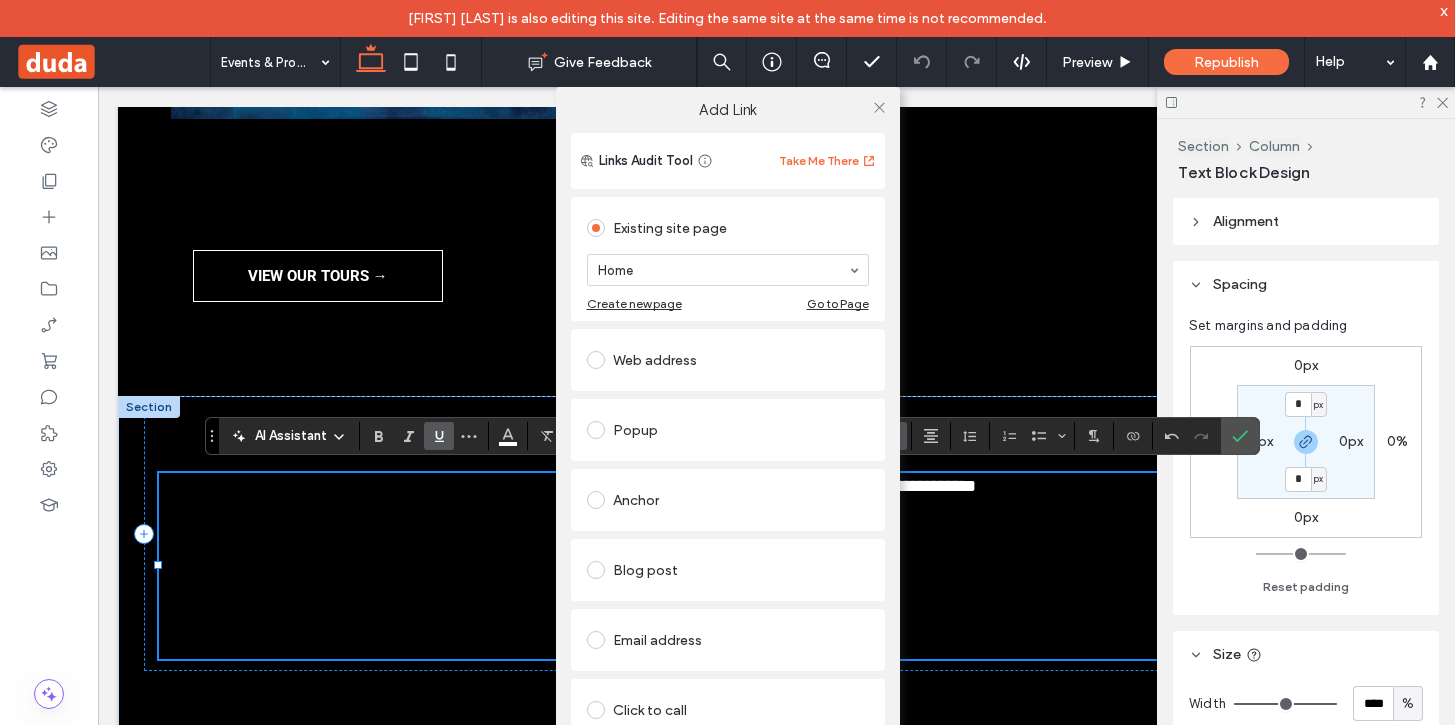 click on "Web address" at bounding box center (728, 360) 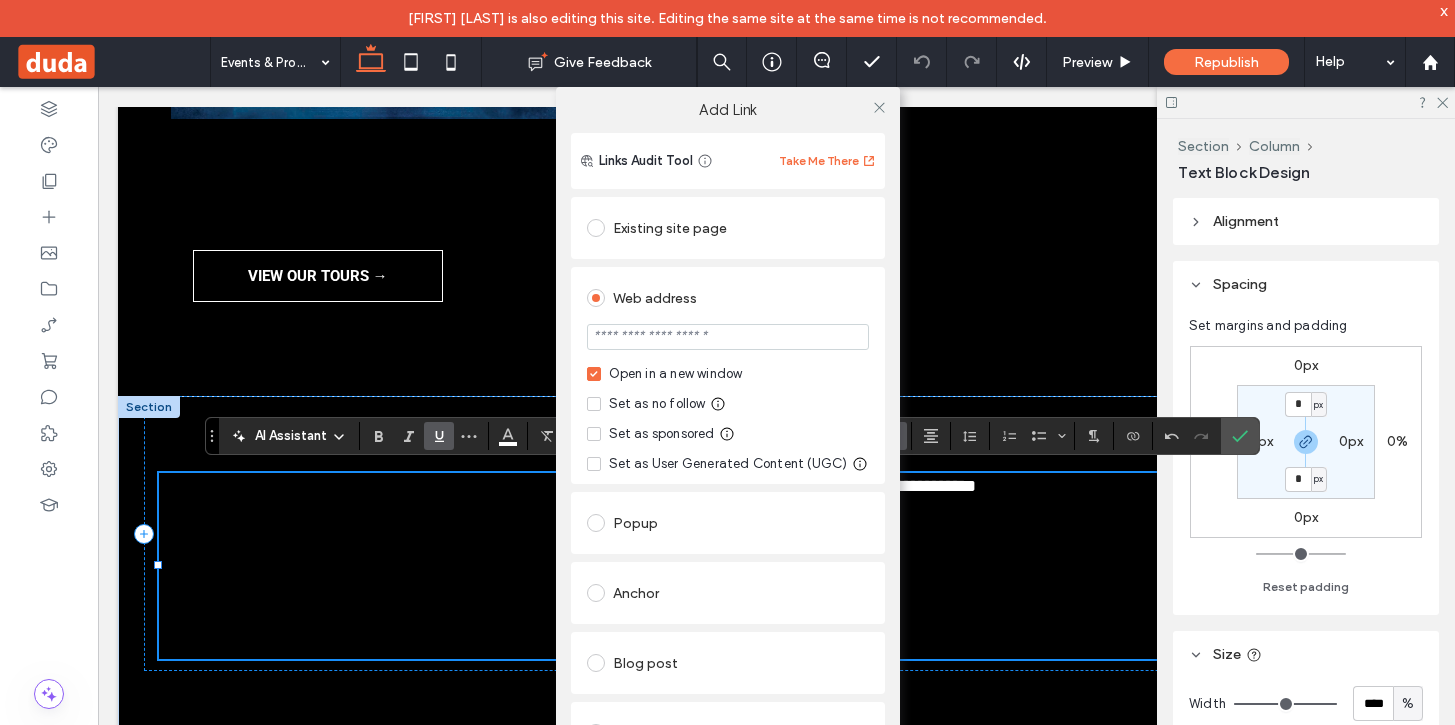 click at bounding box center [728, 337] 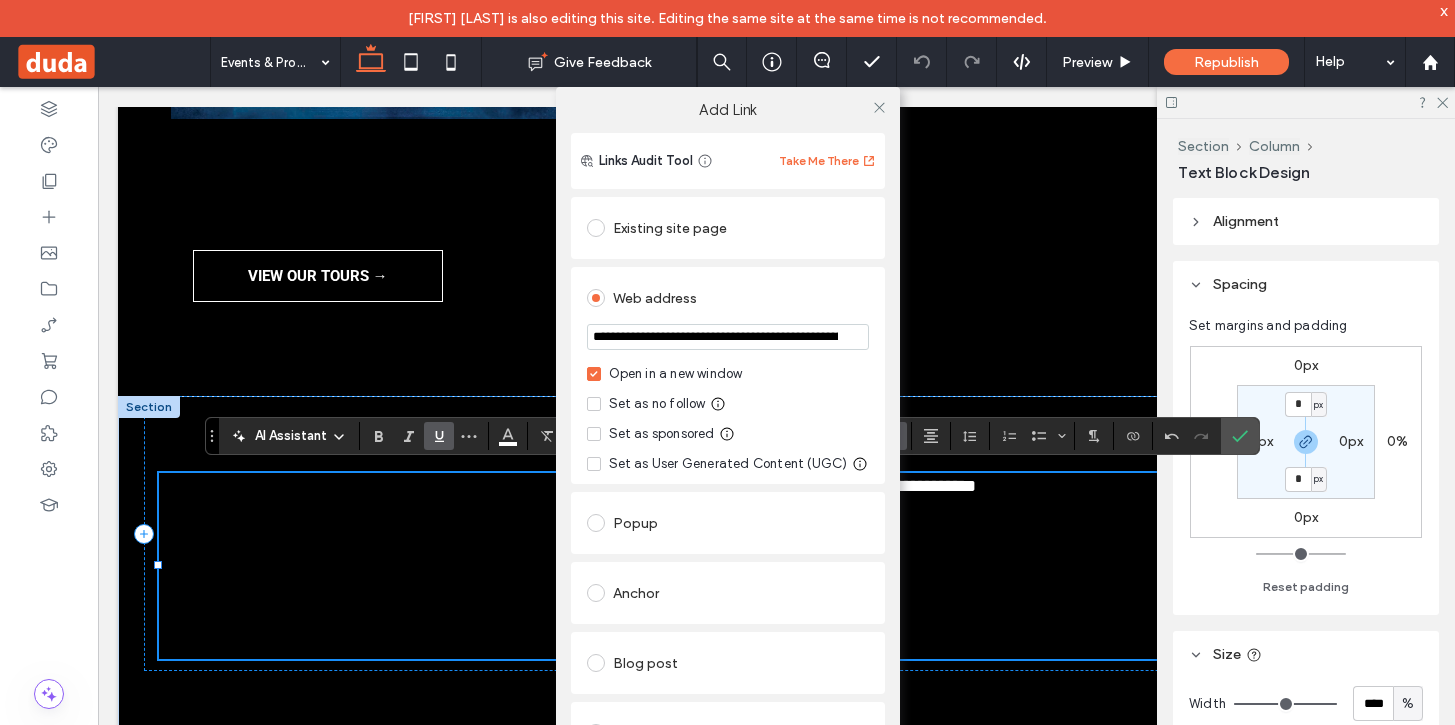 scroll, scrollTop: 0, scrollLeft: 155, axis: horizontal 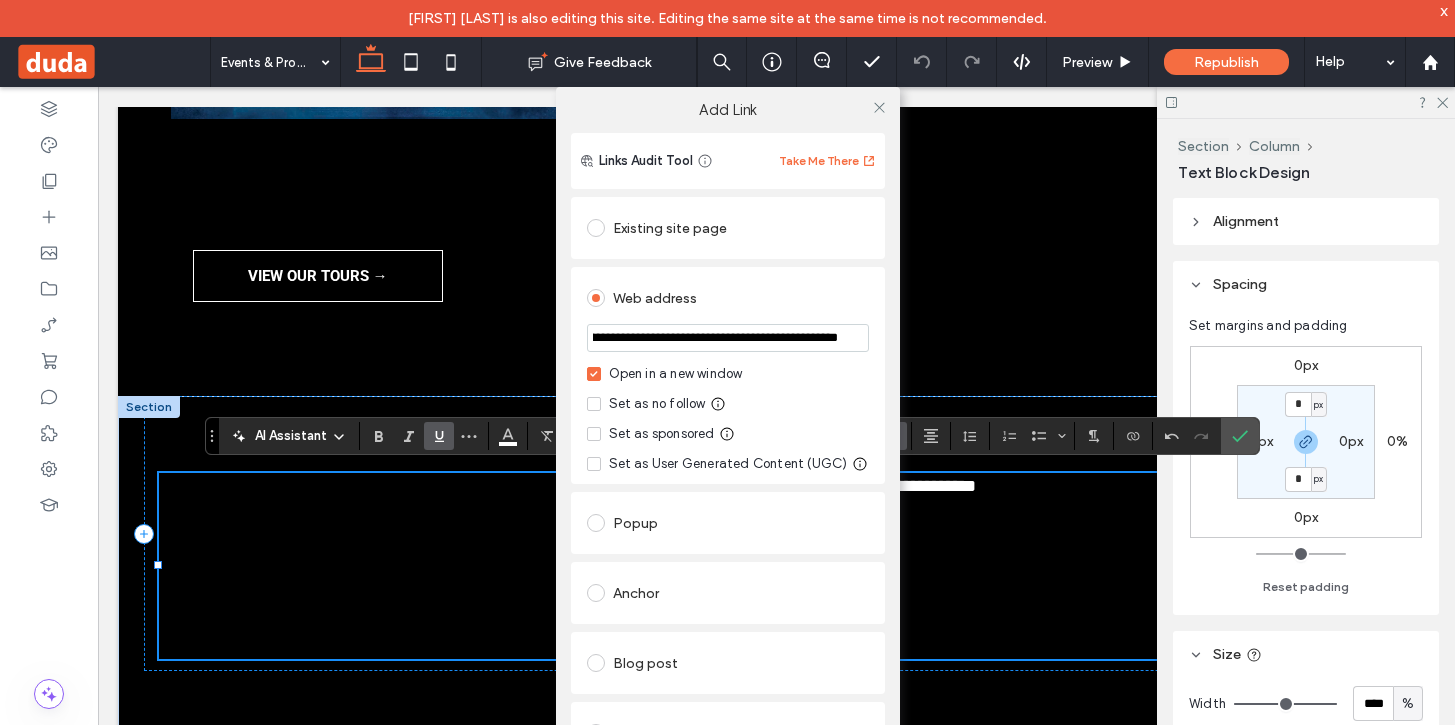 type on "**********" 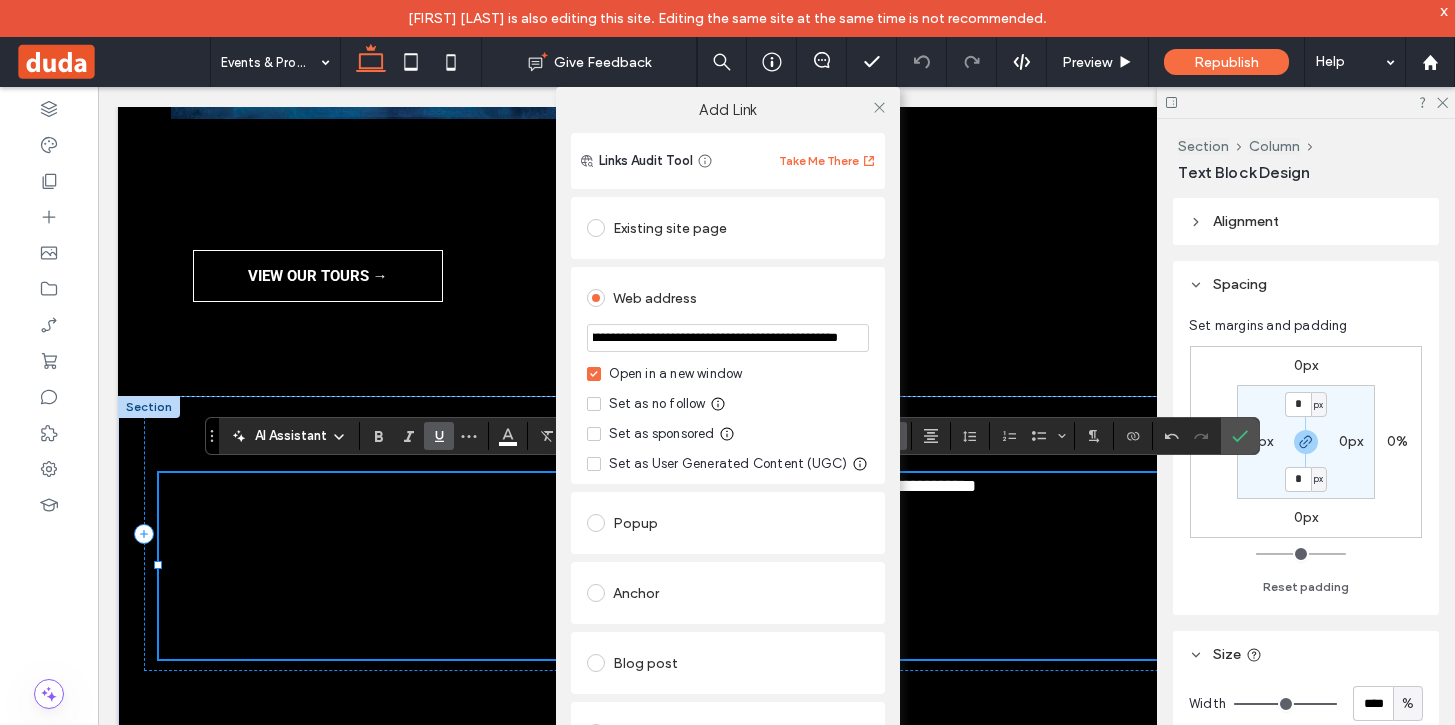 scroll, scrollTop: 0, scrollLeft: 0, axis: both 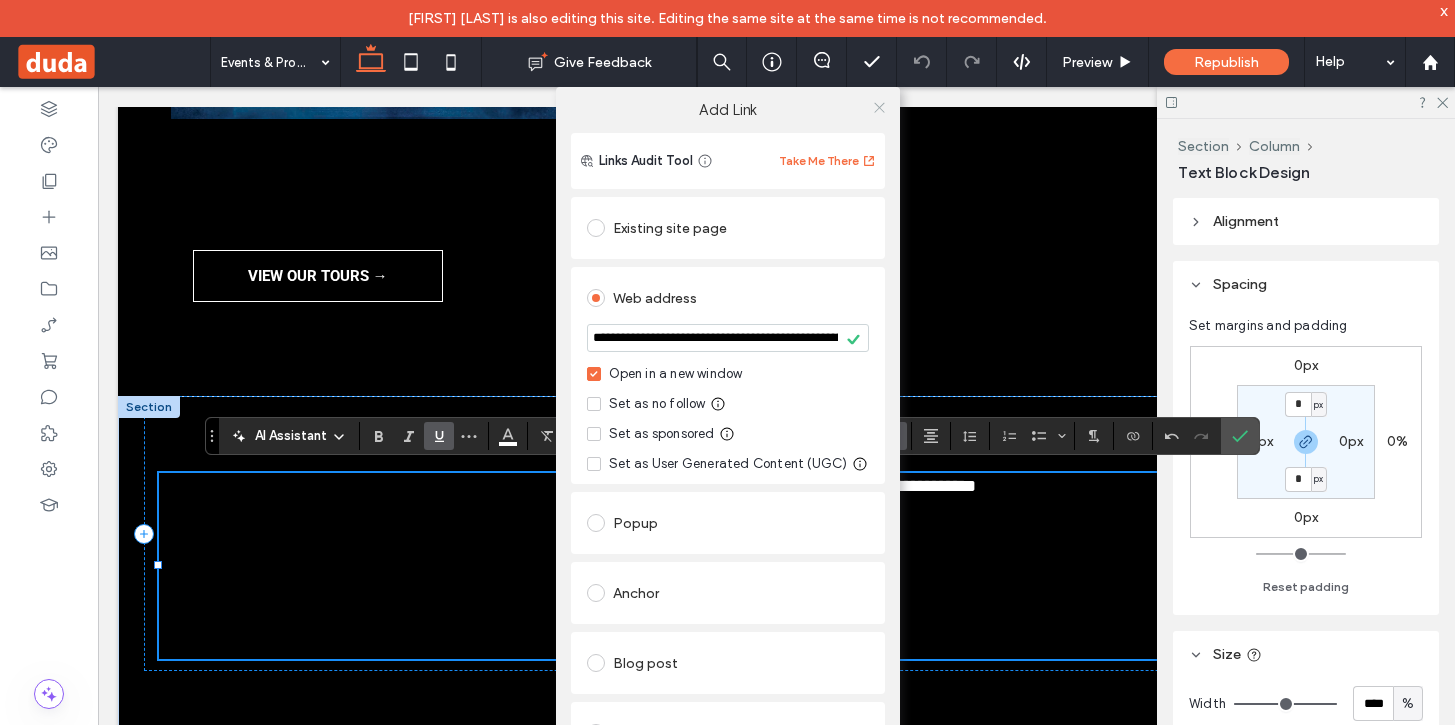 click 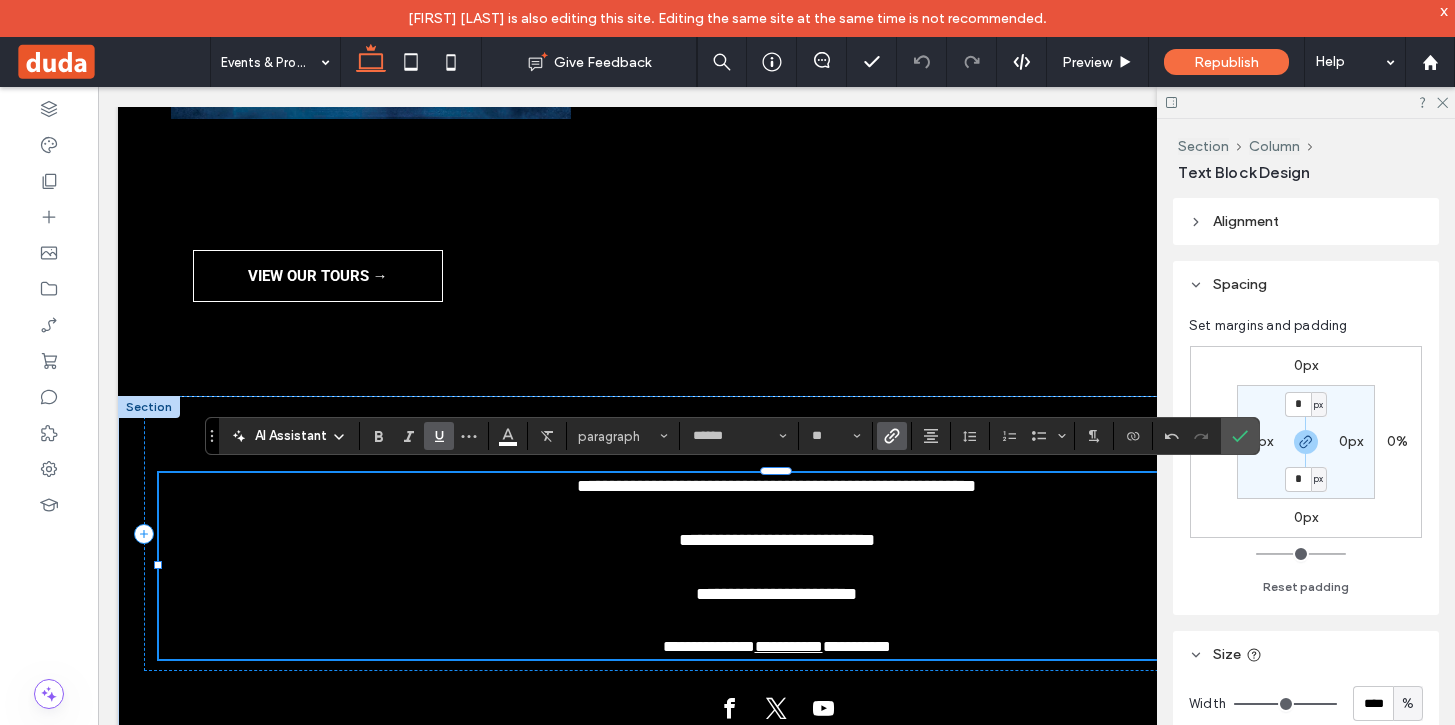 click at bounding box center (508, 436) 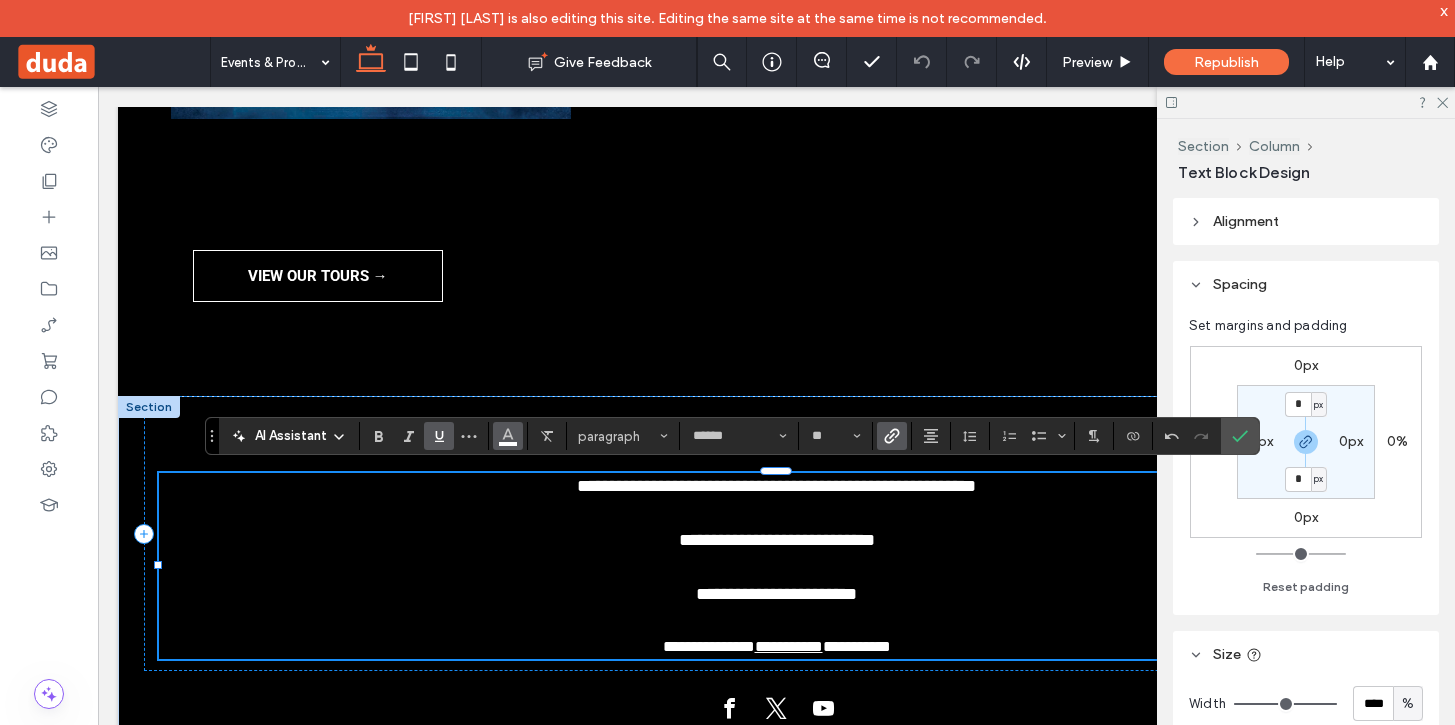 click 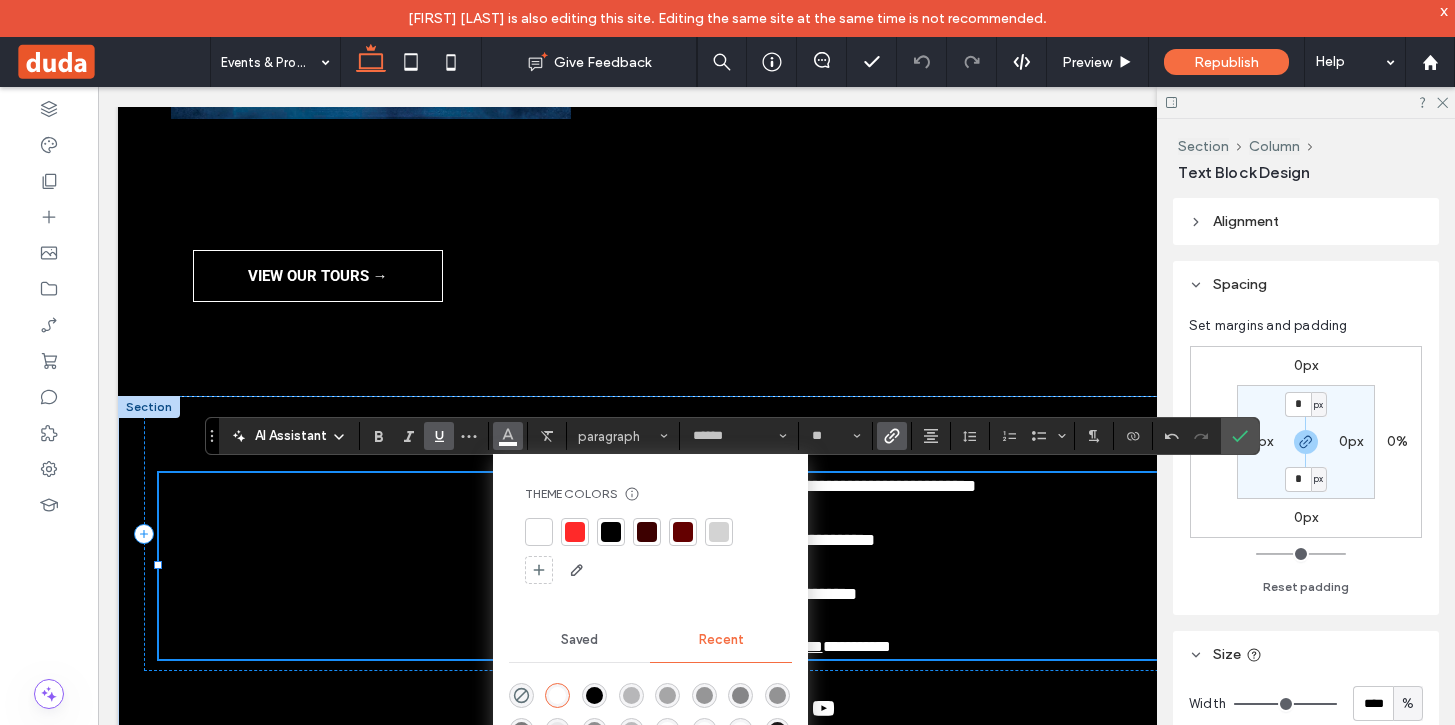 click at bounding box center [575, 532] 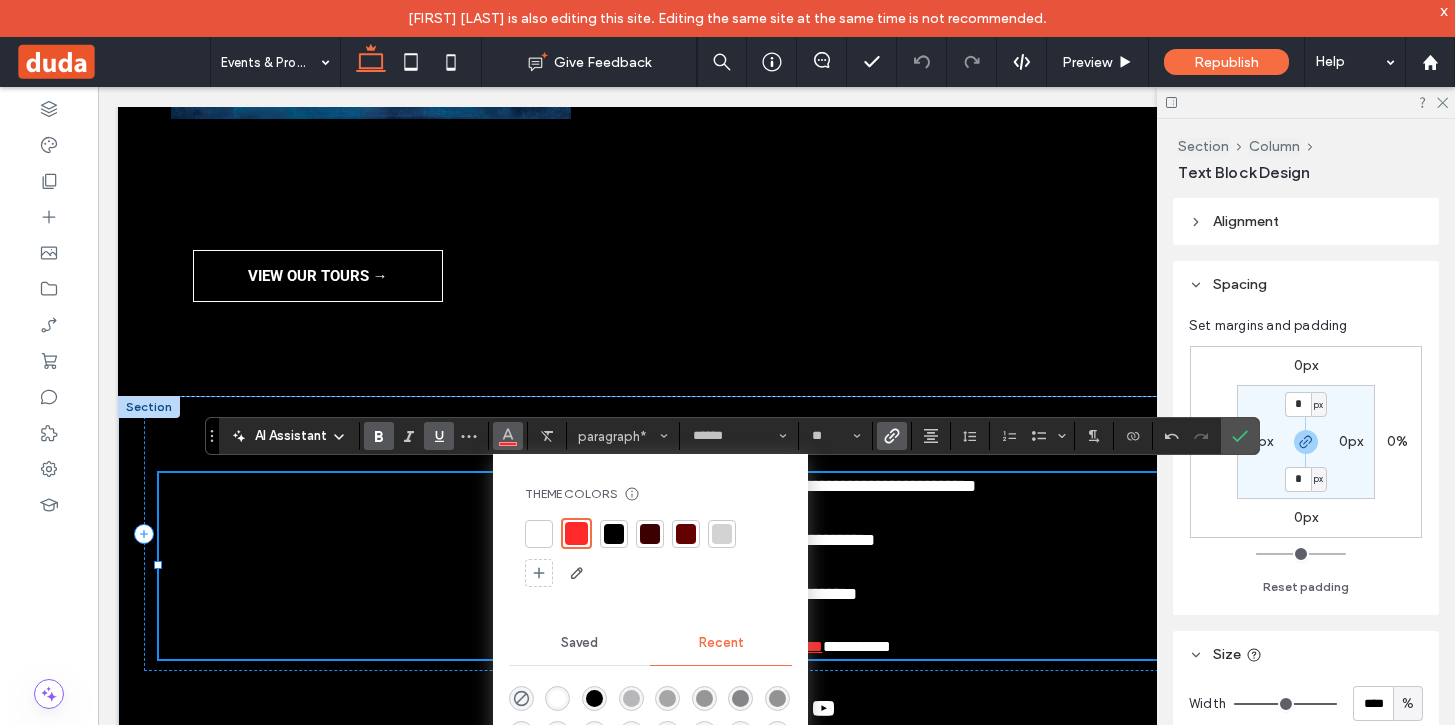 click at bounding box center (375, 436) 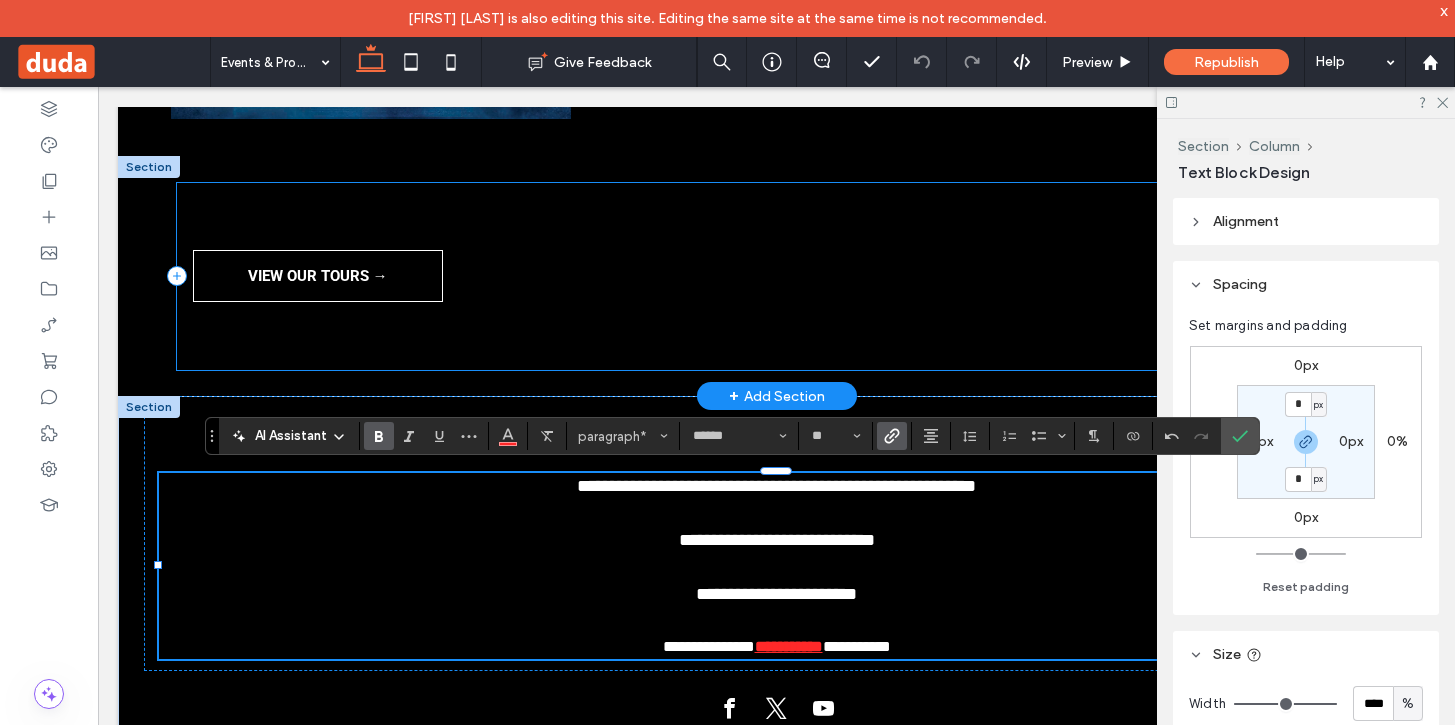 click on "VIEW OUR TOURS →" at bounding box center [777, 276] 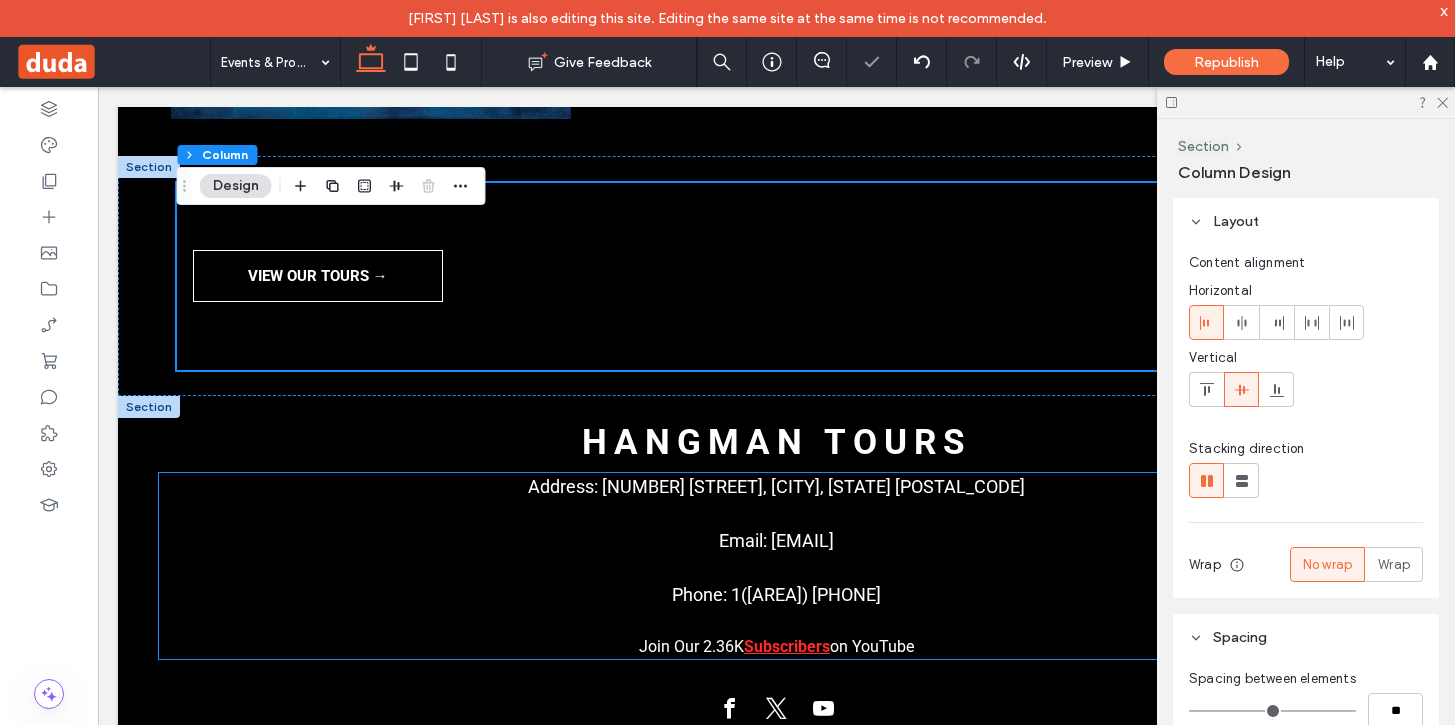 click on "Email: info@example.com" at bounding box center [776, 540] 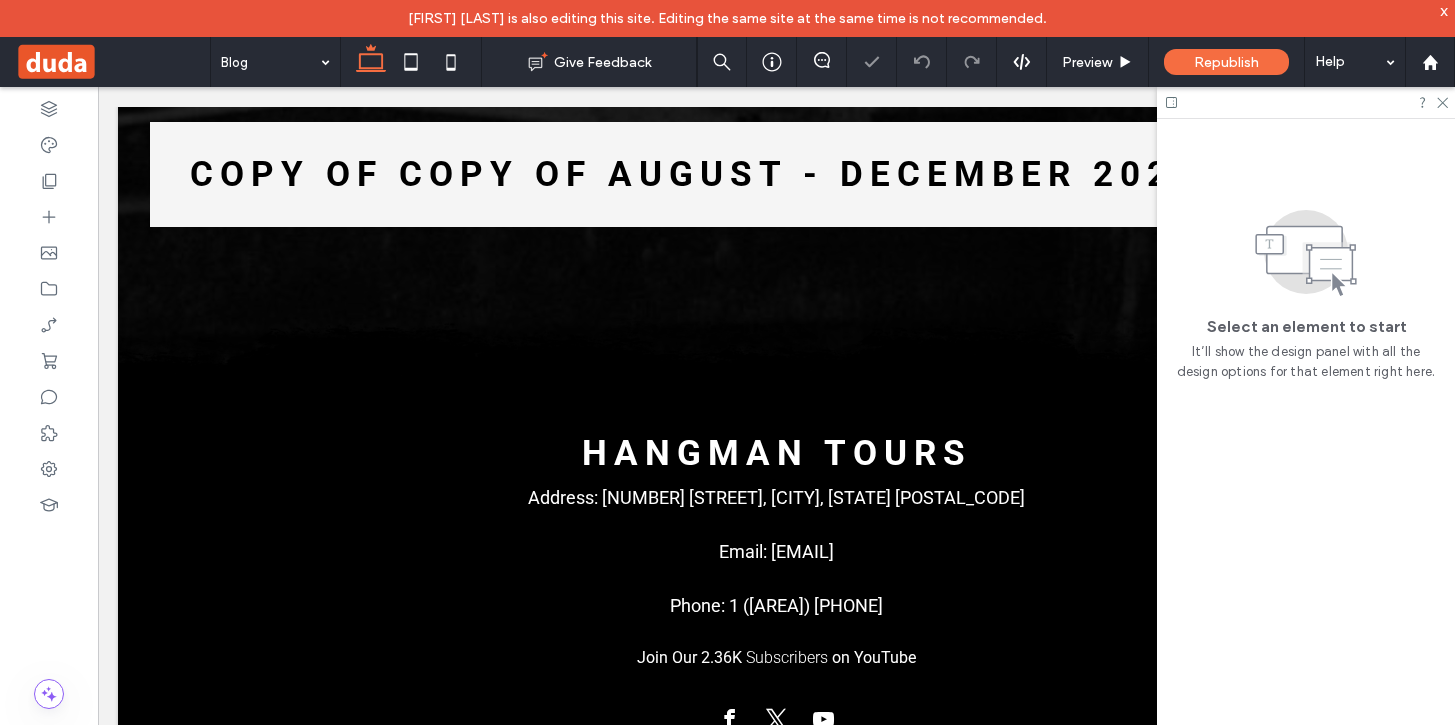 scroll, scrollTop: 3405, scrollLeft: 0, axis: vertical 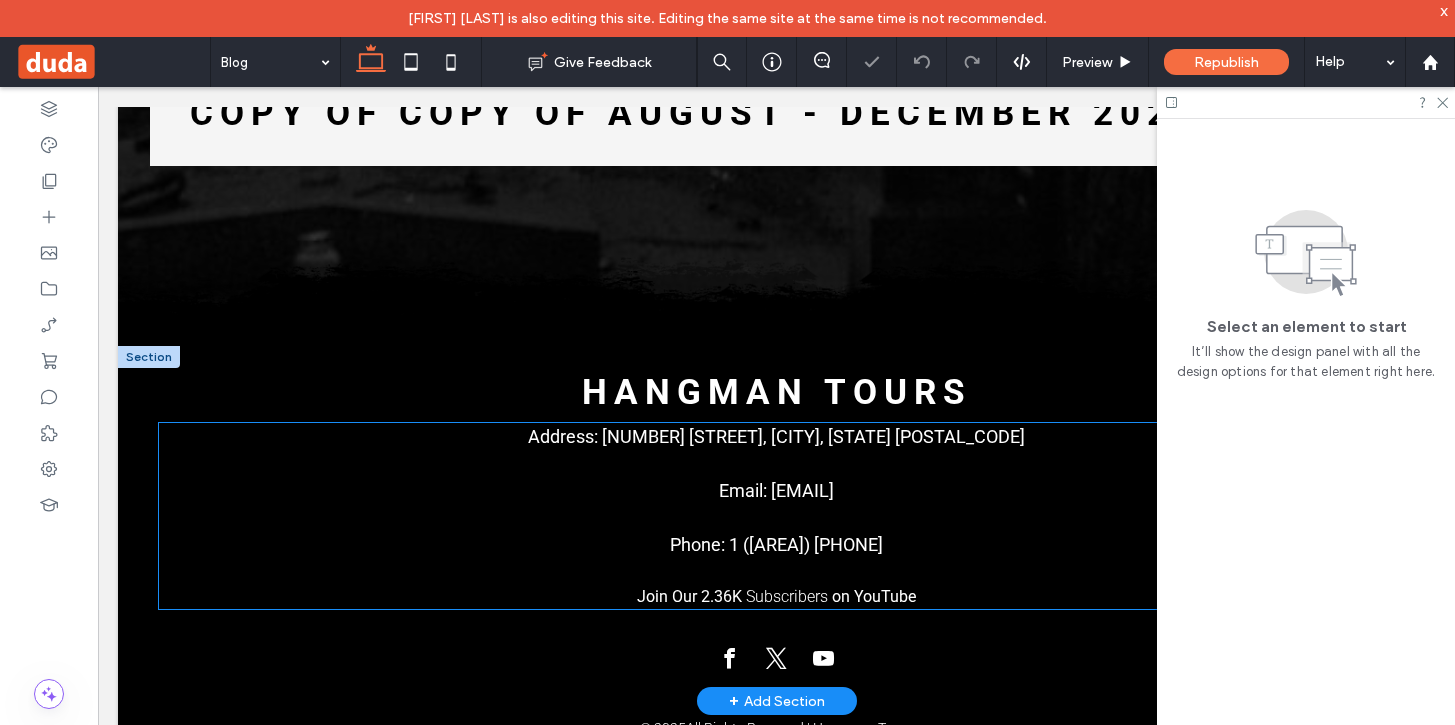 click at bounding box center [776, 571] 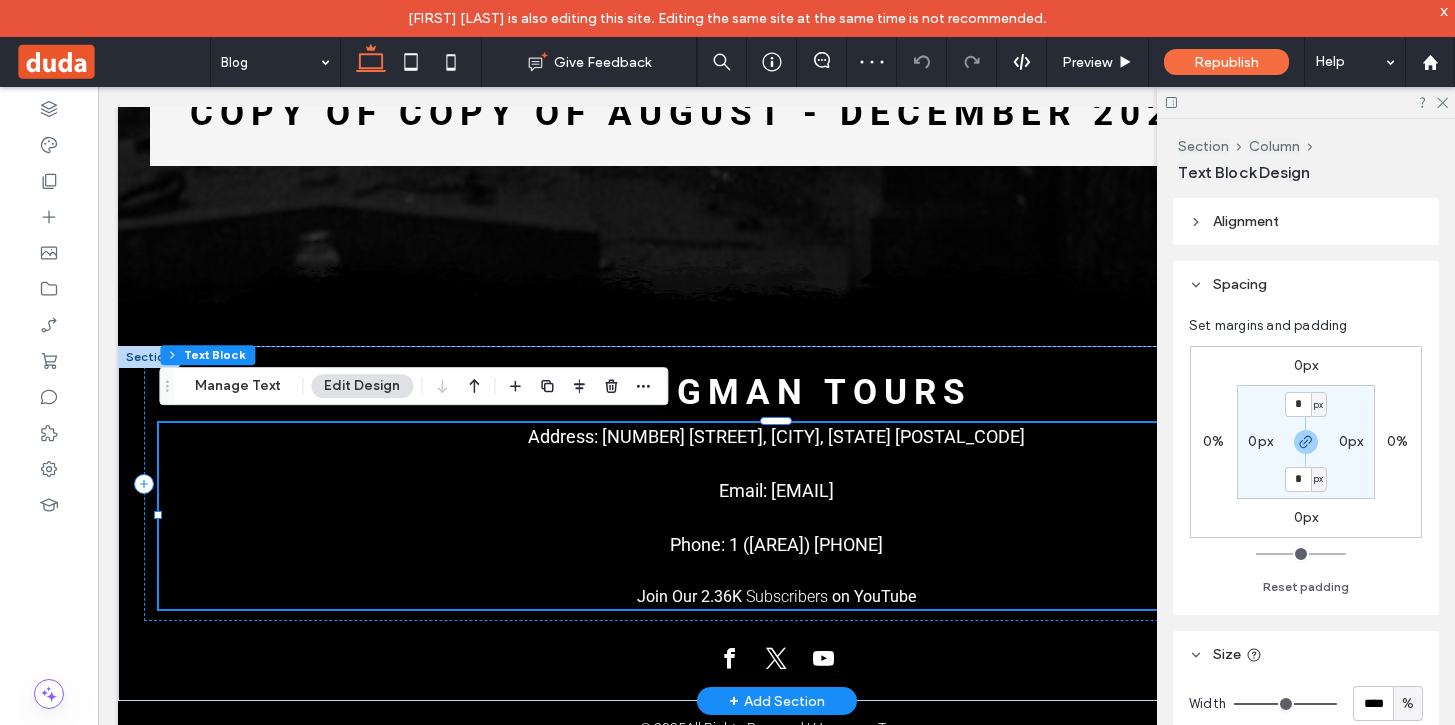 click on "Subscribers" at bounding box center (787, 596) 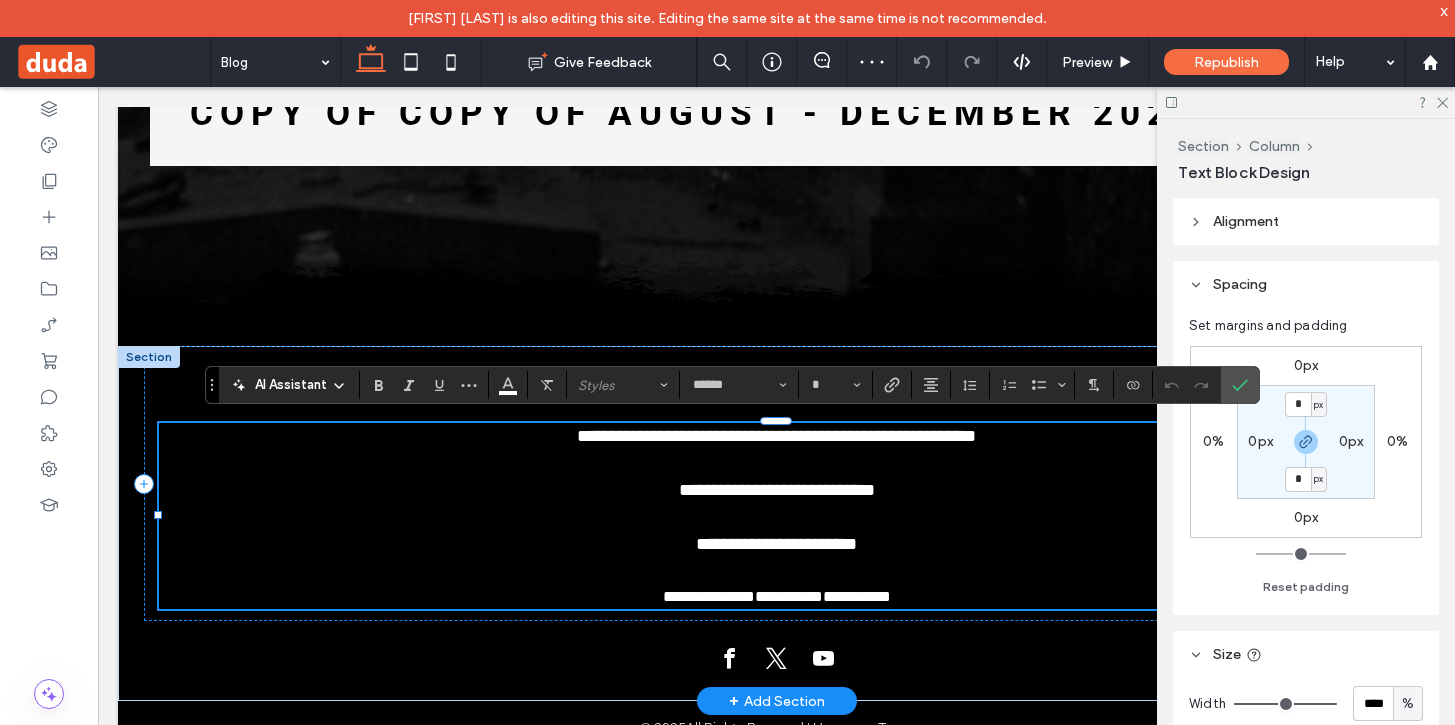click on "**********" at bounding box center [789, 596] 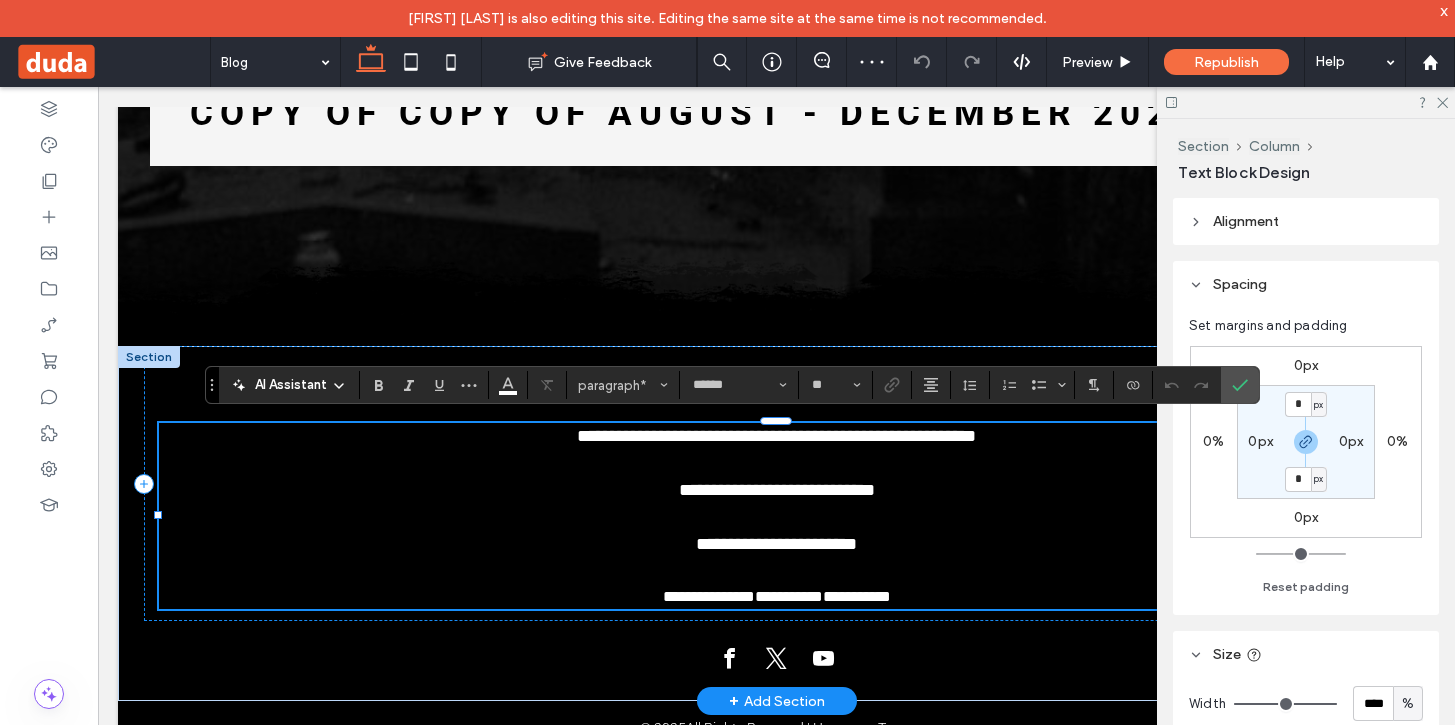 click on "**********" at bounding box center (789, 596) 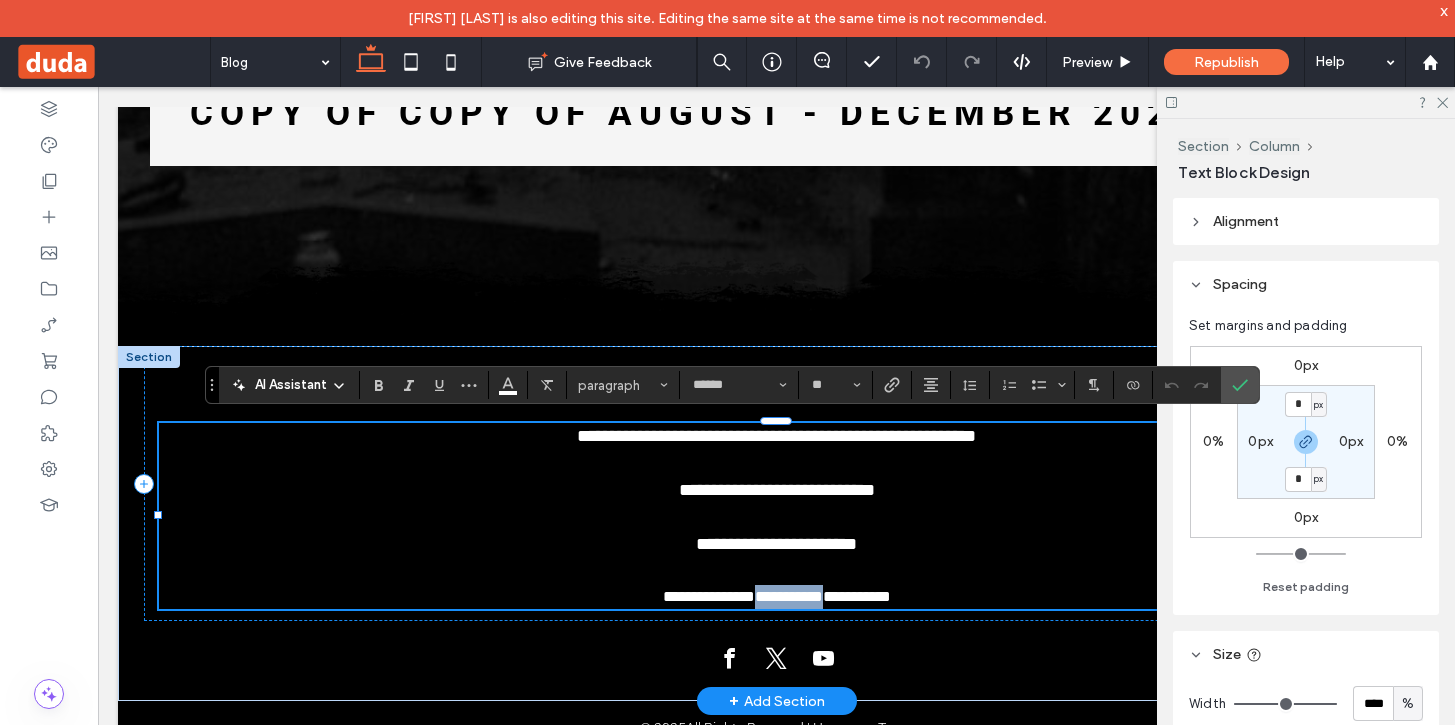 click on "**********" at bounding box center [789, 596] 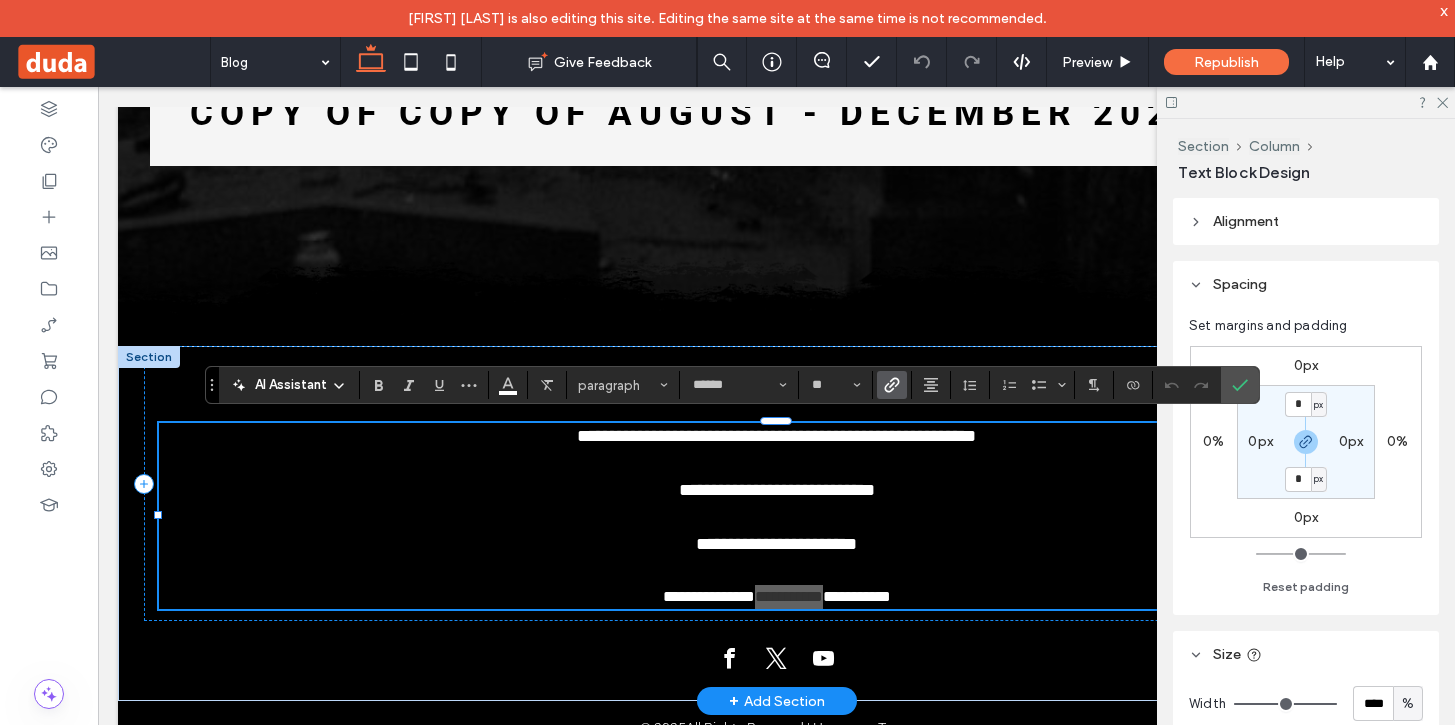 click 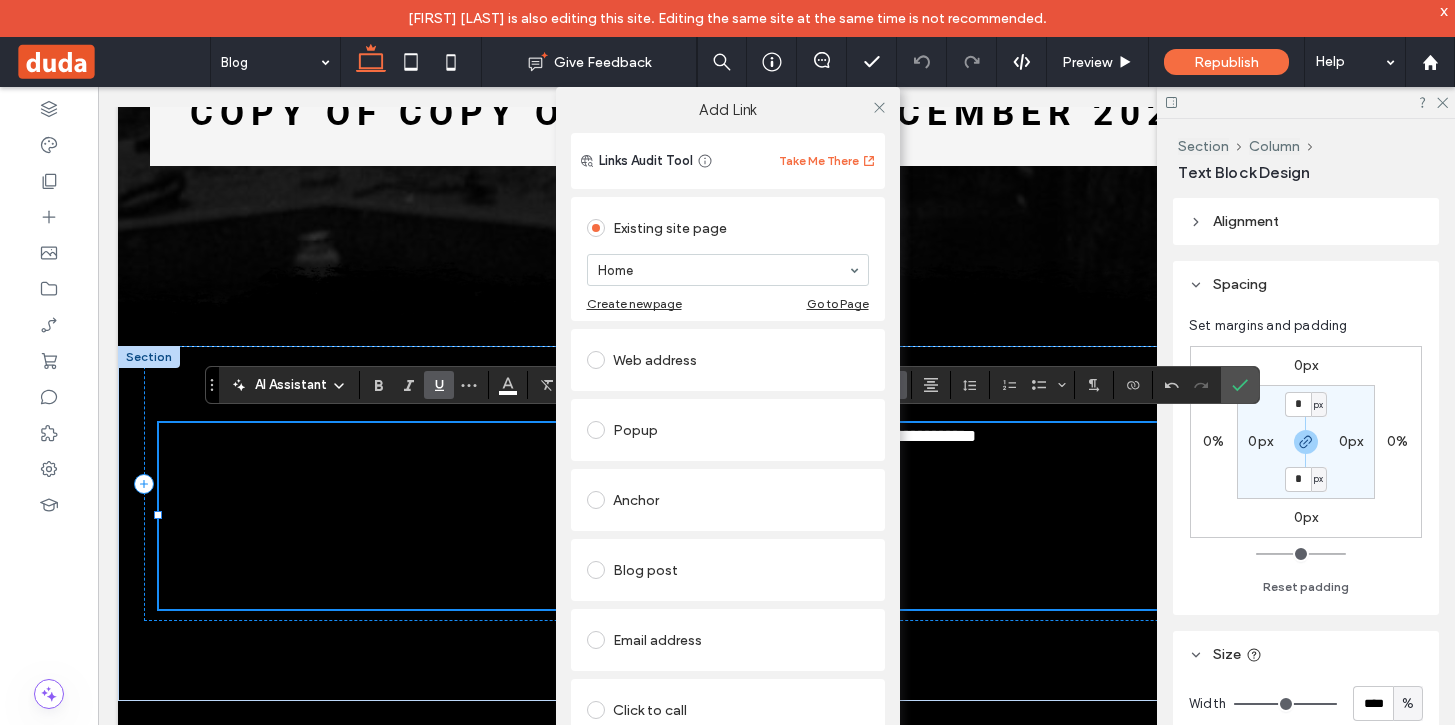 click on "Web address" at bounding box center [728, 360] 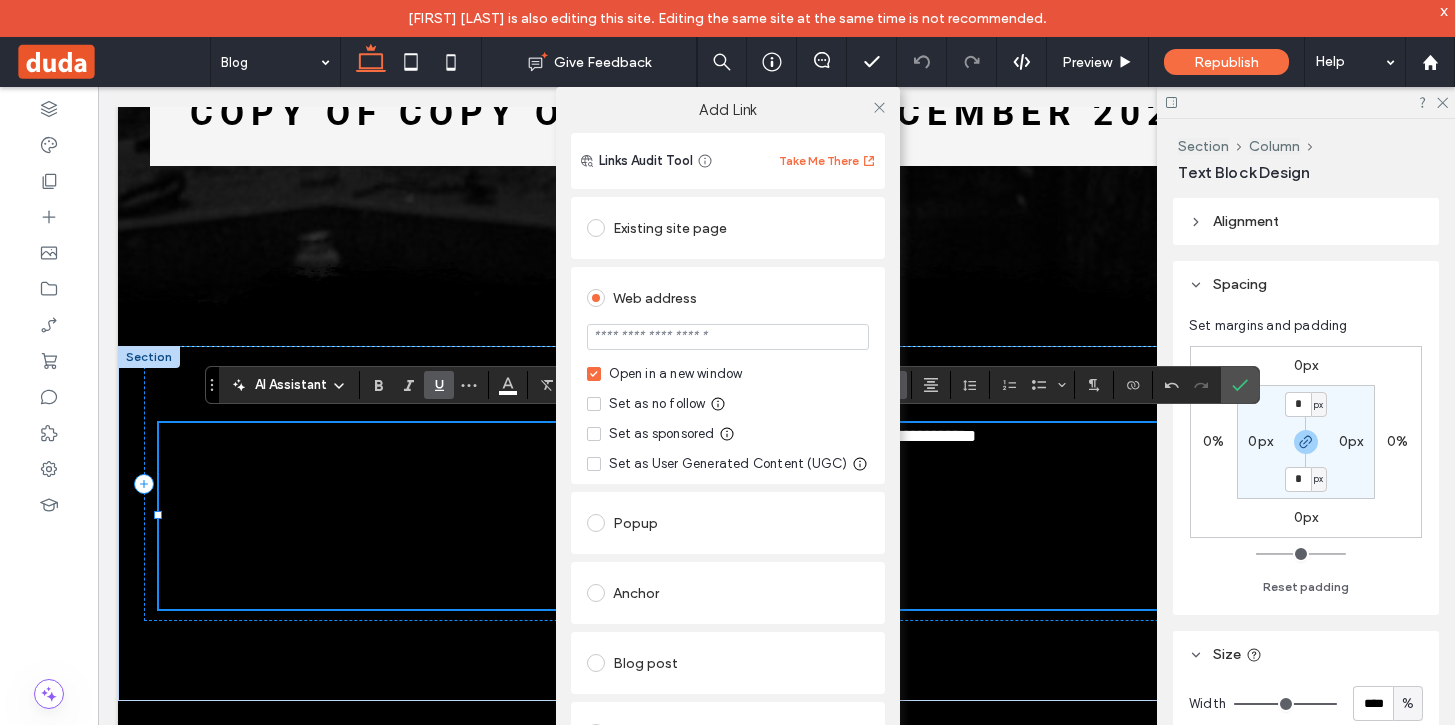 click at bounding box center (728, 337) 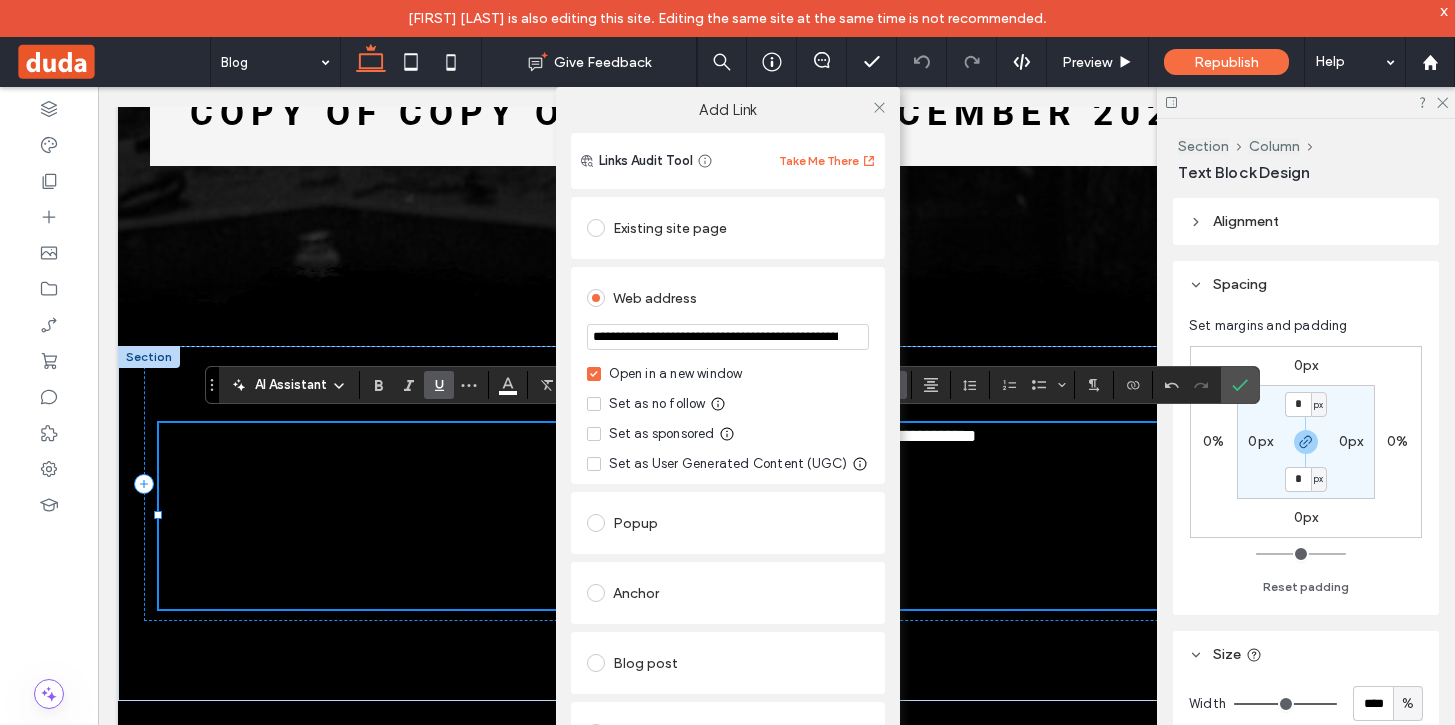 scroll, scrollTop: 0, scrollLeft: 155, axis: horizontal 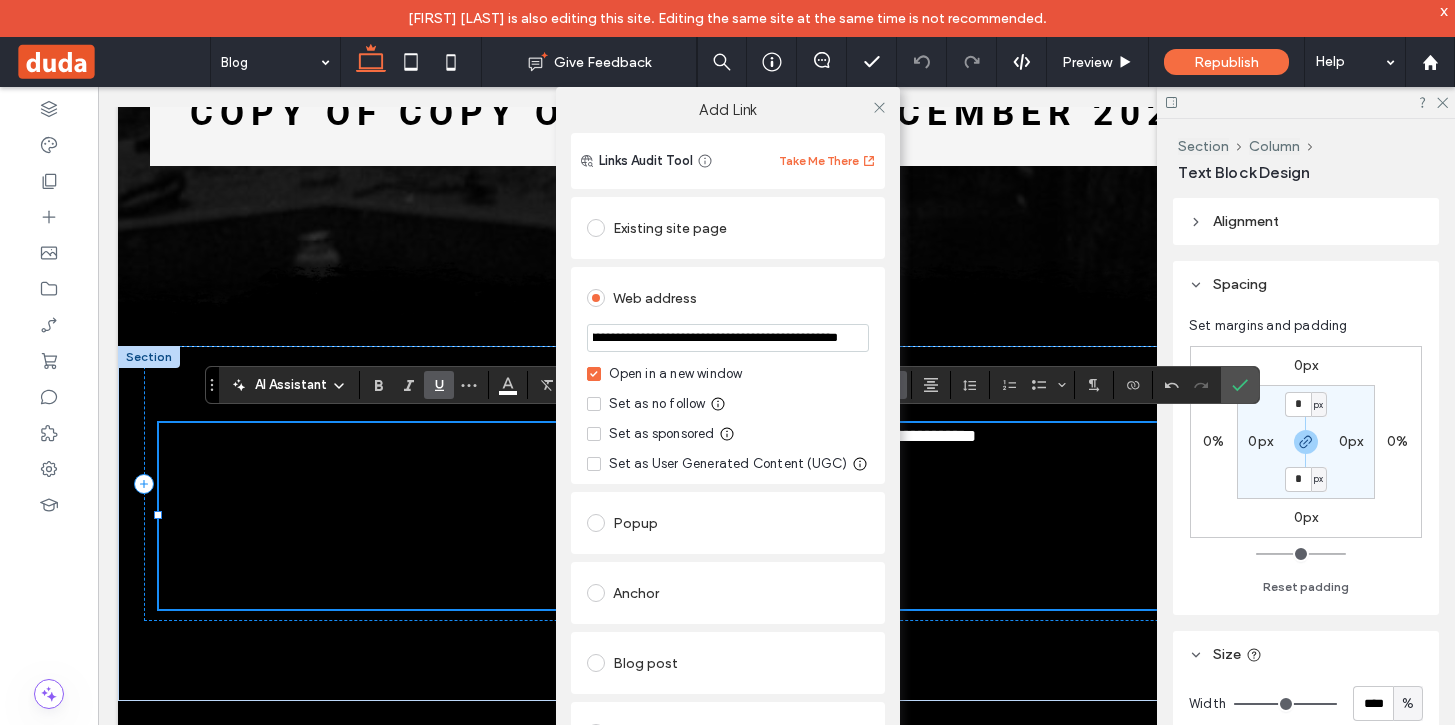 type on "**********" 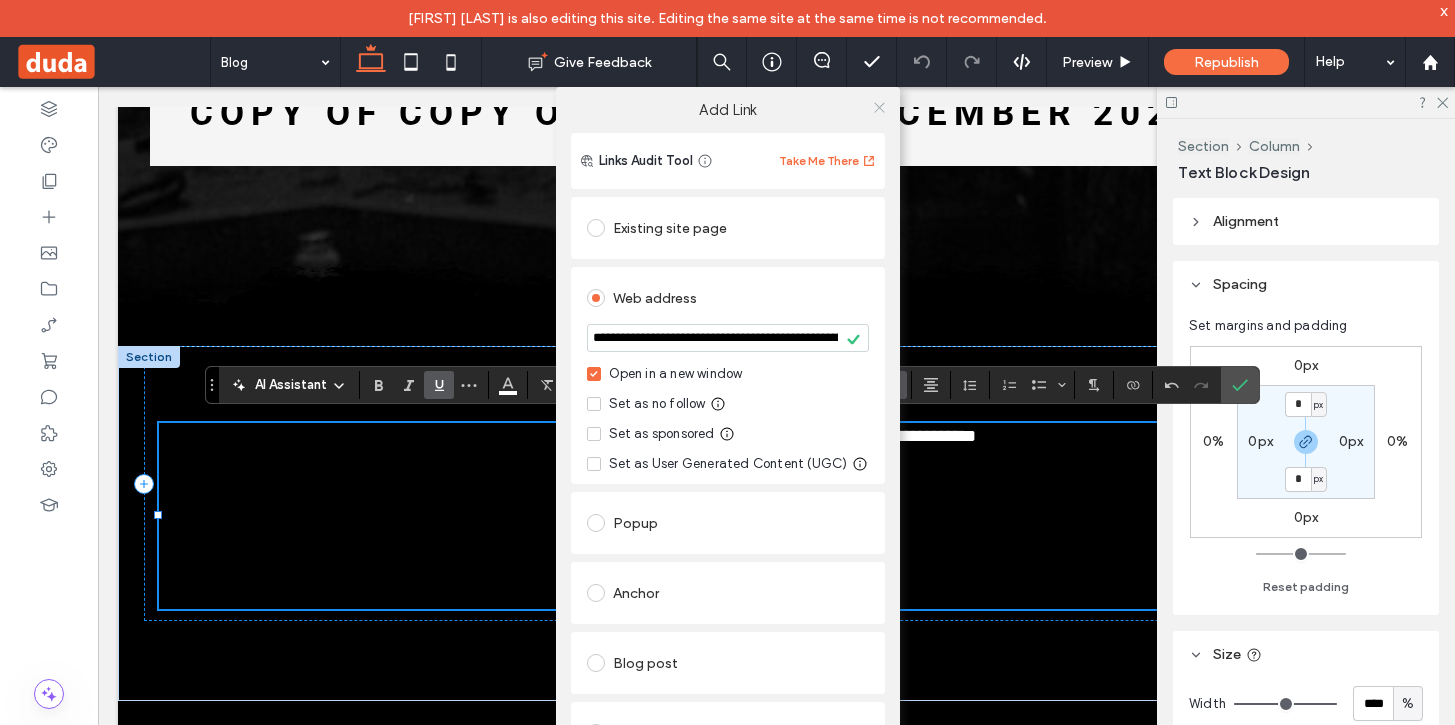 click 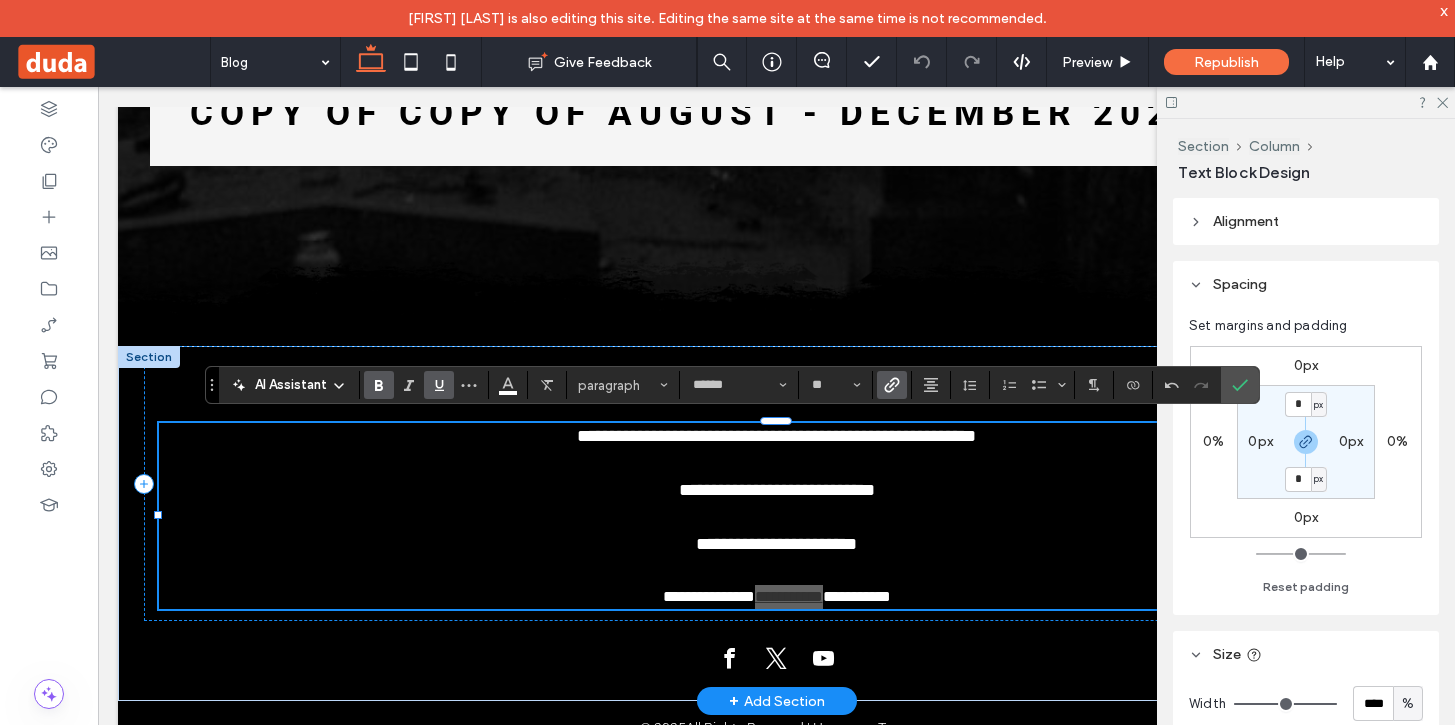 click 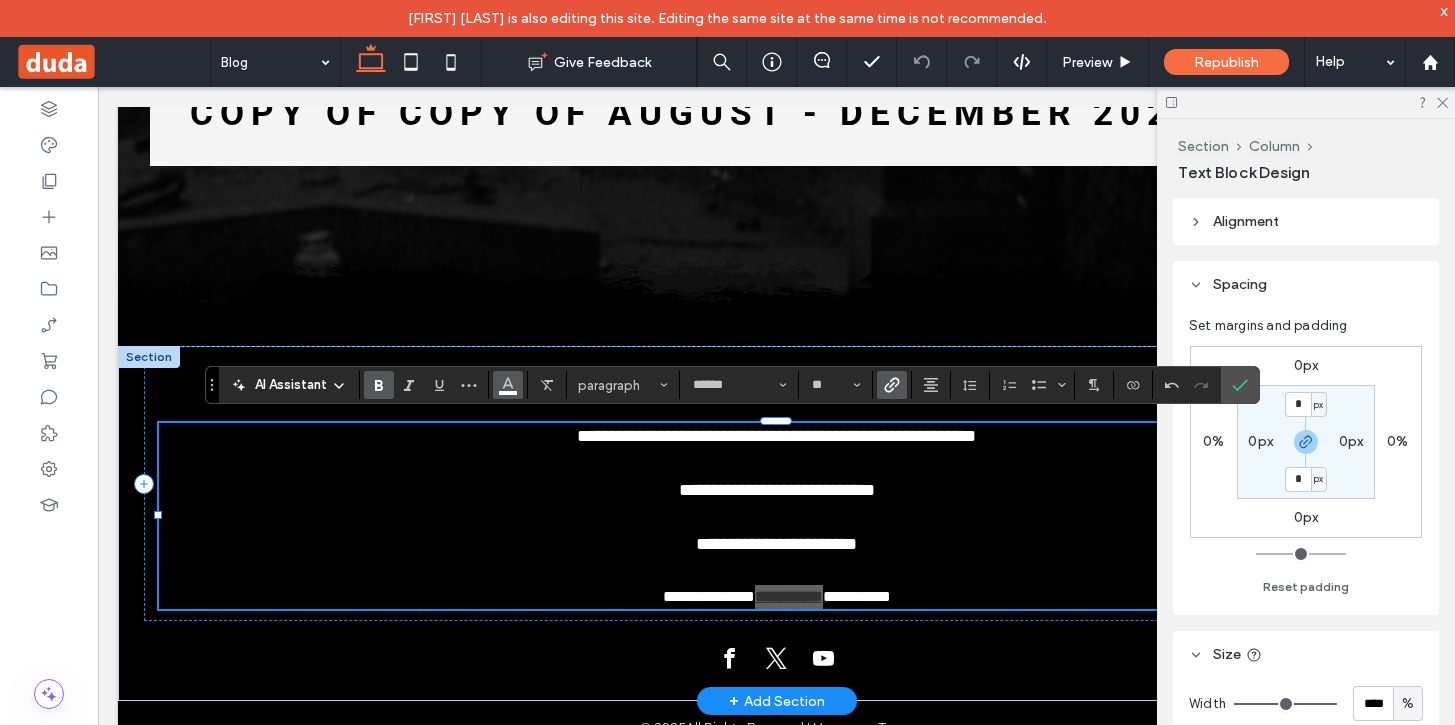 click 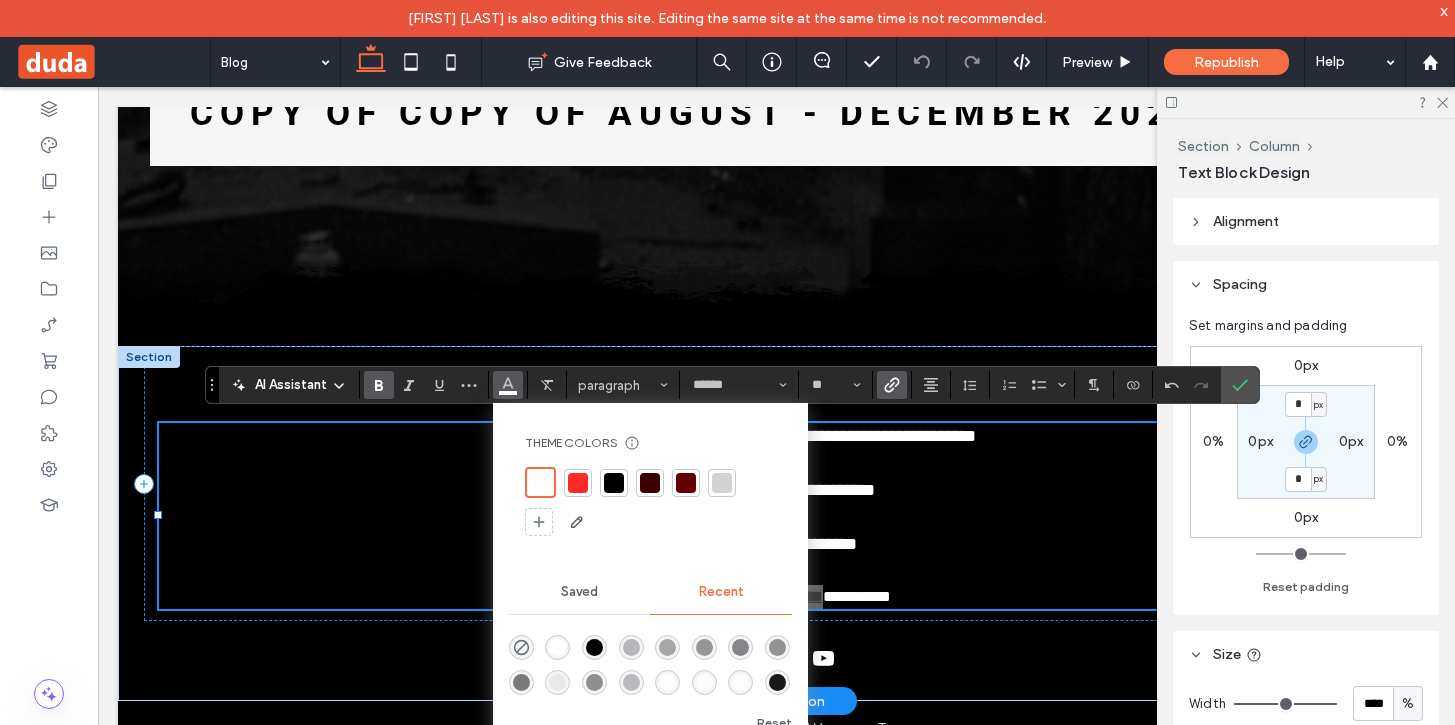 click at bounding box center [578, 483] 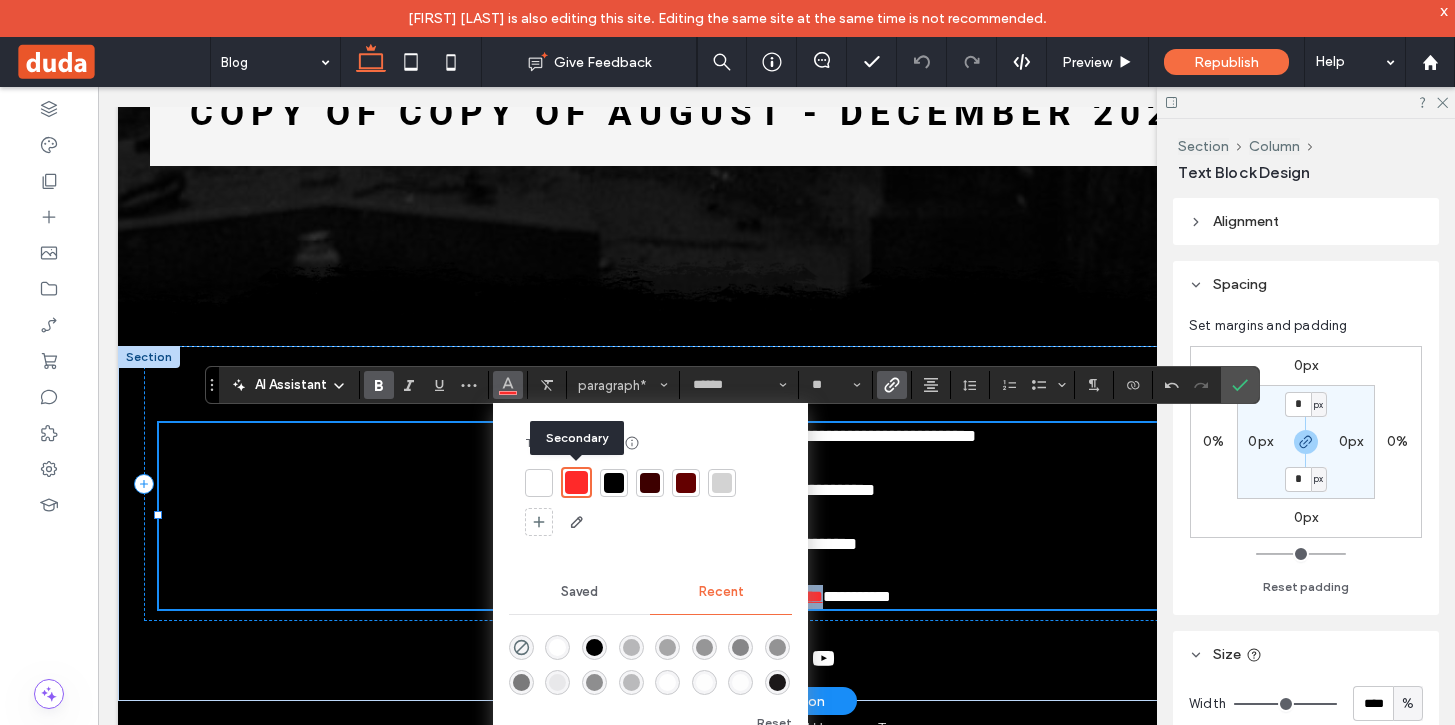 type on "**" 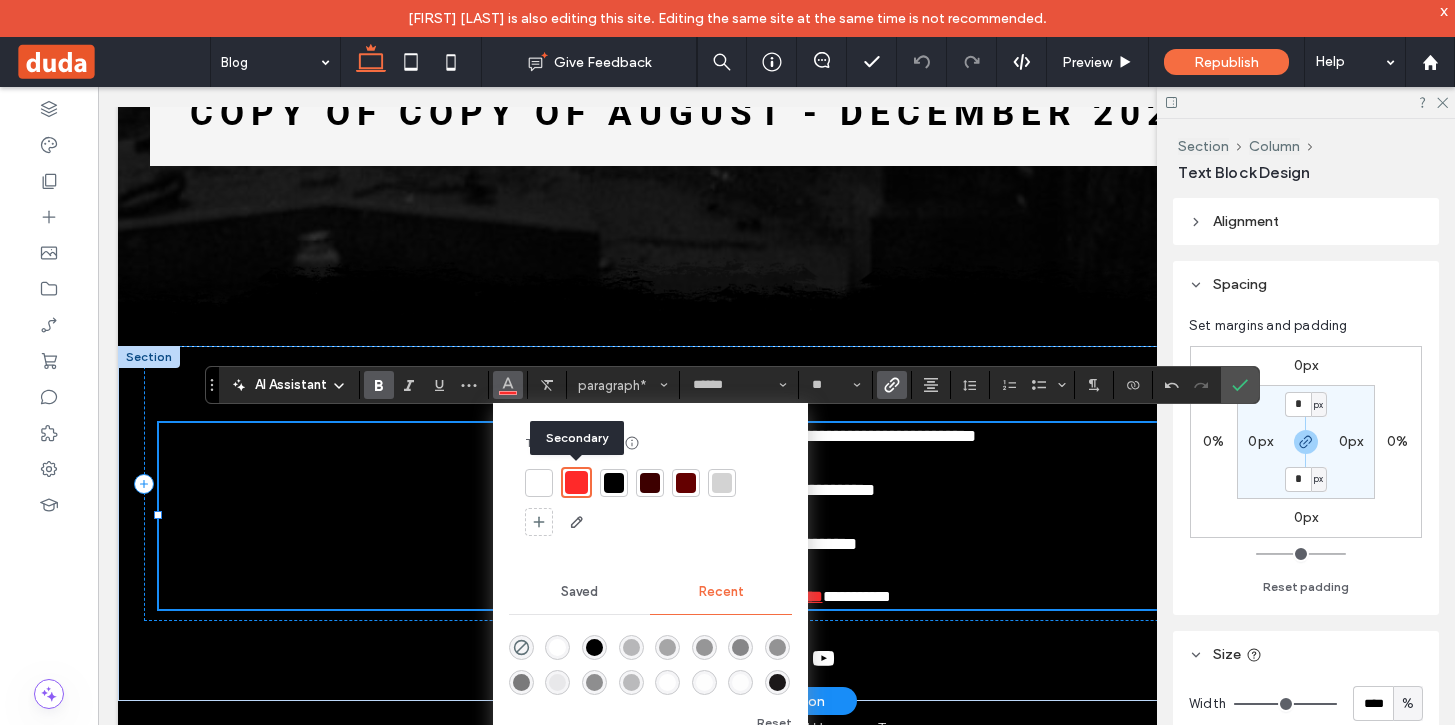 click at bounding box center (776, 517) 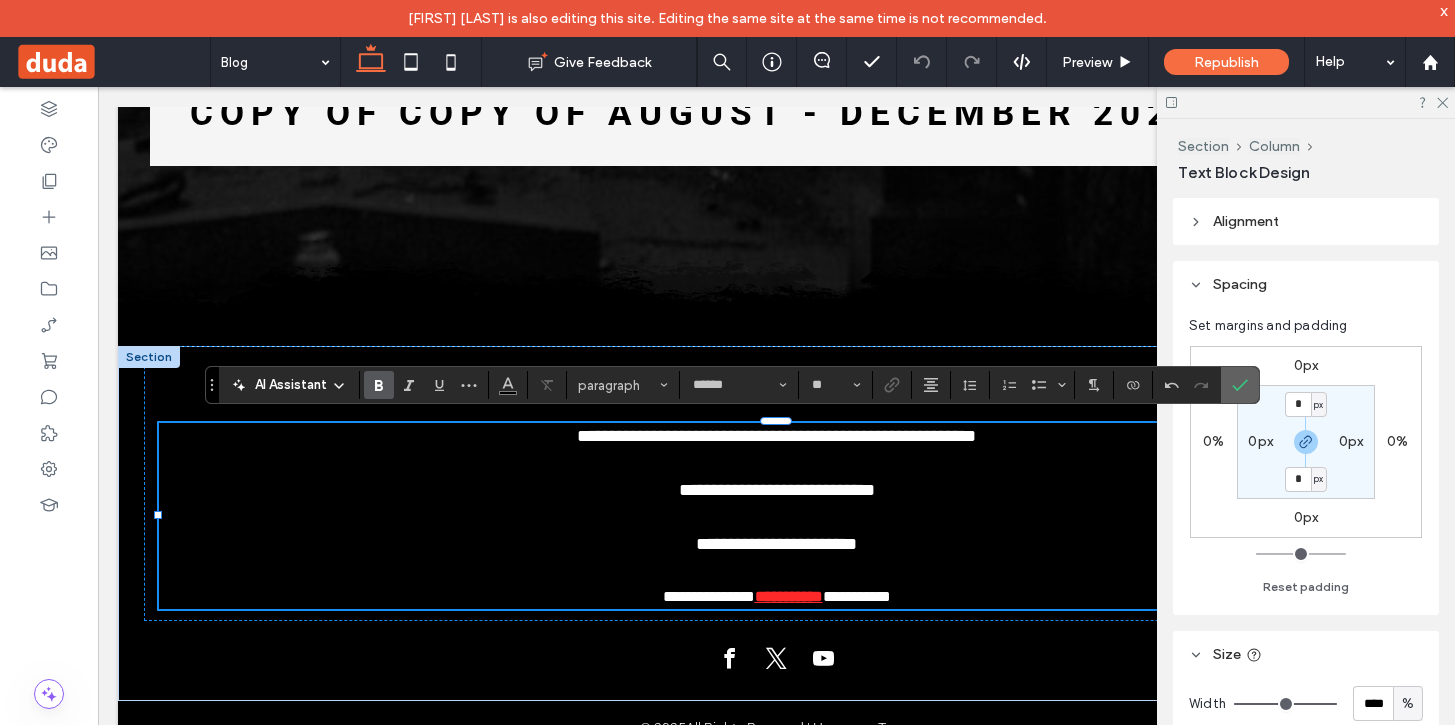 click 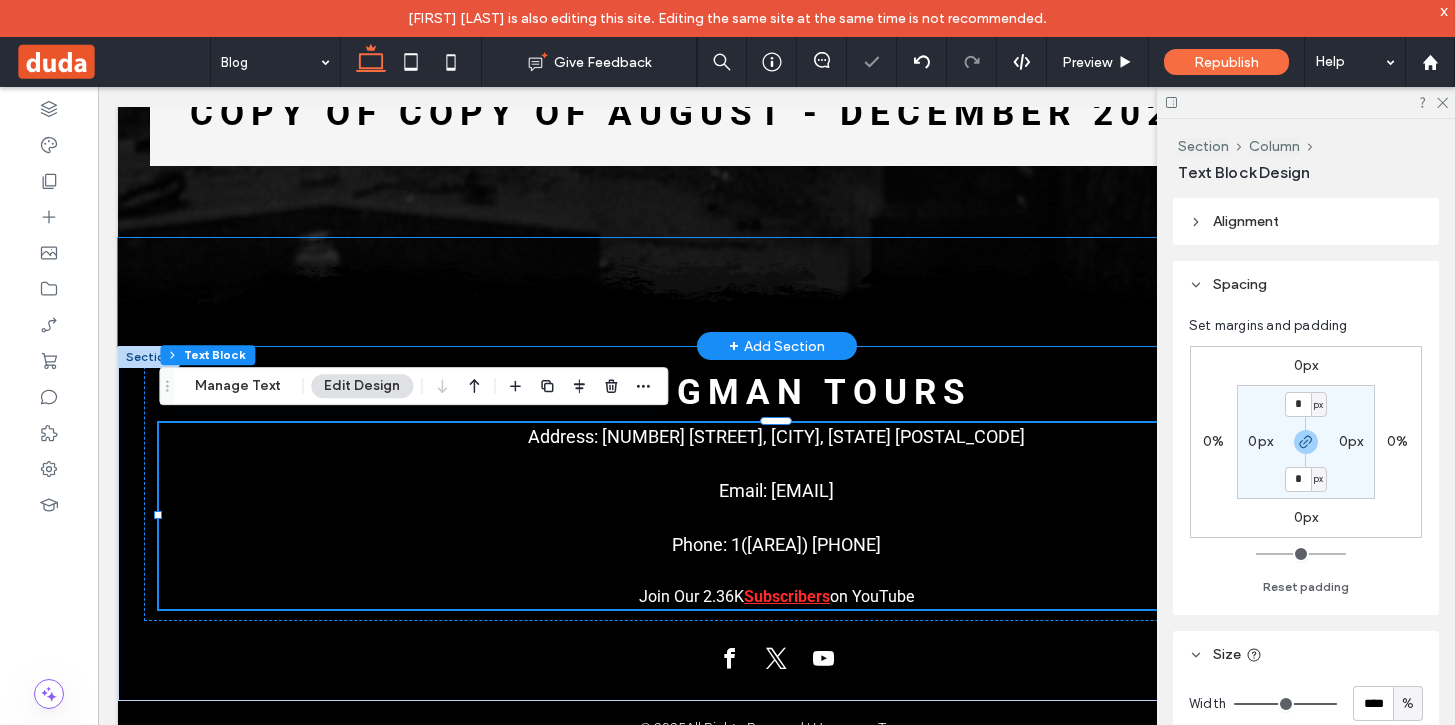 click at bounding box center (776, 292) 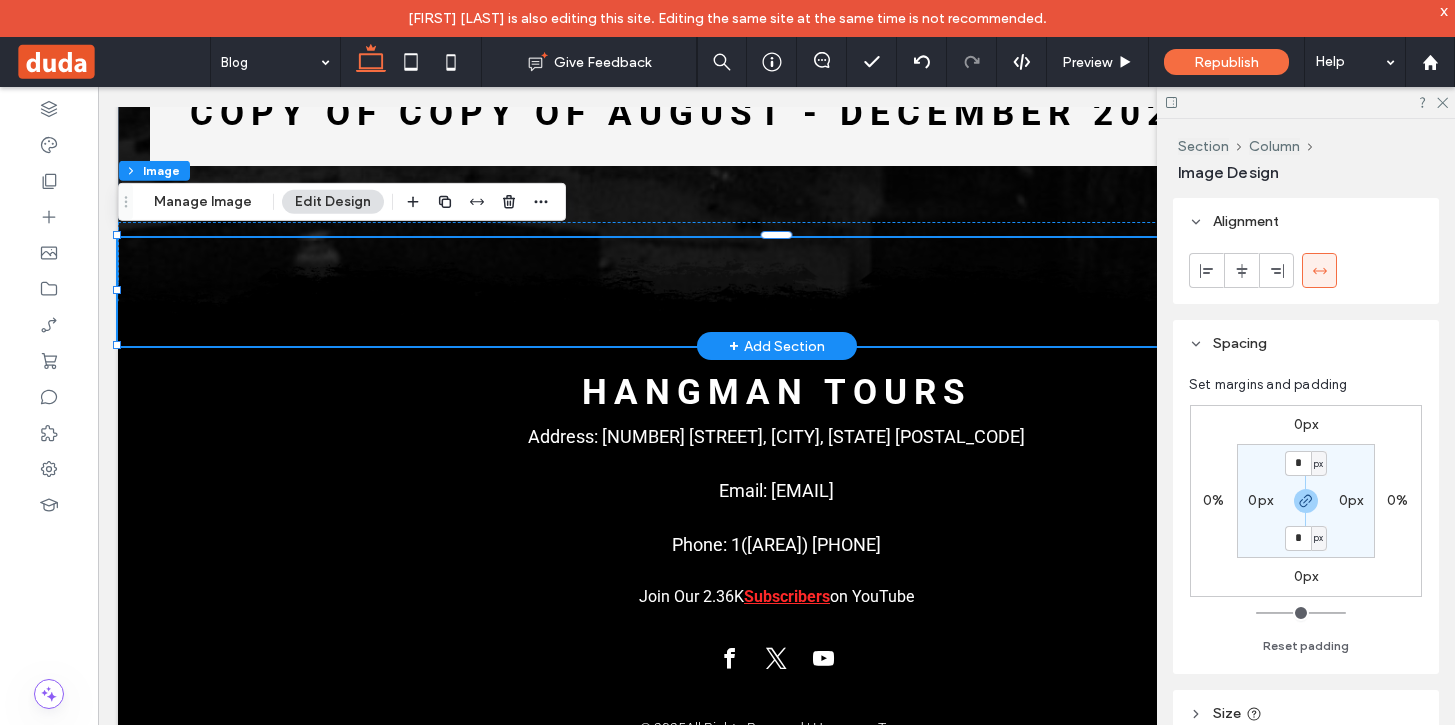 click at bounding box center (776, 292) 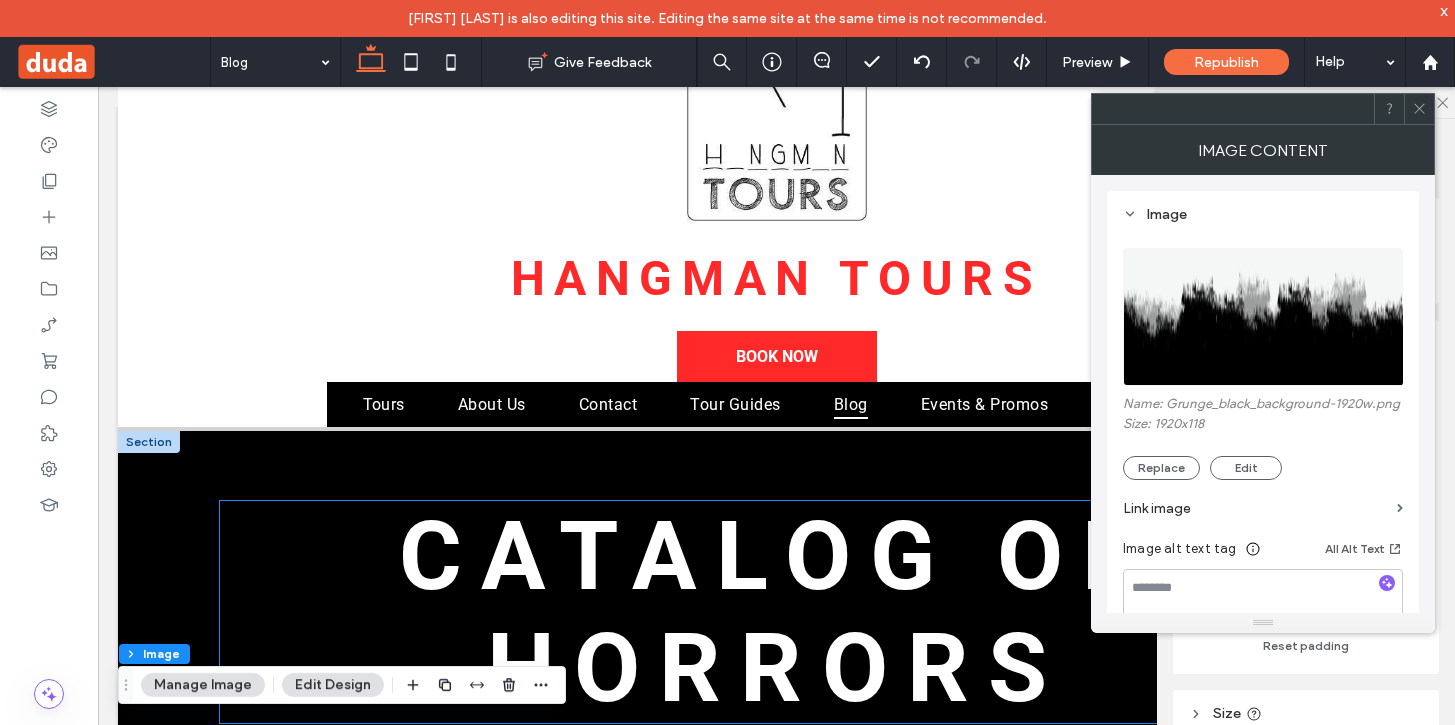 scroll, scrollTop: 0, scrollLeft: 0, axis: both 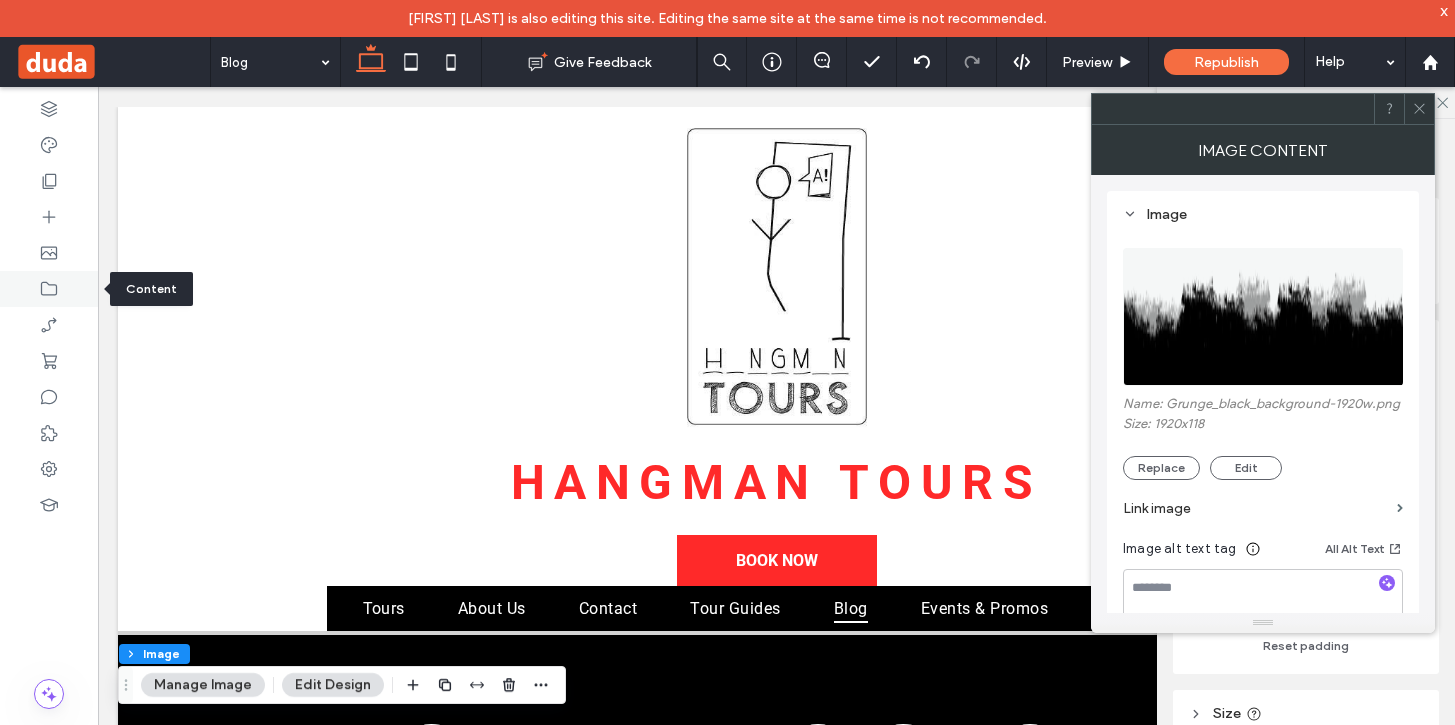 click 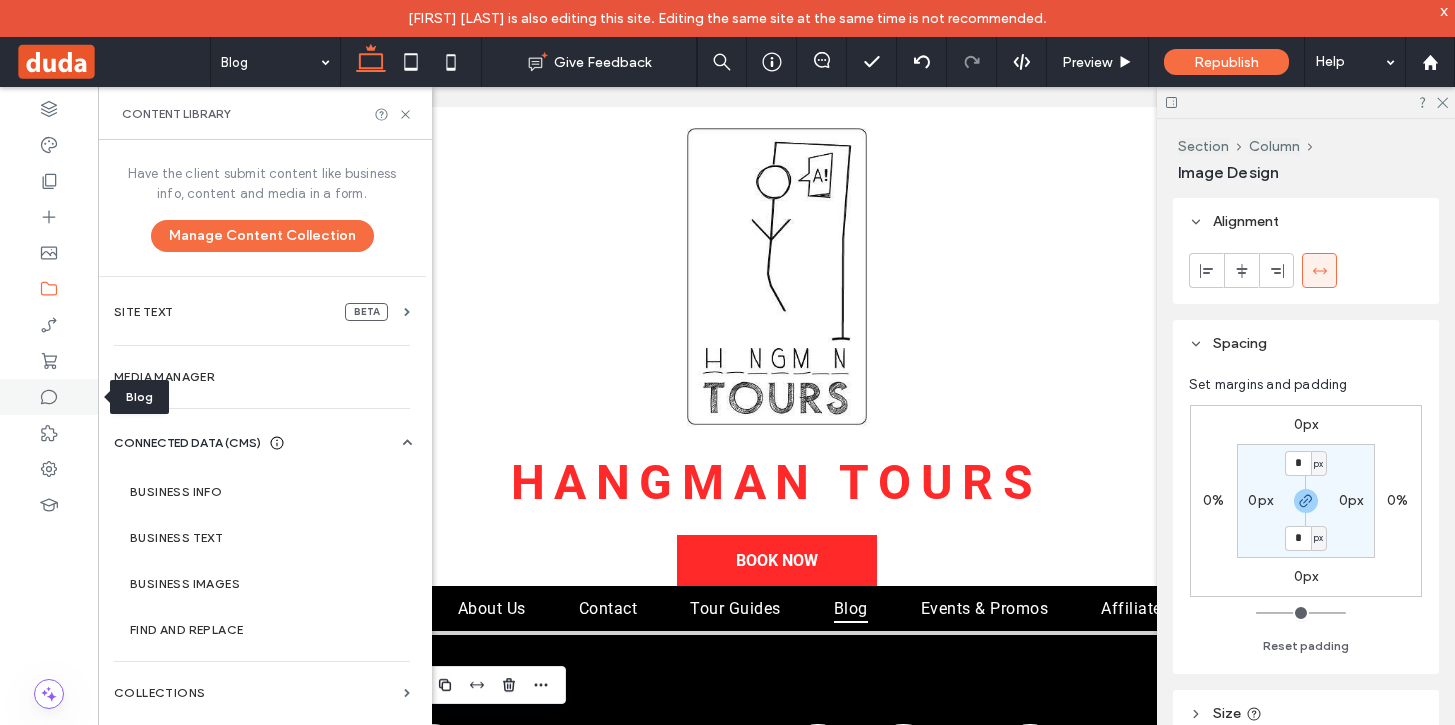 click 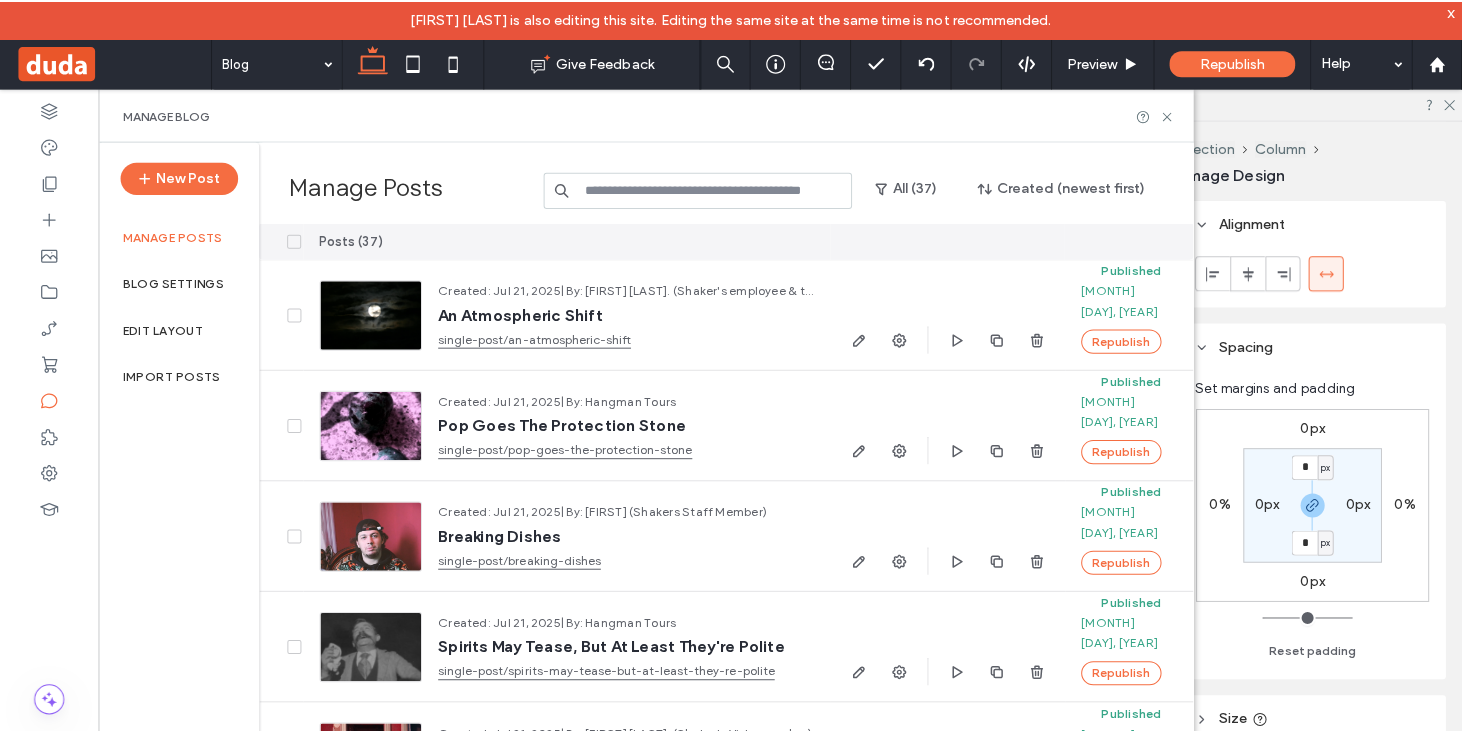 scroll, scrollTop: 0, scrollLeft: 0, axis: both 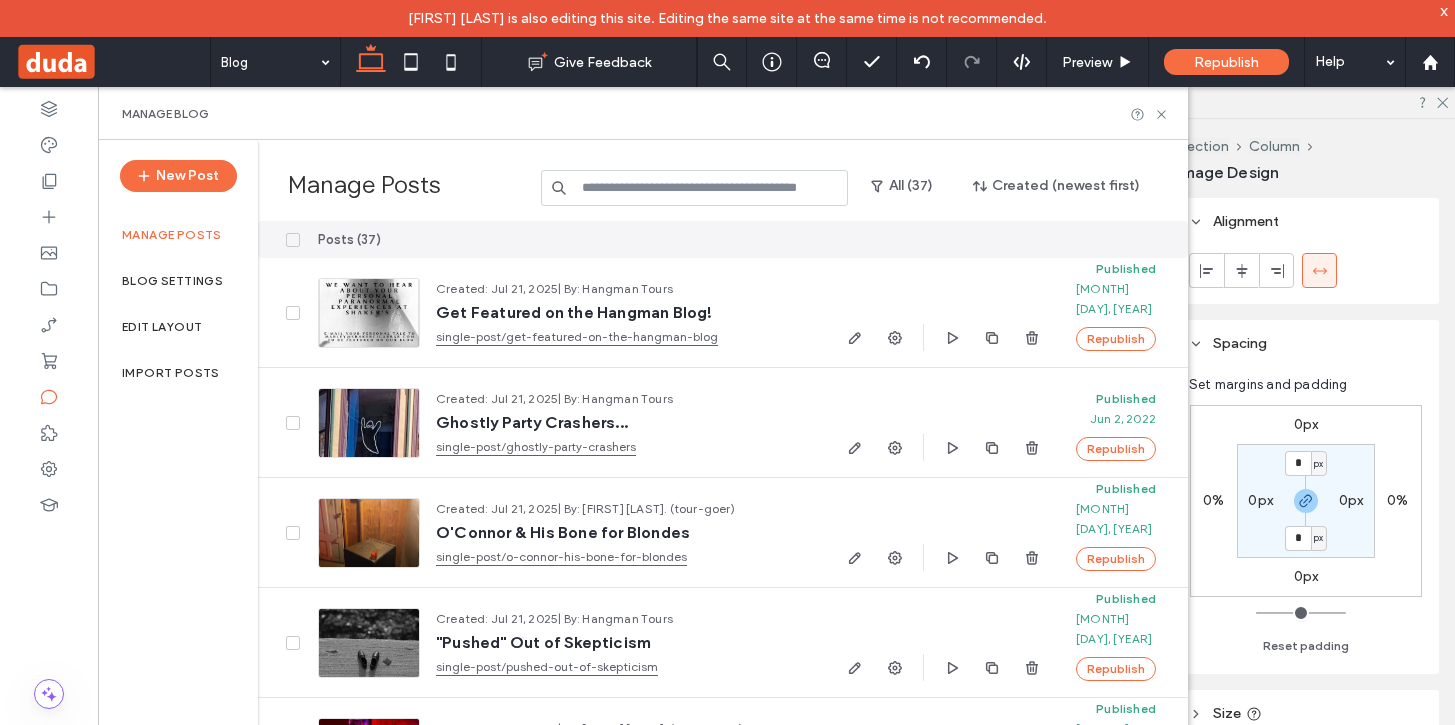 click on "Manage Blog" at bounding box center [643, 113] 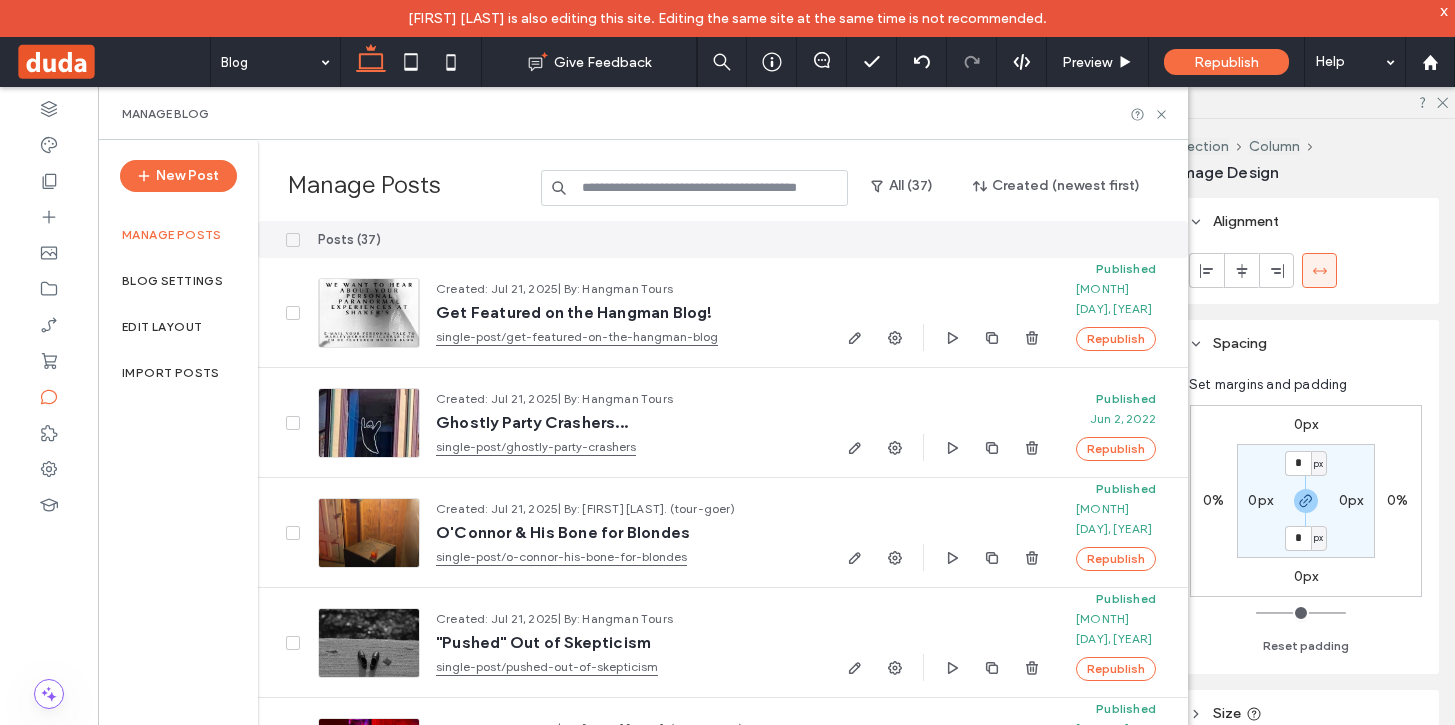 click on "Manage Blog" at bounding box center [643, 114] 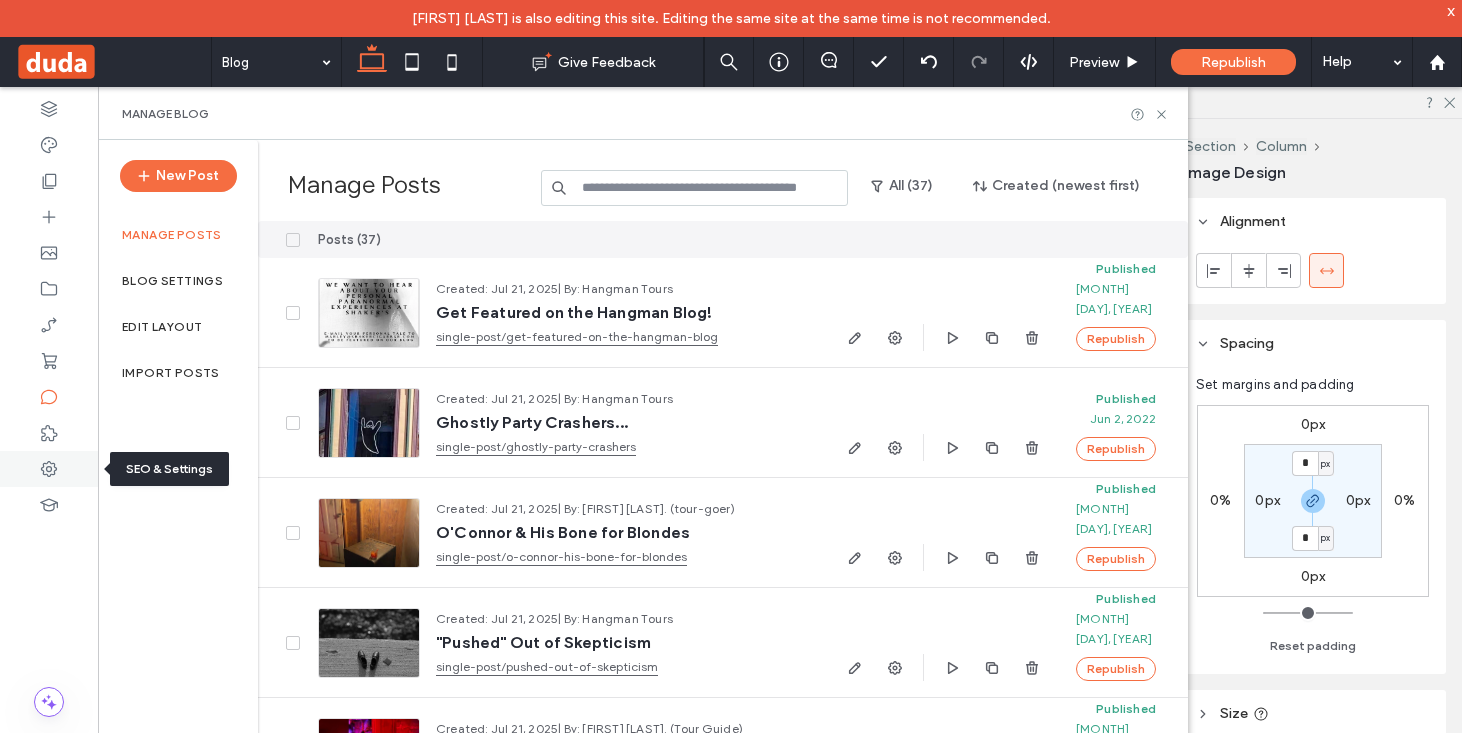 click 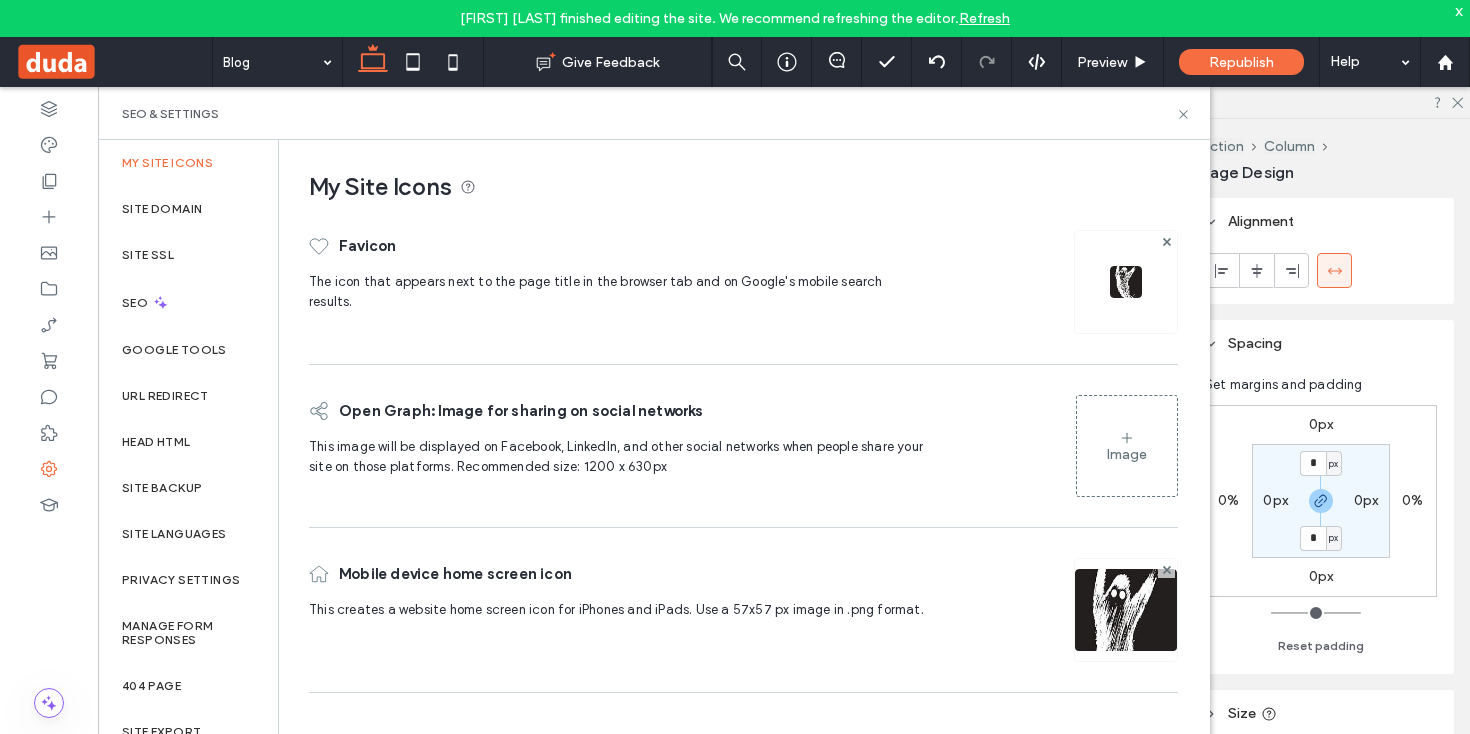 scroll, scrollTop: 44, scrollLeft: 0, axis: vertical 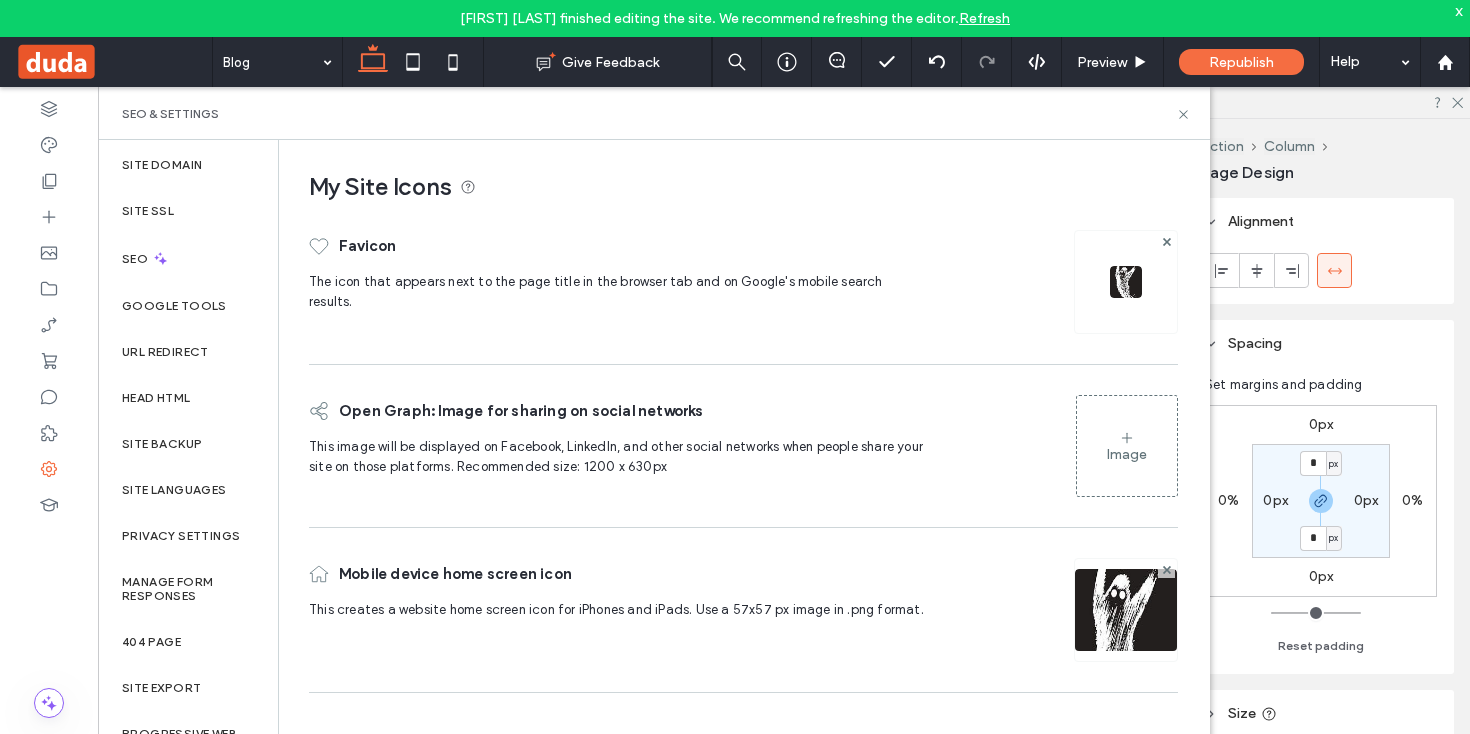 click on "x" at bounding box center [1459, 10] 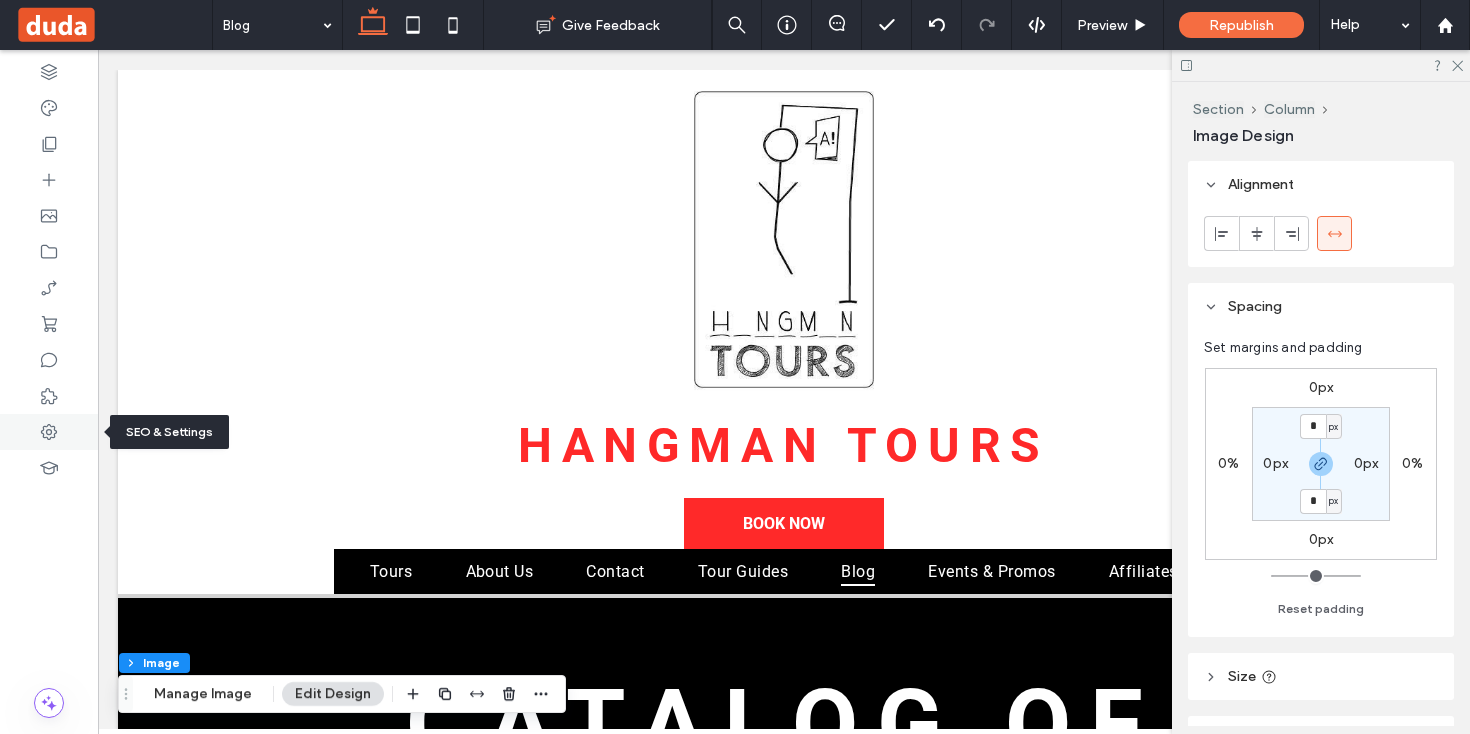 click 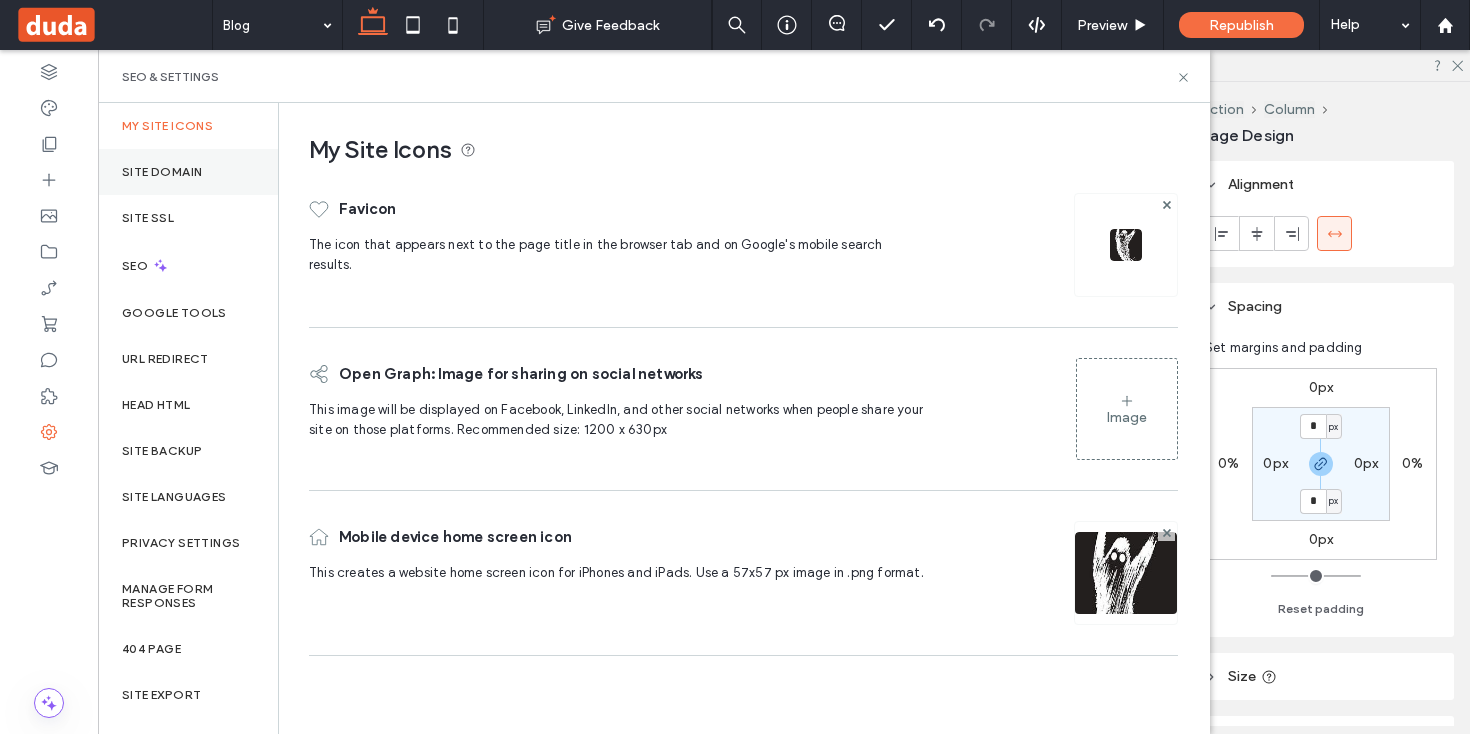 click on "Site Domain" at bounding box center (188, 172) 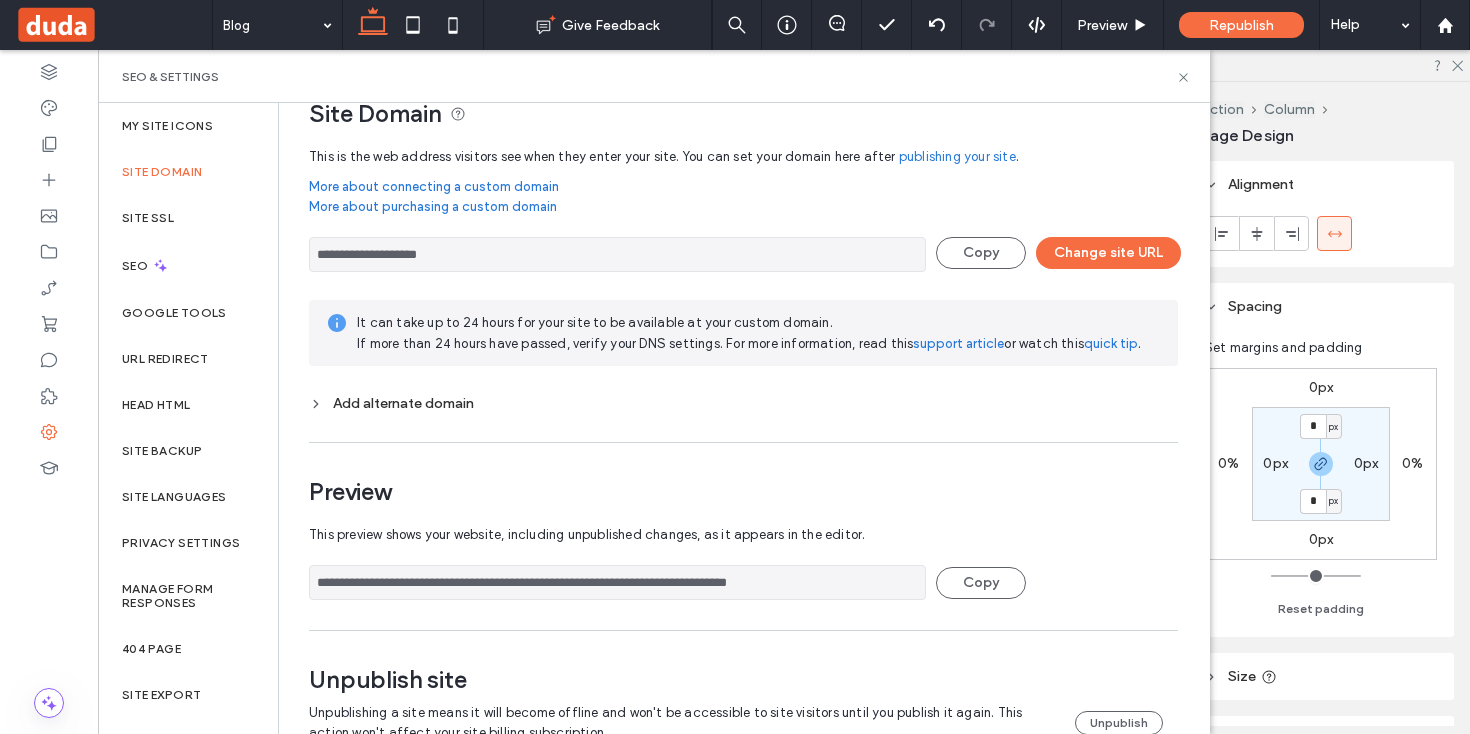 scroll, scrollTop: 0, scrollLeft: 0, axis: both 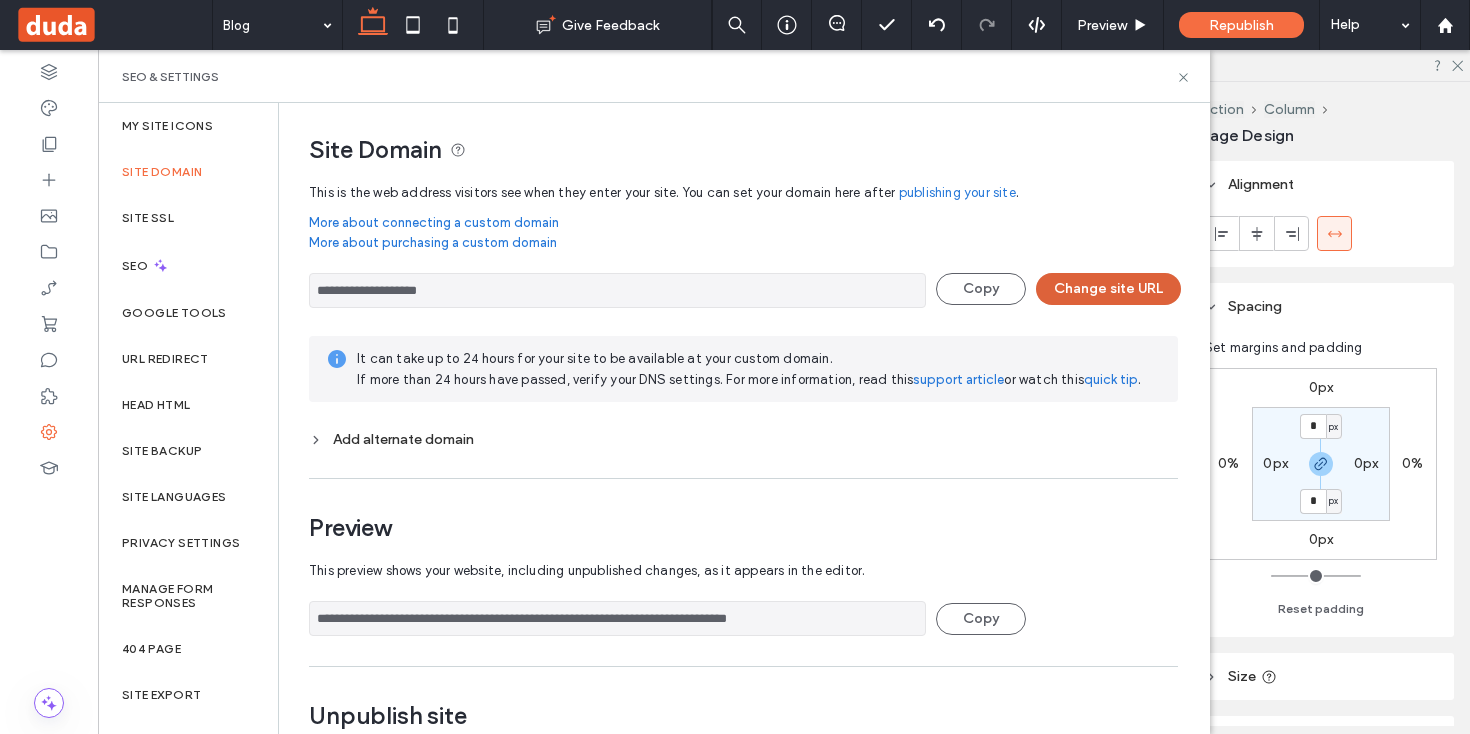click on "Change site URL" at bounding box center [1108, 289] 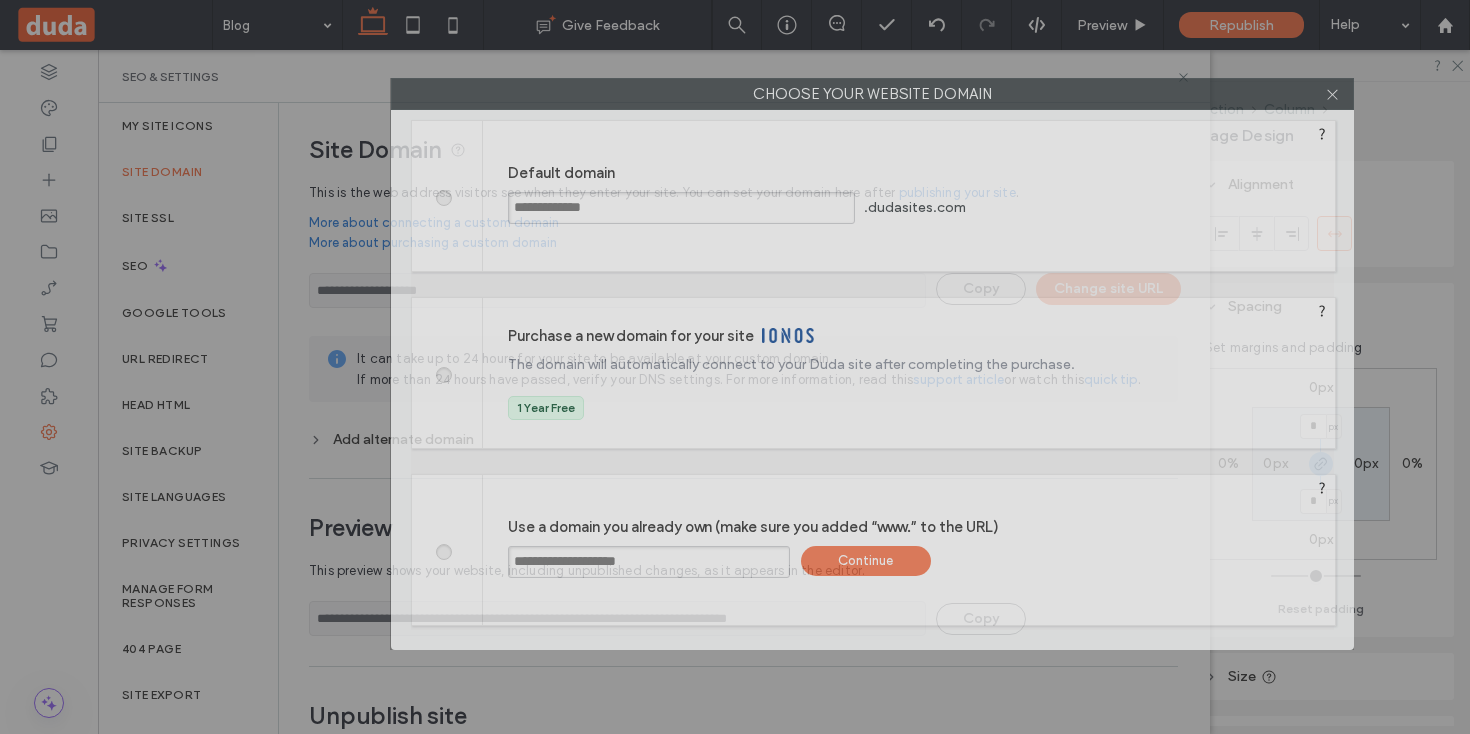 drag, startPoint x: 998, startPoint y: 90, endPoint x: 1132, endPoint y: 87, distance: 134.03358 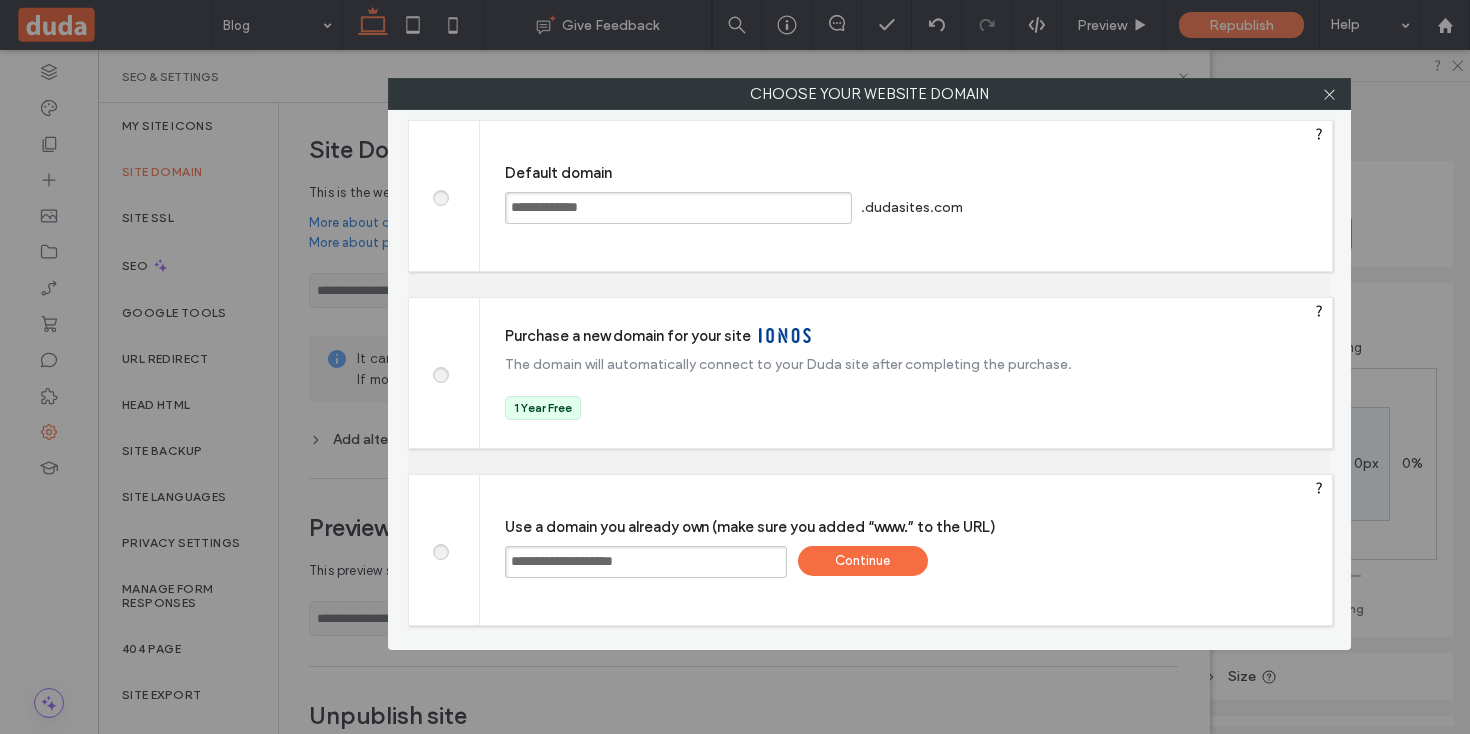 click on "Continue" at bounding box center (863, 561) 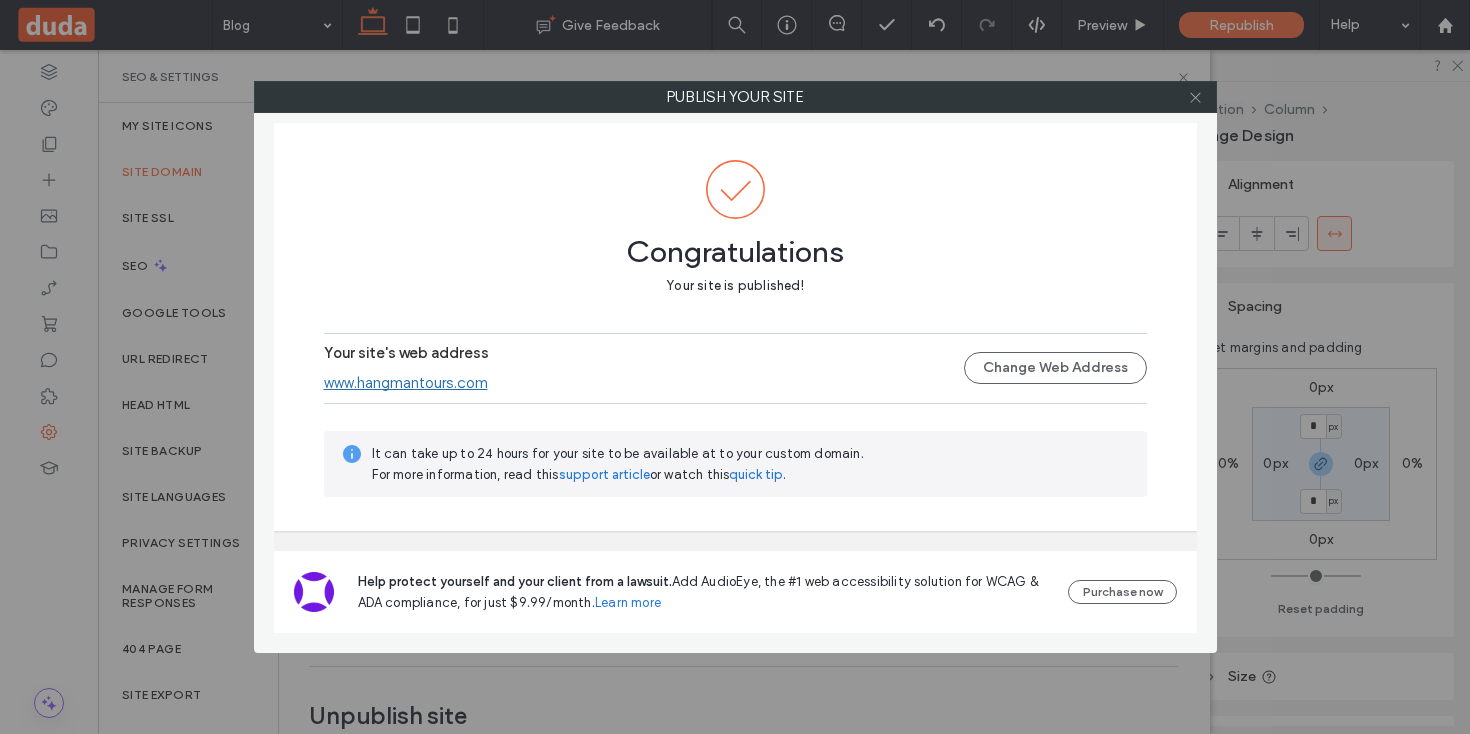click 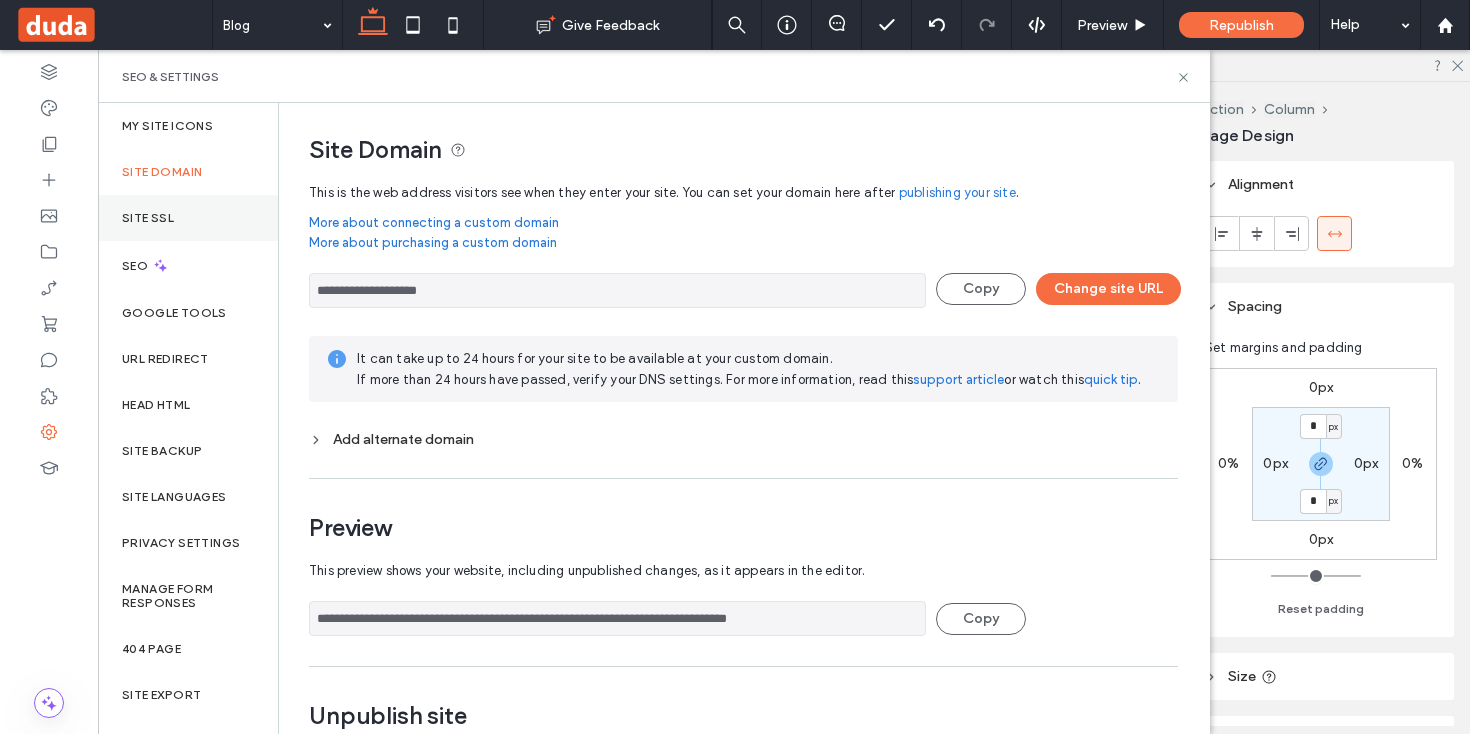 click on "Site SSL" at bounding box center (148, 218) 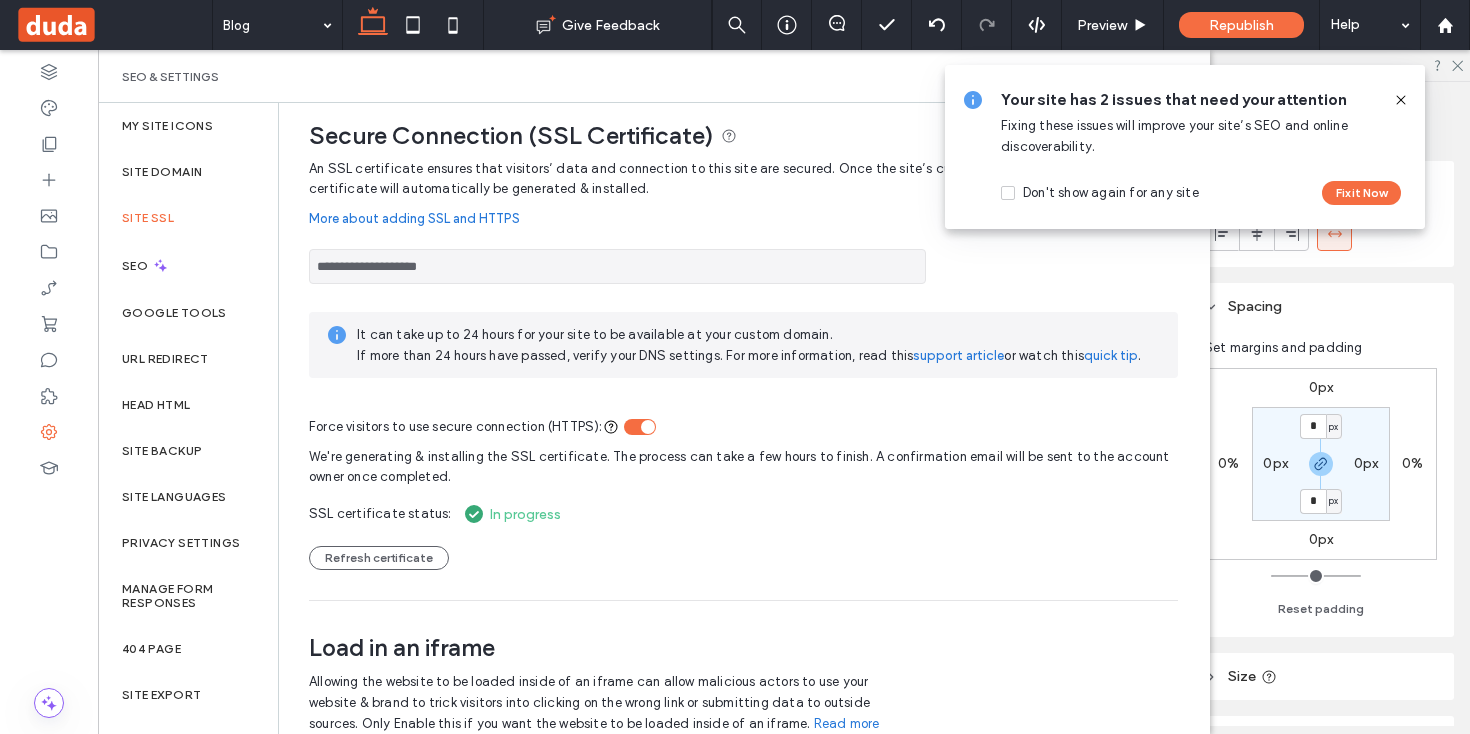 scroll, scrollTop: 0, scrollLeft: 0, axis: both 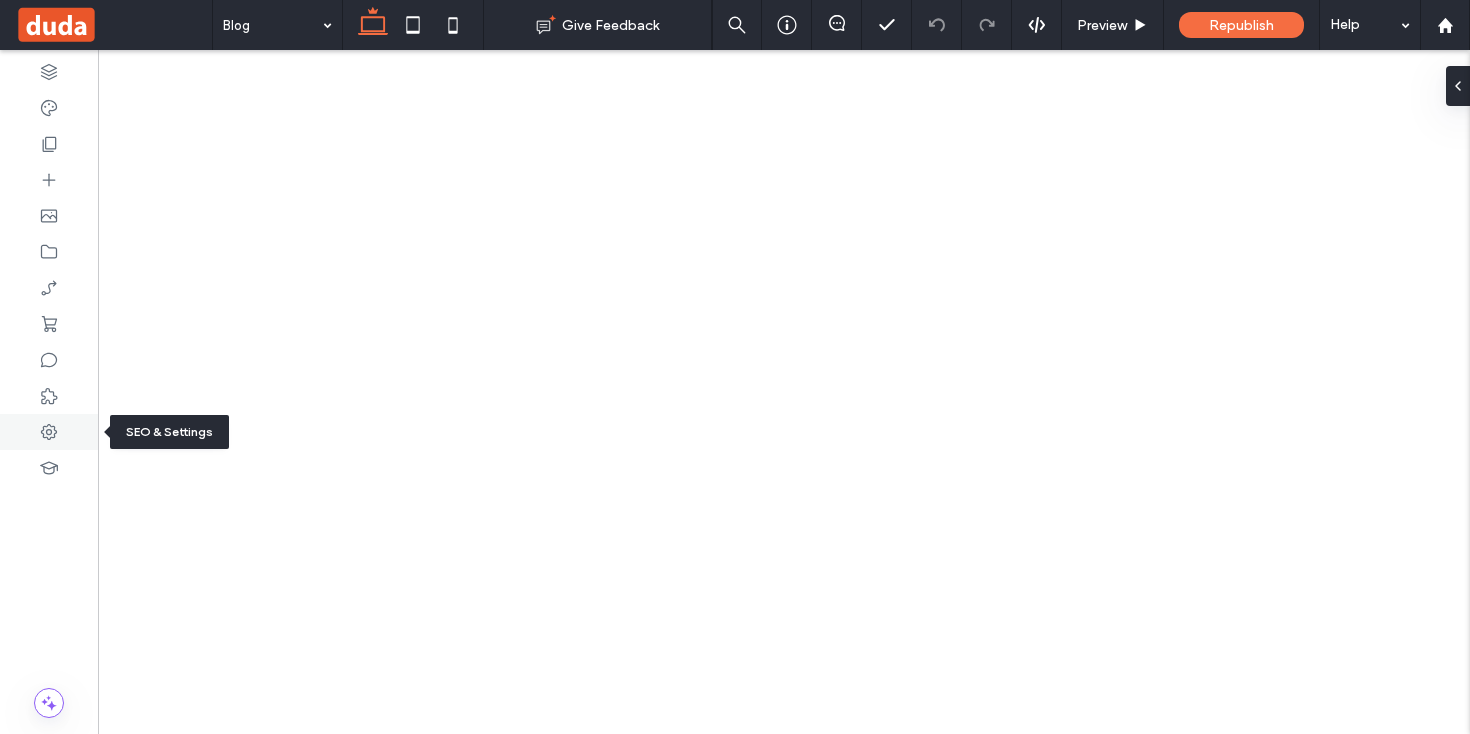 click 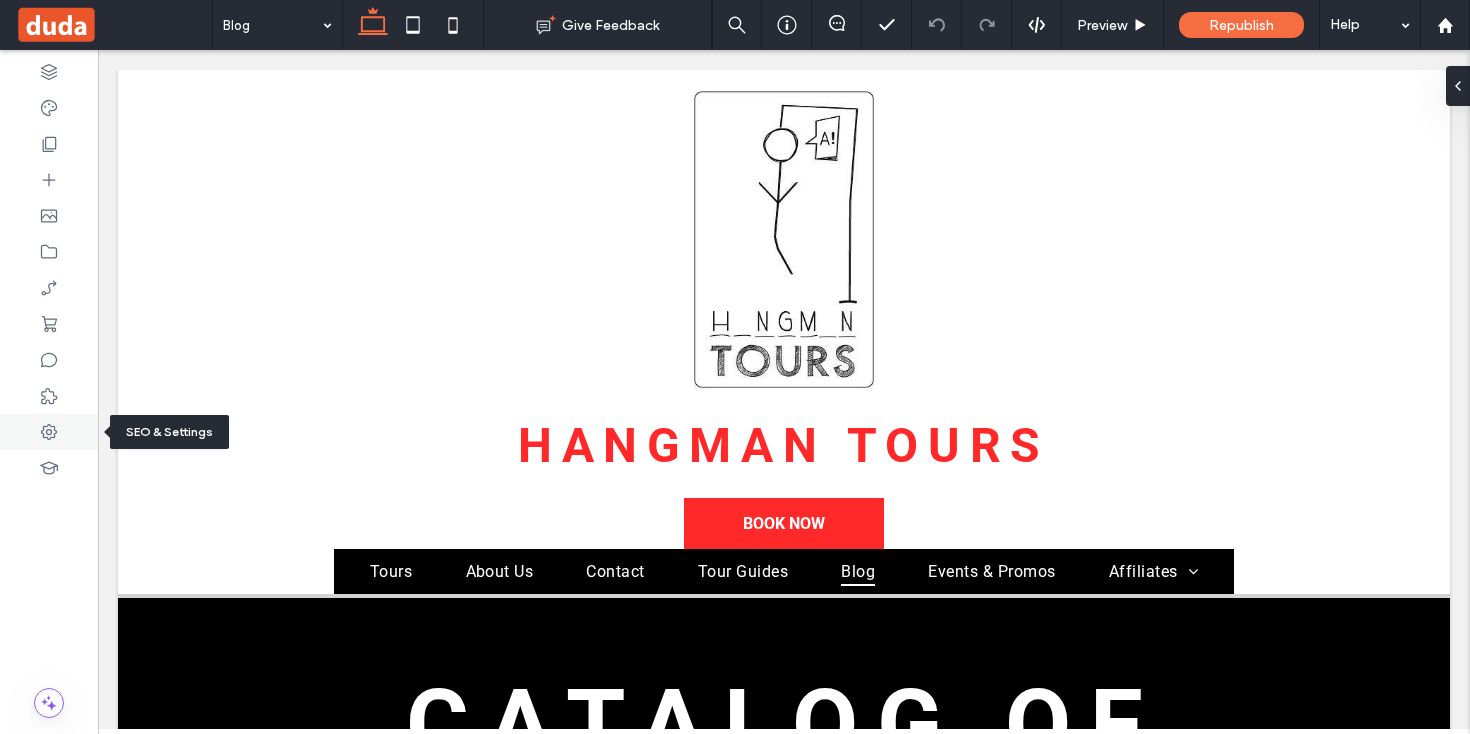 scroll, scrollTop: 0, scrollLeft: 0, axis: both 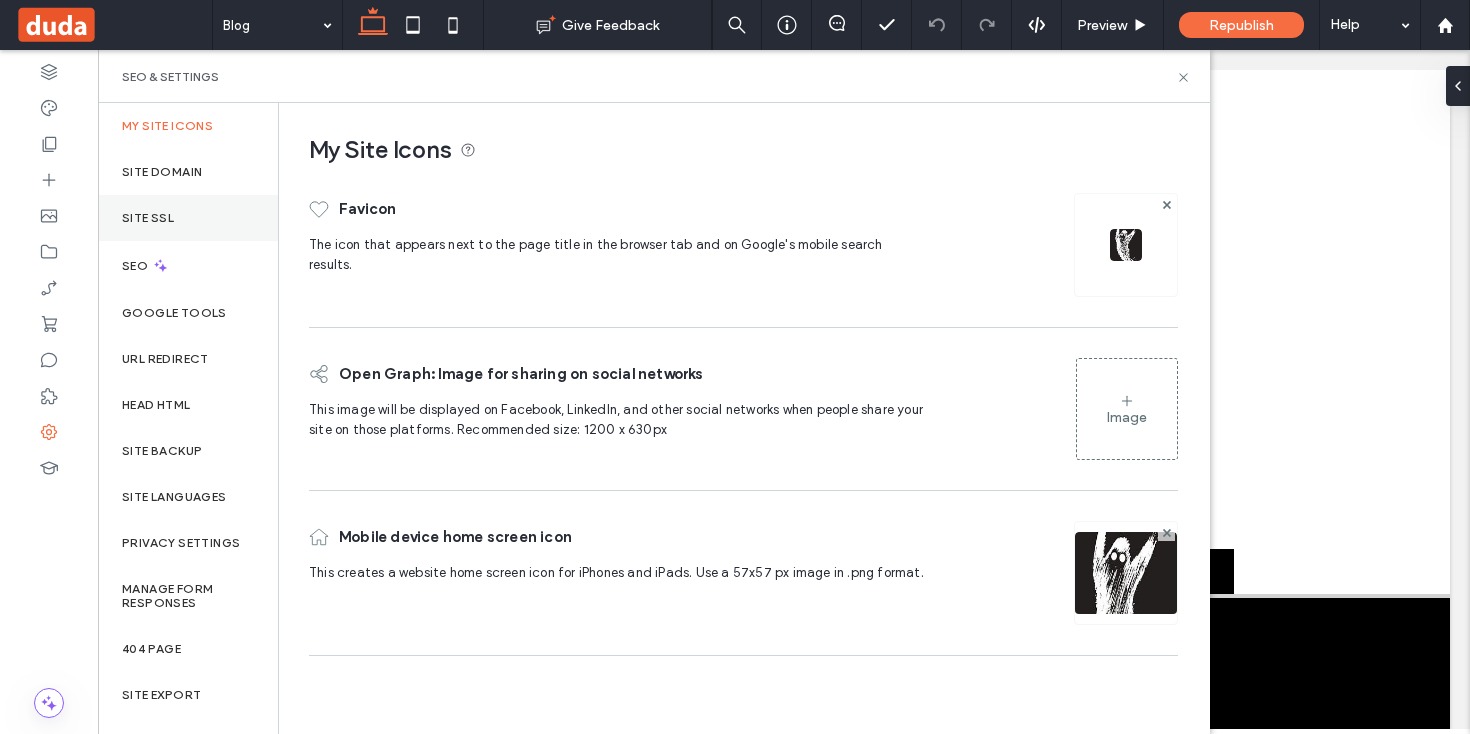 click on "Site SSL" at bounding box center (148, 218) 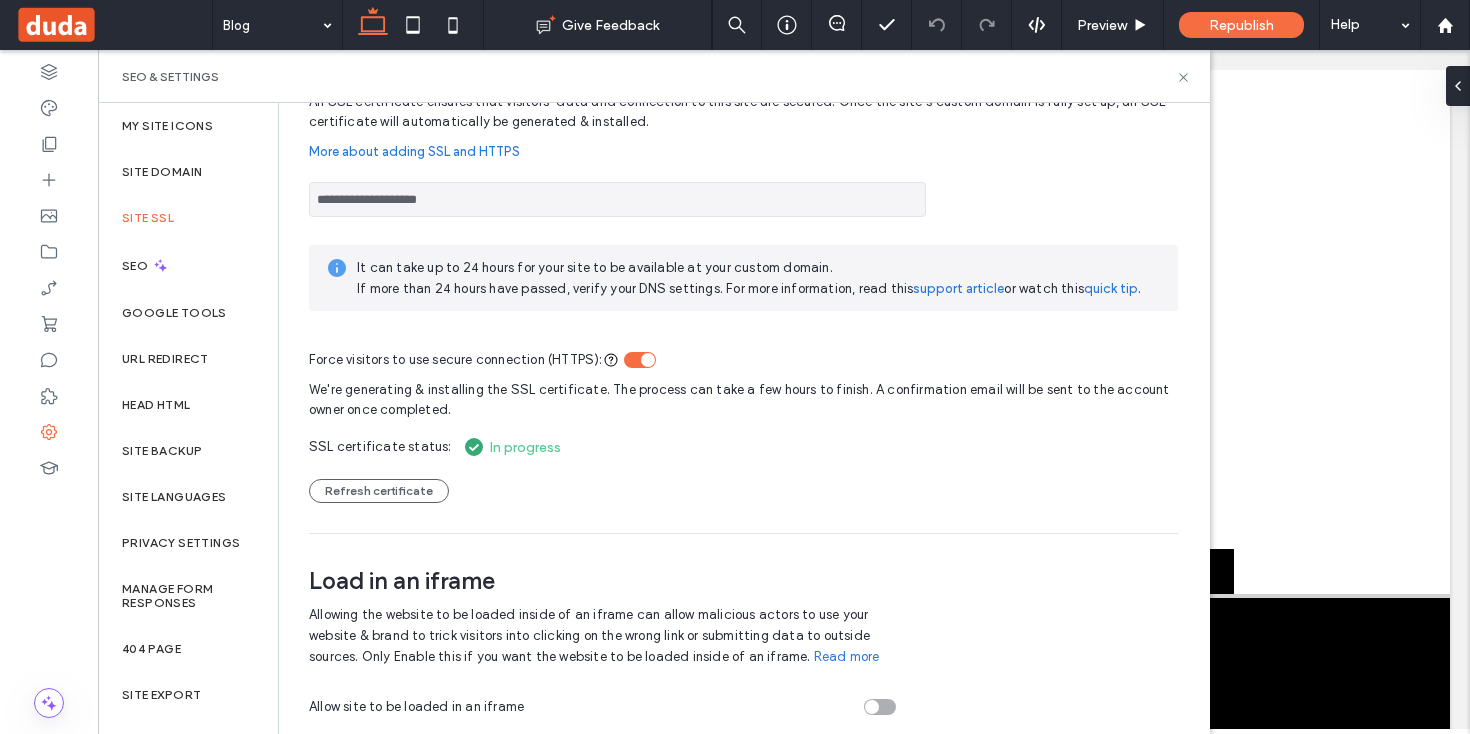 scroll, scrollTop: 0, scrollLeft: 0, axis: both 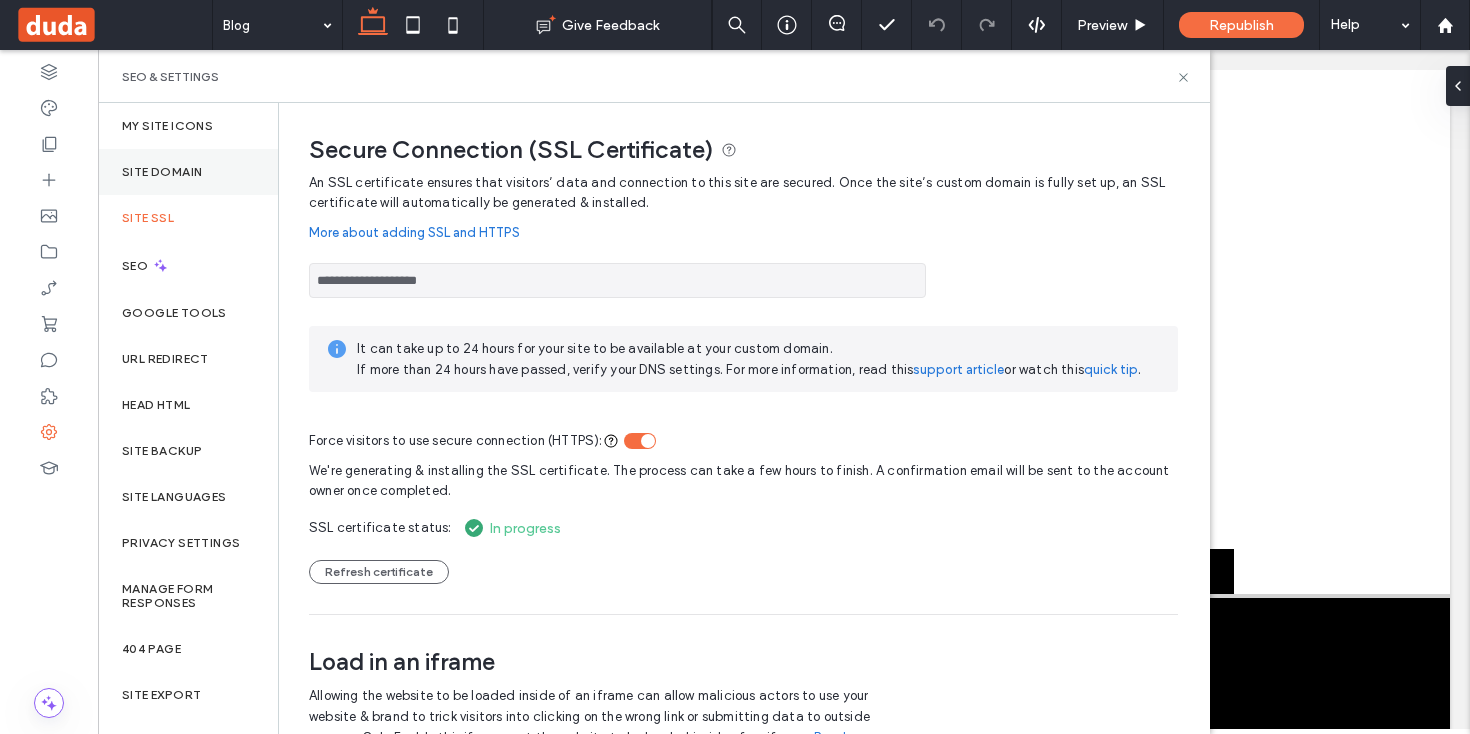 click on "Site Domain" at bounding box center [162, 172] 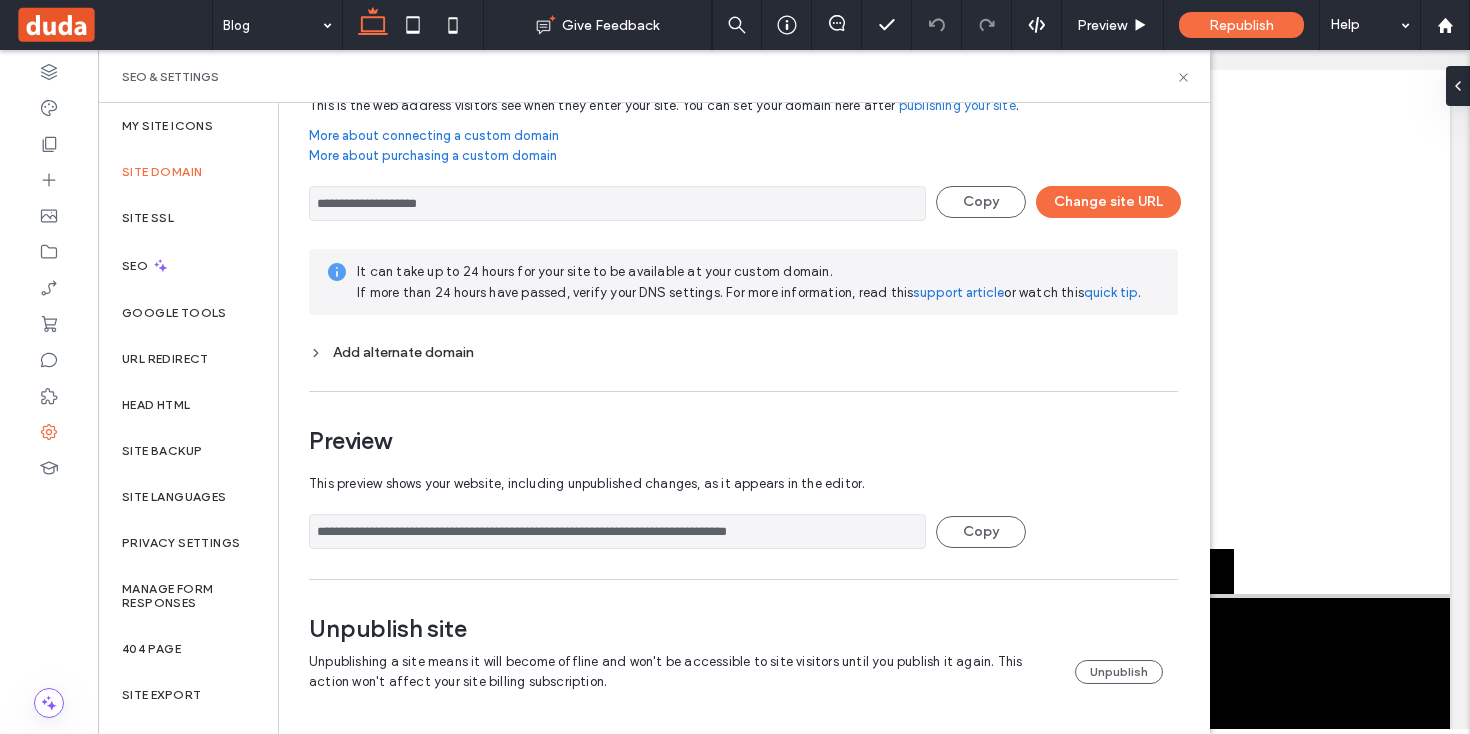 scroll, scrollTop: 0, scrollLeft: 0, axis: both 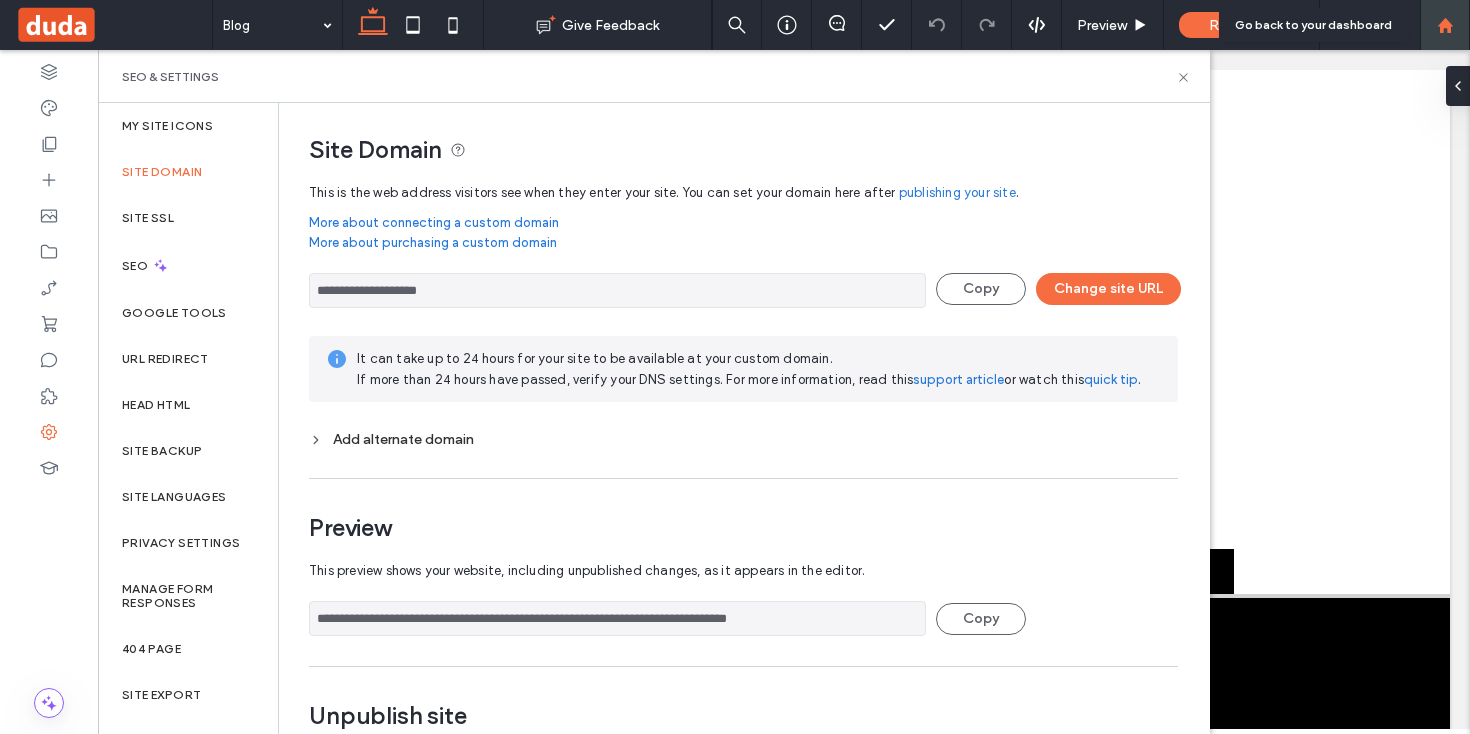 click 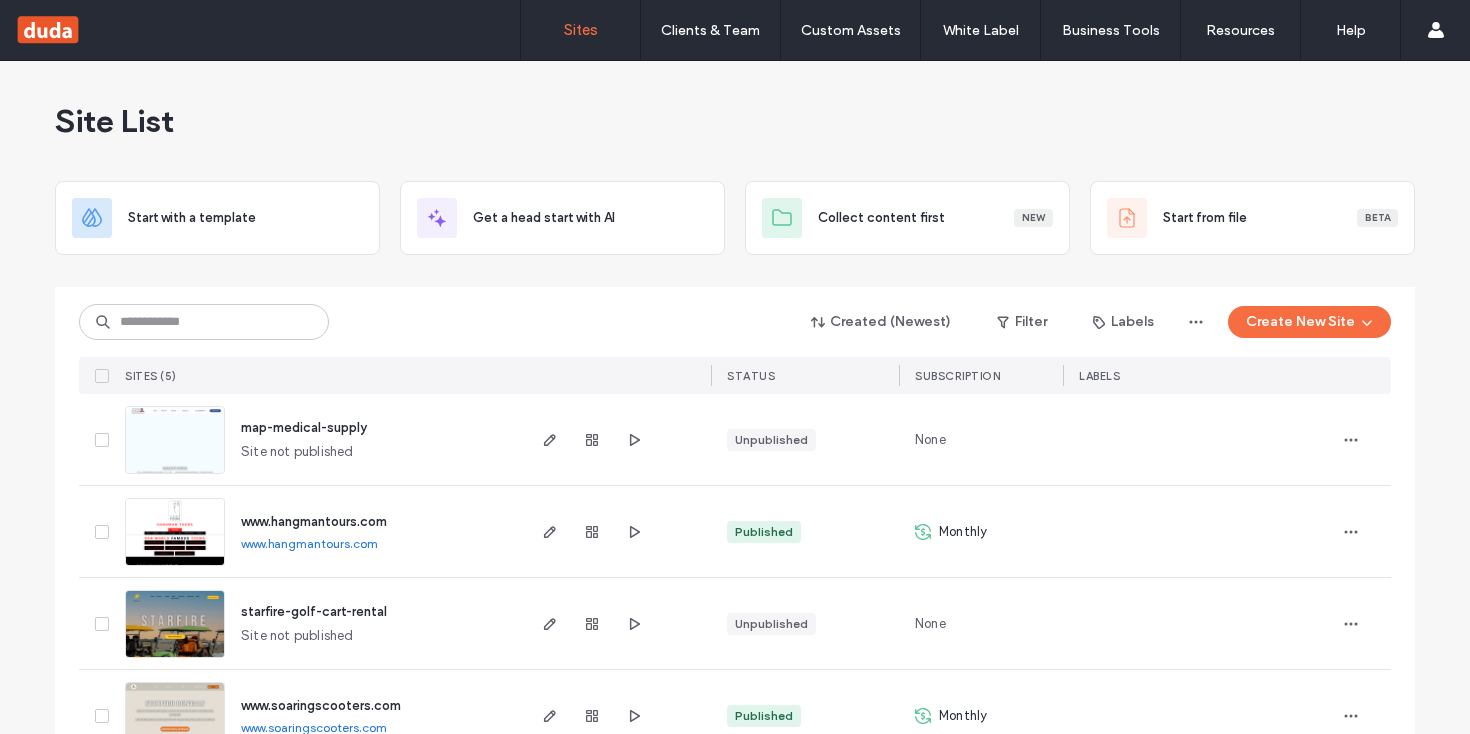 scroll, scrollTop: 0, scrollLeft: 0, axis: both 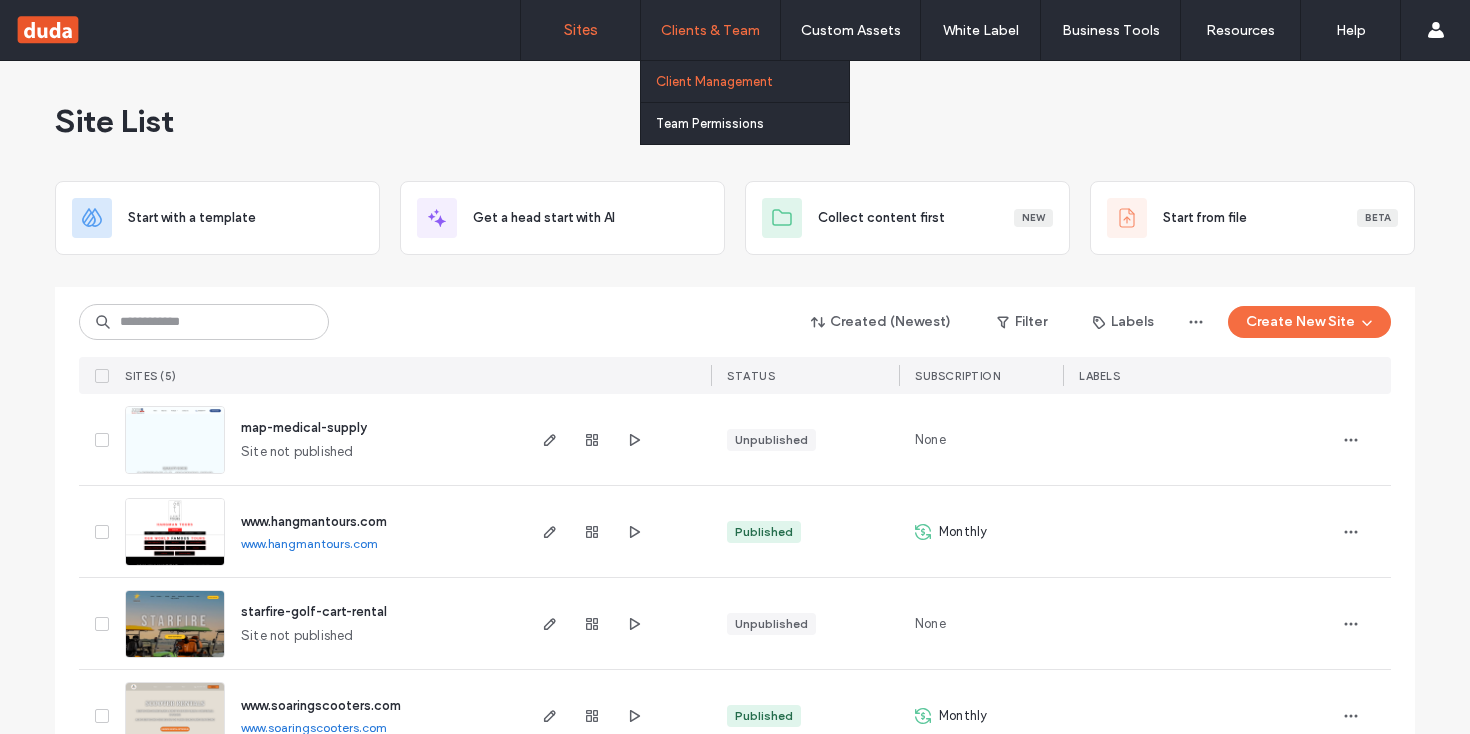 click on "Client Management" at bounding box center (714, 81) 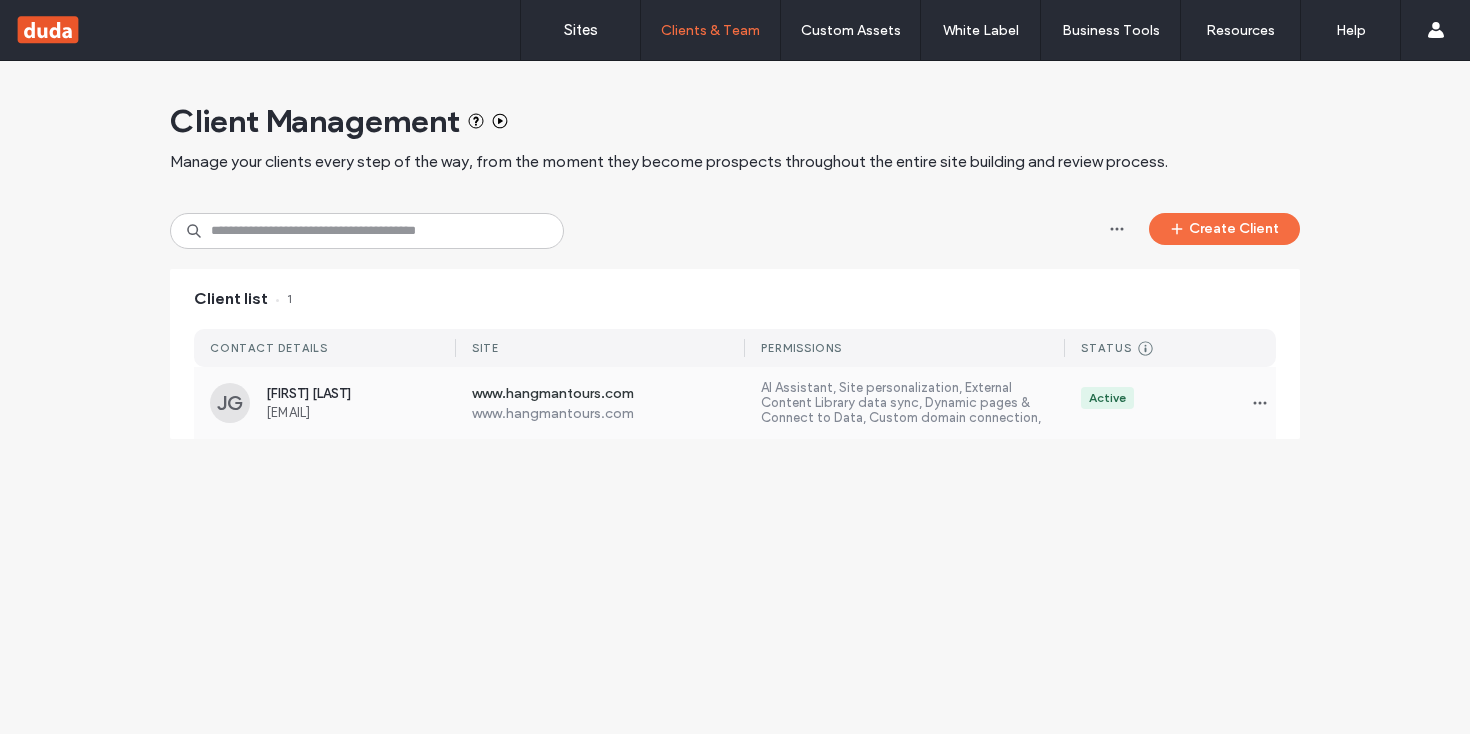click on "AI Assistant, Site personalization, External Content Library data sync, Dynamic pages & Connect to Data, Custom domain connection, Free apps management, Site apps, Widget content, Site republish, Blog, Full site SEO, Editor, eCommerce, SEO Overview, Content Library, Site publish, Connect to Data editing, Dev Mode, Site backup" at bounding box center [913, 403] 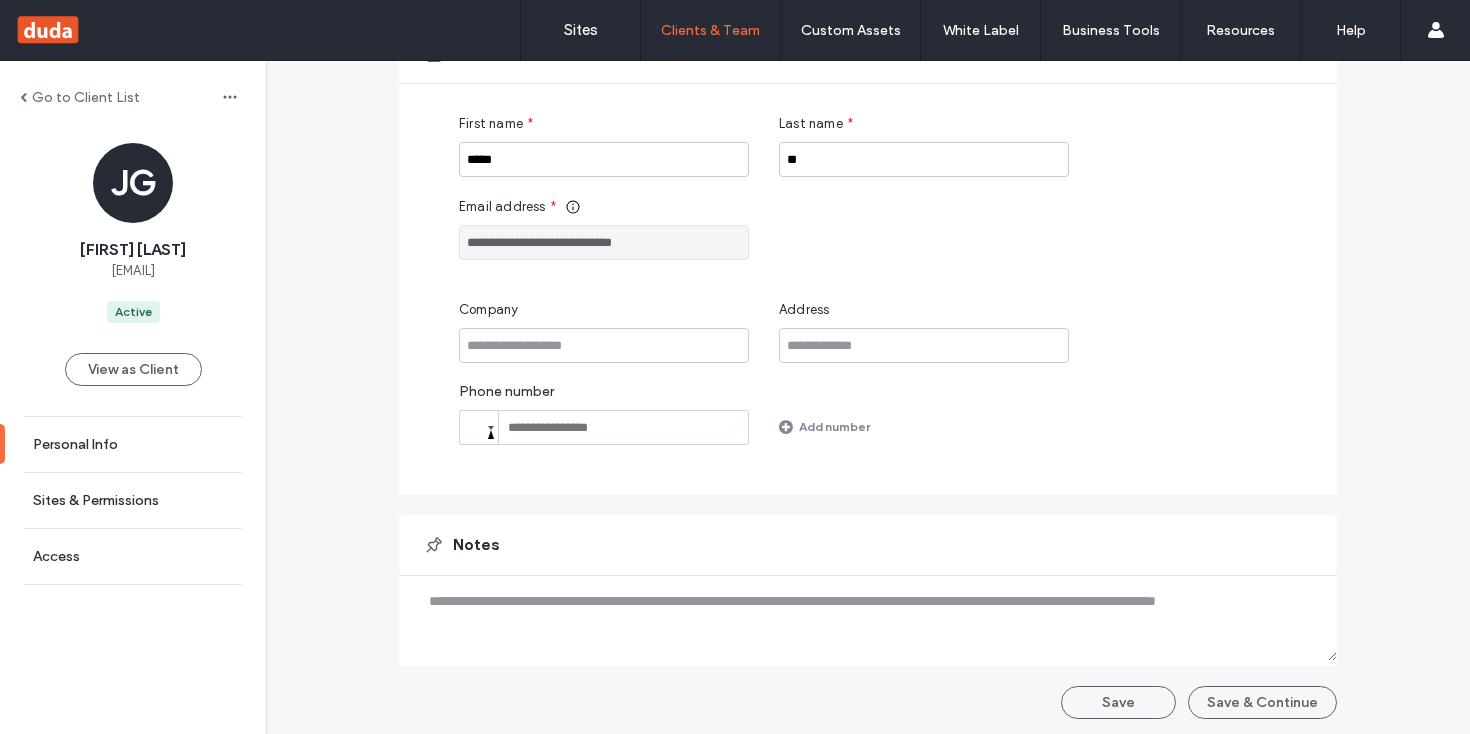 scroll, scrollTop: 0, scrollLeft: 0, axis: both 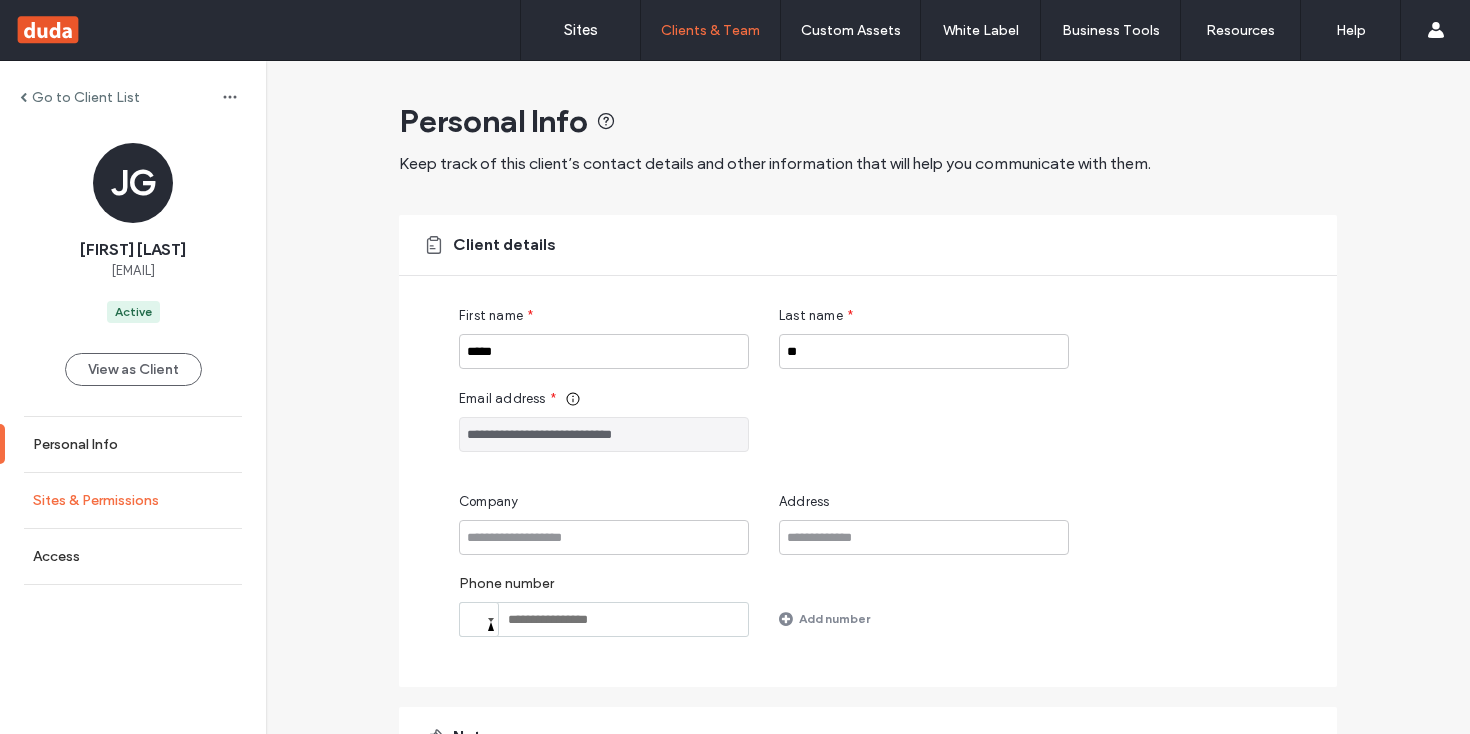 click on "Sites & Permissions" at bounding box center [96, 500] 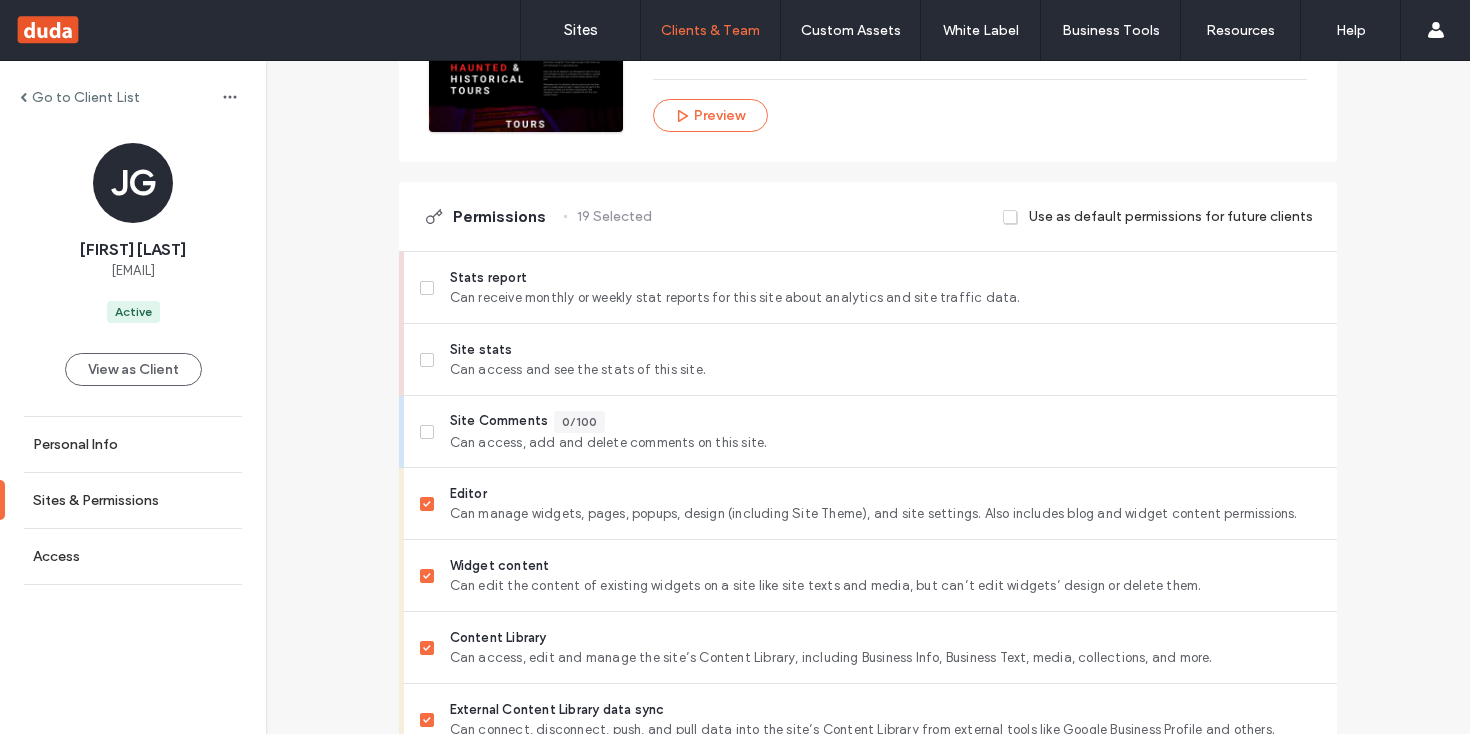 scroll, scrollTop: 505, scrollLeft: 0, axis: vertical 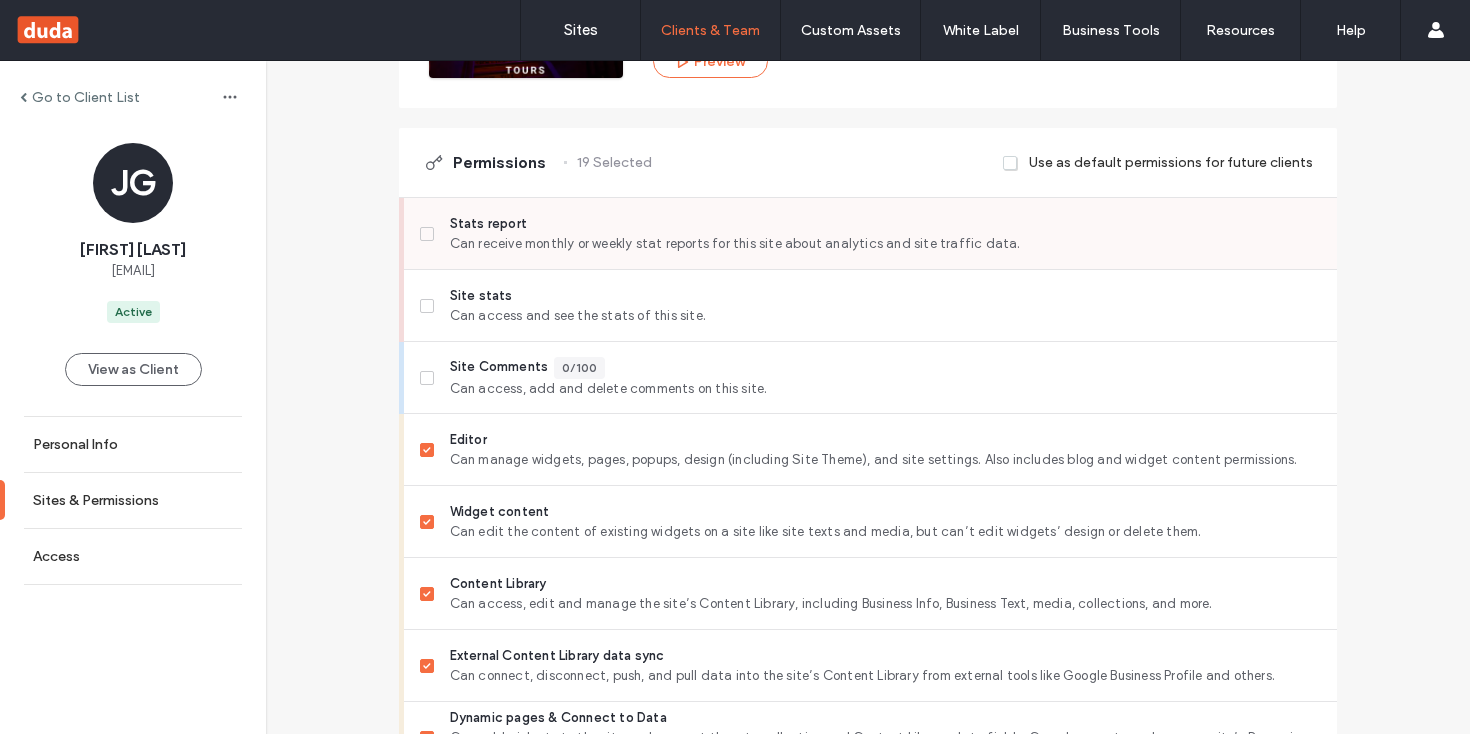 click at bounding box center [427, 234] 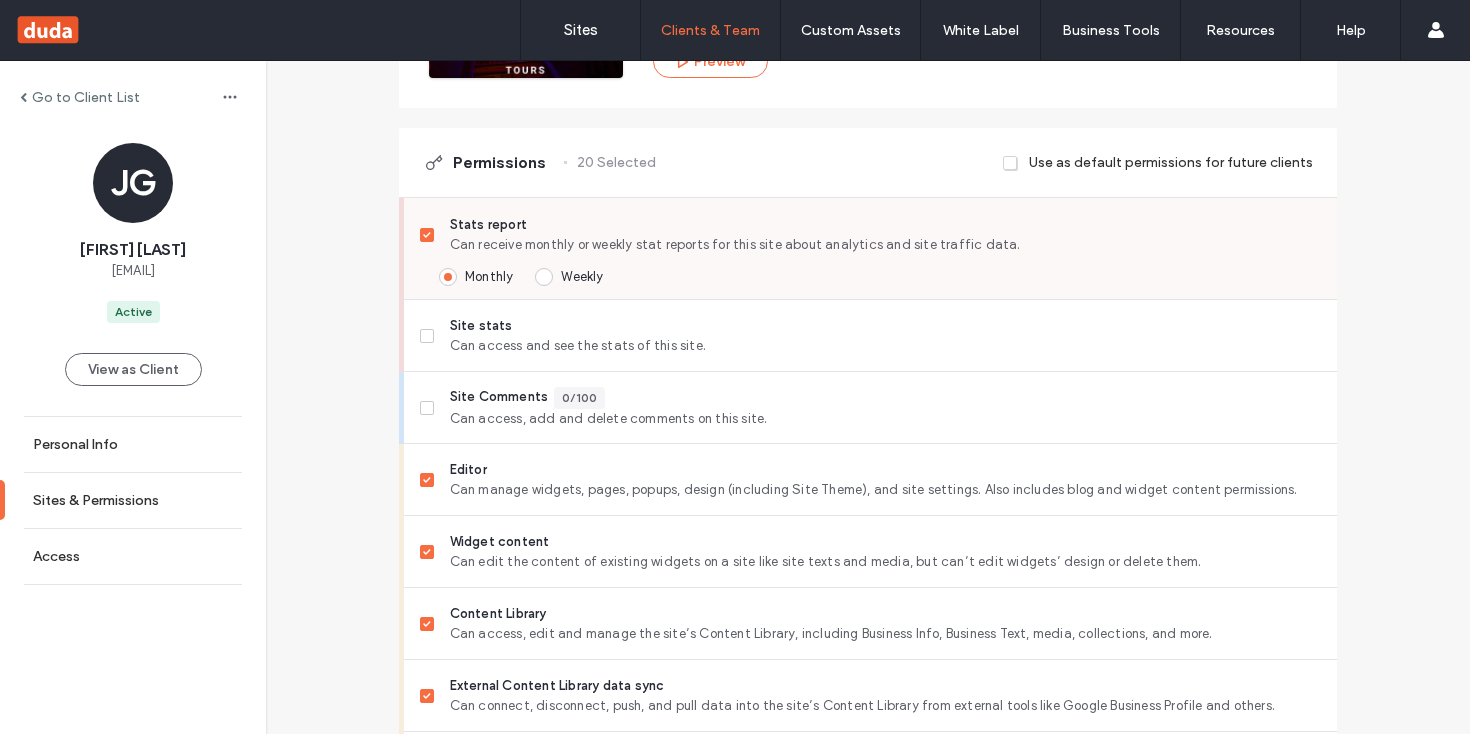 click at bounding box center (427, 235) 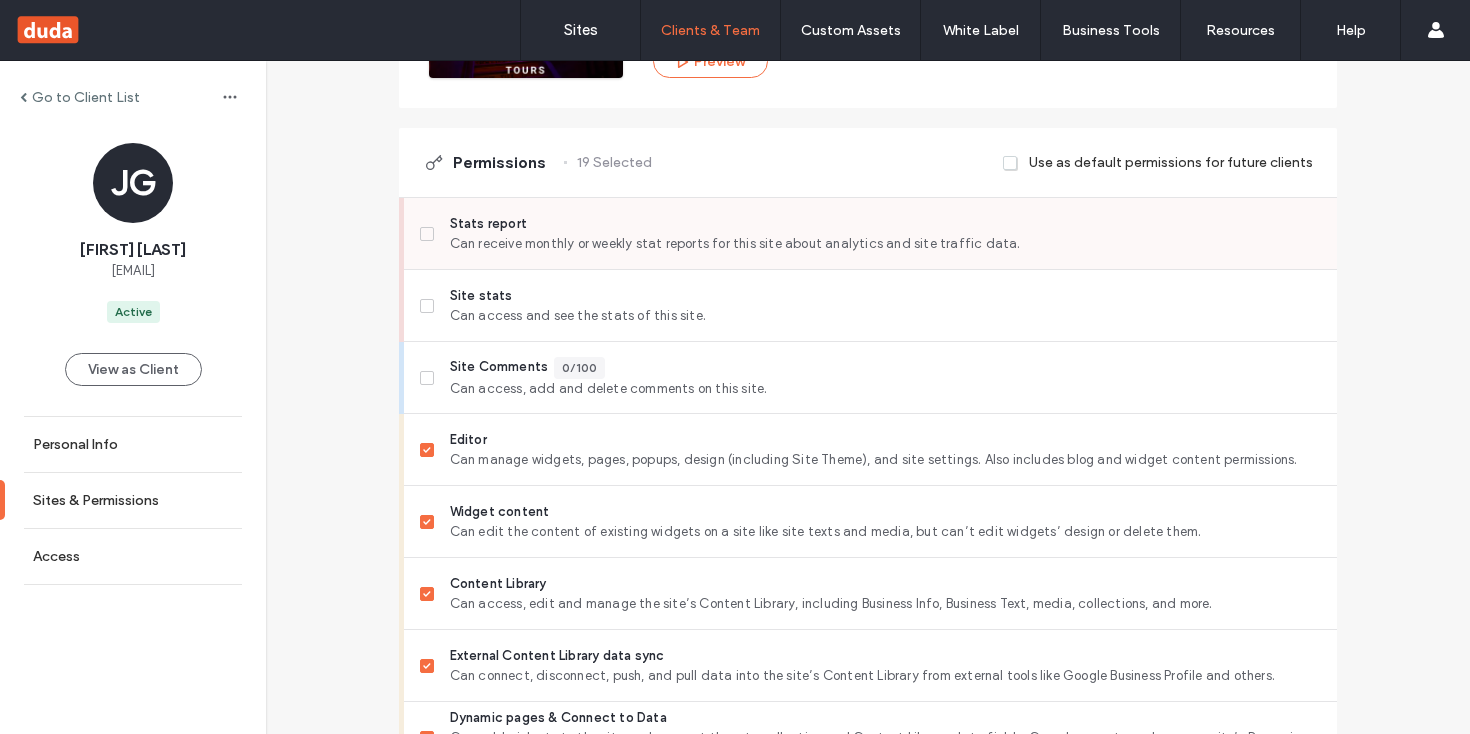 click 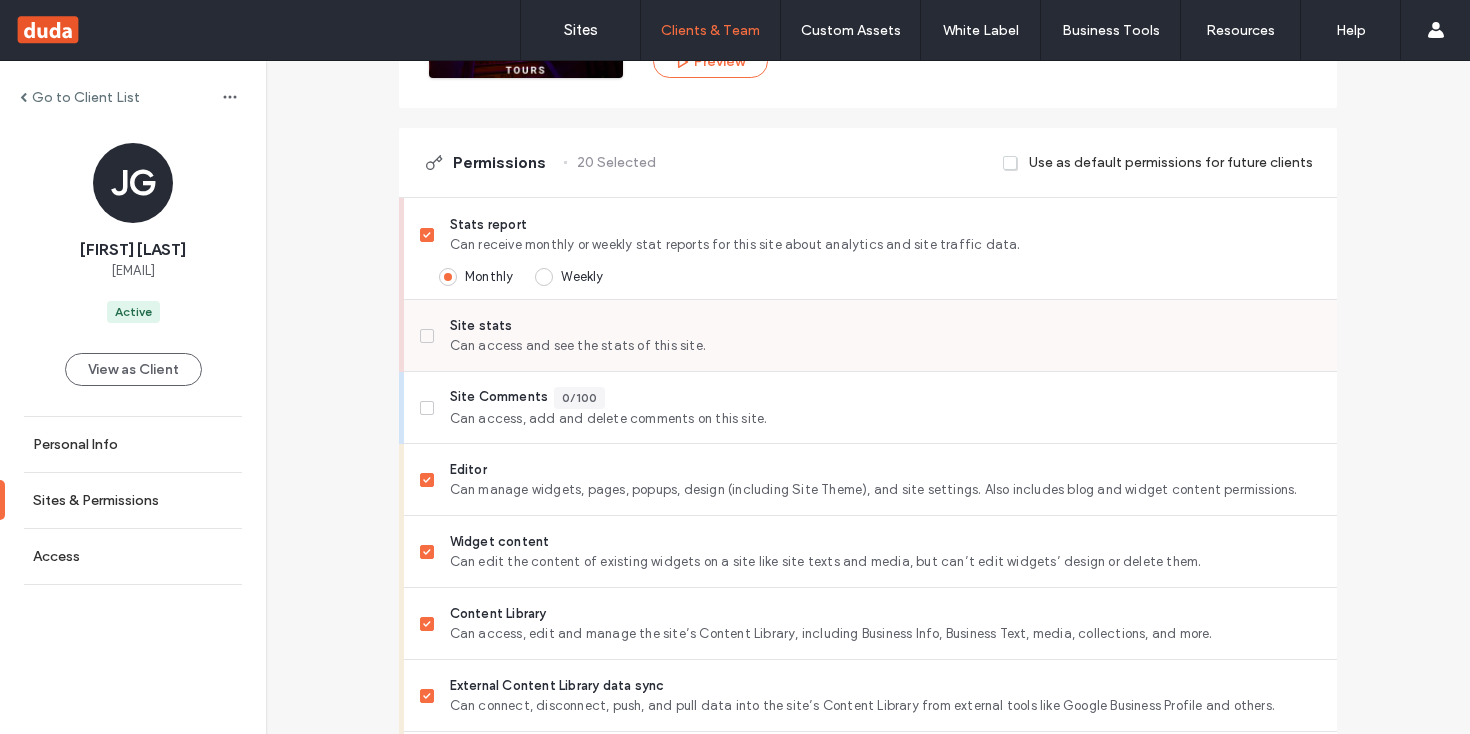 click 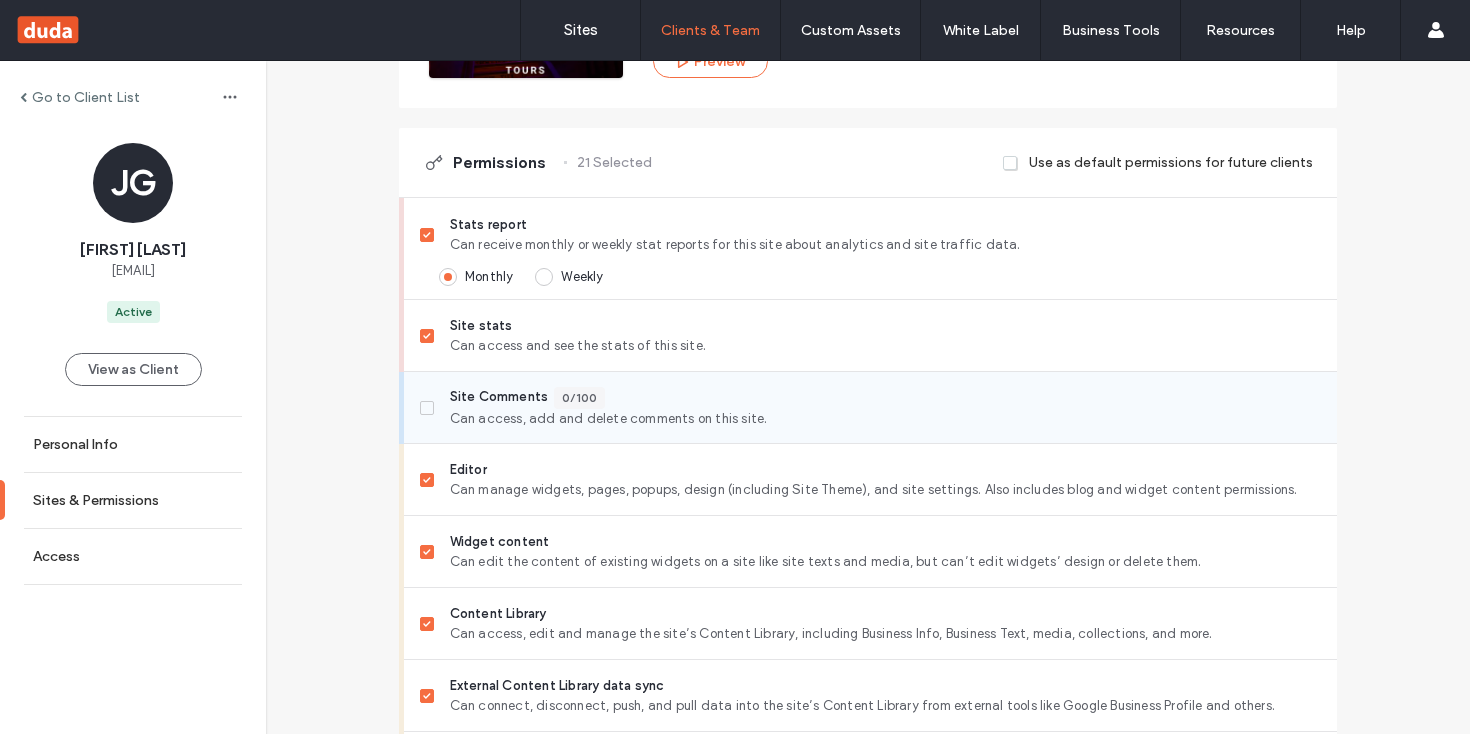 click 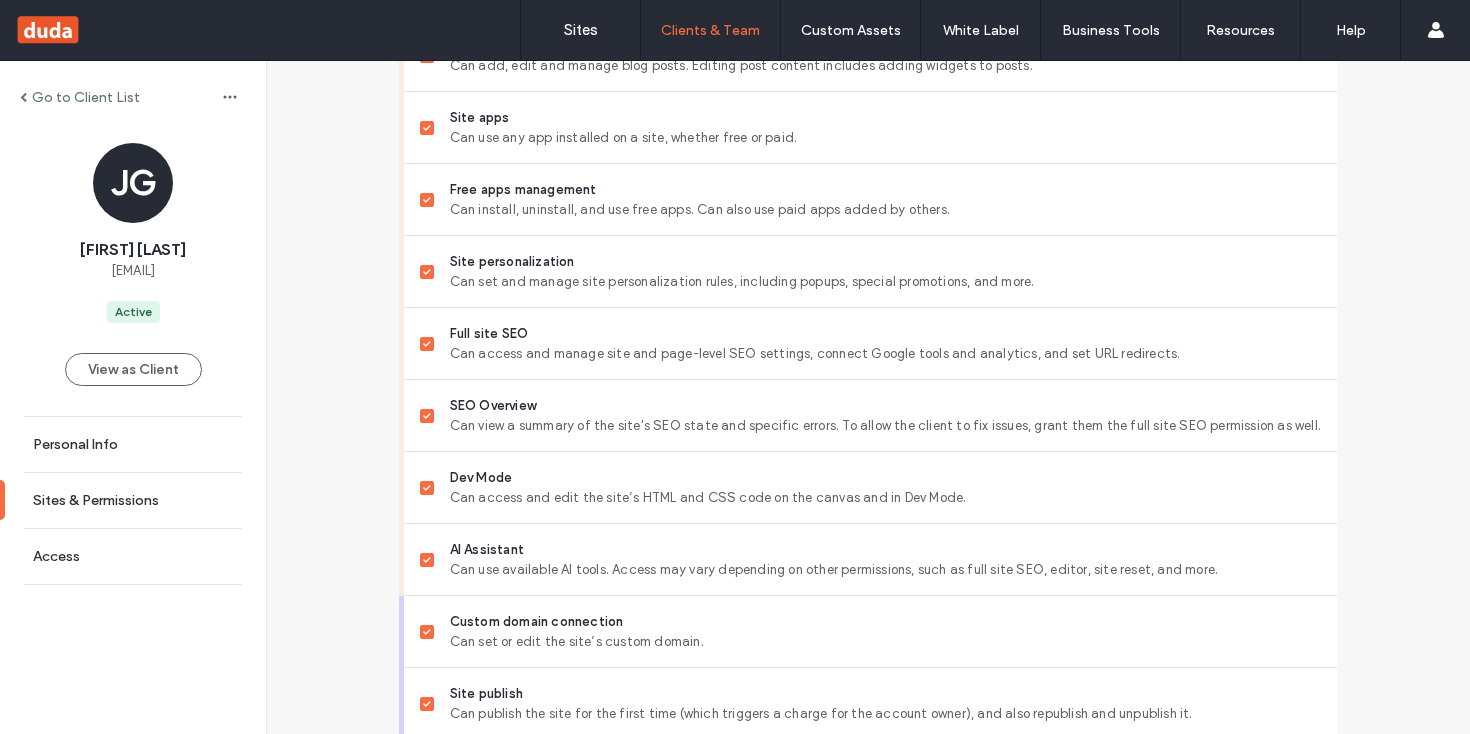 scroll, scrollTop: 1727, scrollLeft: 0, axis: vertical 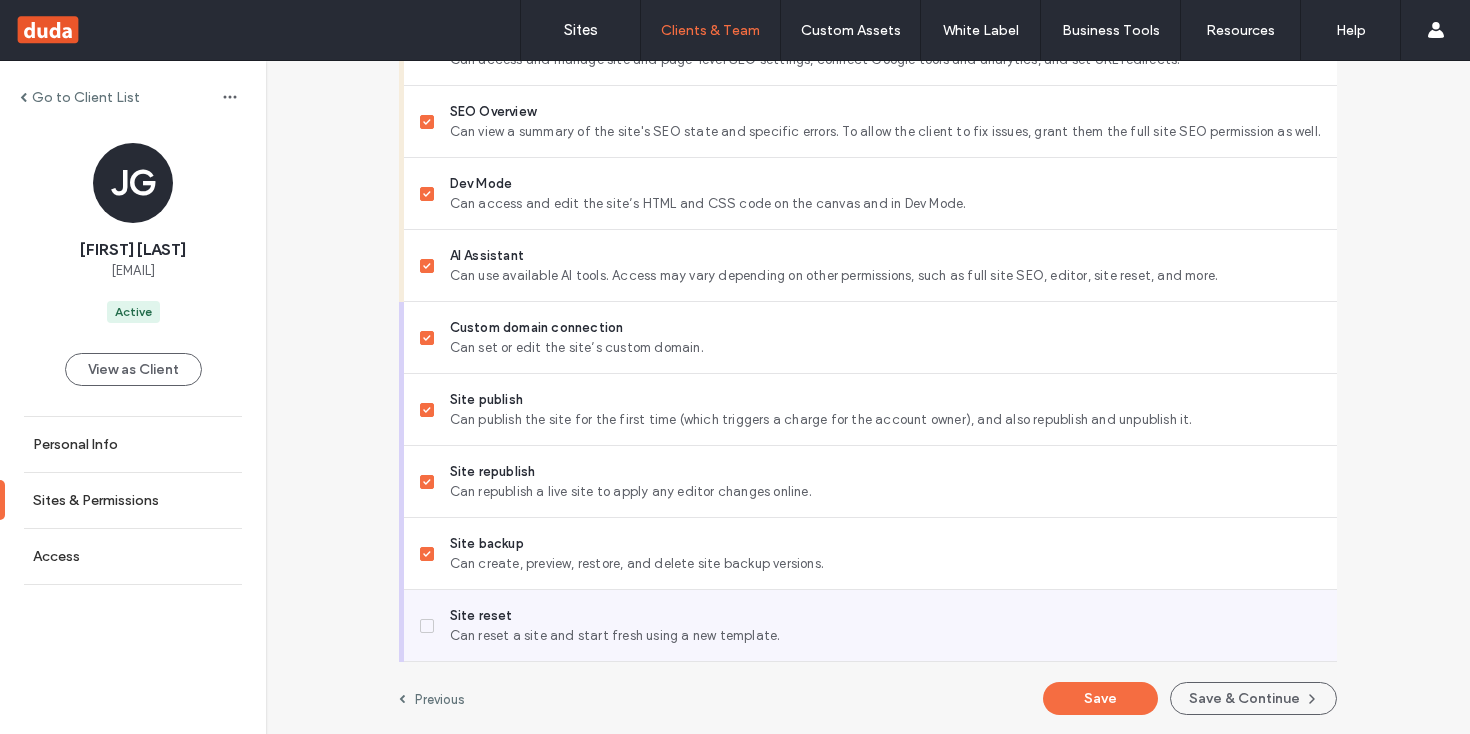 click at bounding box center [427, 626] 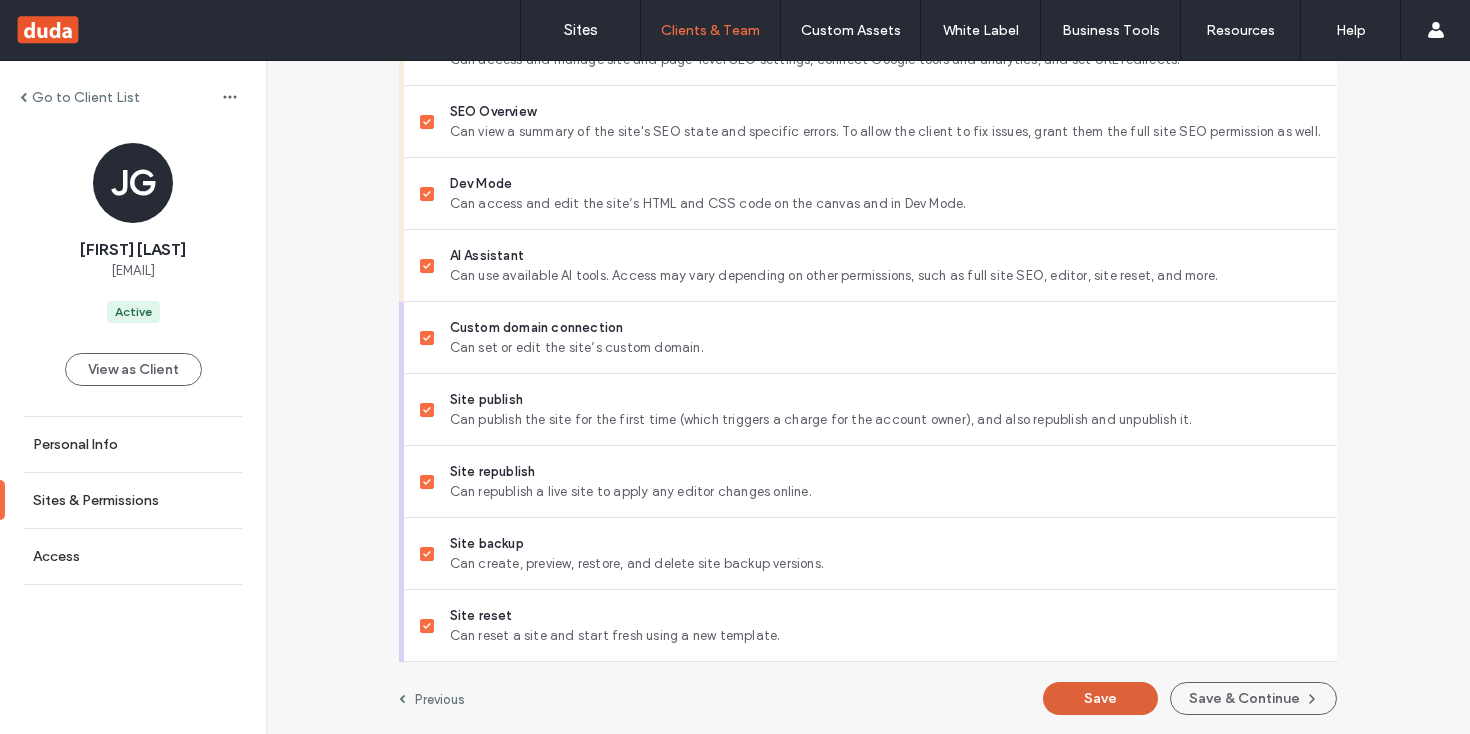 click on "Save" at bounding box center [1100, 698] 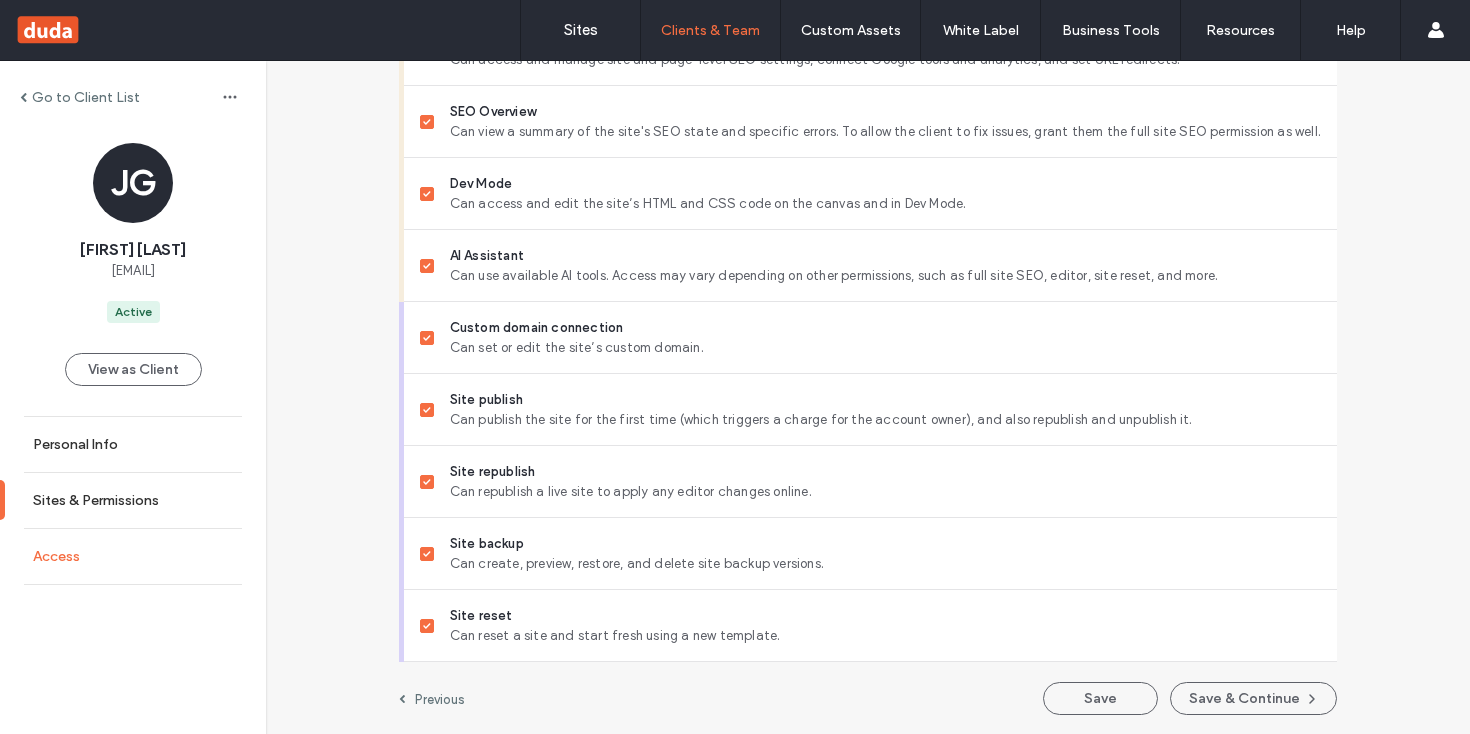 click on "Access" at bounding box center (56, 556) 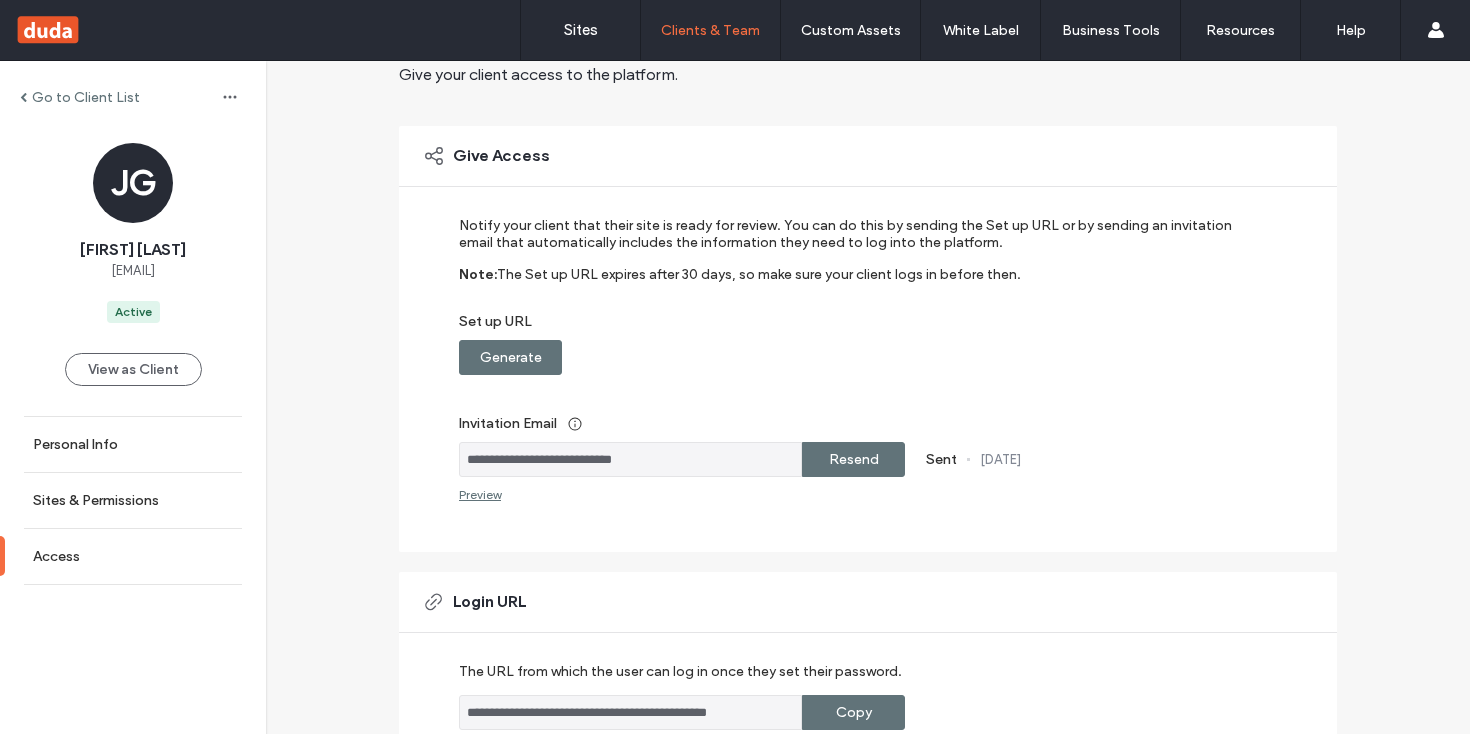 scroll, scrollTop: 0, scrollLeft: 0, axis: both 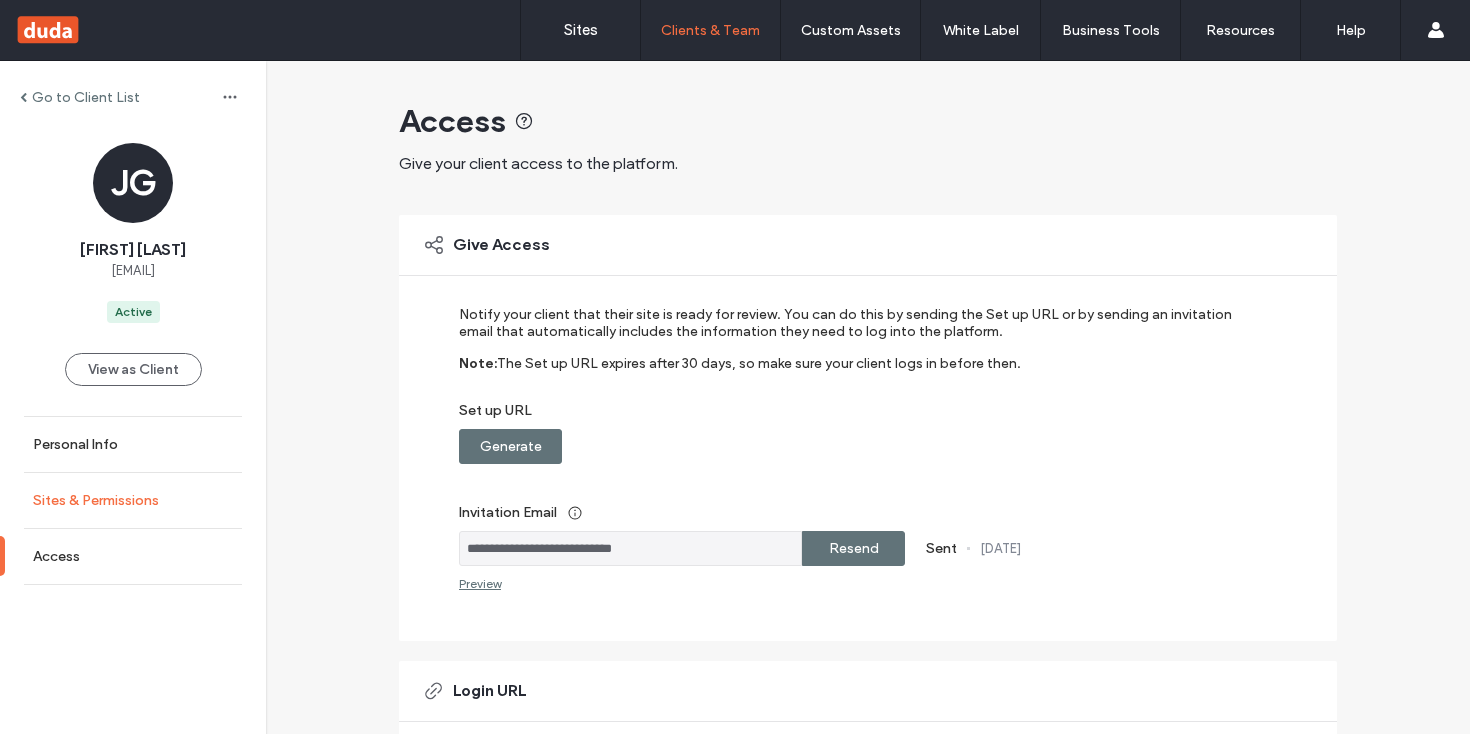 click on "Sites & Permissions" at bounding box center (133, 500) 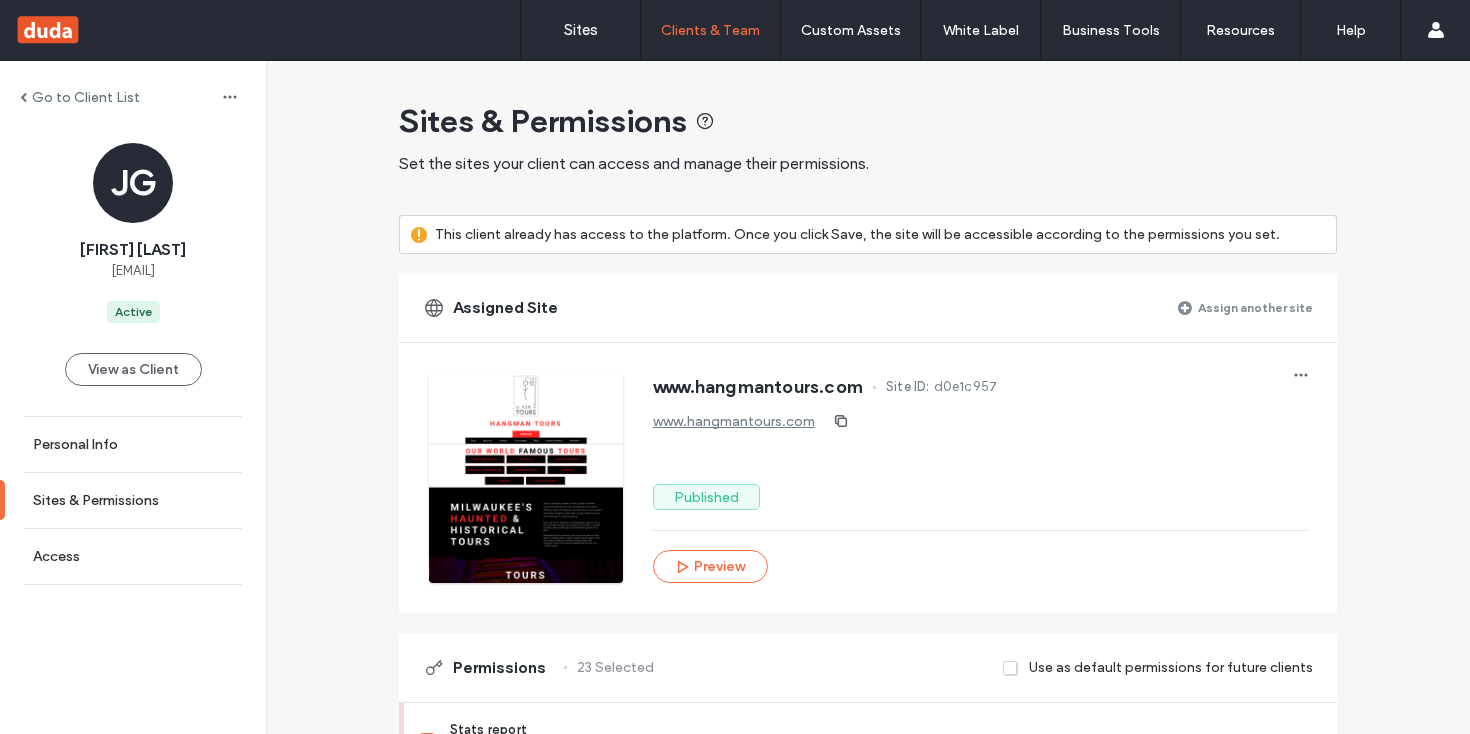 click at bounding box center [128, 30] 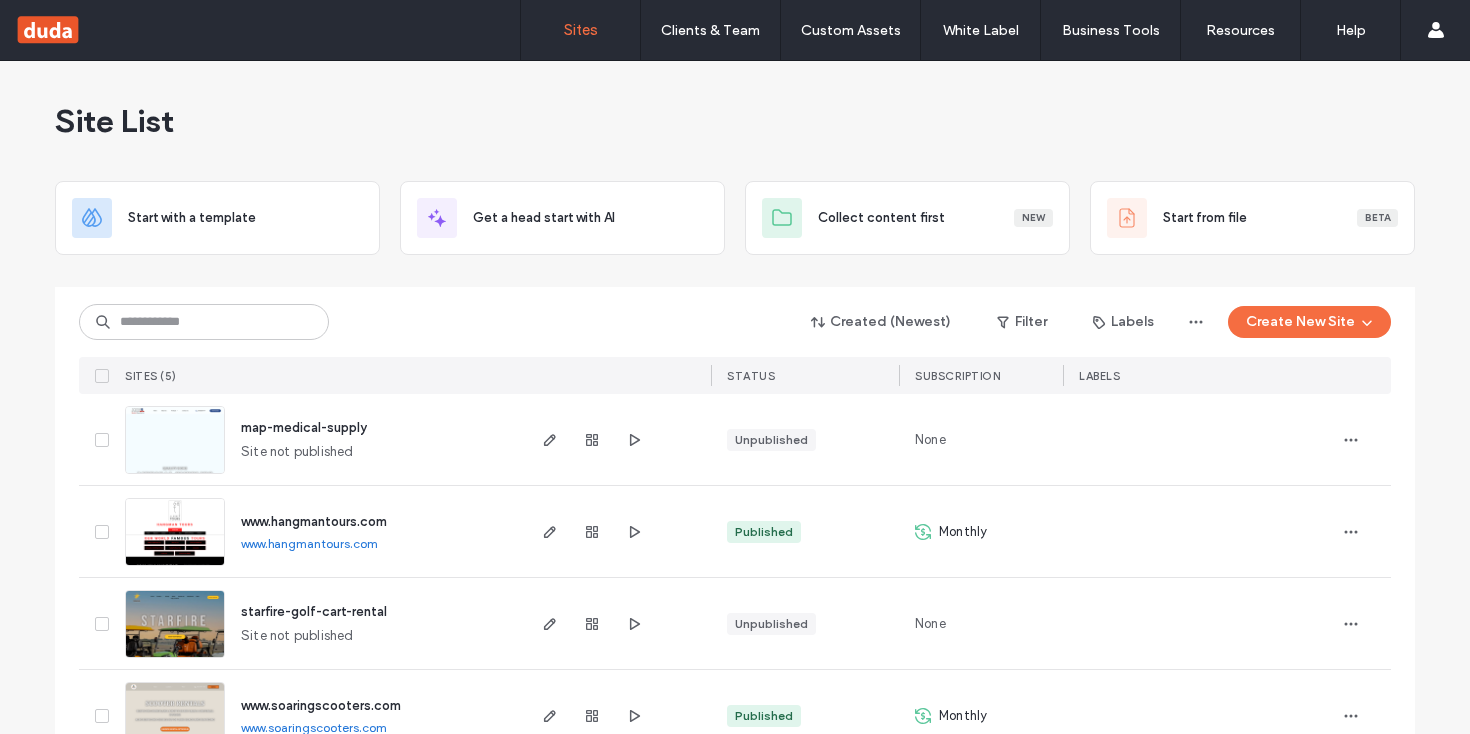 scroll, scrollTop: 0, scrollLeft: 0, axis: both 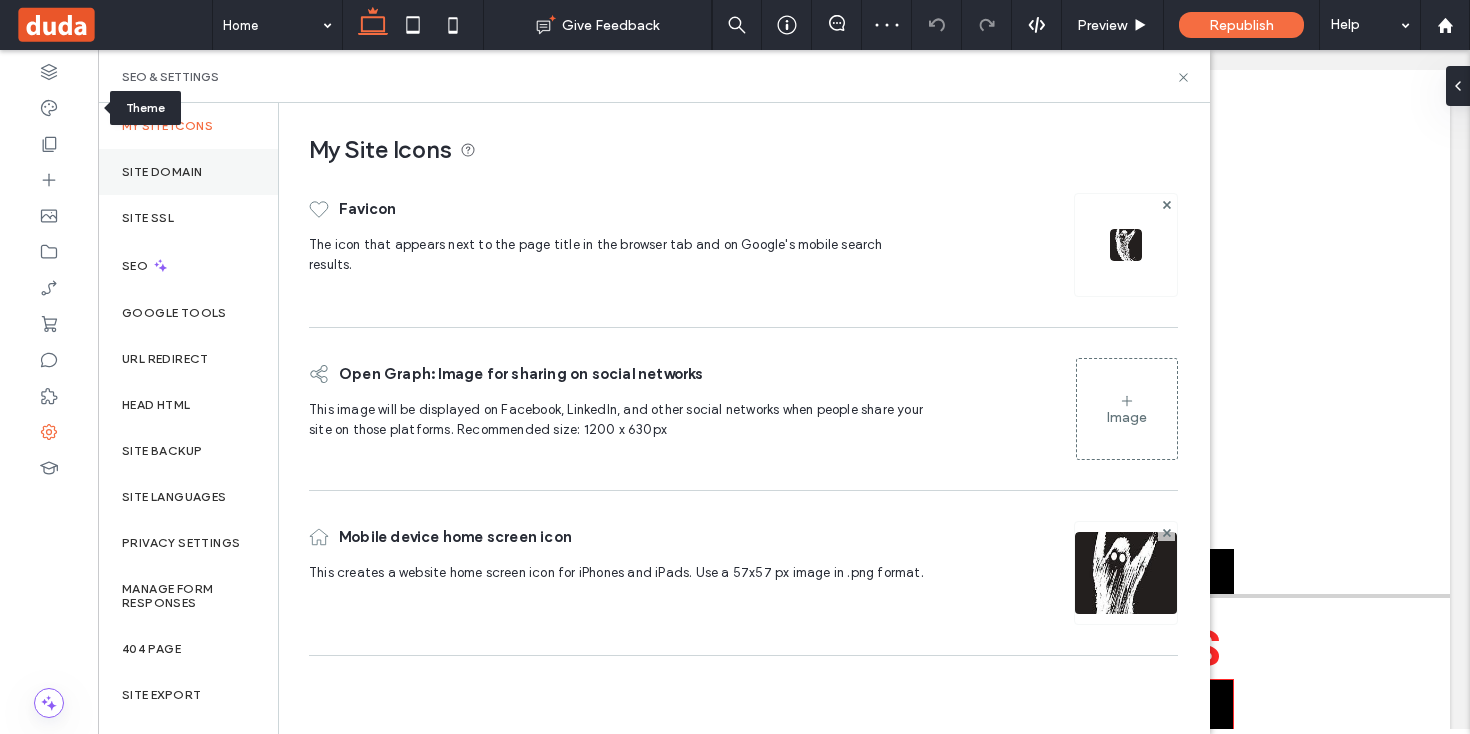 click on "Site Domain" at bounding box center [162, 172] 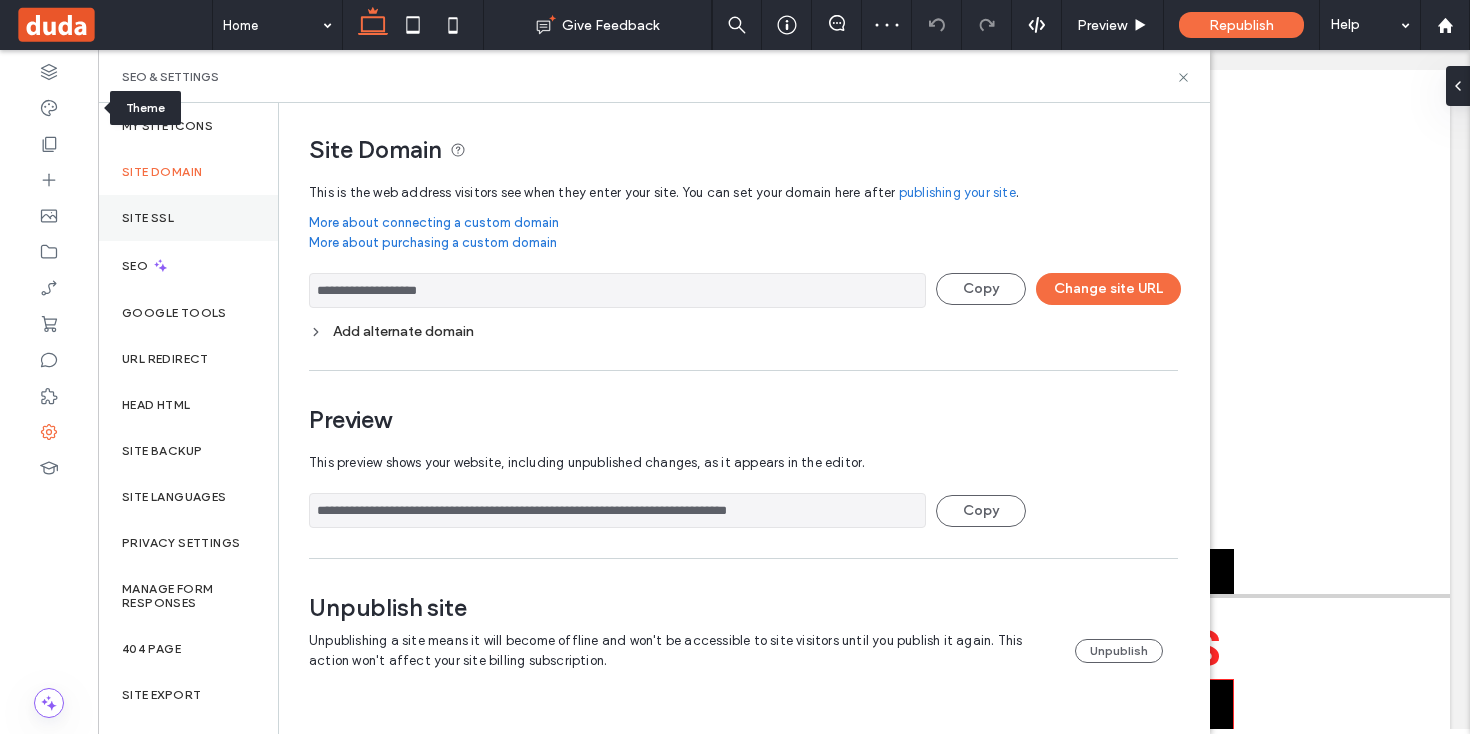 click on "Site SSL" at bounding box center [148, 218] 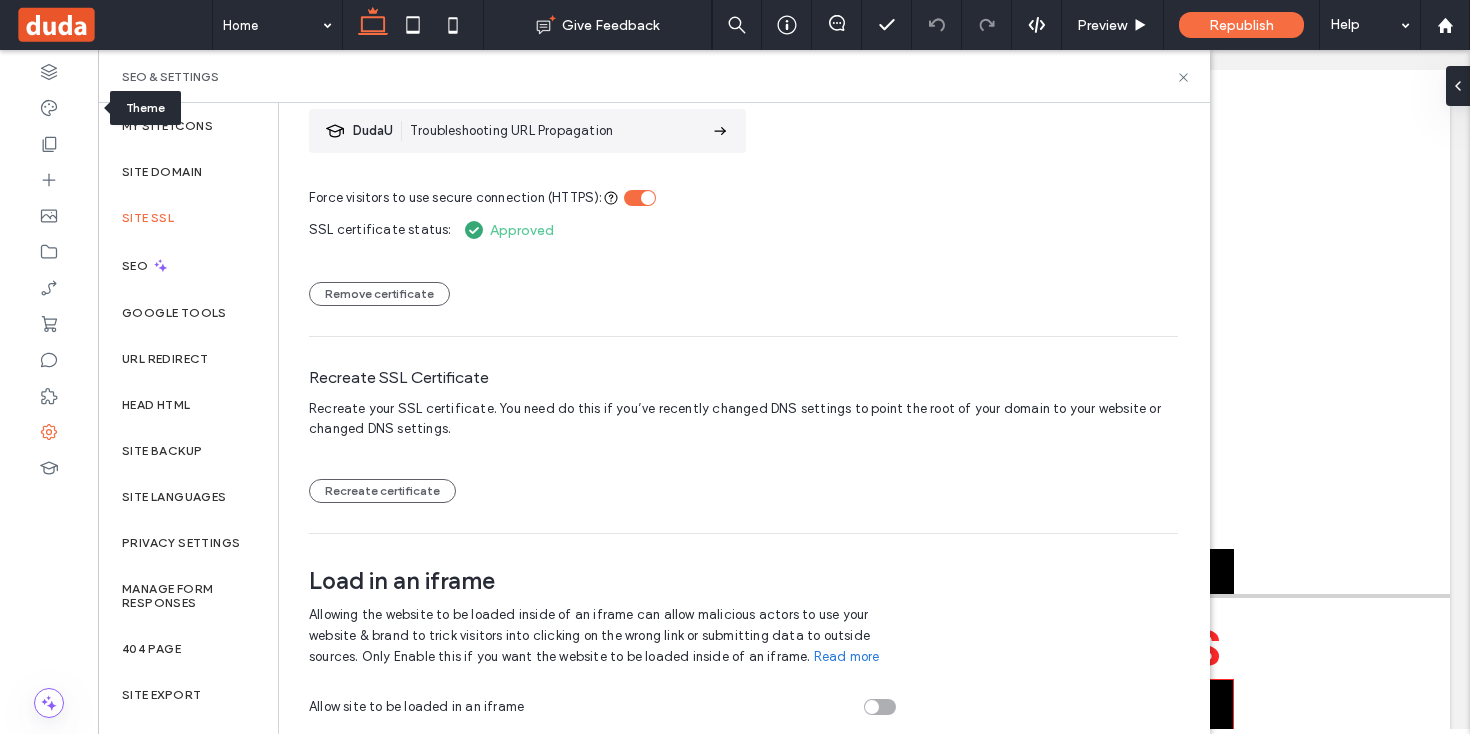 scroll, scrollTop: 0, scrollLeft: 0, axis: both 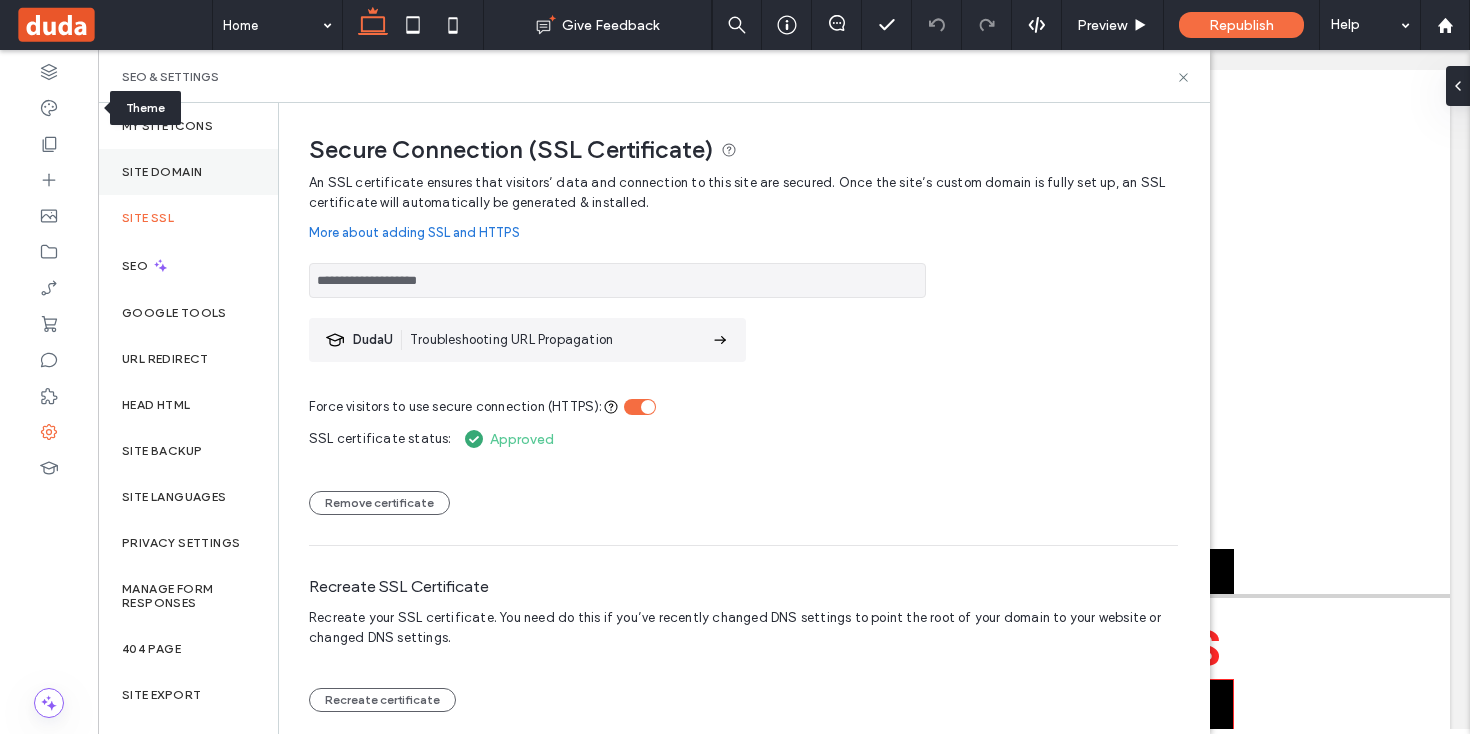 click on "Site Domain" at bounding box center [162, 172] 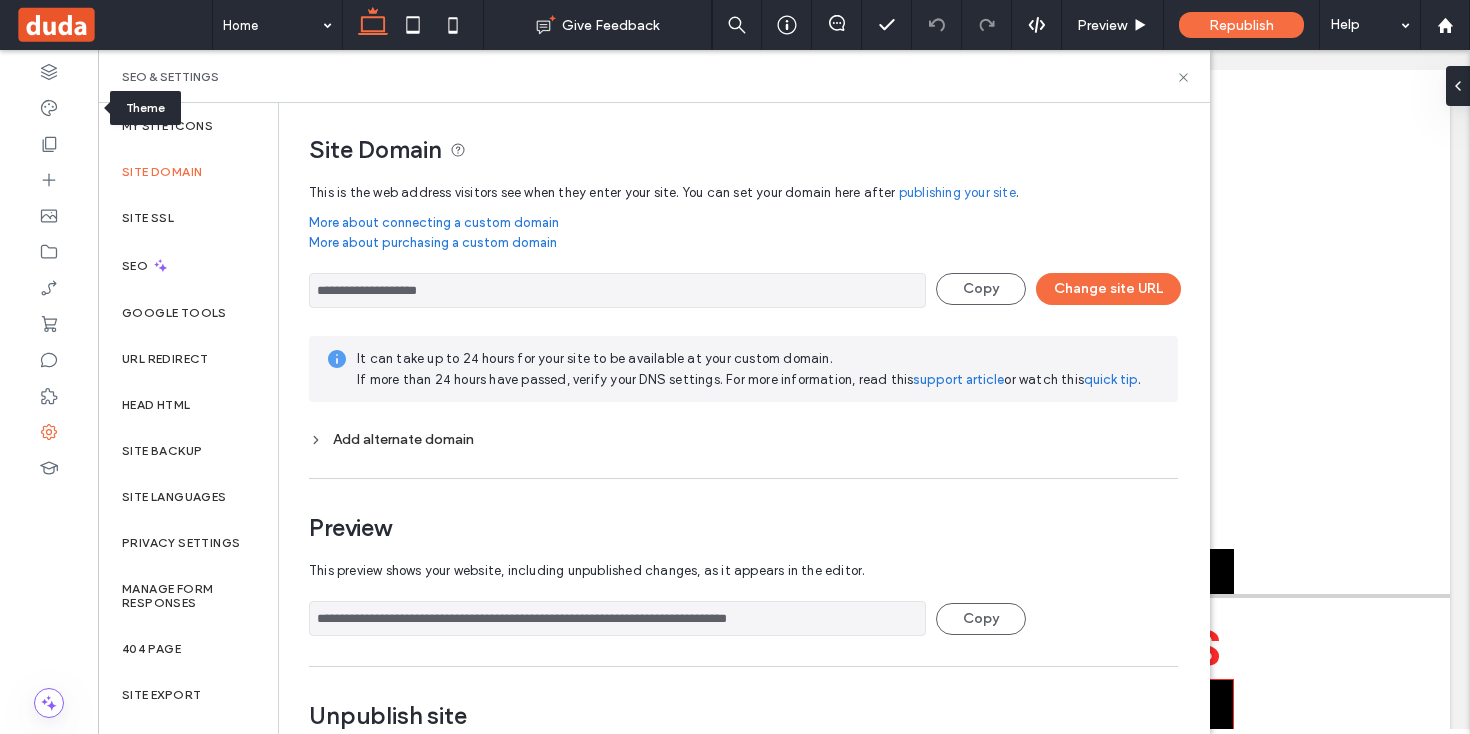 scroll, scrollTop: 87, scrollLeft: 0, axis: vertical 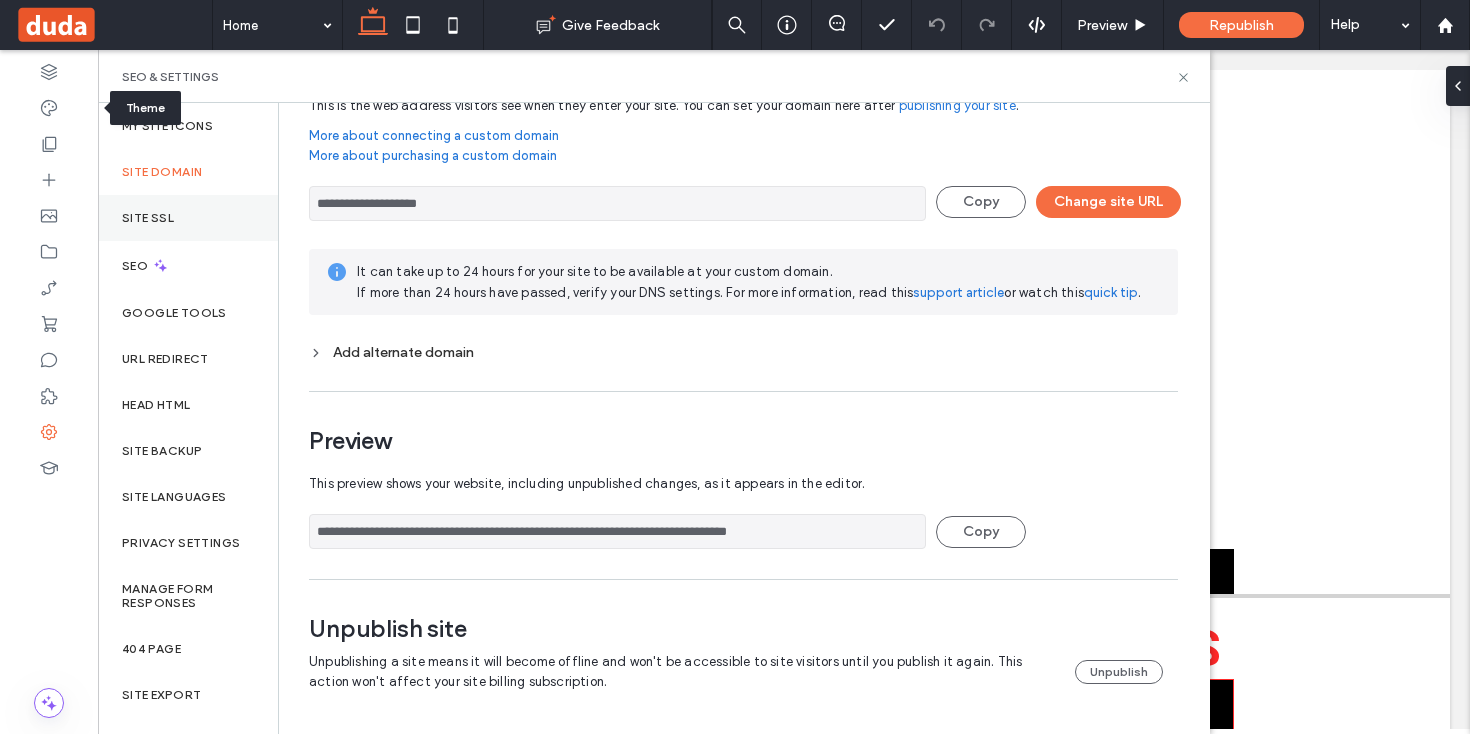 click on "Site SSL" at bounding box center [148, 218] 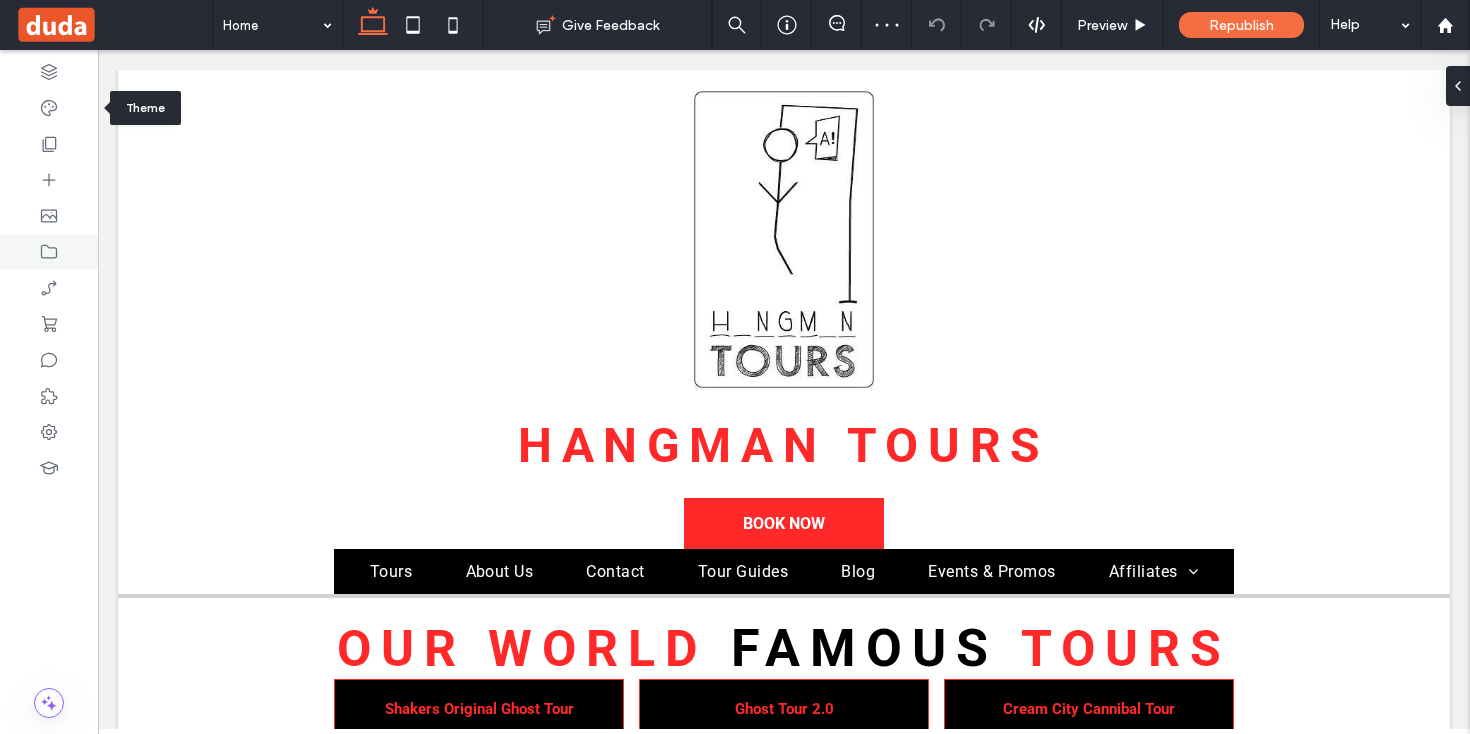 scroll, scrollTop: 423, scrollLeft: 0, axis: vertical 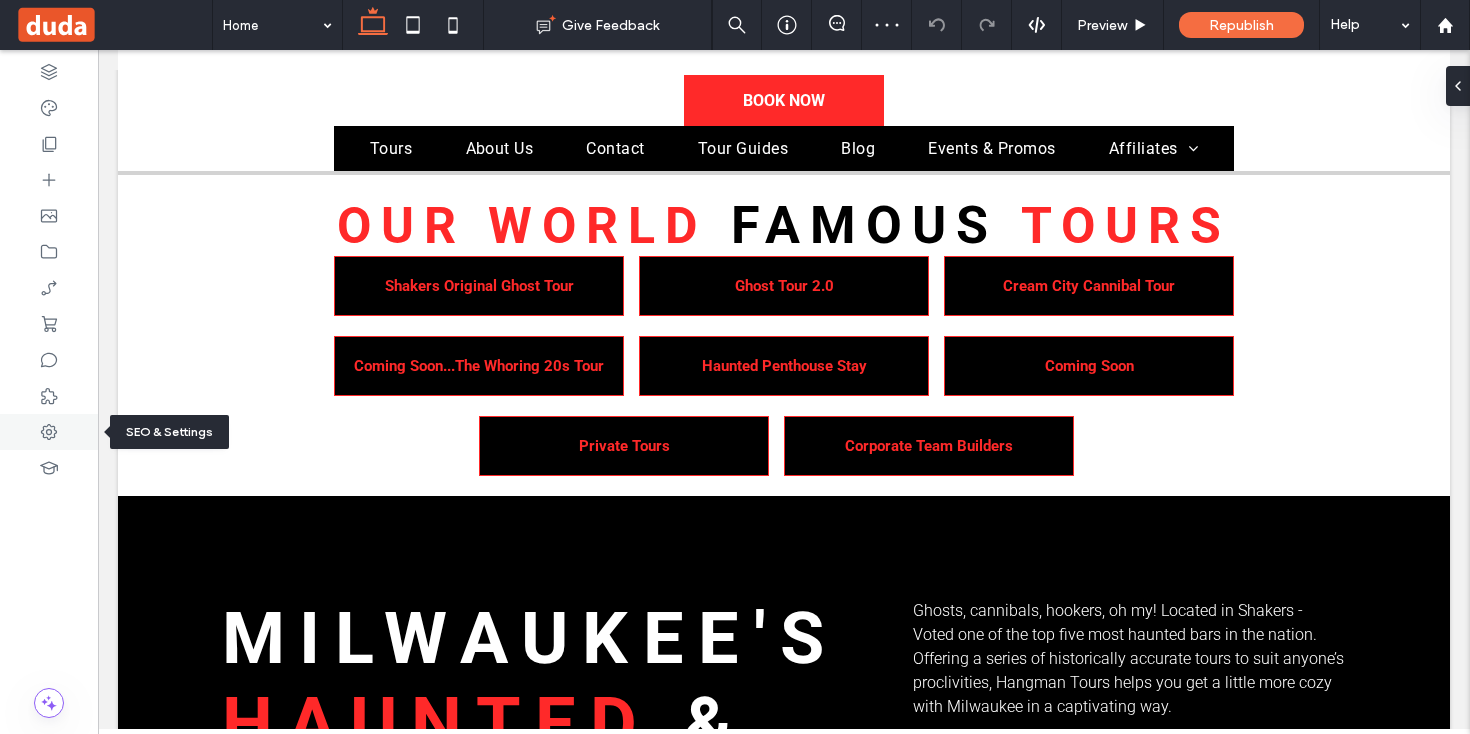 click 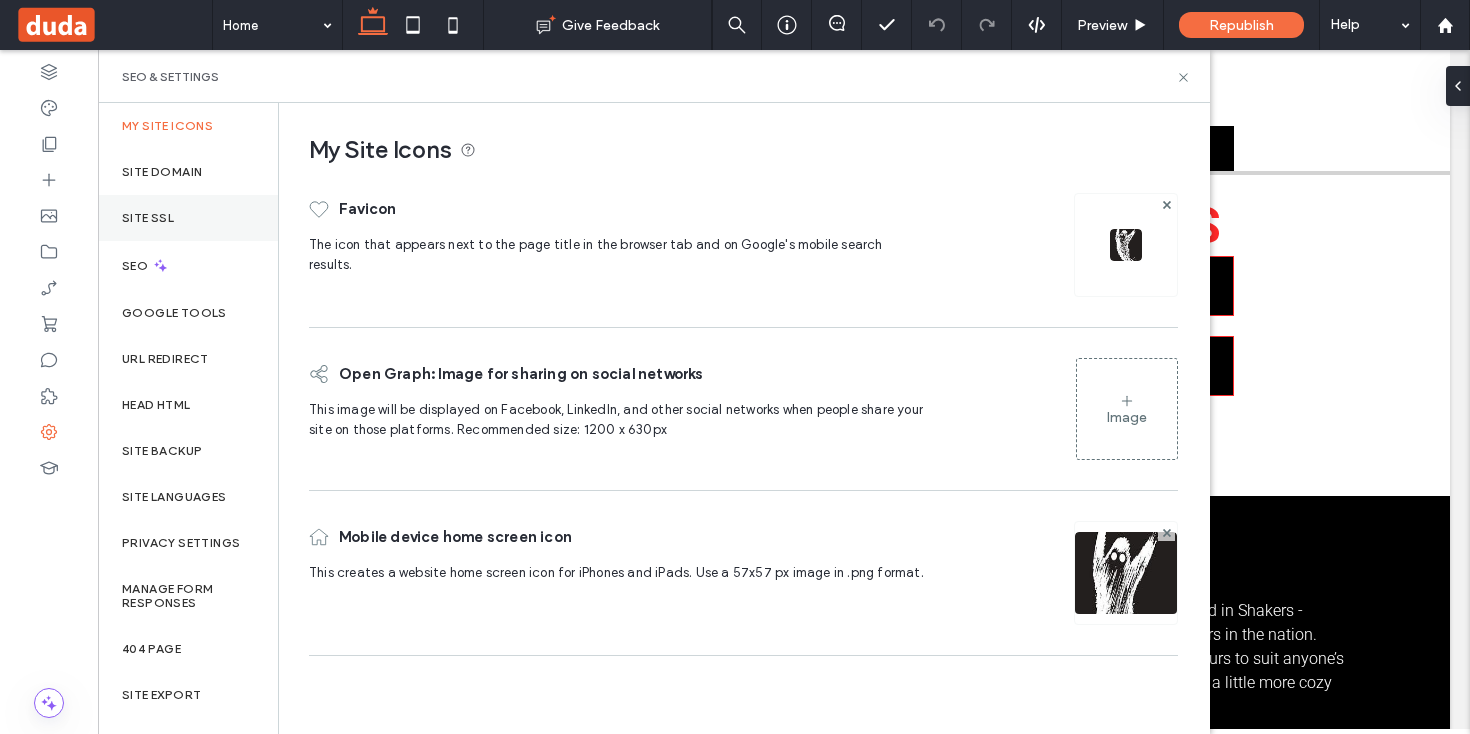 click on "Site SSL" at bounding box center [188, 218] 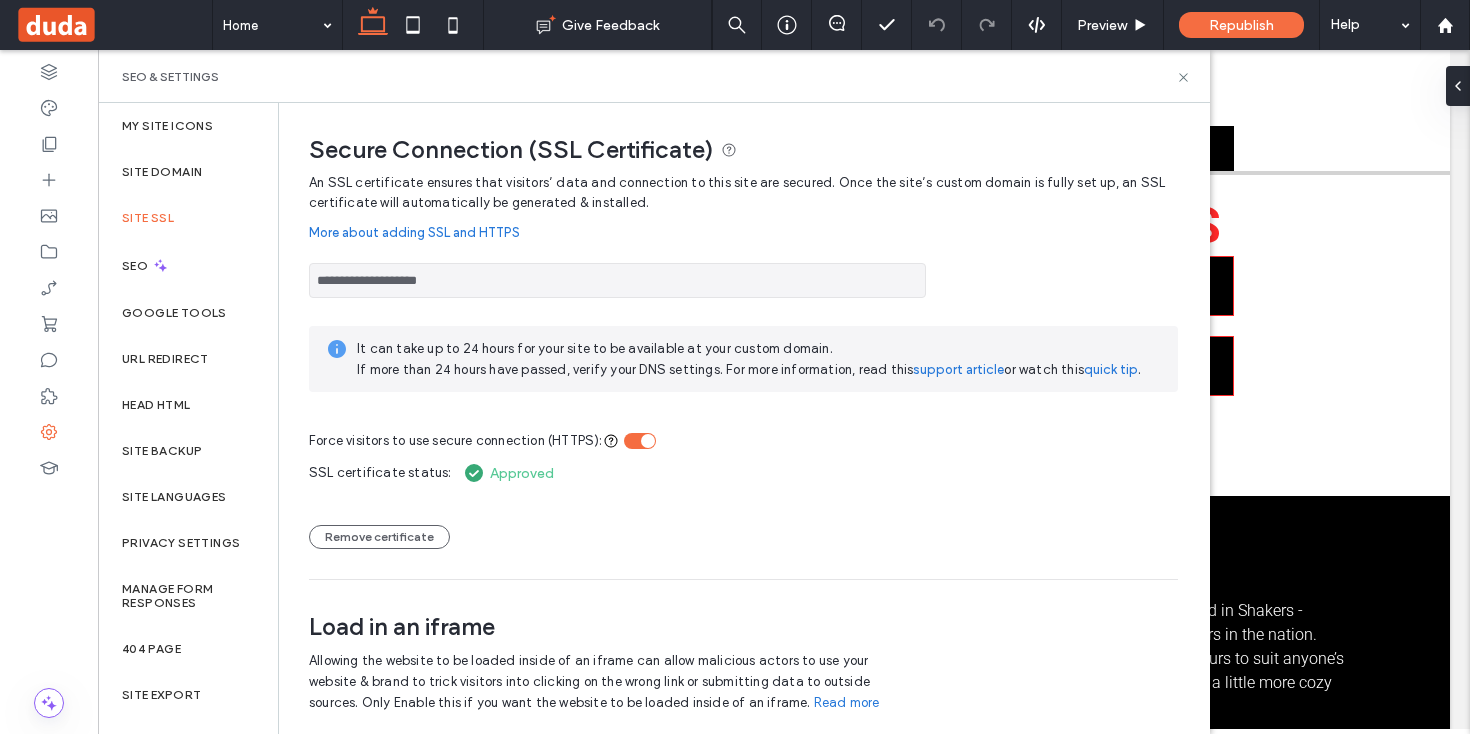 scroll, scrollTop: 46, scrollLeft: 0, axis: vertical 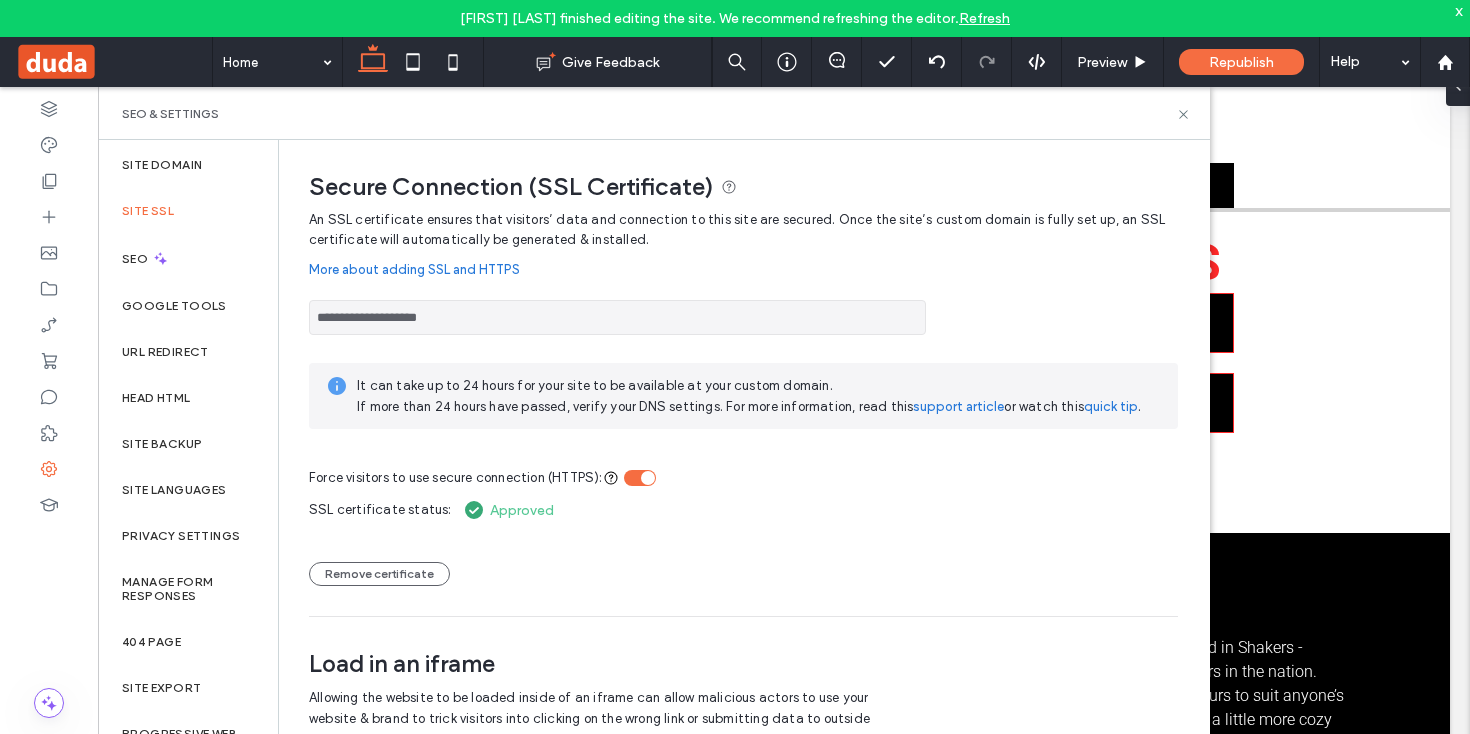 click at bounding box center (113, 62) 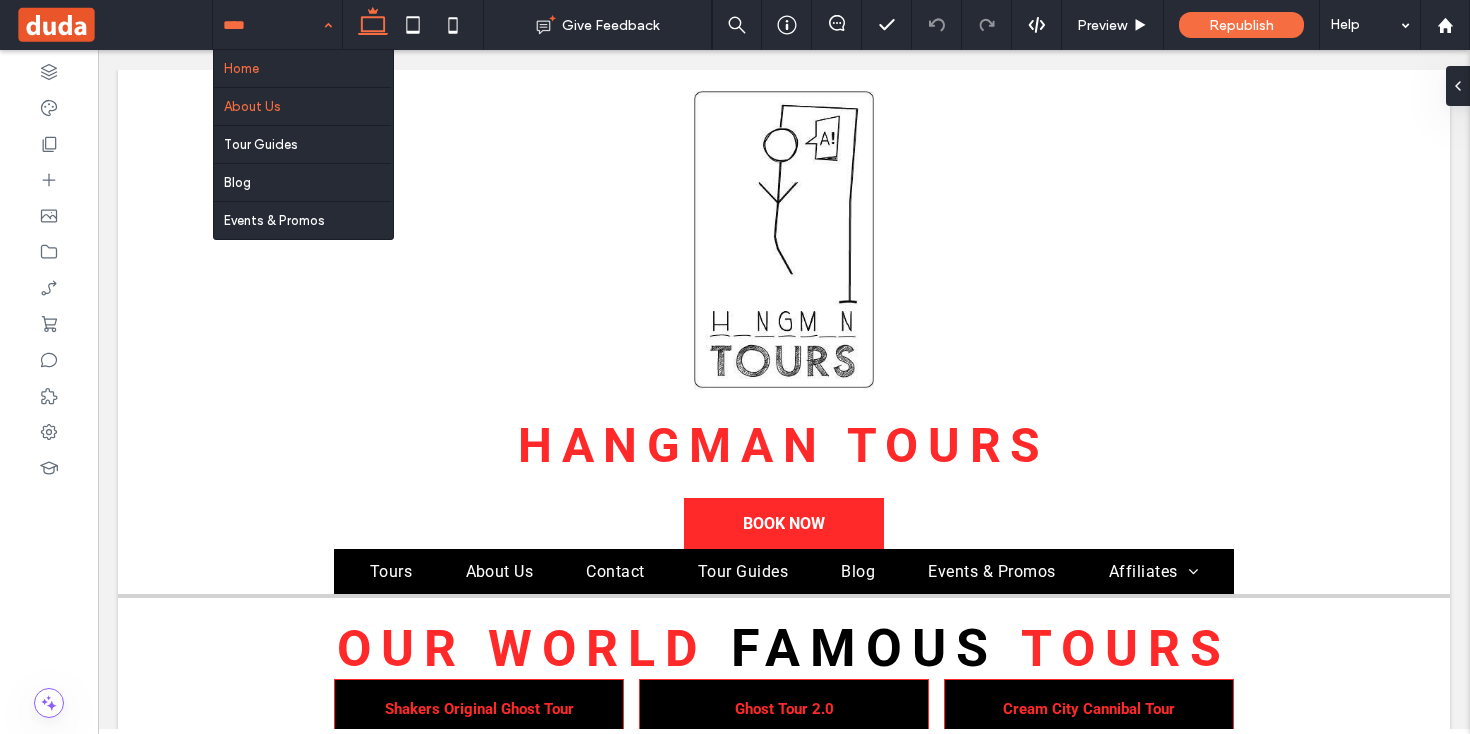 scroll, scrollTop: 0, scrollLeft: 0, axis: both 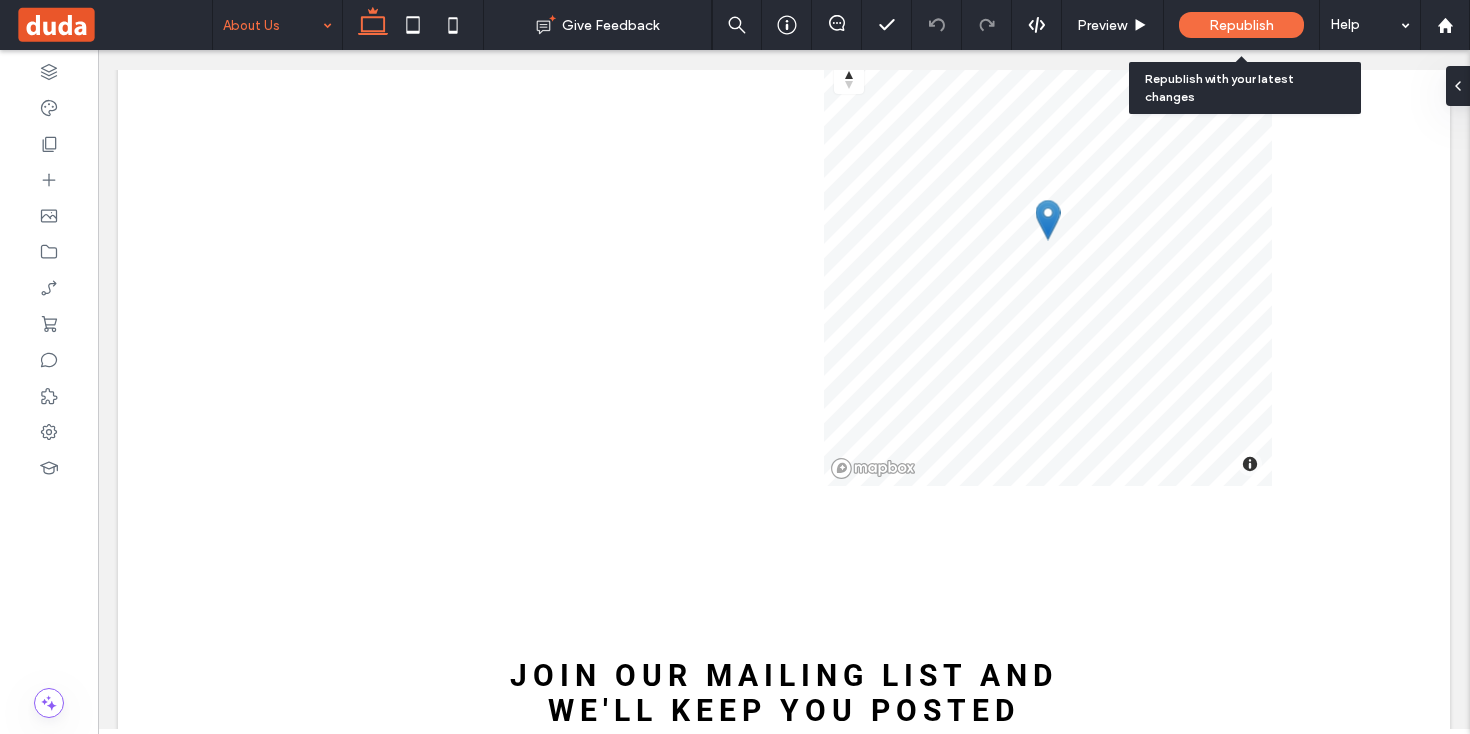 click on "Republish" at bounding box center [1241, 25] 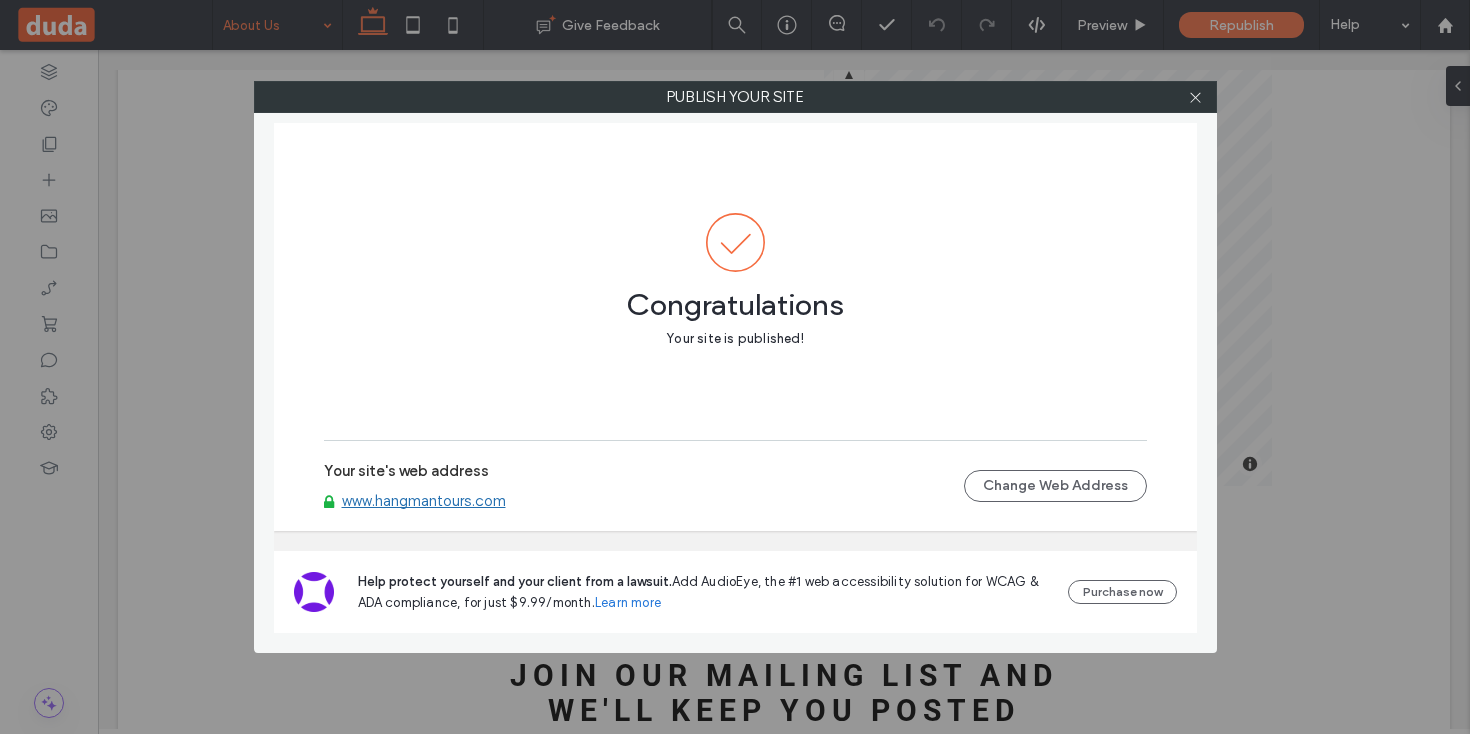 click on "Publish your site Congratulations Your site is published! Your site's web address www.hangmantours.com Change Web Address Help protect yourself and your client from a lawsuit.  Add AudioEye, the #1 web accessibility solution for WCAG & ADA compliance, for just $9.99/month.  Learn more Purchase now" at bounding box center [735, 367] 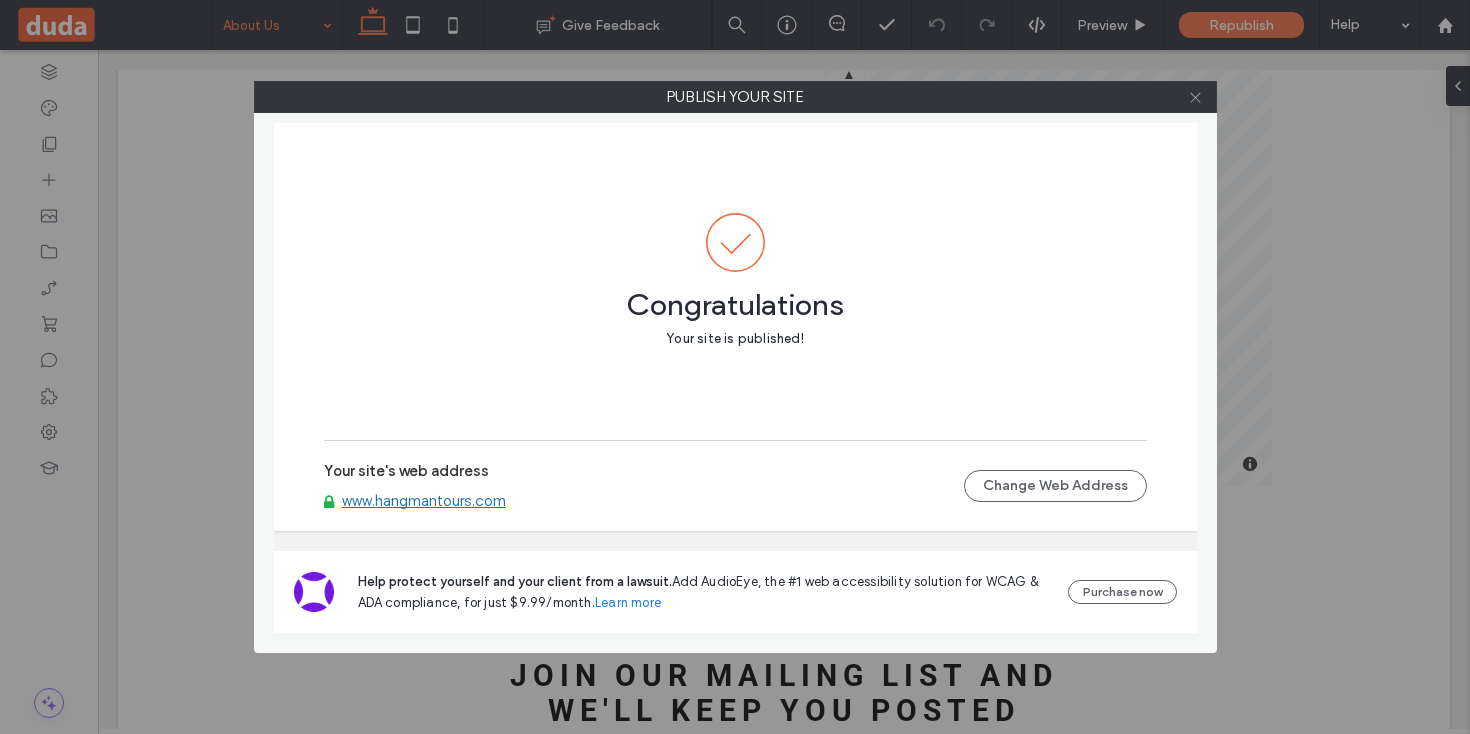 click 